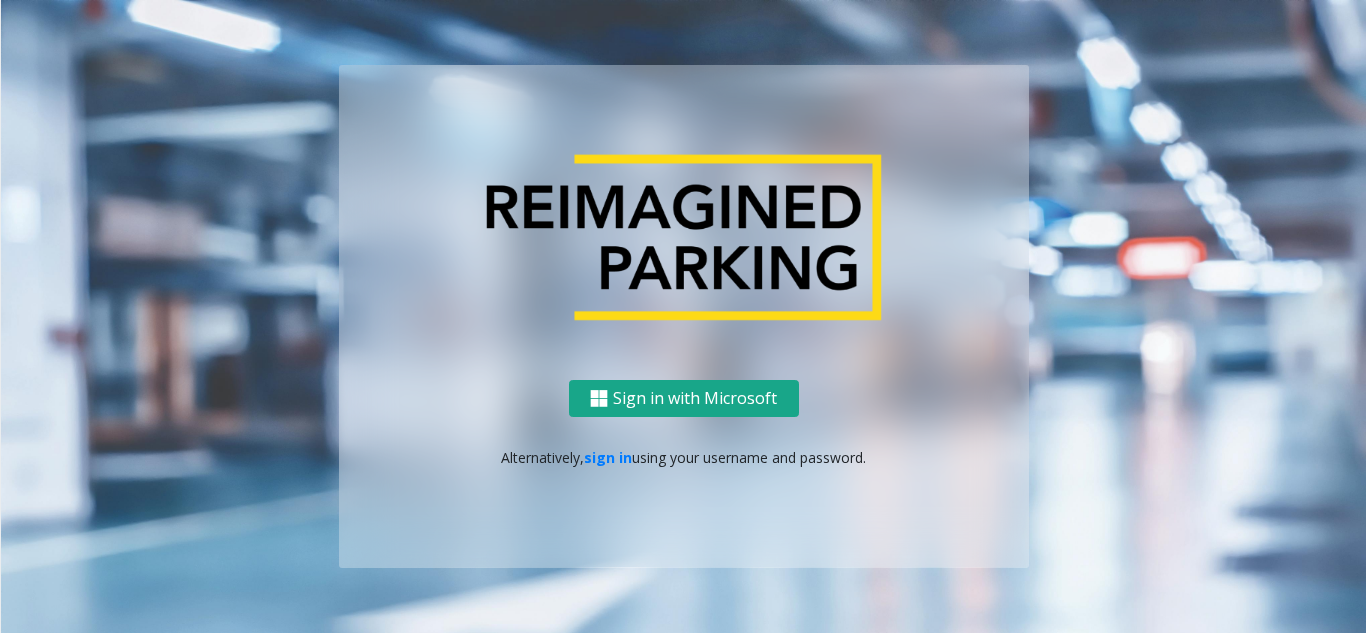 scroll, scrollTop: 0, scrollLeft: 0, axis: both 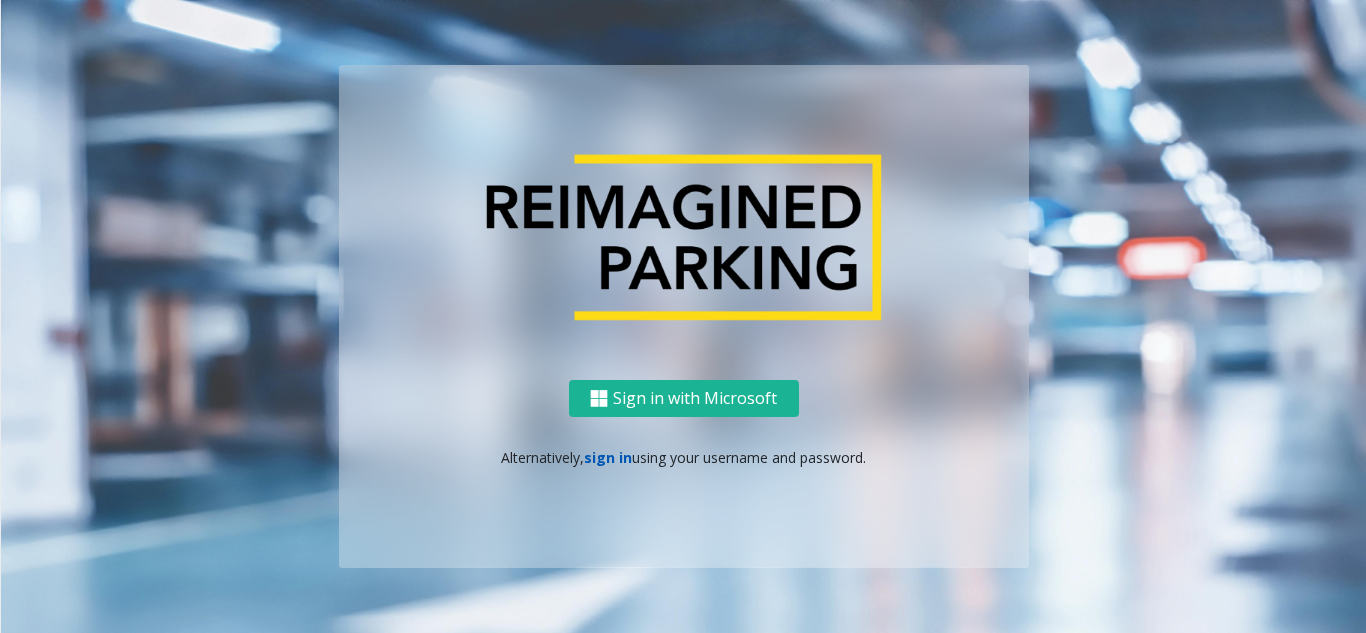 click on "sign in" 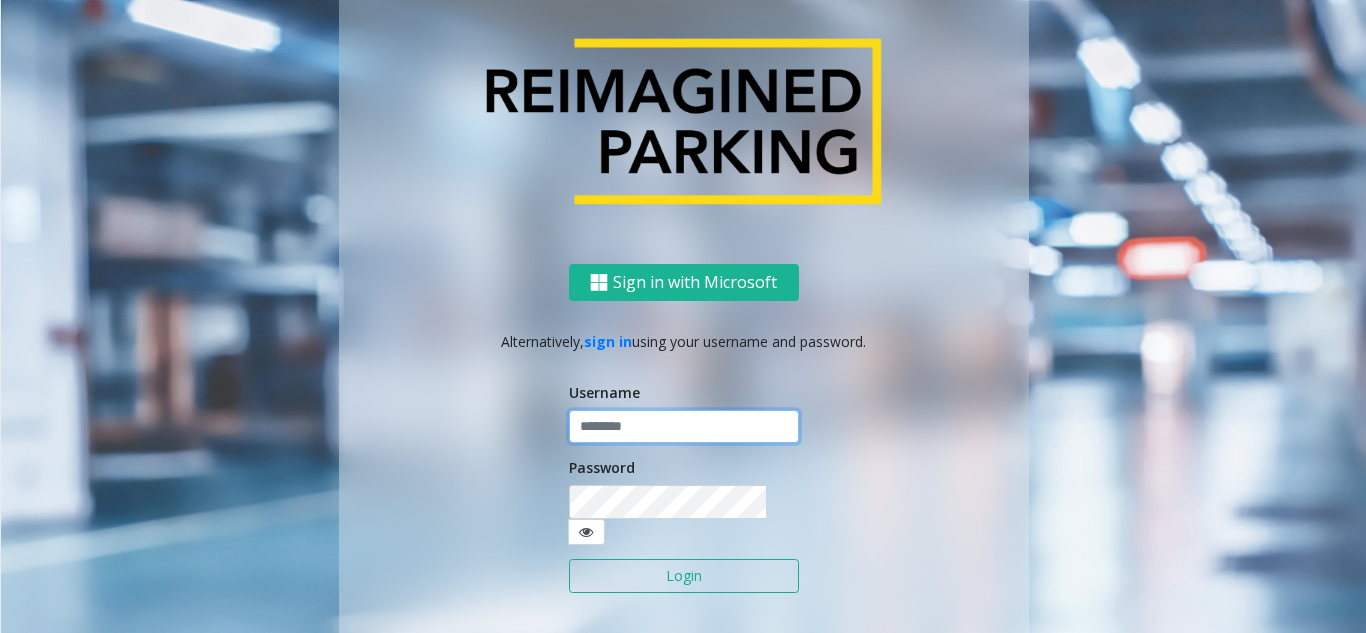 click 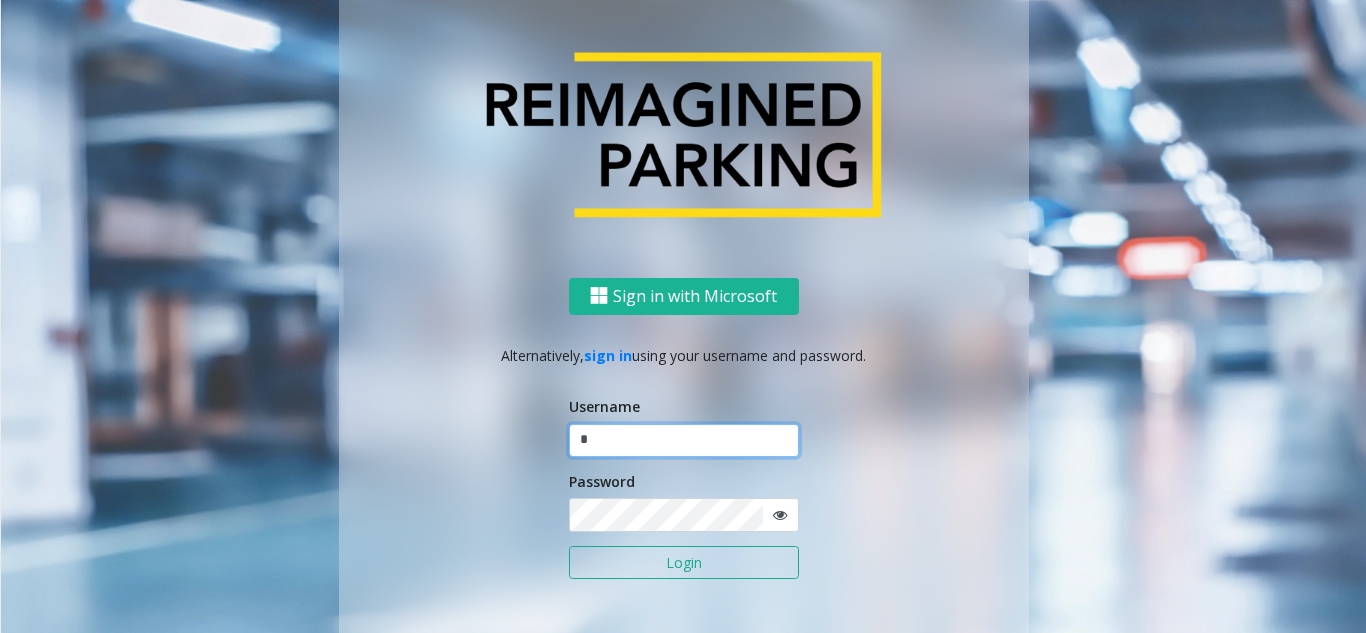 click on "*" 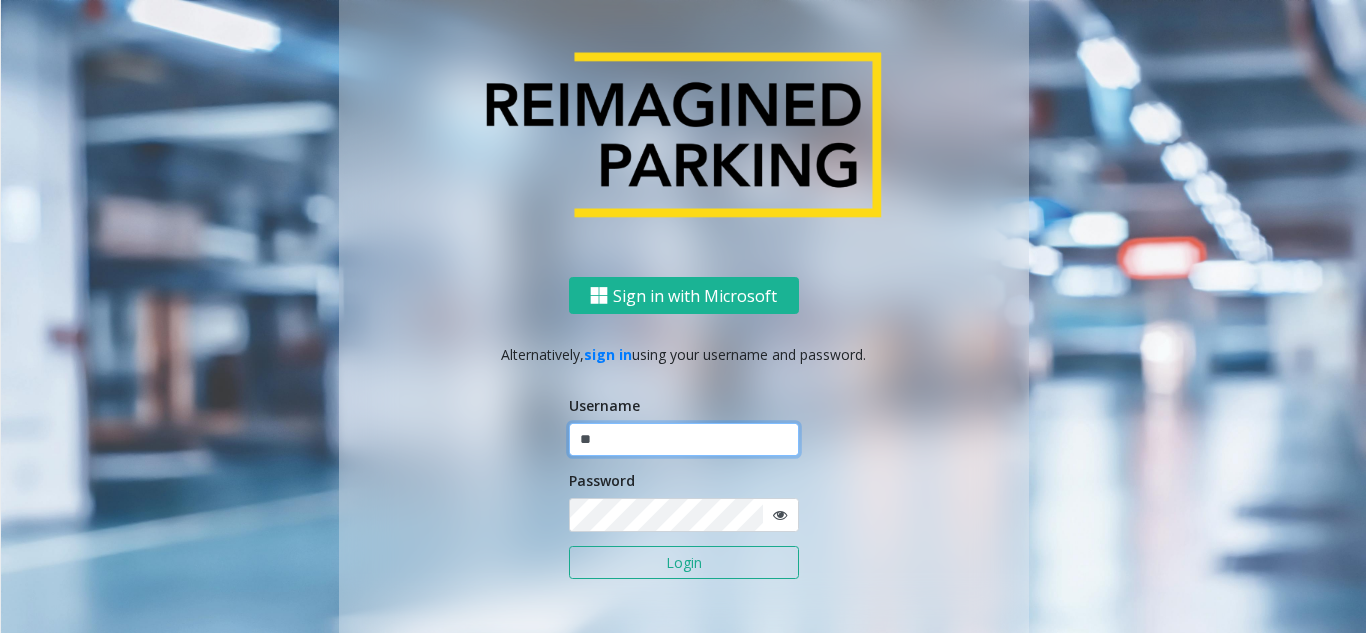 type on "*" 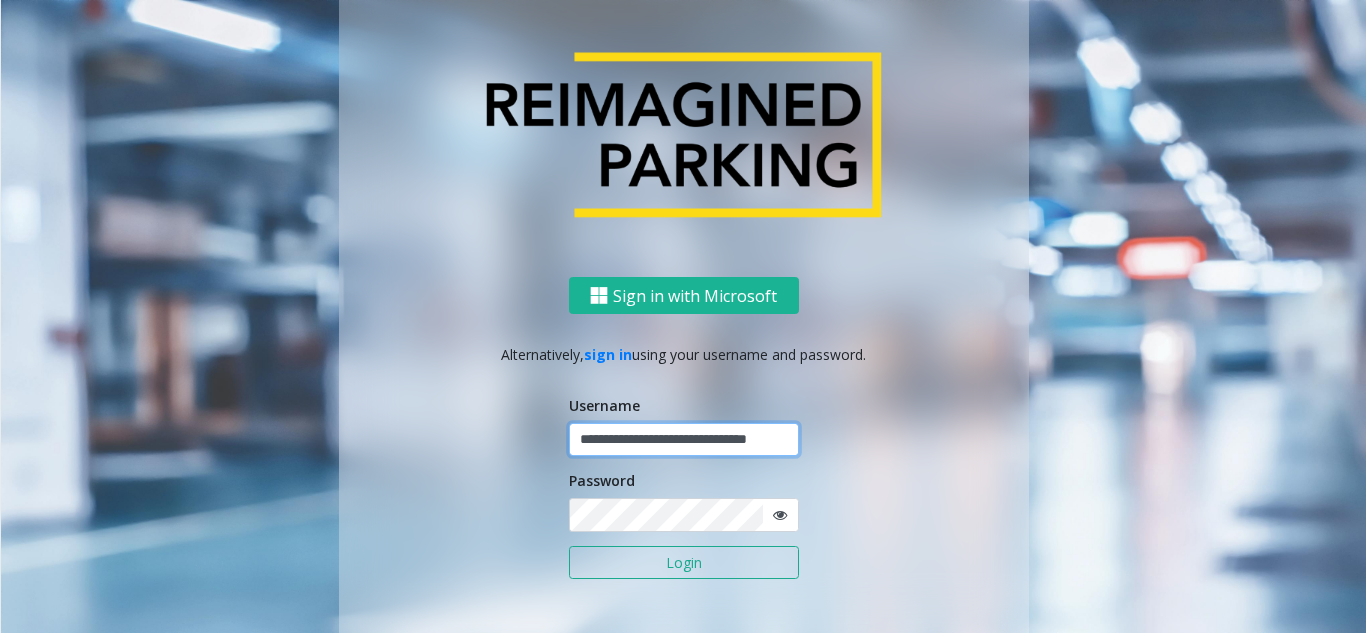 scroll, scrollTop: 0, scrollLeft: 42, axis: horizontal 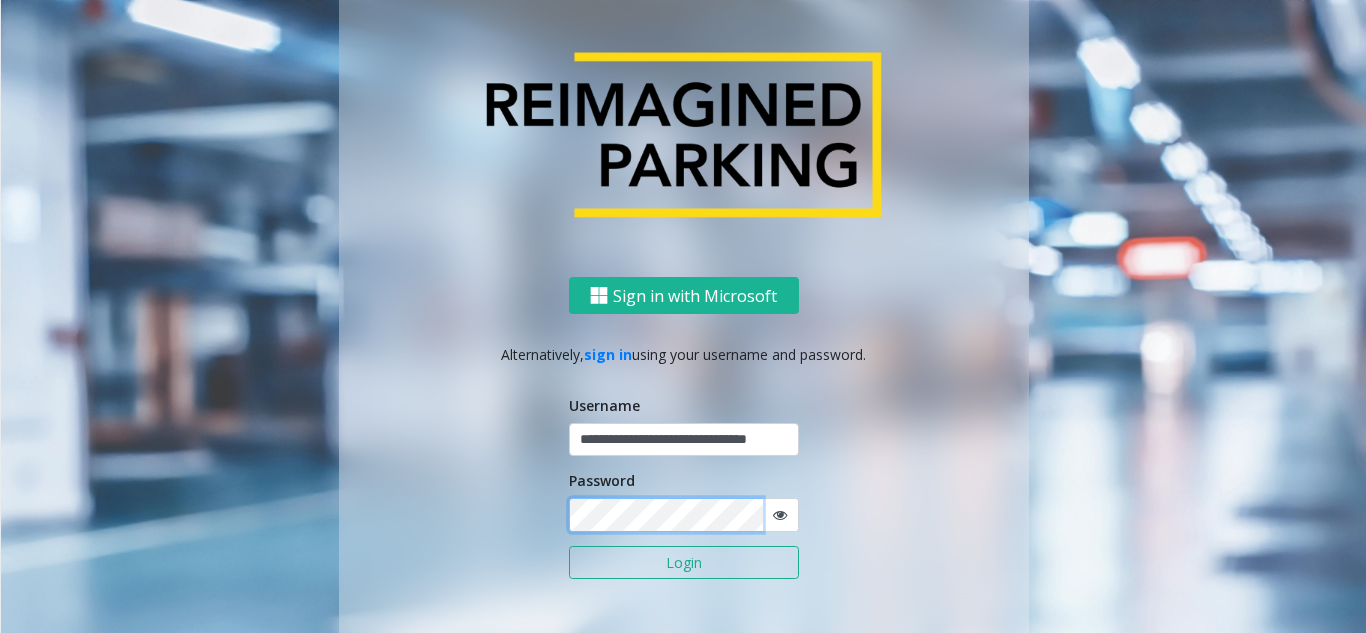 click on "Login" 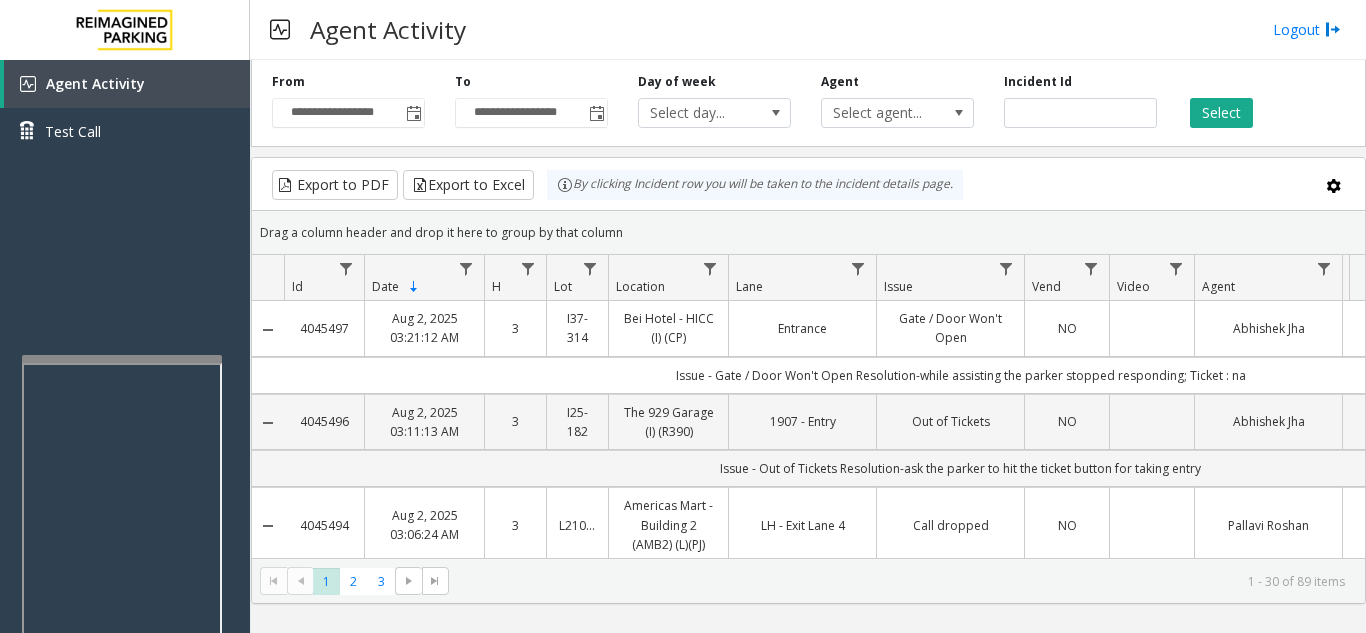 click at bounding box center [122, 359] 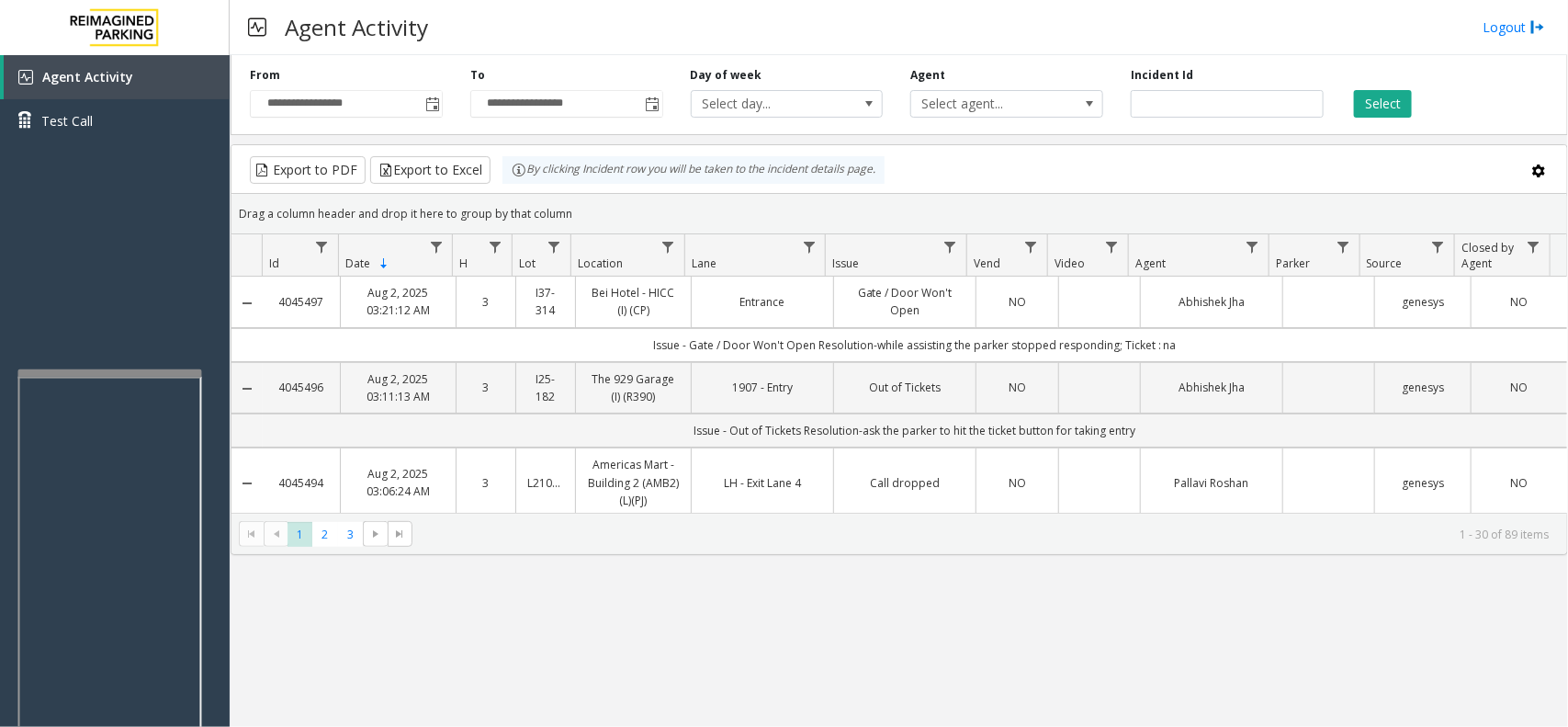 click at bounding box center (110, 373) 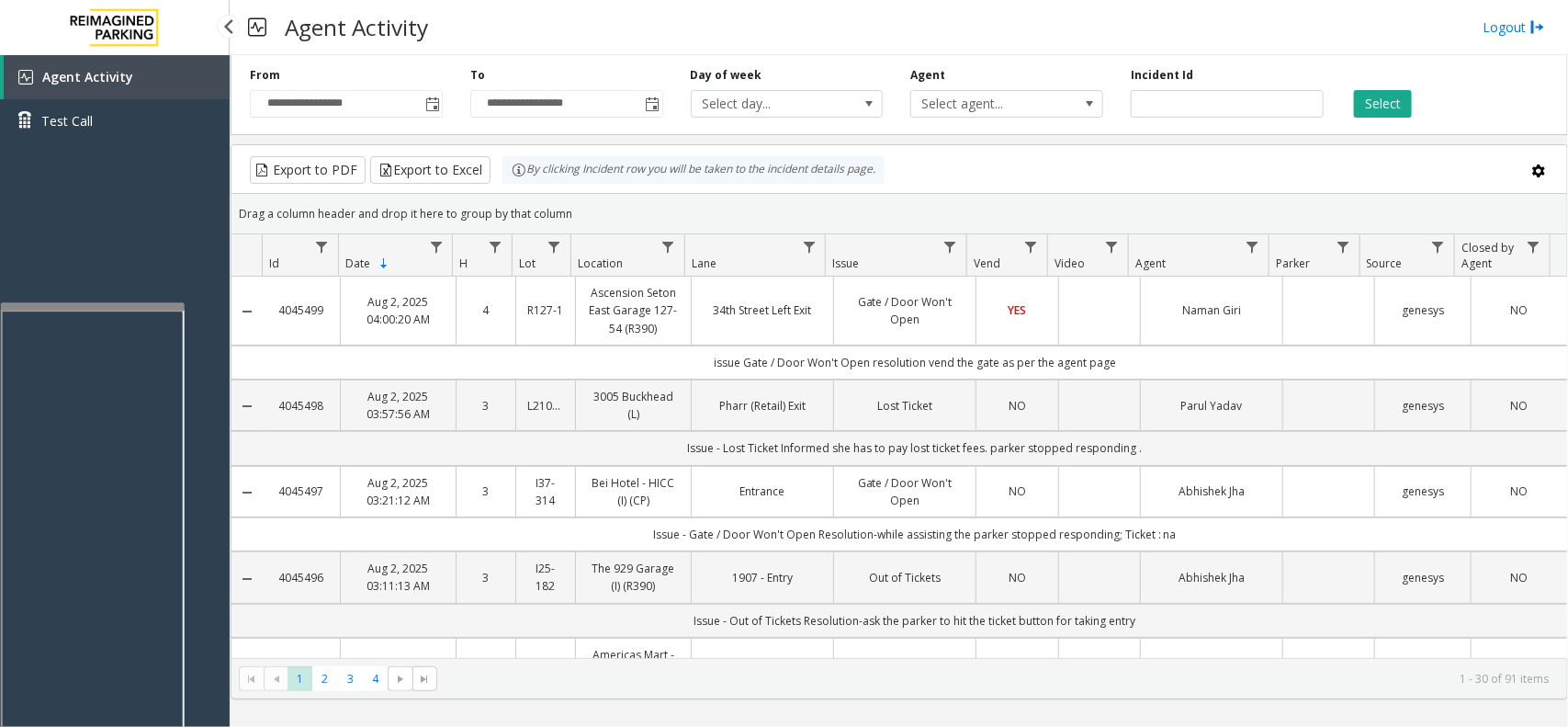 click on "**********" at bounding box center (784, 363) 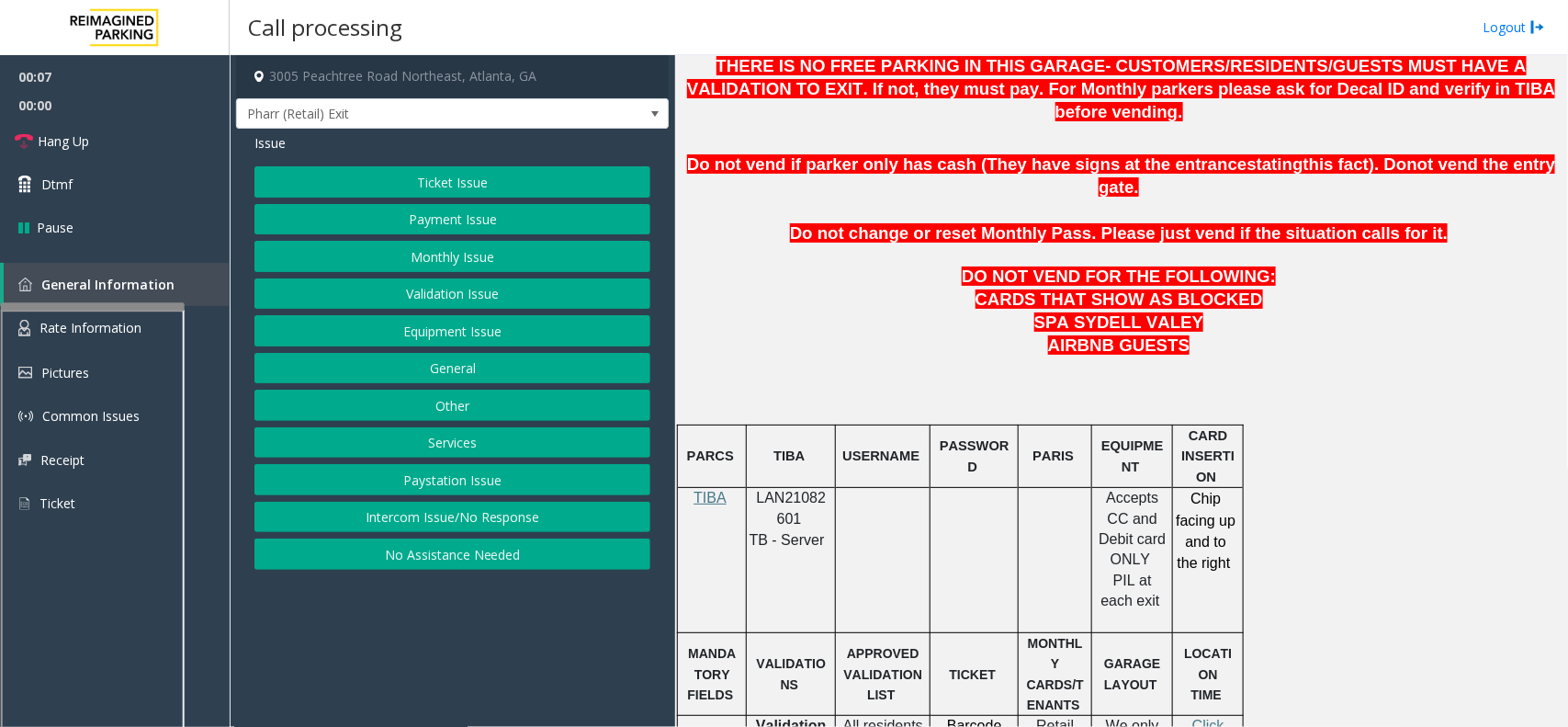 scroll, scrollTop: 804, scrollLeft: 0, axis: vertical 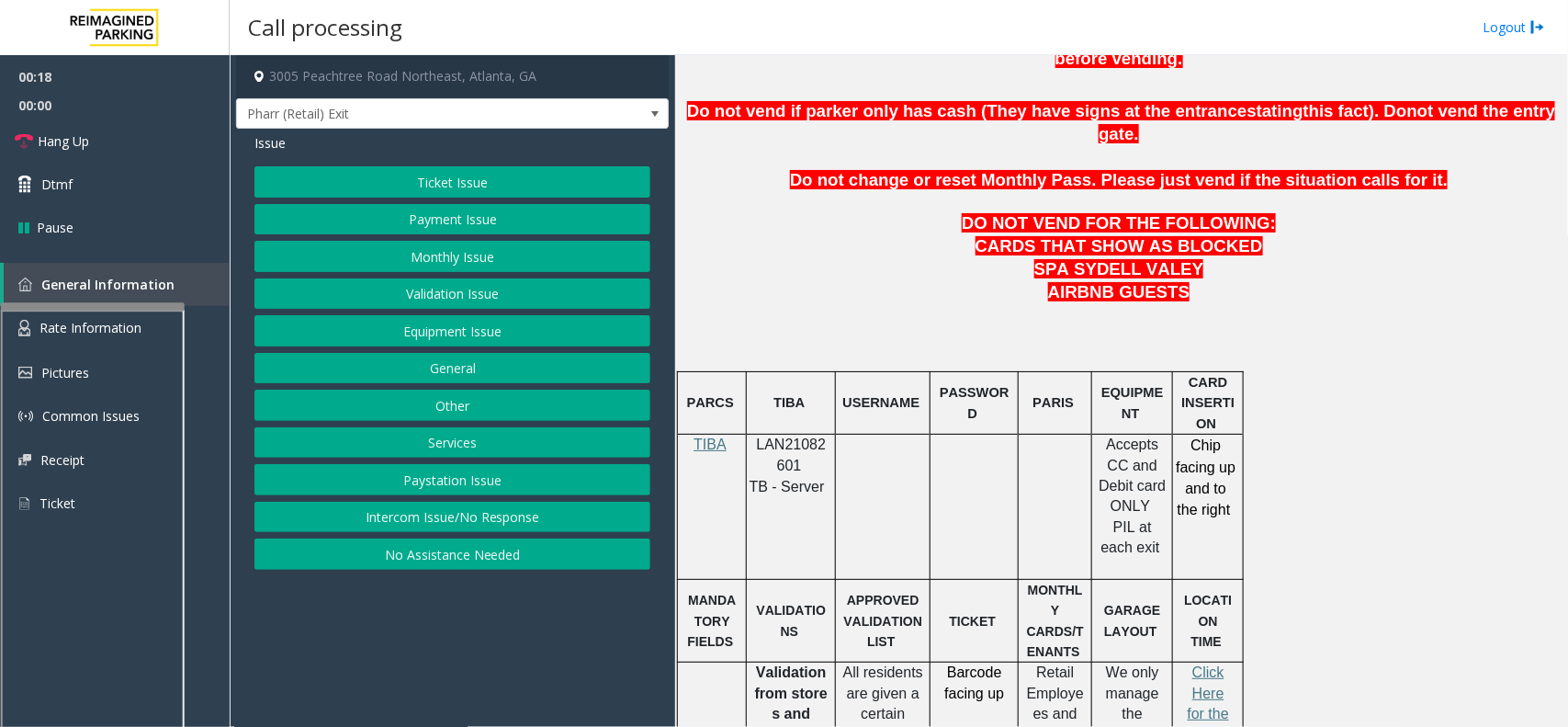 click on "LAN21082601" 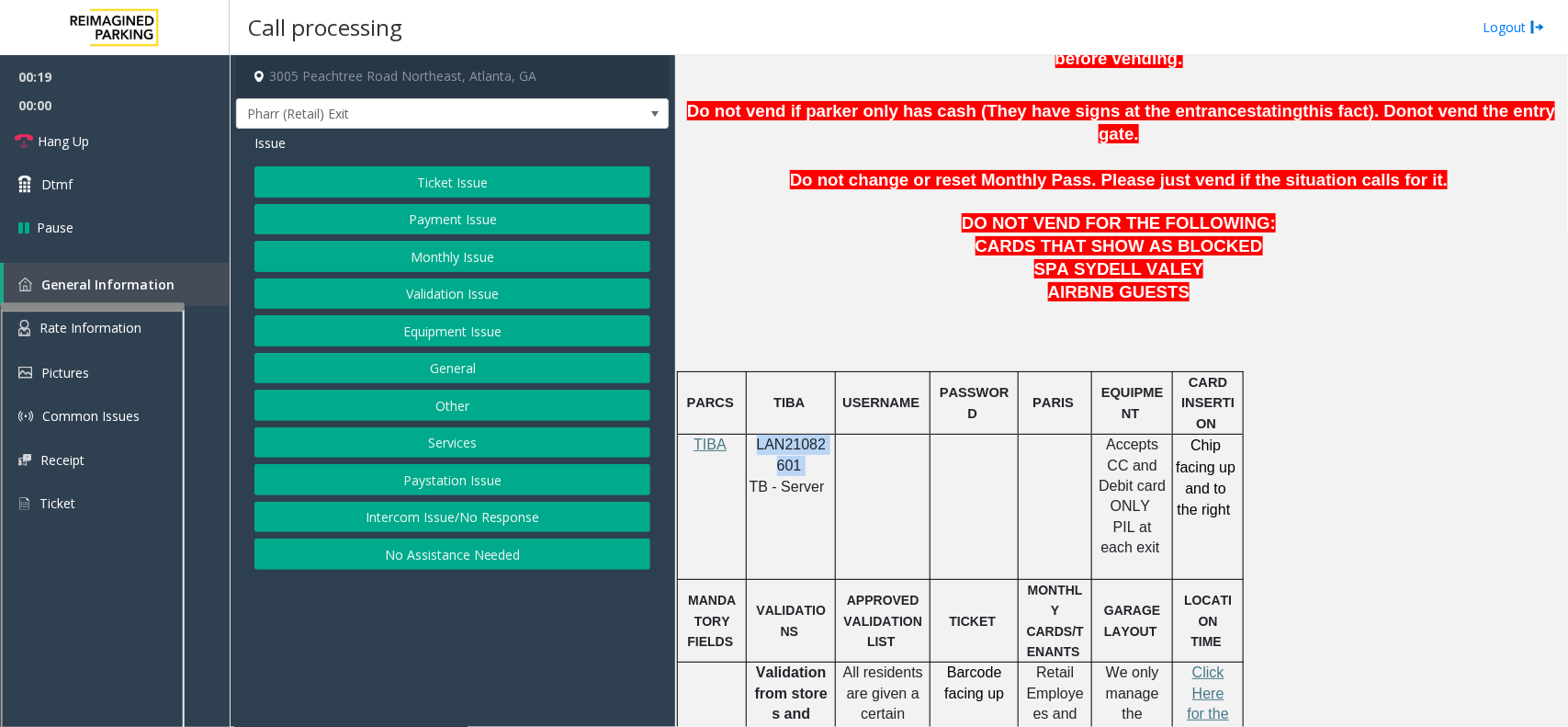 click on "LAN21082601" 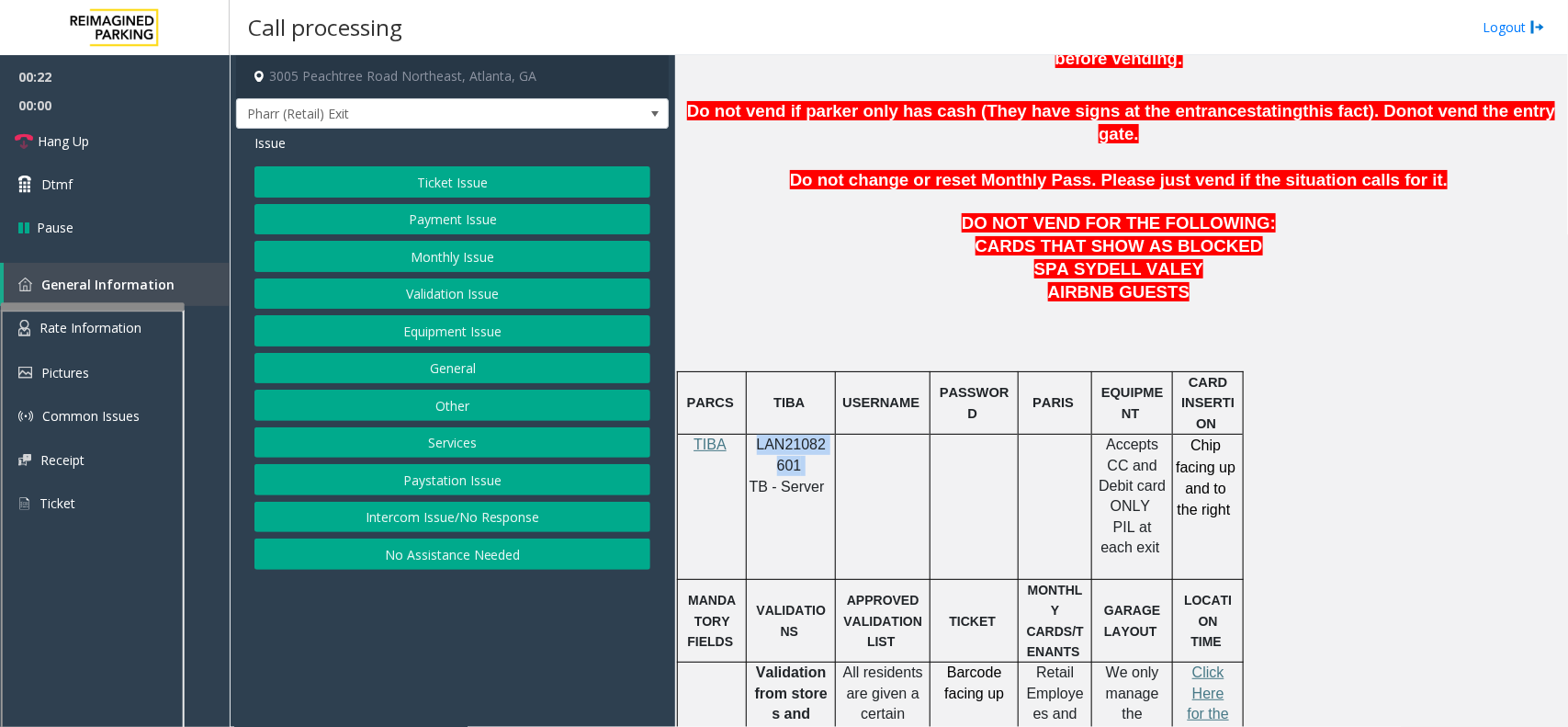 drag, startPoint x: 429, startPoint y: 265, endPoint x: 421, endPoint y: 310, distance: 45.70558 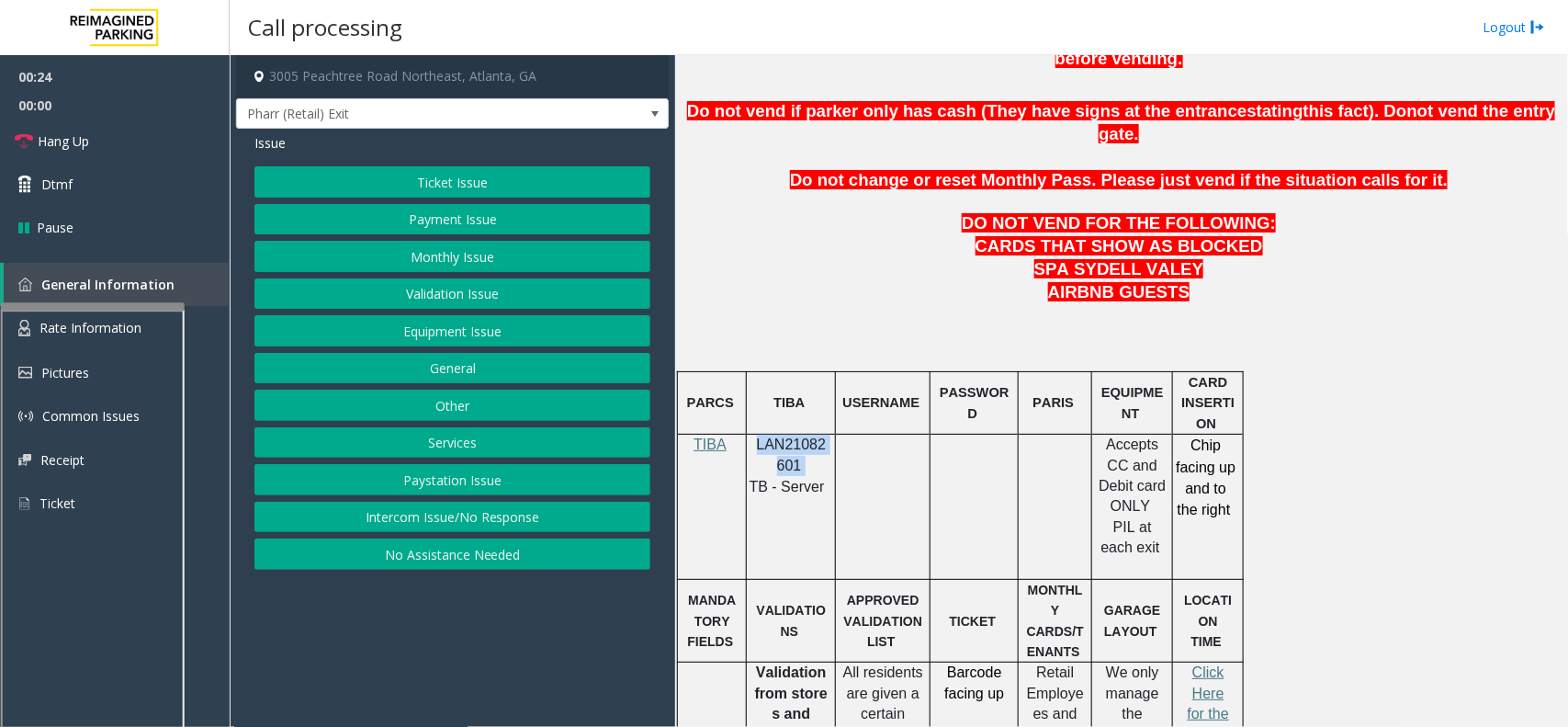 click on "Monthly Issue" 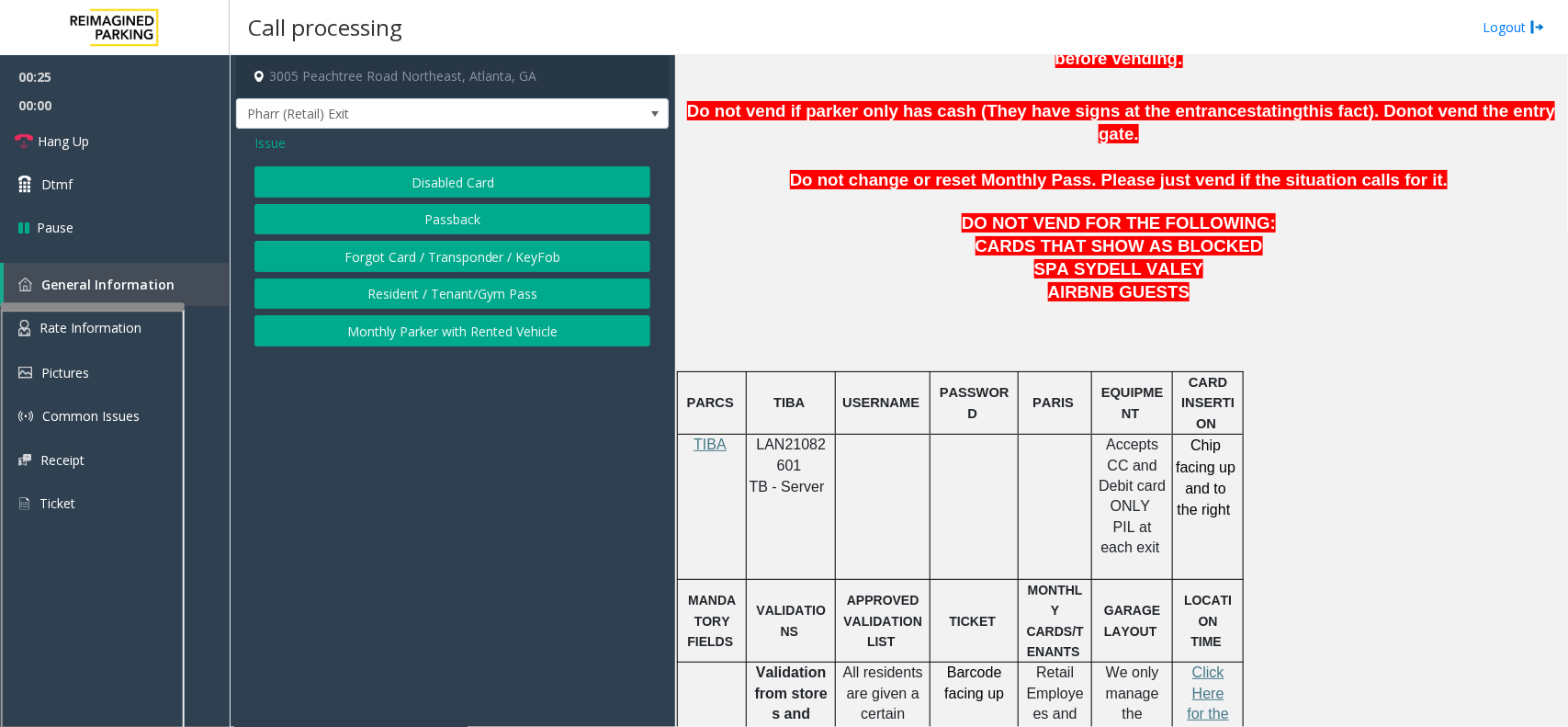 click on "Issue" 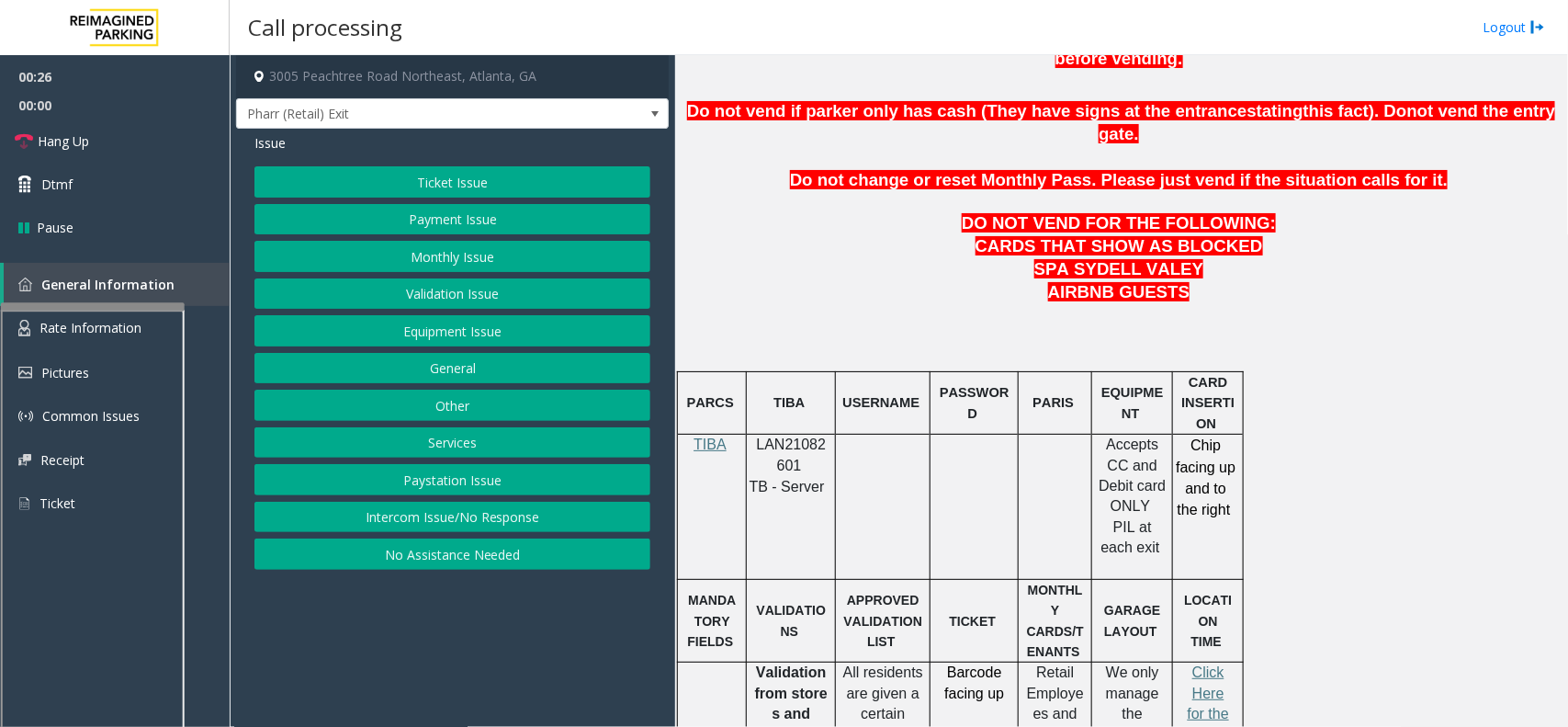 click on "Payment Issue" 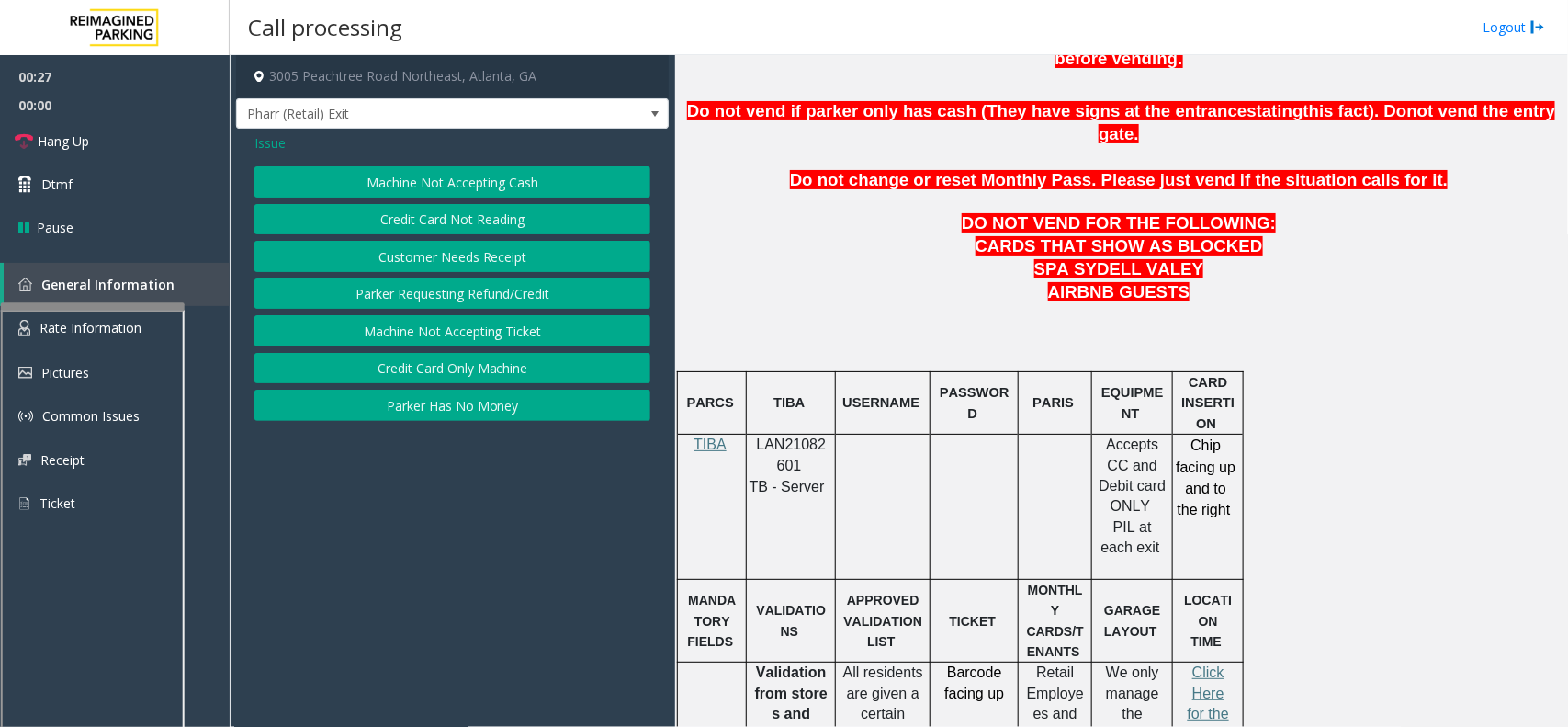 click on "Credit Card Not Reading" 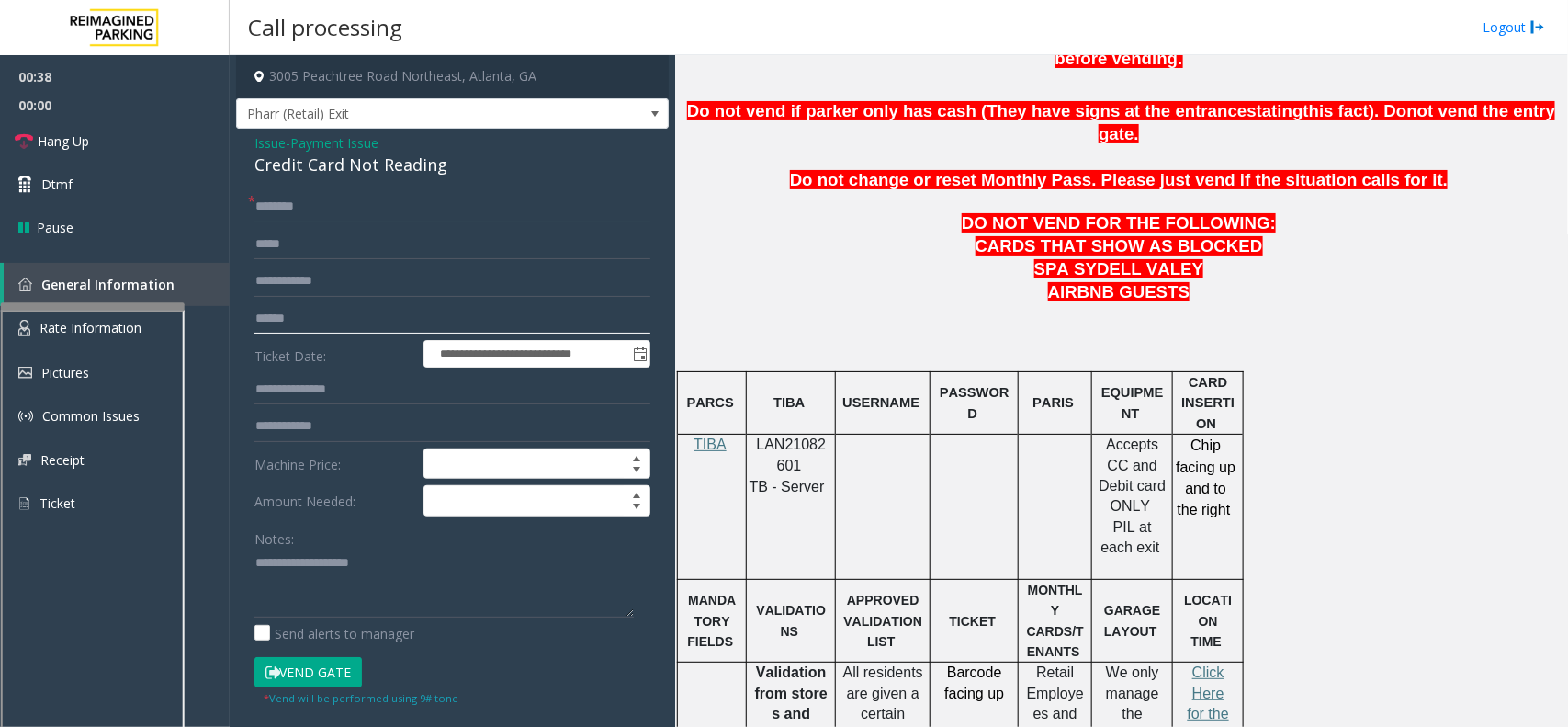 click 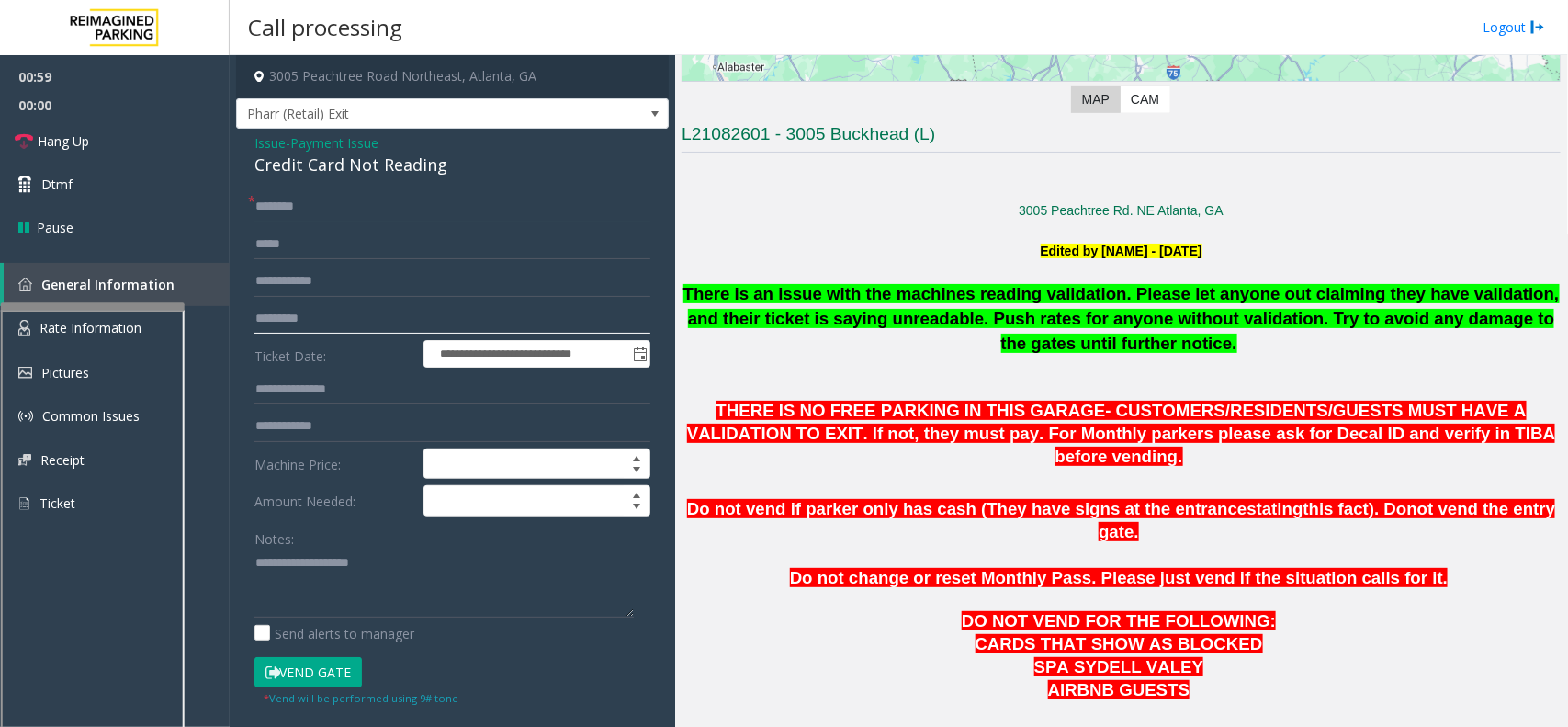 scroll, scrollTop: 460, scrollLeft: 0, axis: vertical 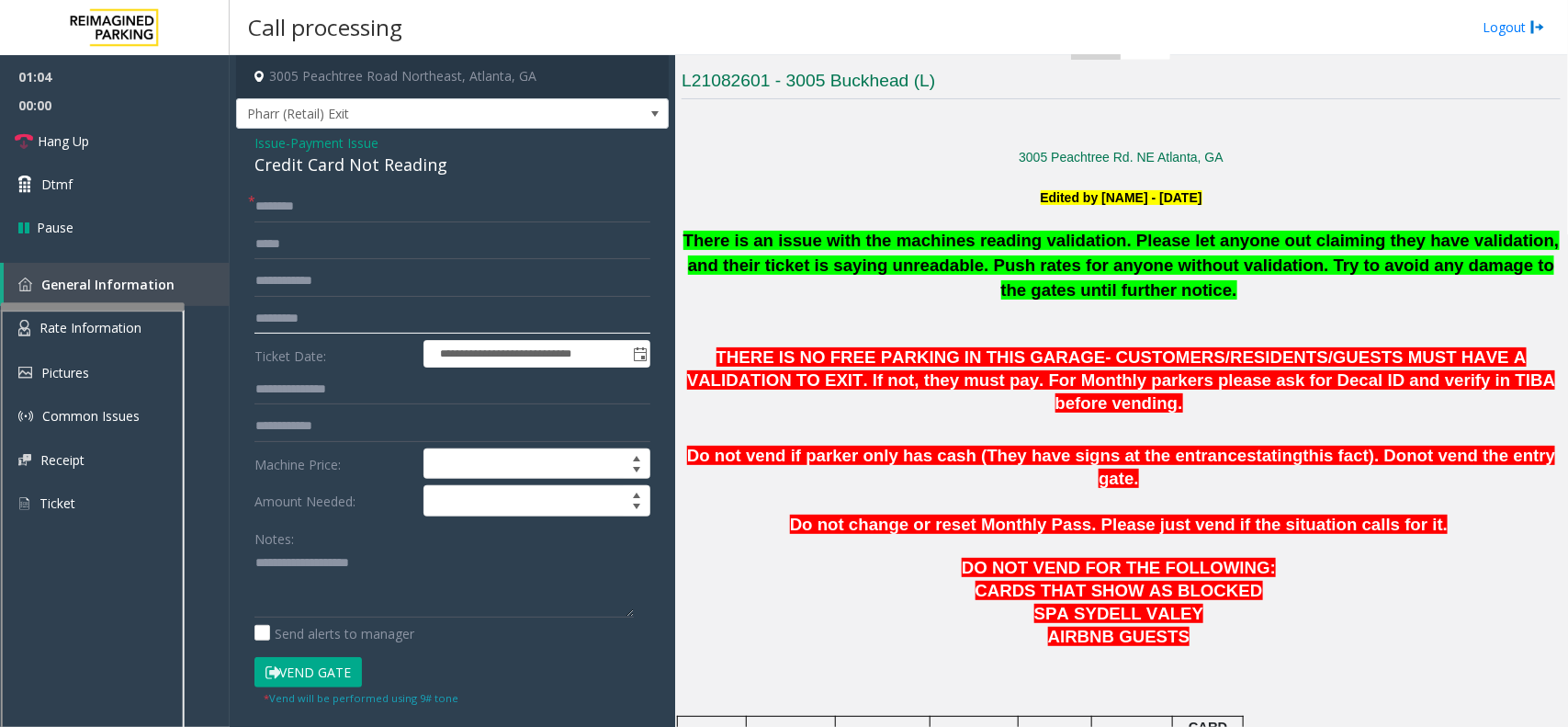 type on "*********" 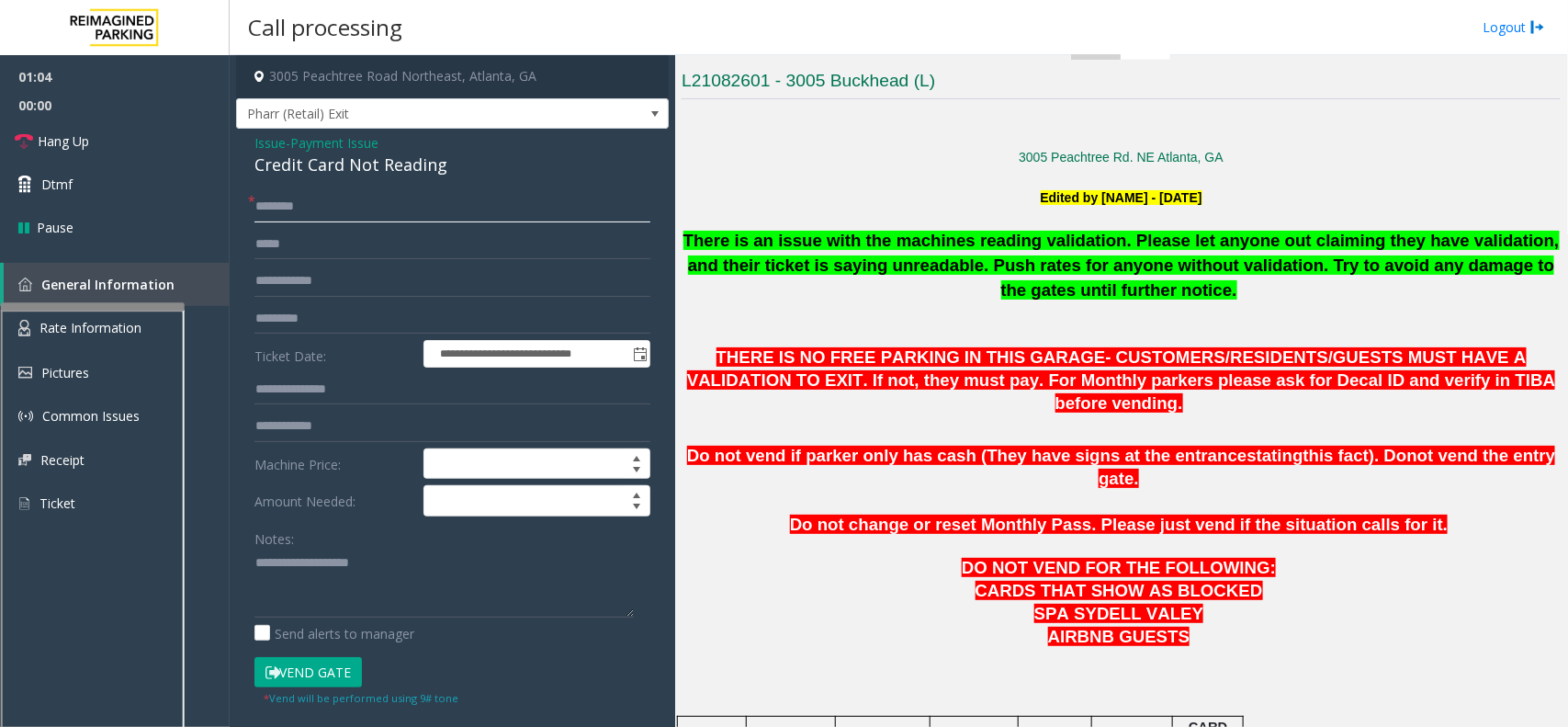 click 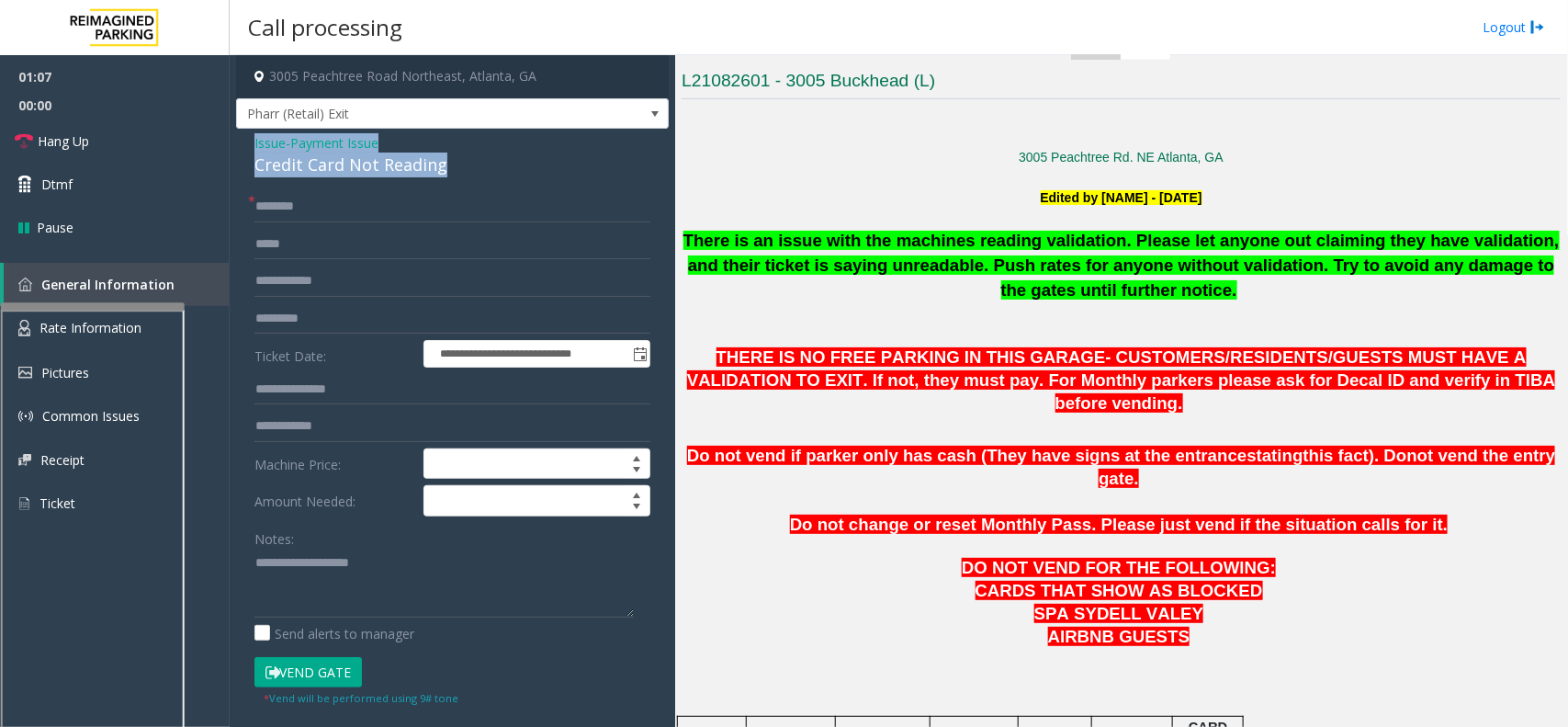 drag, startPoint x: 456, startPoint y: 170, endPoint x: 244, endPoint y: 150, distance: 212.94131 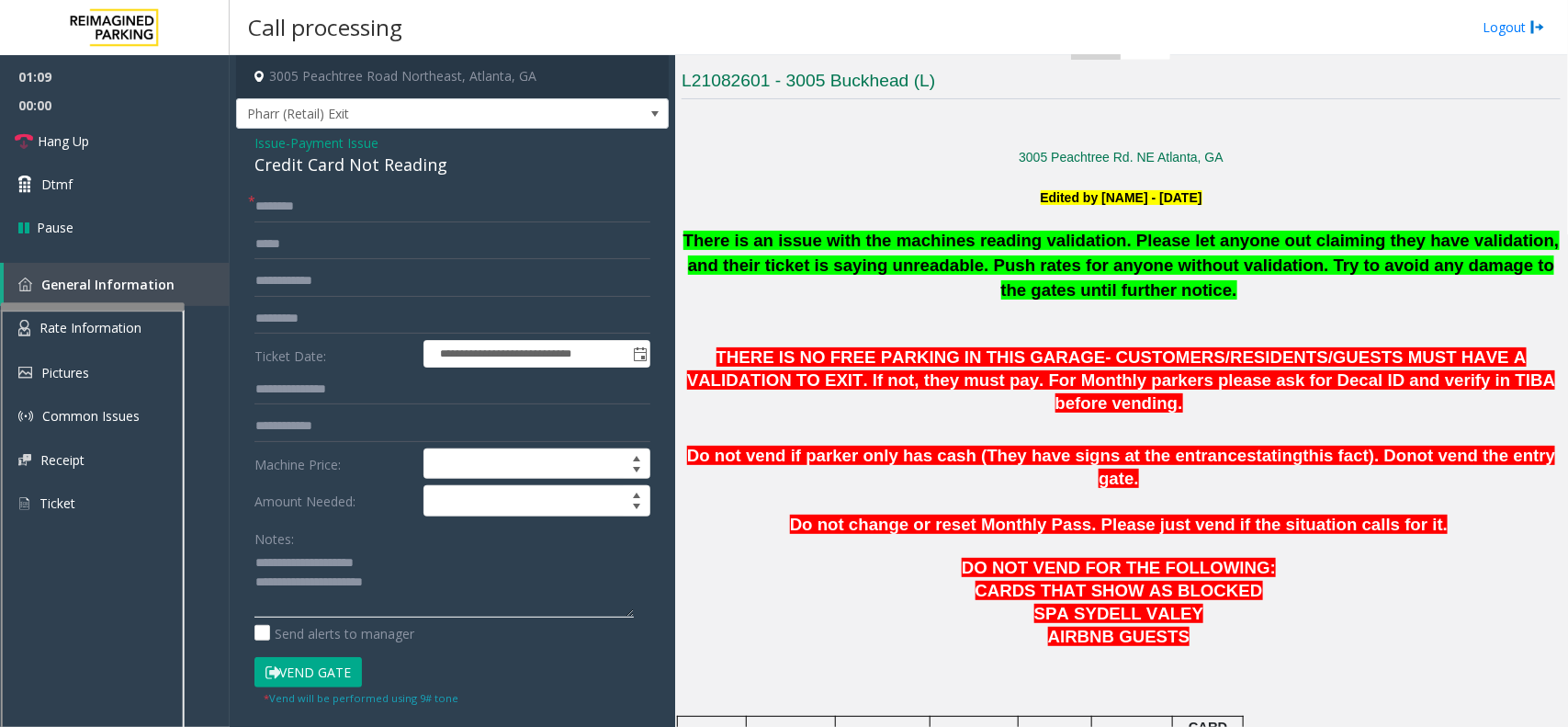 click 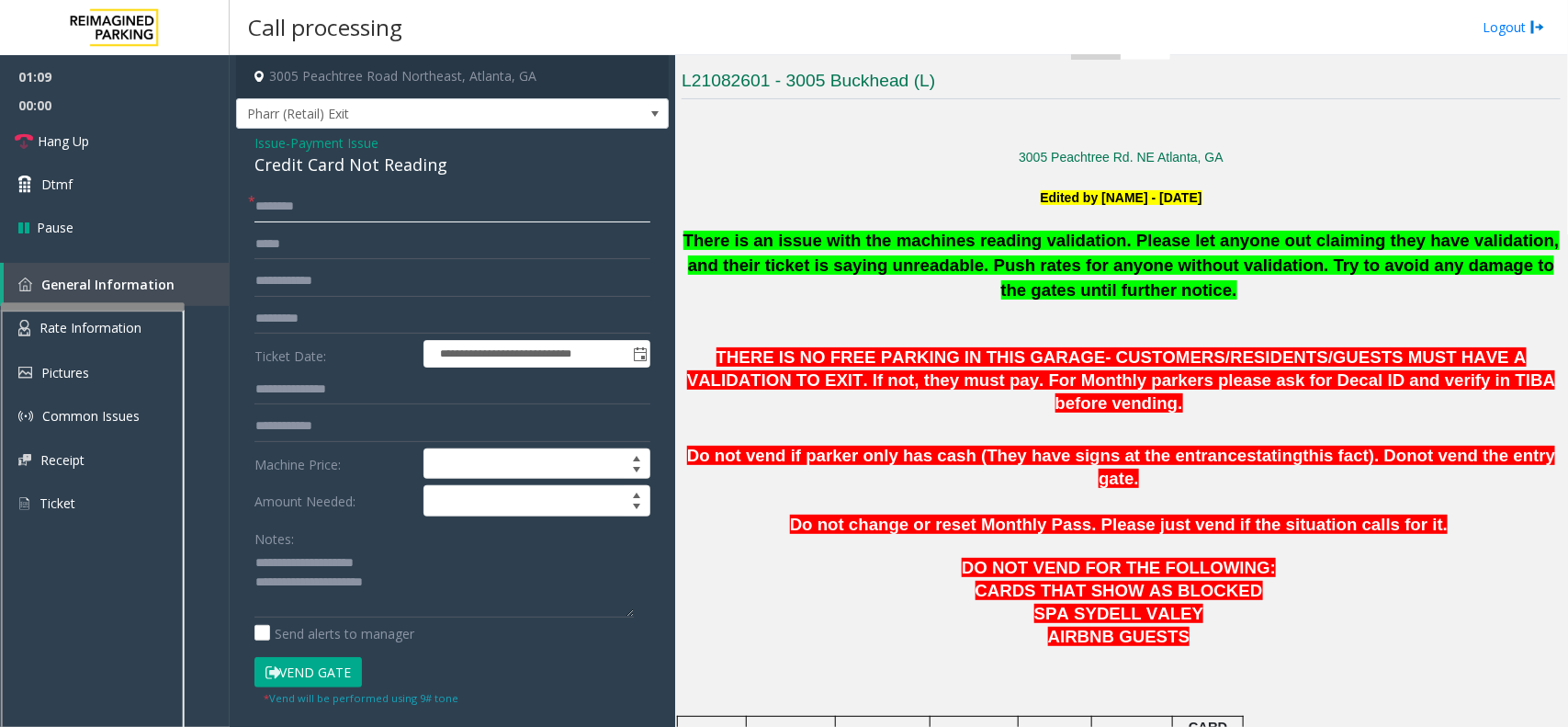 click 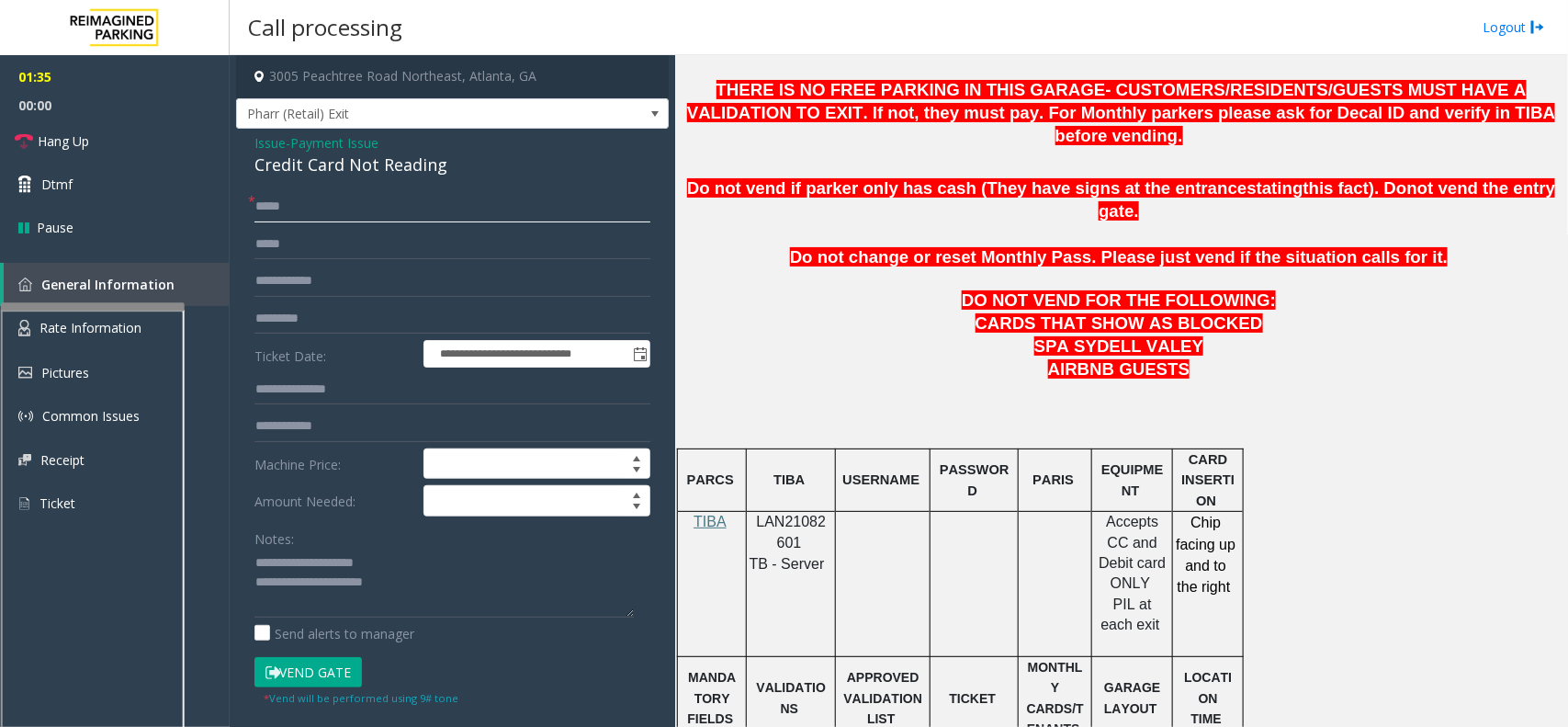 scroll, scrollTop: 804, scrollLeft: 0, axis: vertical 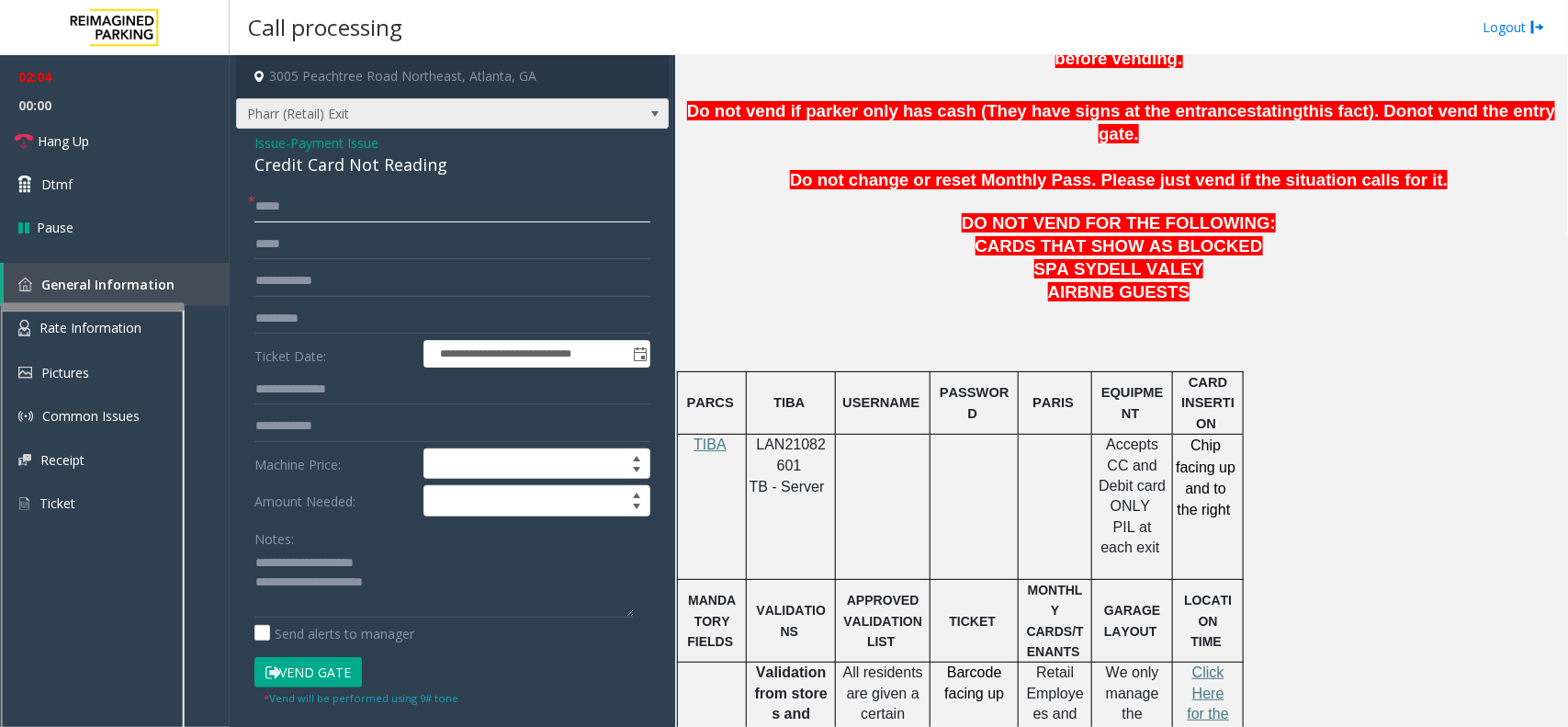 type on "*****" 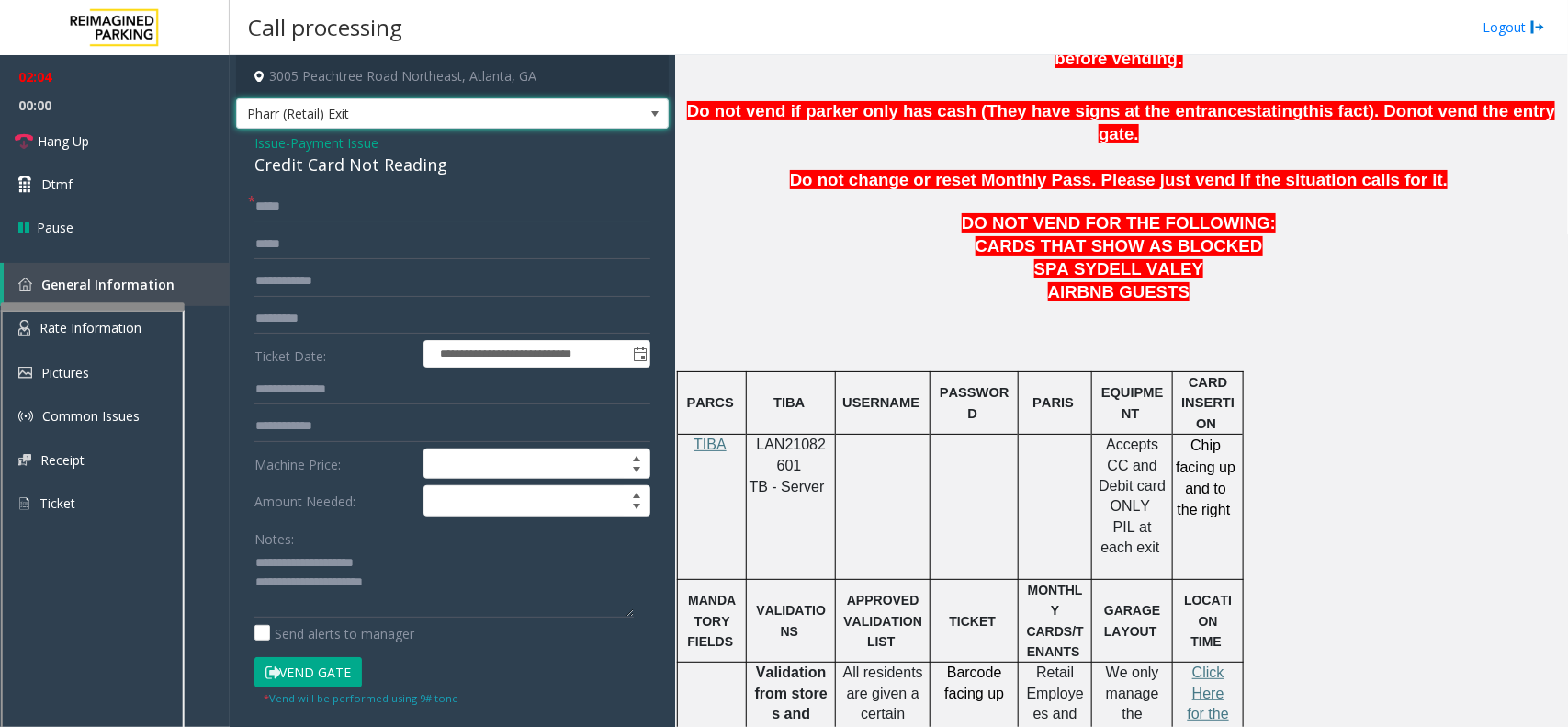 click on "Pharr (Retail) Exit" at bounding box center [409, 114] 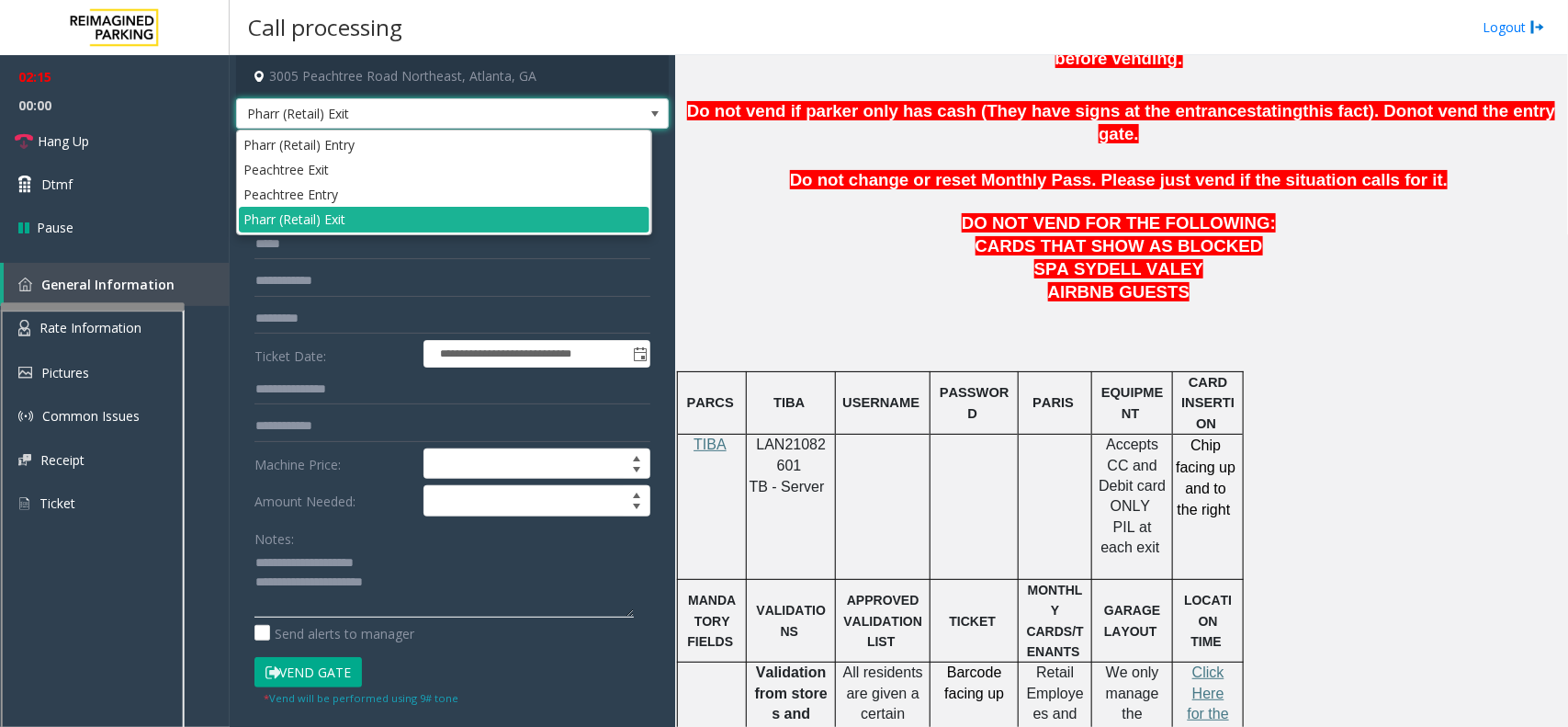 click 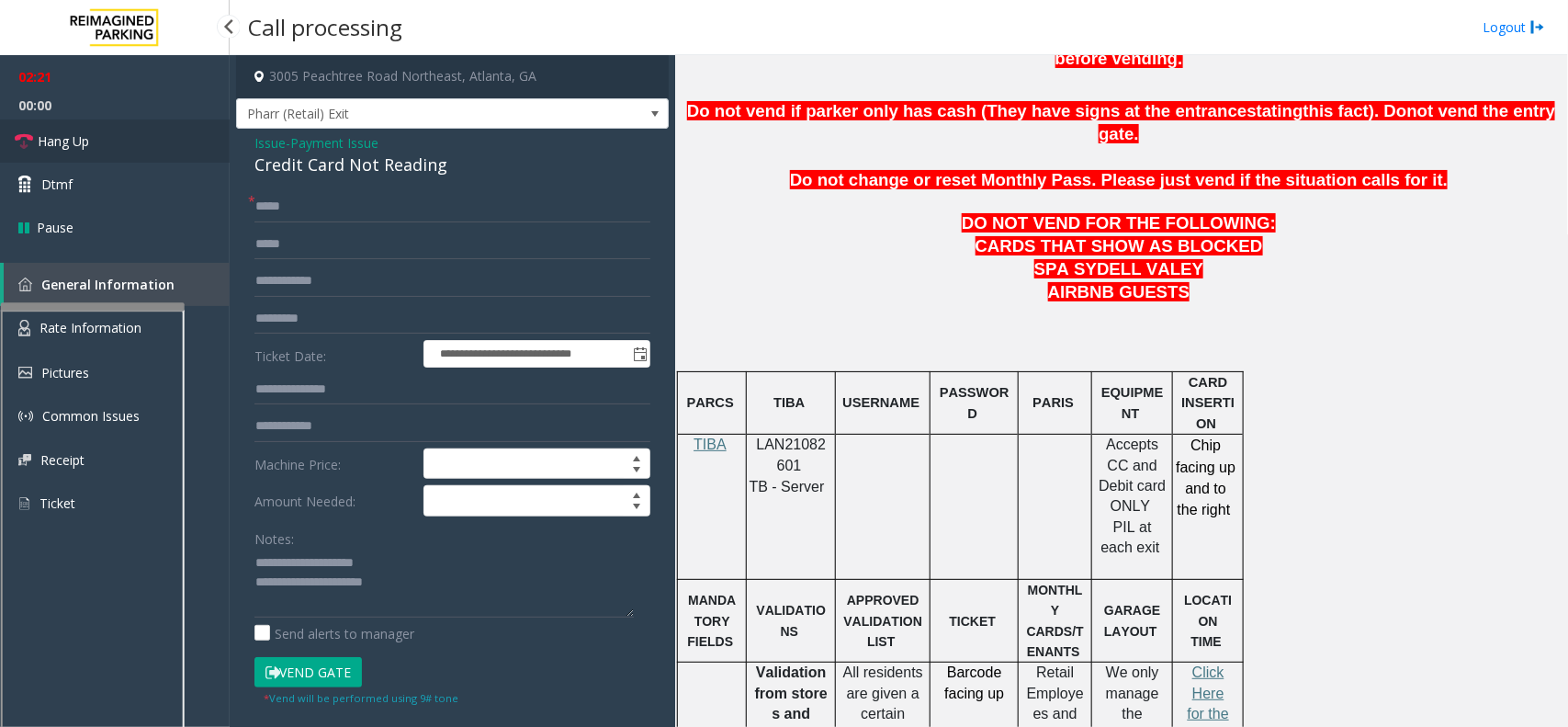 click on "Hang Up" at bounding box center (115, 141) 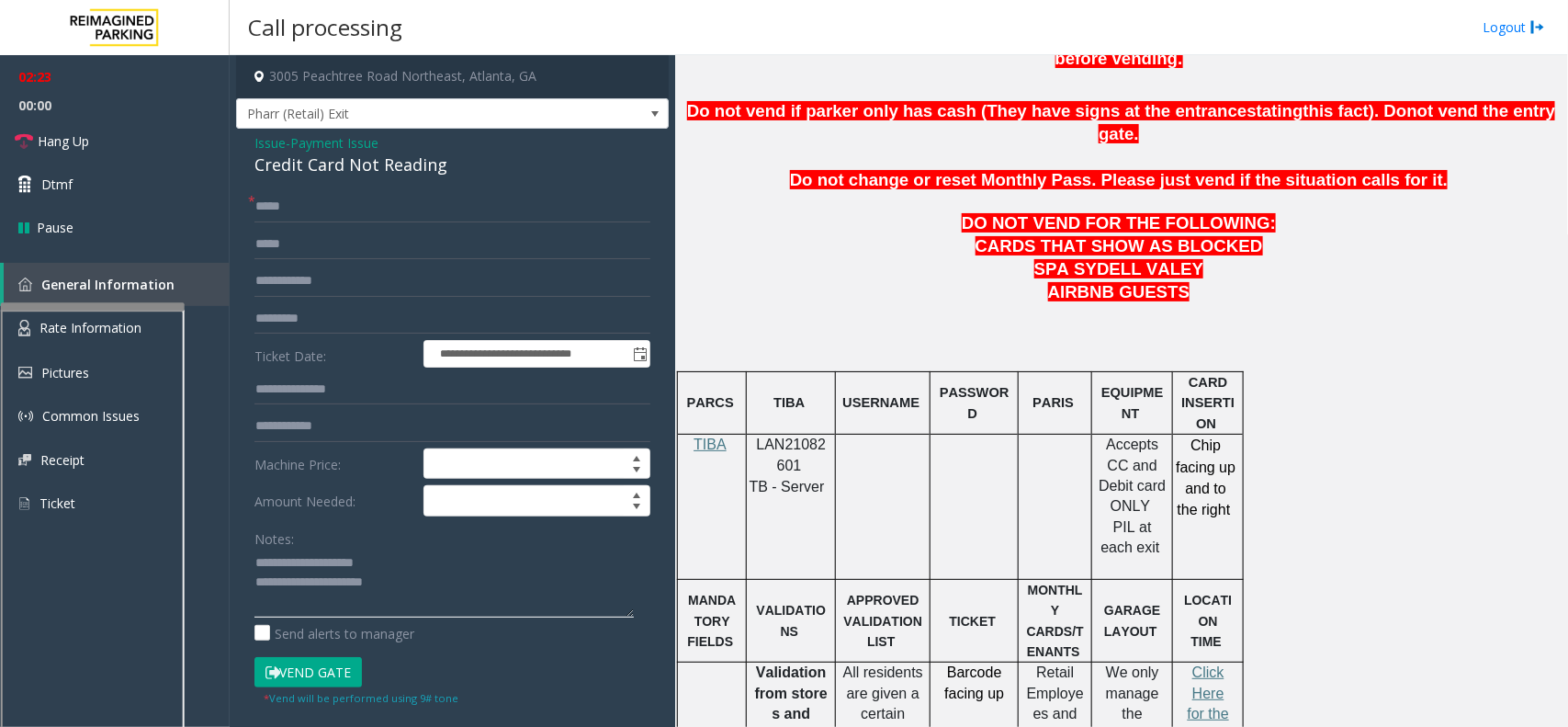 click 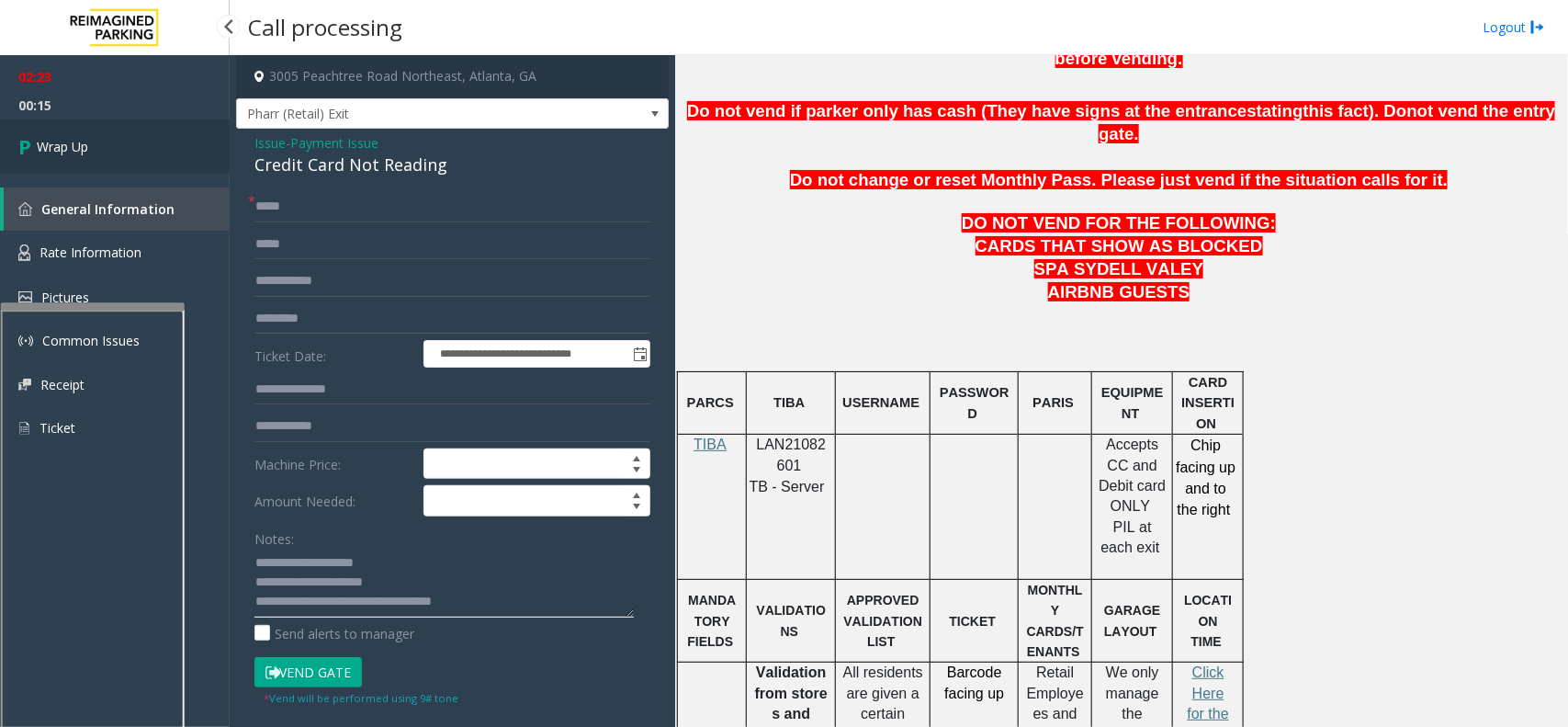 type on "**********" 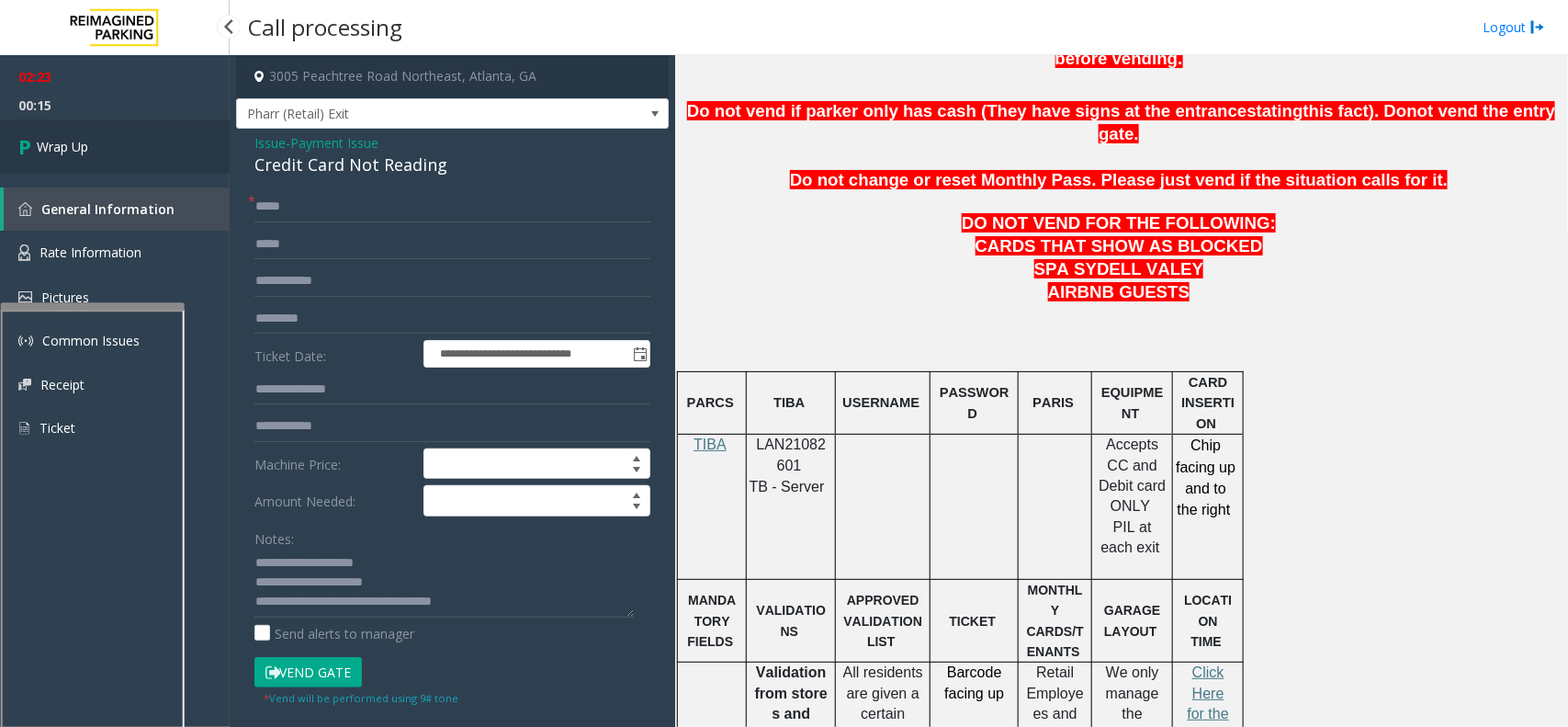 click on "Wrap Up" at bounding box center (62, 146) 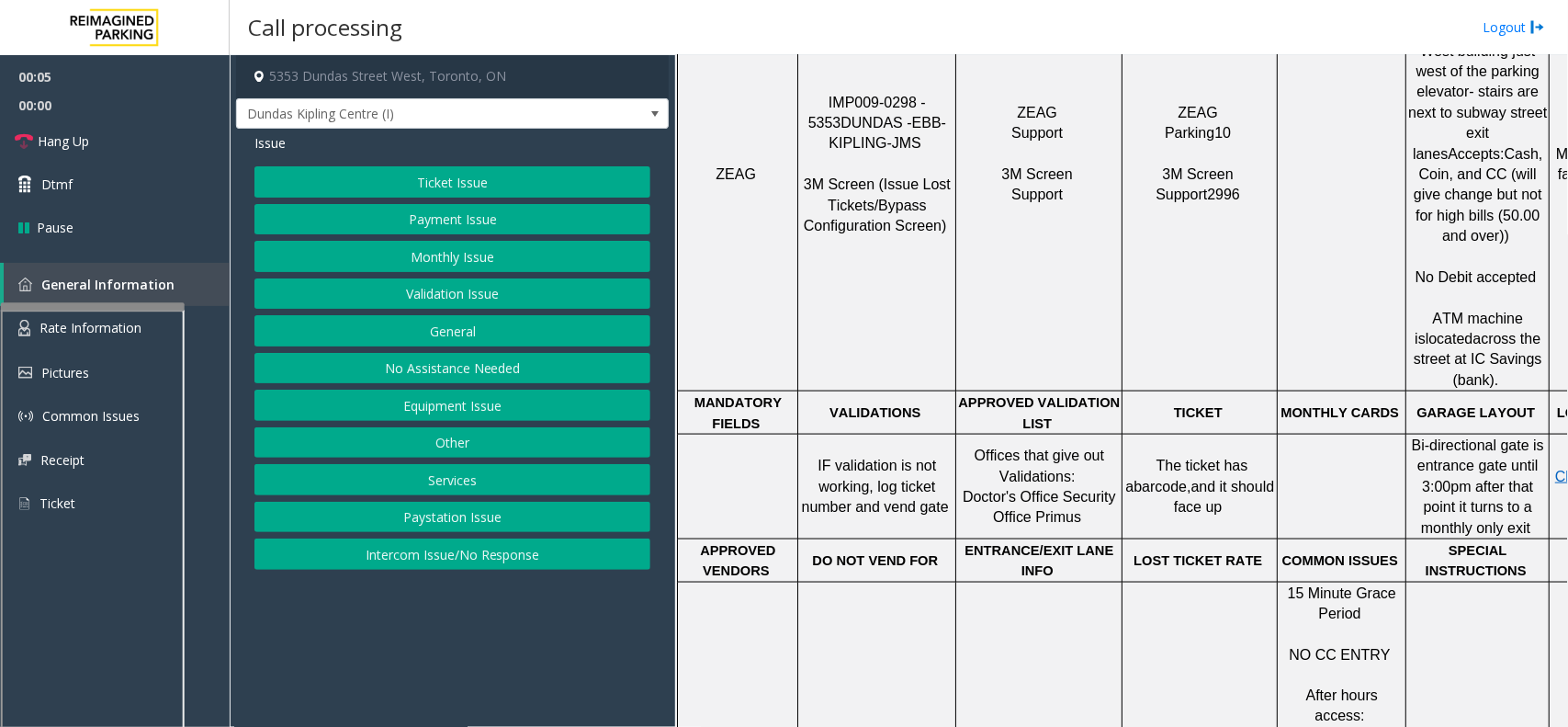 scroll, scrollTop: 804, scrollLeft: 0, axis: vertical 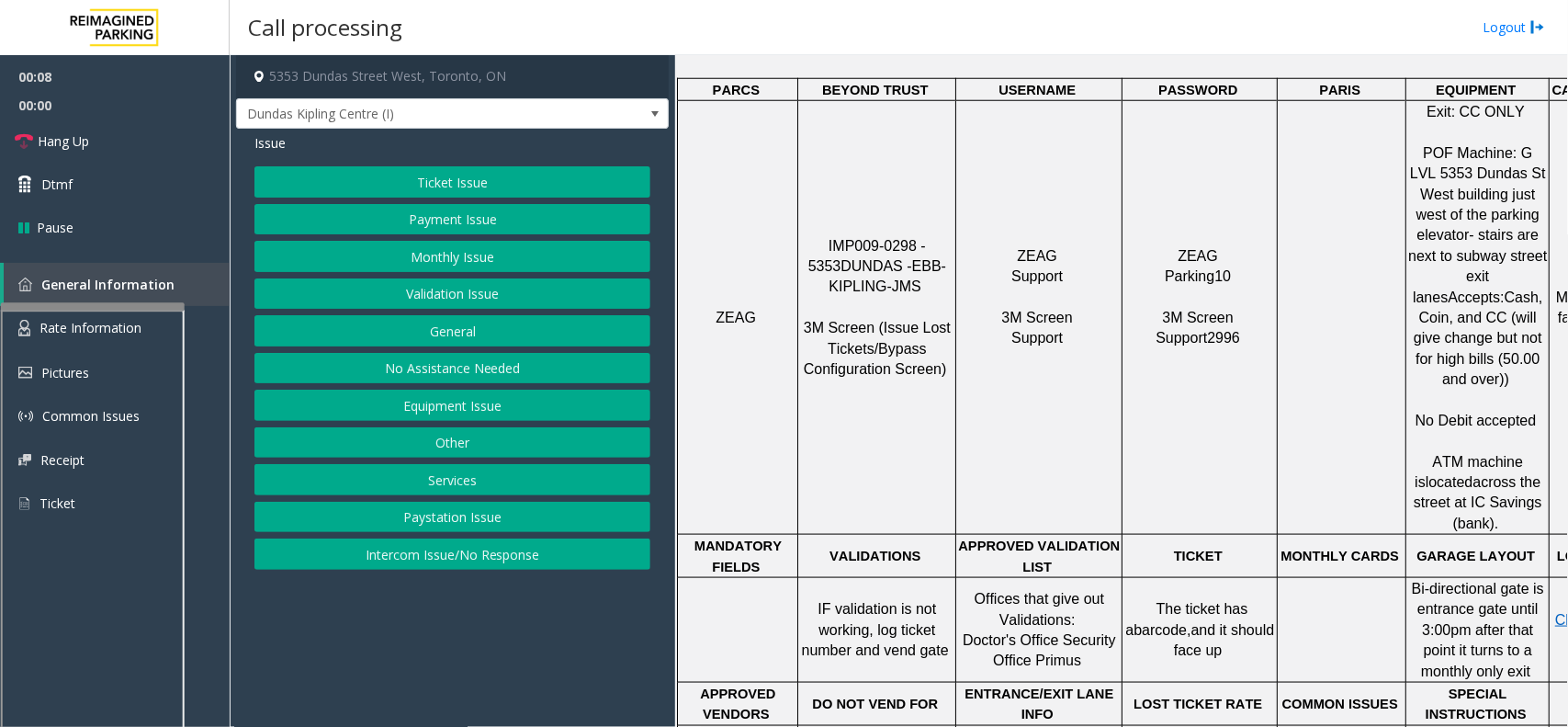 drag, startPoint x: 809, startPoint y: 209, endPoint x: 940, endPoint y: 210, distance: 131.00382 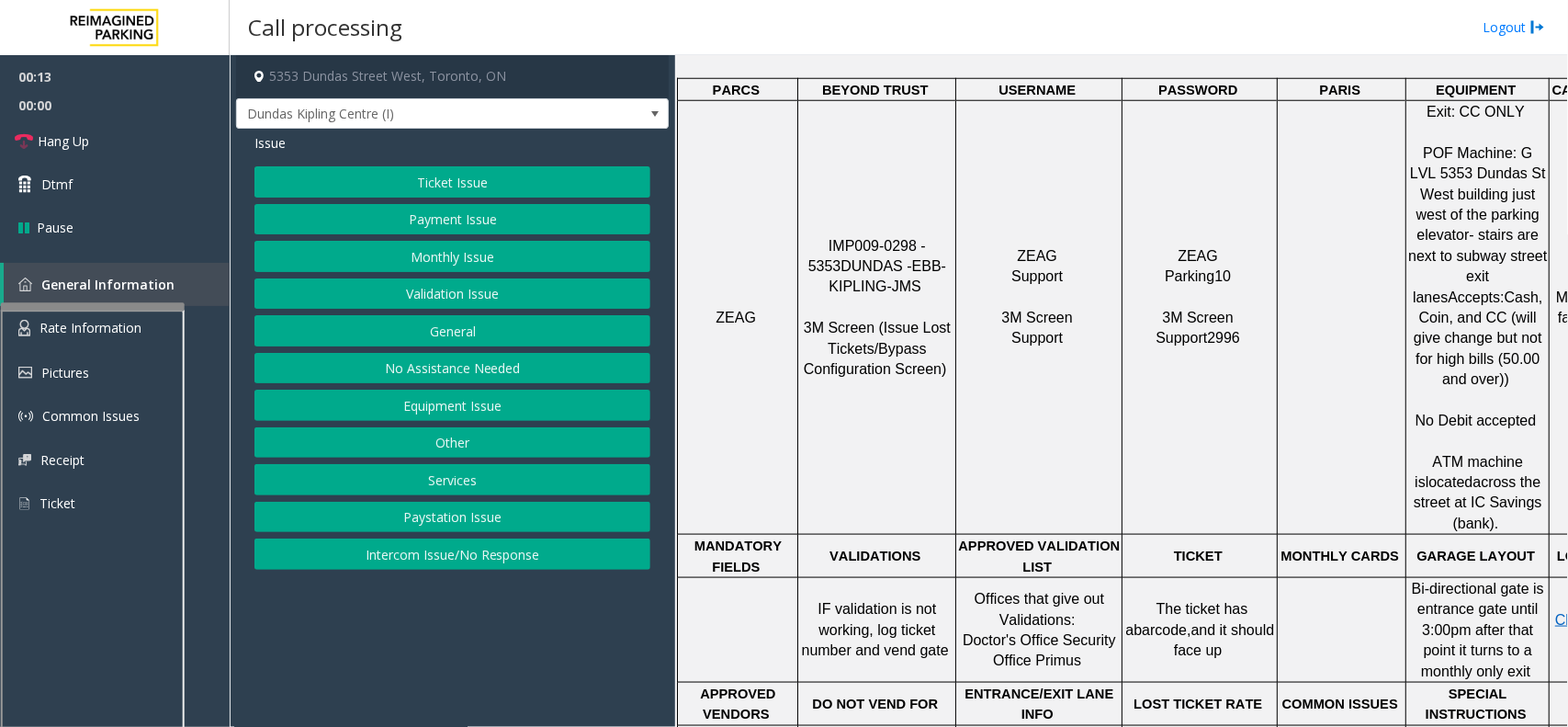 click on "Services" 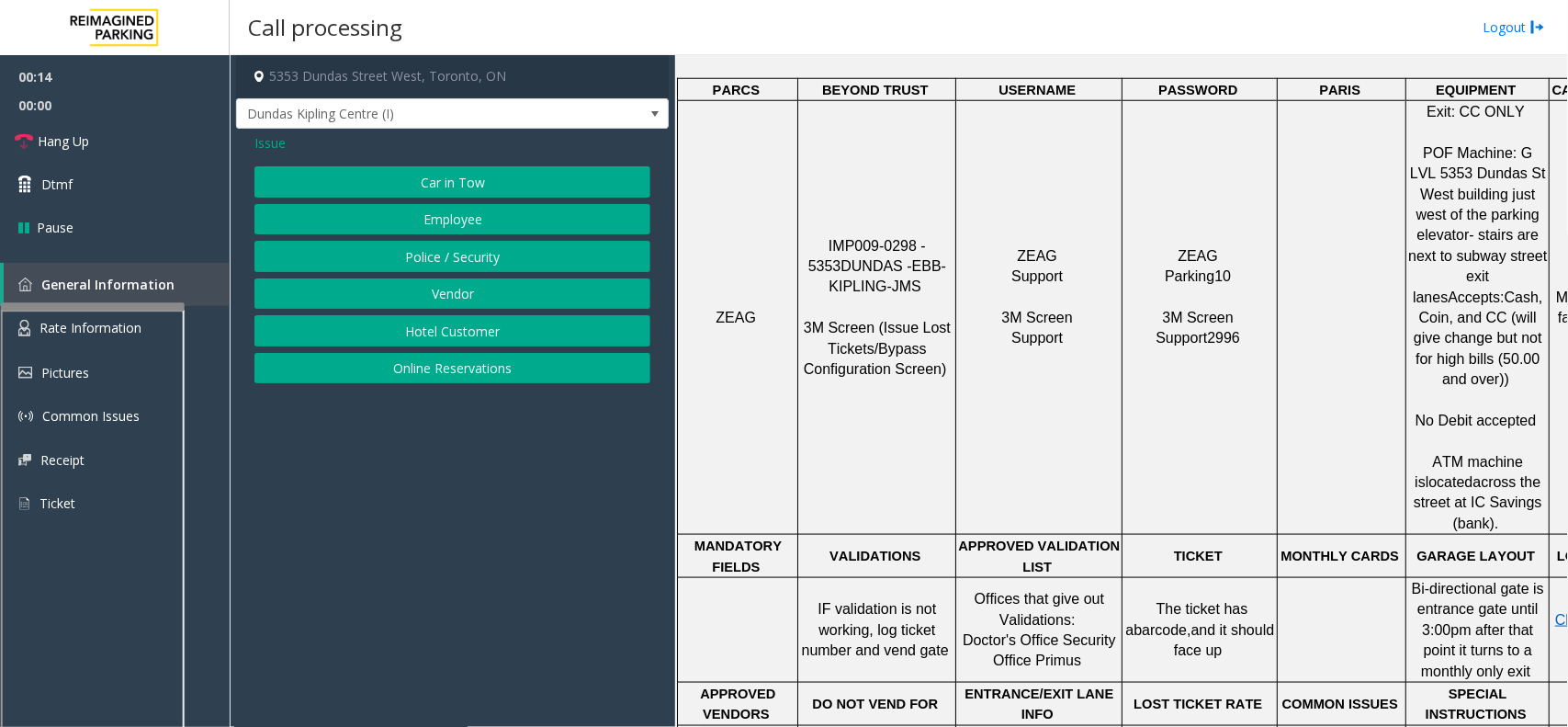click on "Police / Security" 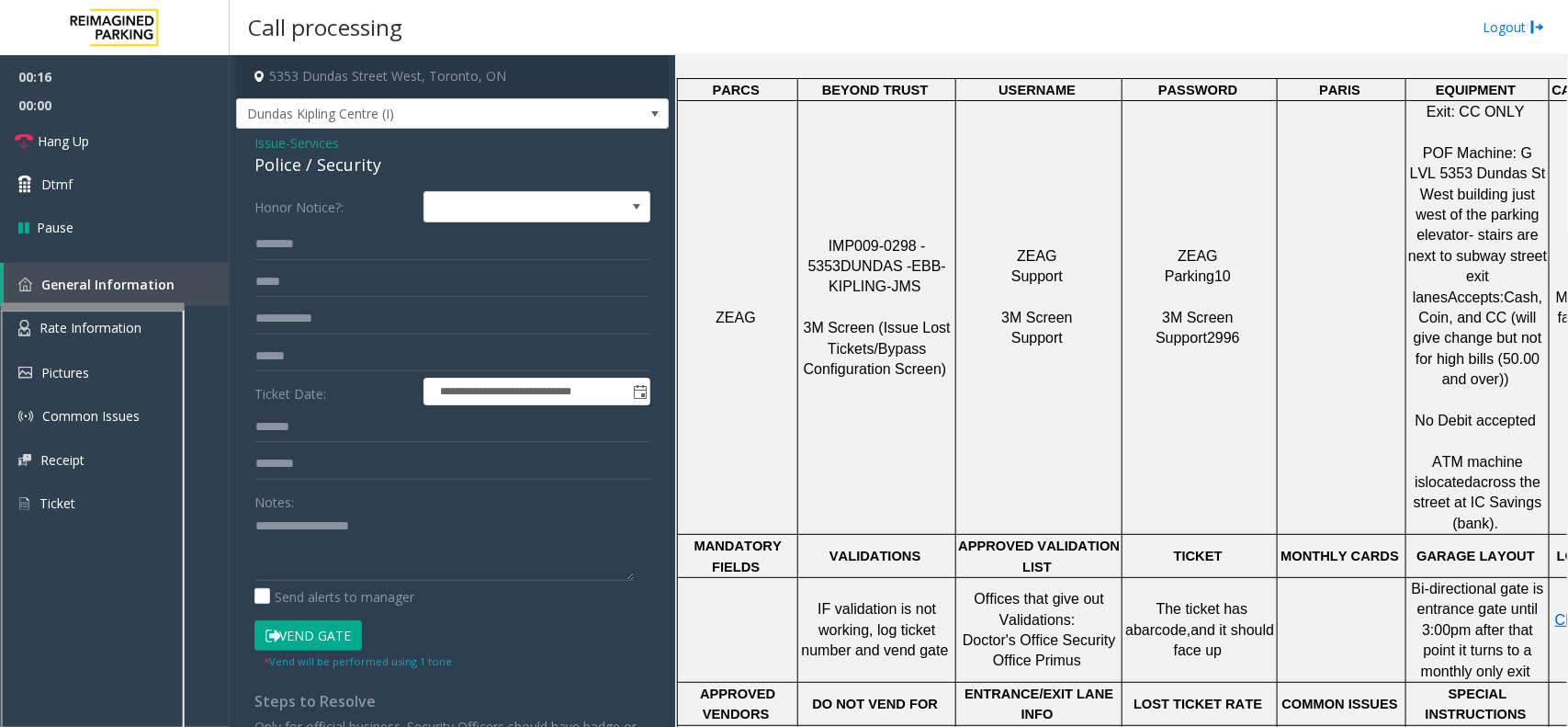 click on "Services" 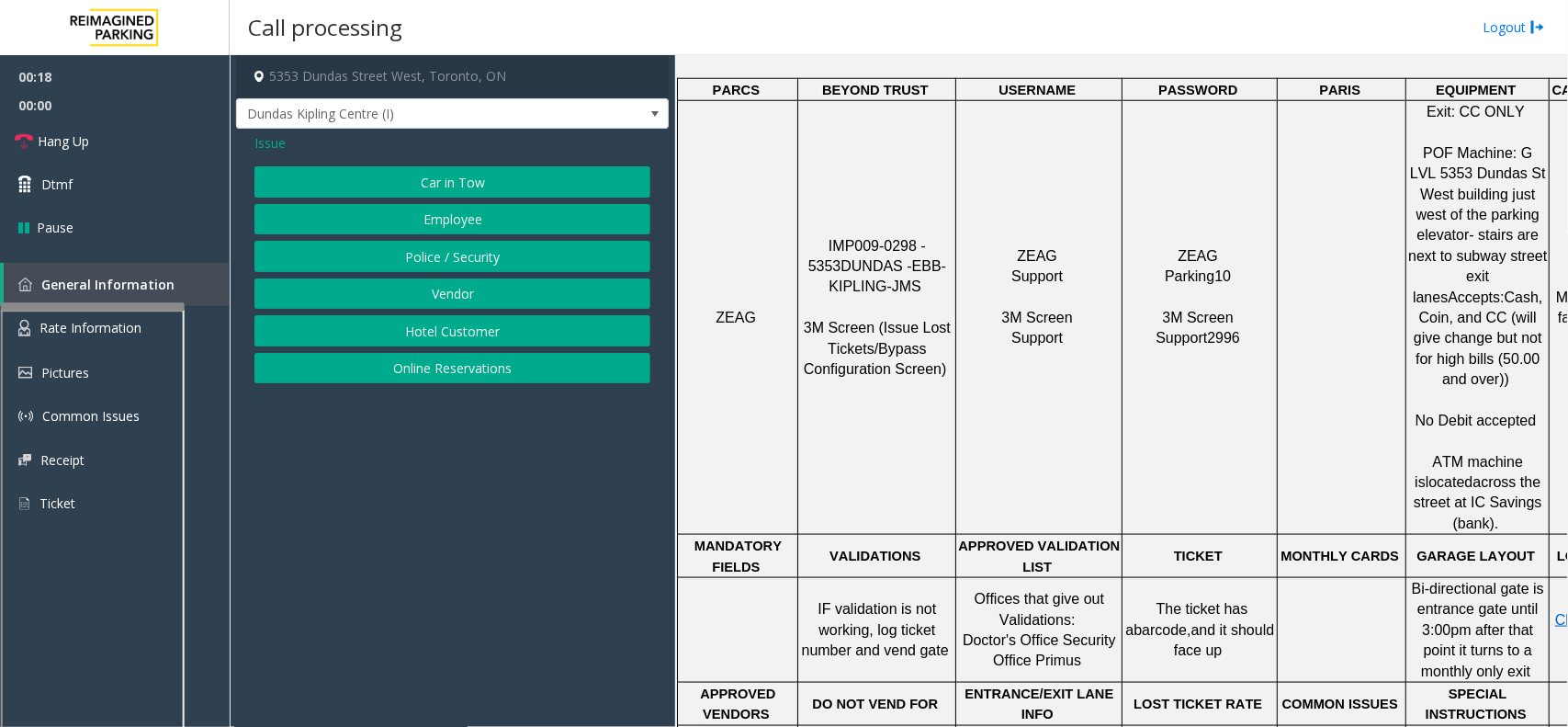 click on "Vendor" 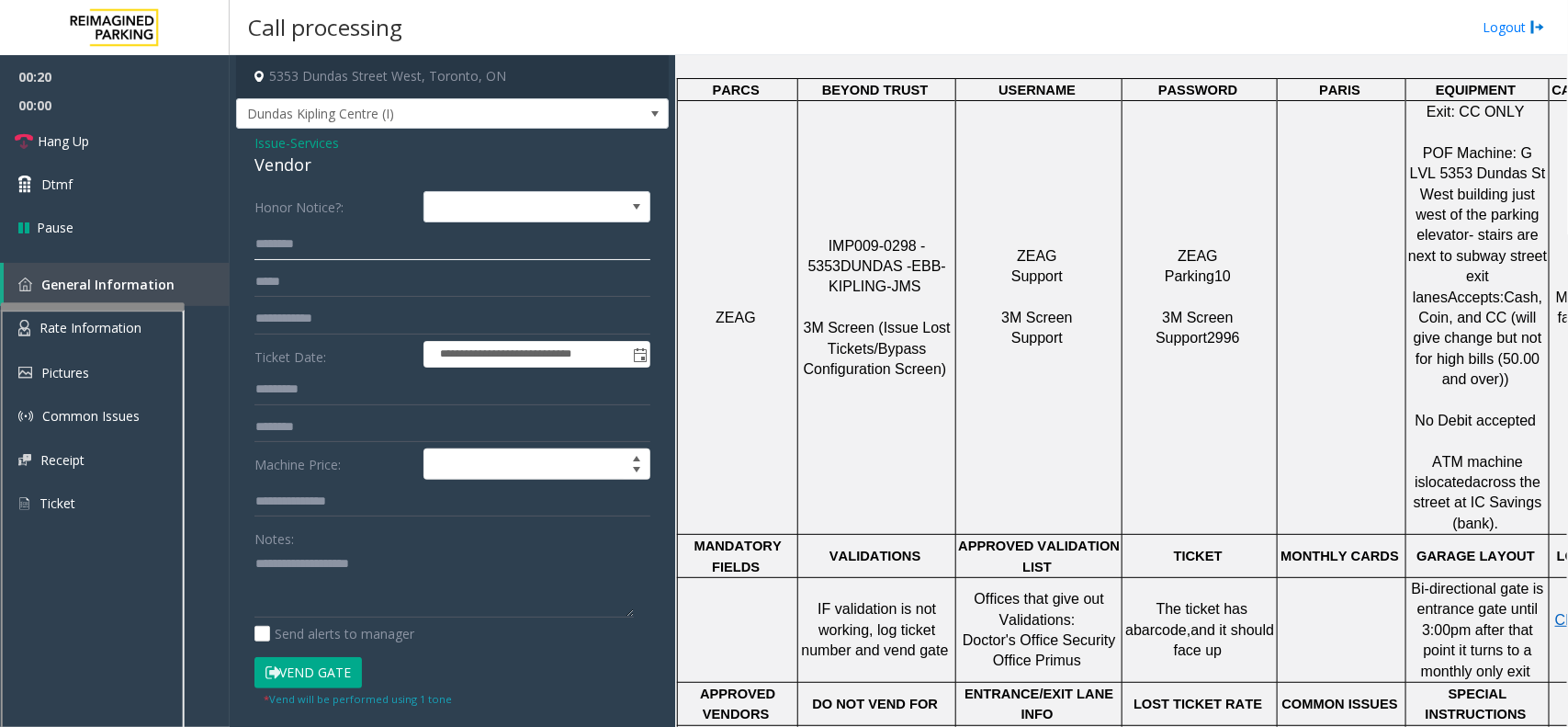 click 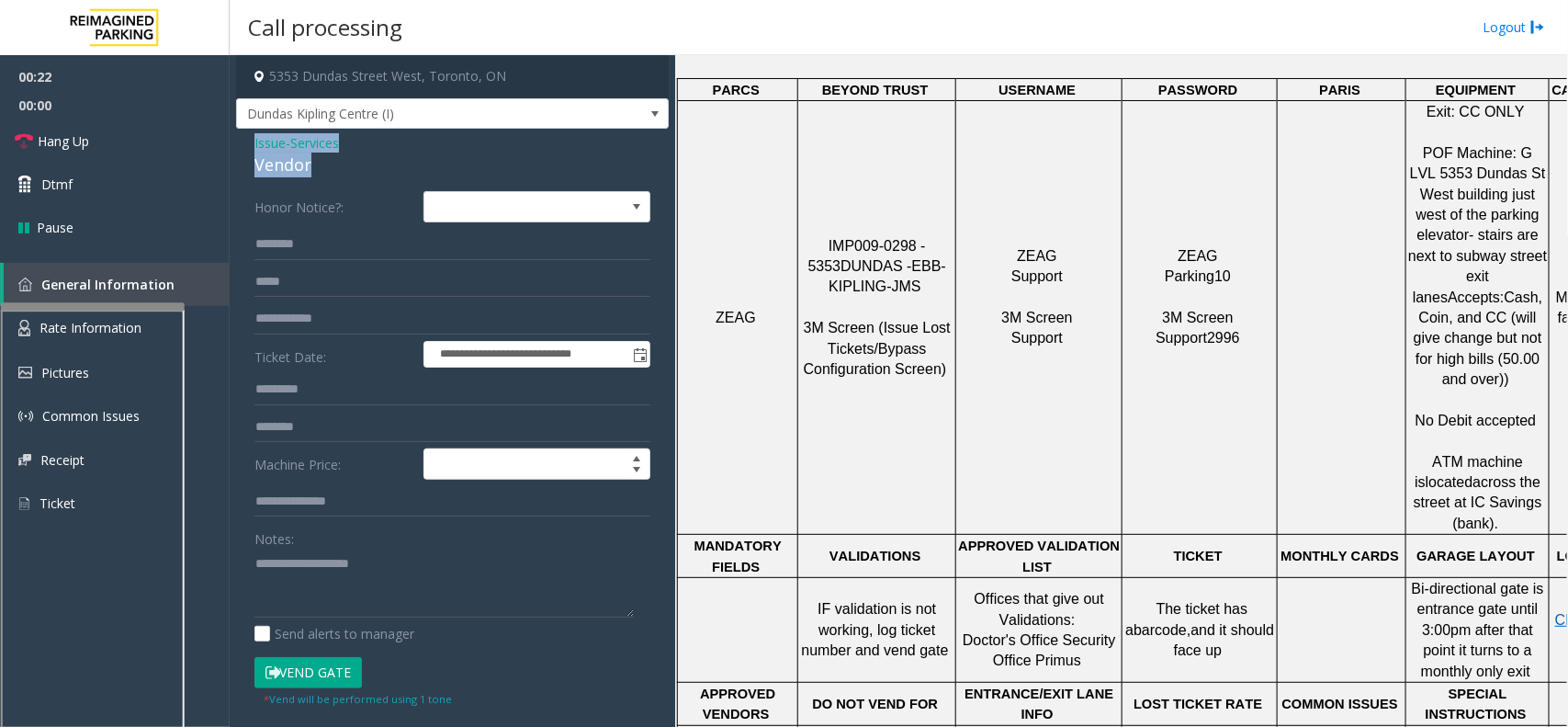 drag, startPoint x: 313, startPoint y: 161, endPoint x: 273, endPoint y: 152, distance: 41 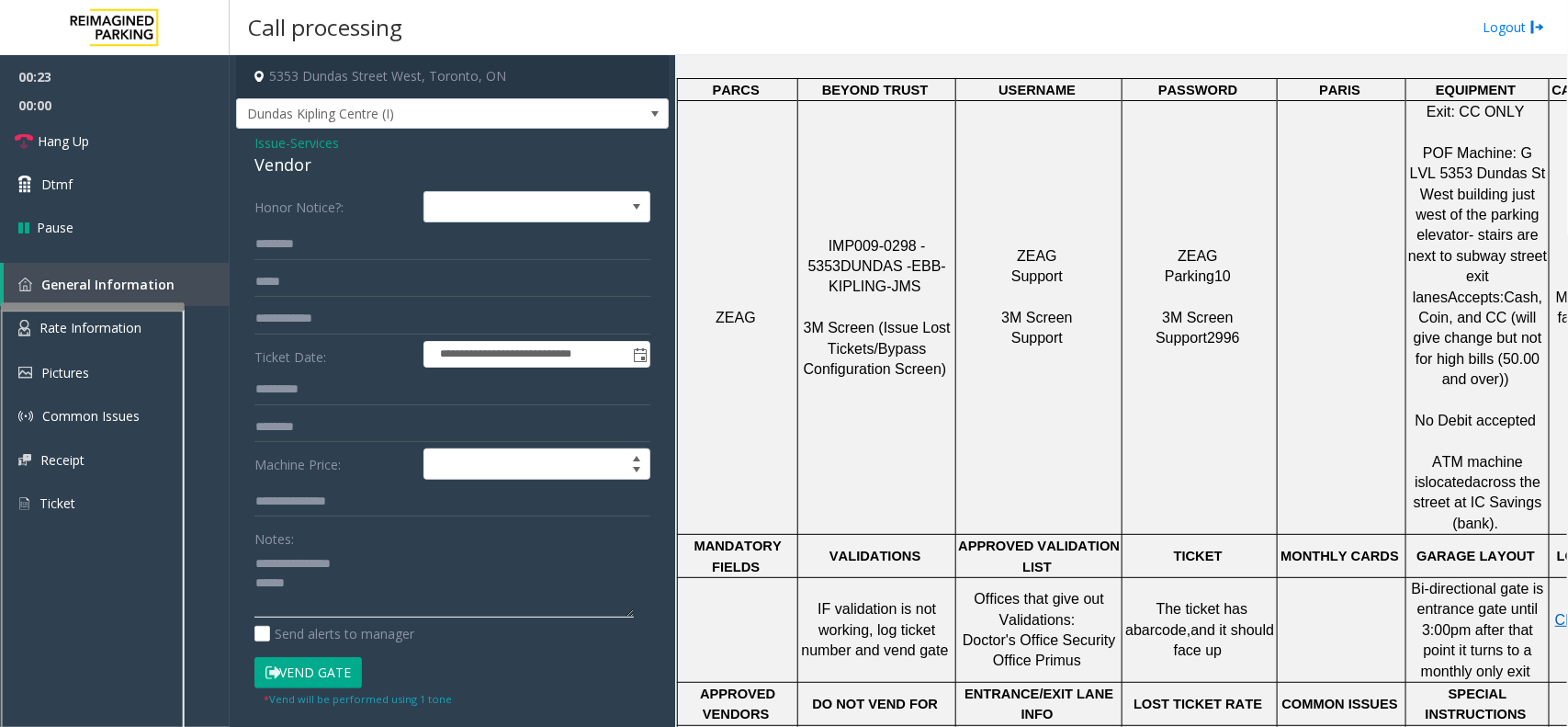 click 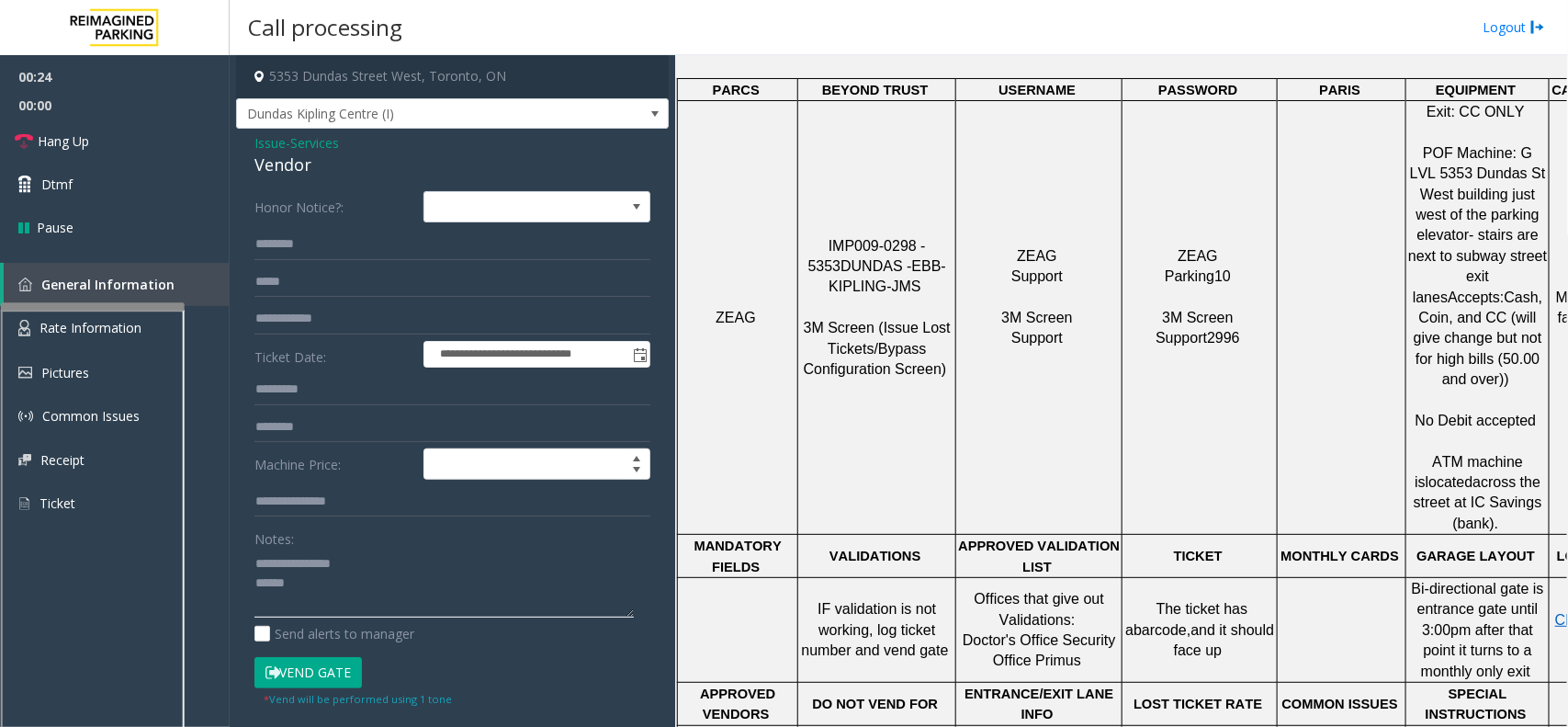 click 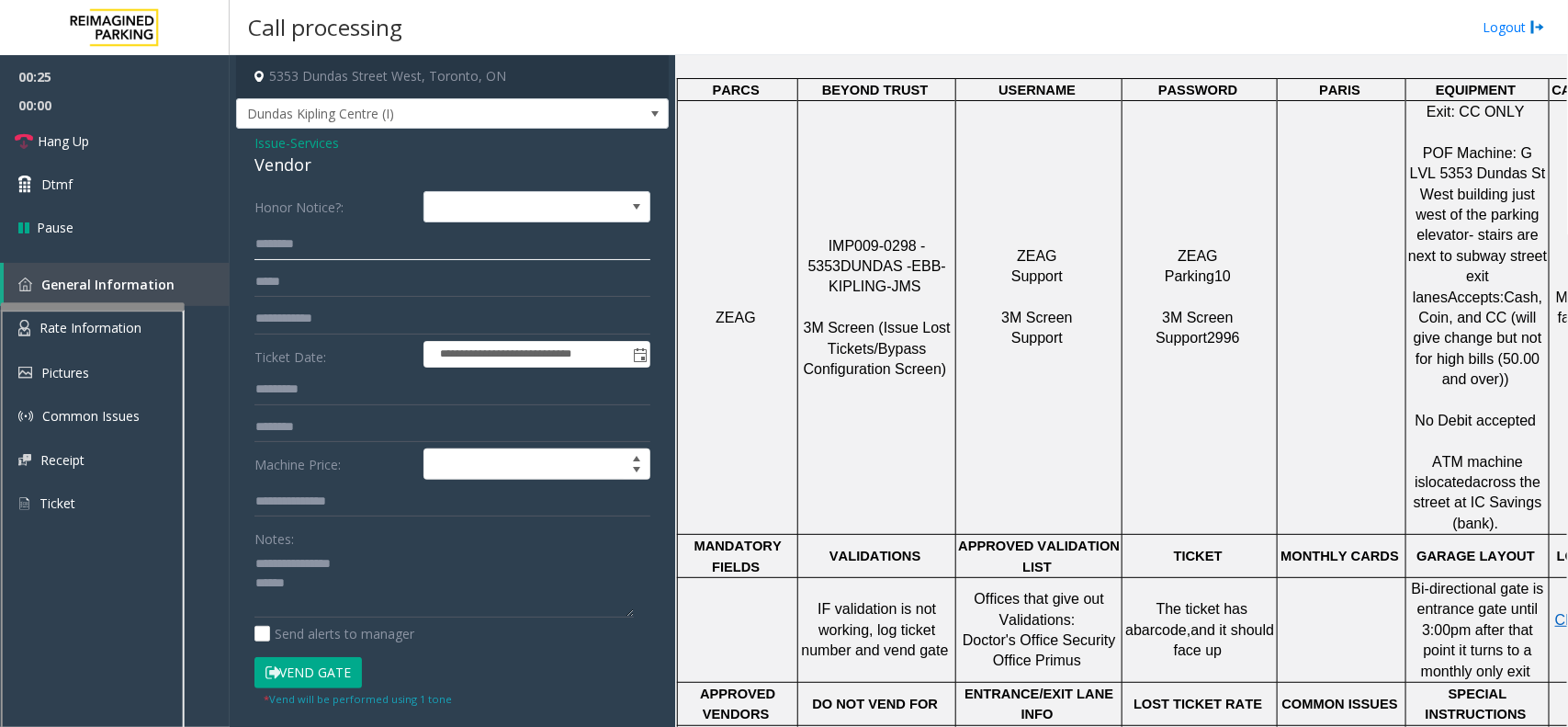 click 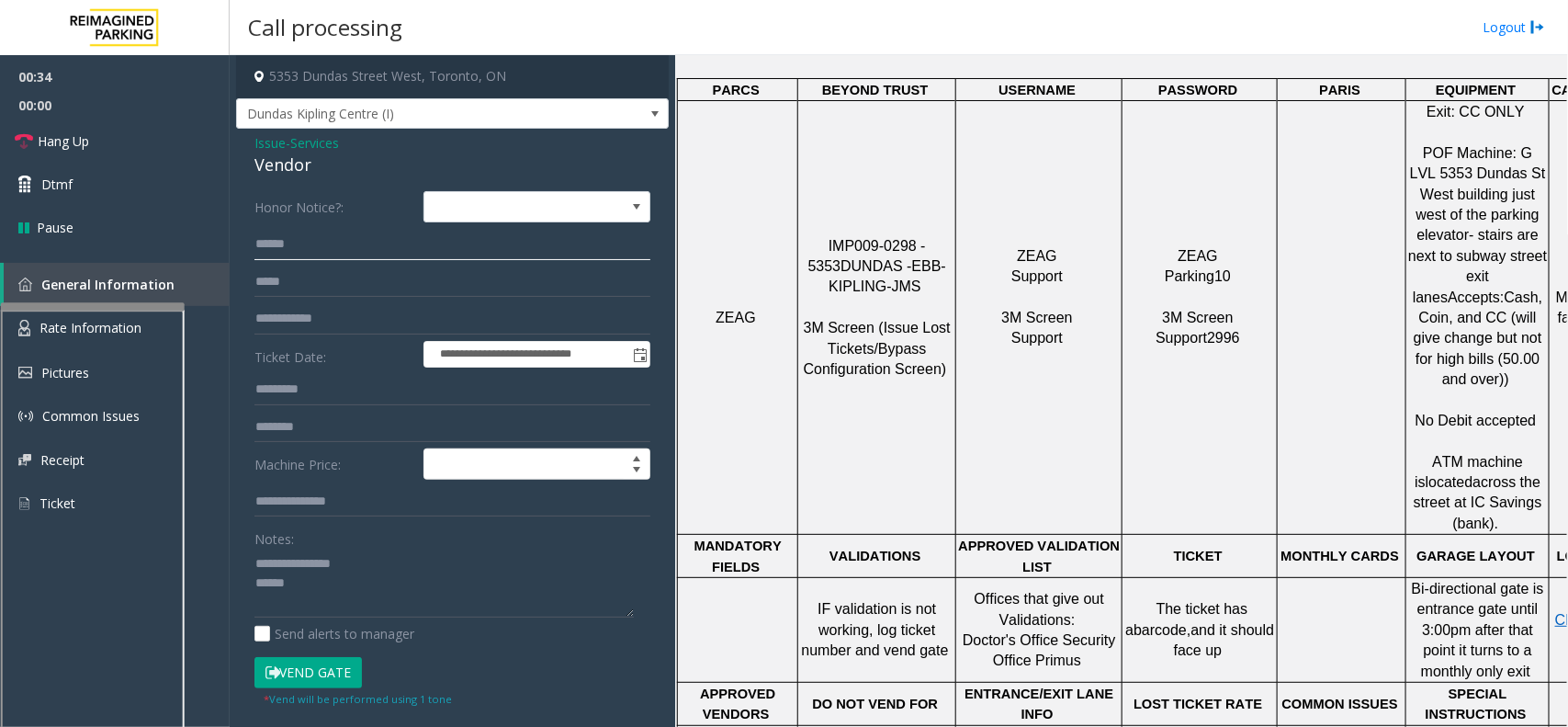 type on "******" 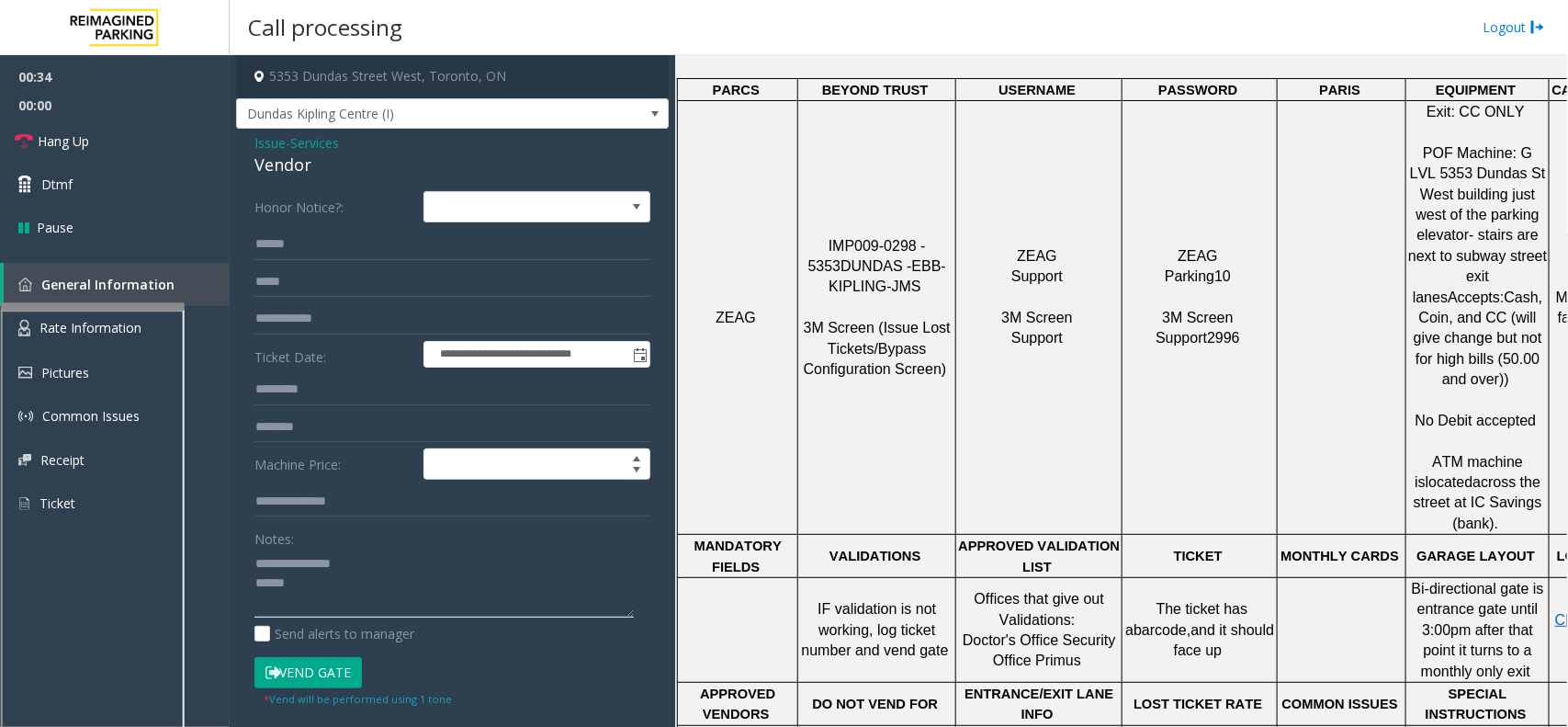 click 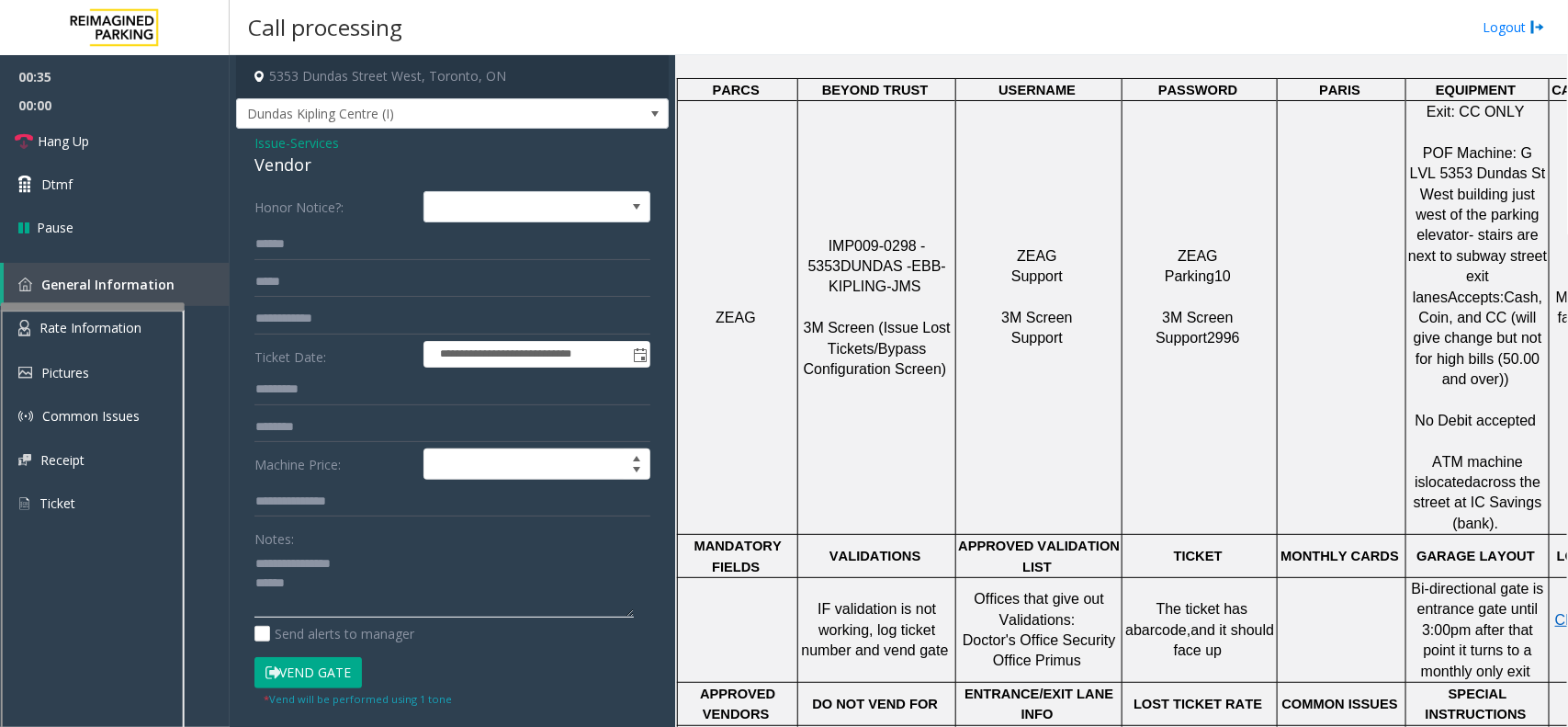 click 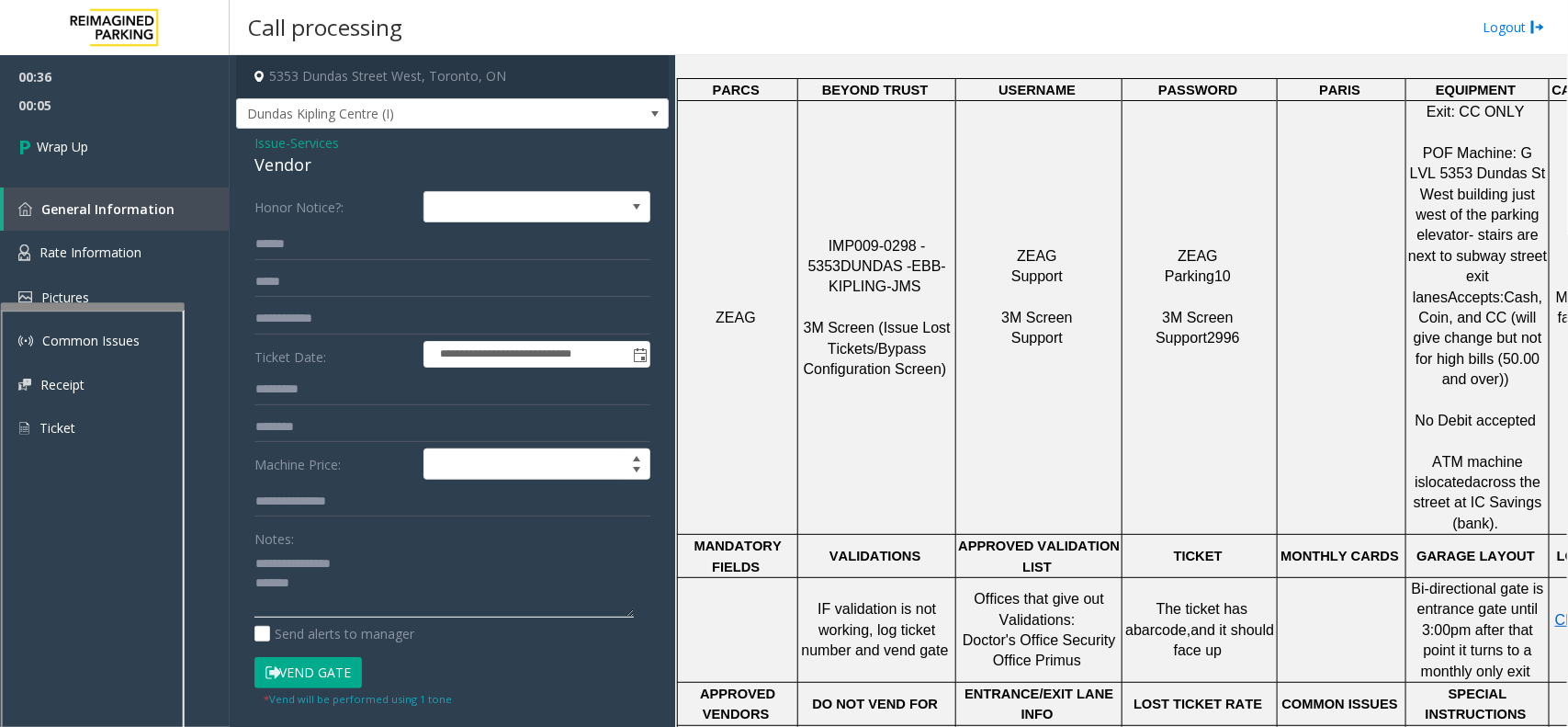 click 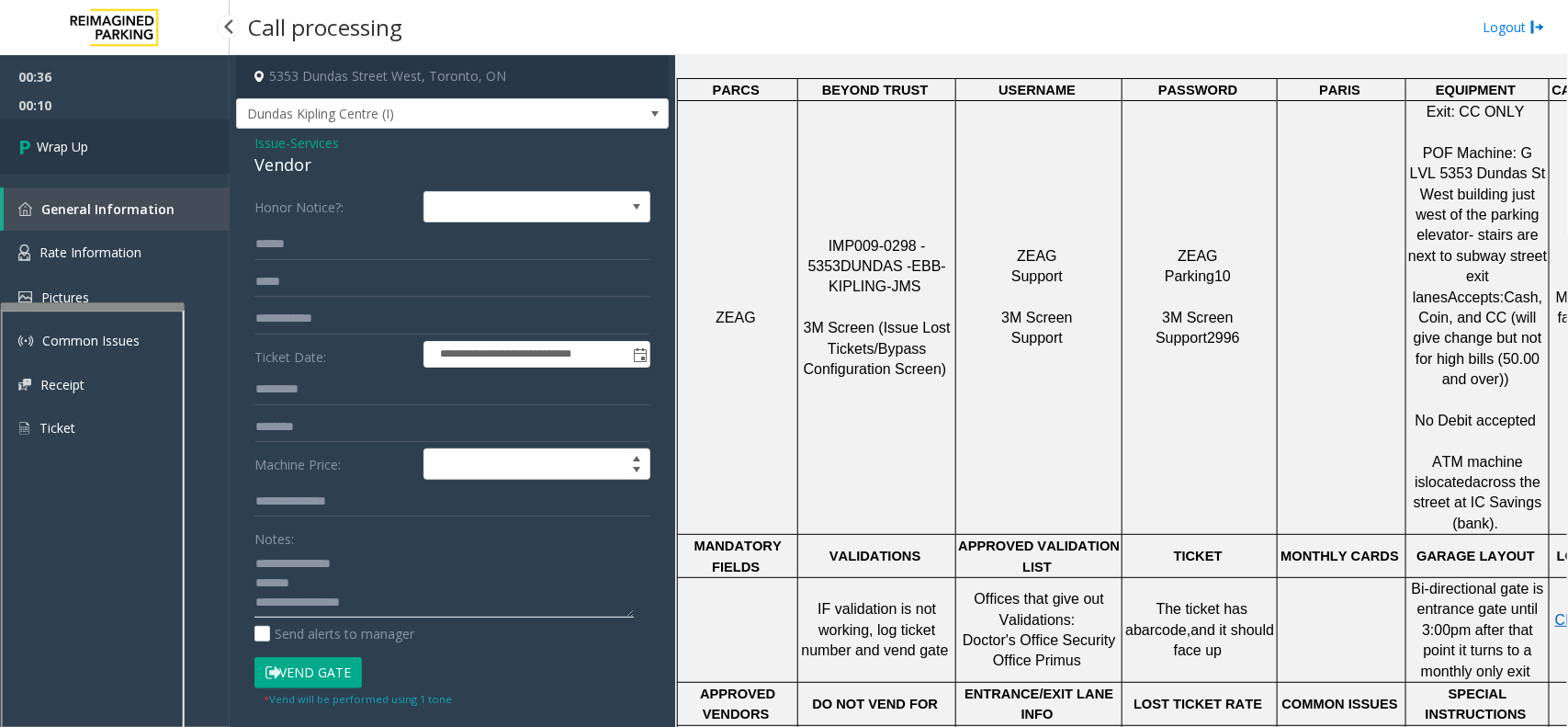 type on "**********" 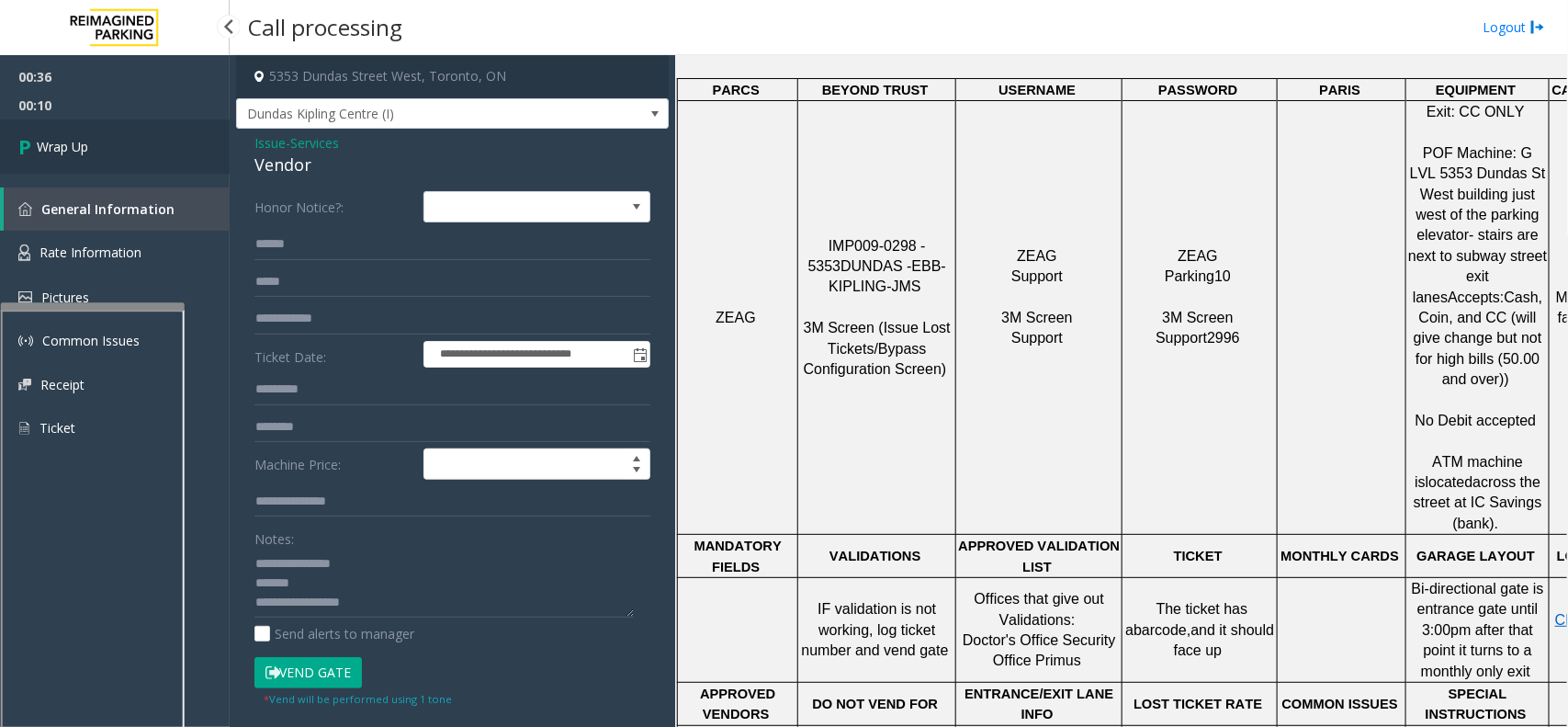 click on "Wrap Up" at bounding box center (115, 146) 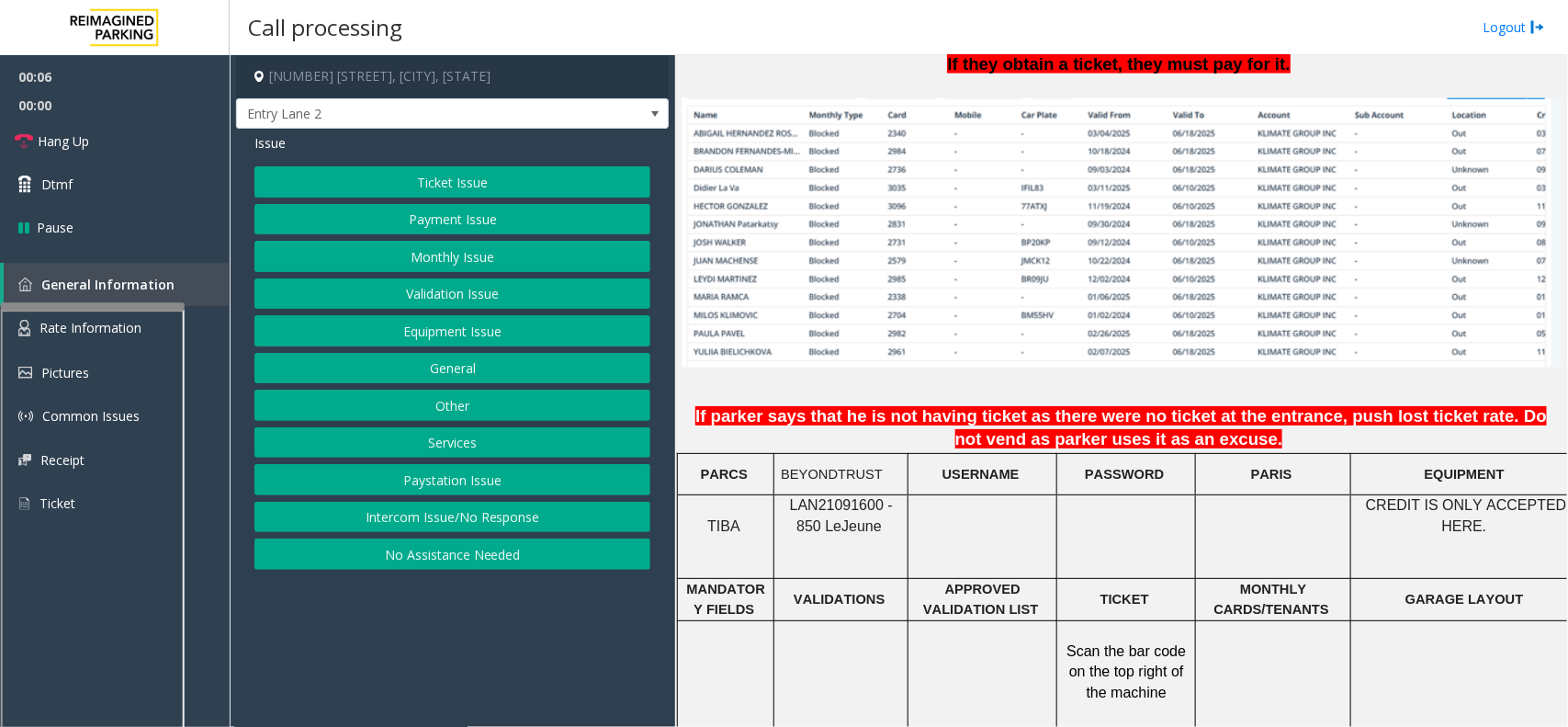 scroll, scrollTop: 1264, scrollLeft: 0, axis: vertical 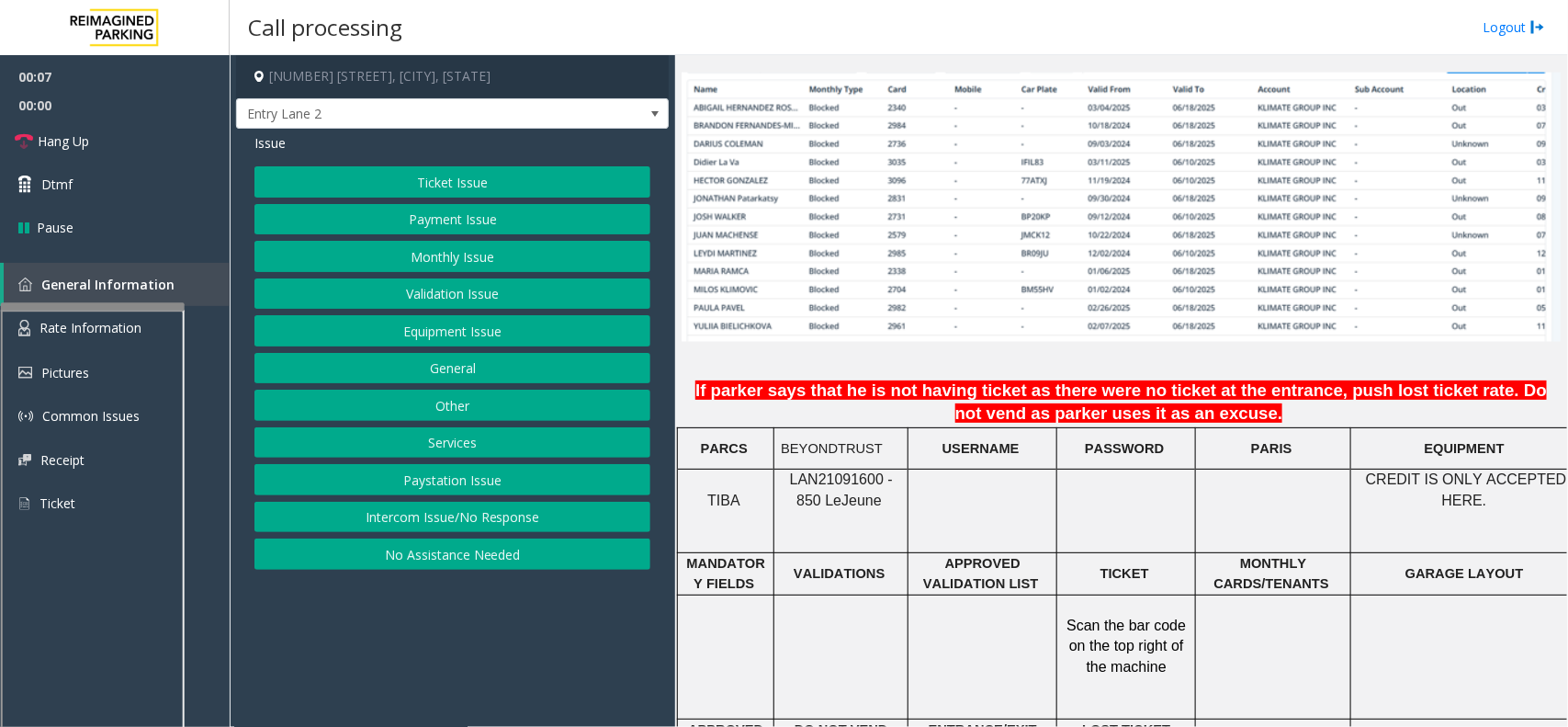 click on "LAN21091600 - 850 Le" 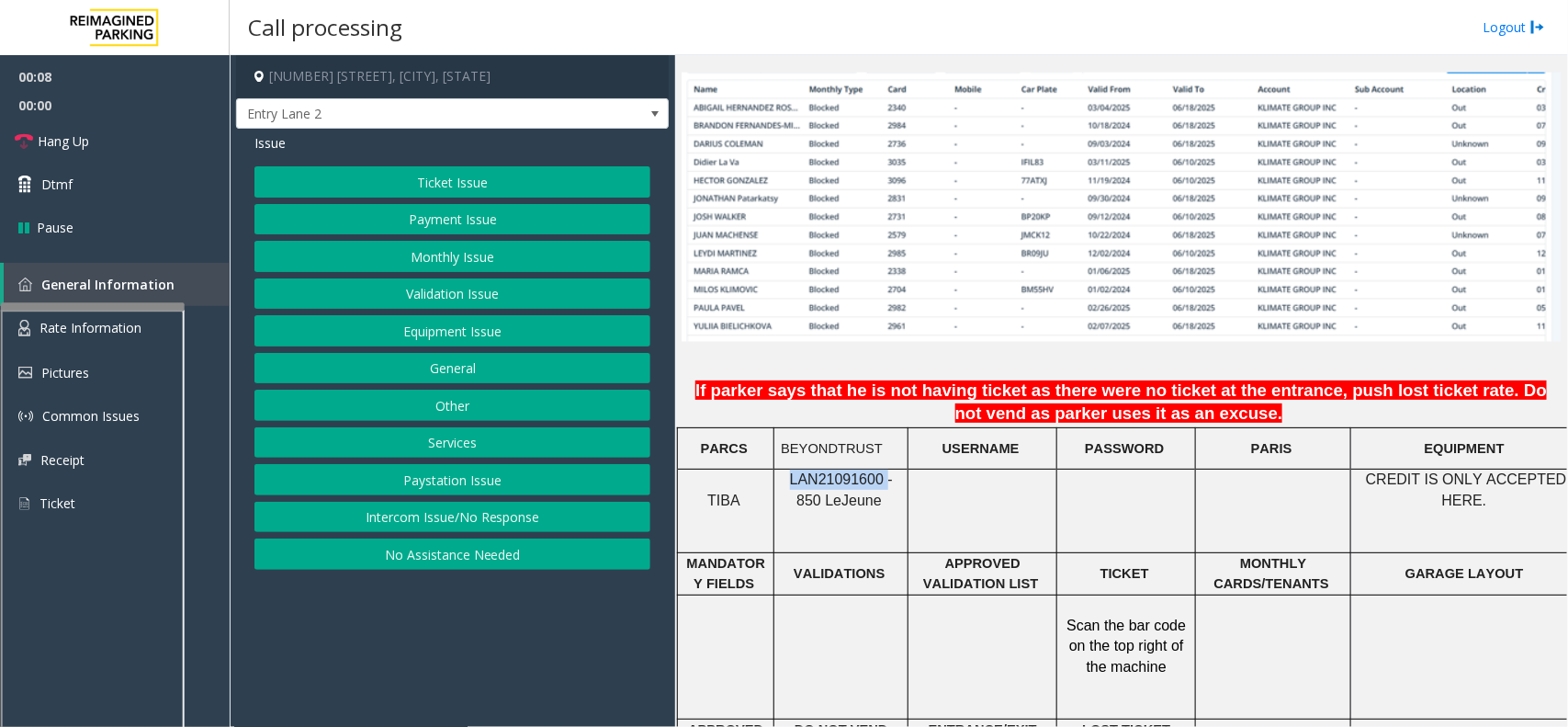click on "LAN21091600 - 850 Le" 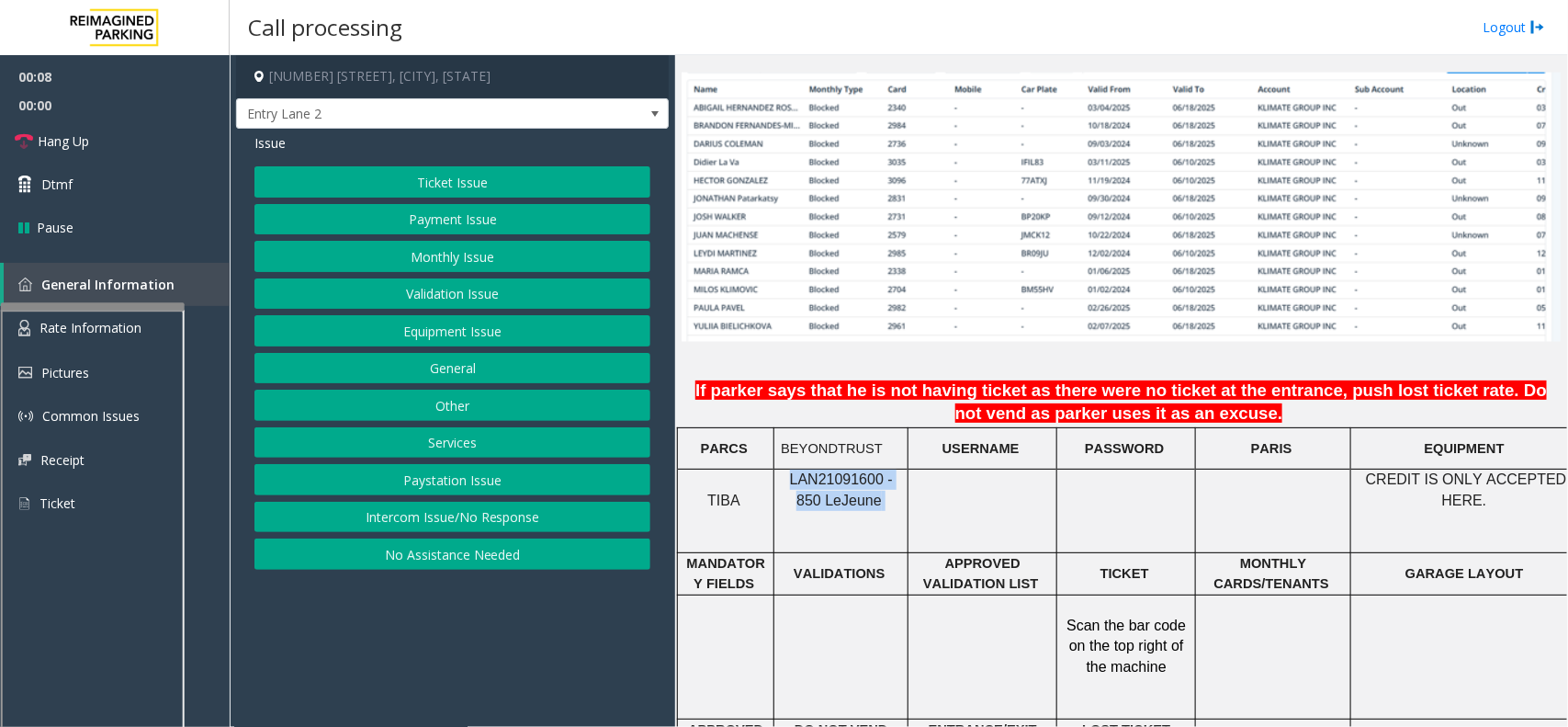 click on "LAN21091600 - 850 Le" 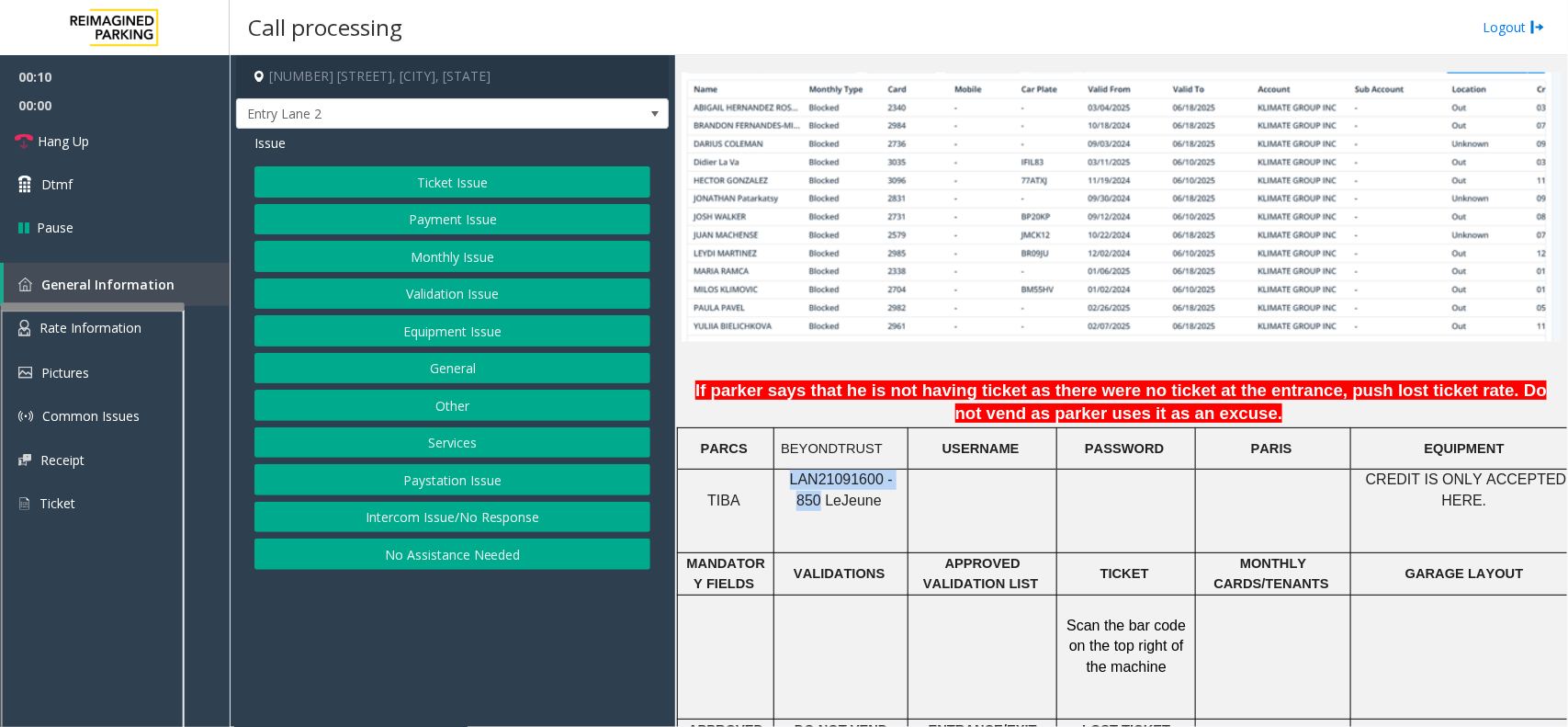 drag, startPoint x: 901, startPoint y: 507, endPoint x: 779, endPoint y: 506, distance: 122.0041 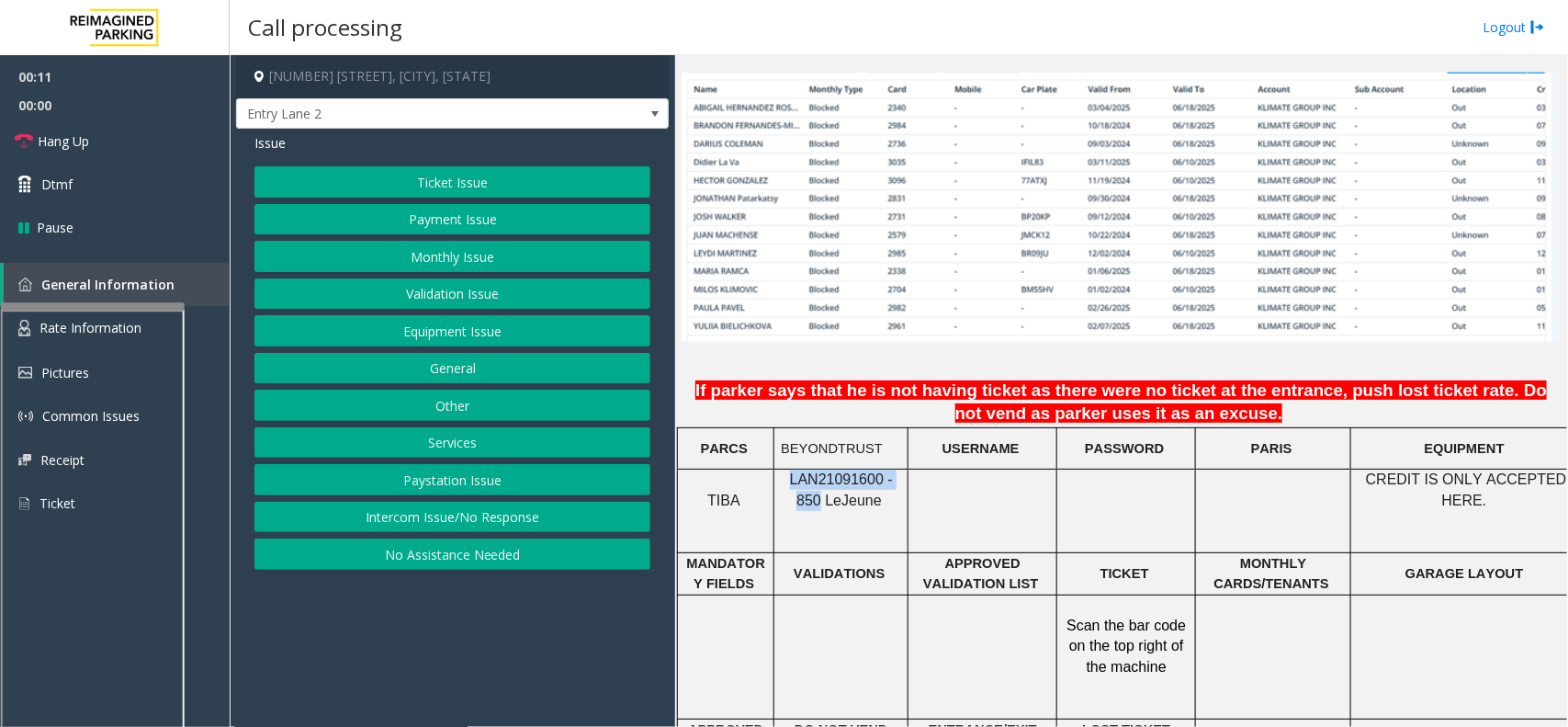 copy on "LAN21091600 - 850" 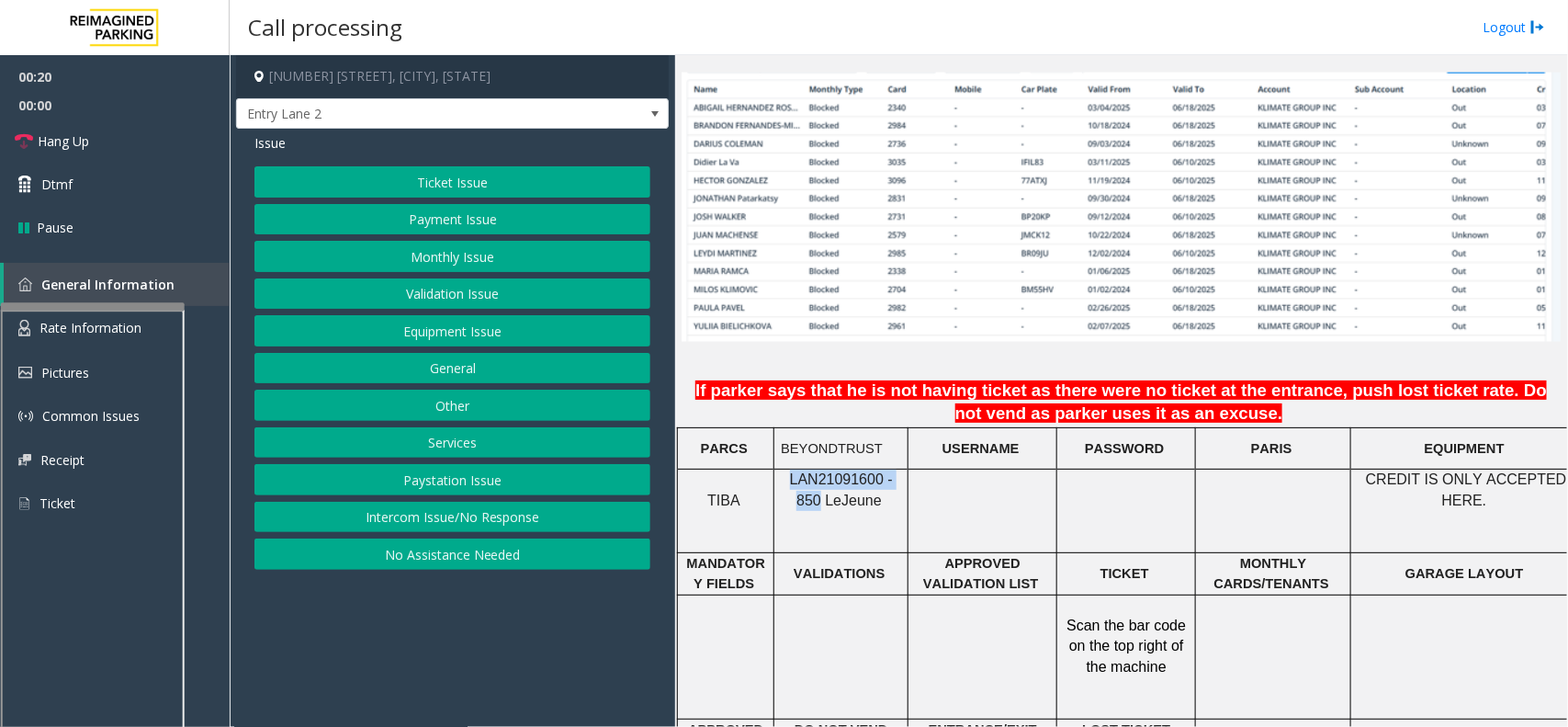click on "Monthly Issue" 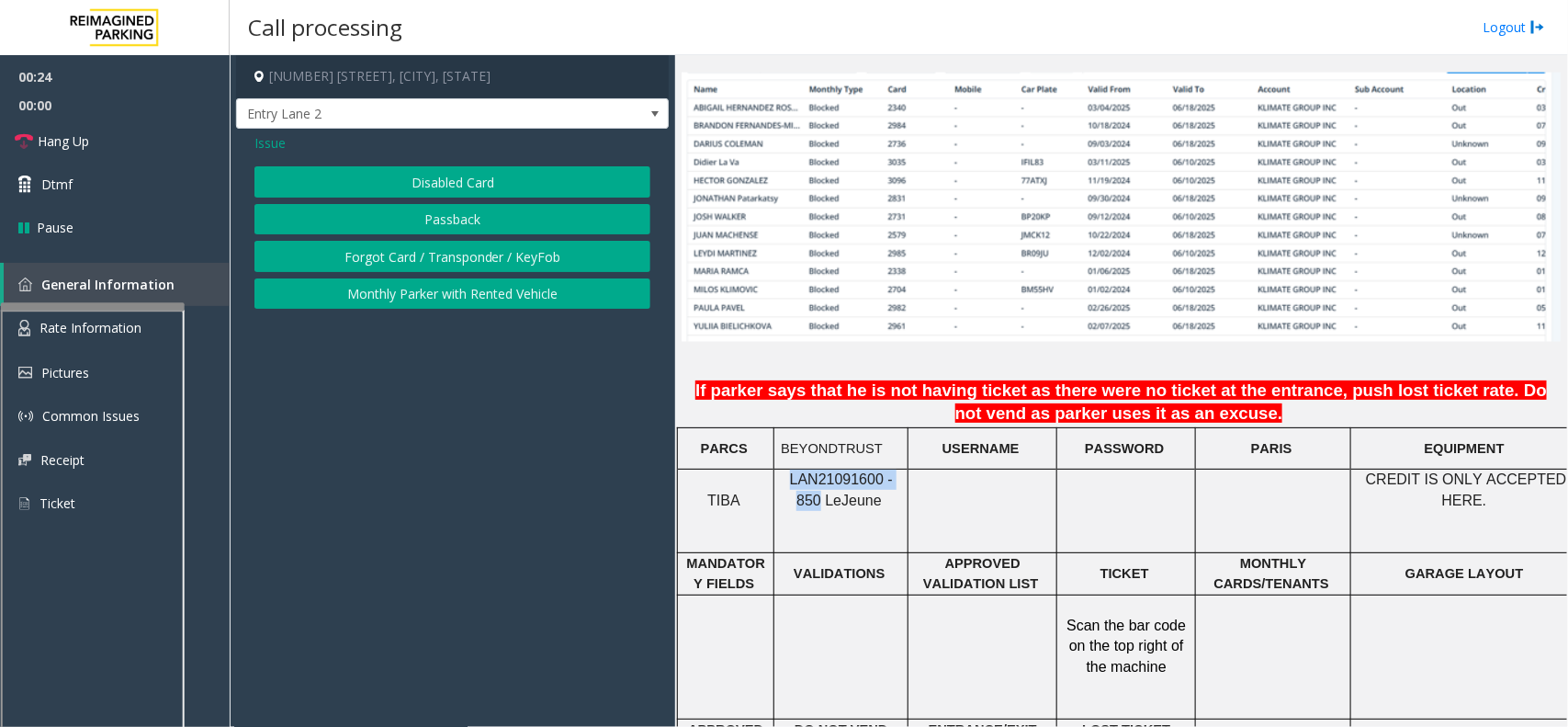 click on "Forgot Card / Transponder / KeyFob" 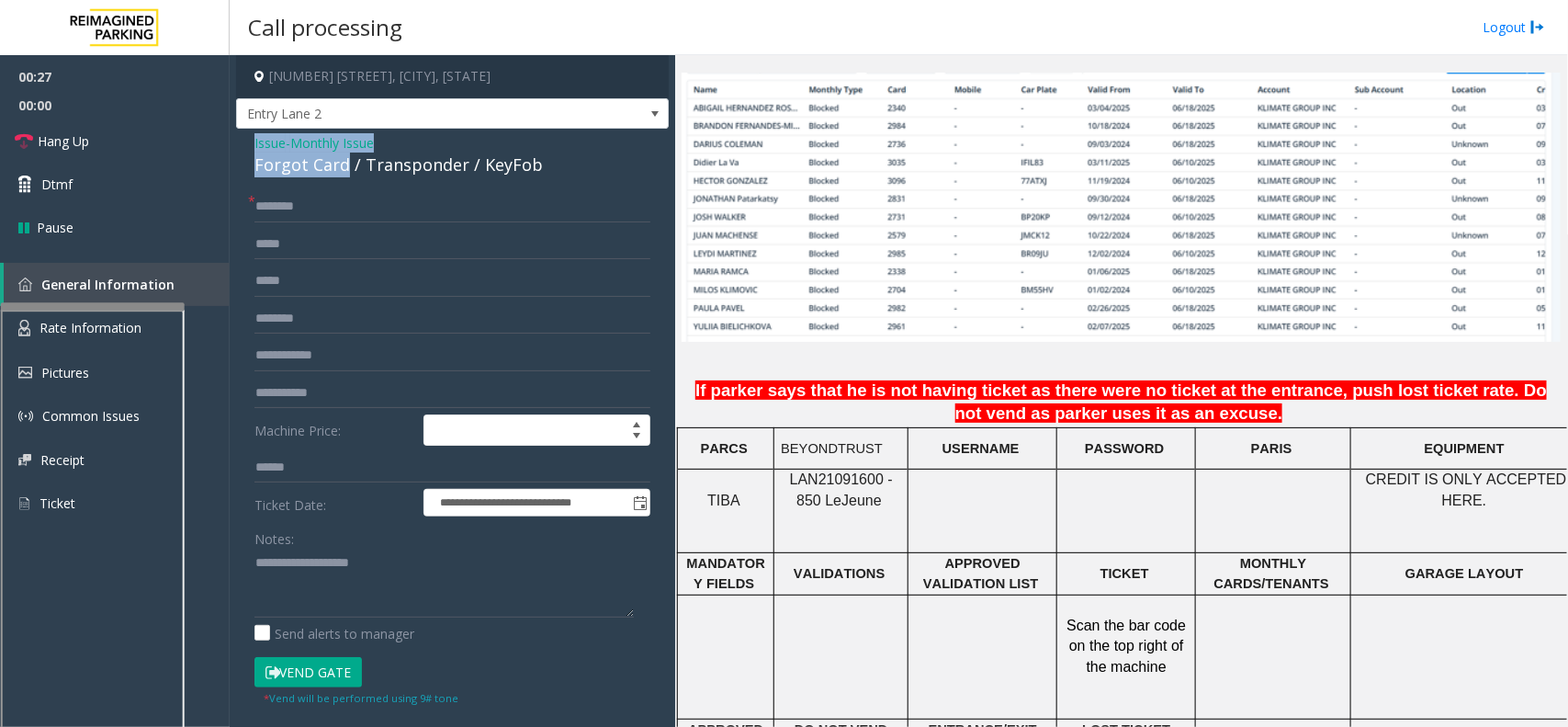 drag, startPoint x: 343, startPoint y: 164, endPoint x: 258, endPoint y: 131, distance: 91.18114 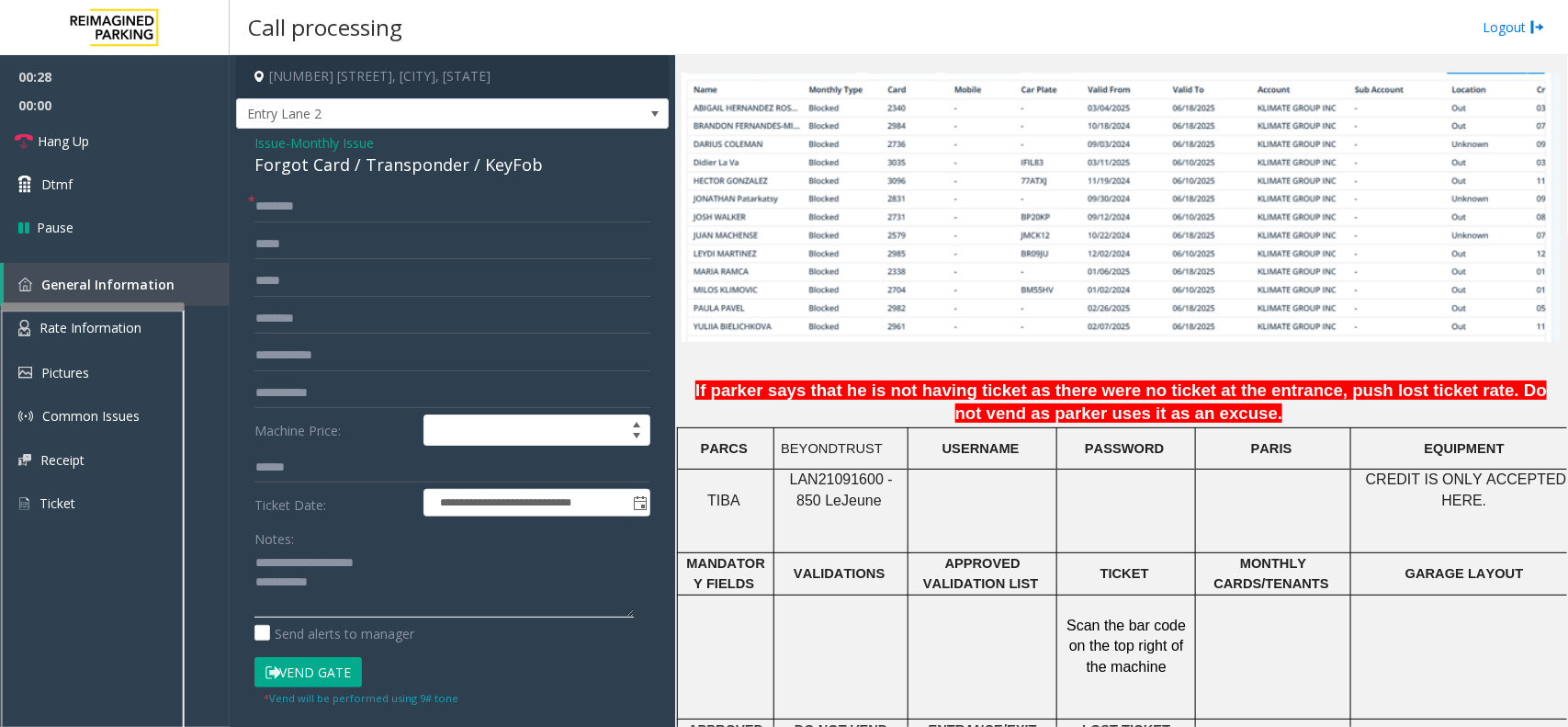 click 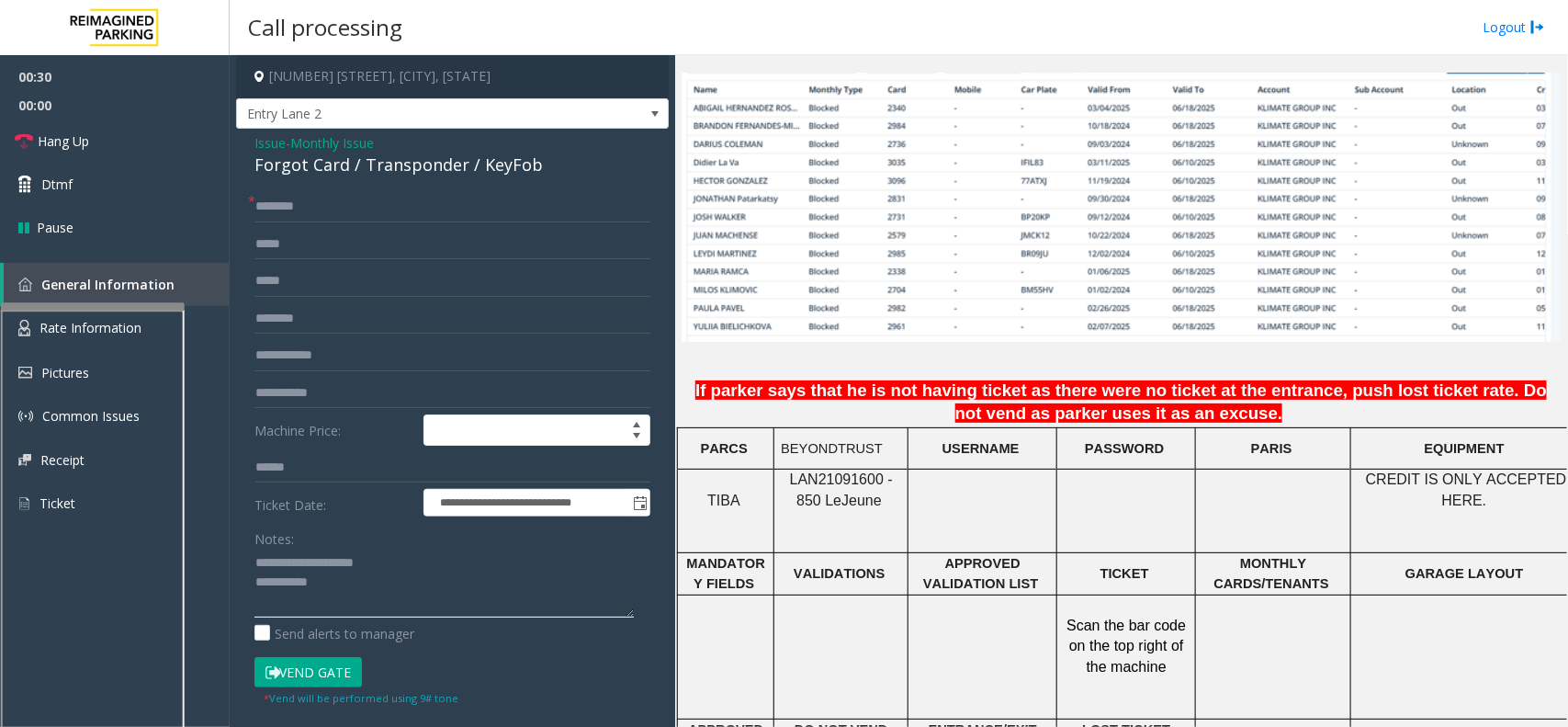 type on "**********" 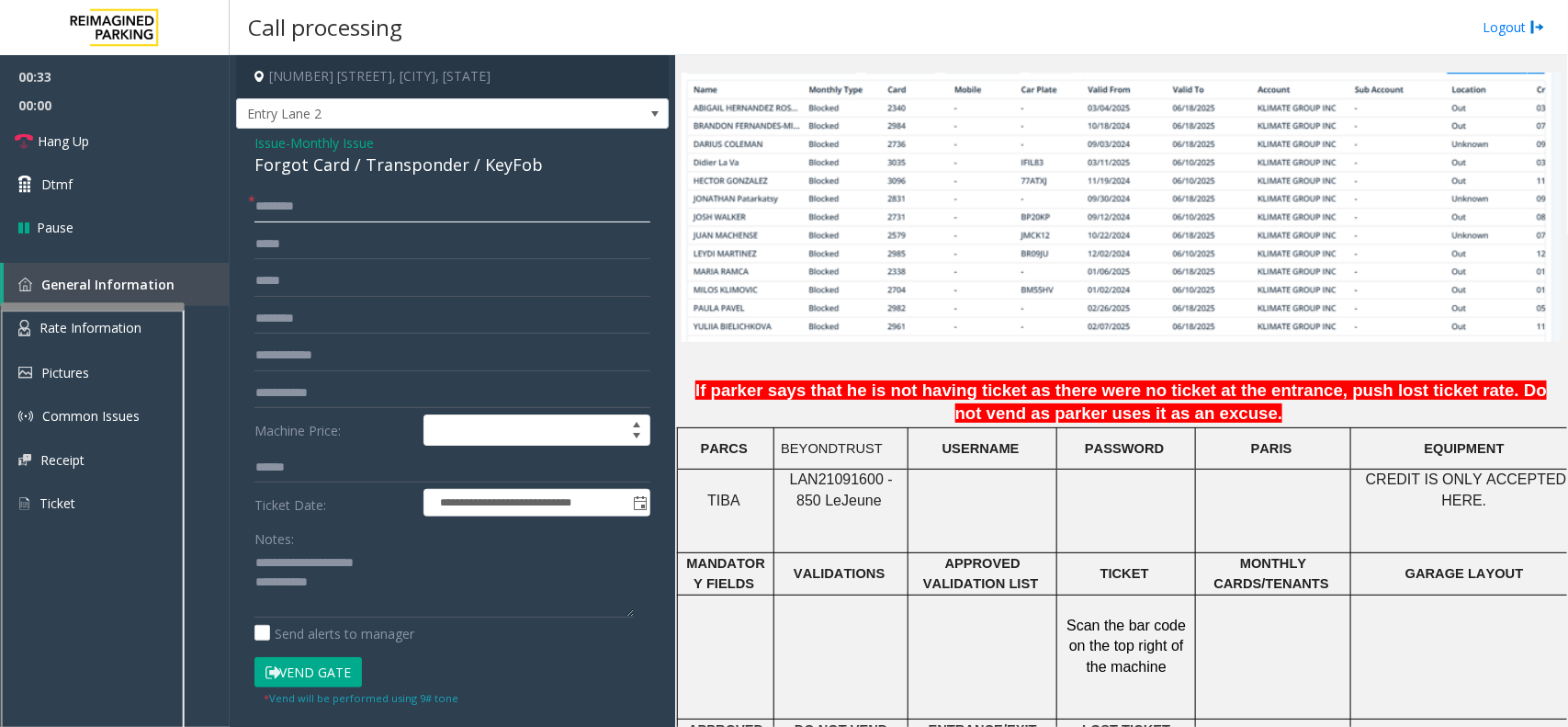 click 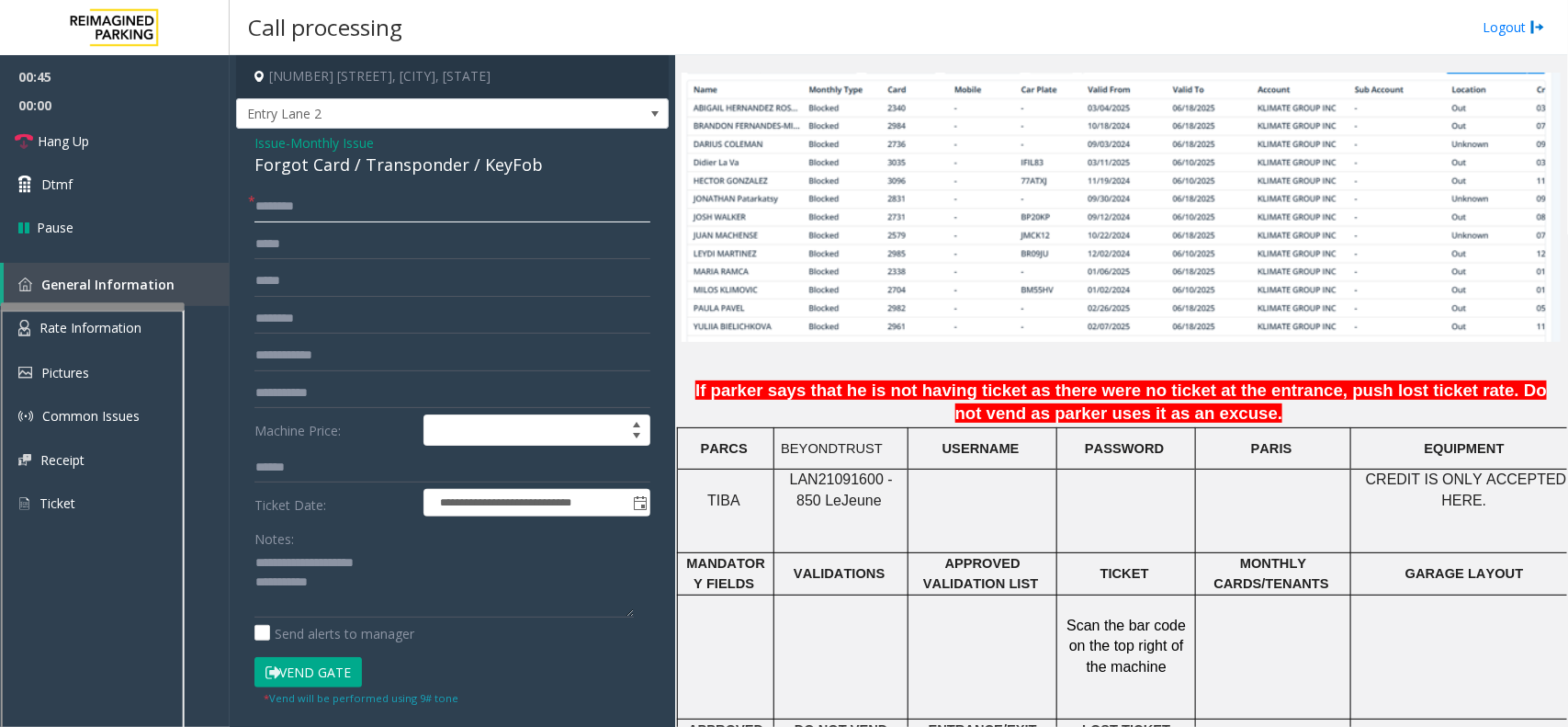 click 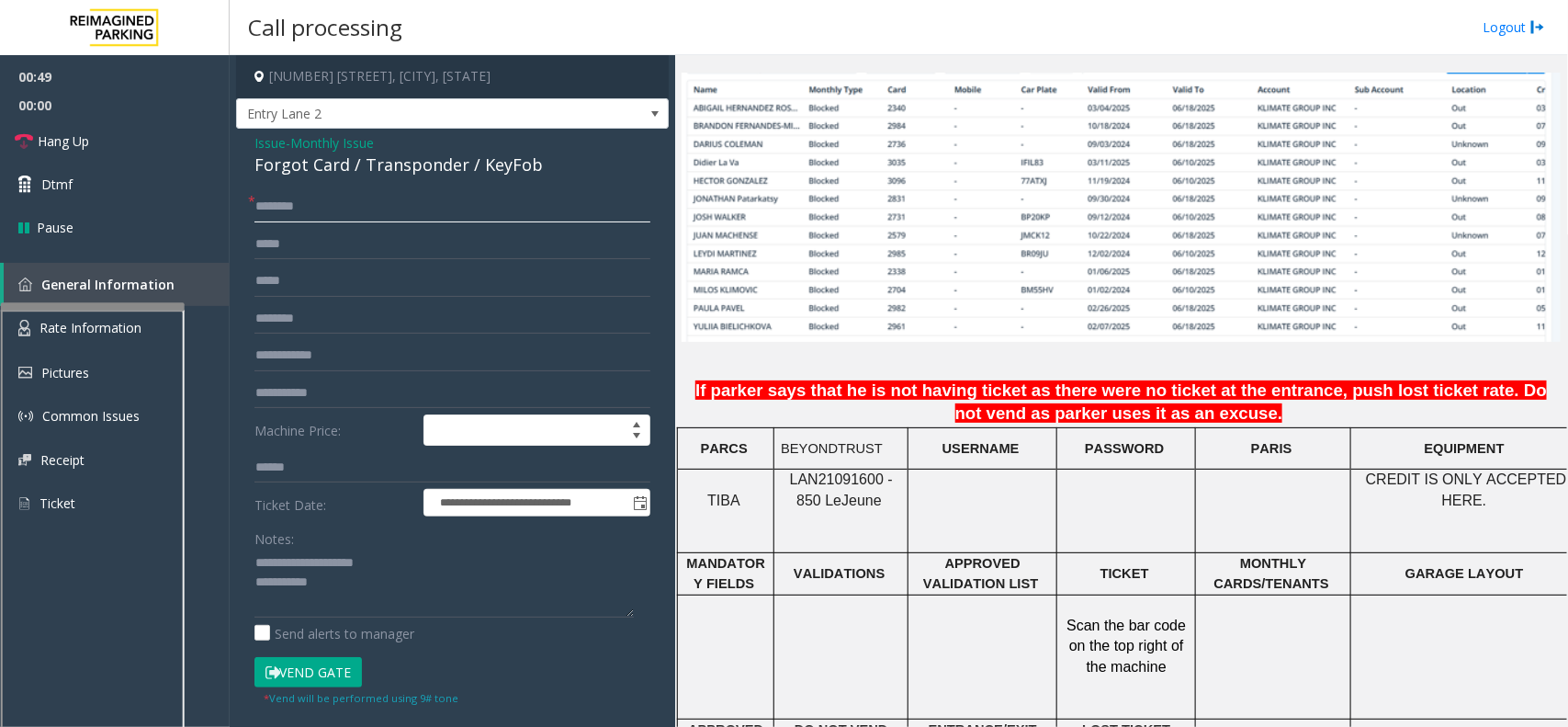 click 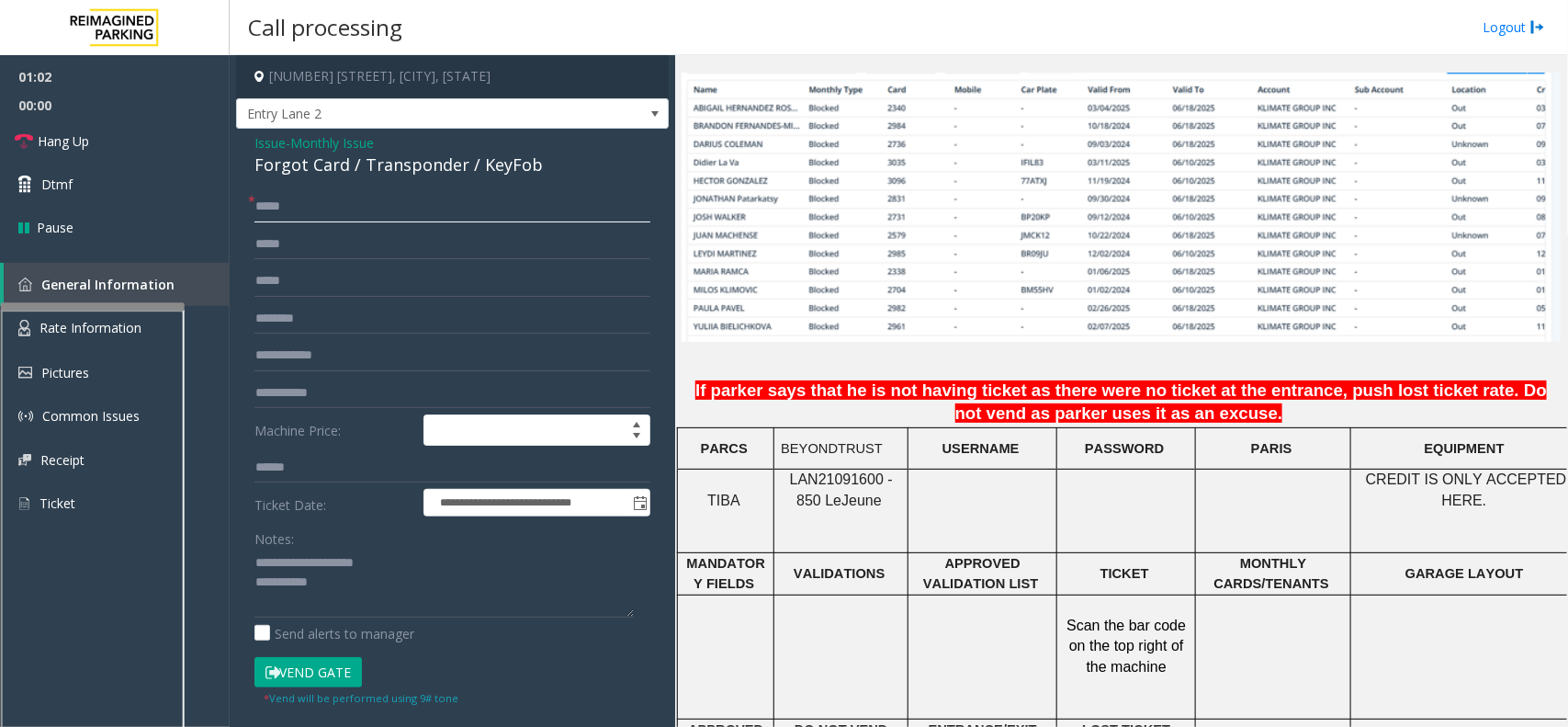 type on "*****" 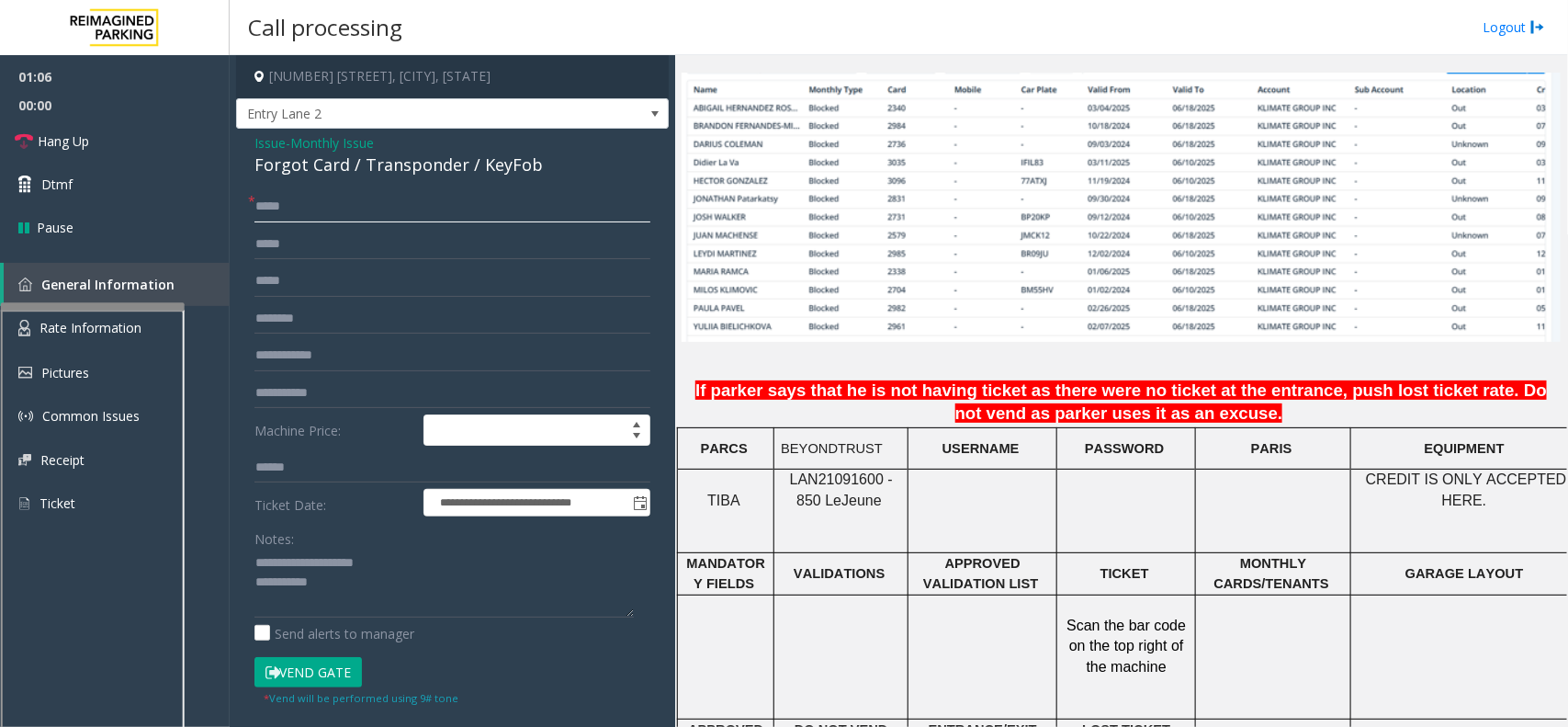 click on "*****" 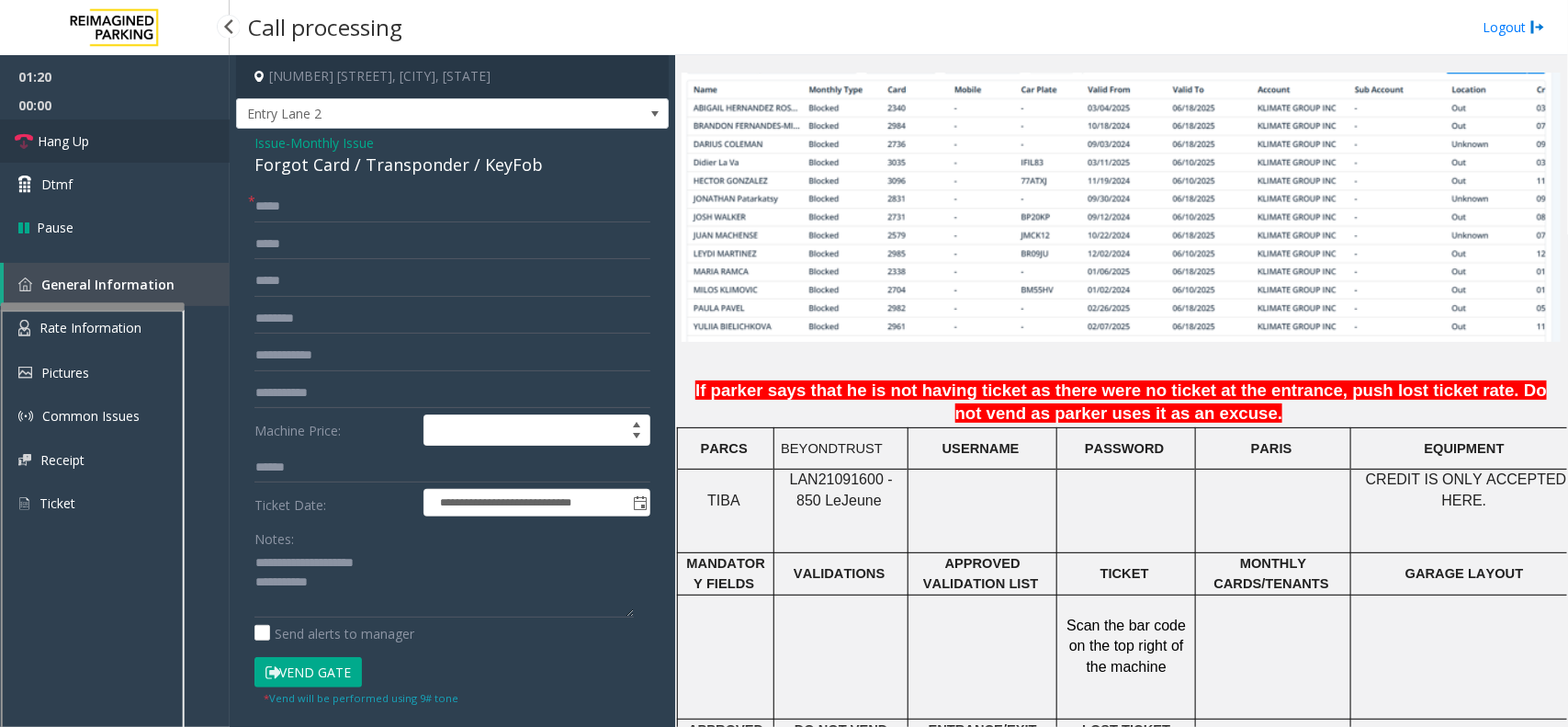 click on "Hang Up" at bounding box center [63, 141] 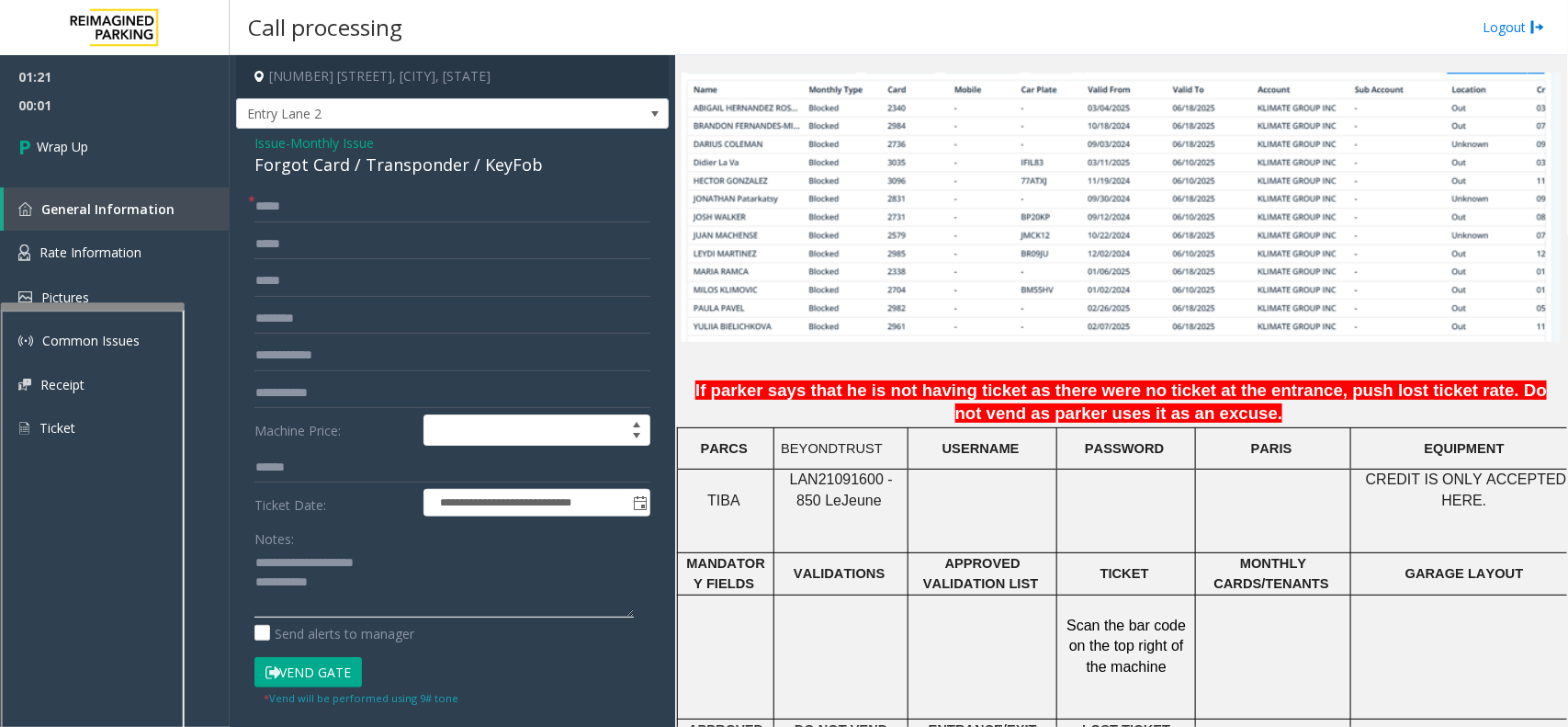 click 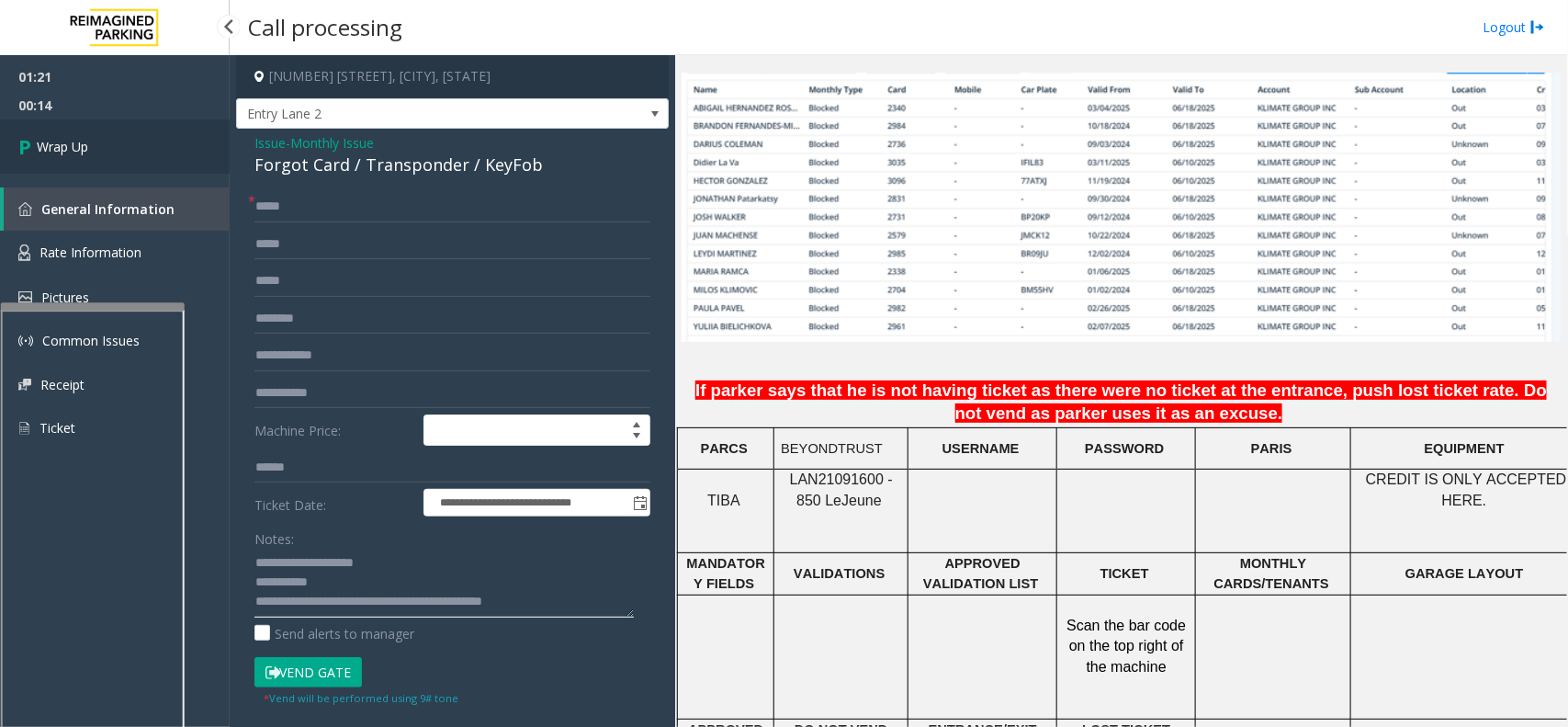 type on "**********" 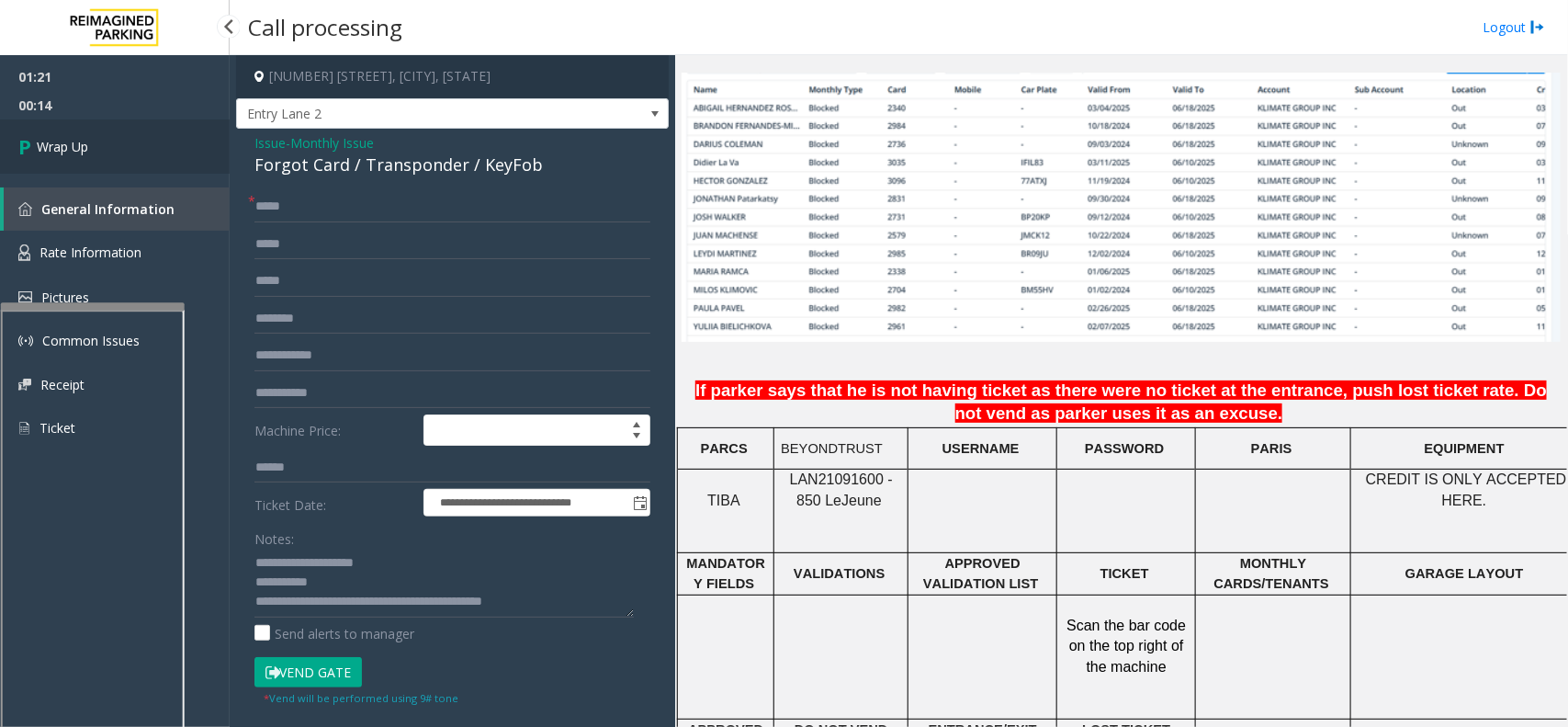 click on "Wrap Up" at bounding box center [115, 146] 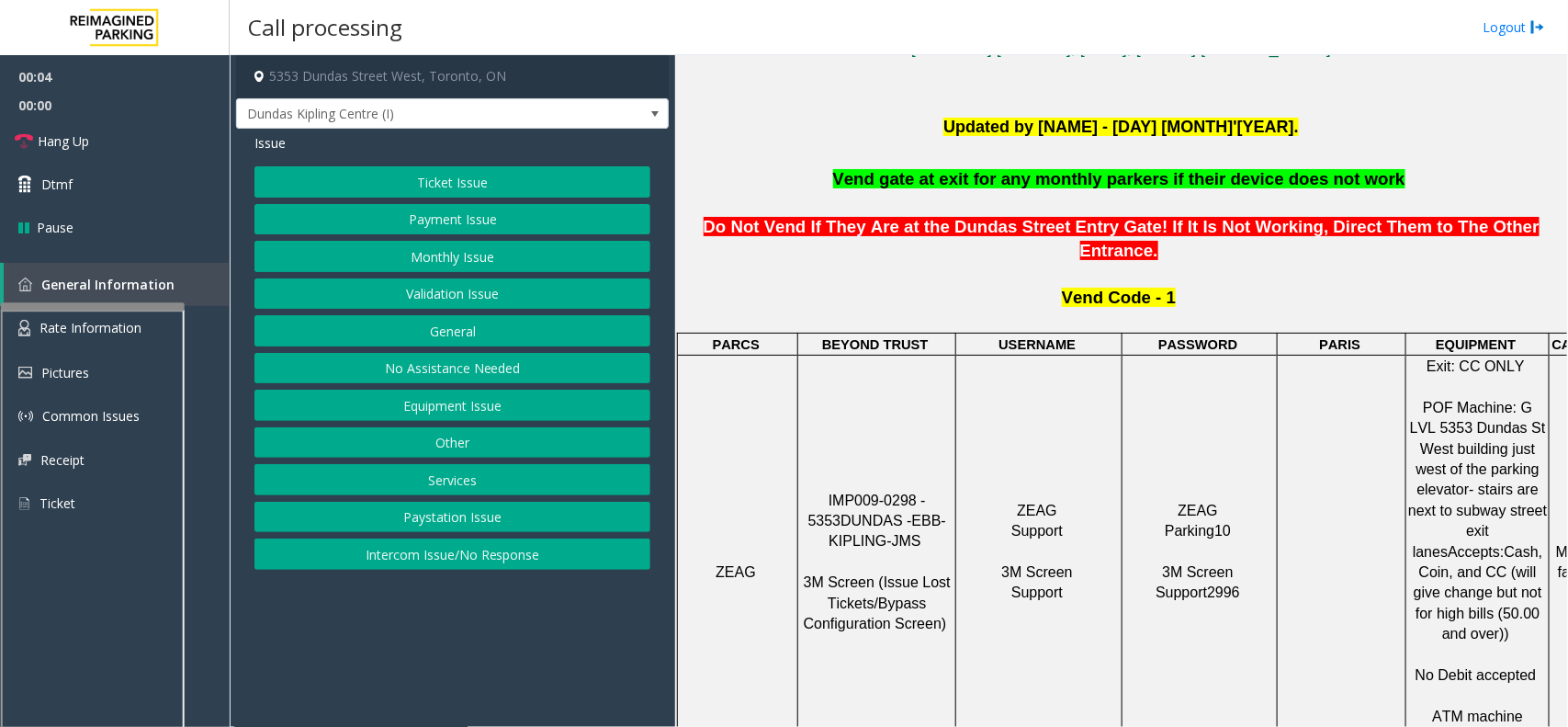 scroll, scrollTop: 574, scrollLeft: 0, axis: vertical 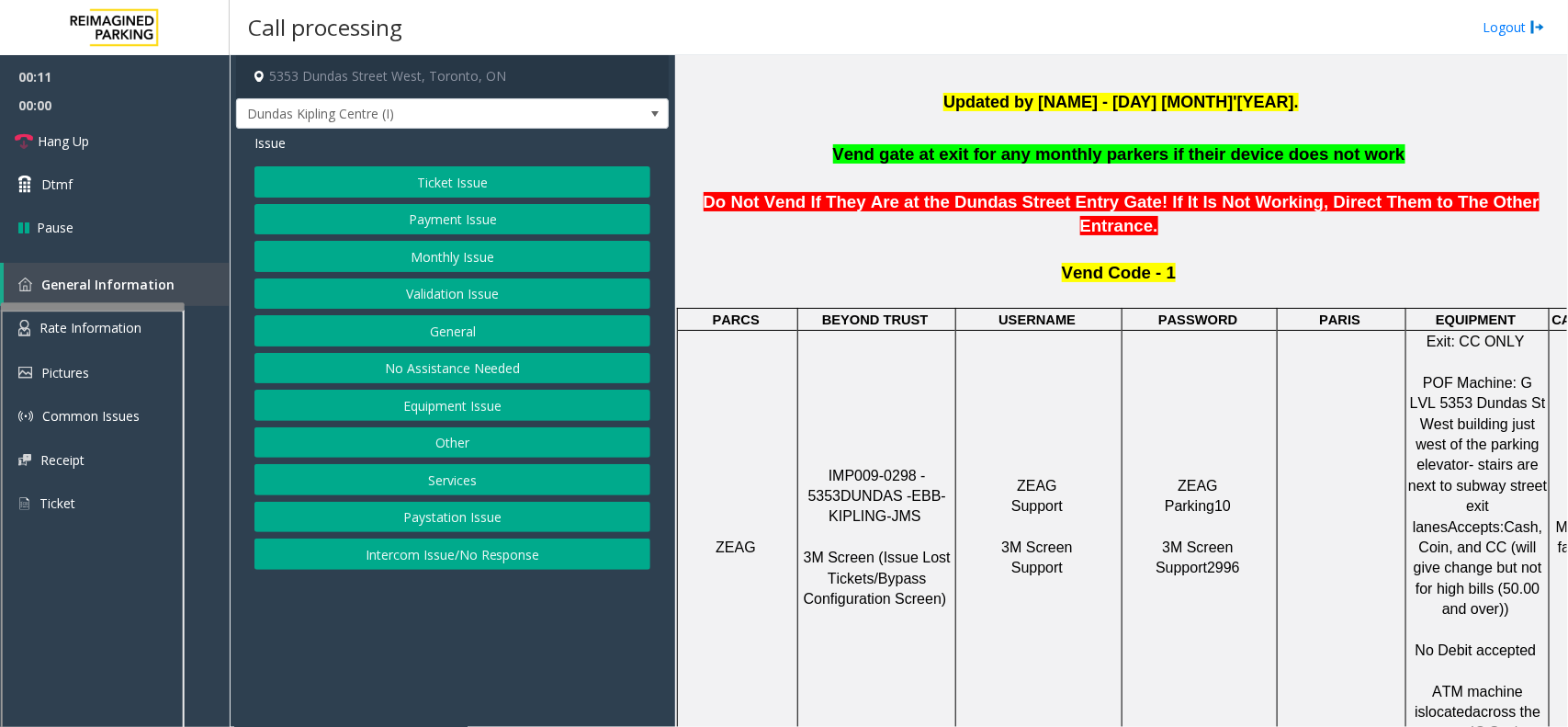 click on "Services" 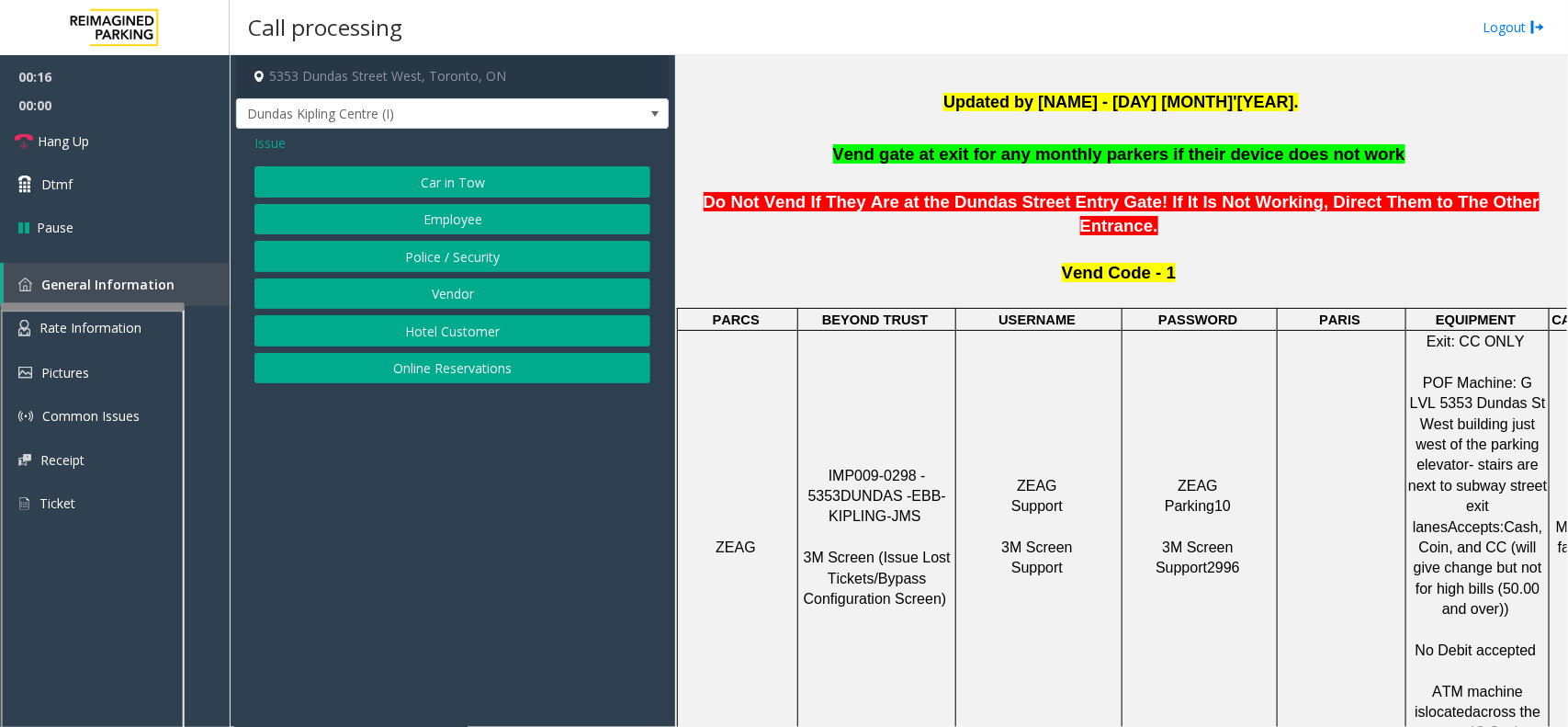 click on "Vendor" 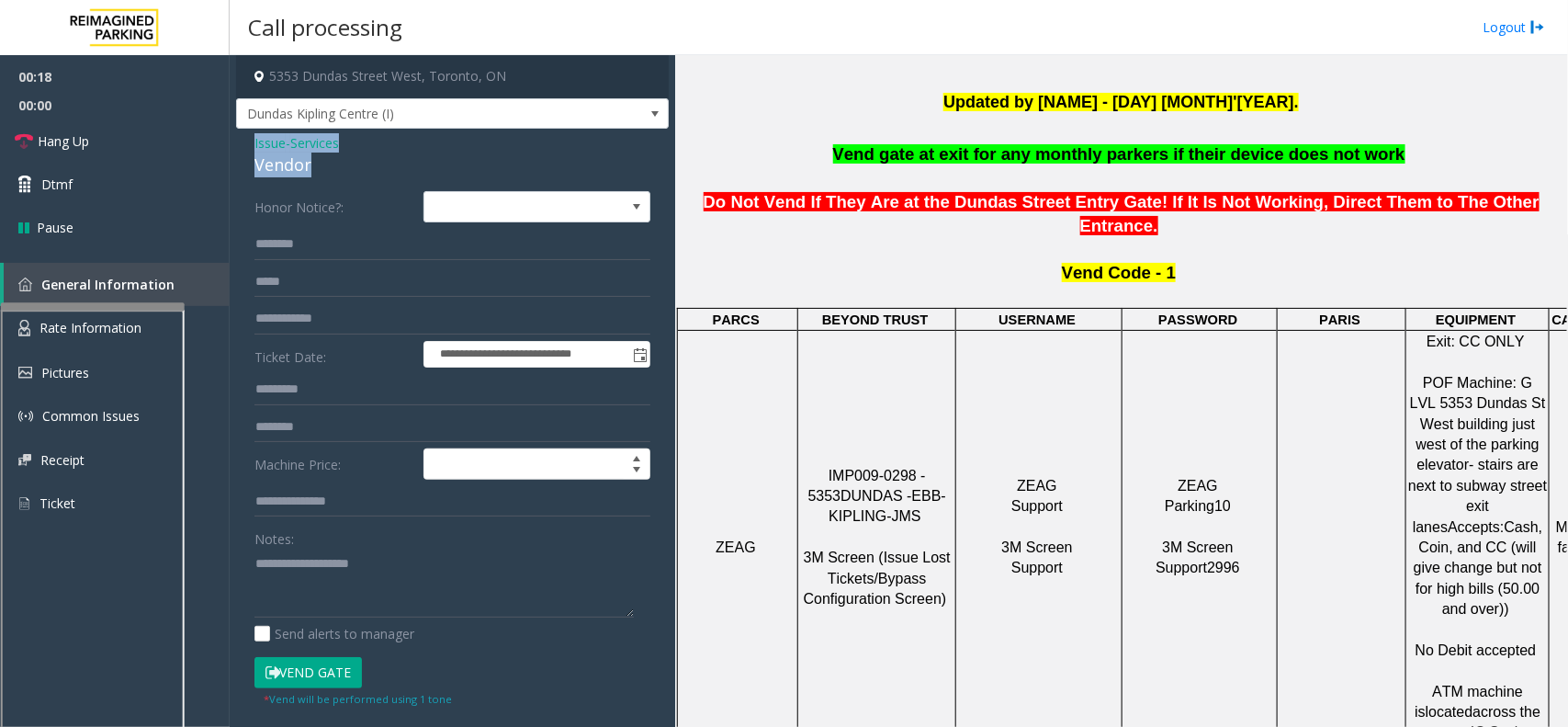 drag, startPoint x: 324, startPoint y: 176, endPoint x: 231, endPoint y: 148, distance: 97.12363 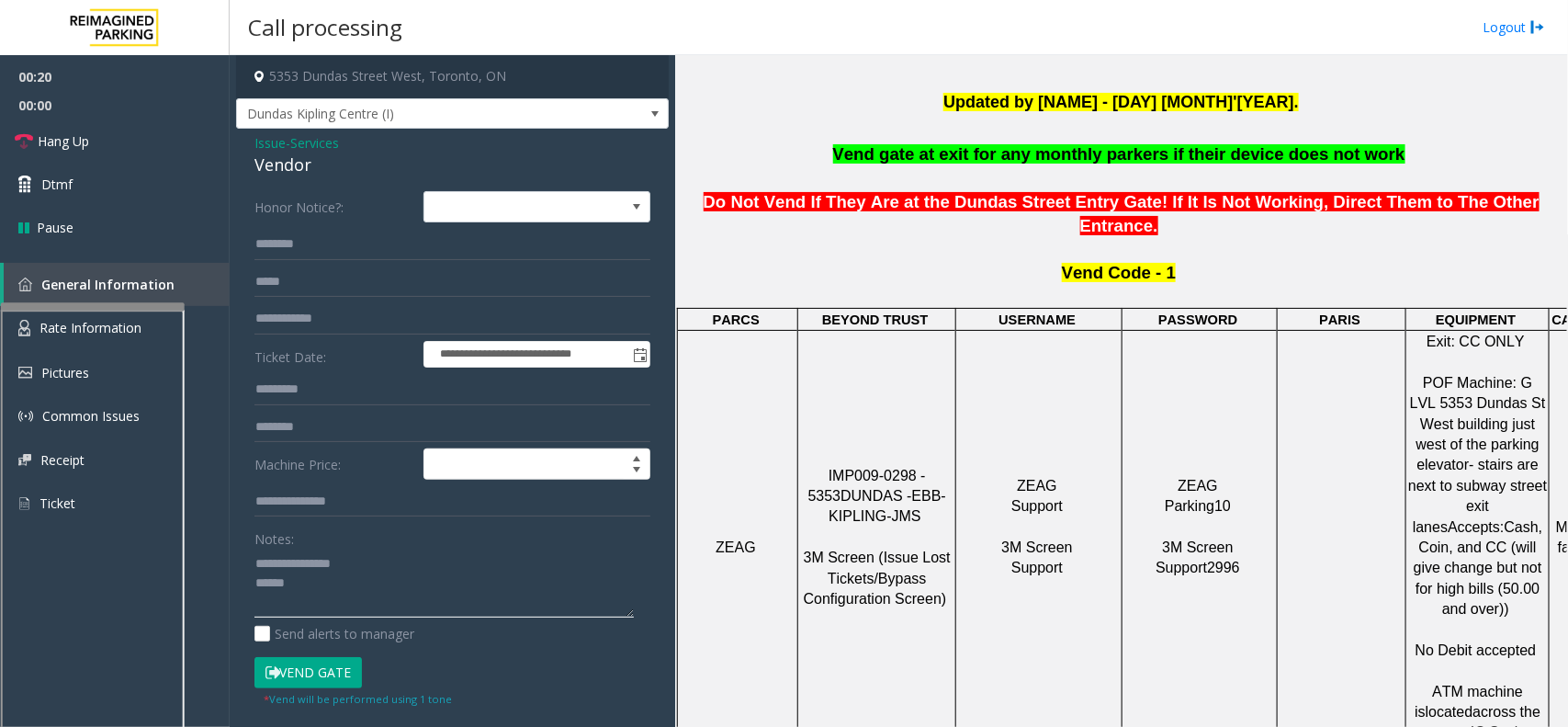click 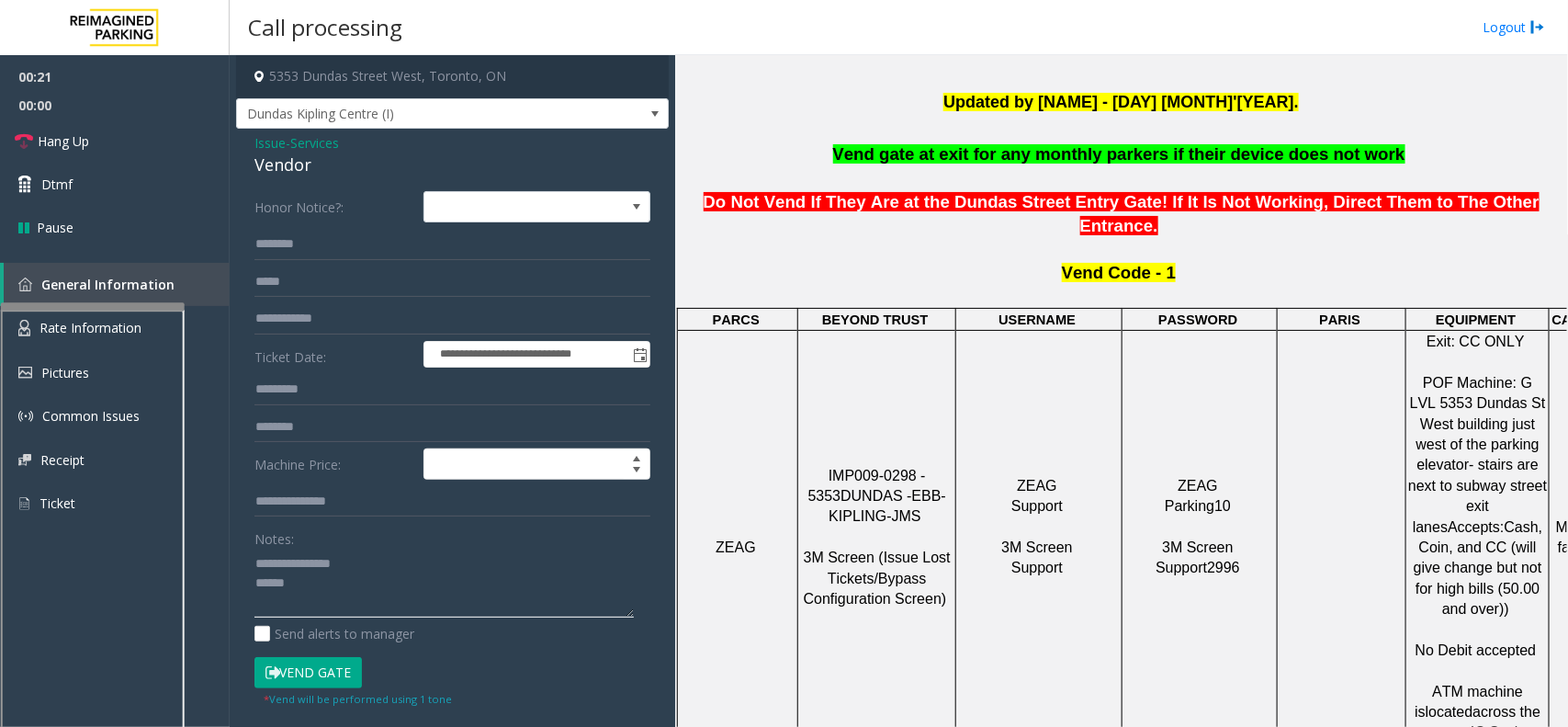 click 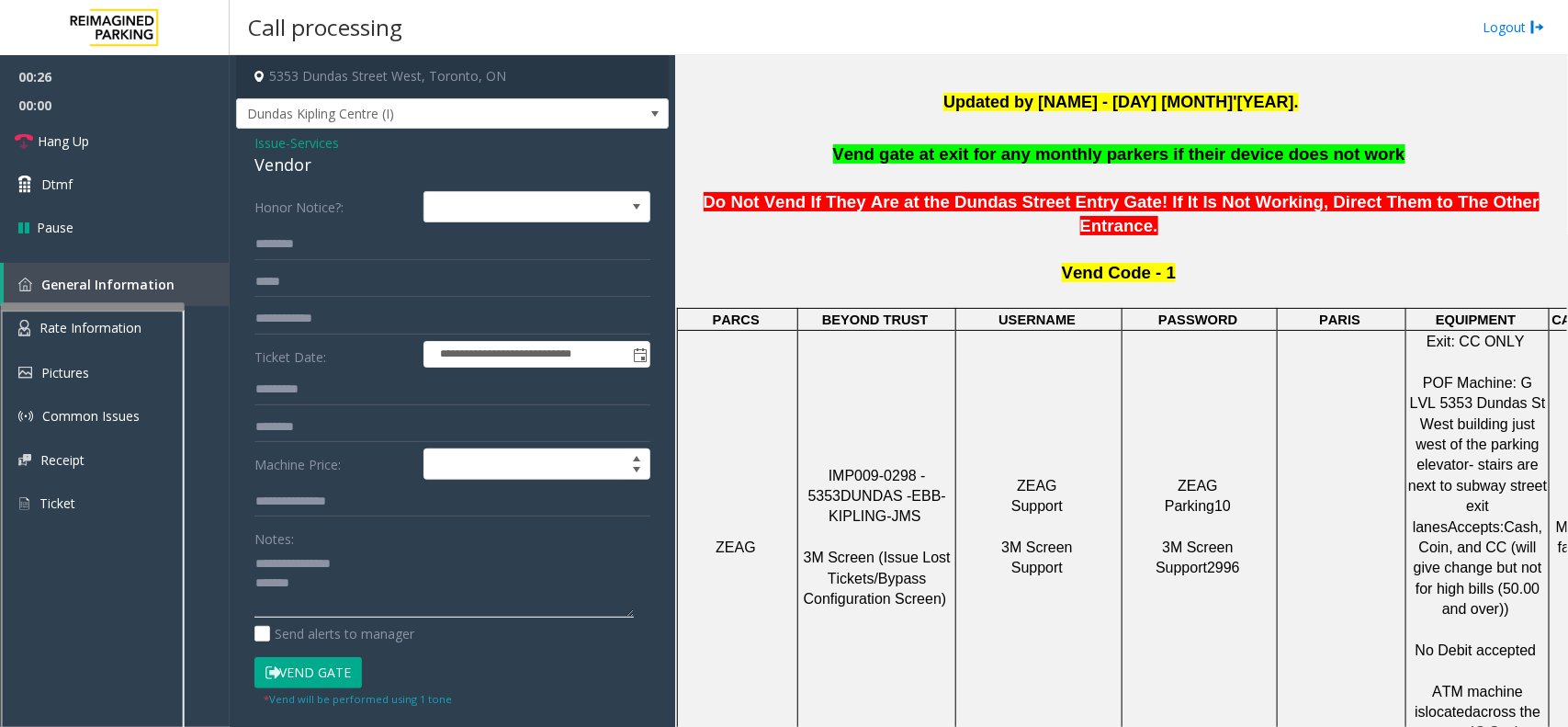 type on "**********" 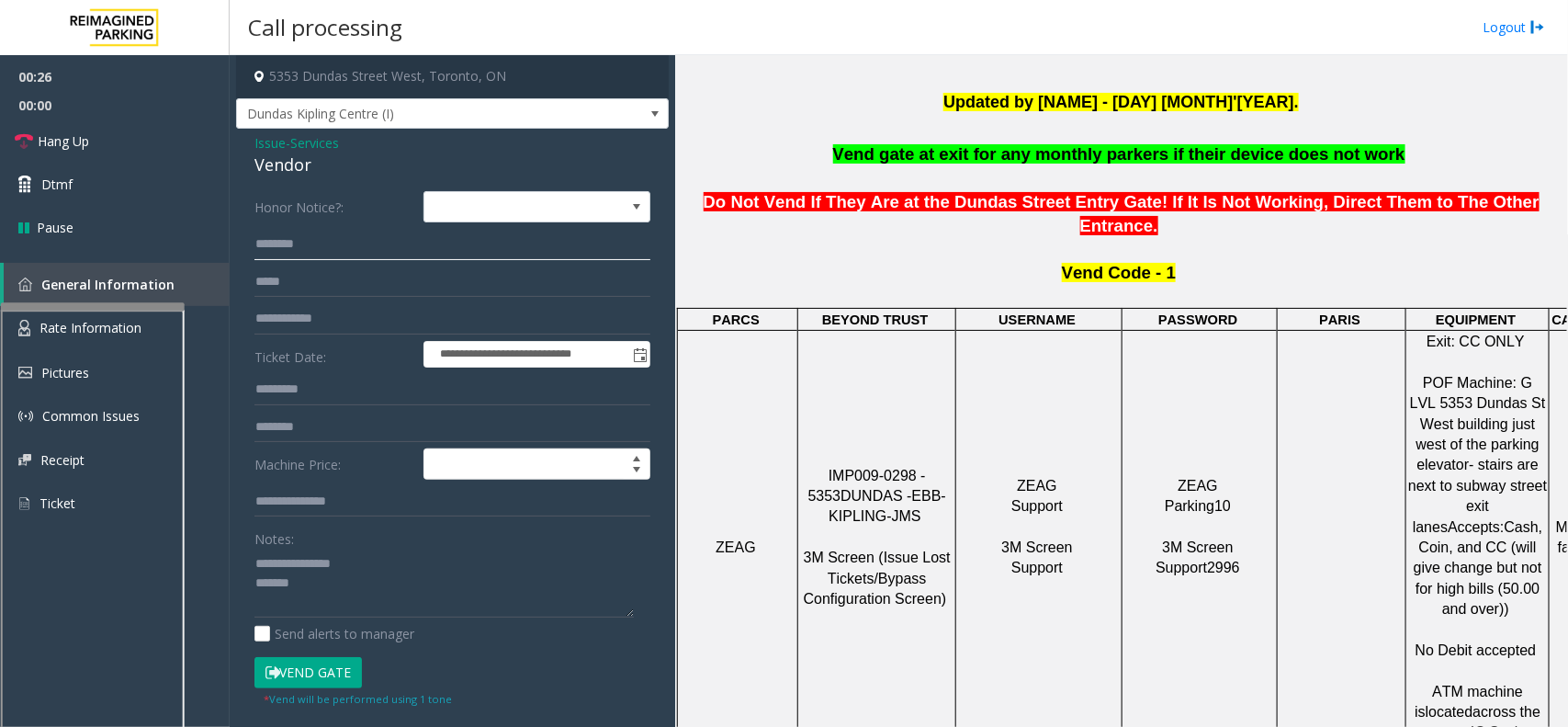 click 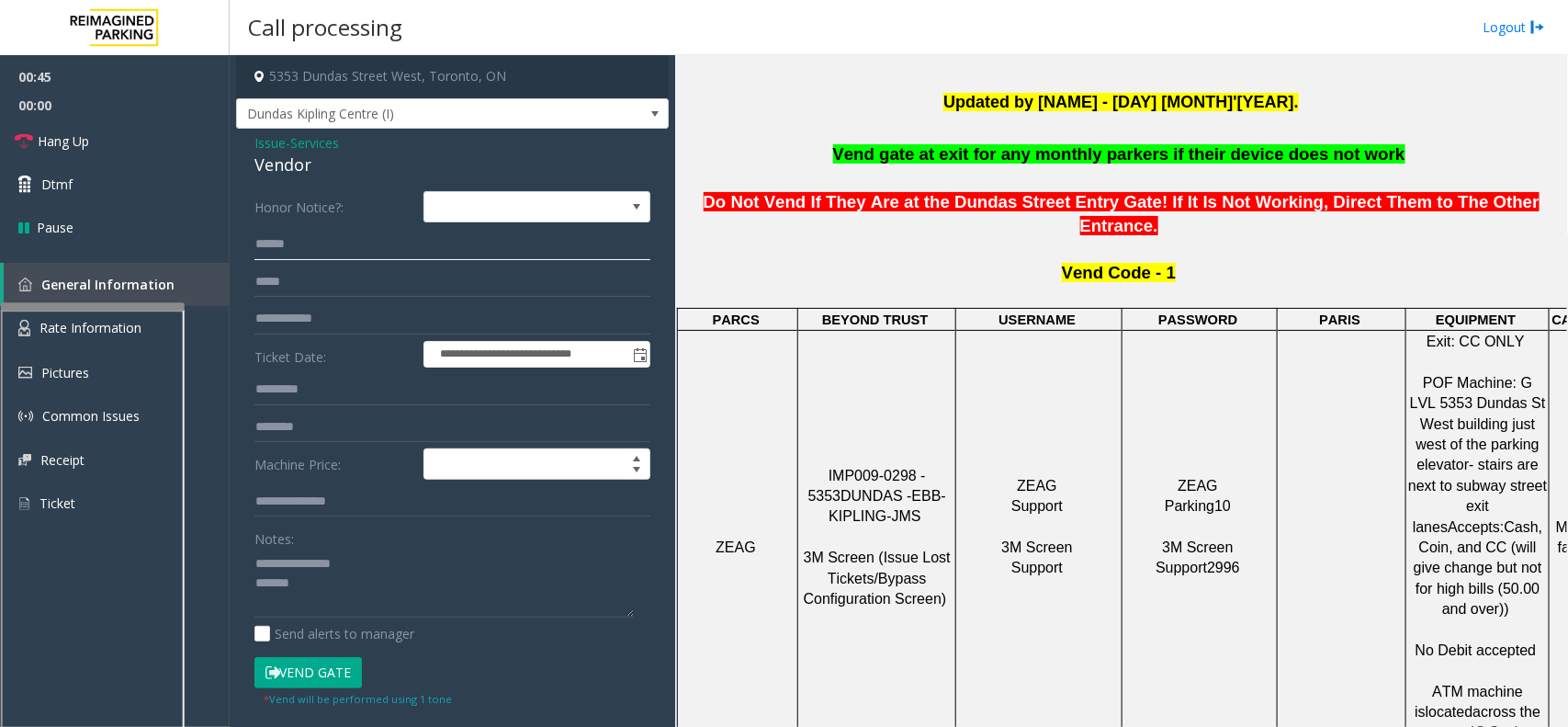 type on "******" 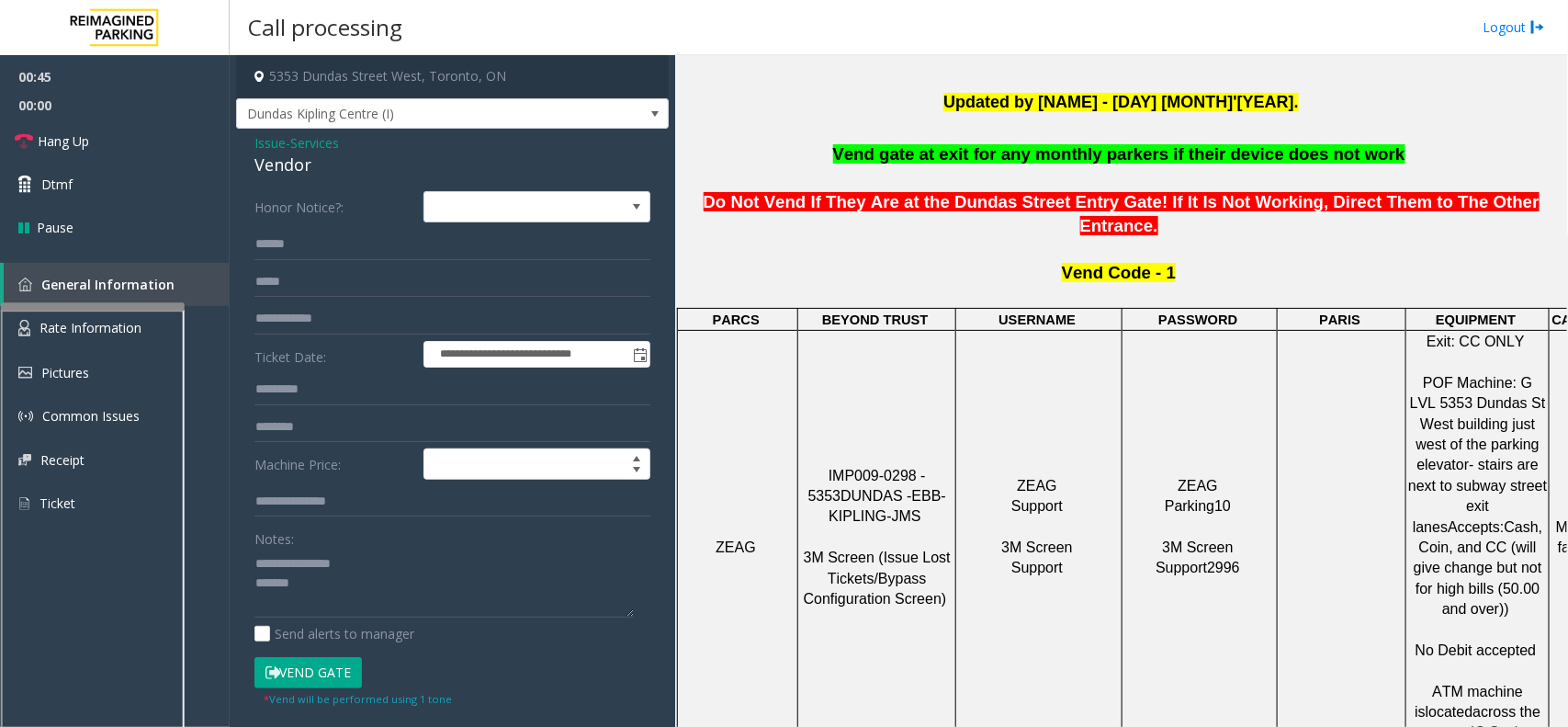 click on "Vend Gate" 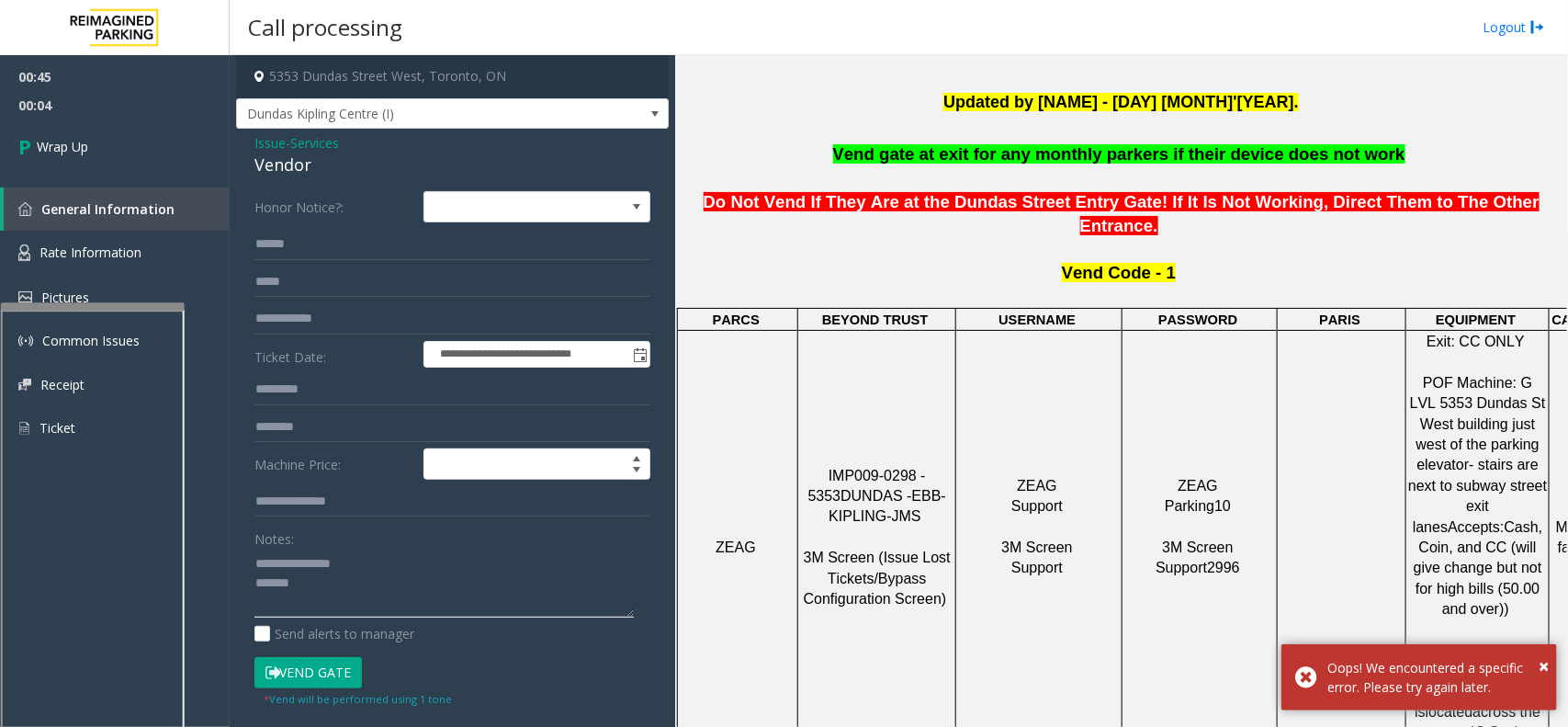 click 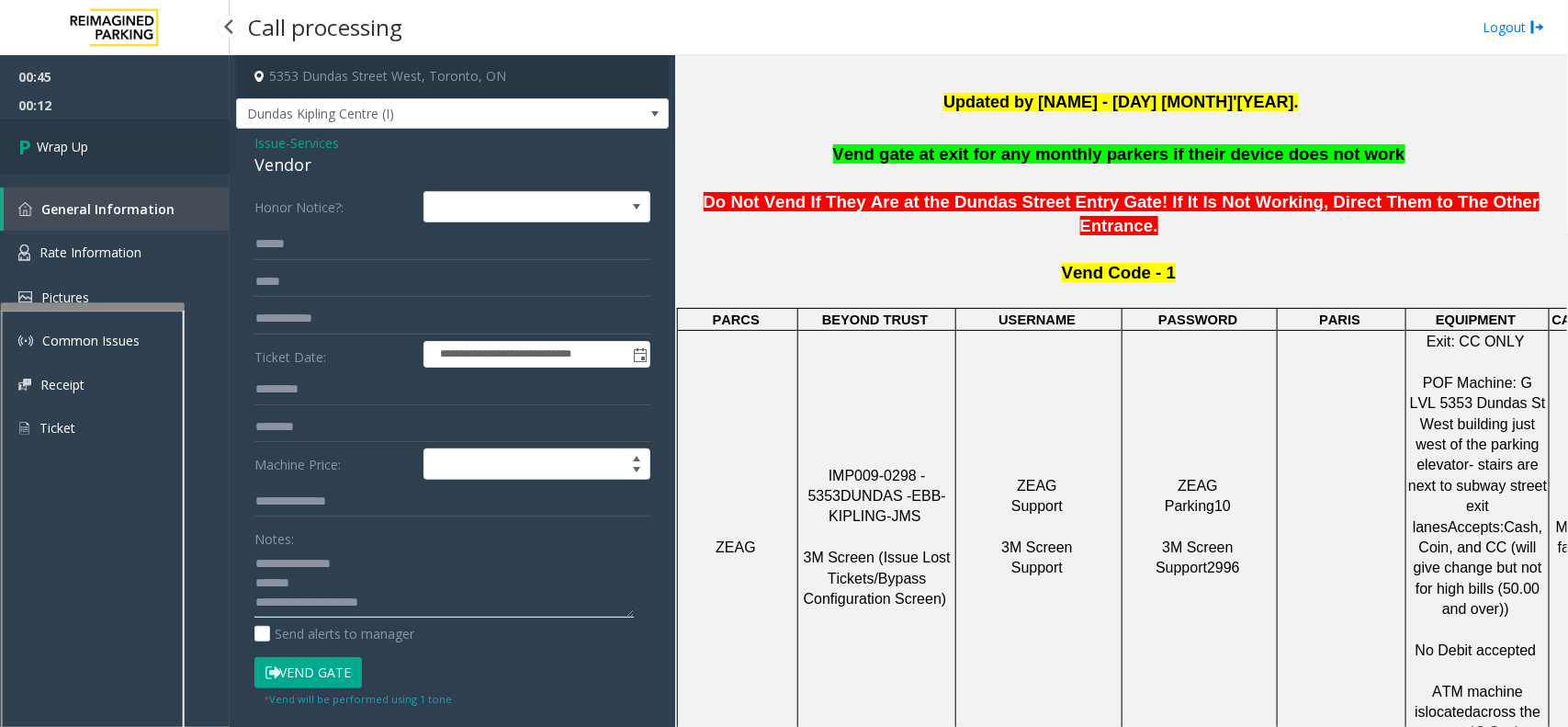 type on "**********" 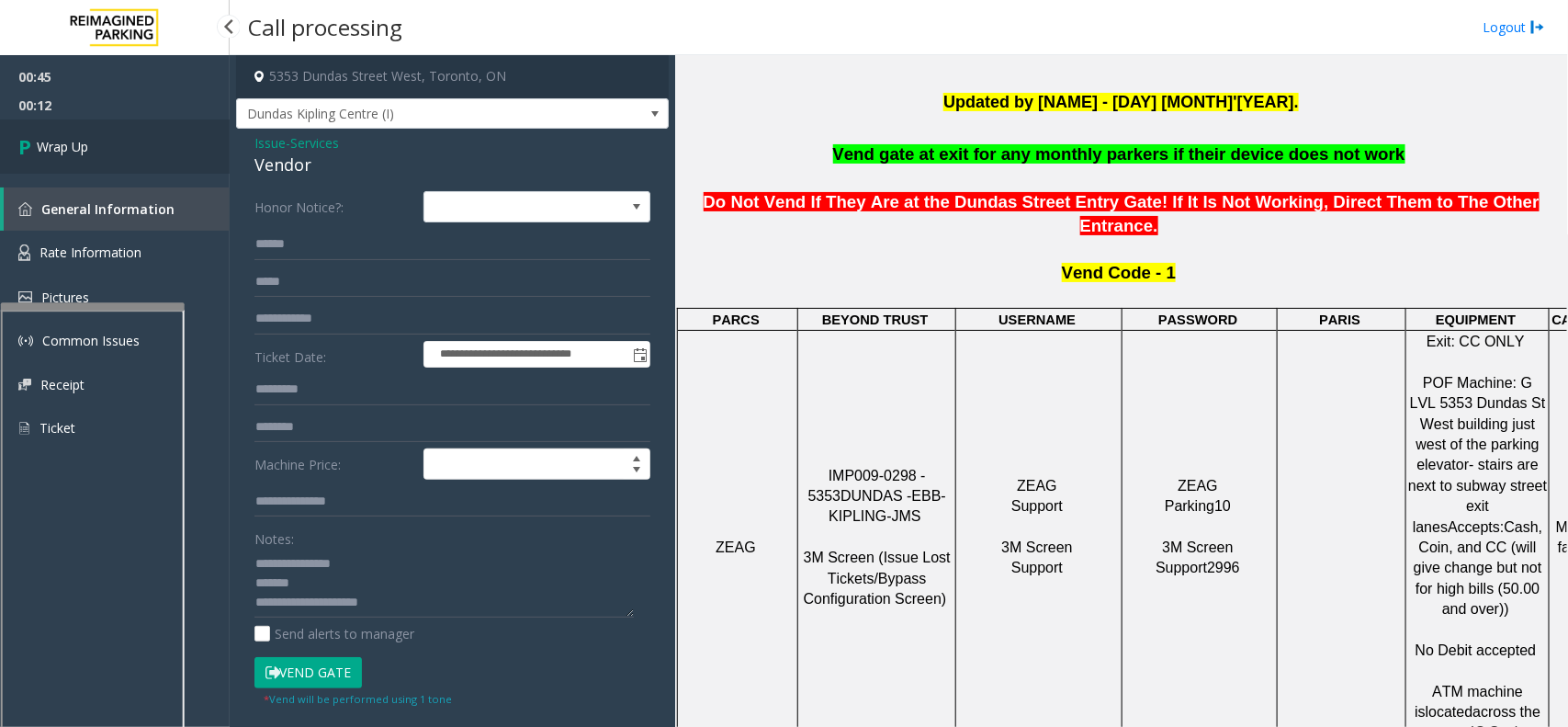 click on "Wrap Up" at bounding box center [62, 146] 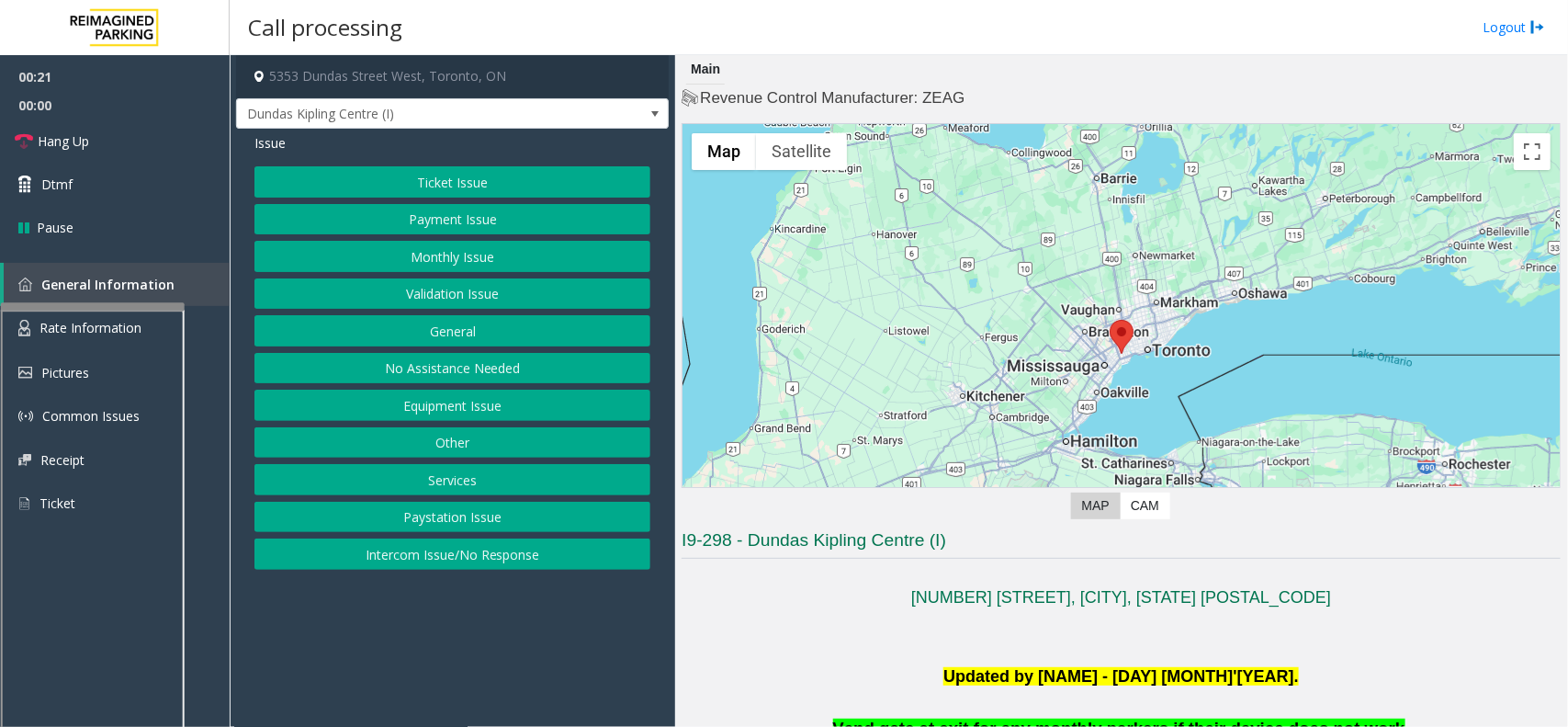 click on "Other" 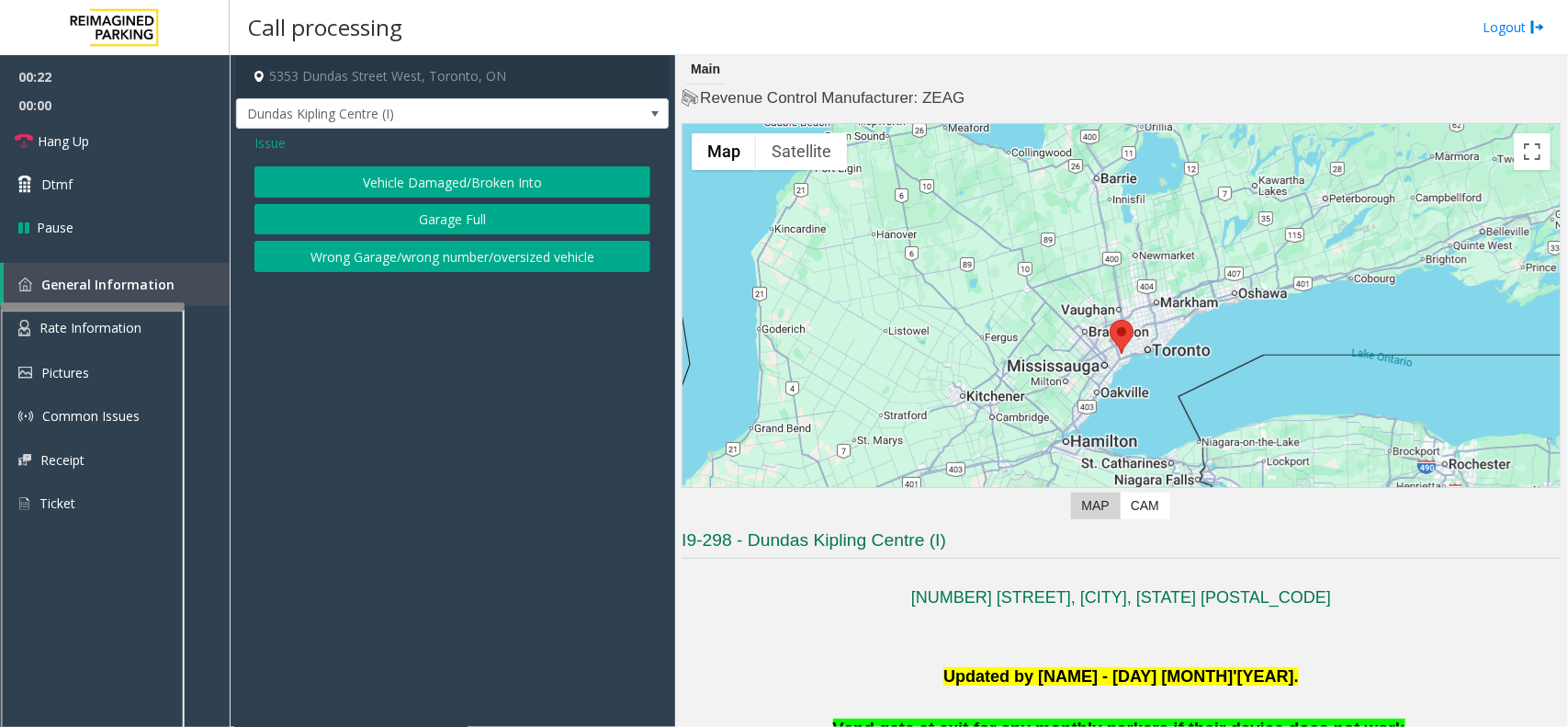 click on "Issue" 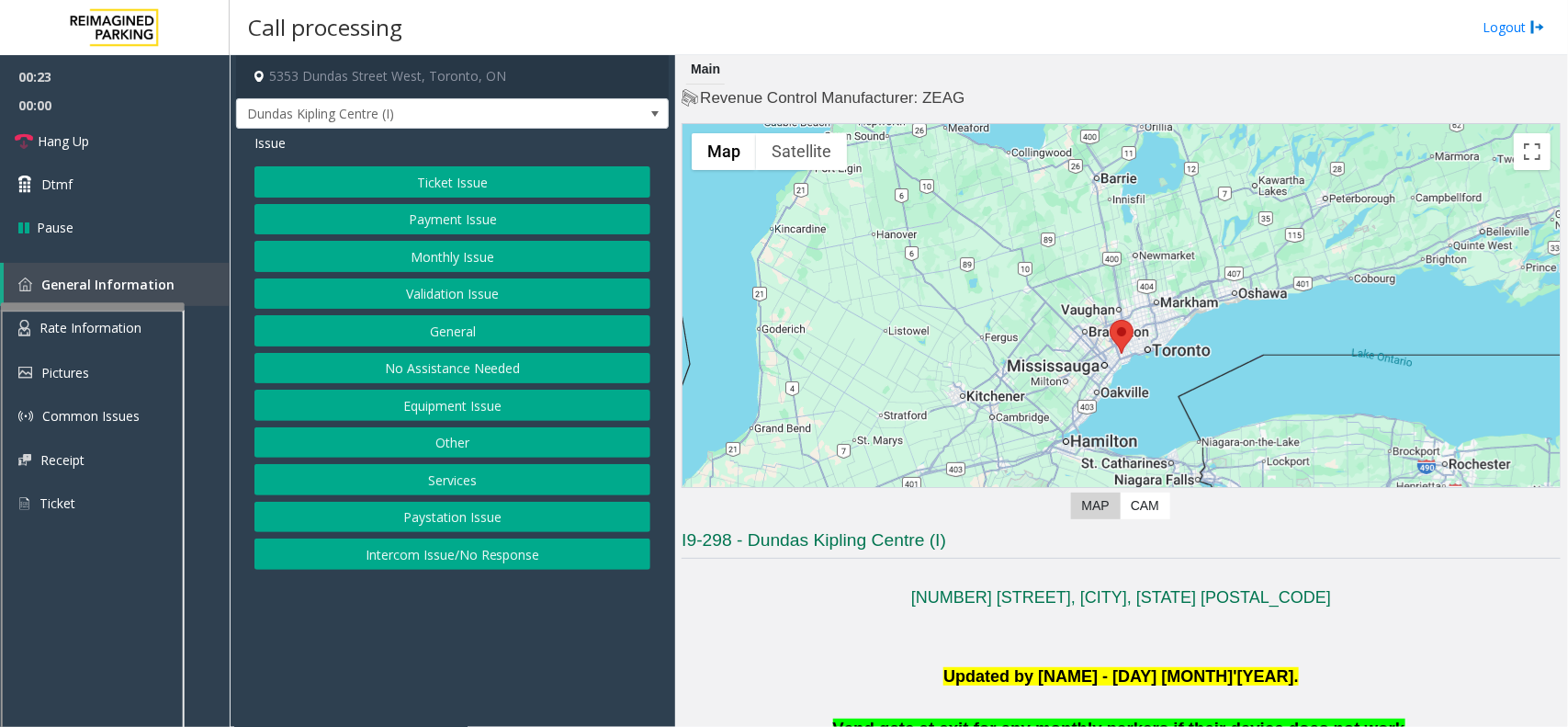 click on "Services" 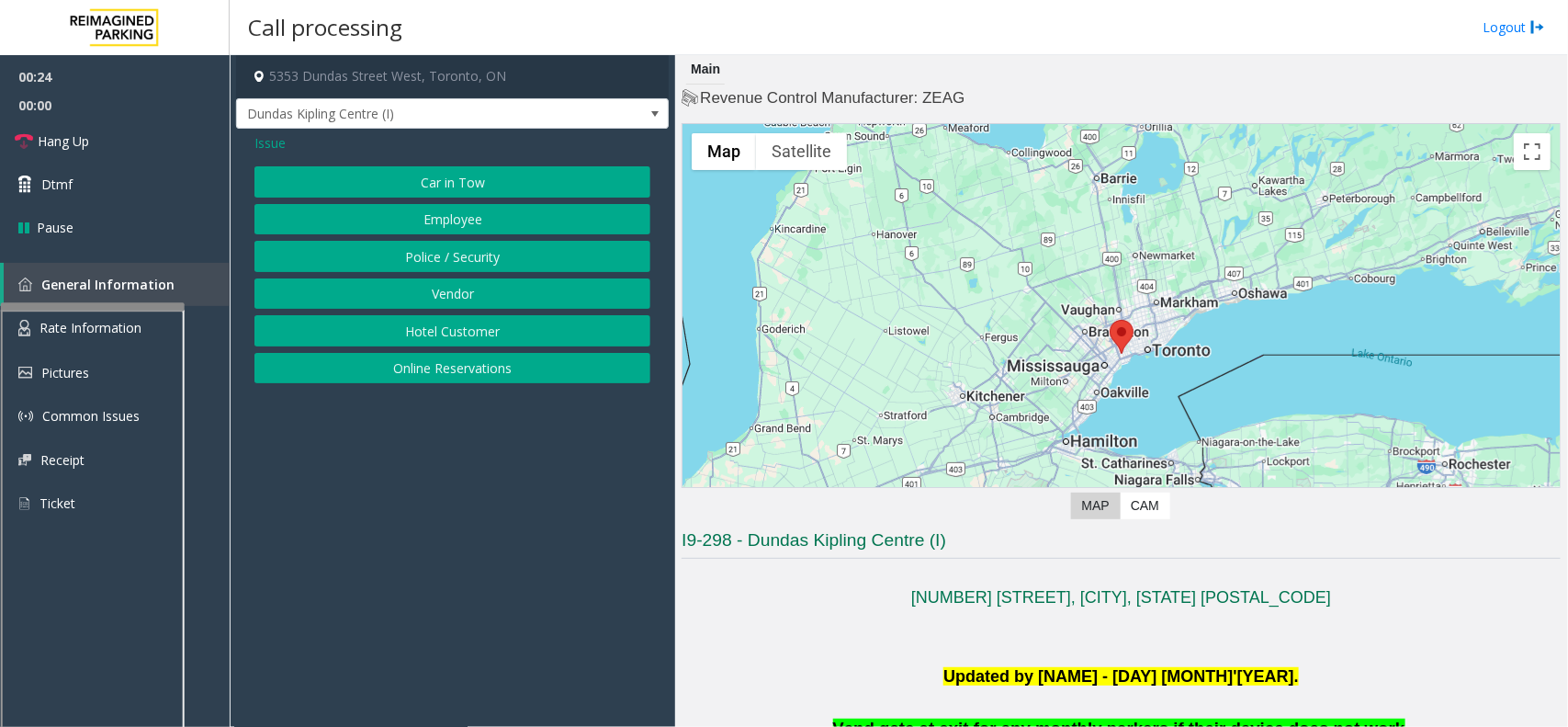 click on "Vendor" 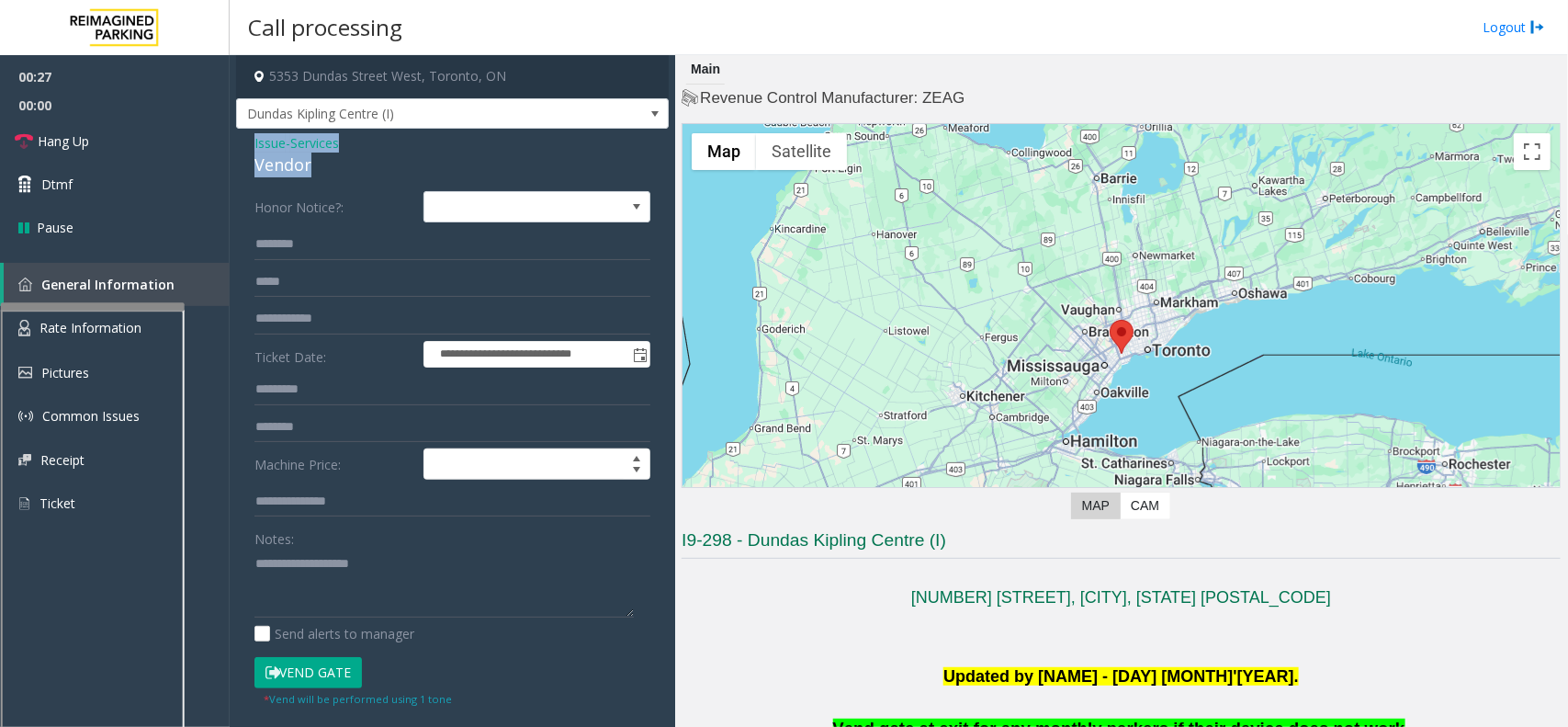 drag, startPoint x: 321, startPoint y: 159, endPoint x: 248, endPoint y: 144, distance: 74.52516 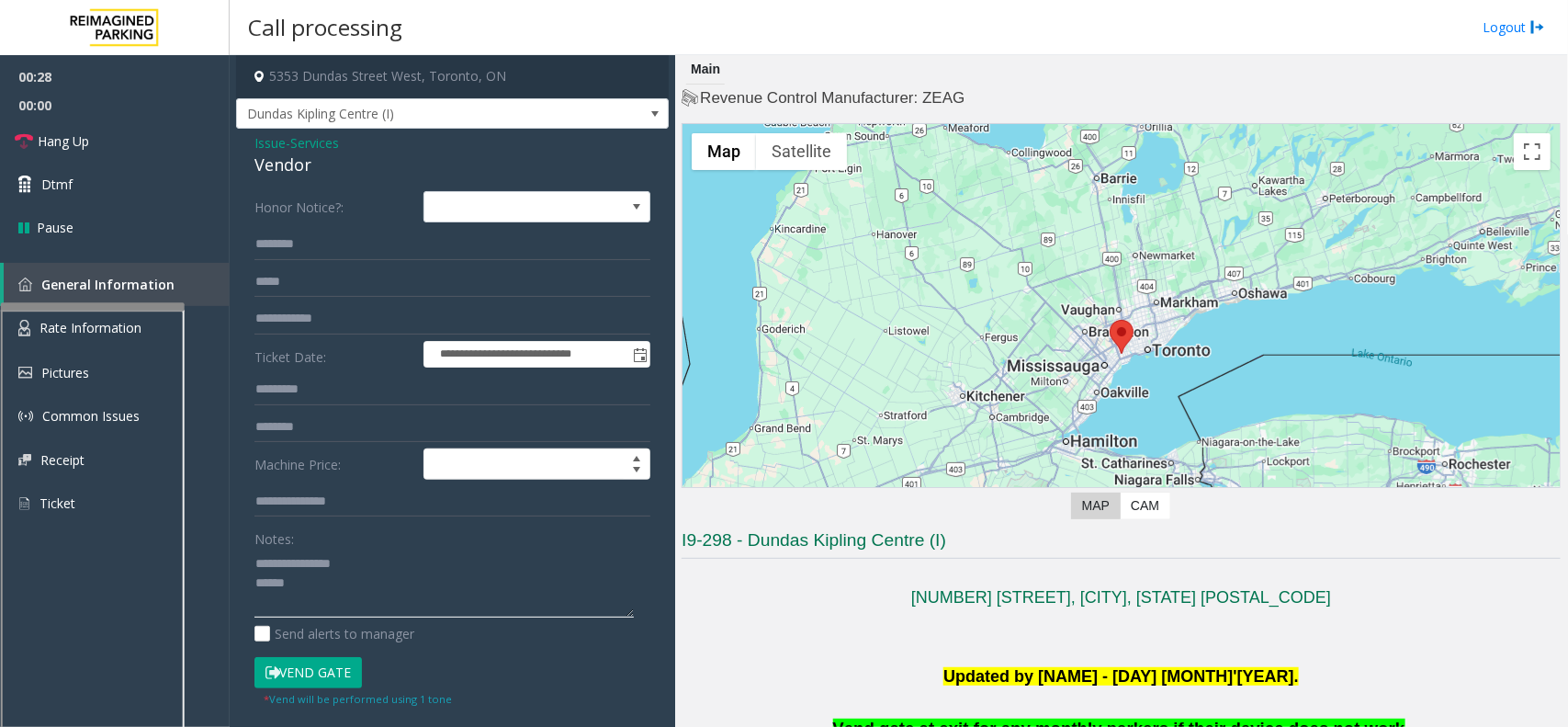 click 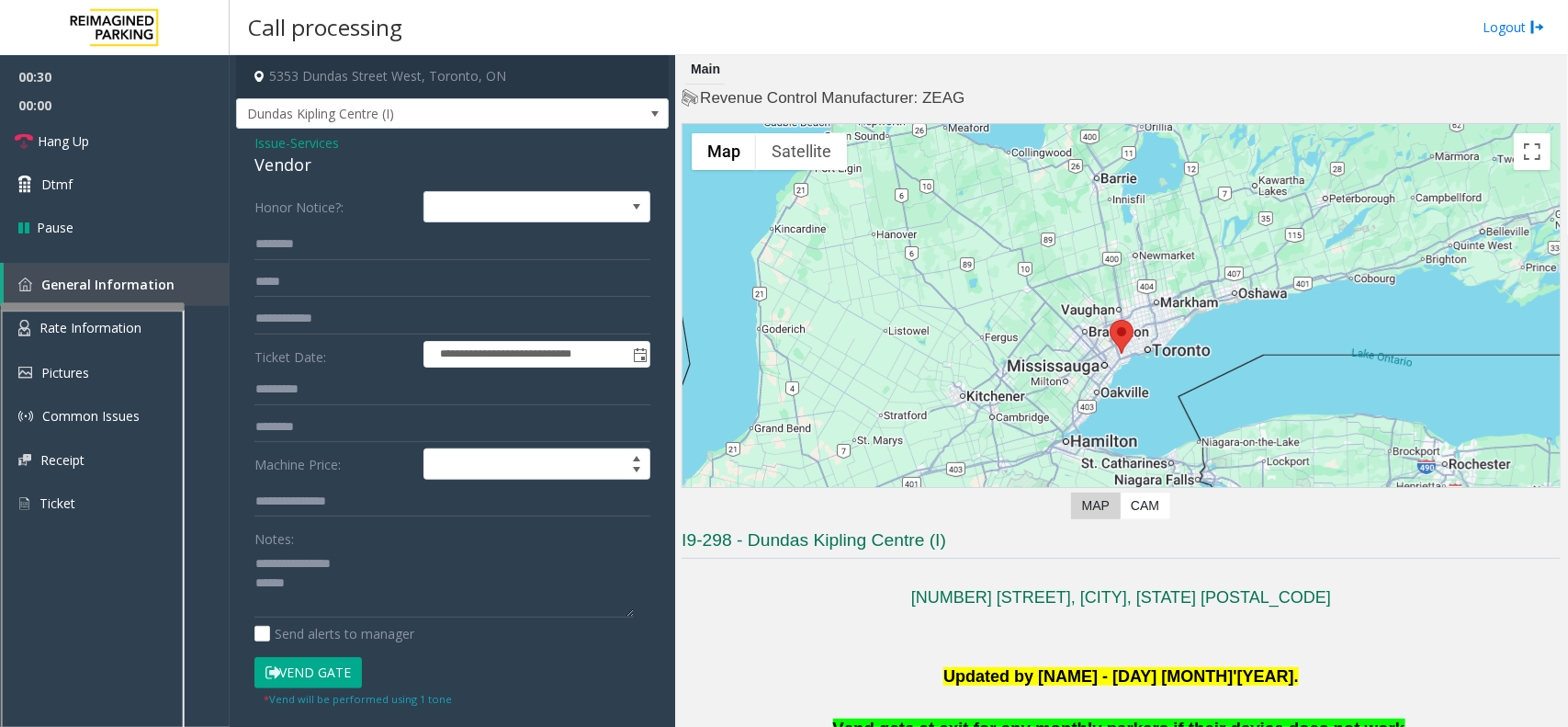 click on "Vend Gate" 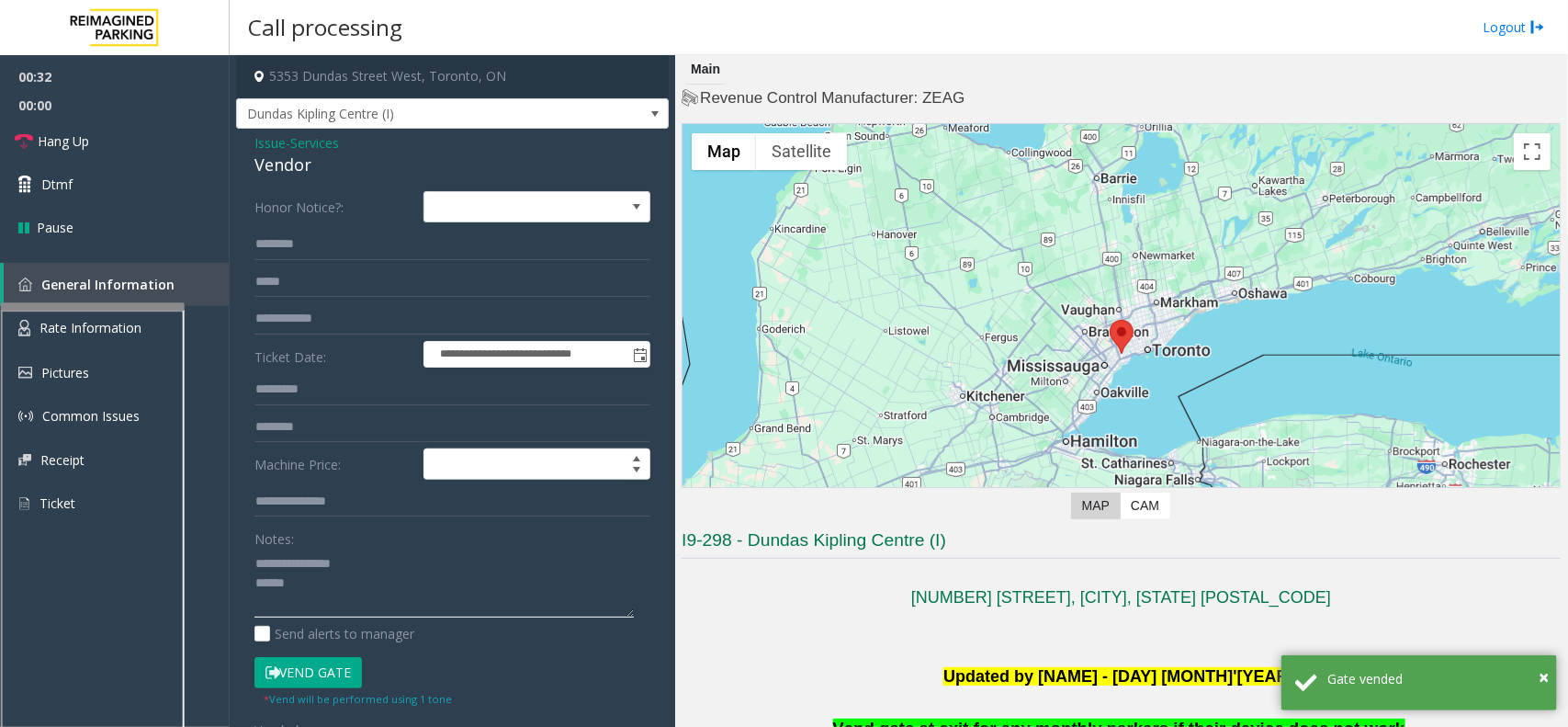 click 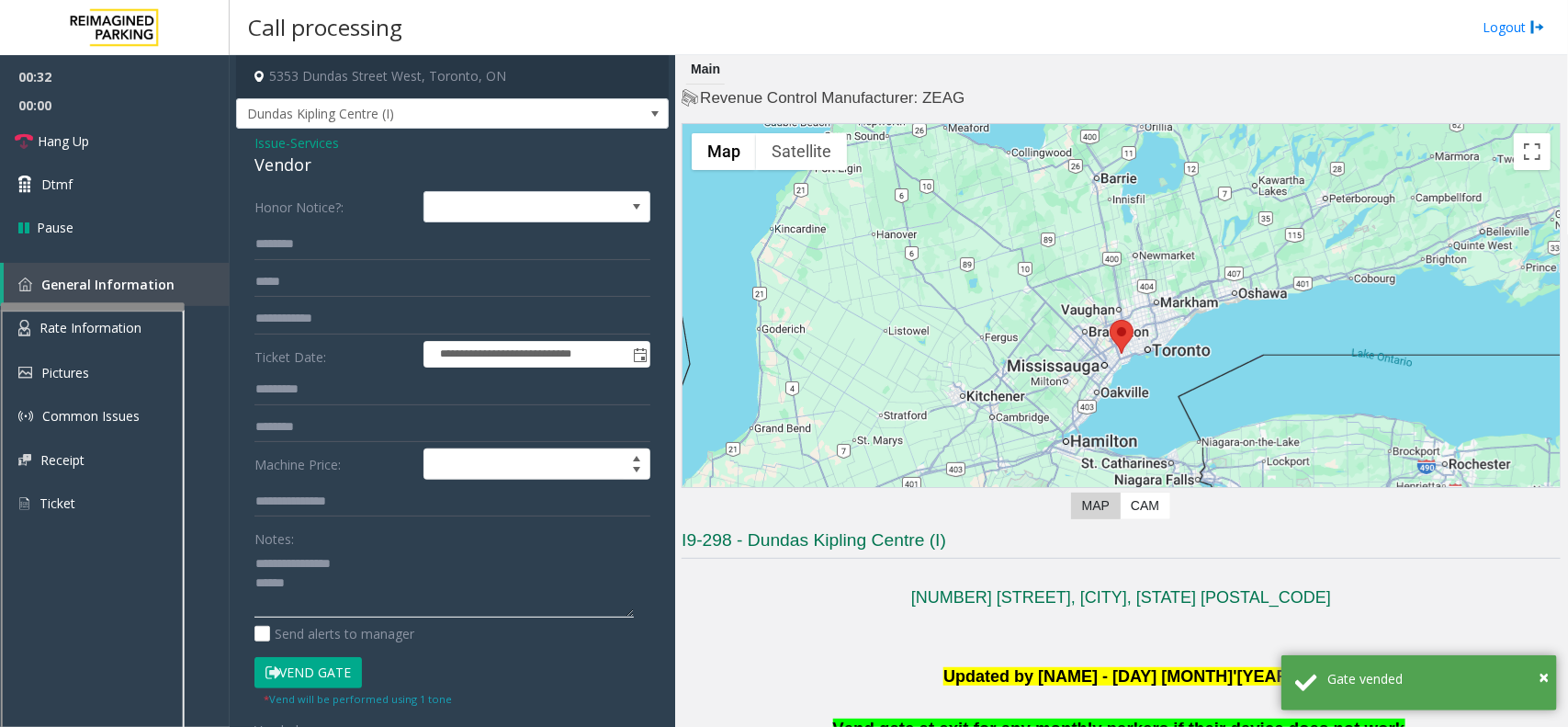 click 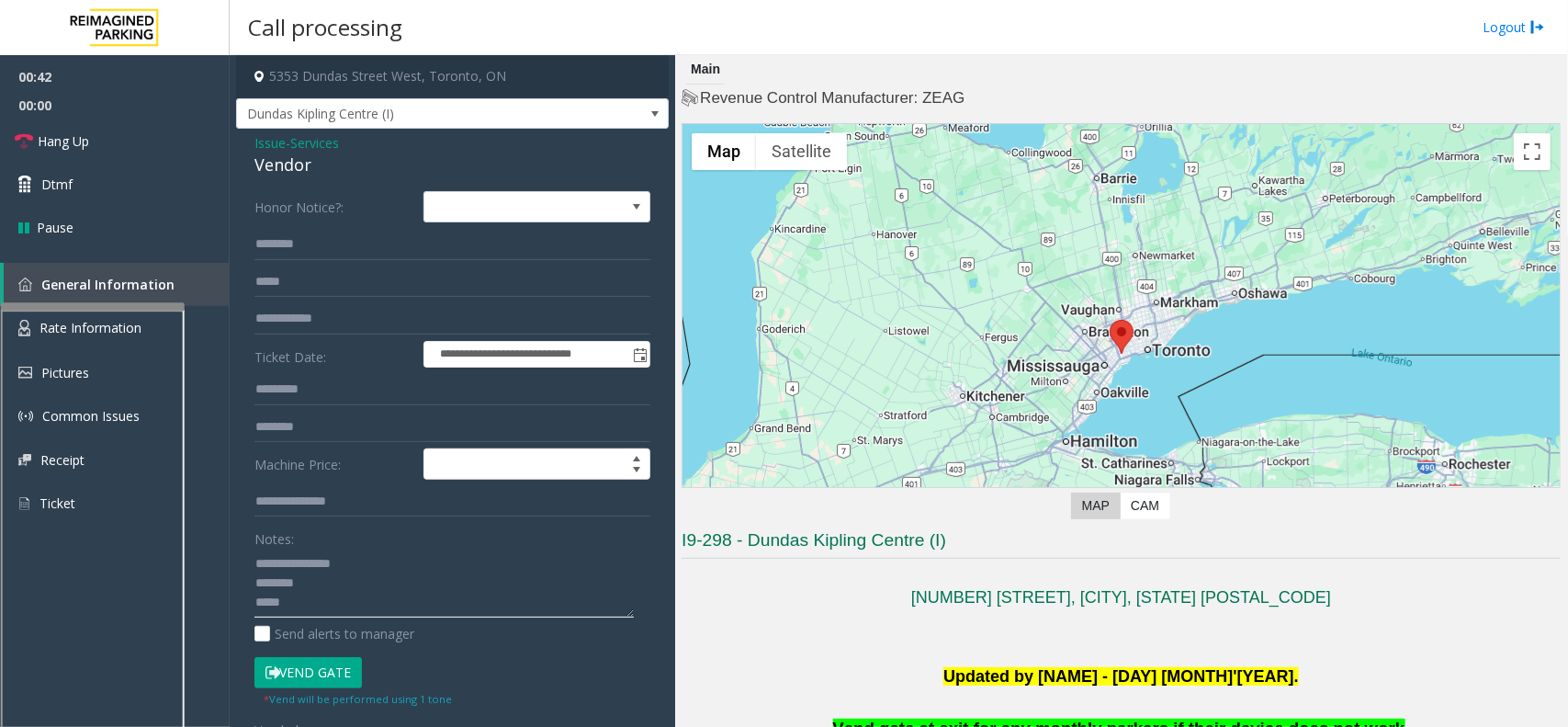 type on "**********" 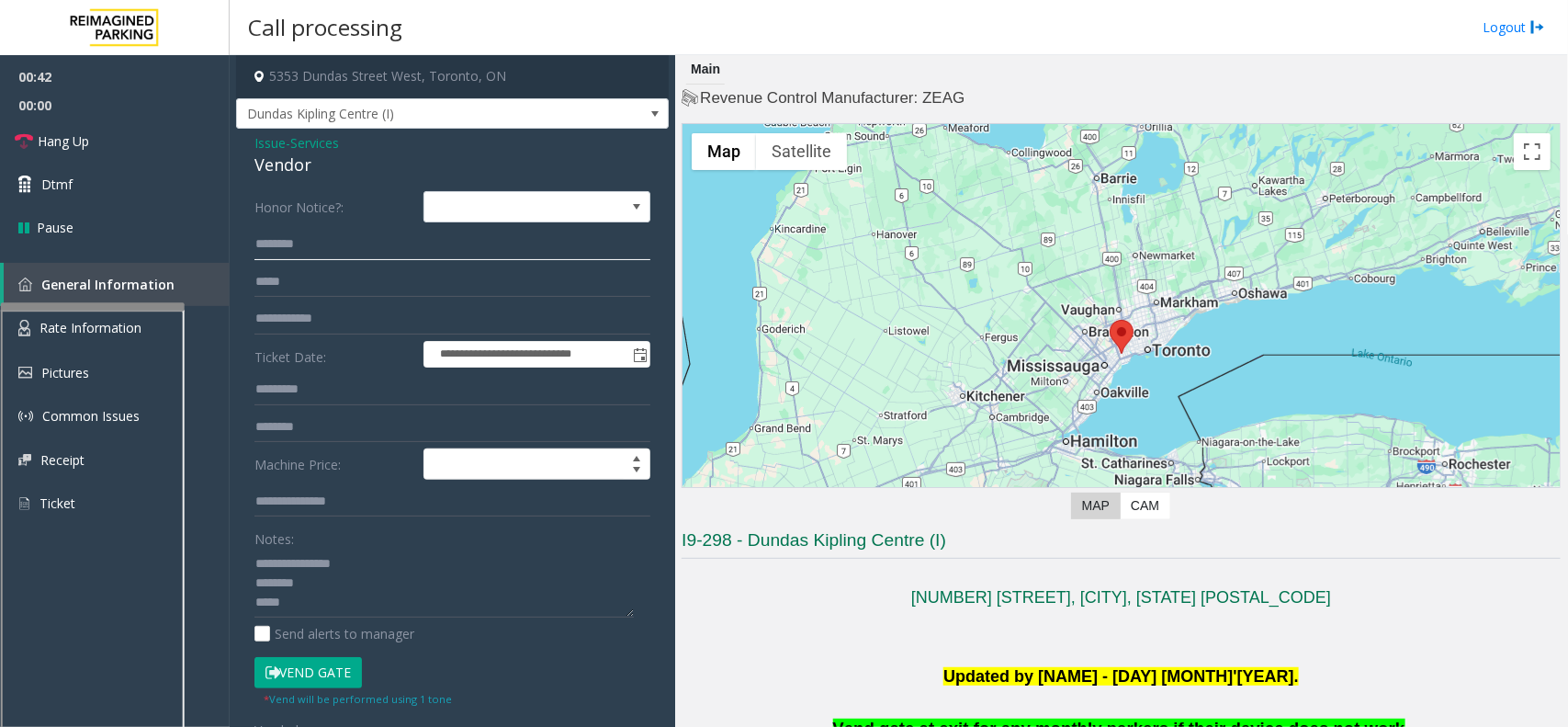 click 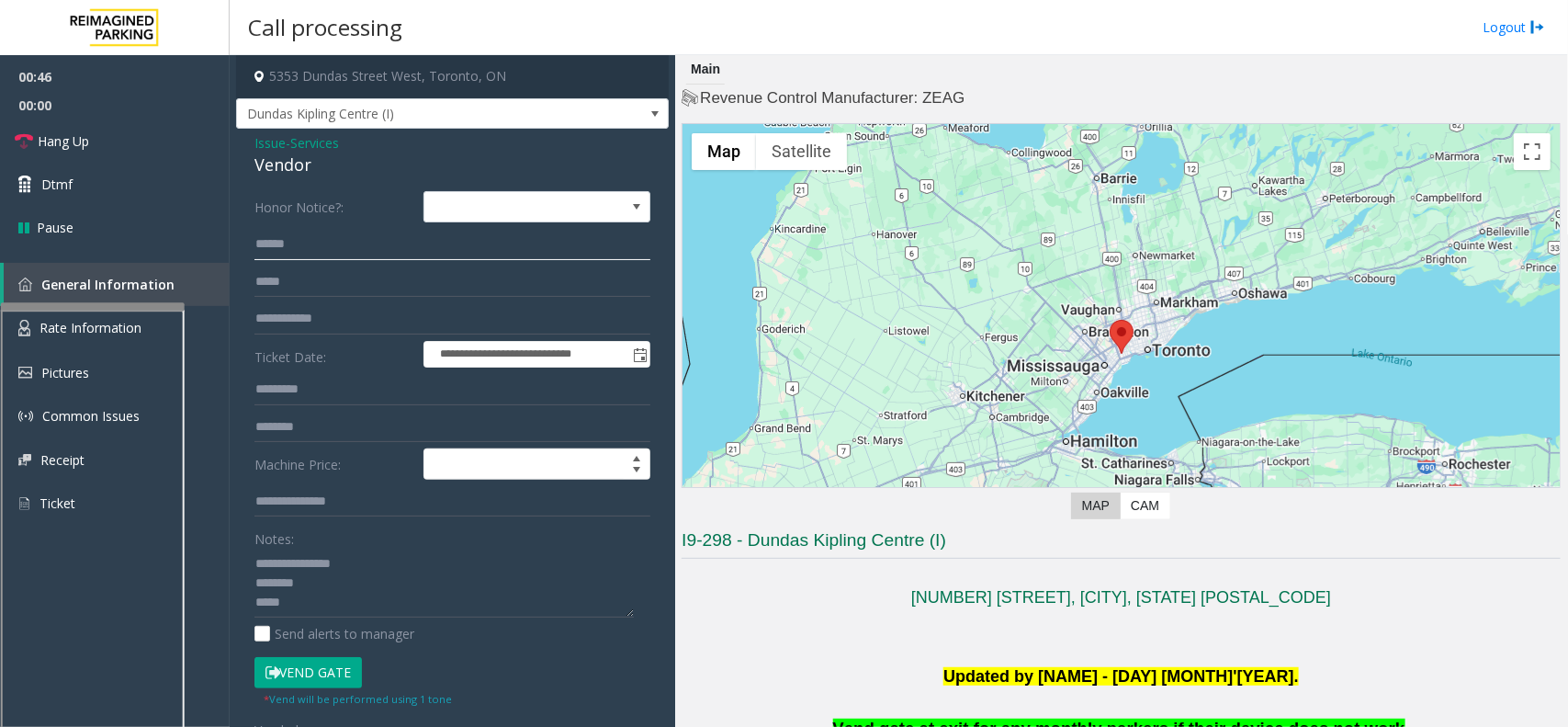 type on "******" 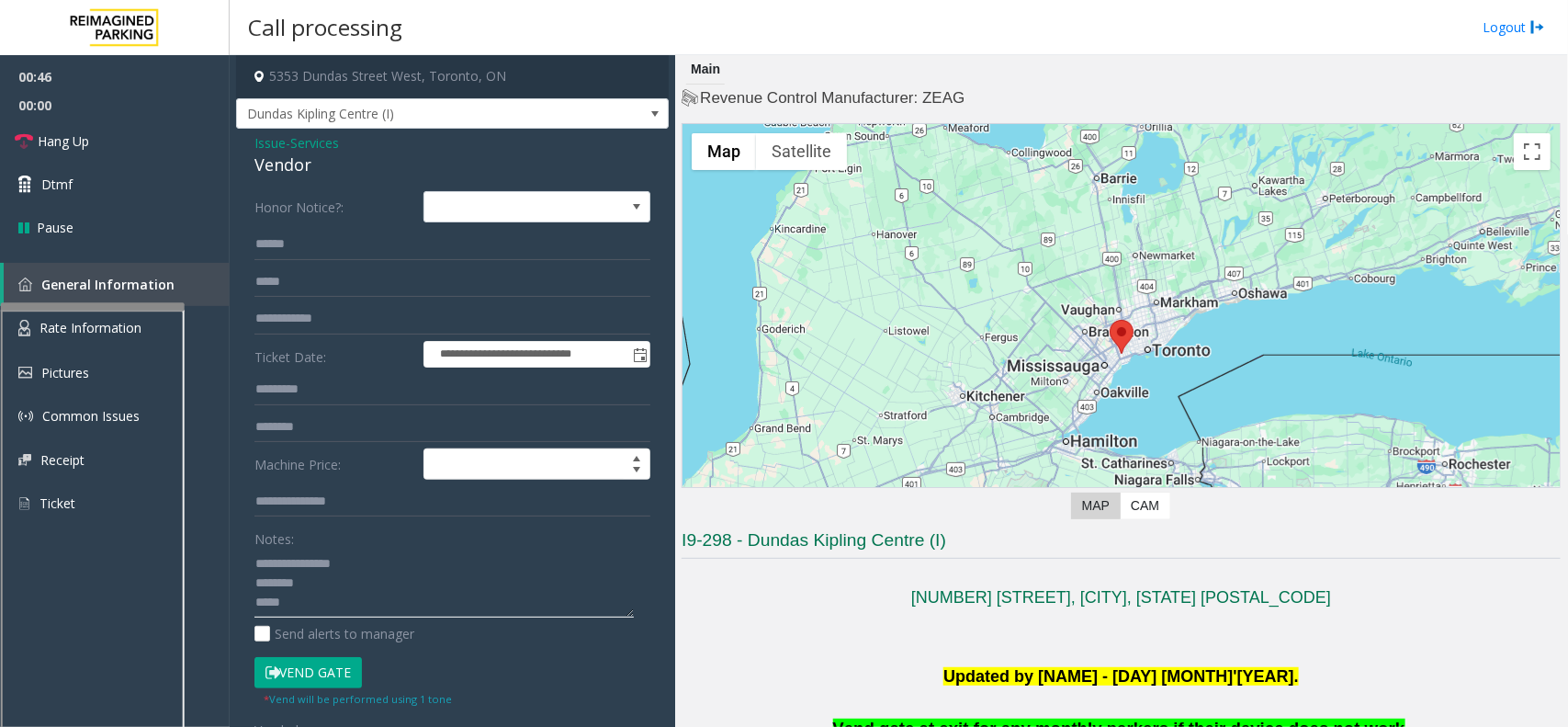 click 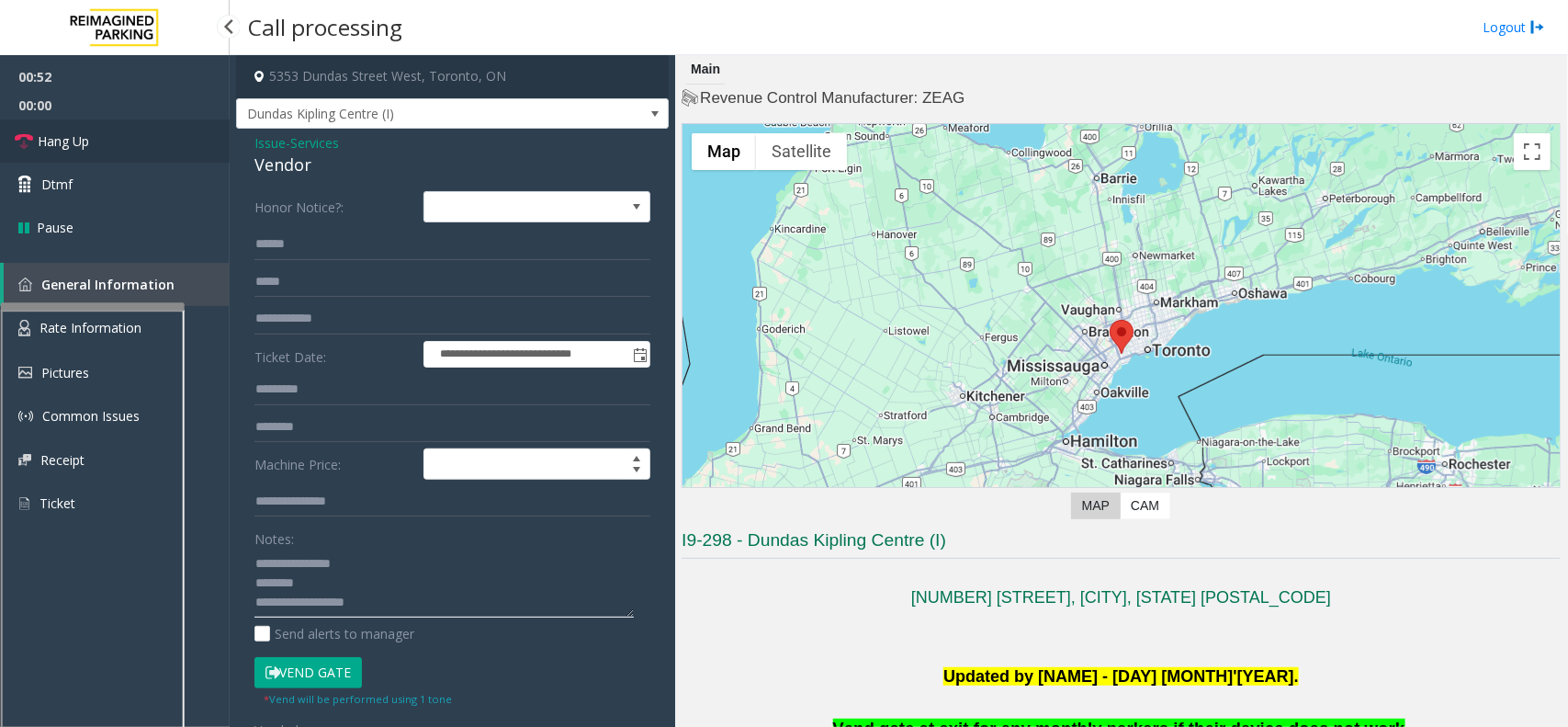 type on "**********" 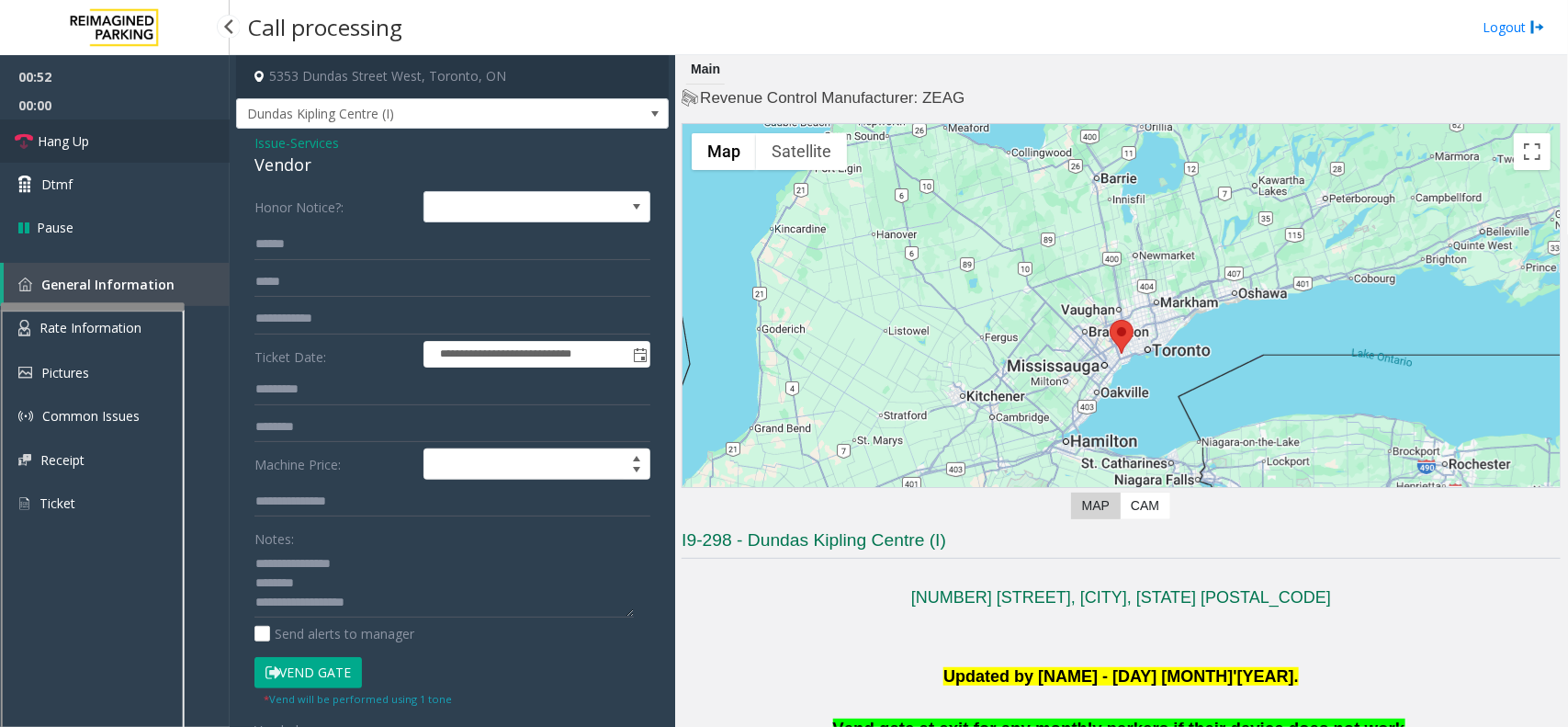 click on "Hang Up" at bounding box center [115, 141] 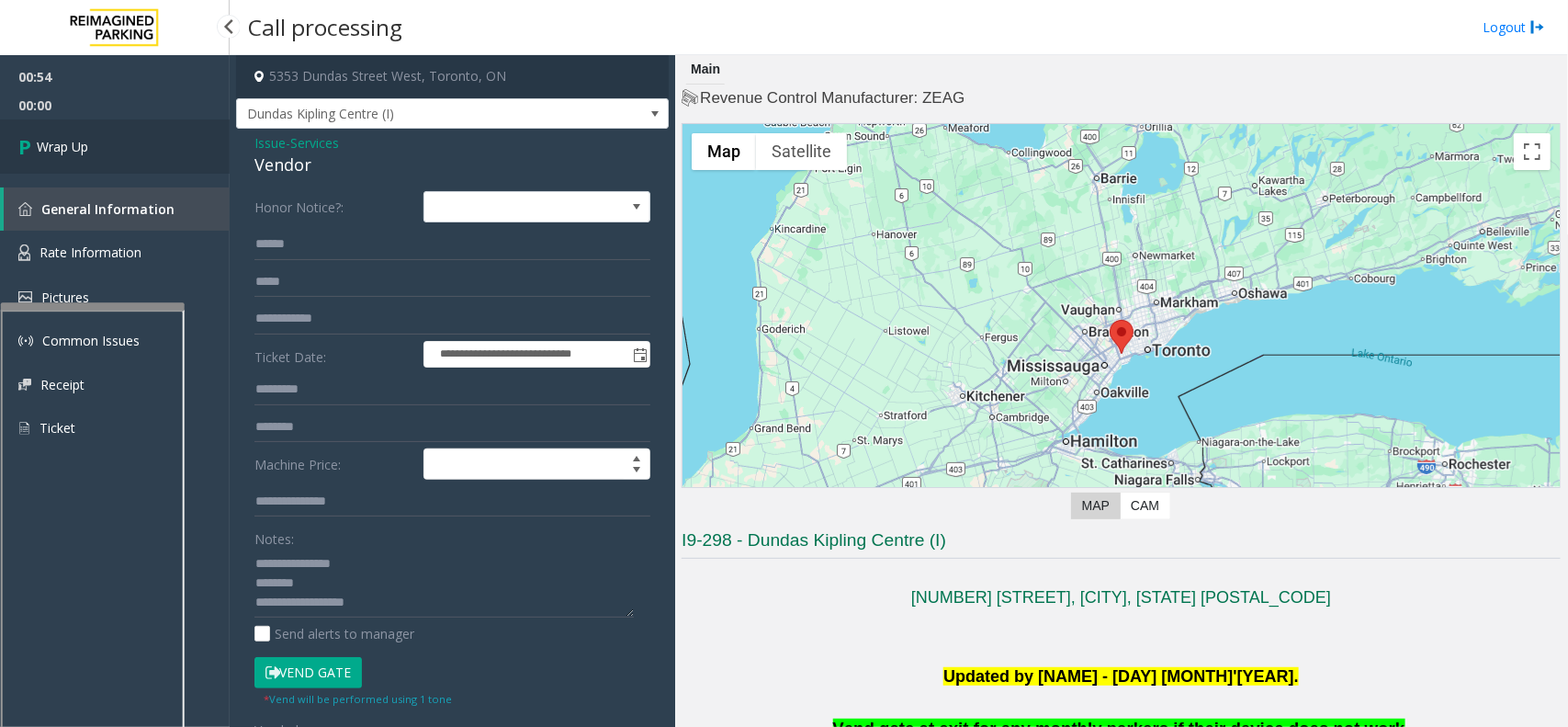 click on "Wrap Up" at bounding box center [115, 146] 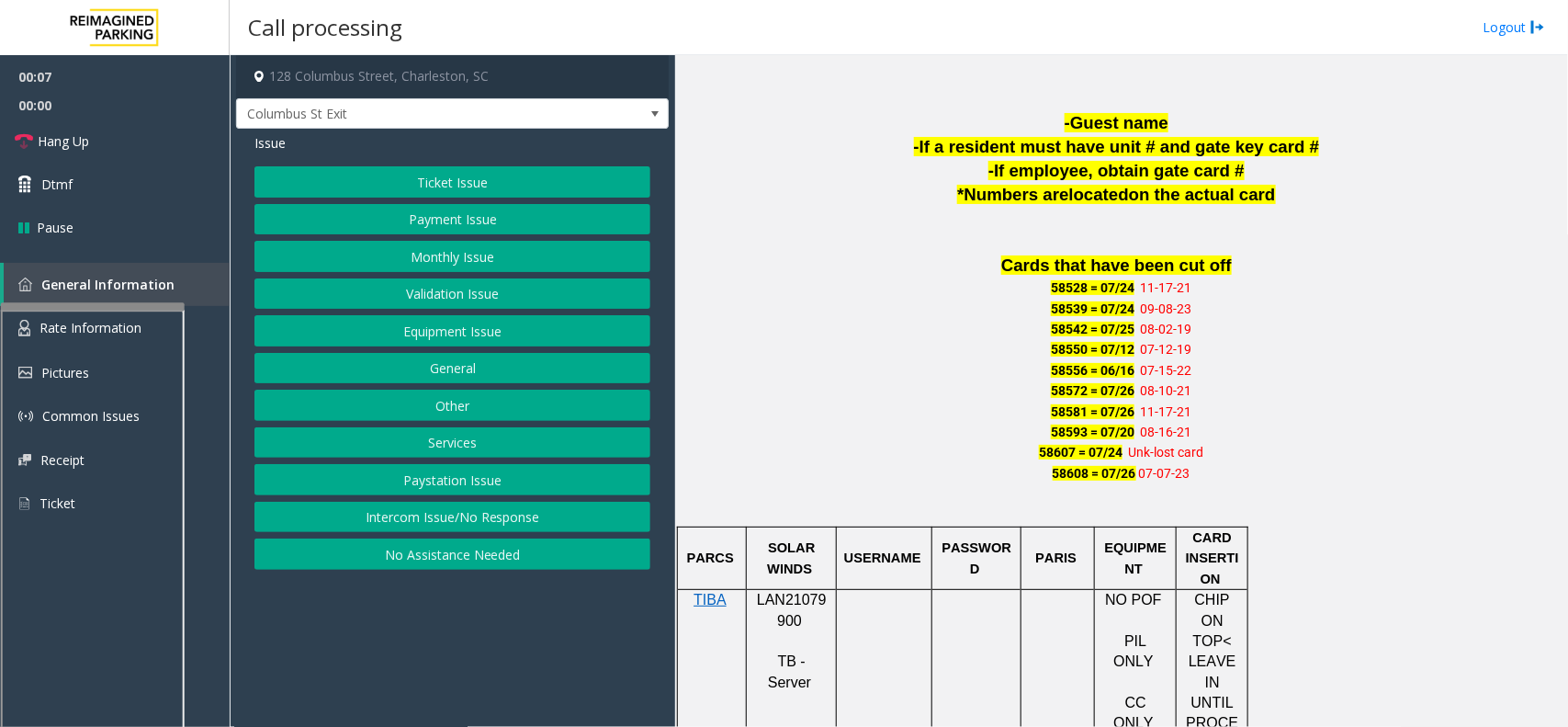scroll, scrollTop: 1379, scrollLeft: 0, axis: vertical 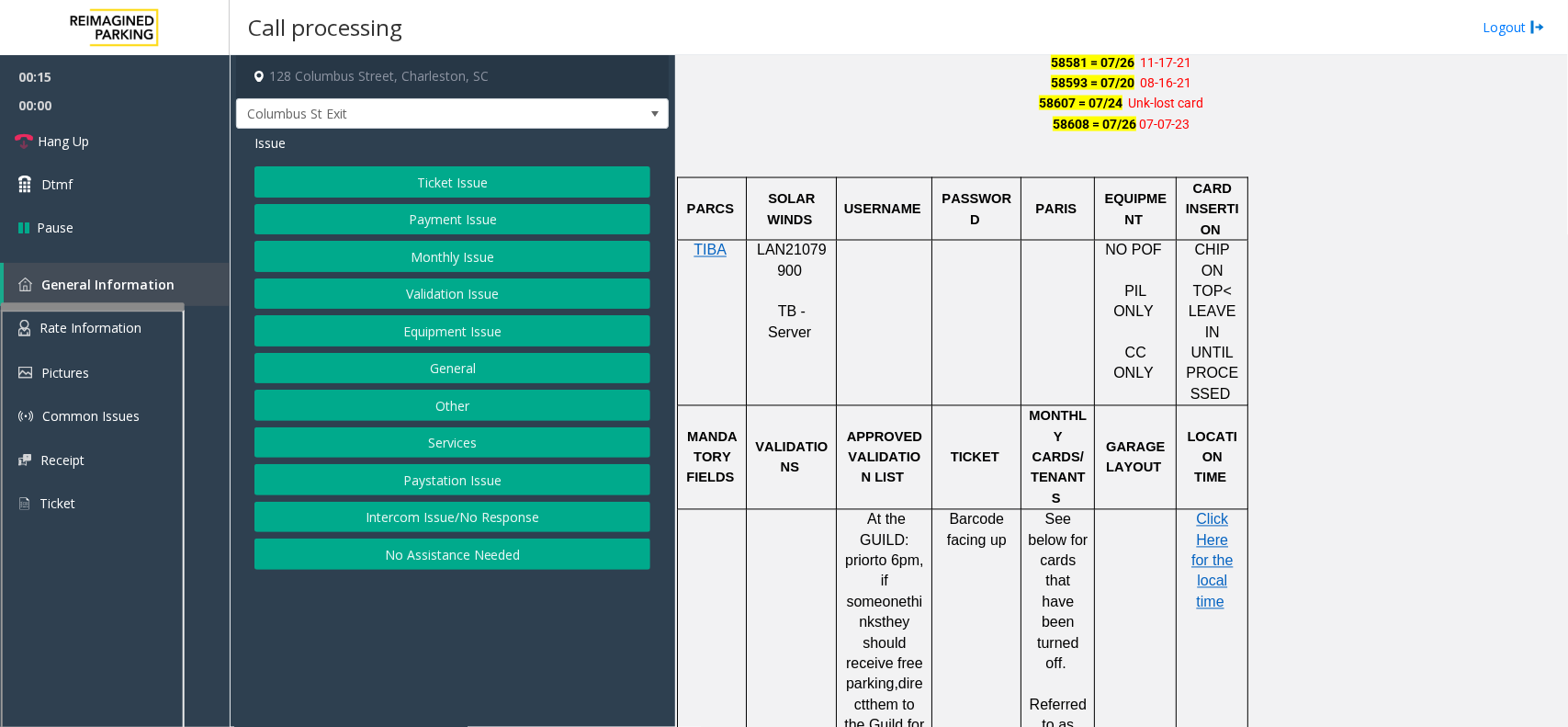 click 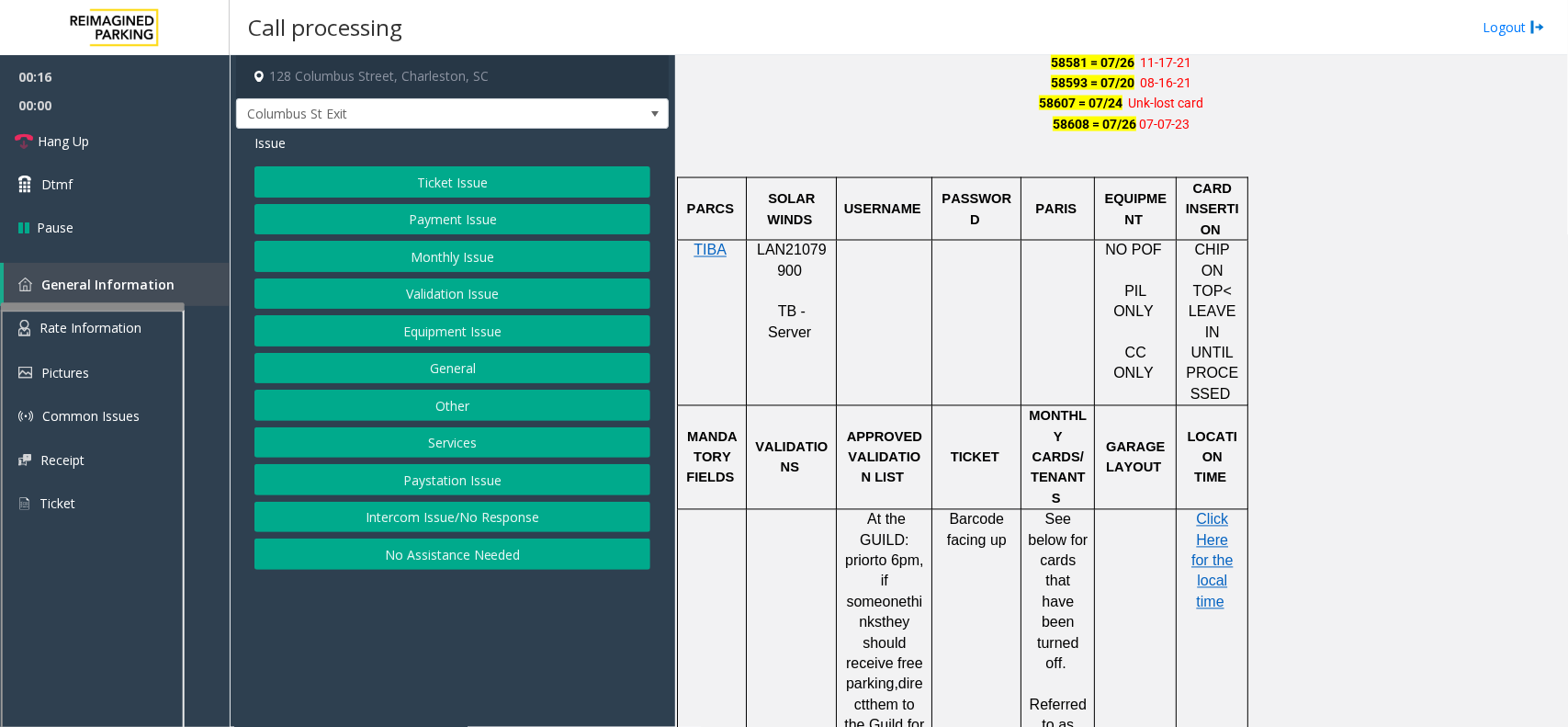 click on "LAN21079900" 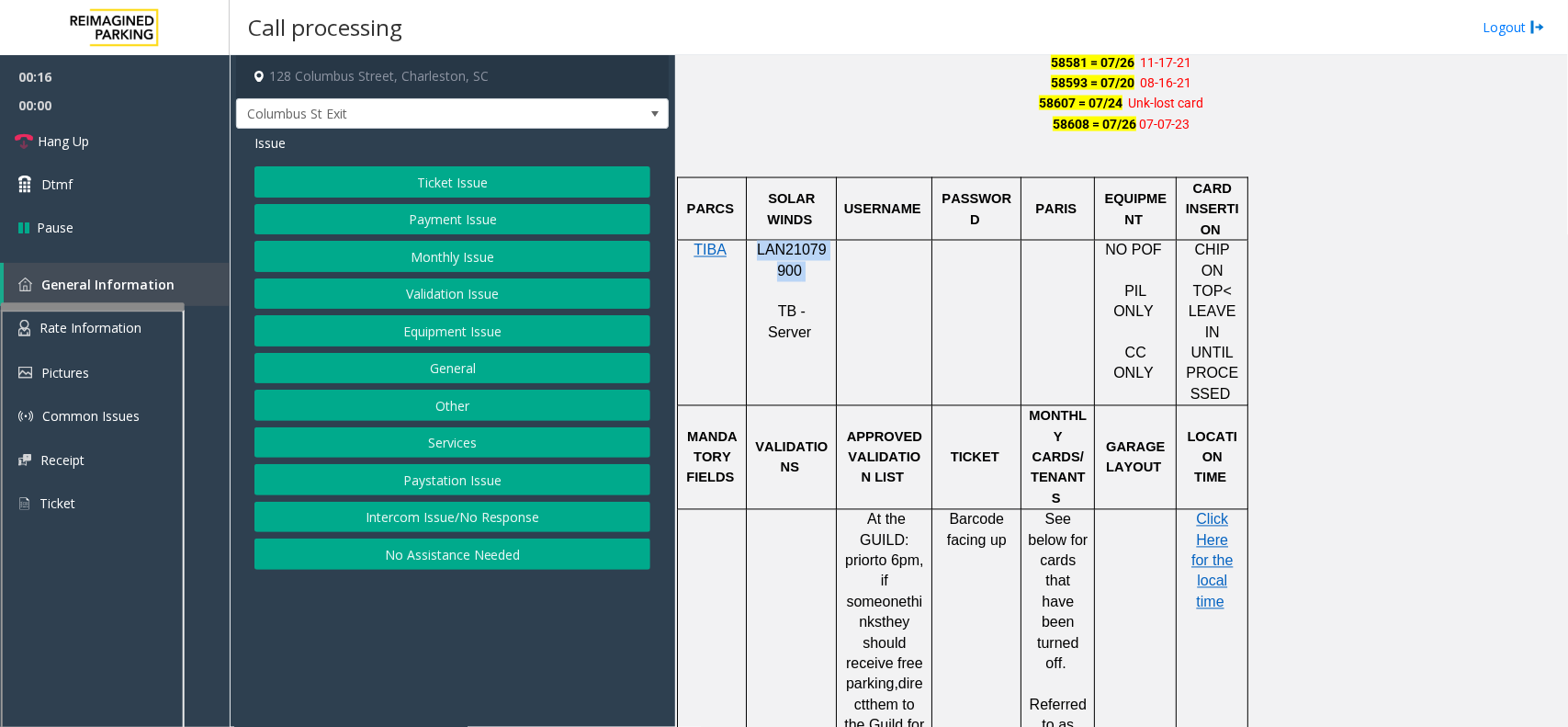 click on "LAN21079900" 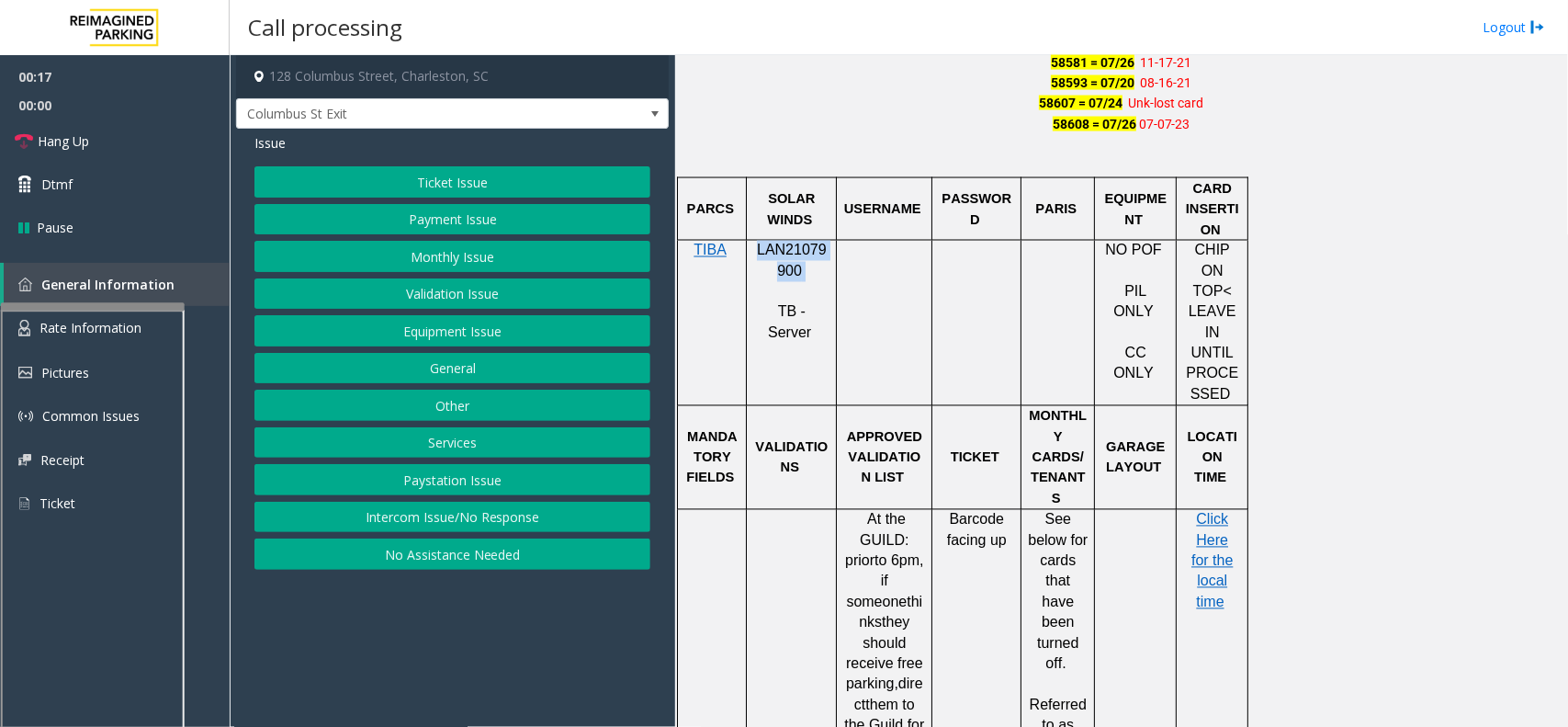 copy on "LAN21079900" 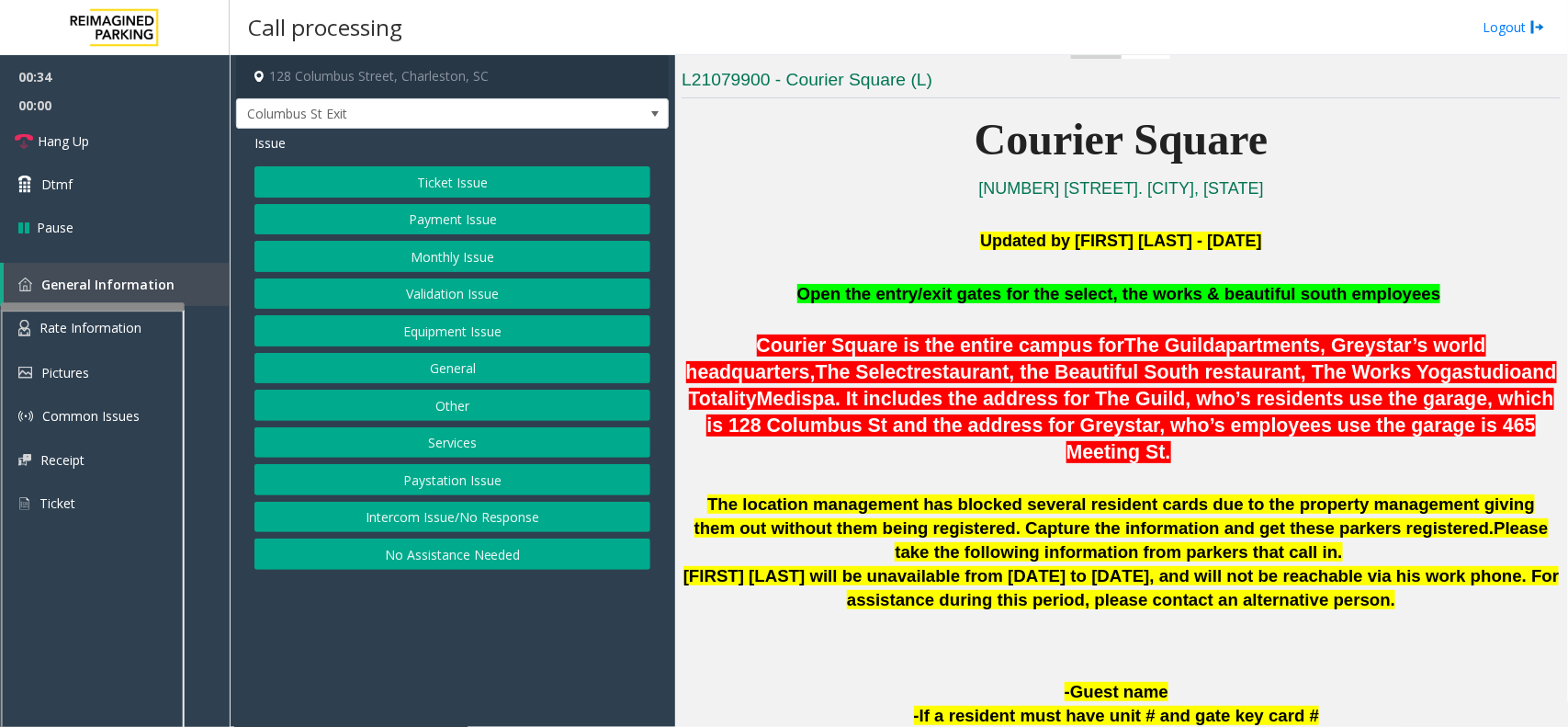 scroll, scrollTop: 460, scrollLeft: 0, axis: vertical 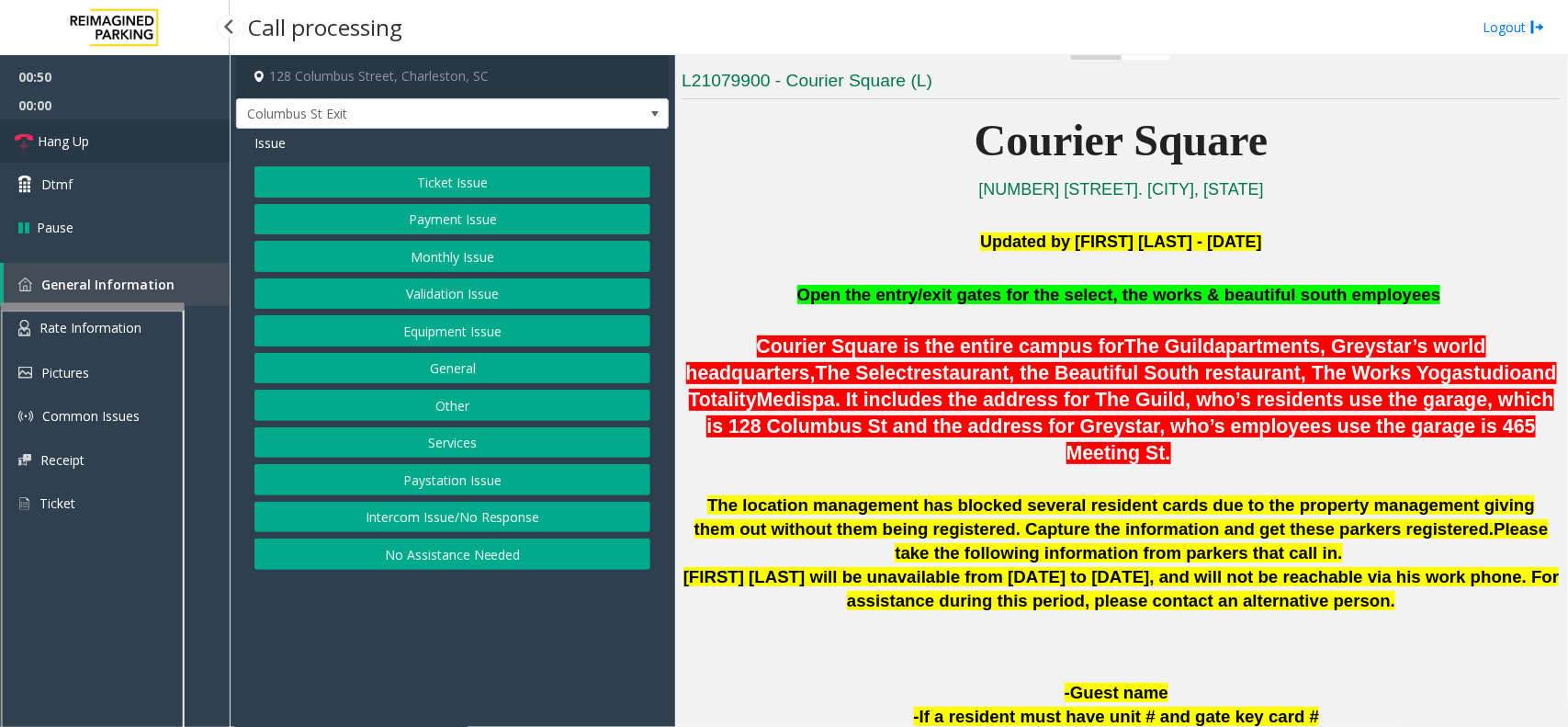 click on "Hang Up" at bounding box center (63, 141) 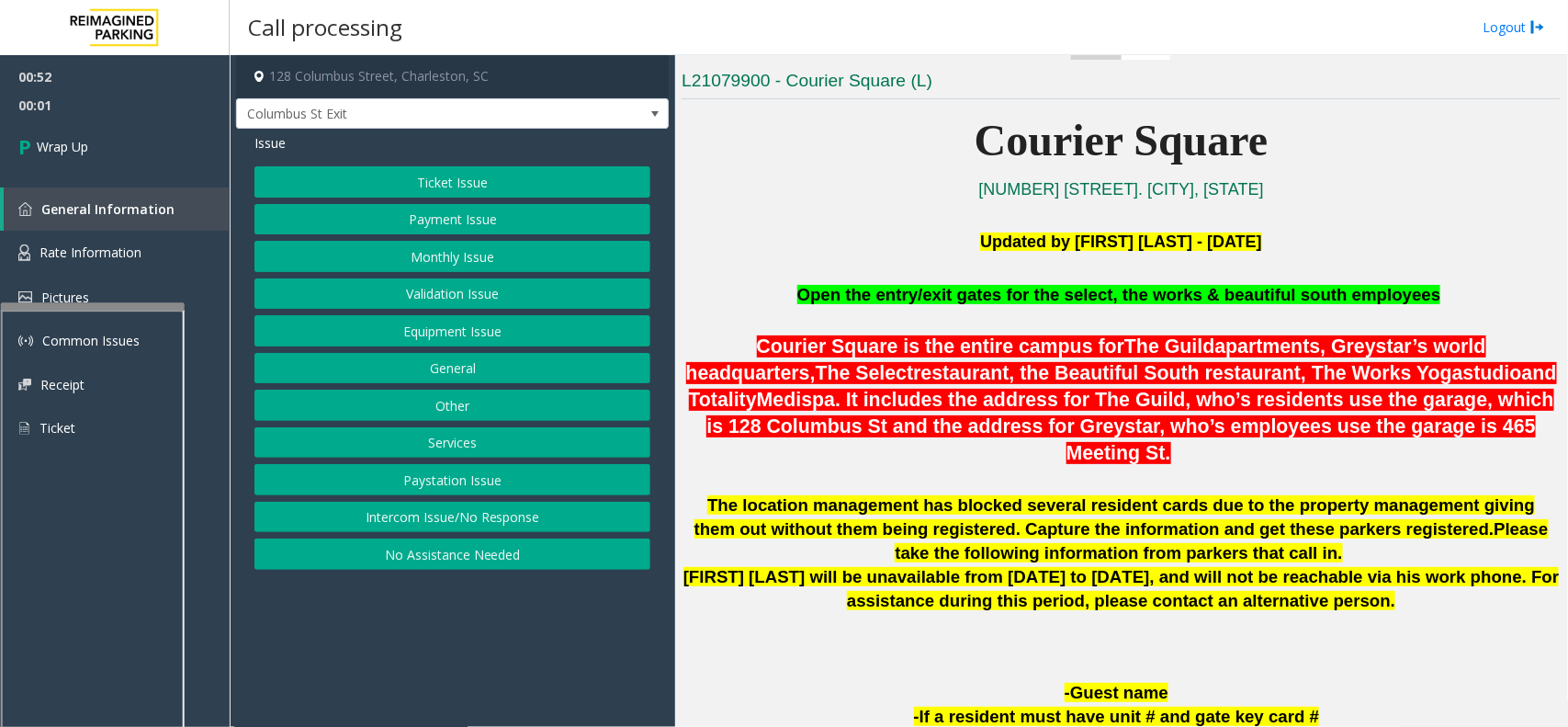 click on "Intercom Issue/No Response" 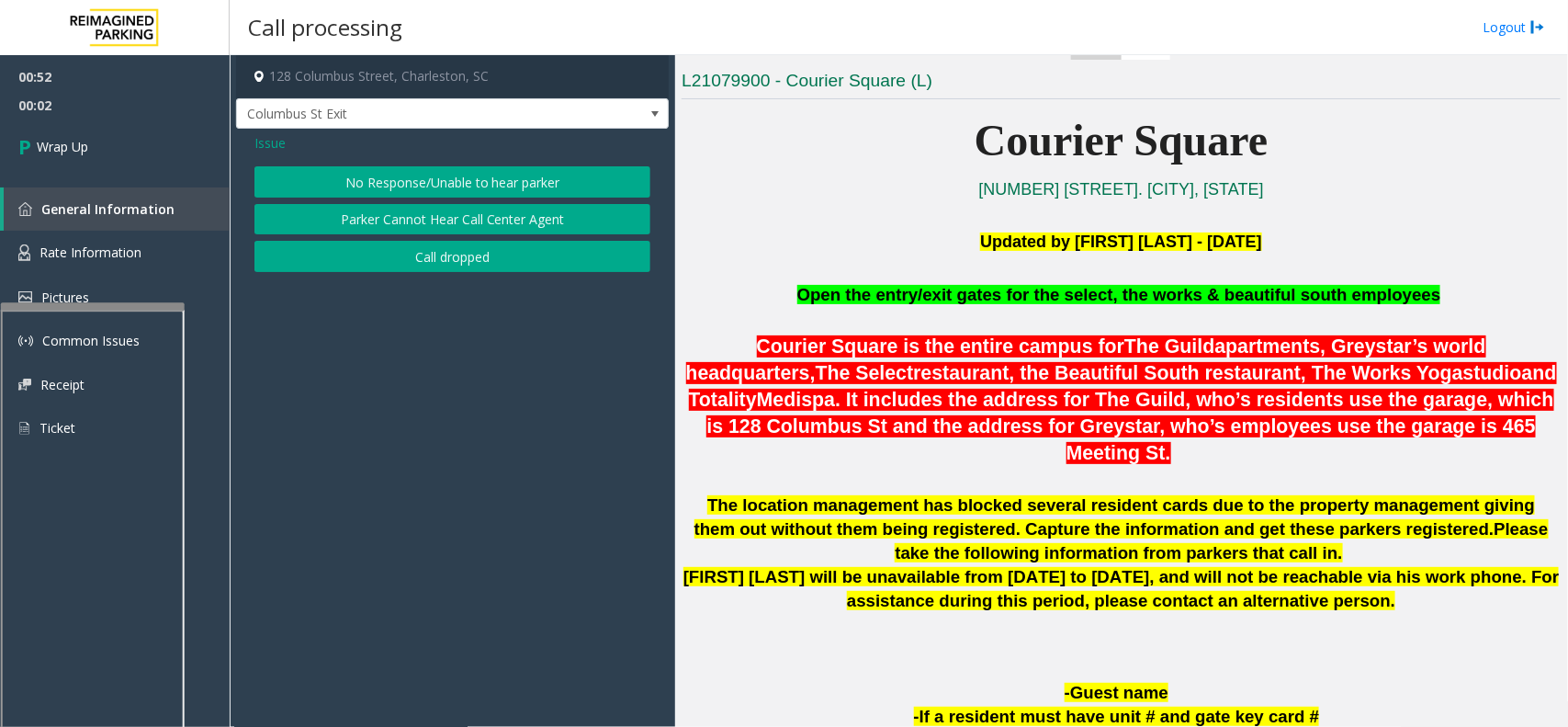 click on "No Response/Unable to hear parker" 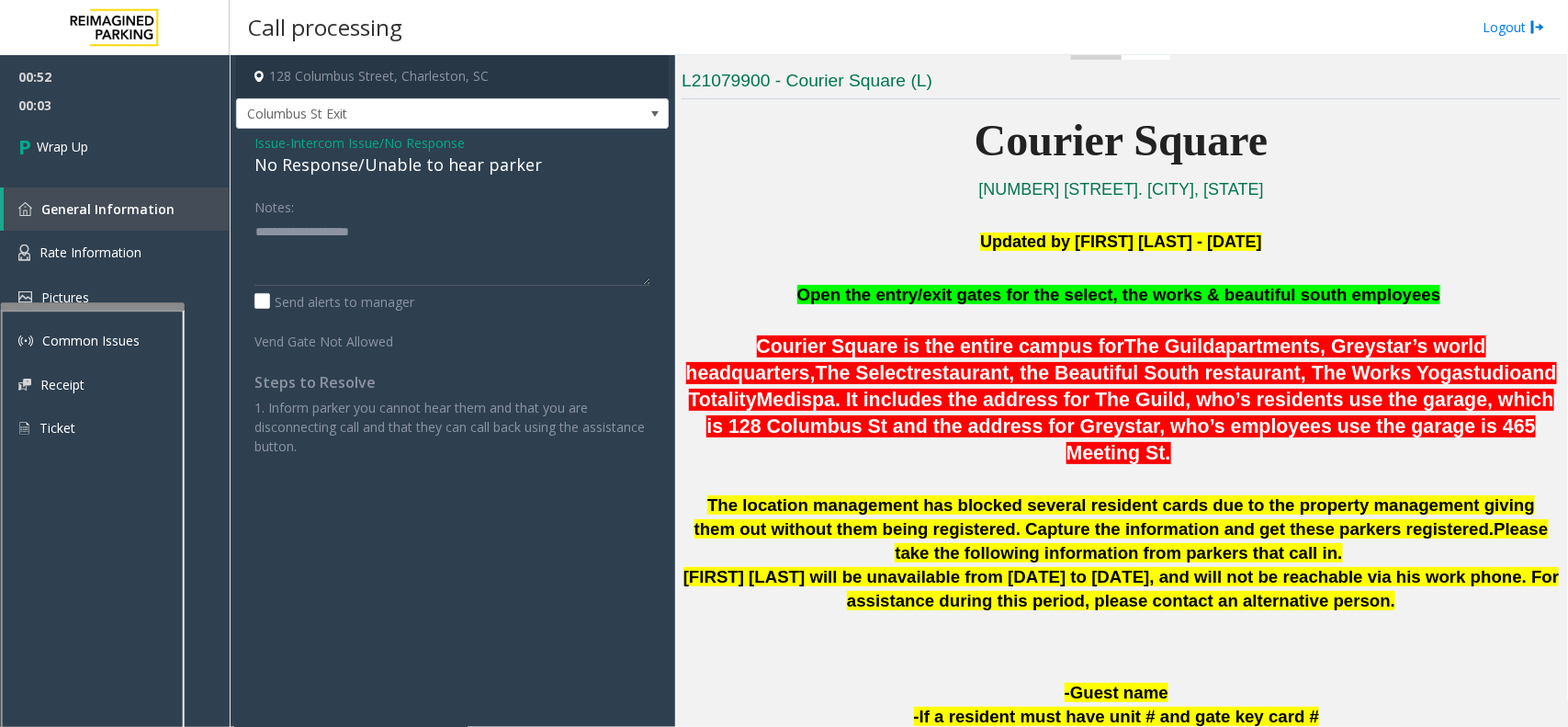 click on "No Response/Unable to hear parker" 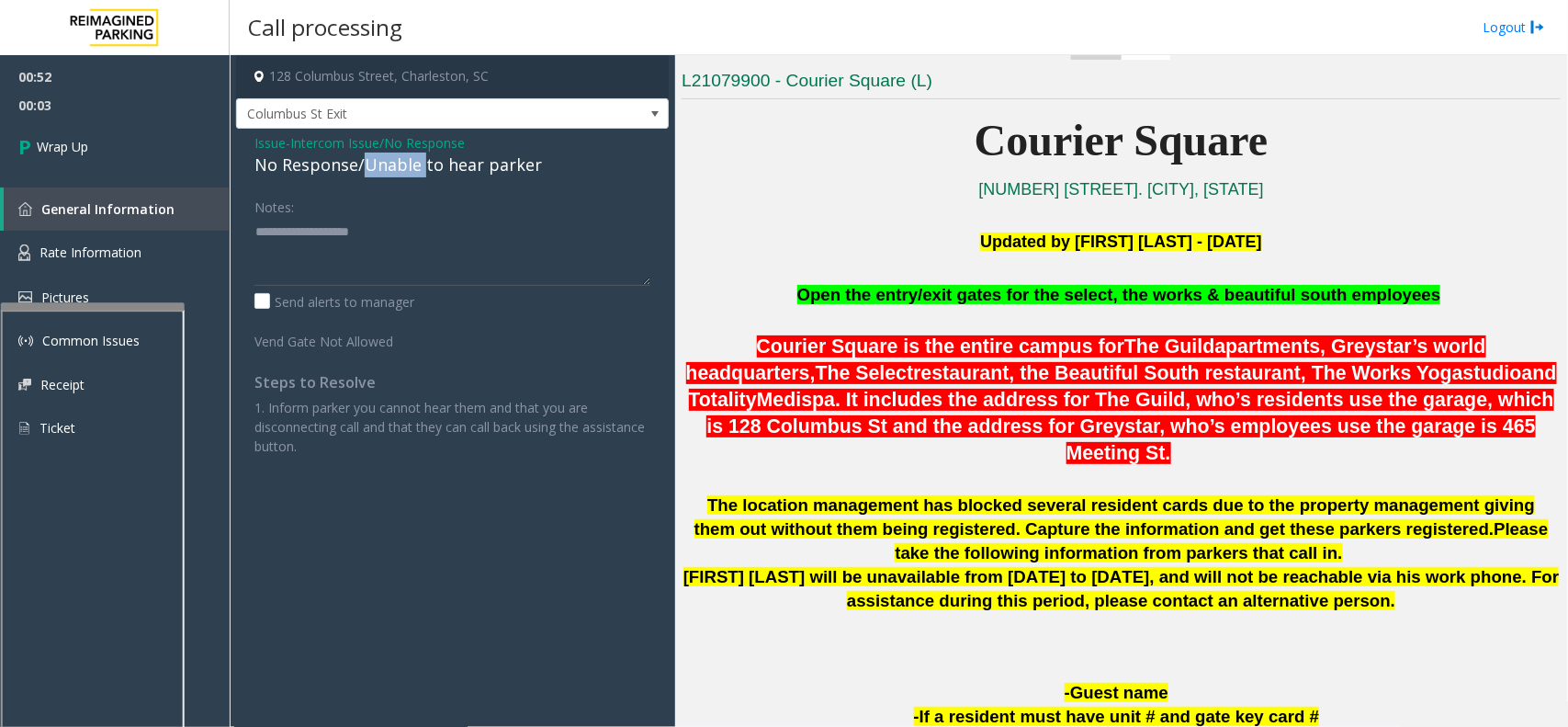 click on "No Response/Unable to hear parker" 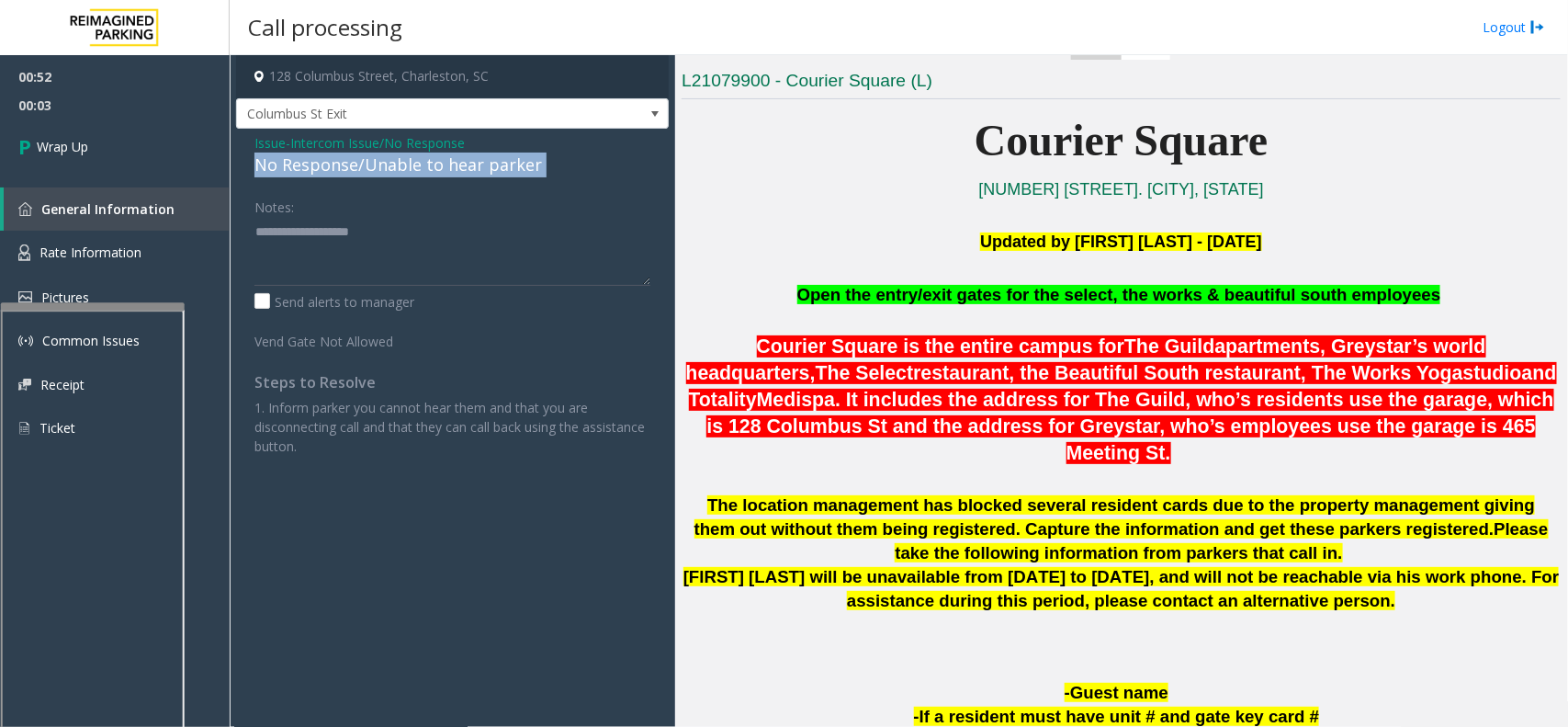click on "No Response/Unable to hear parker" 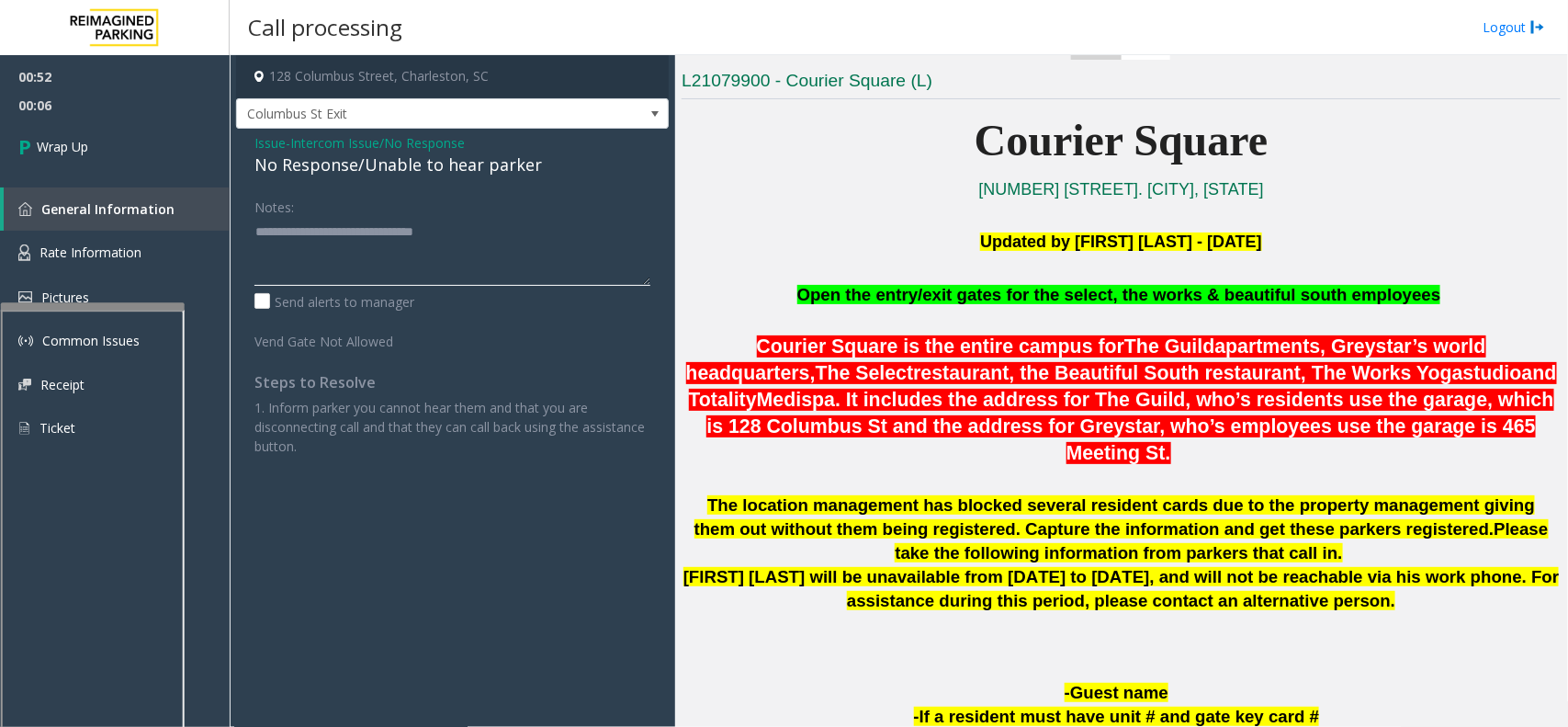 type on "**********" 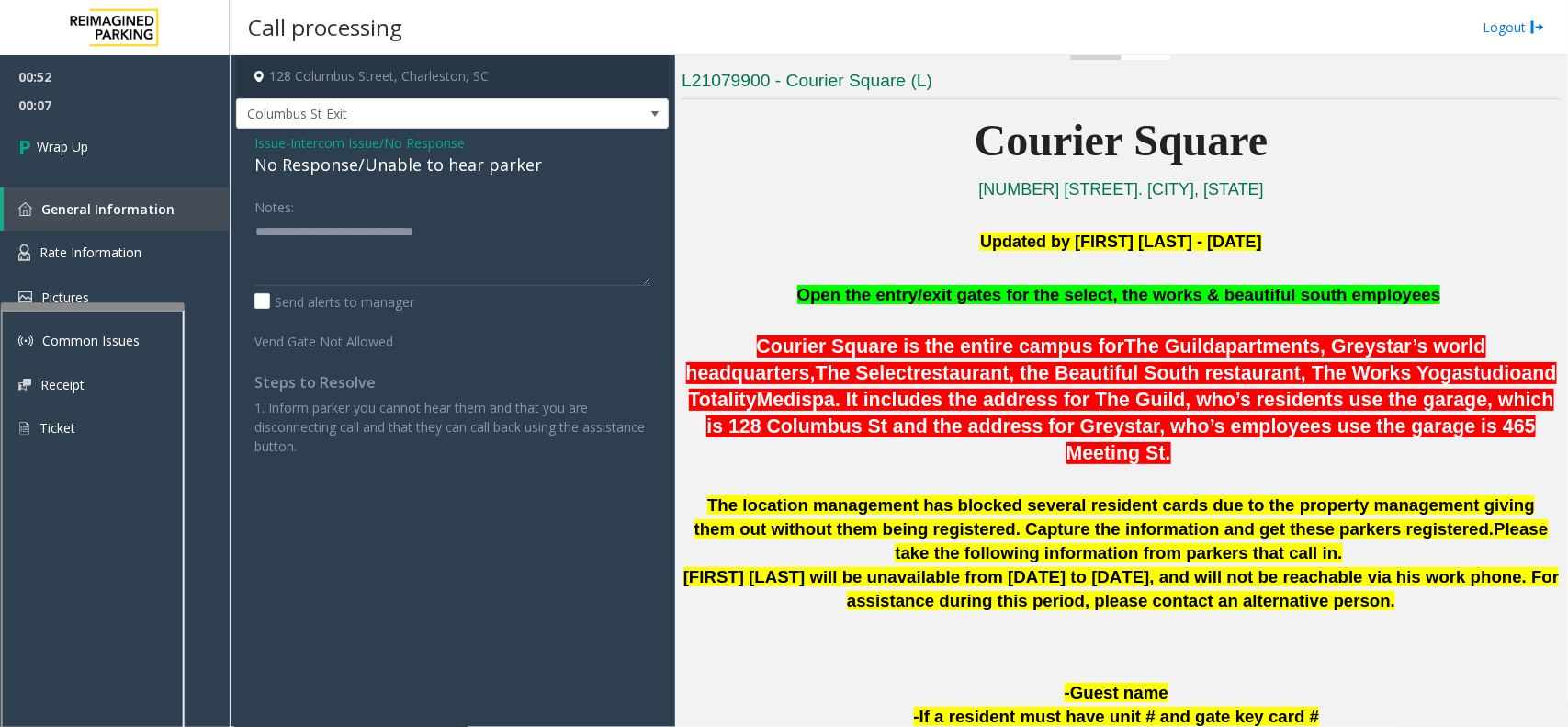 click on "Intercom Issue/No Response" 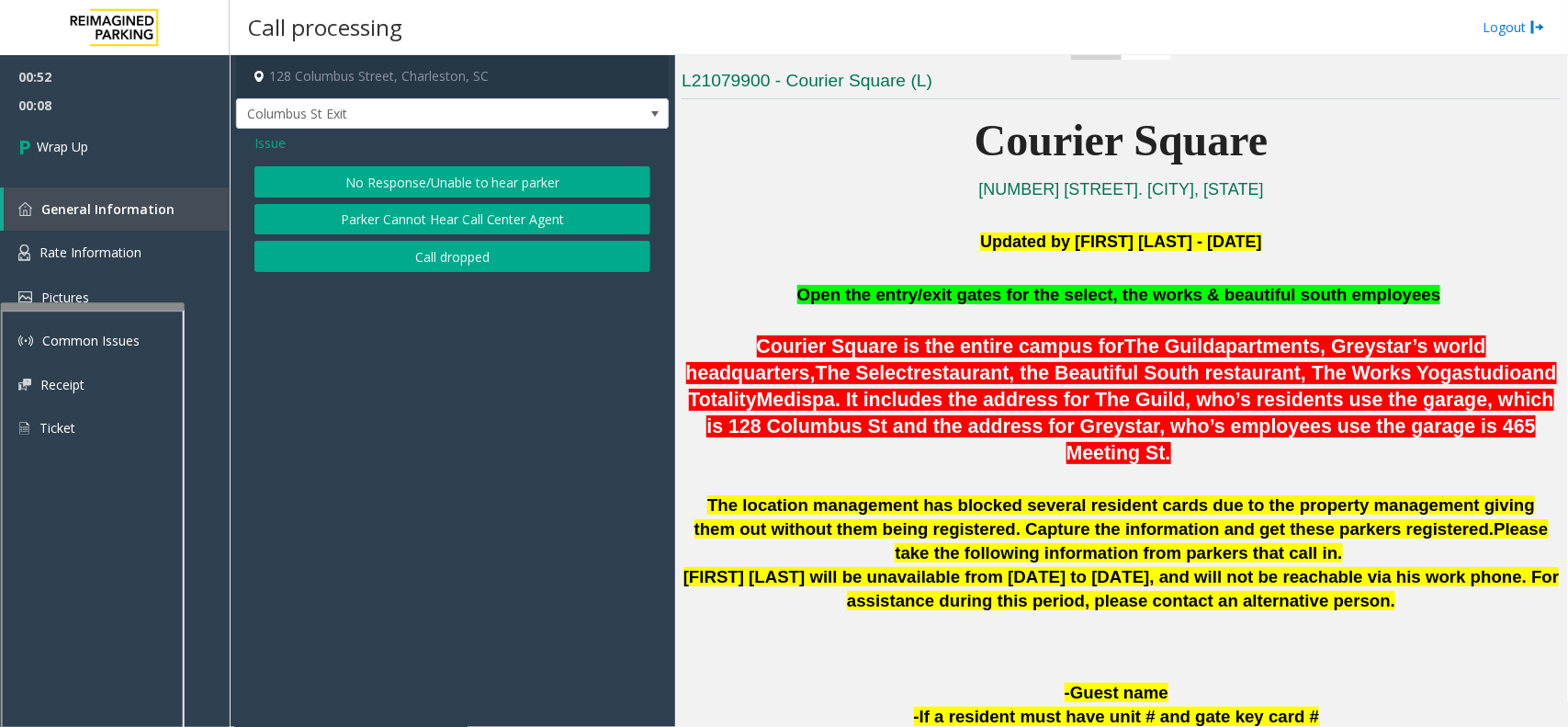 click on "Issue" 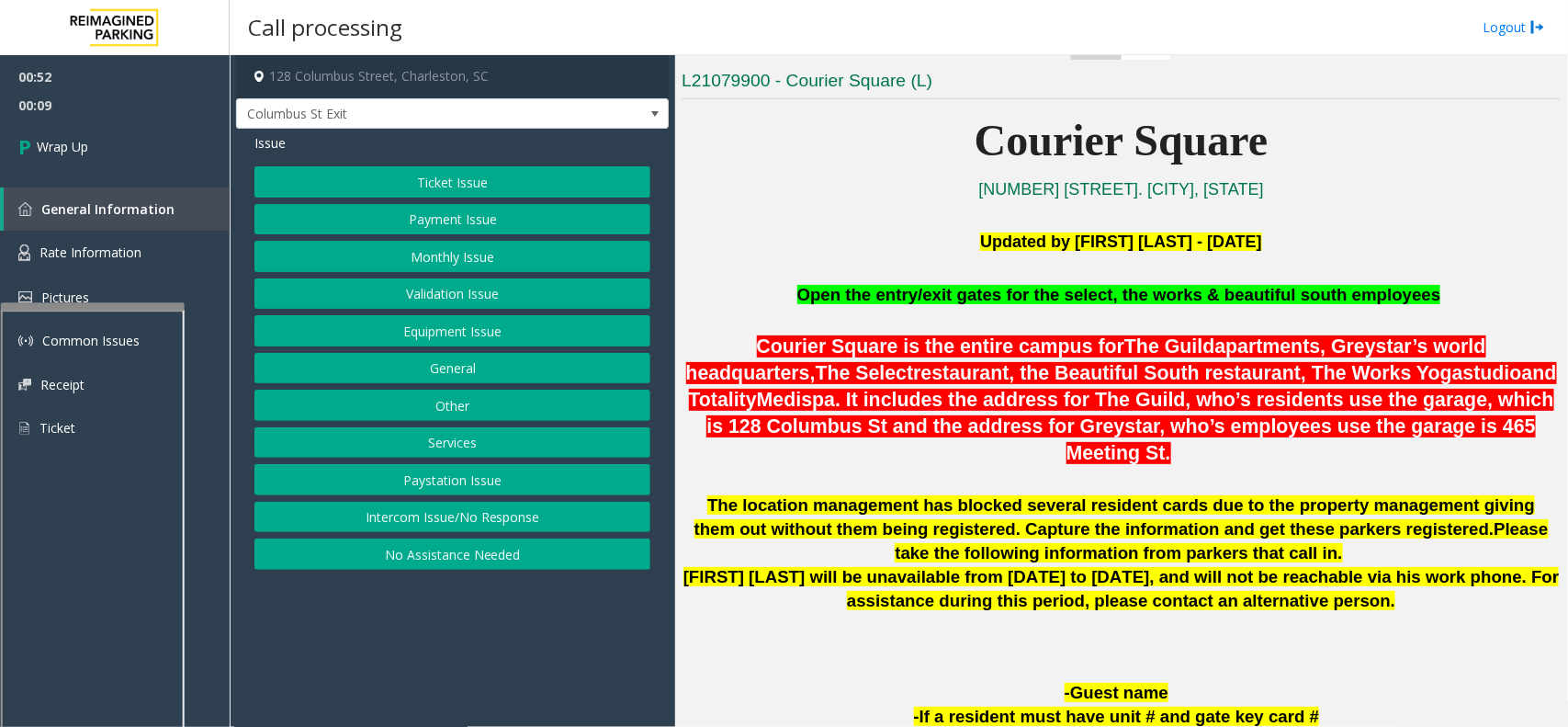 click on "Equipment Issue" 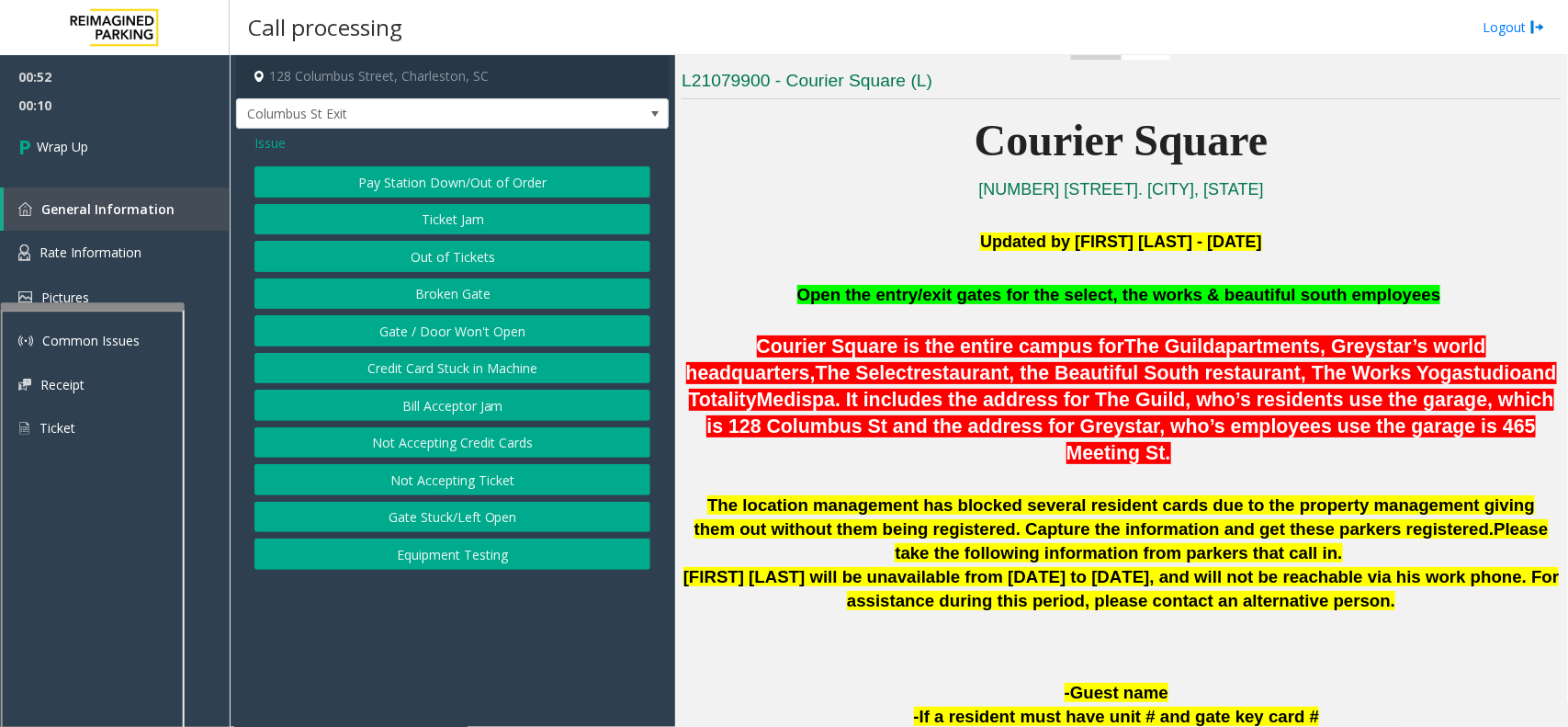 click on "Gate / Door Won't Open" 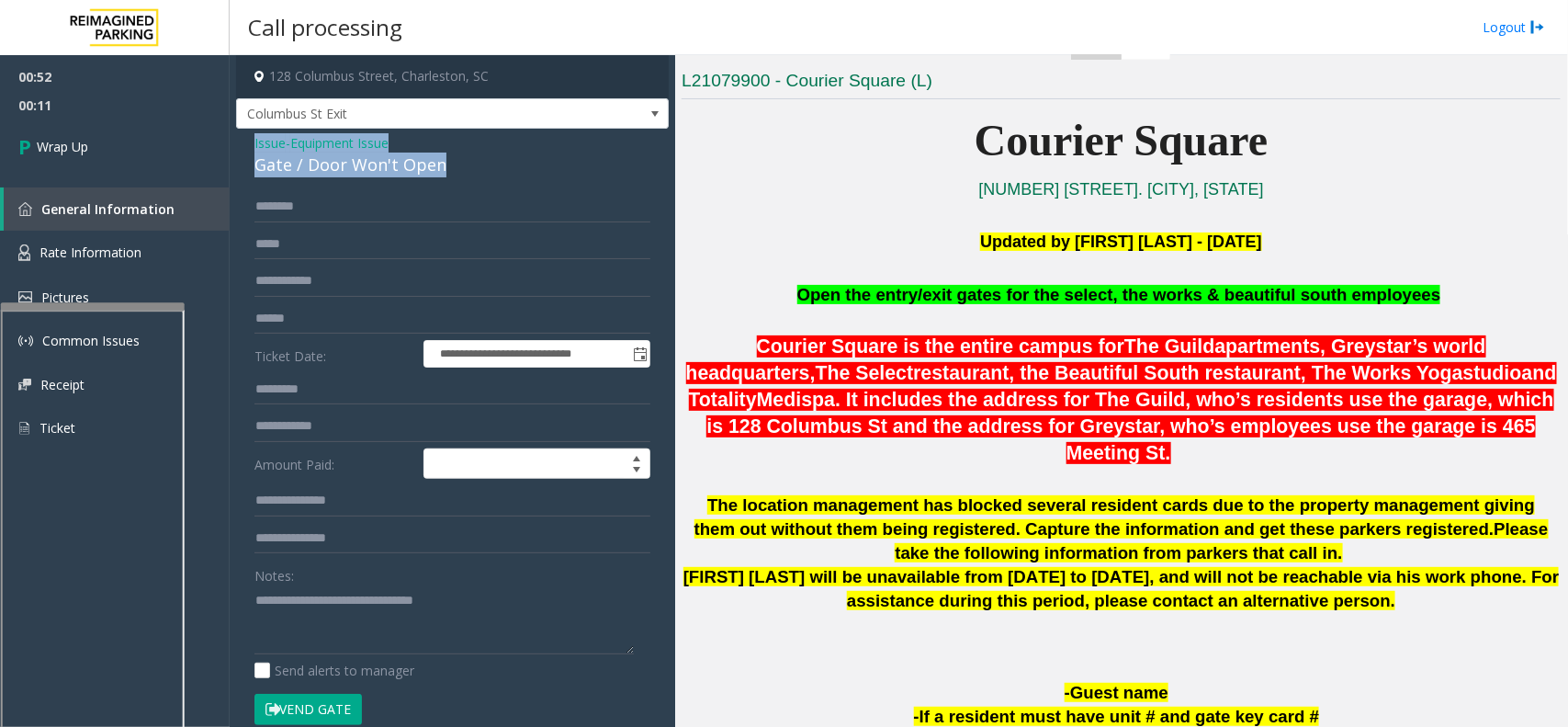 drag, startPoint x: 457, startPoint y: 167, endPoint x: 245, endPoint y: 140, distance: 213.71242 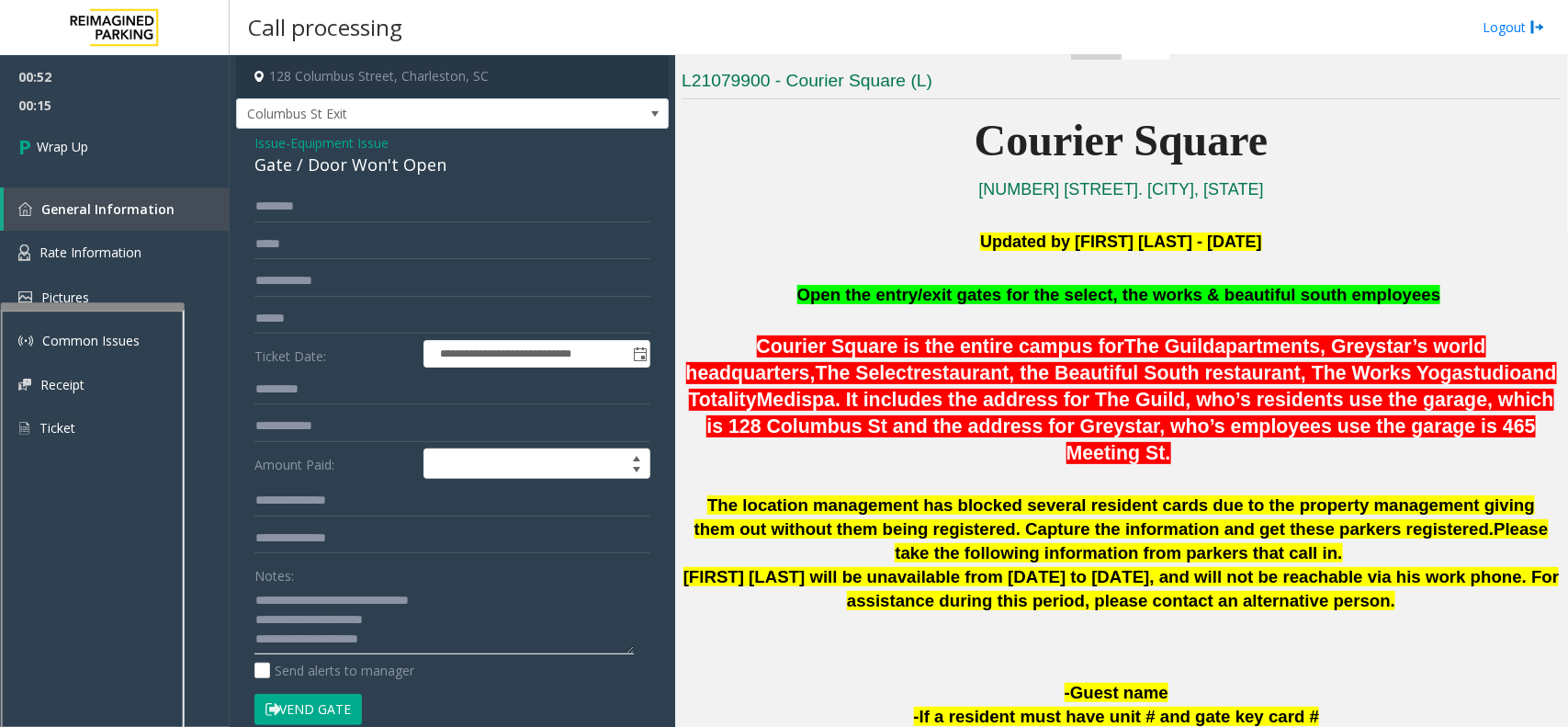 drag, startPoint x: 258, startPoint y: 600, endPoint x: 491, endPoint y: 603, distance: 233.01931 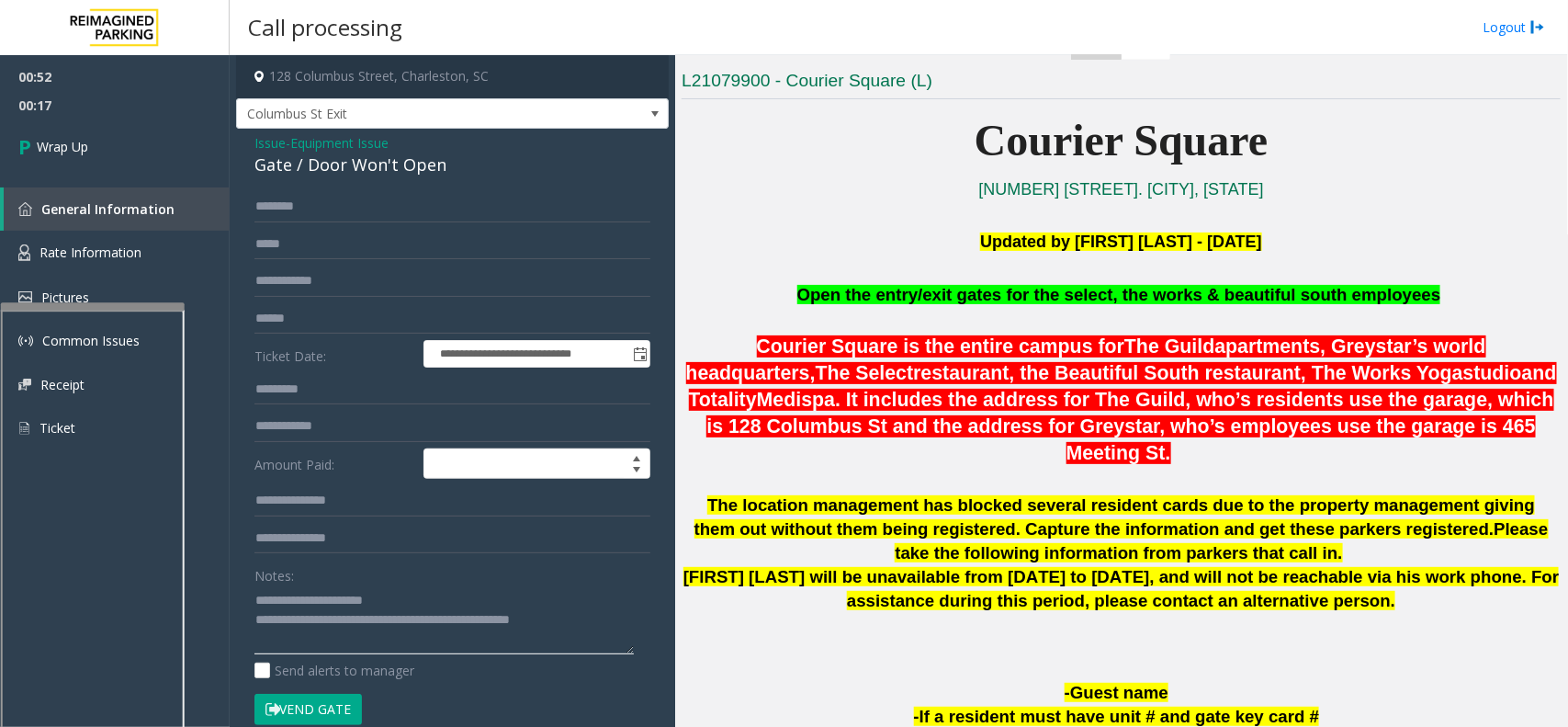 click 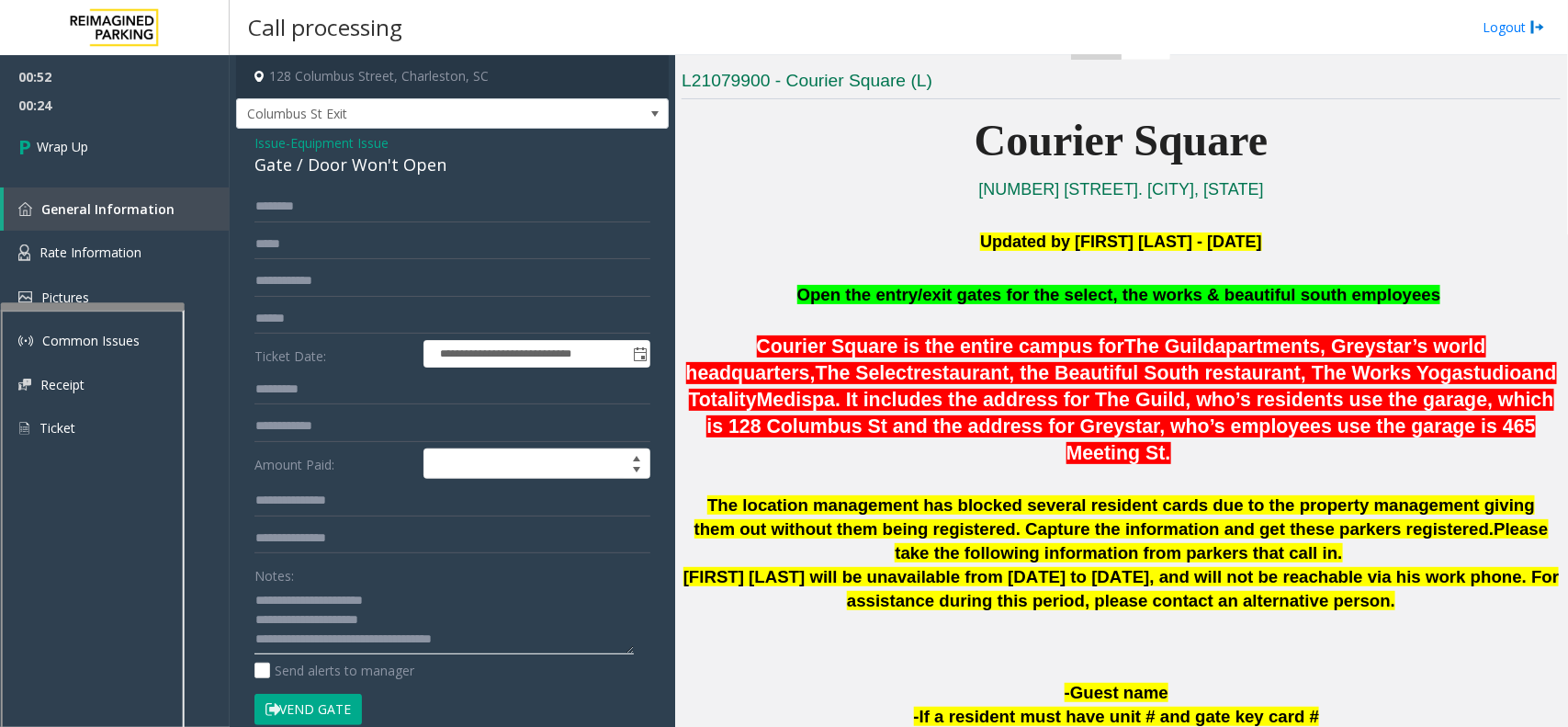 drag, startPoint x: 366, startPoint y: 636, endPoint x: 281, endPoint y: 637, distance: 85.00588 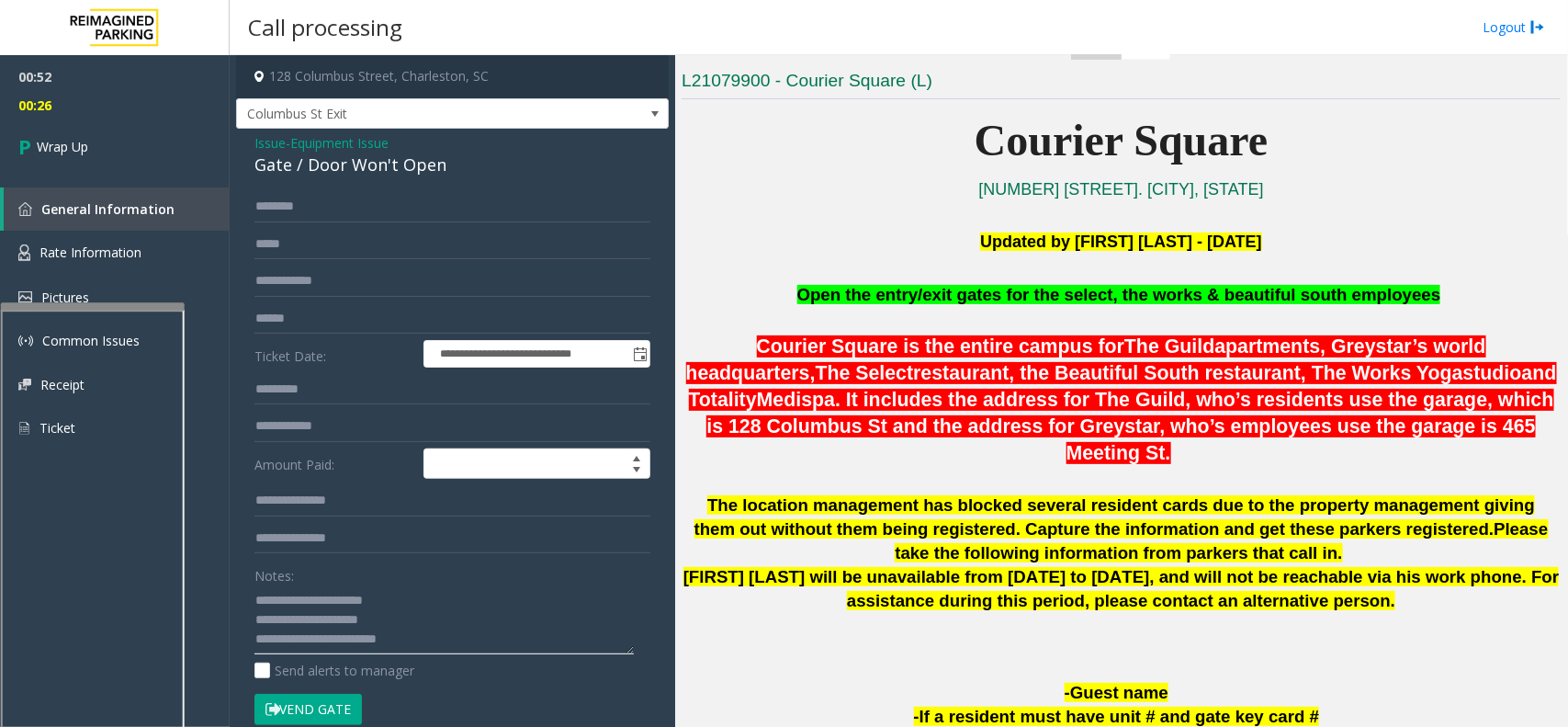 click 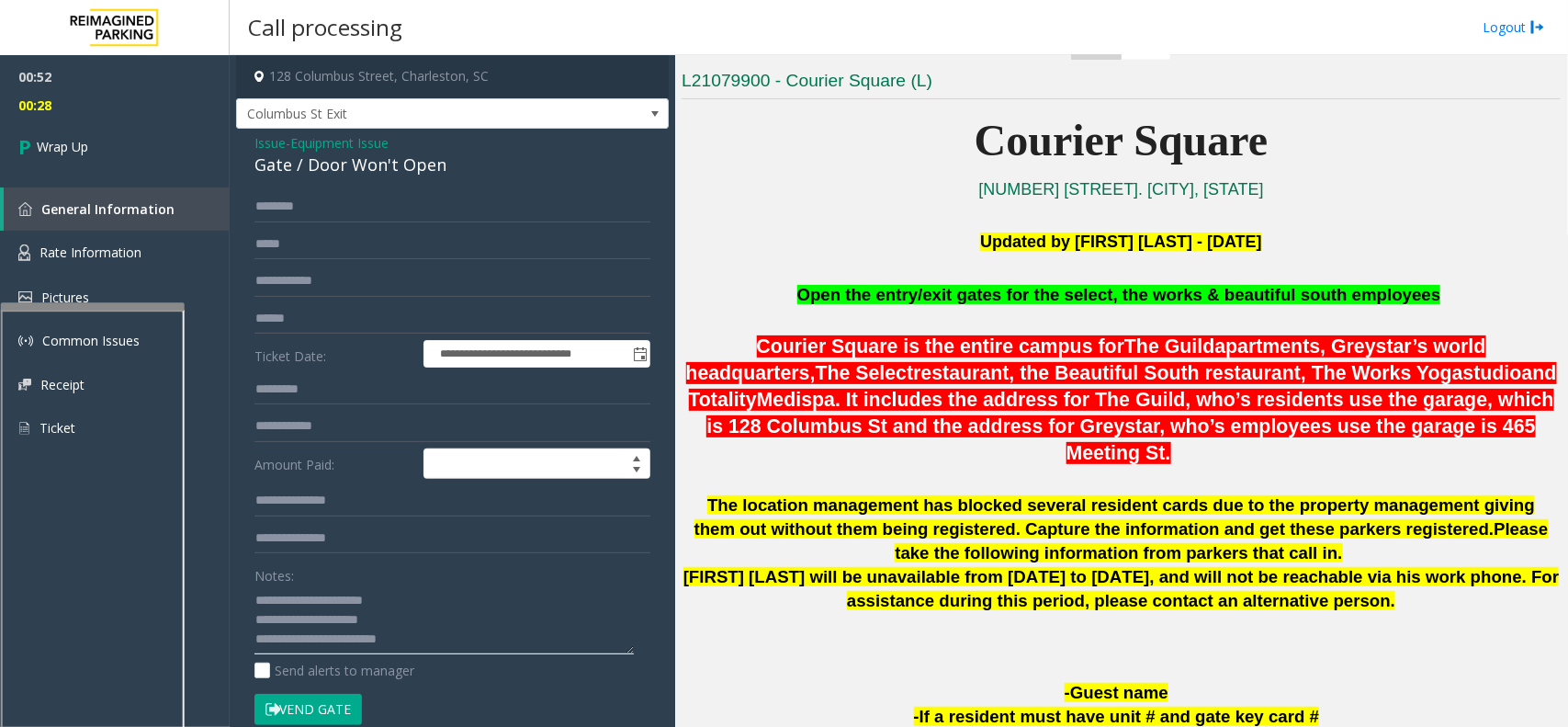 click 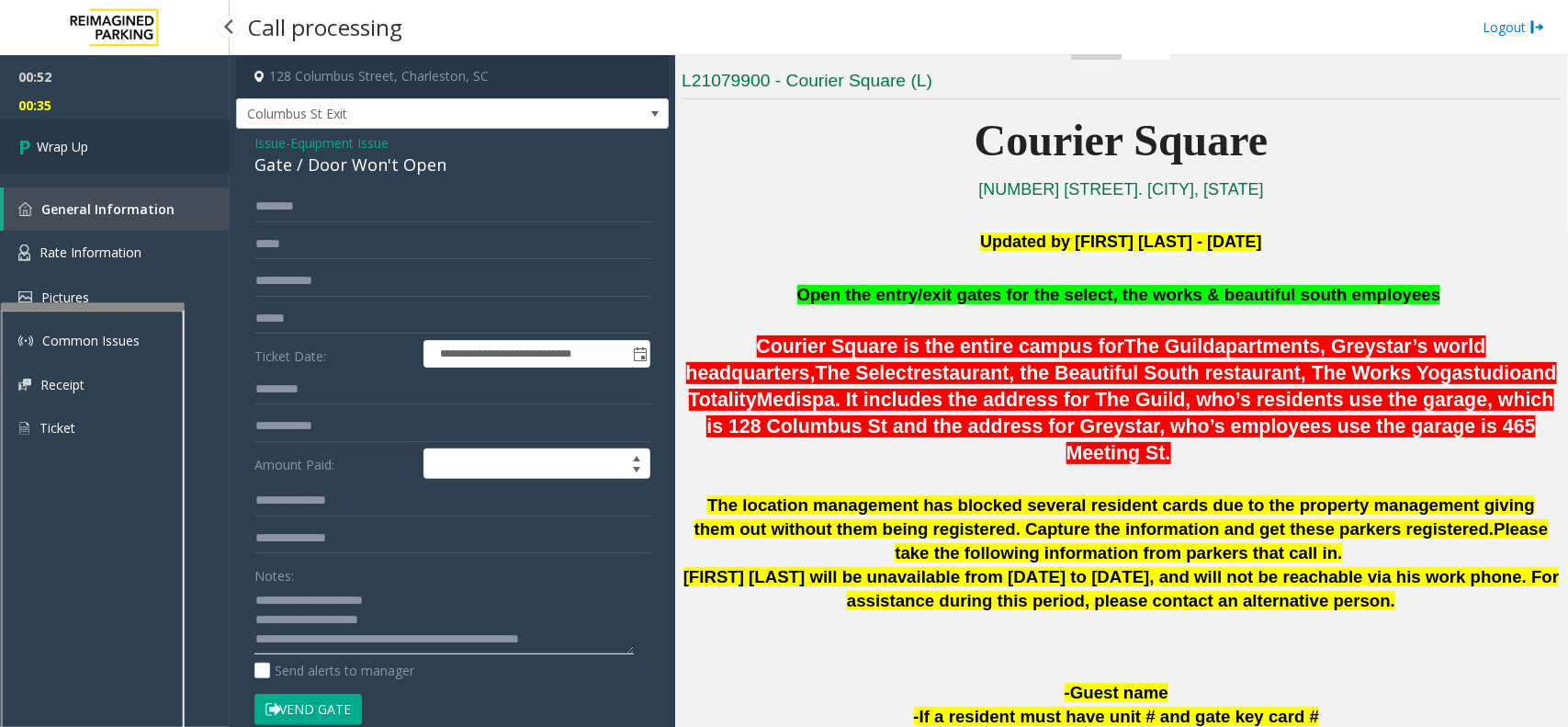 type on "**********" 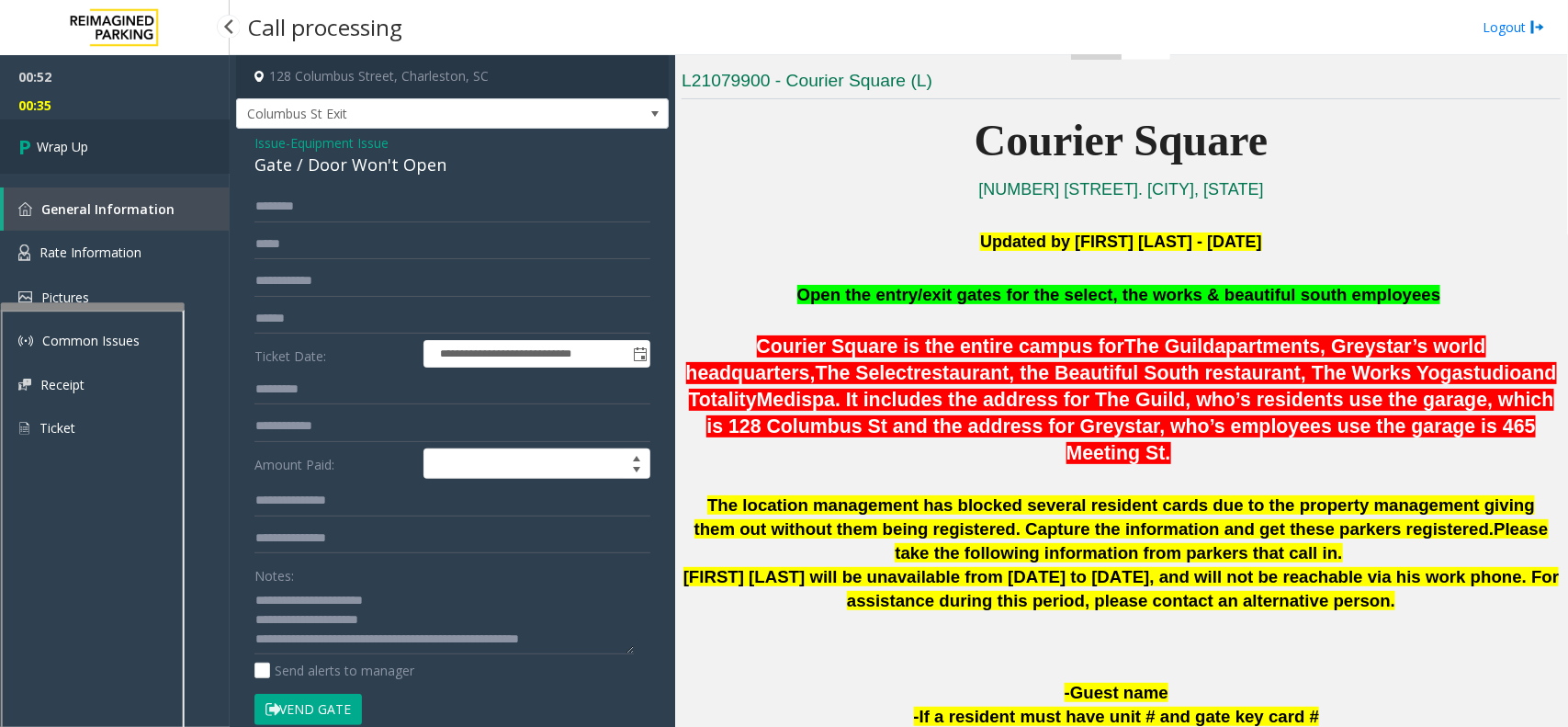 click on "Wrap Up" at bounding box center (115, 146) 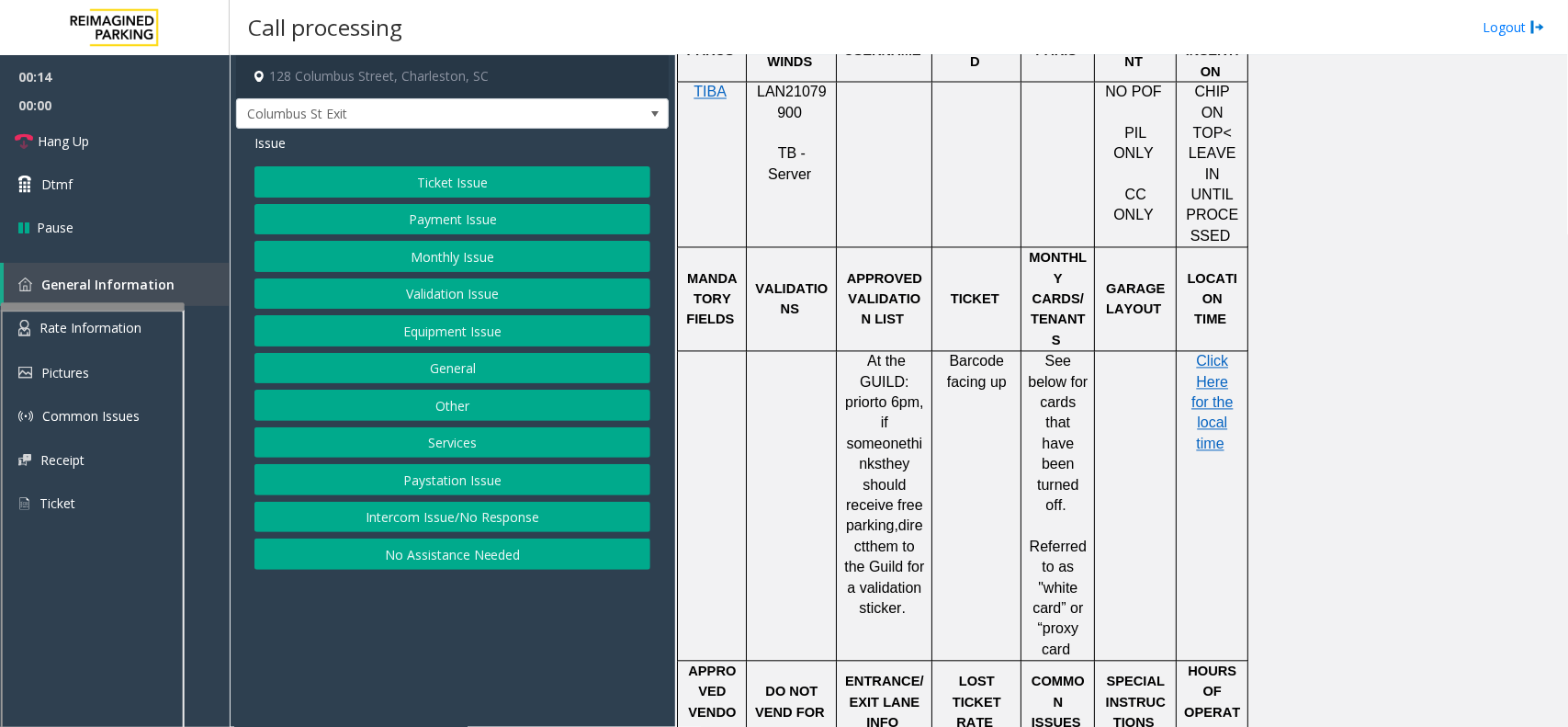 scroll, scrollTop: 1264, scrollLeft: 0, axis: vertical 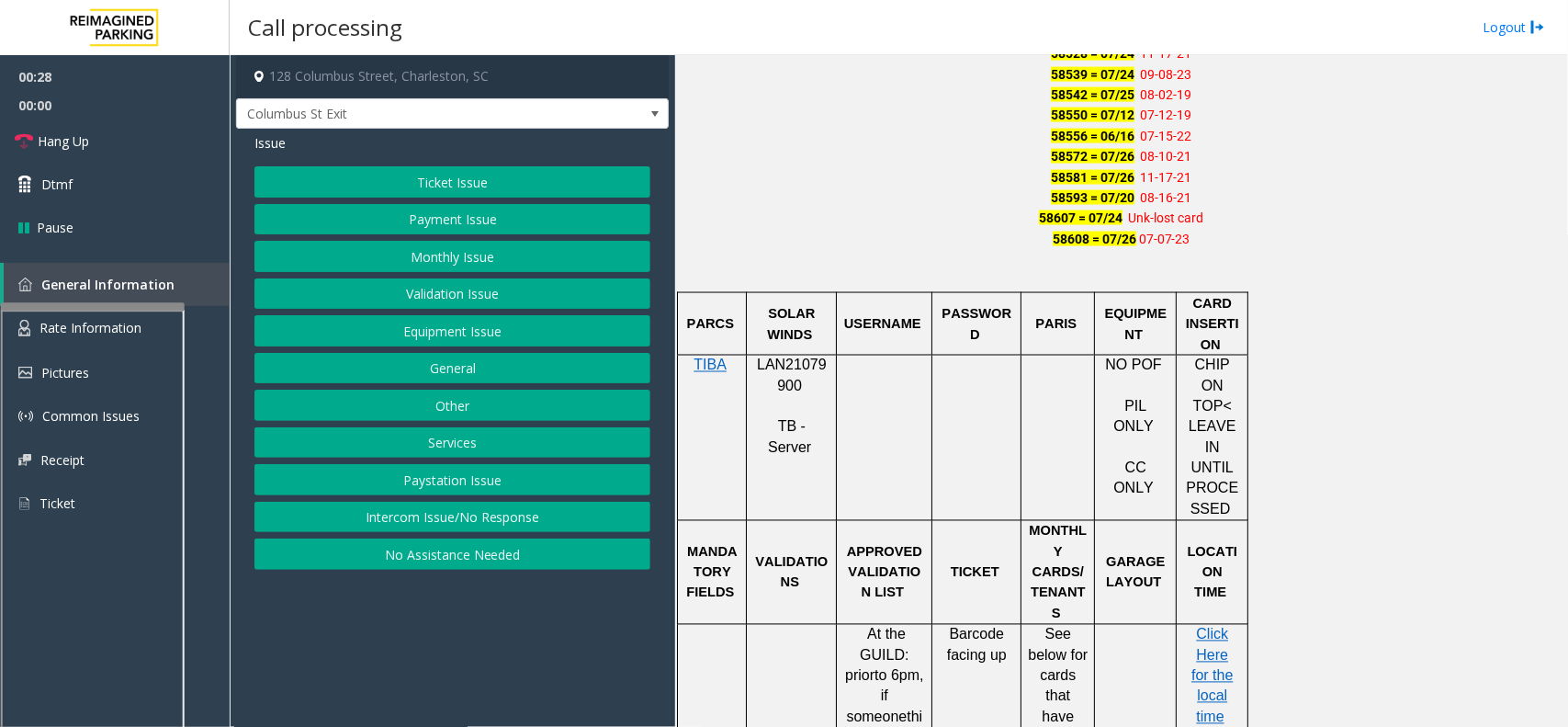click on "Payment Issue" 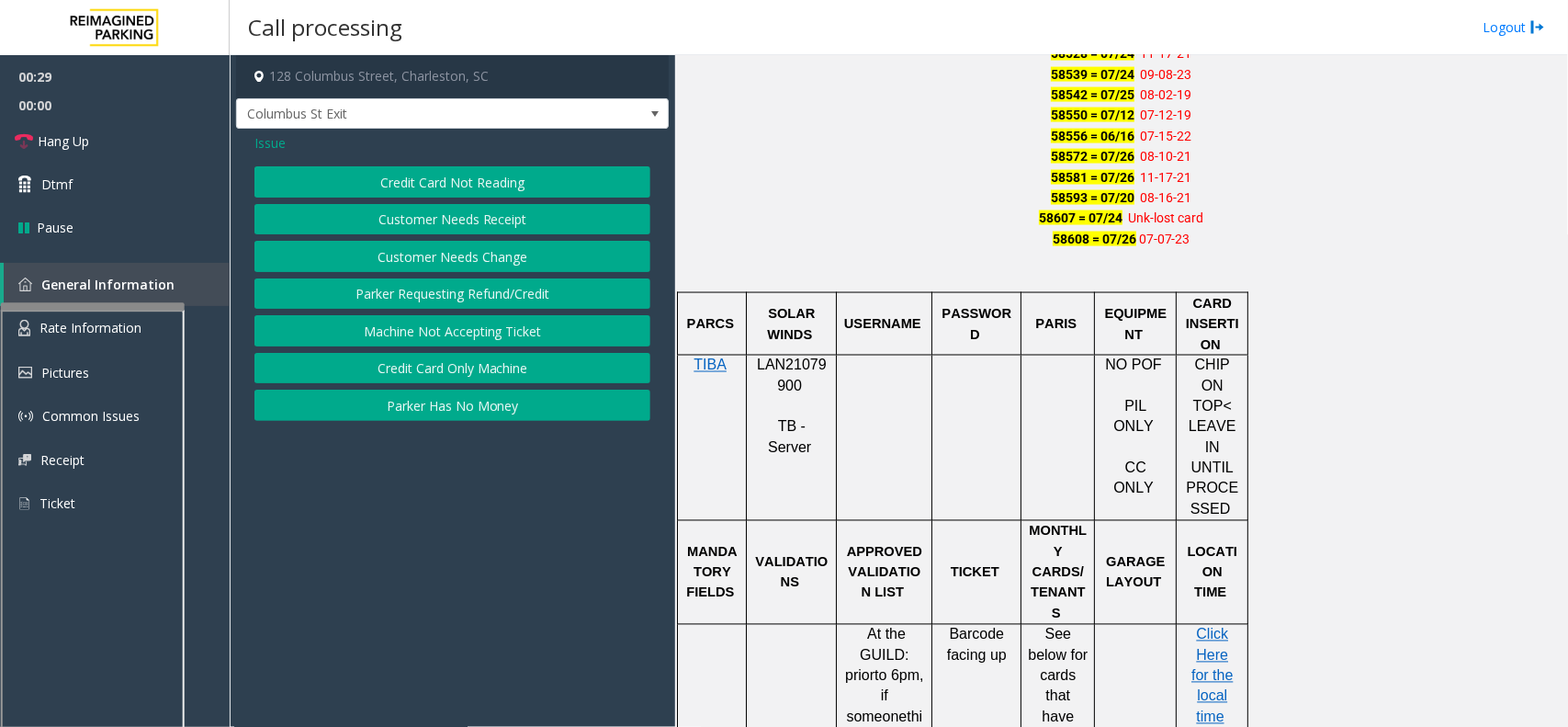 click on "Credit Card Not Reading" 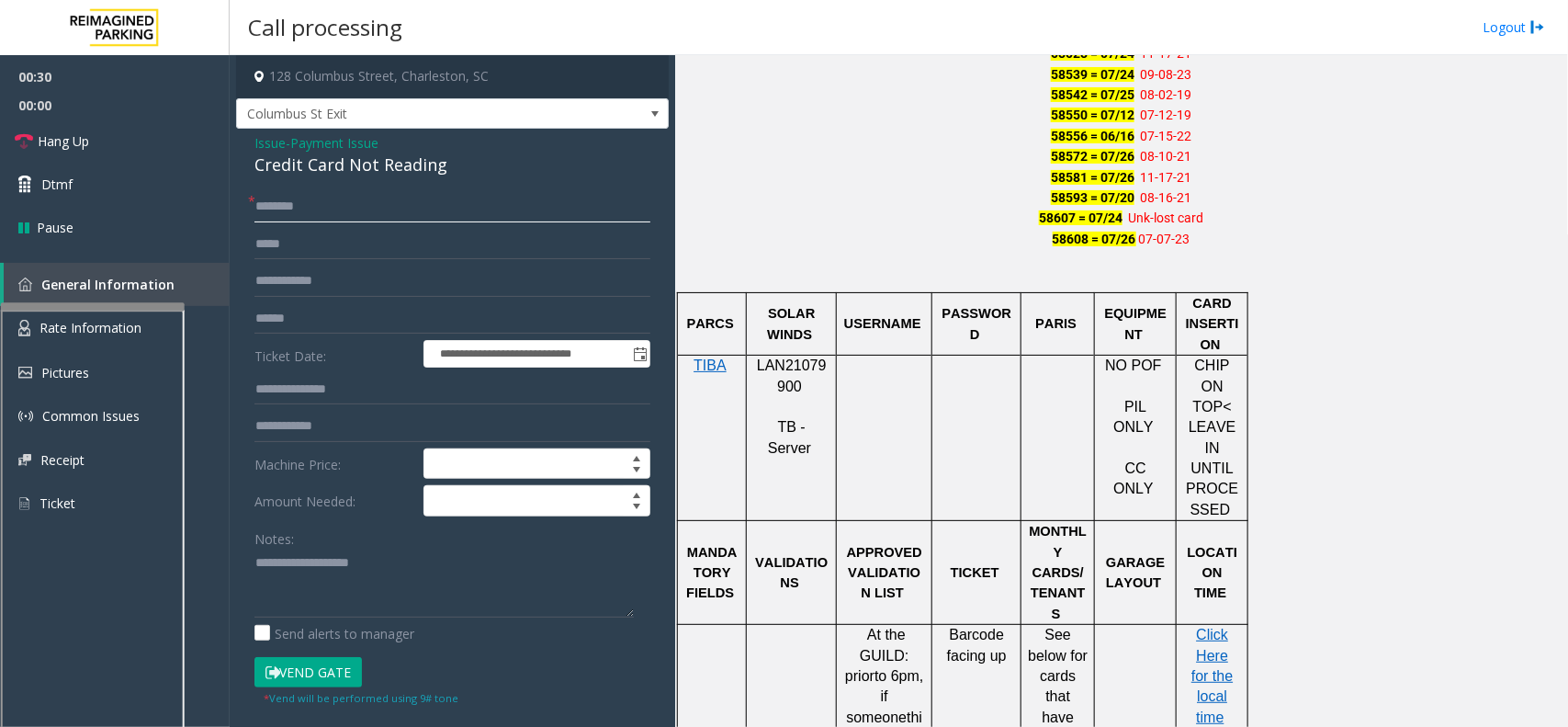 click 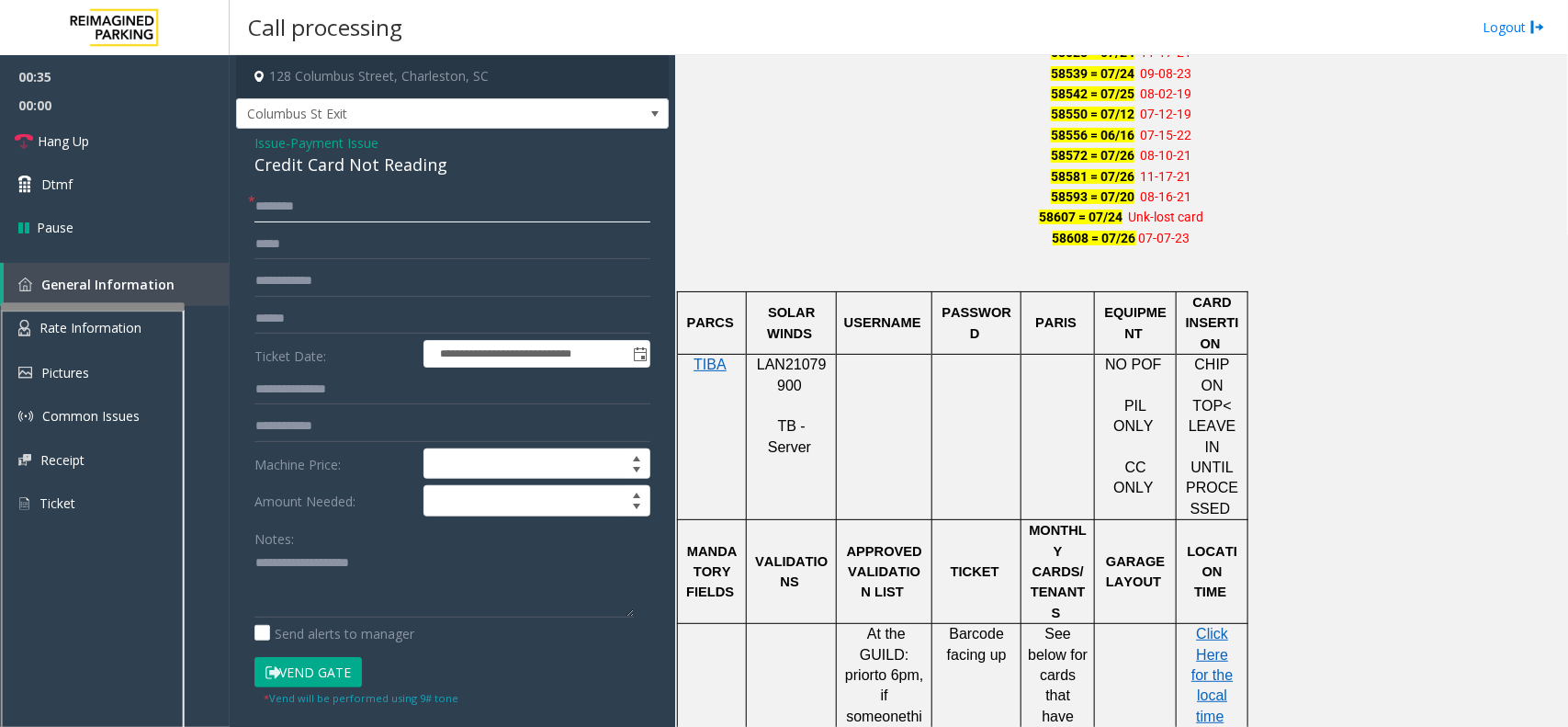 scroll, scrollTop: 1264, scrollLeft: 0, axis: vertical 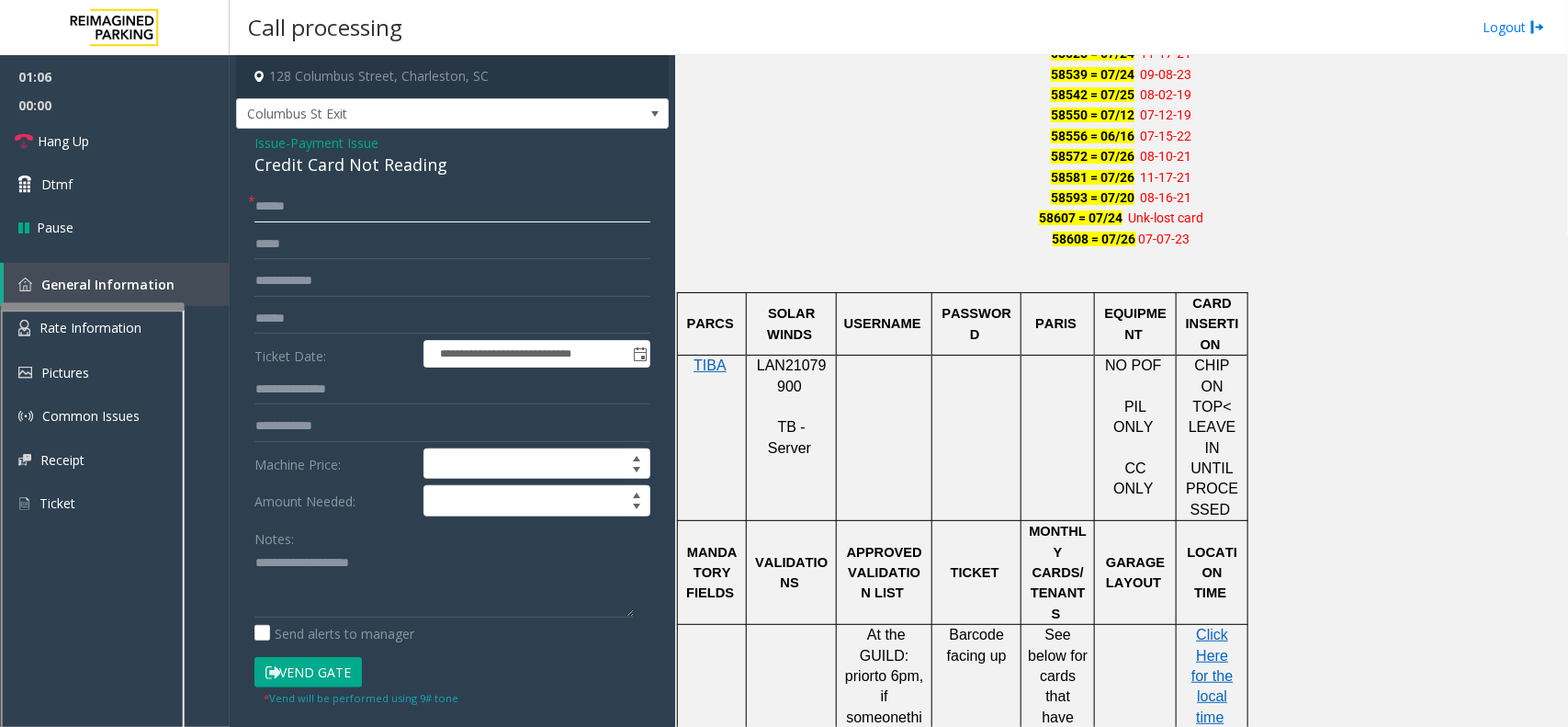 type on "******" 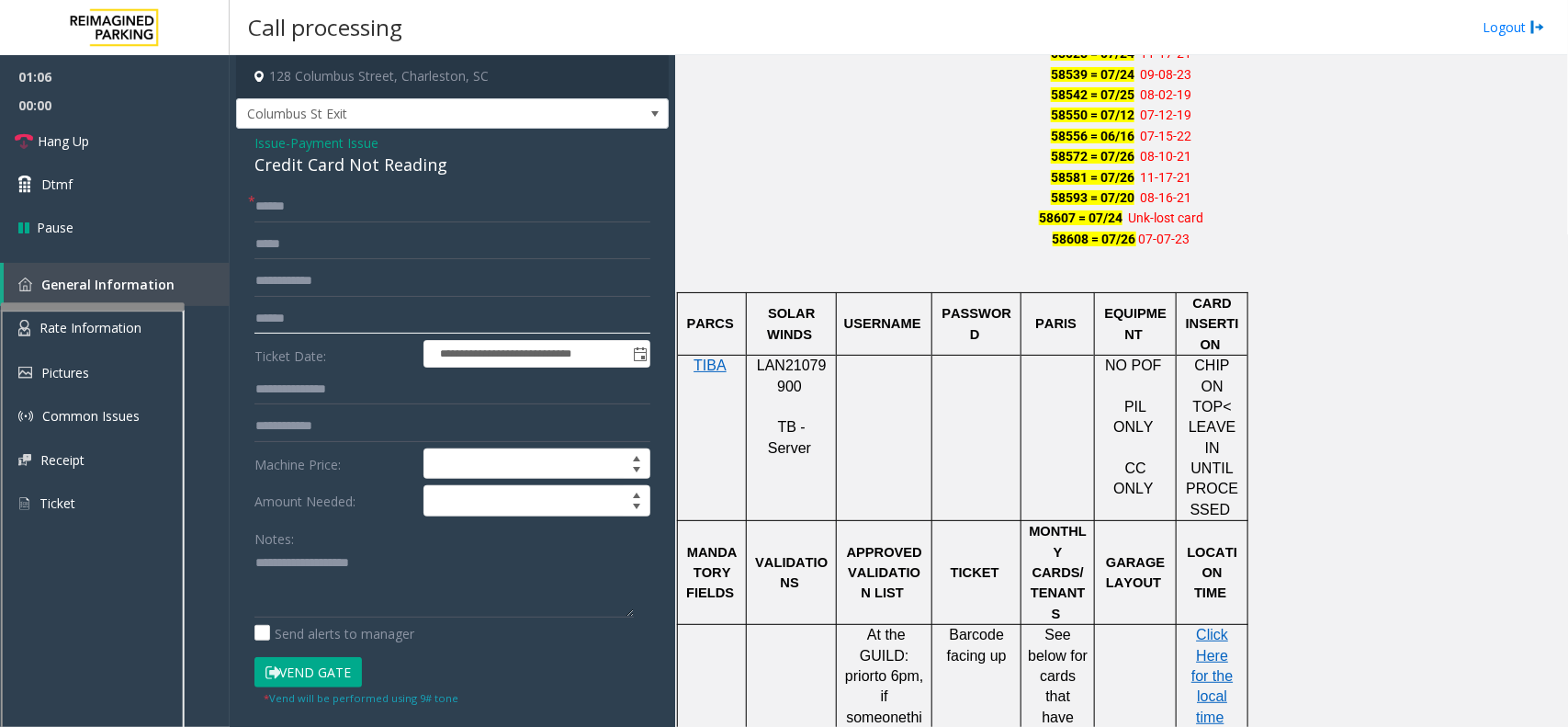 click 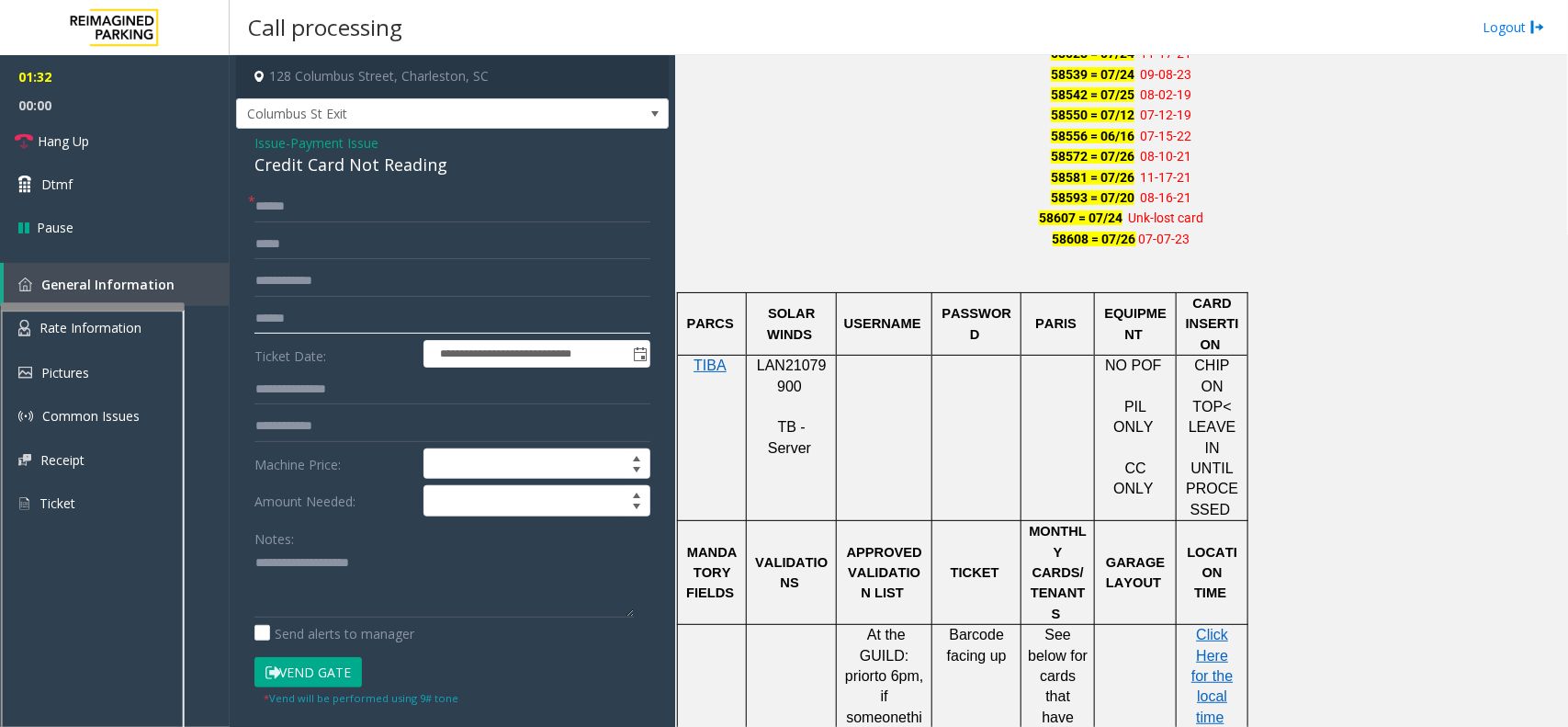 type on "******" 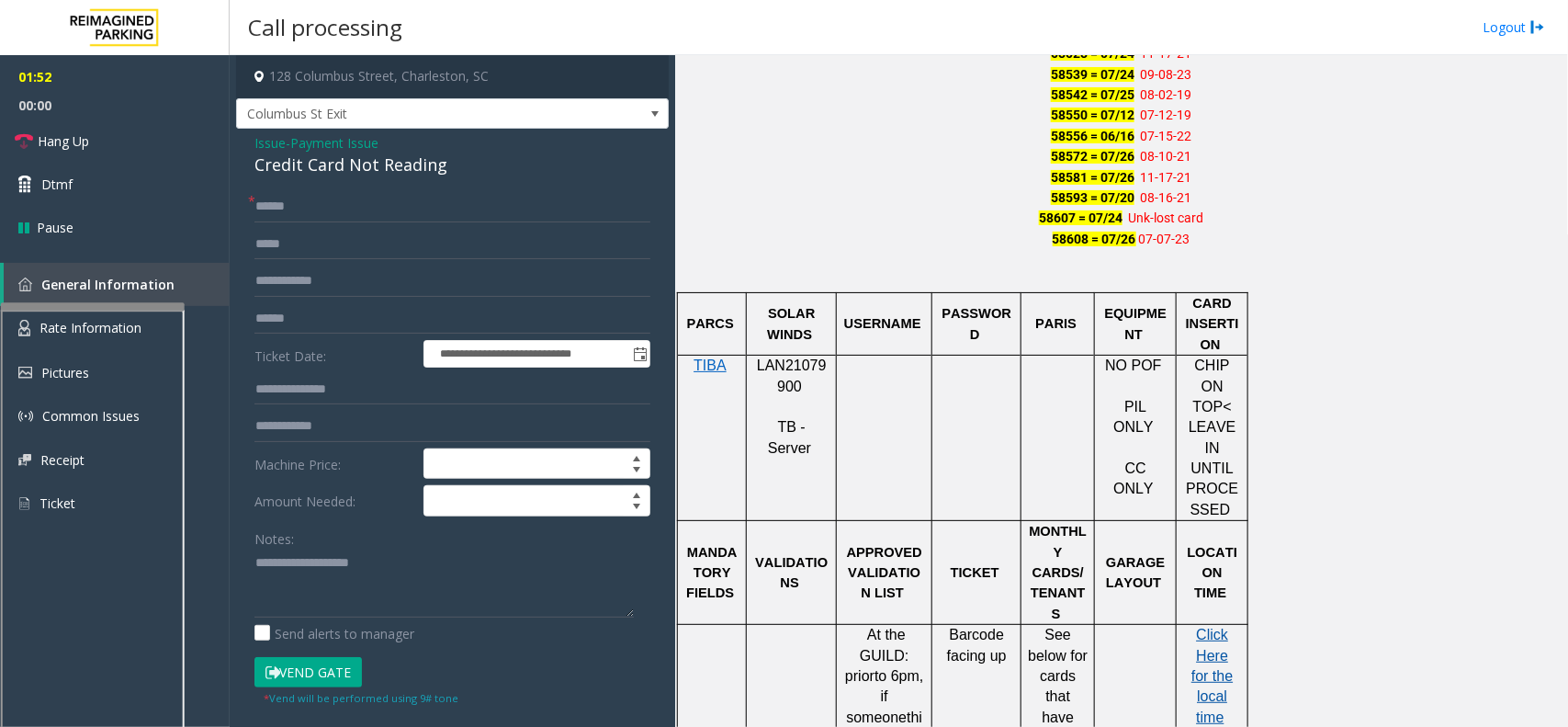 click on "Click Here for the local time" 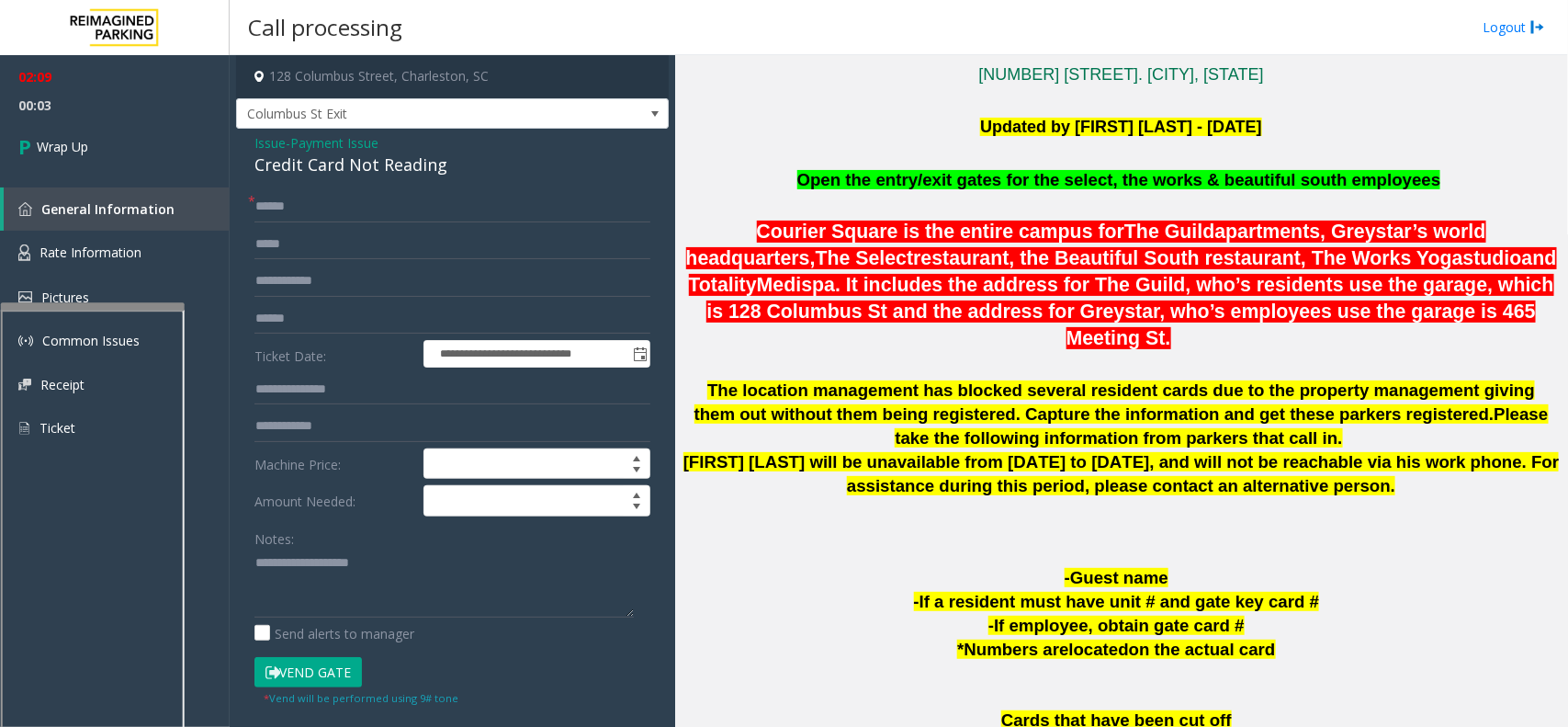scroll, scrollTop: 689, scrollLeft: 0, axis: vertical 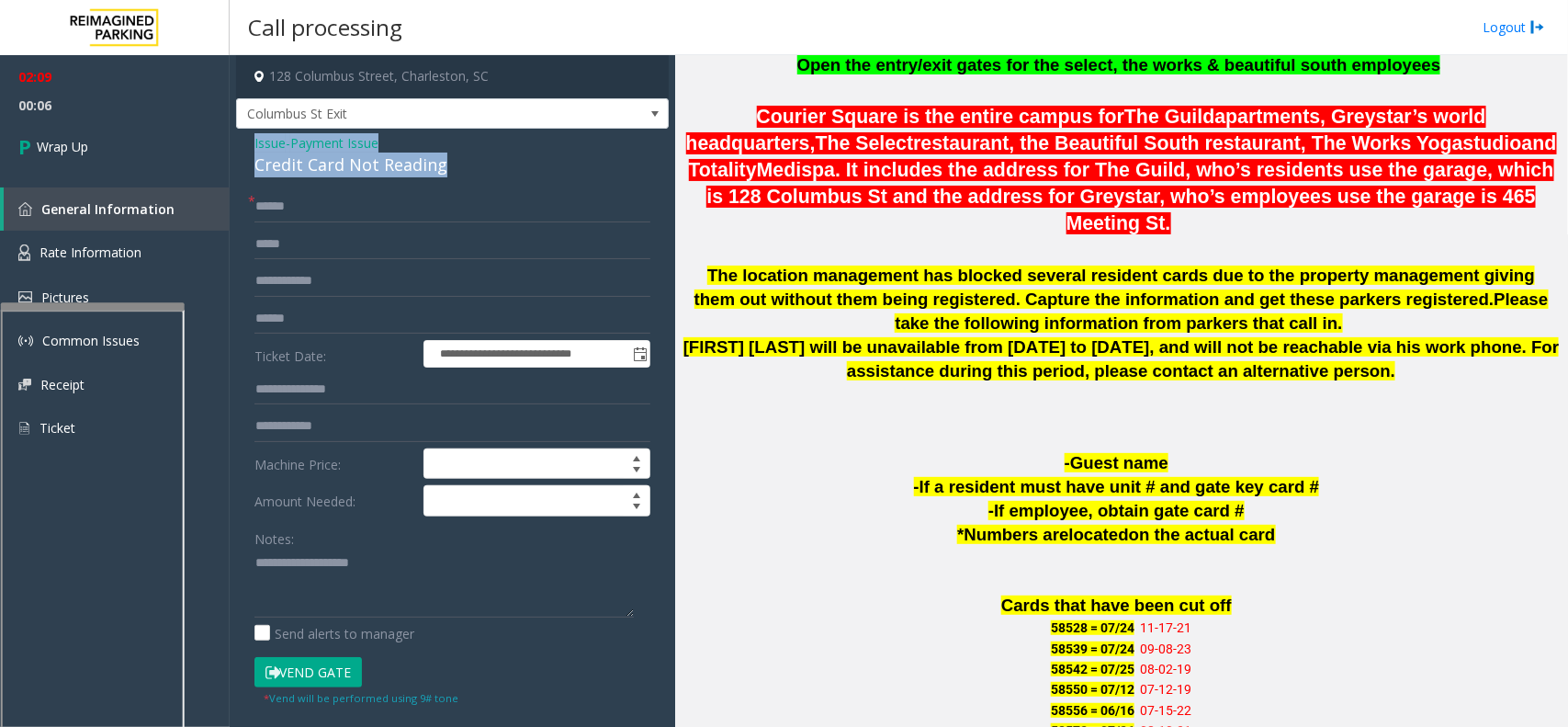 drag, startPoint x: 452, startPoint y: 176, endPoint x: 237, endPoint y: 147, distance: 216.947 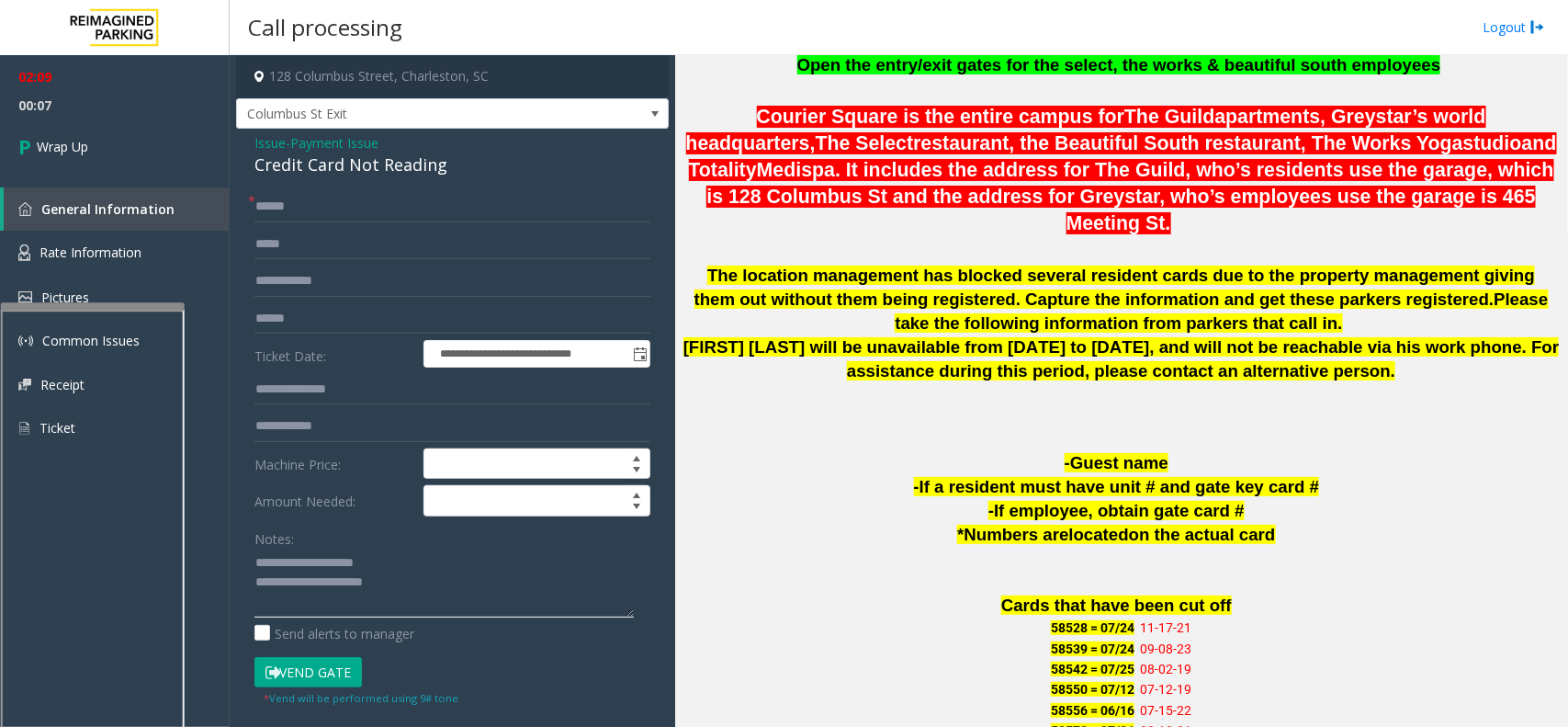 click 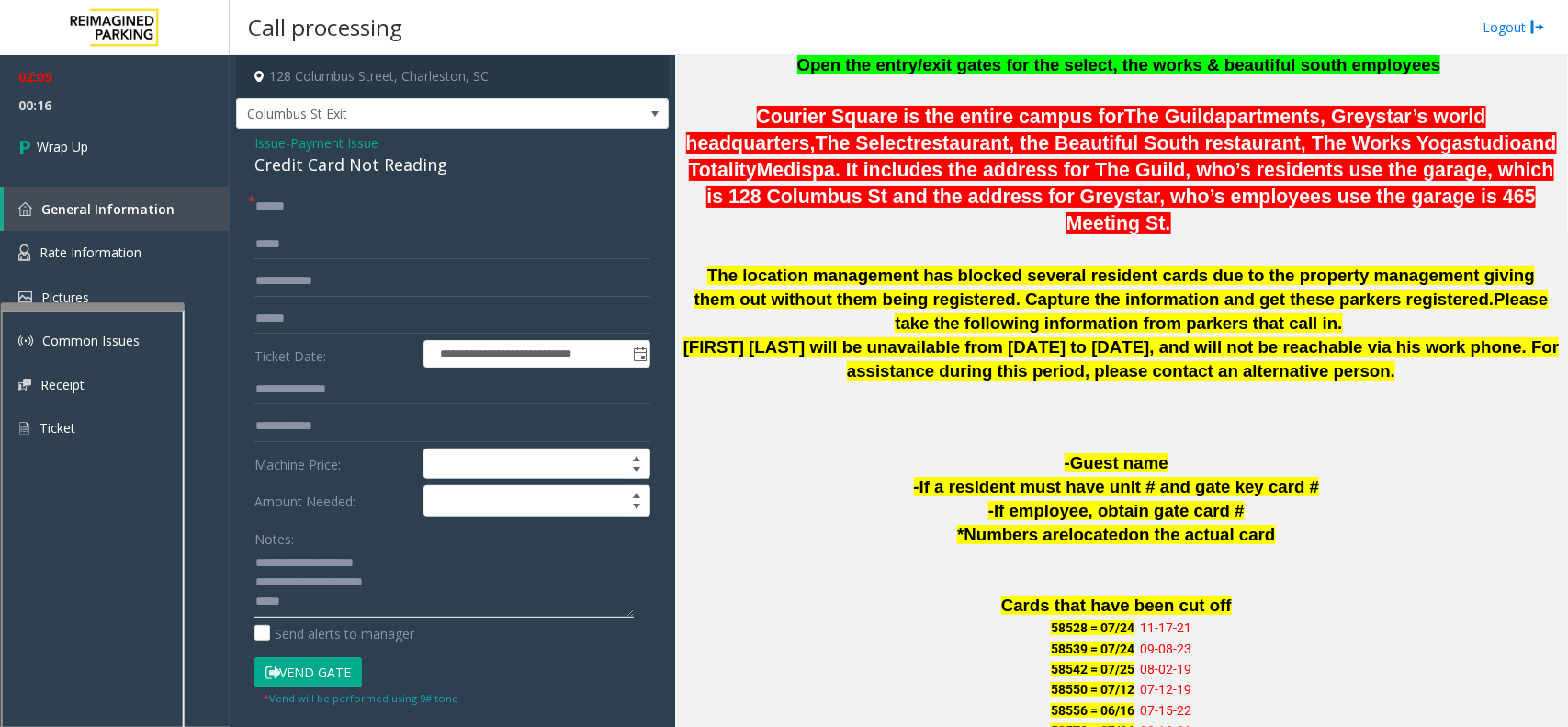 drag, startPoint x: 300, startPoint y: 557, endPoint x: 407, endPoint y: 563, distance: 107.16809 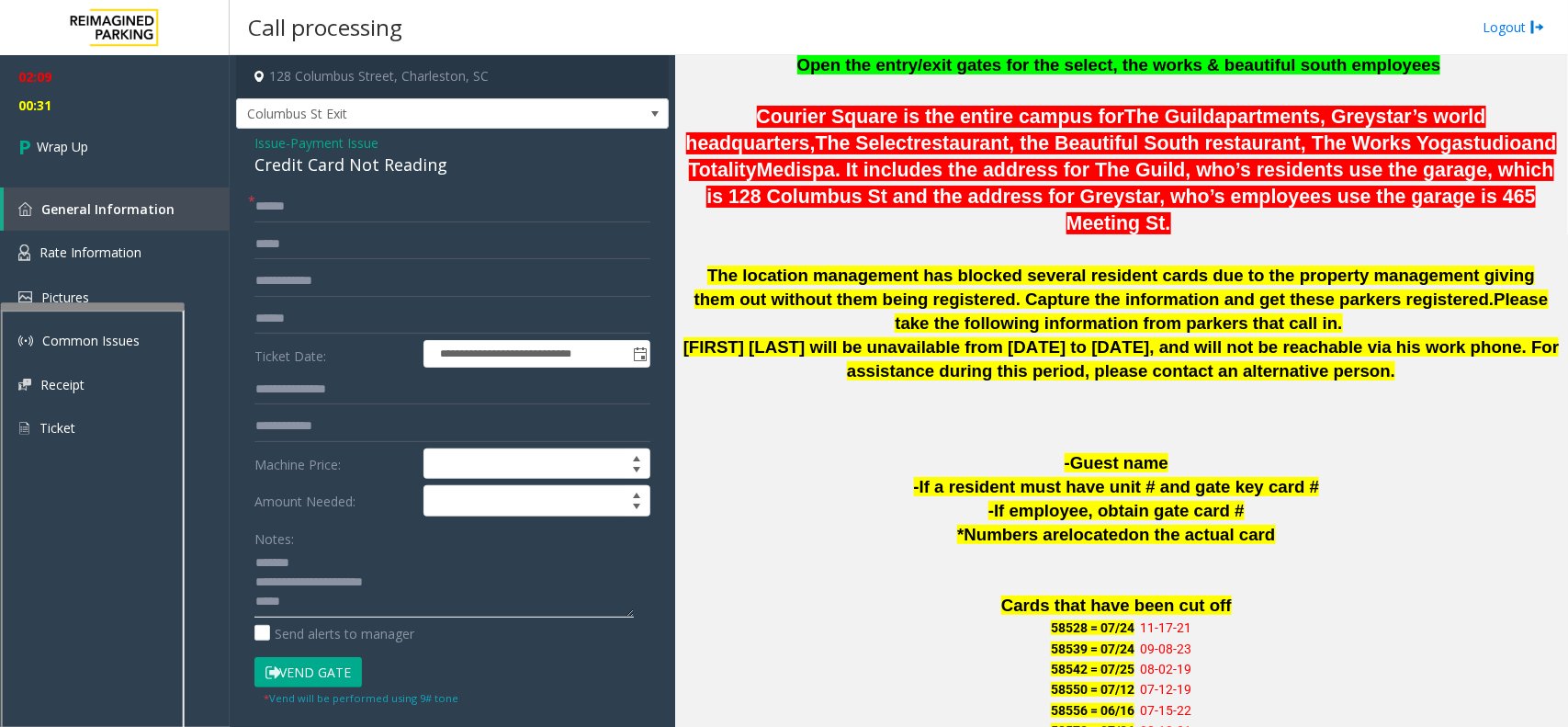 click 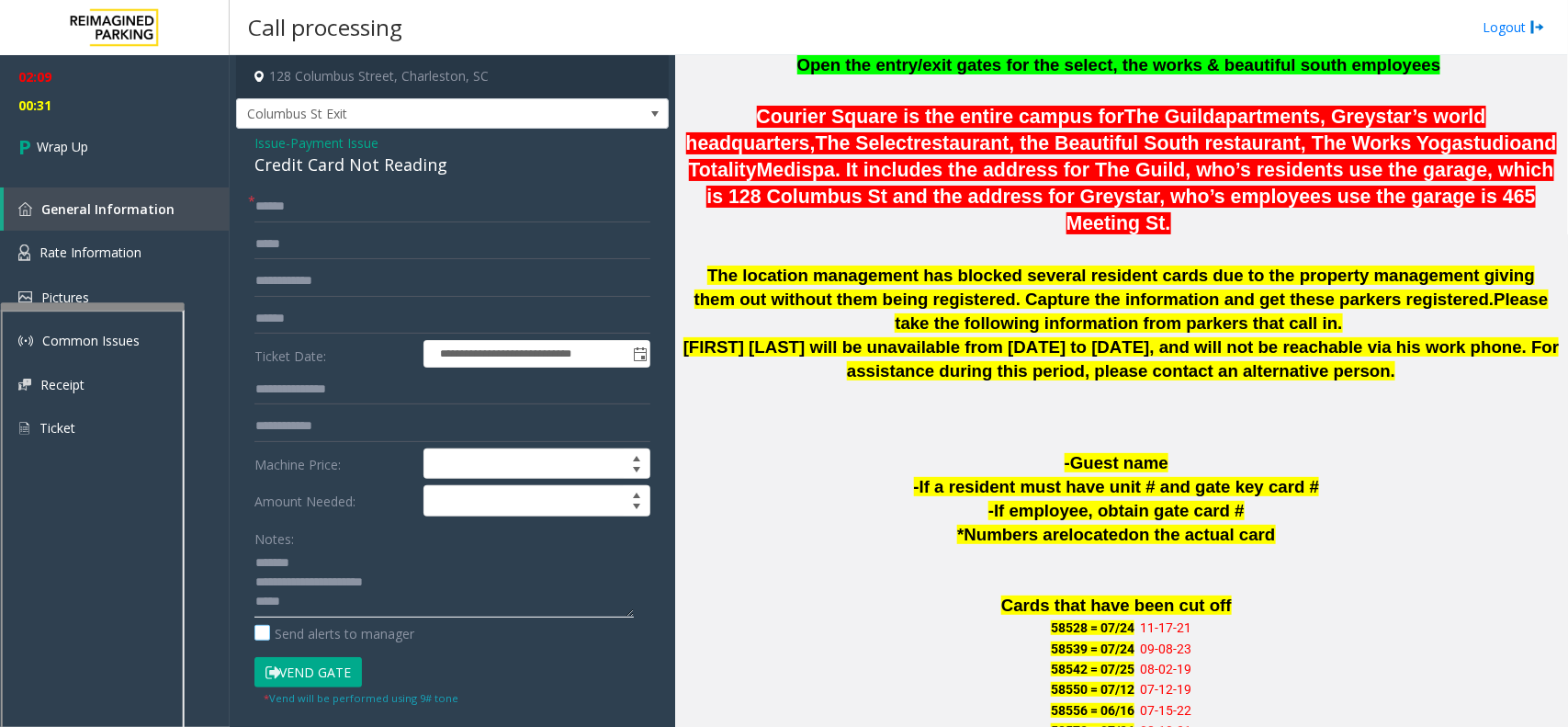 paste on "**********" 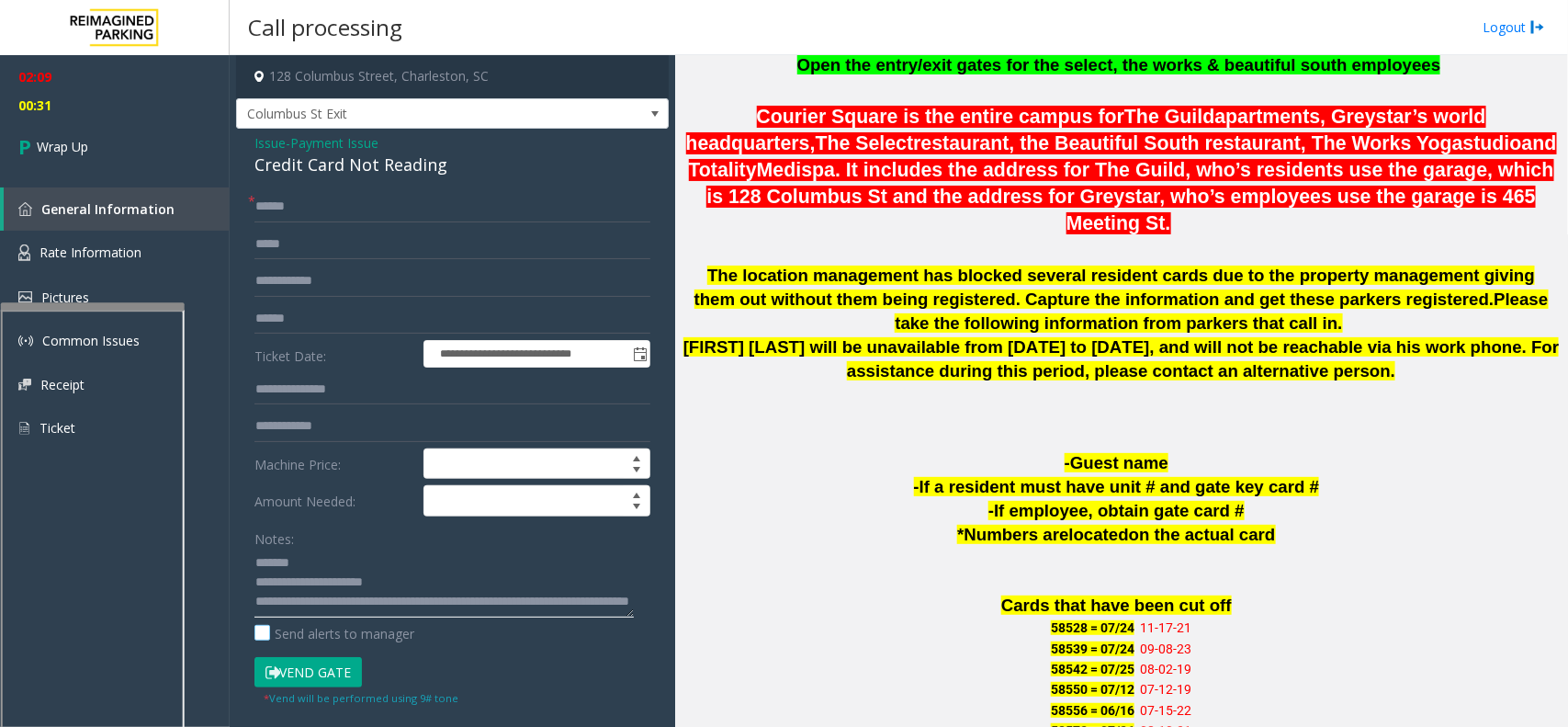 scroll, scrollTop: 12, scrollLeft: 0, axis: vertical 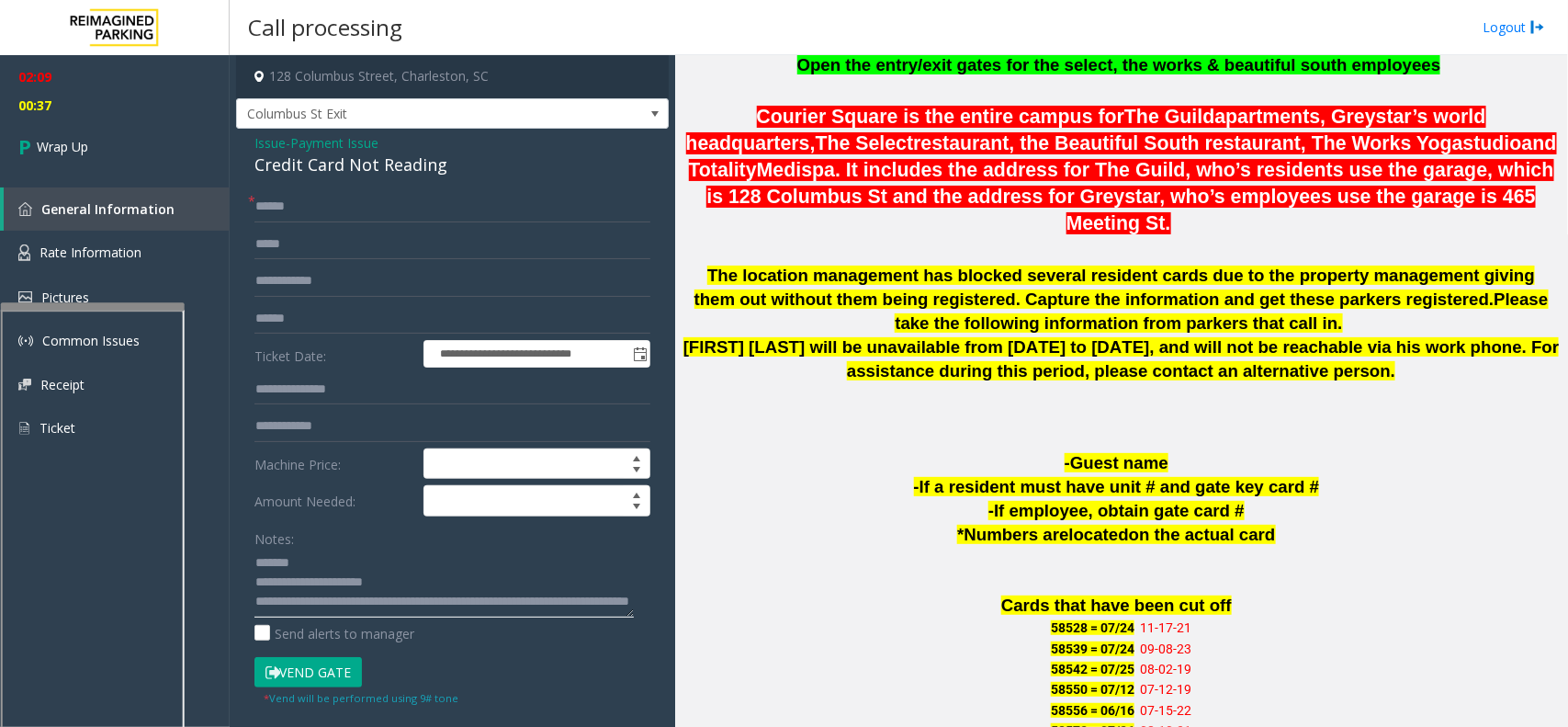 drag, startPoint x: 413, startPoint y: 589, endPoint x: 544, endPoint y: 603, distance: 131.74597 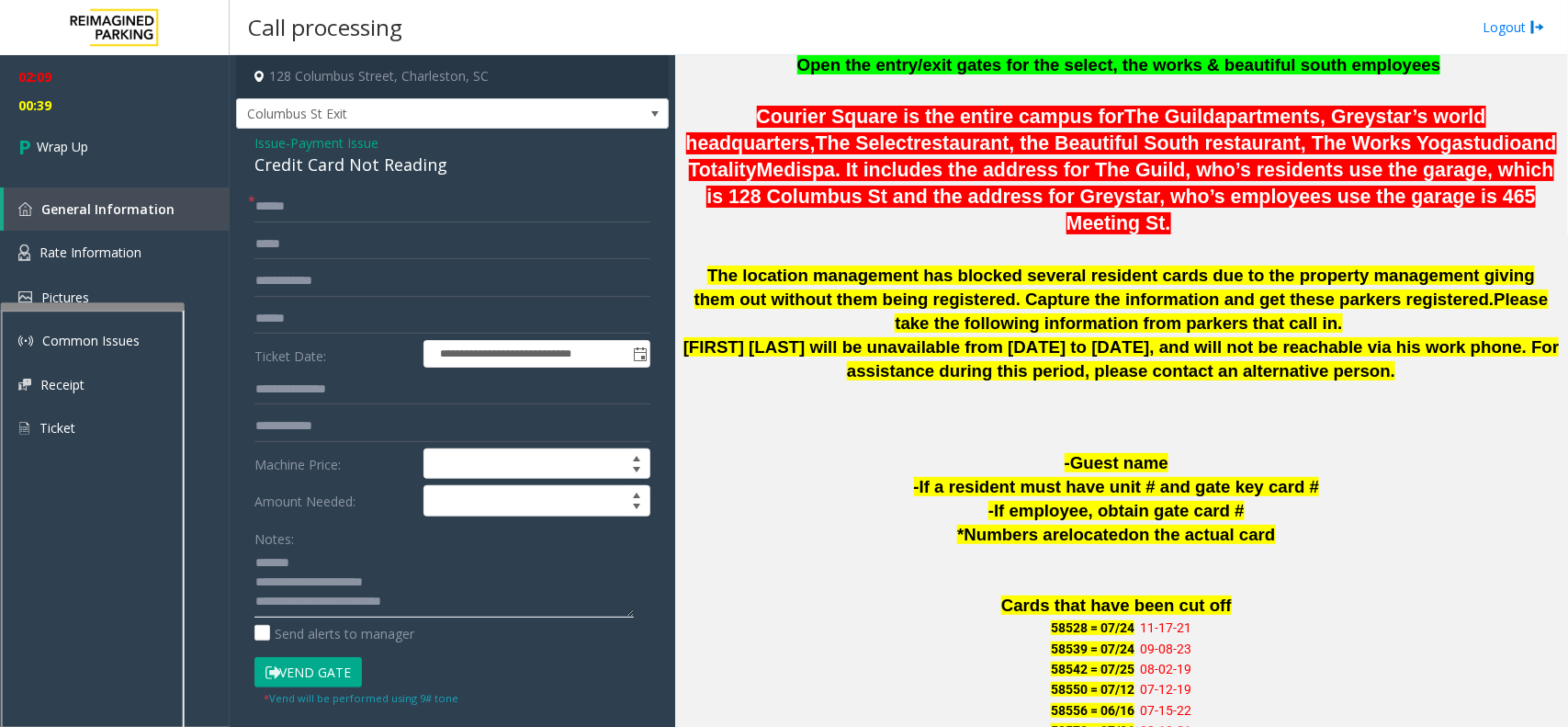 scroll, scrollTop: 0, scrollLeft: 0, axis: both 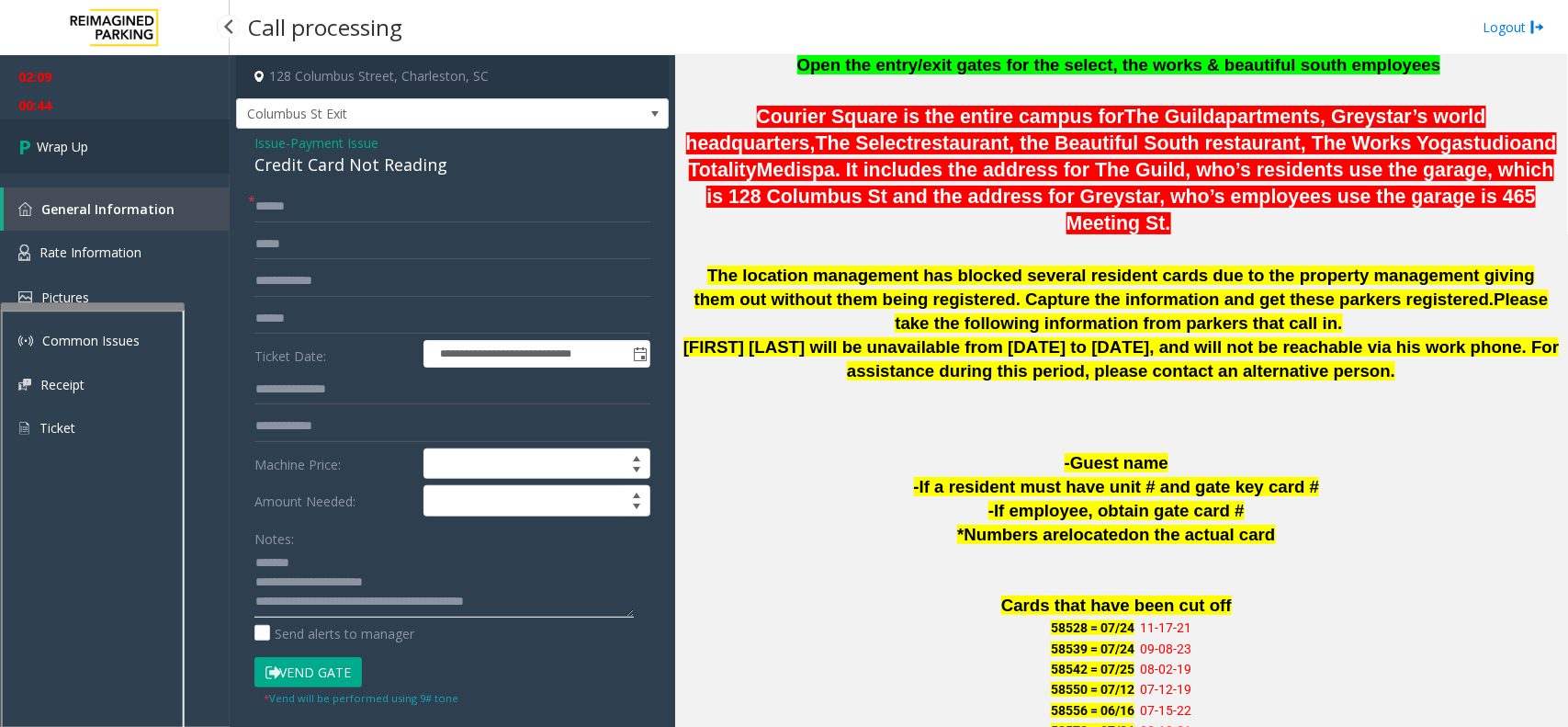 type on "**********" 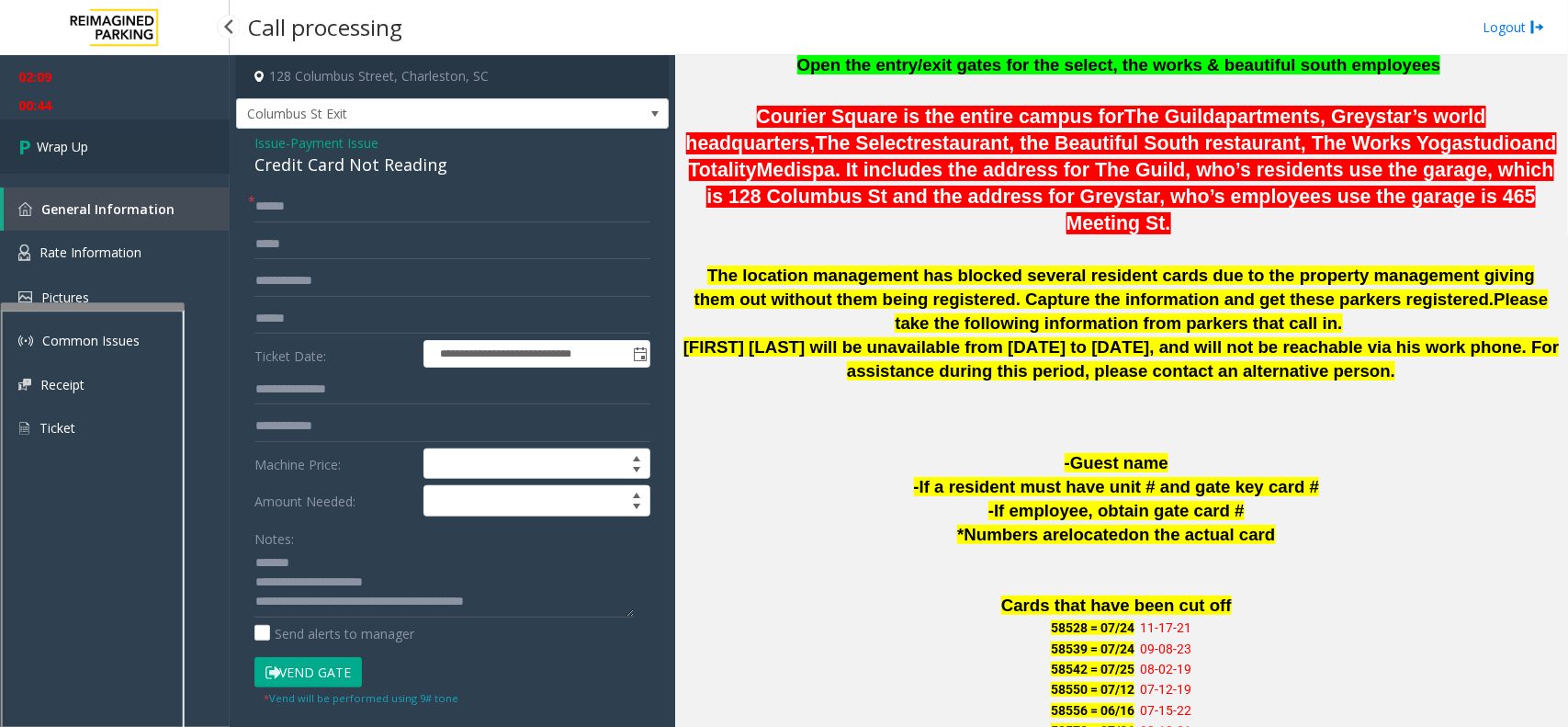 click on "Wrap Up" at bounding box center (62, 146) 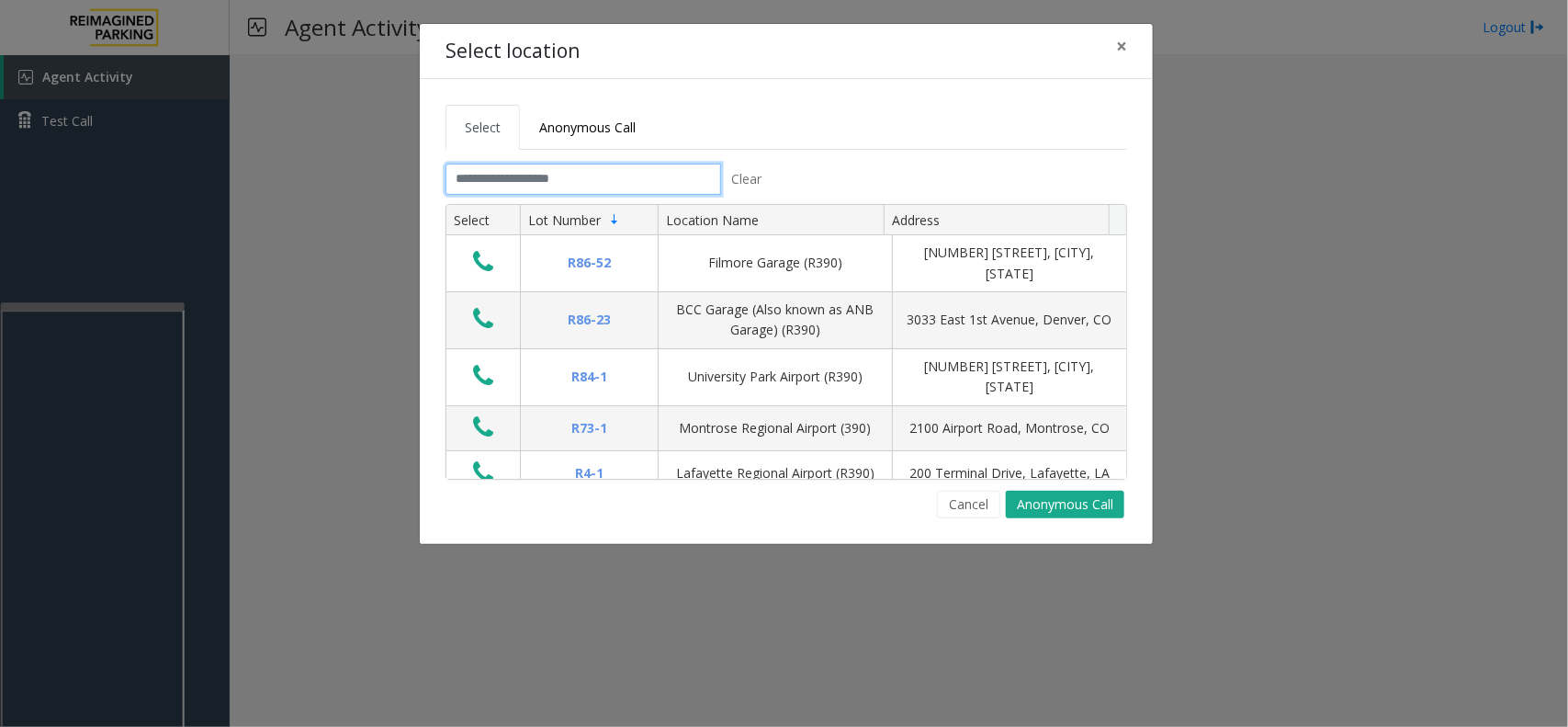 click 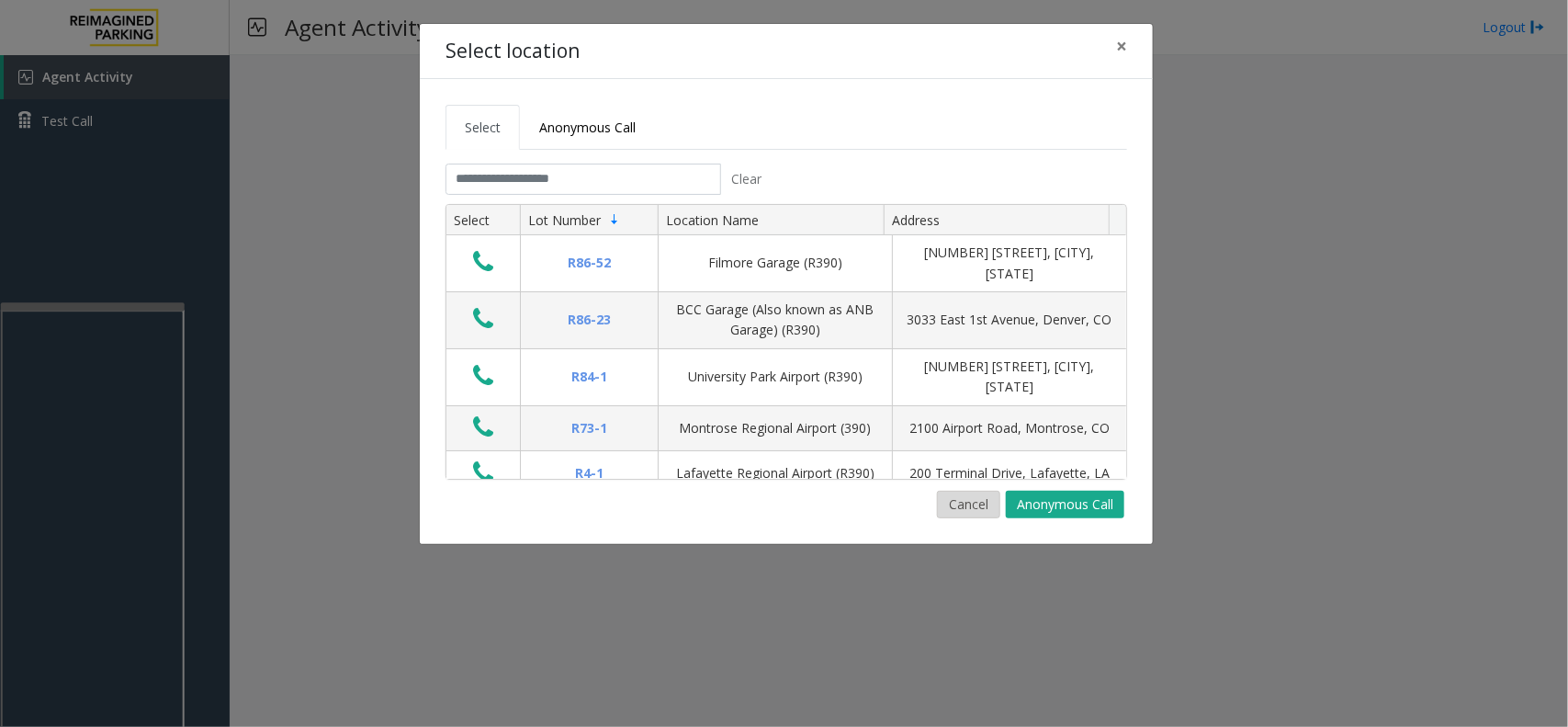 click on "Cancel" 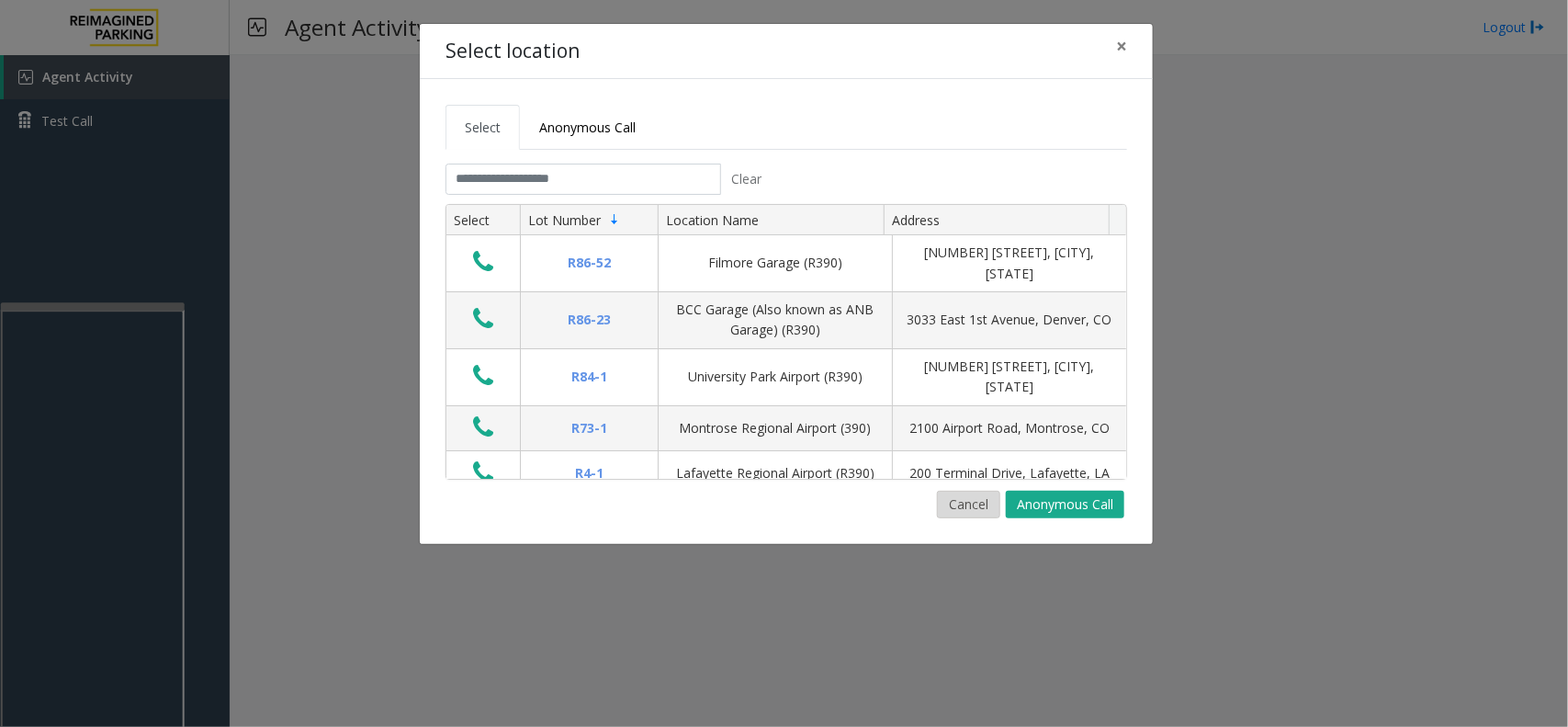 click on "Cancel" 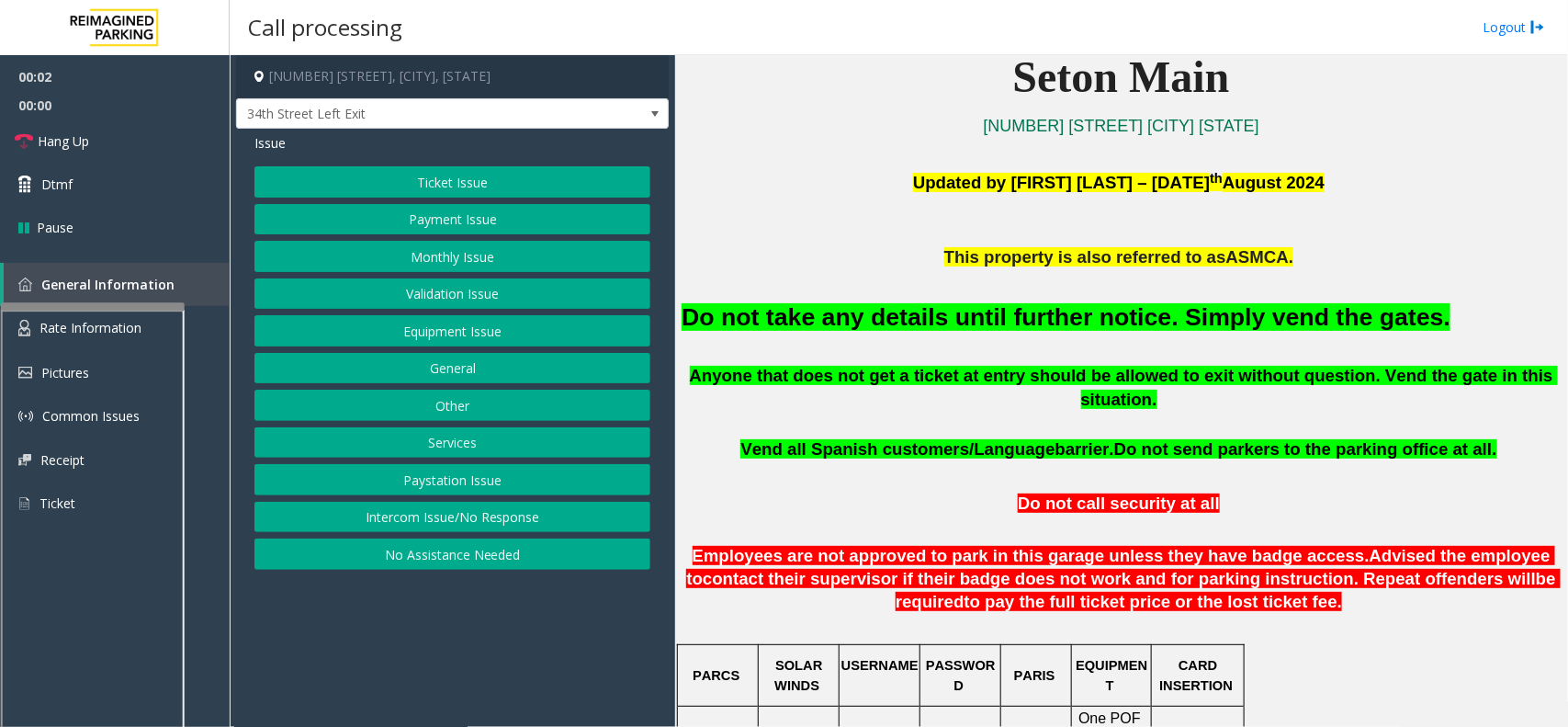 scroll, scrollTop: 574, scrollLeft: 0, axis: vertical 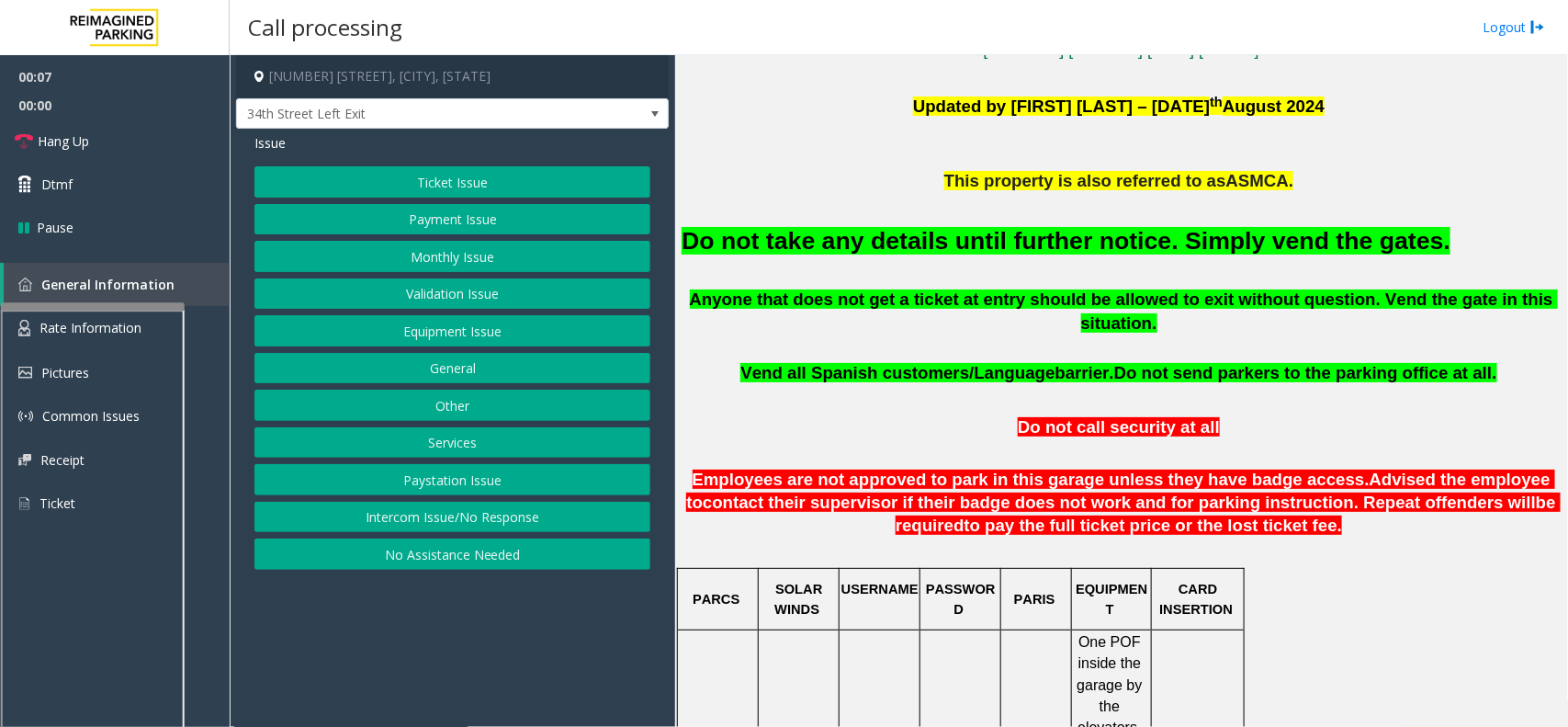 click on "Equipment Issue" 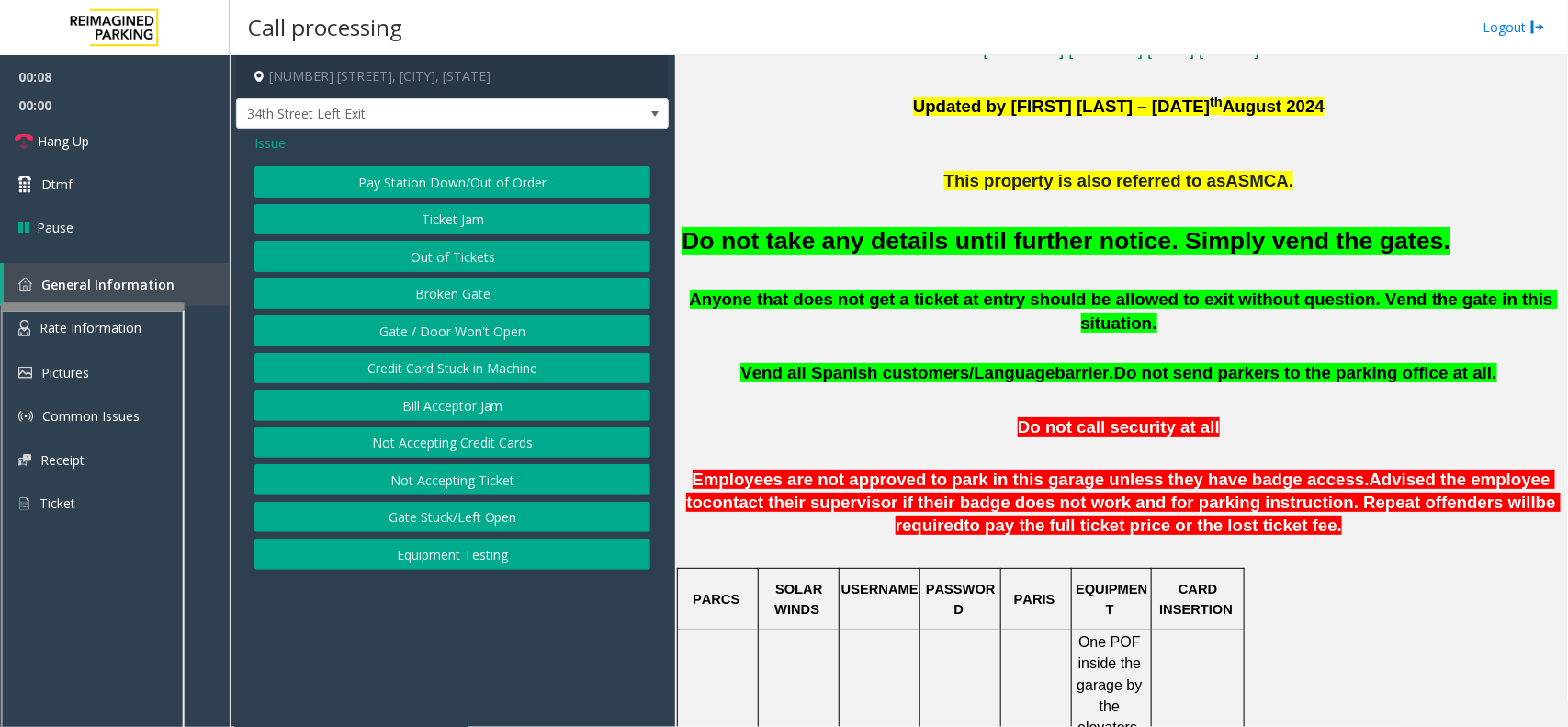 click on "Gate / Door Won't Open" 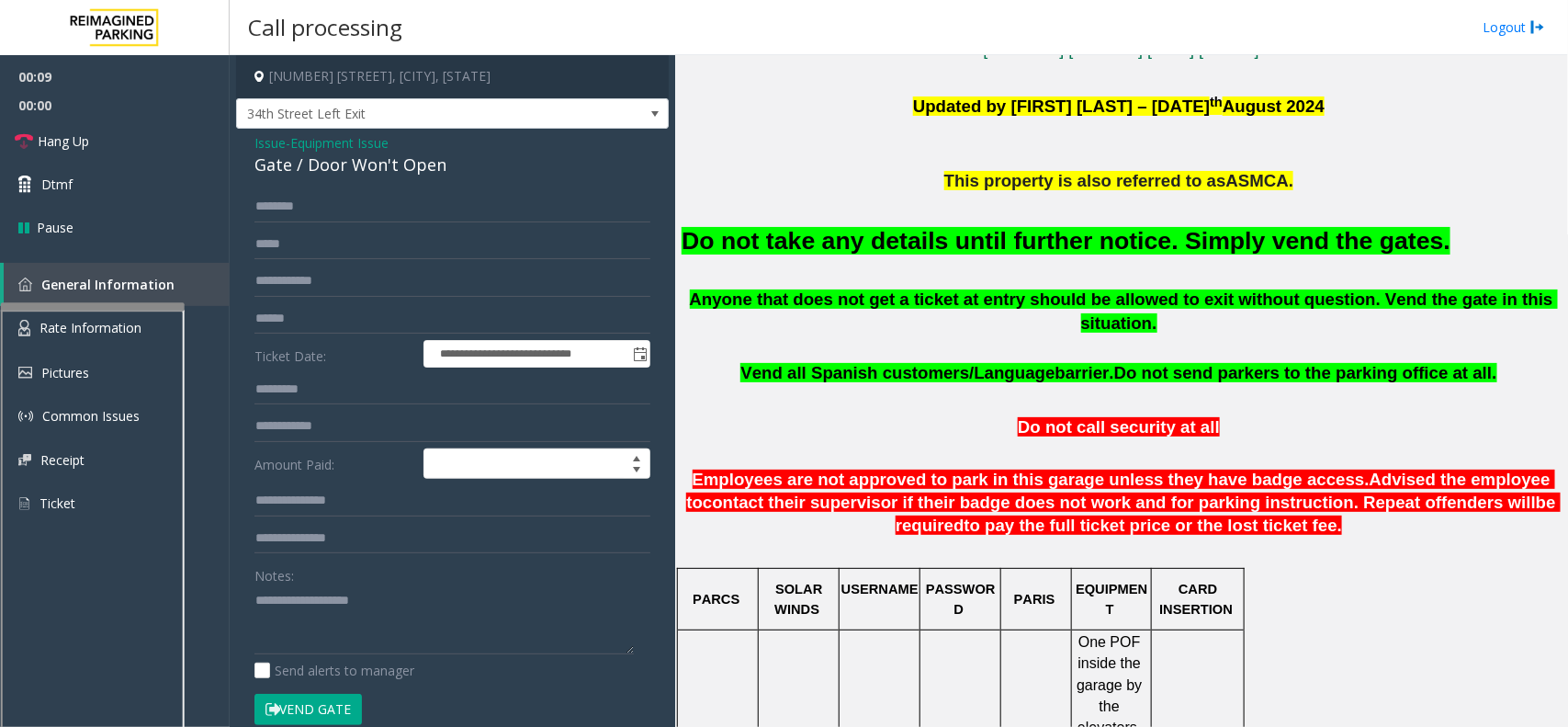 click on "Do not take any details until further notice. Simply vend the gates." 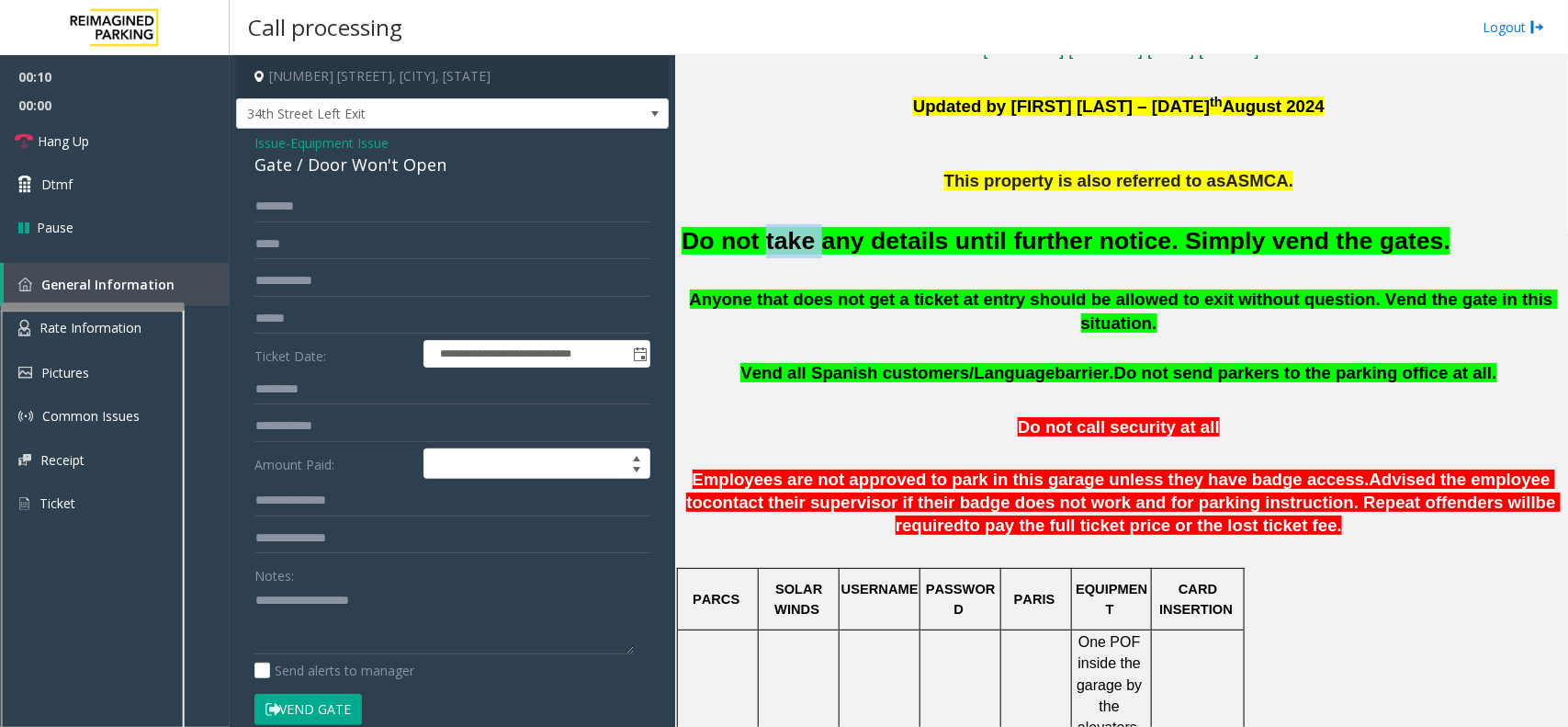 click on "Do not take any details until further notice. Simply vend the gates." 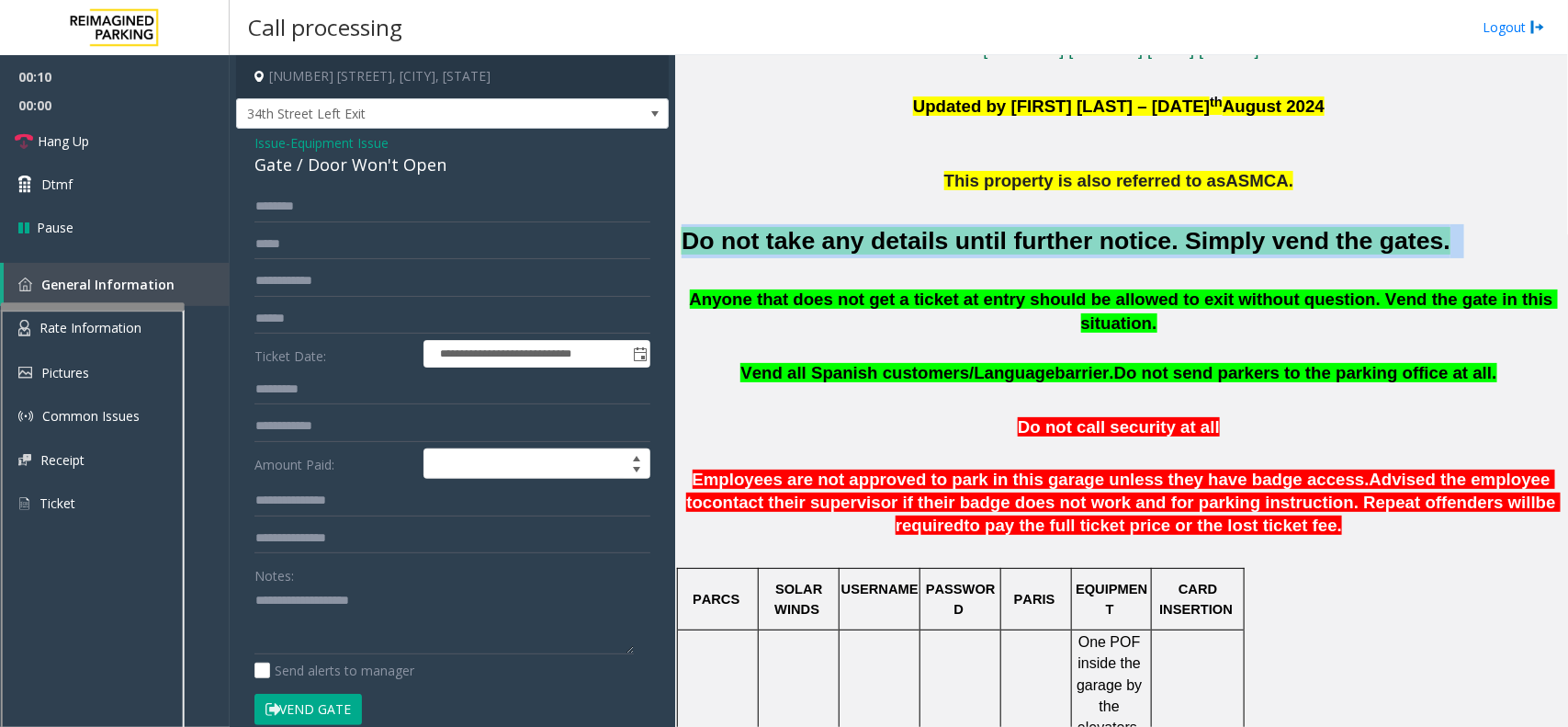 click on "Do not take any details until further notice. Simply vend the gates." 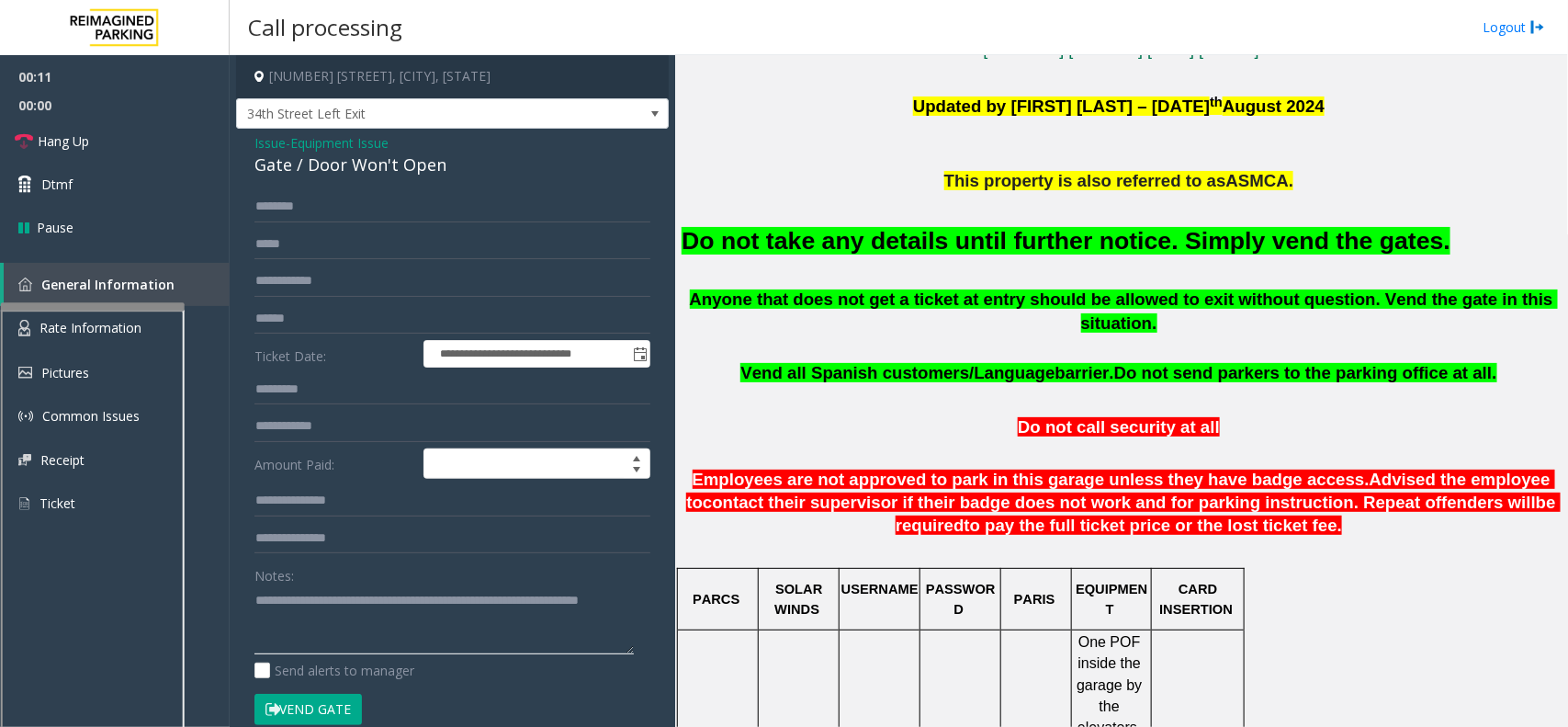 type on "**********" 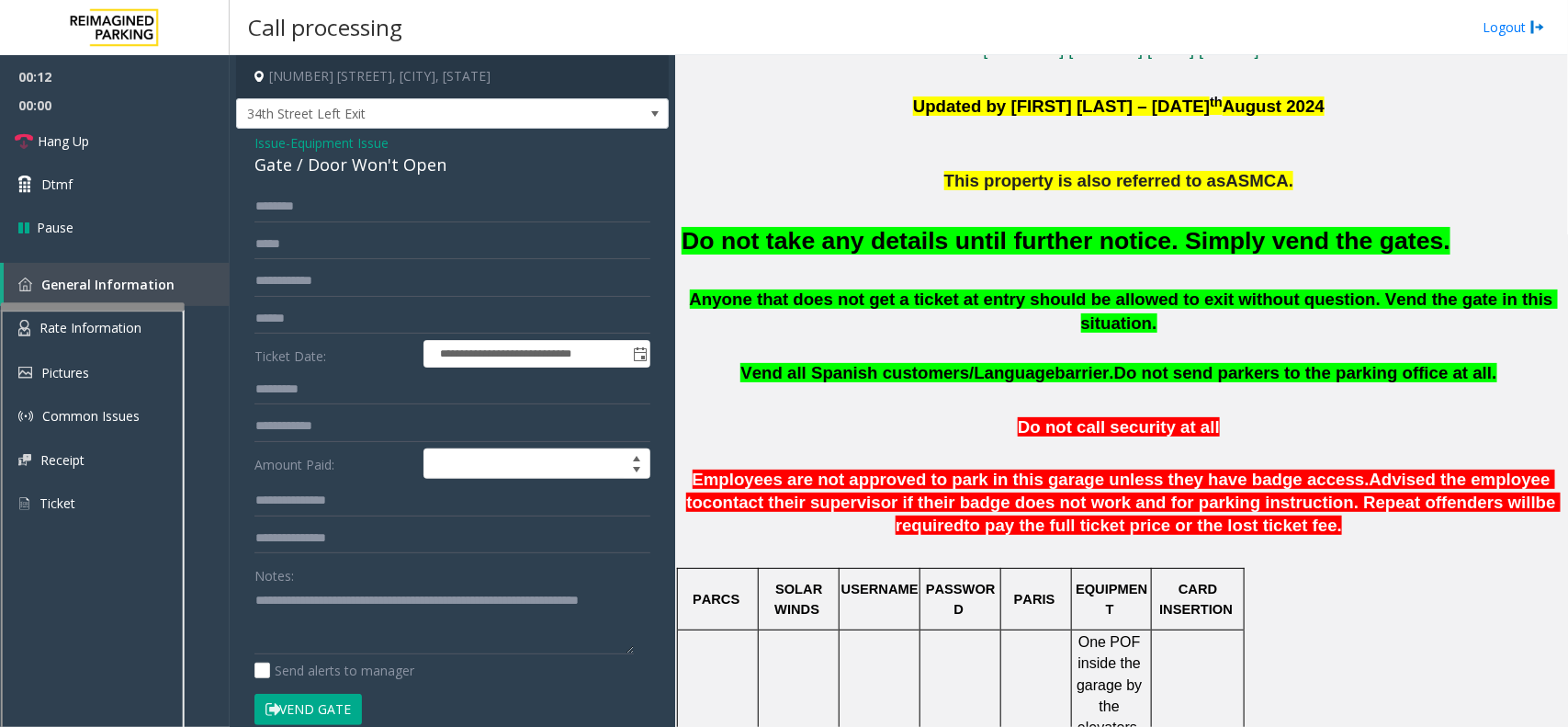 click on "Vend Gate" 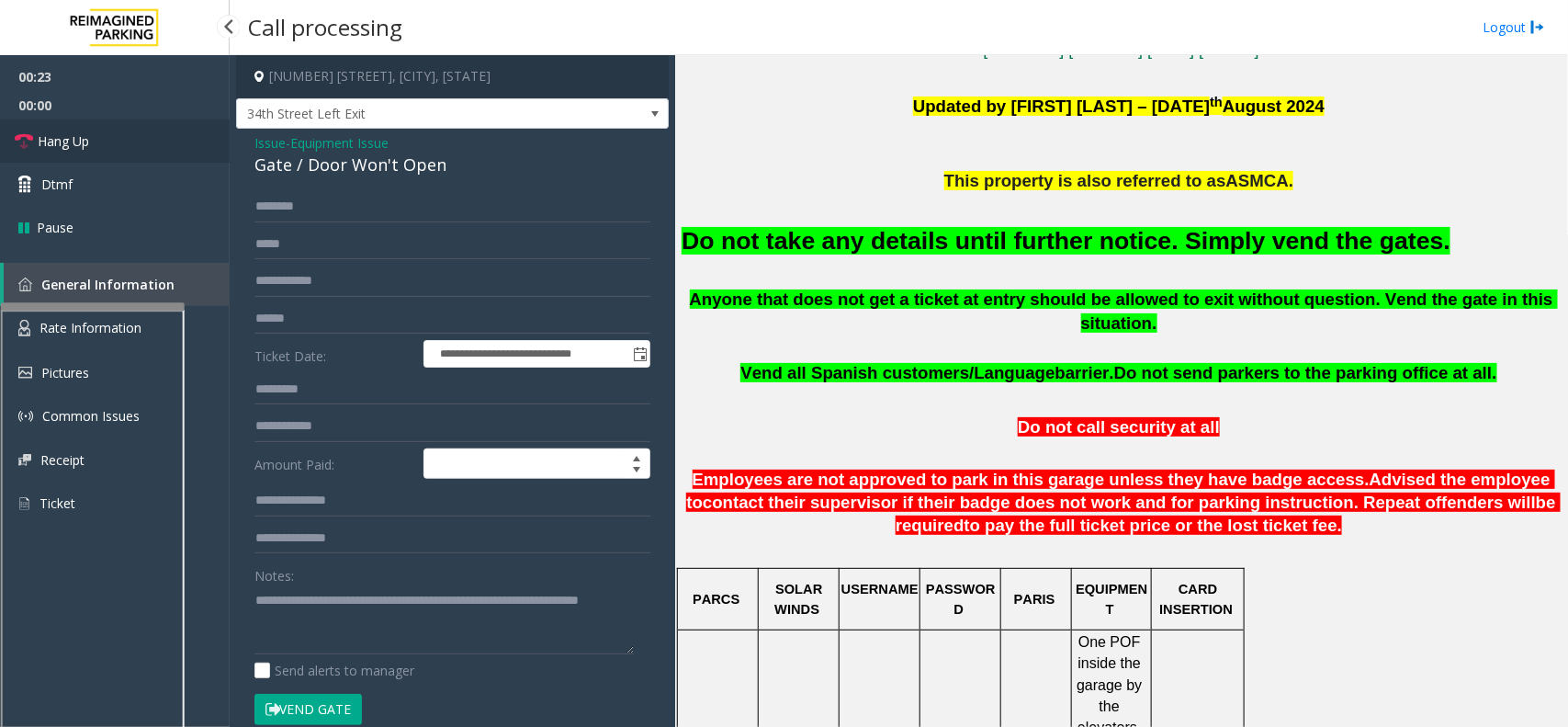 click on "Hang Up" at bounding box center [115, 141] 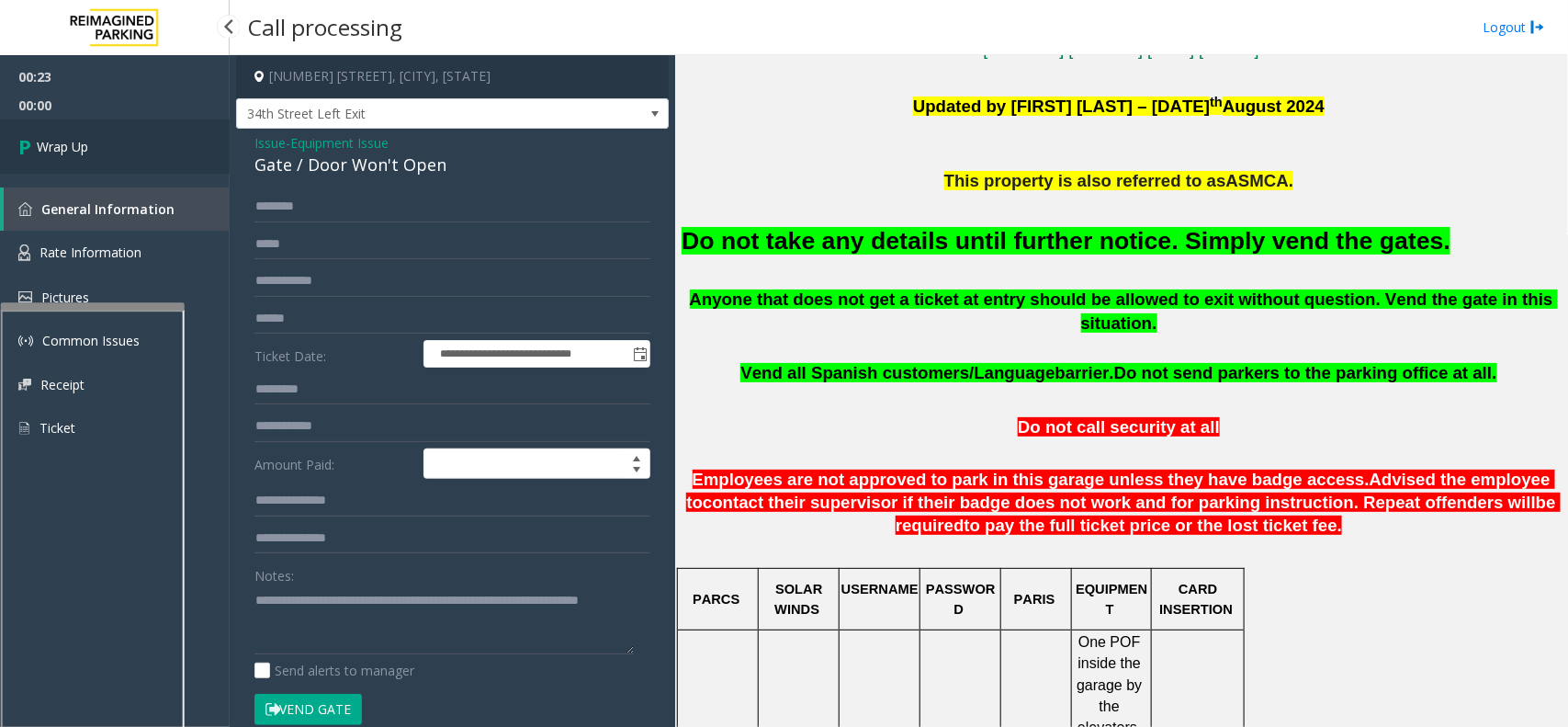 click on "Wrap Up" at bounding box center [115, 146] 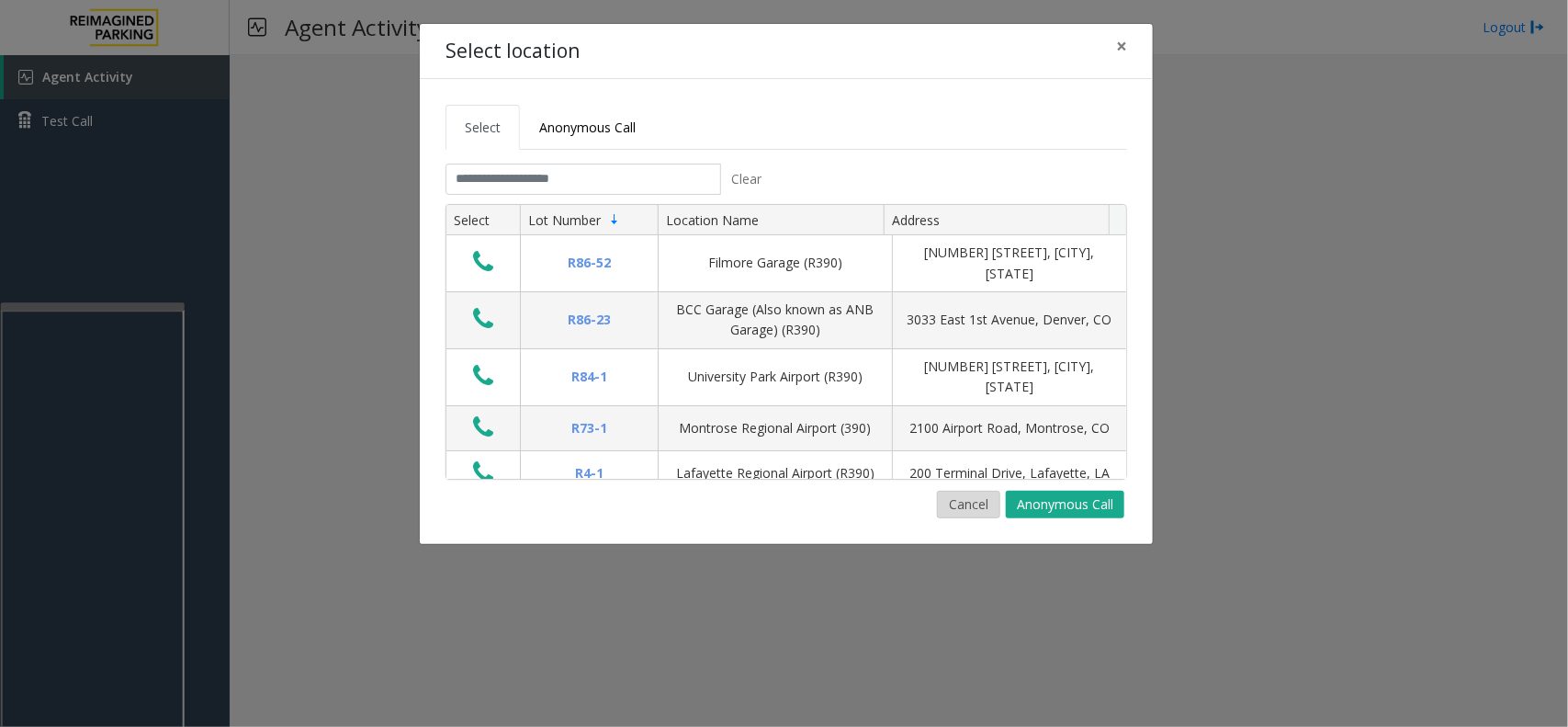 click on "Cancel" 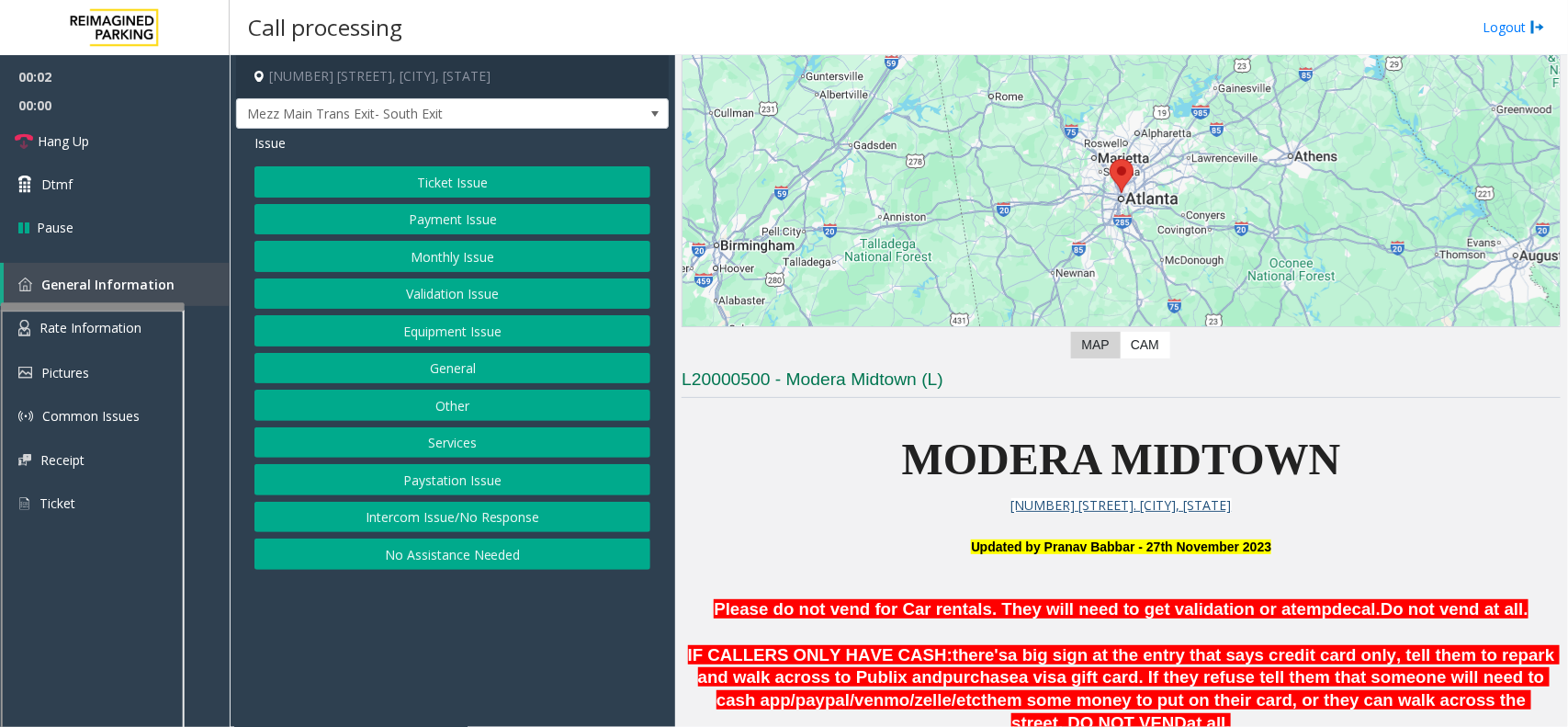 scroll, scrollTop: 689, scrollLeft: 0, axis: vertical 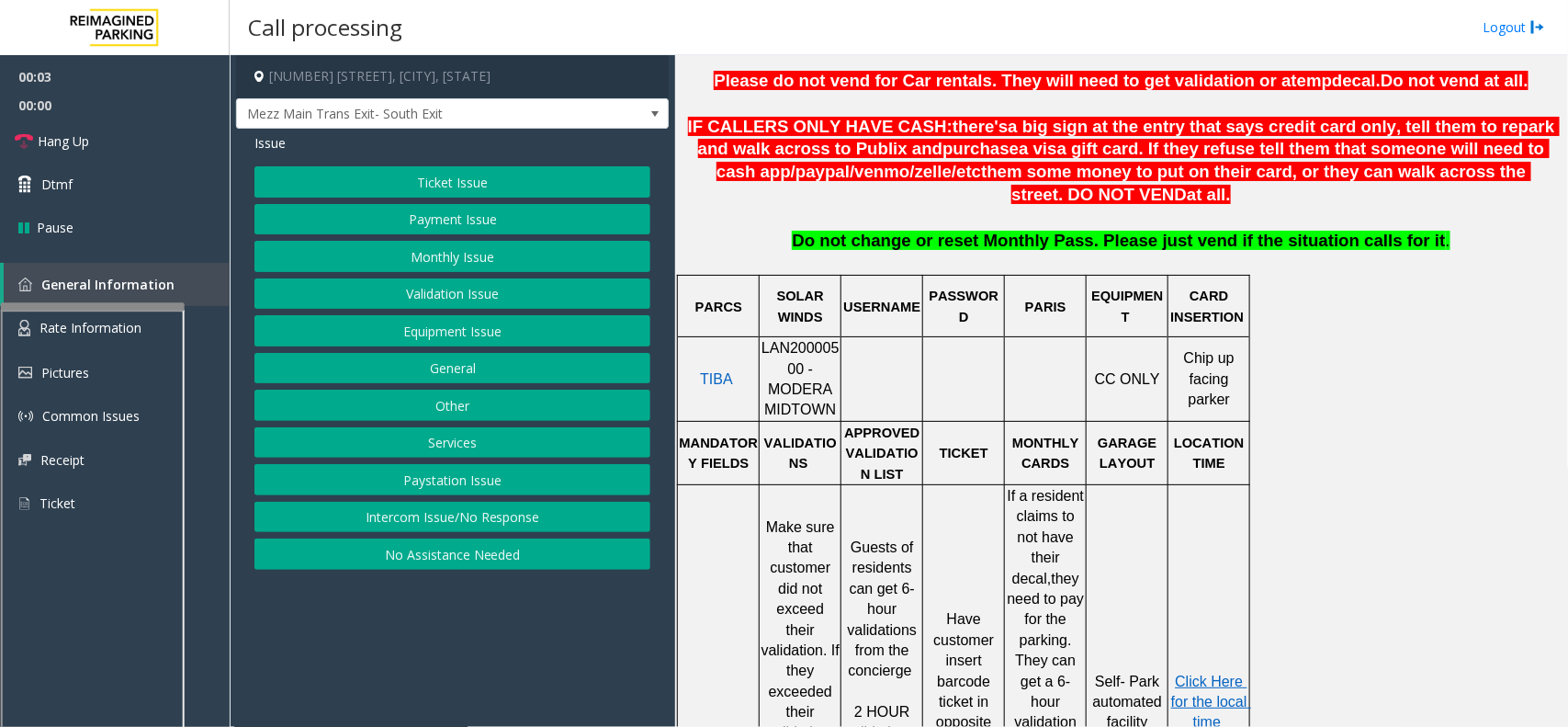 click on "LAN20000500 - MODERA MIDTOWN" 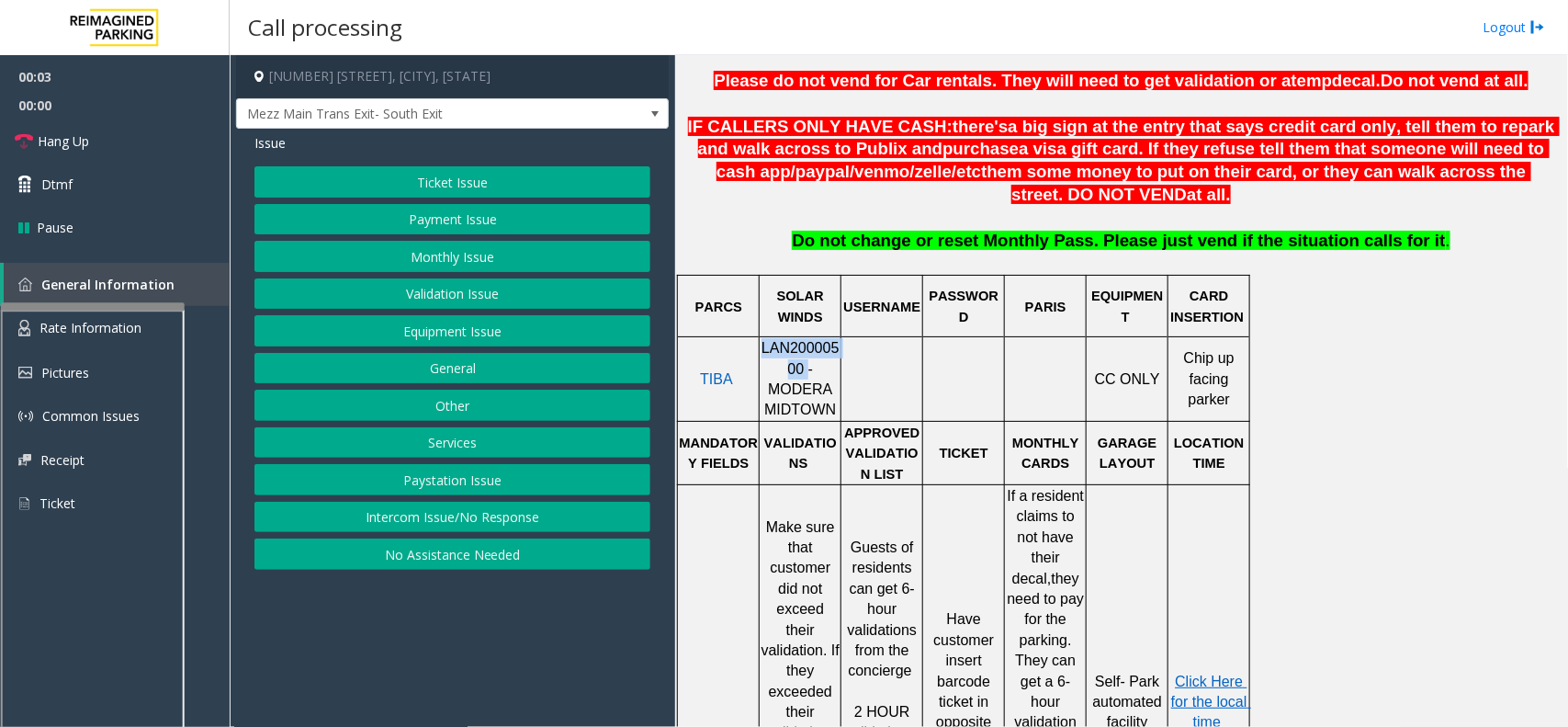click on "LAN20000500 - MODERA MIDTOWN" 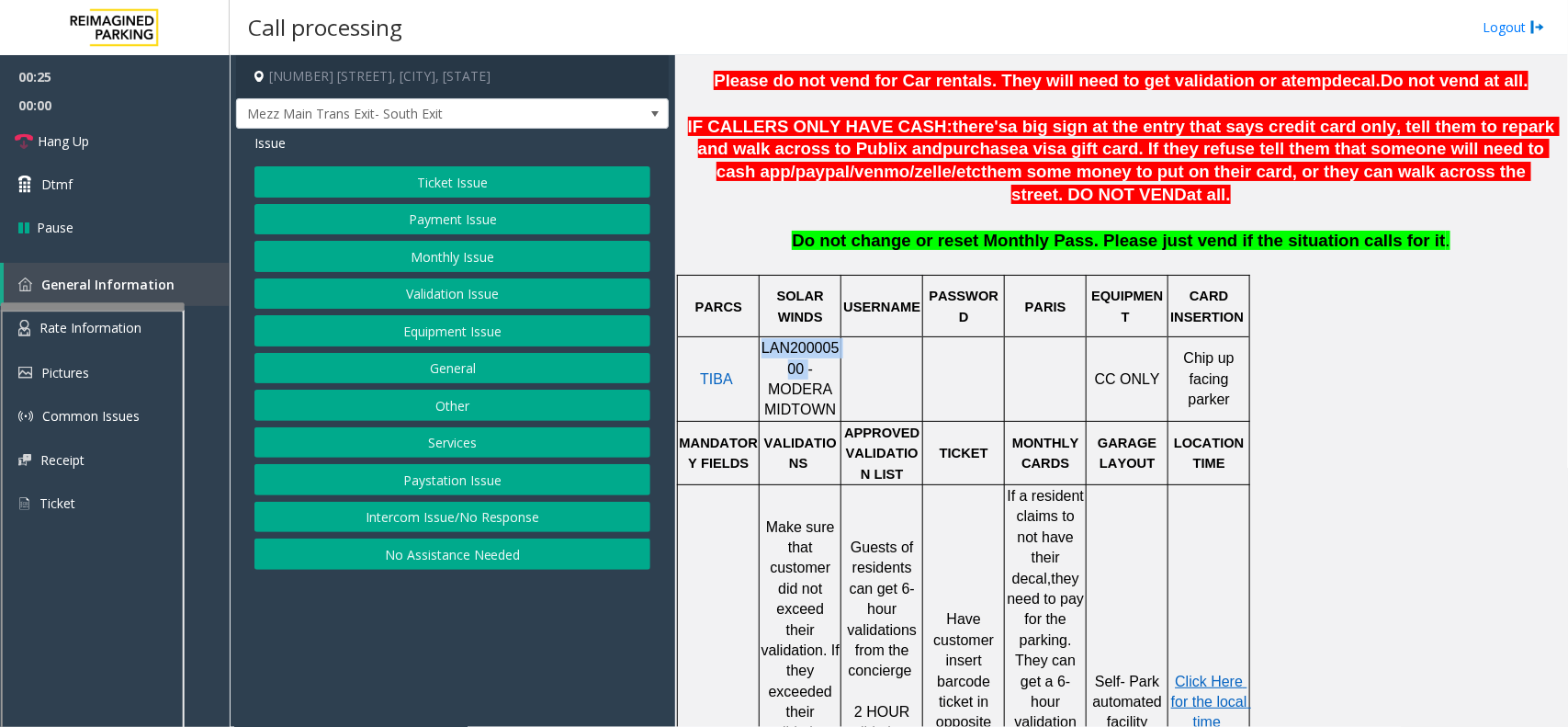 click on "Ticket Issue" 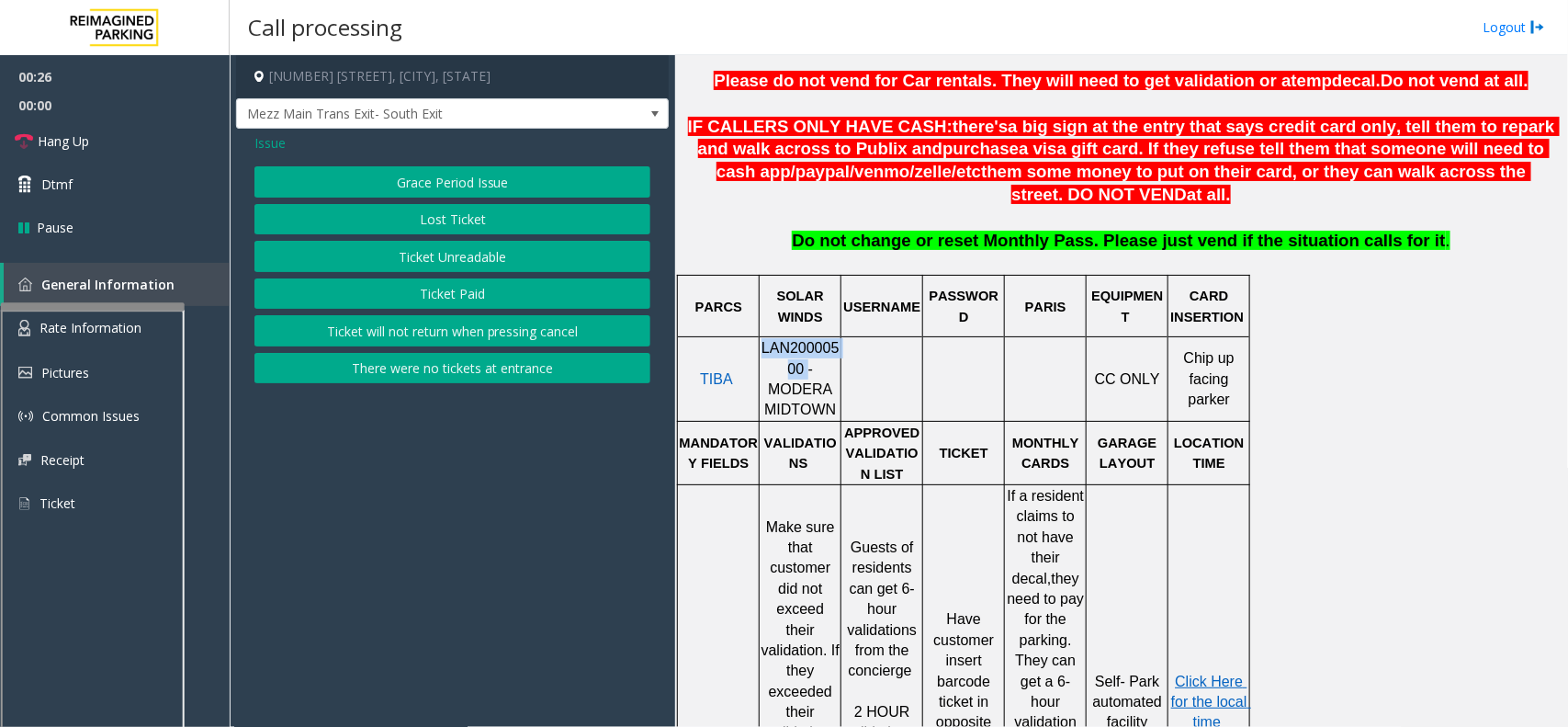 click on "Ticket Unreadable" 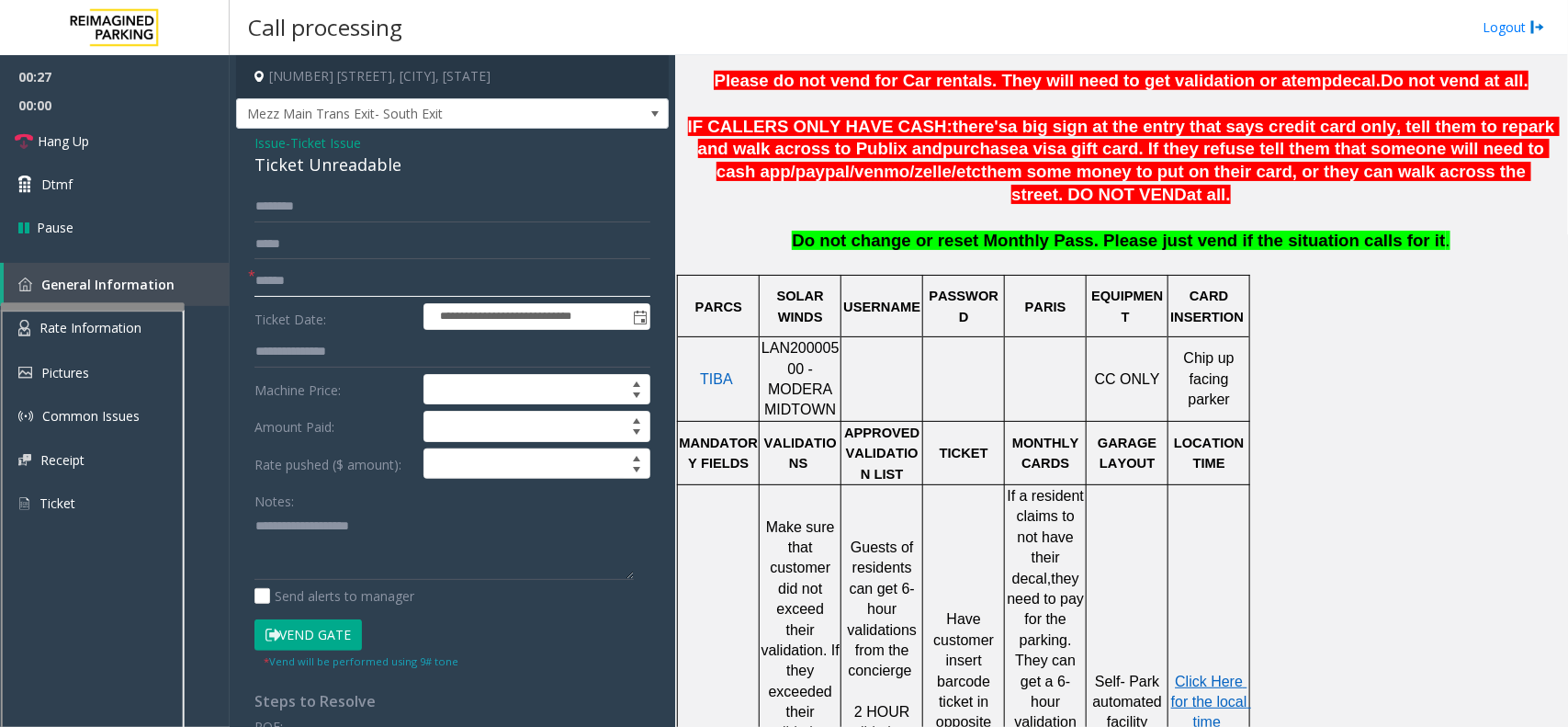 click 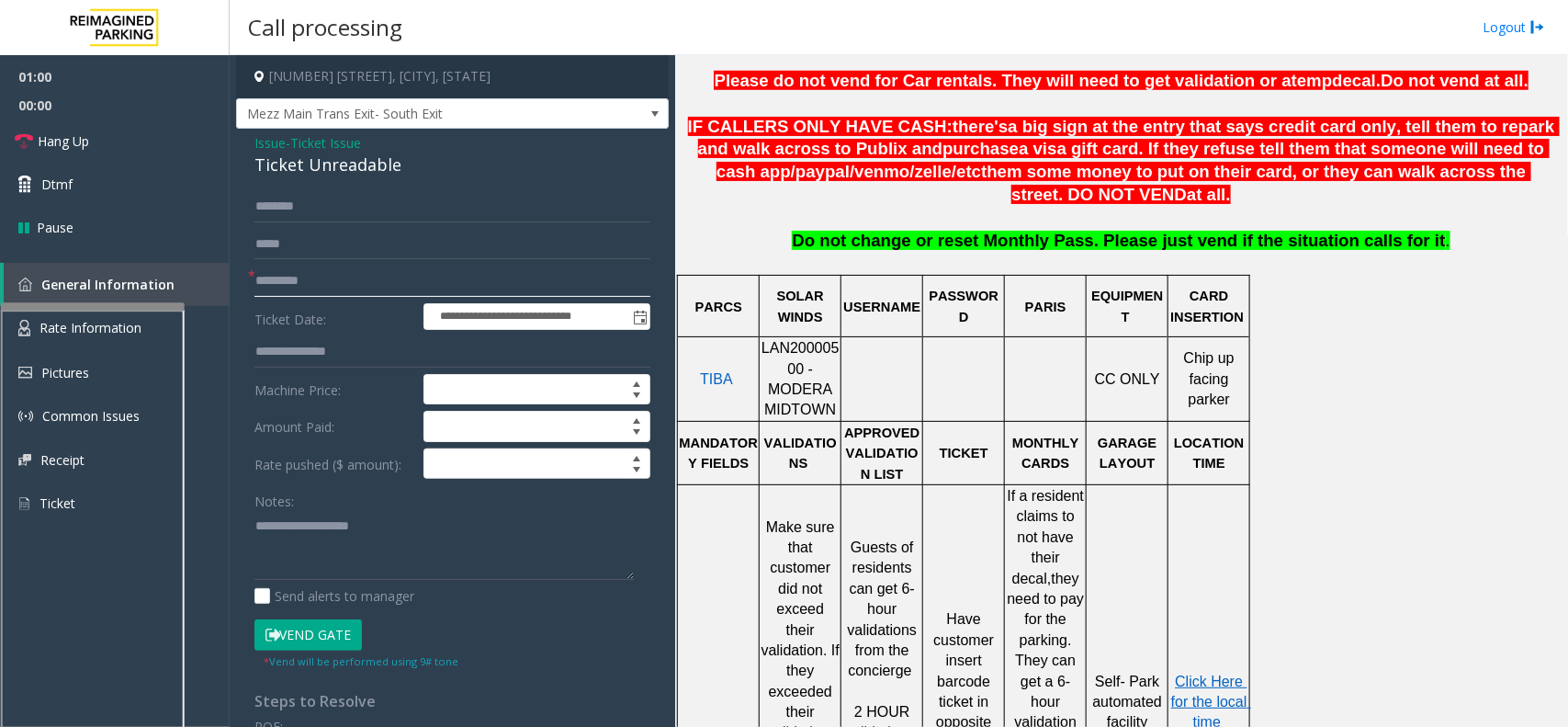 click on "*********" 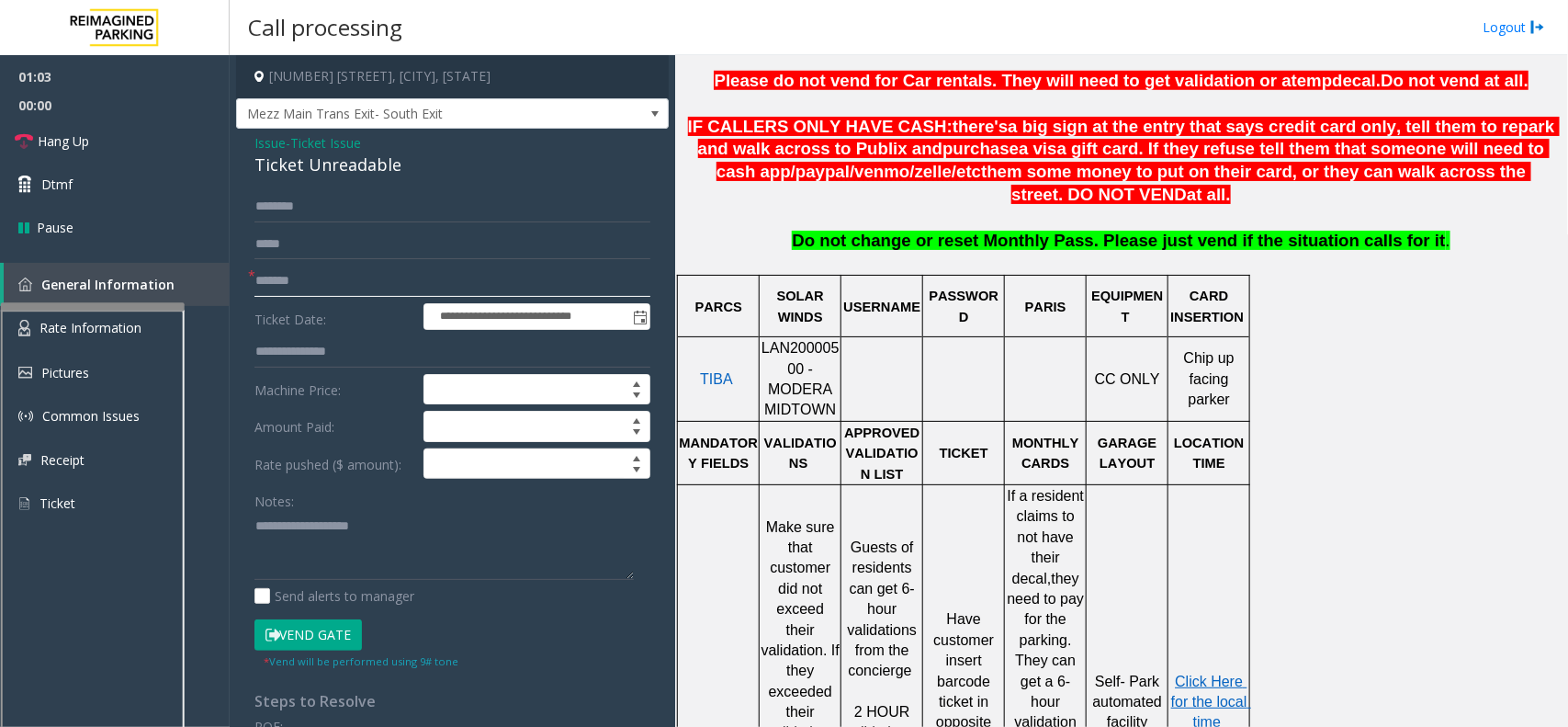 click on "*******" 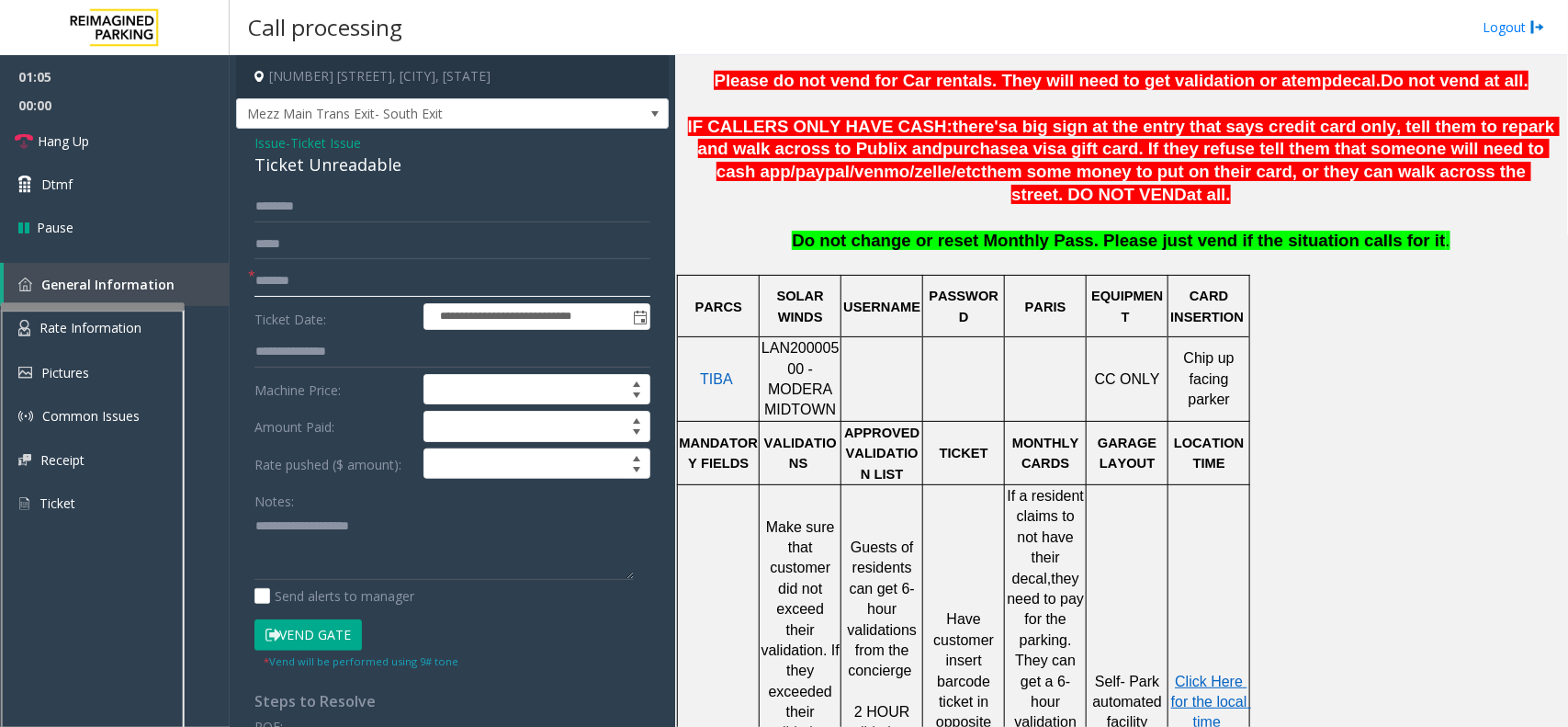 type on "*******" 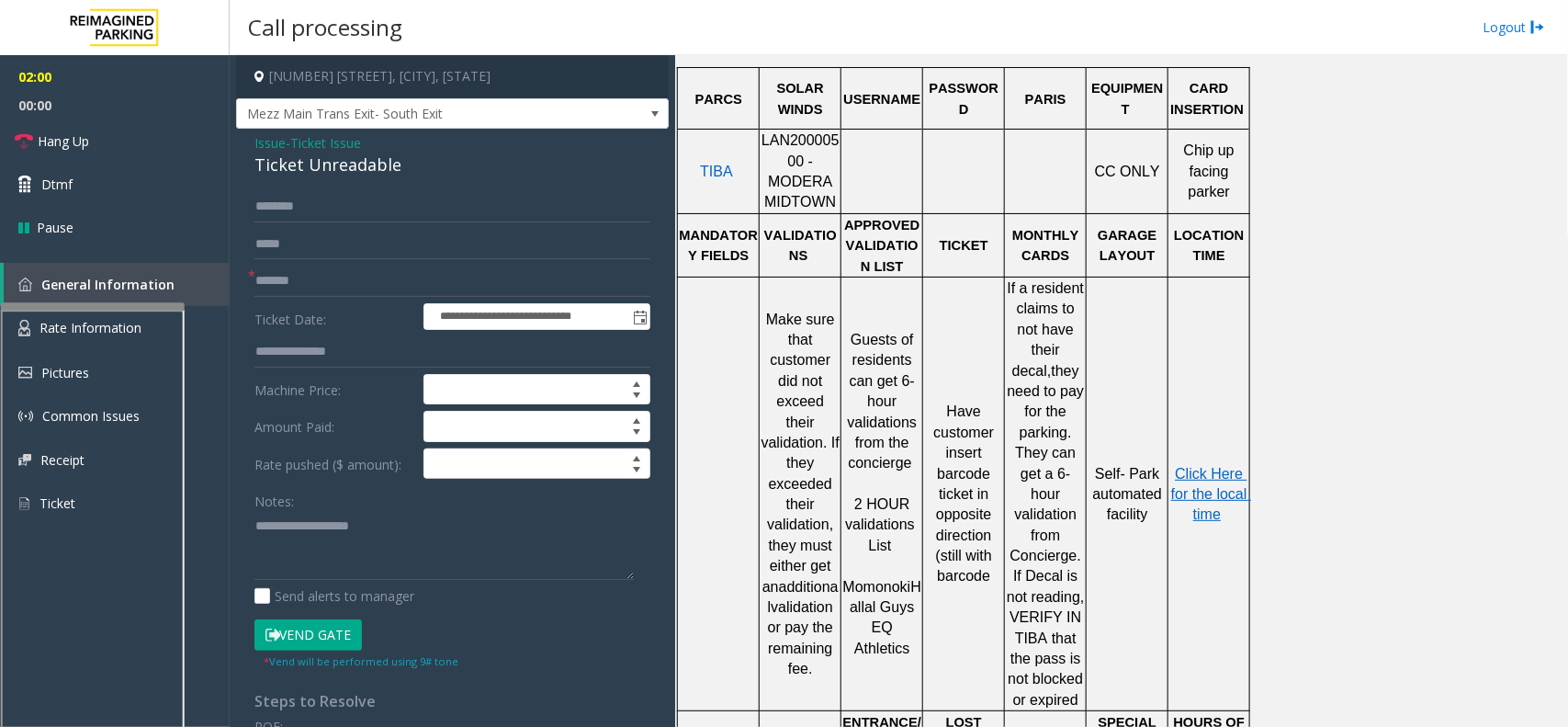 scroll, scrollTop: 919, scrollLeft: 0, axis: vertical 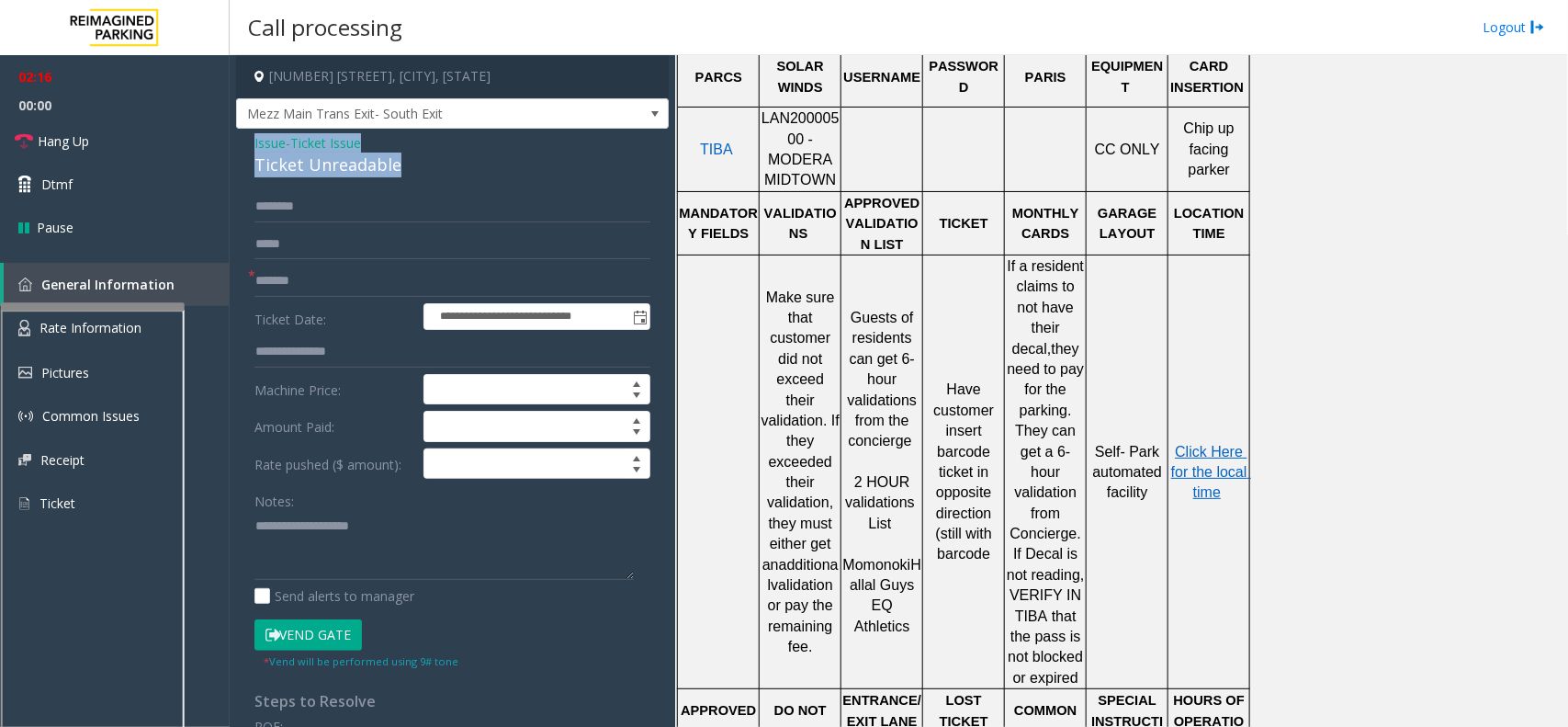 drag, startPoint x: 407, startPoint y: 157, endPoint x: 239, endPoint y: 131, distance: 170 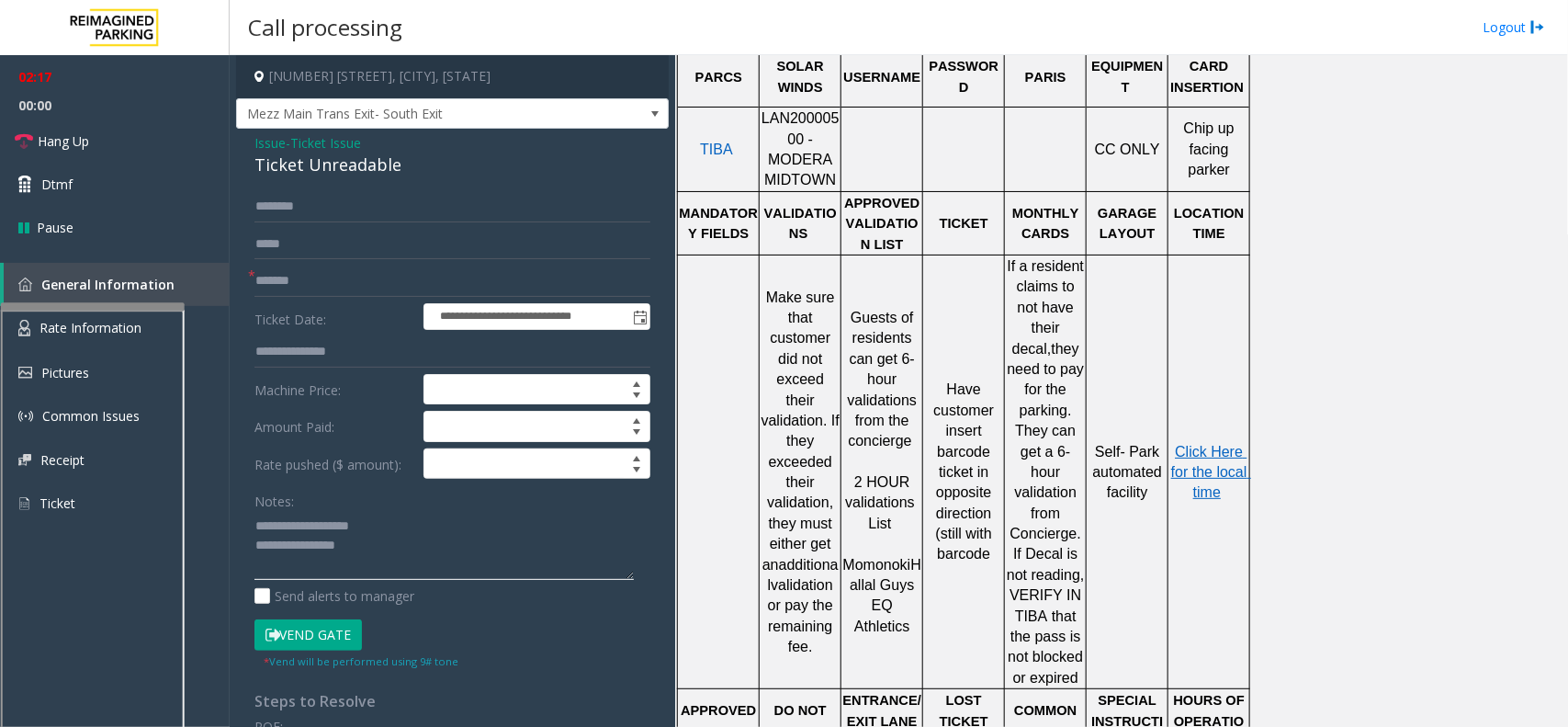 click 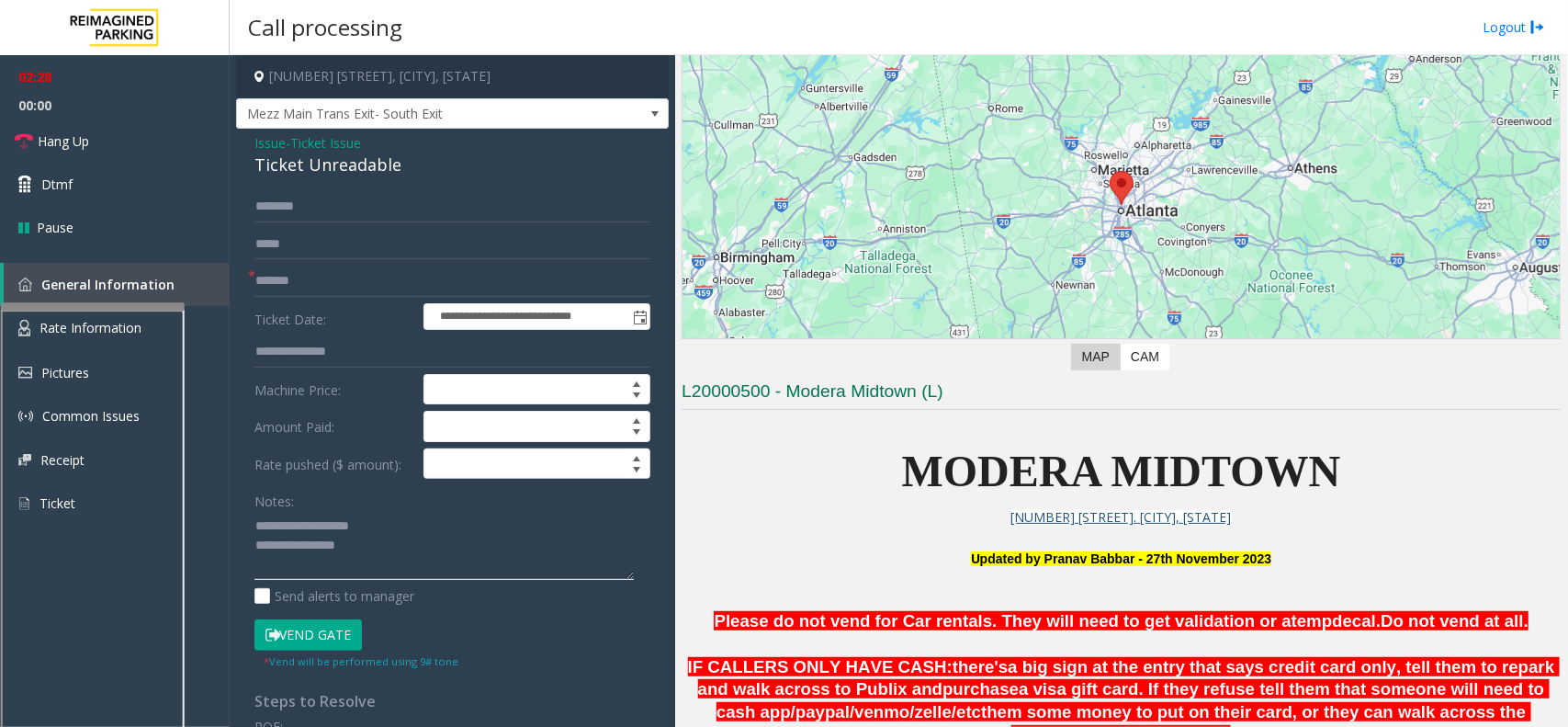 scroll, scrollTop: 0, scrollLeft: 0, axis: both 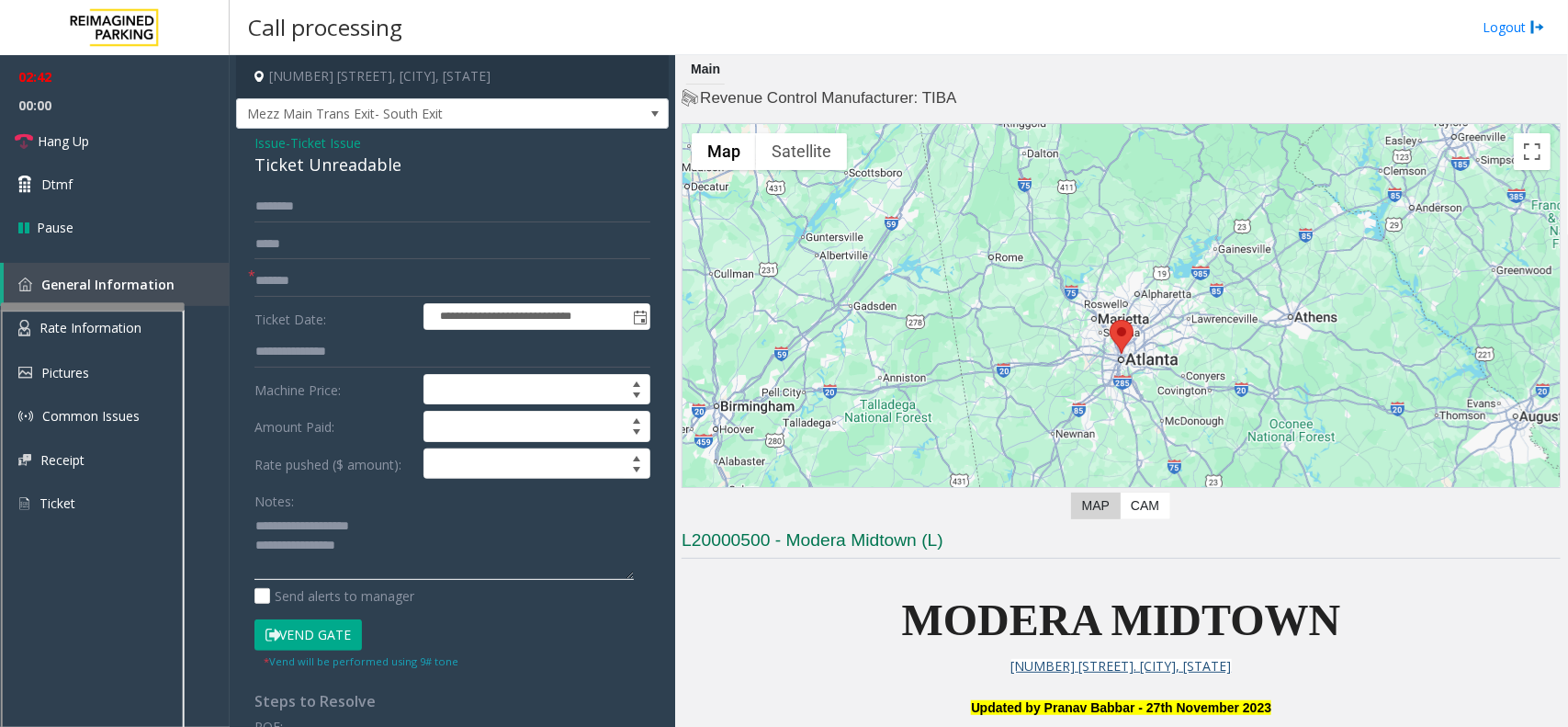click 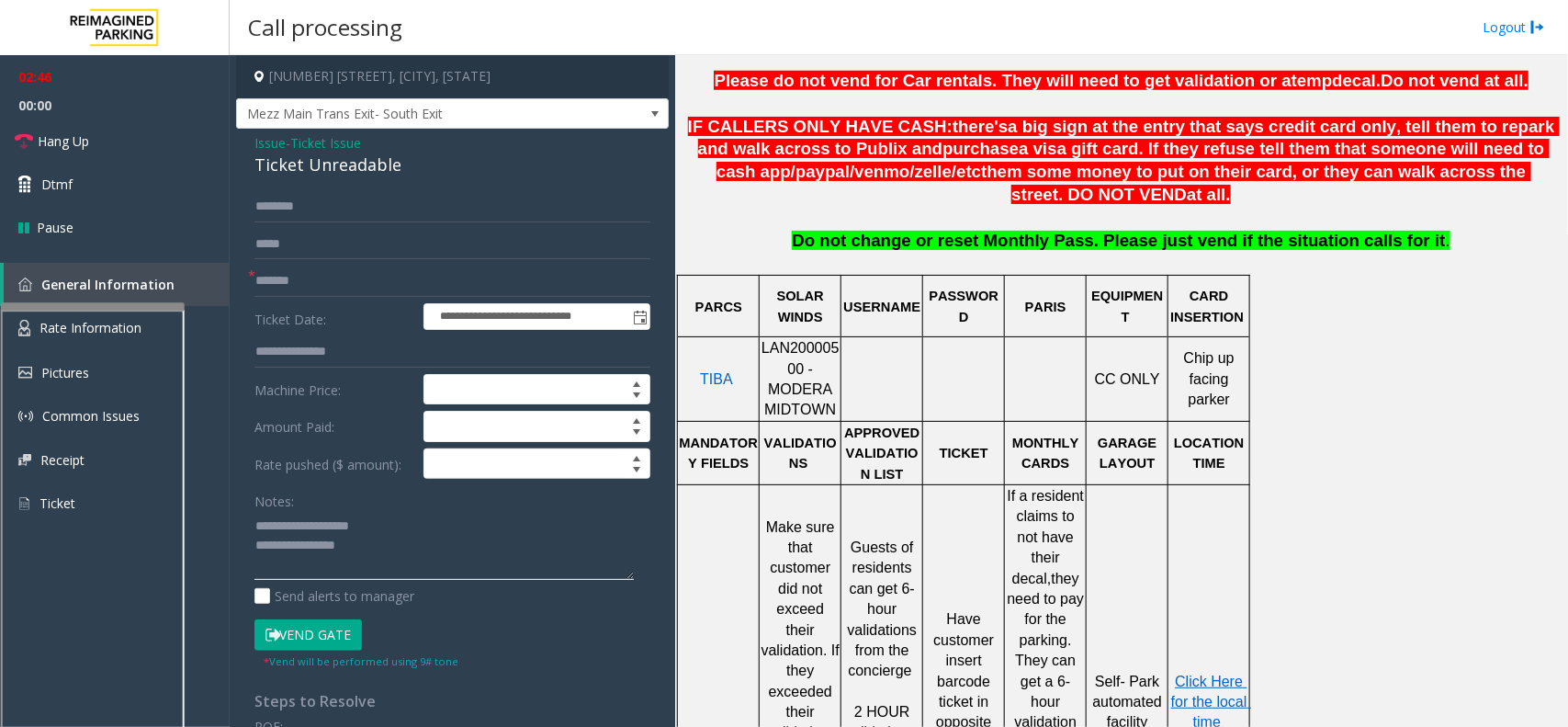 scroll, scrollTop: 804, scrollLeft: 0, axis: vertical 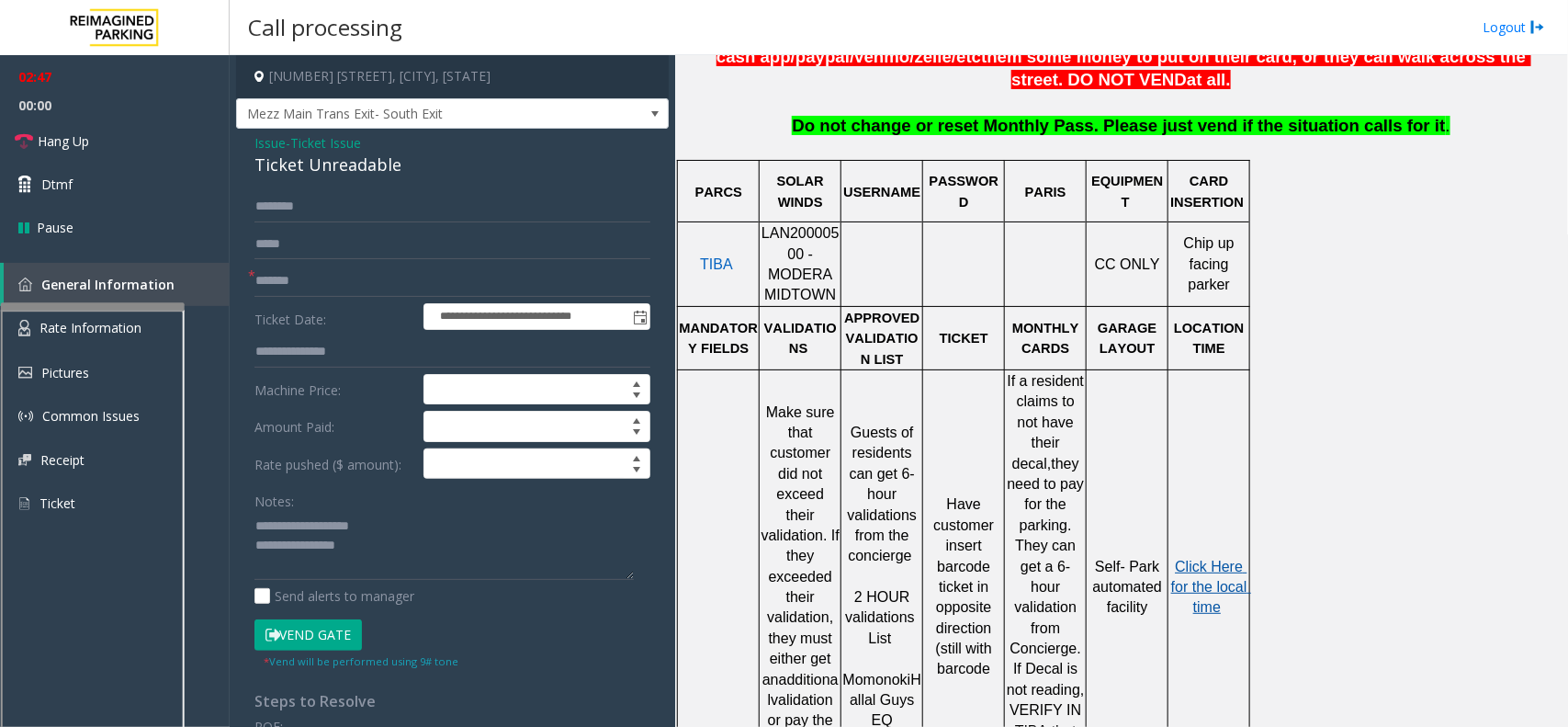 click on "Click Here for the local time" 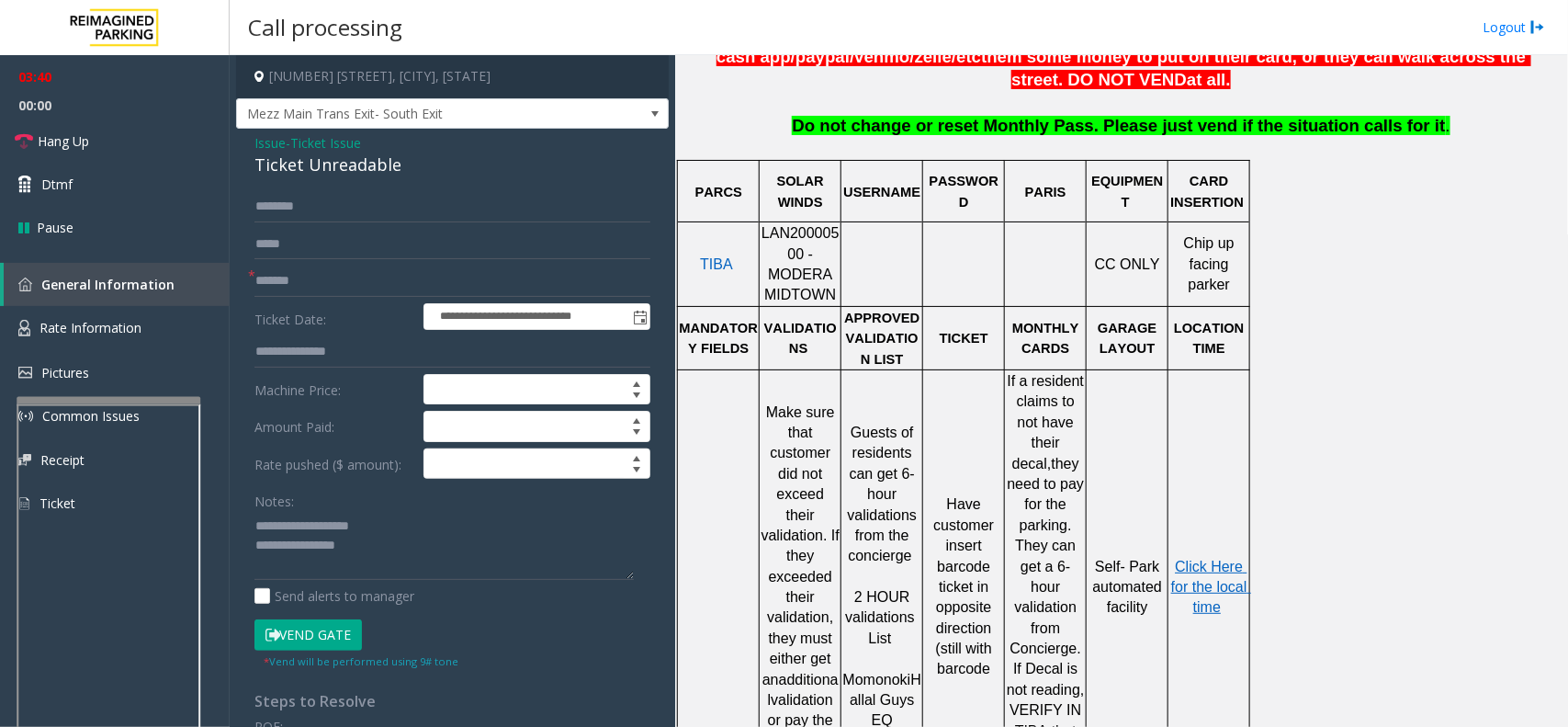 click at bounding box center (108, 612) 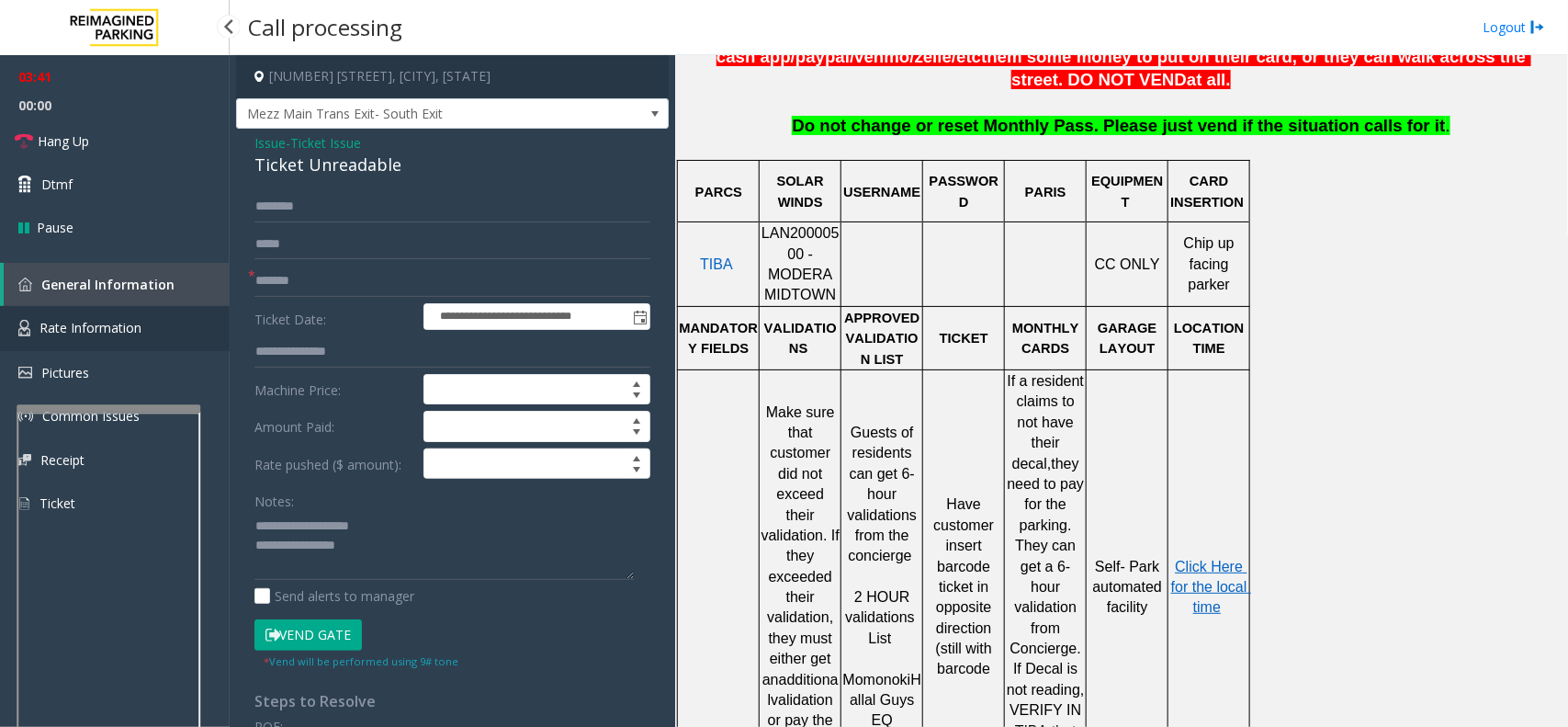 click on "Rate Information" at bounding box center [115, 328] 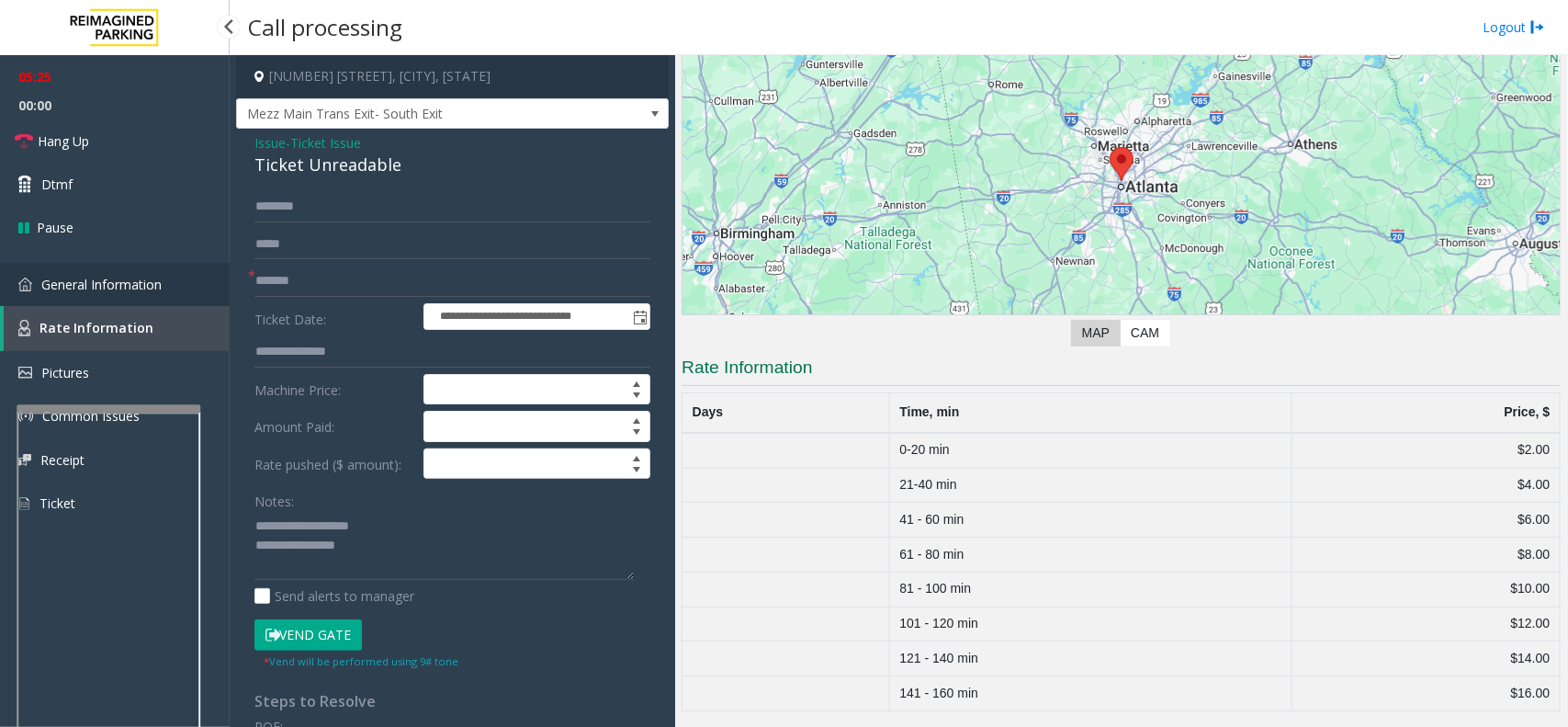 click on "General Information" at bounding box center [101, 284] 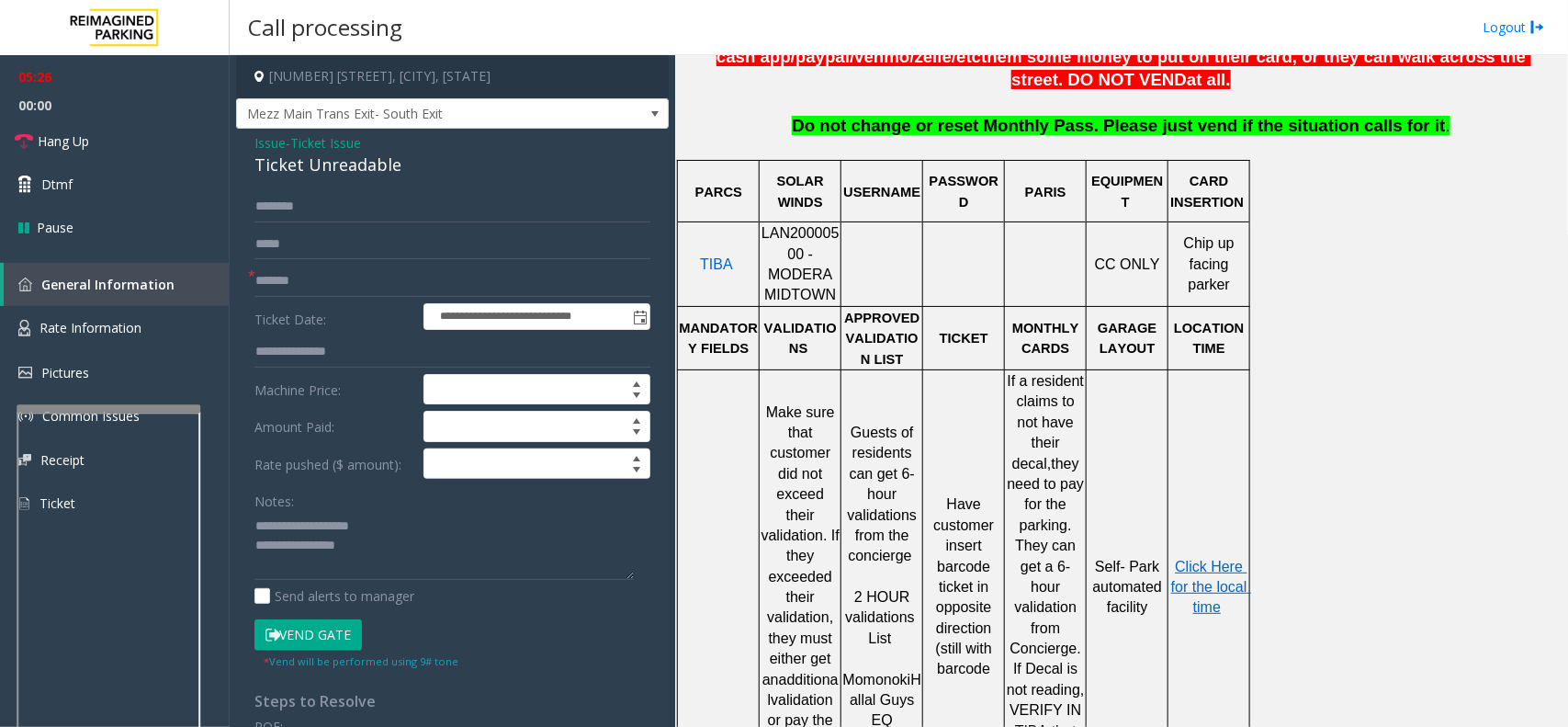 scroll, scrollTop: 345, scrollLeft: 0, axis: vertical 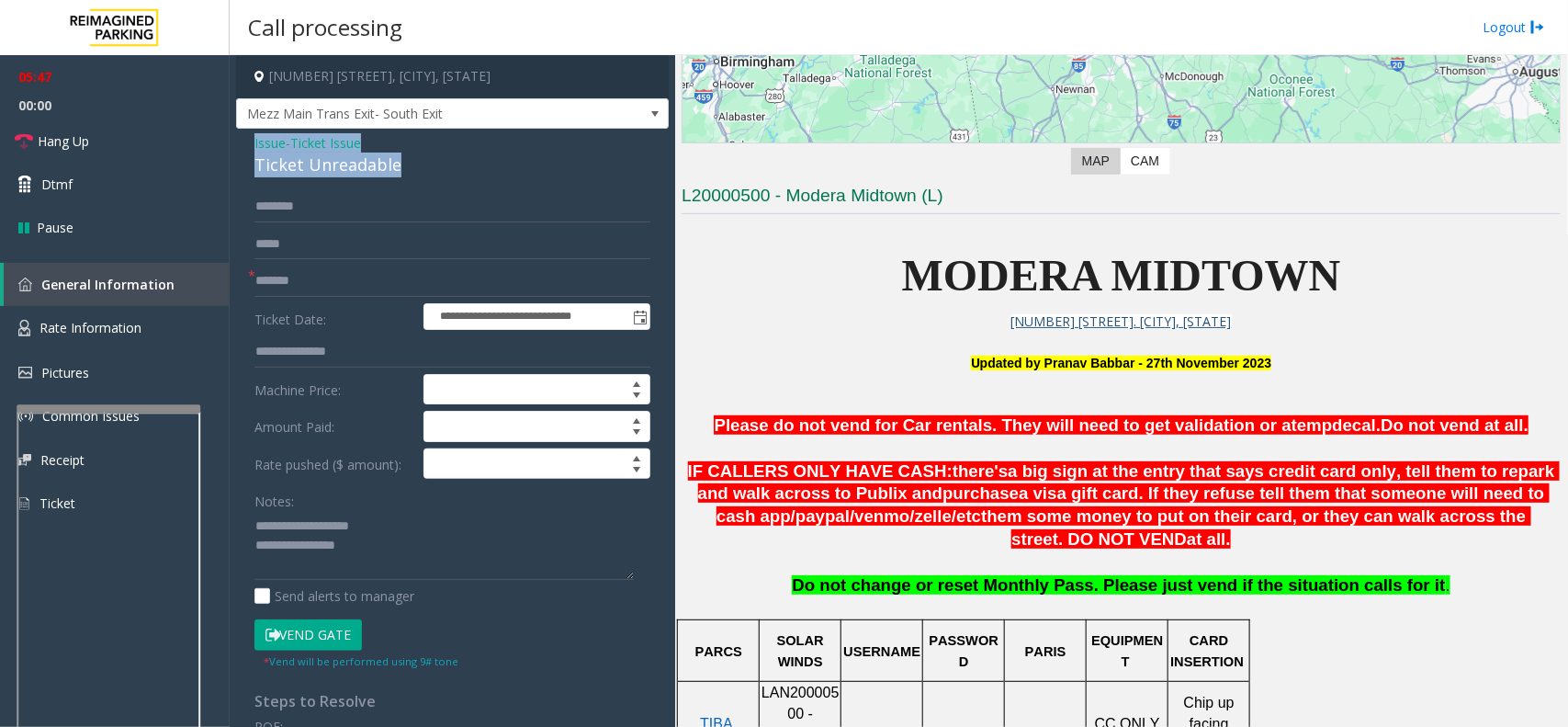 drag, startPoint x: 405, startPoint y: 161, endPoint x: 245, endPoint y: 145, distance: 160.79801 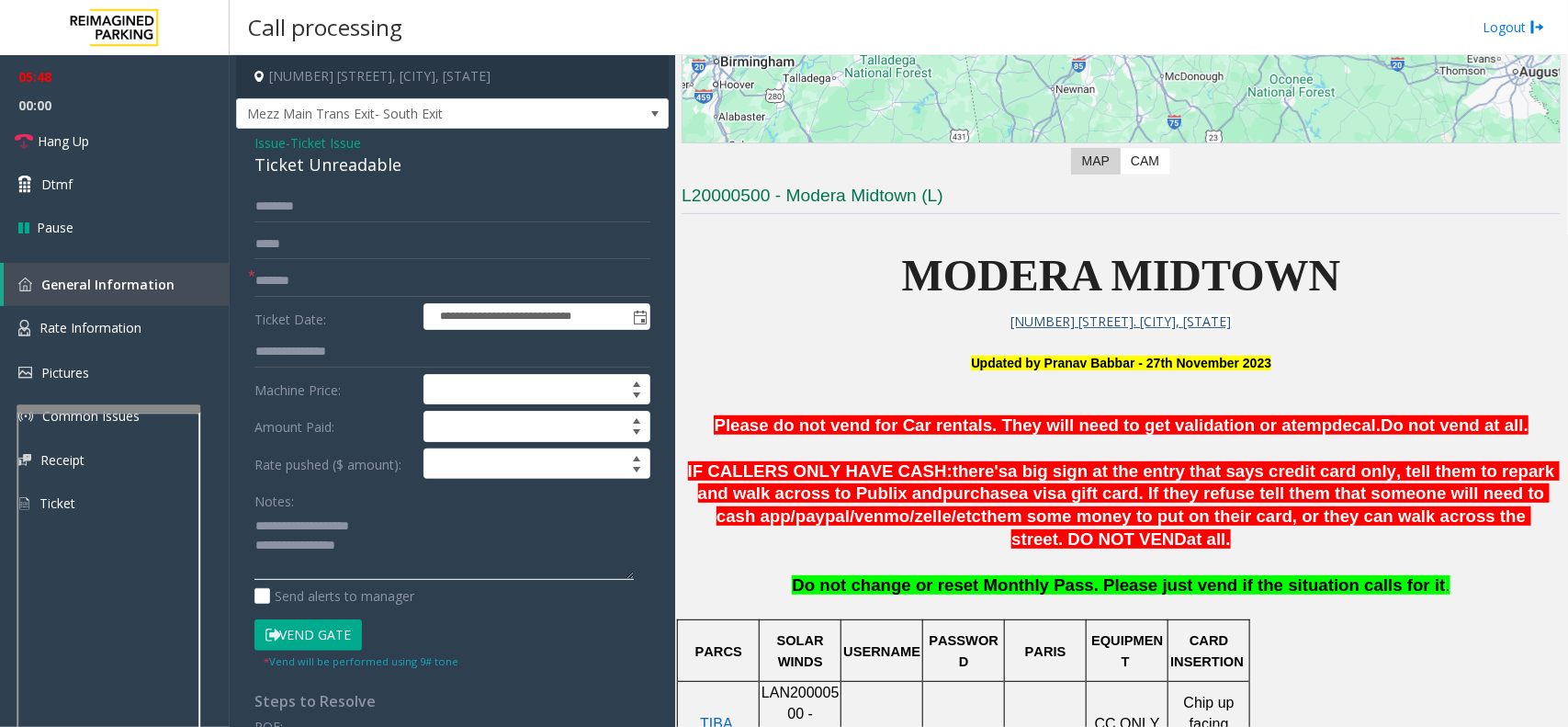click 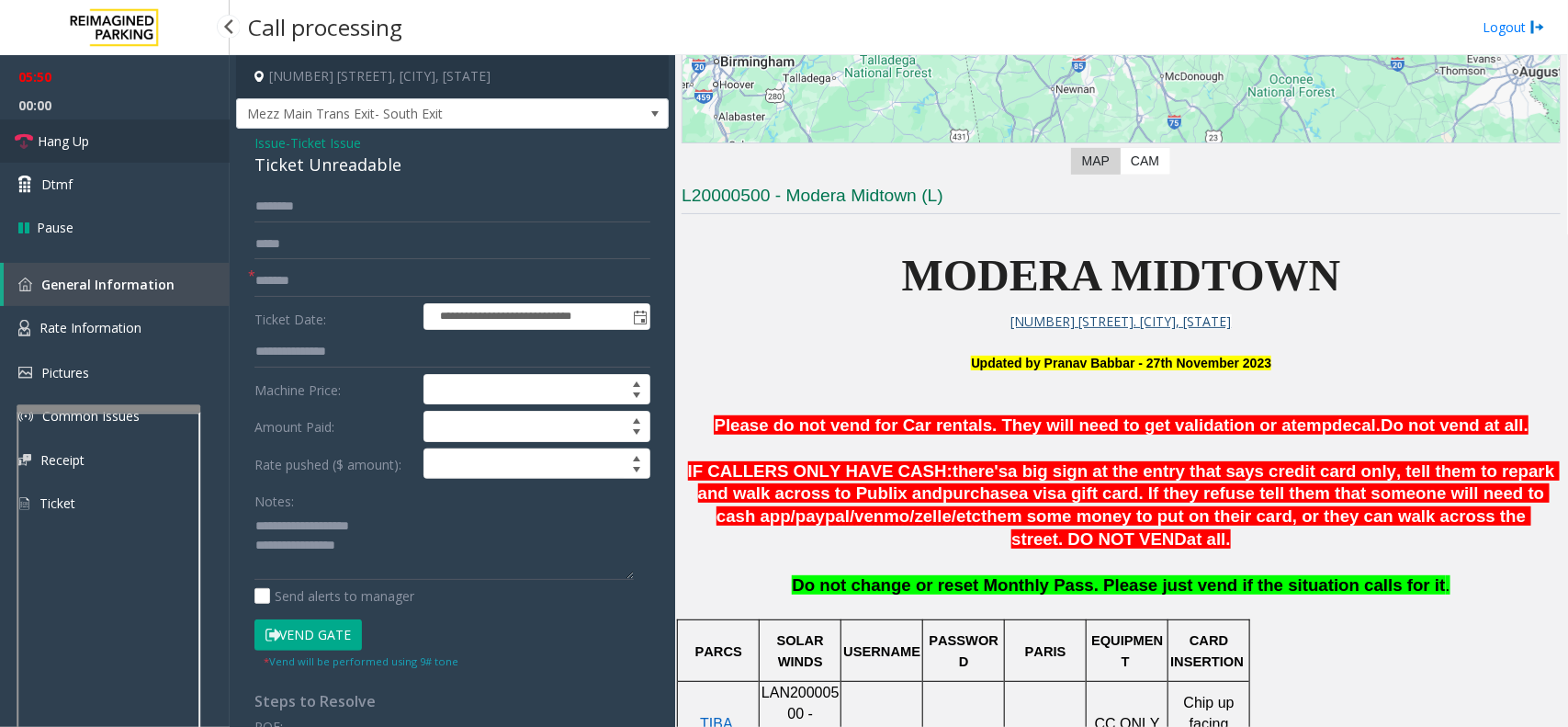 click on "Hang Up" at bounding box center (63, 141) 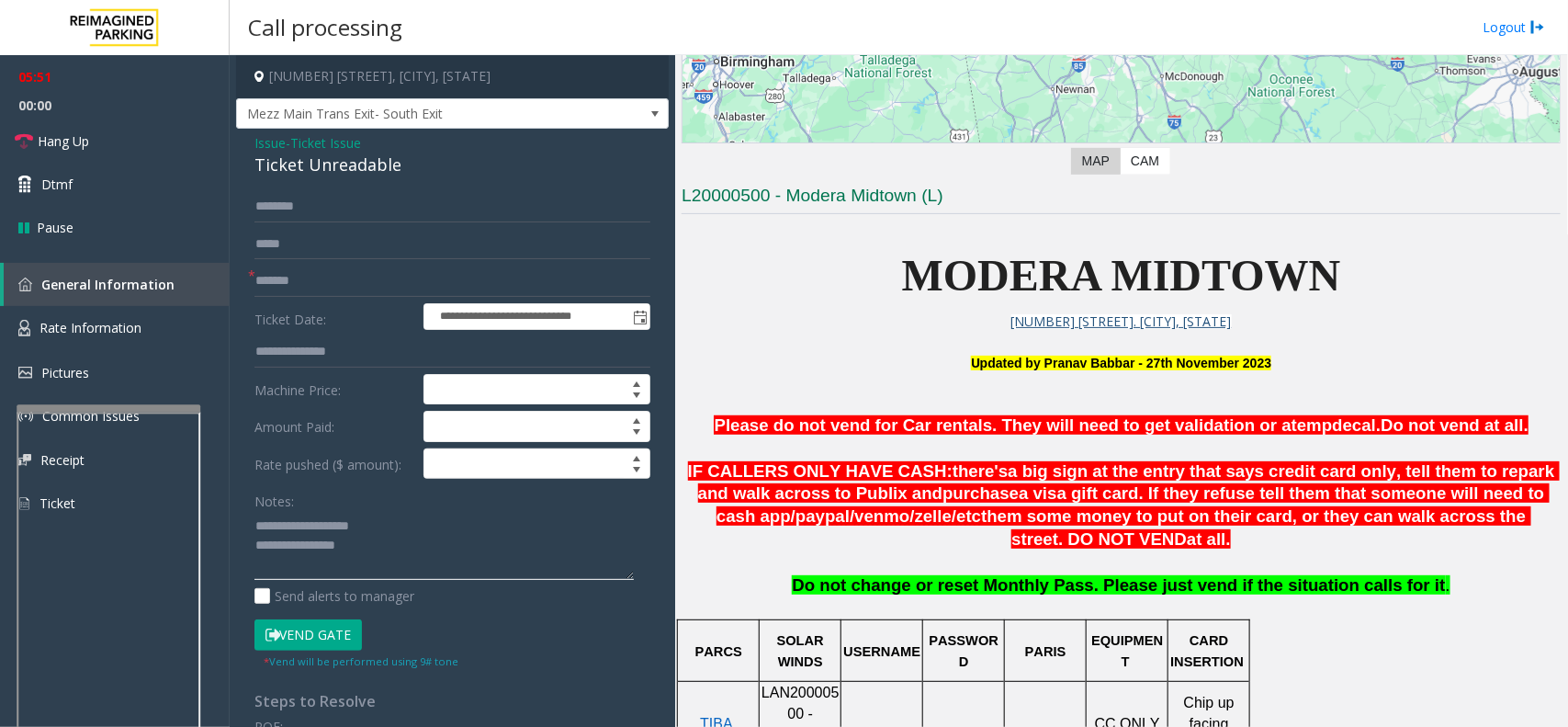 click 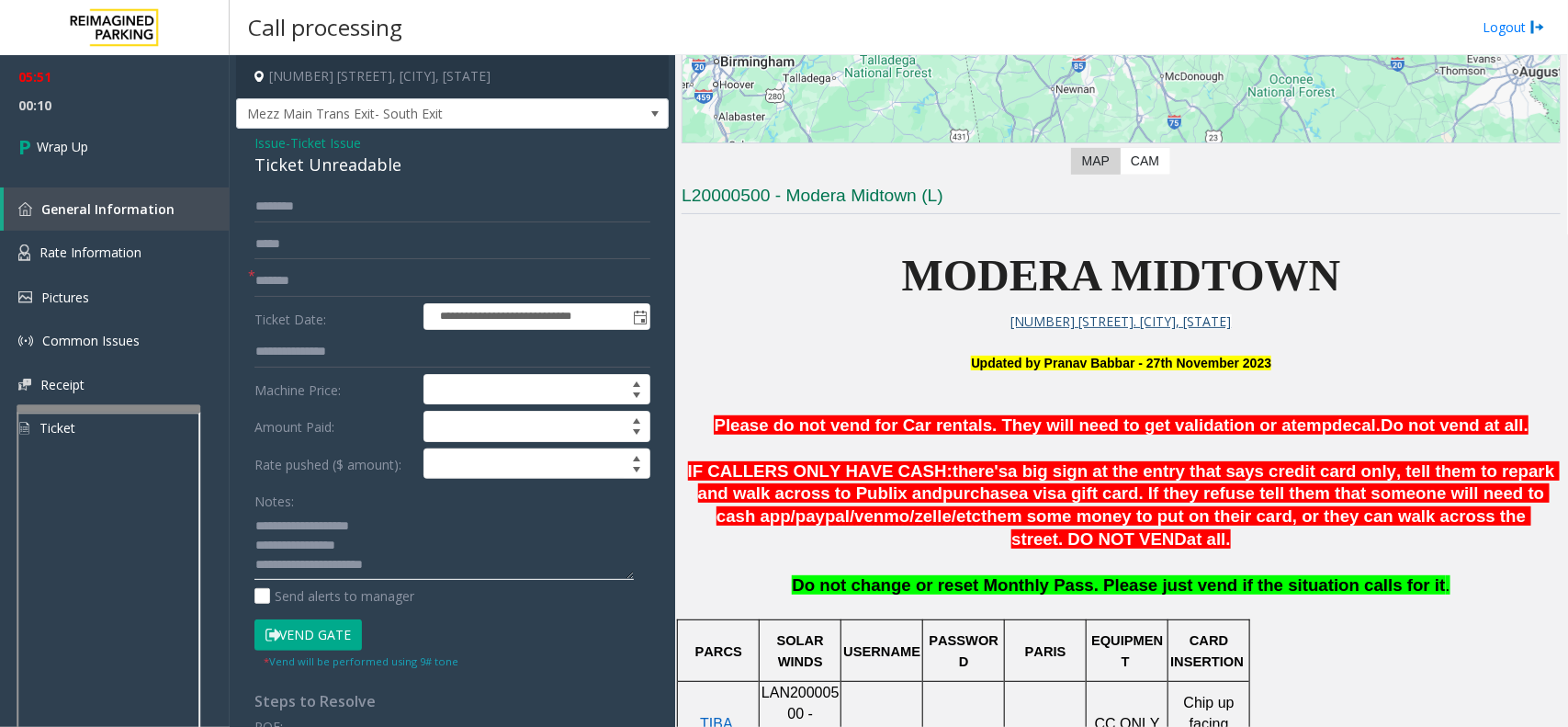click 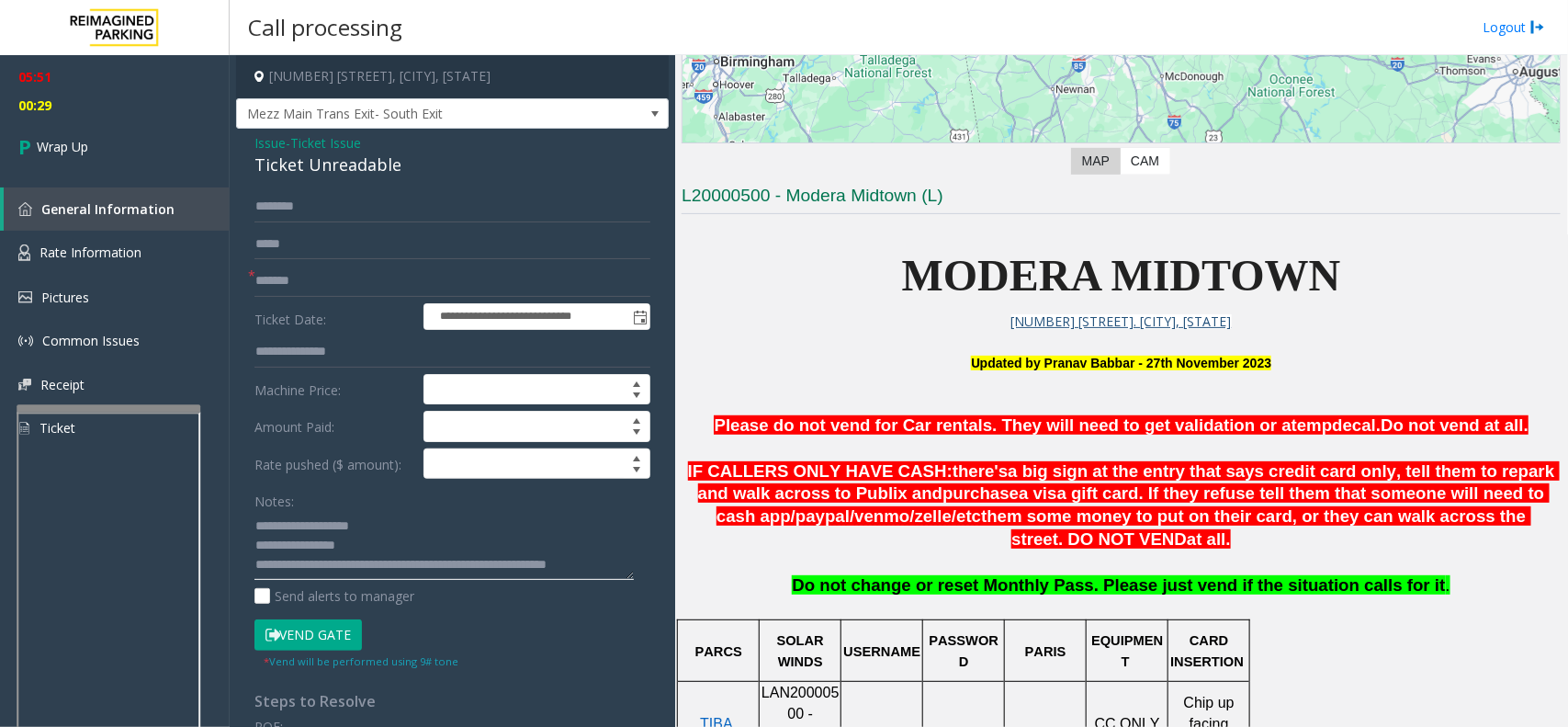 scroll, scrollTop: 12, scrollLeft: 0, axis: vertical 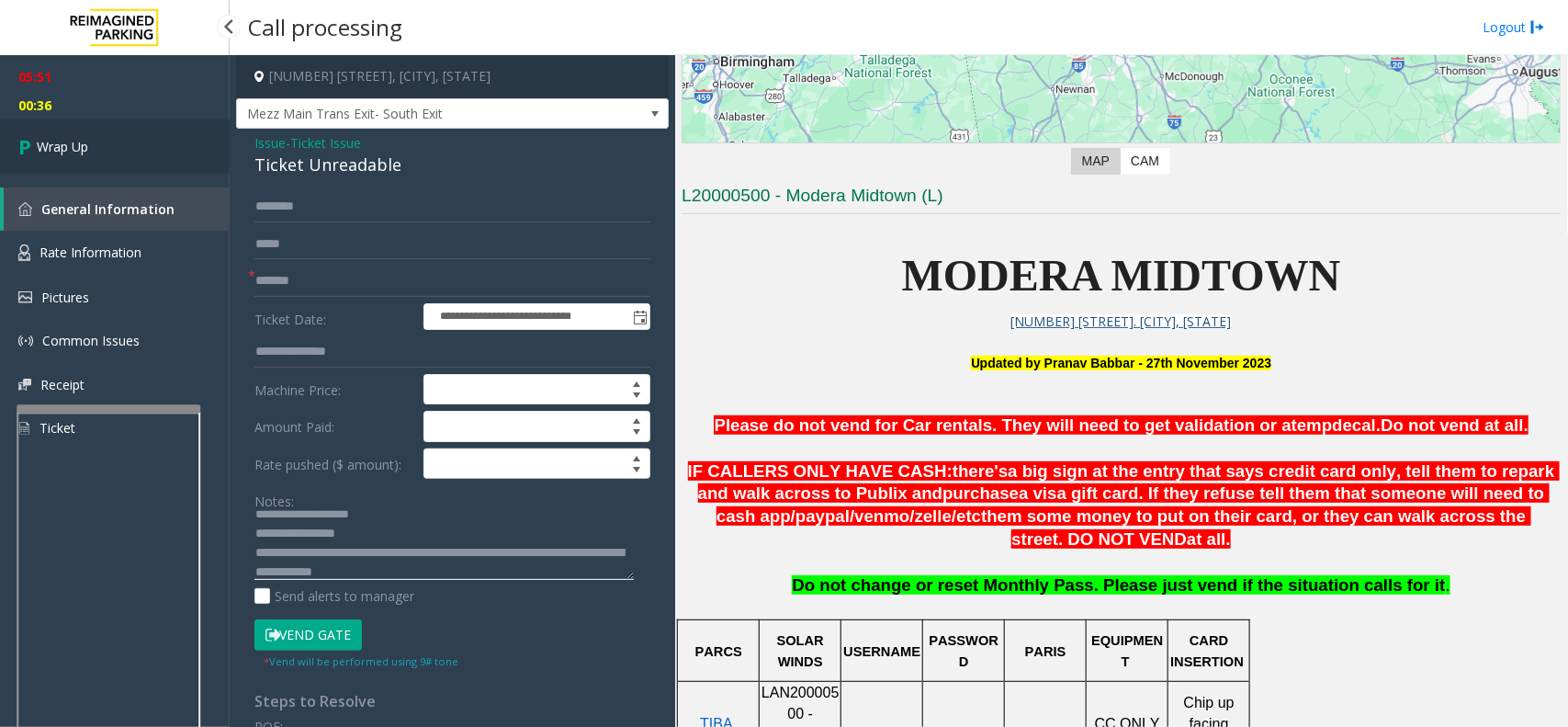 type on "**********" 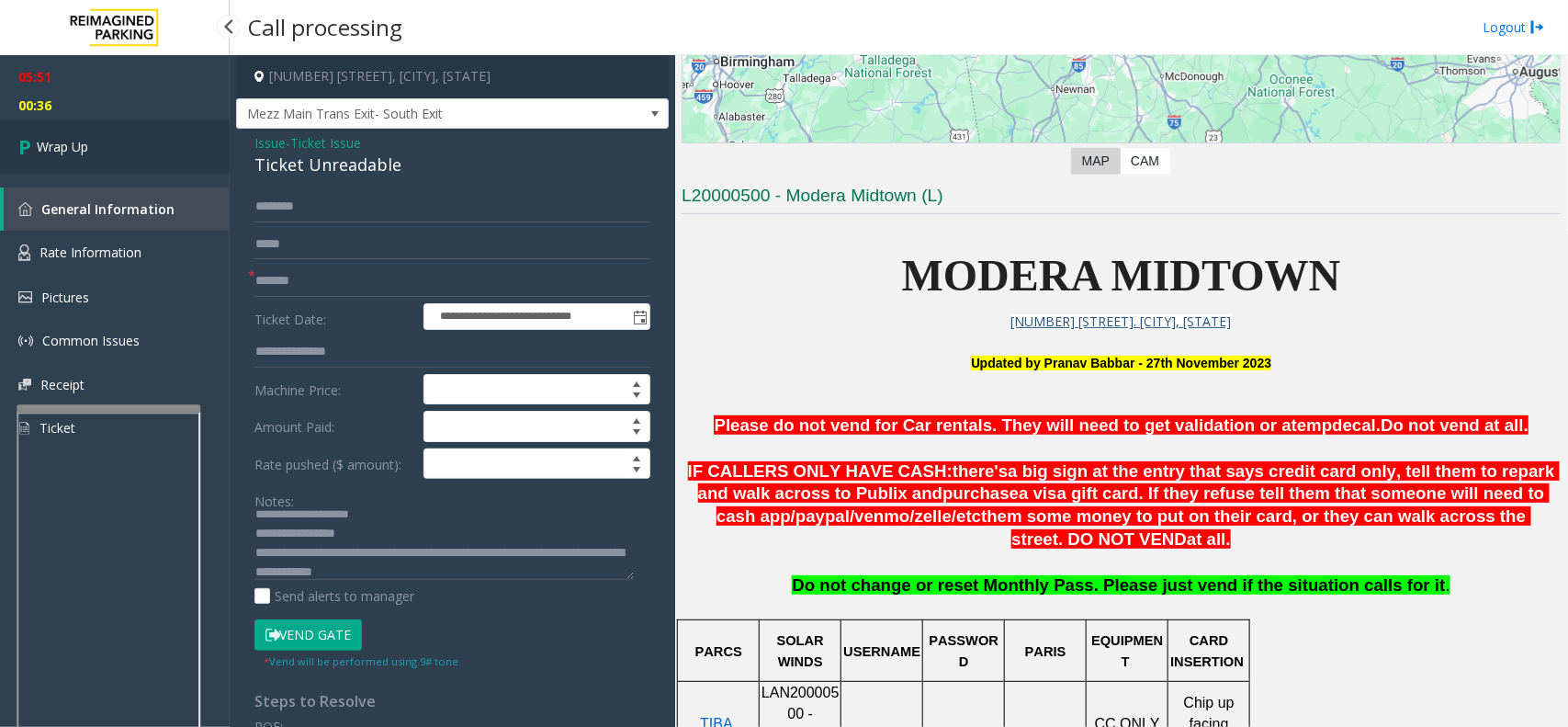 click on "Wrap Up" at bounding box center (62, 146) 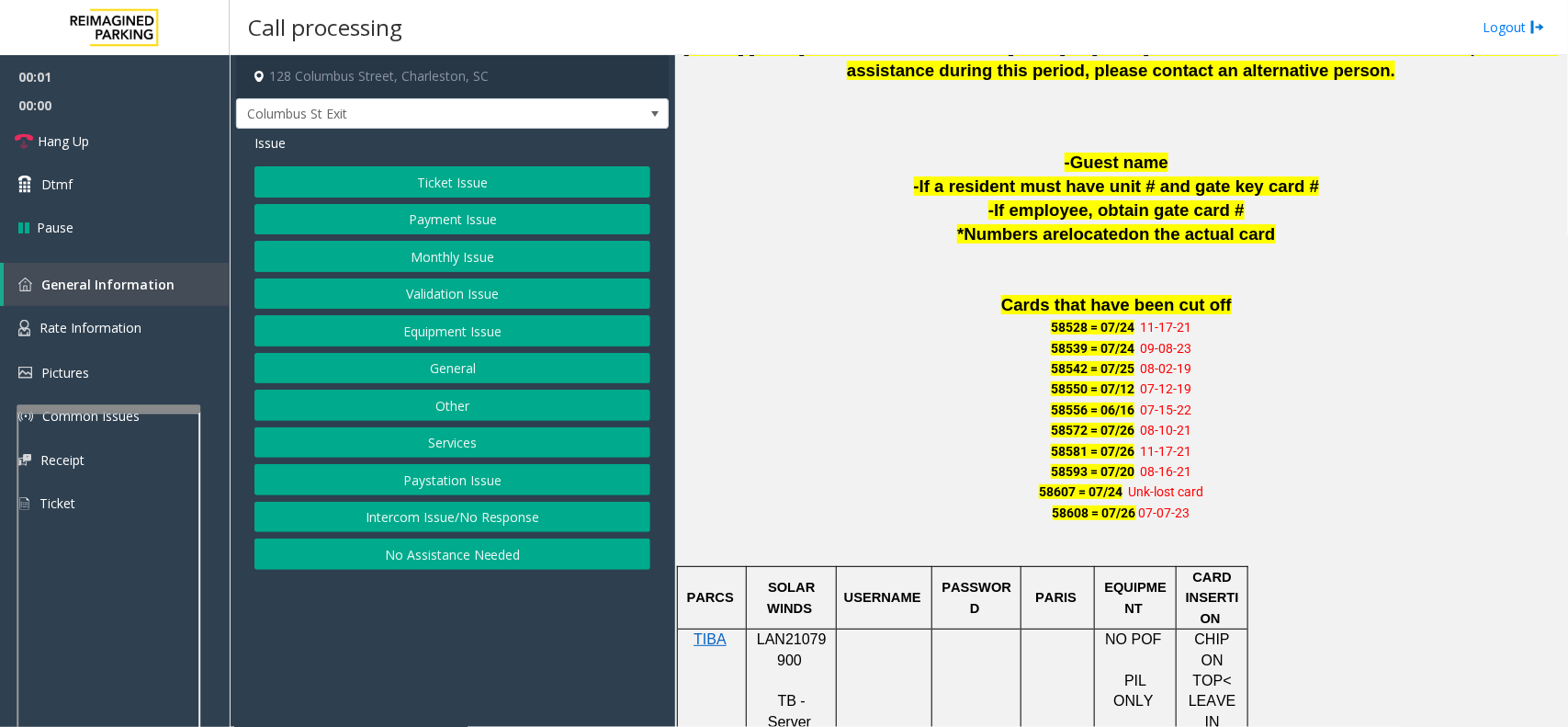 scroll, scrollTop: 1379, scrollLeft: 0, axis: vertical 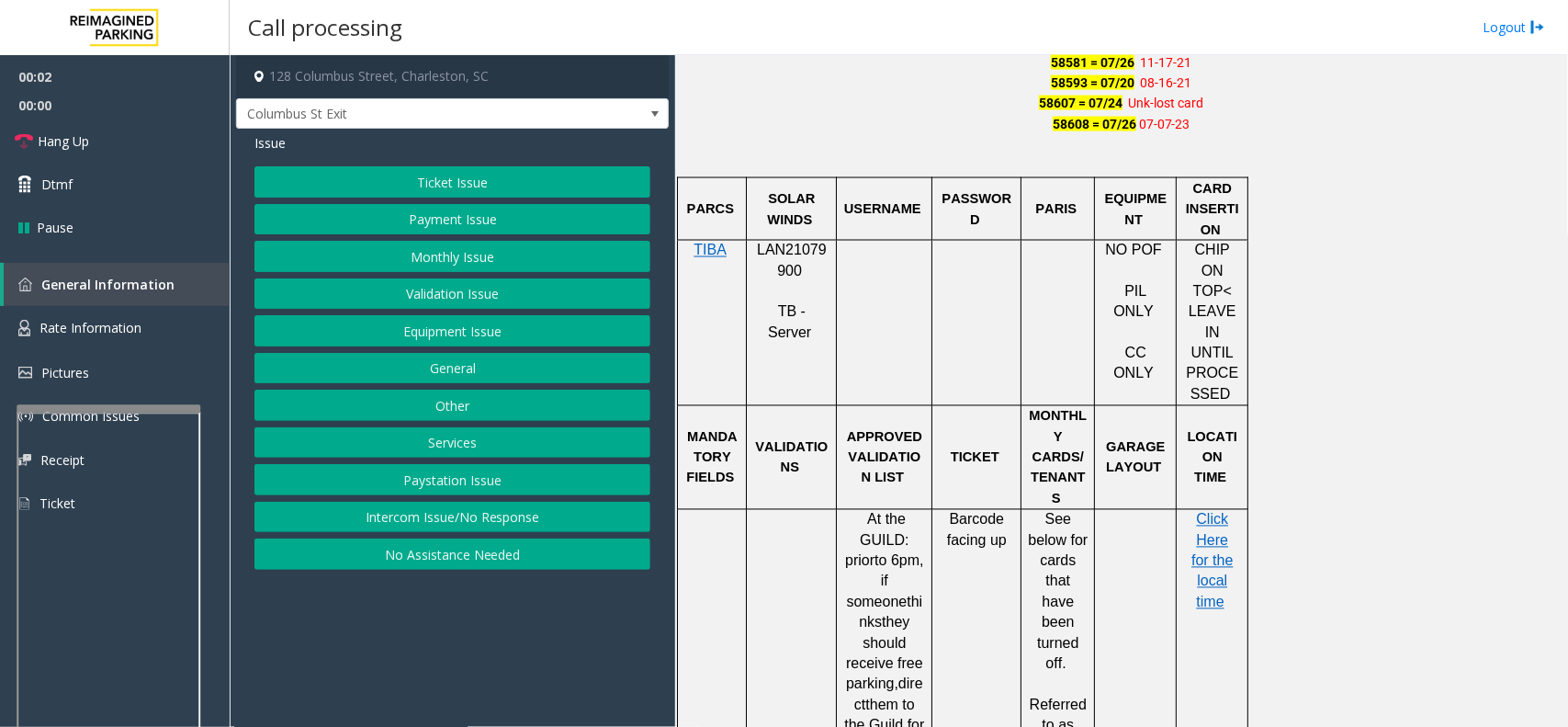 click on "LAN21079900" 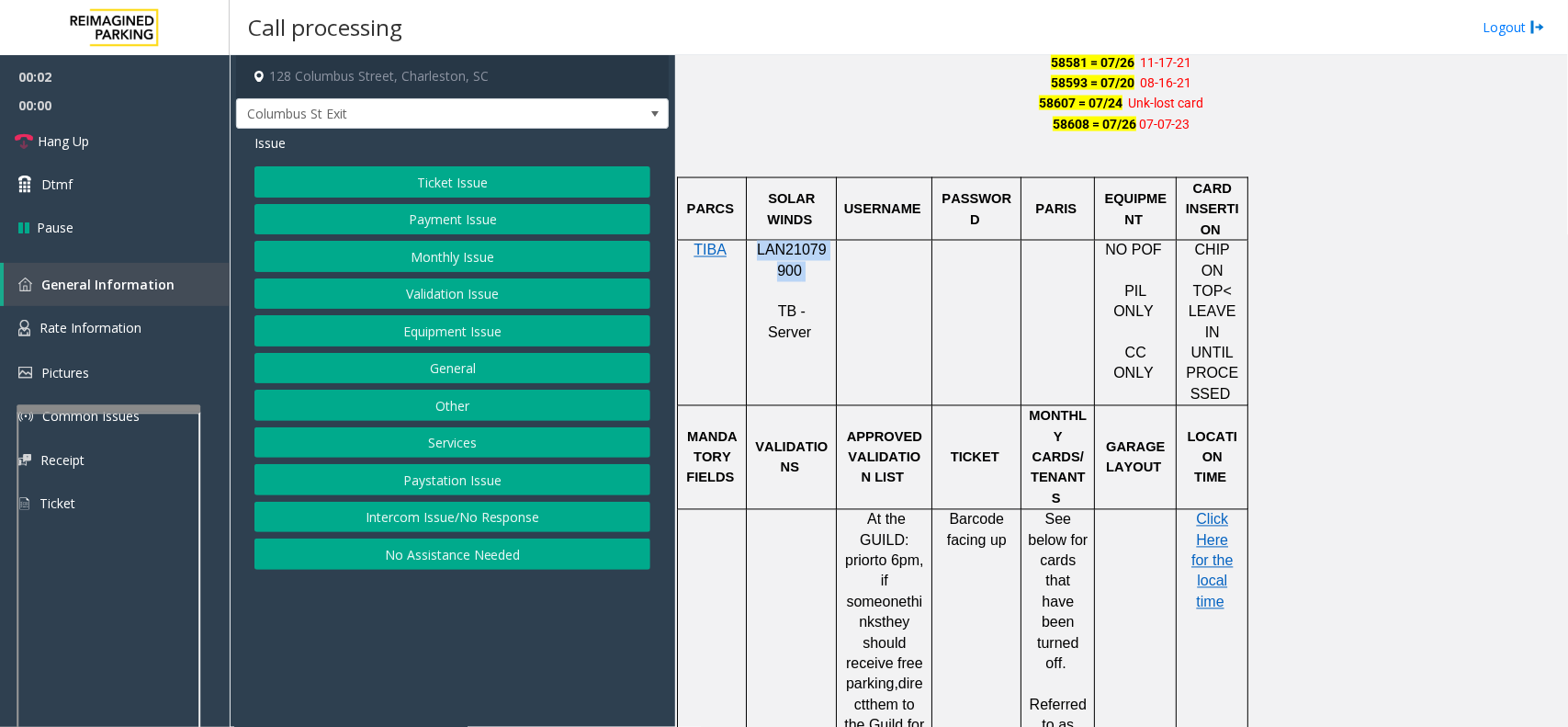 click on "LAN21079900" 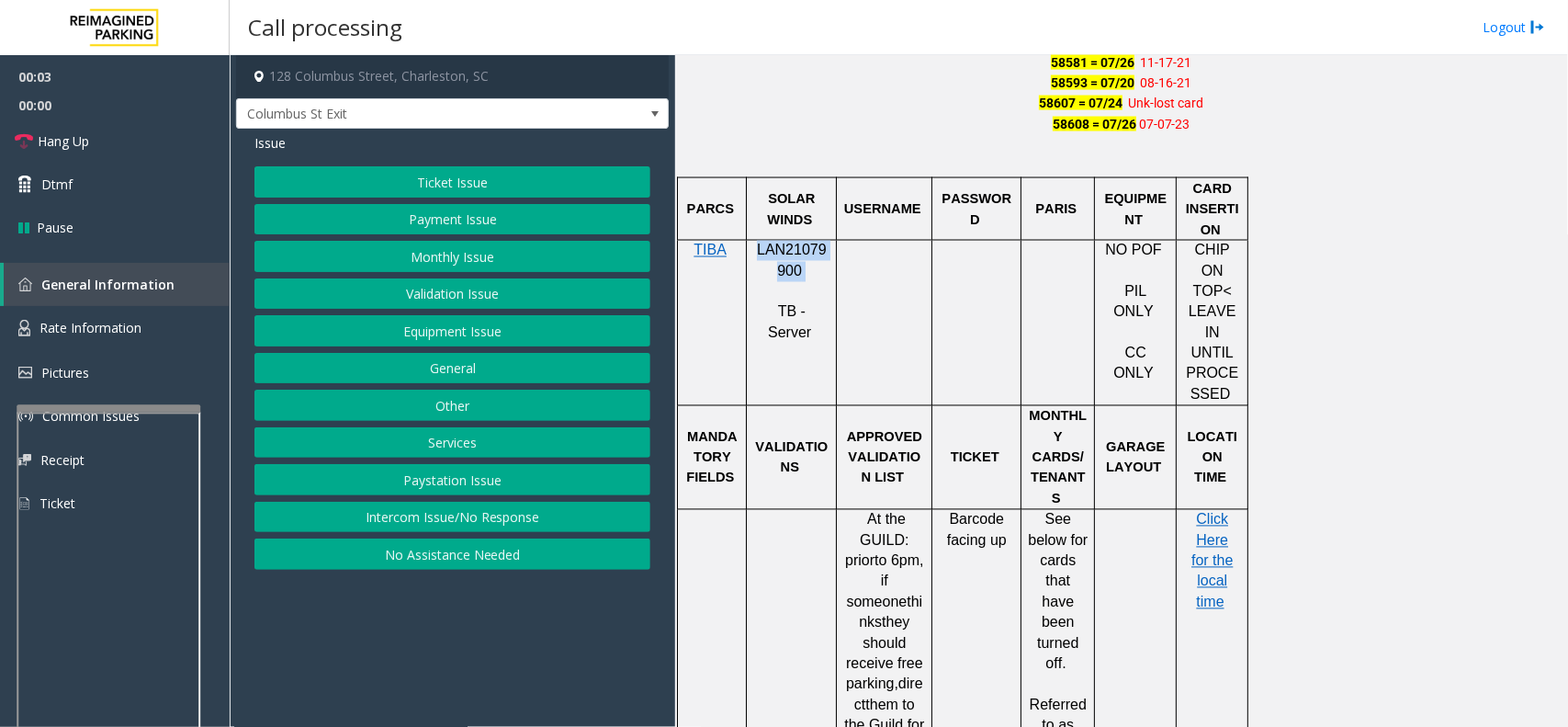 copy on "LAN21079900" 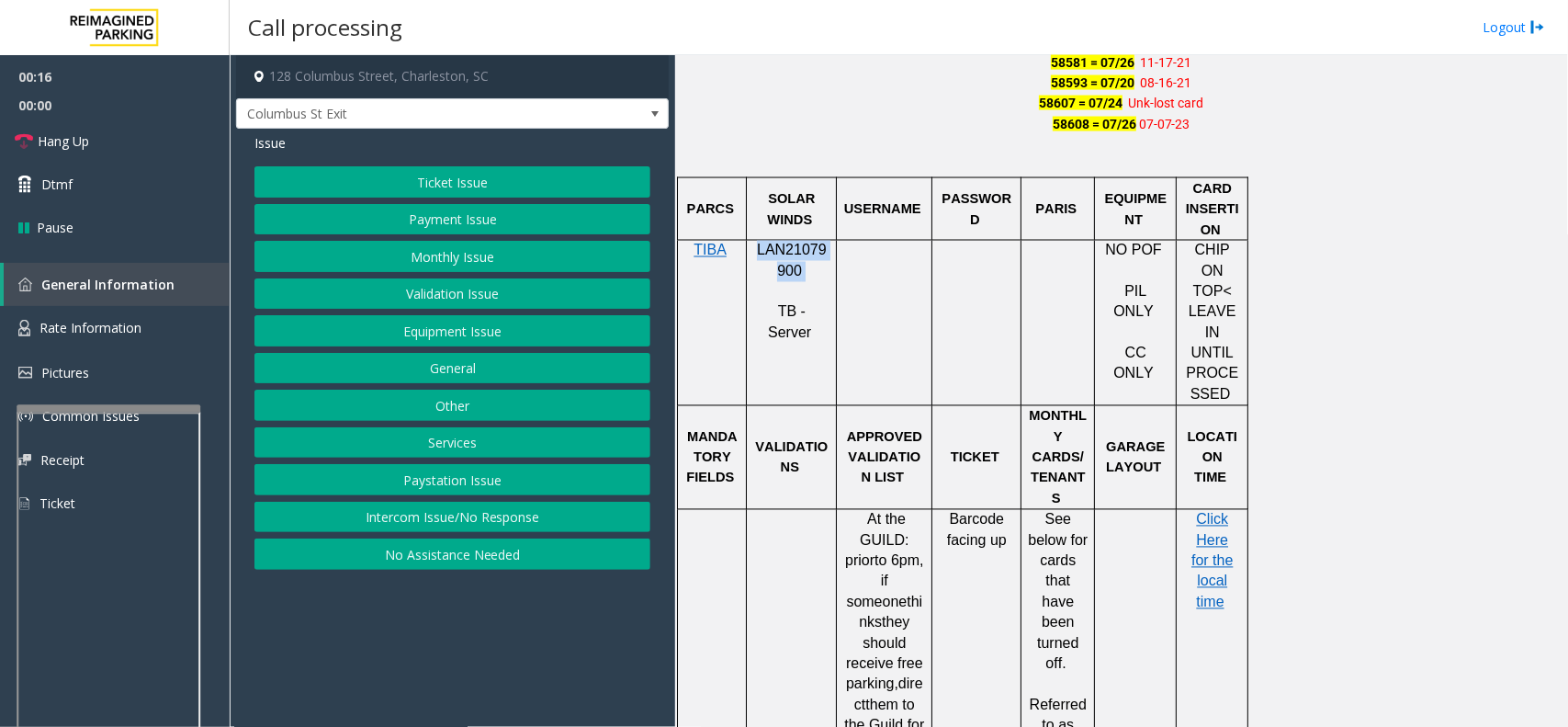 click on "Payment Issue" 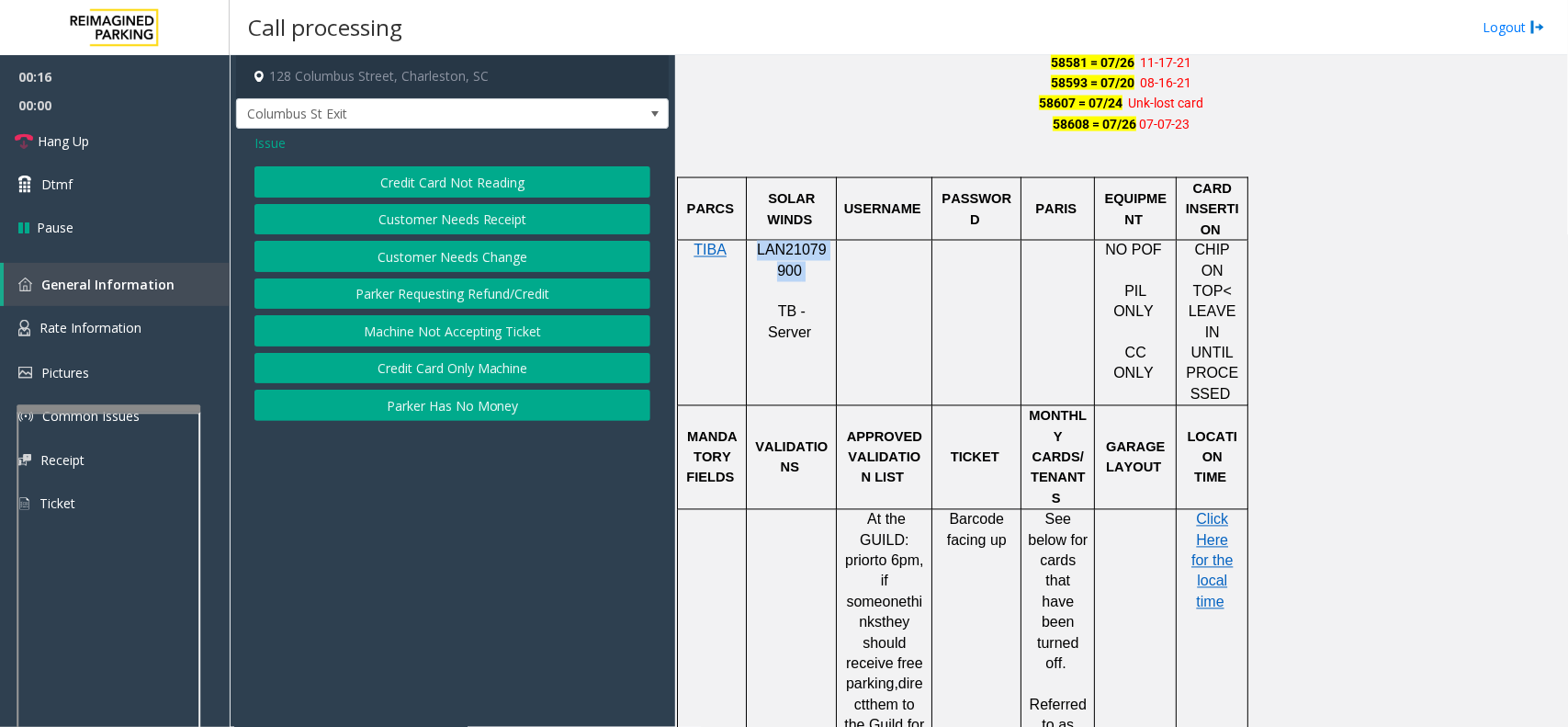 click on "Credit Card Not Reading" 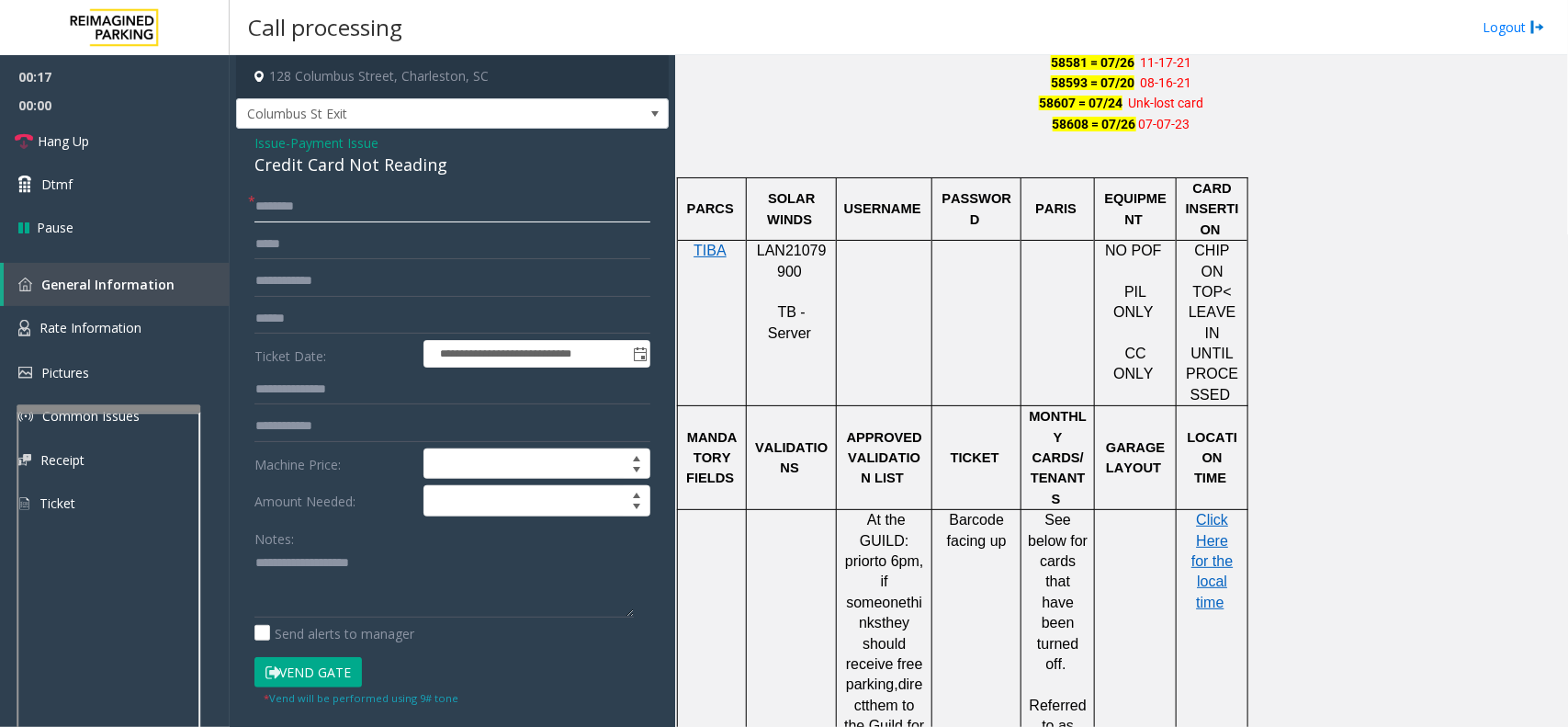 click 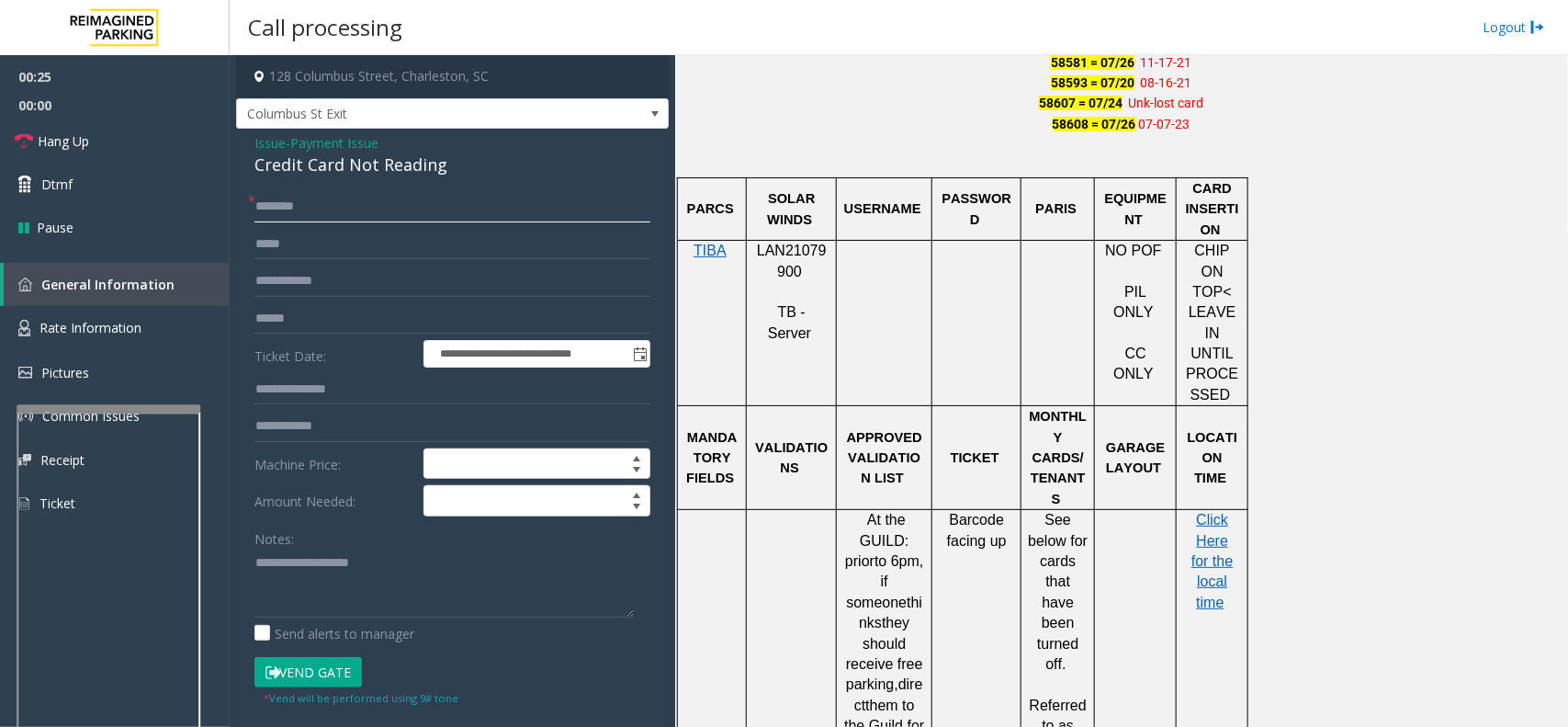 click 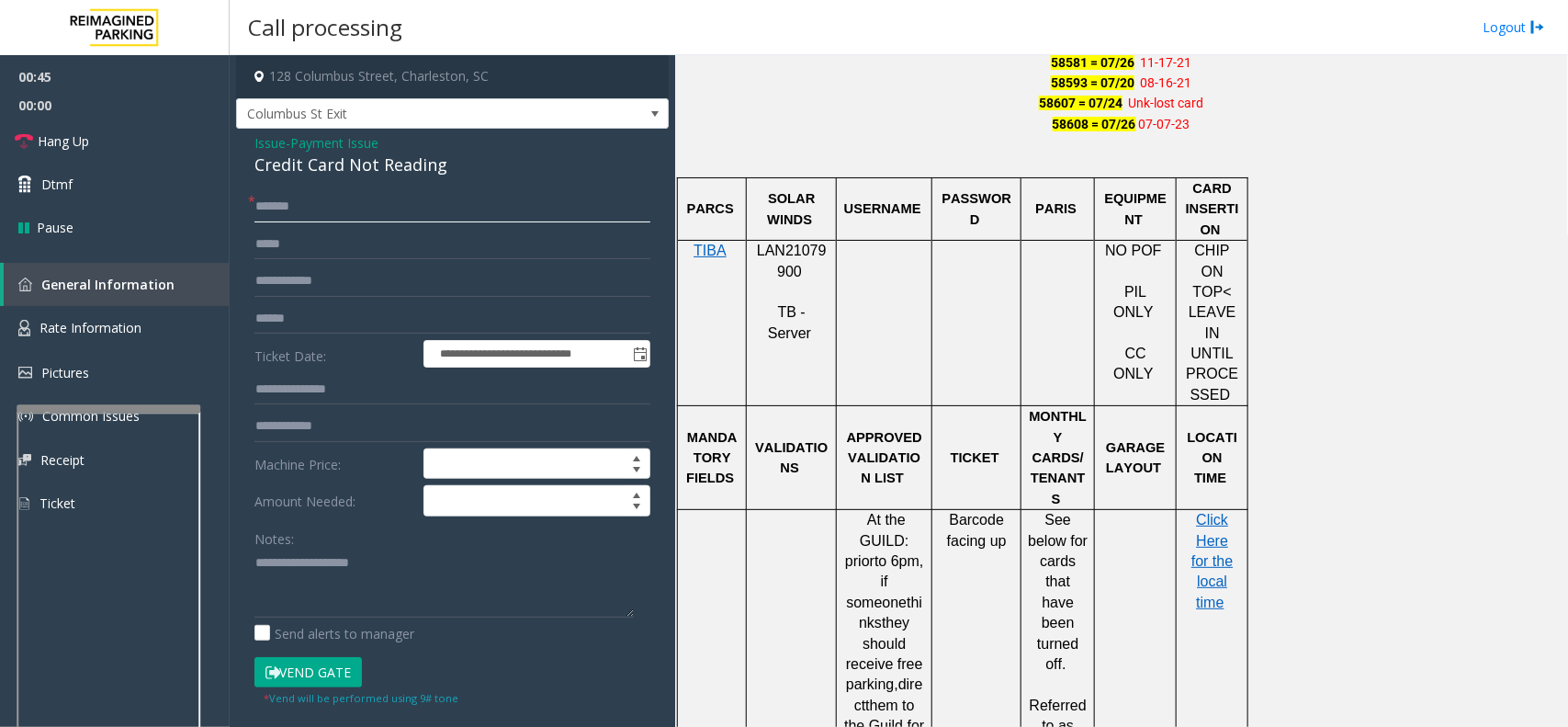 type on "******" 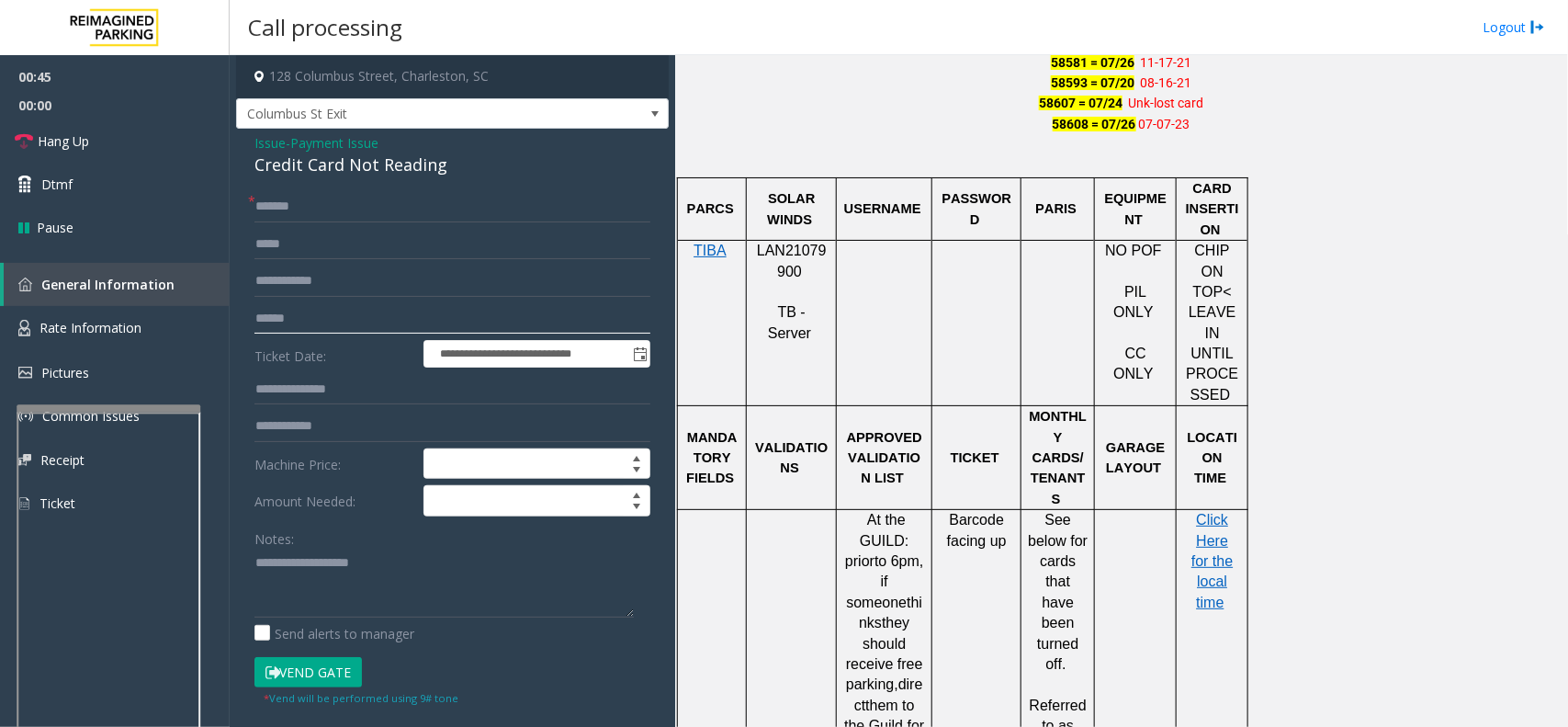 click 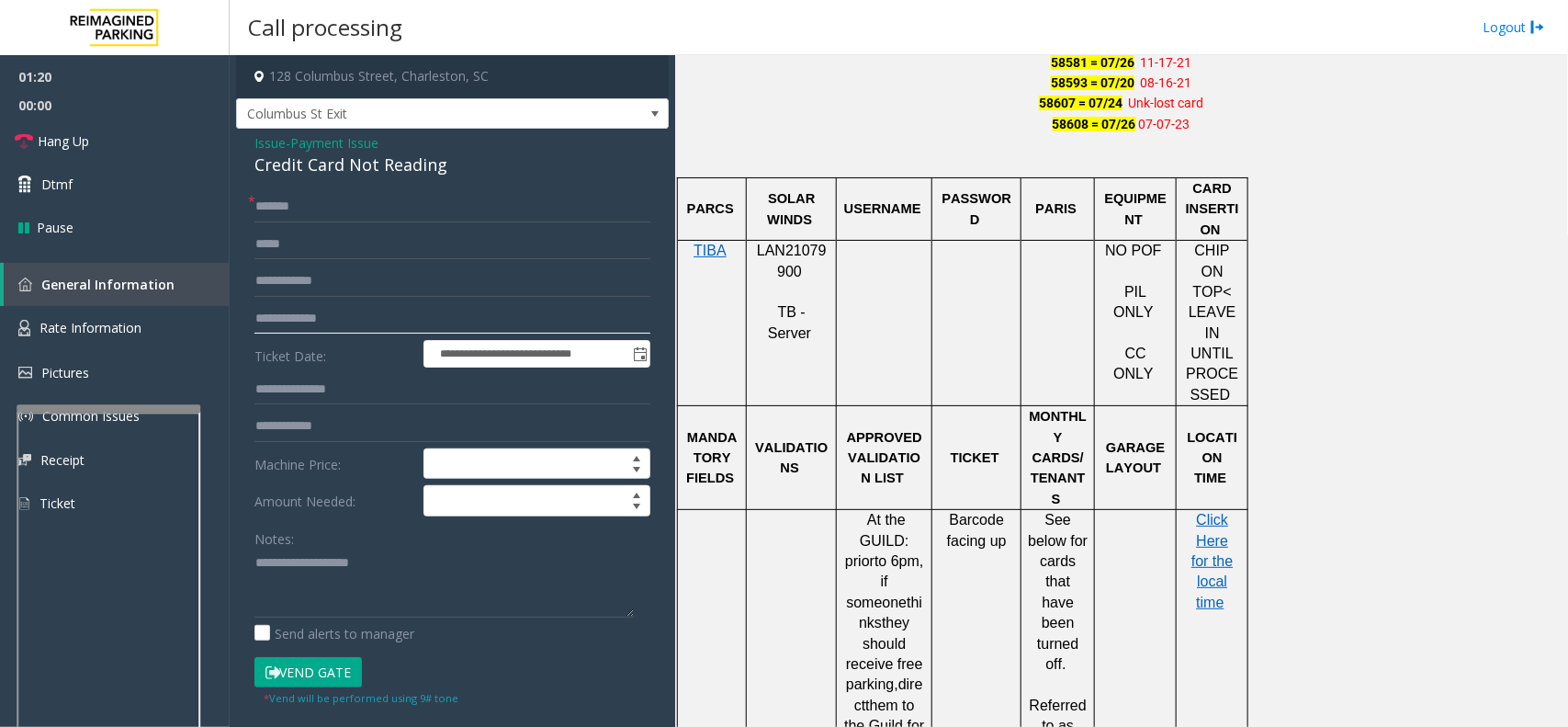 drag, startPoint x: 314, startPoint y: 314, endPoint x: 312, endPoint y: 338, distance: 24.083189 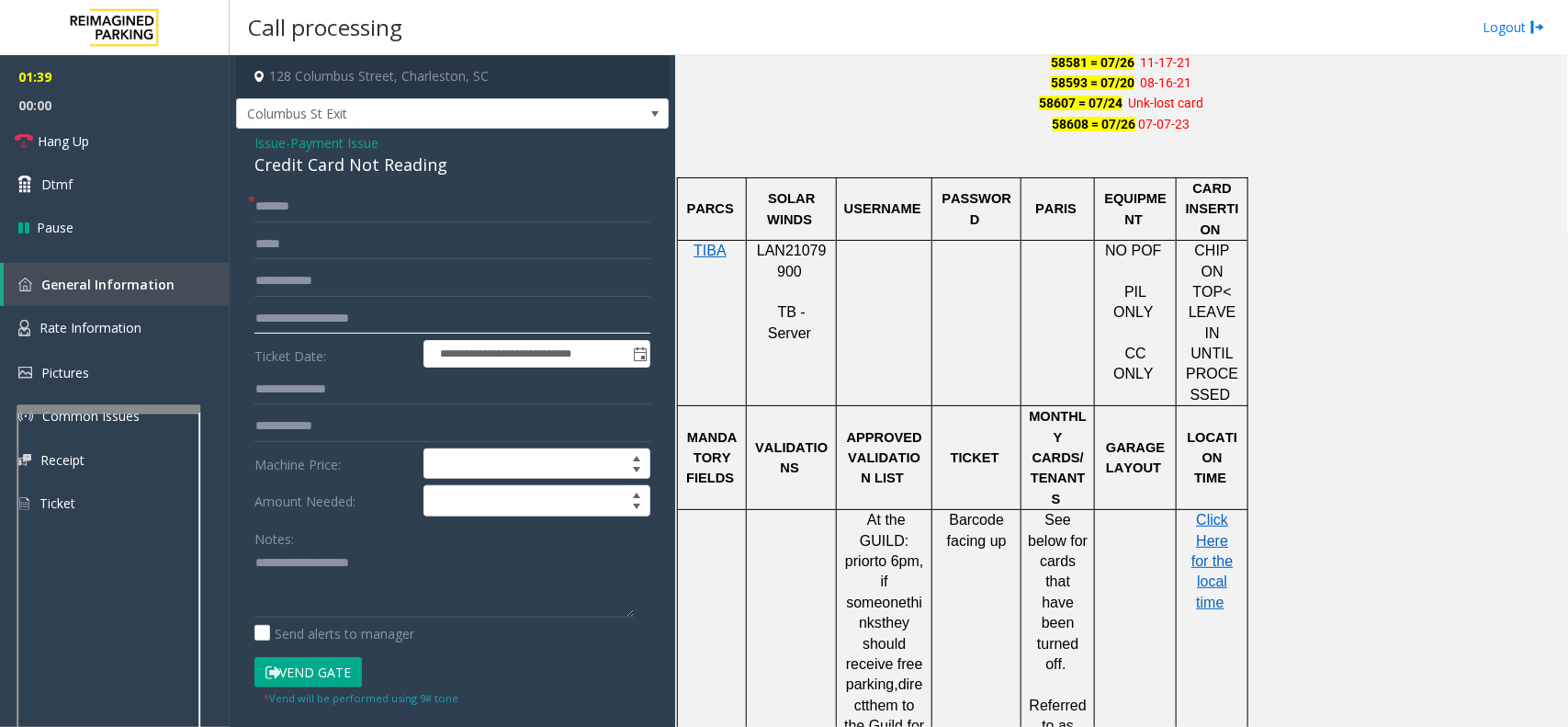 type on "**********" 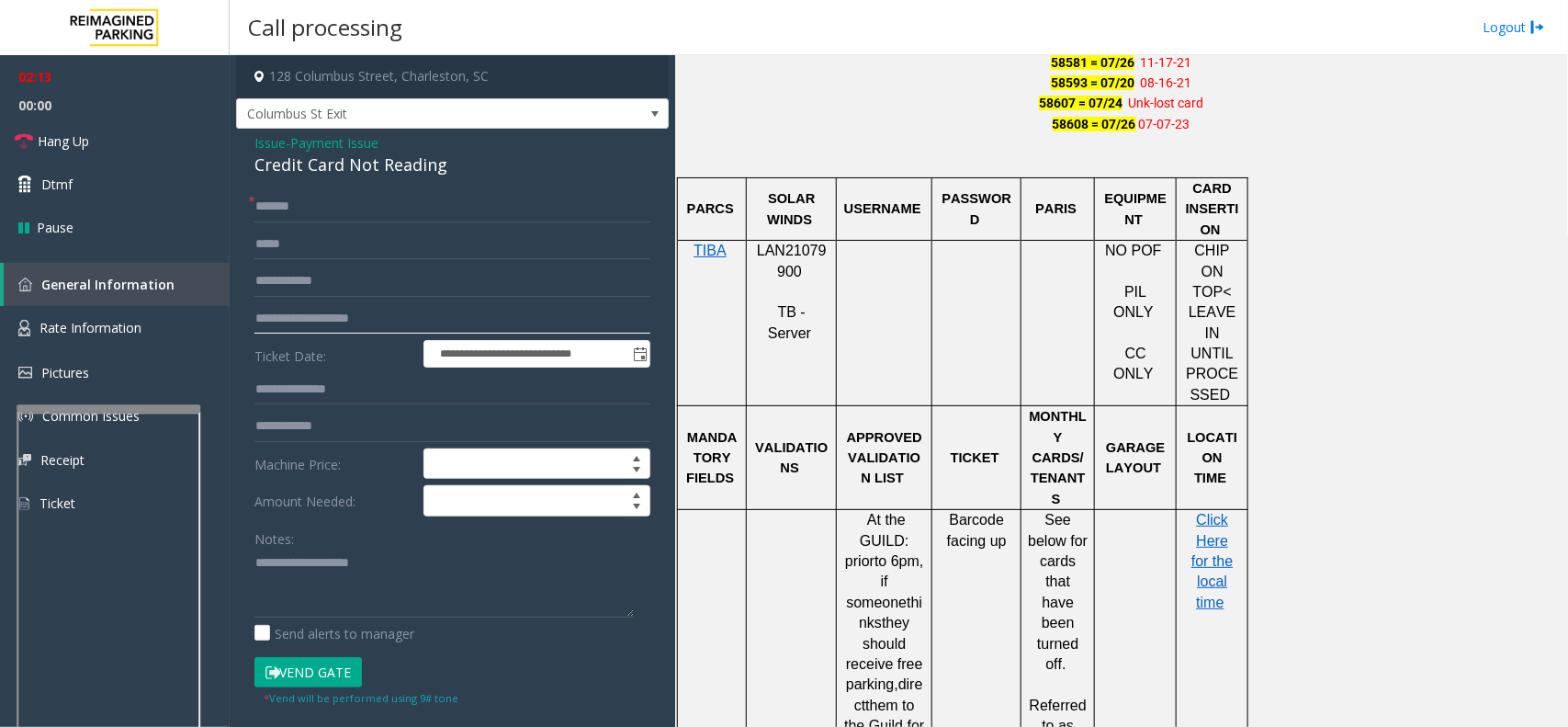click on "**********" 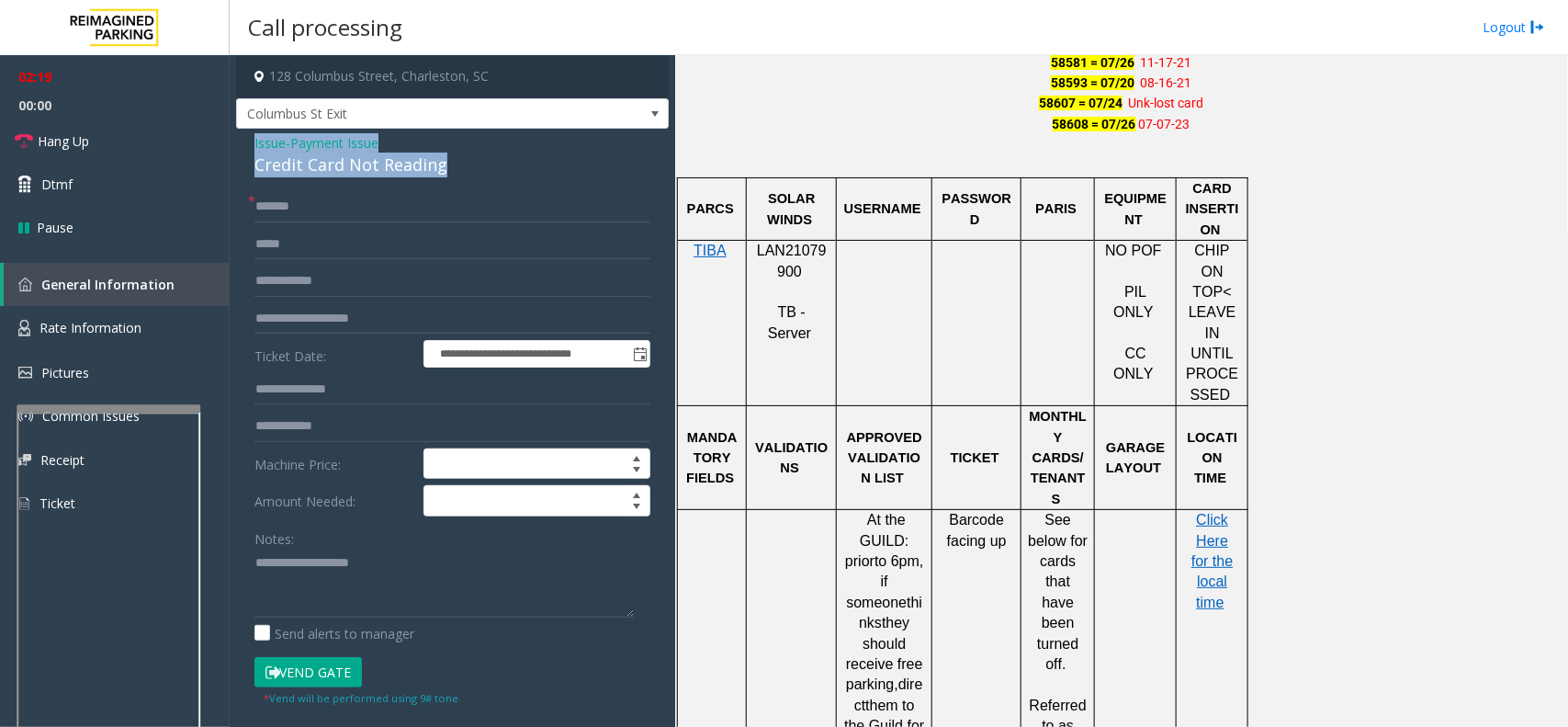 drag, startPoint x: 452, startPoint y: 164, endPoint x: 249, endPoint y: 147, distance: 203.71058 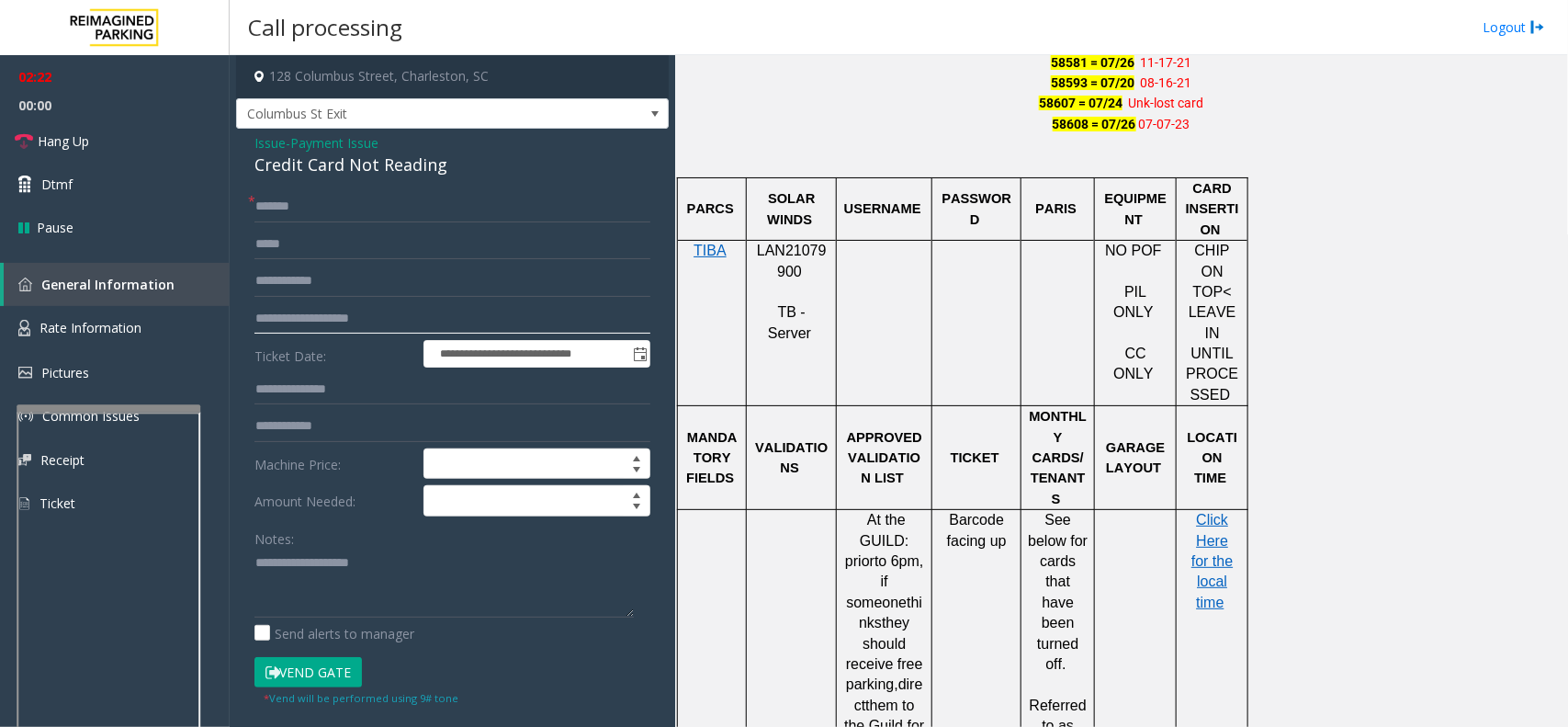 drag, startPoint x: 428, startPoint y: 314, endPoint x: 236, endPoint y: 319, distance: 192.0651 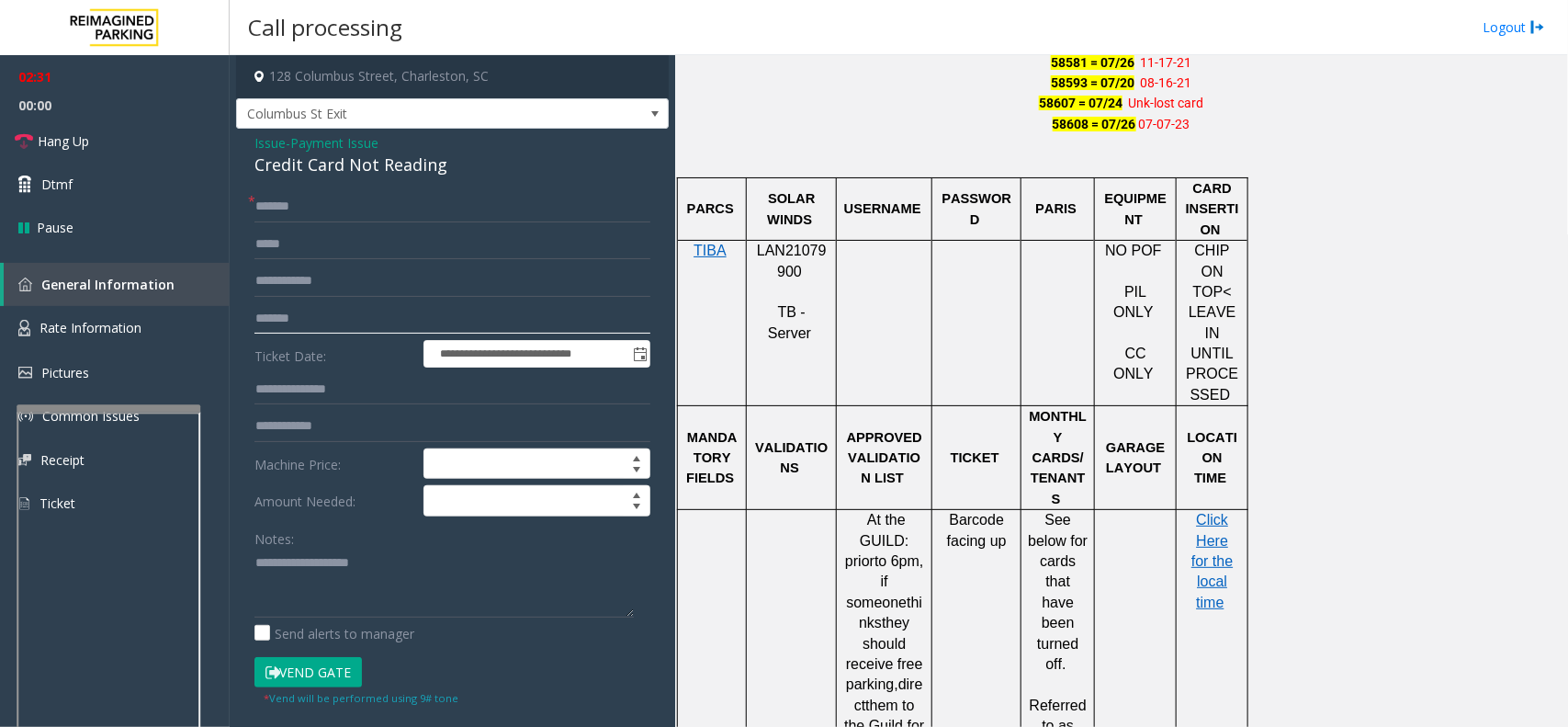 type on "*******" 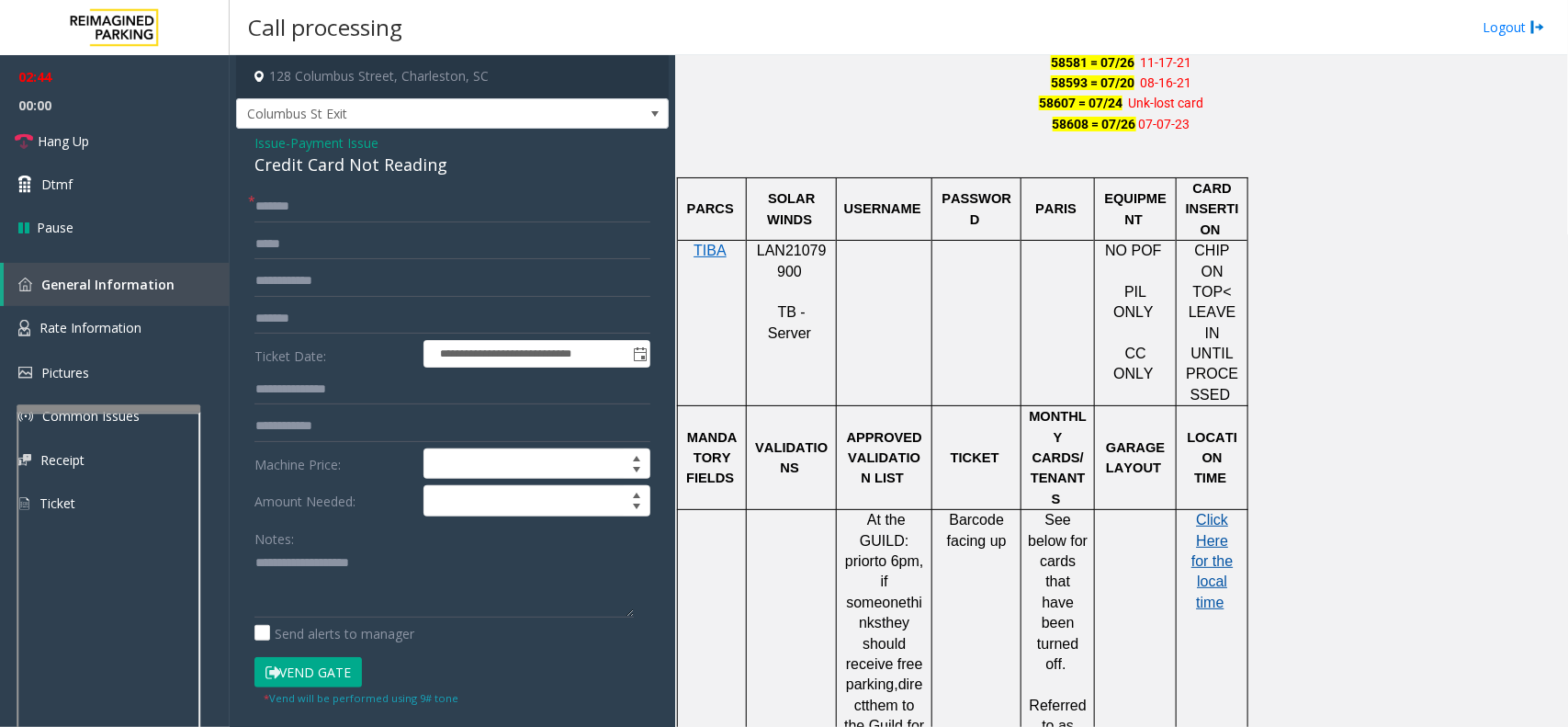 click on "Click Here for the local time" 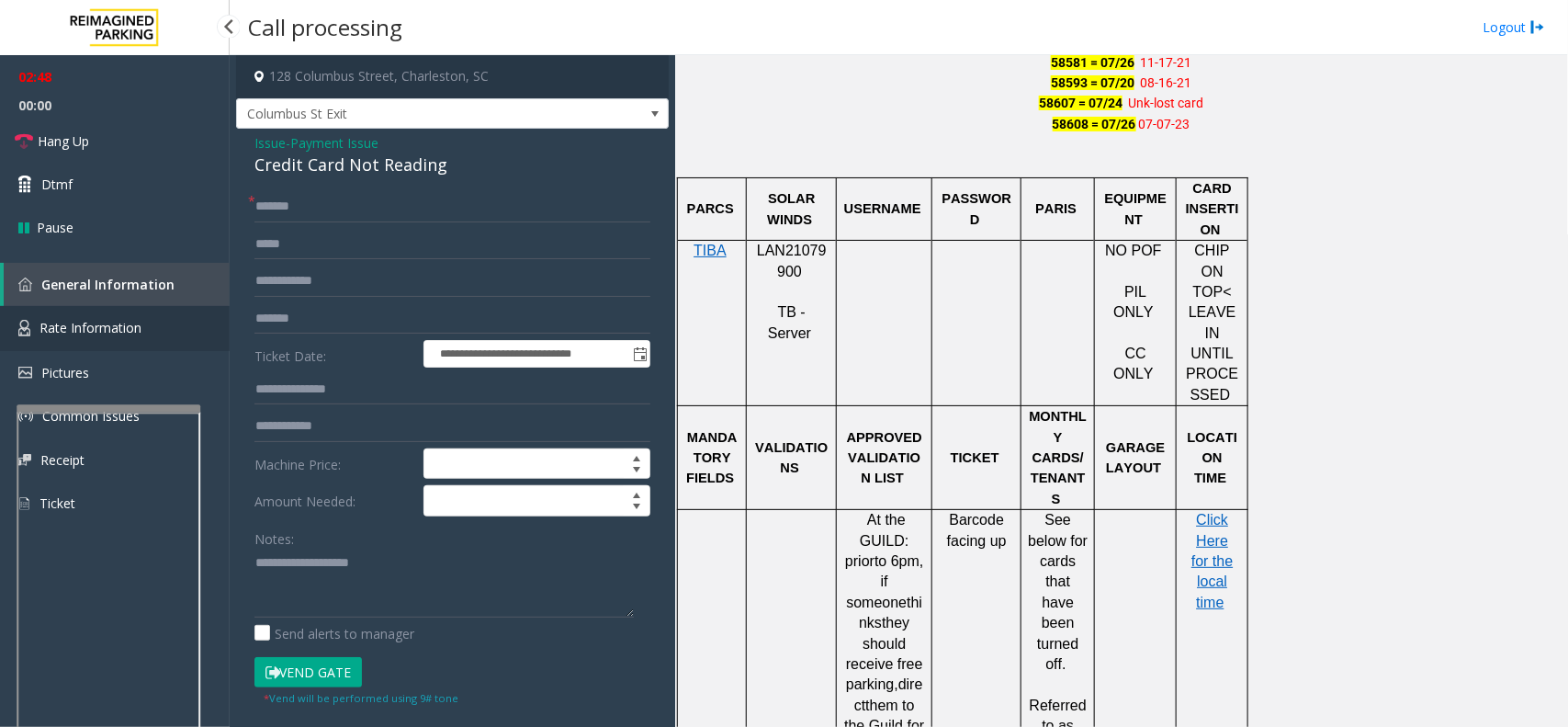 click on "Rate Information" at bounding box center (90, 327) 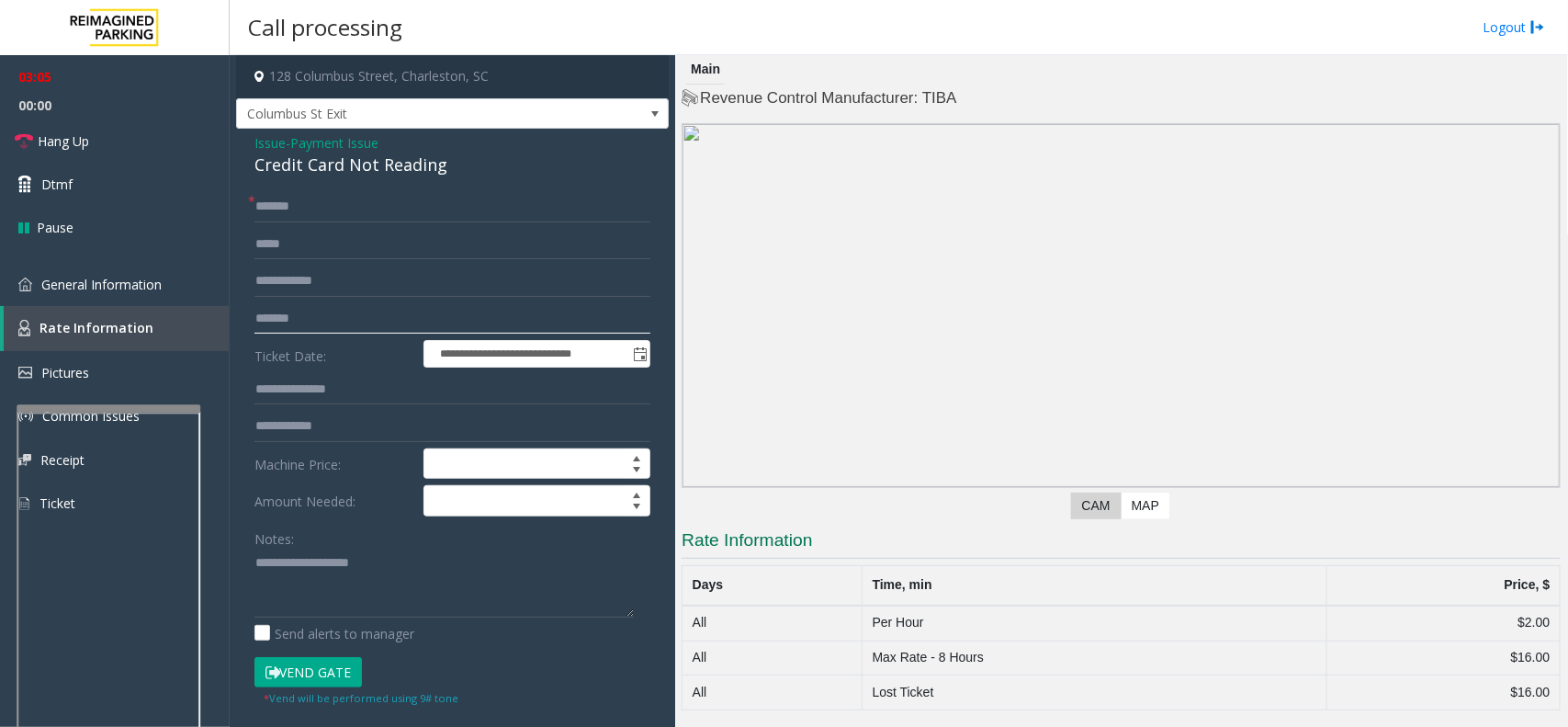 click on "*******" 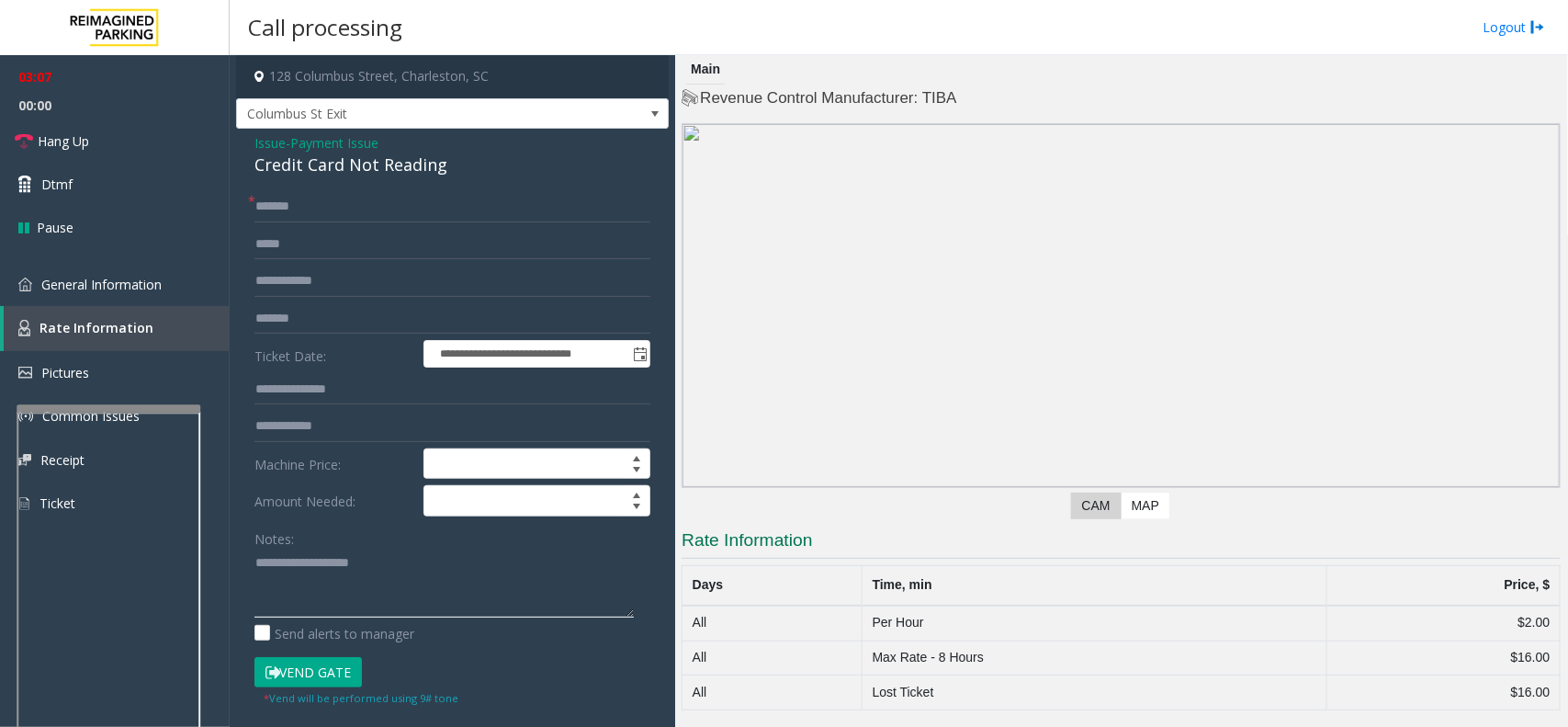 click 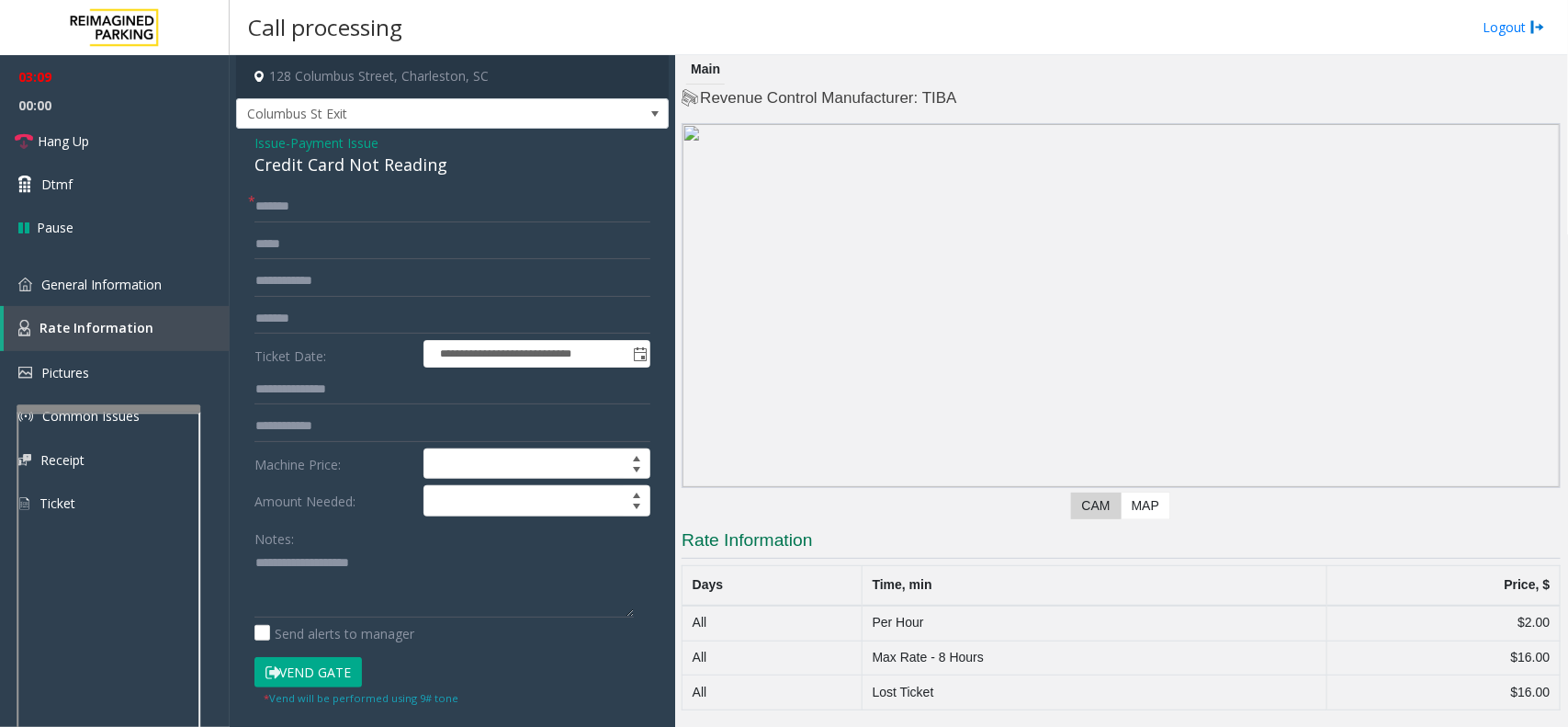 click on "Vend Gate" 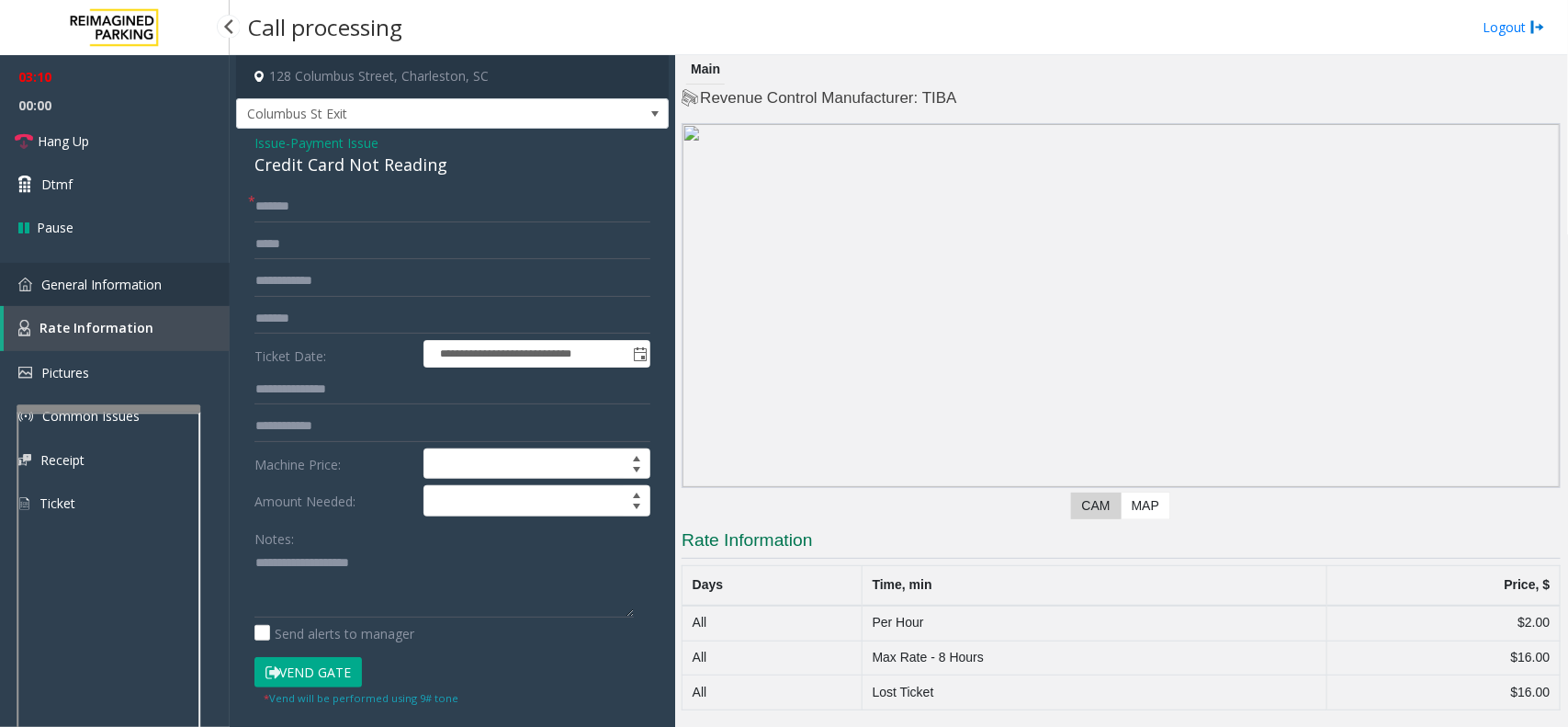 click on "General Information" at bounding box center (101, 284) 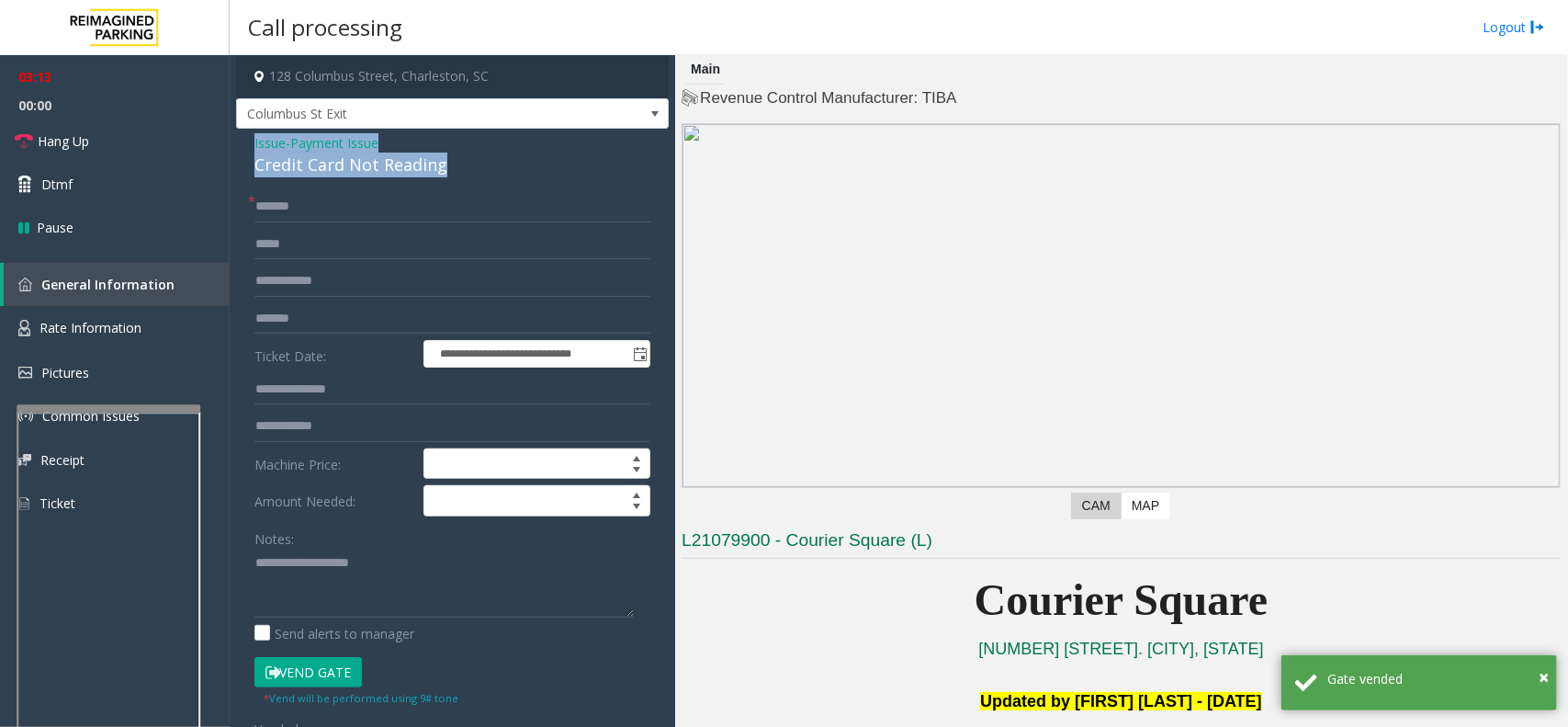 drag, startPoint x: 464, startPoint y: 176, endPoint x: 236, endPoint y: 150, distance: 229.47767 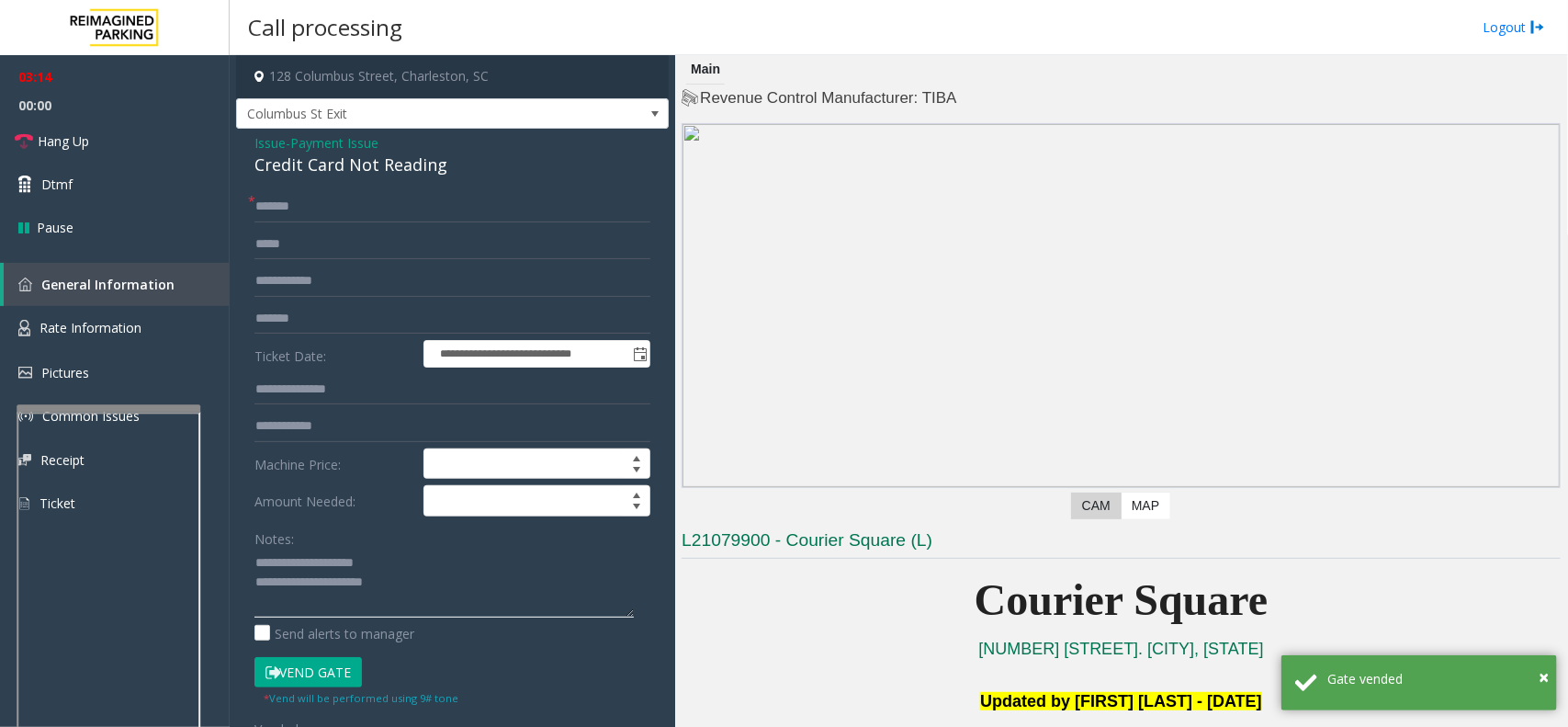 click 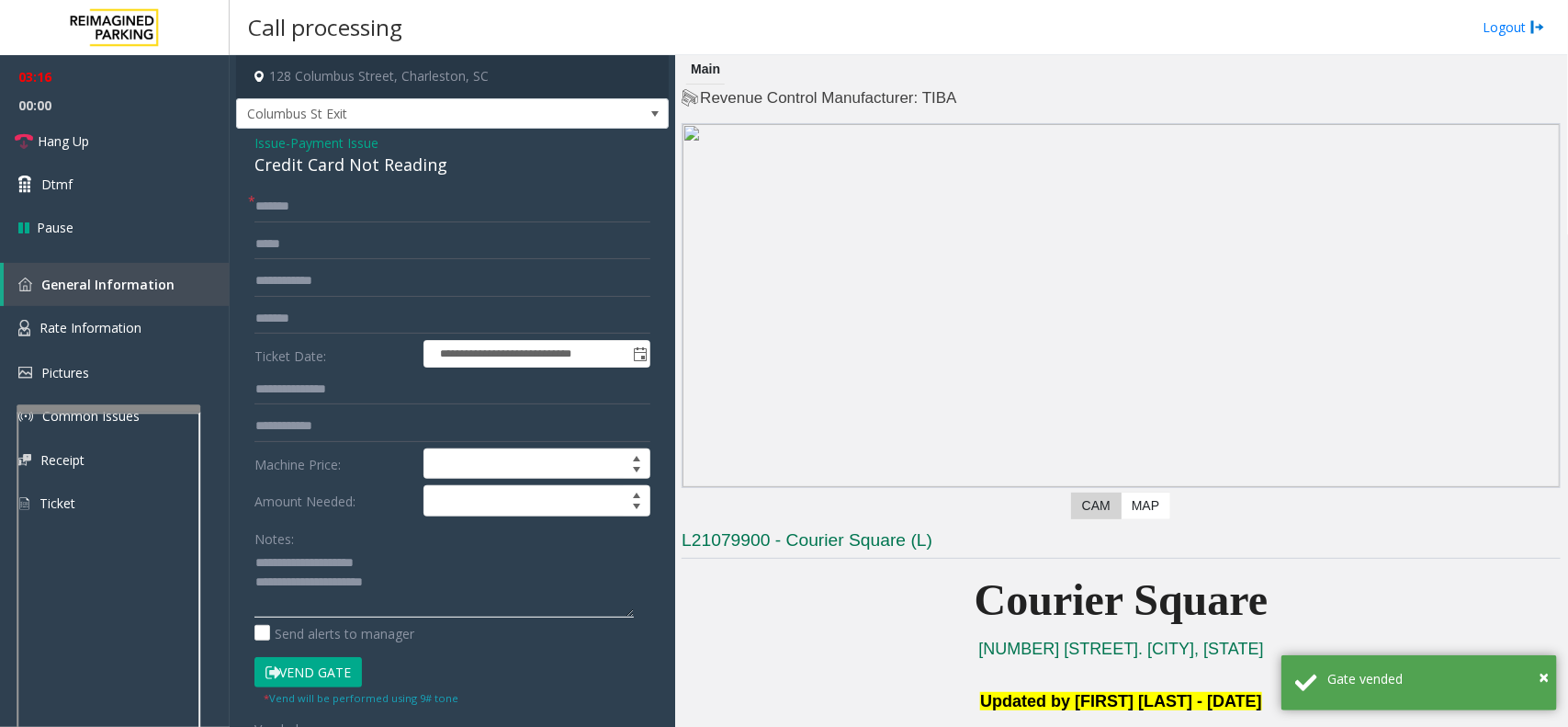 click 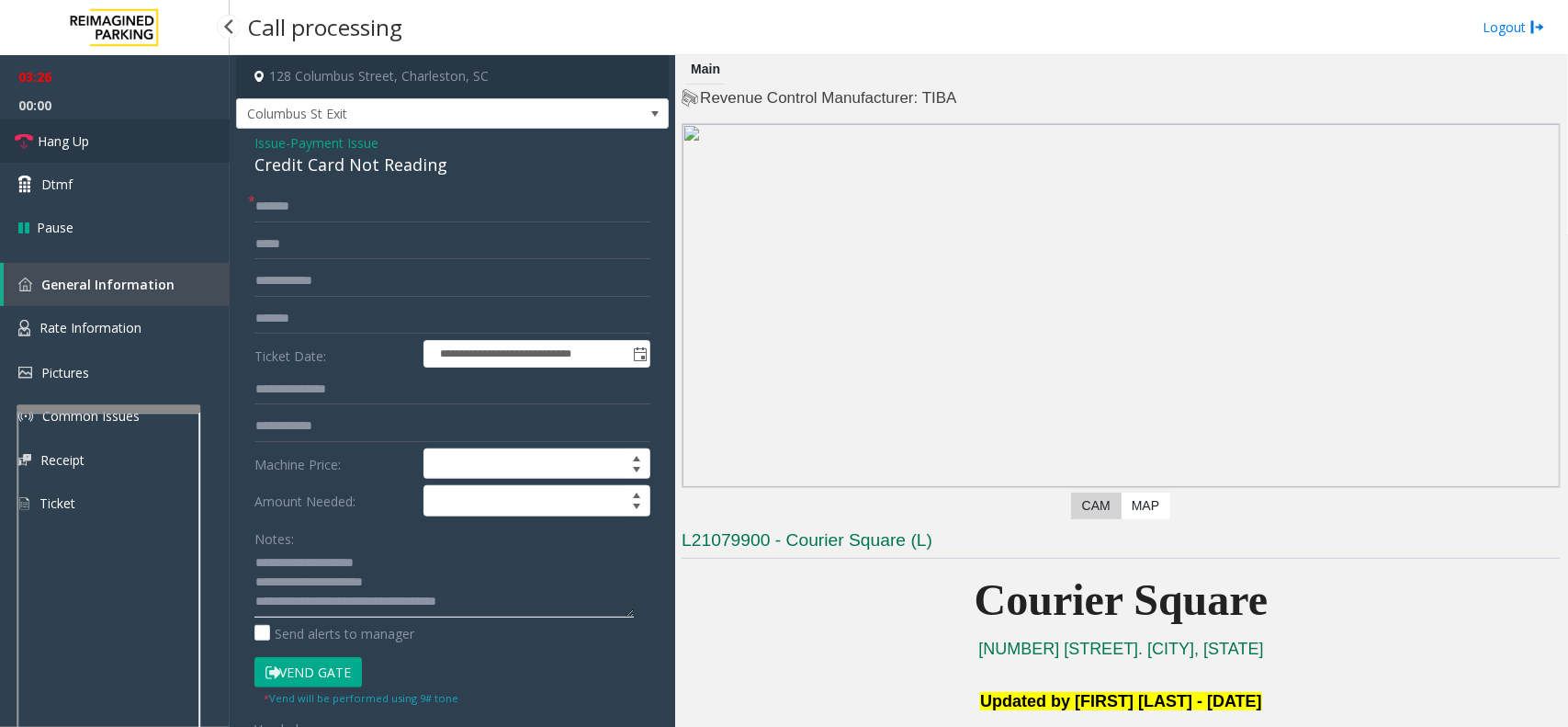 type on "**********" 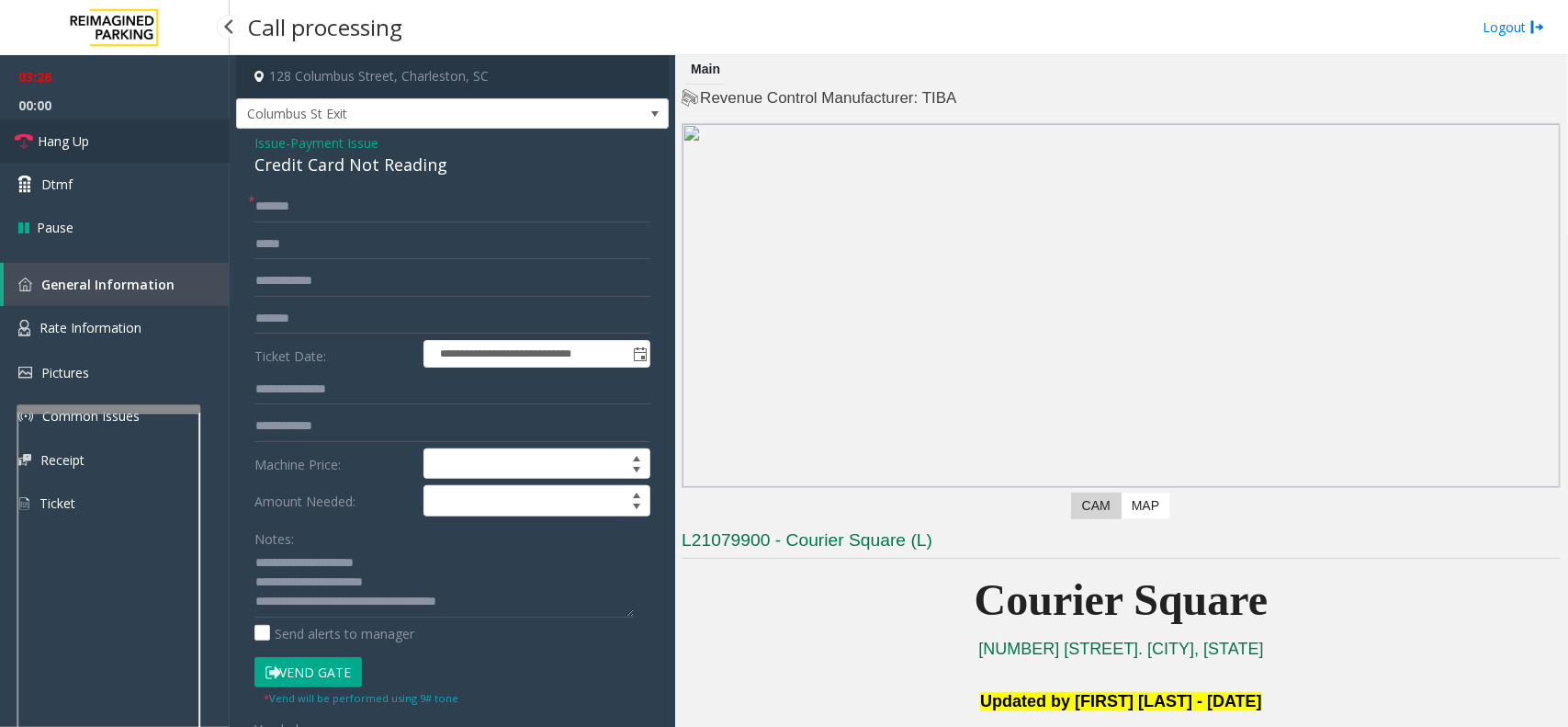 click on "Hang Up" at bounding box center [115, 141] 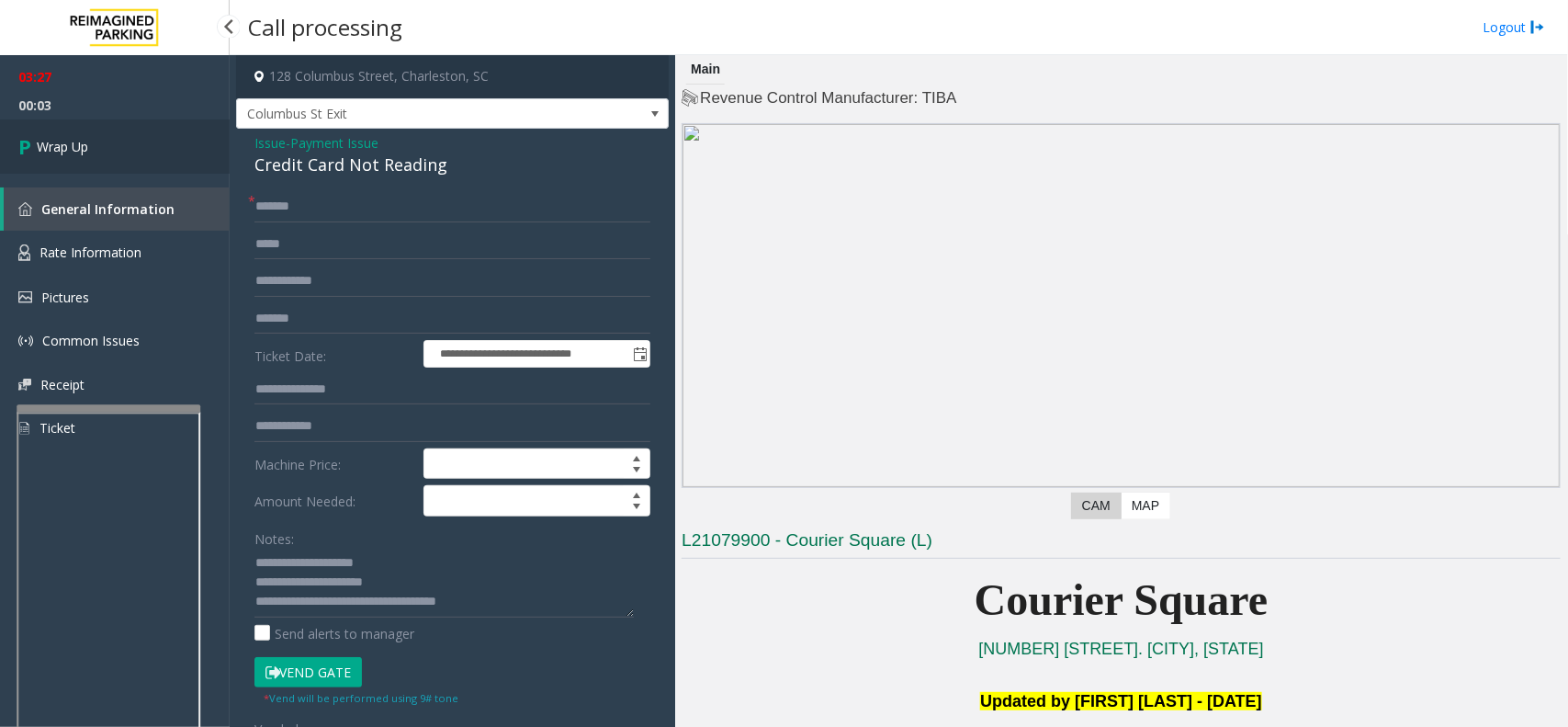 click on "Wrap Up" at bounding box center (115, 146) 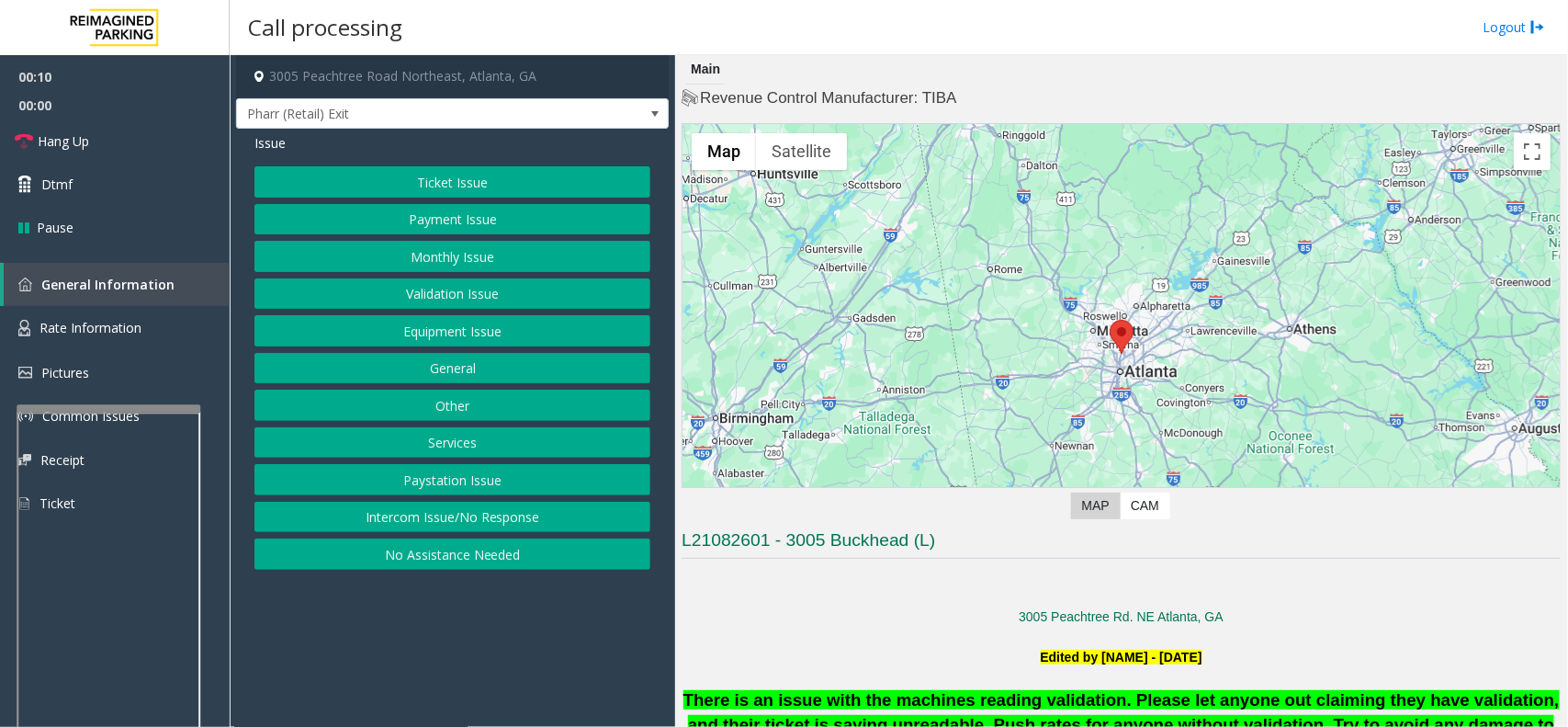 click on "Validation Issue" 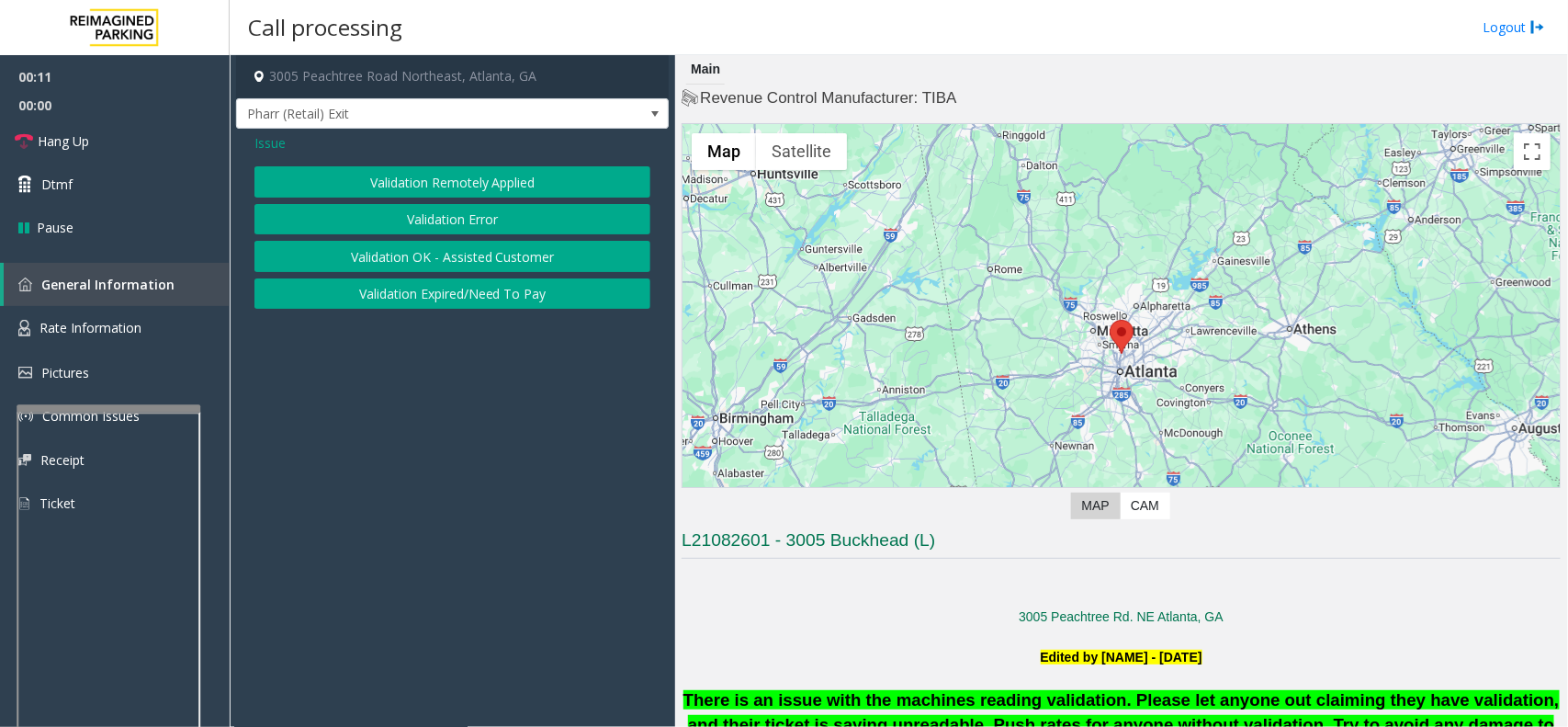 click on "Validation Error" 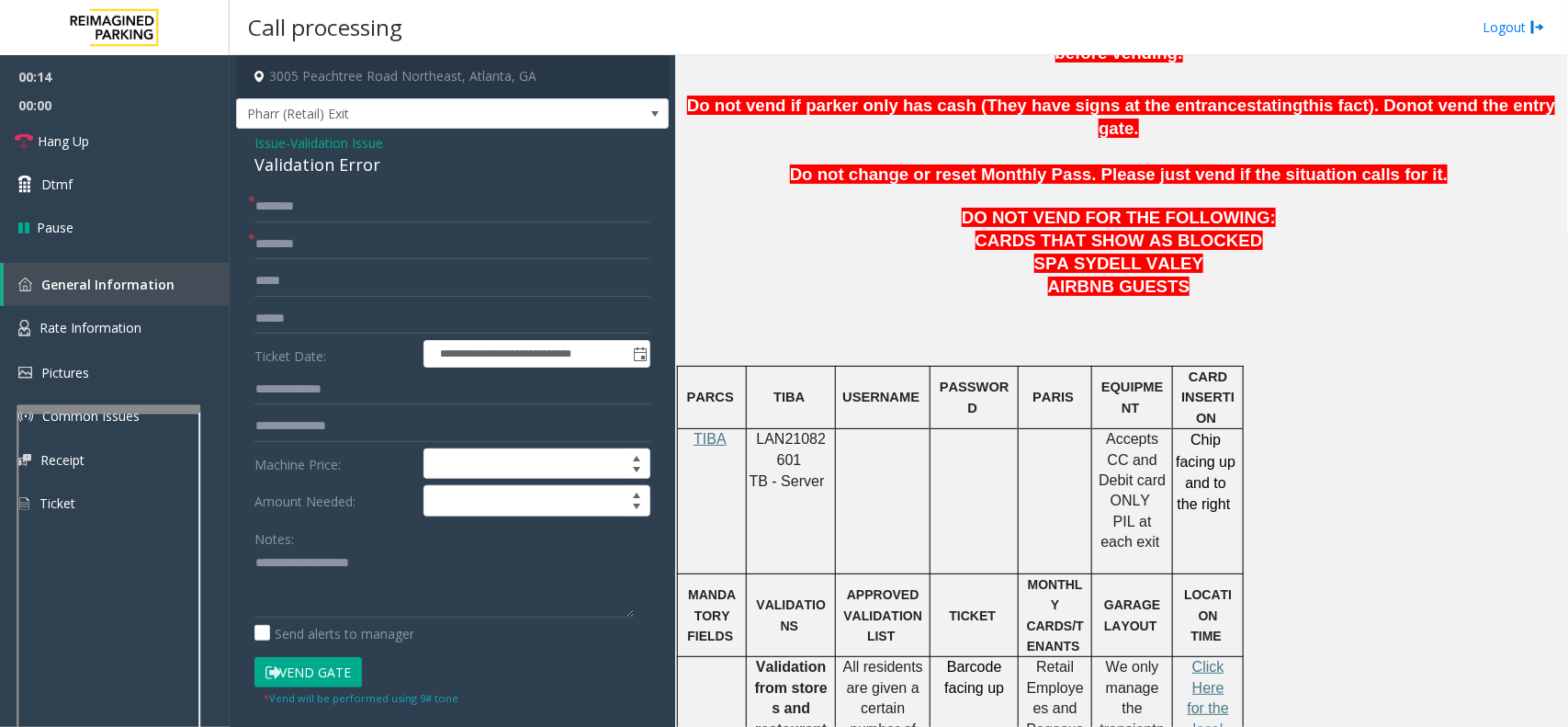 scroll, scrollTop: 919, scrollLeft: 0, axis: vertical 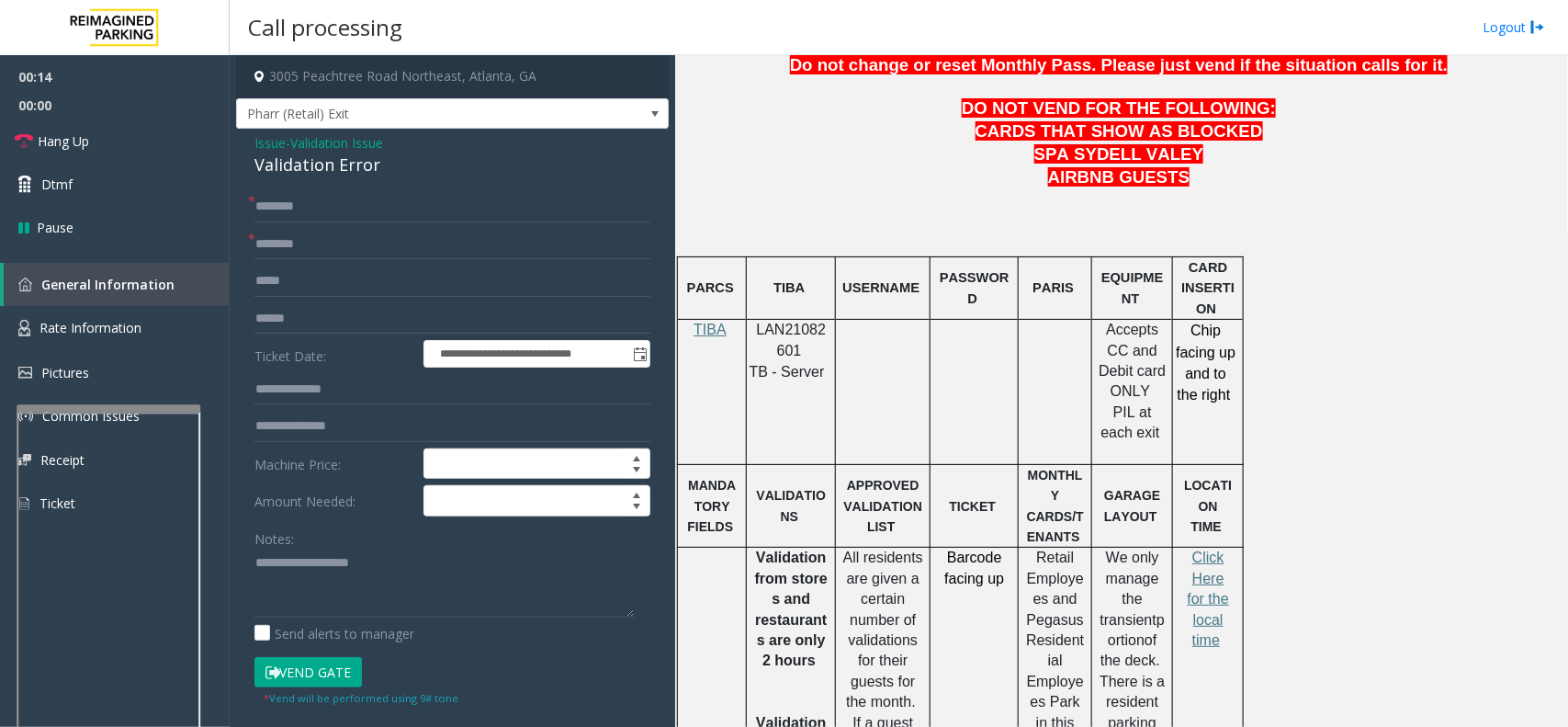 click on "LAN21082601" 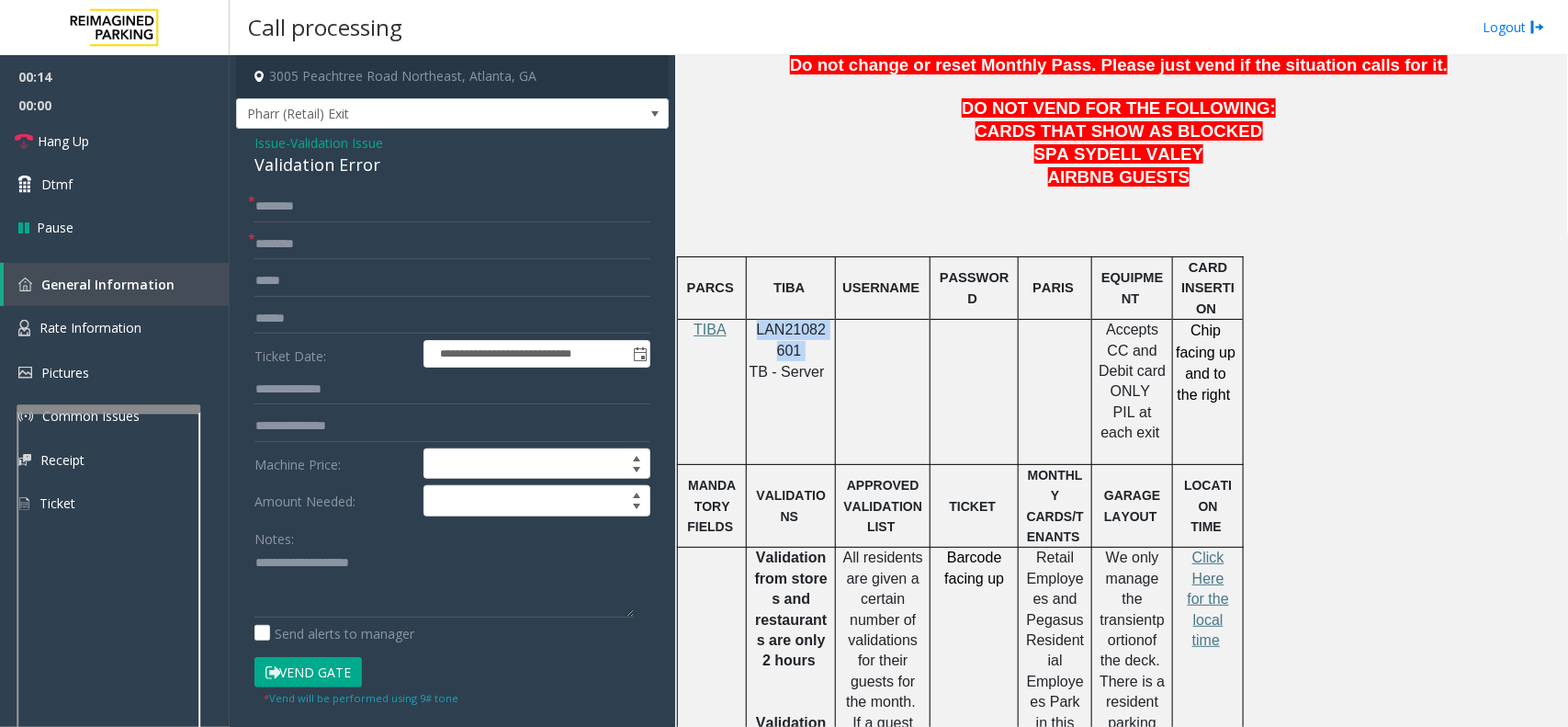 click on "LAN21082601" 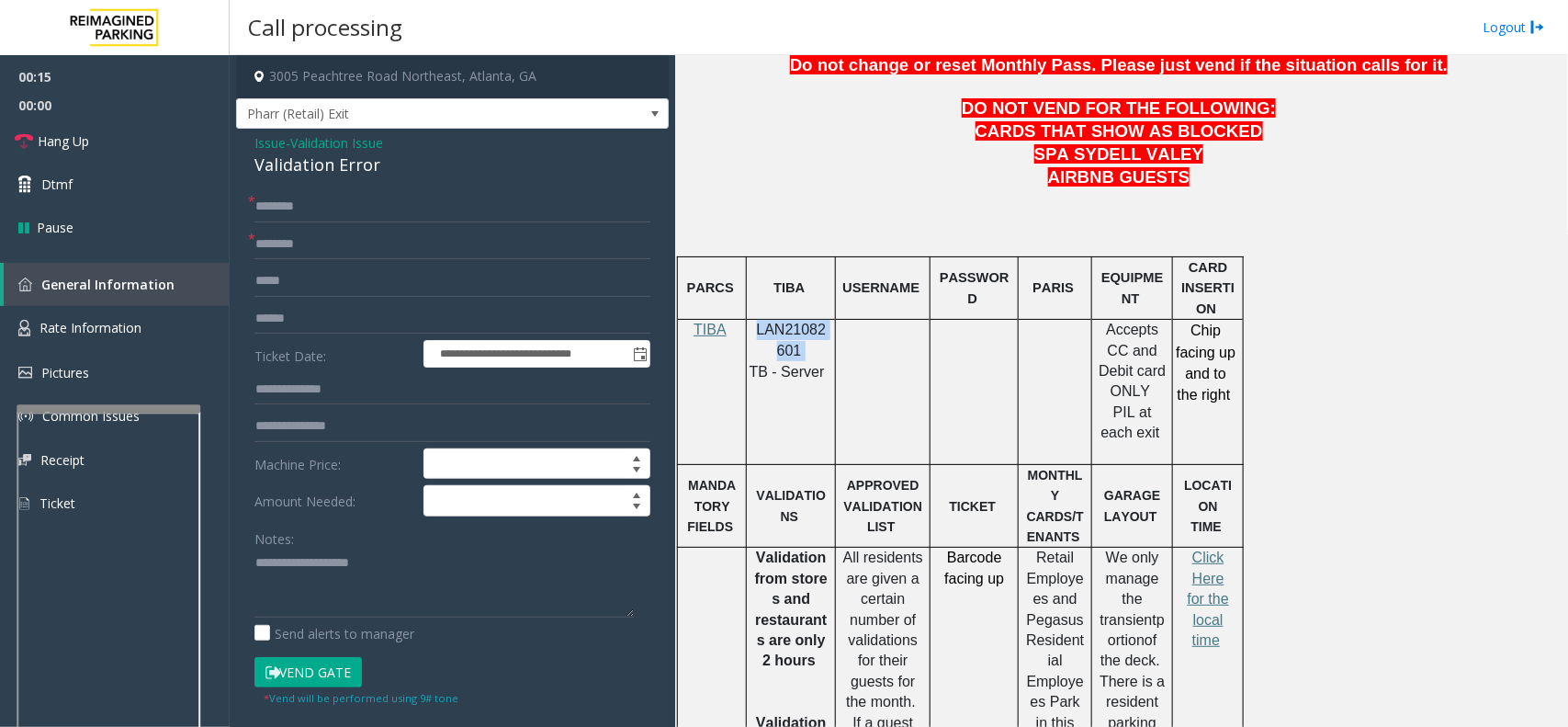 copy on "LAN21082601" 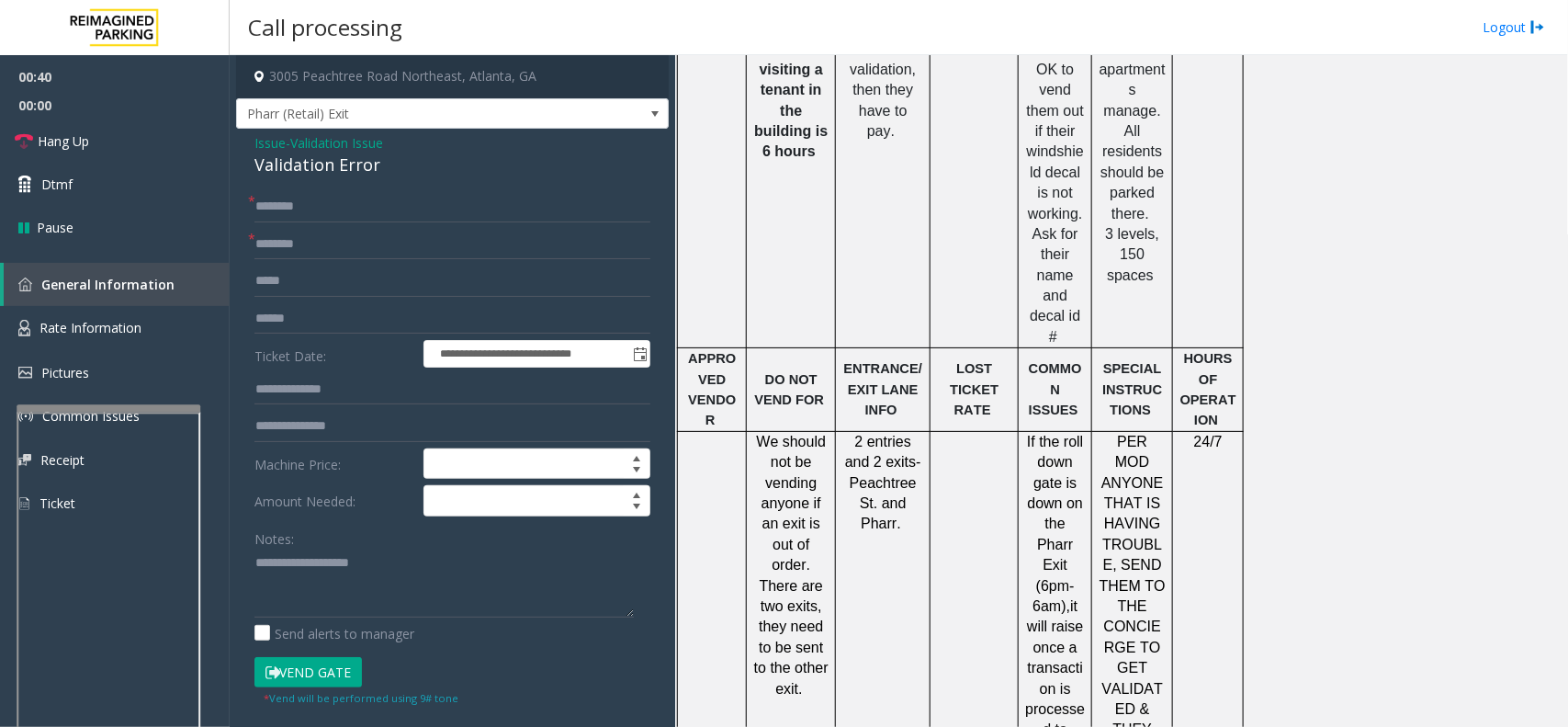 scroll, scrollTop: 1723, scrollLeft: 0, axis: vertical 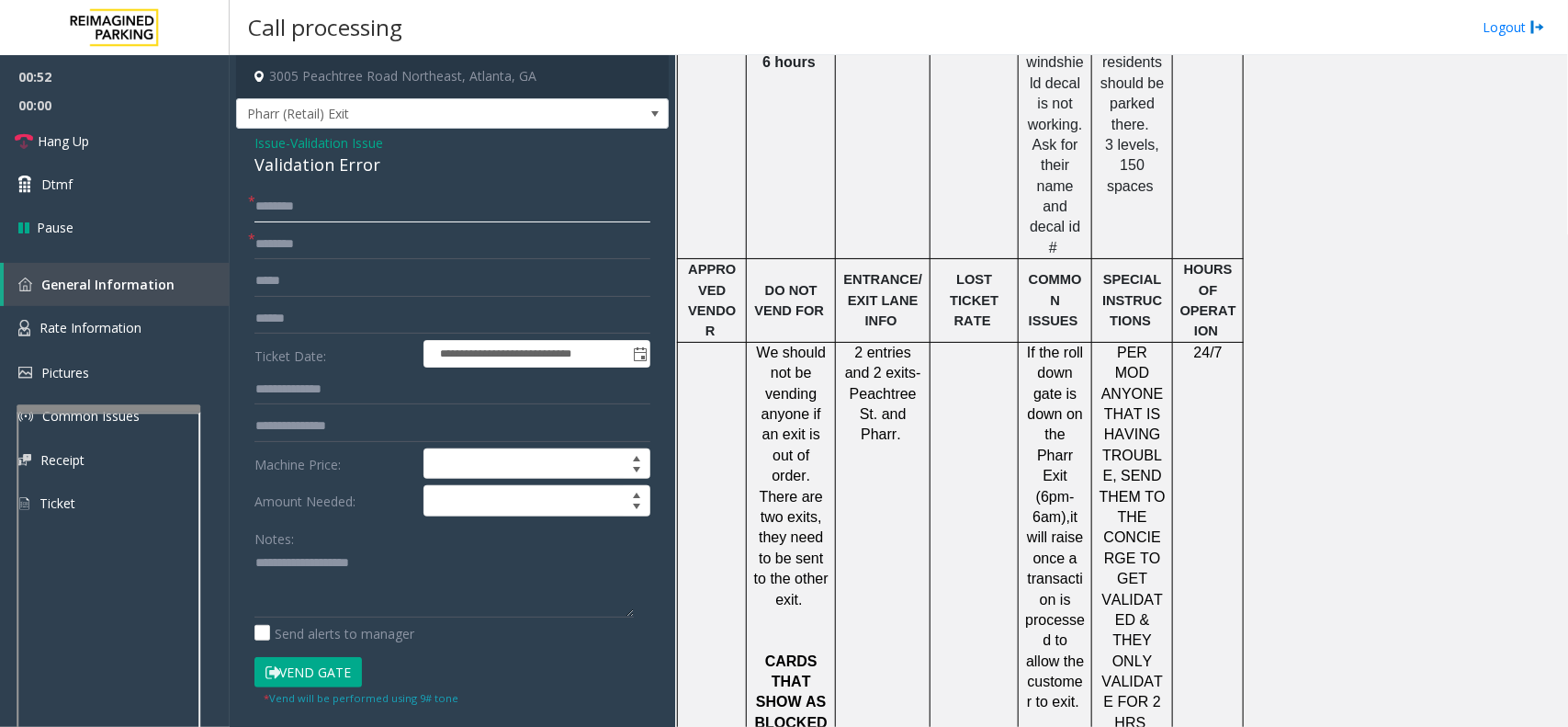 click 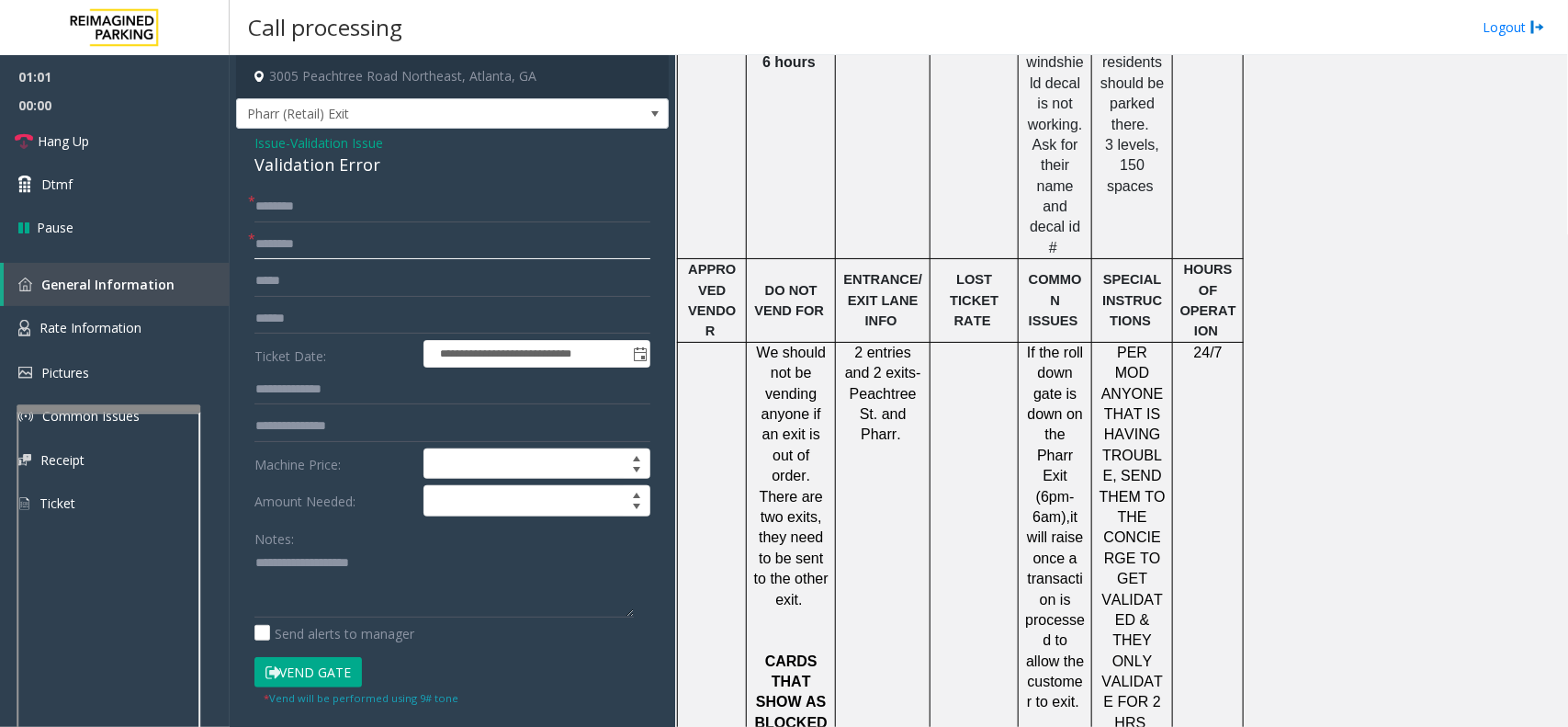 click 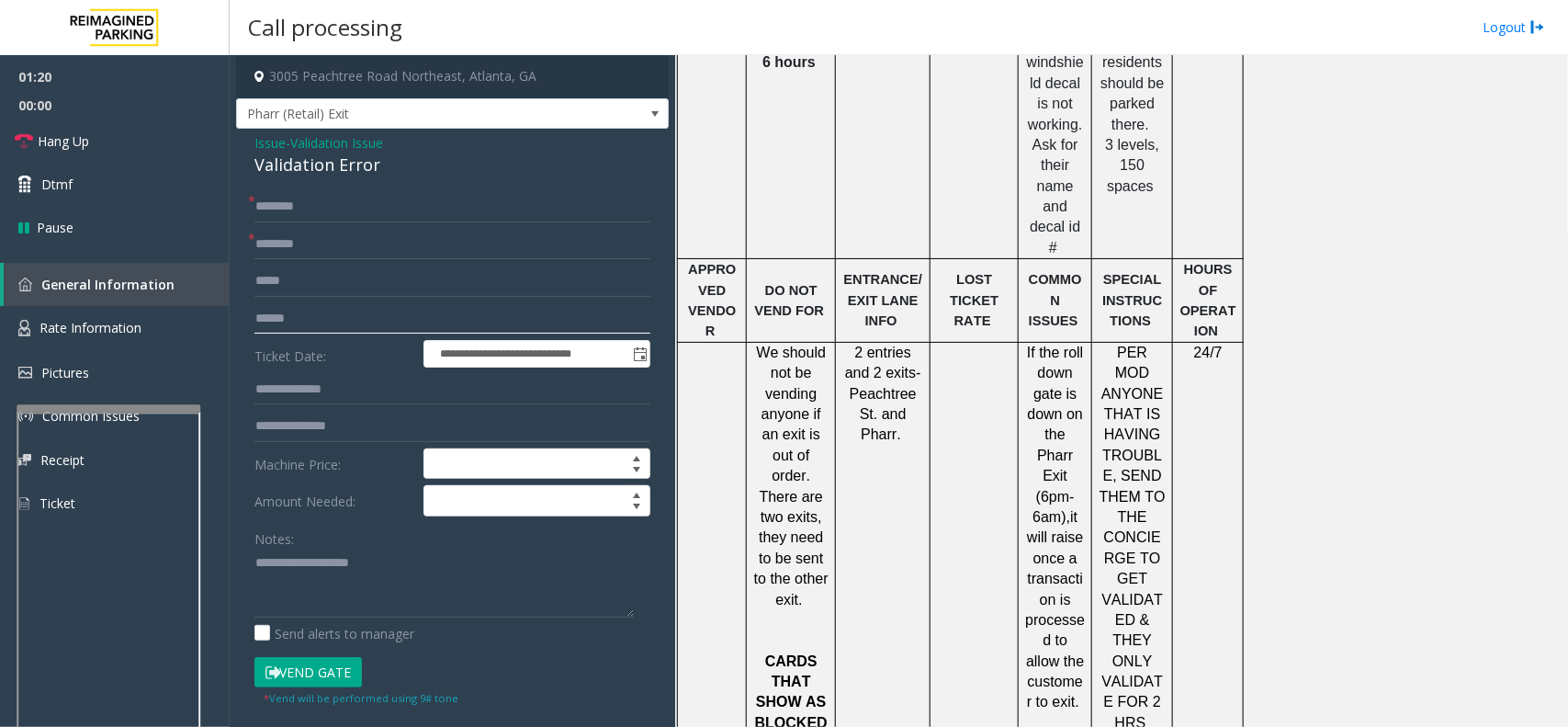 click 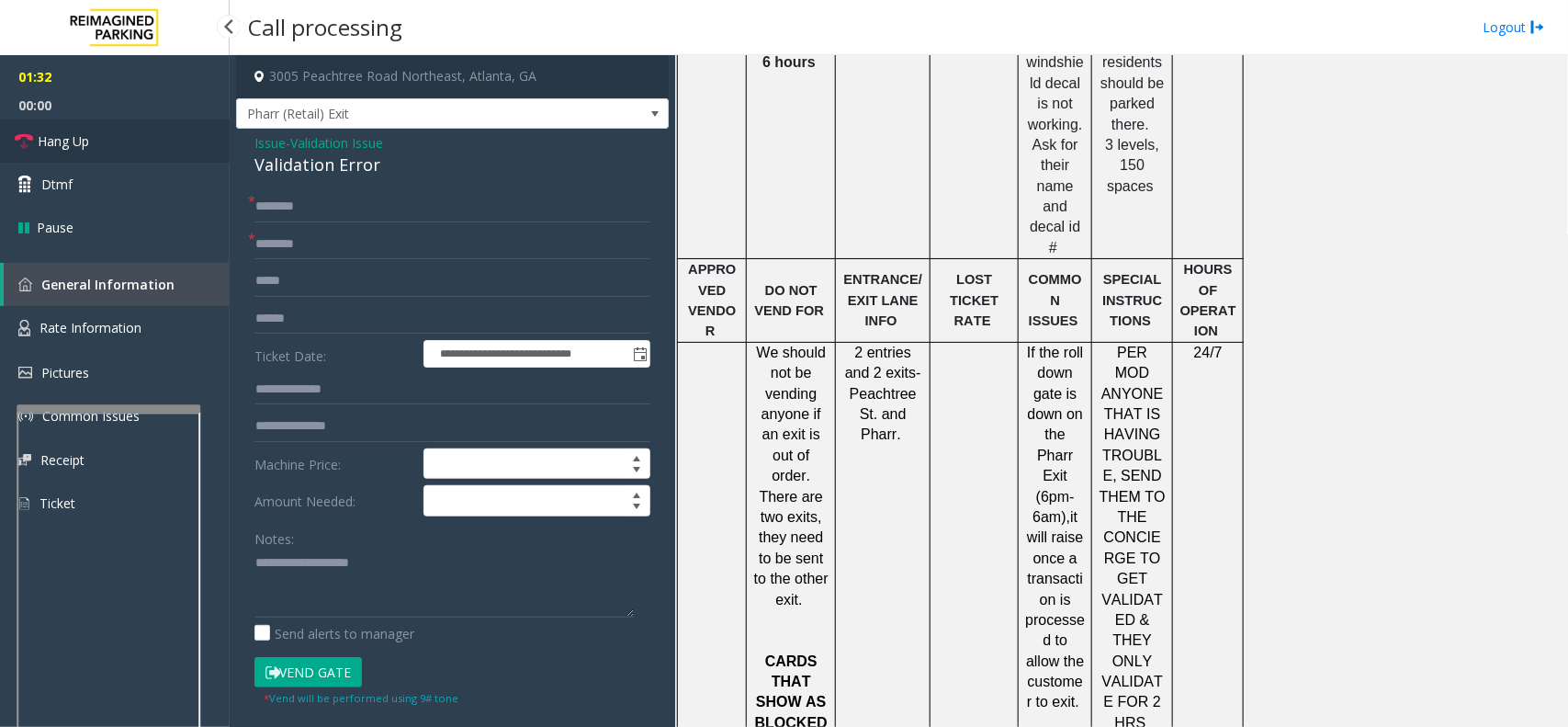 click on "Hang Up" at bounding box center (63, 141) 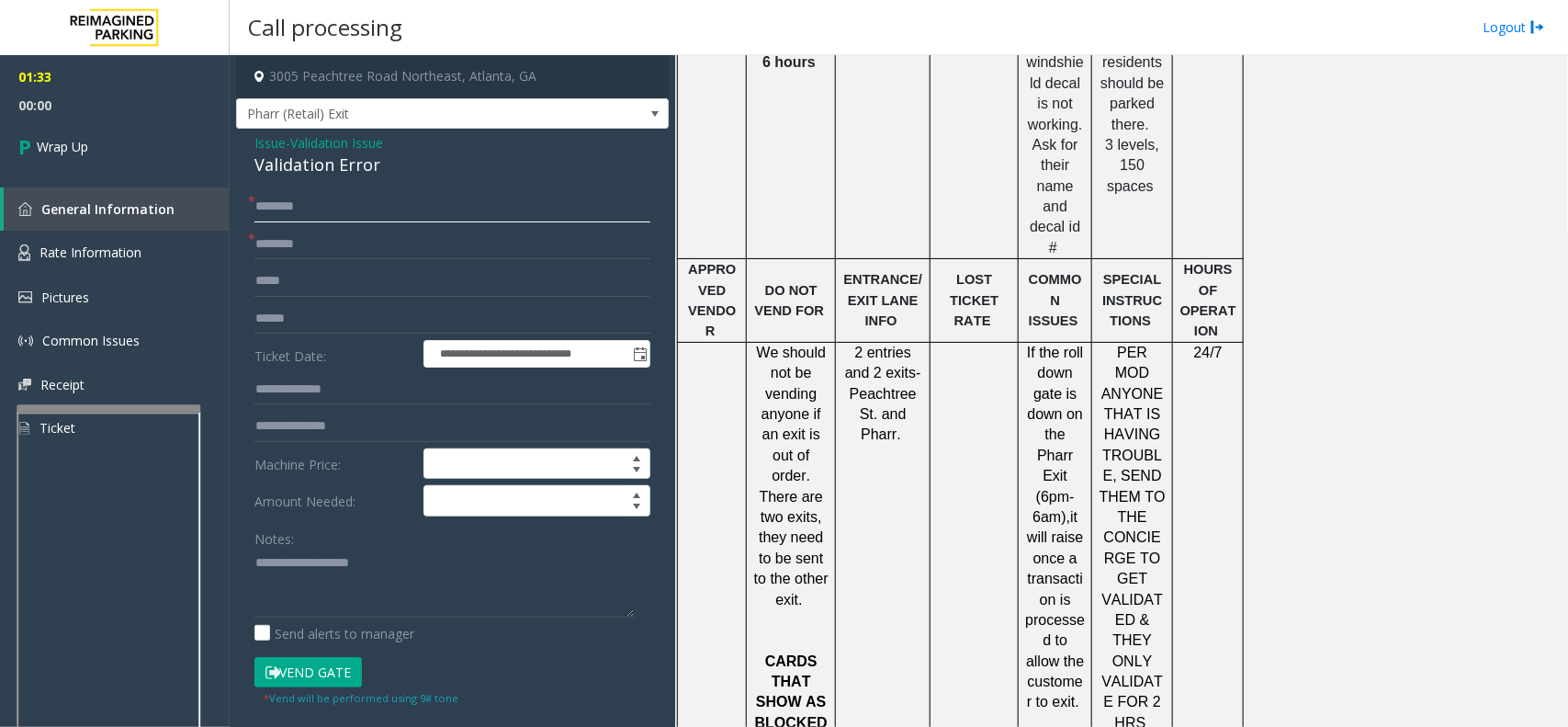 click 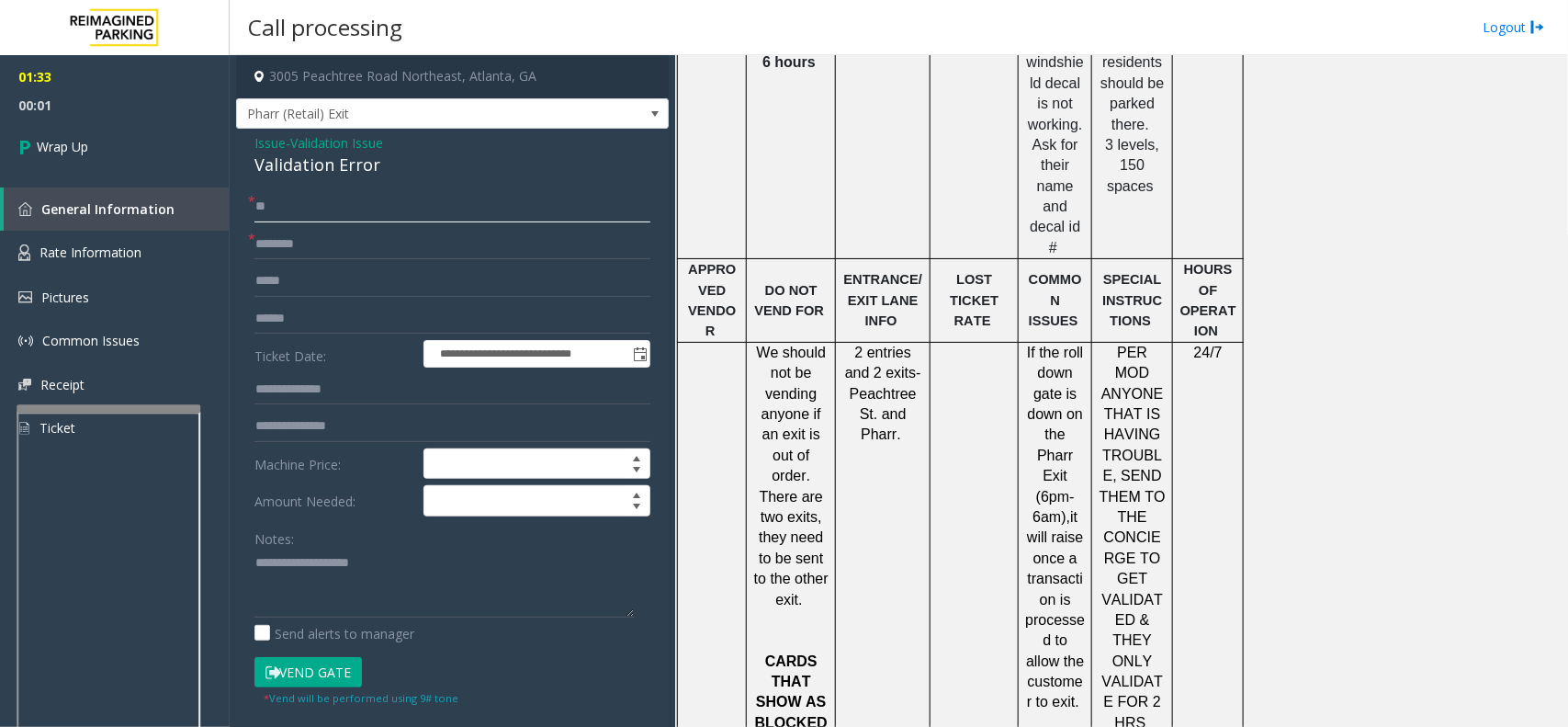 type on "**" 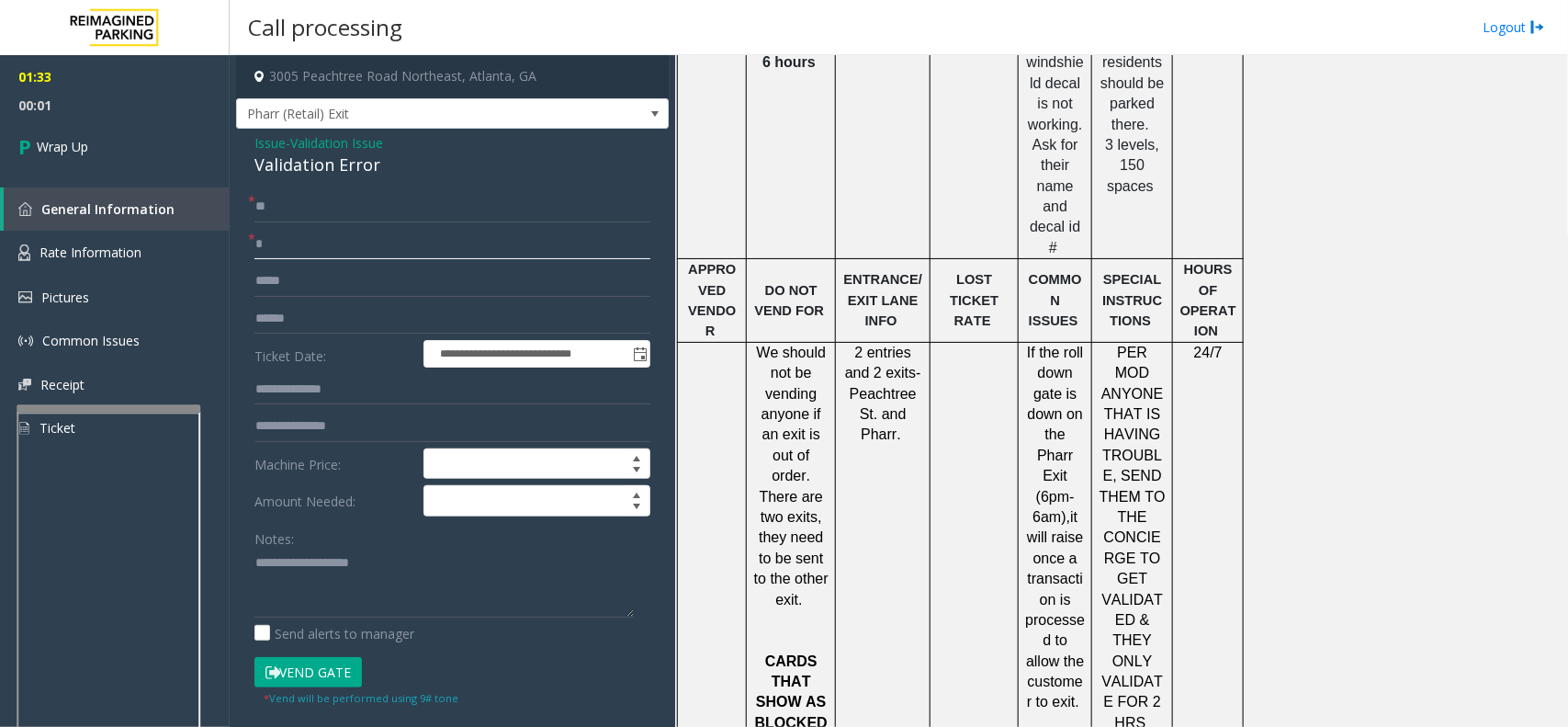 click on "*" 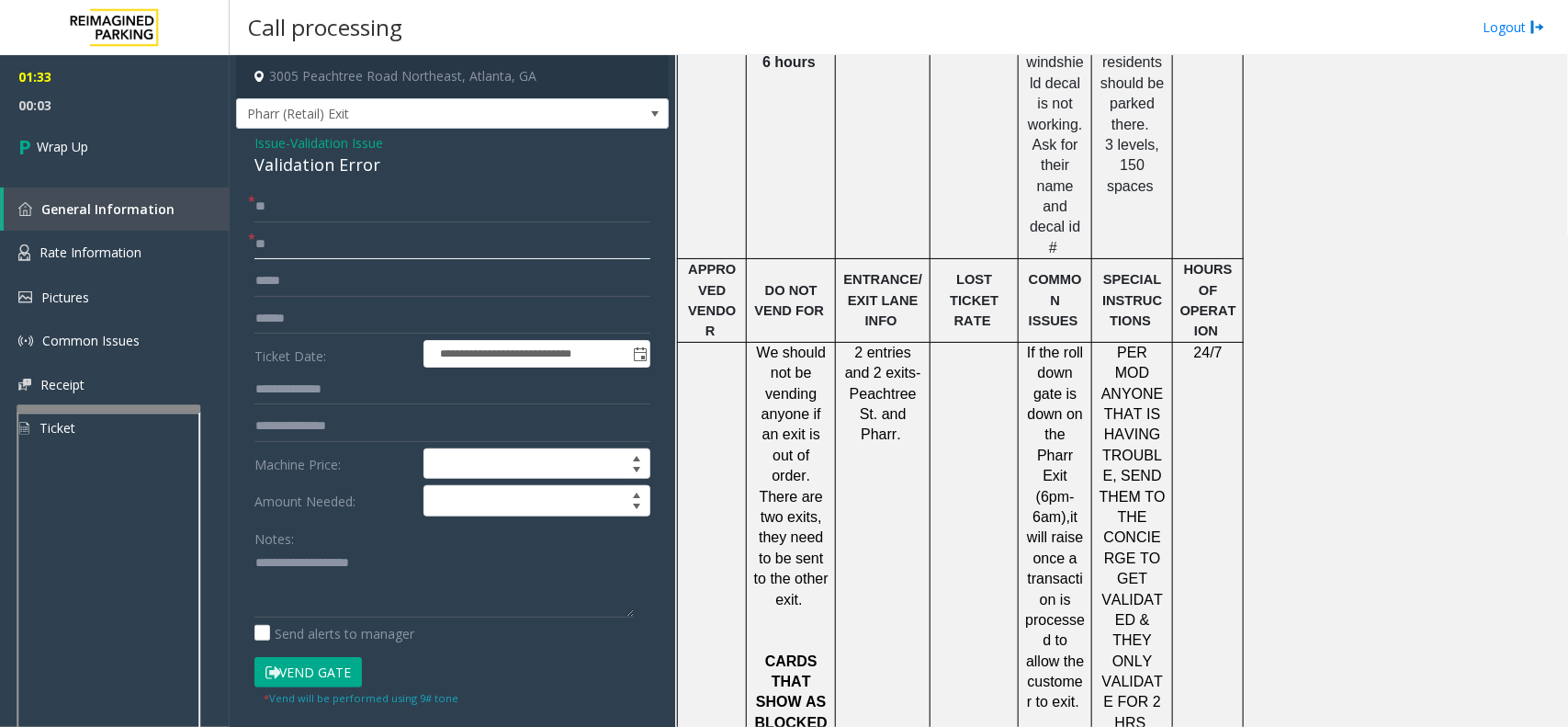 type on "**" 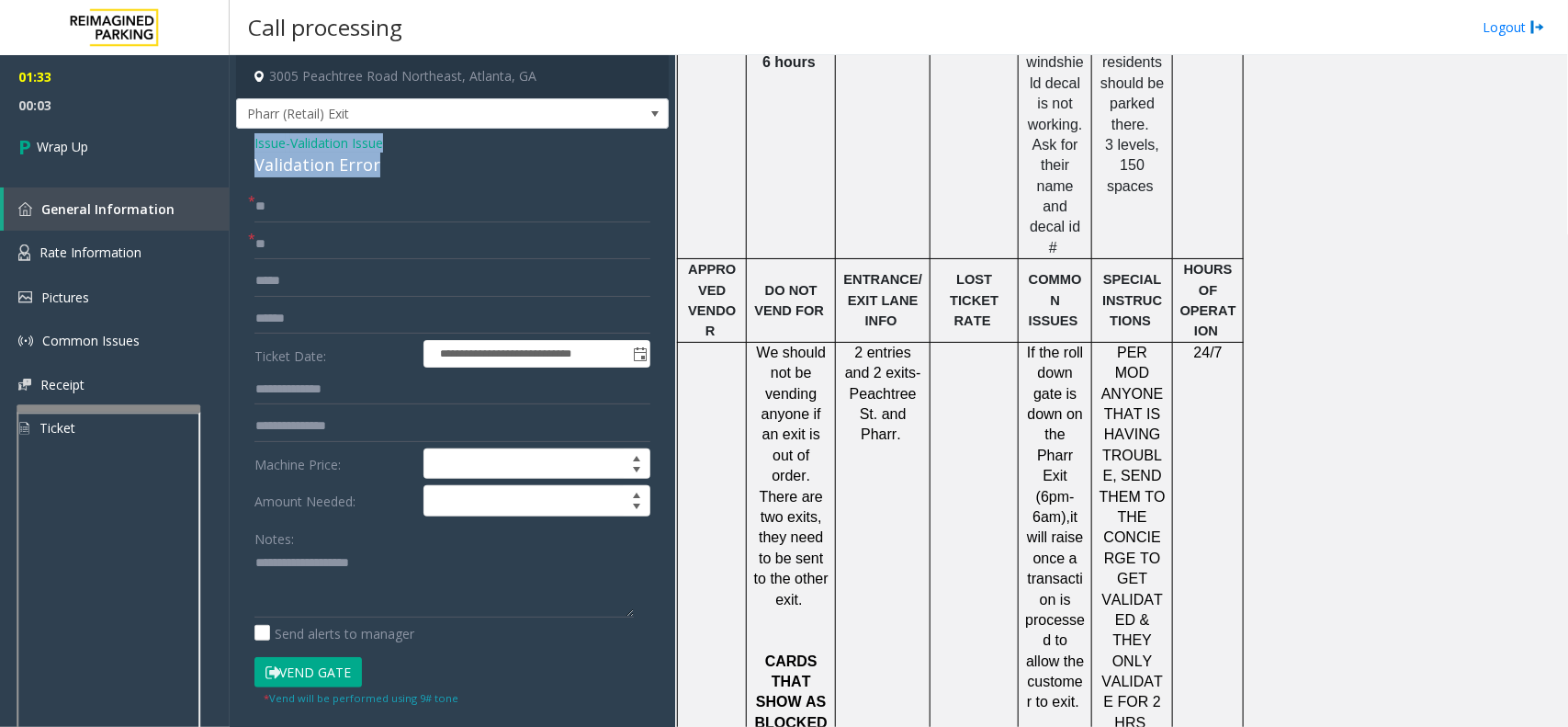 drag, startPoint x: 378, startPoint y: 167, endPoint x: 242, endPoint y: 144, distance: 137.93114 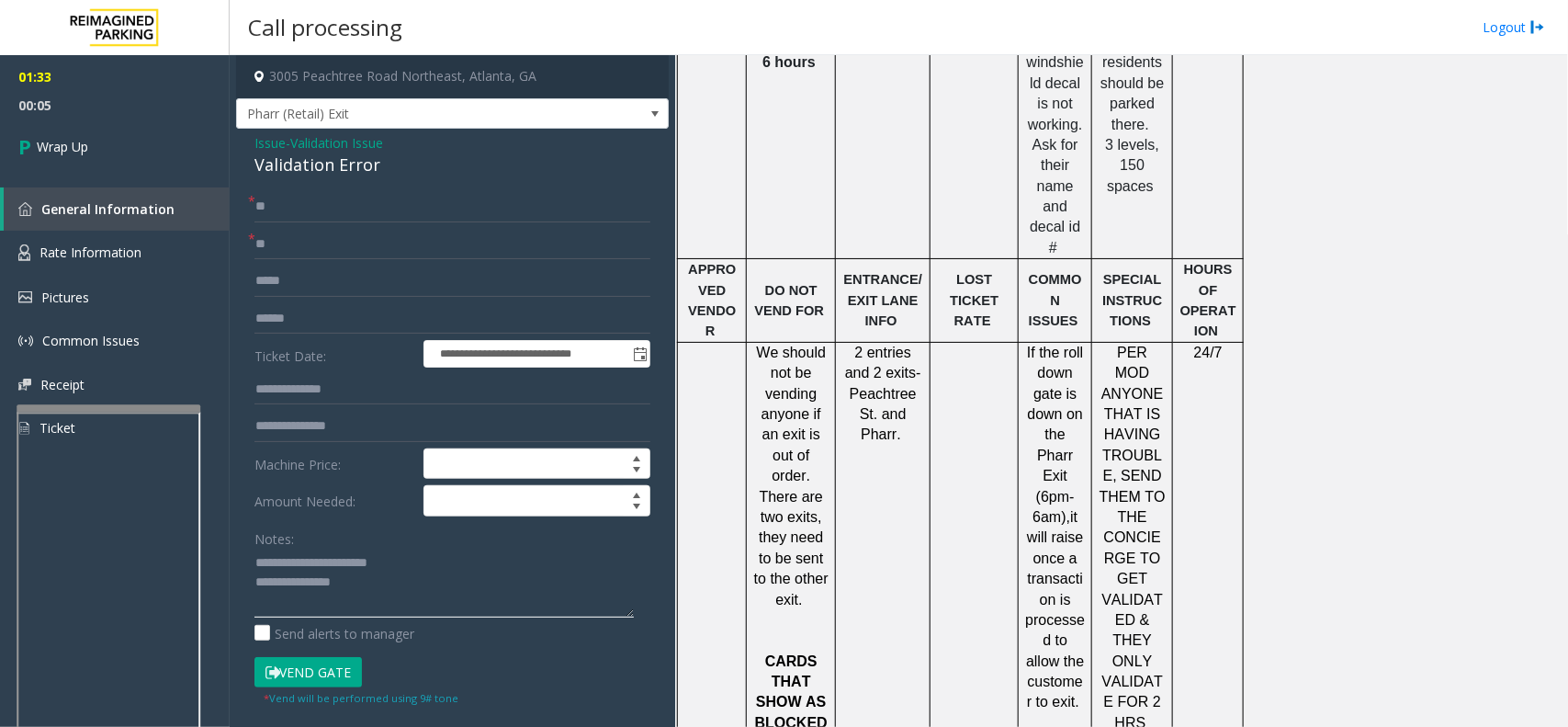 click 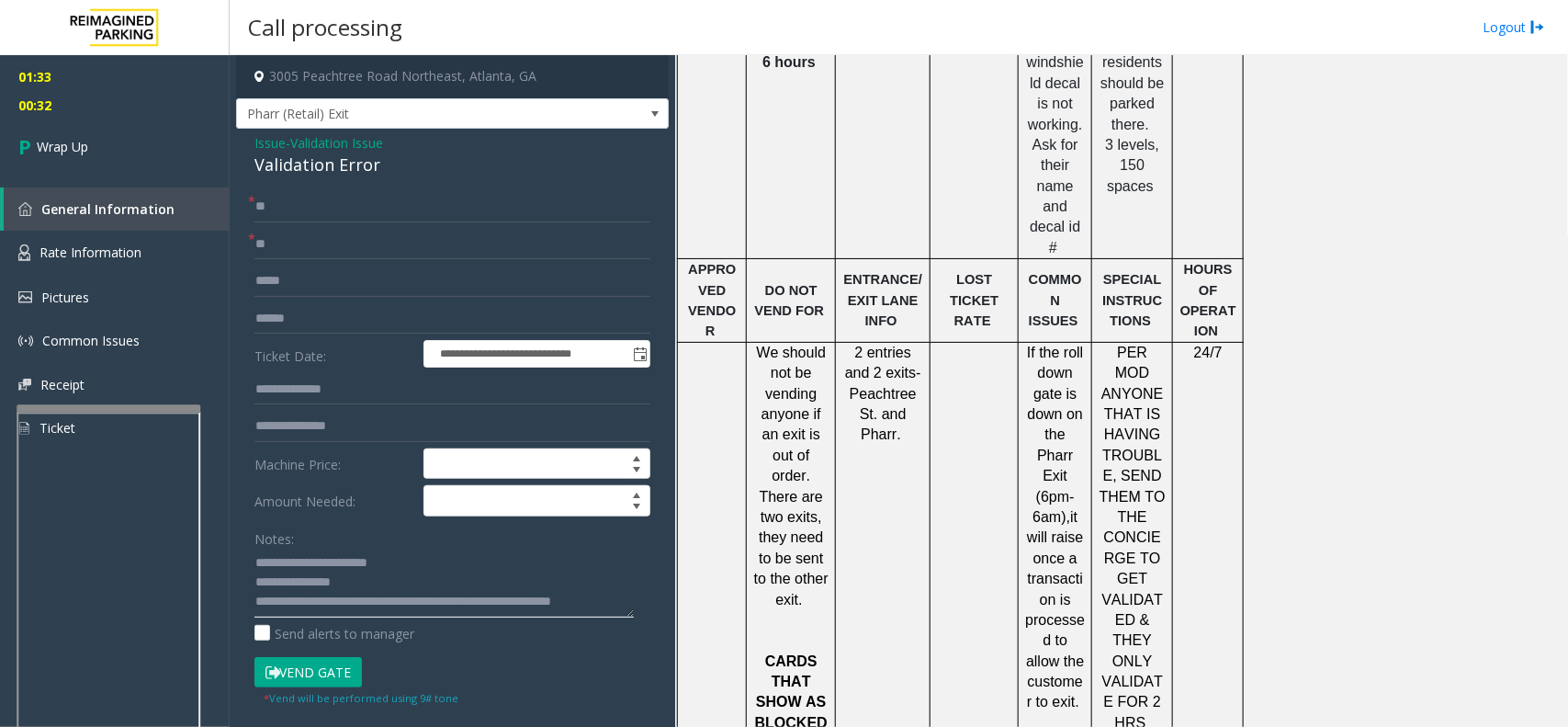 scroll, scrollTop: 12, scrollLeft: 0, axis: vertical 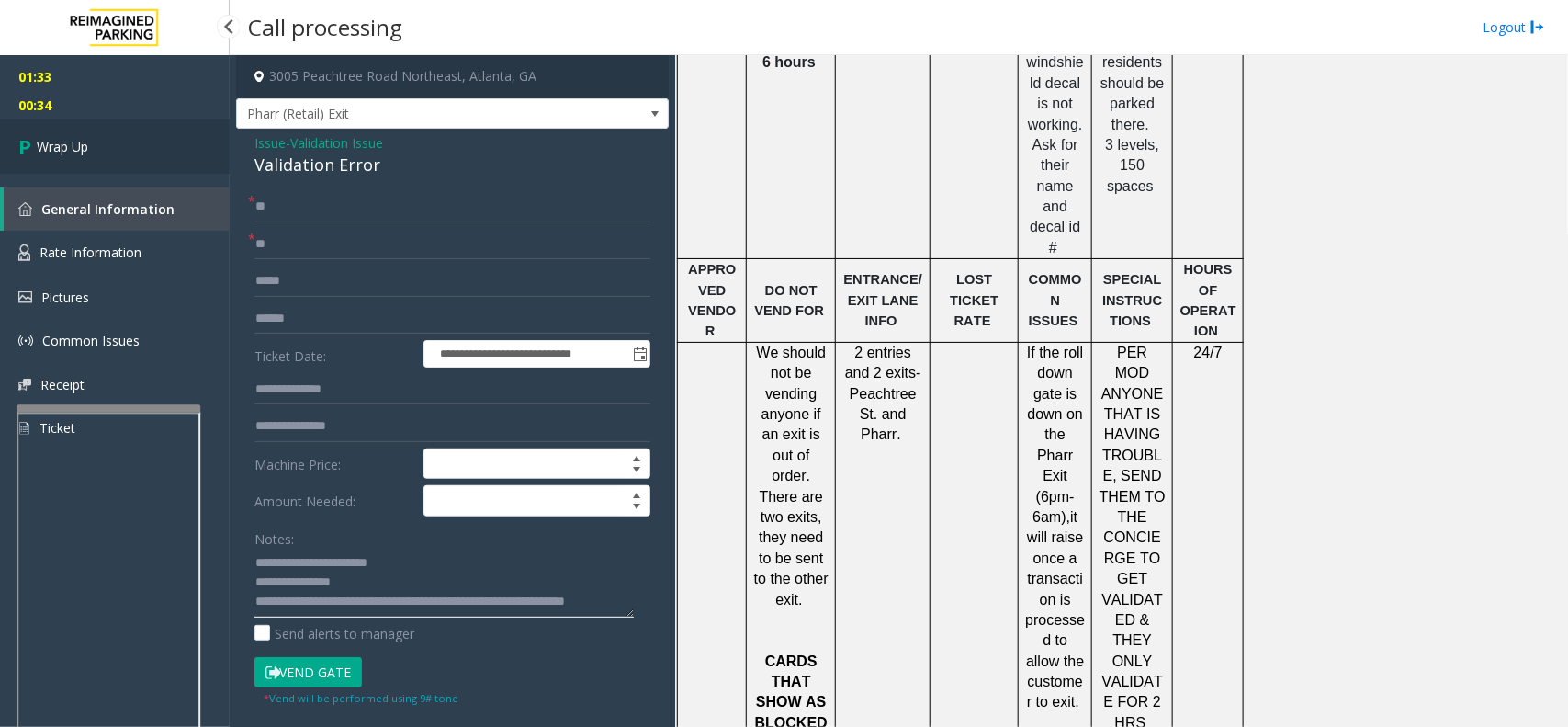 type on "**********" 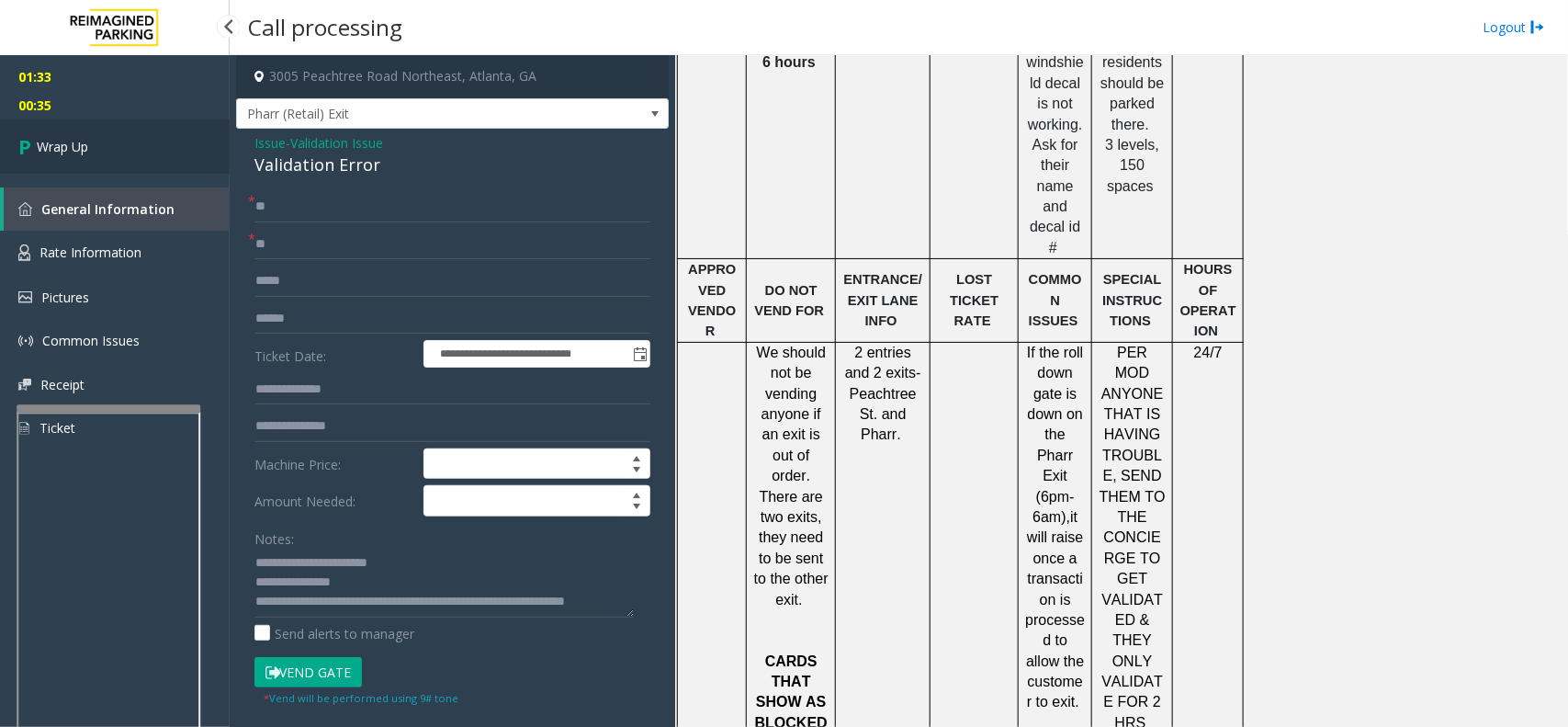click on "Wrap Up" at bounding box center (115, 146) 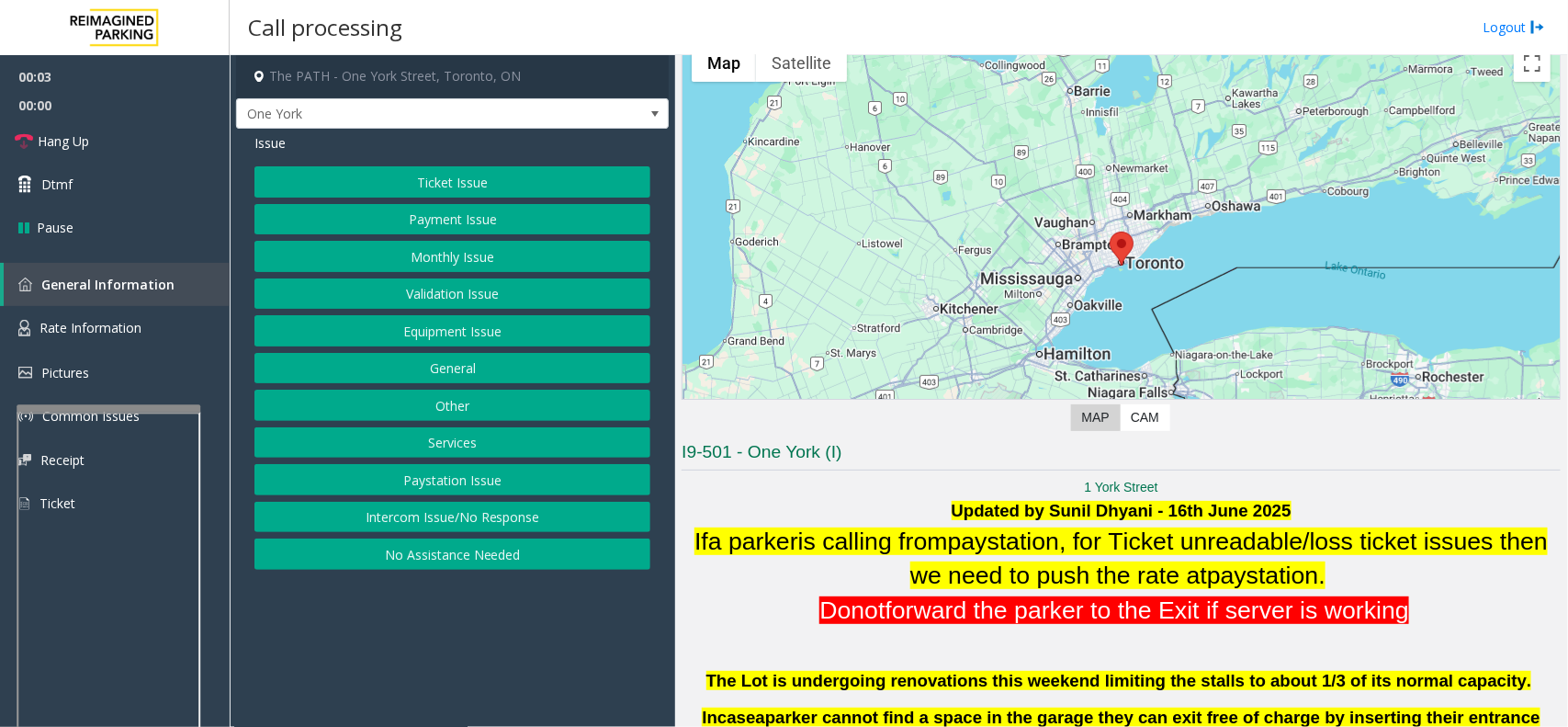 scroll, scrollTop: 460, scrollLeft: 0, axis: vertical 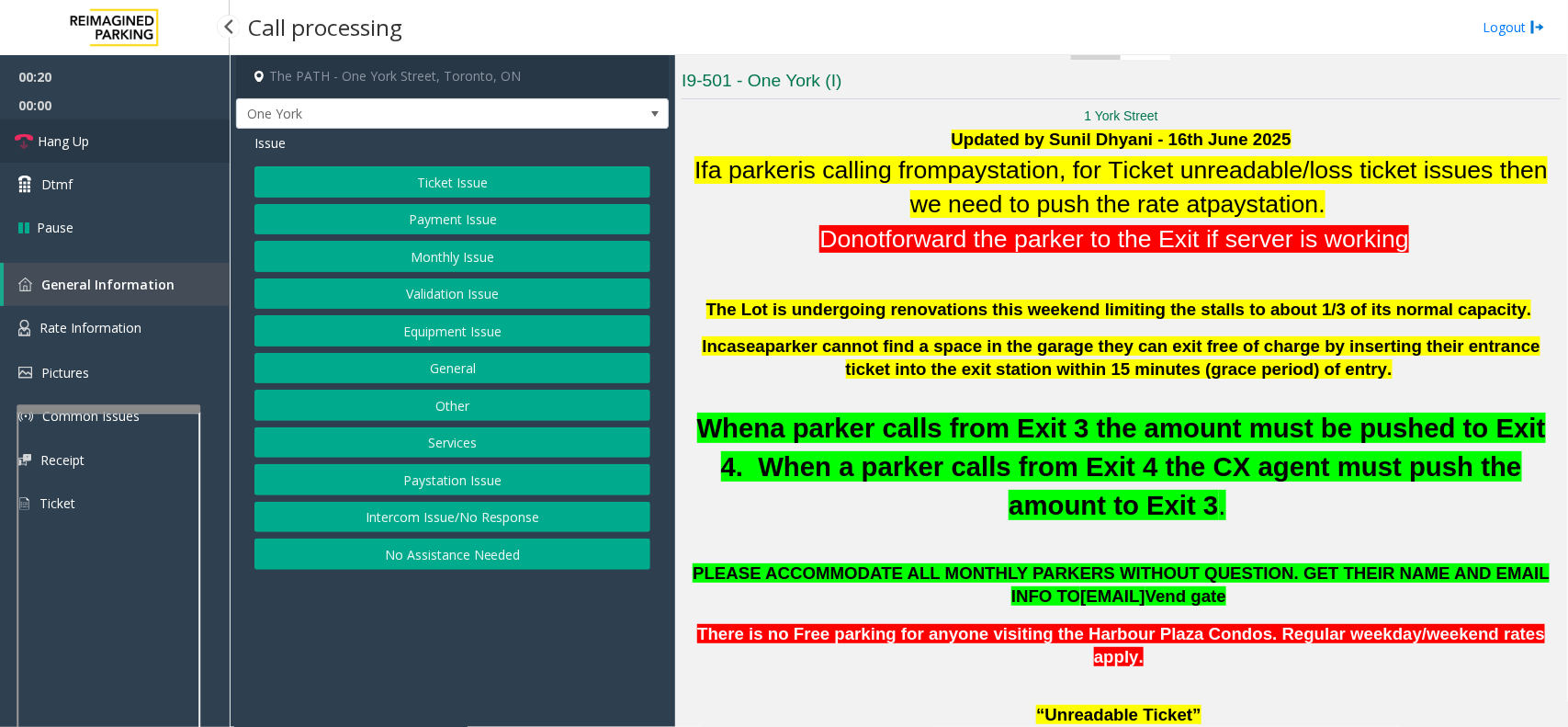 click on "Hang Up" at bounding box center [63, 141] 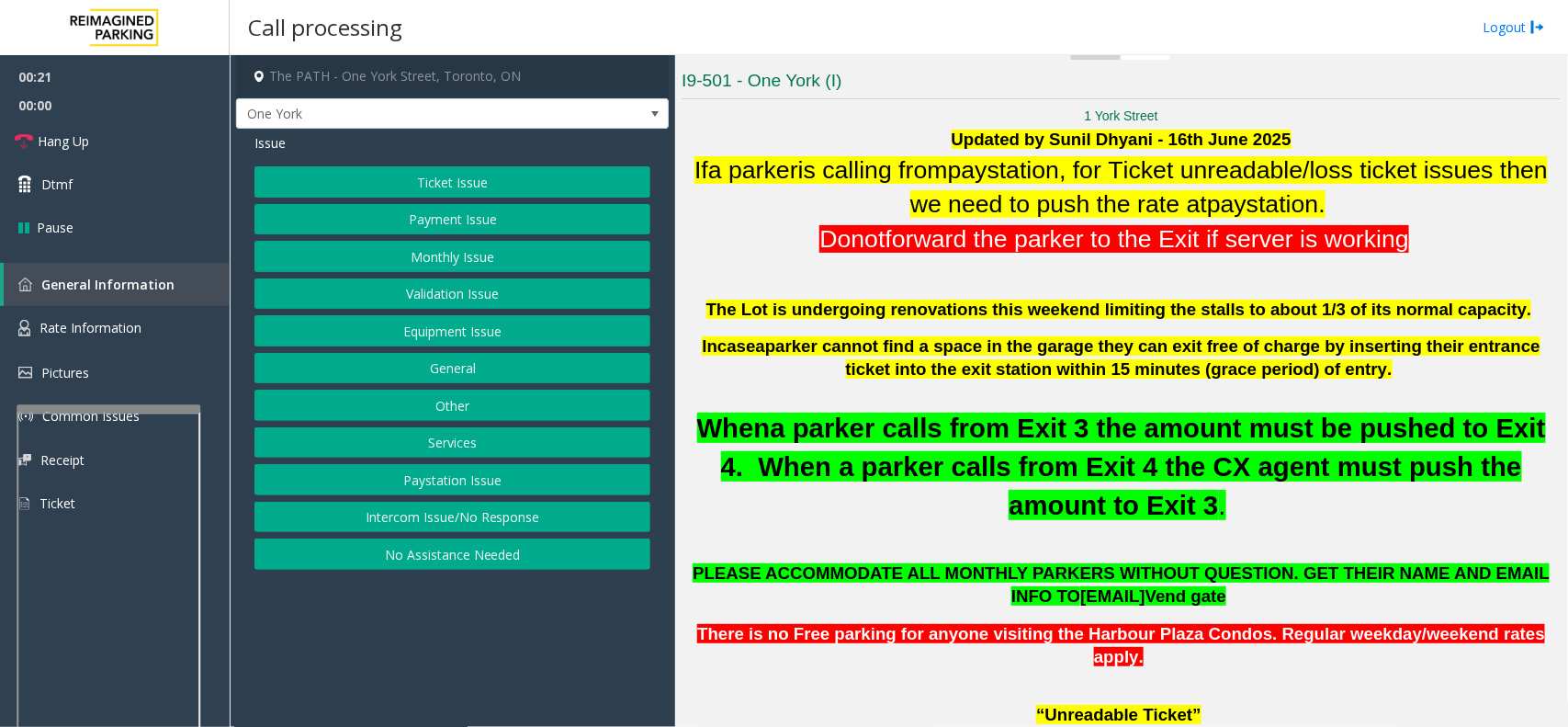 click on "Intercom Issue/No Response" 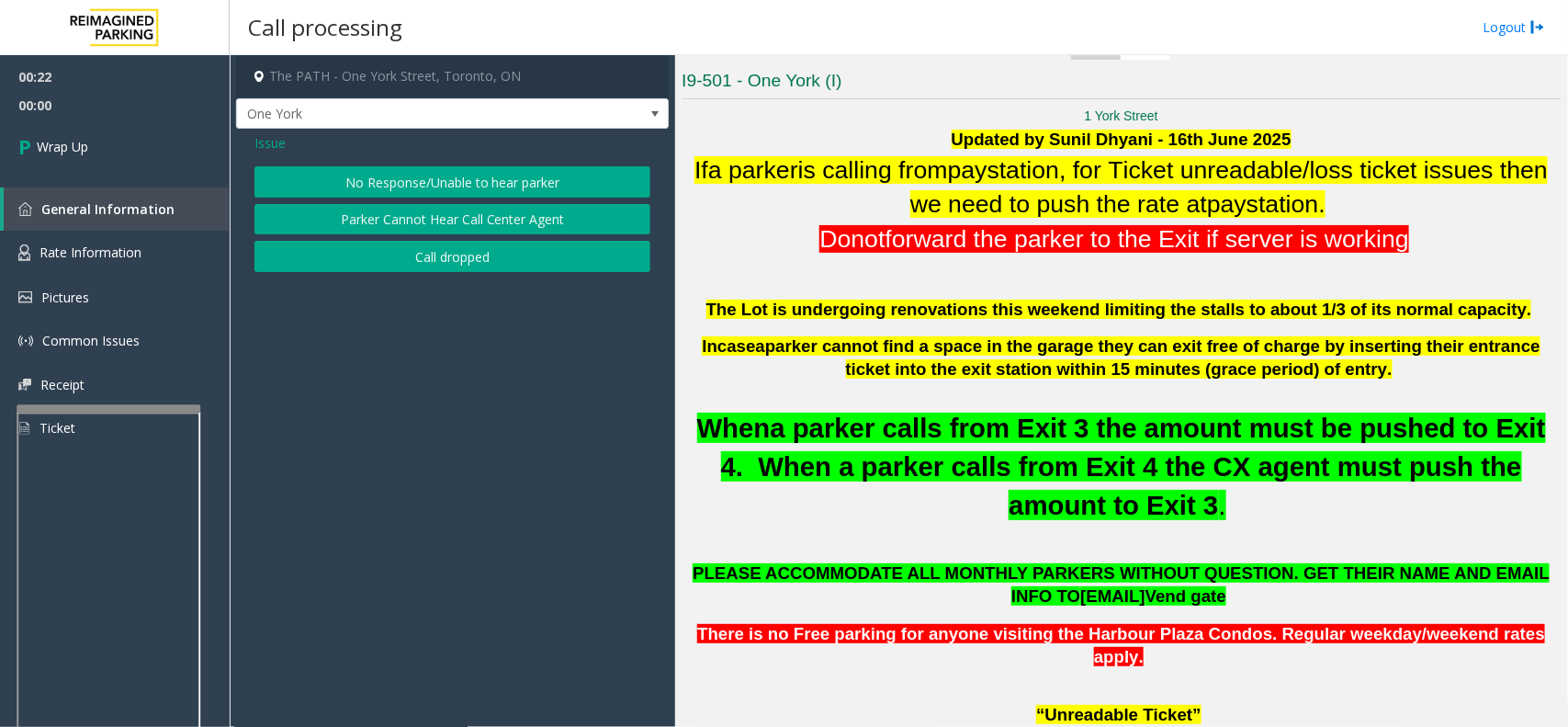 click on "No Response/Unable to hear parker" 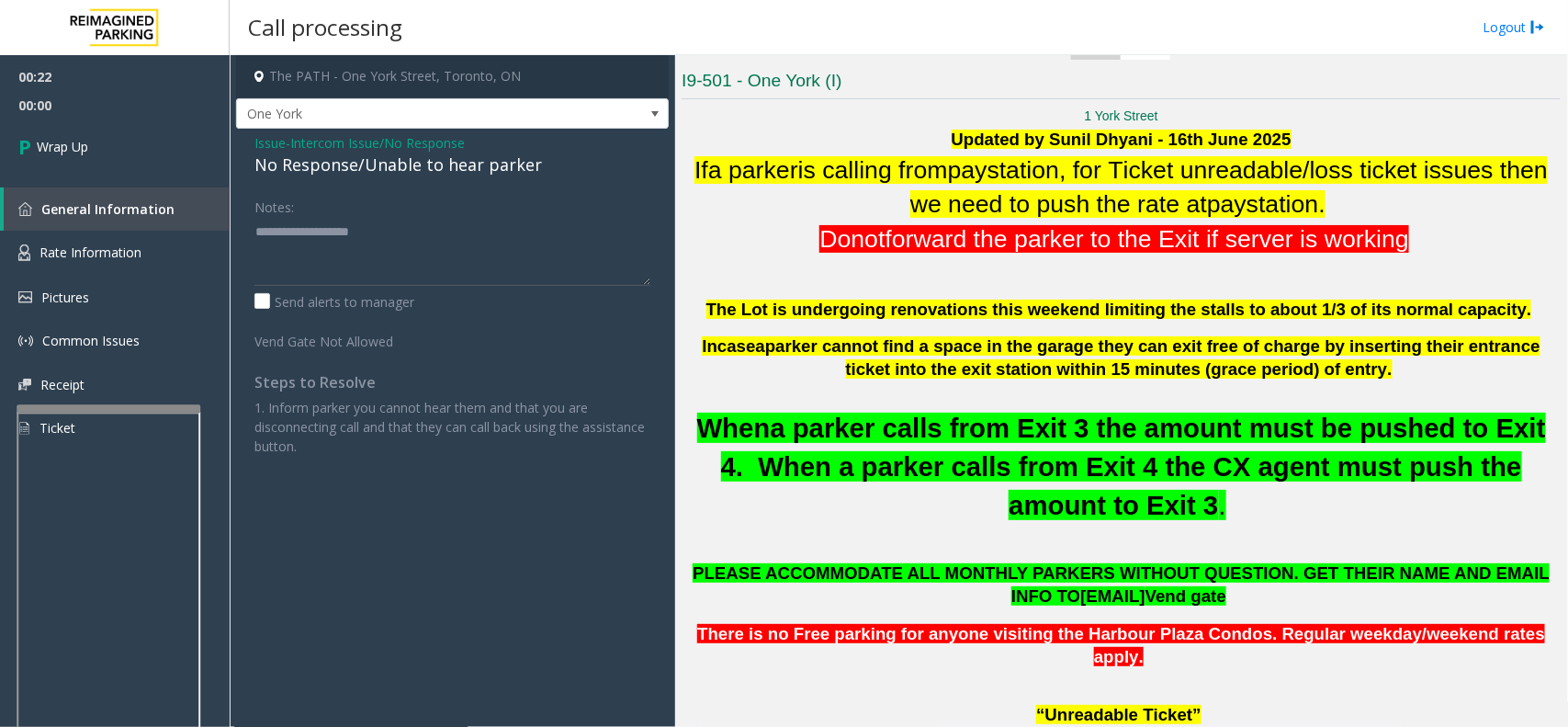 click on "No Response/Unable to hear parker" 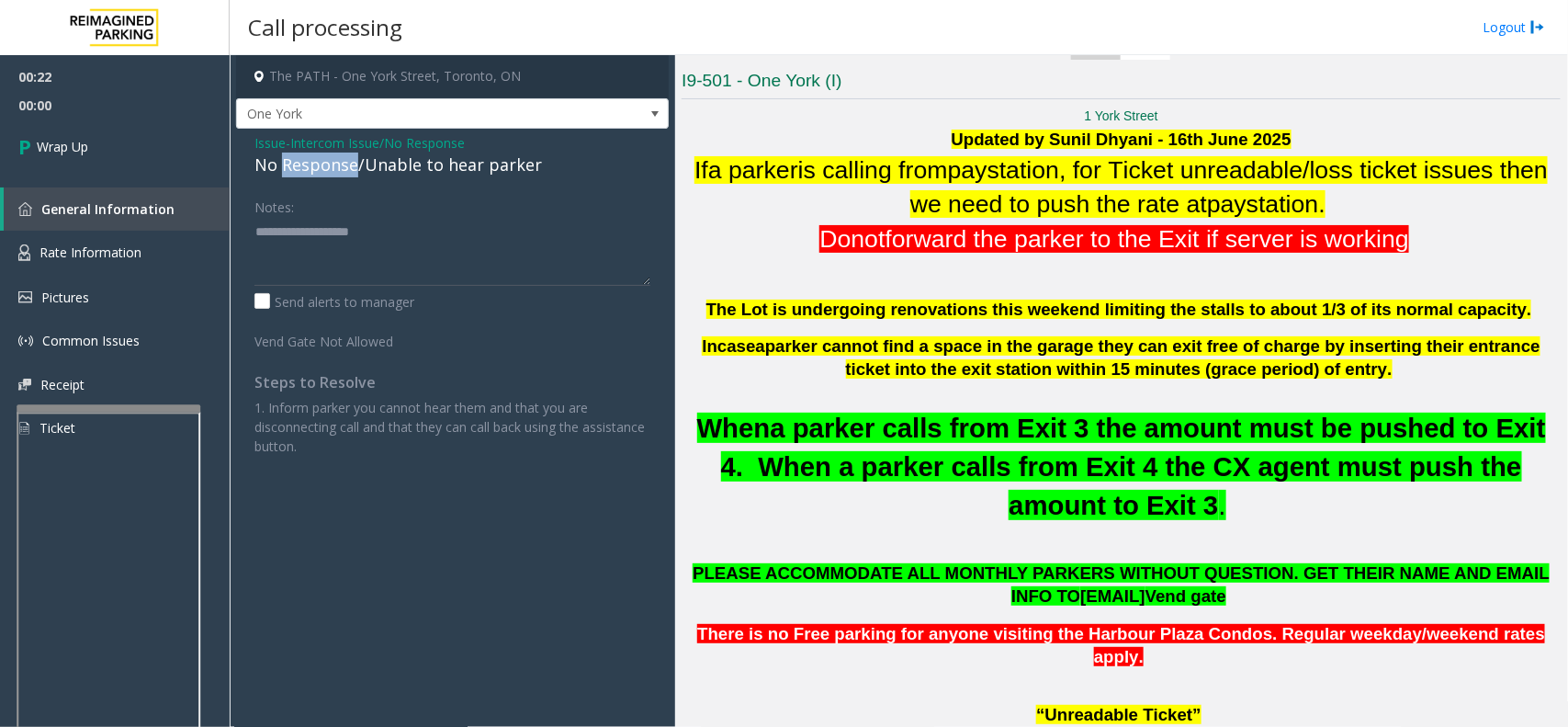 click on "No Response/Unable to hear parker" 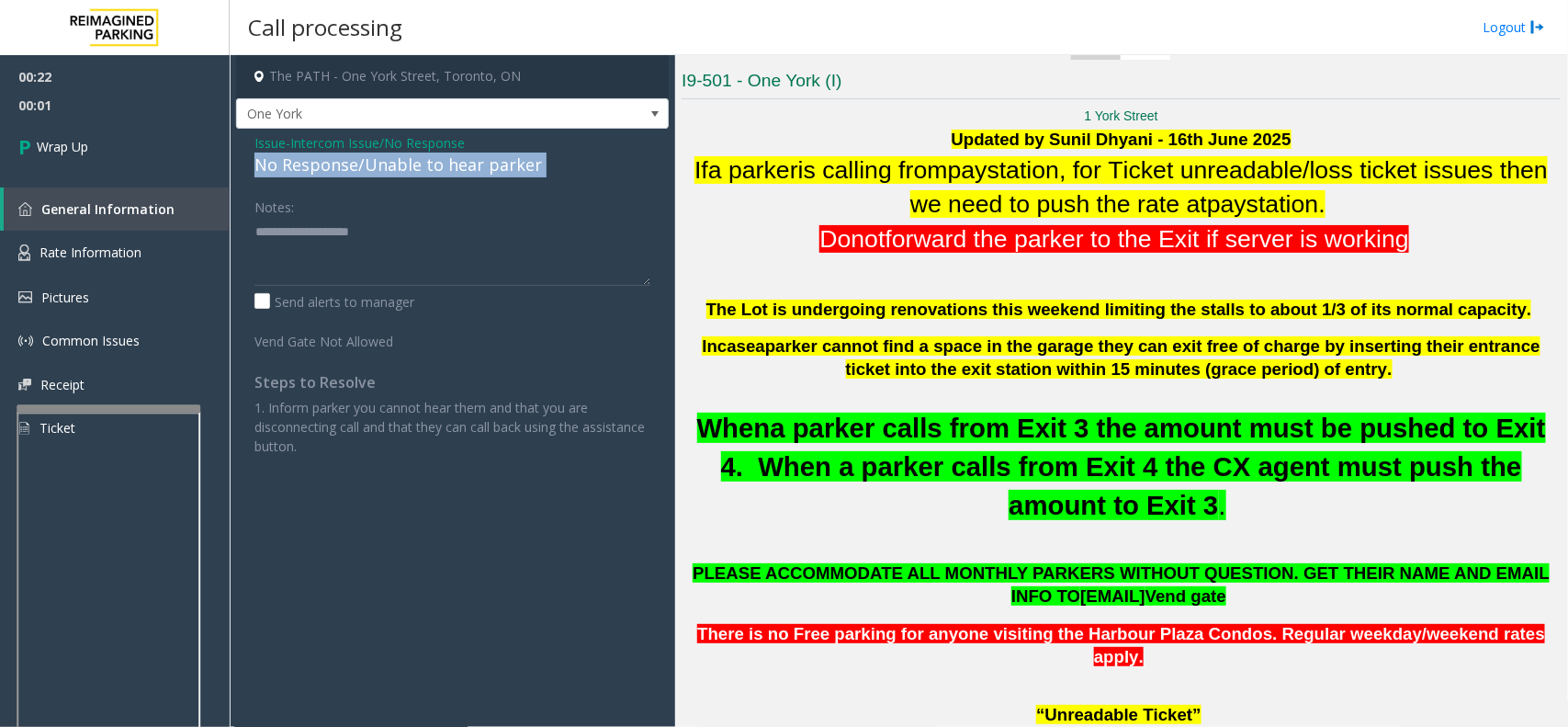 click on "No Response/Unable to hear parker" 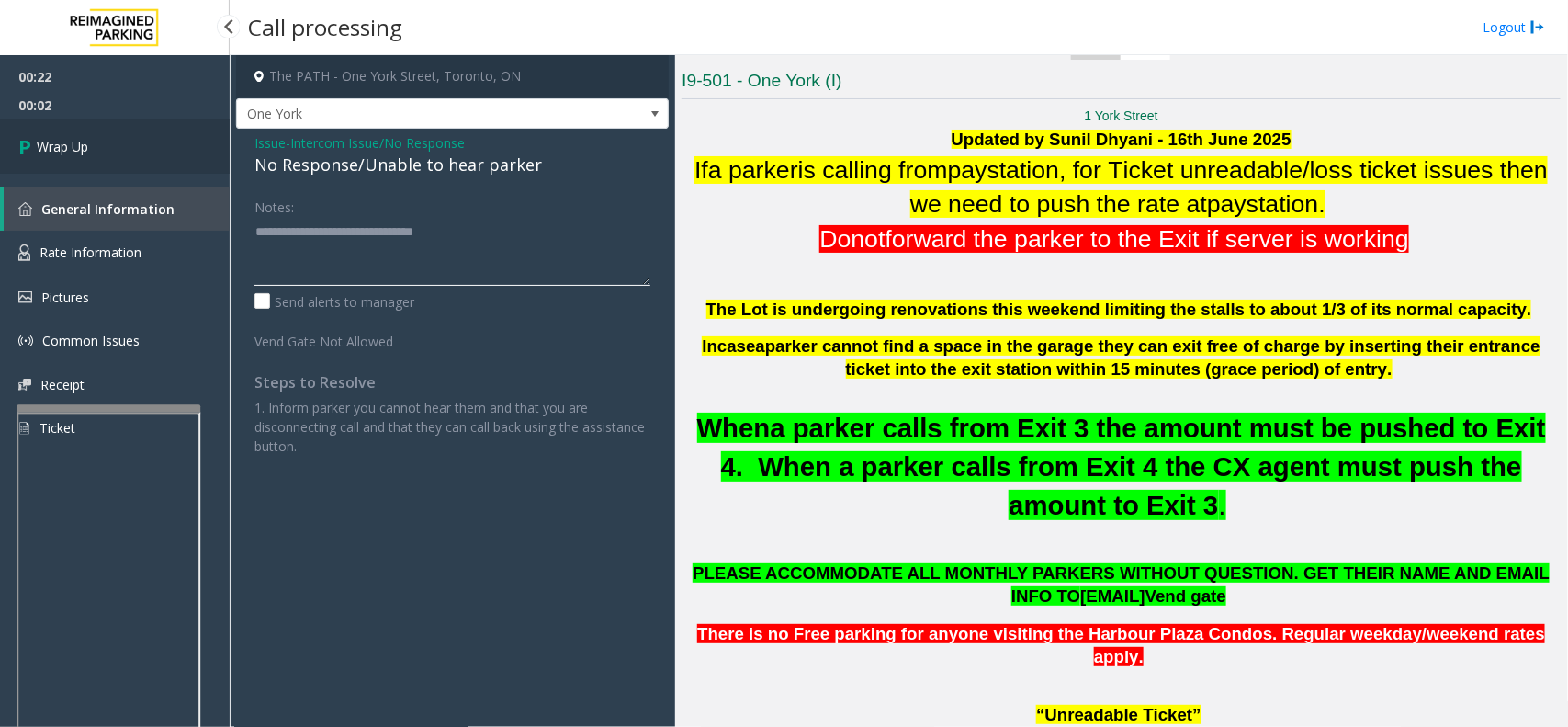 type on "**********" 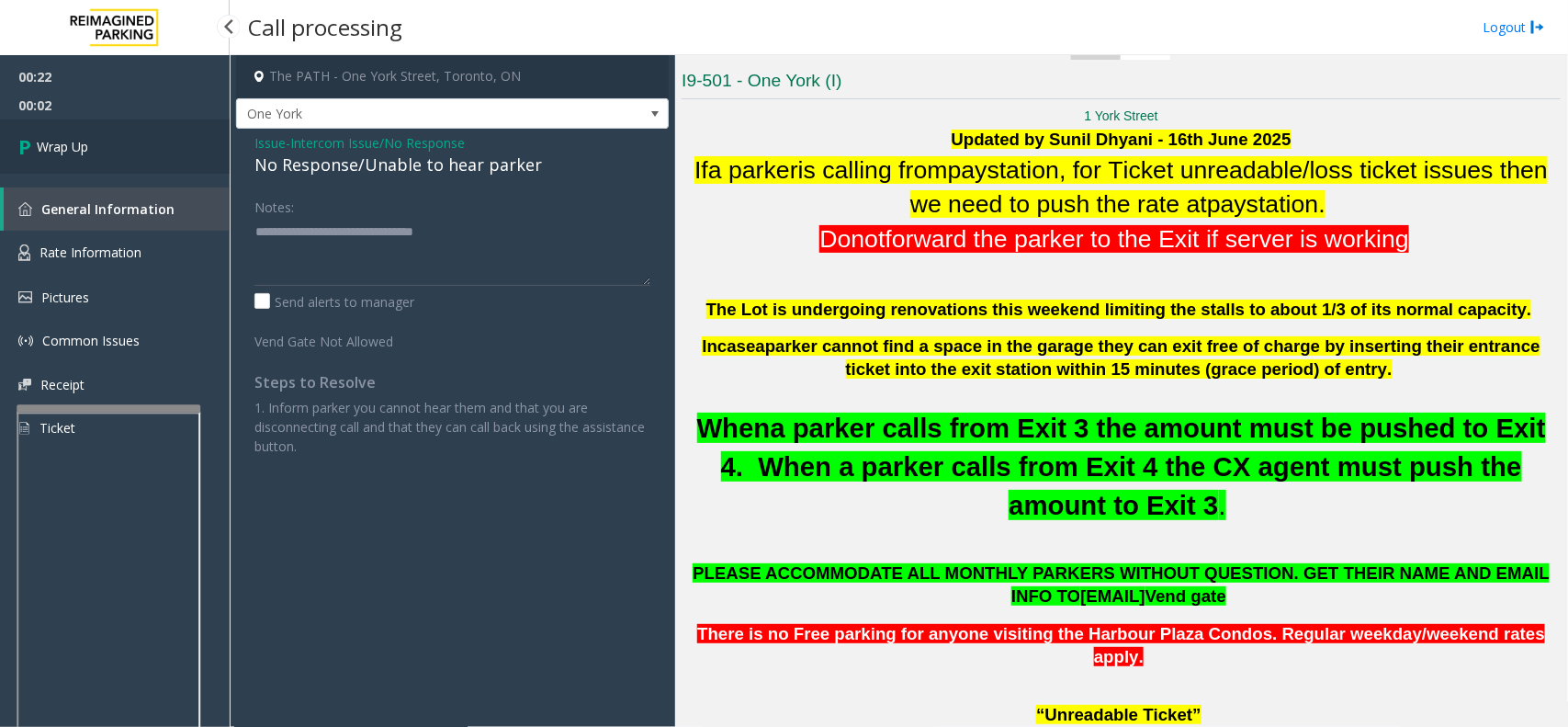 click on "Wrap Up" at bounding box center (115, 146) 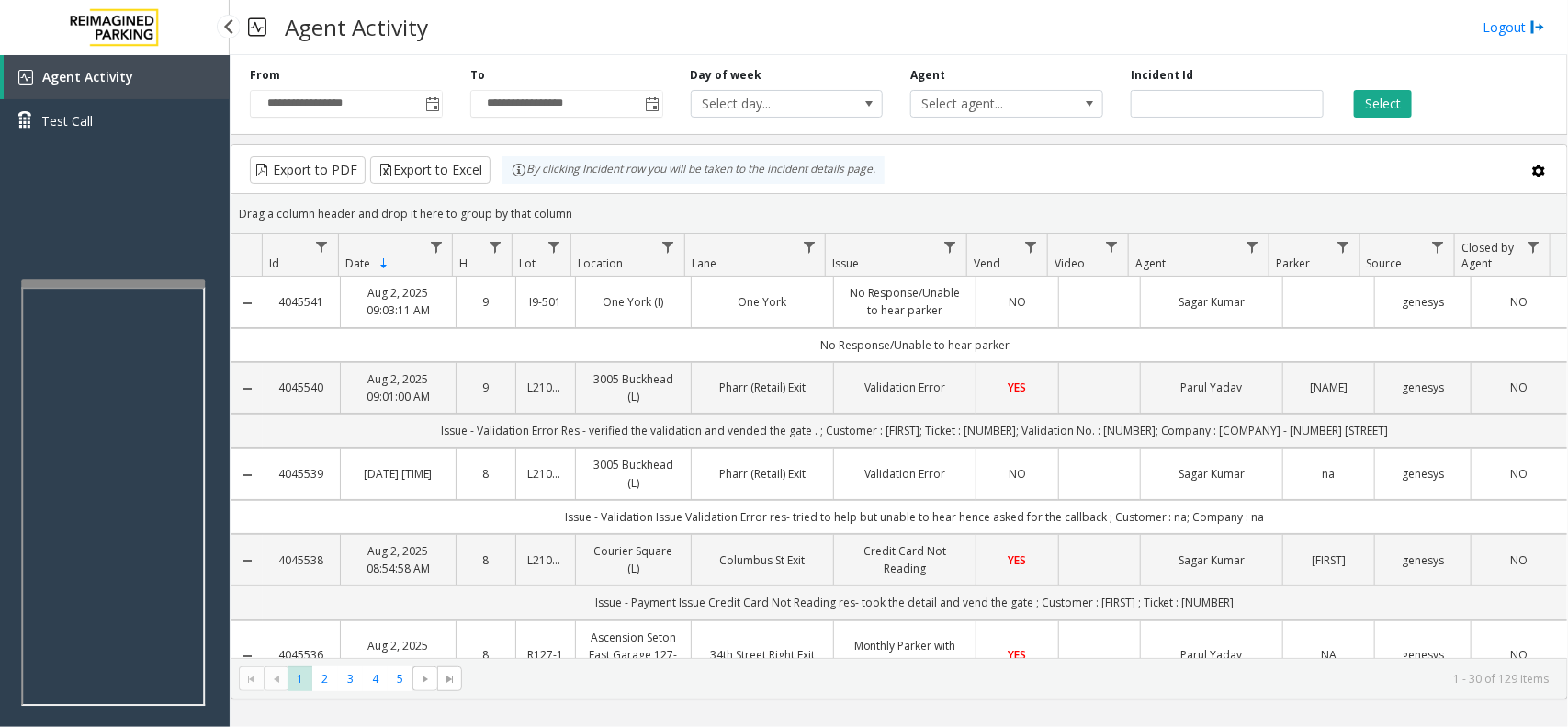 click on "**********" at bounding box center [784, 363] 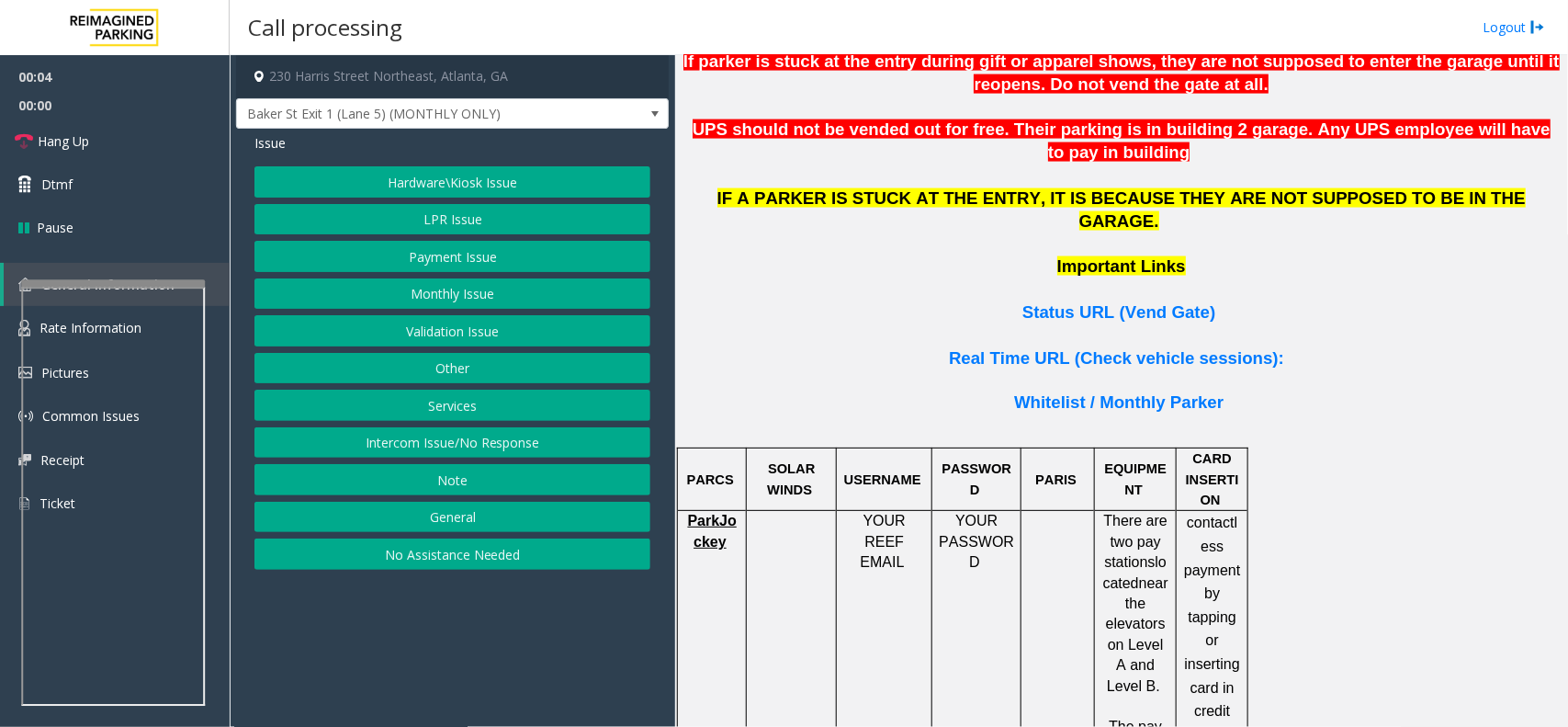 scroll, scrollTop: 1149, scrollLeft: 0, axis: vertical 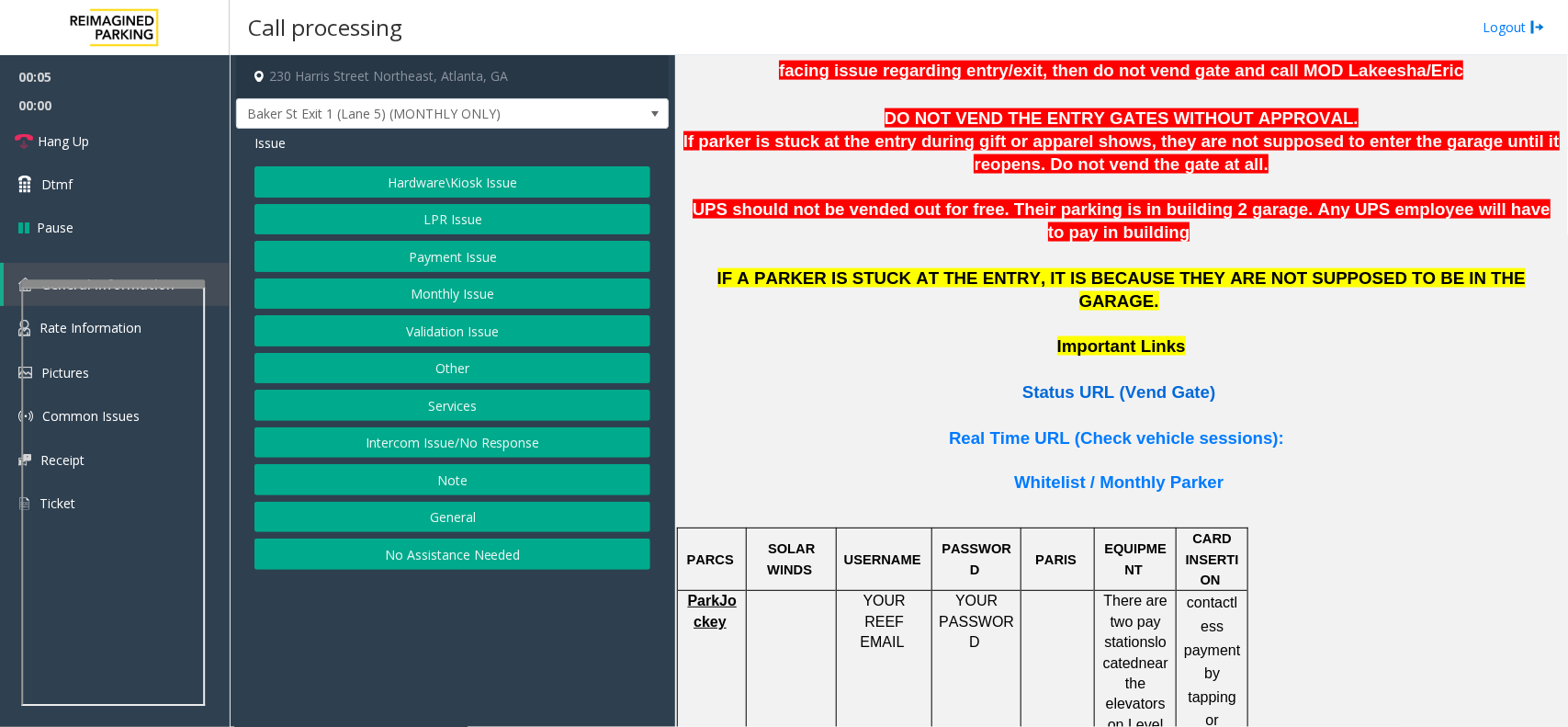 click on "Status URL (Vend Gate)" 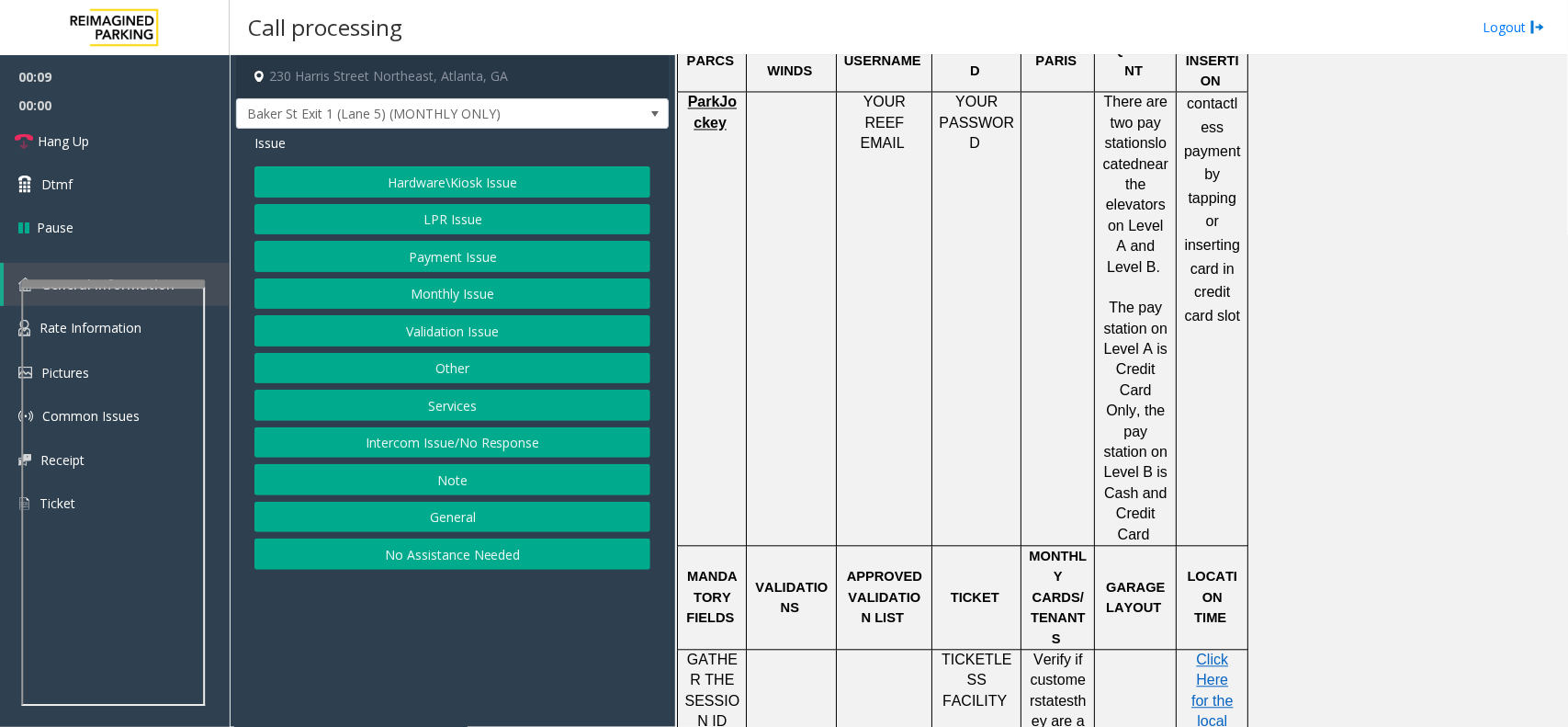 scroll, scrollTop: 1608, scrollLeft: 0, axis: vertical 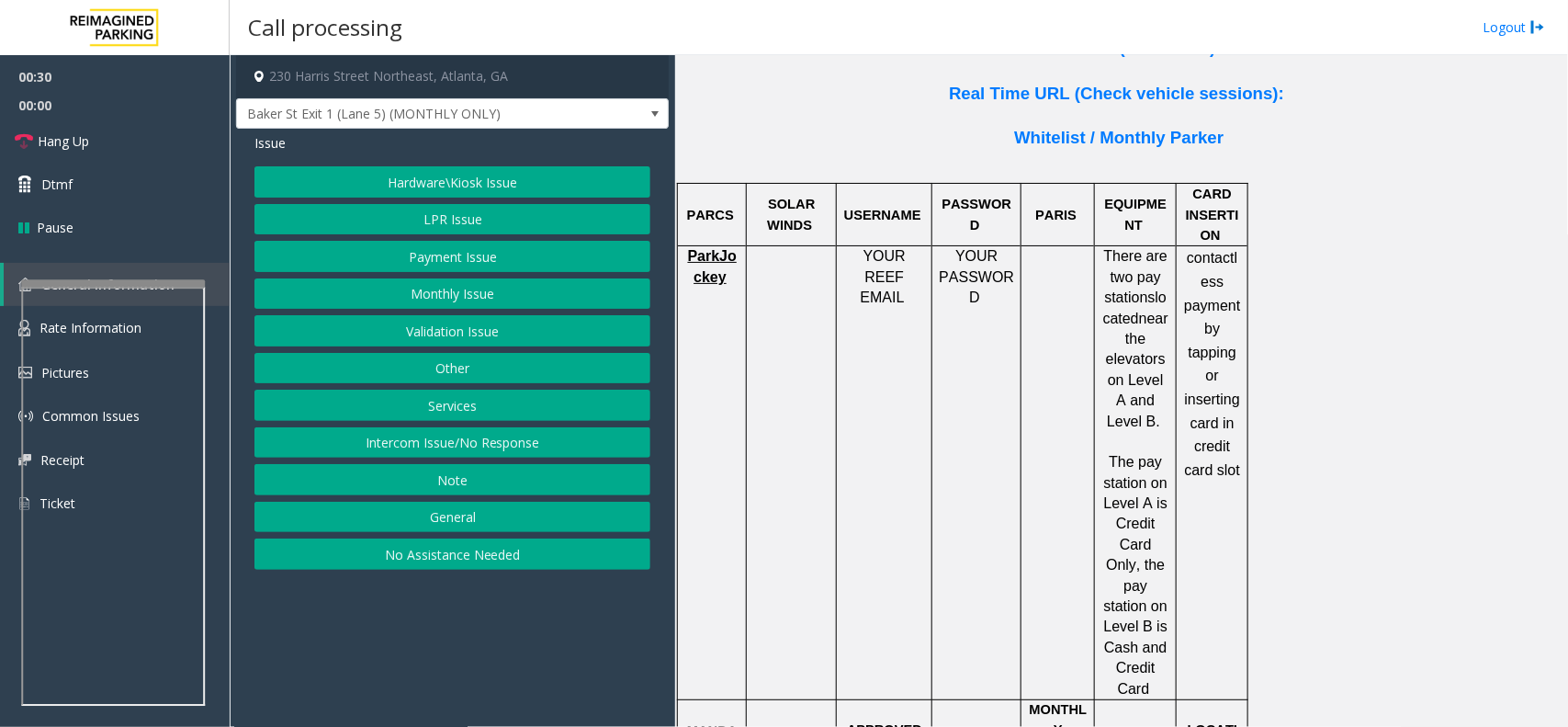 click on "LPR Issue" 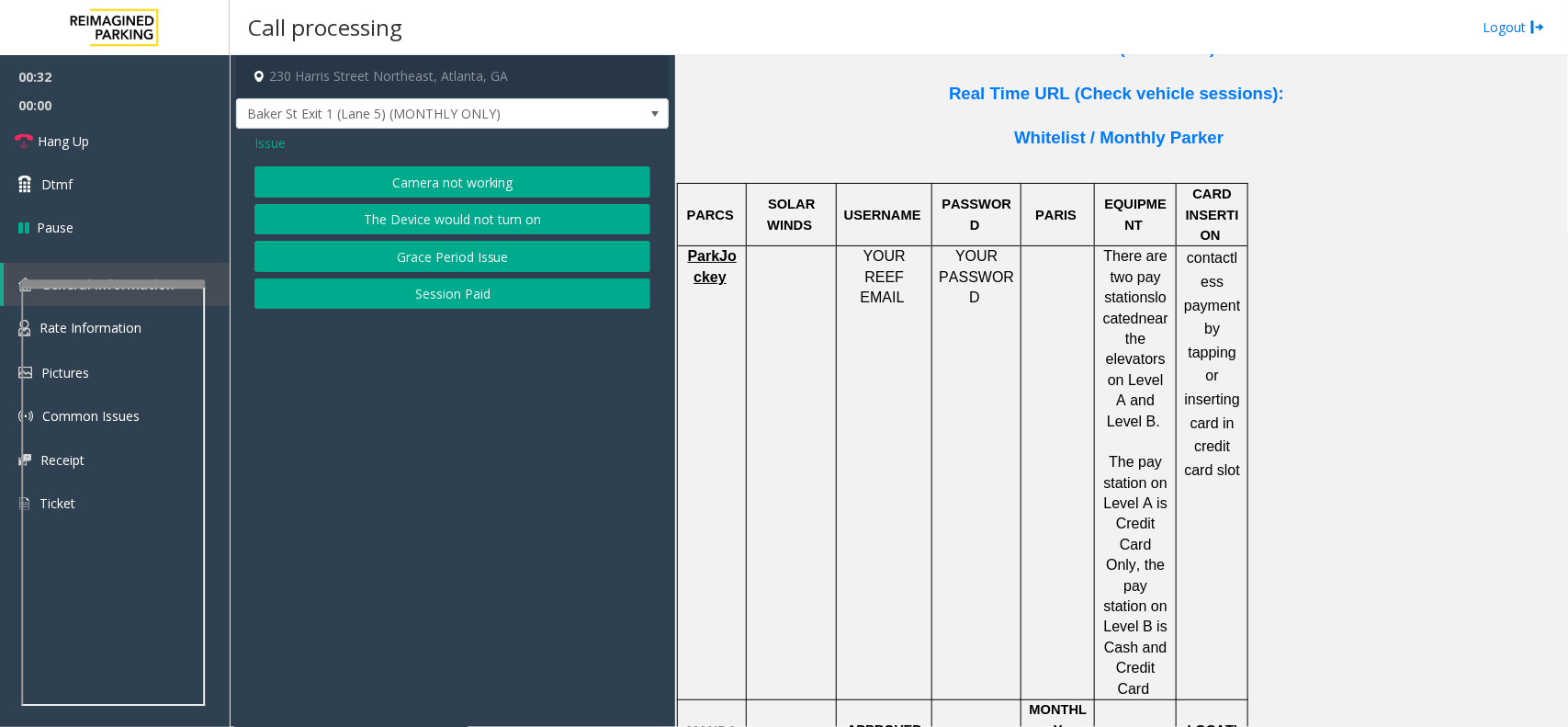 click on "Camera not working" 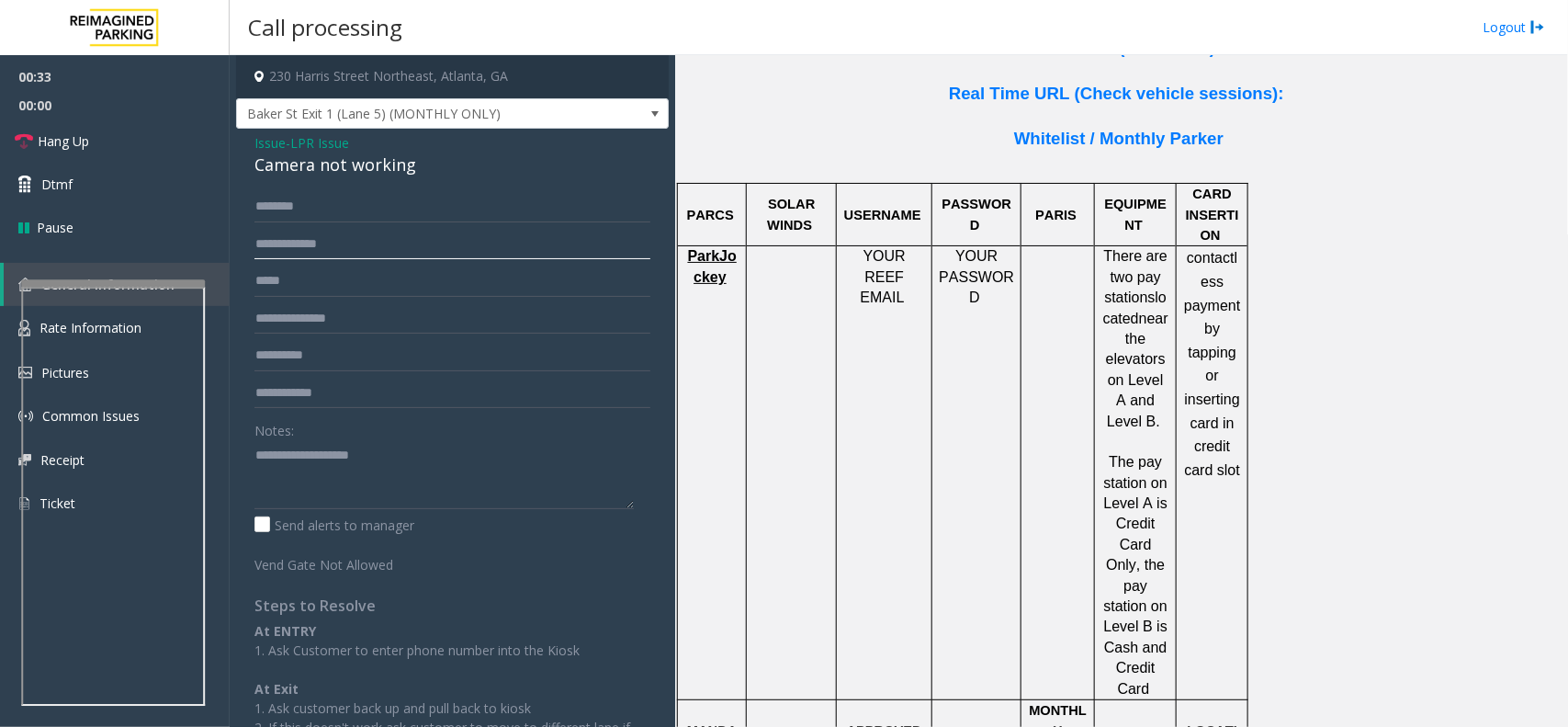 click 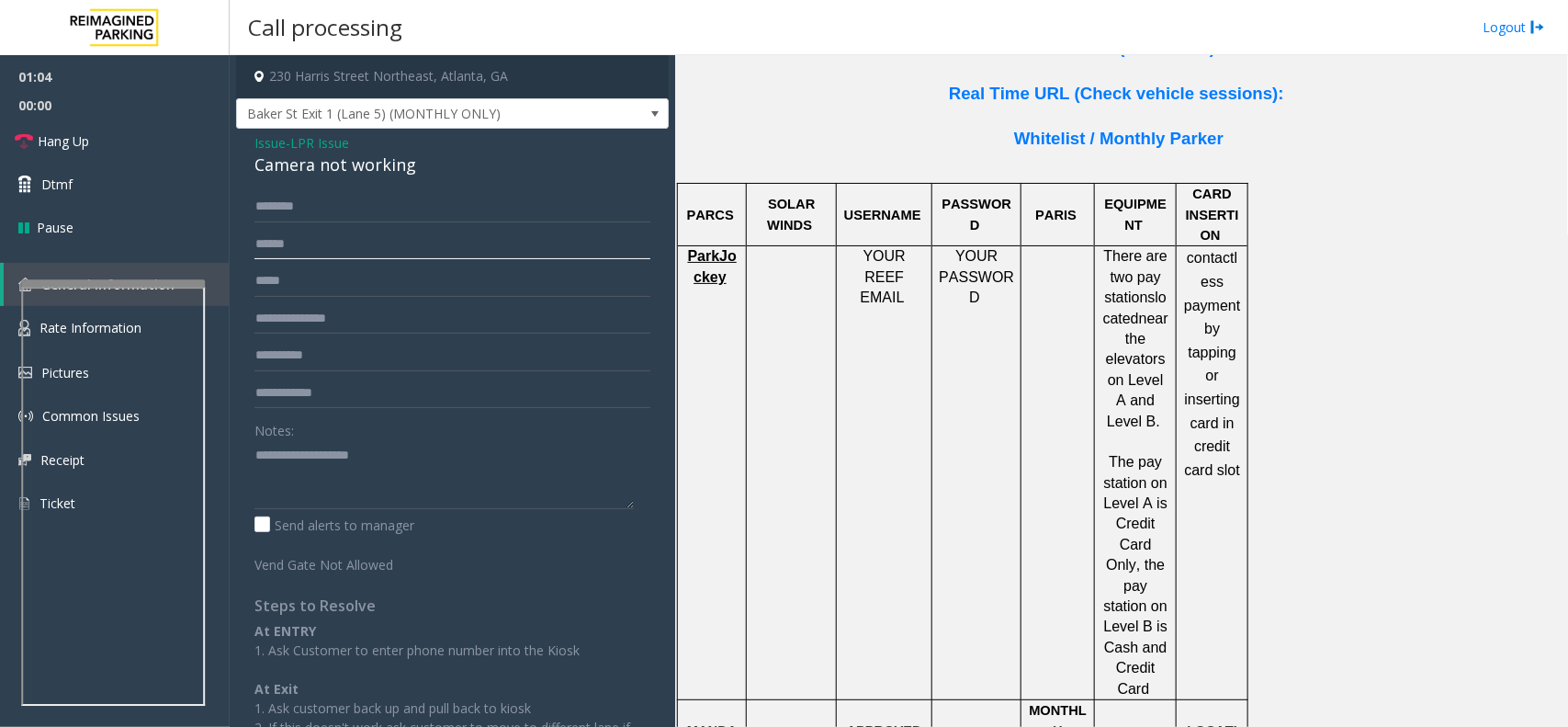 click on "******" 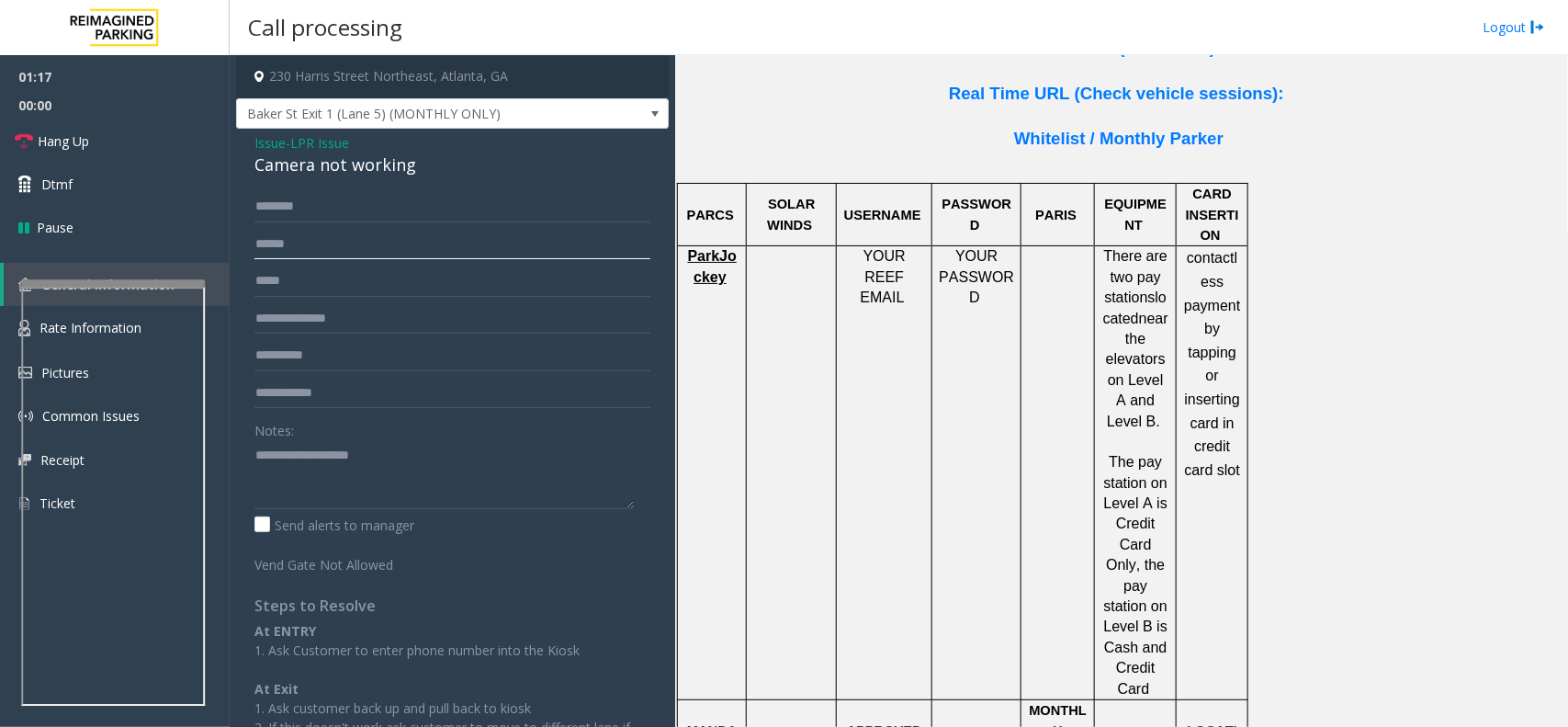 click on "******" 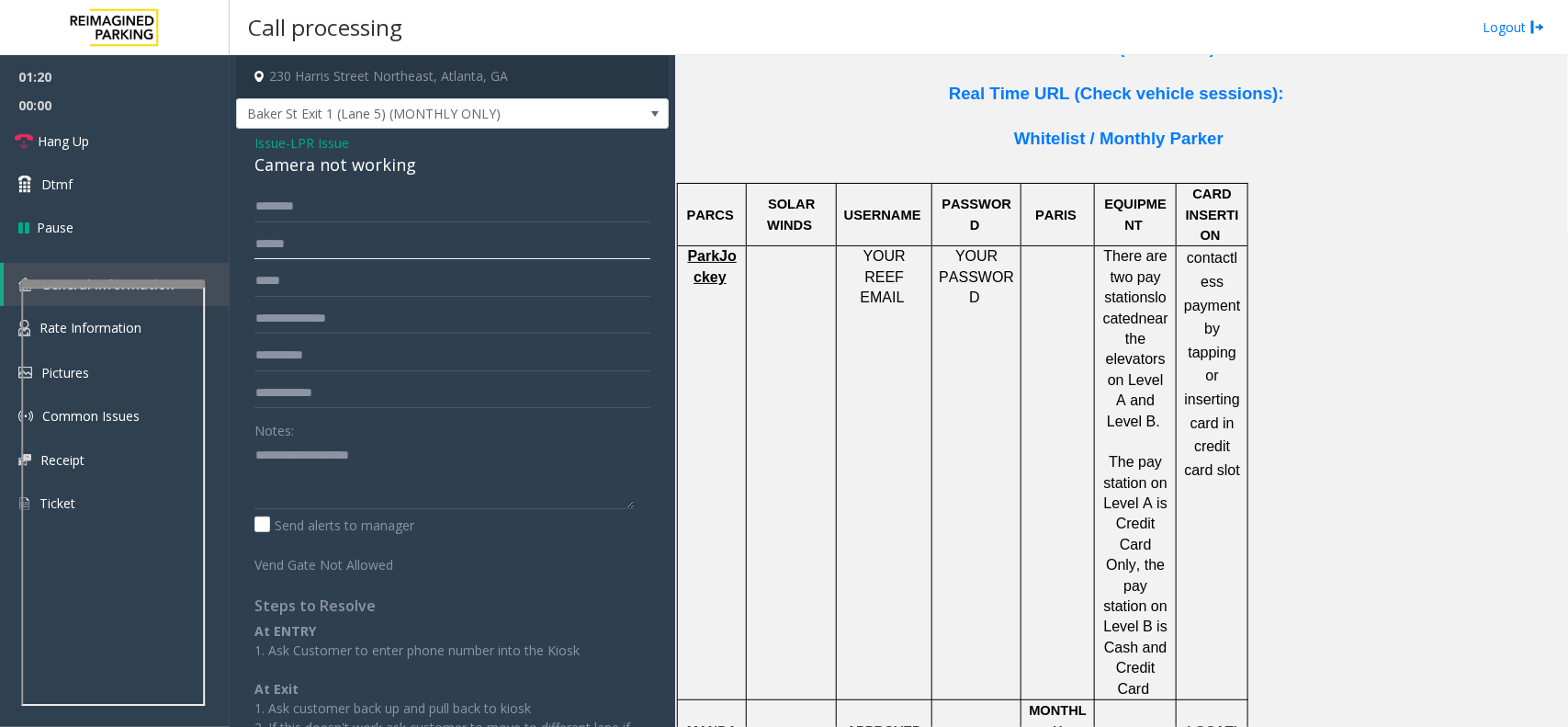 click on "******" 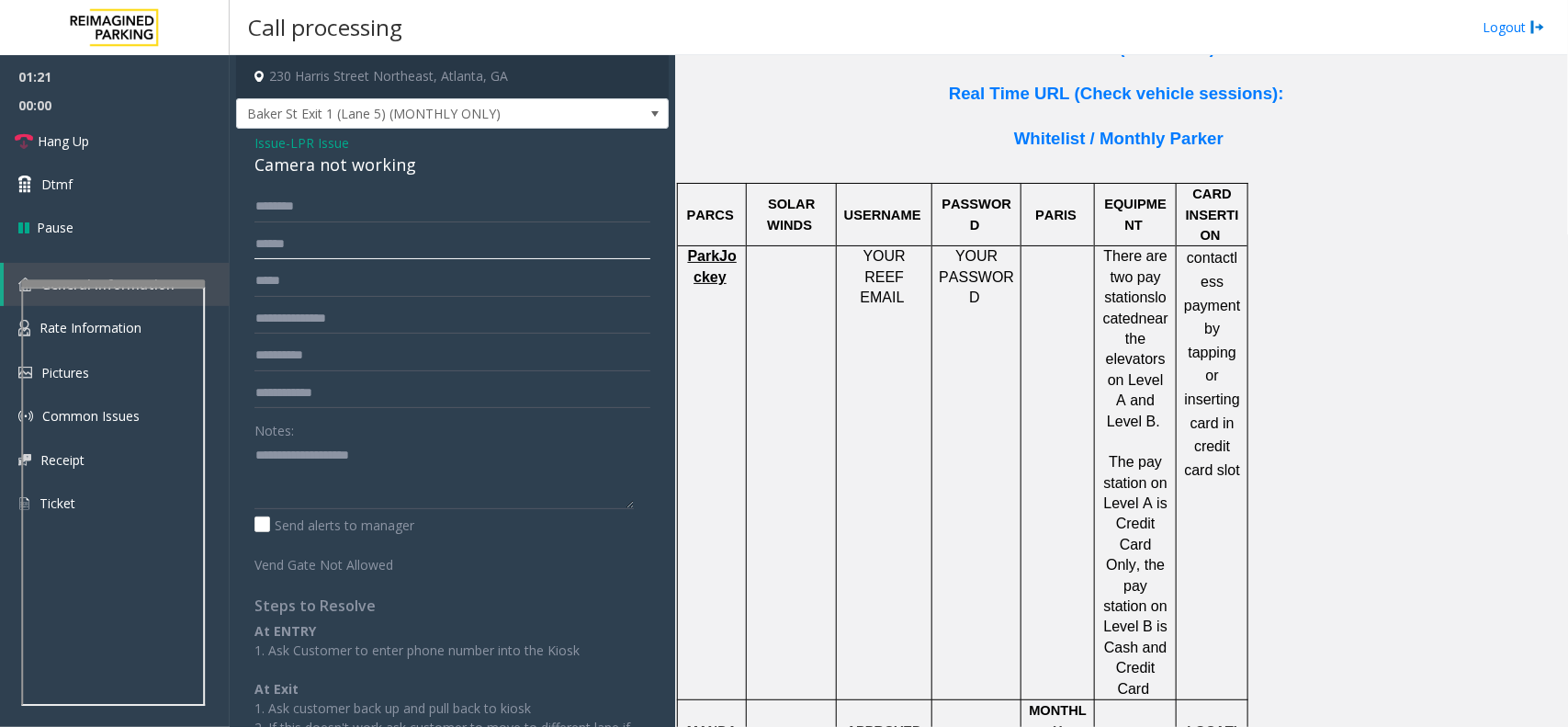 type on "******" 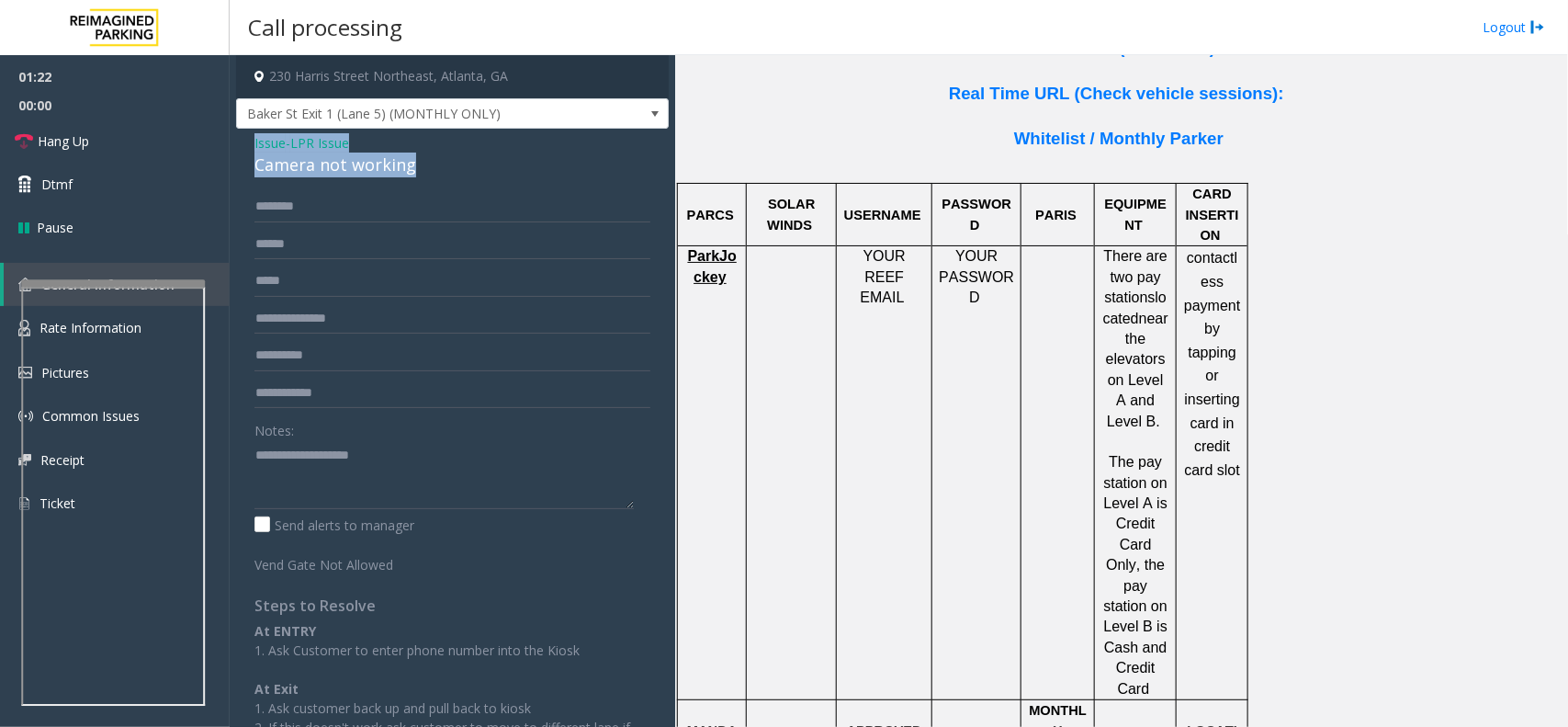 drag, startPoint x: 429, startPoint y: 171, endPoint x: 254, endPoint y: 148, distance: 176.50496 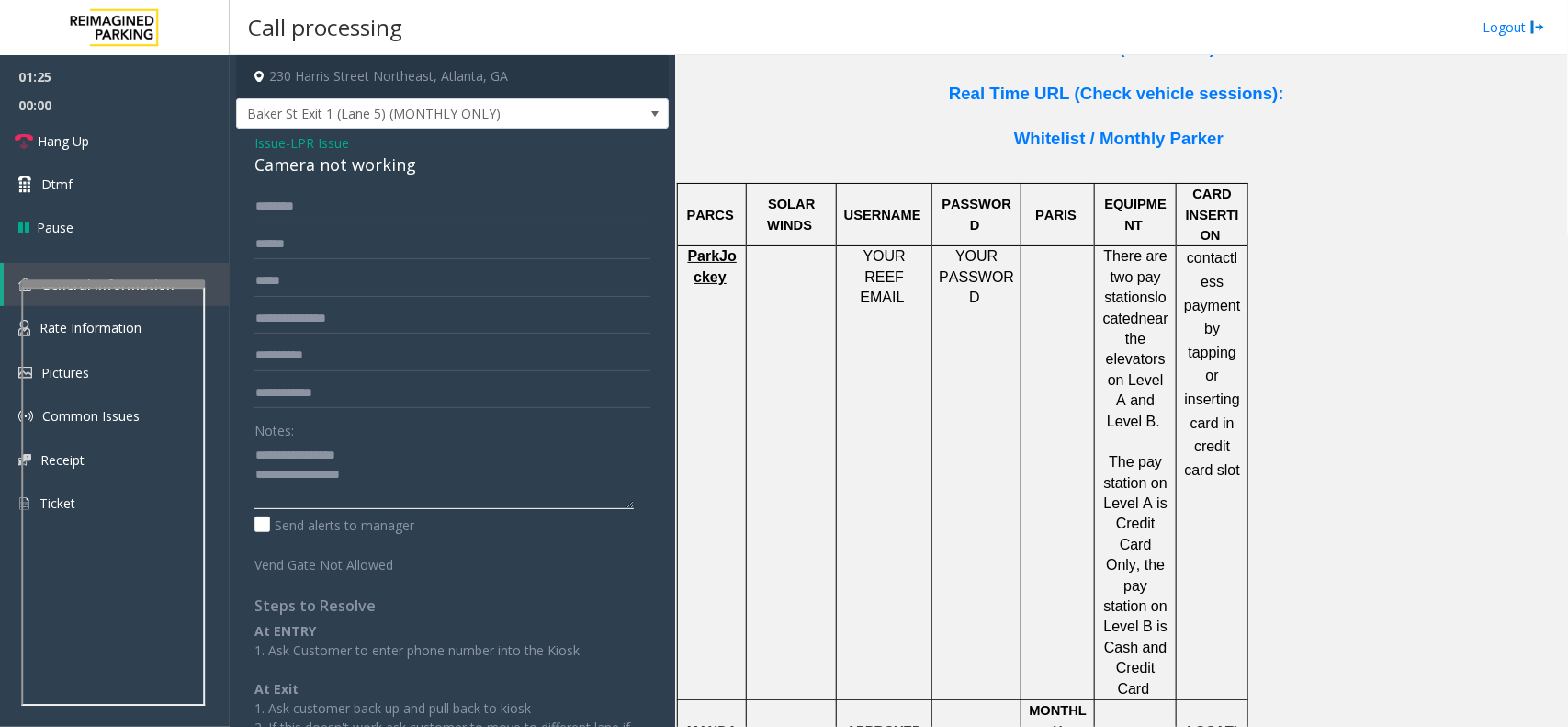 type on "**********" 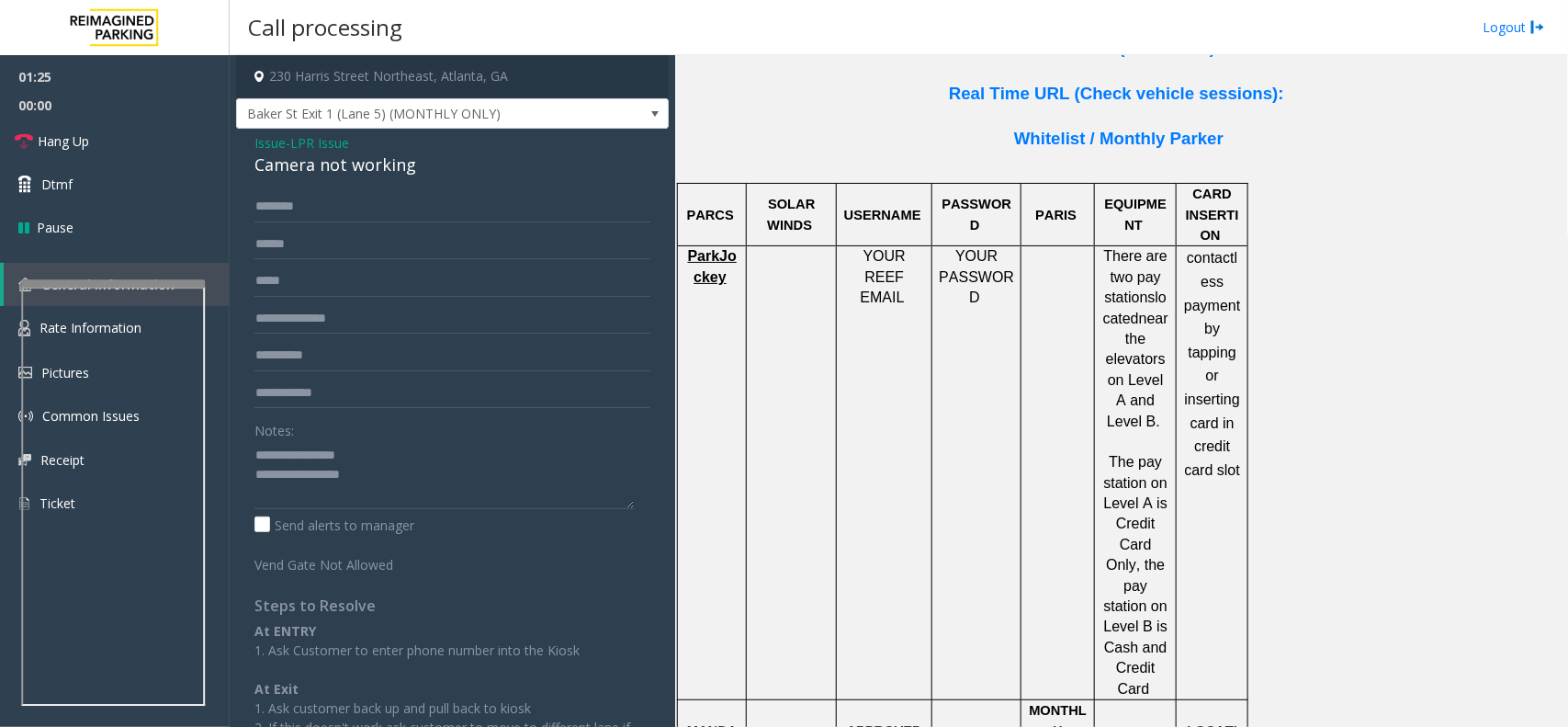 click on "LPR Issue" 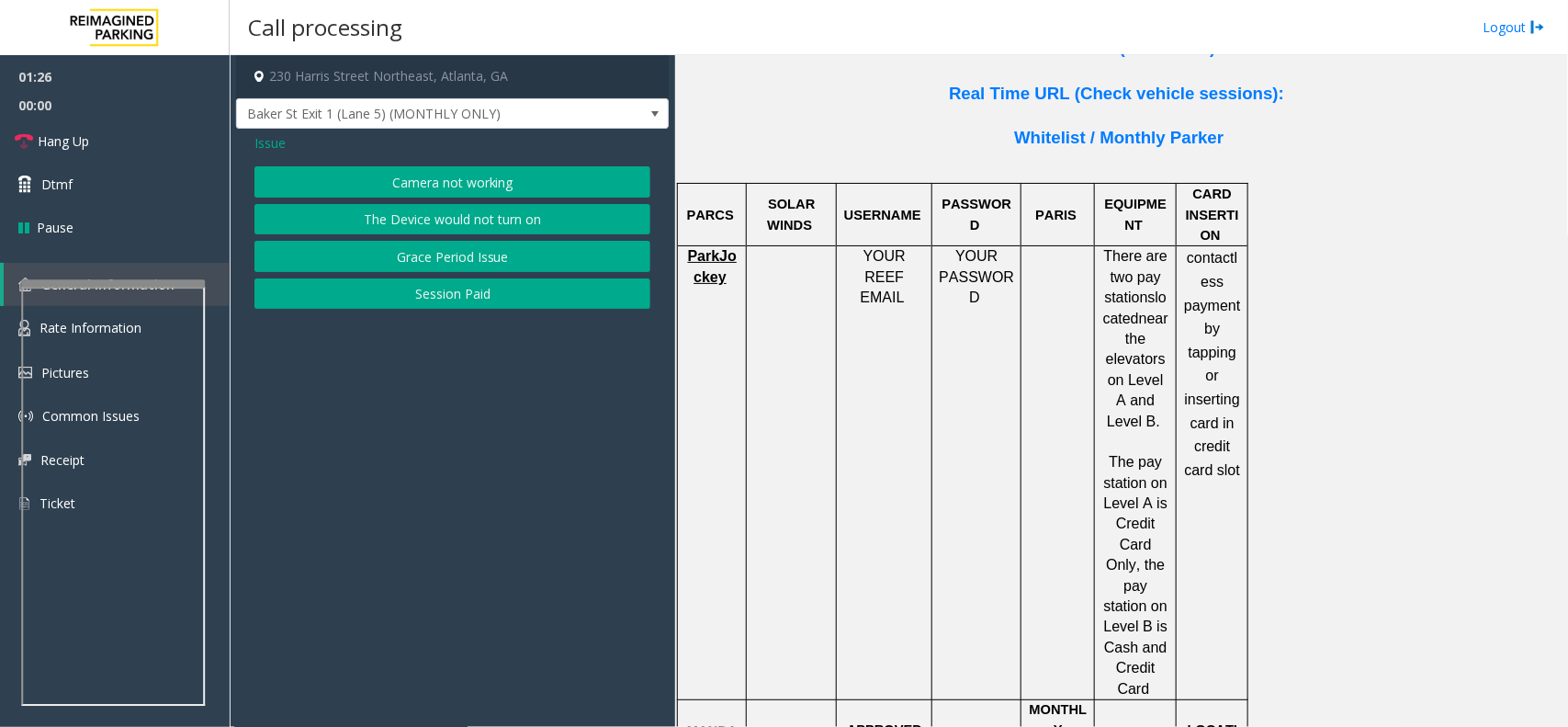 click on "Issue" 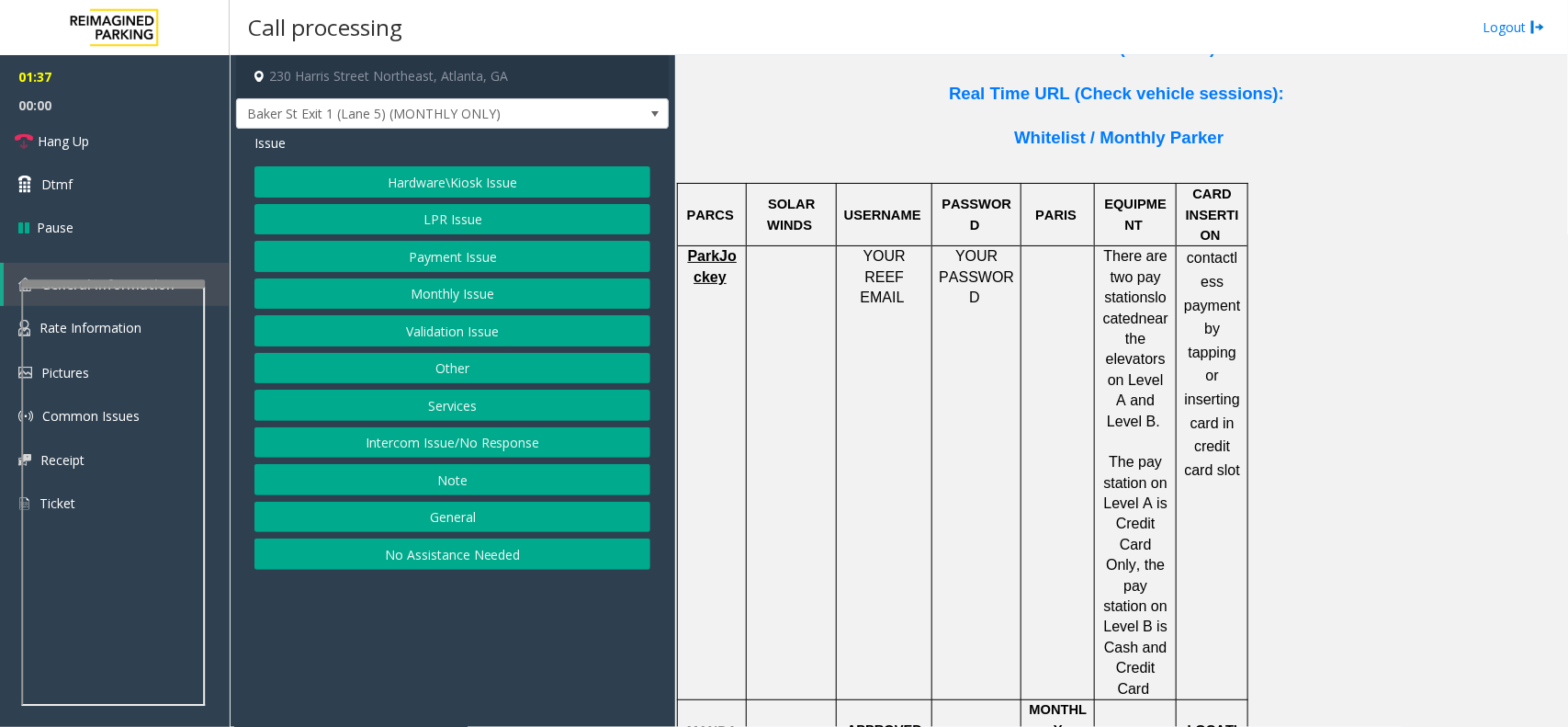 click on "LPR Issue" 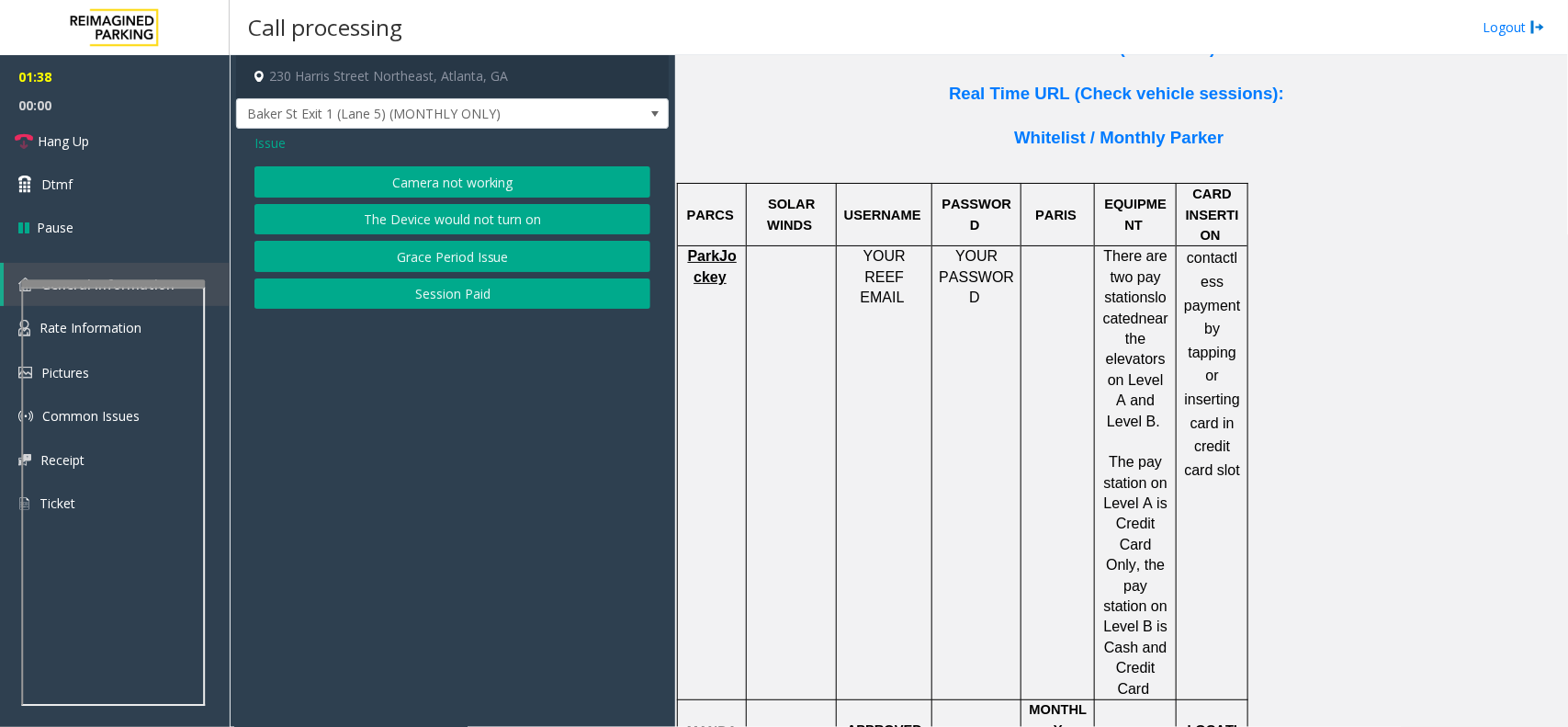 click on "Camera not working" 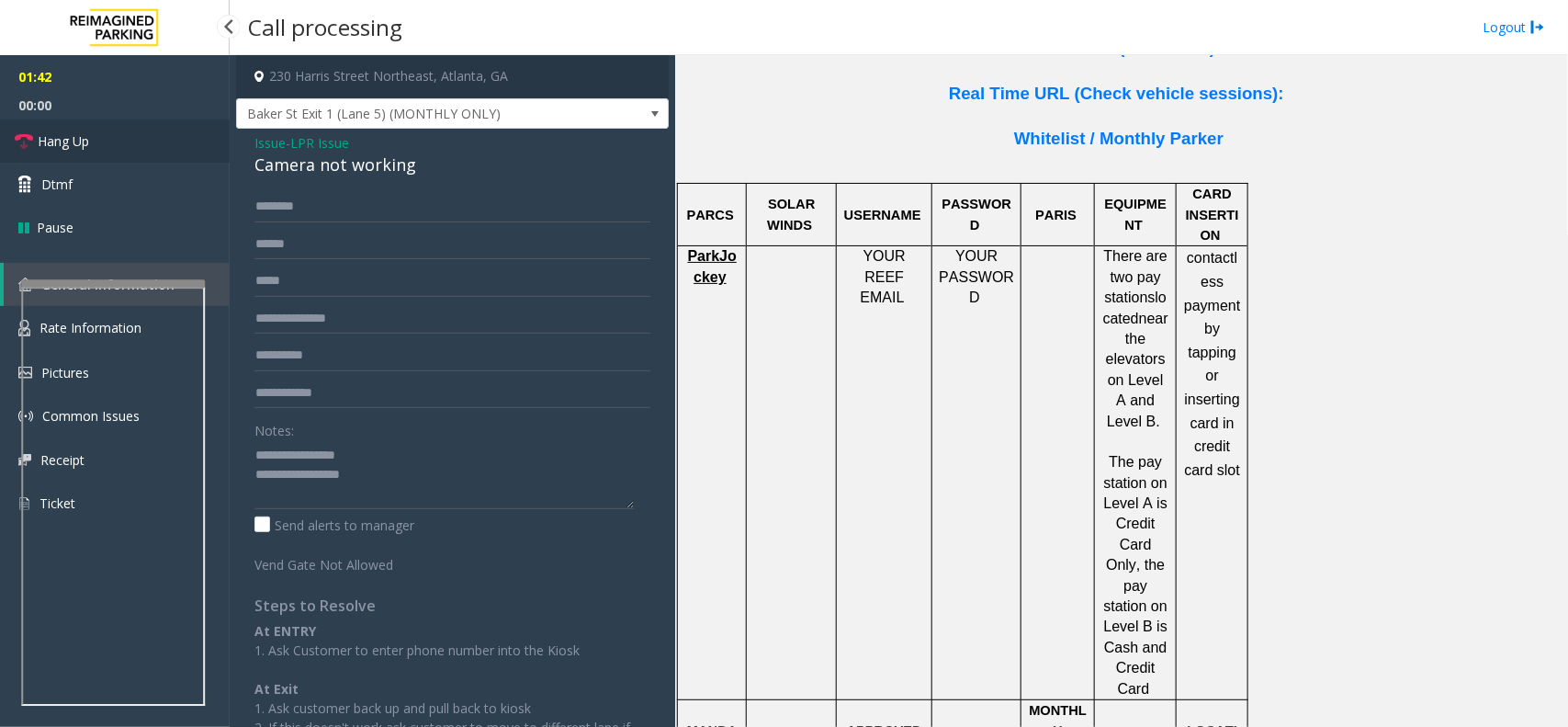 click on "Hang Up" at bounding box center (63, 141) 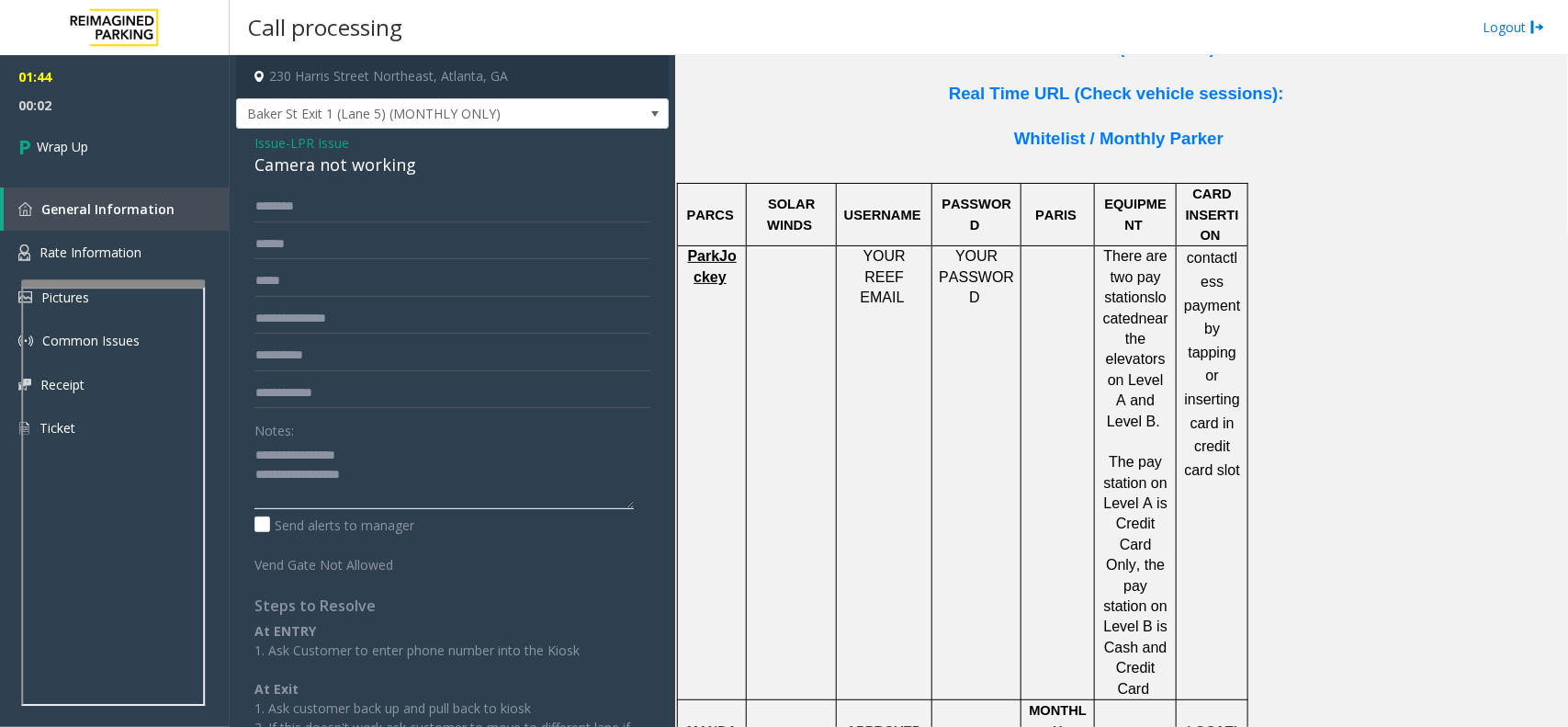 click 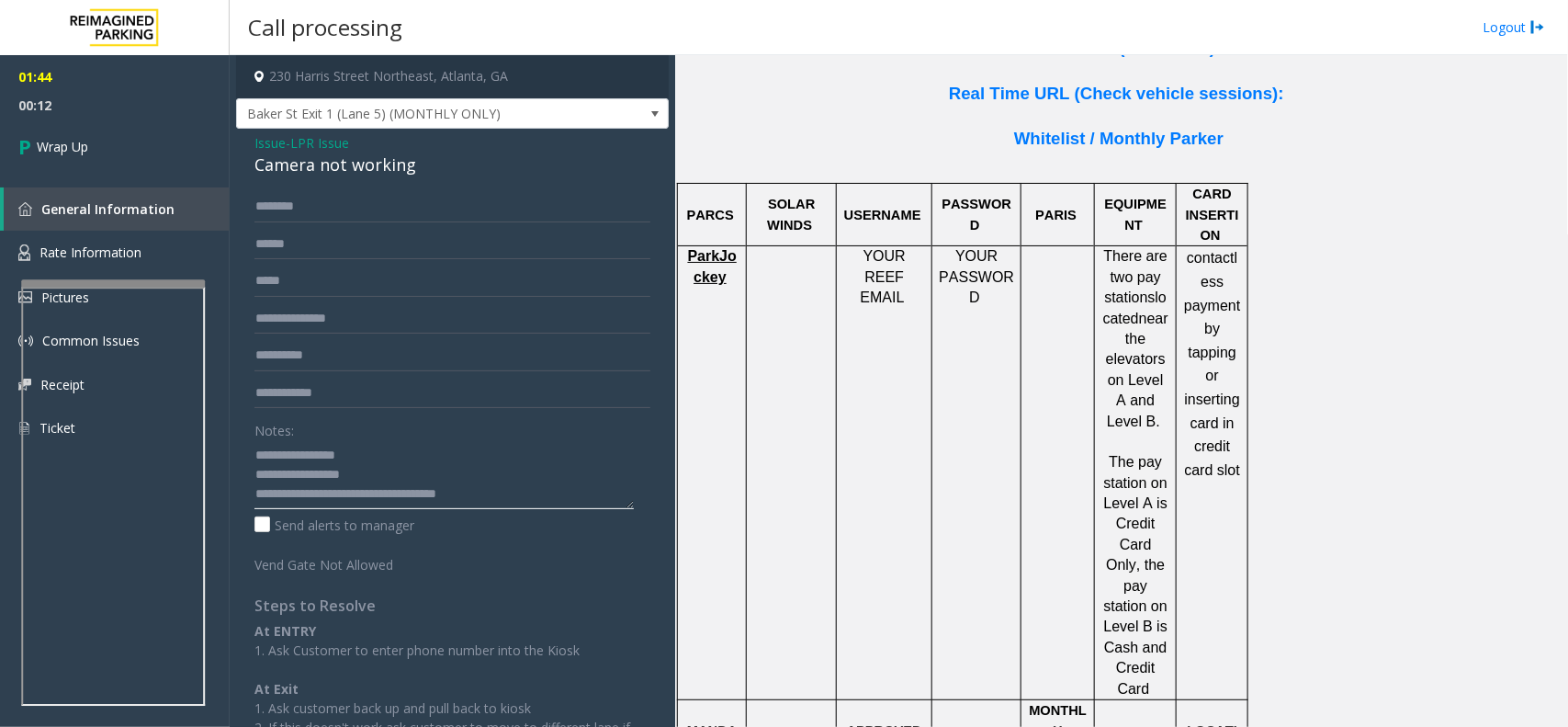 click 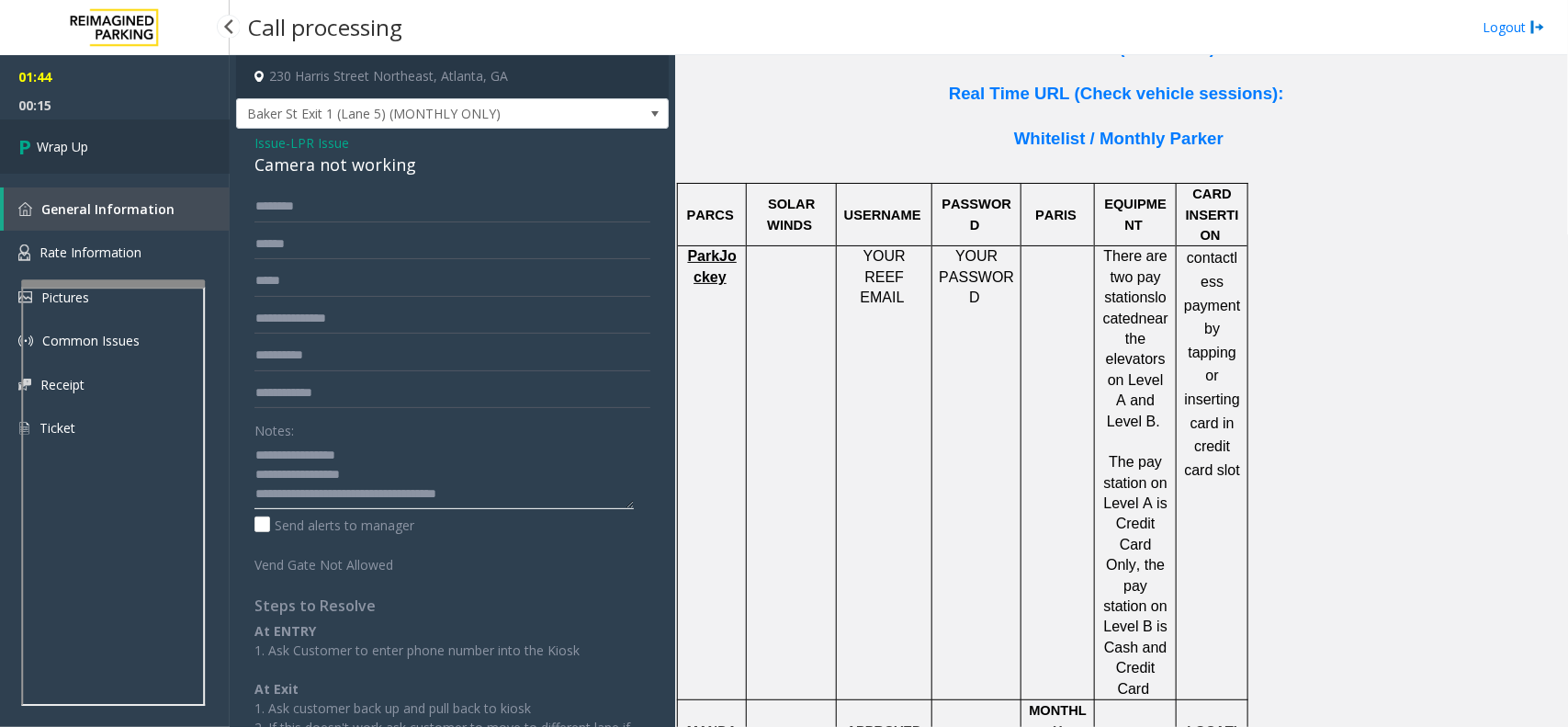 type on "**********" 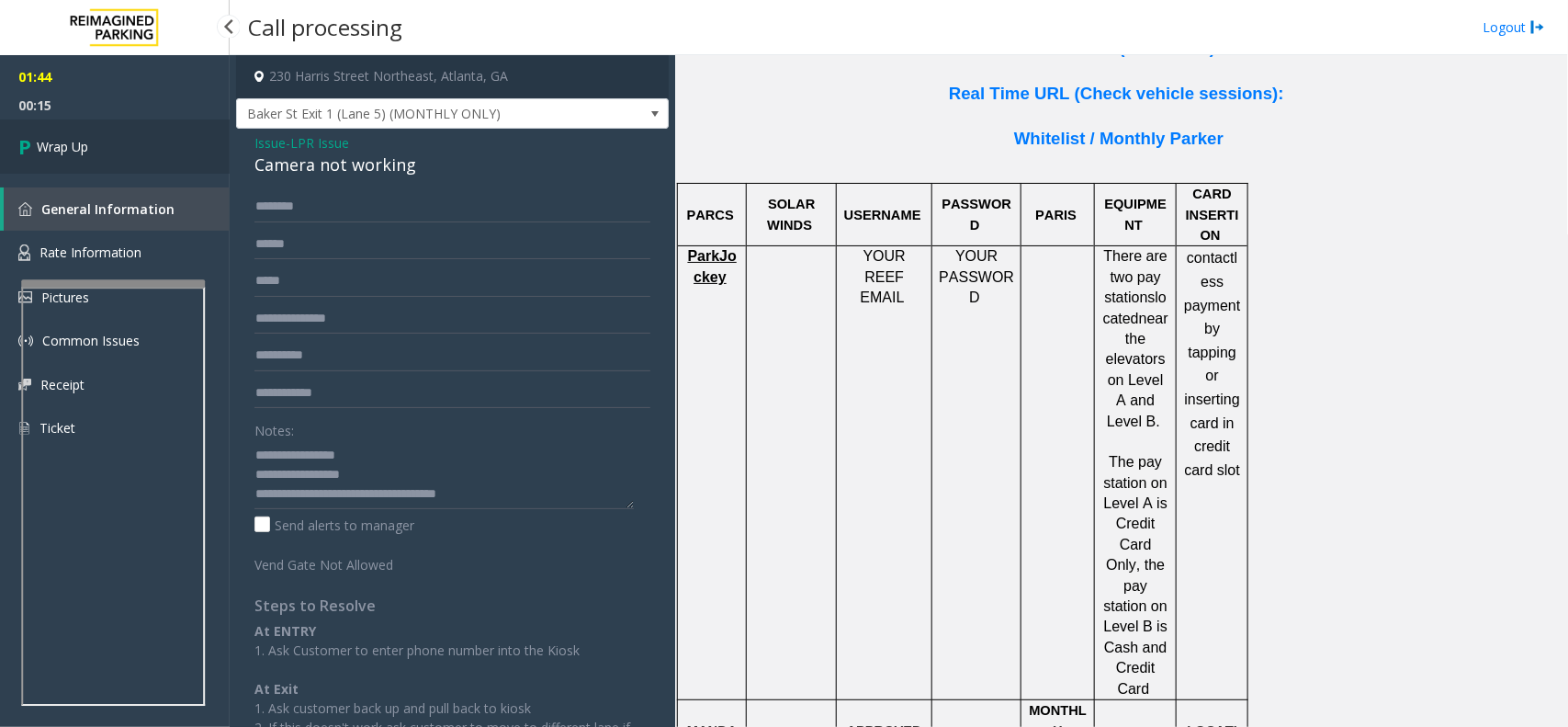 click on "Wrap Up" at bounding box center [115, 146] 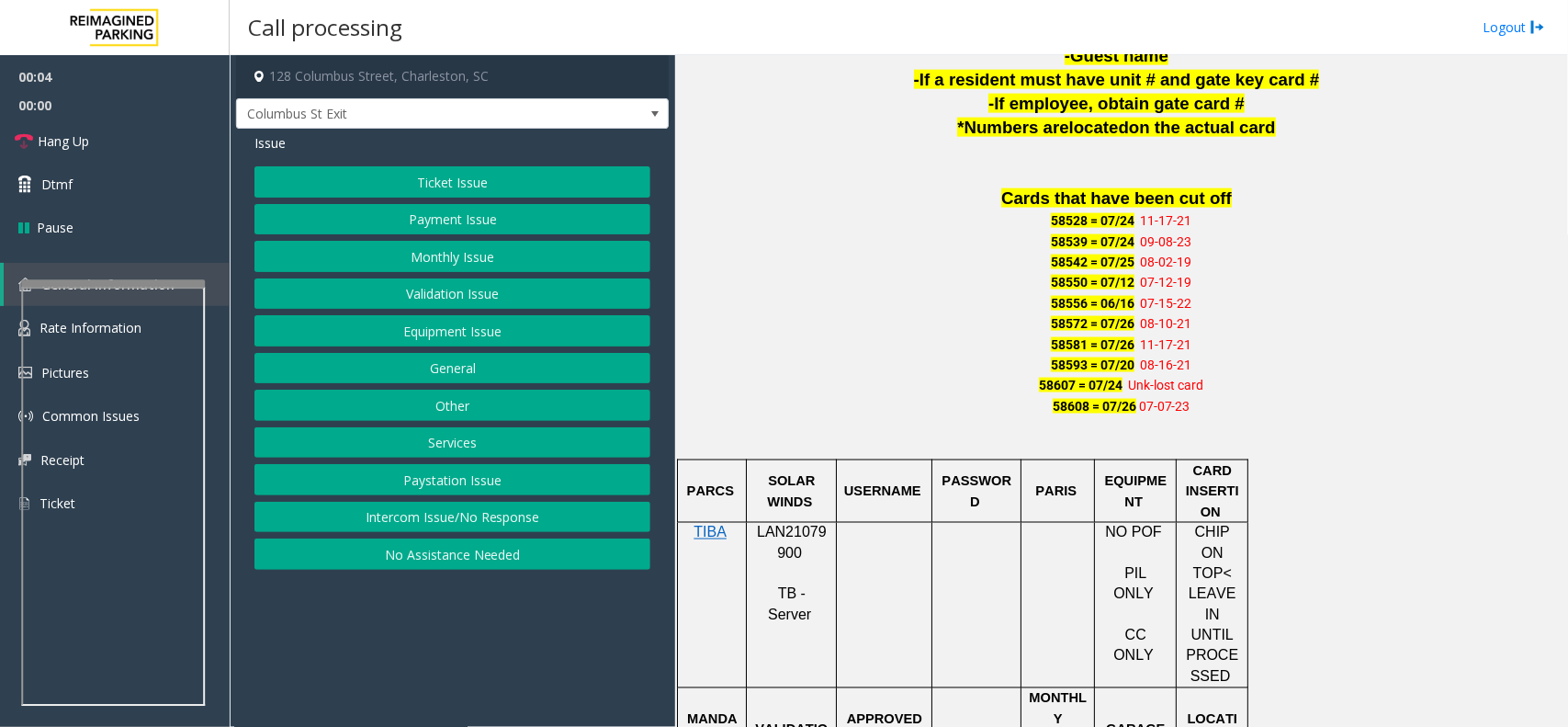 scroll, scrollTop: 1149, scrollLeft: 0, axis: vertical 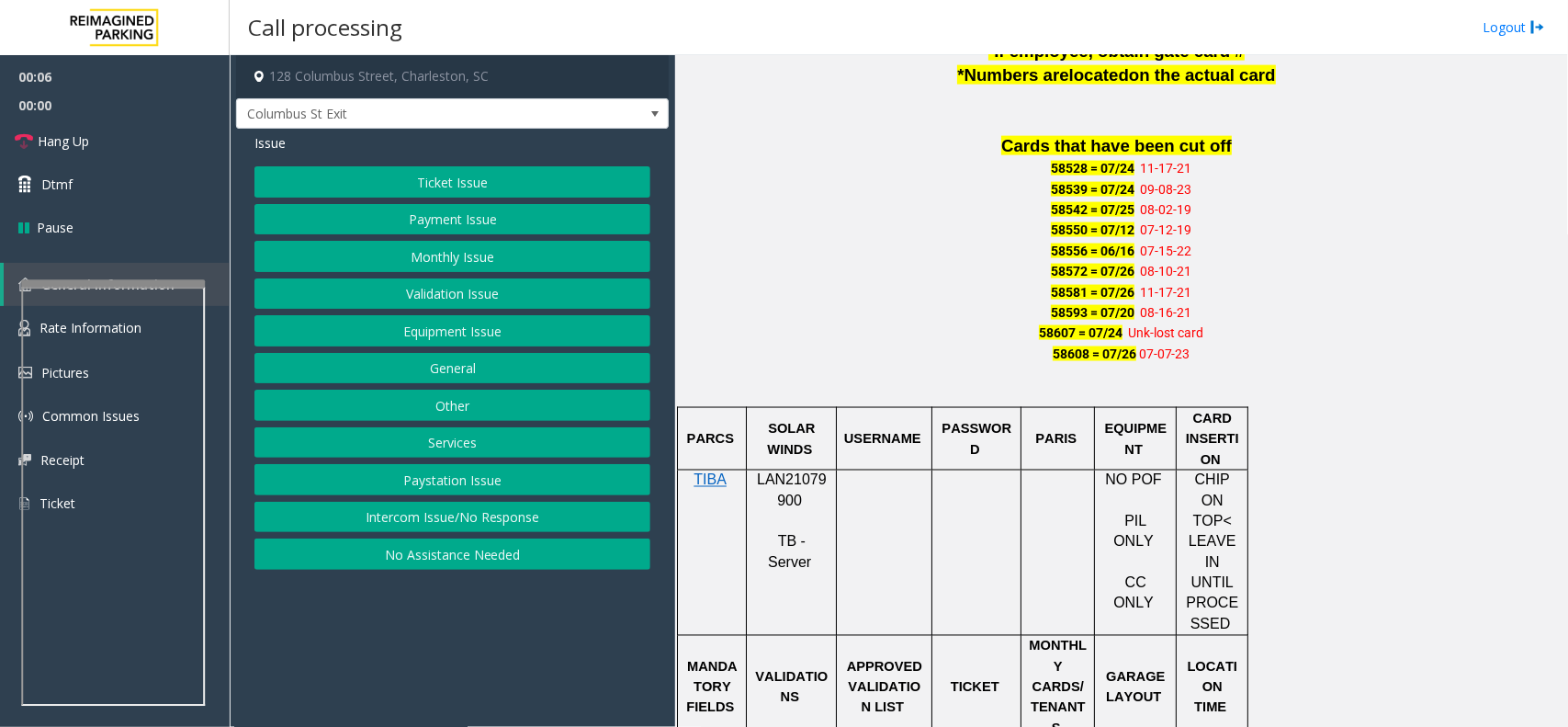 click on "Payment Issue" 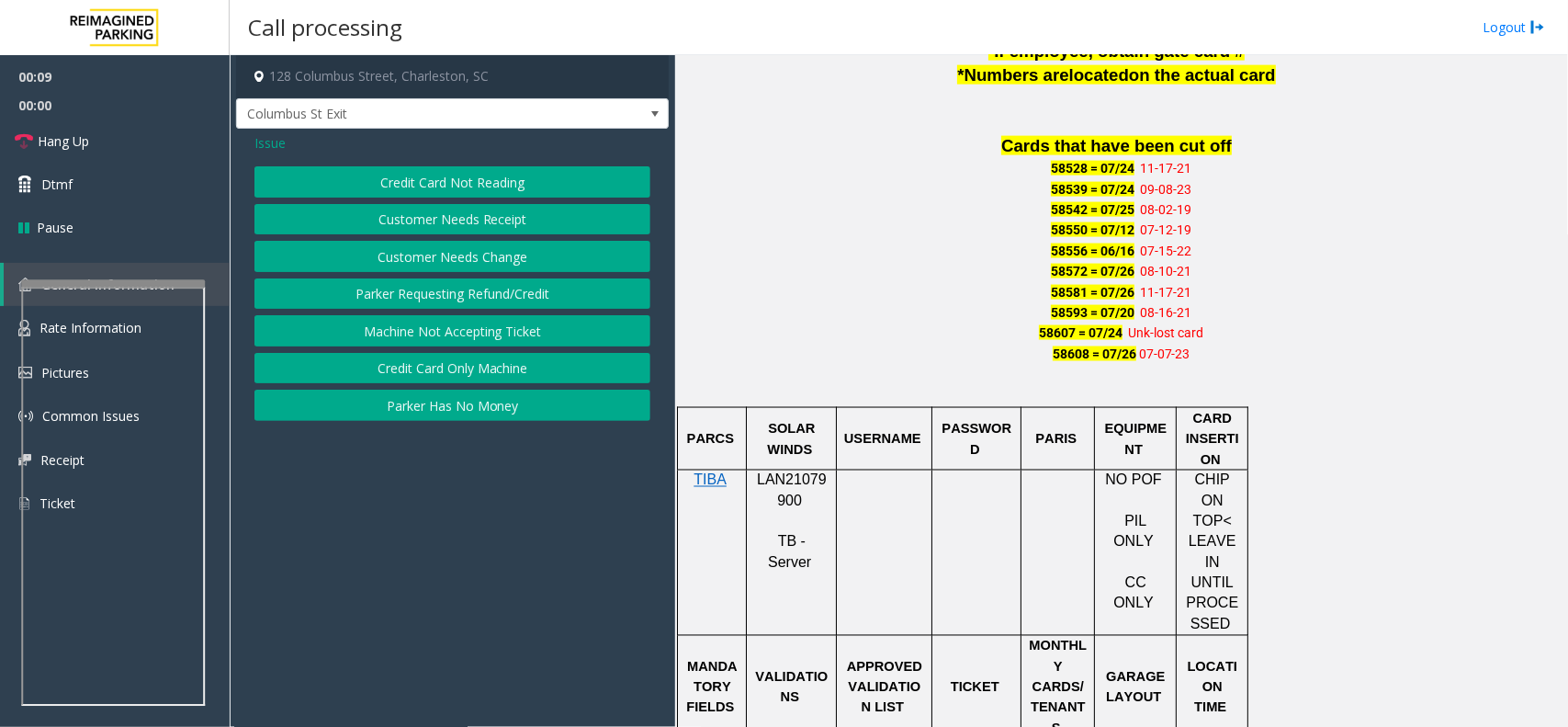 click on "Credit Card Not Reading" 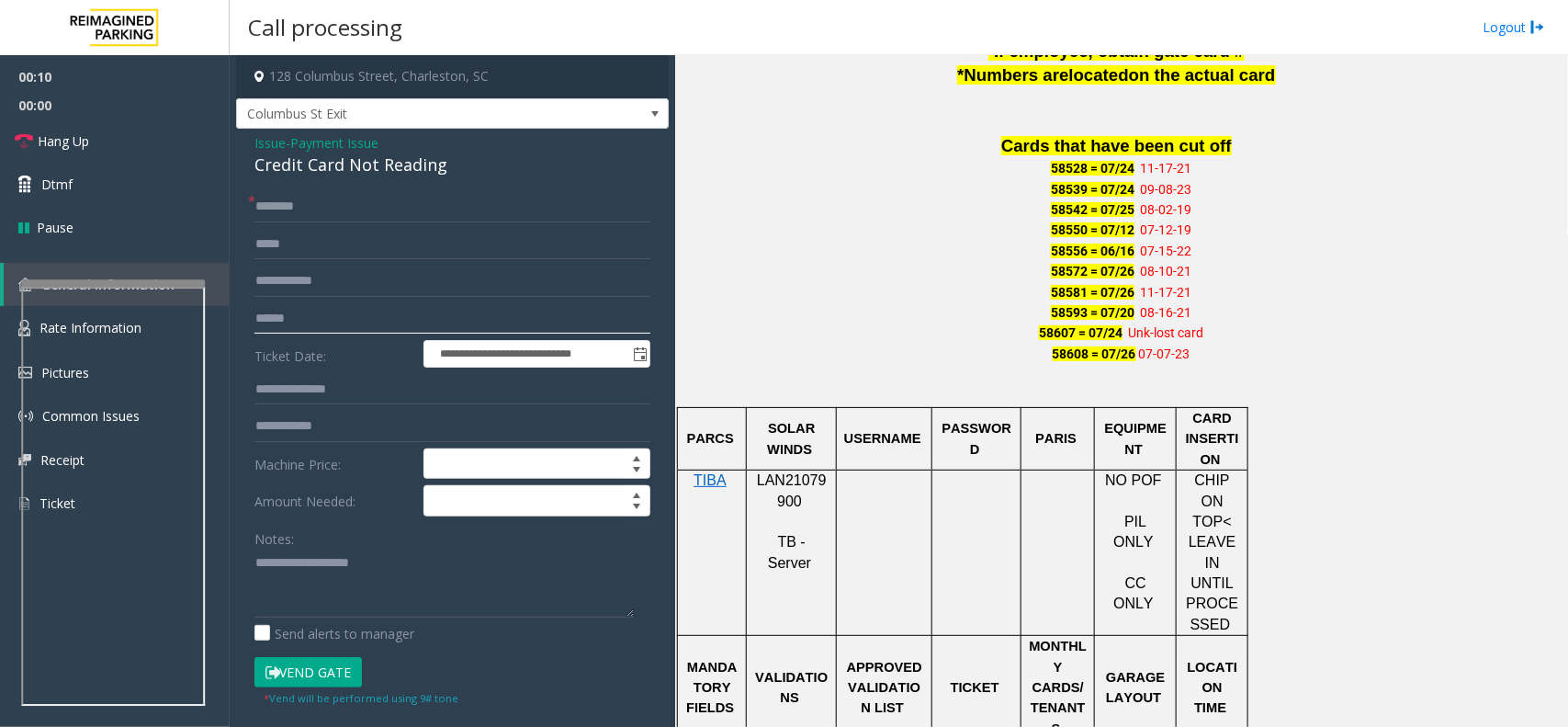 click 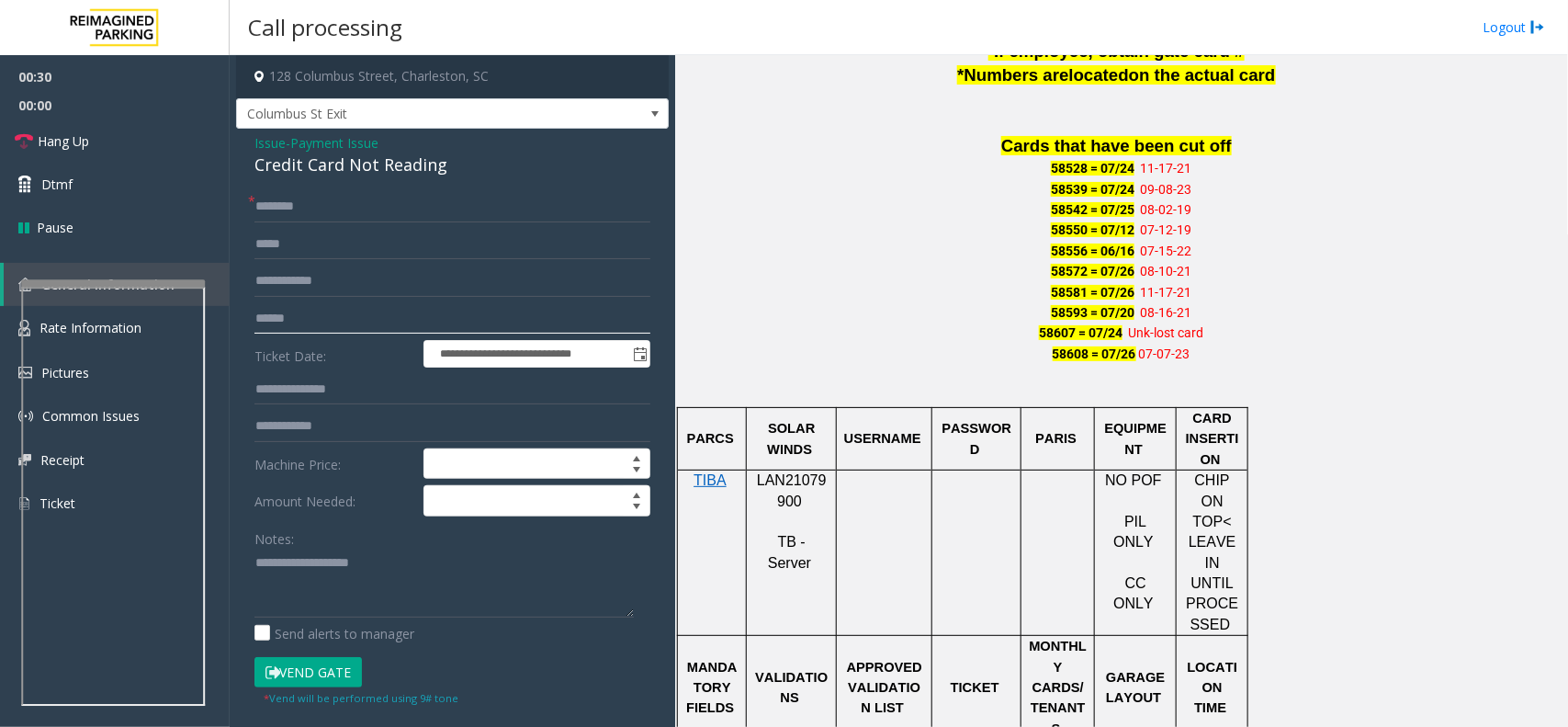click 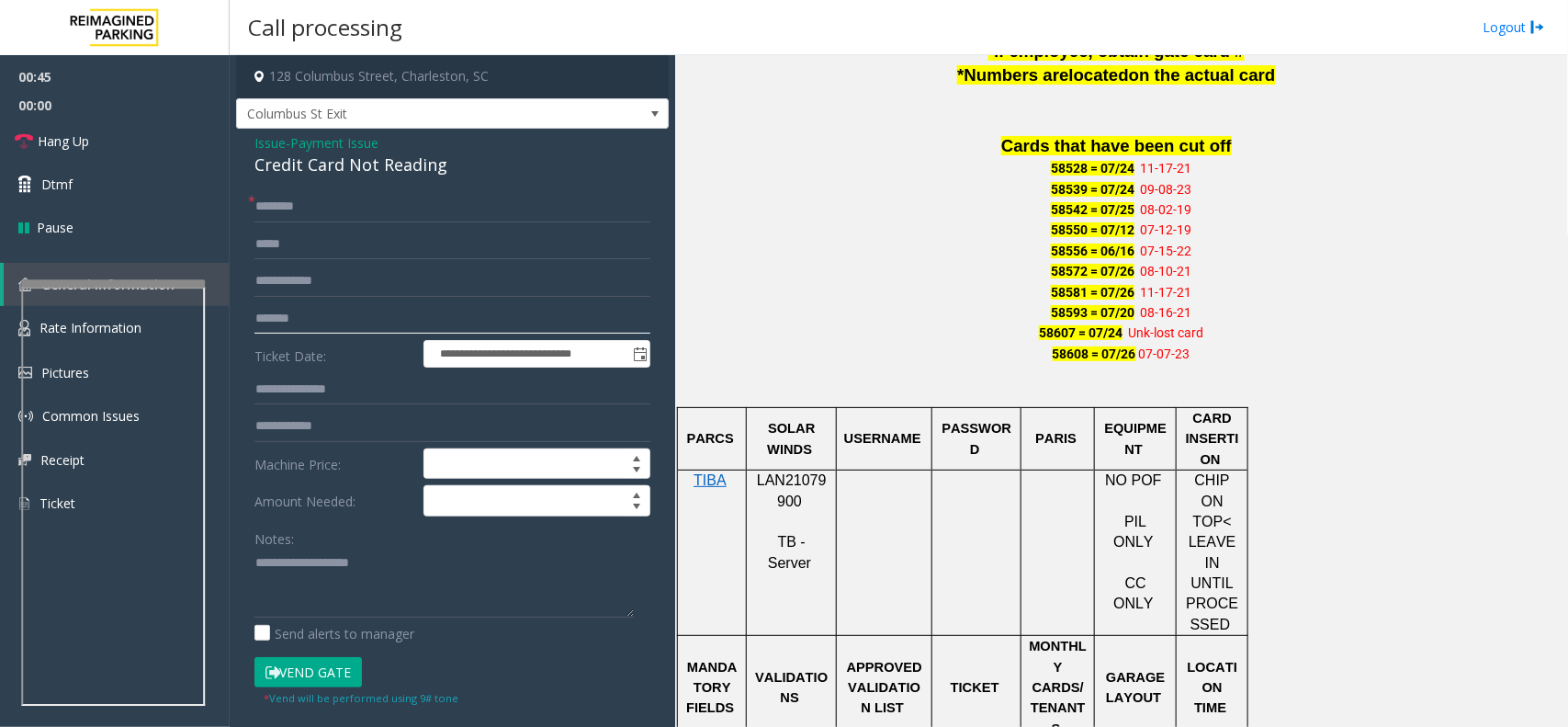 type on "*******" 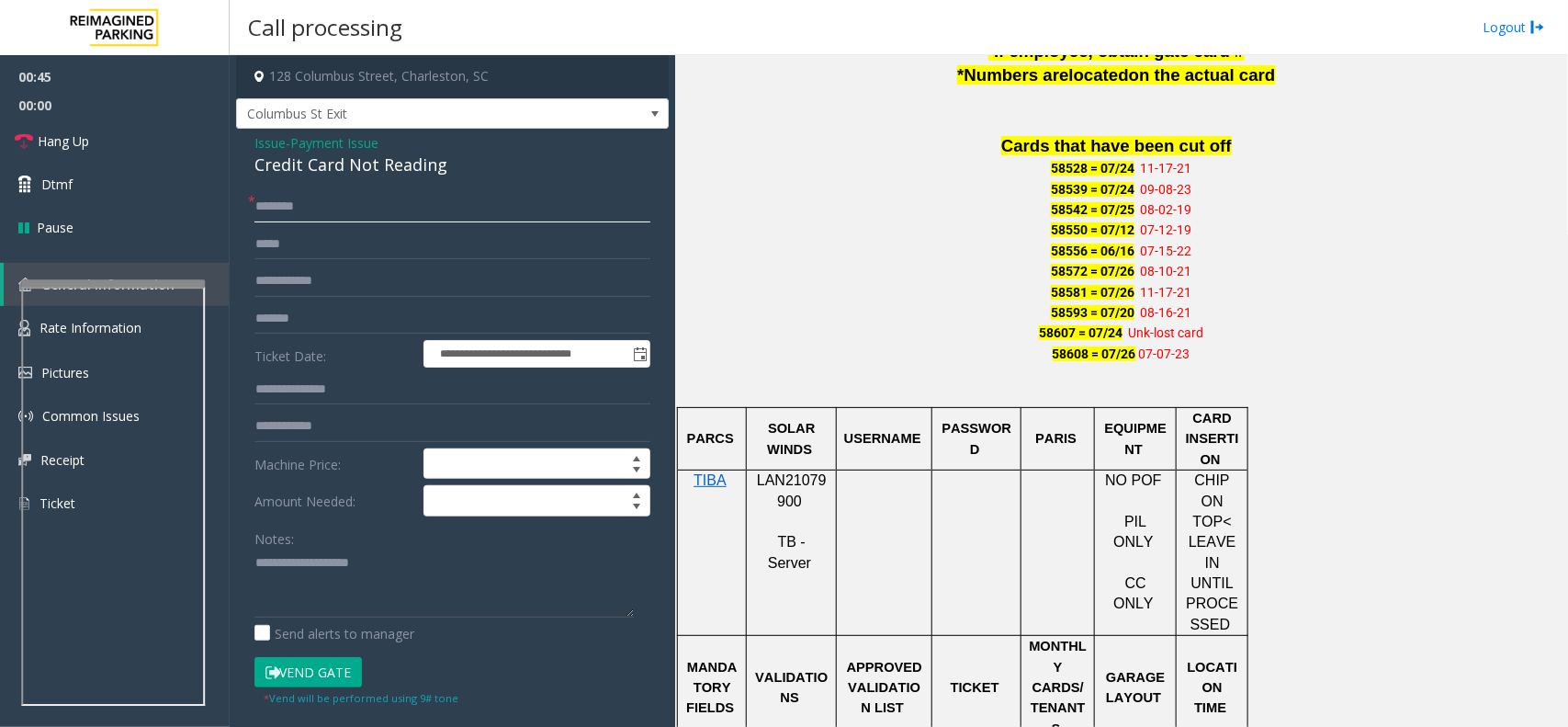 click 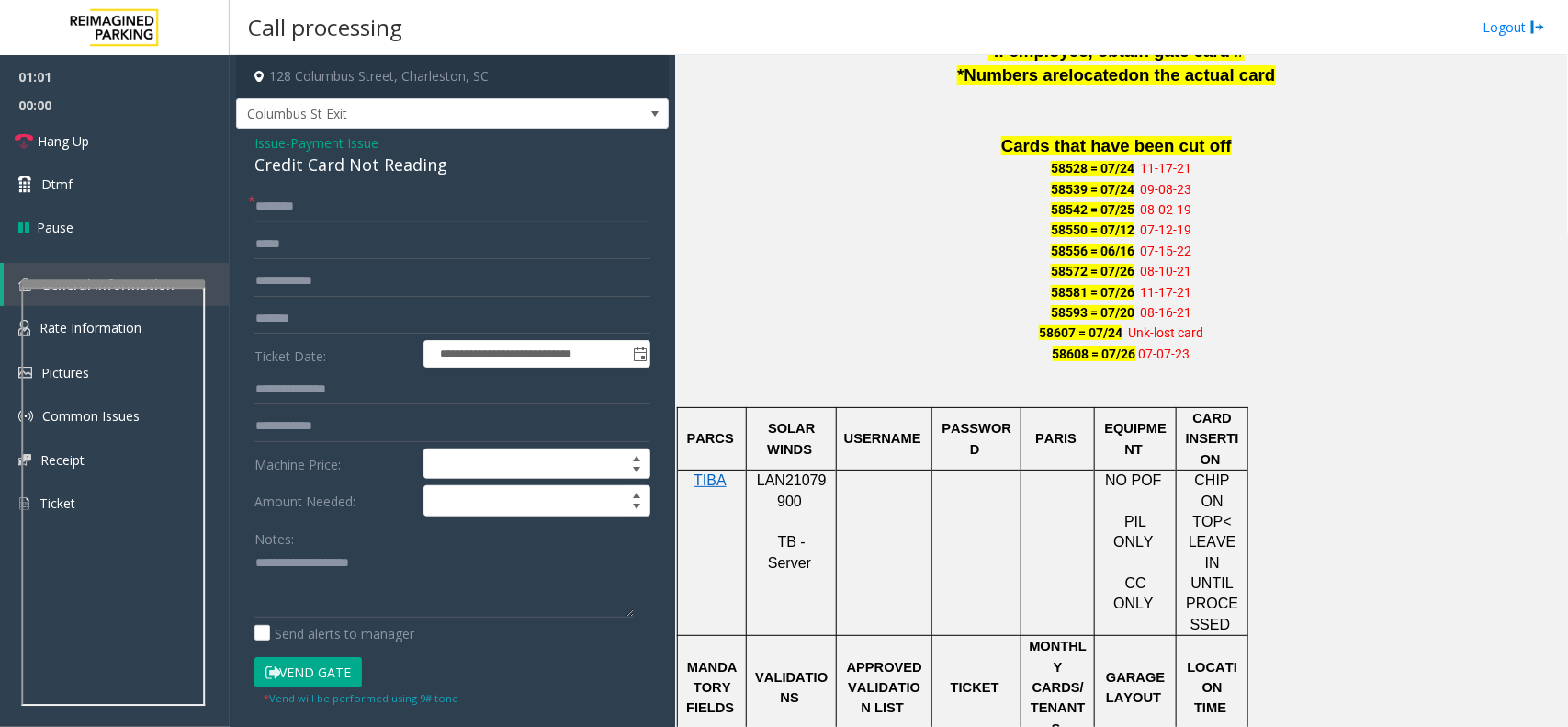 click on "*******" 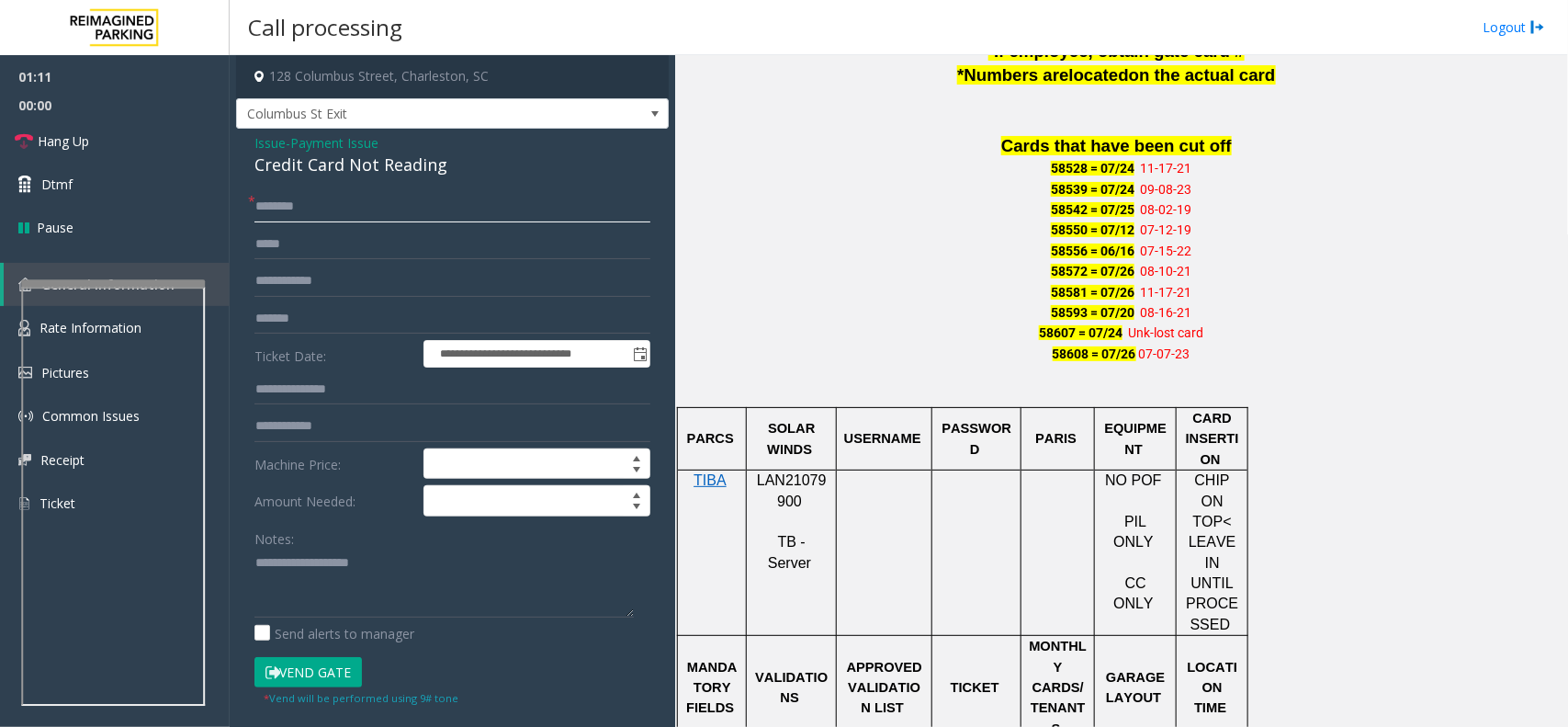 click on "*******" 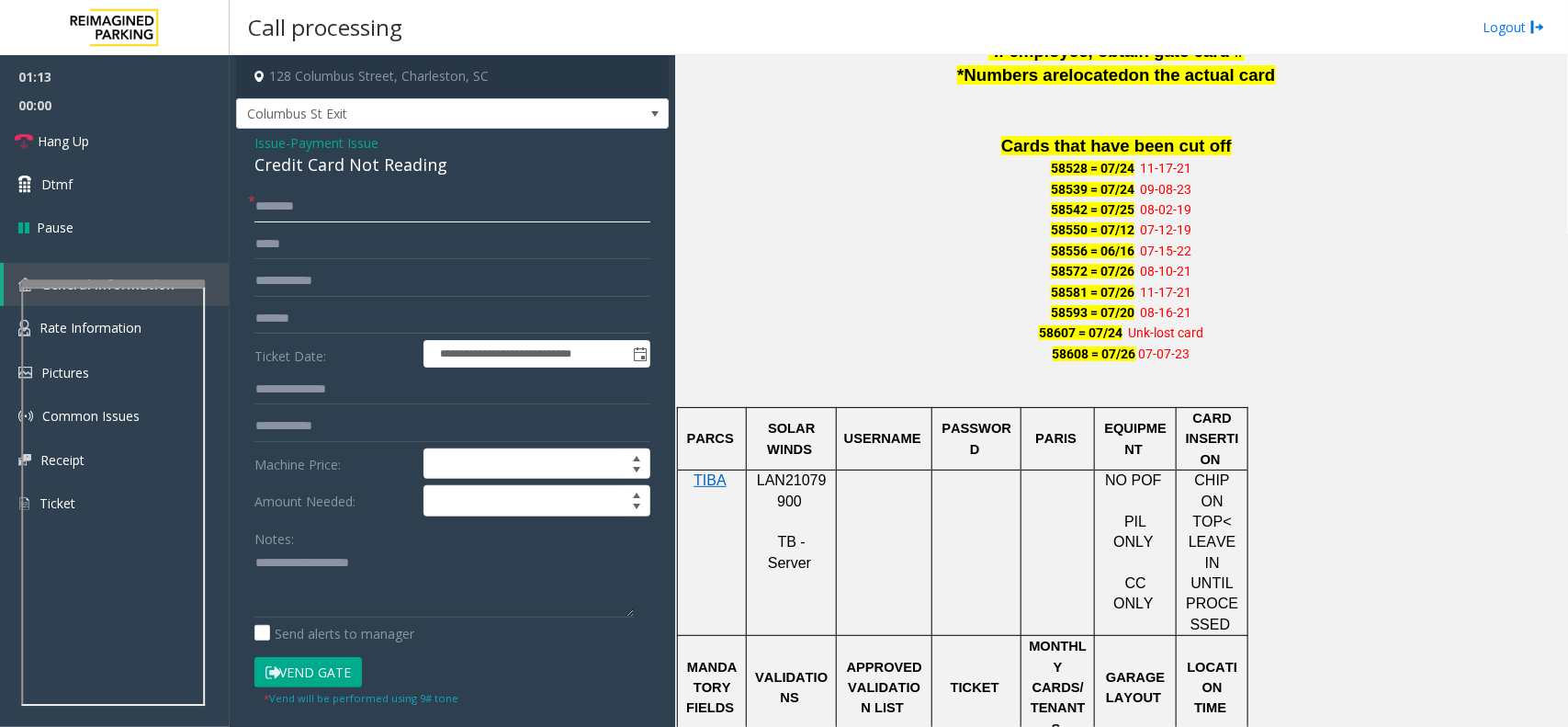 type on "*******" 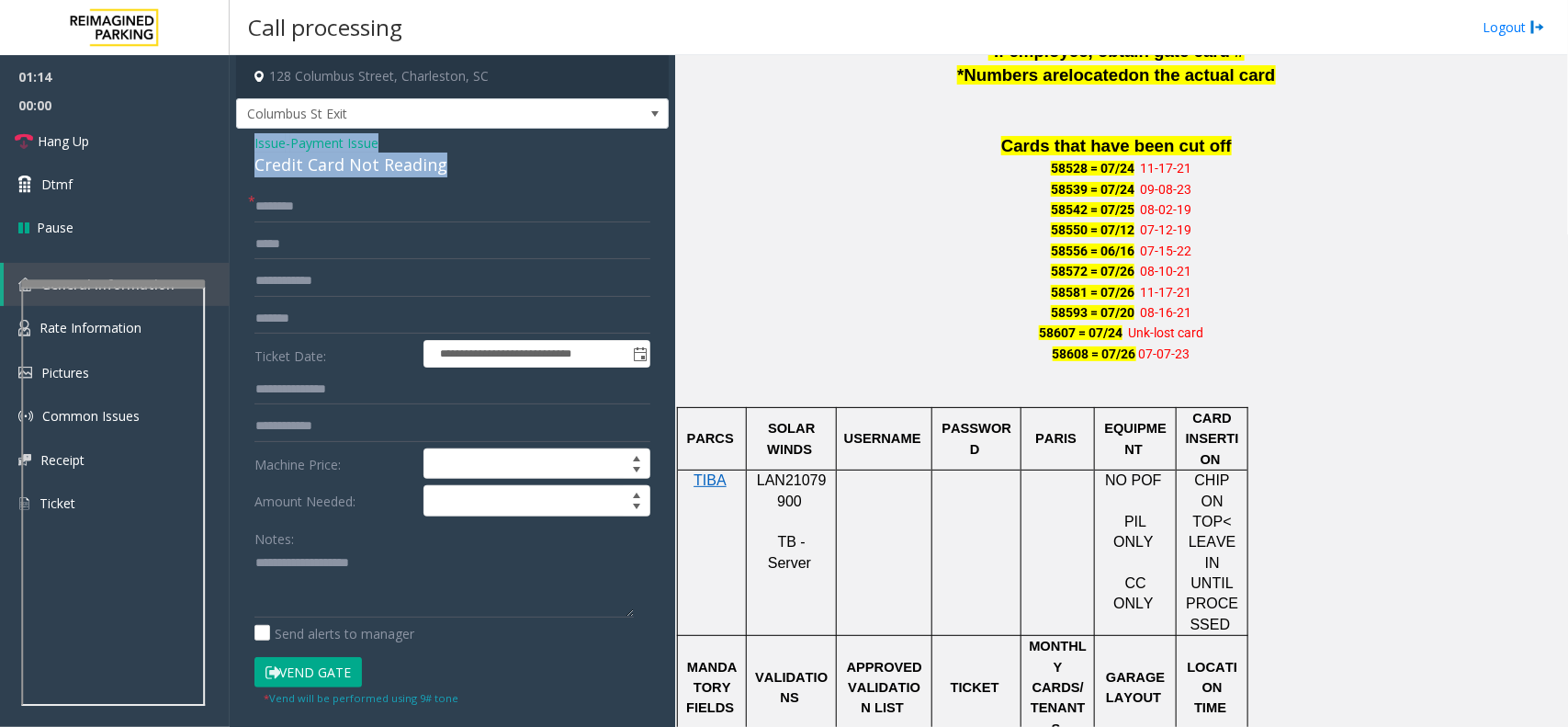 drag, startPoint x: 455, startPoint y: 166, endPoint x: 253, endPoint y: 145, distance: 203.089 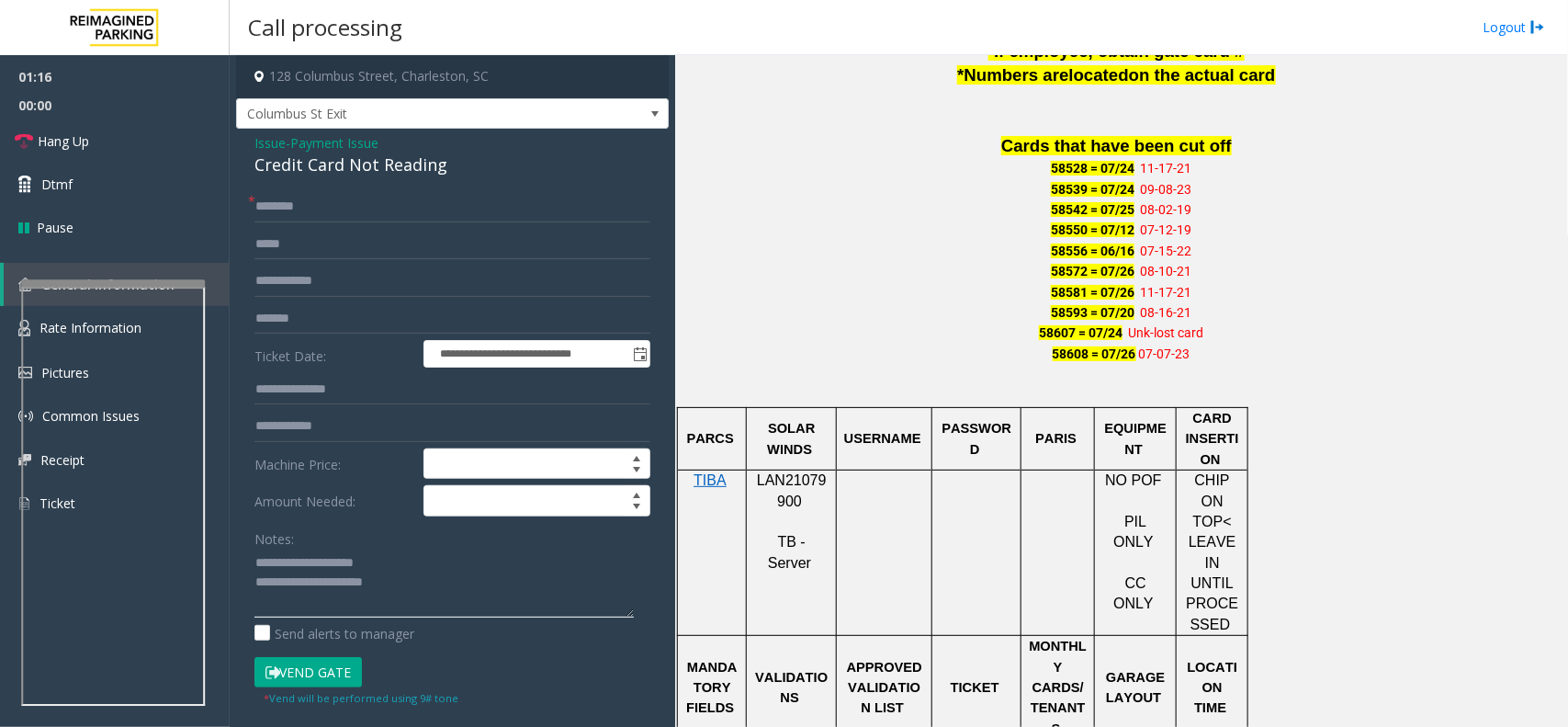 click 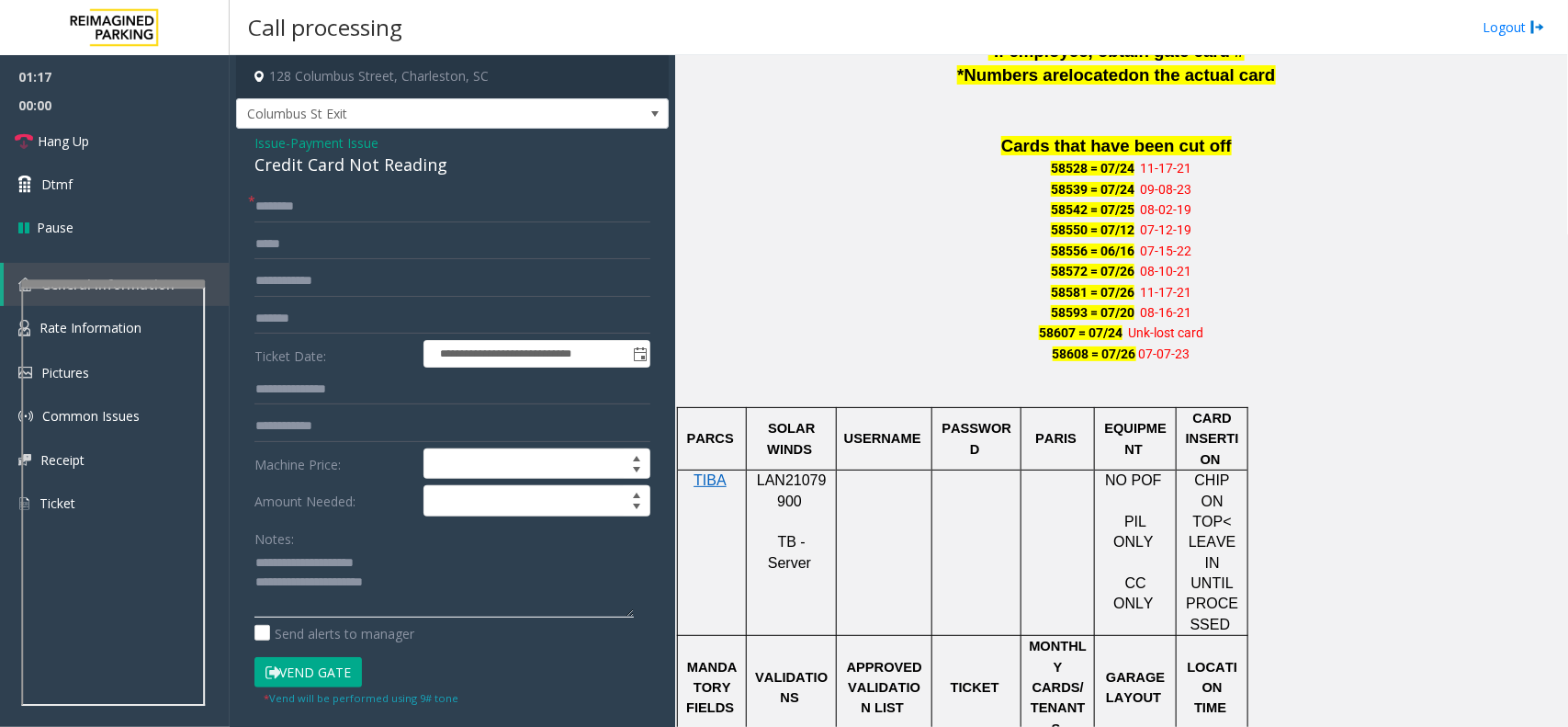 click 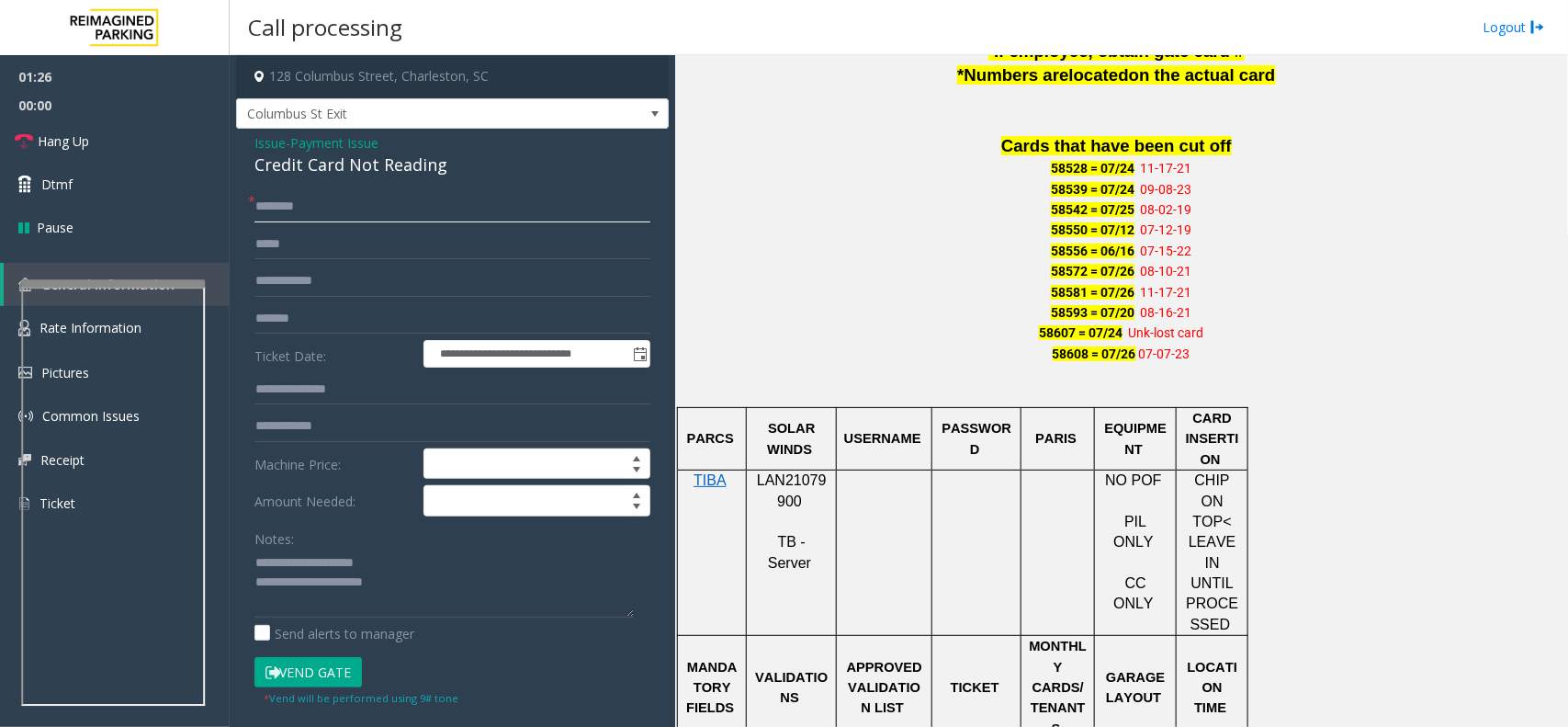 drag, startPoint x: 317, startPoint y: 234, endPoint x: 319, endPoint y: 276, distance: 42.047592 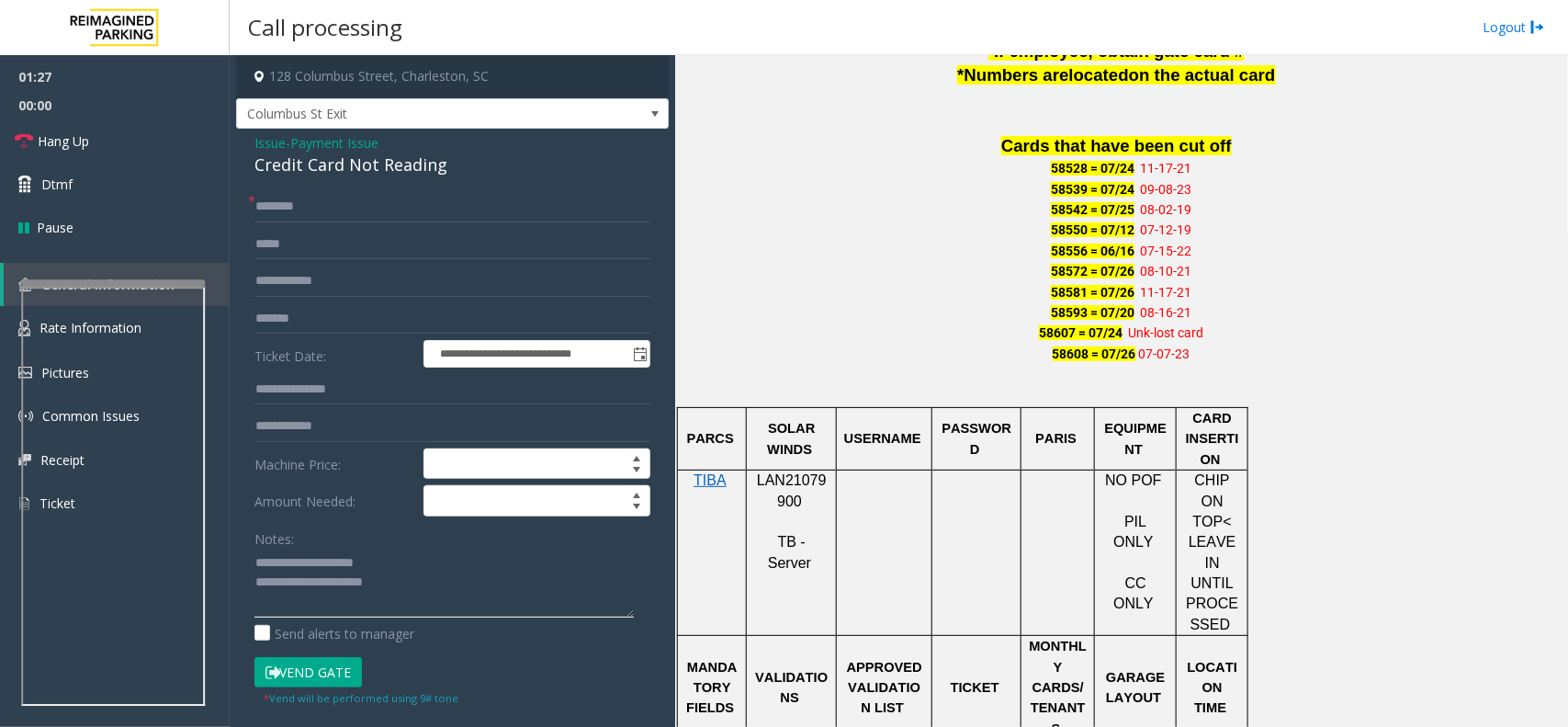 click 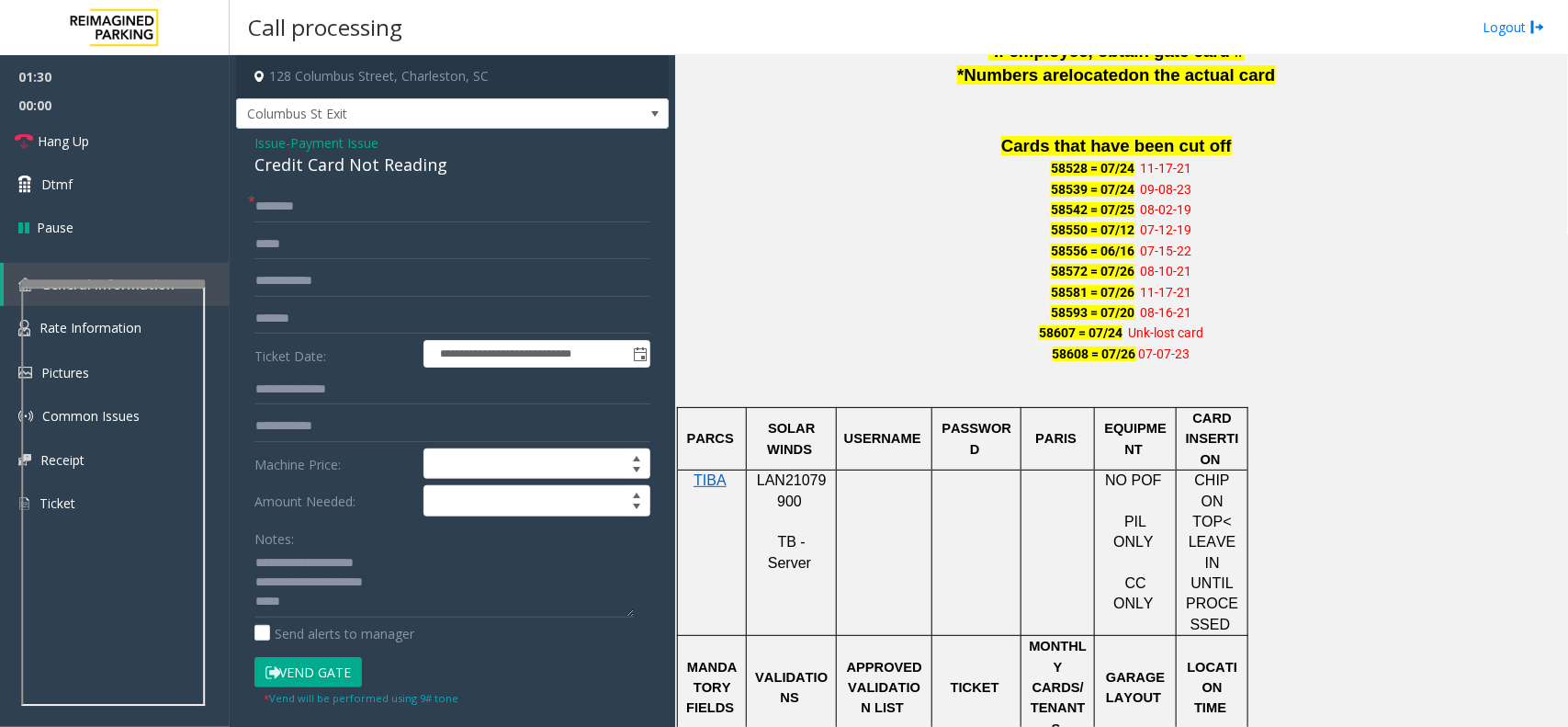 click on "Vend Gate" 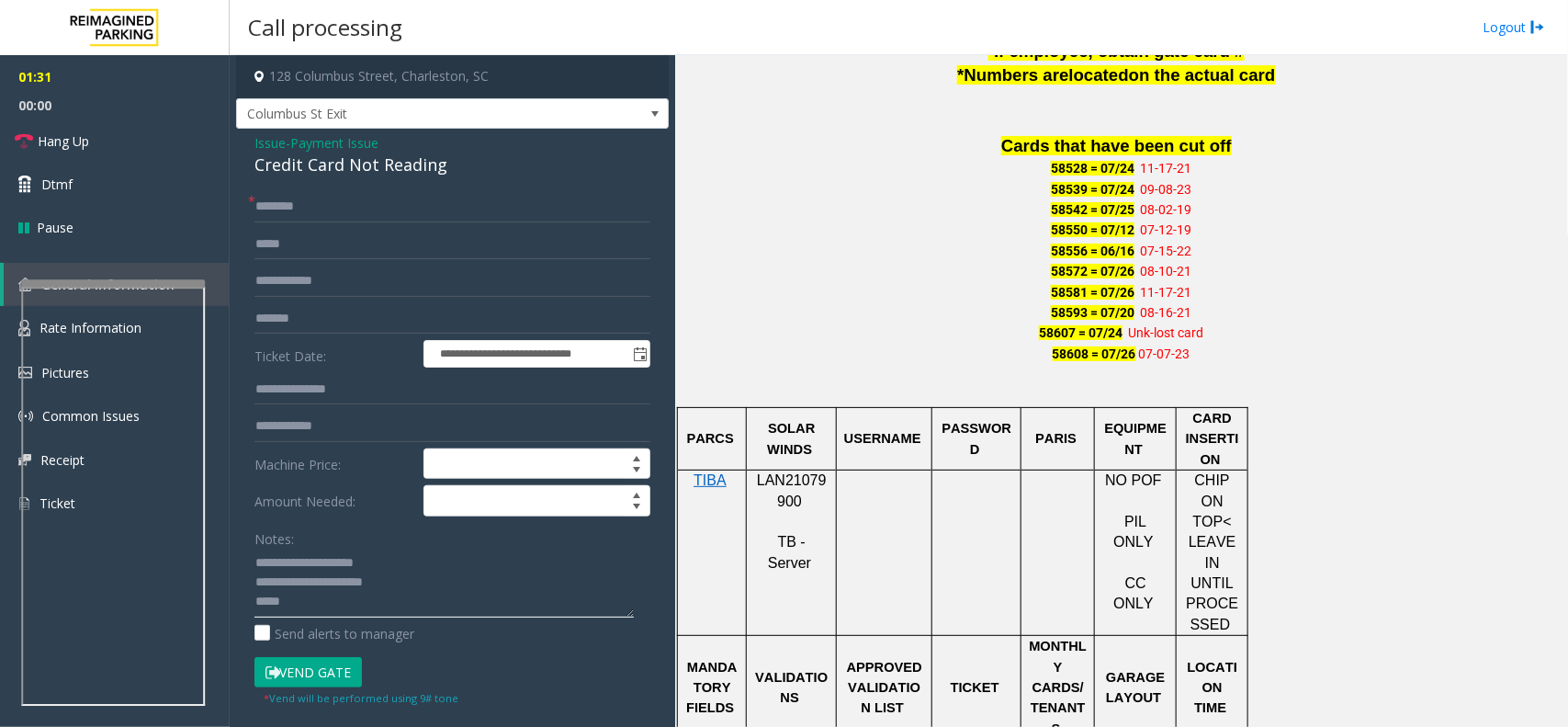 click 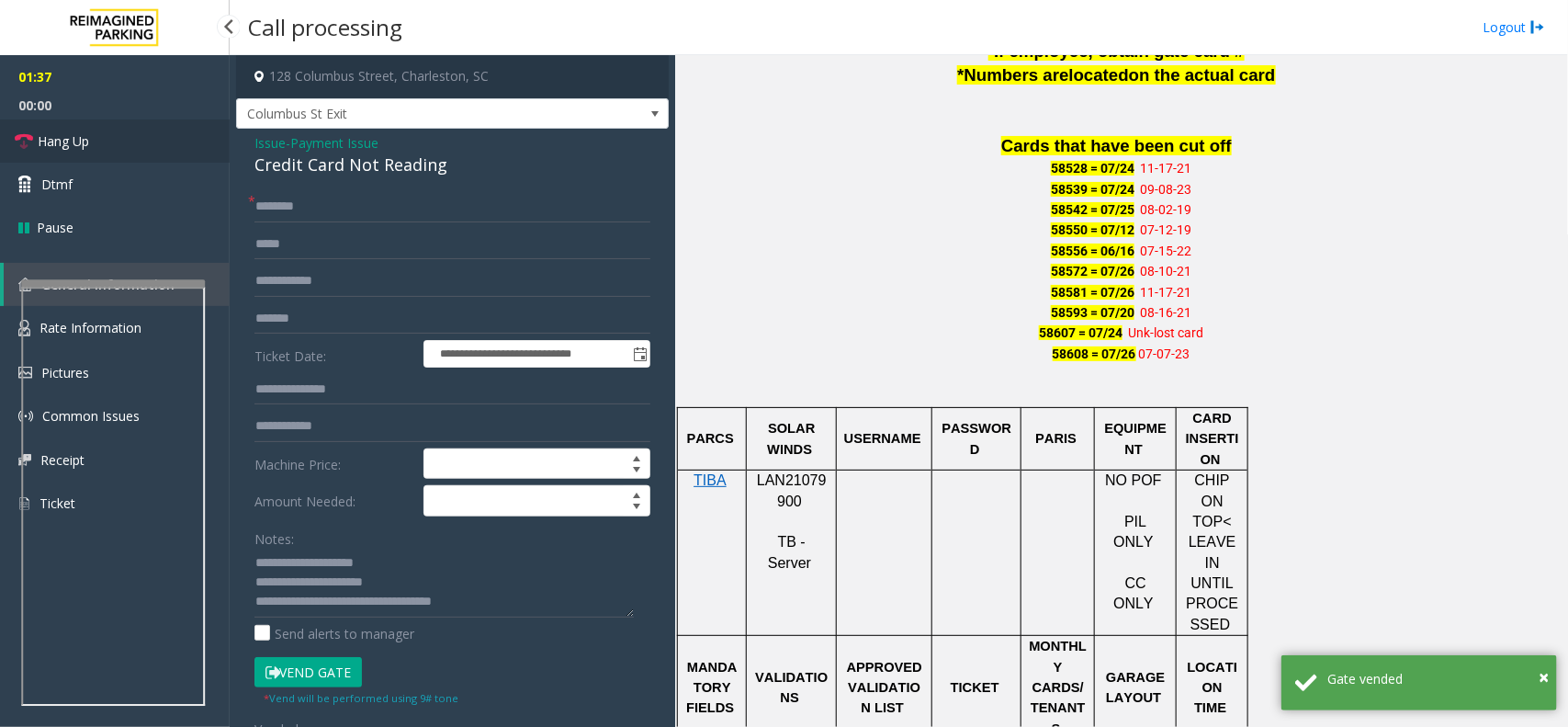 click on "Hang Up" at bounding box center (115, 141) 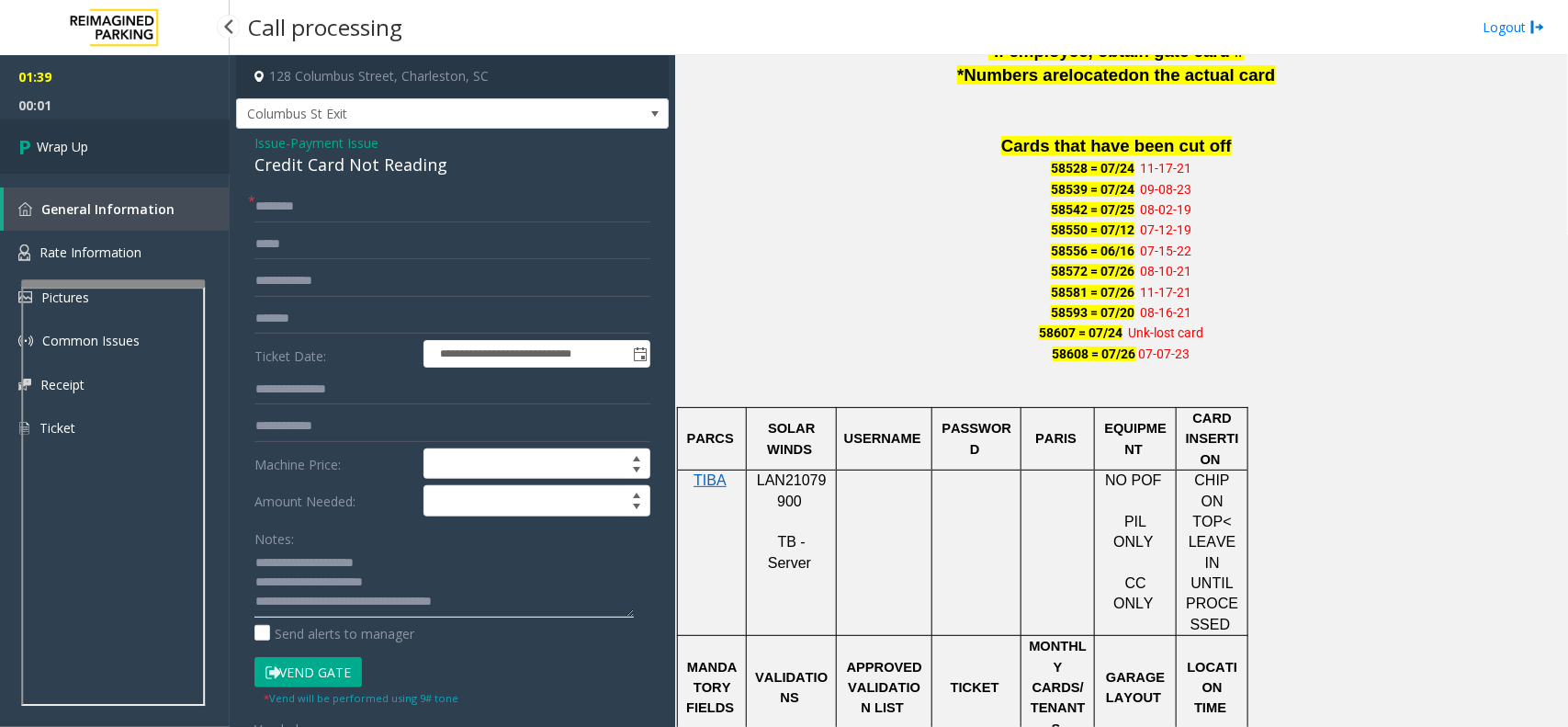 type on "**********" 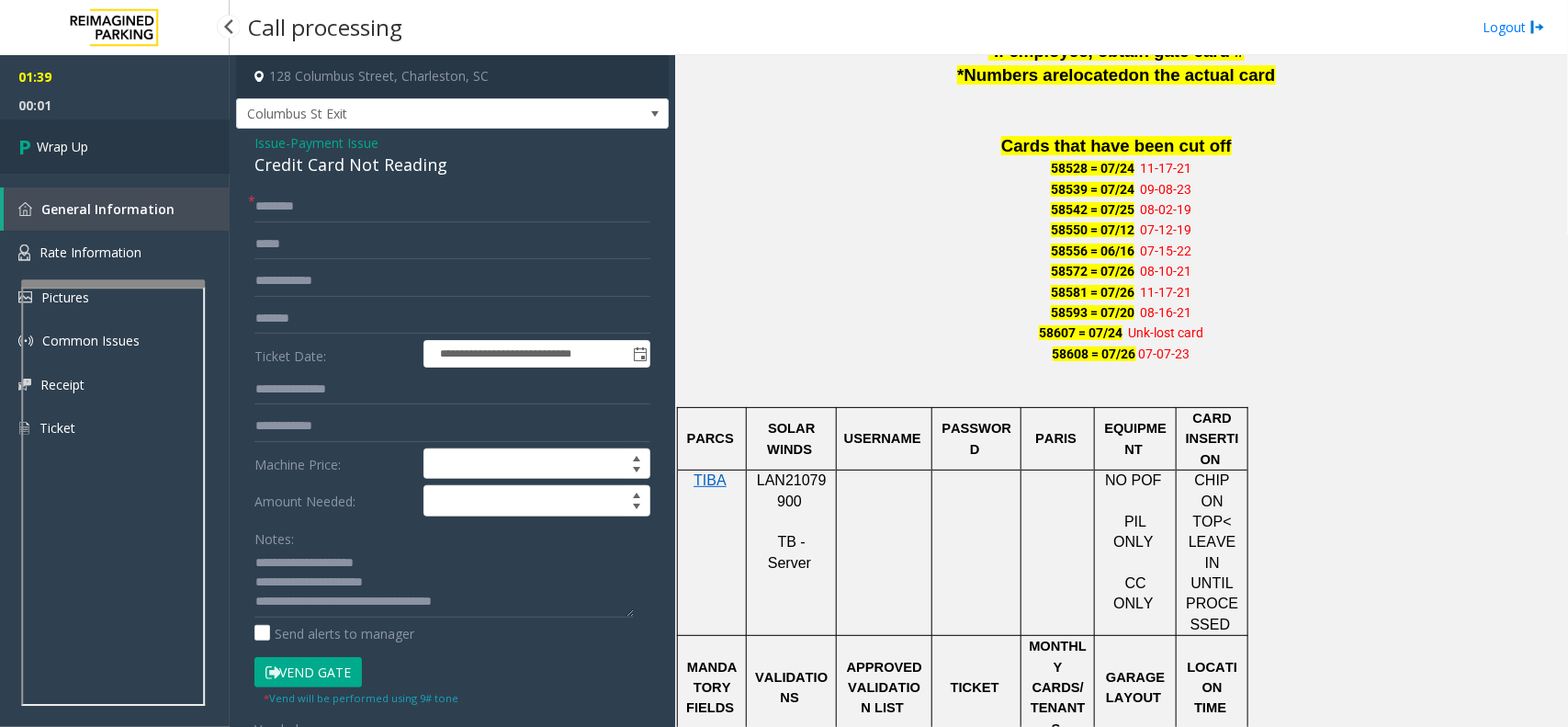 click on "Wrap Up" at bounding box center [115, 146] 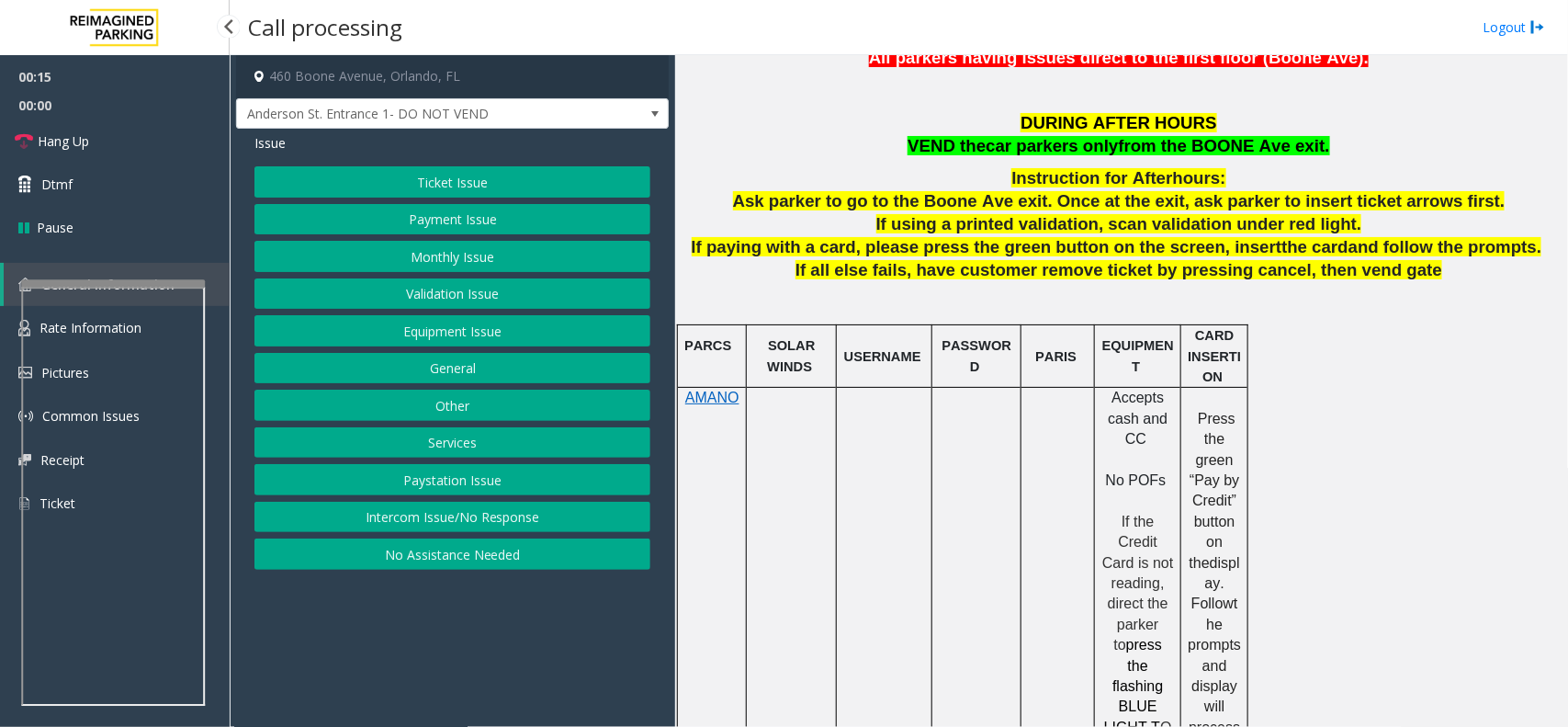 scroll, scrollTop: 689, scrollLeft: 0, axis: vertical 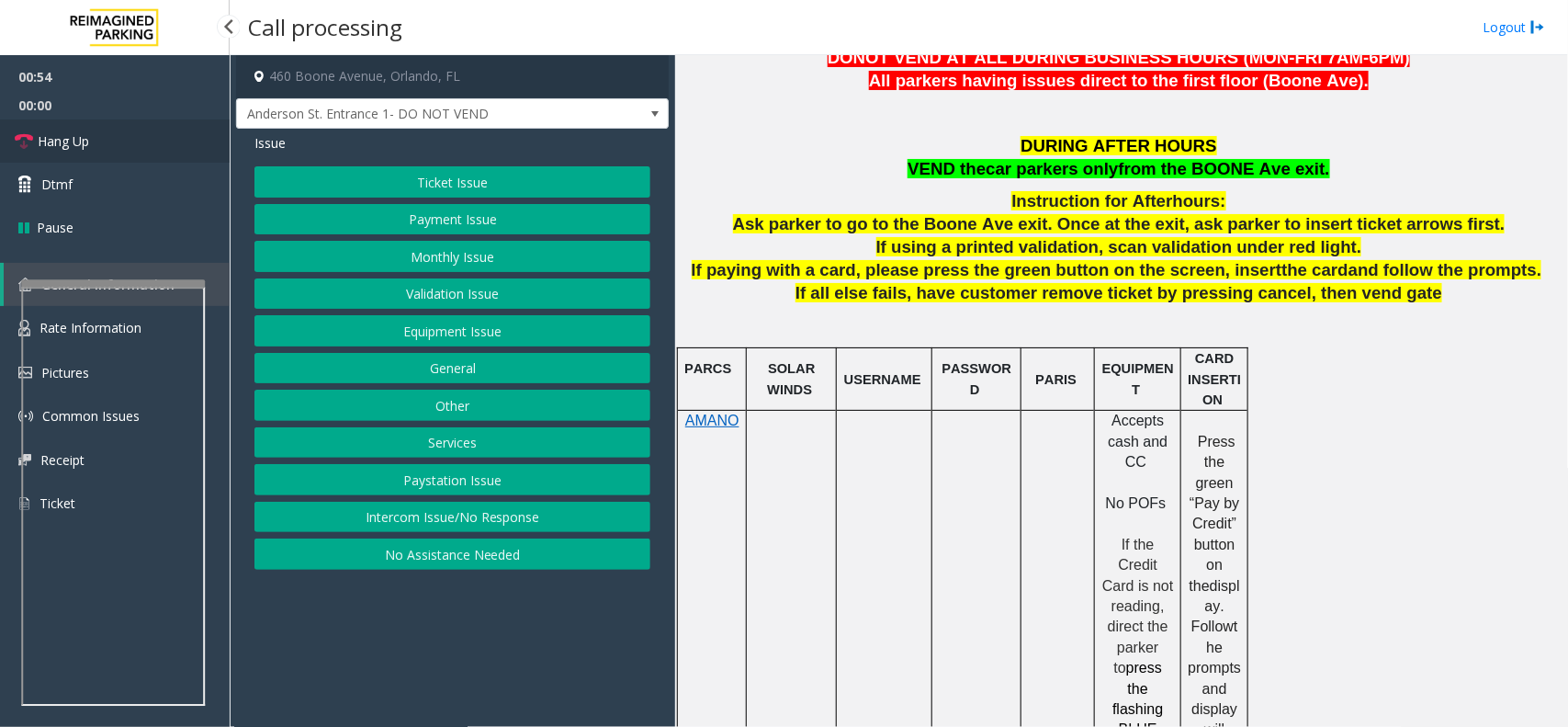 click on "Hang Up" at bounding box center (63, 141) 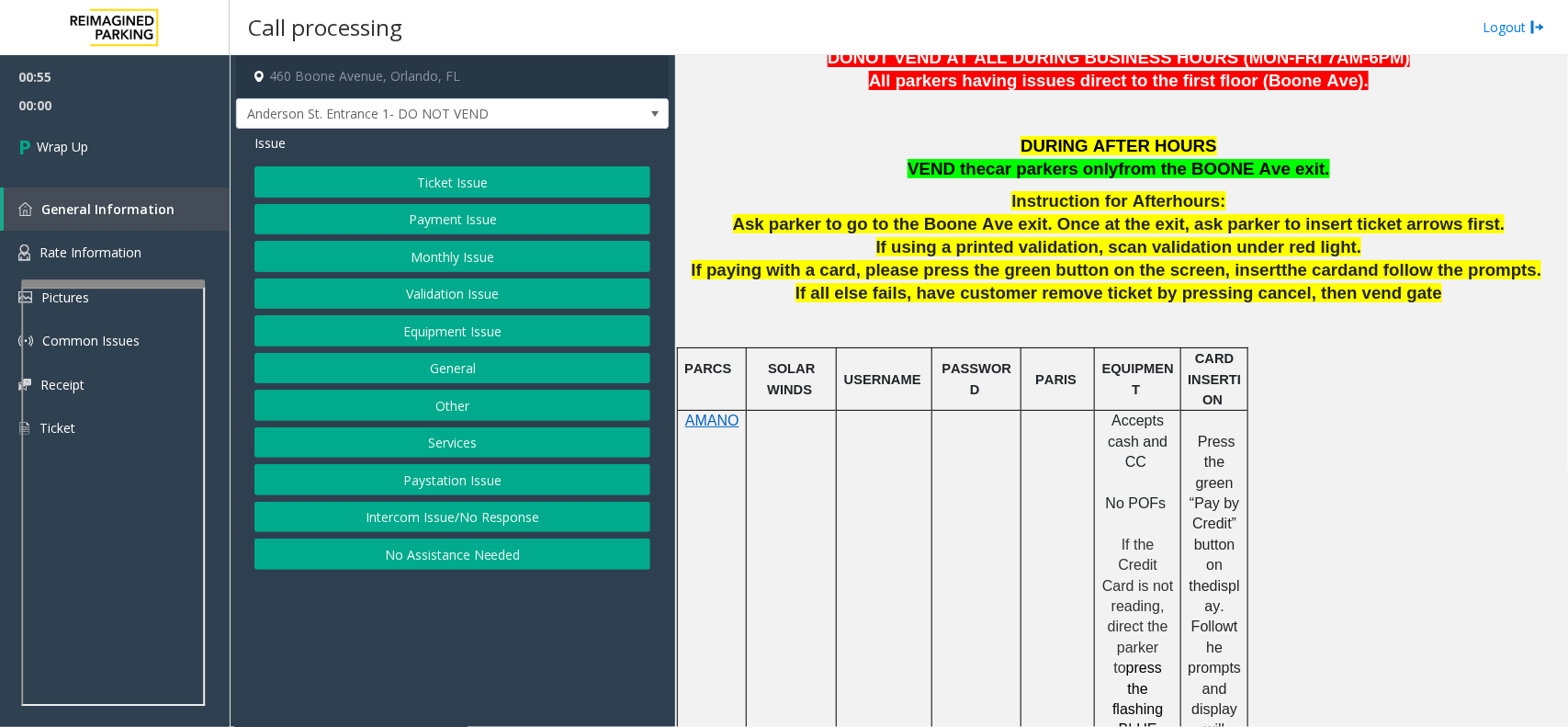 click on "Equipment Issue" 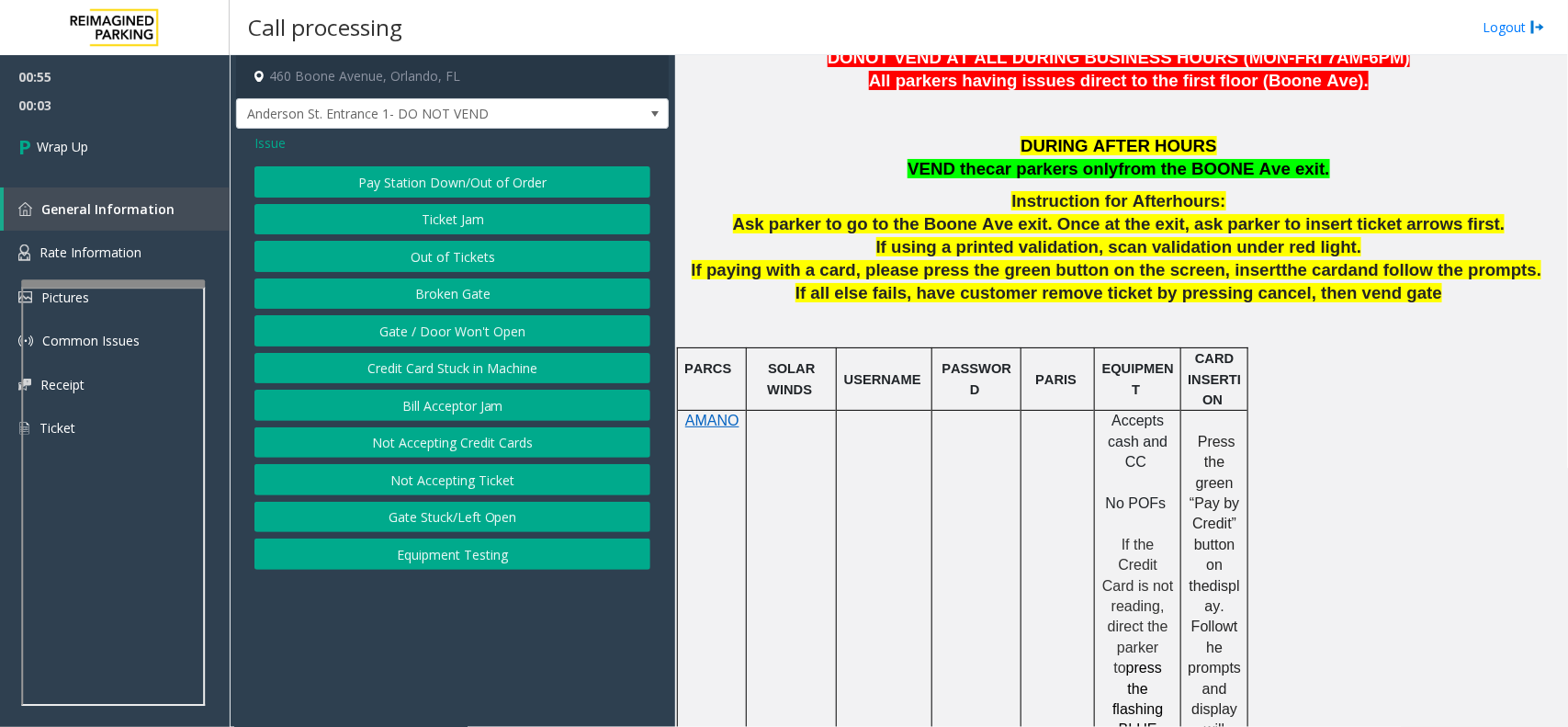 click on "Gate / Door Won't Open" 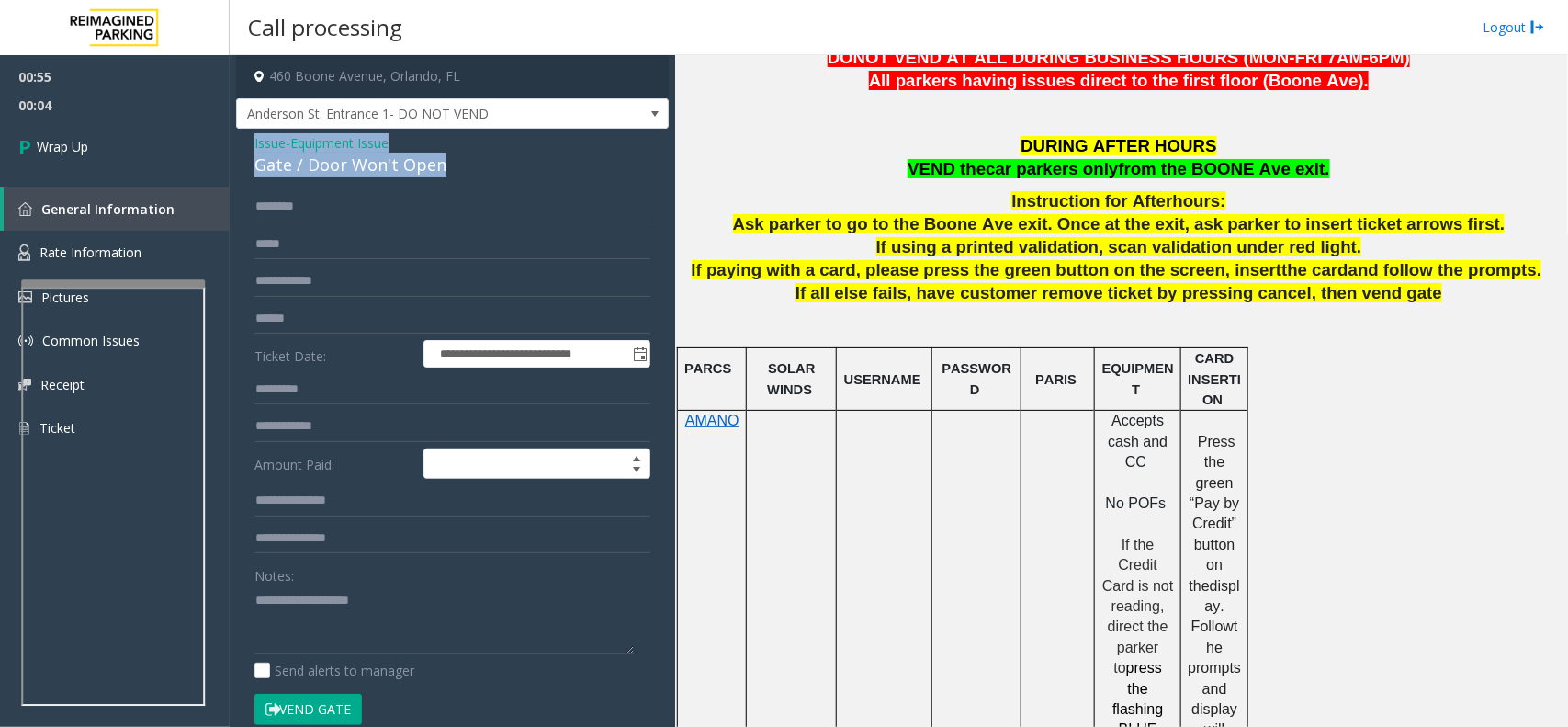 drag, startPoint x: 453, startPoint y: 162, endPoint x: 244, endPoint y: 143, distance: 209.86186 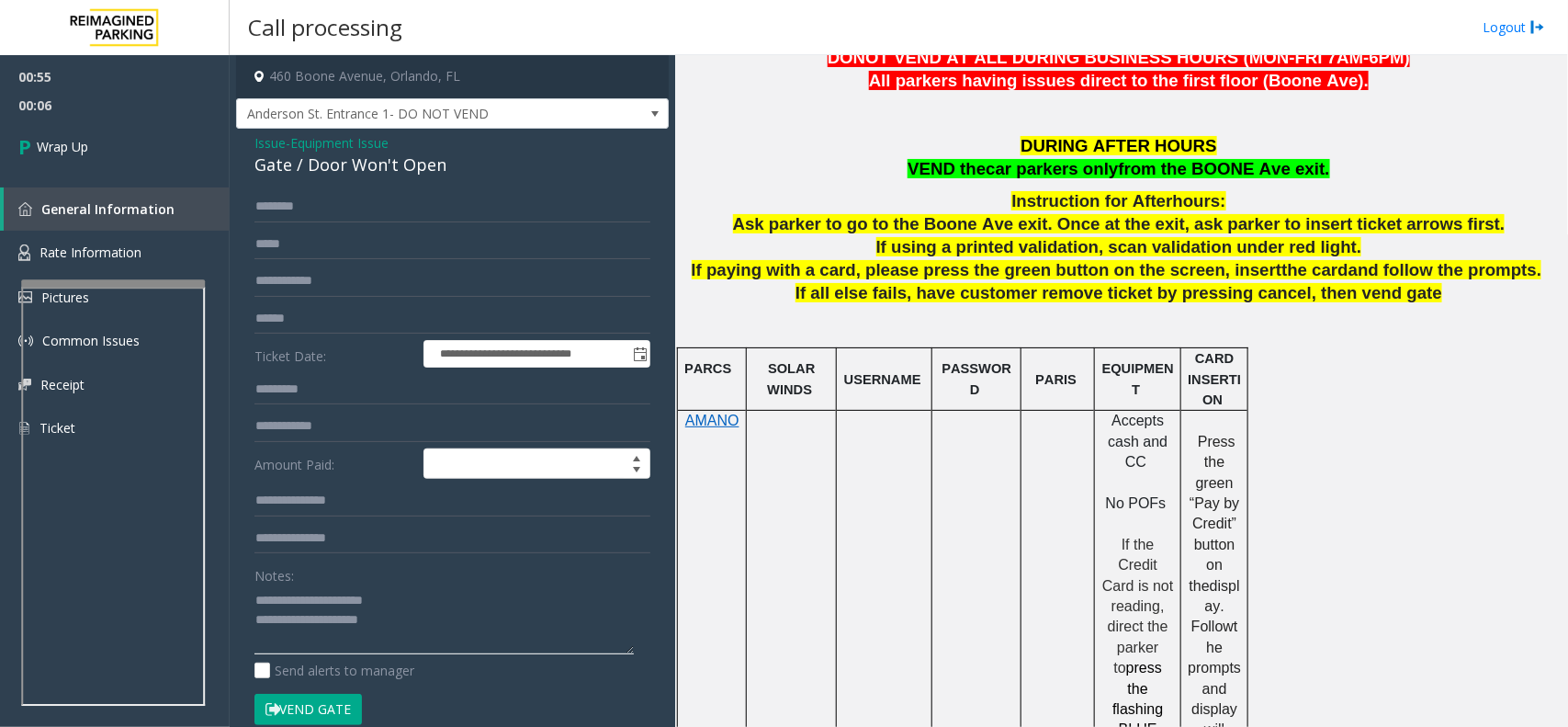 click 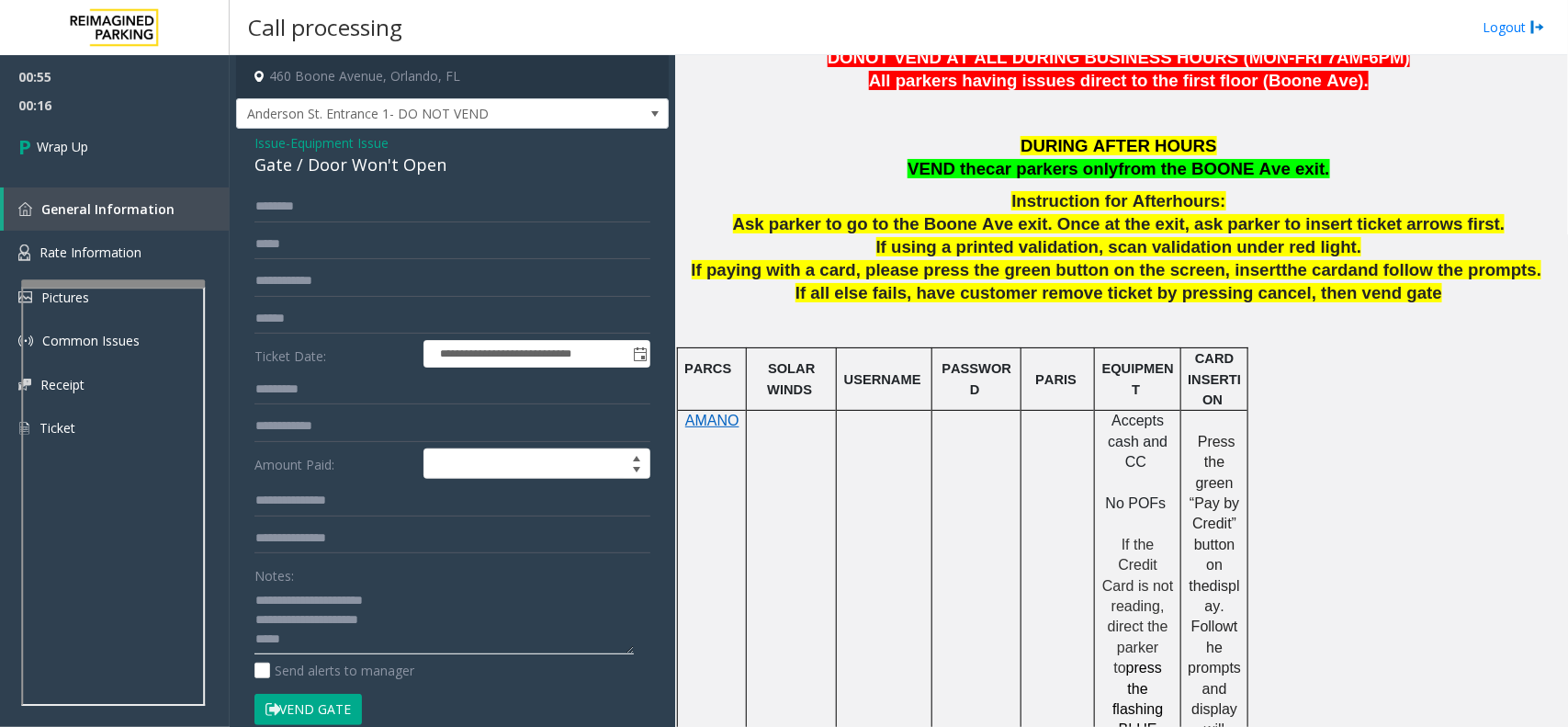 click 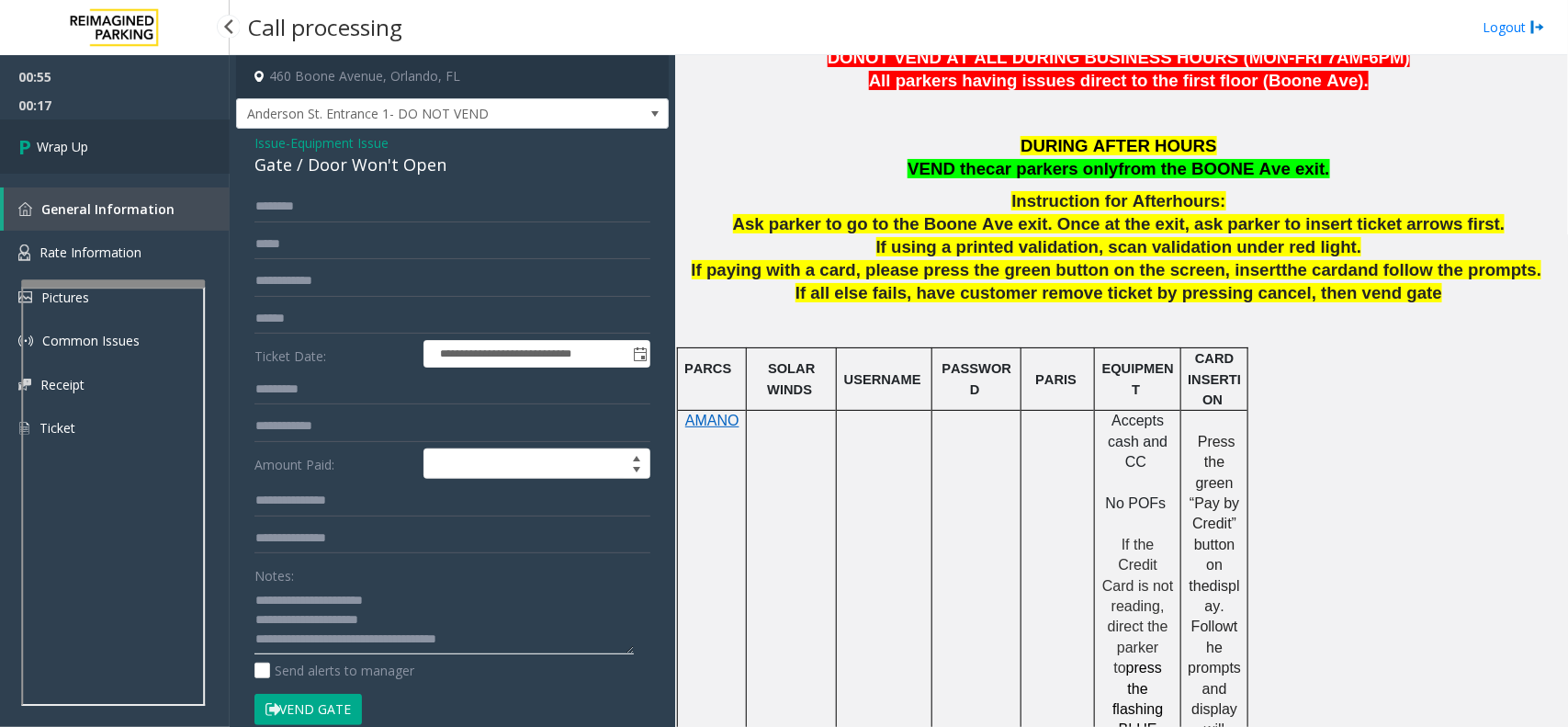 type on "**********" 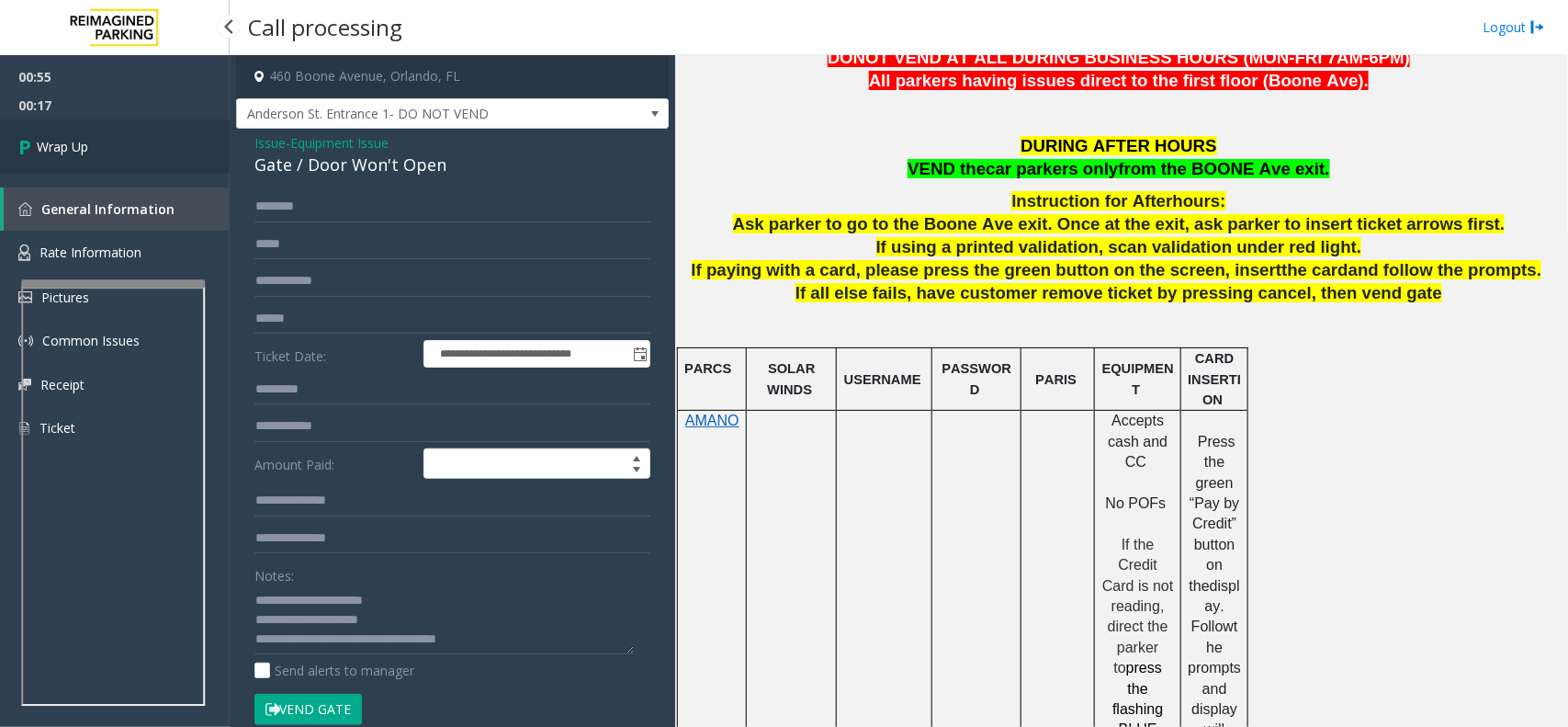 click on "Wrap Up" at bounding box center (115, 146) 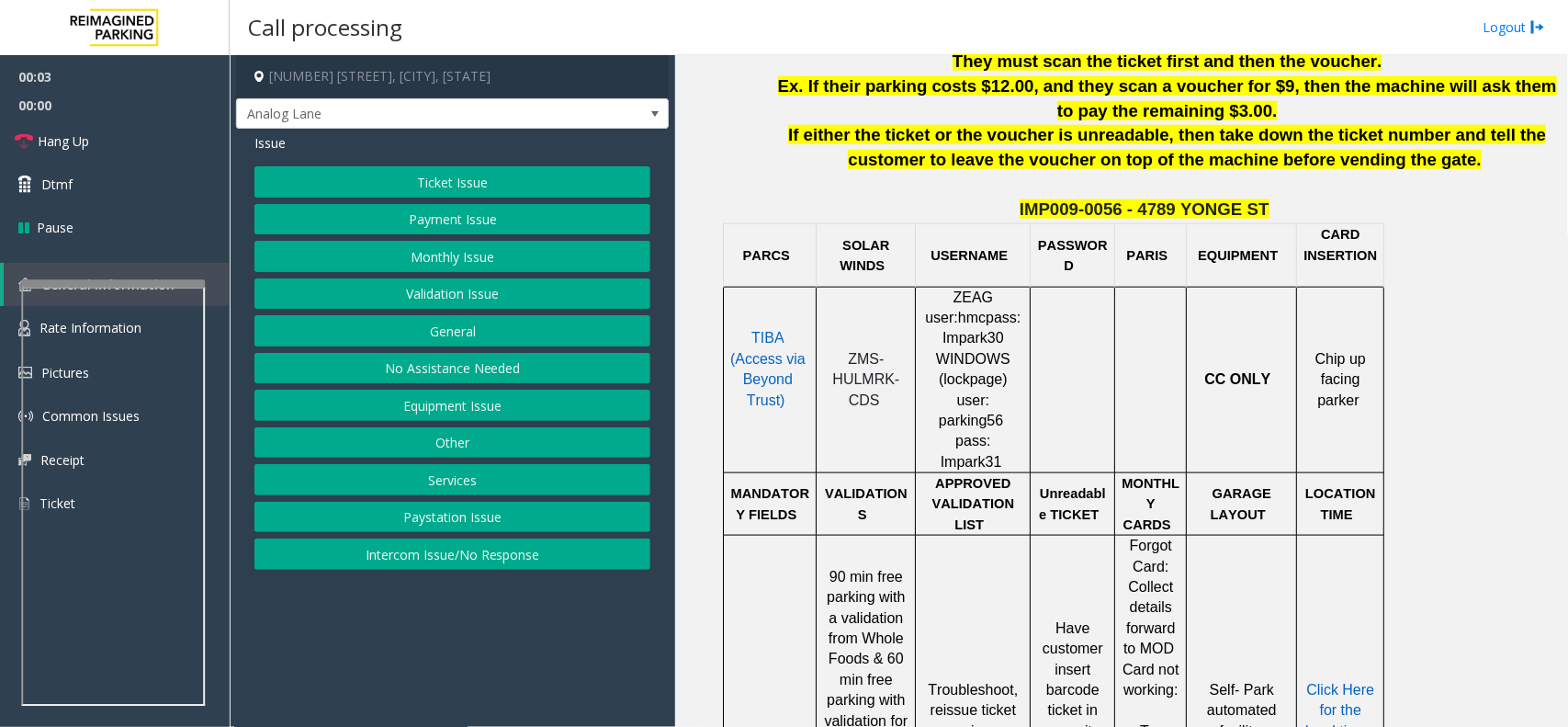 scroll, scrollTop: 804, scrollLeft: 0, axis: vertical 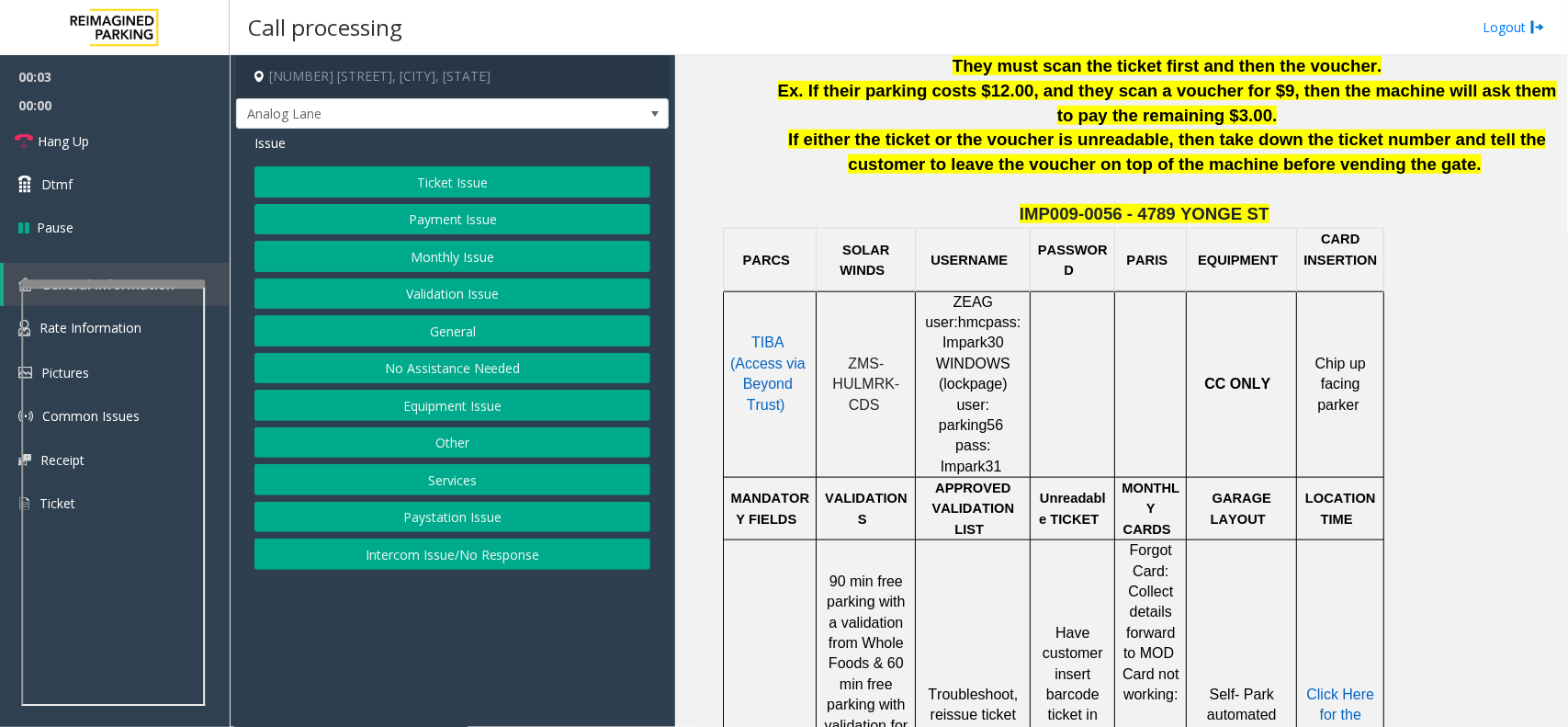 click on "ZMS-HULMRK-CDS" 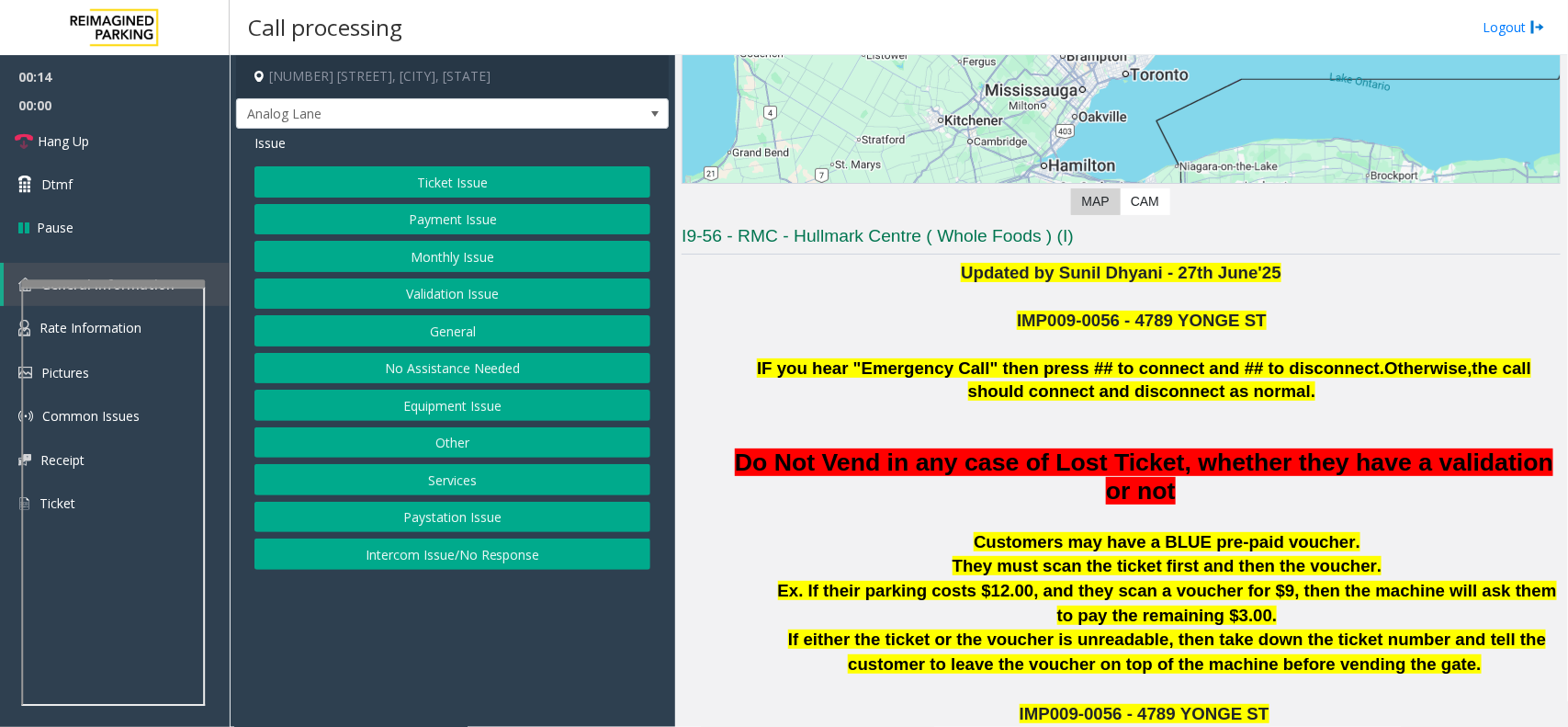 scroll, scrollTop: 230, scrollLeft: 0, axis: vertical 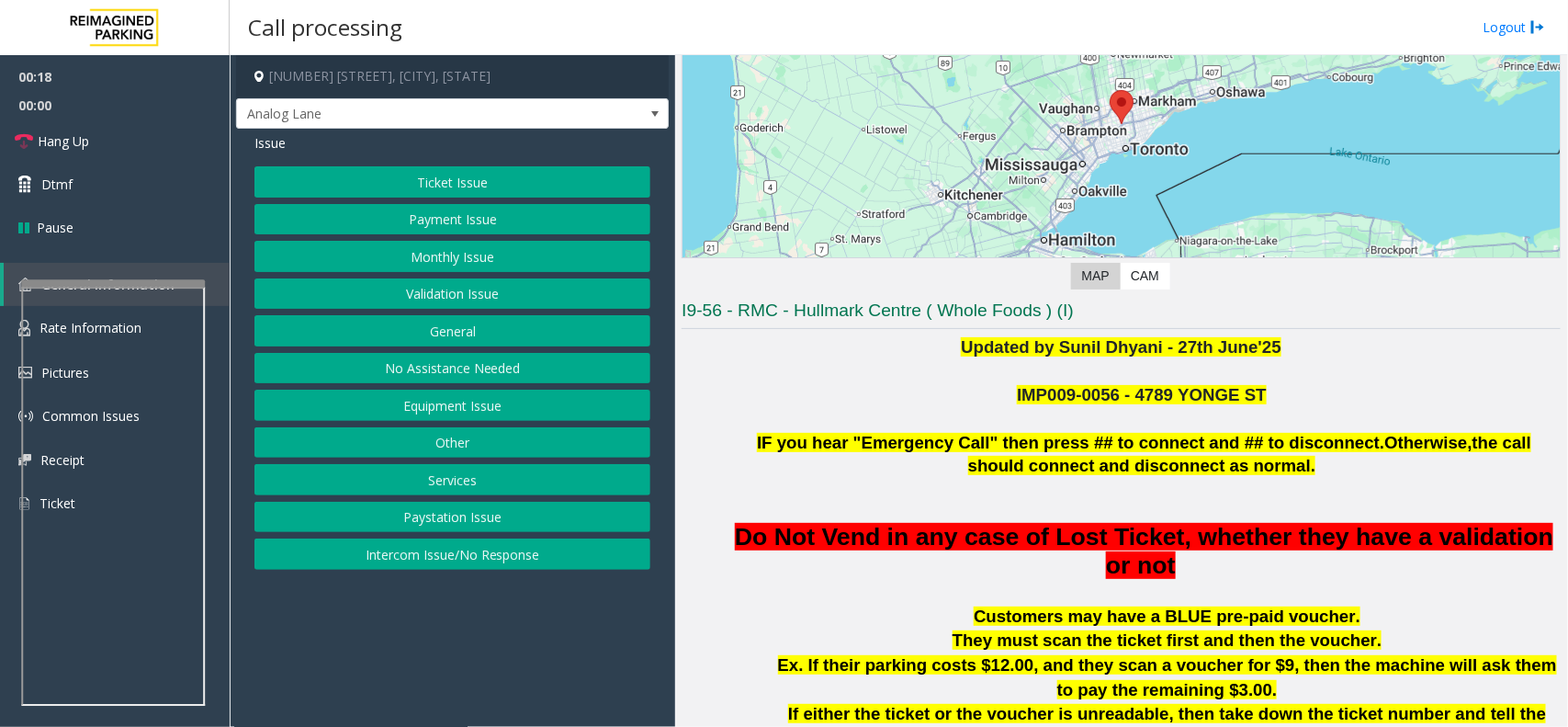 click on "IMP009-0056 - 4789 YONGE ST" 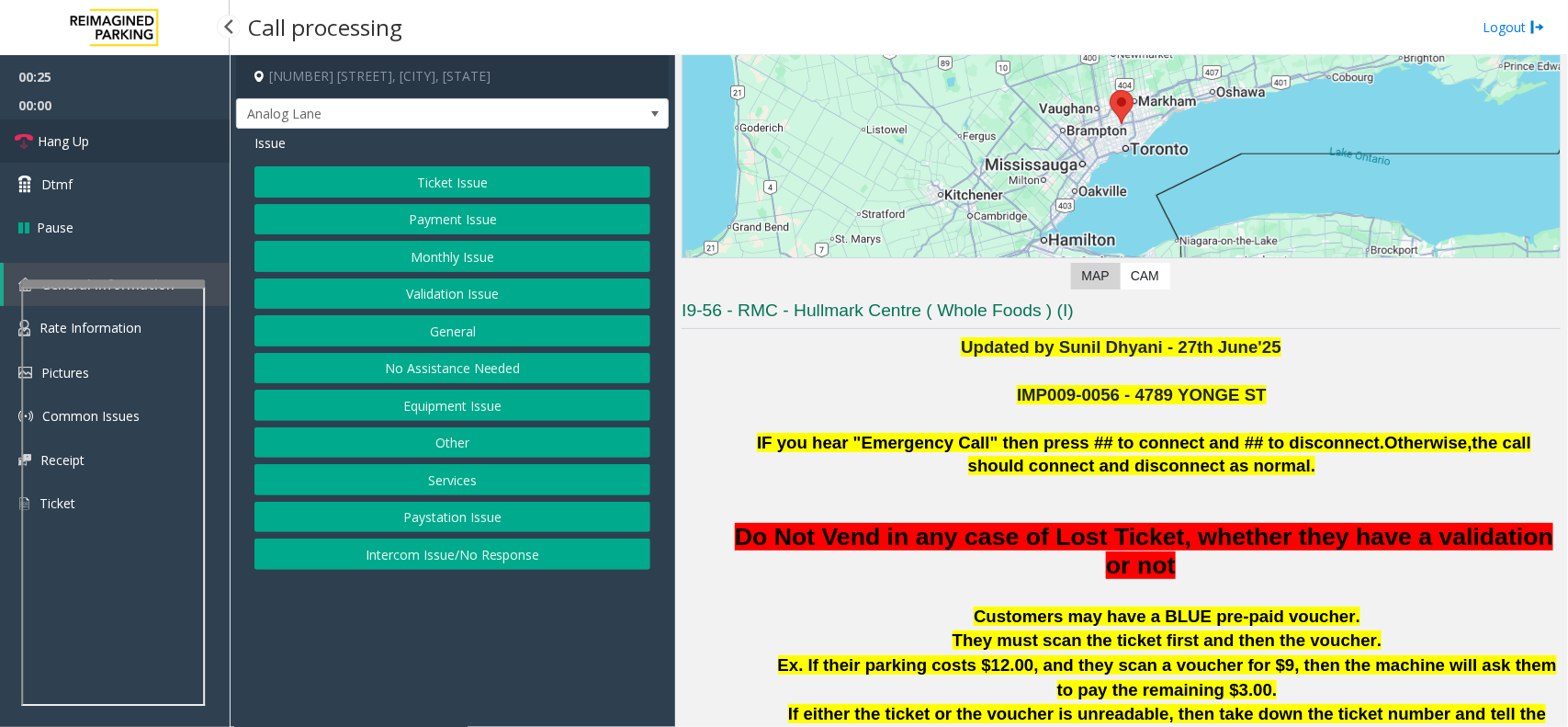 click on "Hang Up" at bounding box center (63, 141) 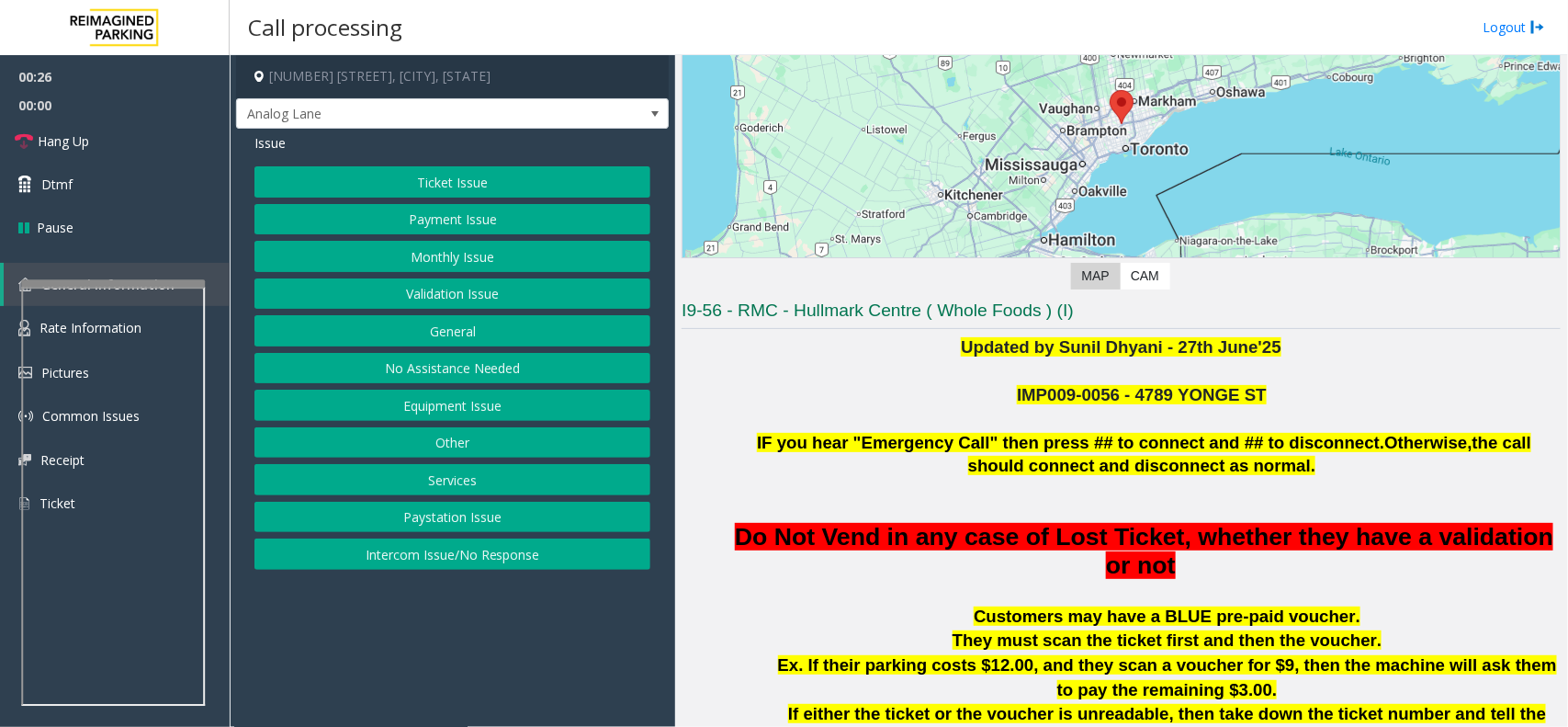 click on "Intercom Issue/No Response" 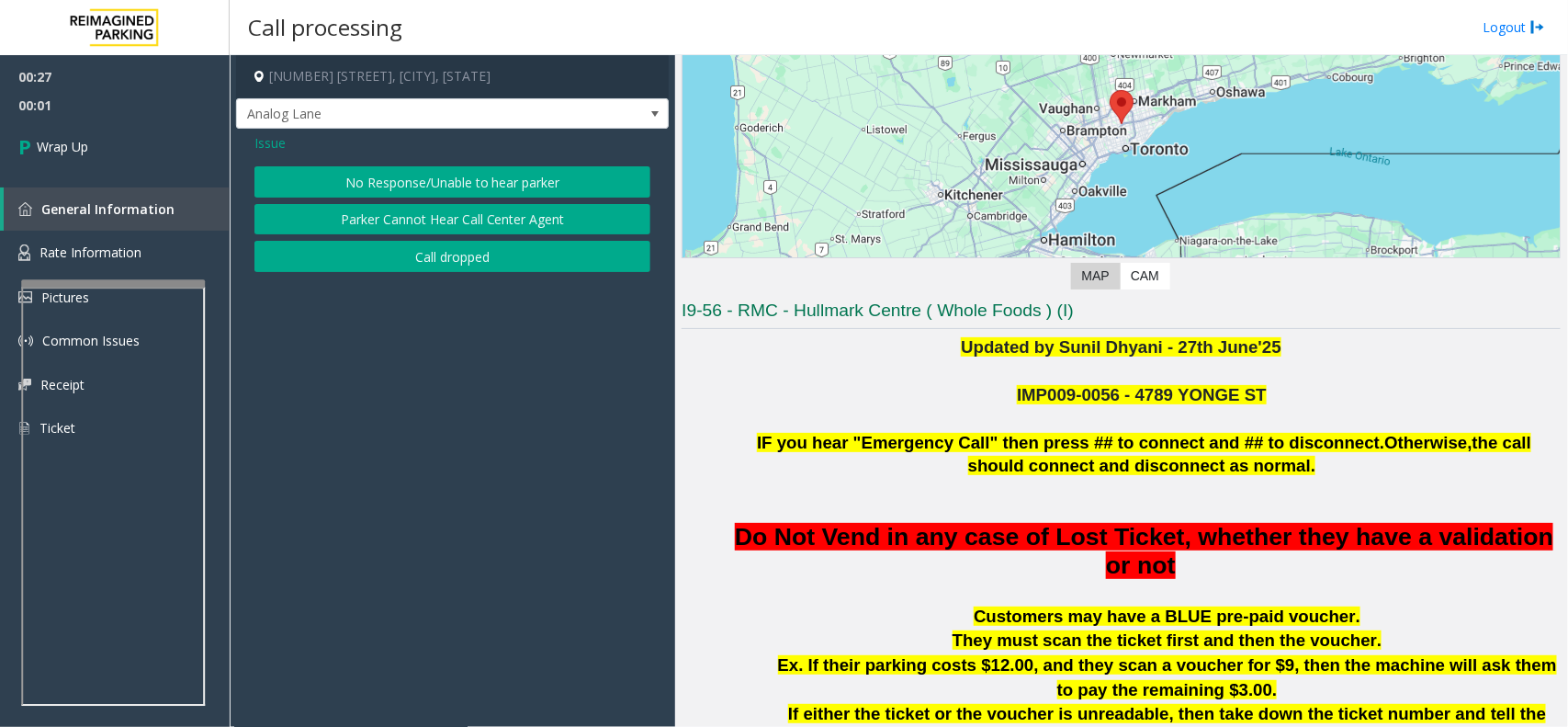 click on "Issue" 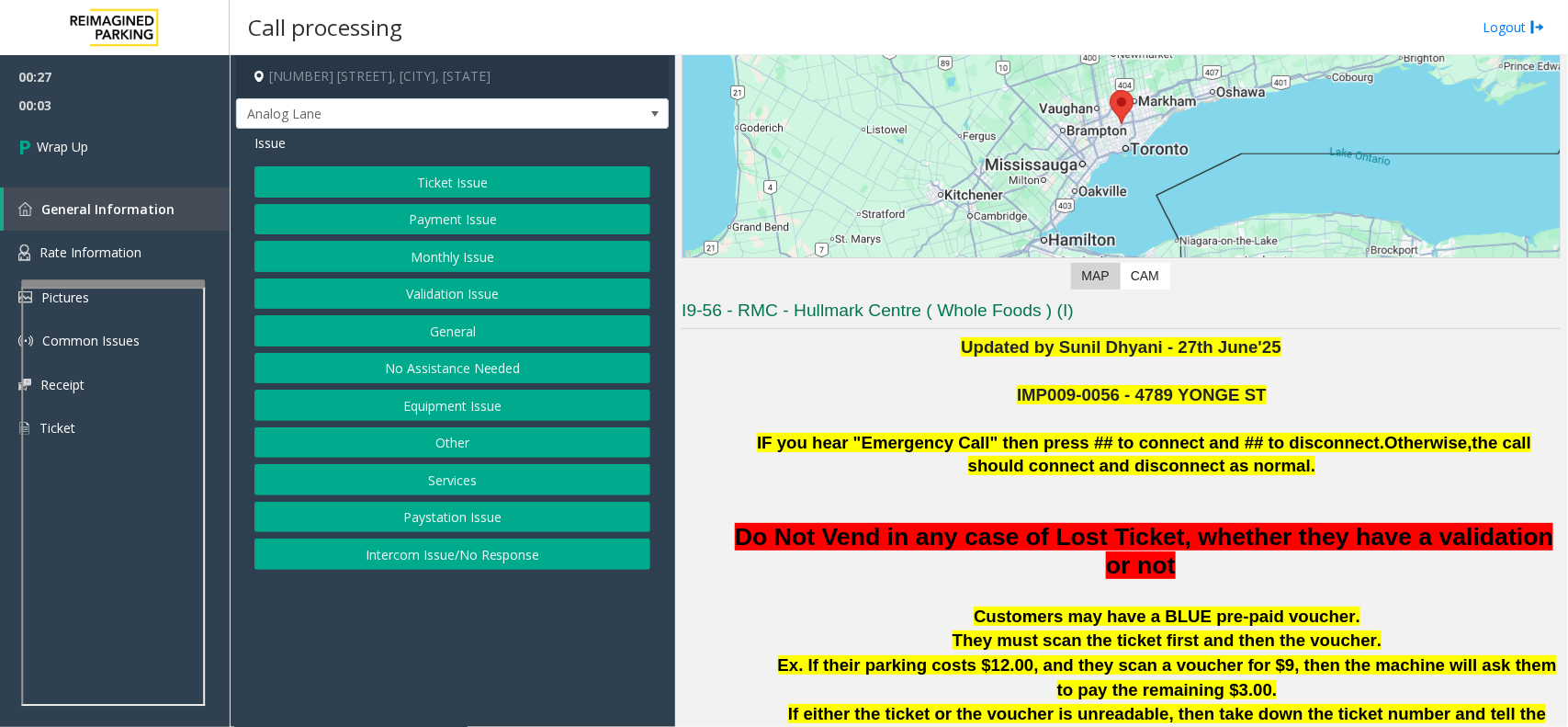 click on "Intercom Issue/No Response" 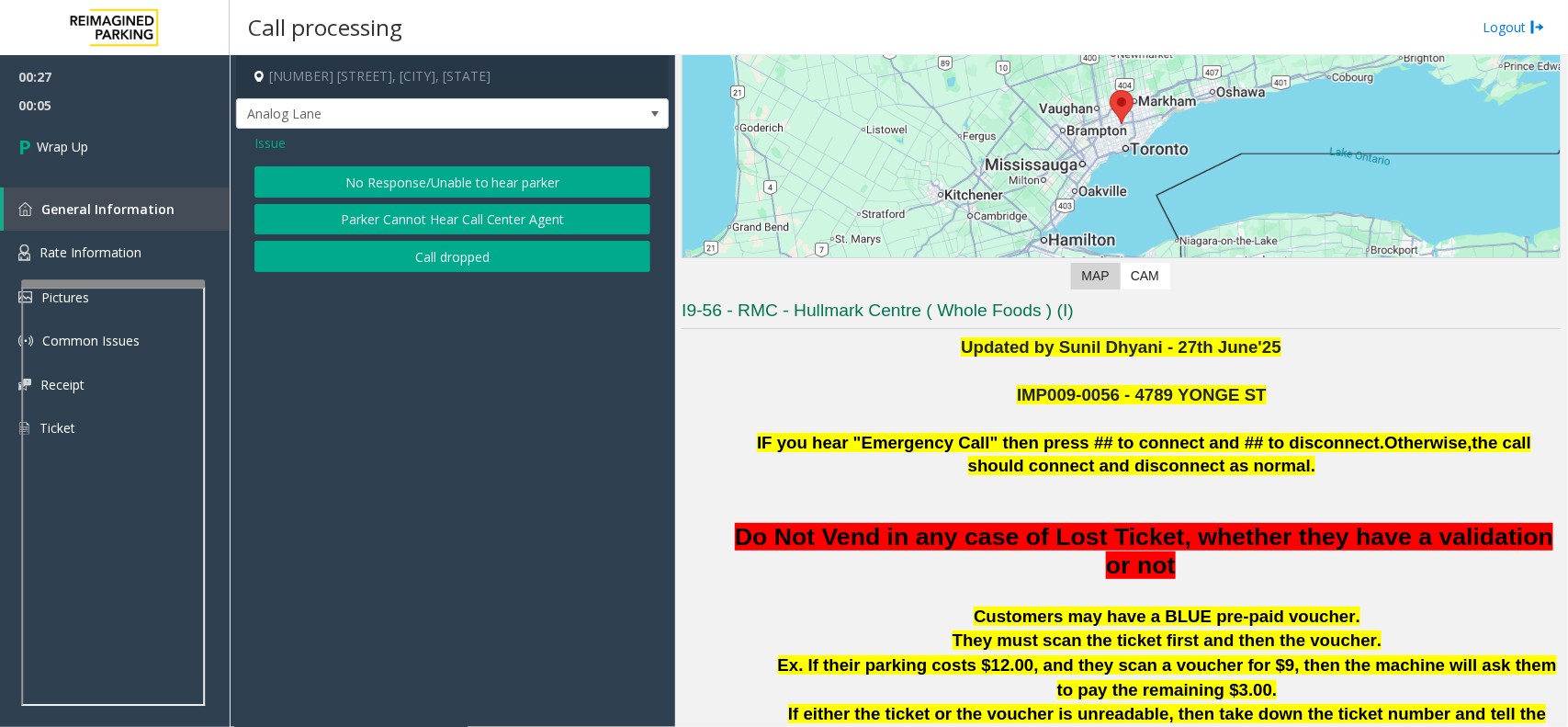 click on "Issue" 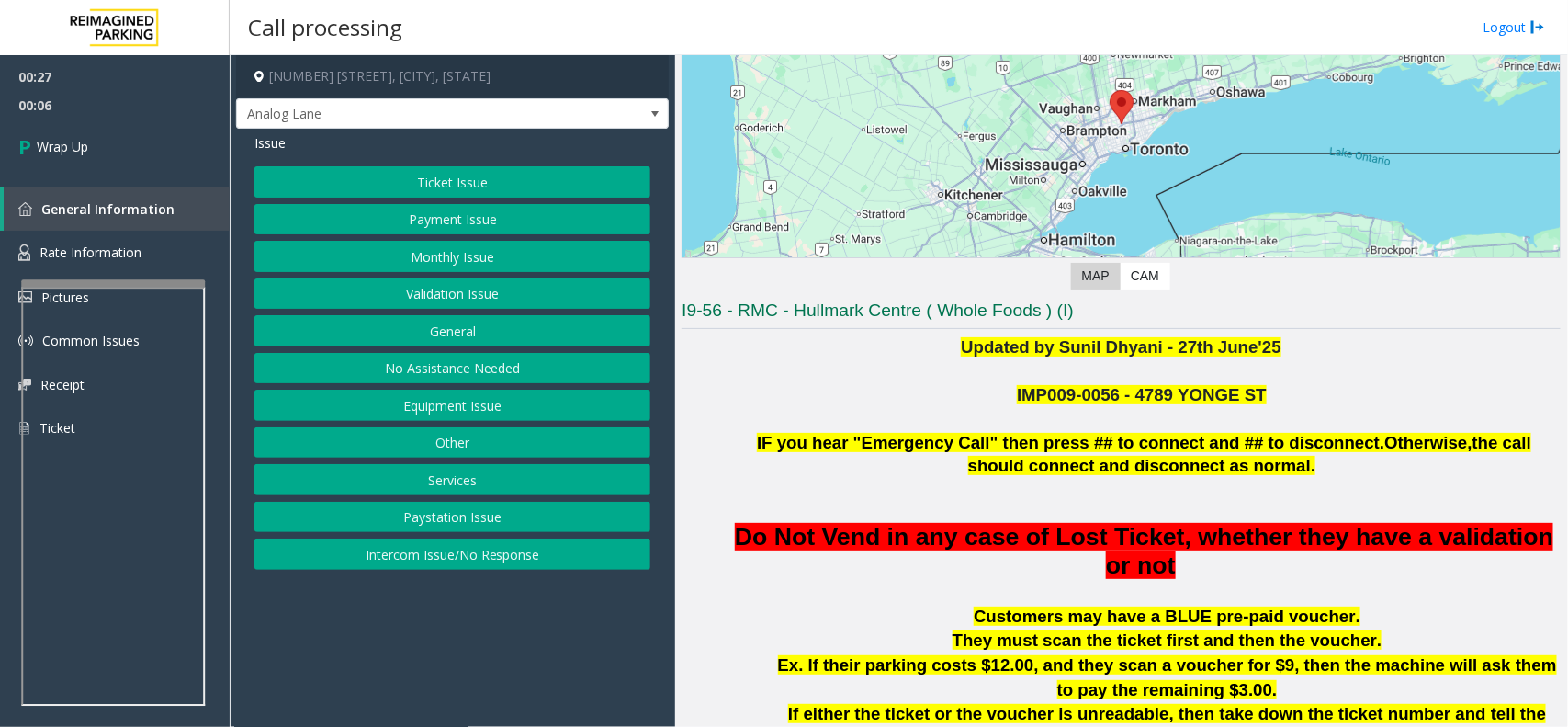 click on "Other" 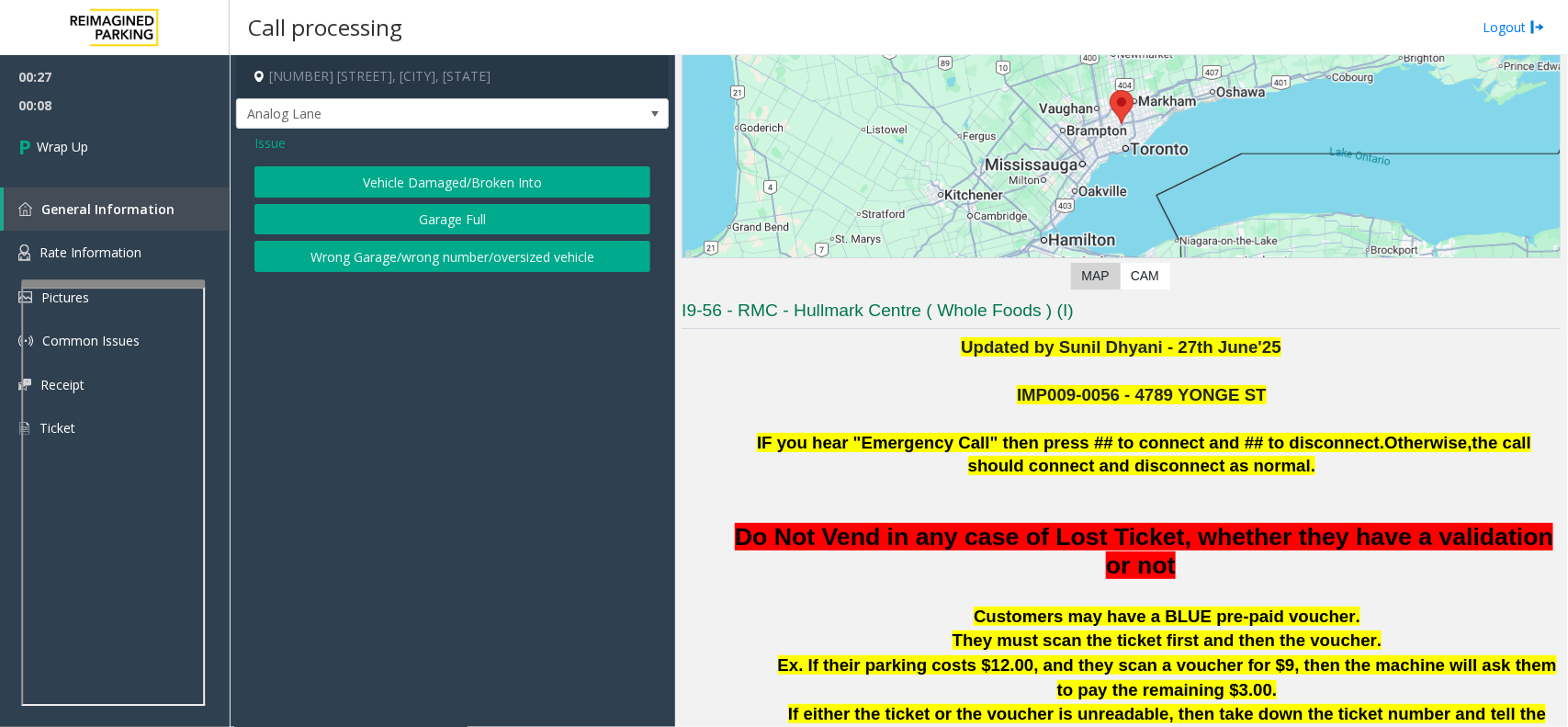 click on "Issue" 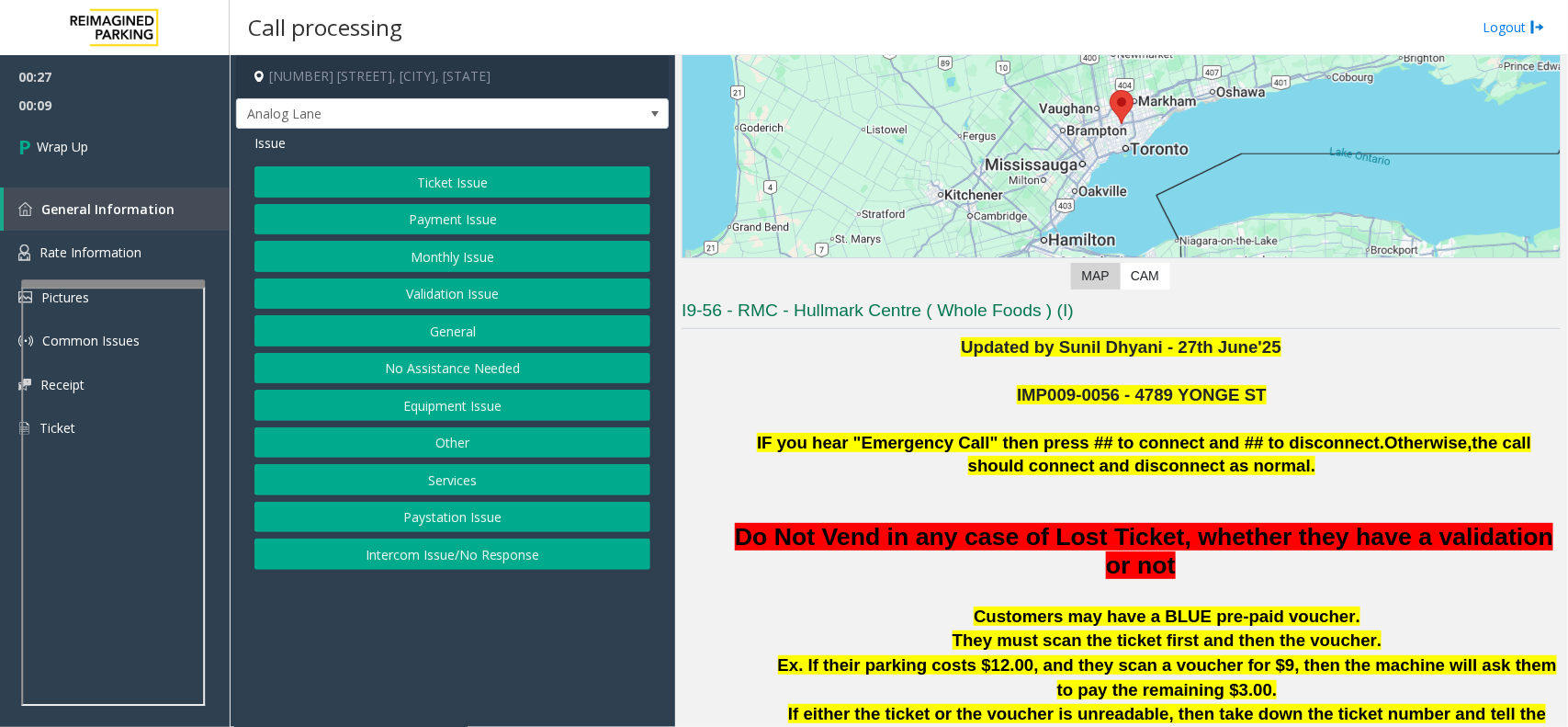 click on "No Assistance Needed" 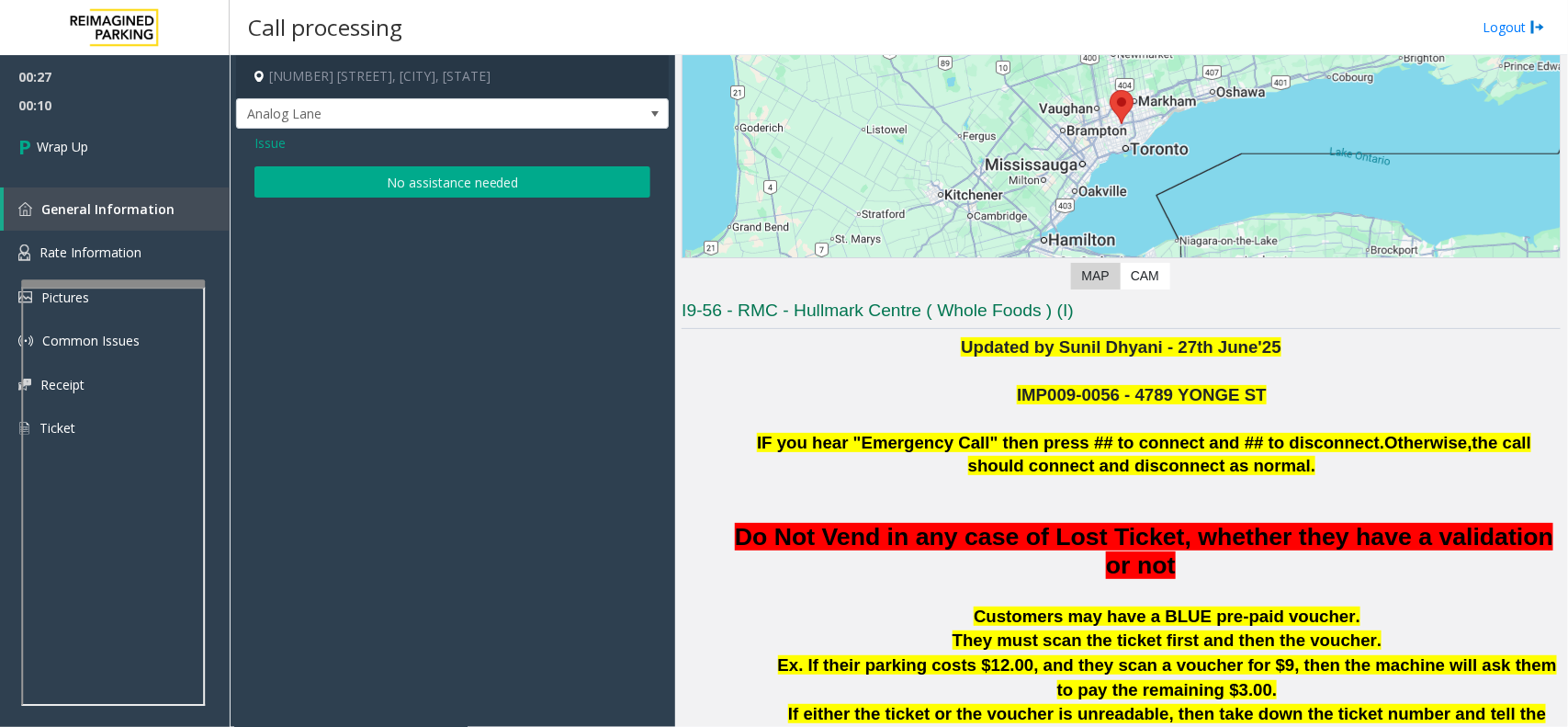 click on "No assistance needed" 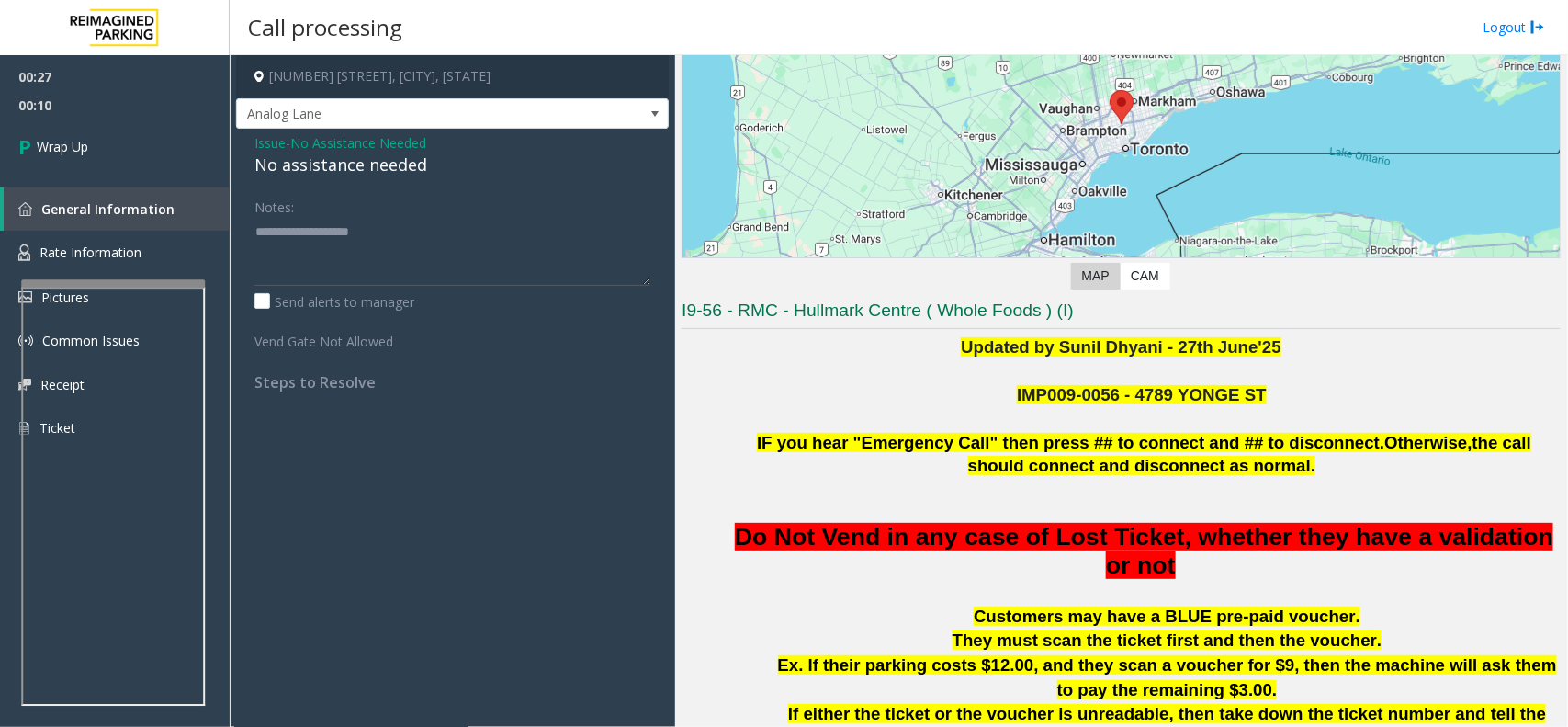 click on "No assistance needed" 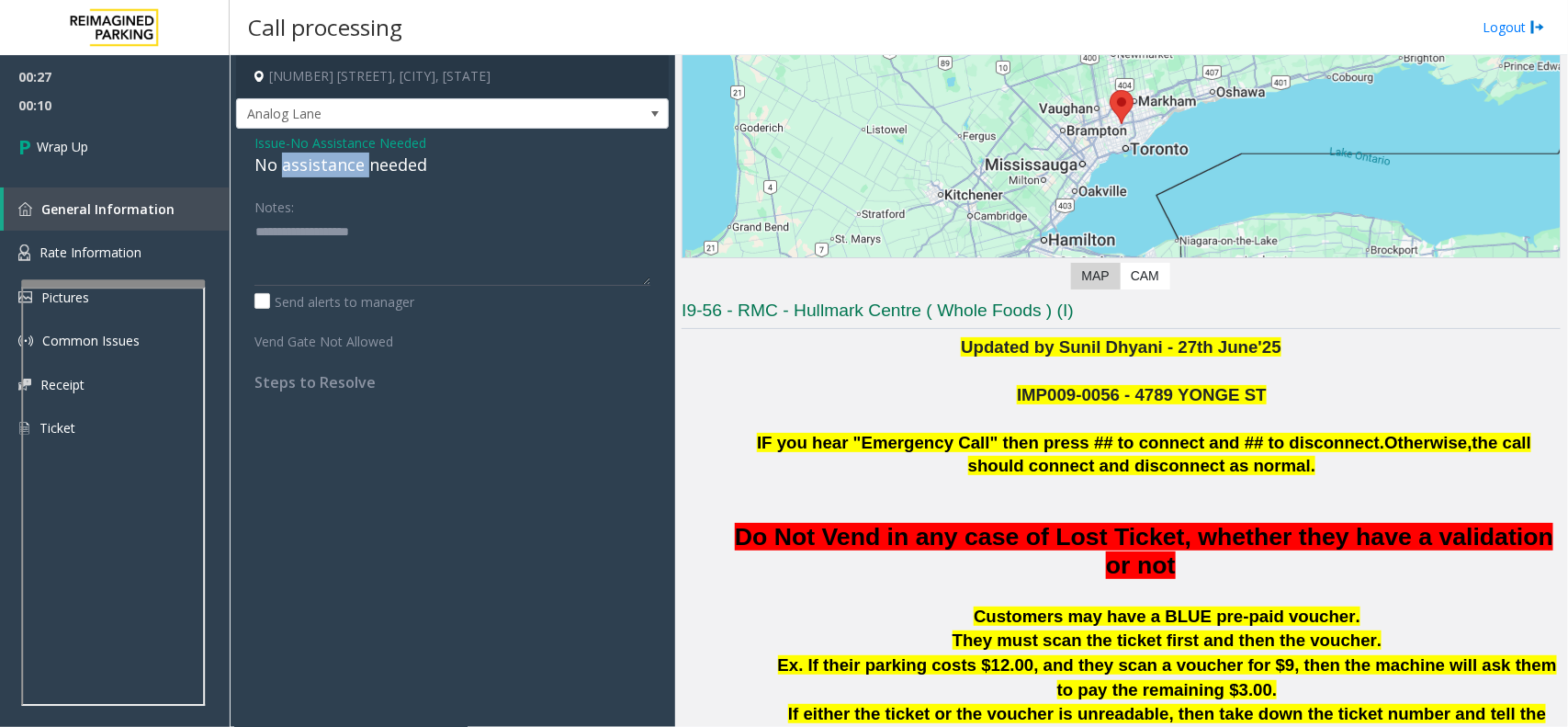 click on "No assistance needed" 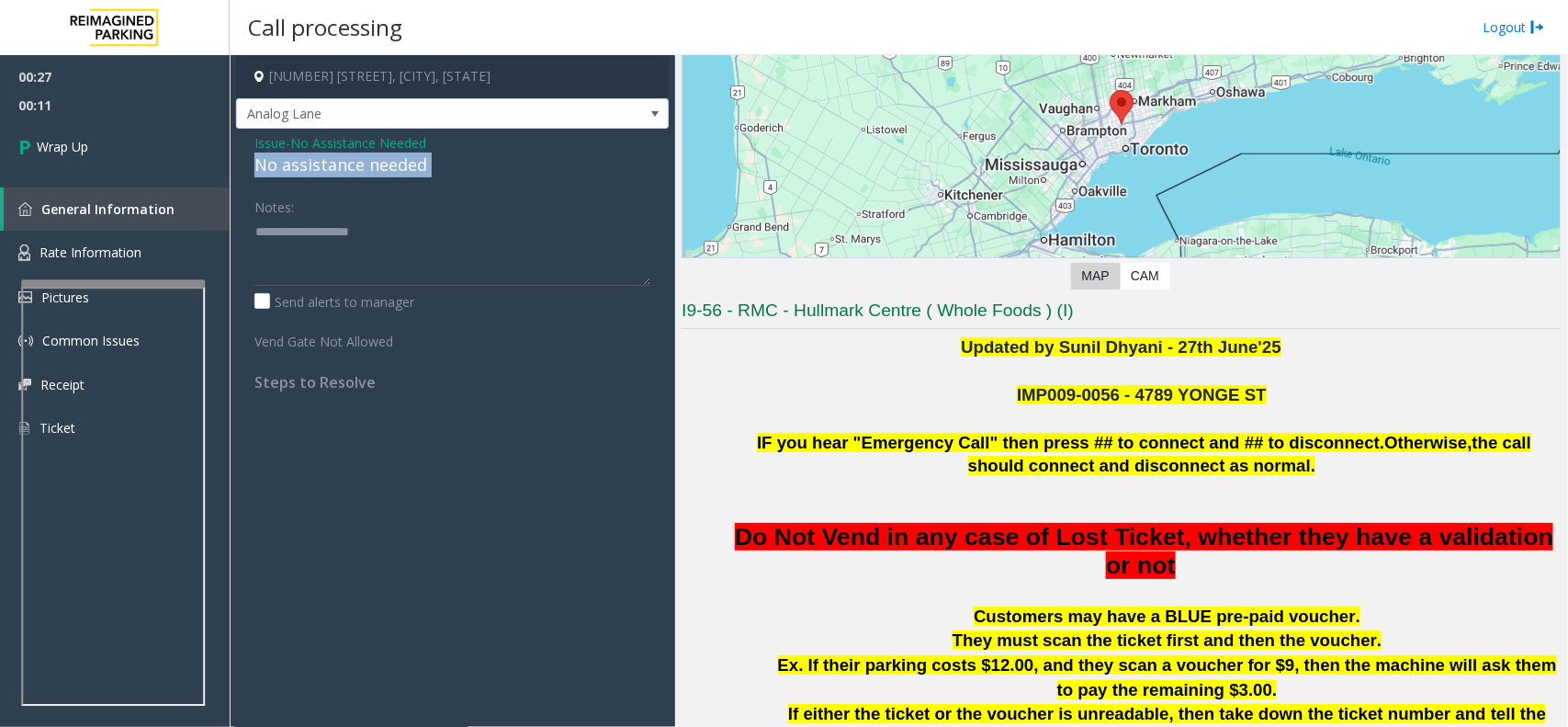 click on "No assistance needed" 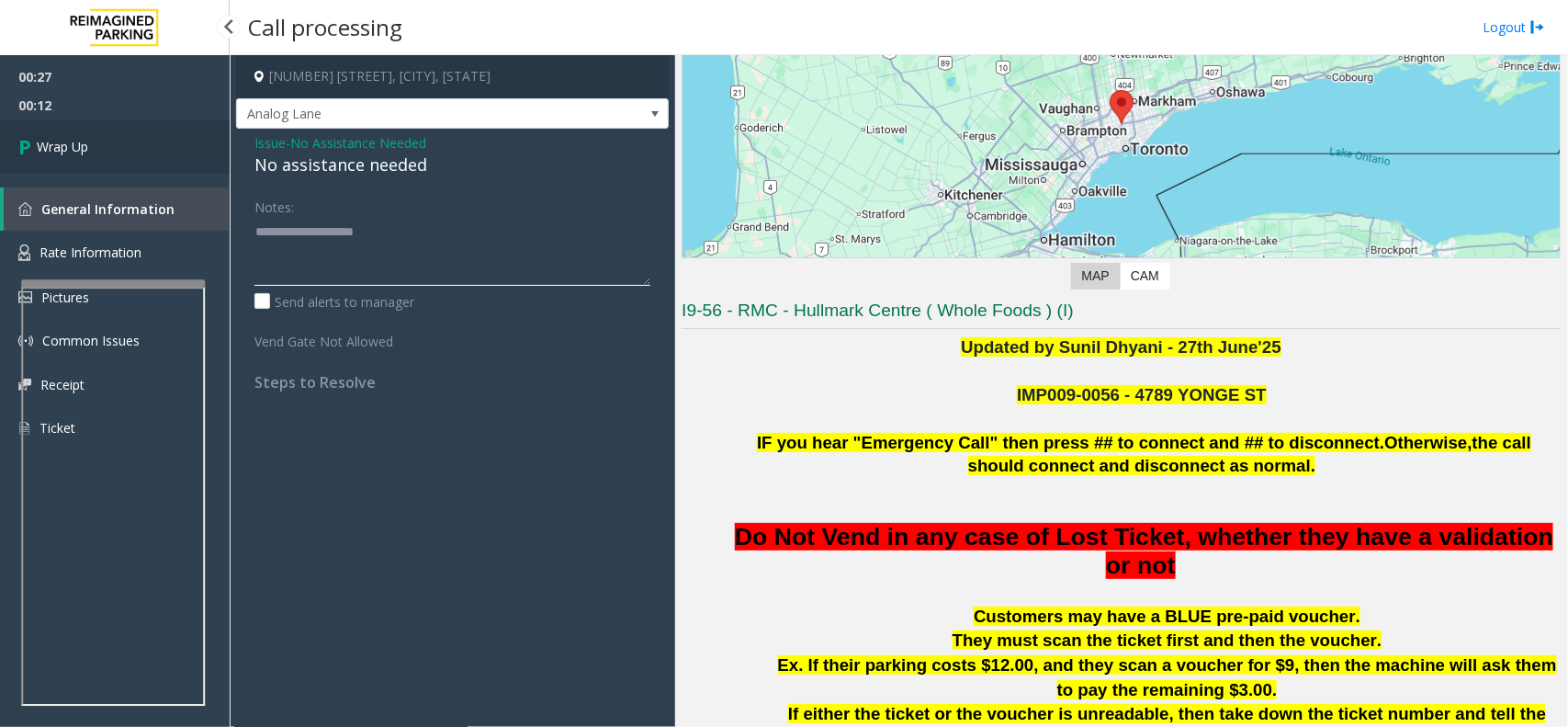 type on "**********" 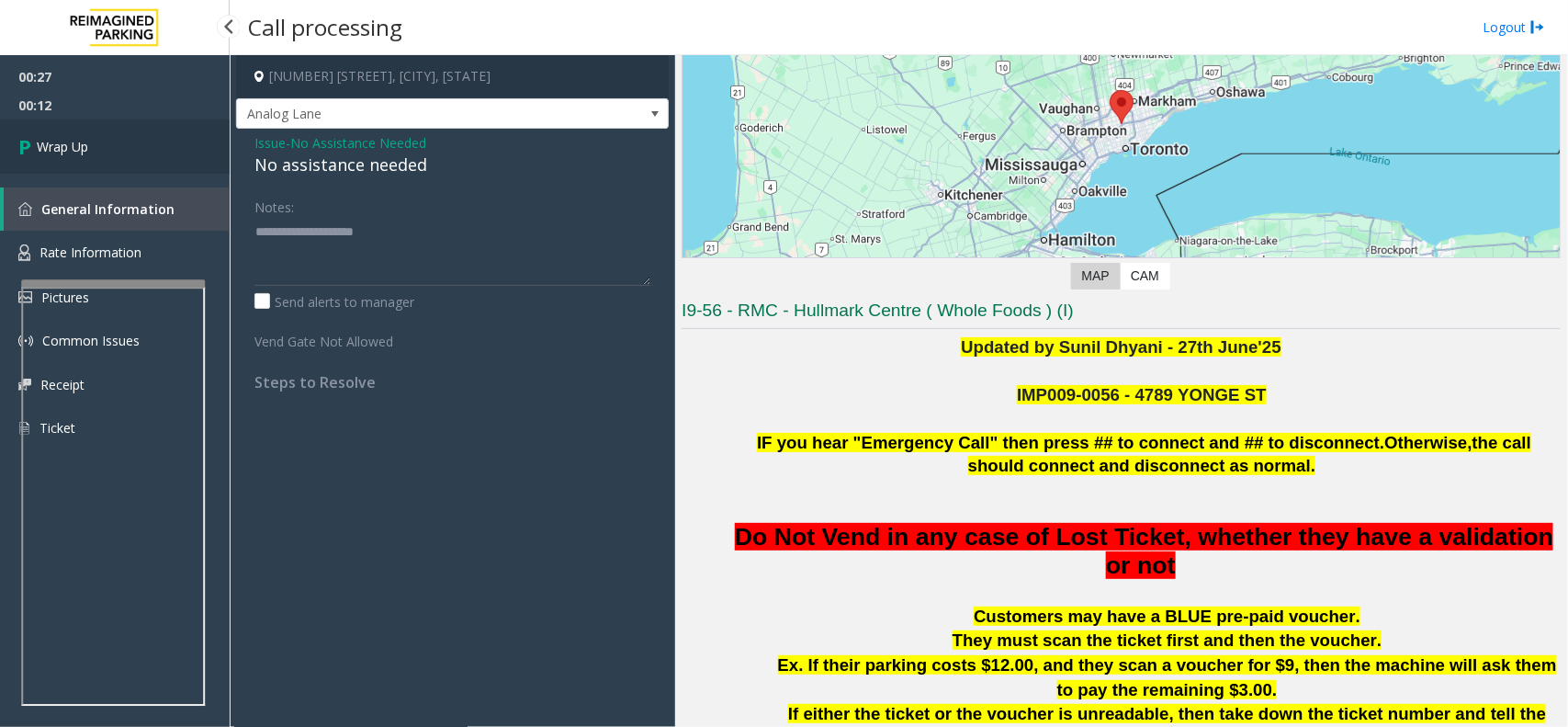 click on "Wrap Up" at bounding box center (62, 146) 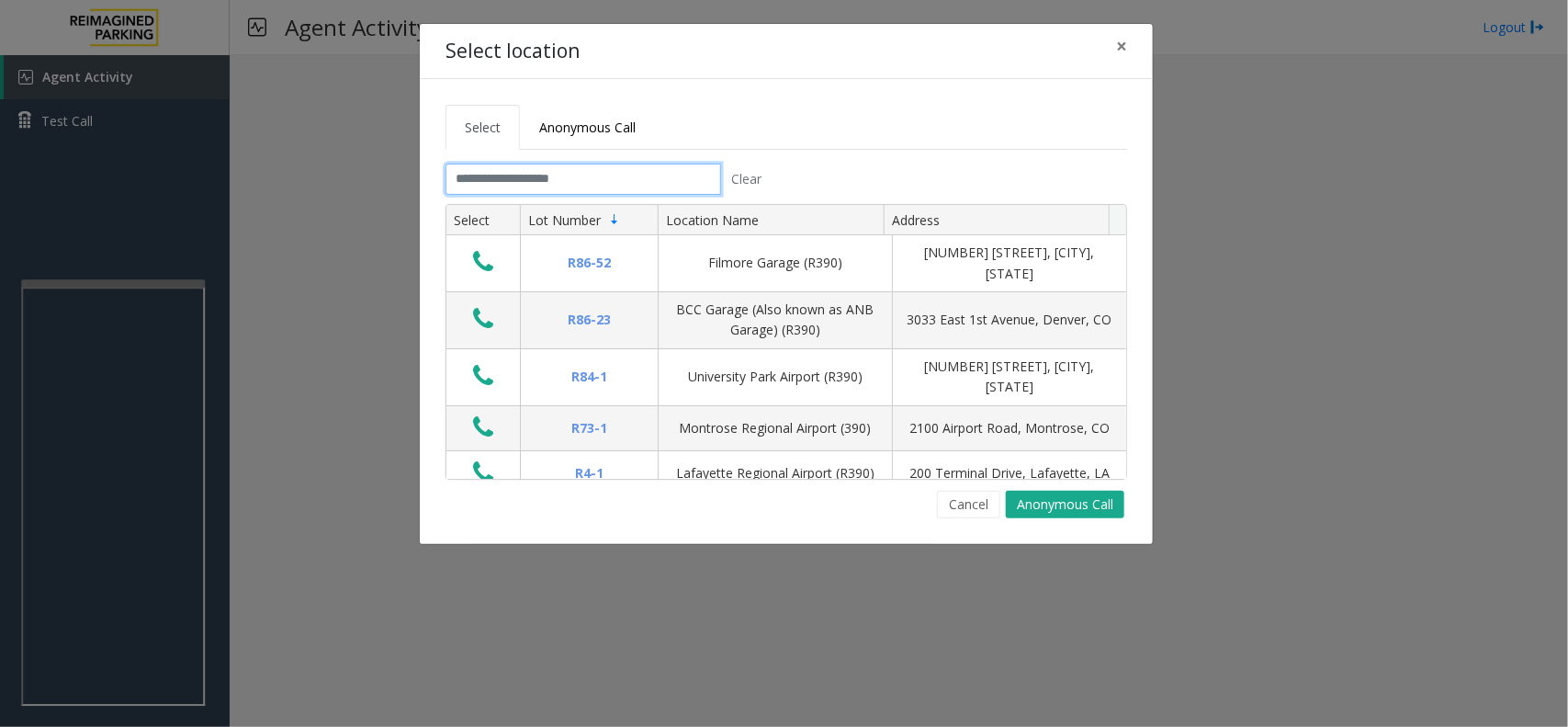 click 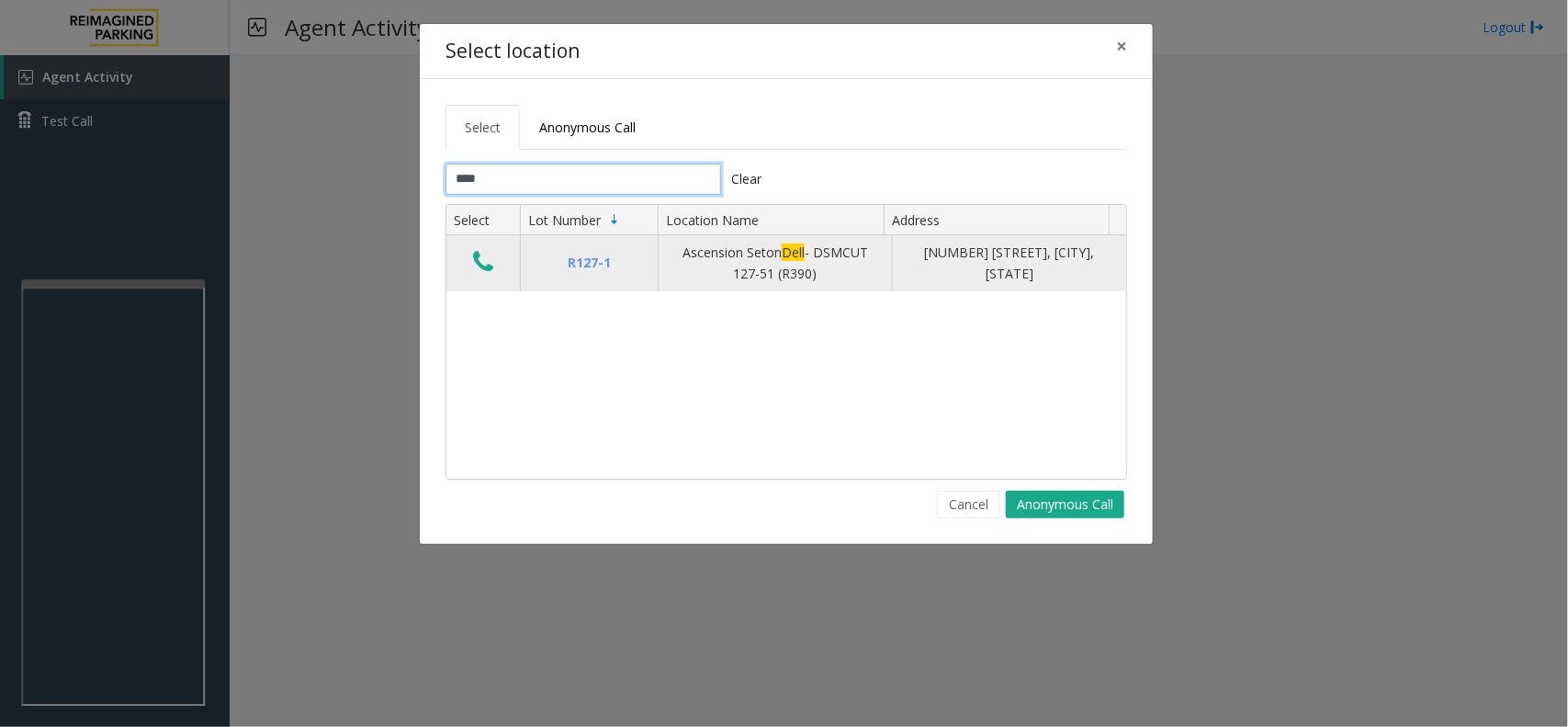 type on "****" 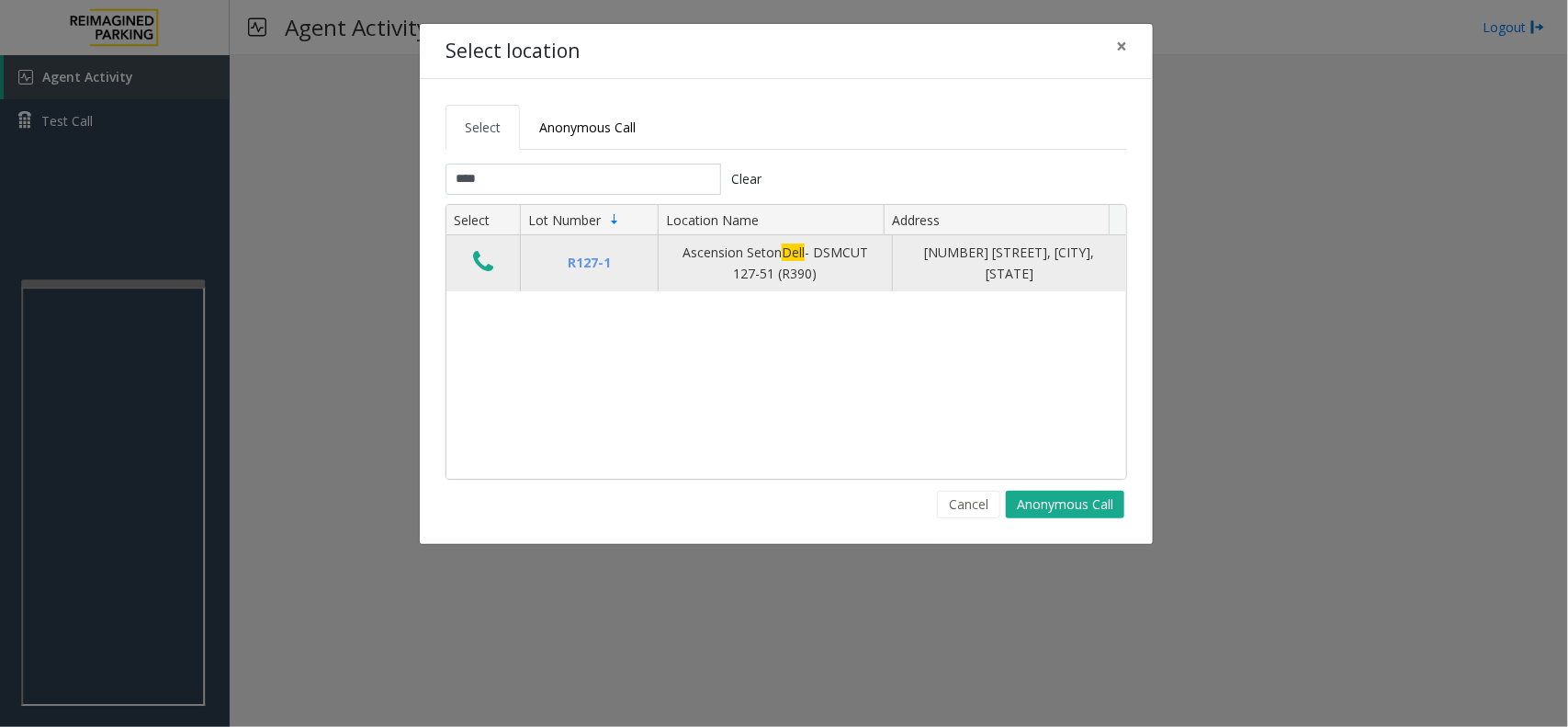 click 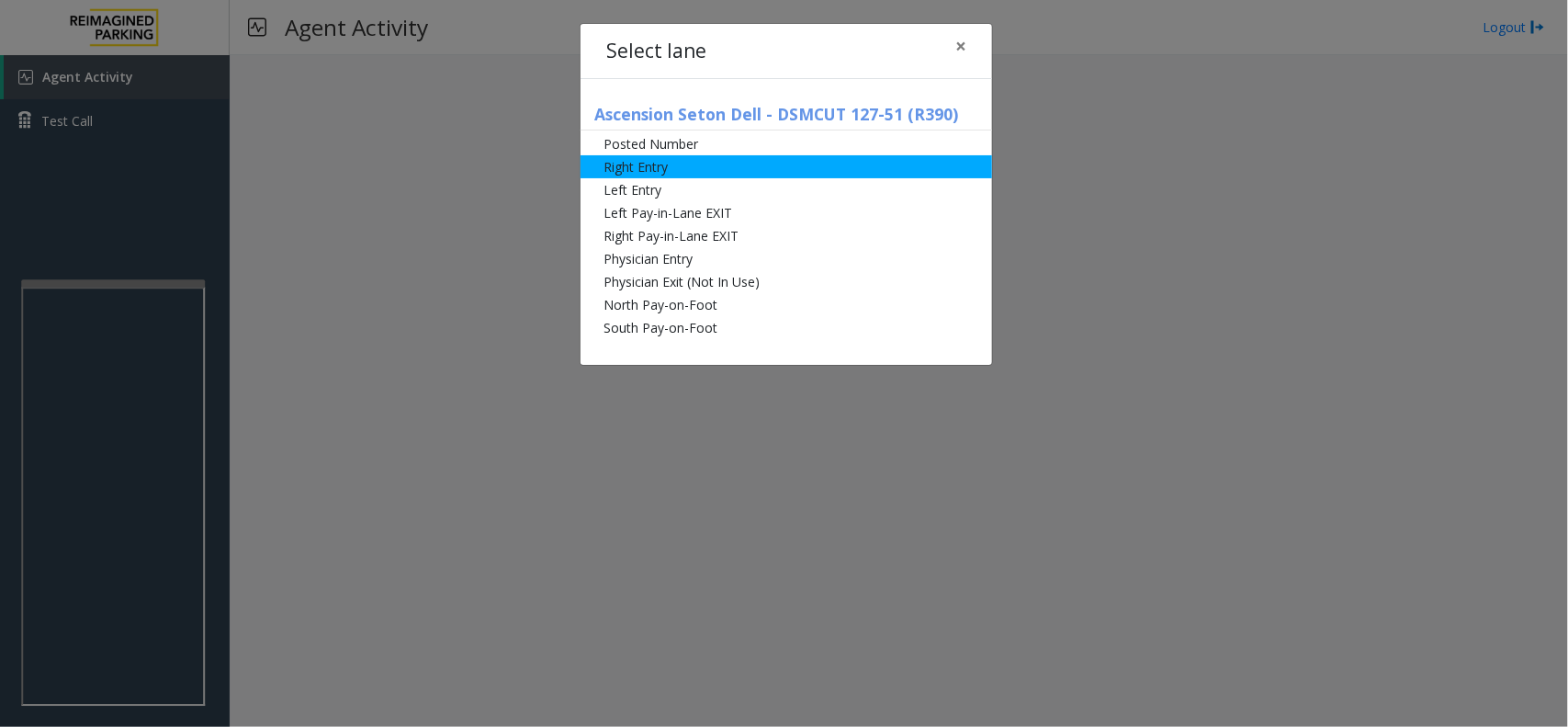 click on "Right Entry" 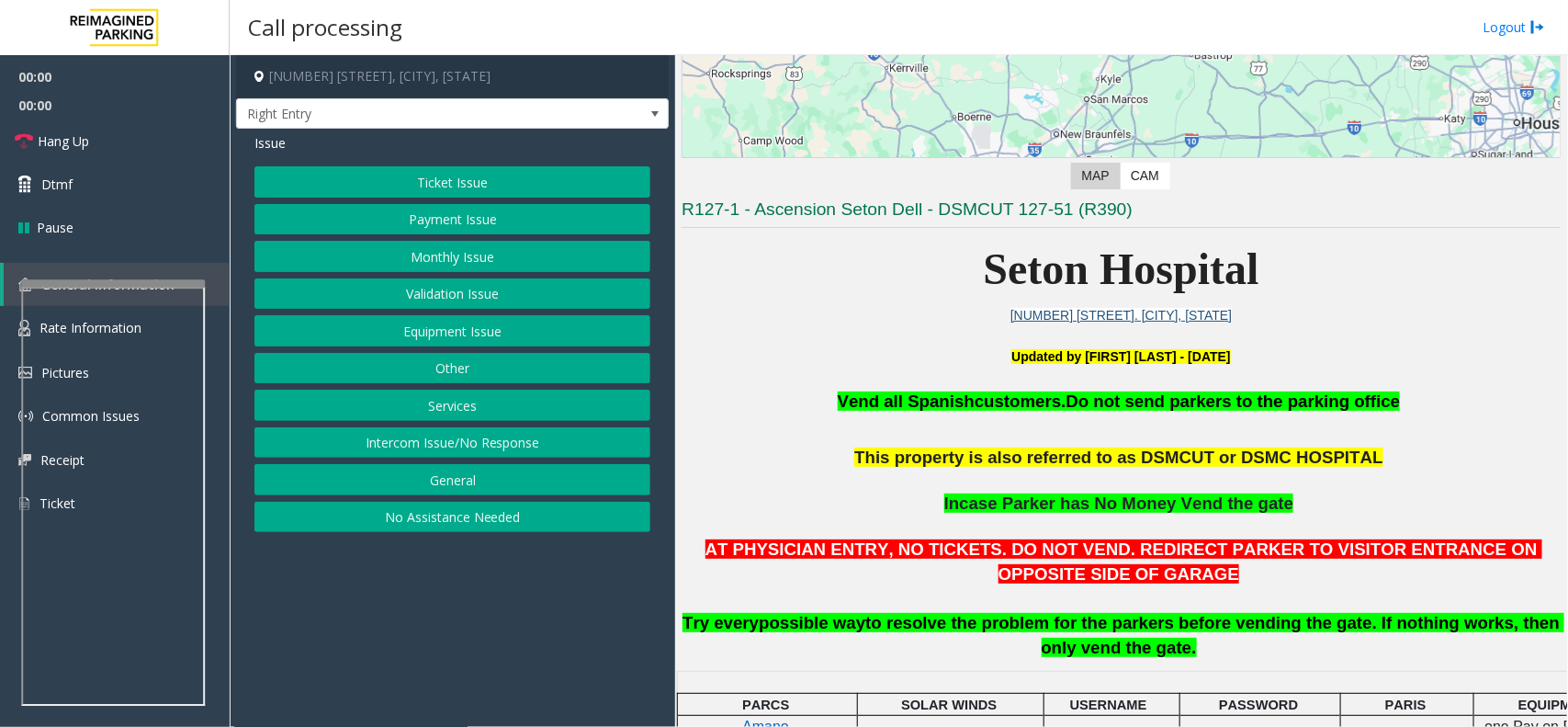scroll, scrollTop: 460, scrollLeft: 0, axis: vertical 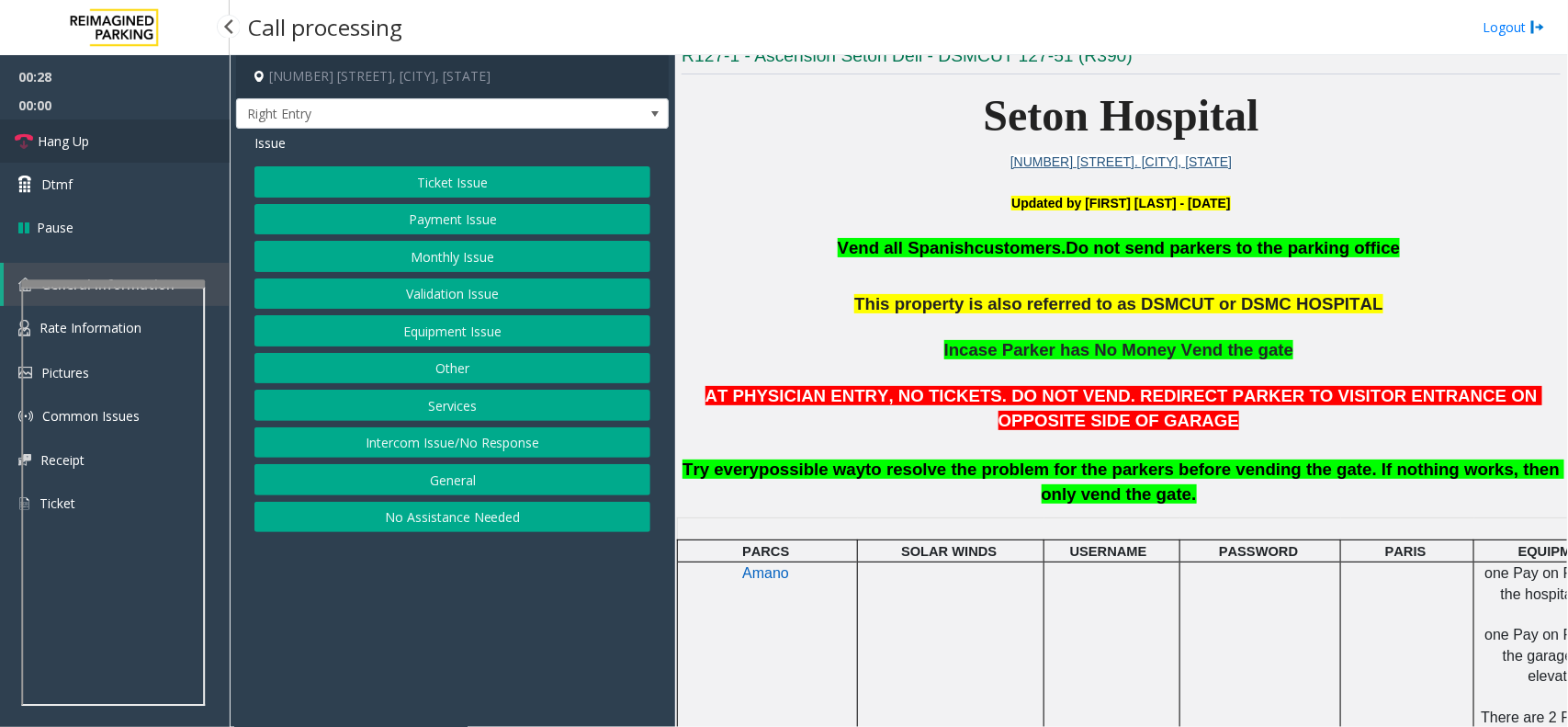 click on "Hang Up" at bounding box center [63, 141] 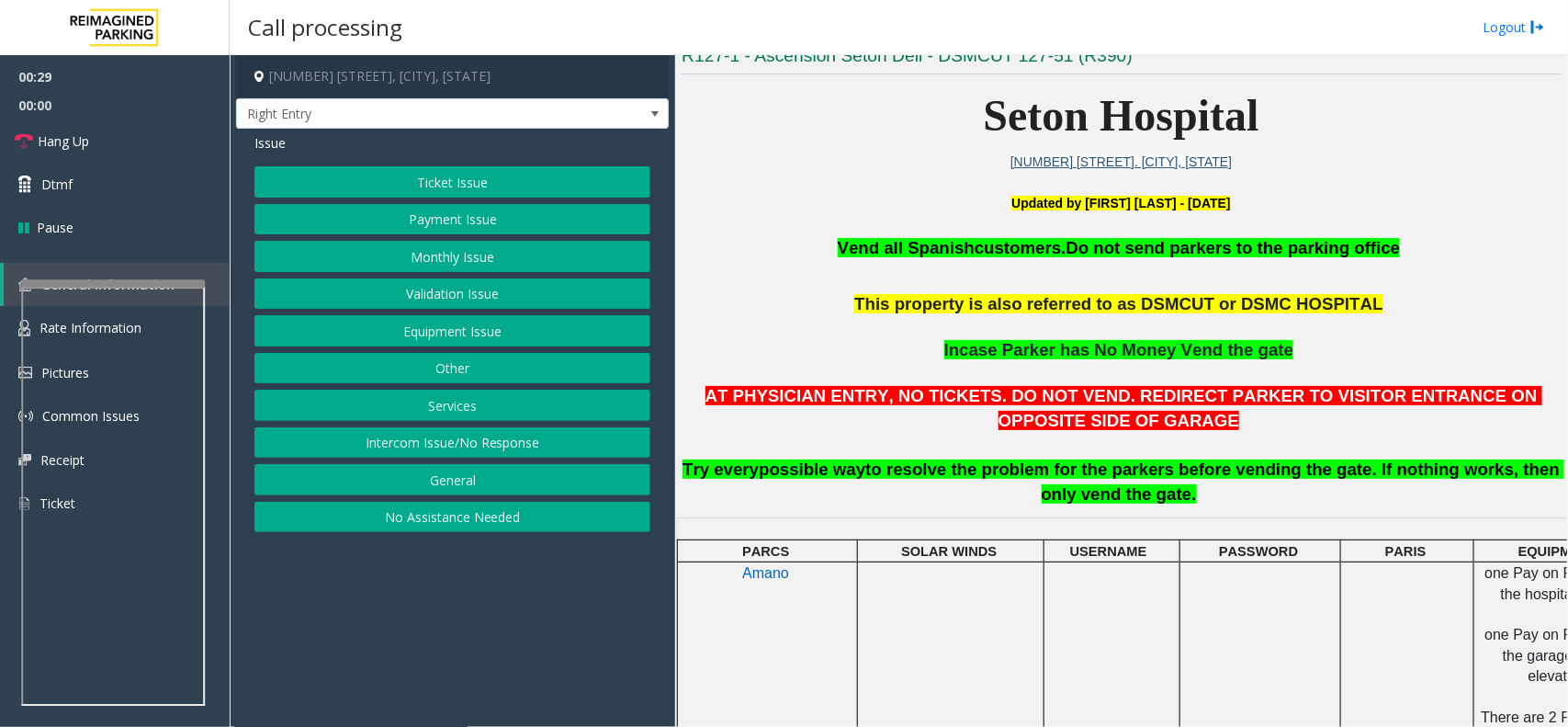 click on "Intercom Issue/No Response" 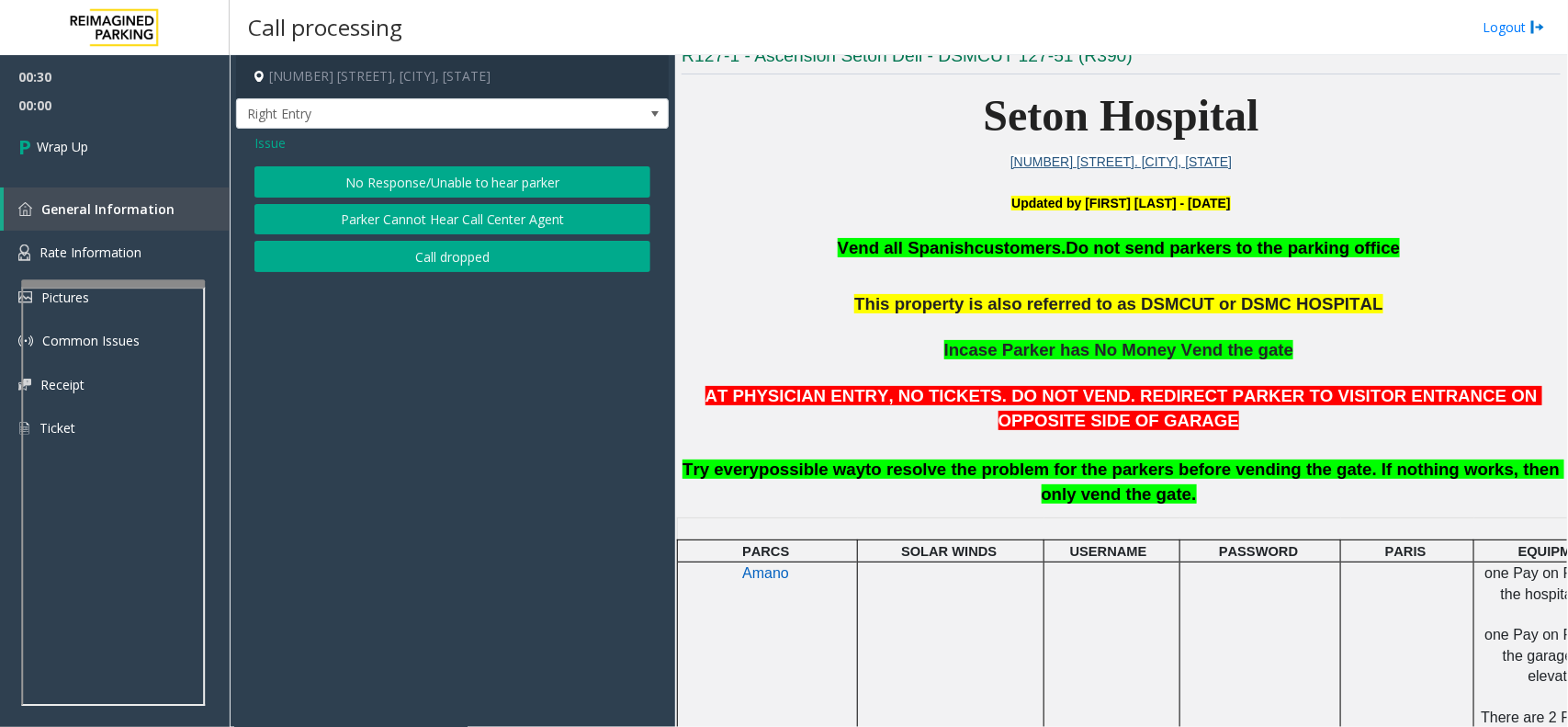 click on "No Response/Unable to hear parker" 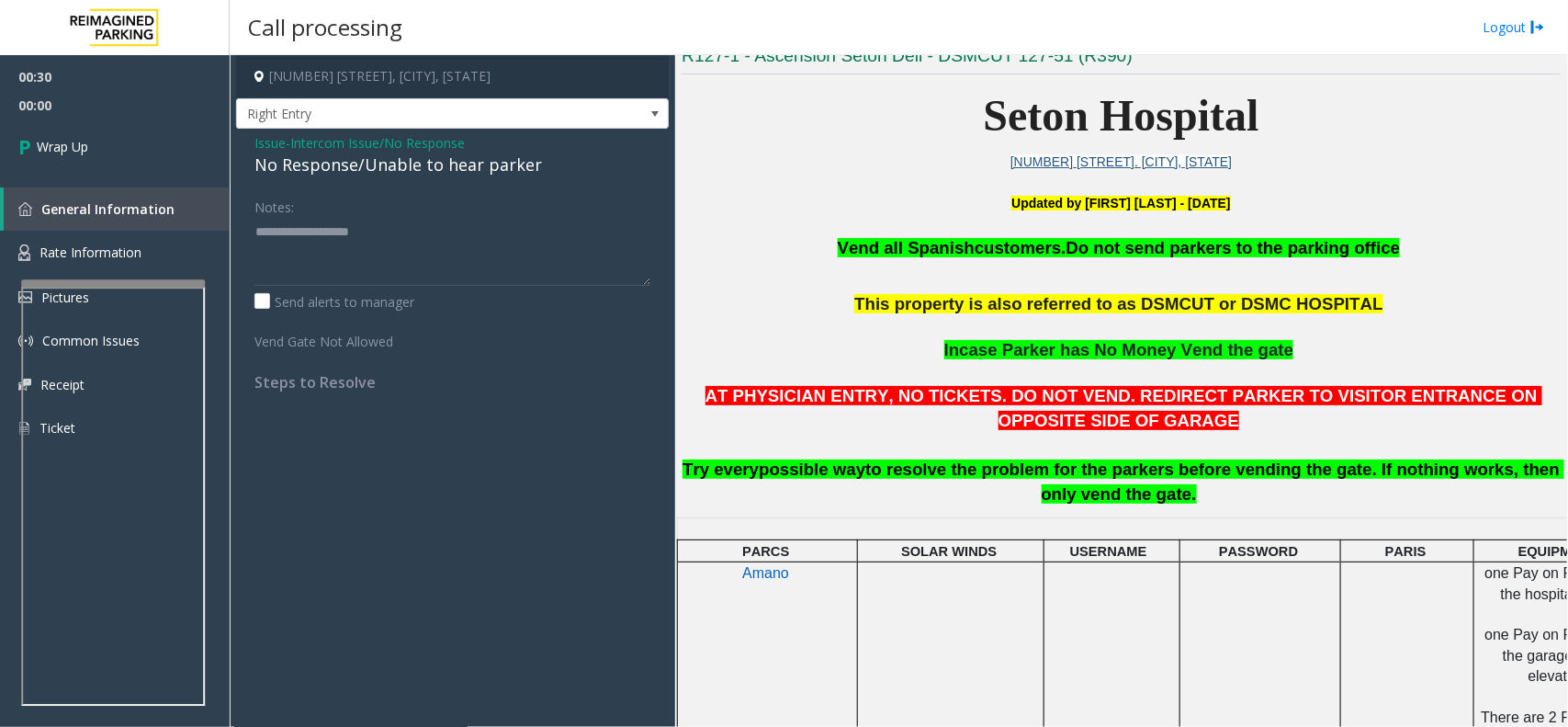 click on "No Response/Unable to hear parker" 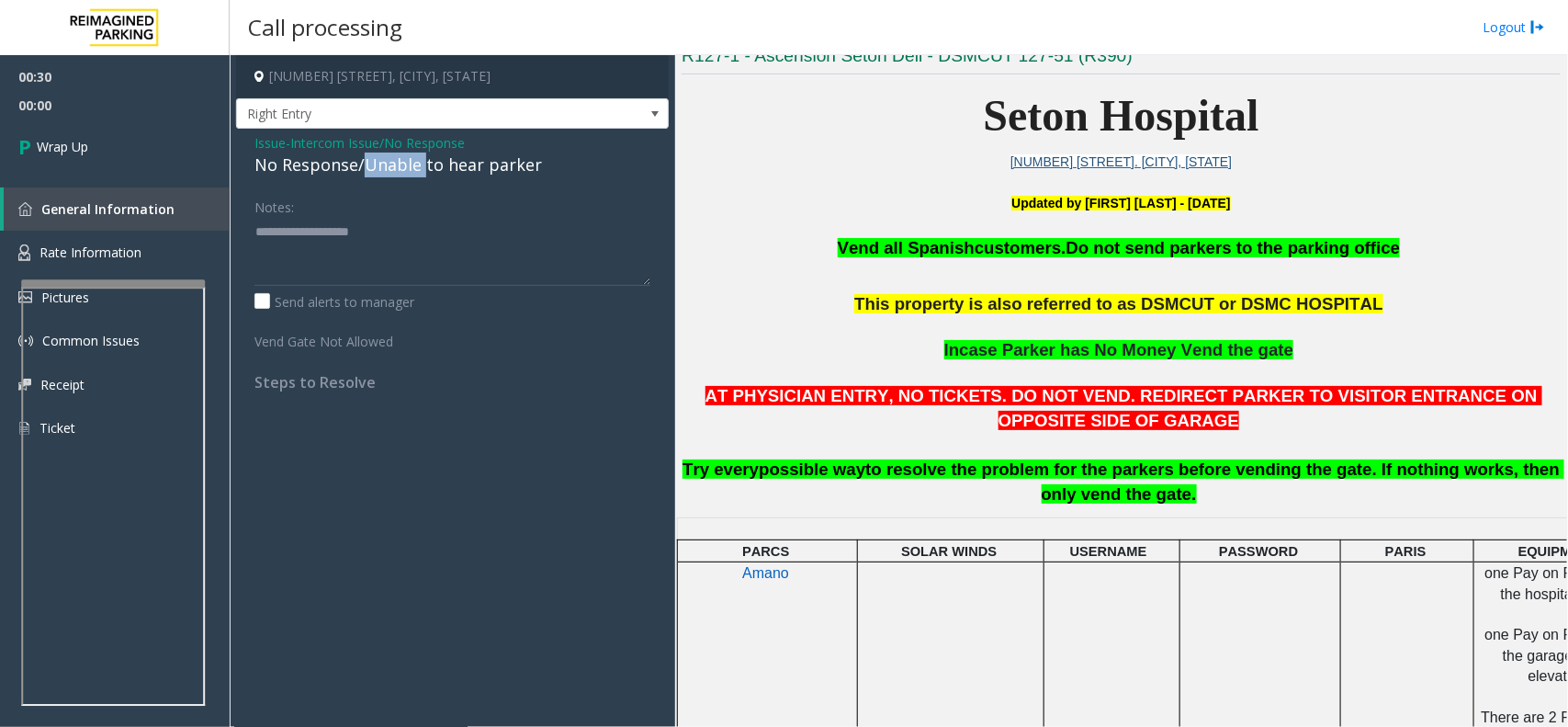 click on "No Response/Unable to hear parker" 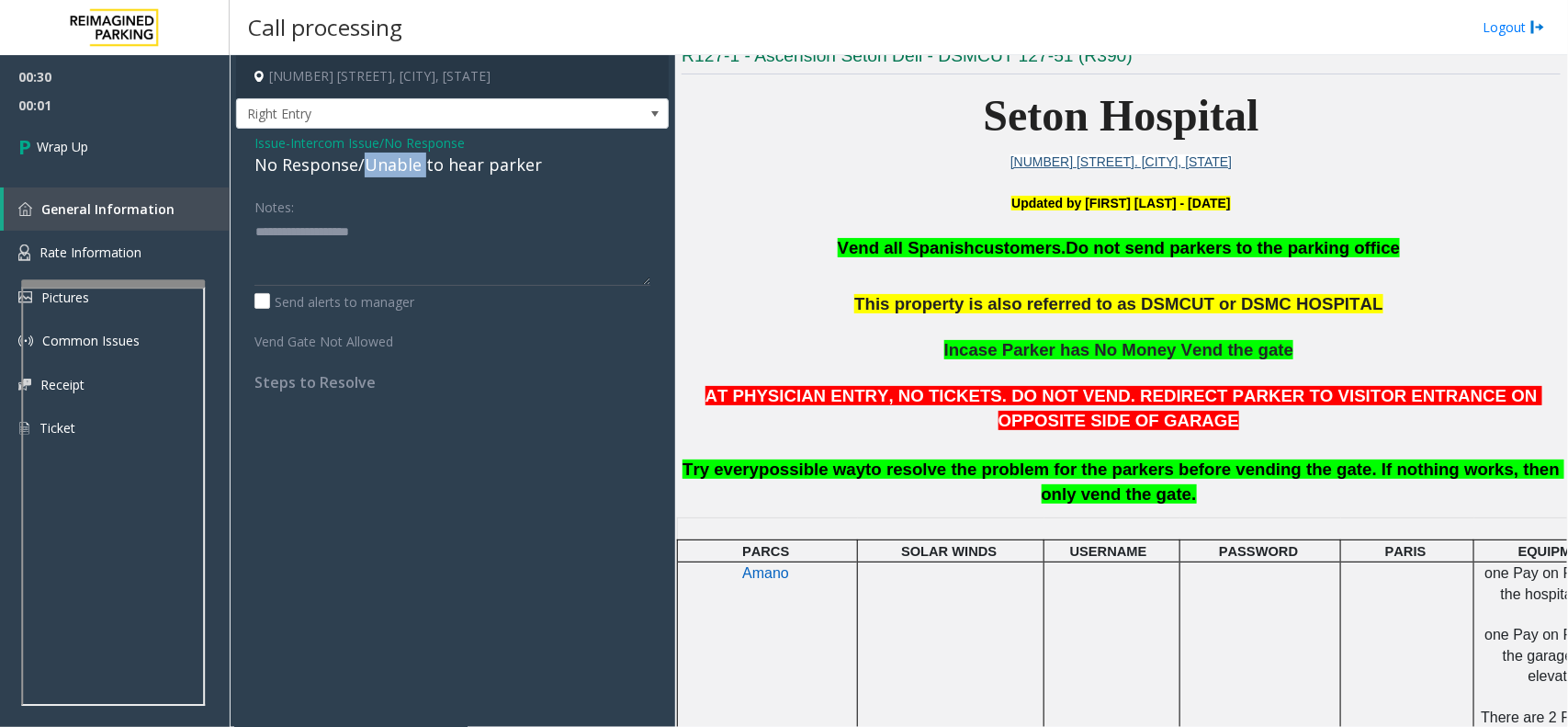 click on "No Response/Unable to hear parker" 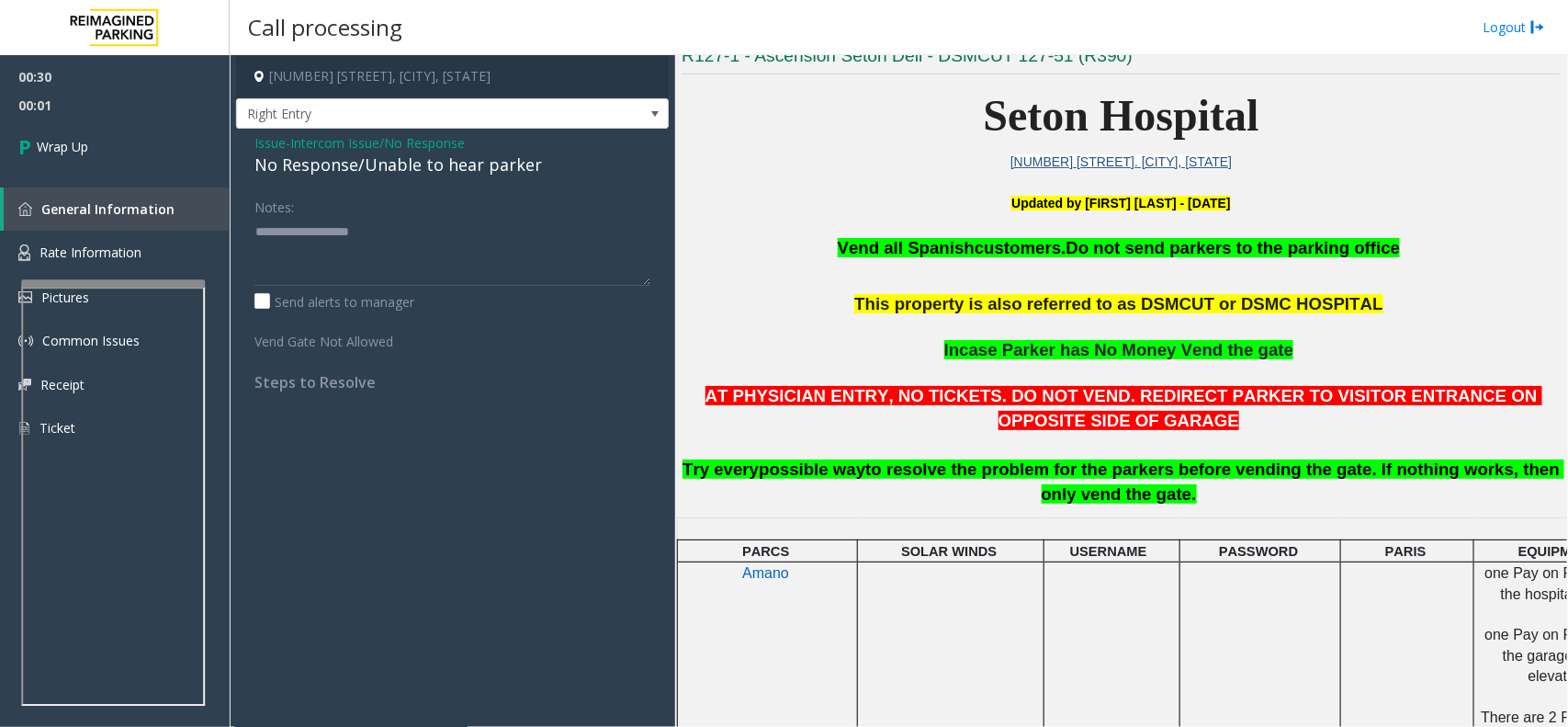 click on "No Response/Unable to hear parker" 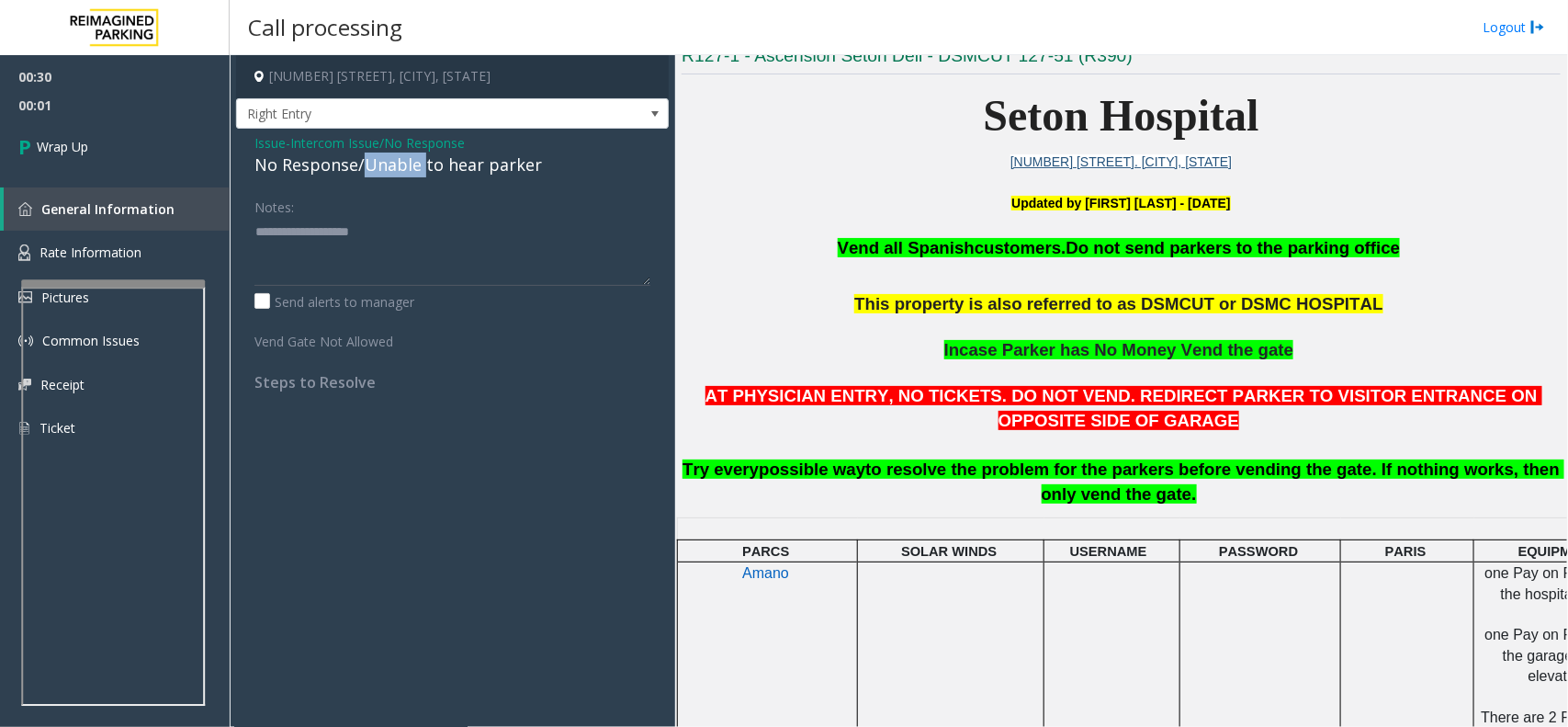 click on "No Response/Unable to hear parker" 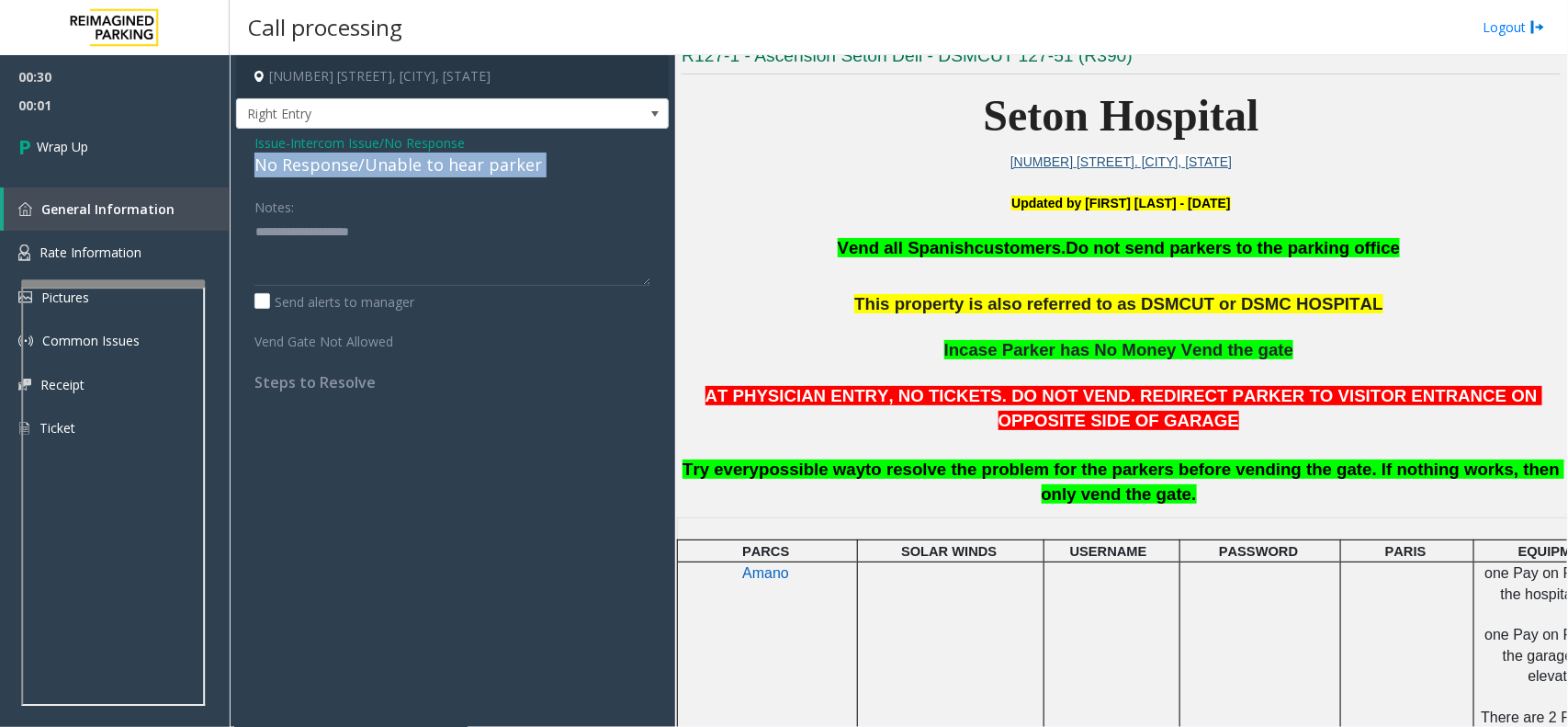 click on "No Response/Unable to hear parker" 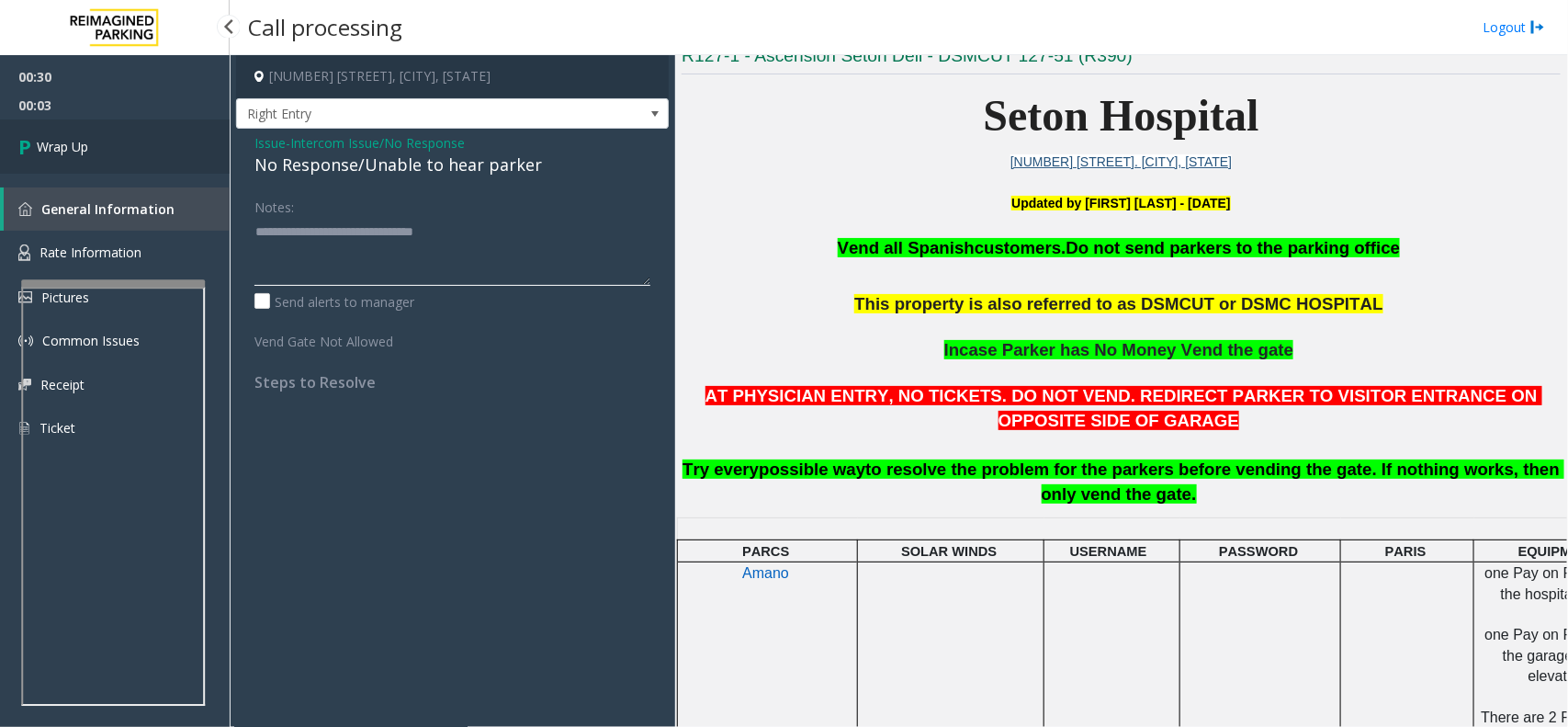 type on "**********" 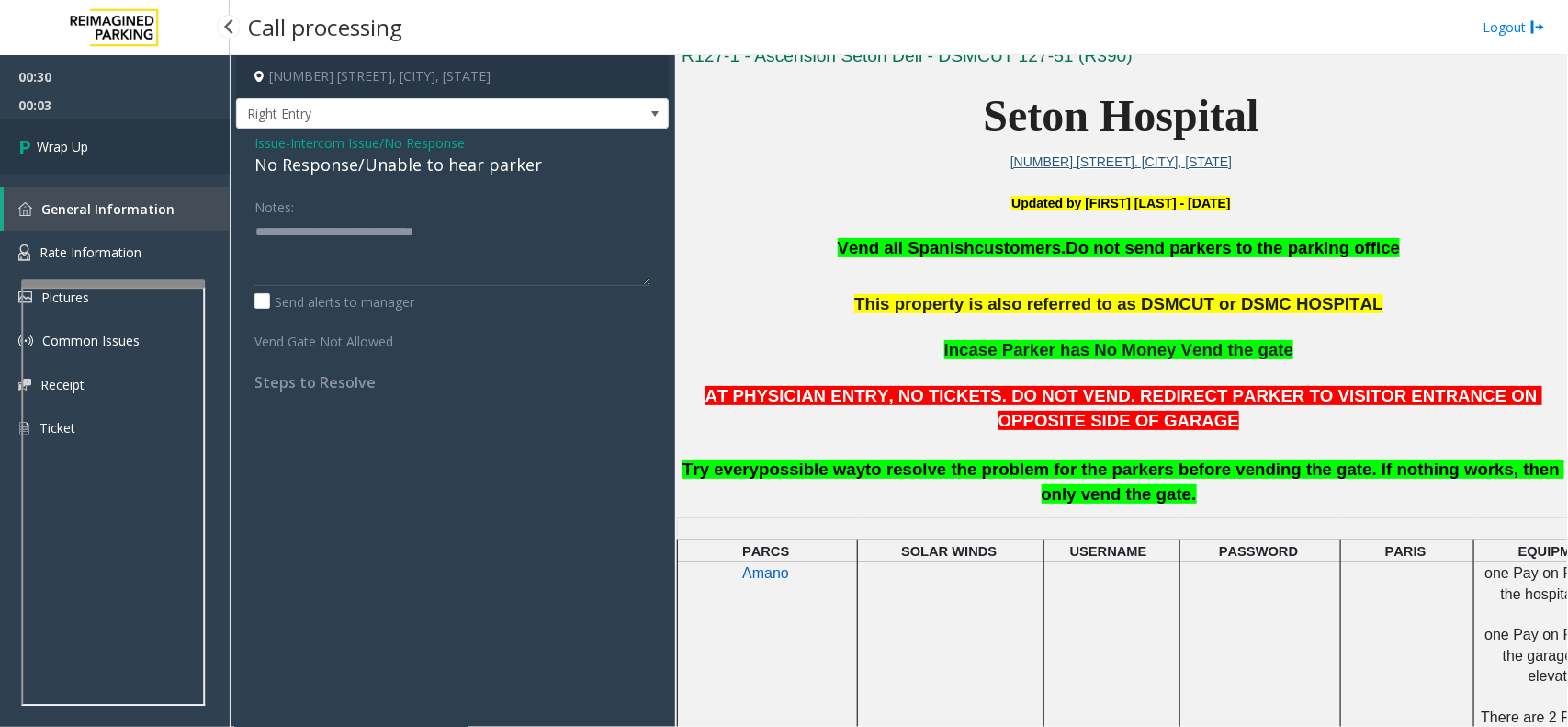 click on "Wrap Up" at bounding box center (62, 146) 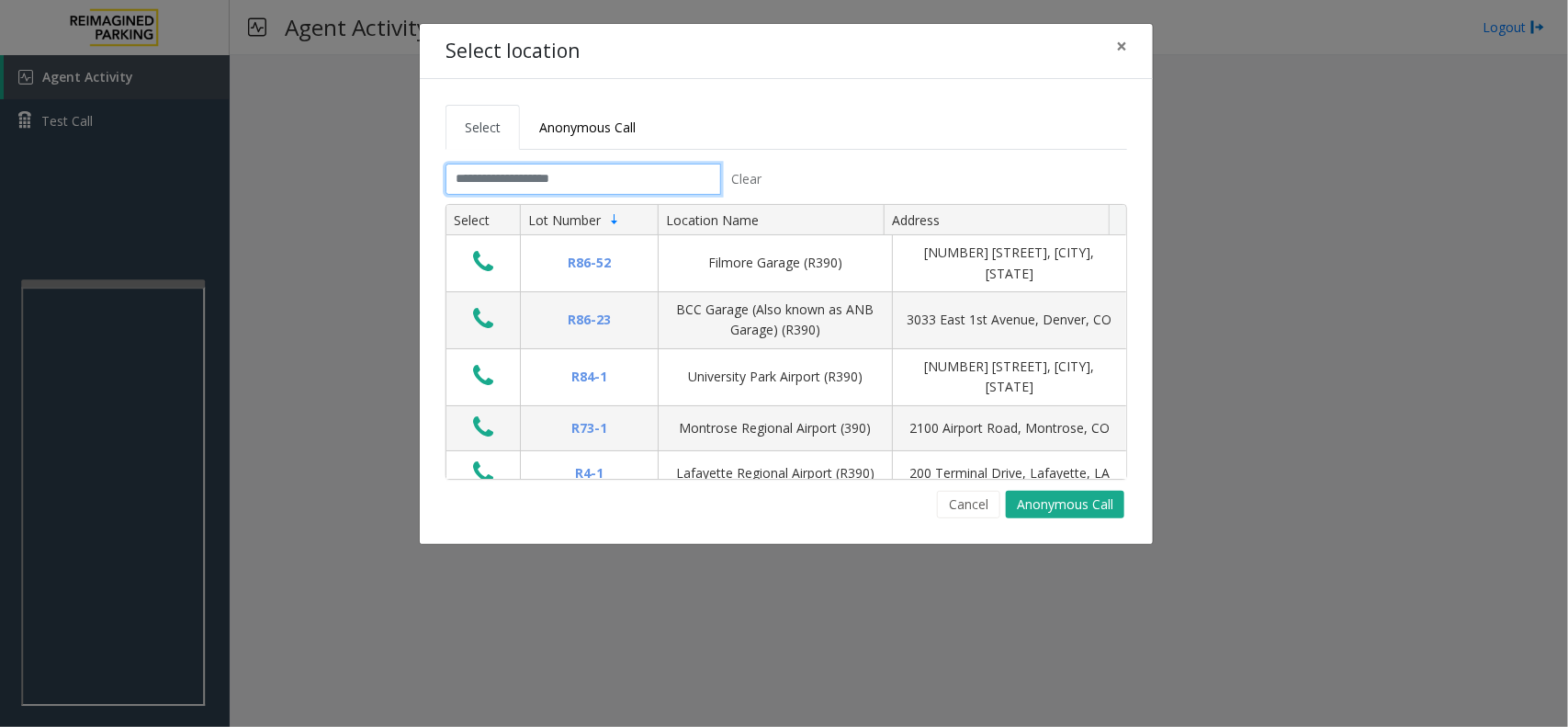 click 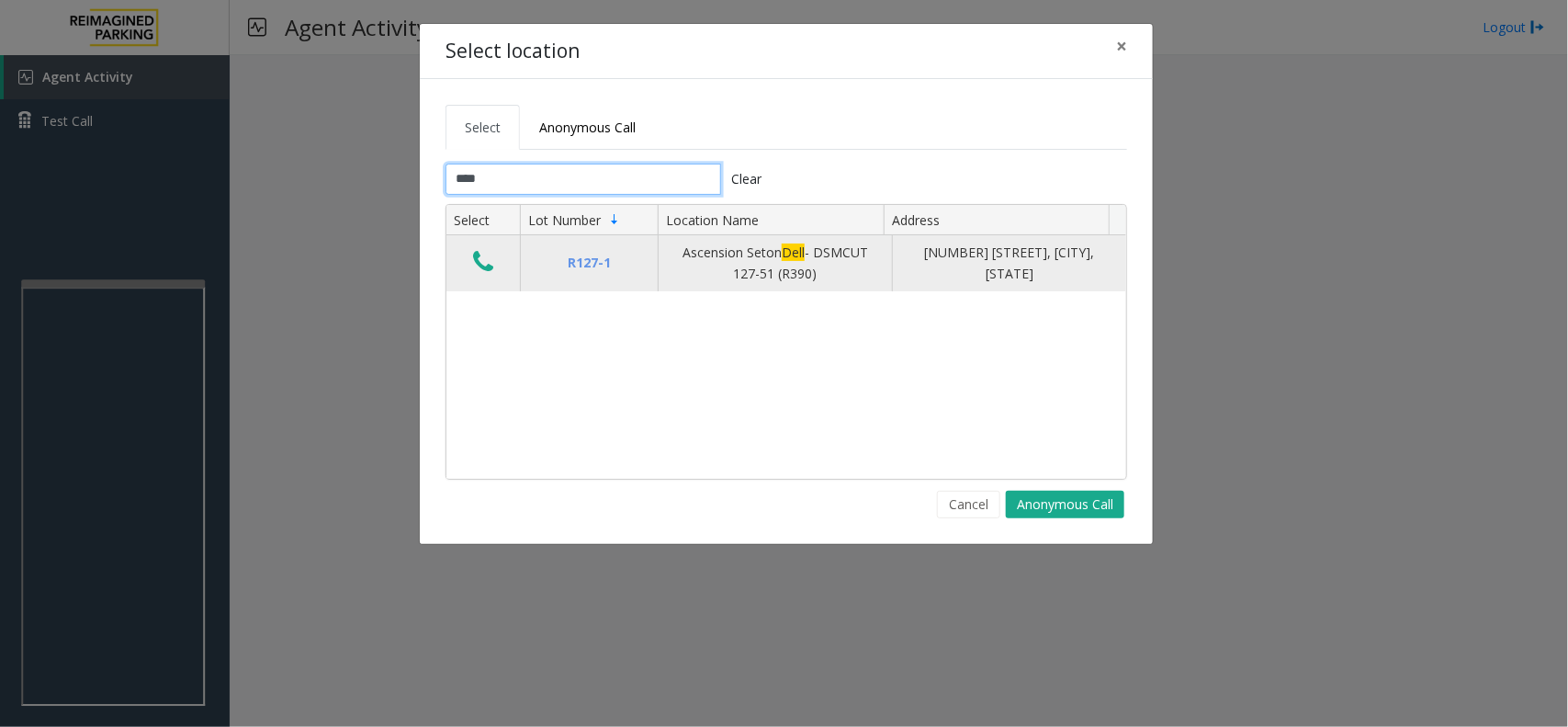 type on "****" 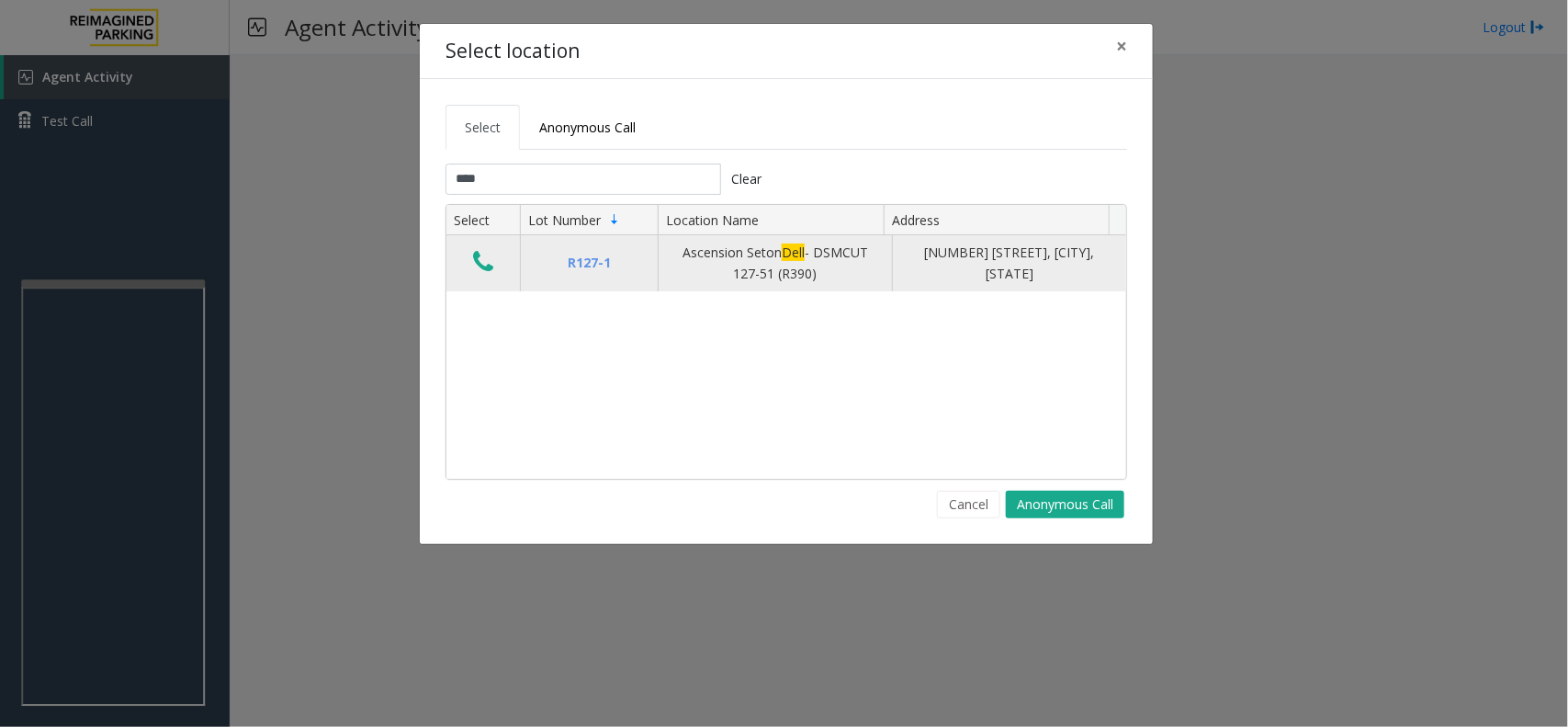 click 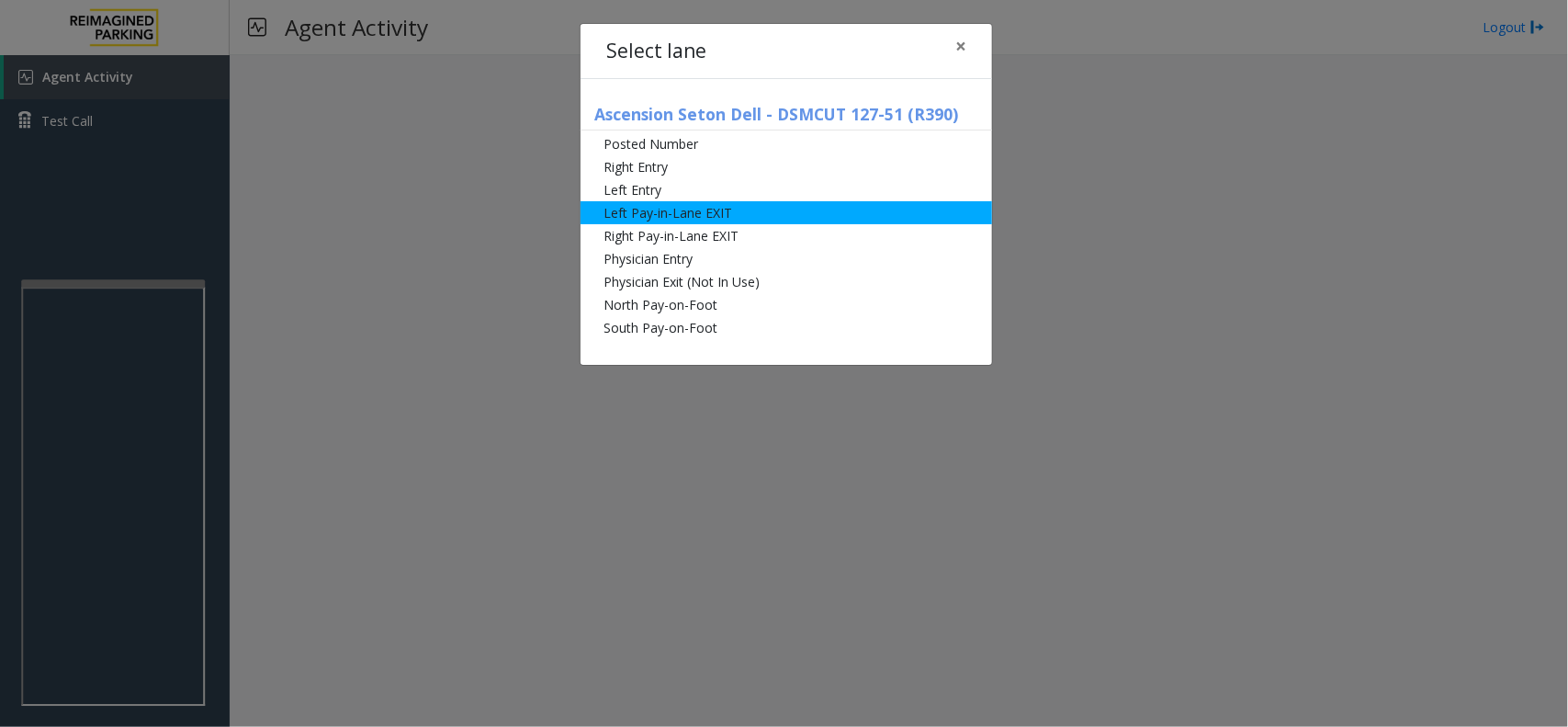 click on "Left Pay-in-Lane EXIT" 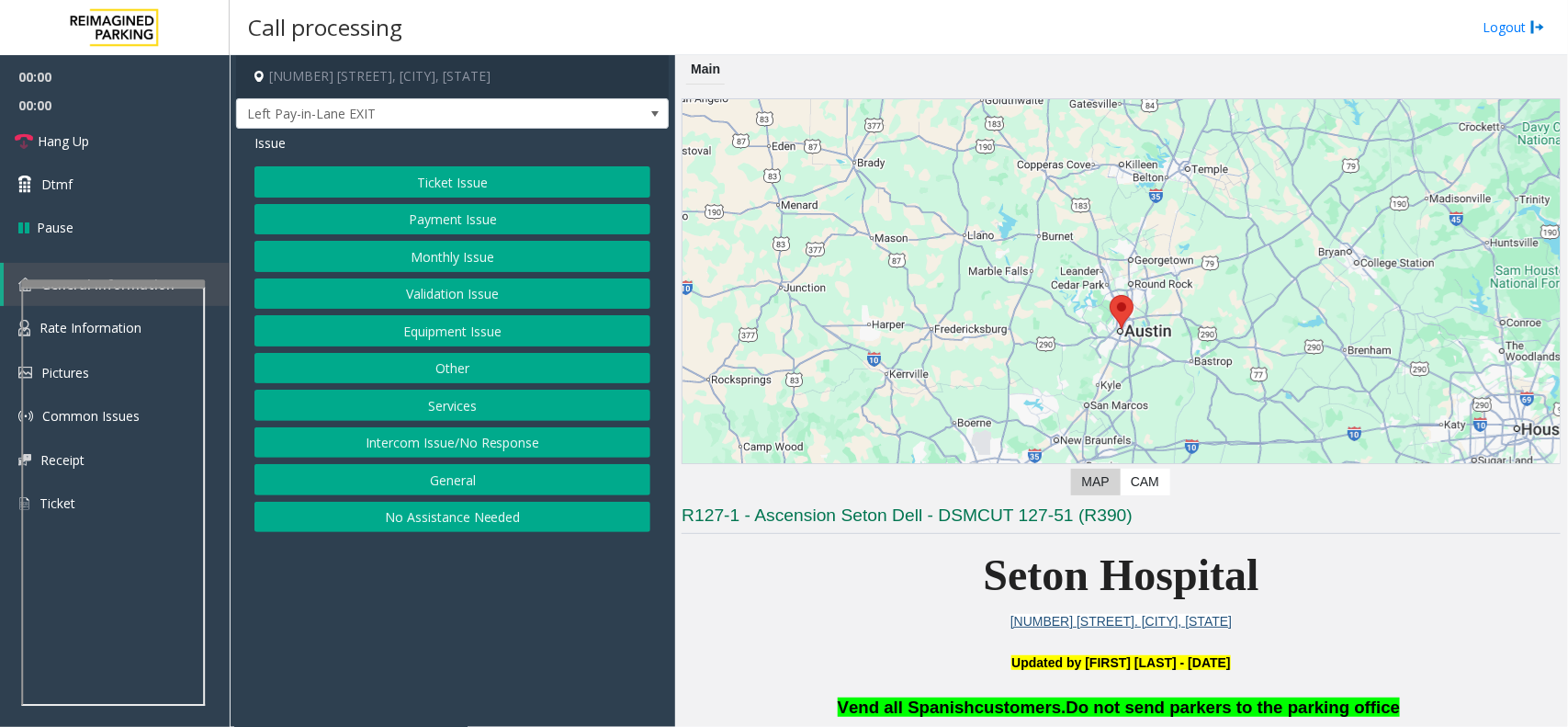click on "Ticket Issue" 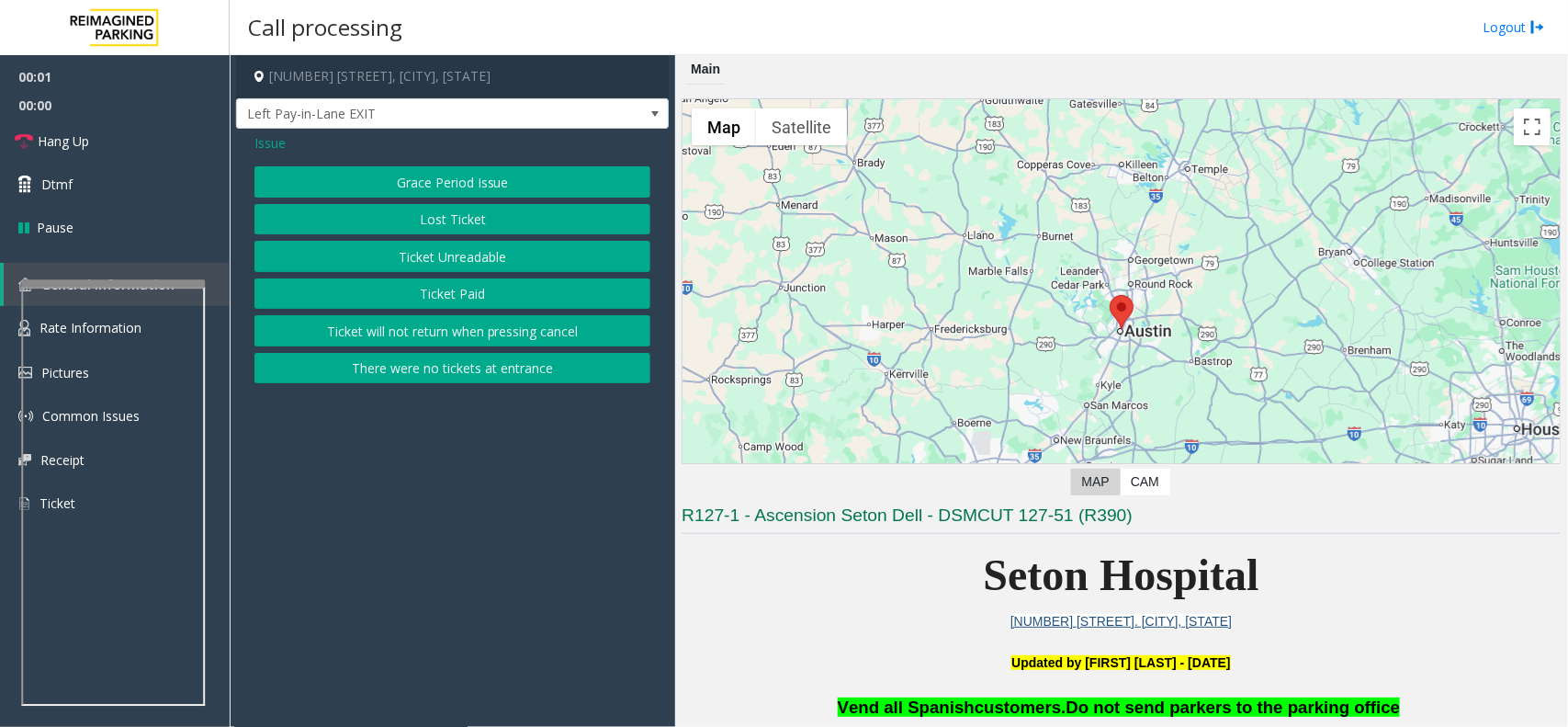 click on "Ticket Unreadable" 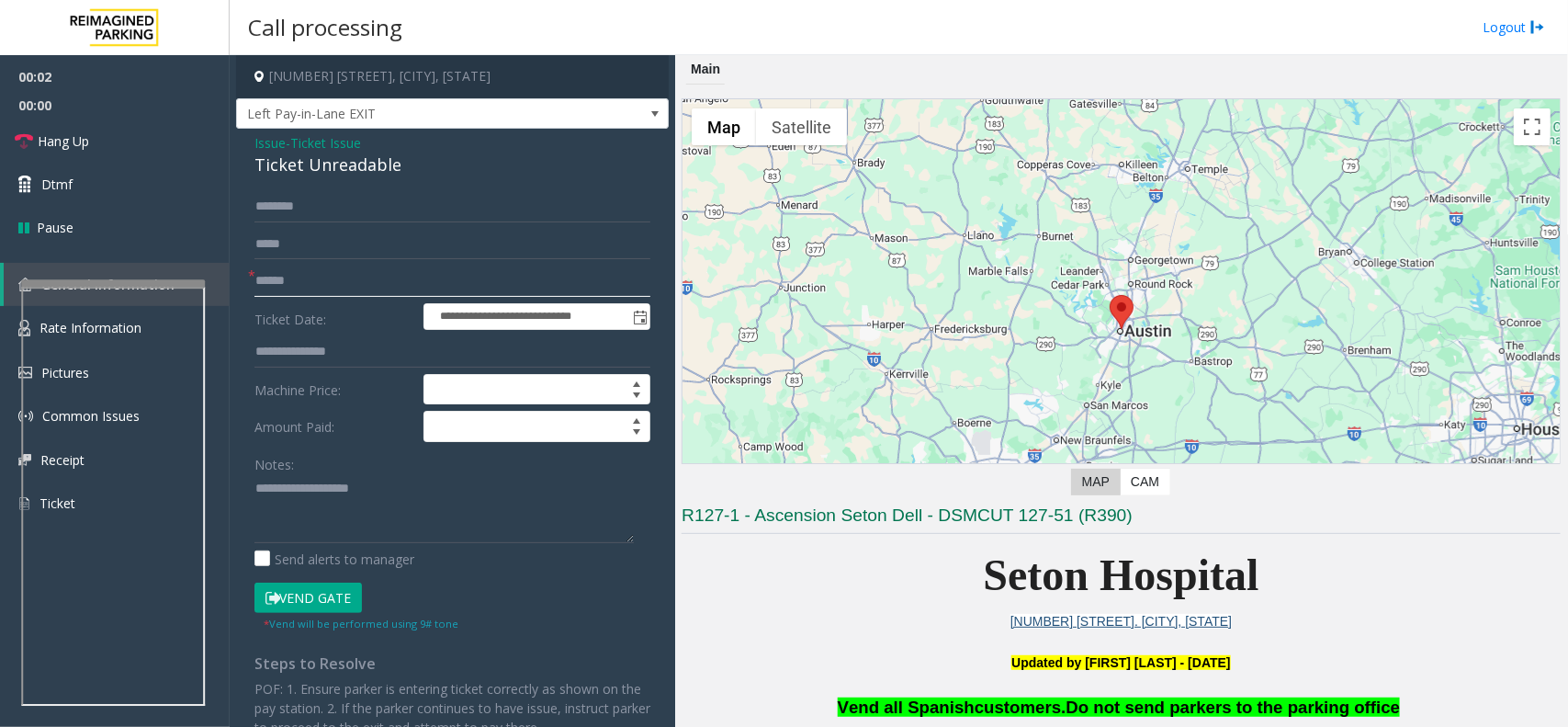 click 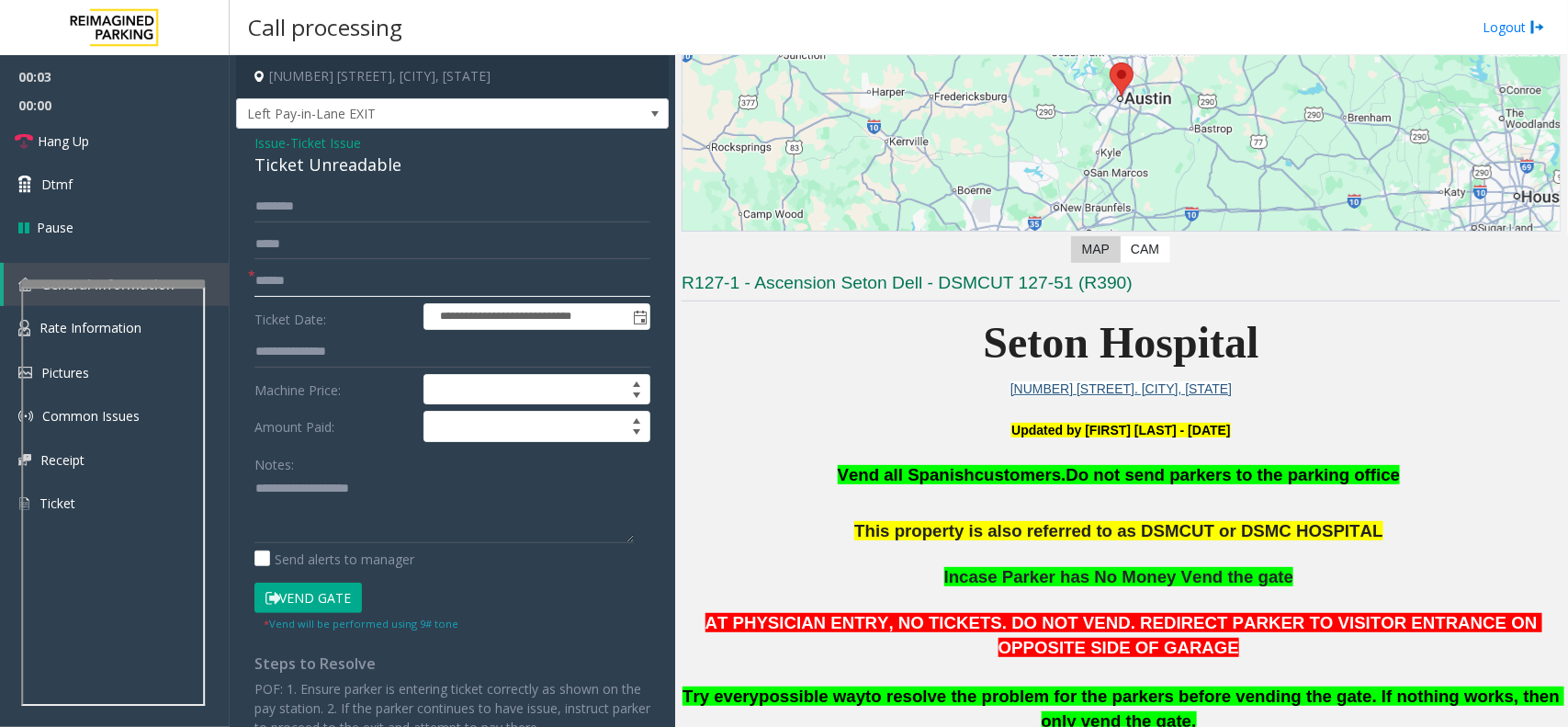scroll, scrollTop: 804, scrollLeft: 0, axis: vertical 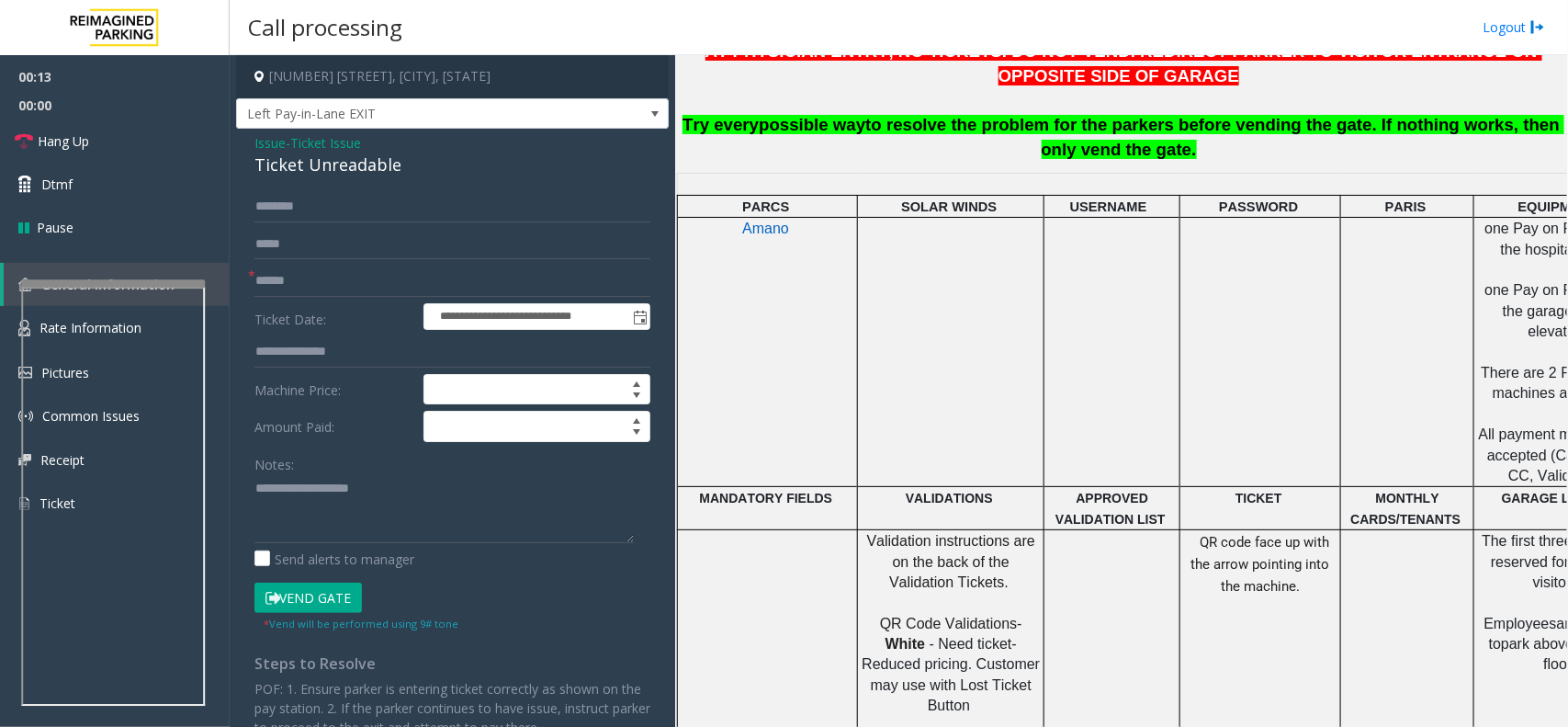 drag, startPoint x: 1195, startPoint y: 527, endPoint x: 1316, endPoint y: 579, distance: 131.70042 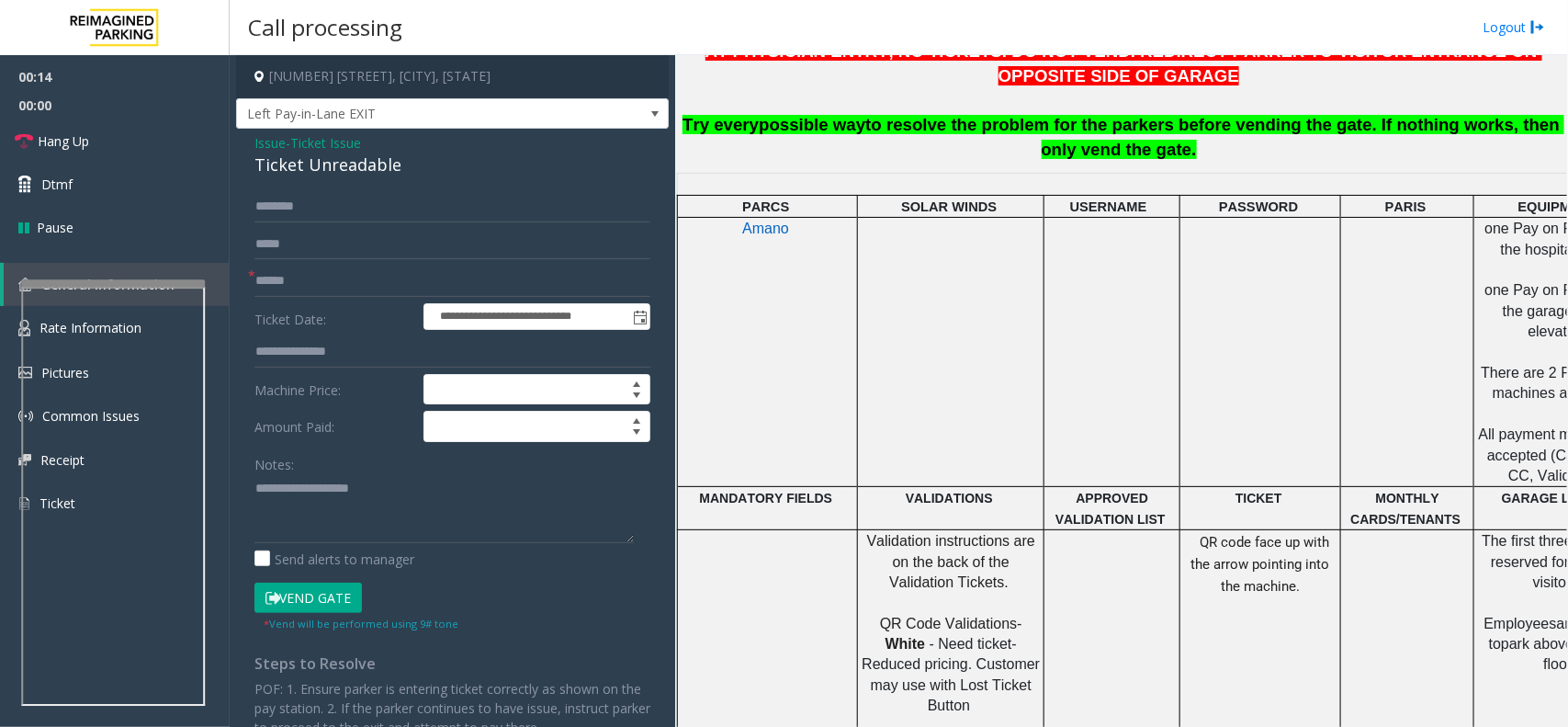 click on "QR code face up with the arrow pointing into the machine." 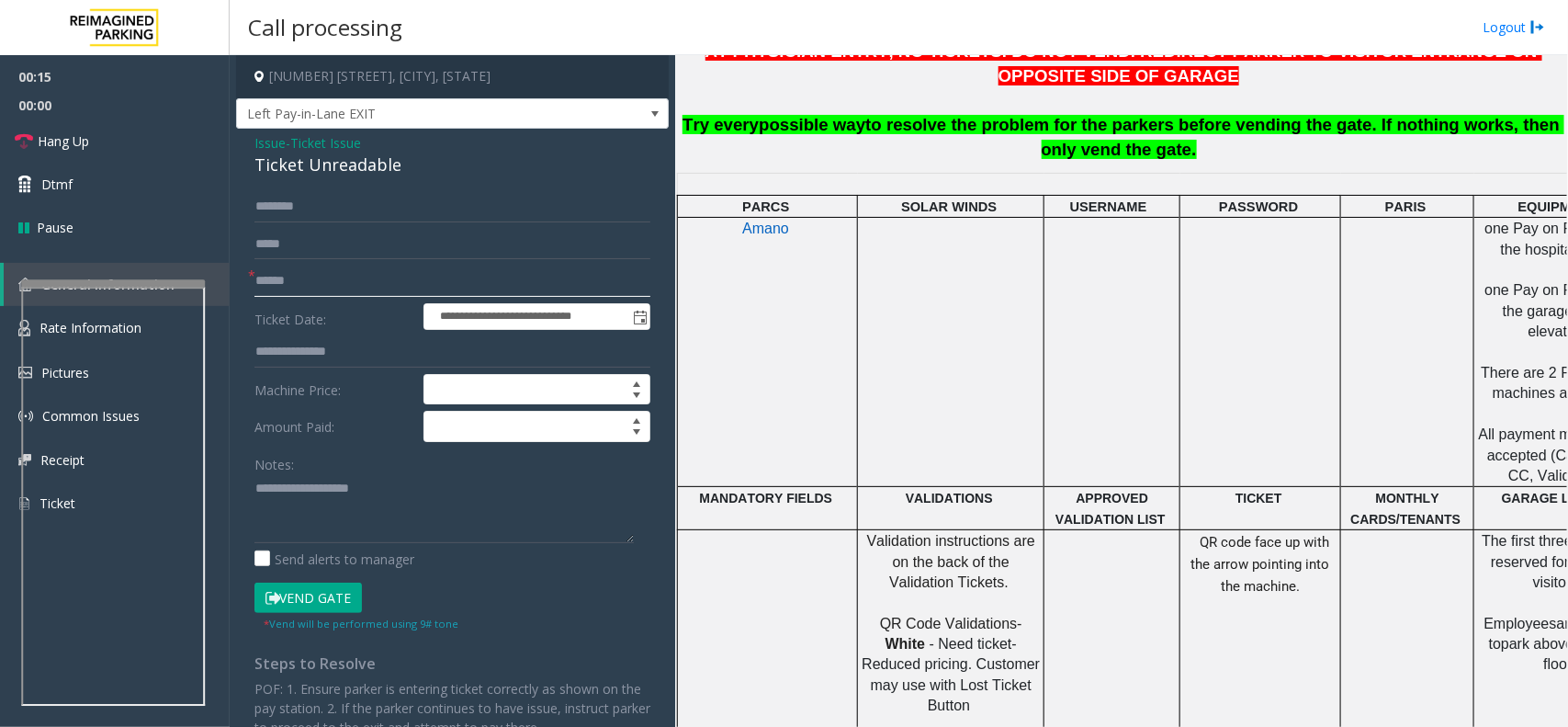 click 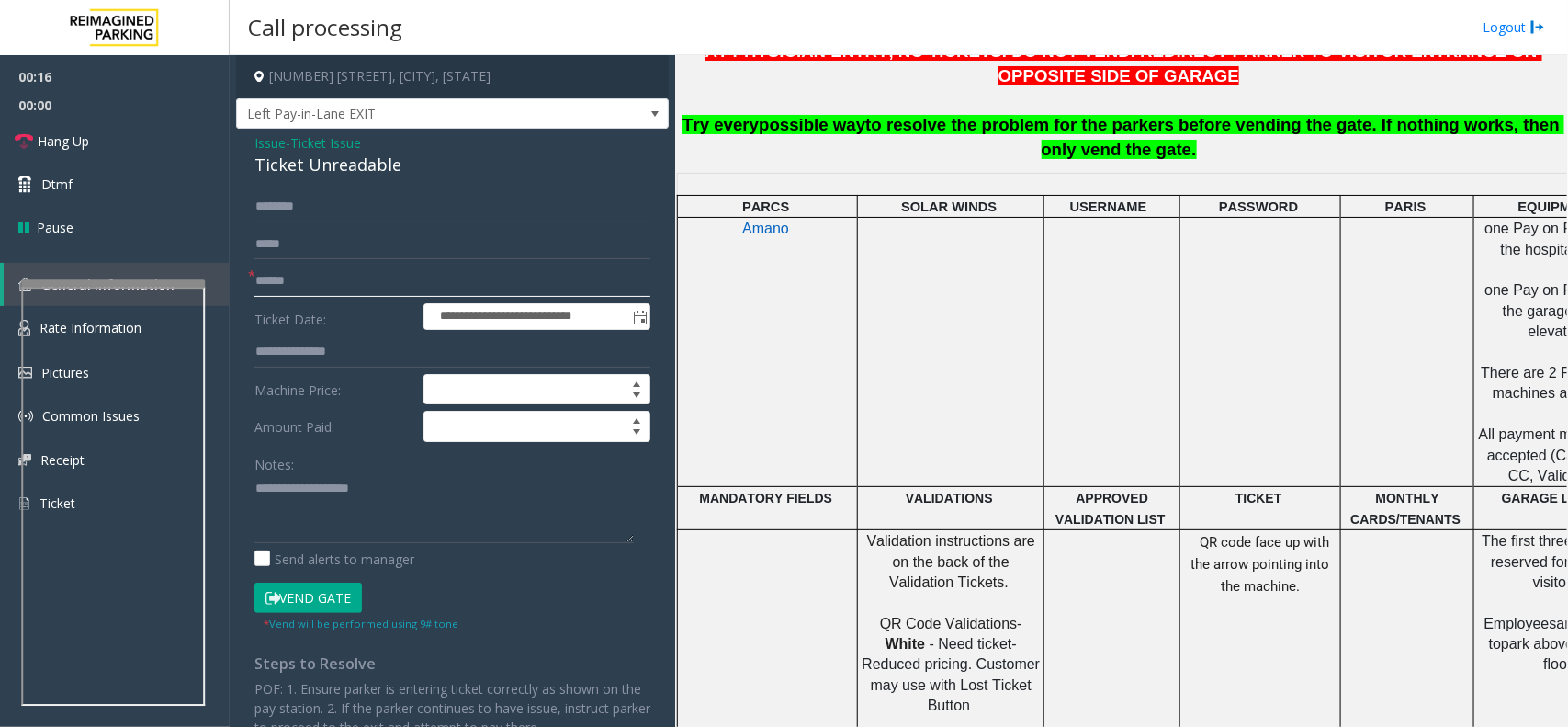 scroll, scrollTop: 689, scrollLeft: 0, axis: vertical 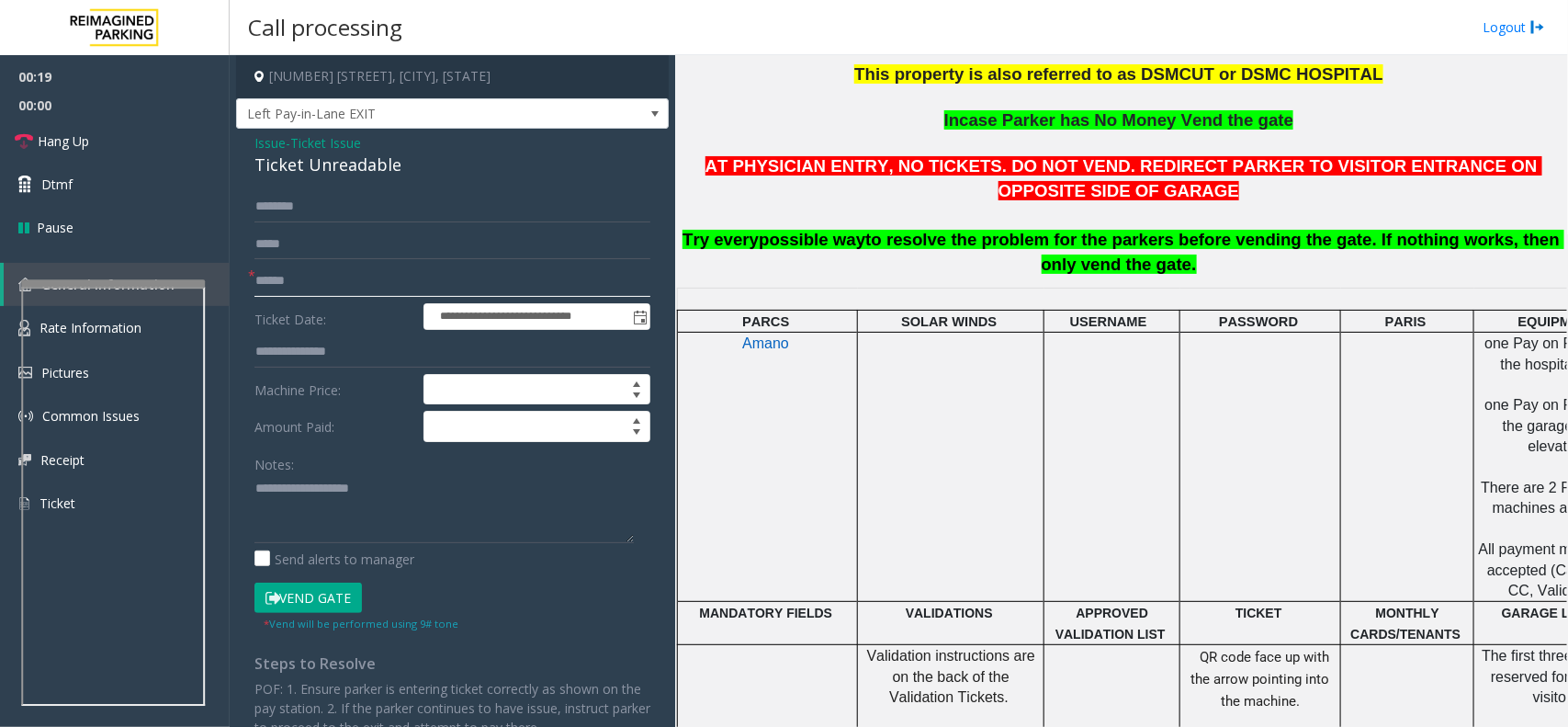 click 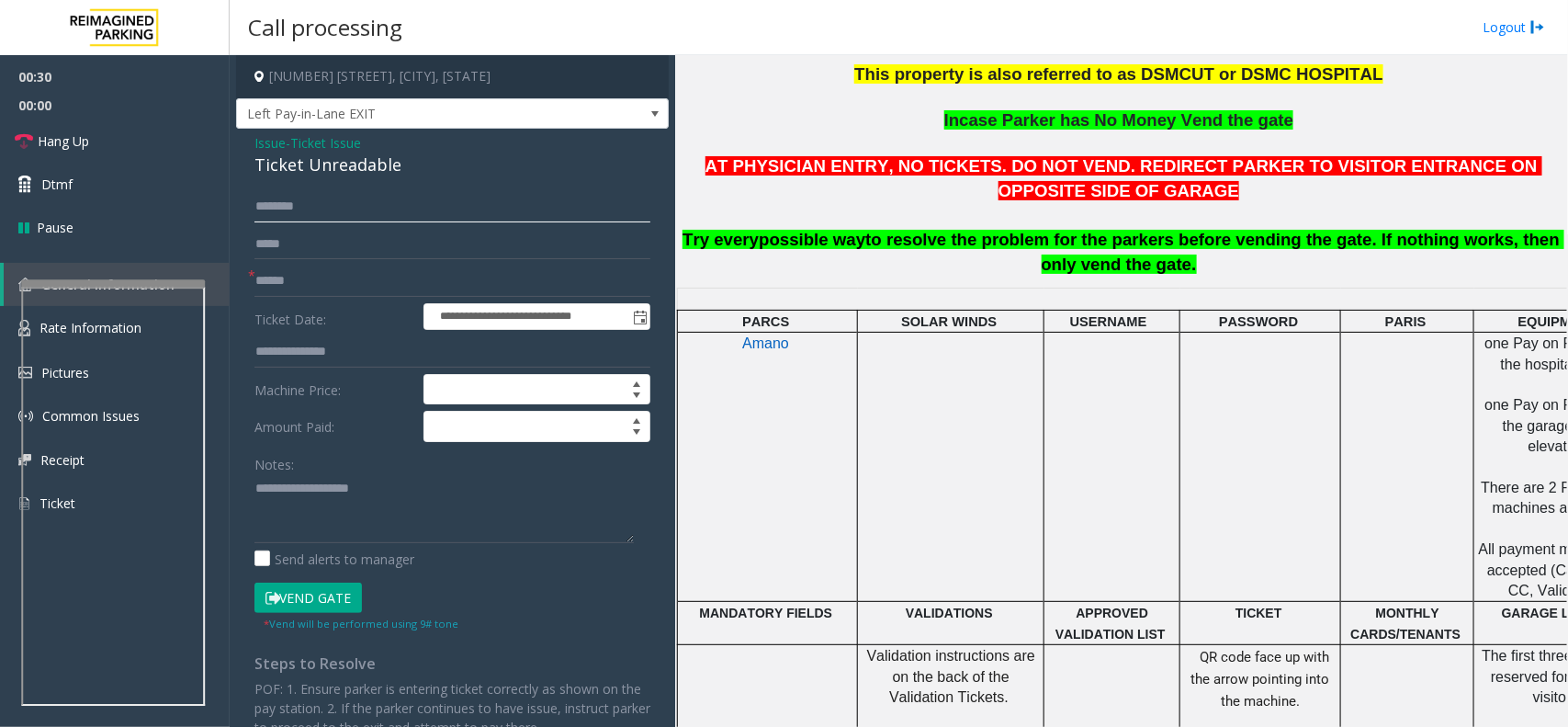 click 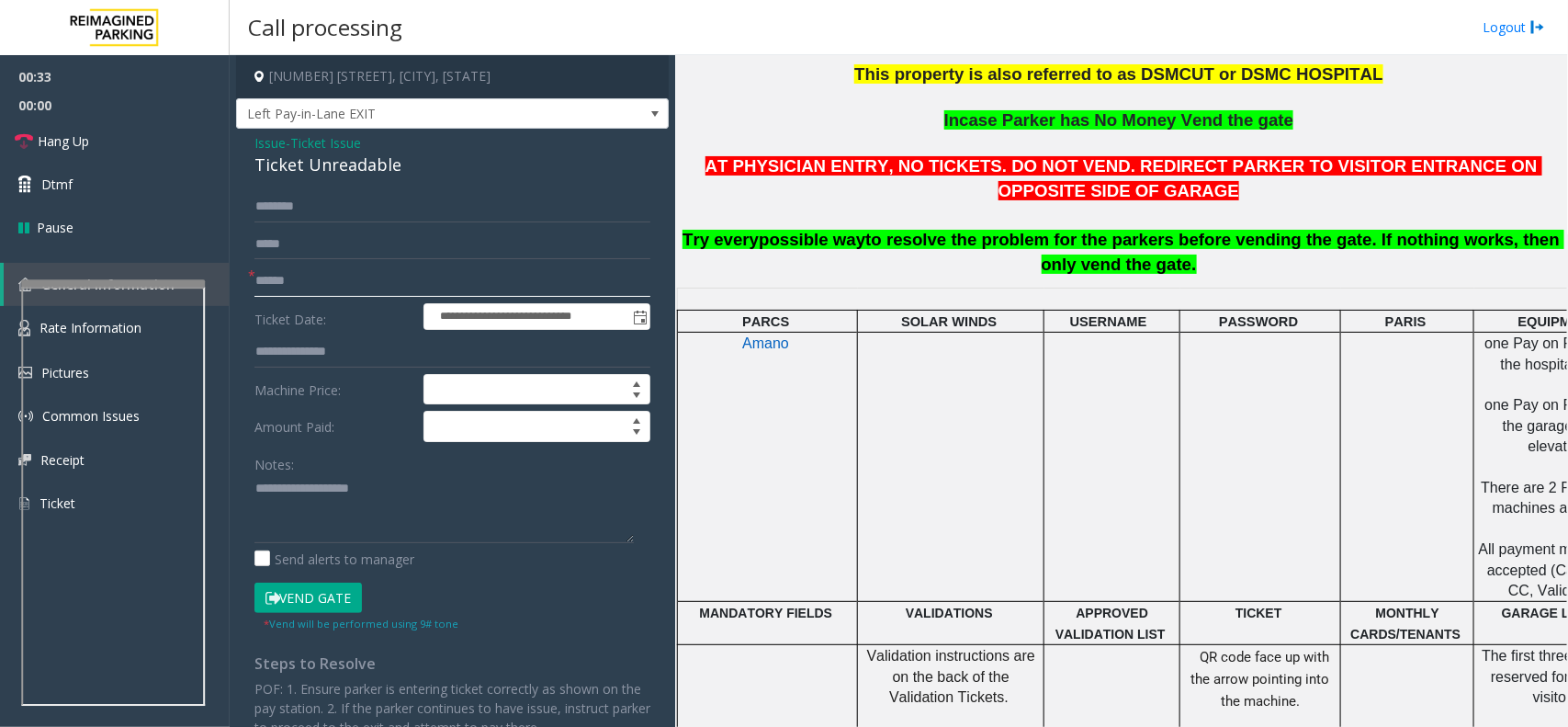 click on "******" 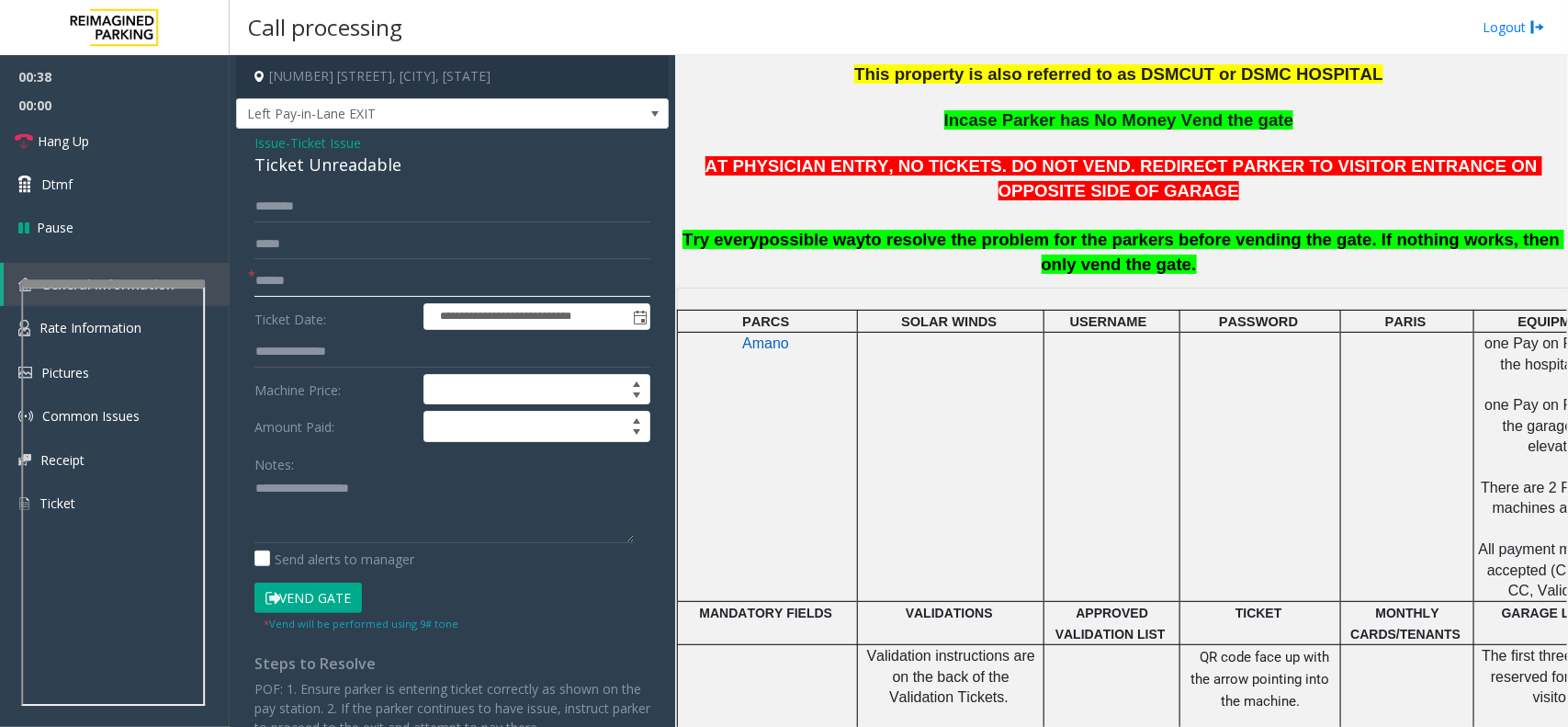scroll, scrollTop: 804, scrollLeft: 0, axis: vertical 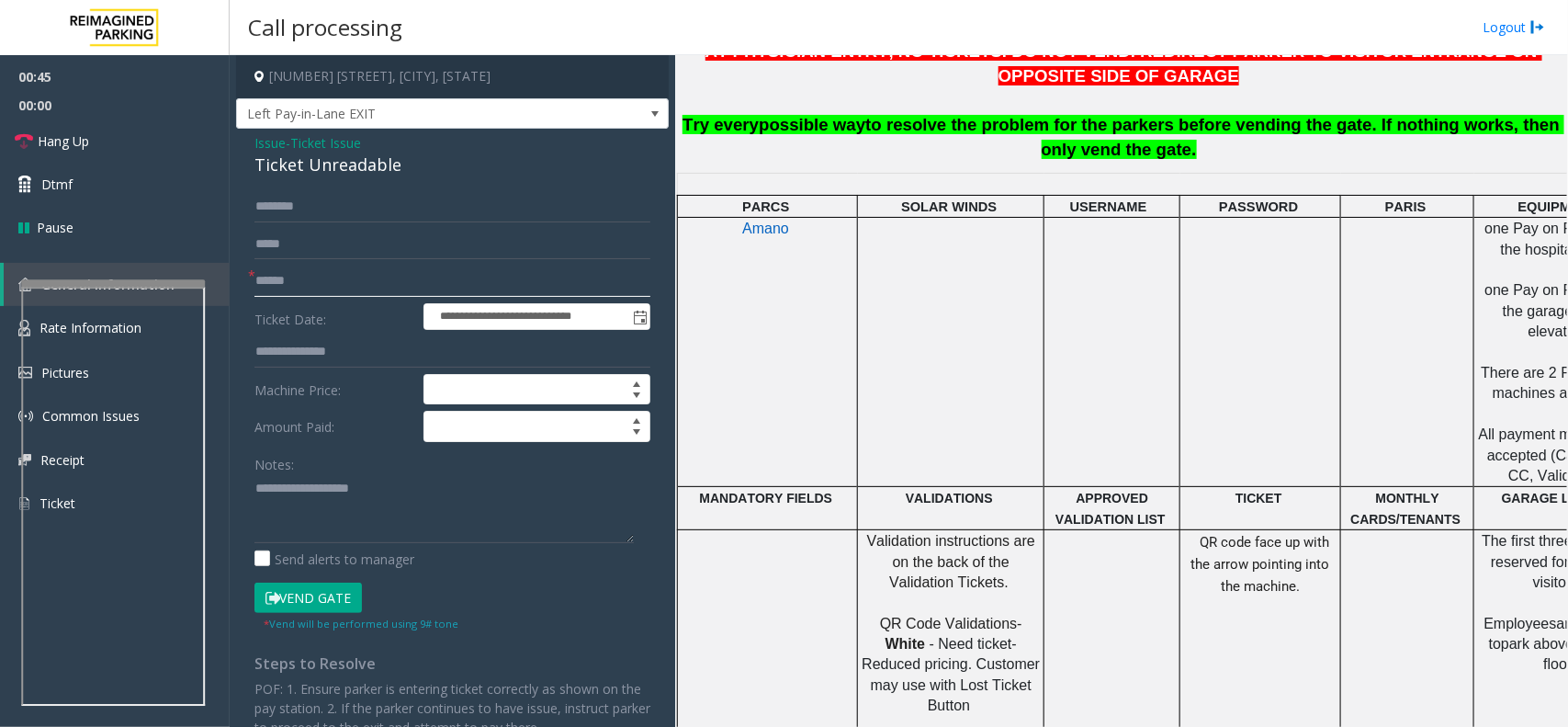 type on "******" 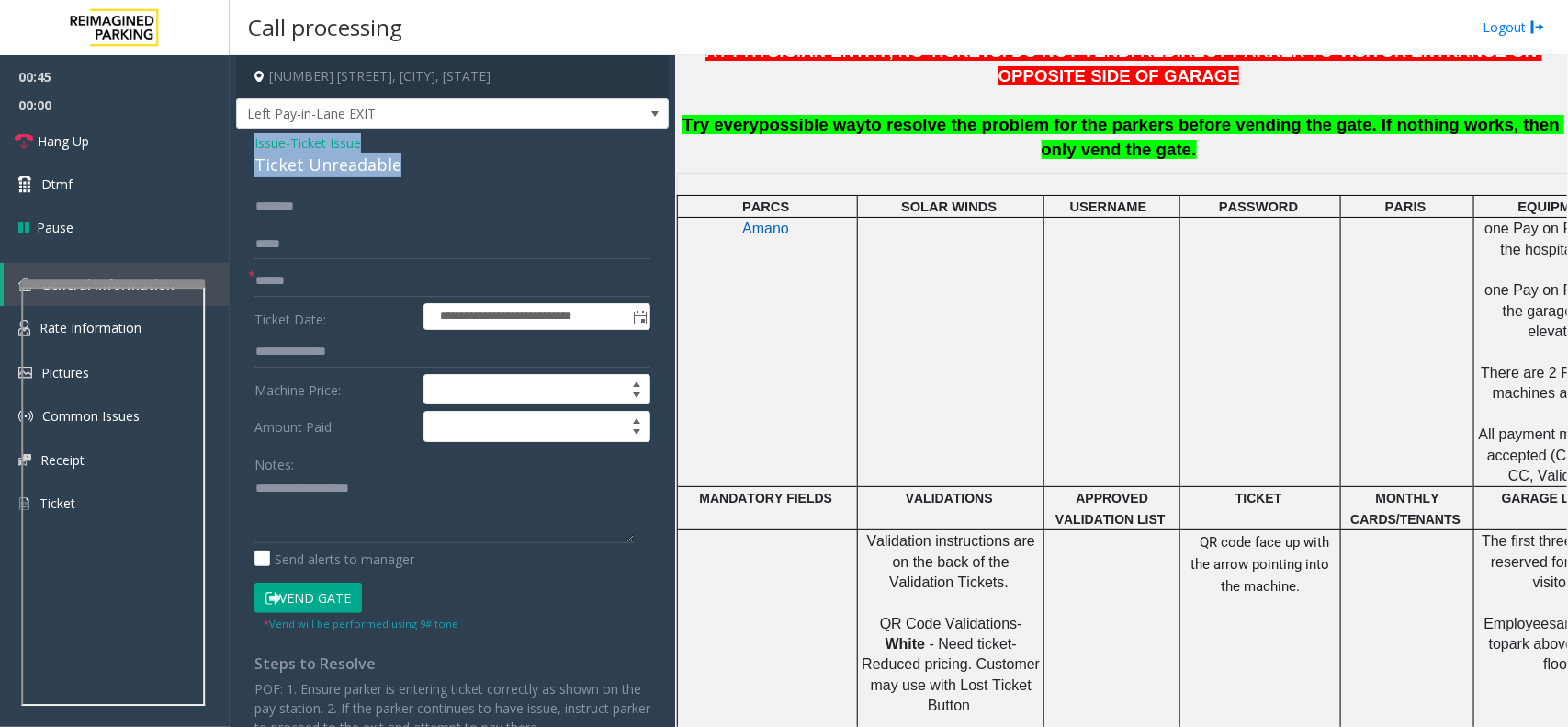drag, startPoint x: 409, startPoint y: 166, endPoint x: 251, endPoint y: 140, distance: 160.12495 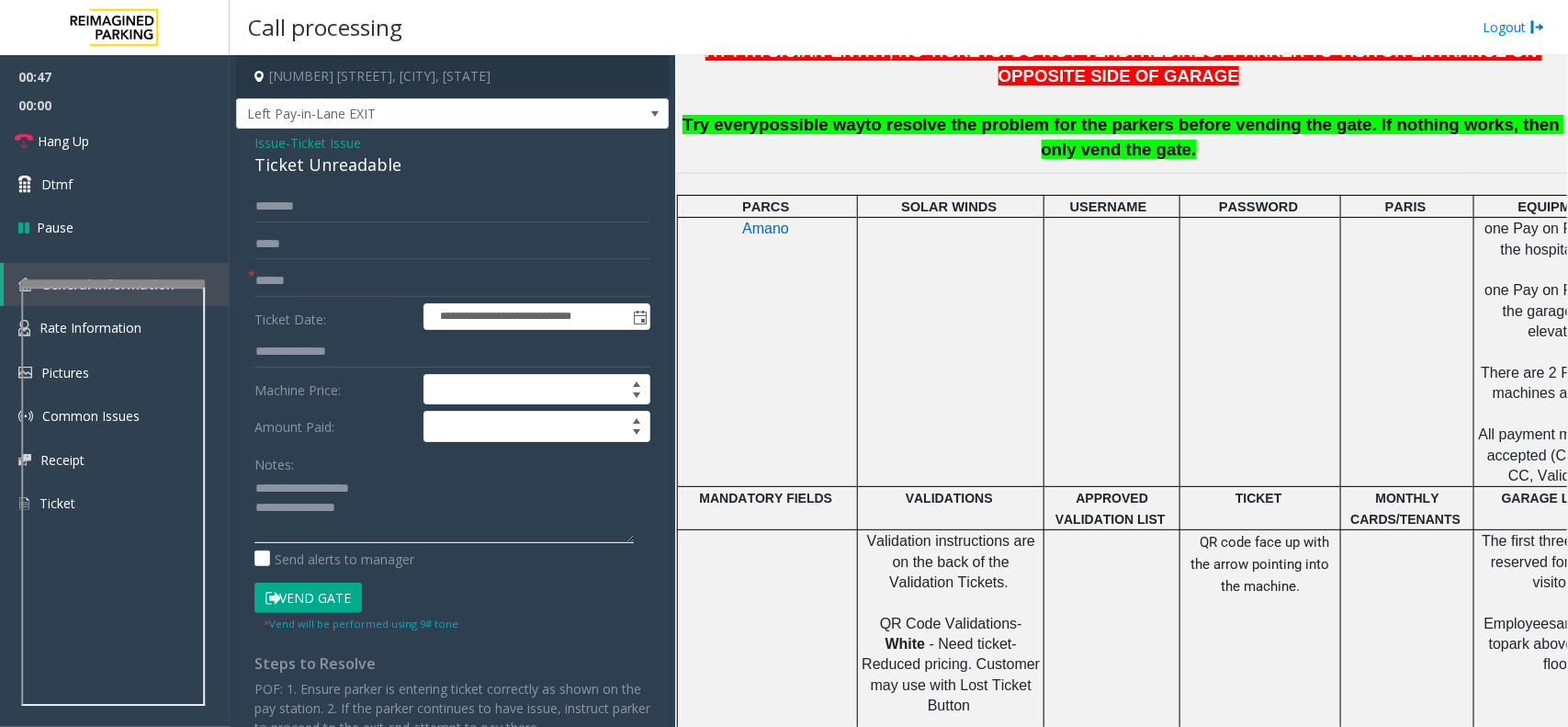 click 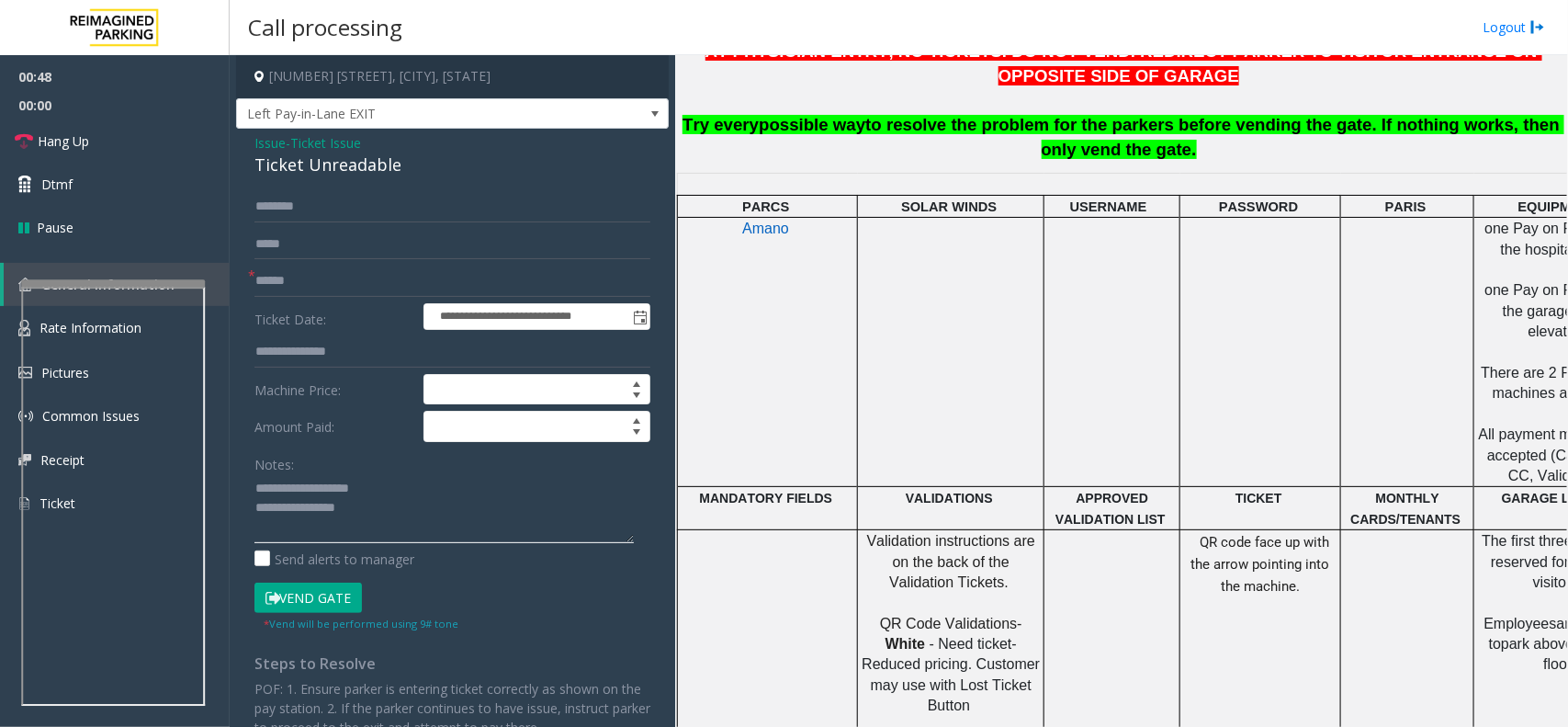 click 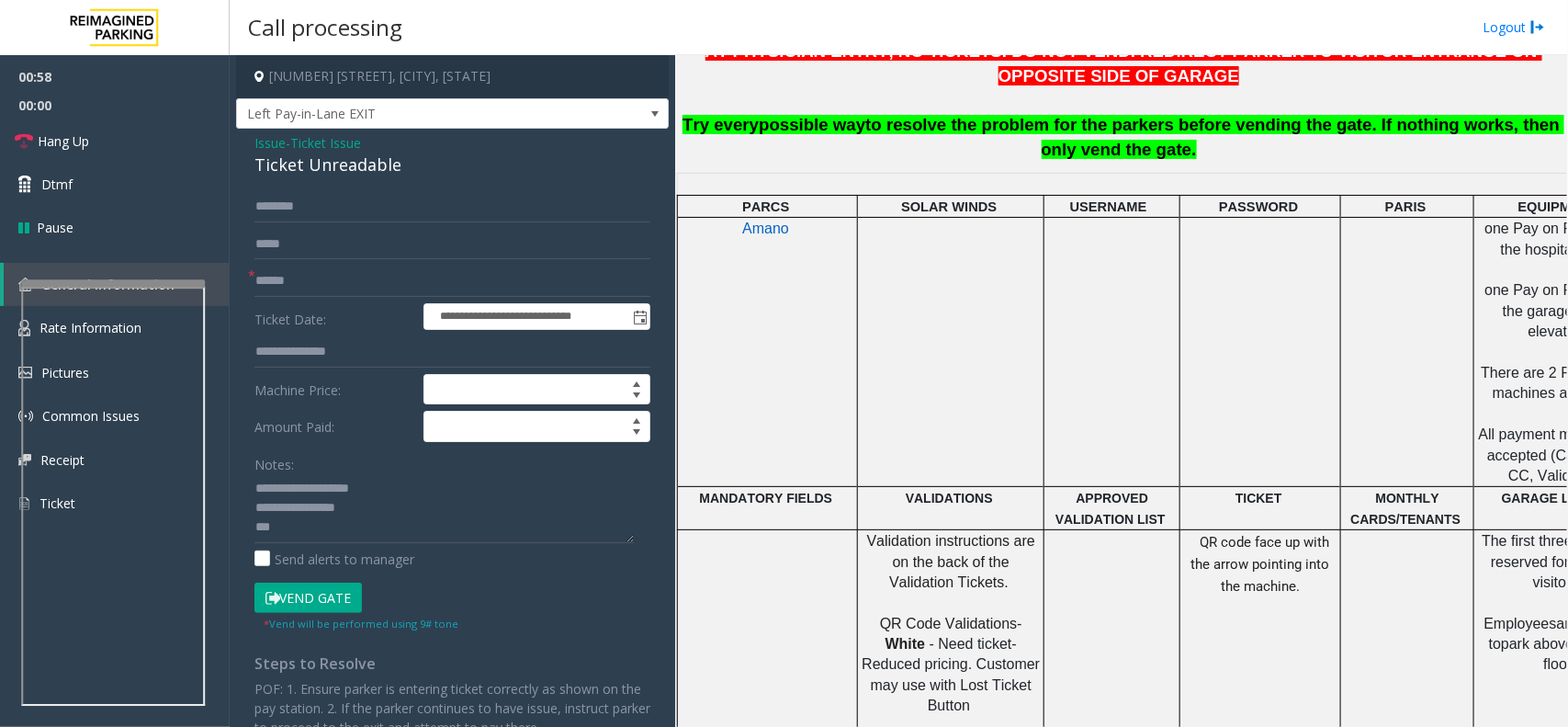 drag, startPoint x: 280, startPoint y: 613, endPoint x: 286, endPoint y: 600, distance: 14.317821 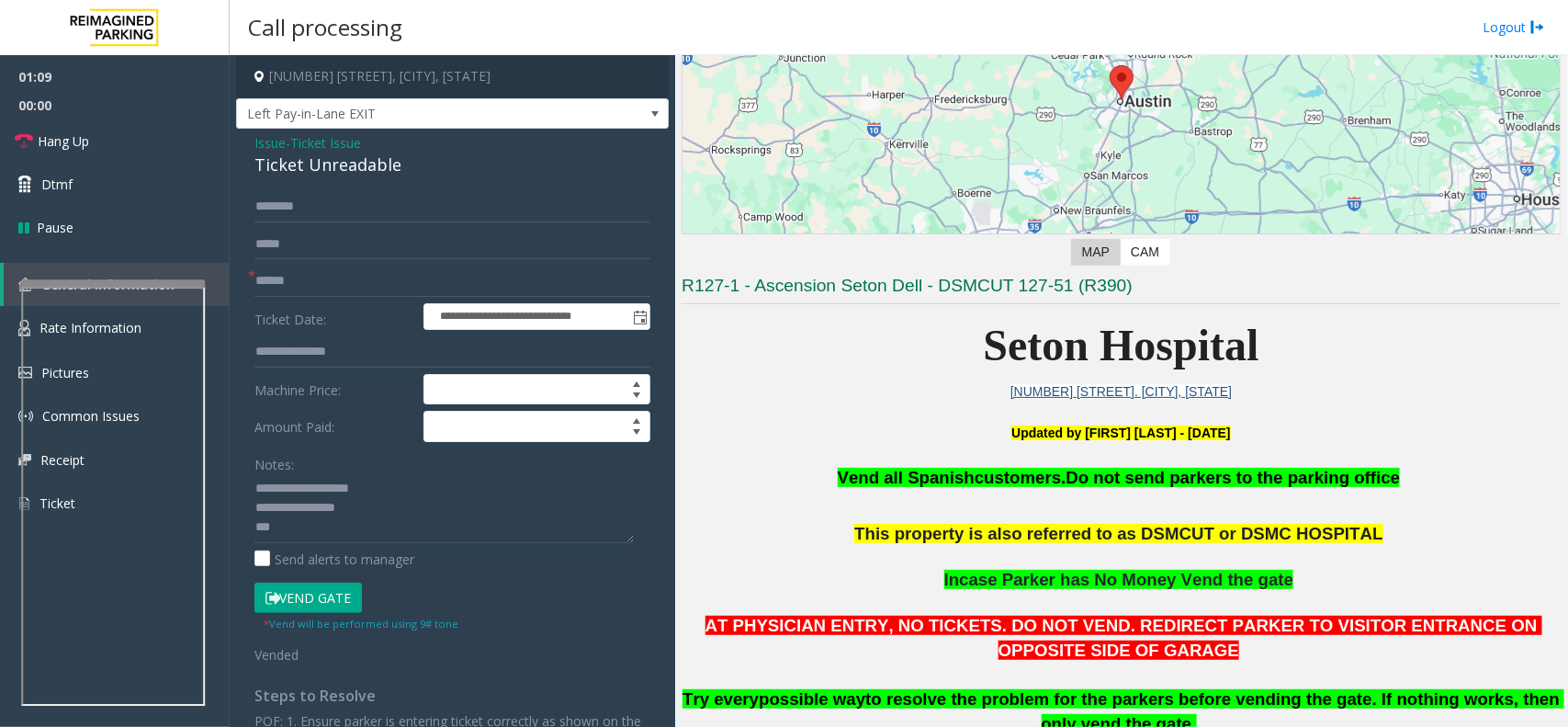 scroll, scrollTop: 0, scrollLeft: 0, axis: both 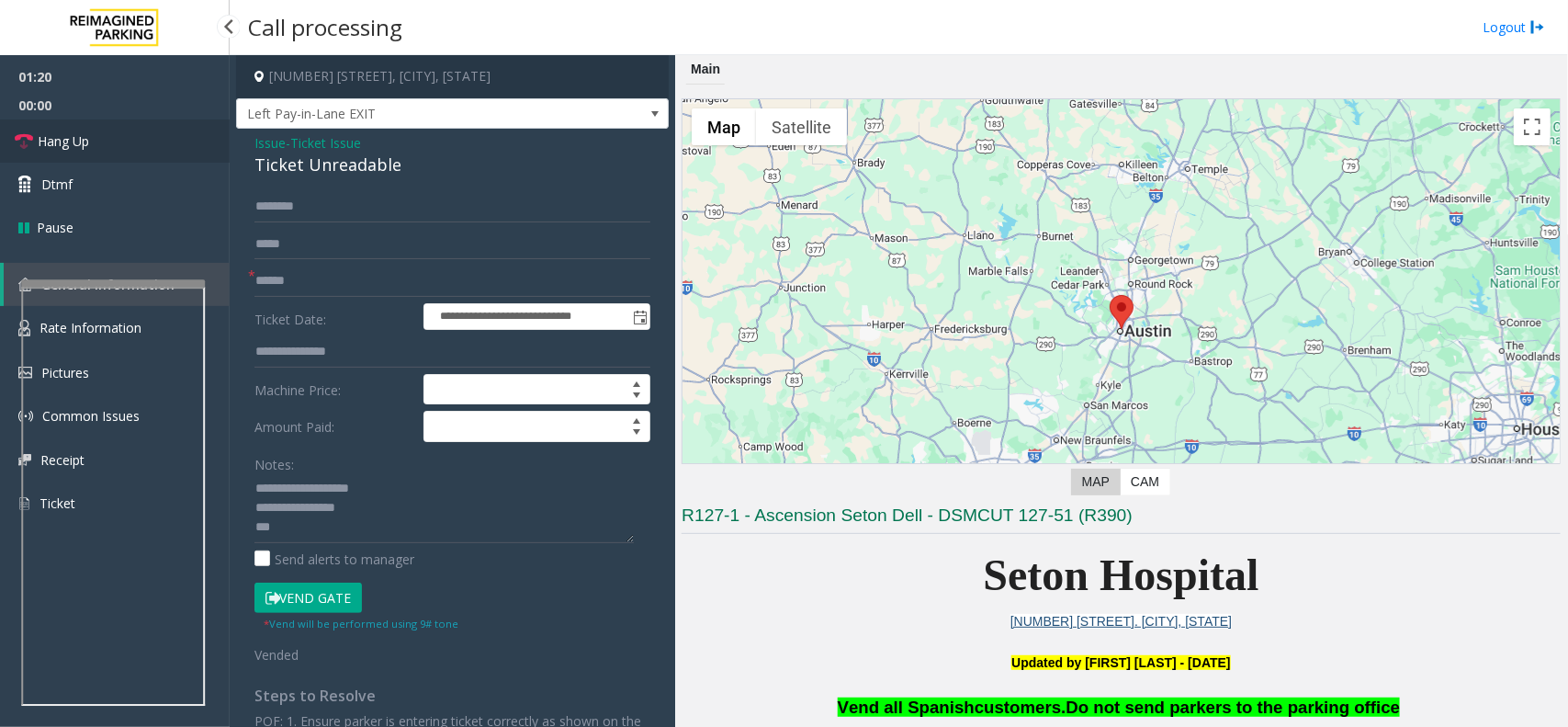 click on "Hang Up" at bounding box center (115, 141) 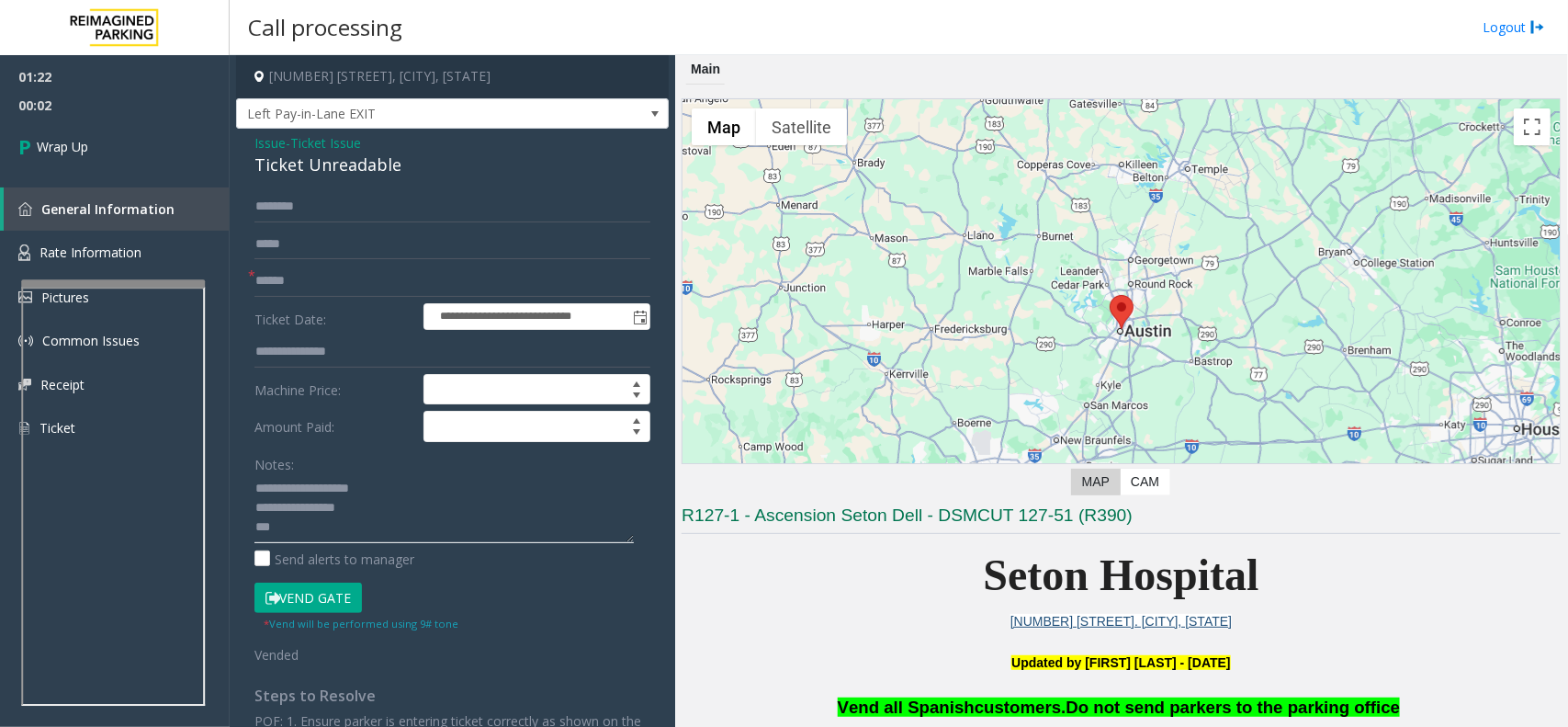 click 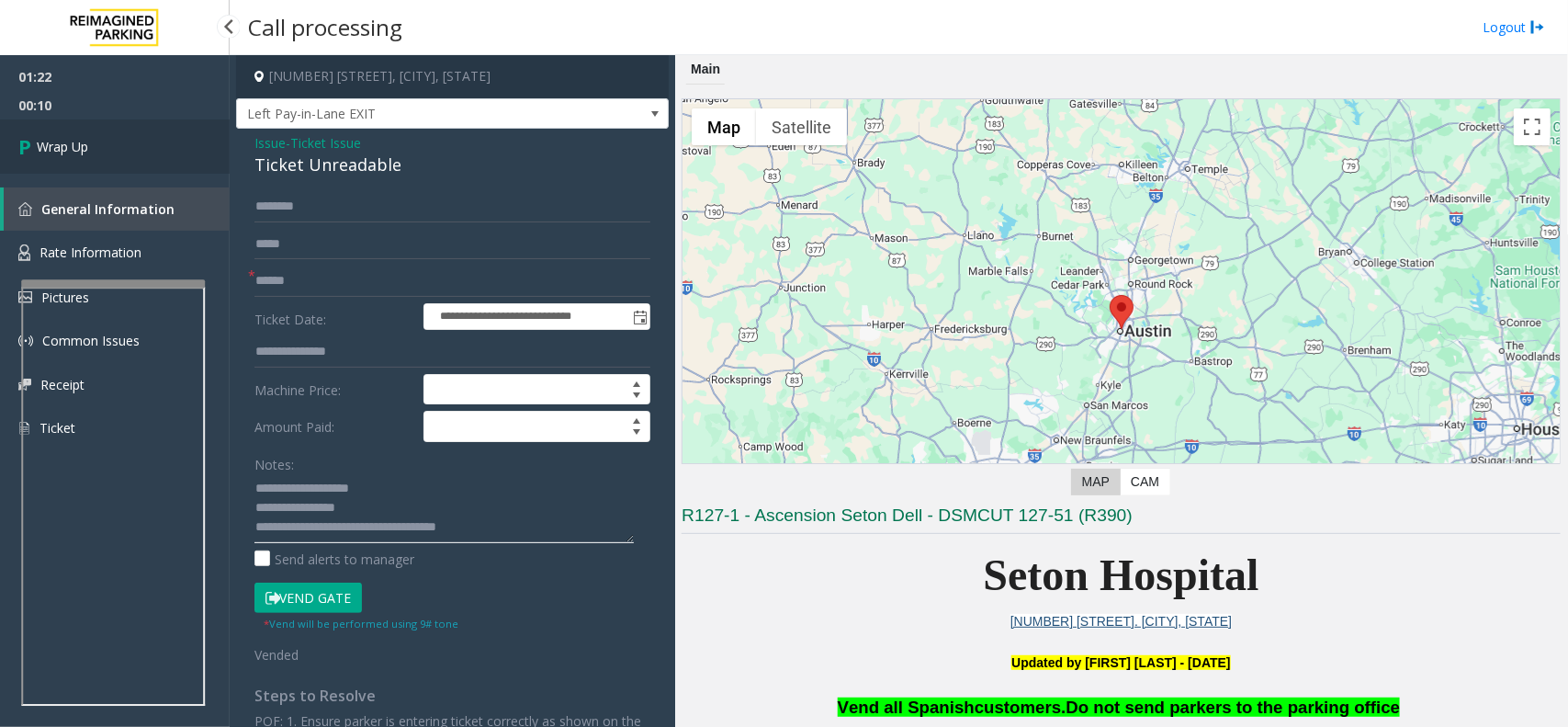 type on "**********" 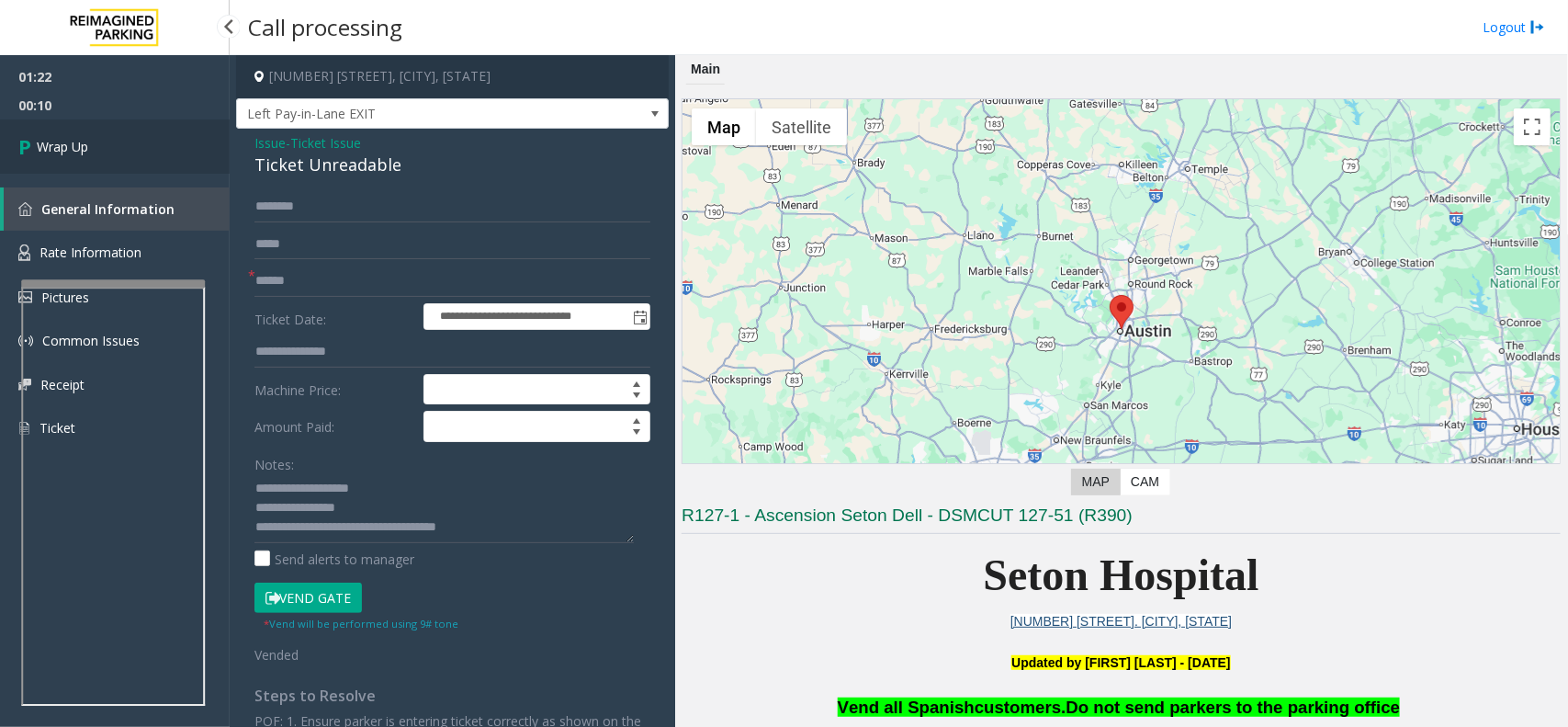 click on "Wrap Up" at bounding box center [62, 146] 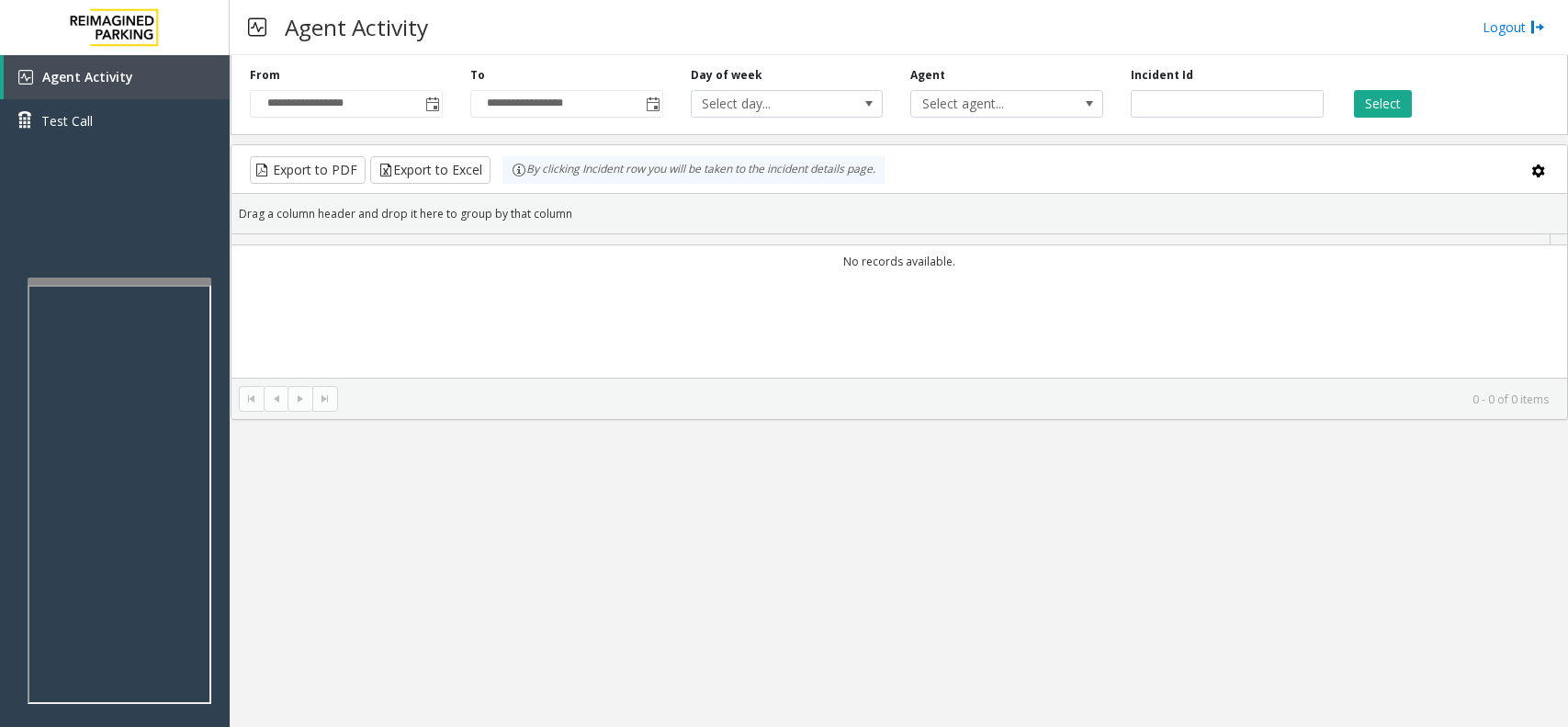 scroll, scrollTop: 0, scrollLeft: 0, axis: both 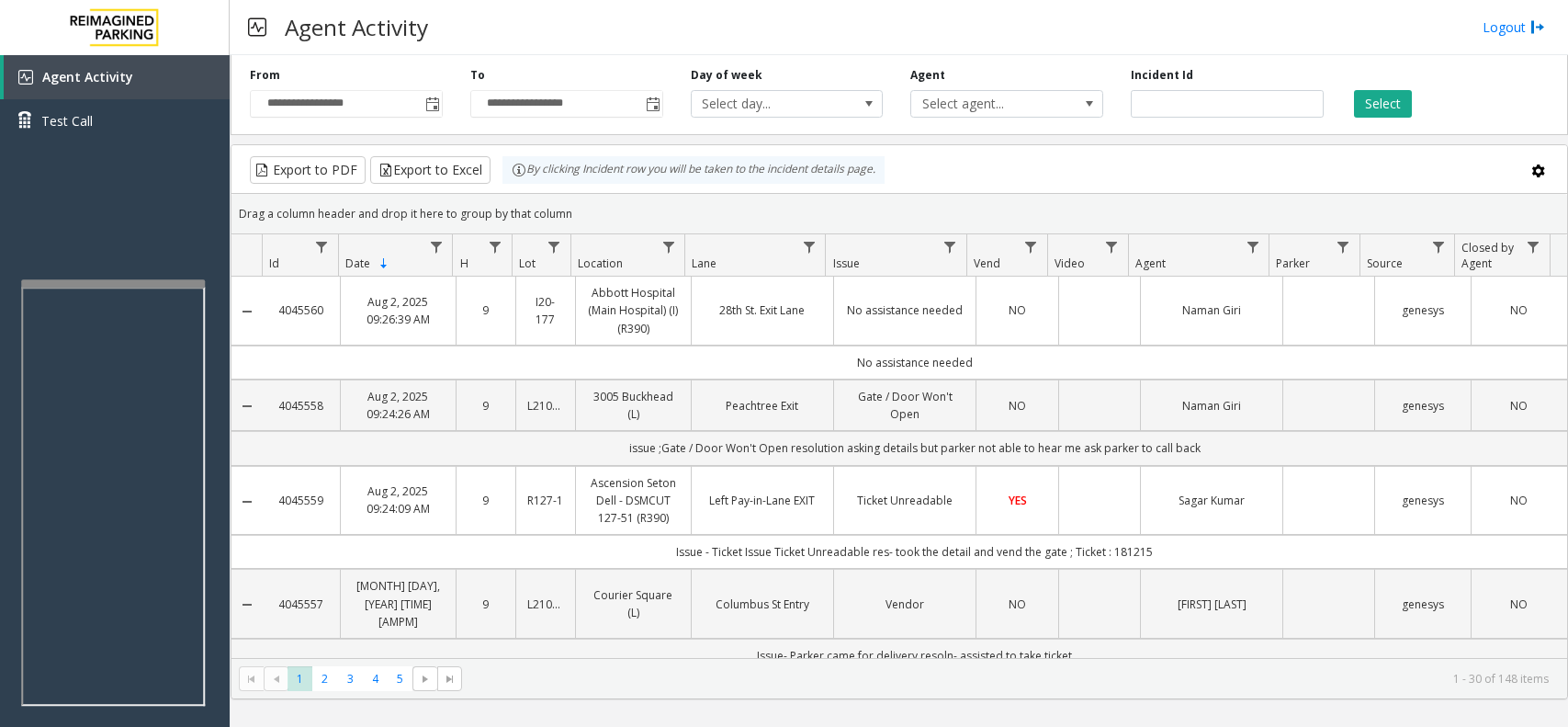 type 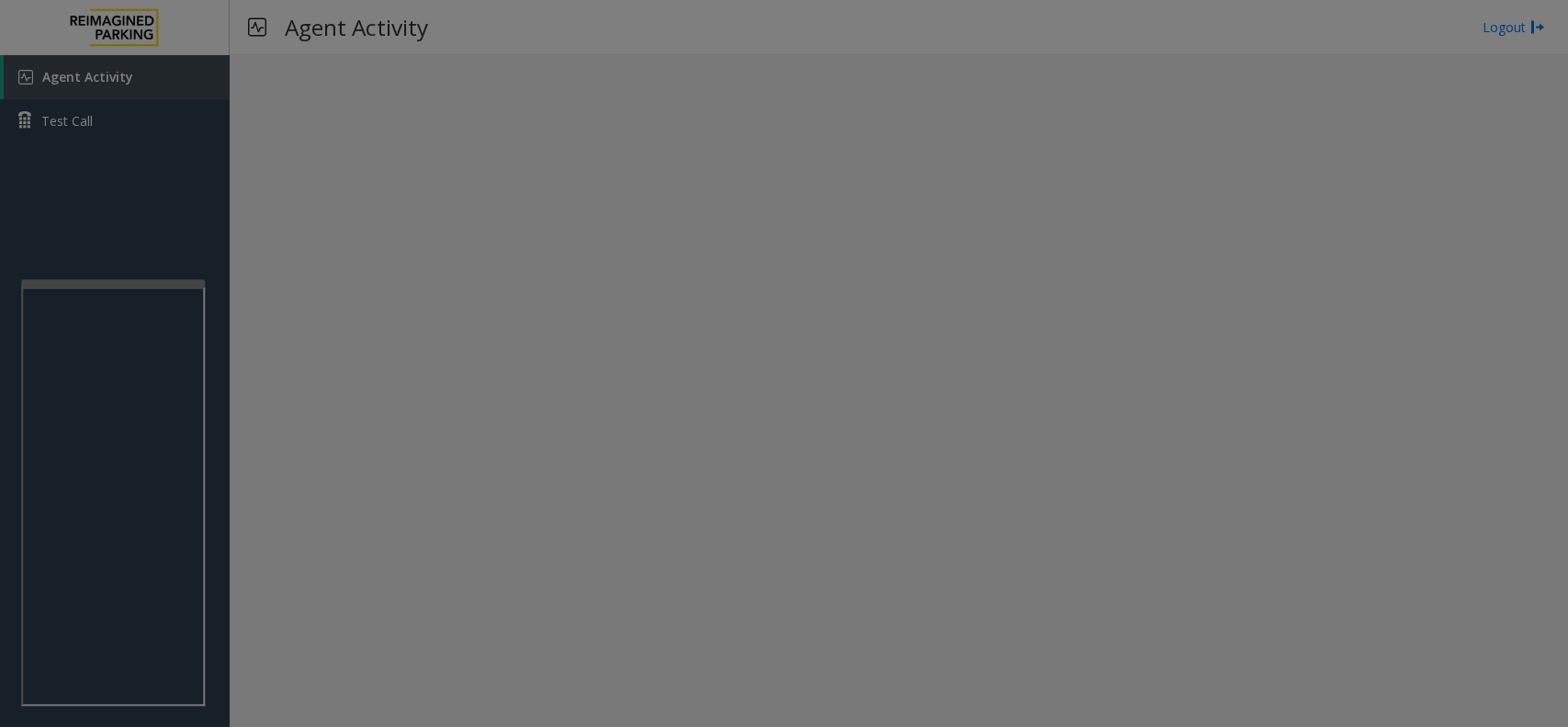 scroll, scrollTop: 0, scrollLeft: 0, axis: both 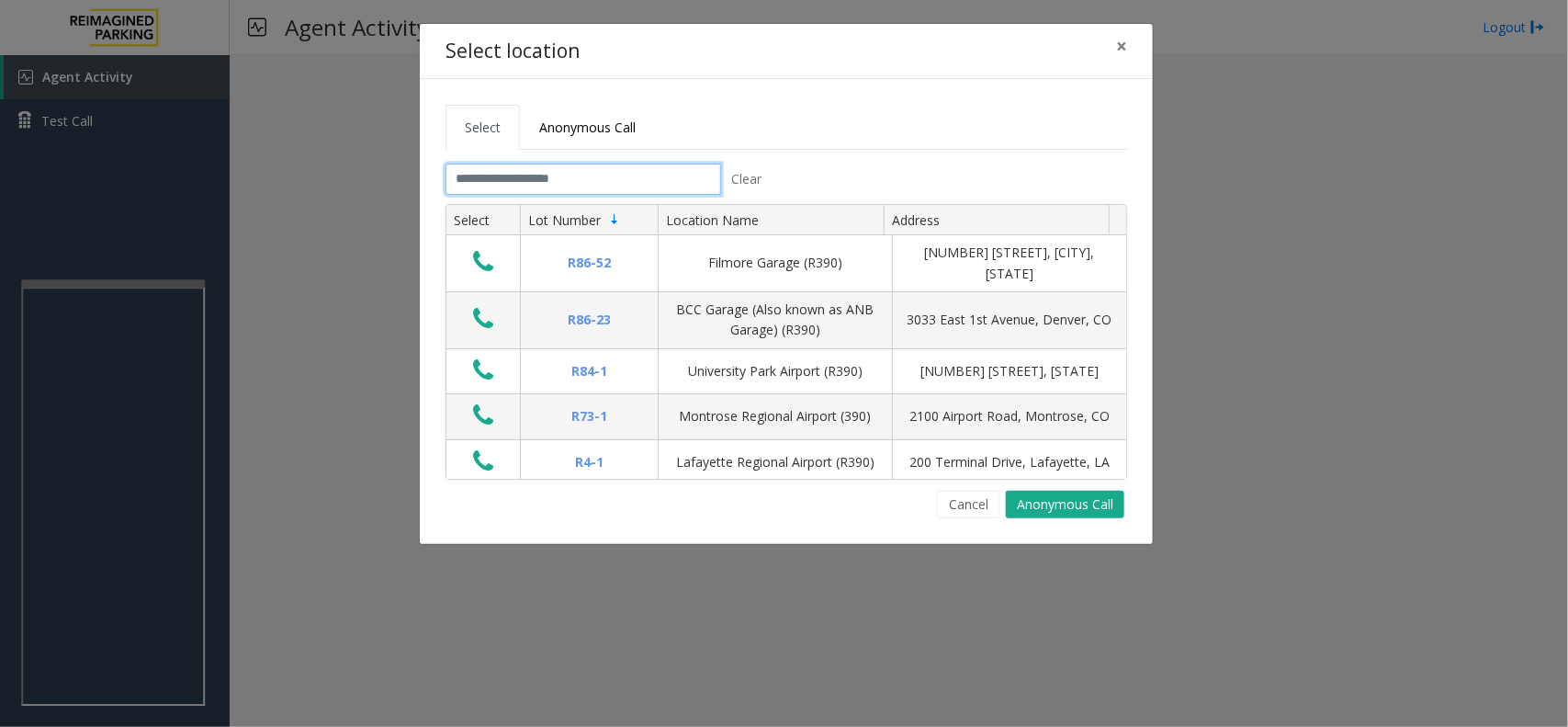 click 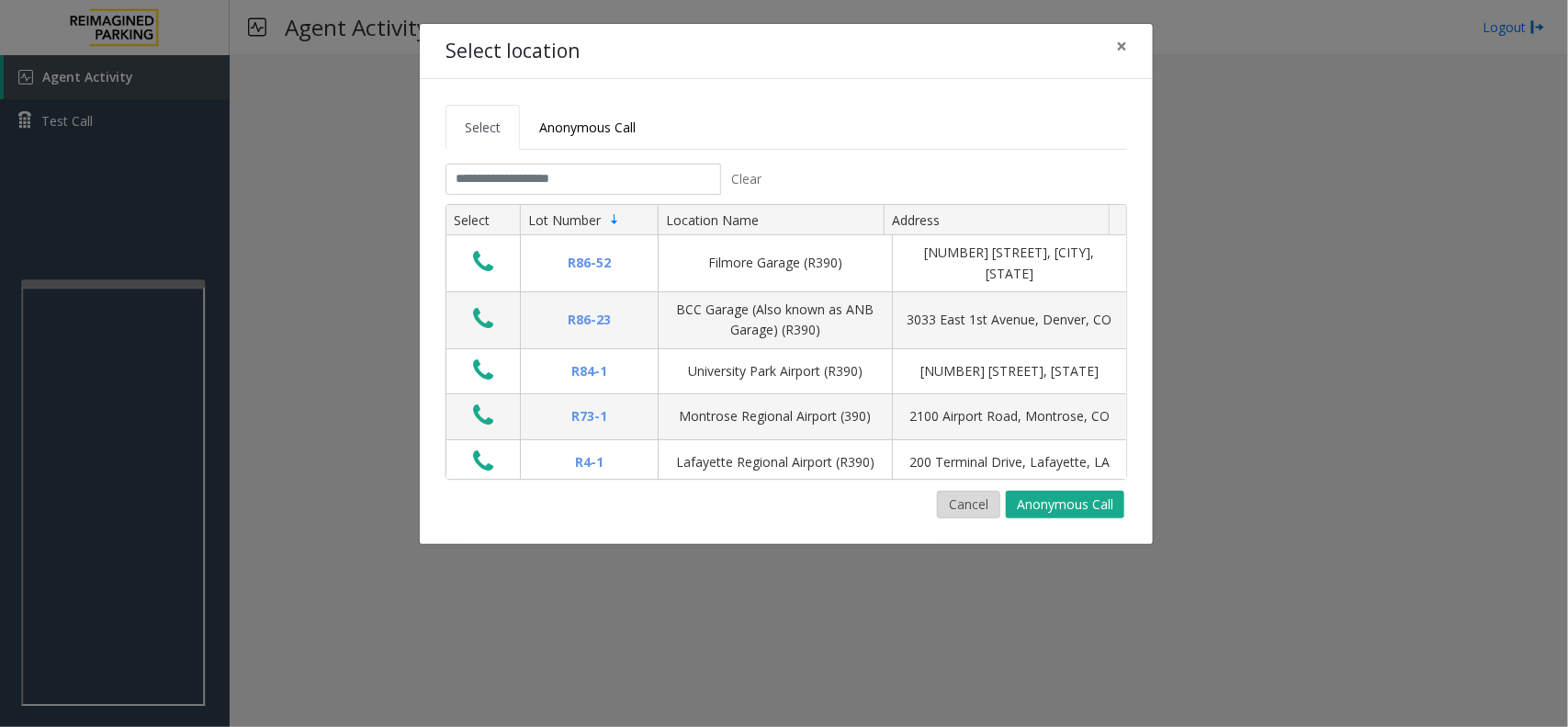 click on "Cancel" 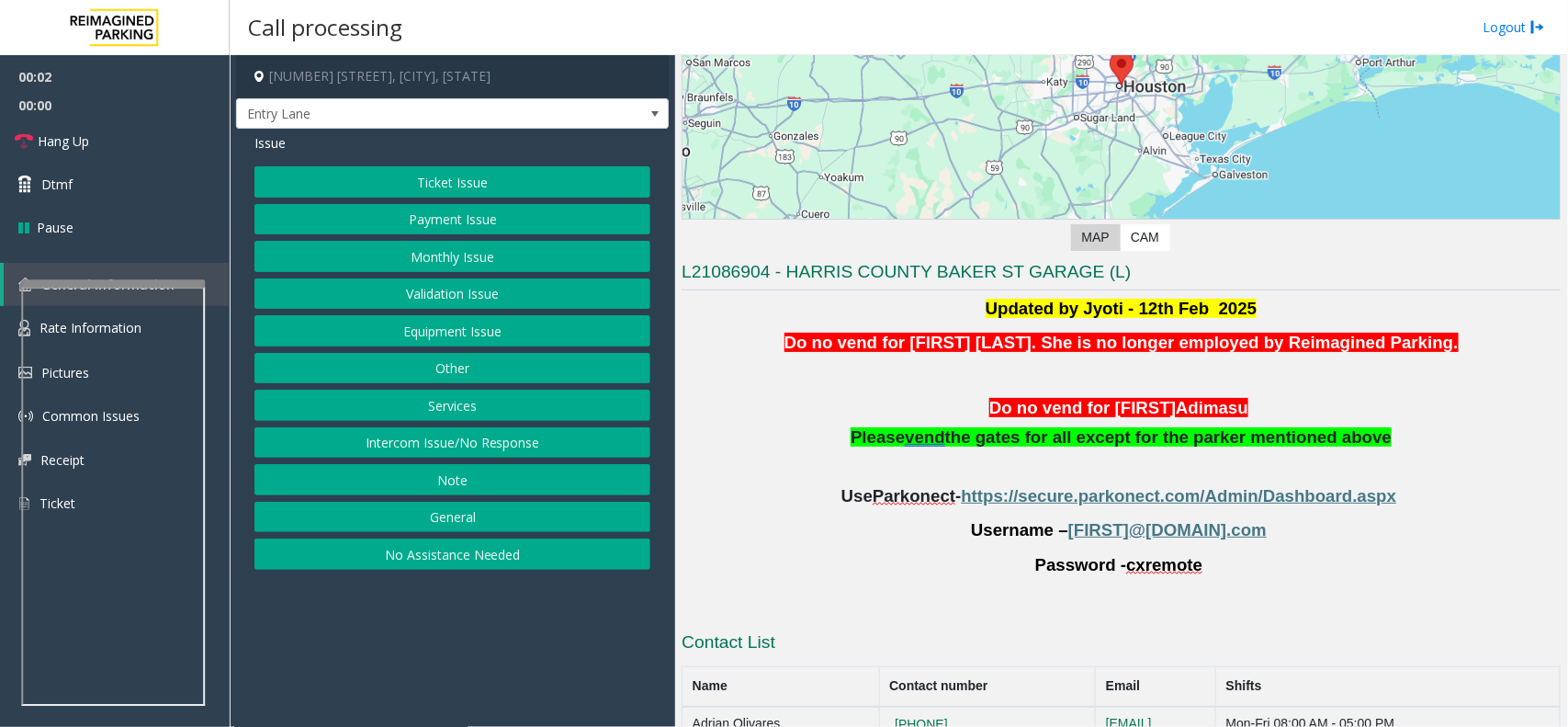 scroll, scrollTop: 341, scrollLeft: 0, axis: vertical 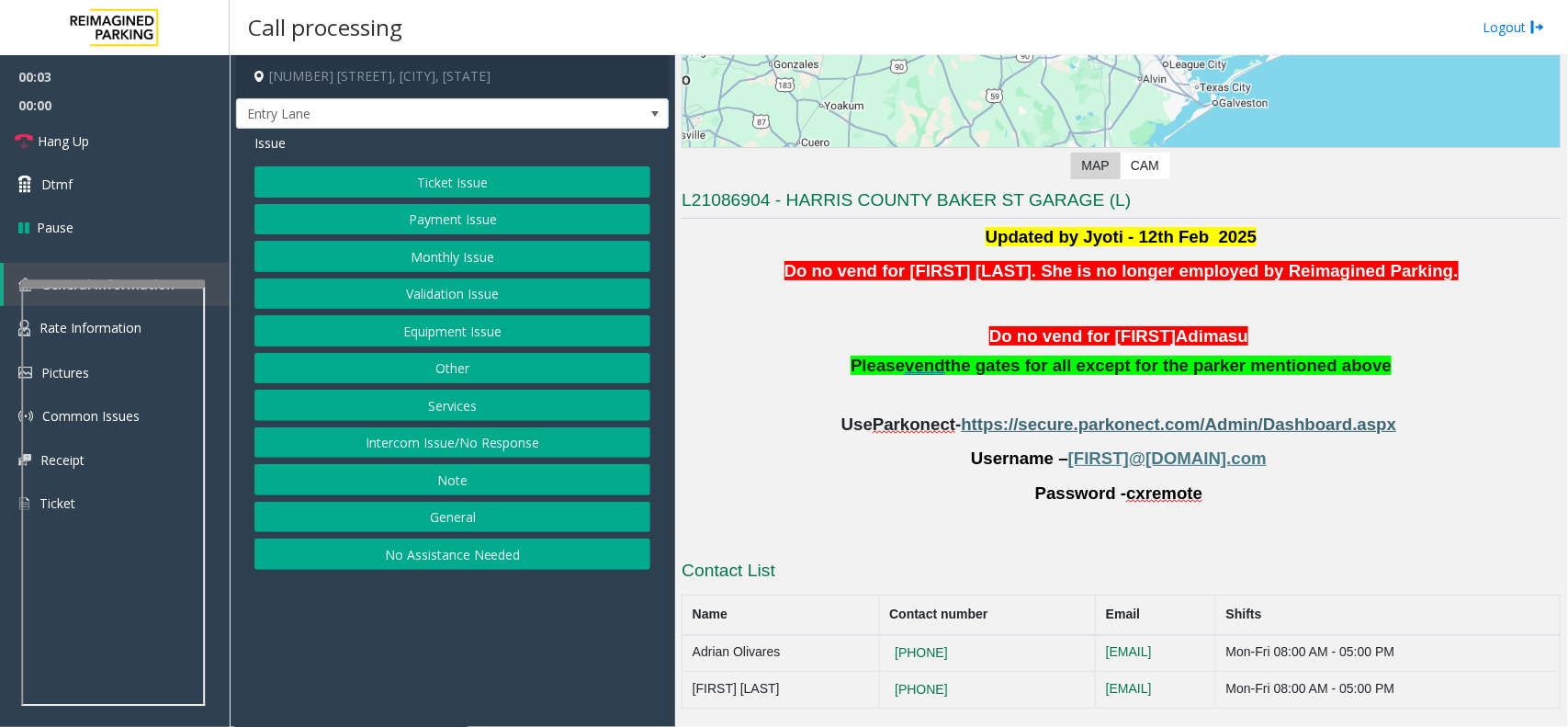 click on "https://secure.parkonect.com/Admin/Dashboard.aspx" 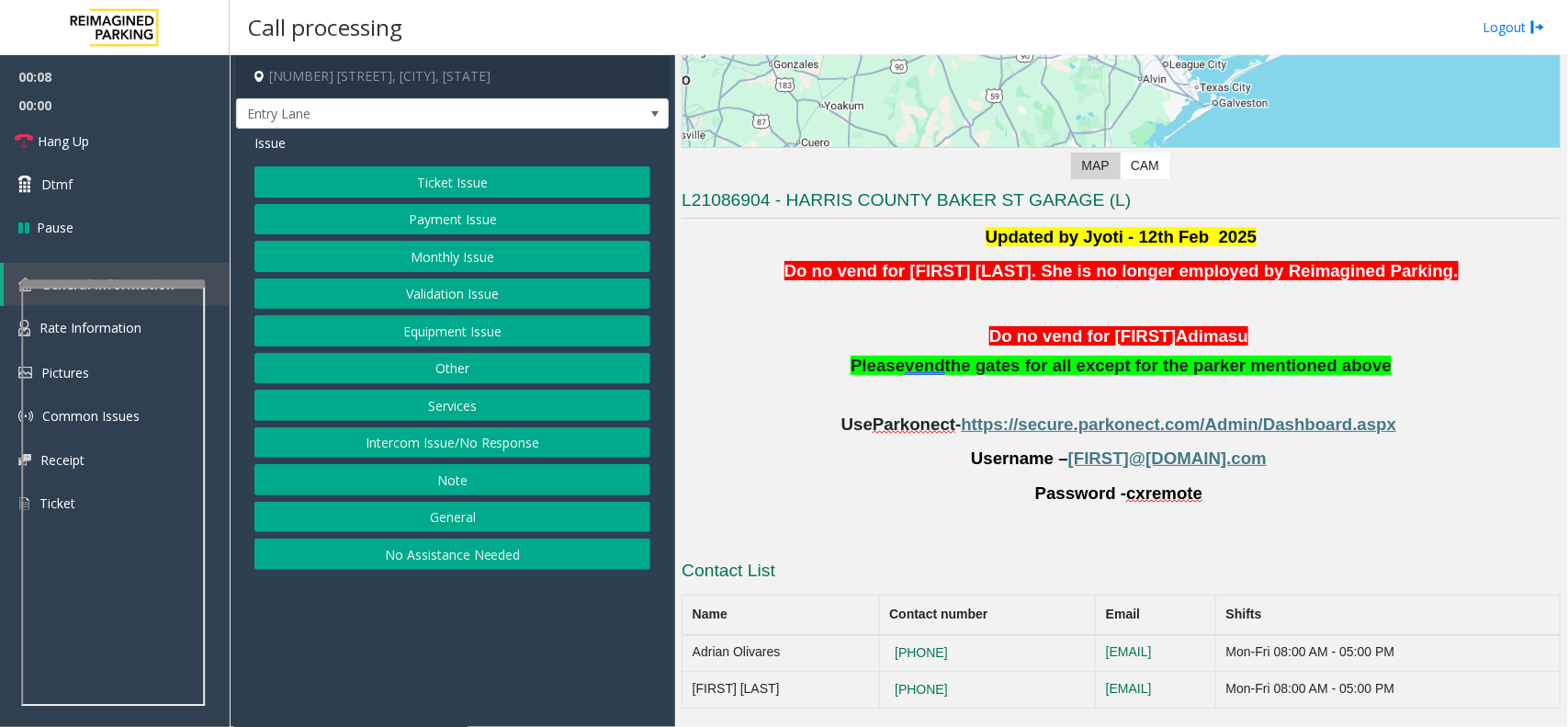 click on "Monthly Issue" 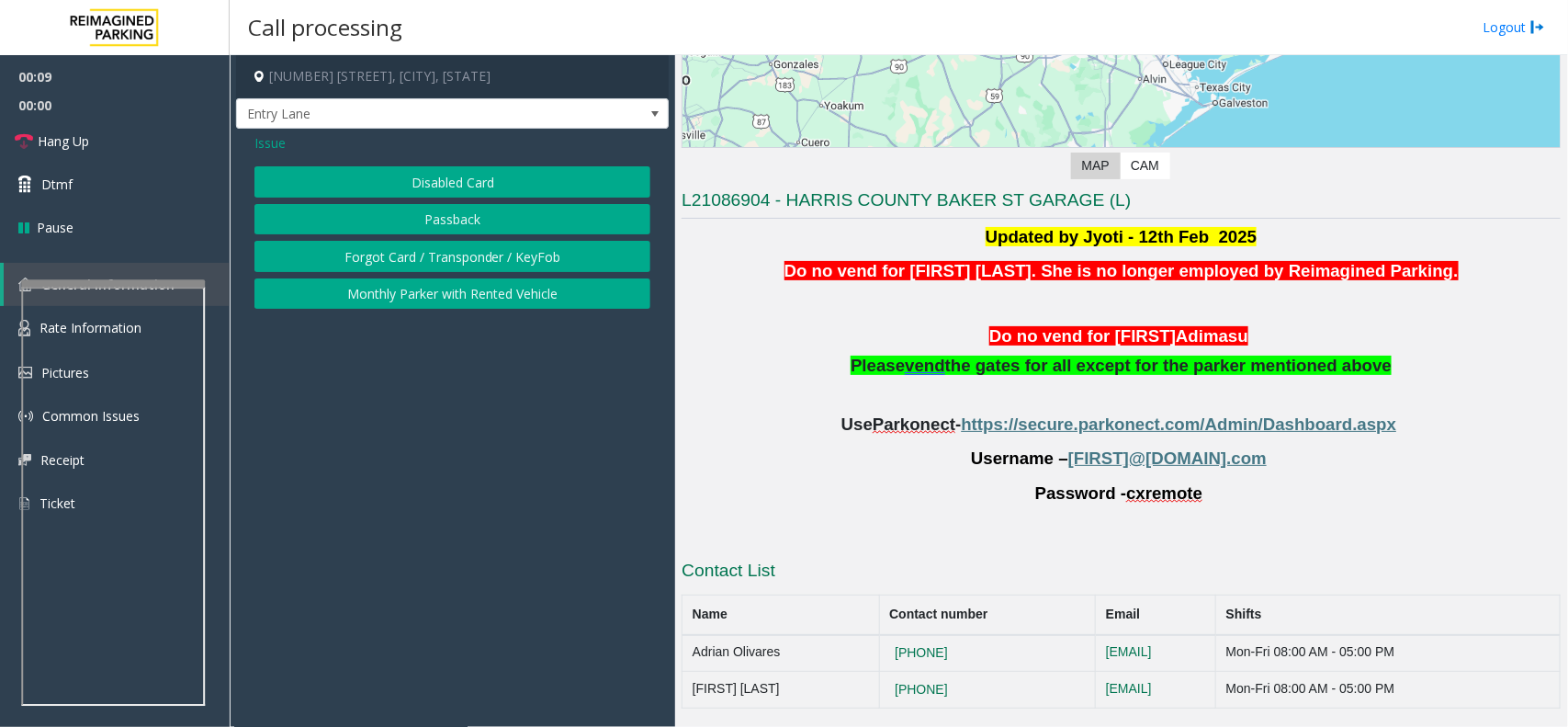 click on "Disabled Card" 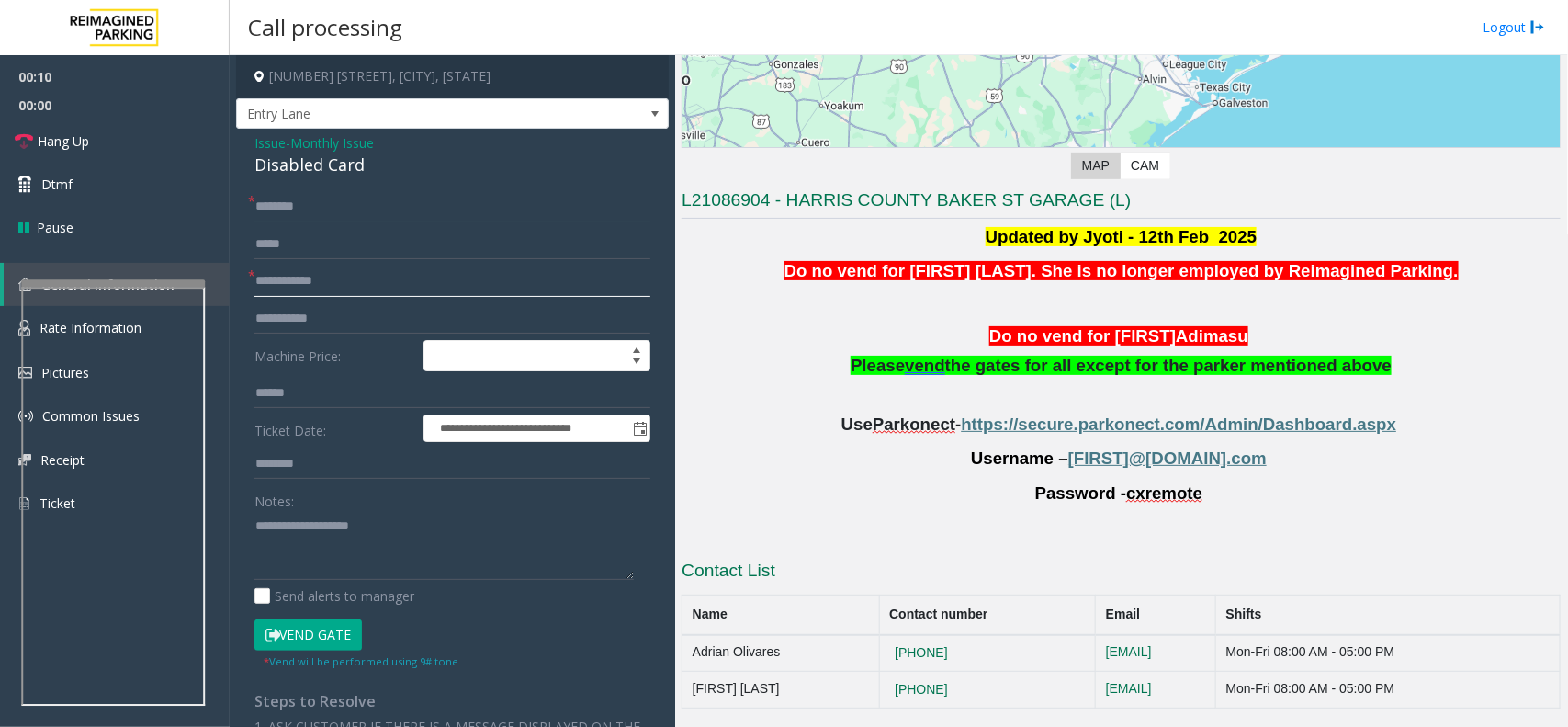 click 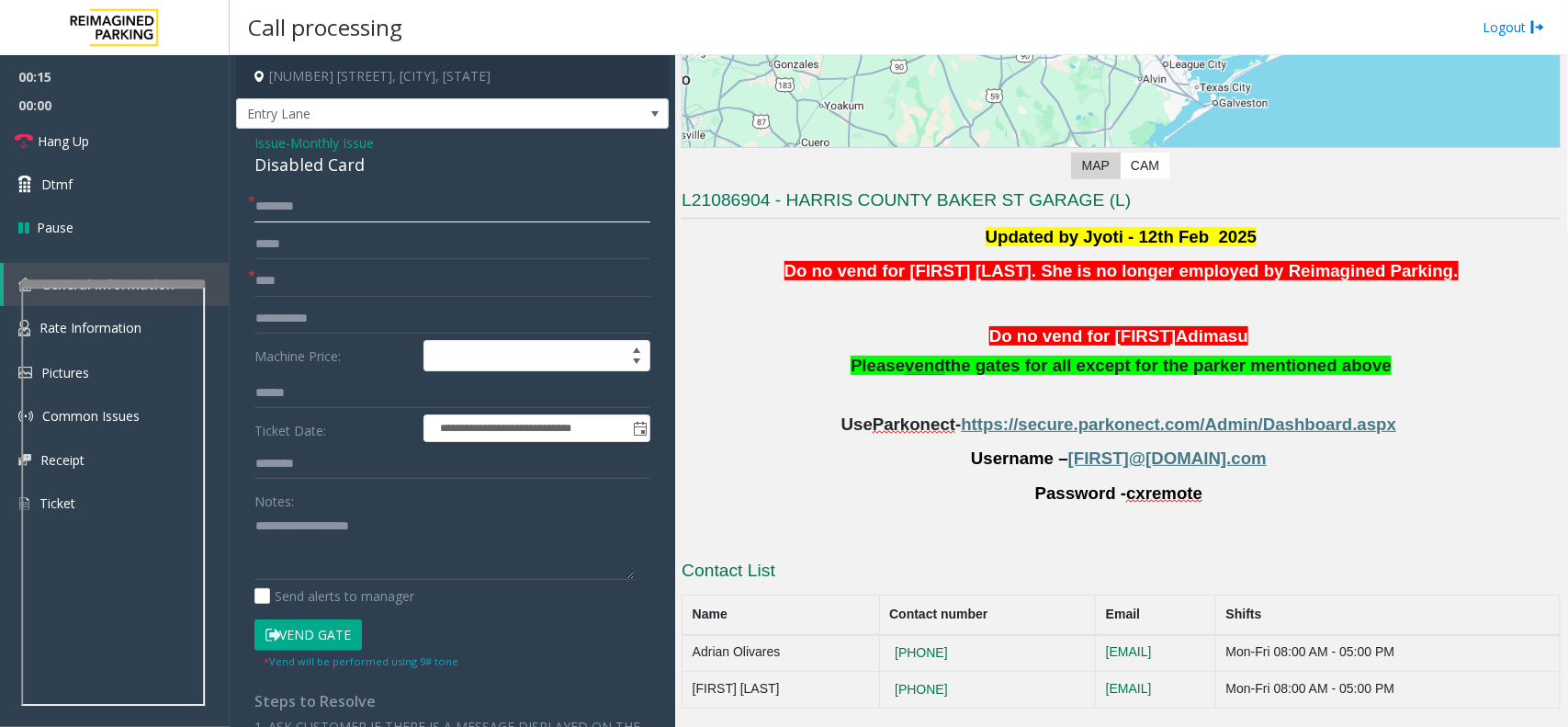 click 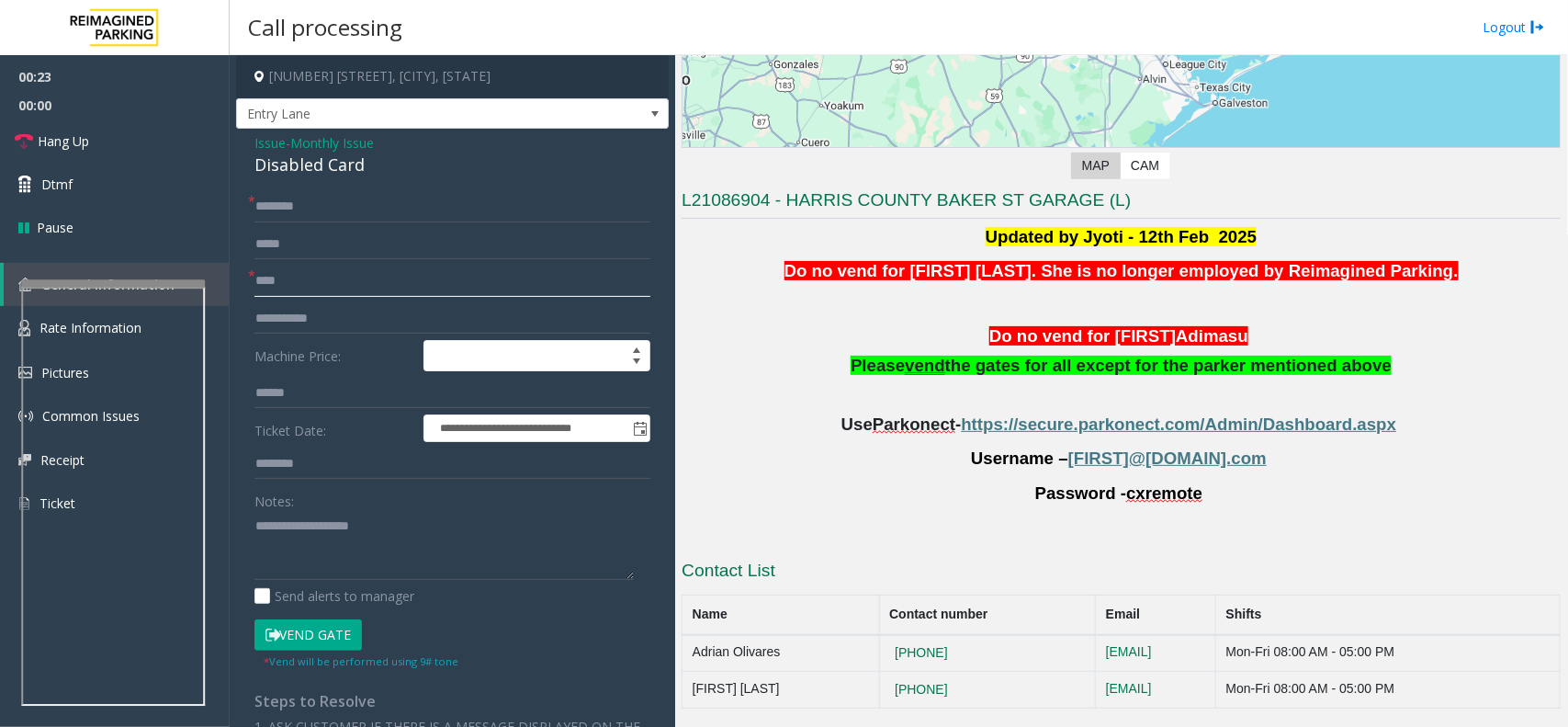 click on "****" 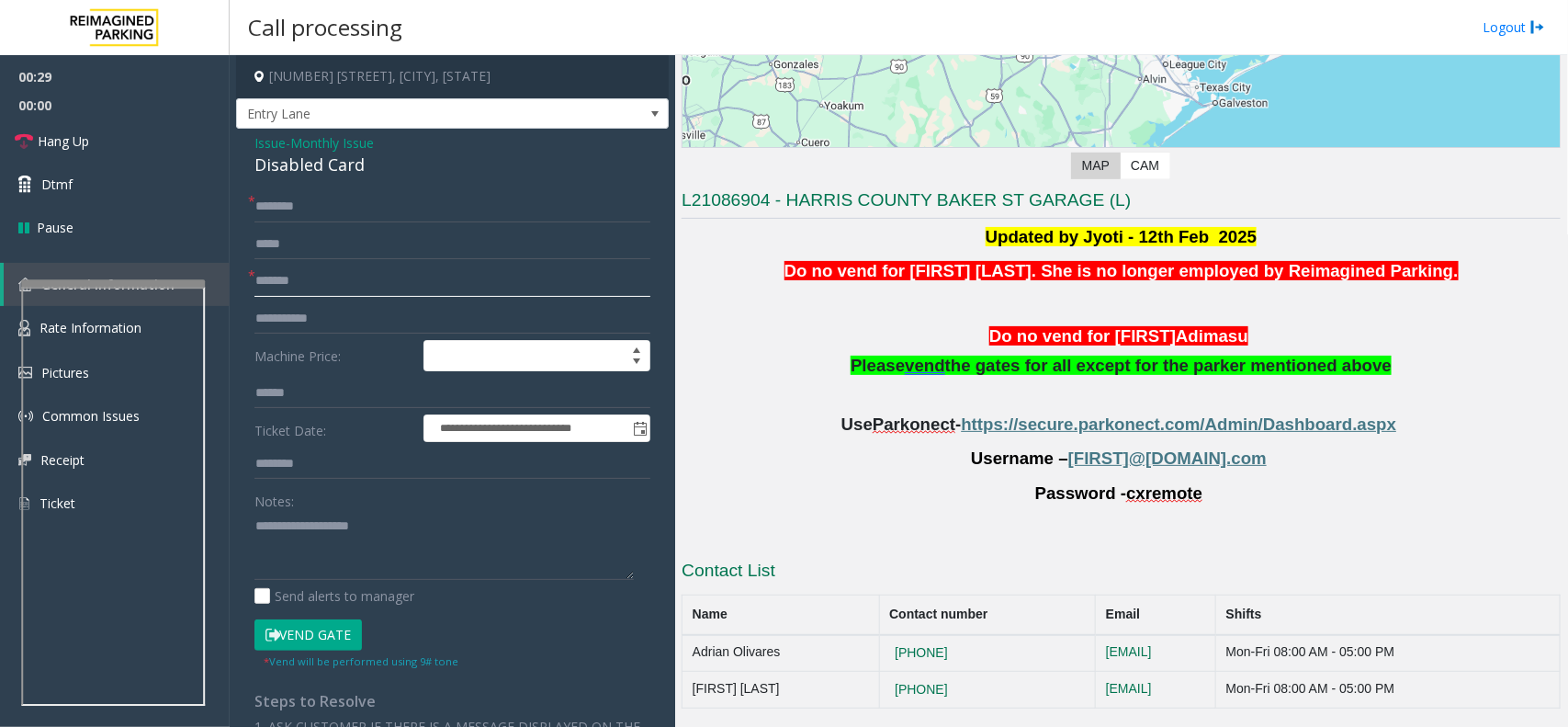 click on "*******" 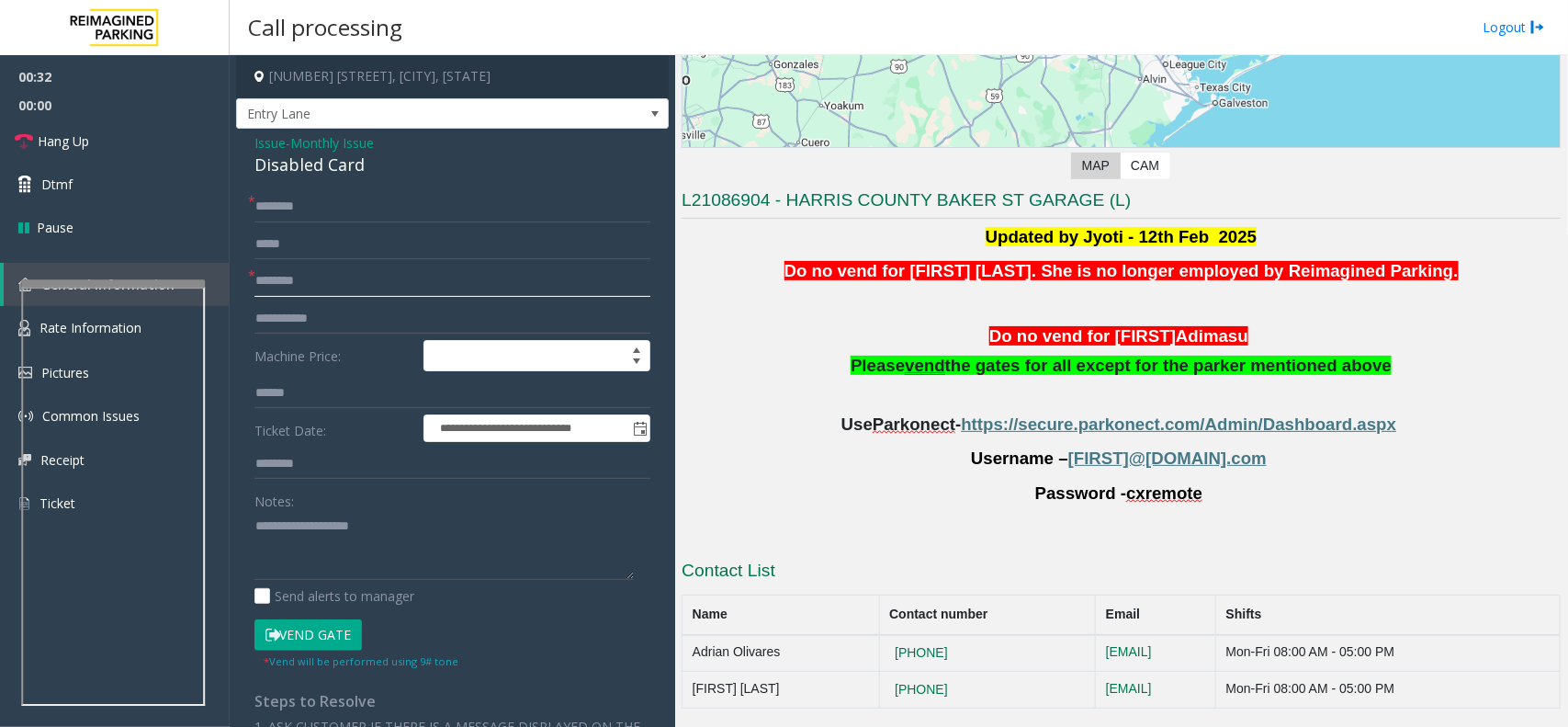 click on "********" 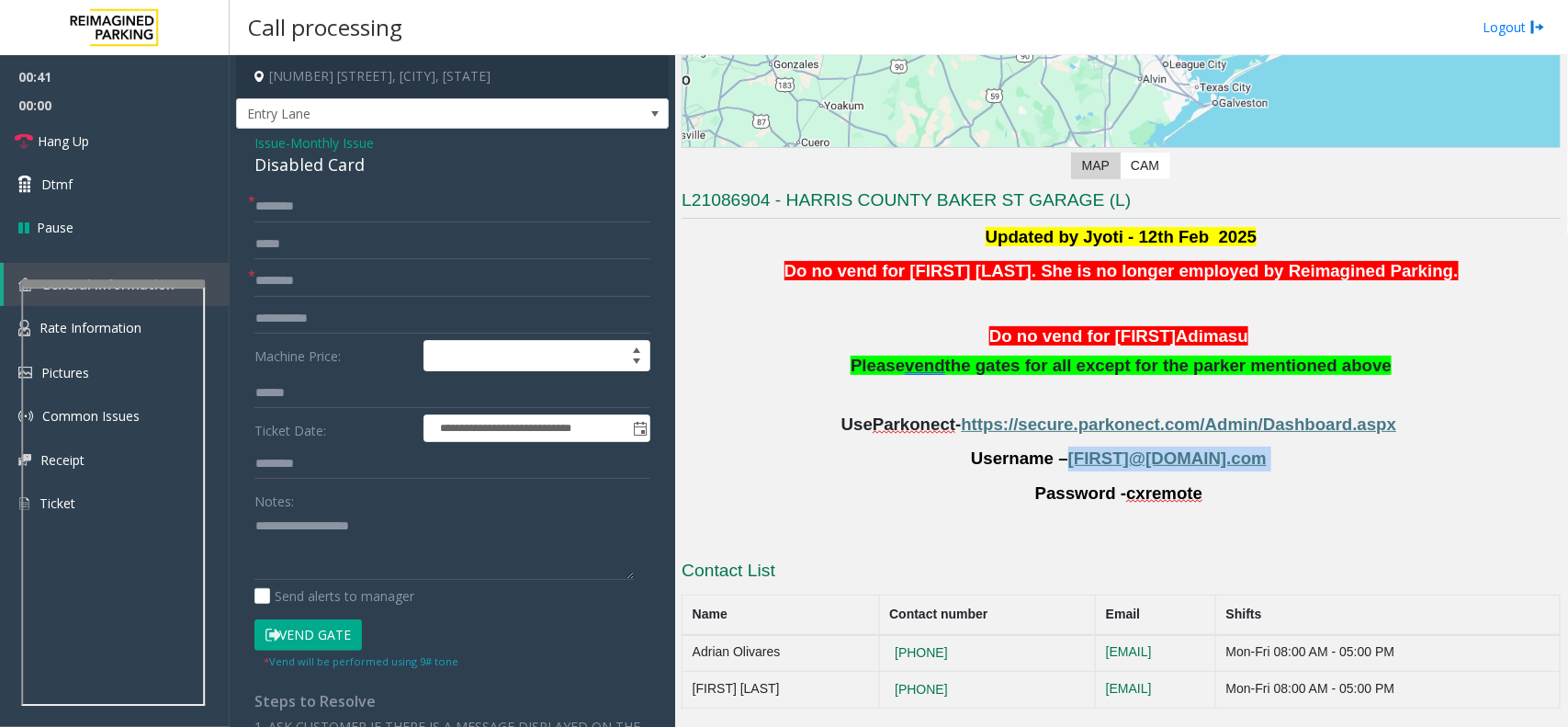 drag, startPoint x: 1243, startPoint y: 458, endPoint x: 1076, endPoint y: 465, distance: 167.14664 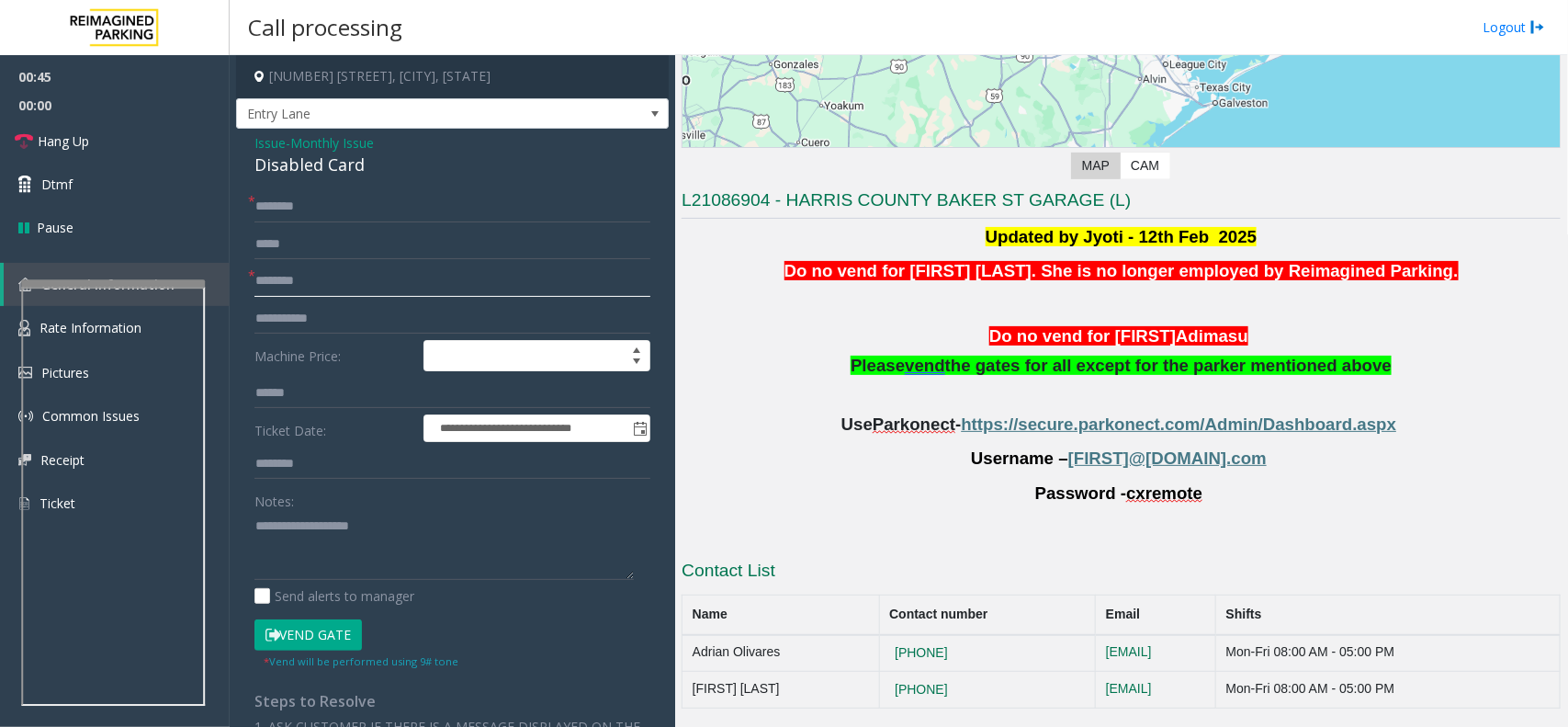 click on "********" 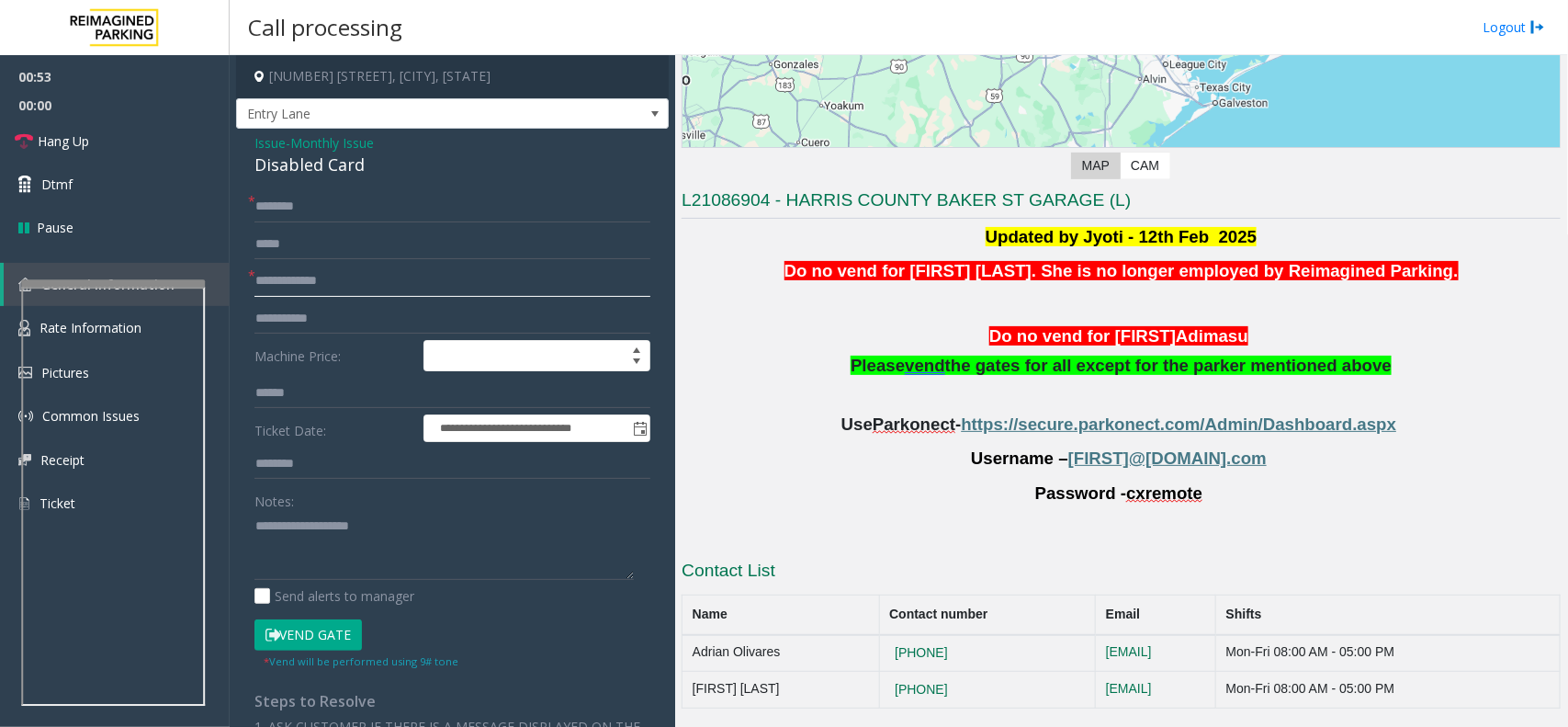 type on "**********" 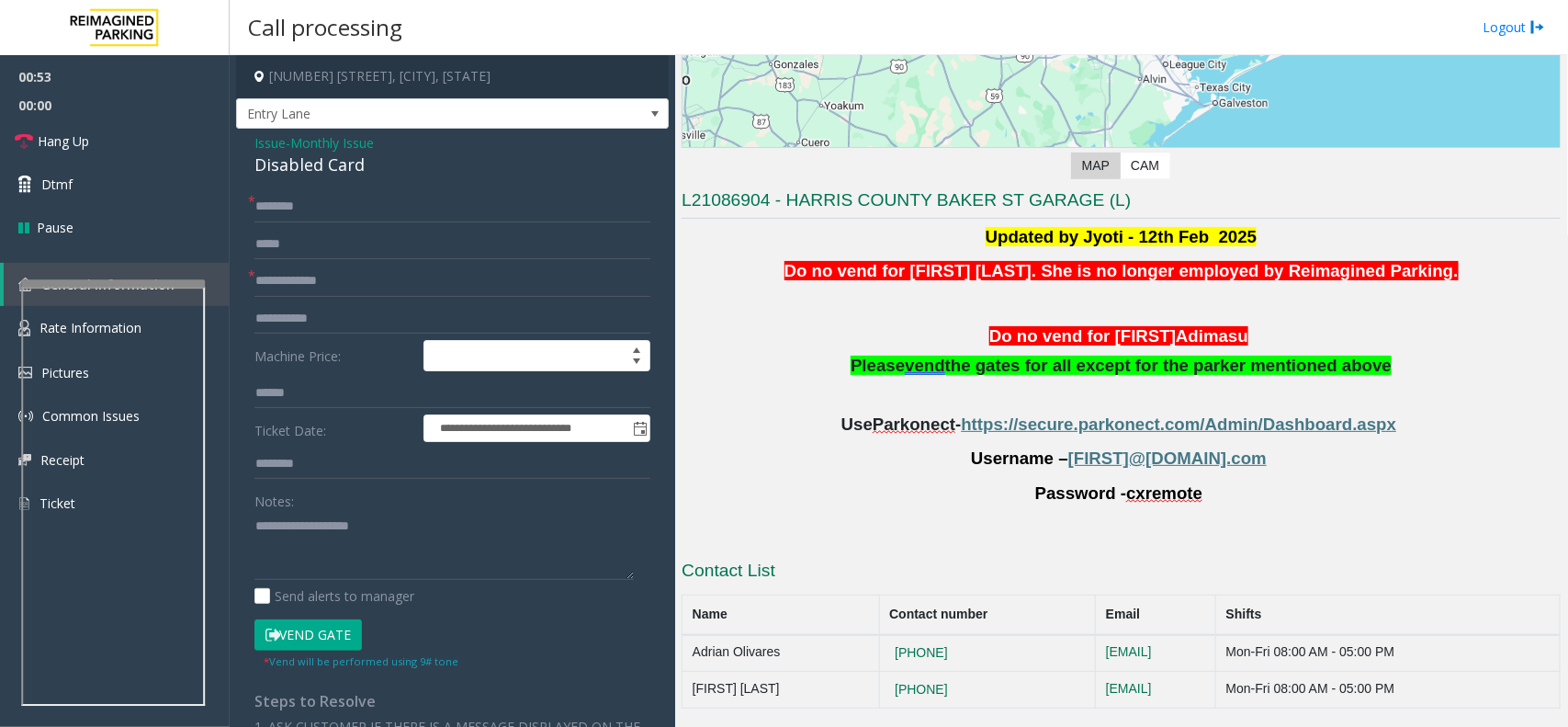 click on "cxremote" 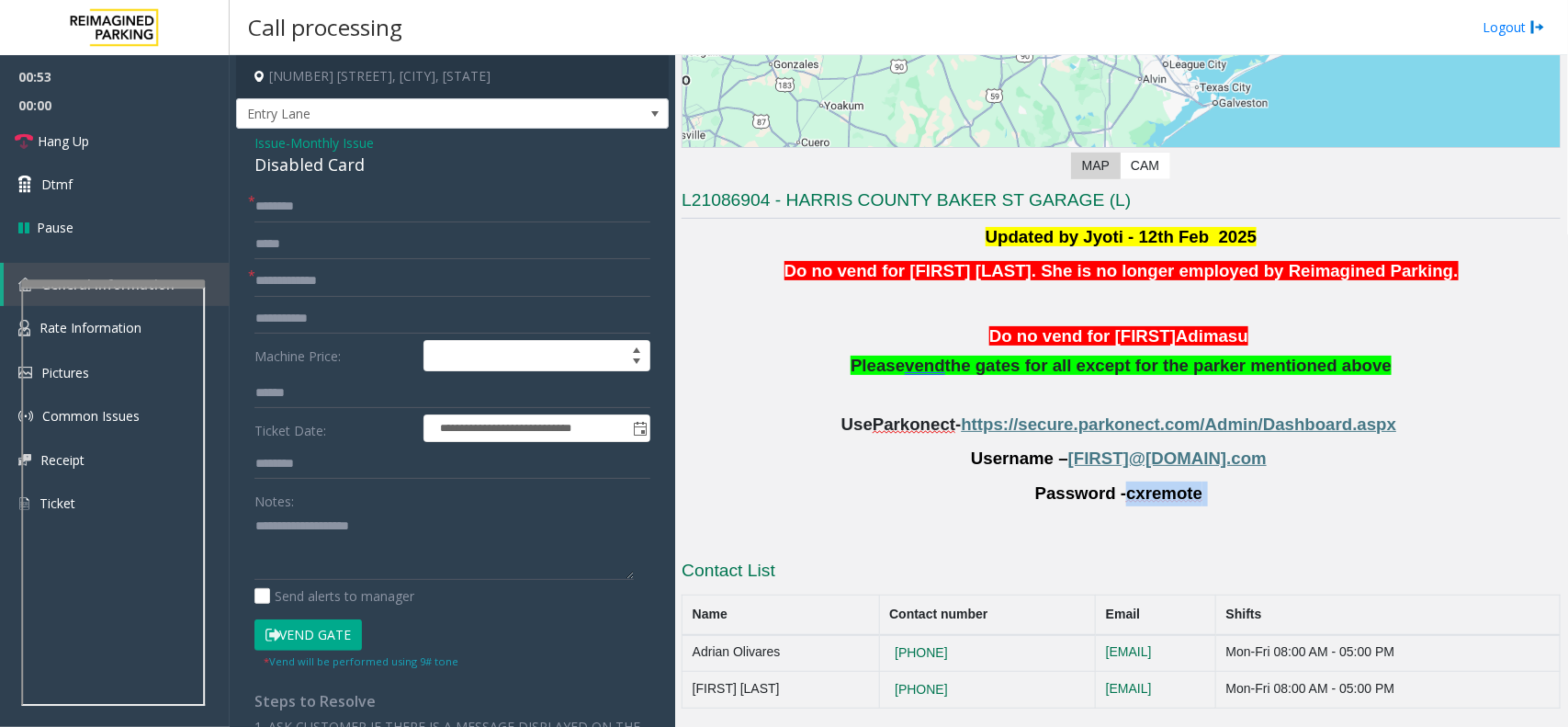 click on "cxremote" 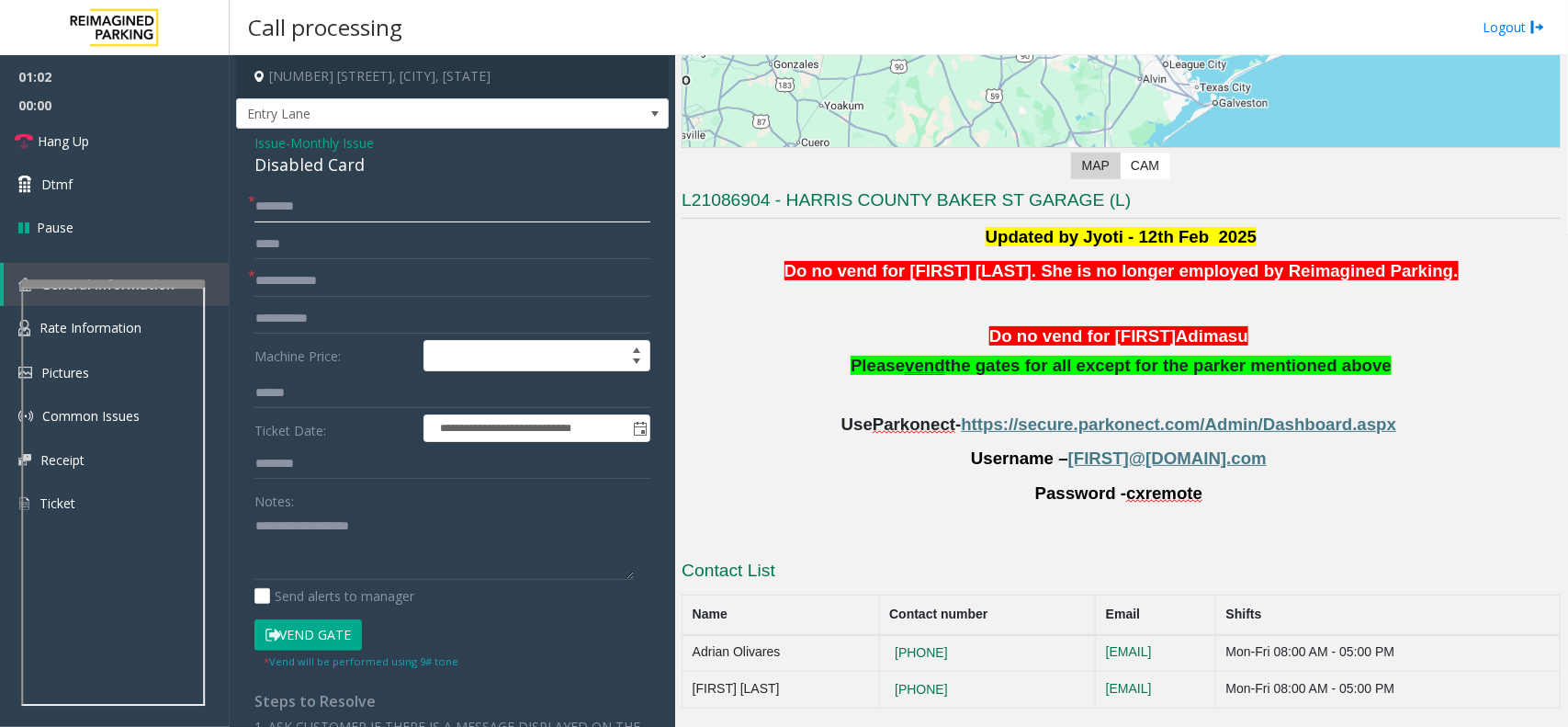 click 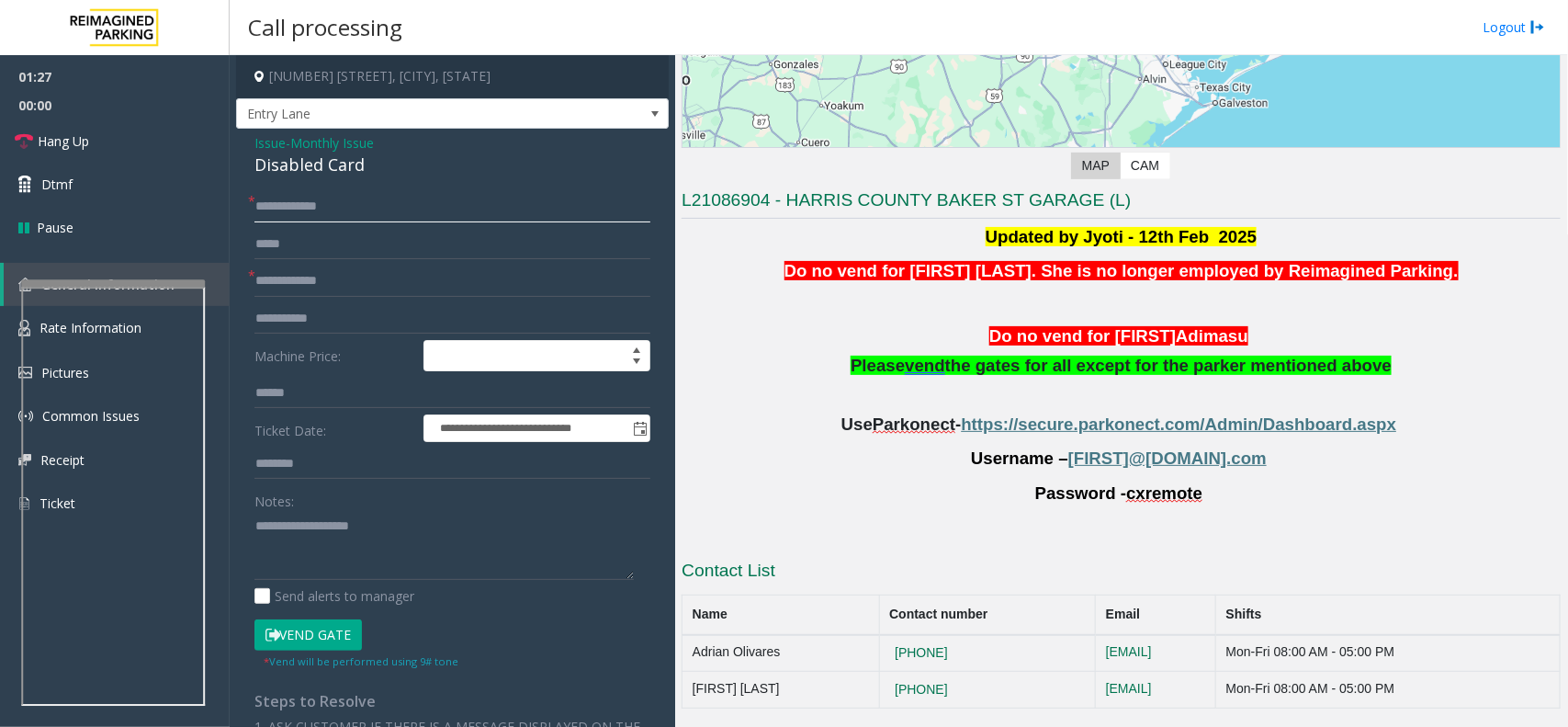 scroll, scrollTop: 0, scrollLeft: 0, axis: both 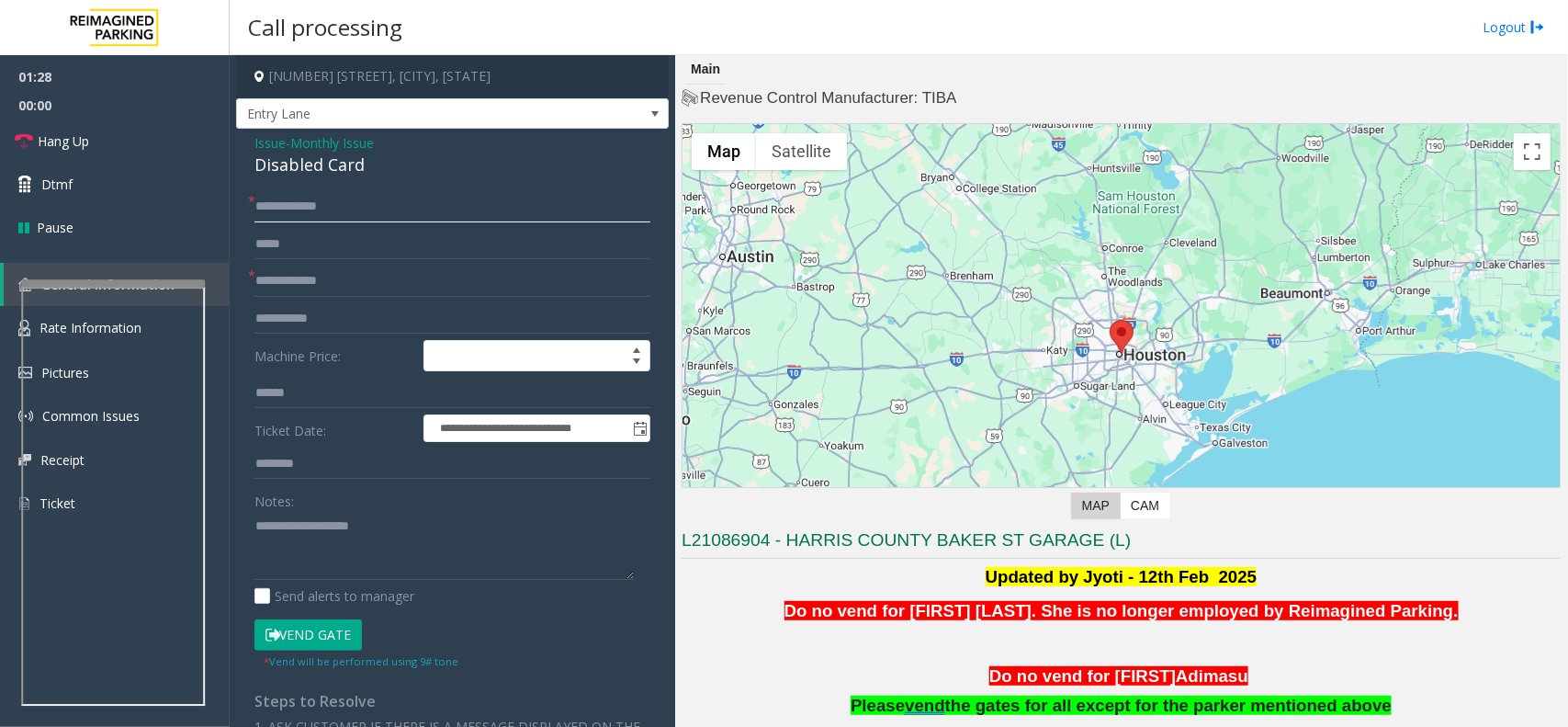 type on "**********" 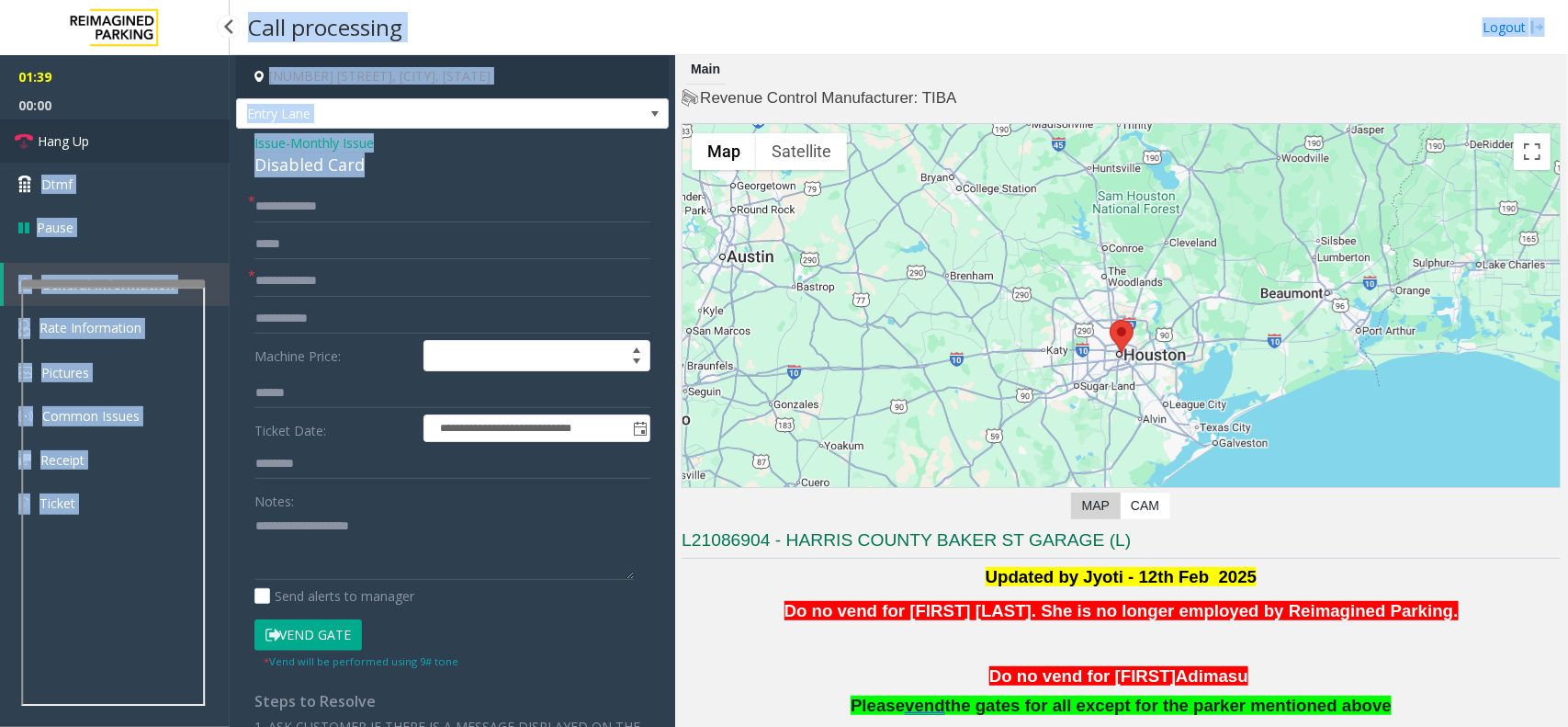 drag, startPoint x: 374, startPoint y: 167, endPoint x: 223, endPoint y: 145, distance: 152.5942 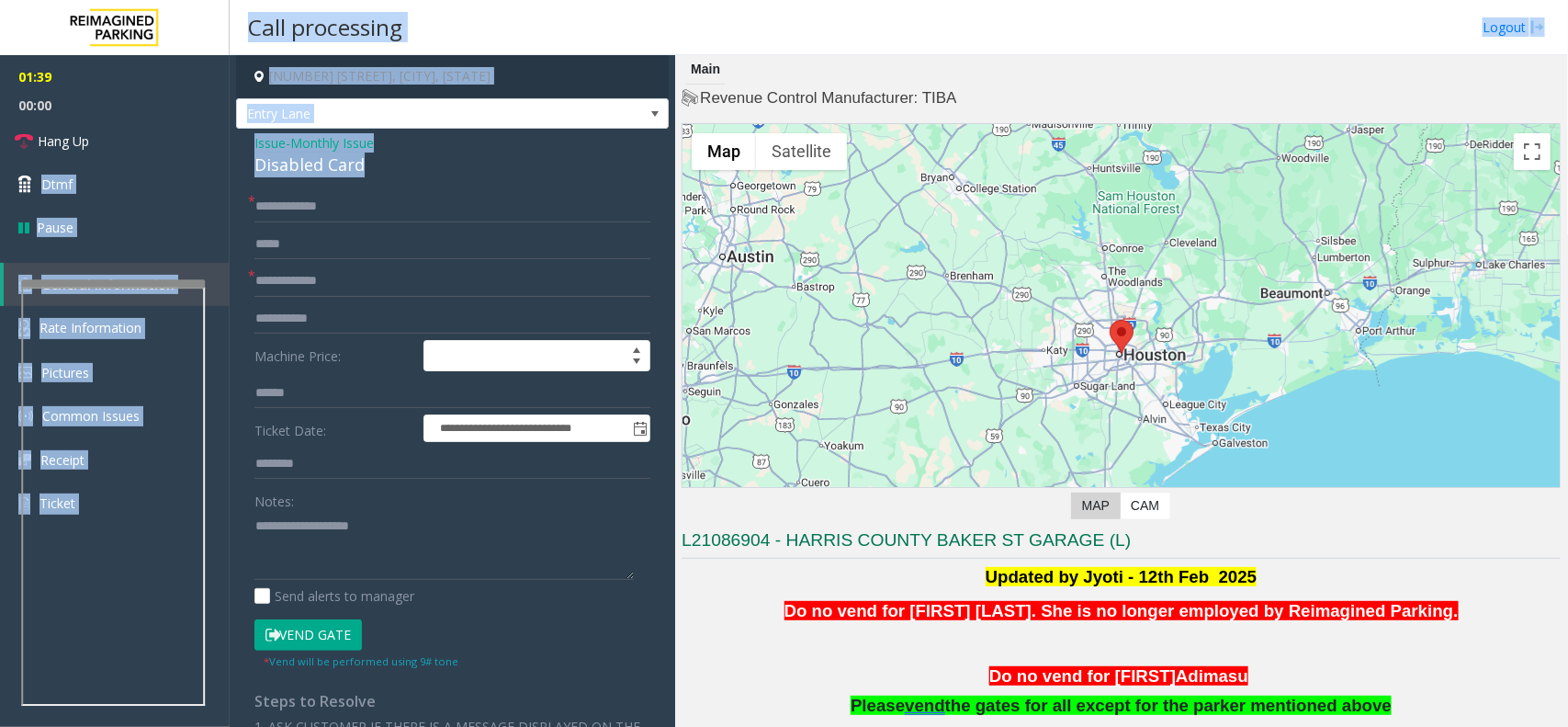 click on "Disabled Card" 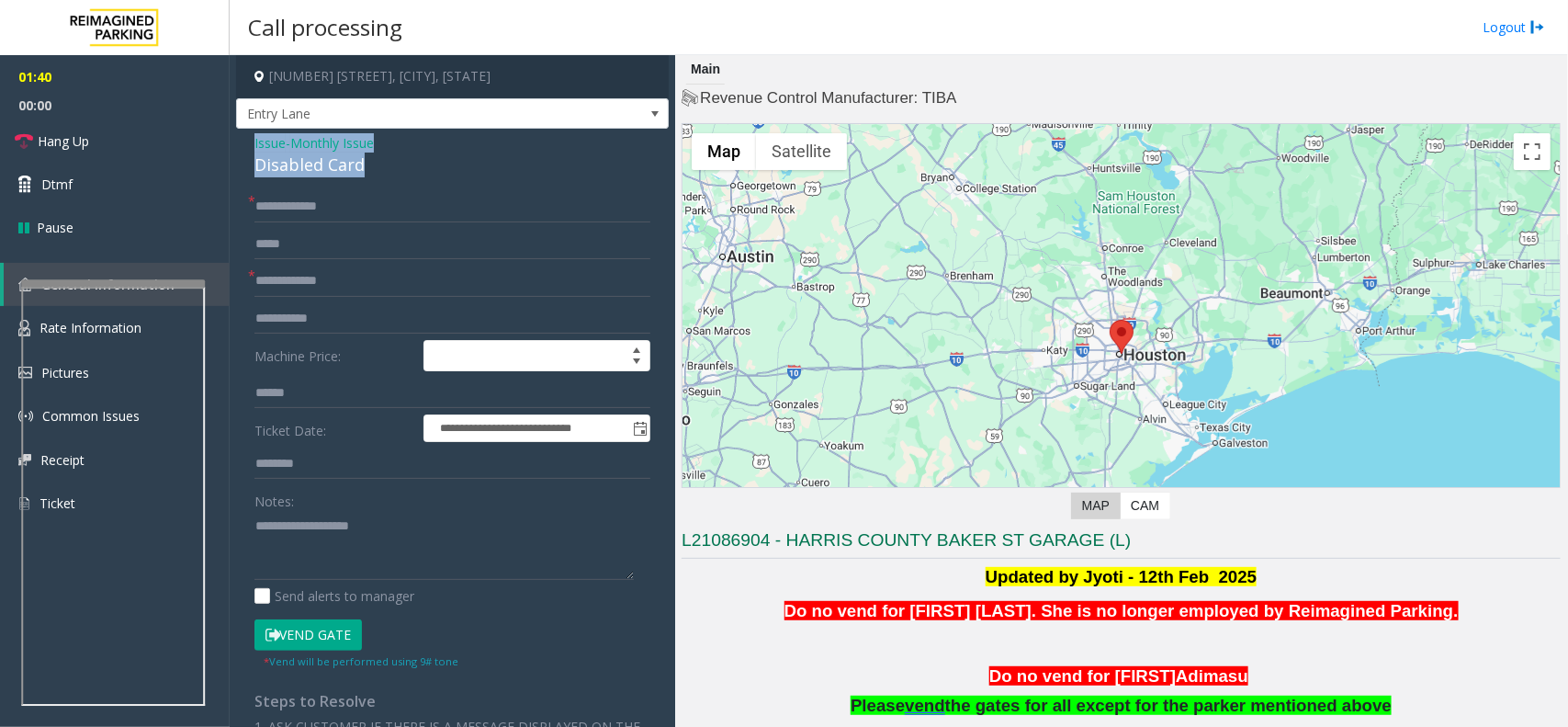 drag, startPoint x: 377, startPoint y: 164, endPoint x: 254, endPoint y: 143, distance: 124.77981 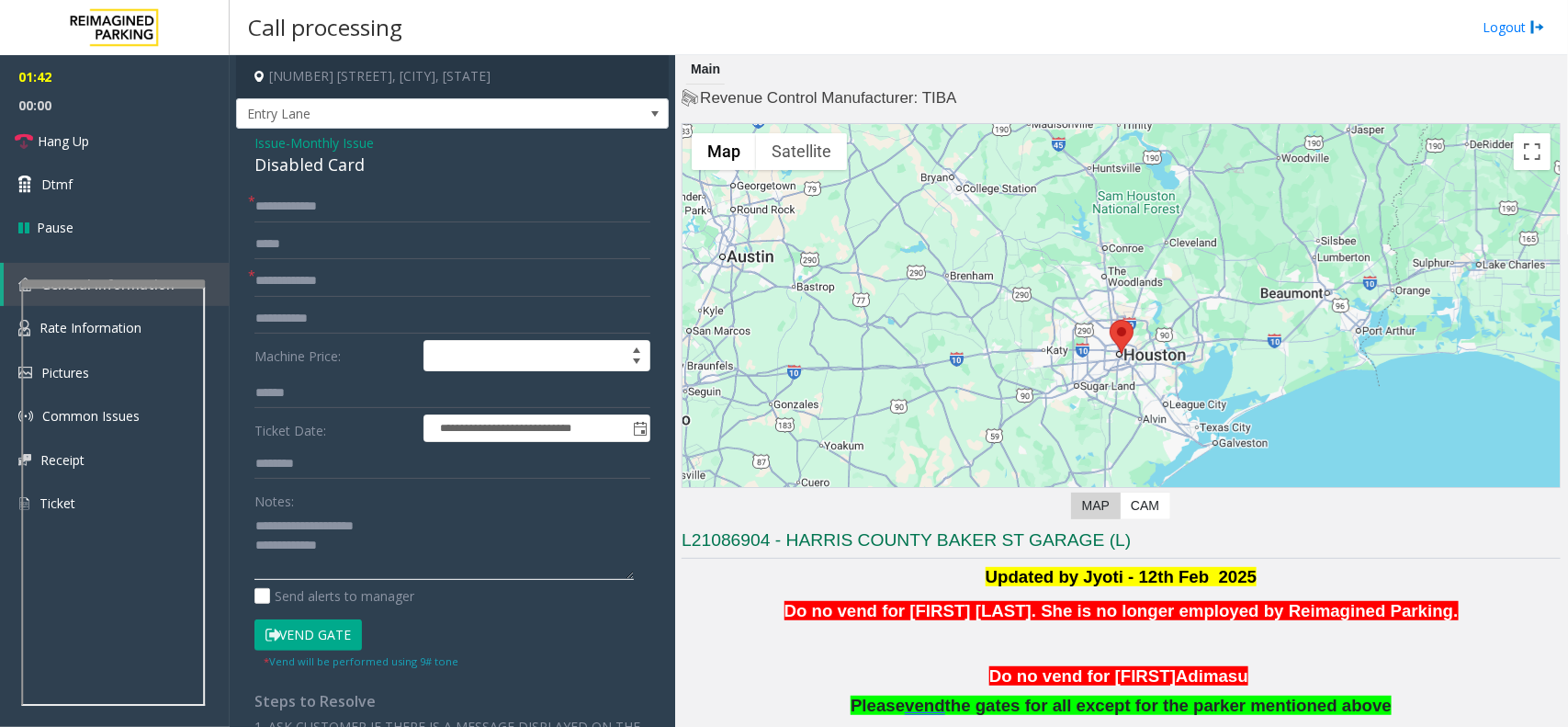 click 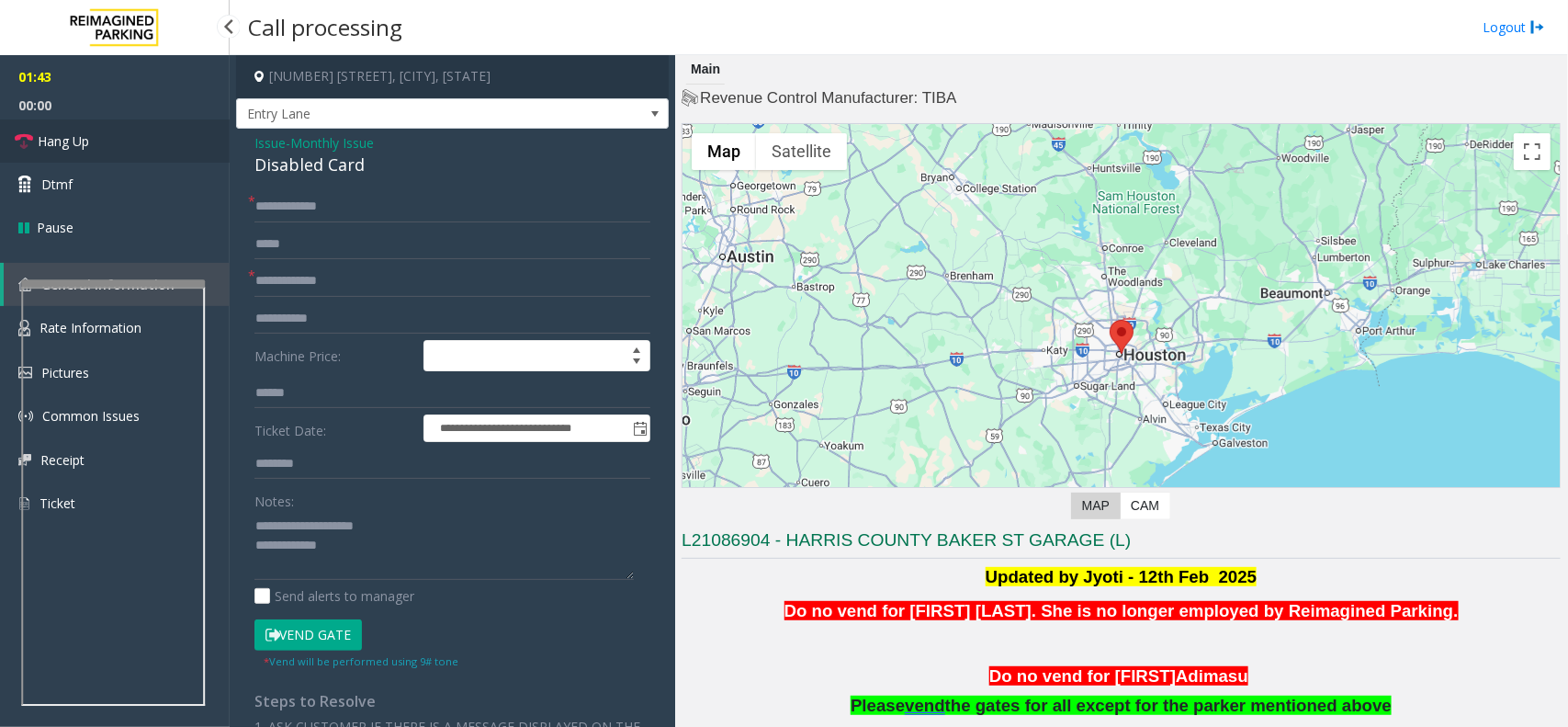 click on "Hang Up" at bounding box center (63, 141) 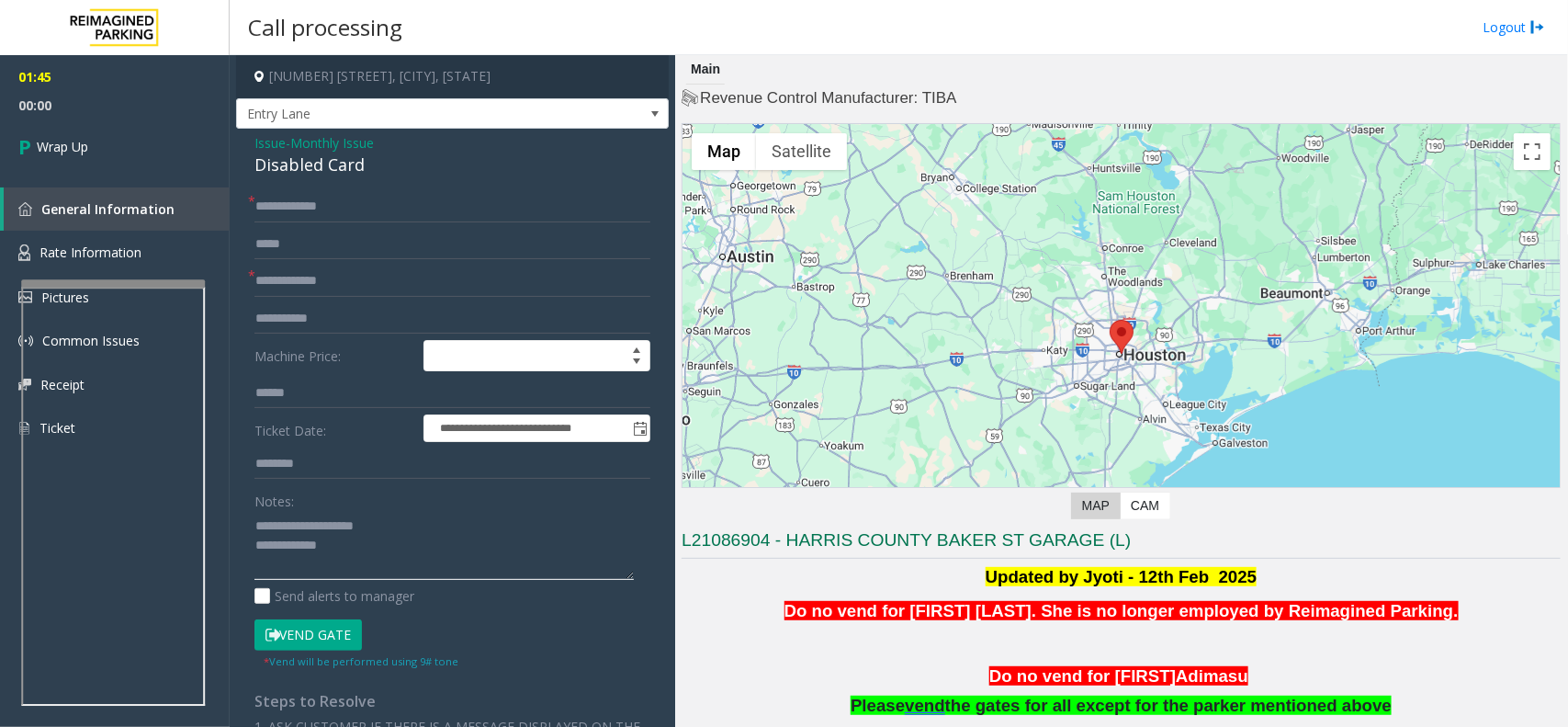 click 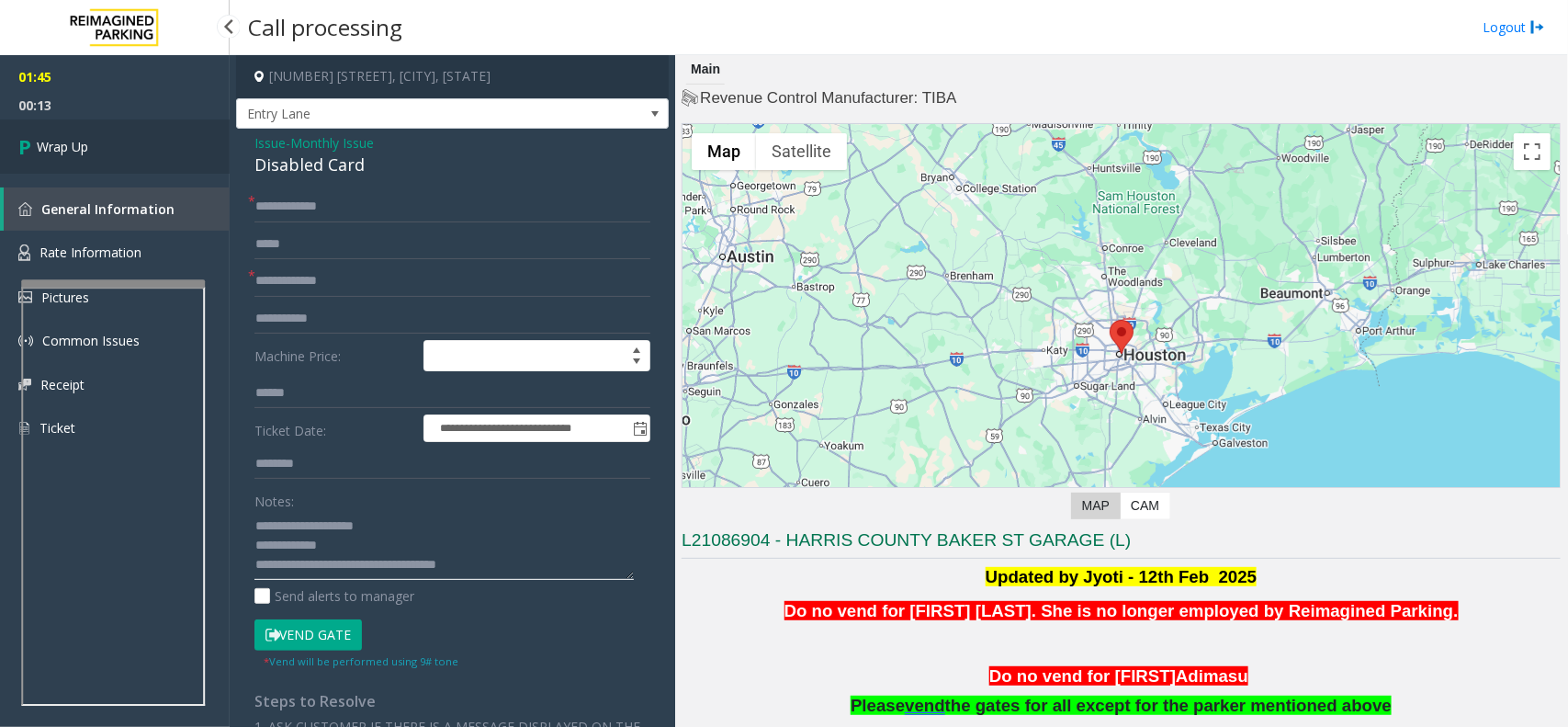 type on "**********" 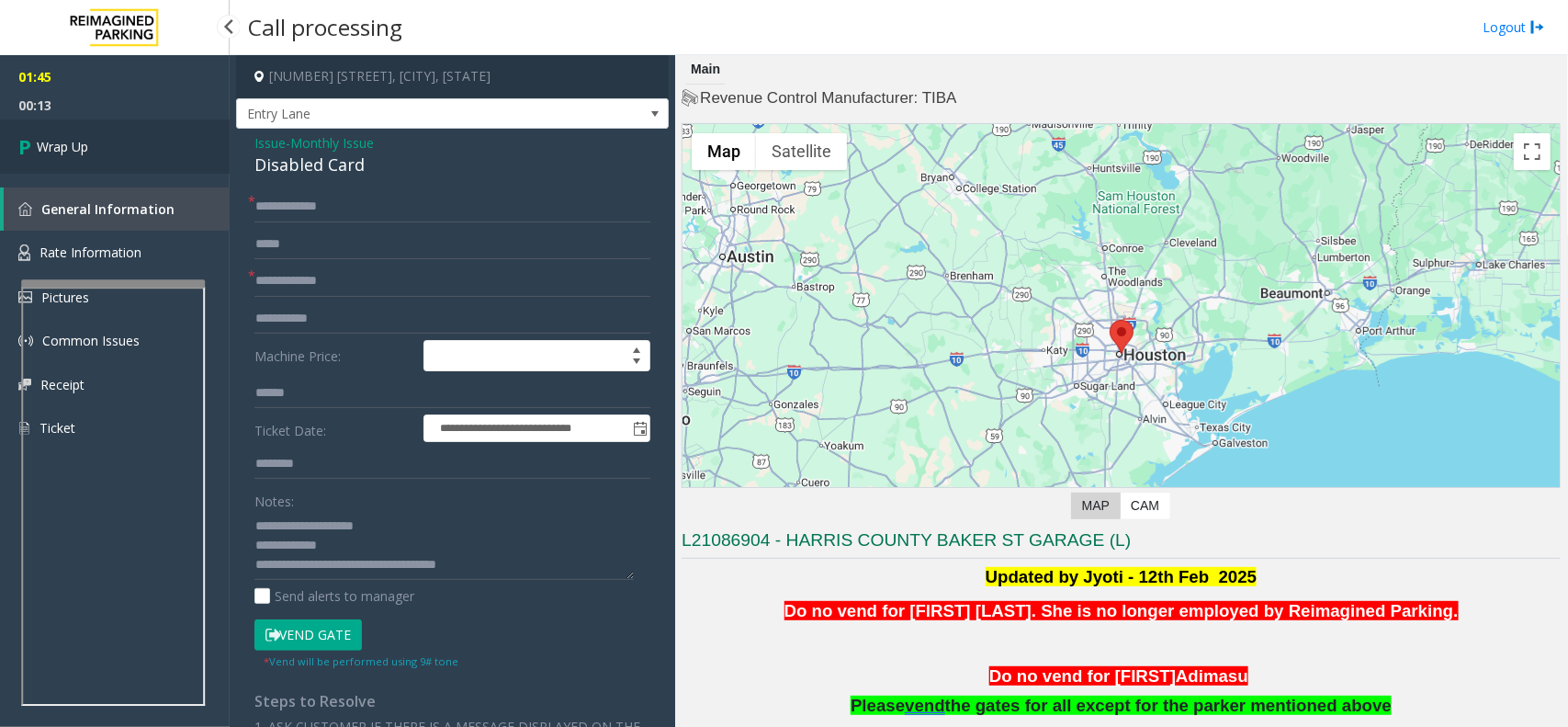 click on "Wrap Up" at bounding box center [62, 146] 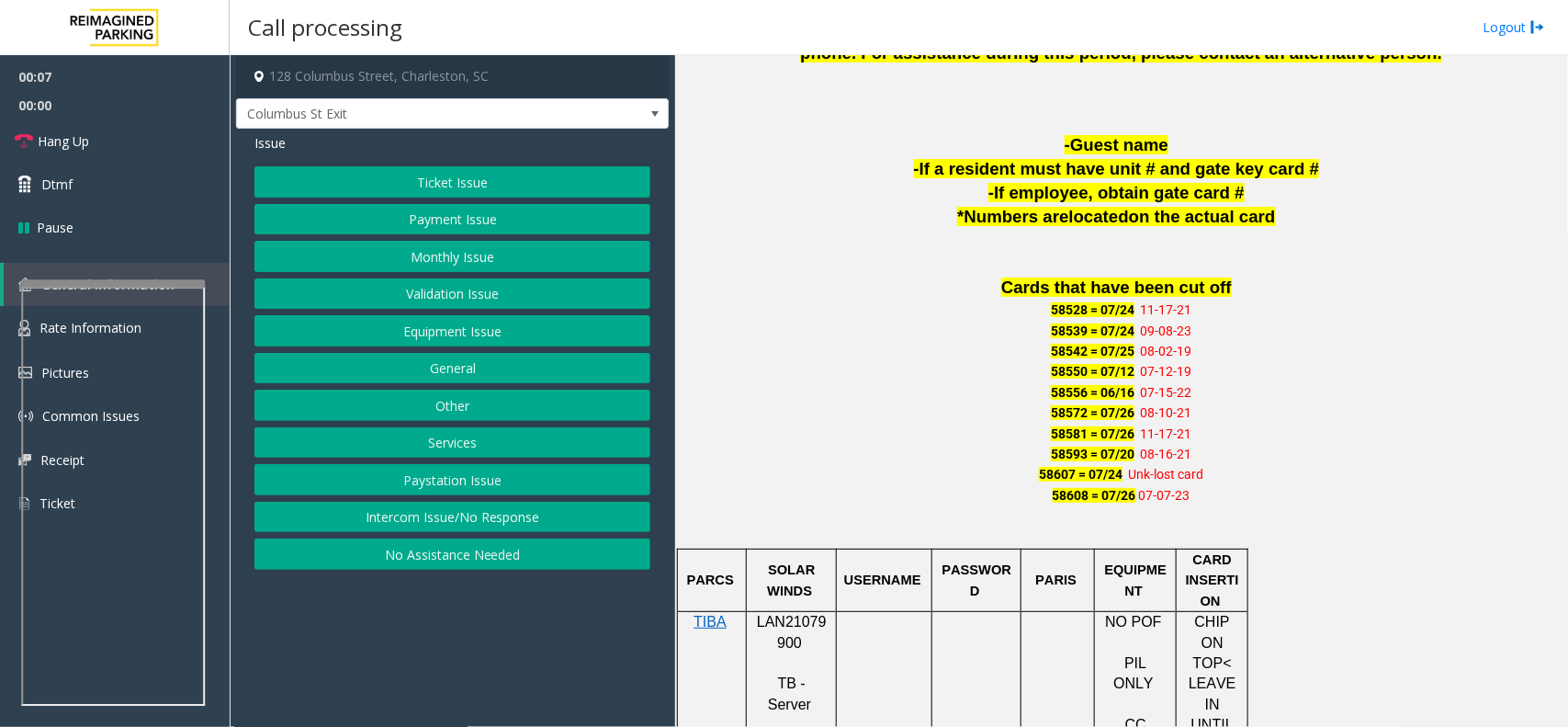 scroll, scrollTop: 1264, scrollLeft: 0, axis: vertical 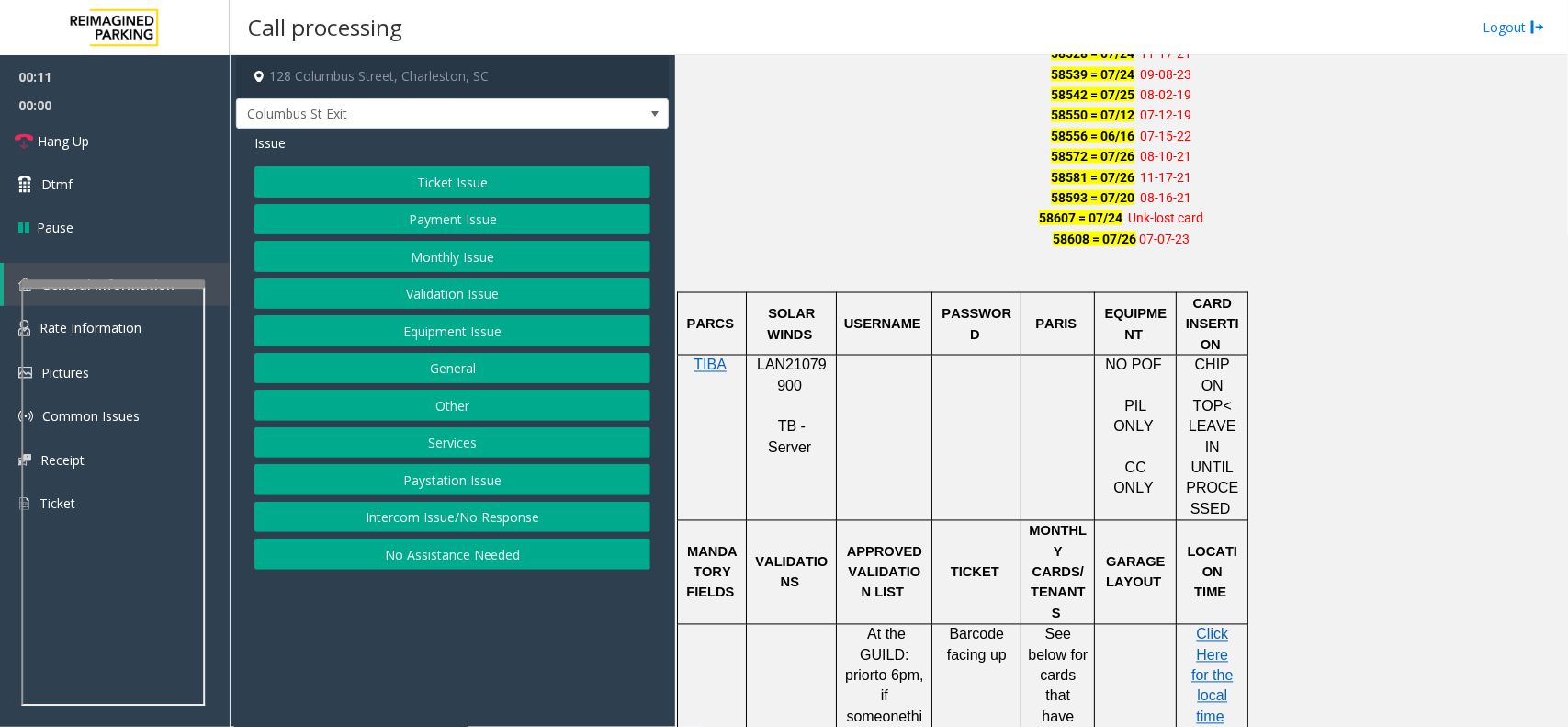 click on "Monthly Issue" 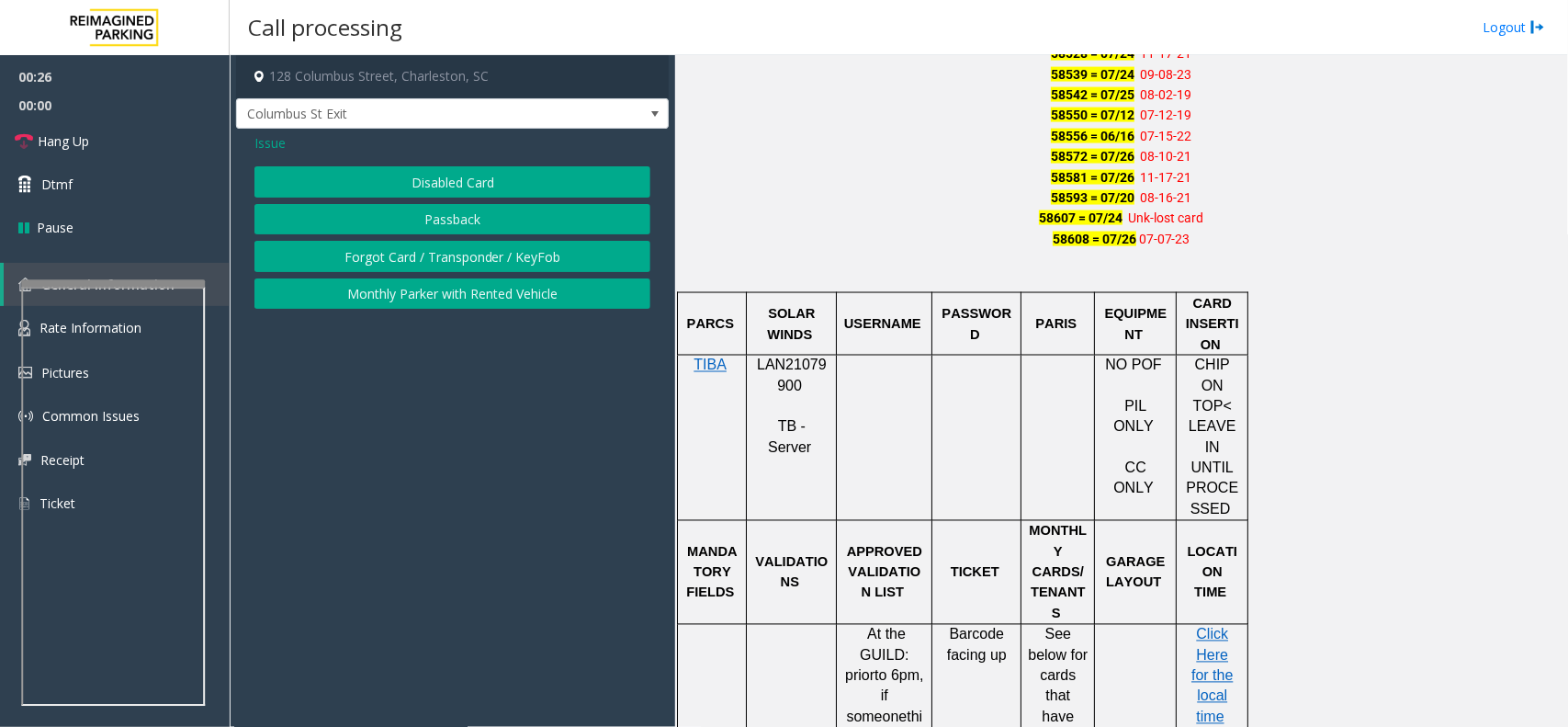click on "Issue" 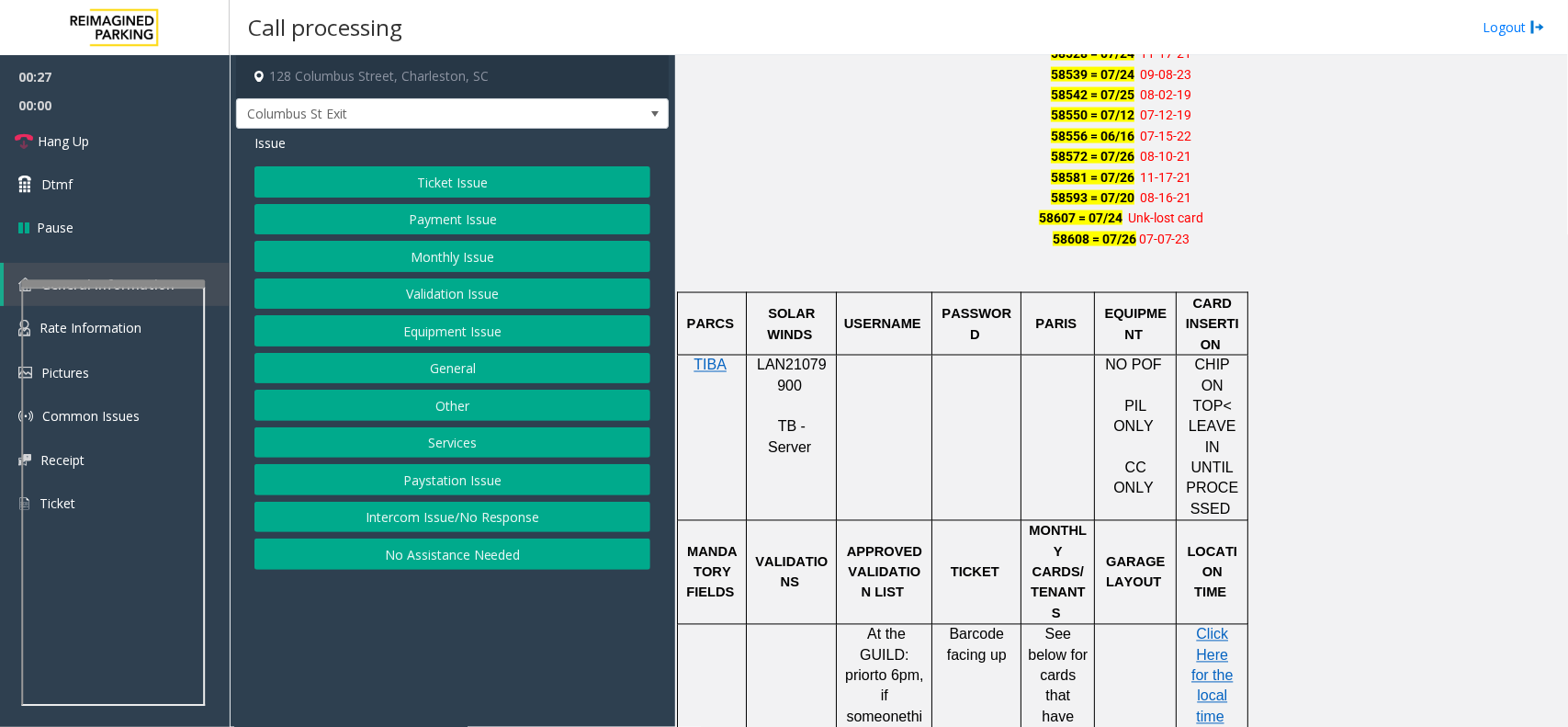 click on "Payment Issue" 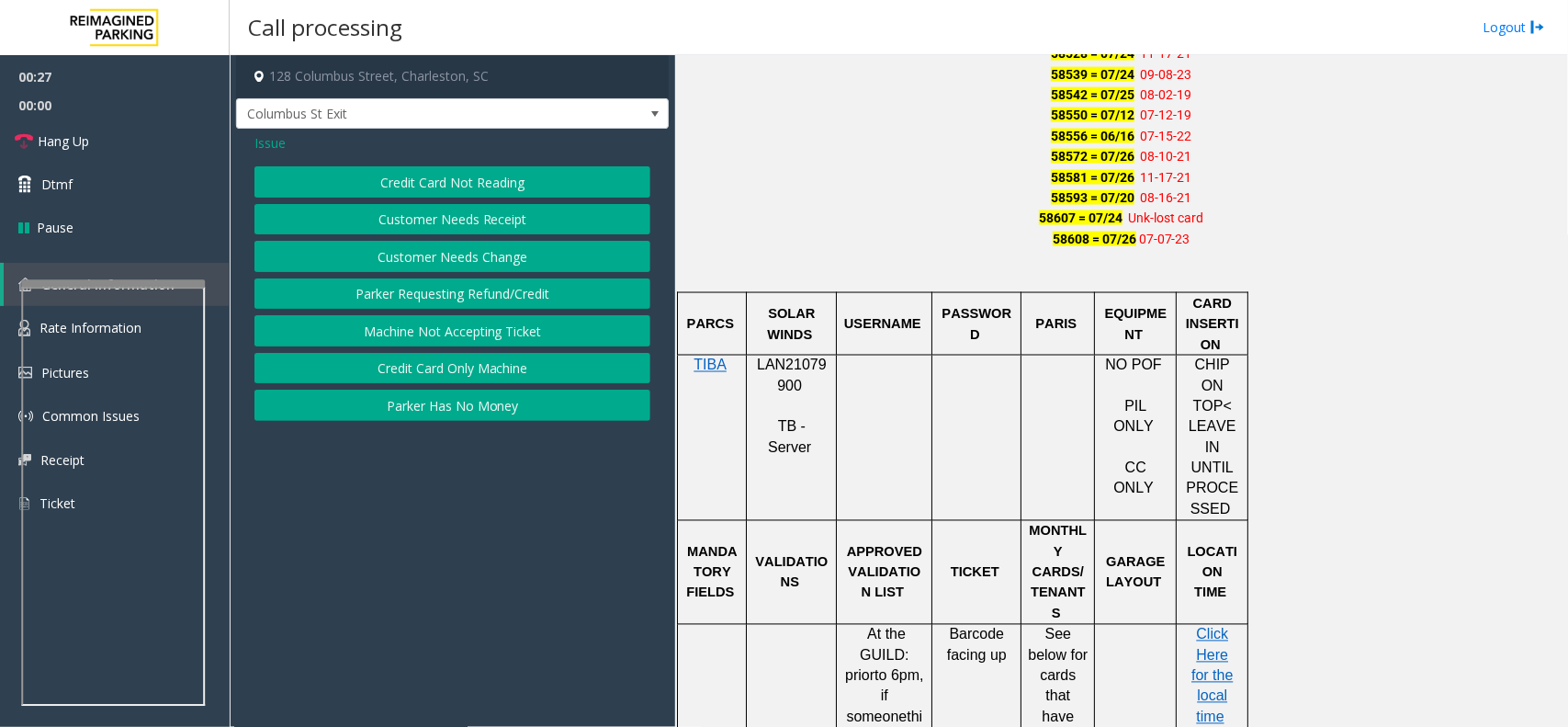 click on "Credit Card Not Reading" 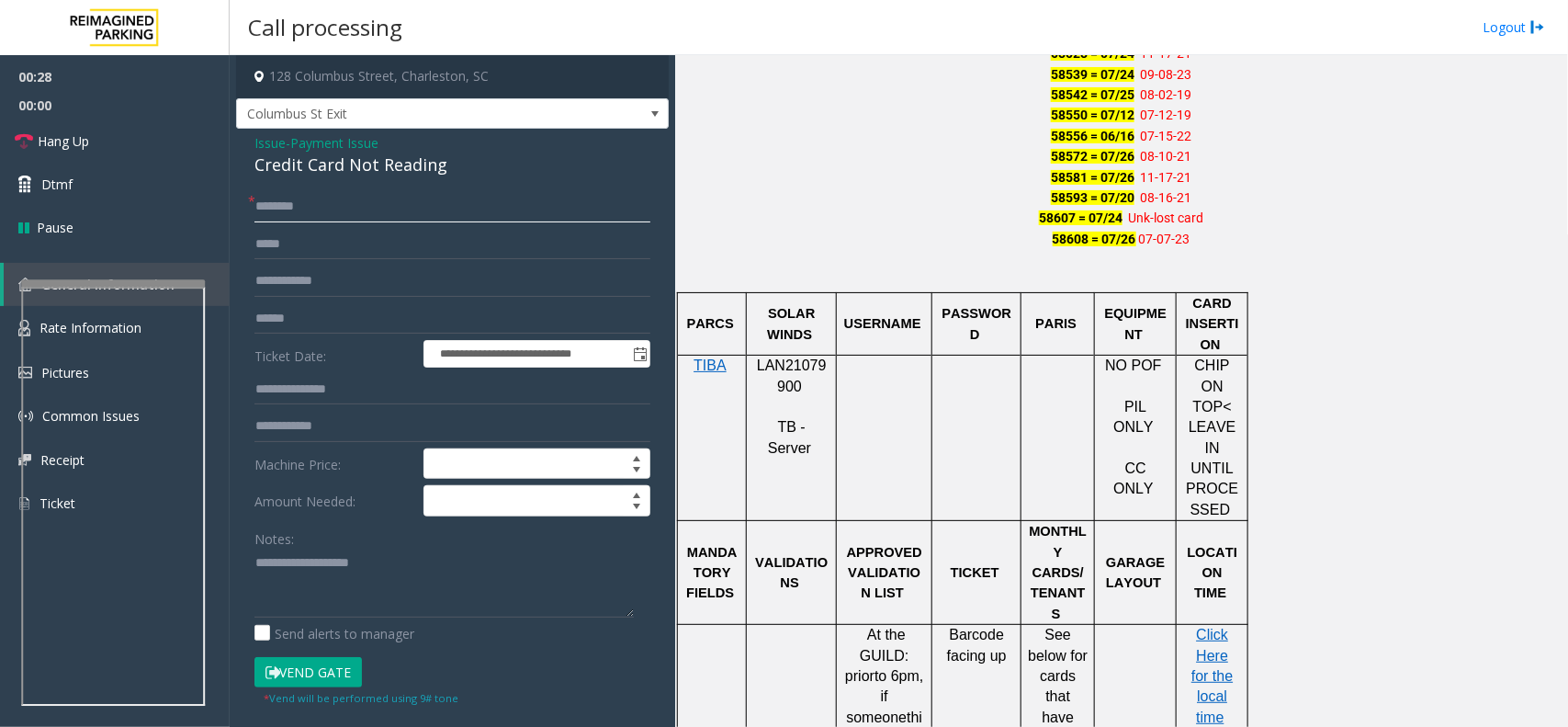 click 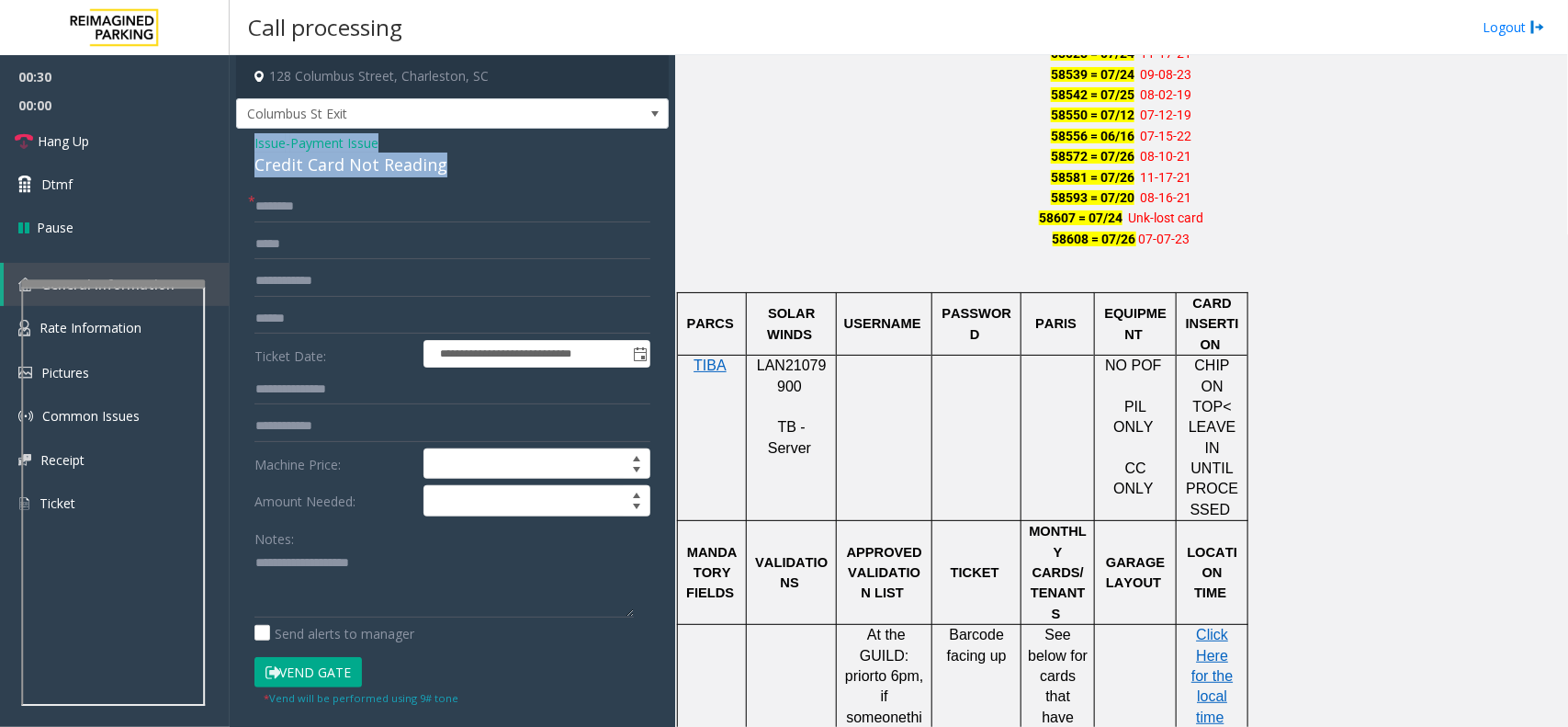 drag, startPoint x: 452, startPoint y: 163, endPoint x: 240, endPoint y: 147, distance: 212.6029 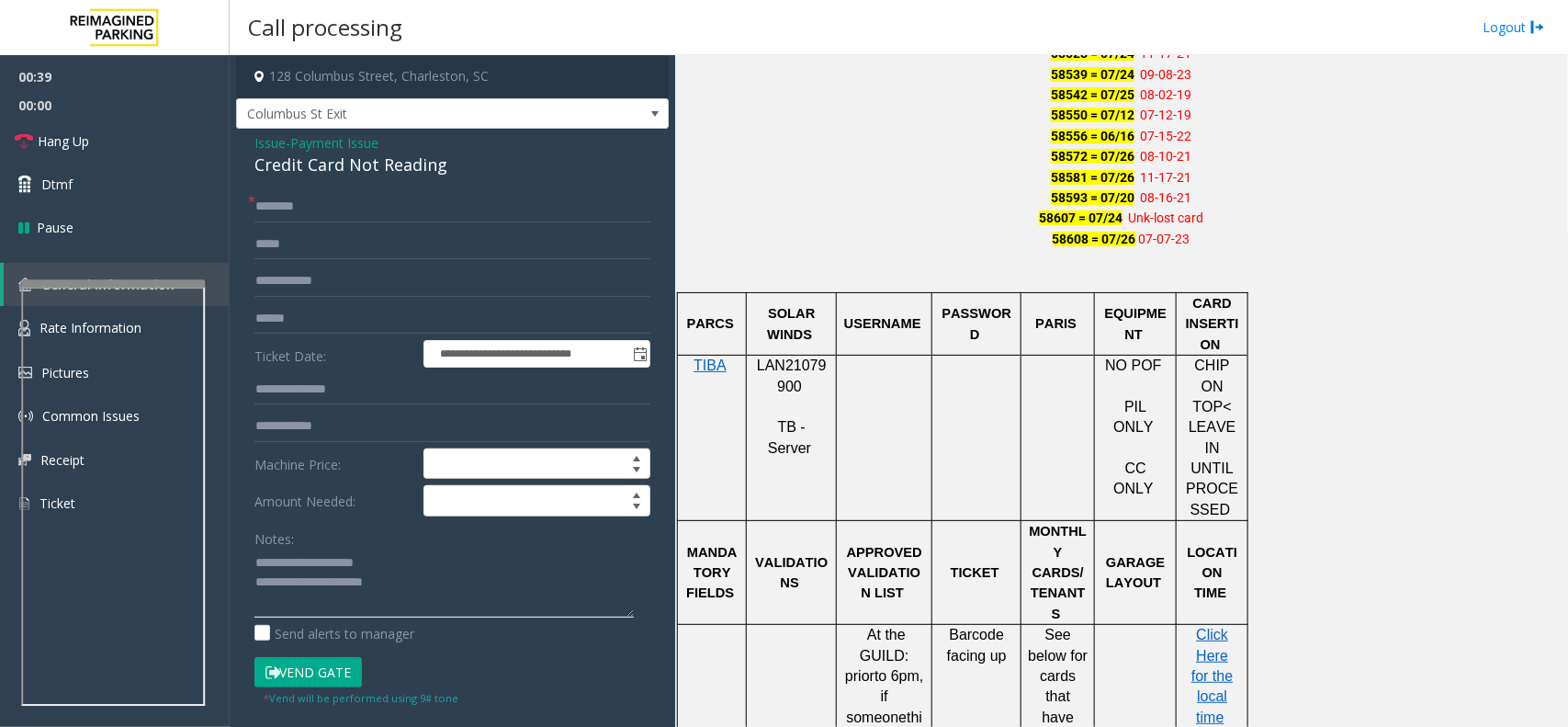 click 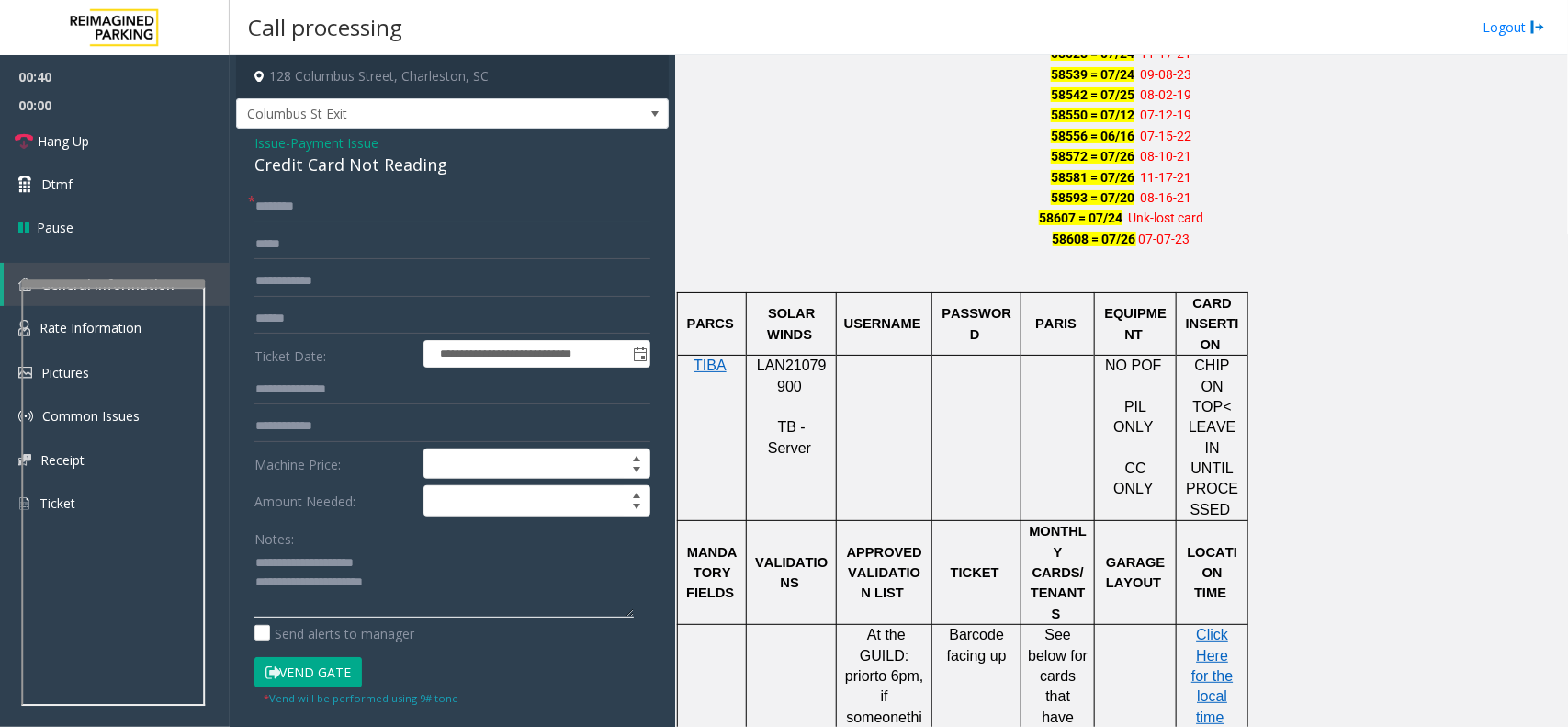 drag, startPoint x: 487, startPoint y: 557, endPoint x: 487, endPoint y: 584, distance: 27 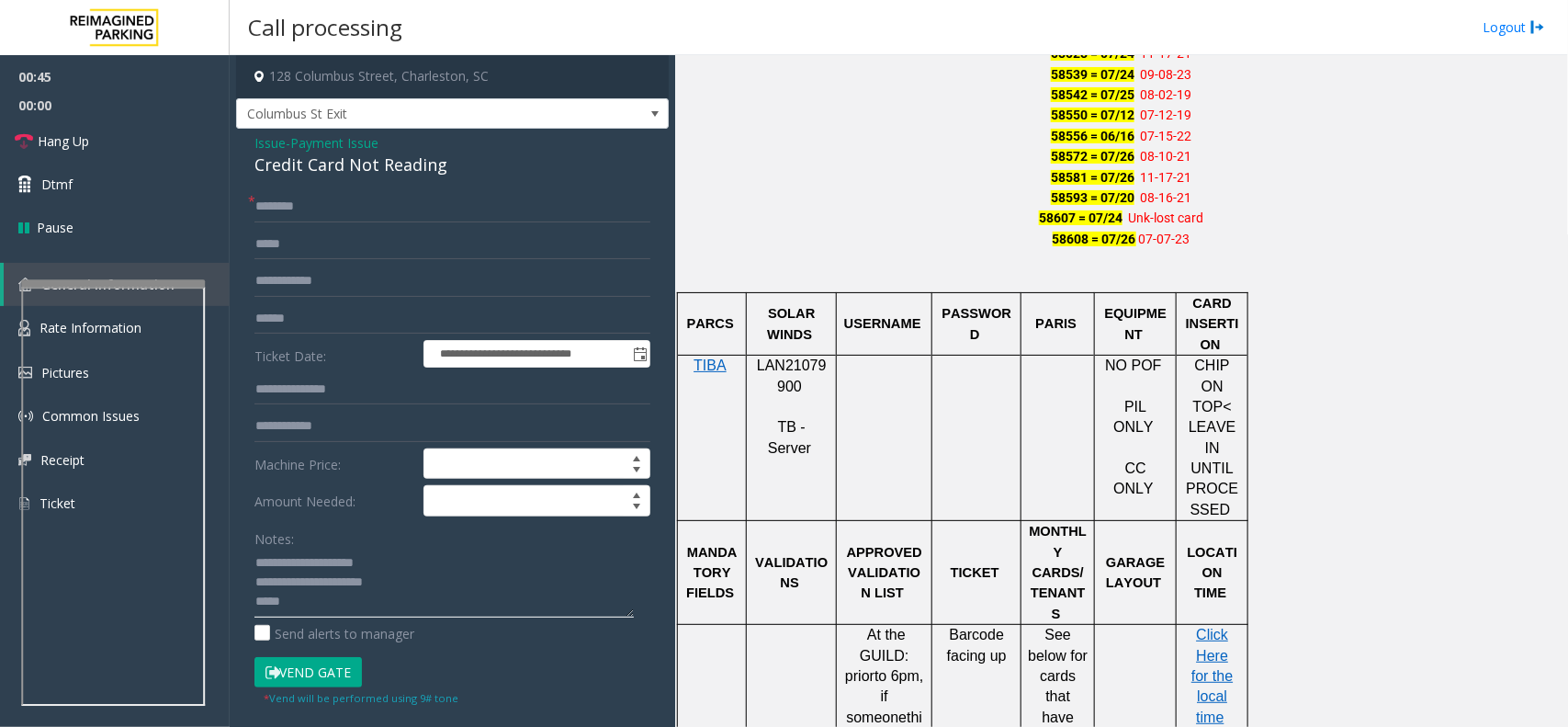 paste on "**********" 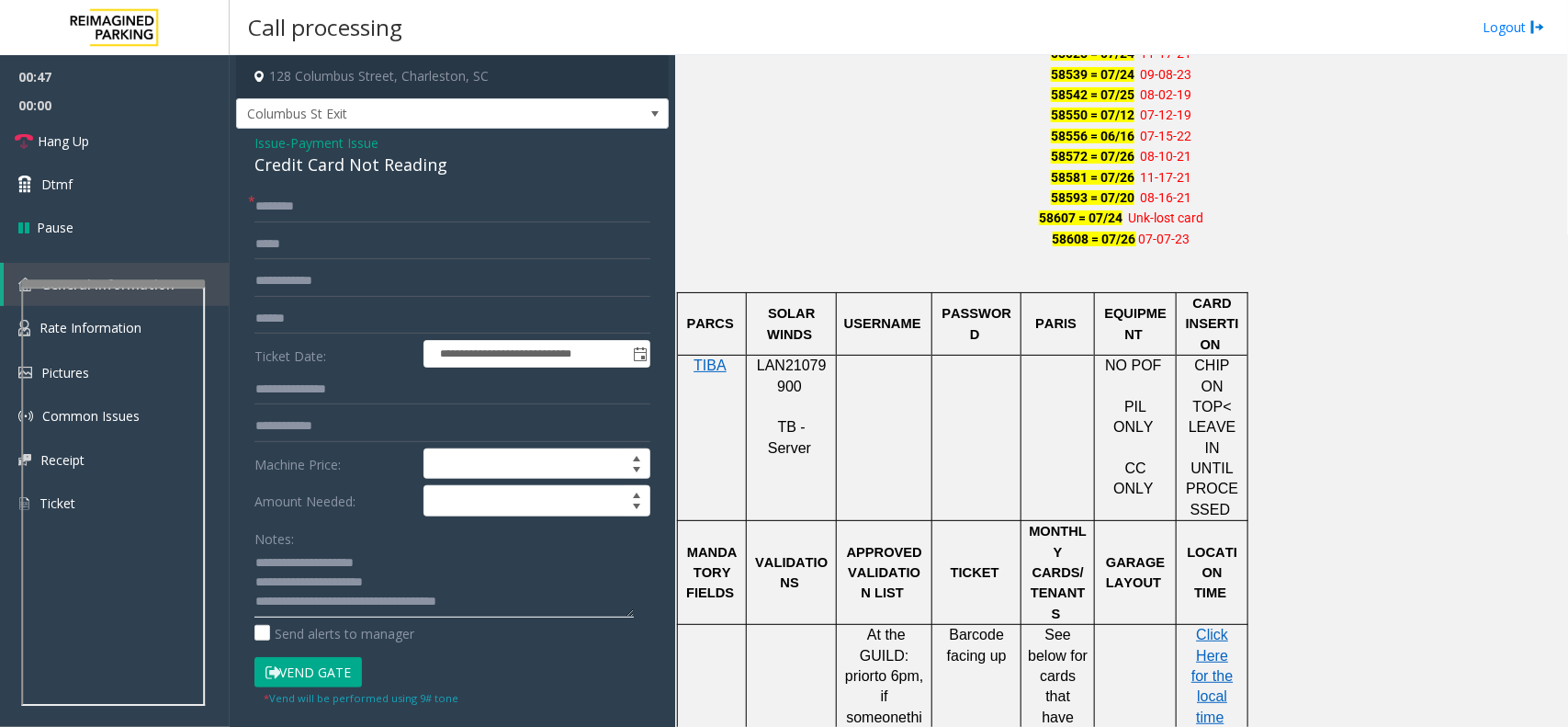 type on "**********" 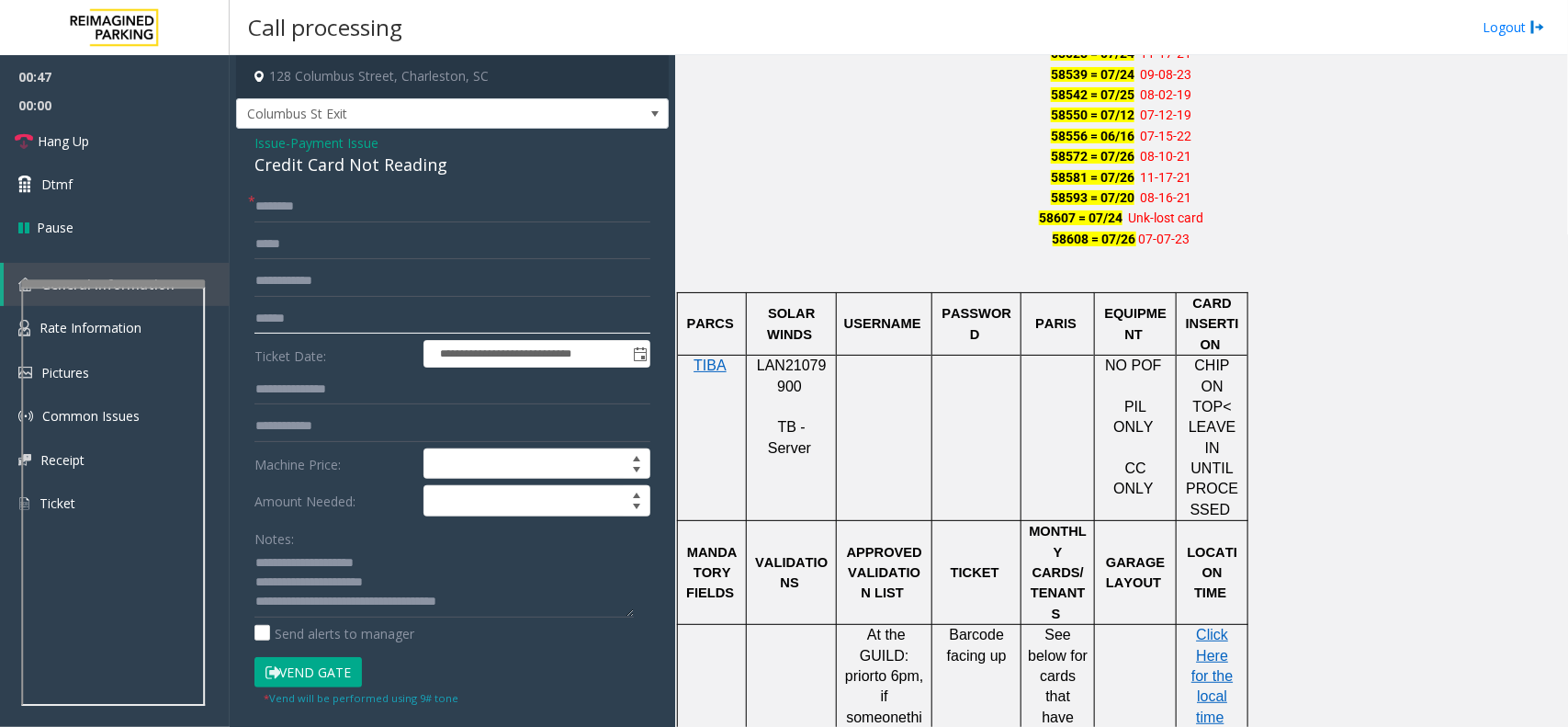 click 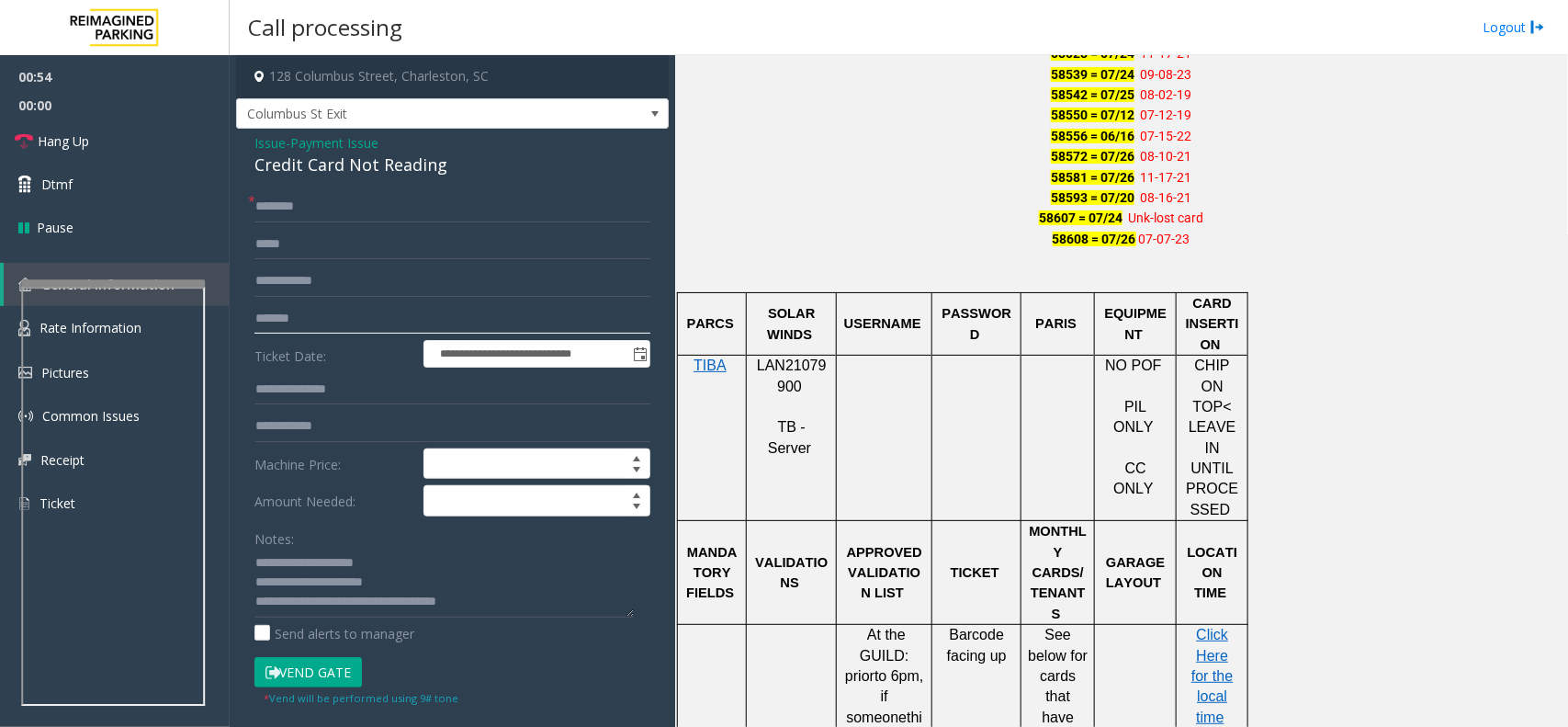 type on "*******" 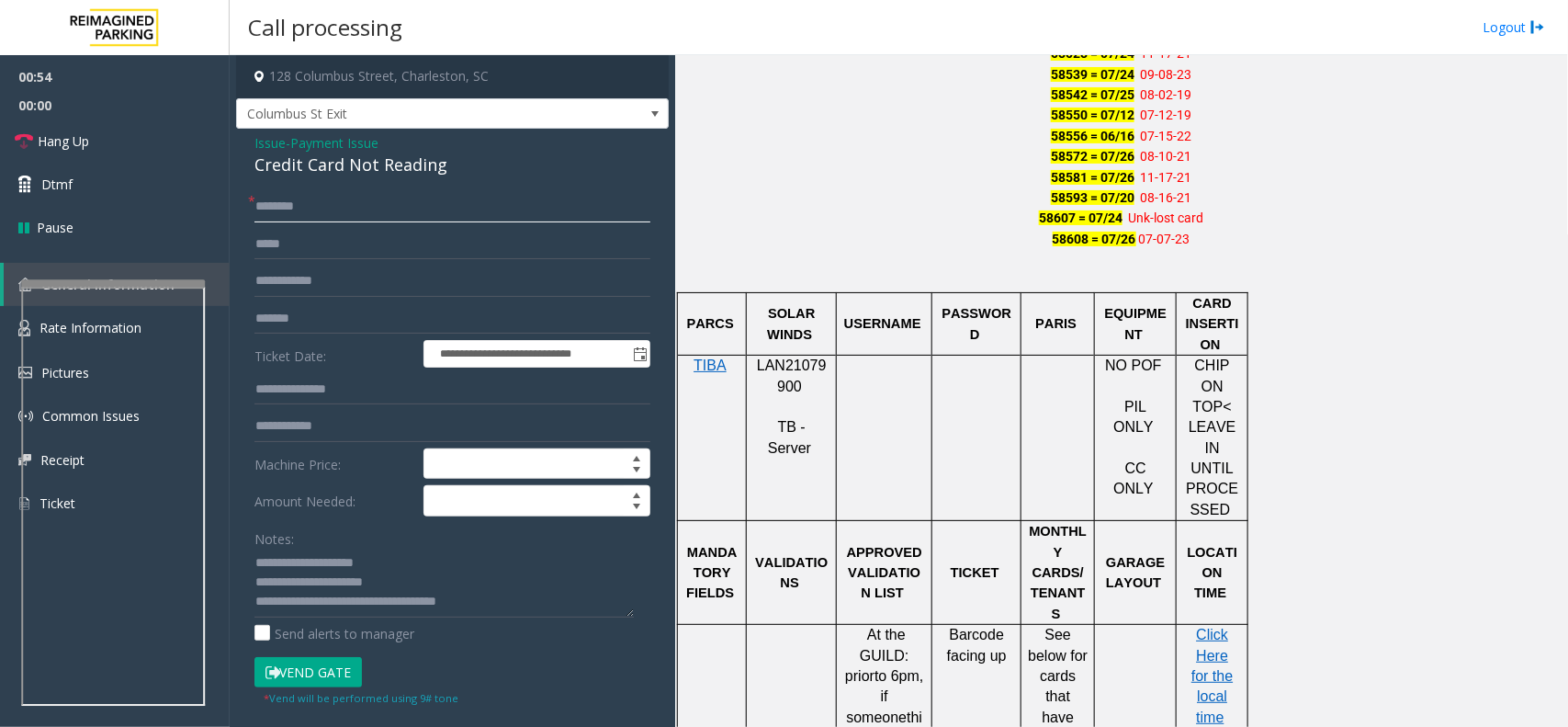 click 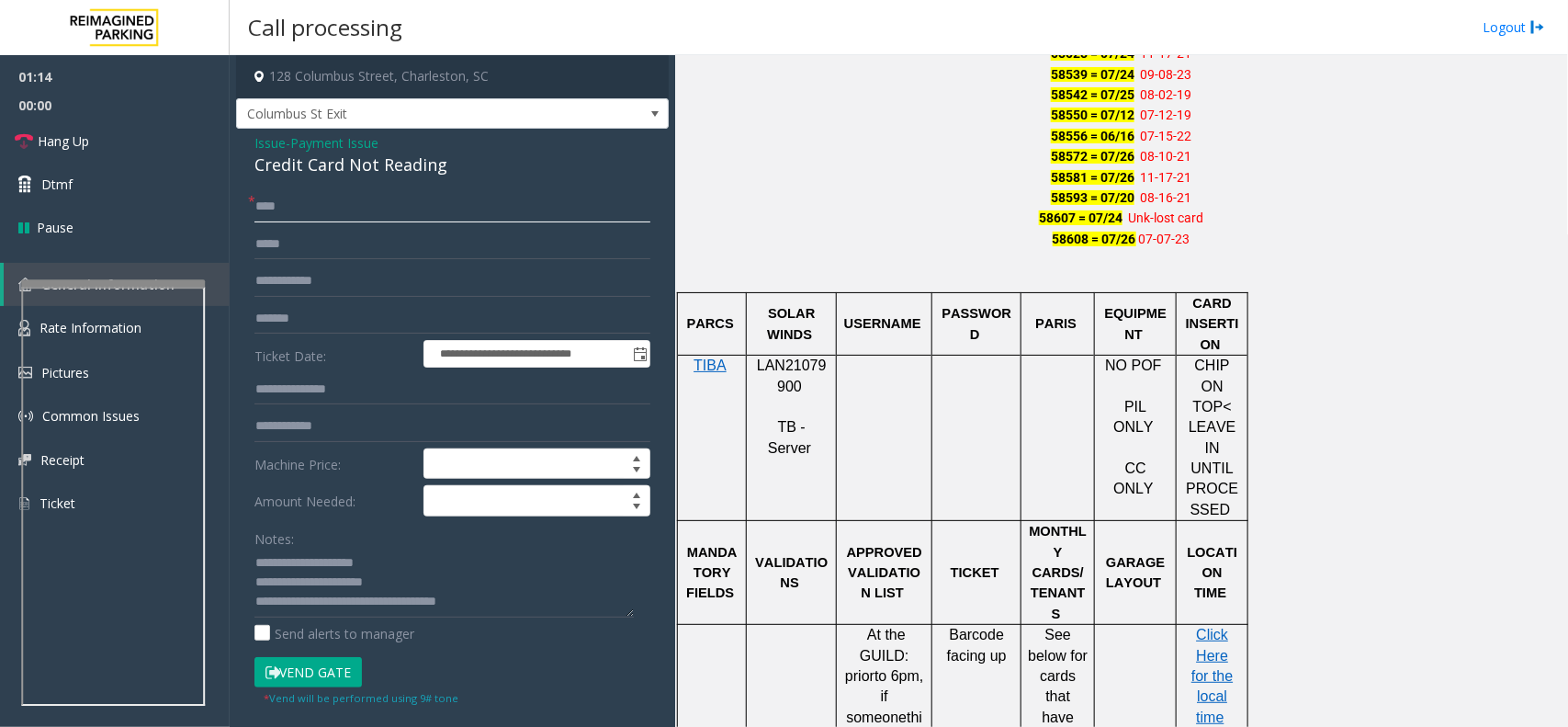 type on "***" 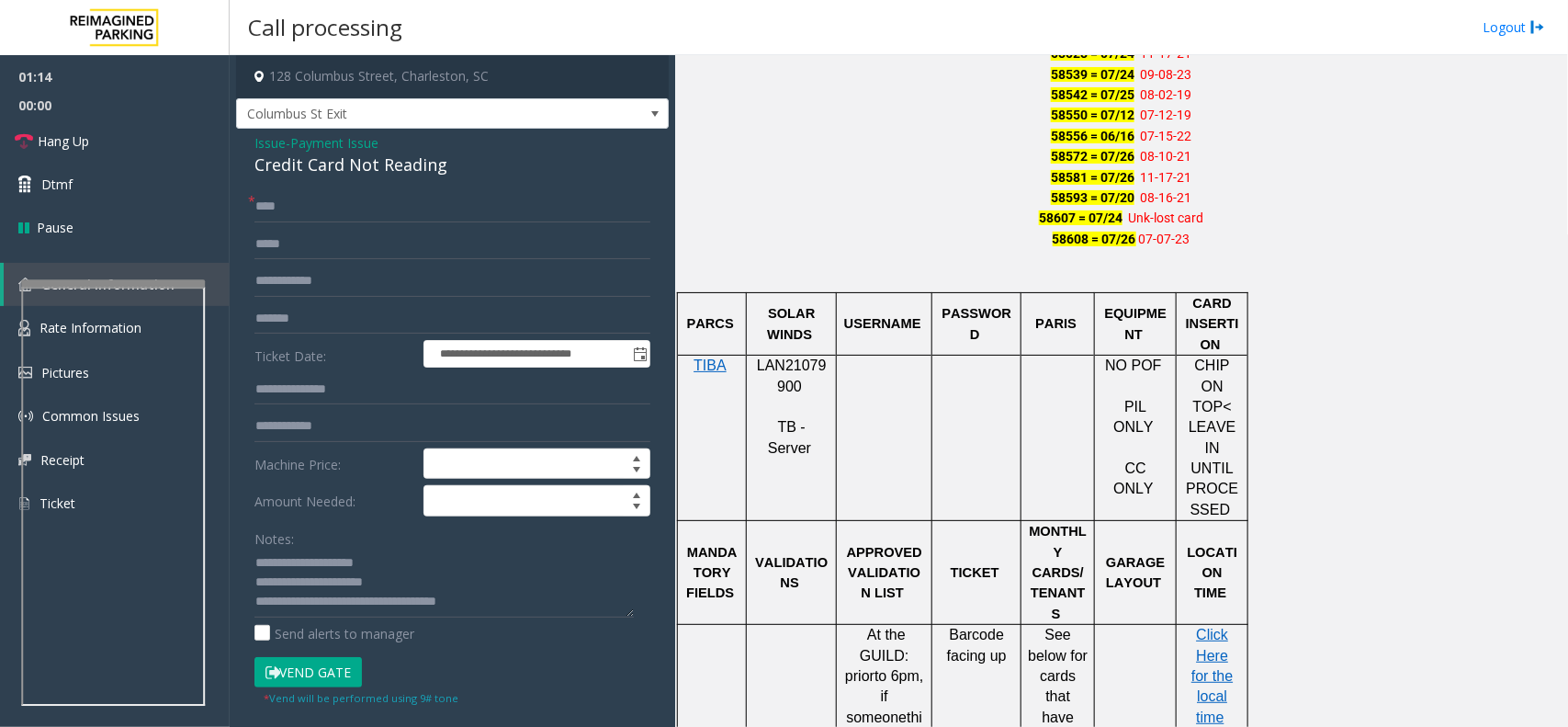 click on "Vend Gate" 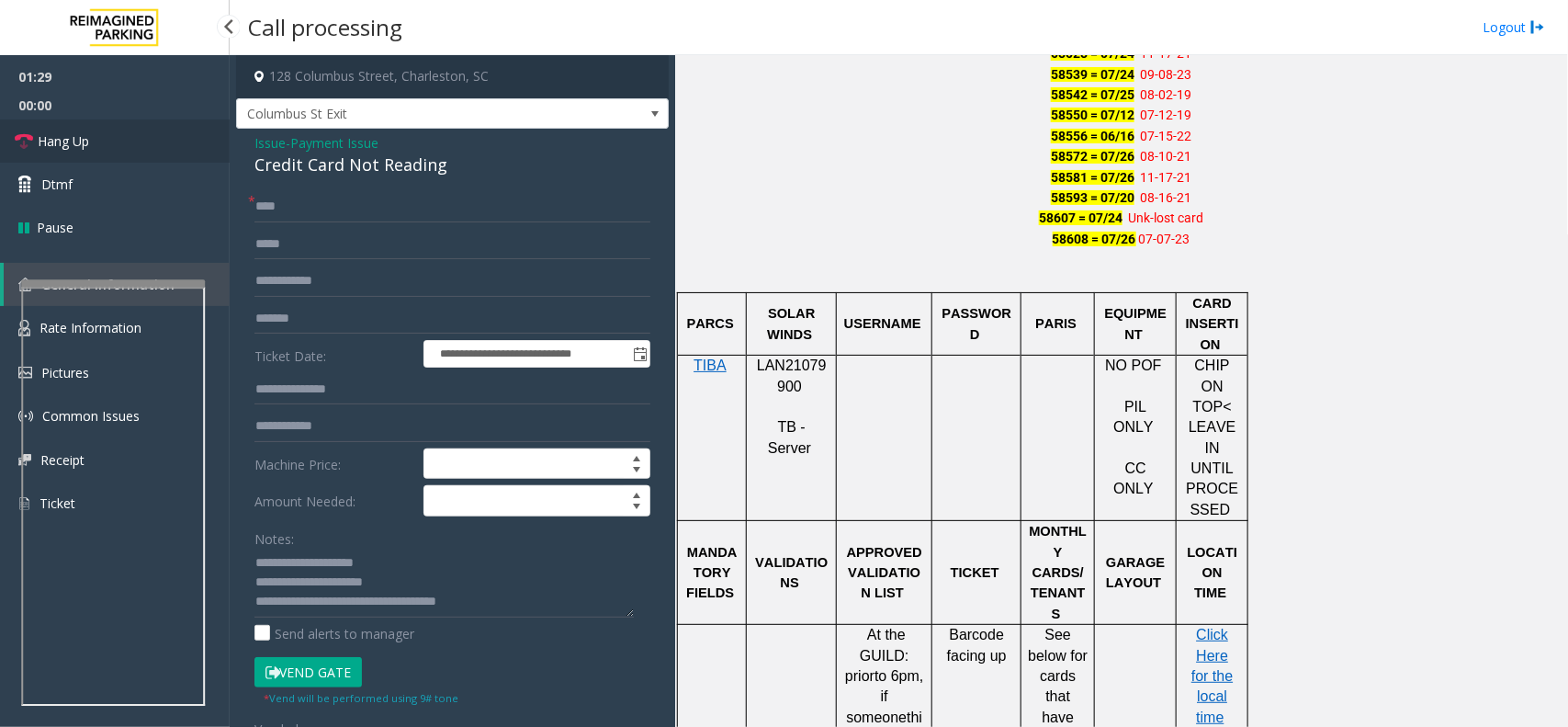 click on "Hang Up" at bounding box center [63, 141] 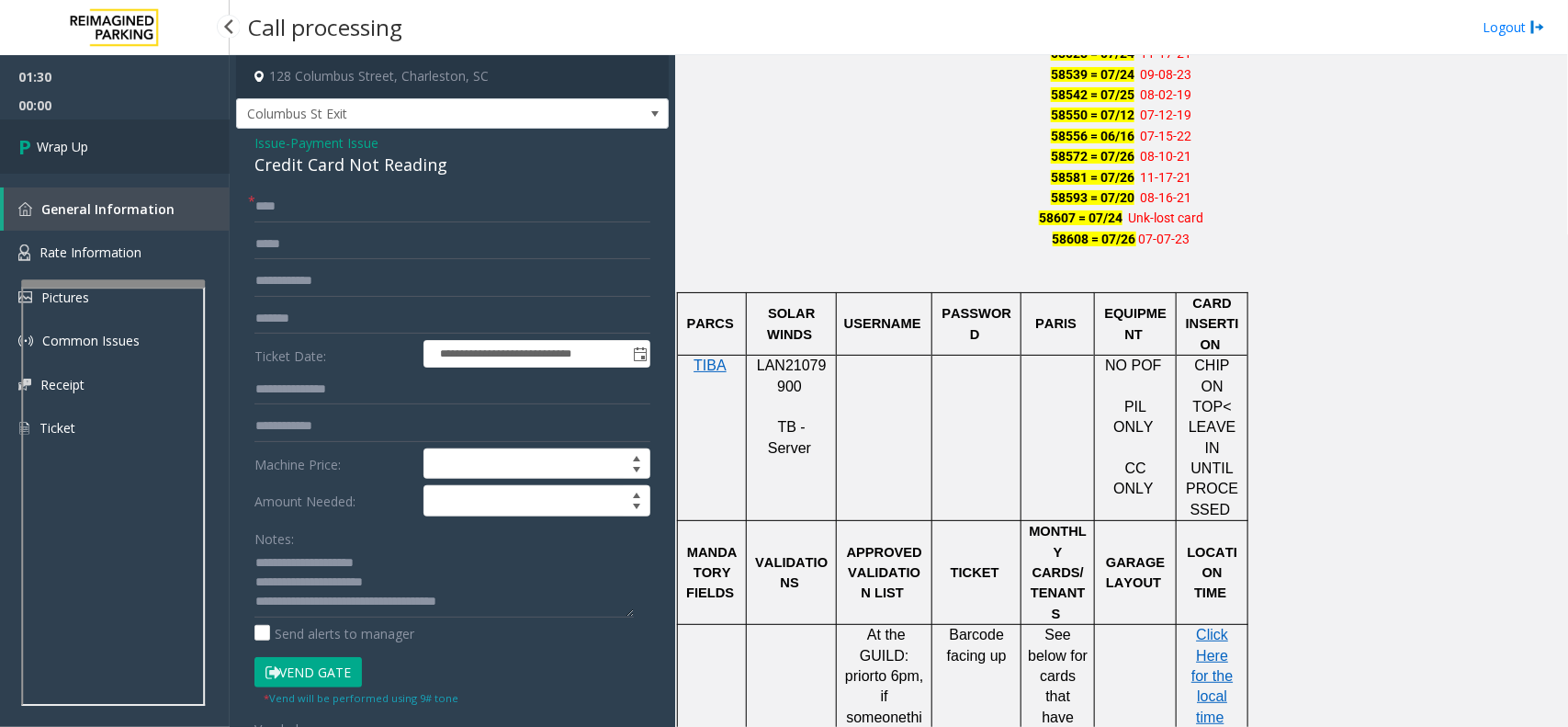 click on "Wrap Up" at bounding box center (115, 146) 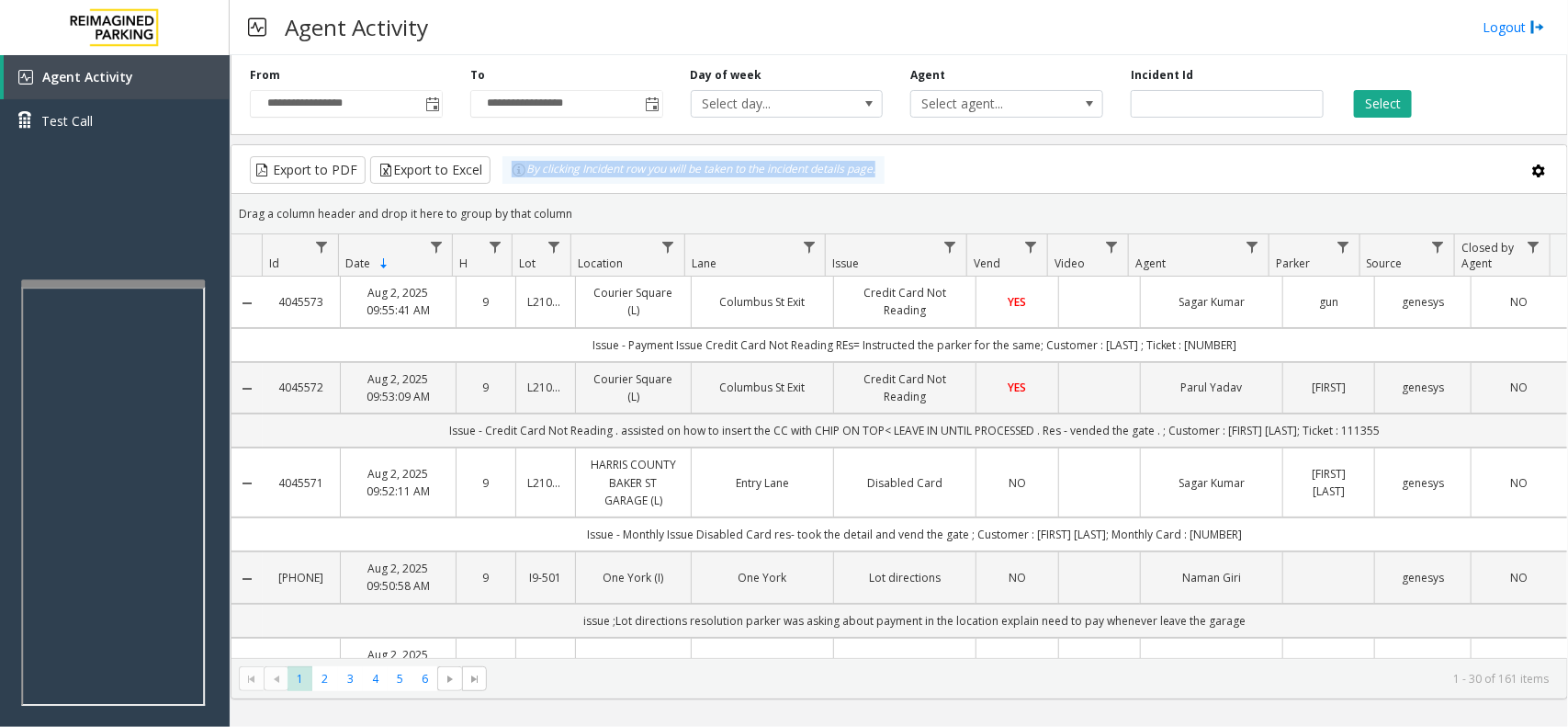 drag, startPoint x: 894, startPoint y: 164, endPoint x: 512, endPoint y: 159, distance: 382.03272 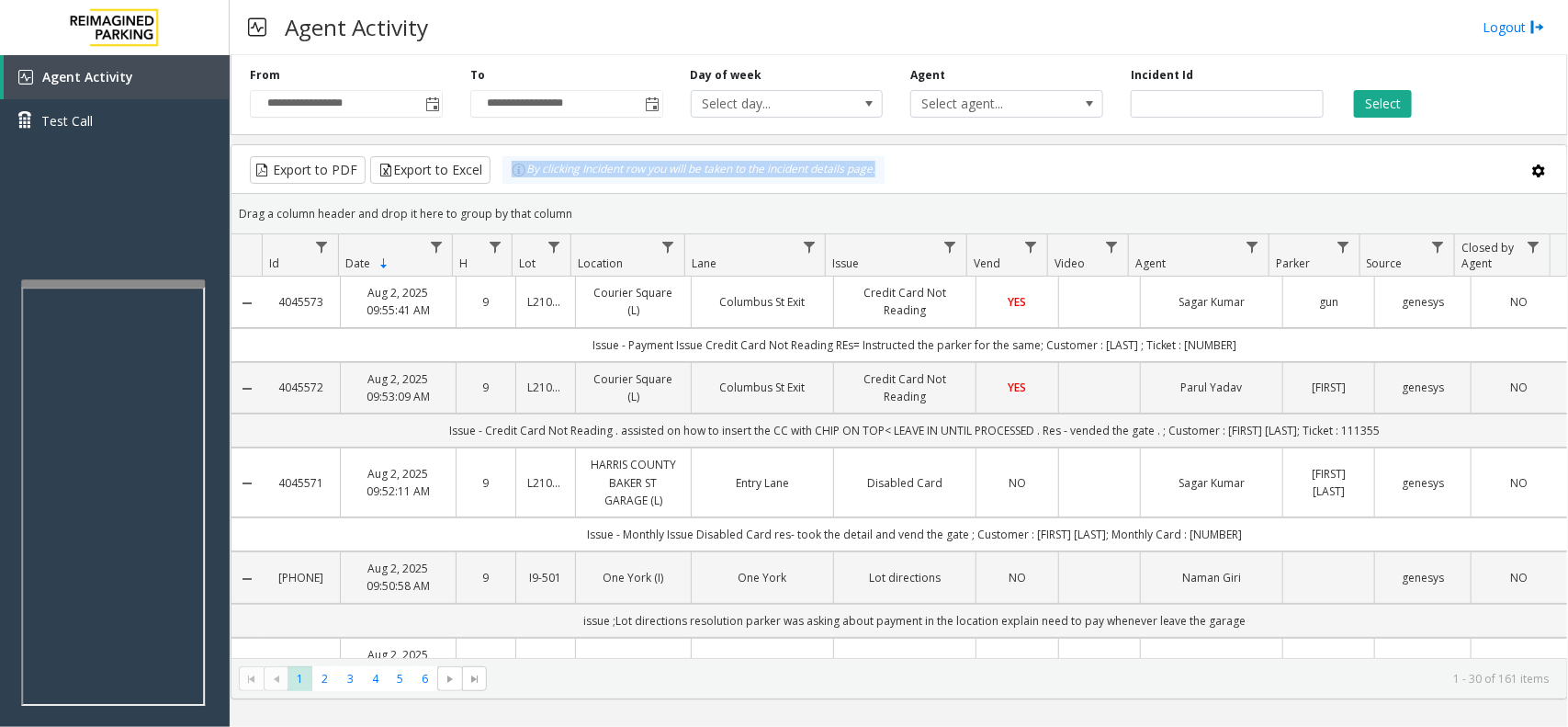 click on "Export to PDF  Export to Excel By clicking Incident row you will be taken to the incident details page." 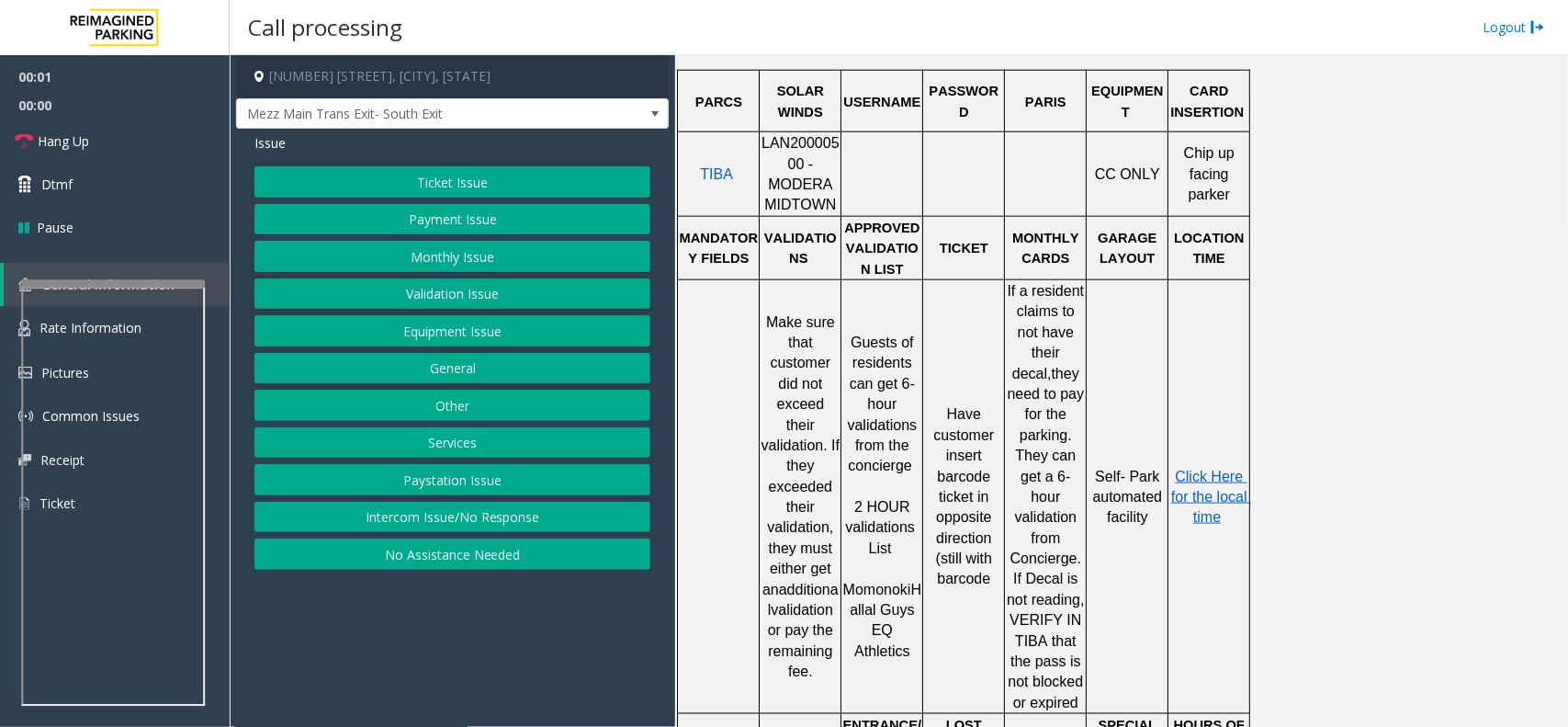 scroll, scrollTop: 574, scrollLeft: 0, axis: vertical 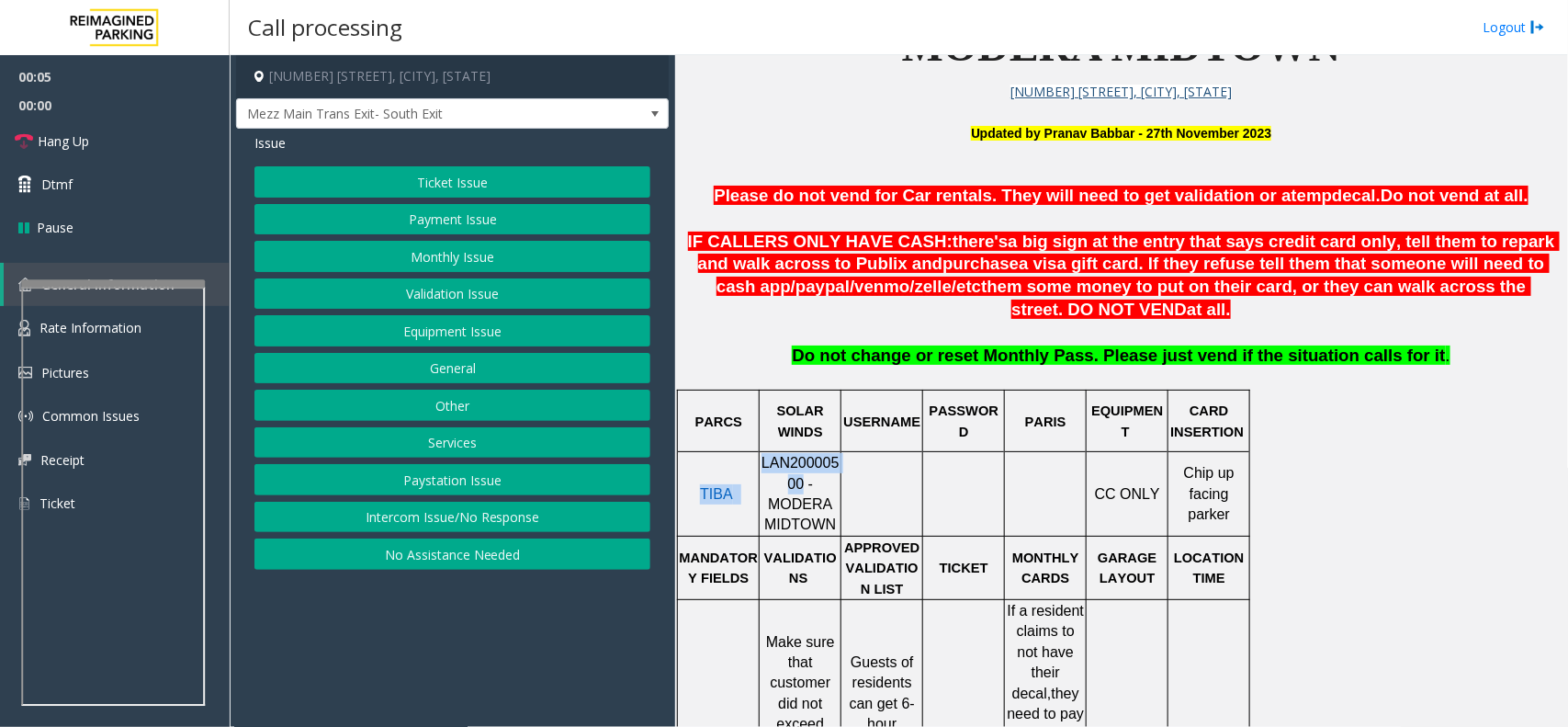 drag, startPoint x: 770, startPoint y: 490, endPoint x: 762, endPoint y: 467, distance: 24.35159 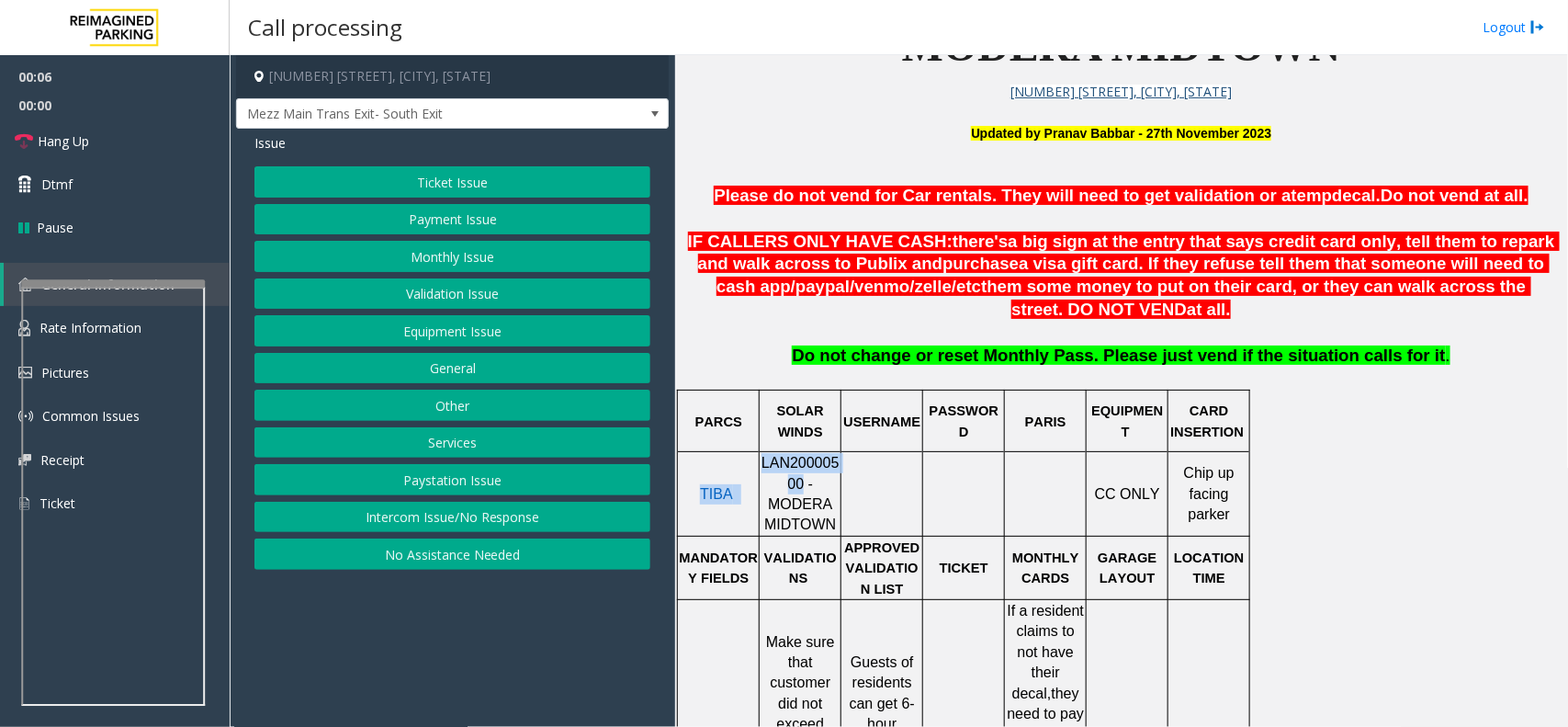 click on "LAN20000500 - MODERA MIDTOWN" 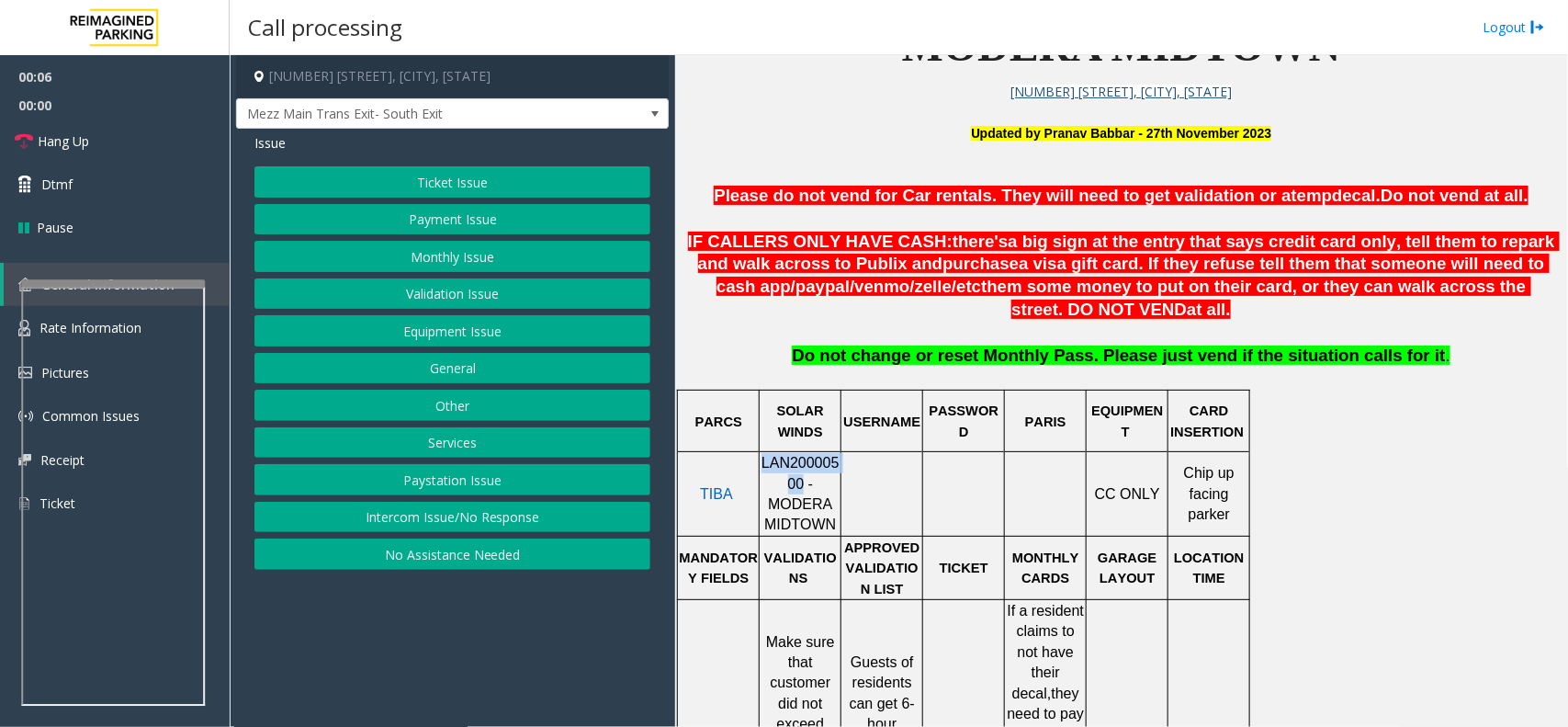 click on "LAN20000500 - MODERA MIDTOWN" 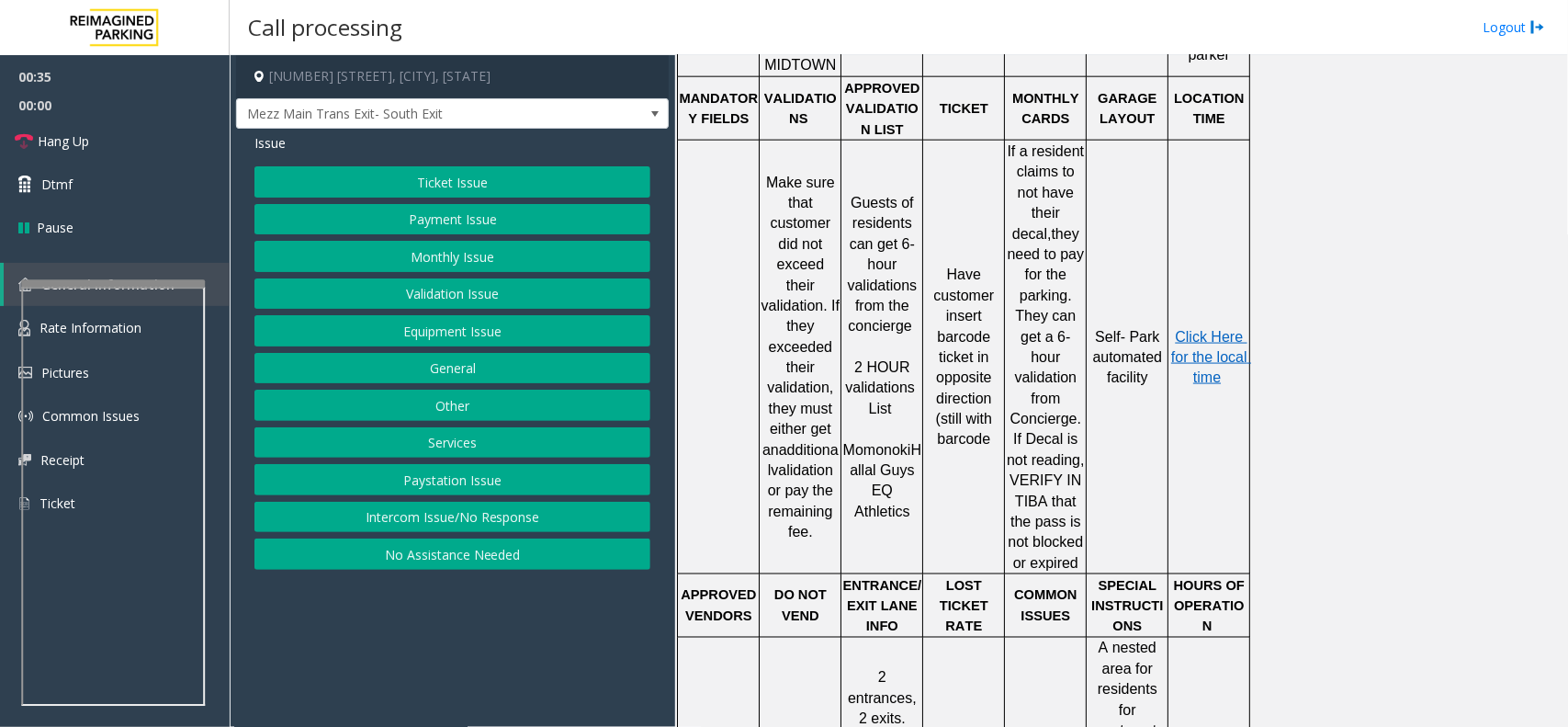 scroll, scrollTop: 460, scrollLeft: 0, axis: vertical 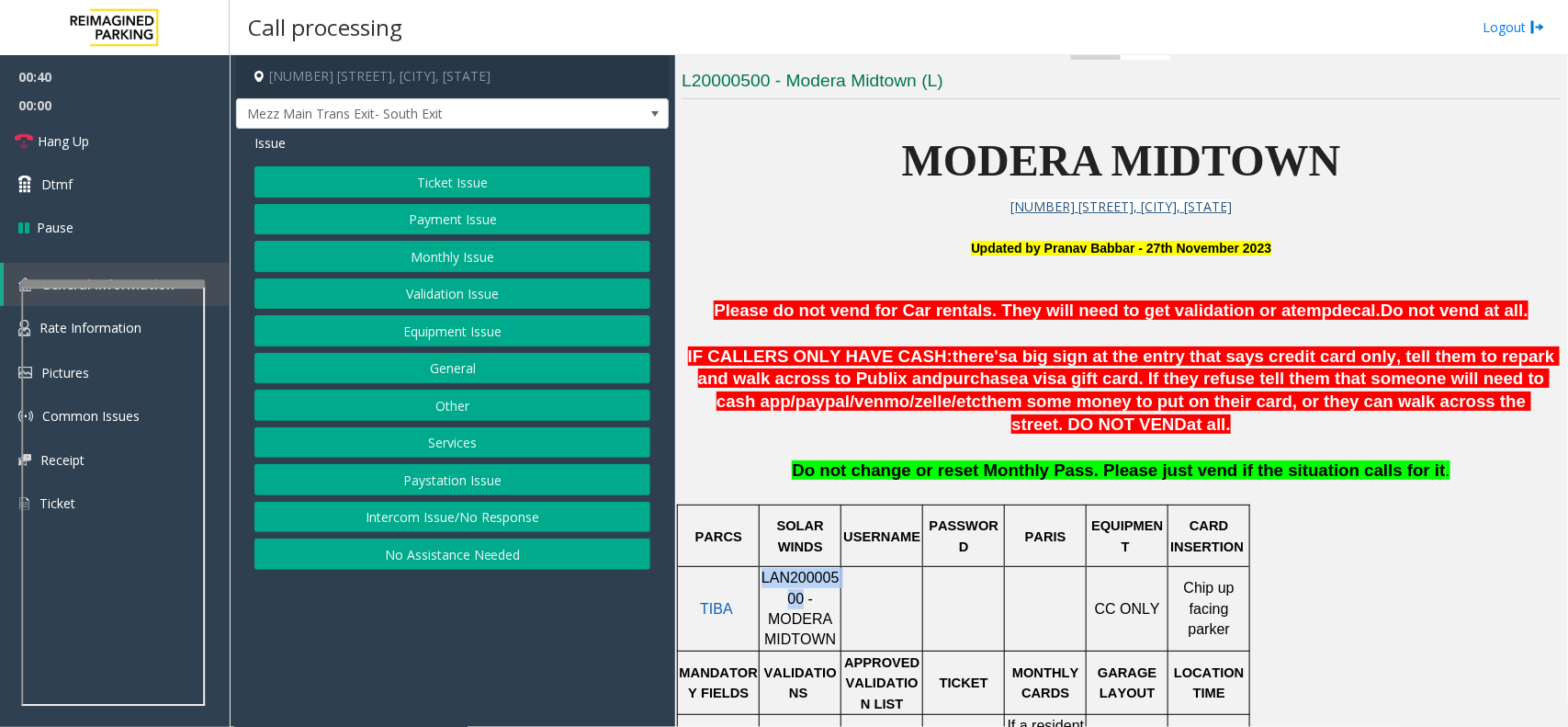click on "Validation Issue" 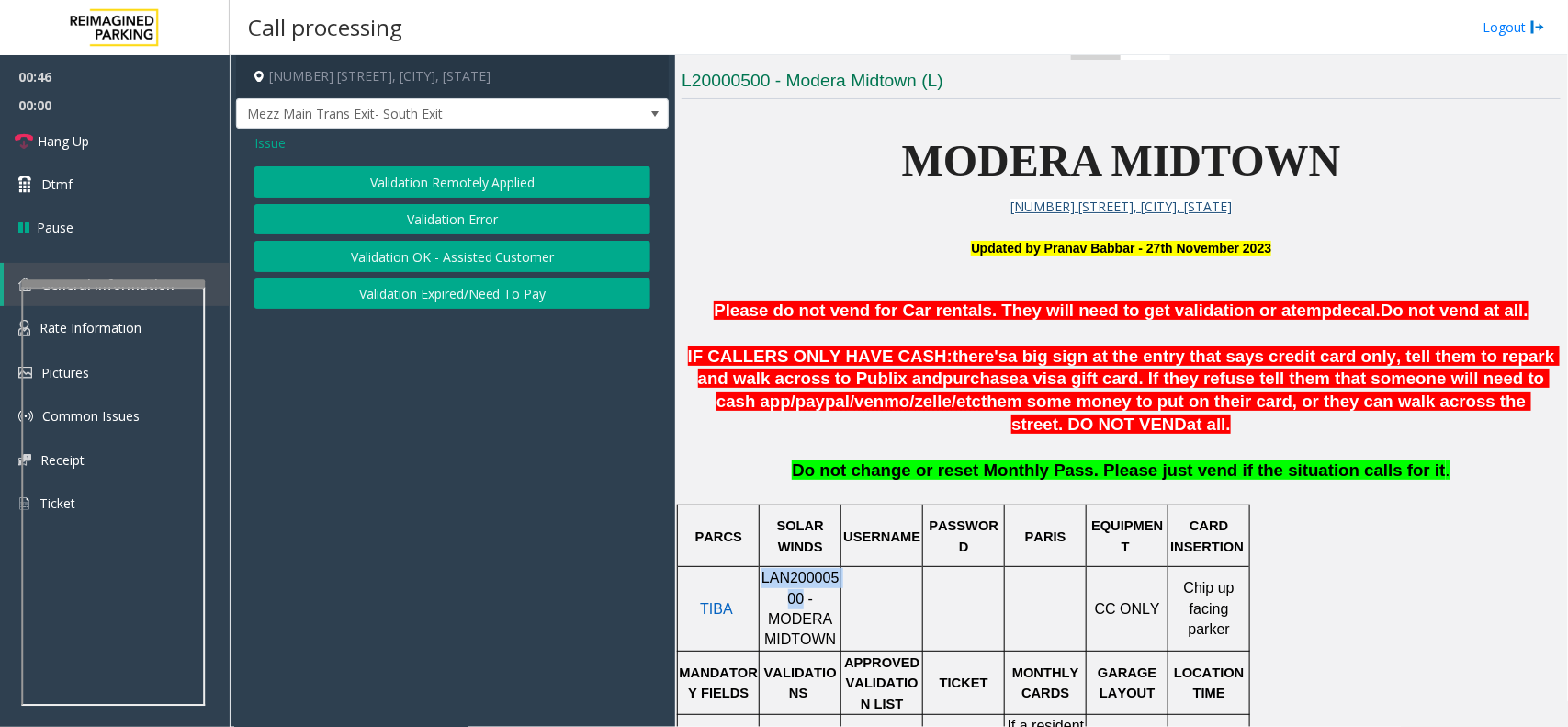 click on "Validation Error" 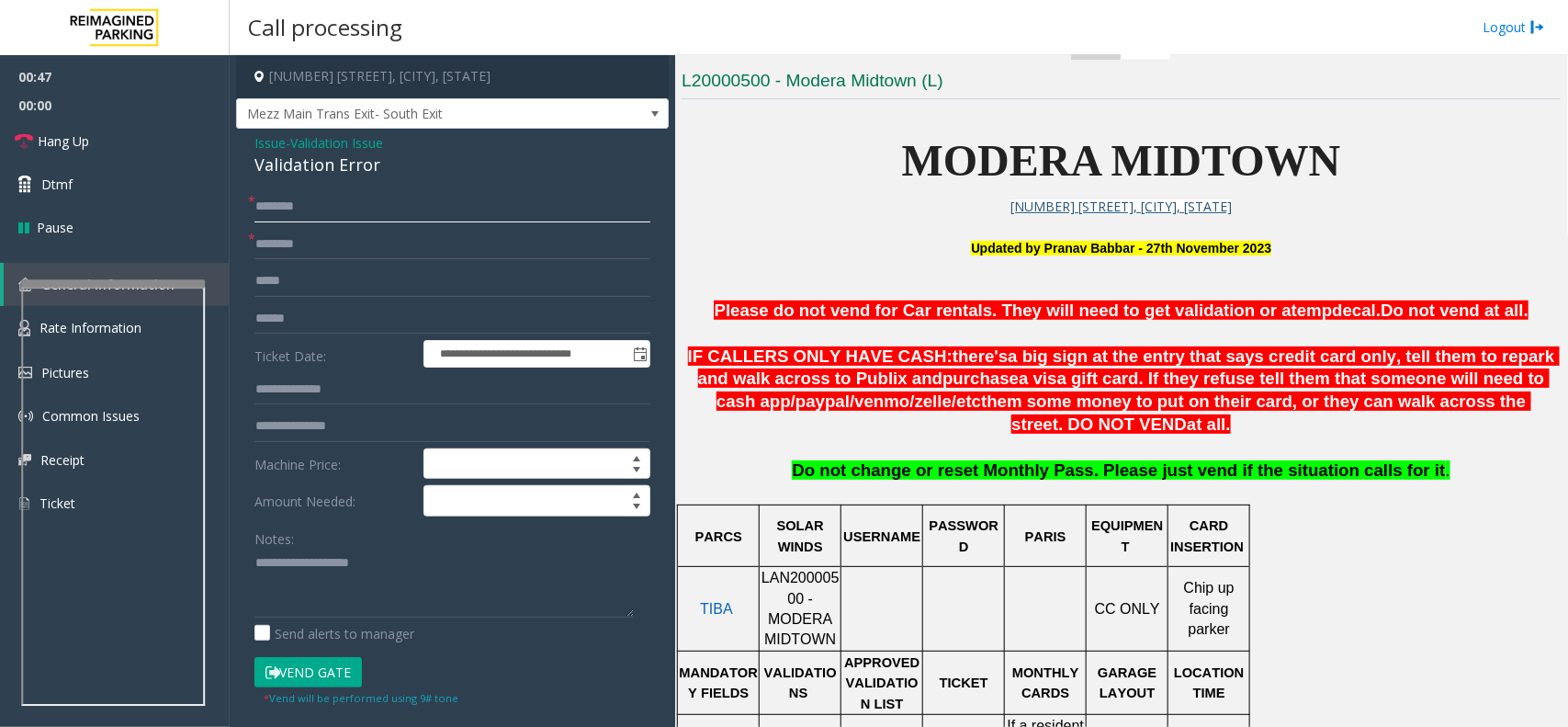 click 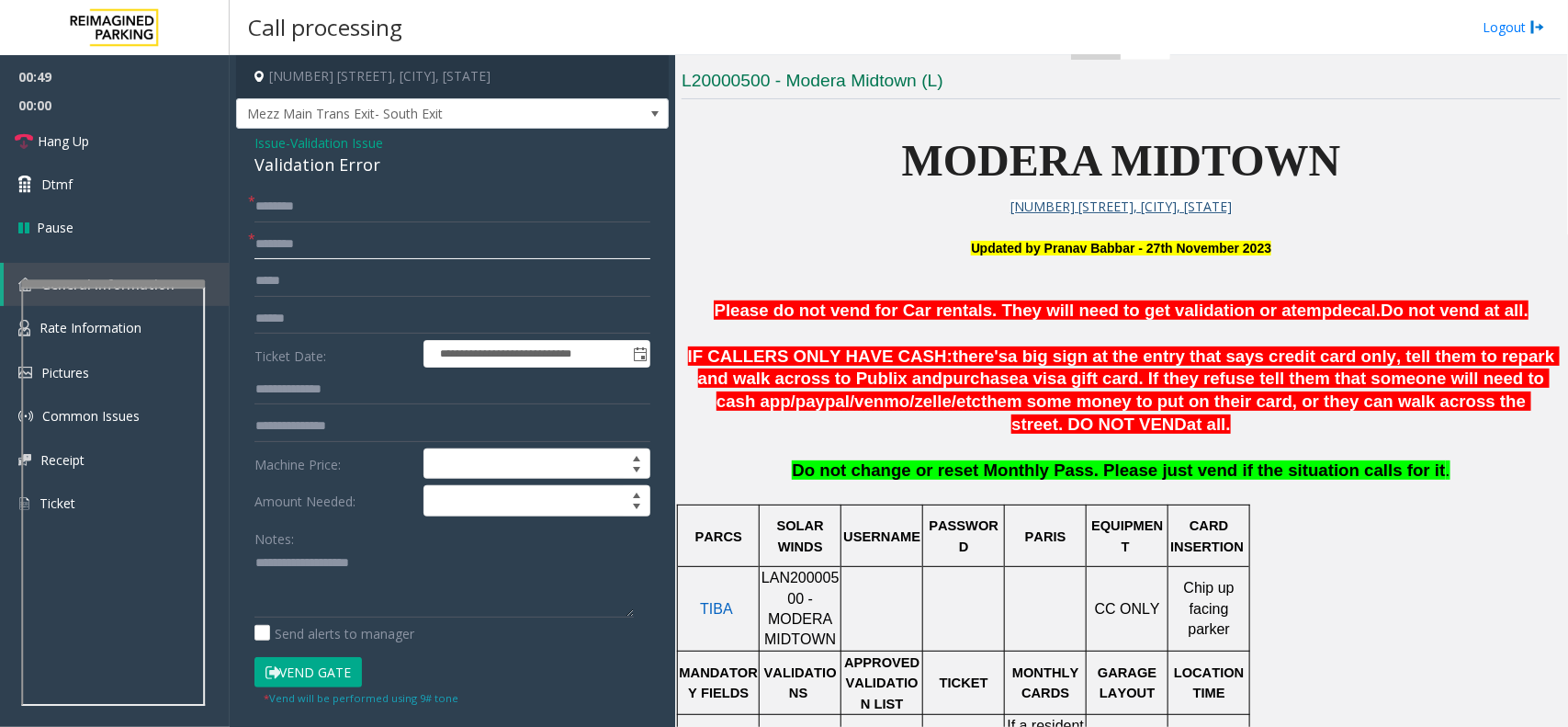 click 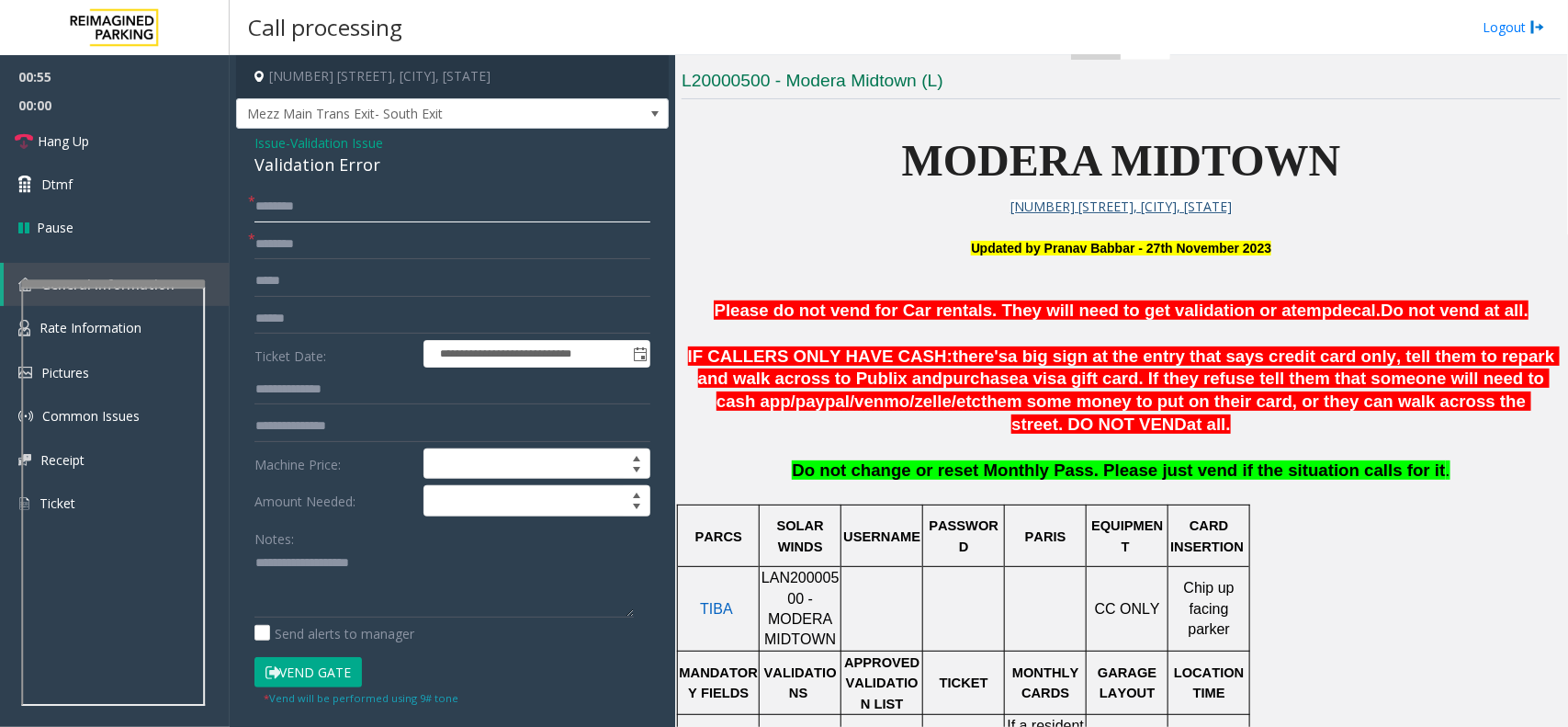 click 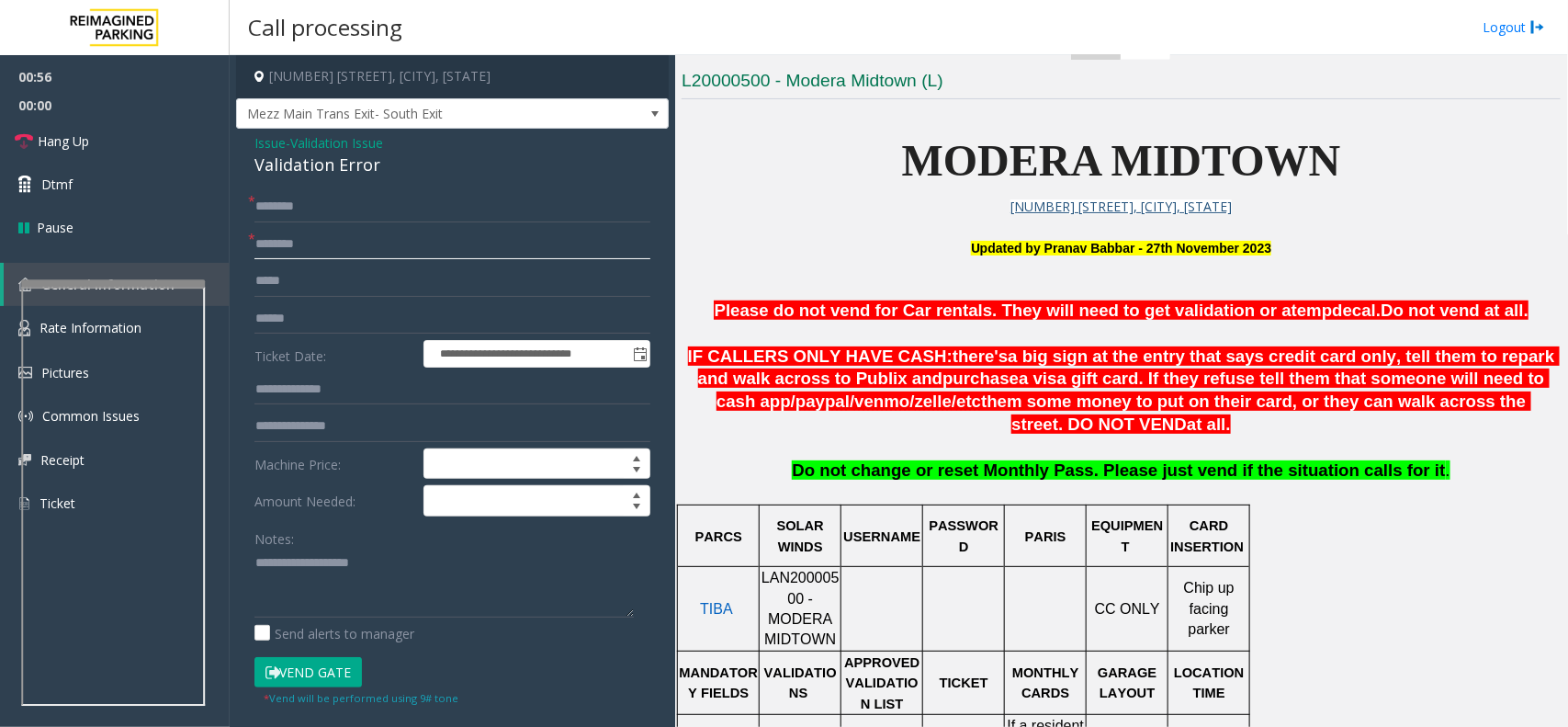 click 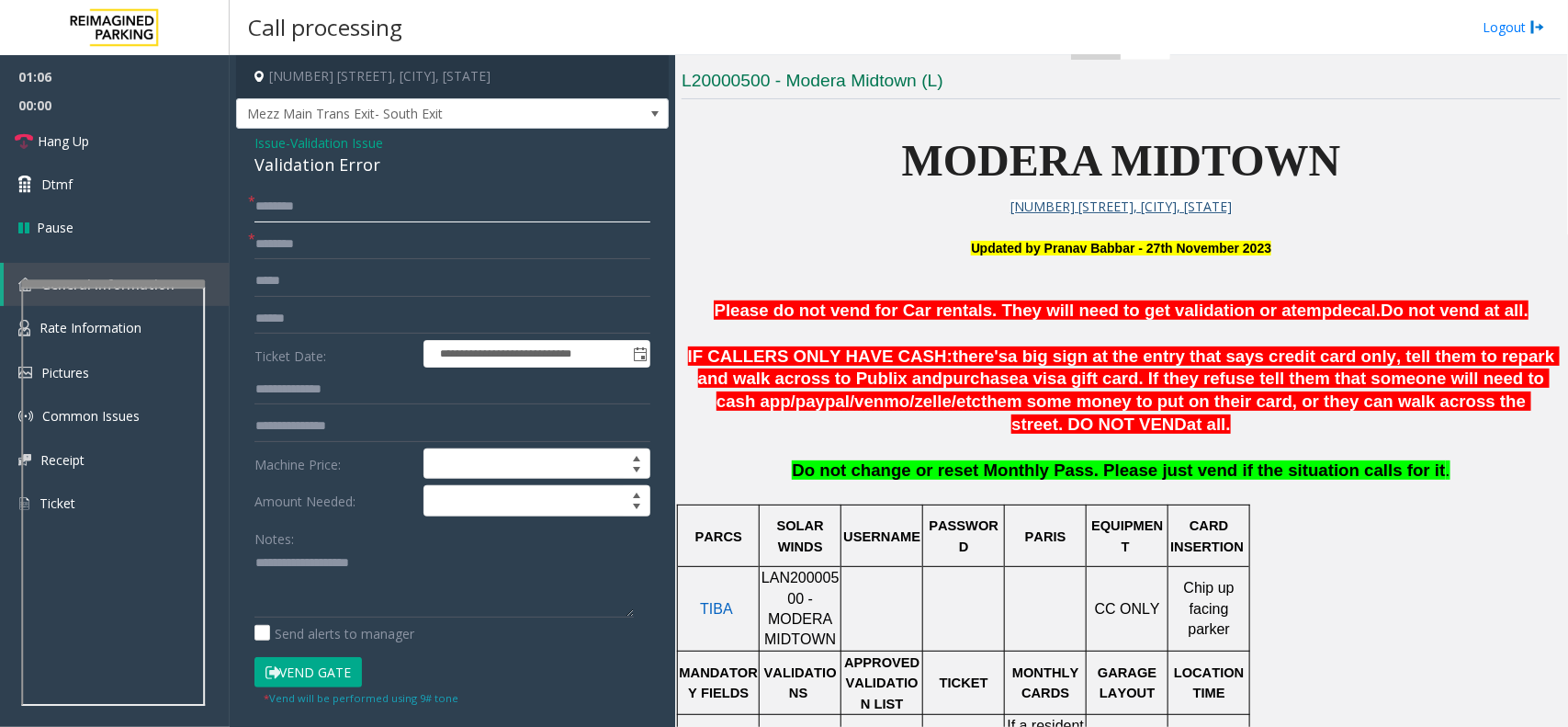 click 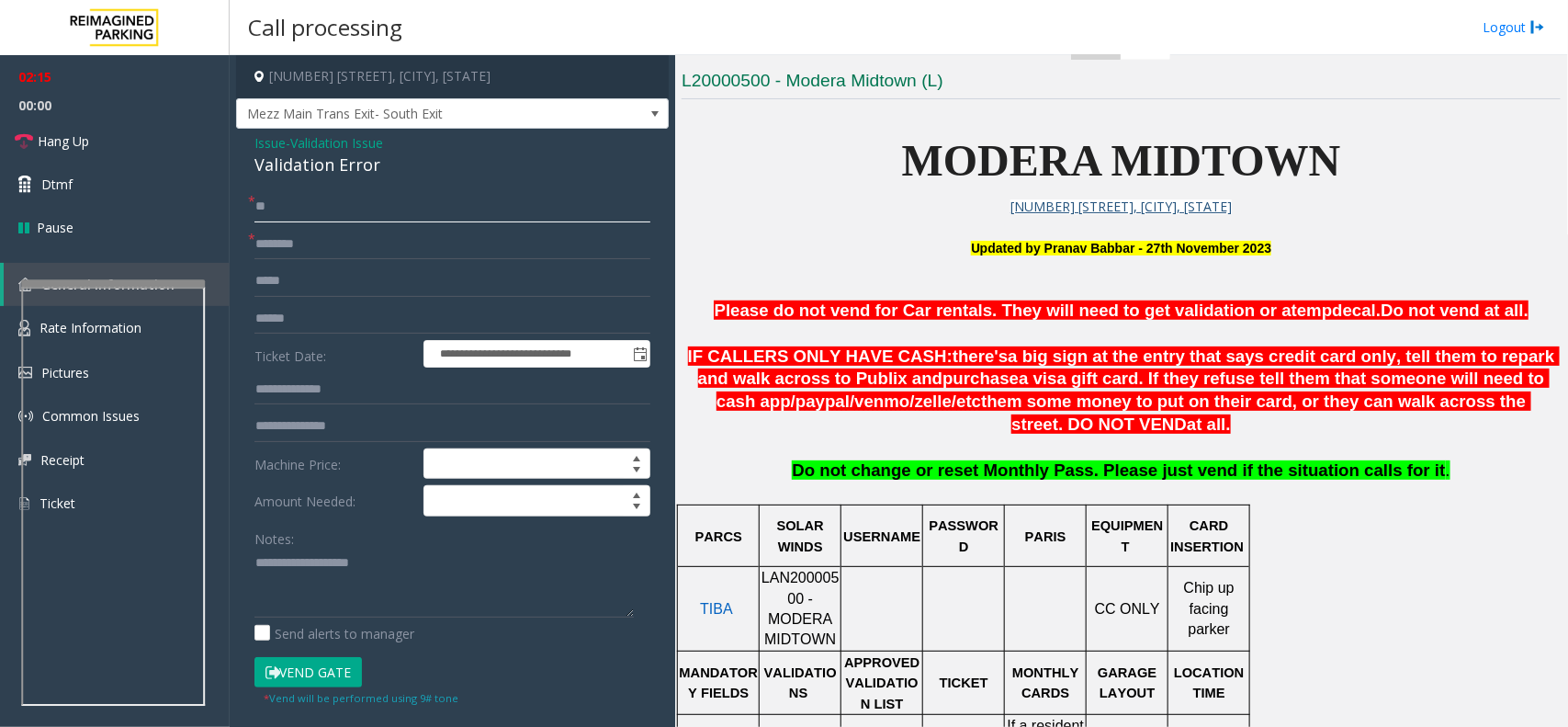 type on "**" 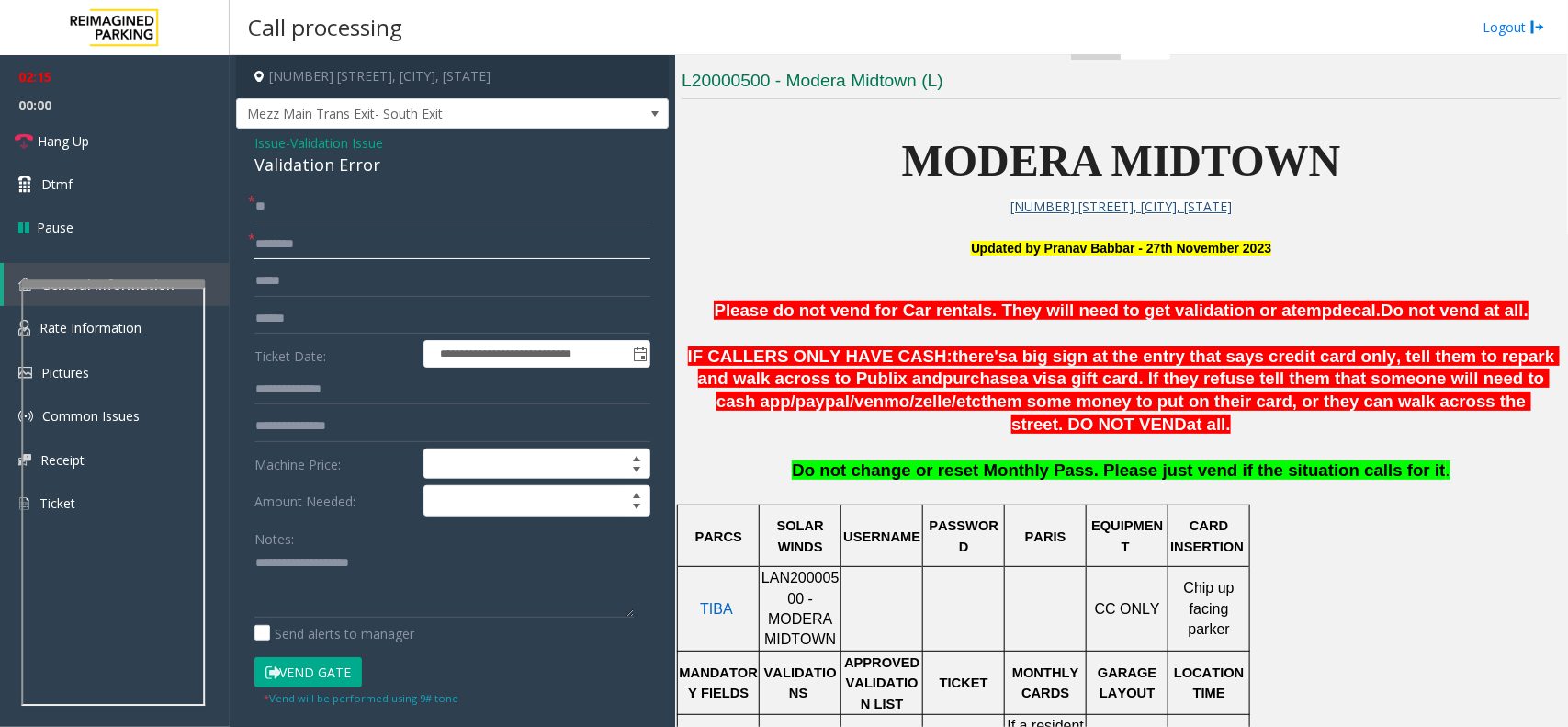 click 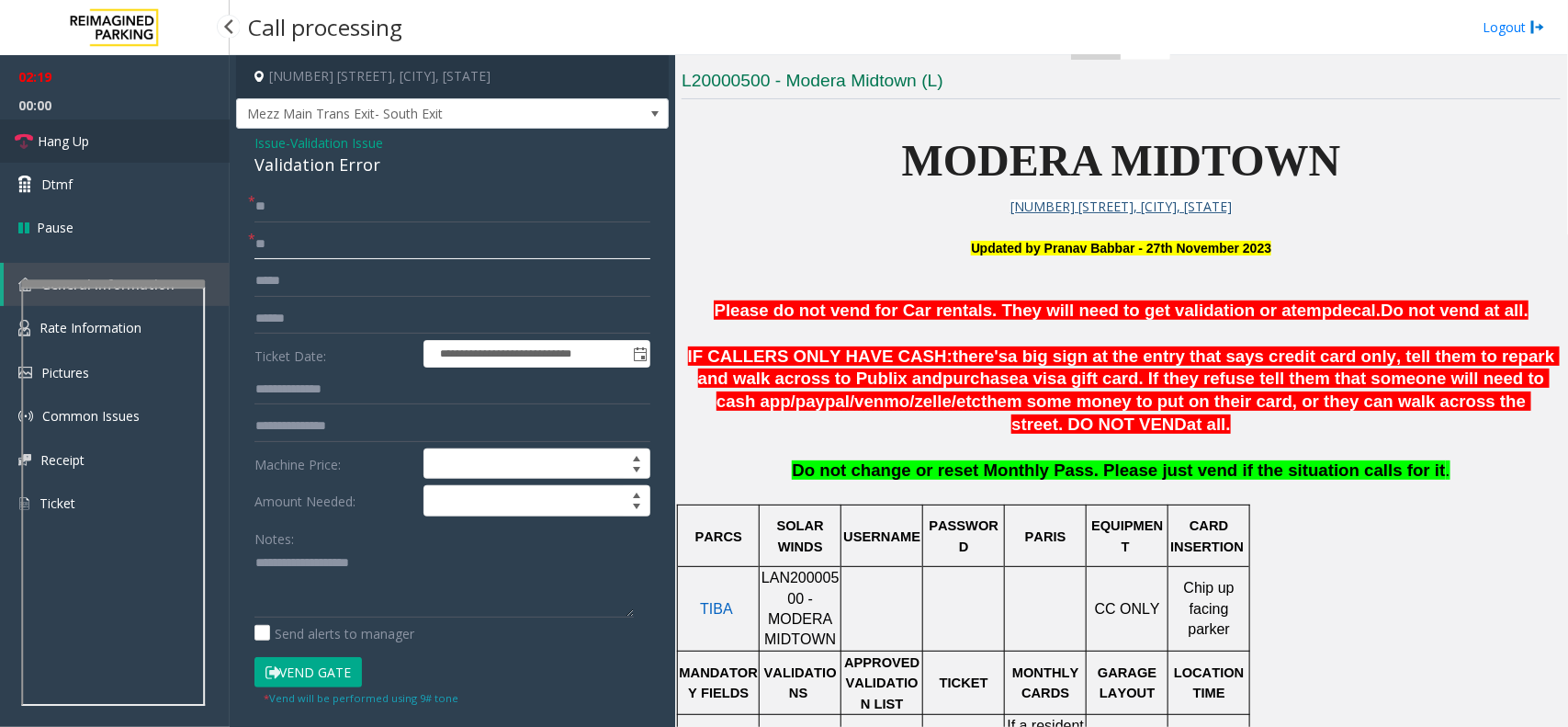 type on "**" 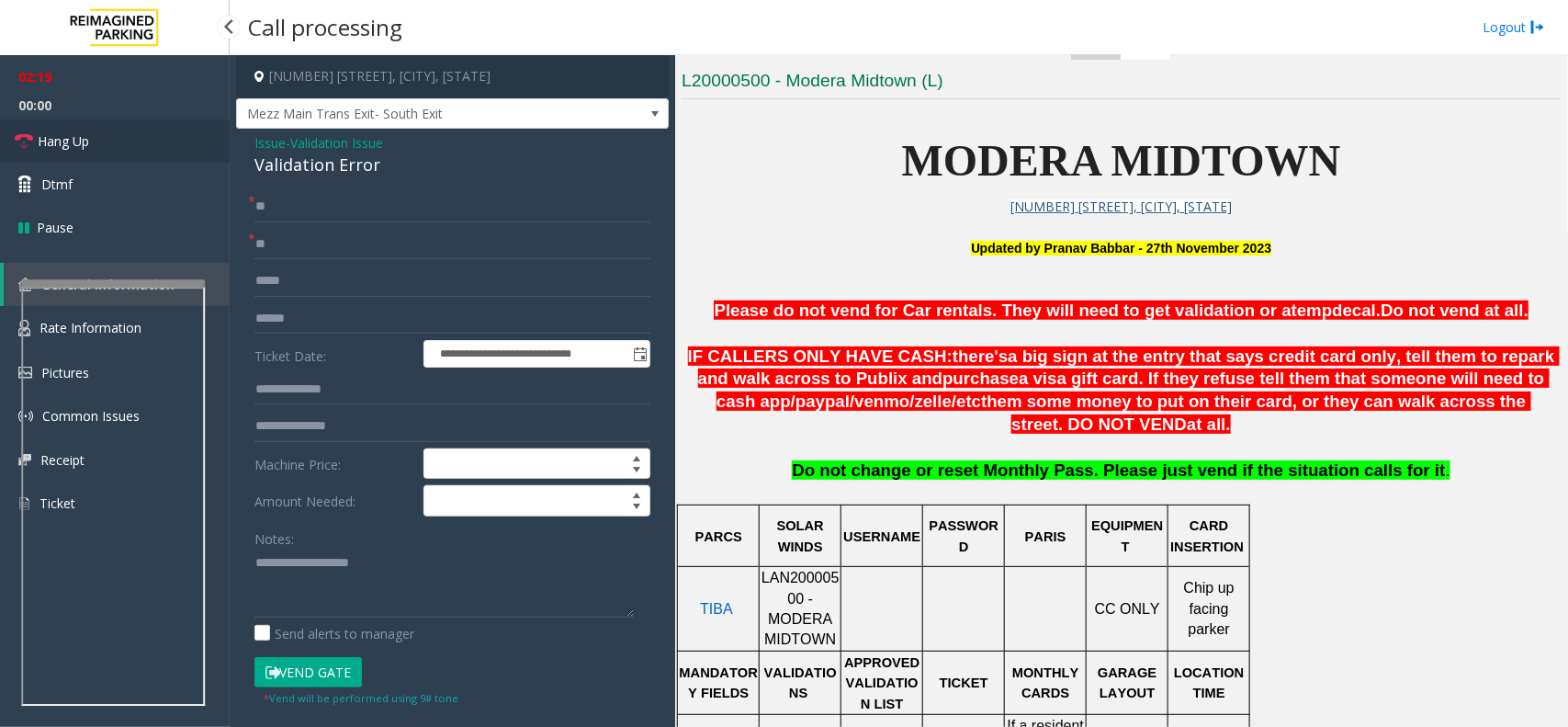 click on "Hang Up" at bounding box center (63, 141) 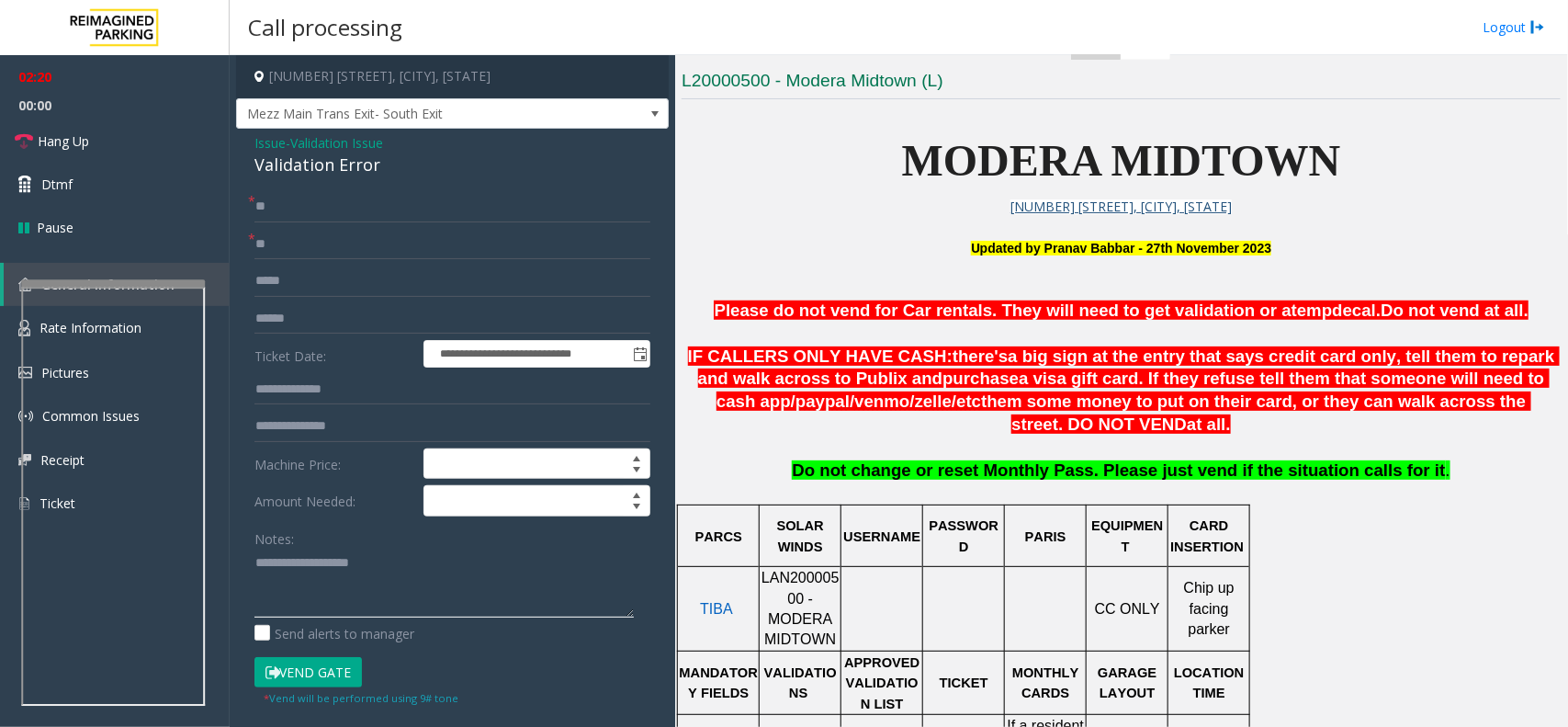 click 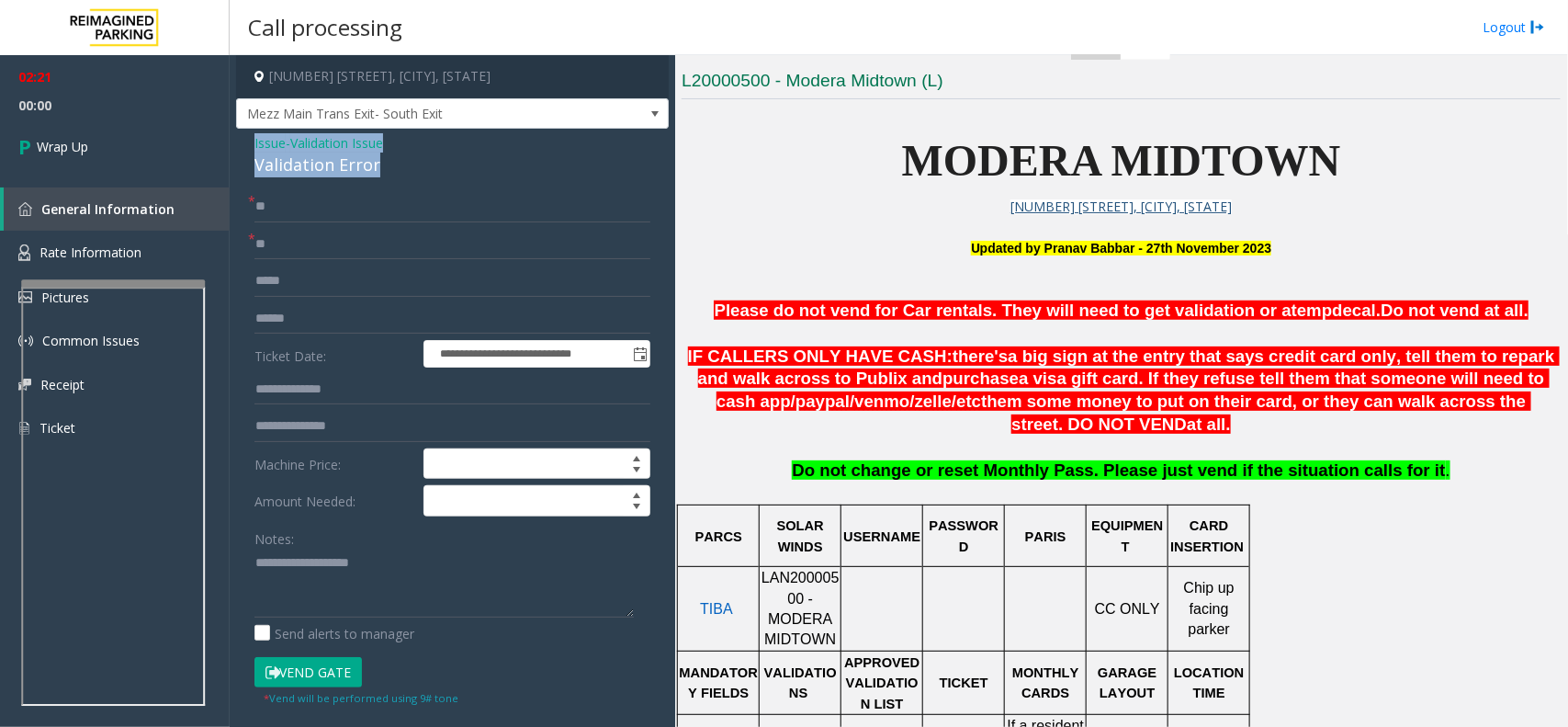 drag, startPoint x: 388, startPoint y: 154, endPoint x: 251, endPoint y: 148, distance: 137.13132 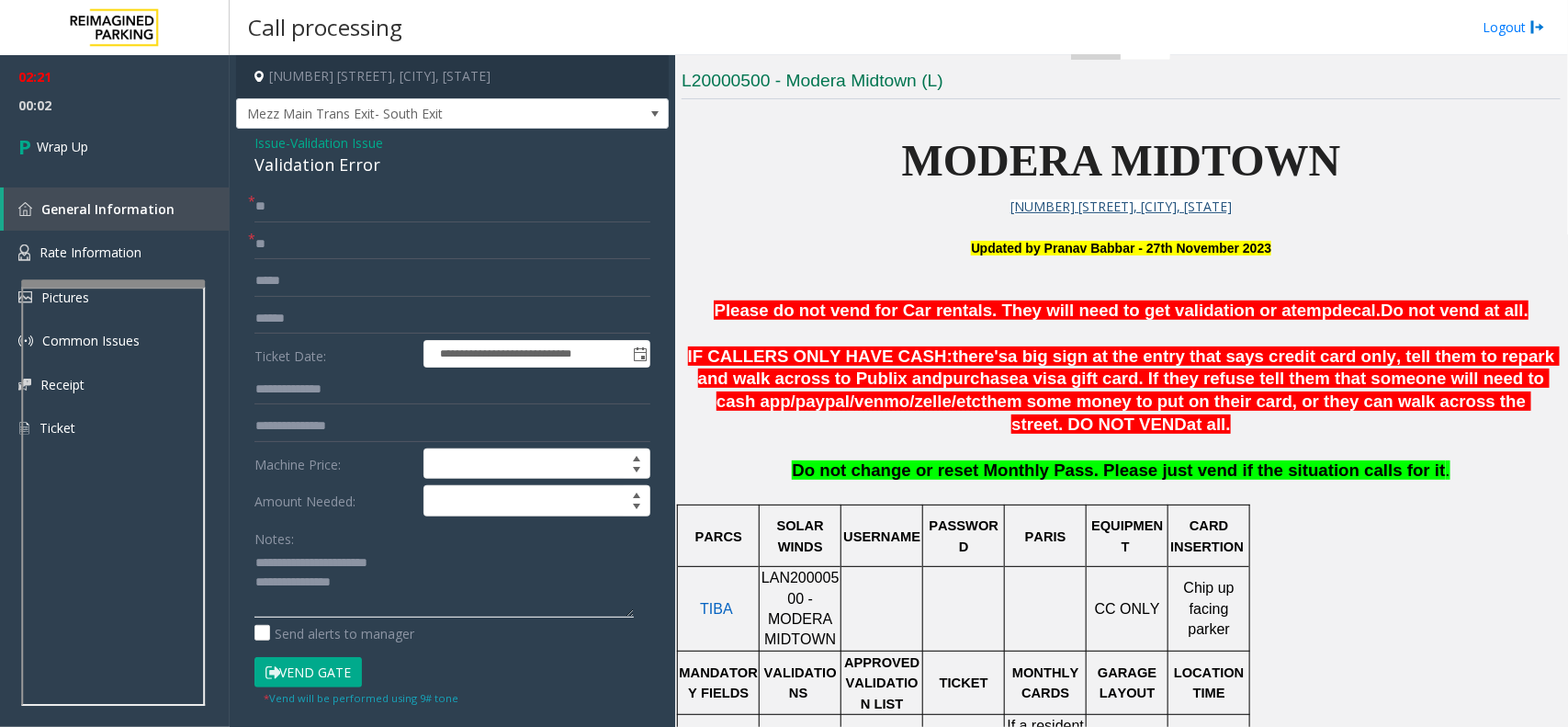 click 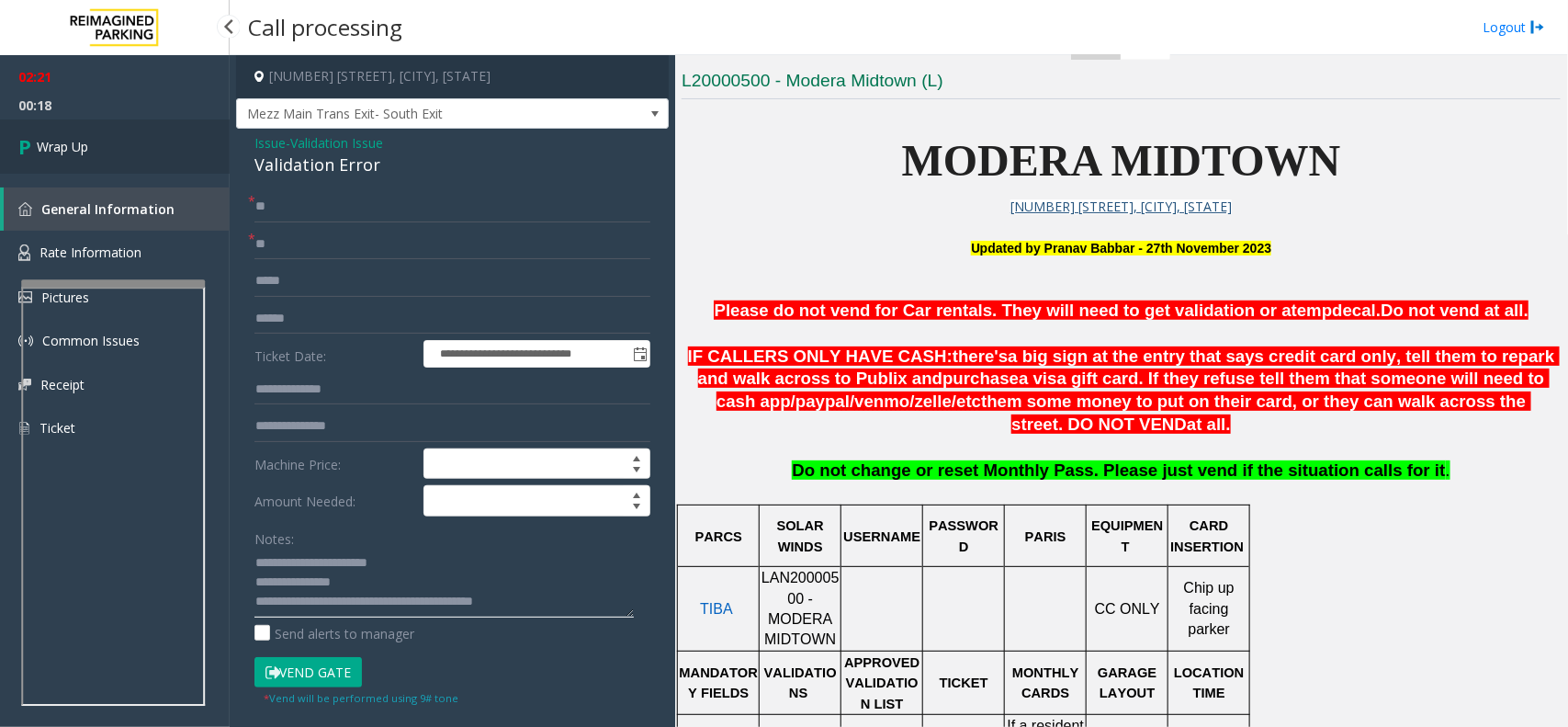 type on "**********" 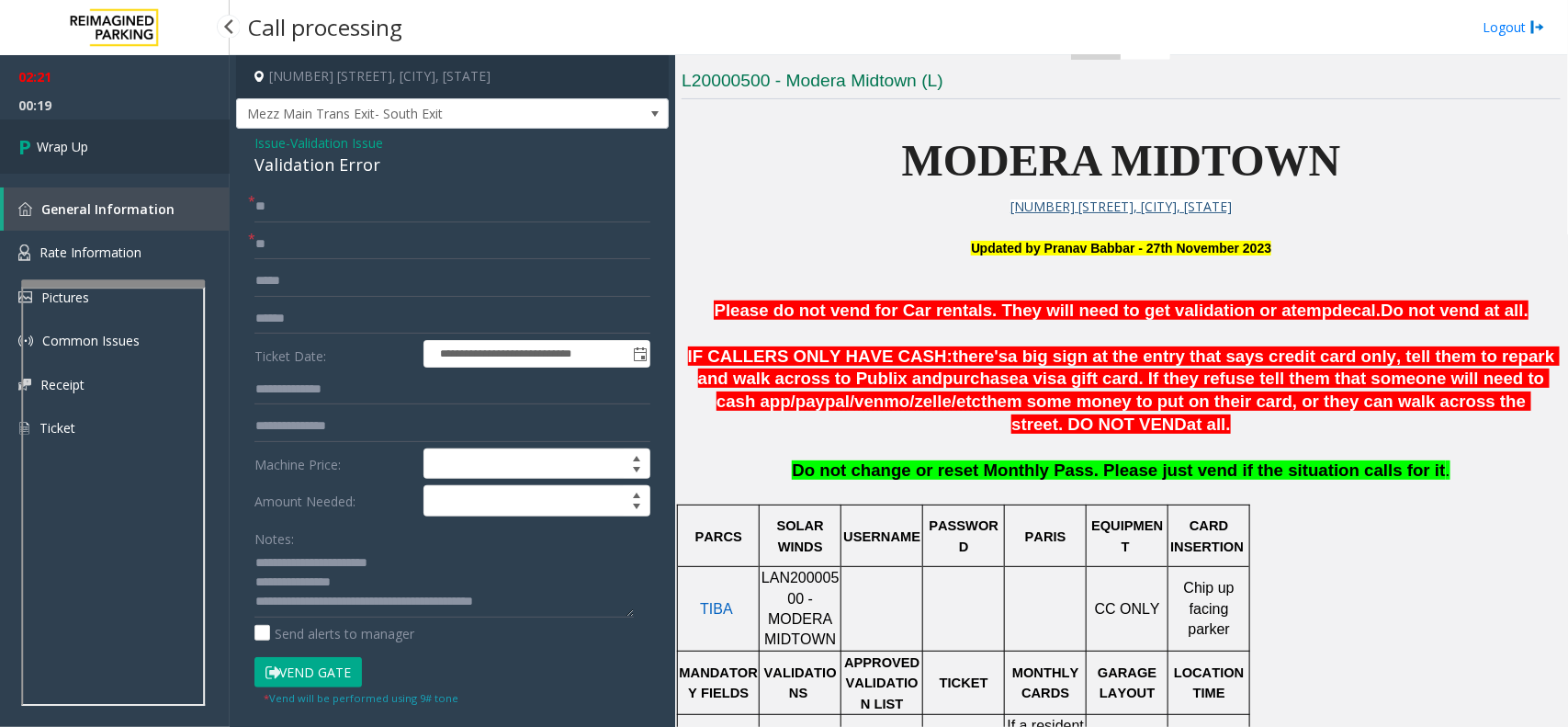 click on "Wrap Up" at bounding box center (115, 146) 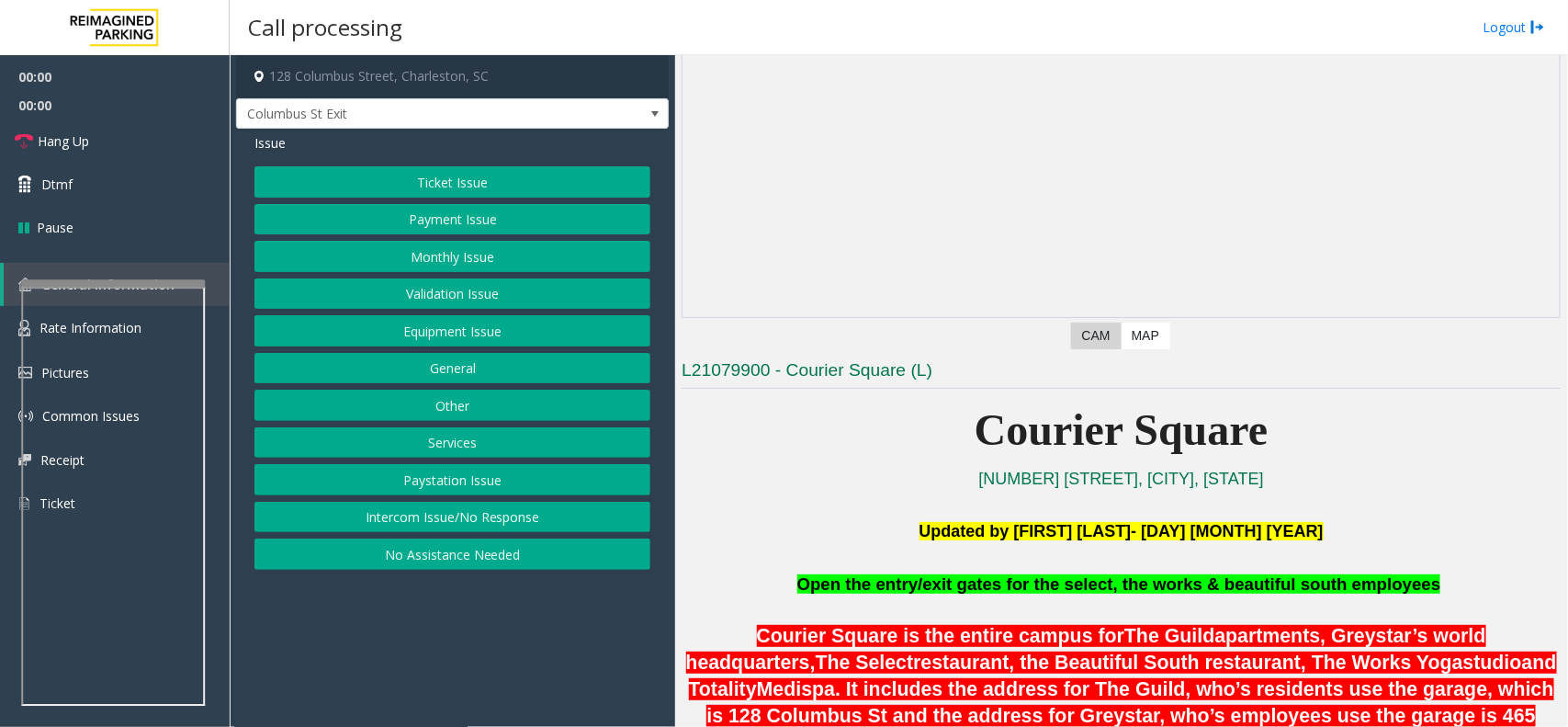 scroll, scrollTop: 689, scrollLeft: 0, axis: vertical 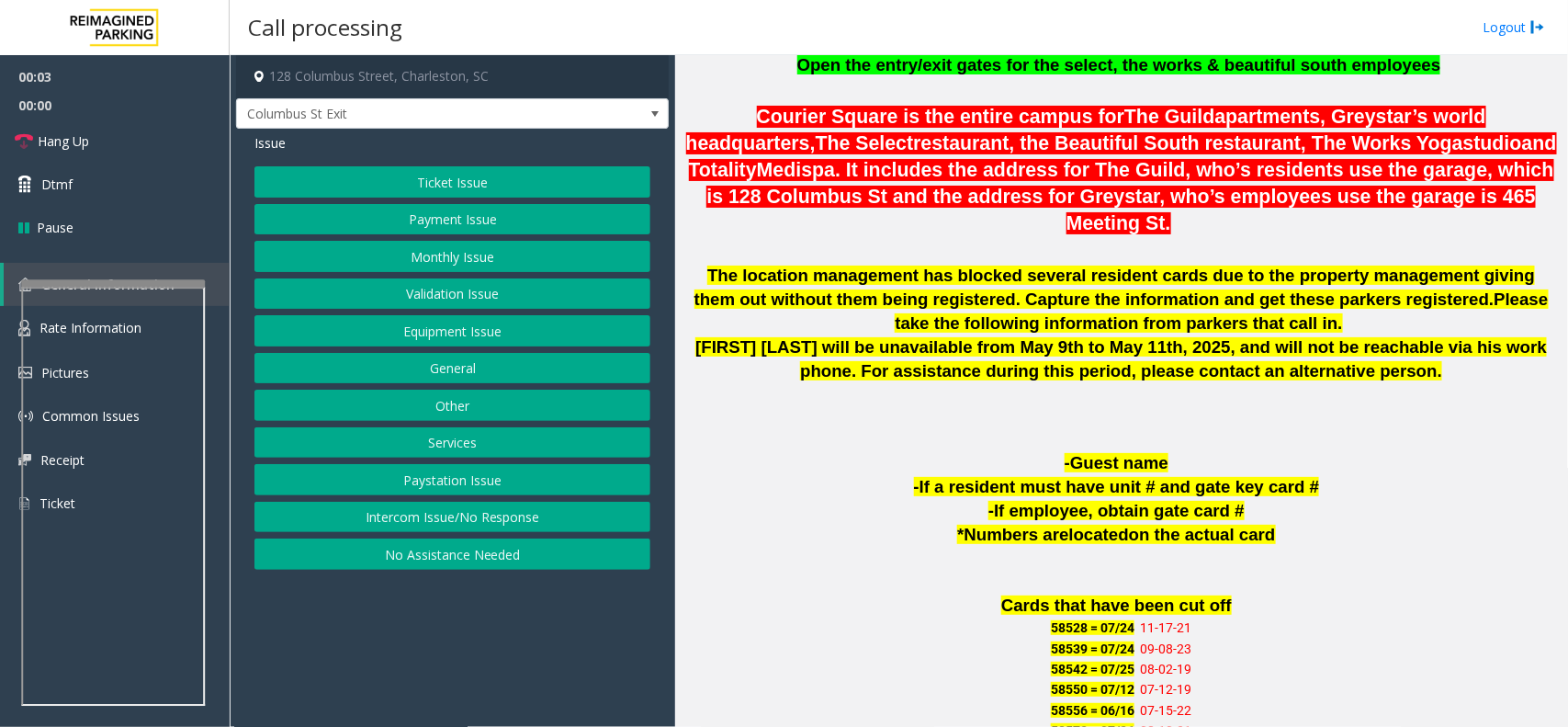click on "Monthly Issue" 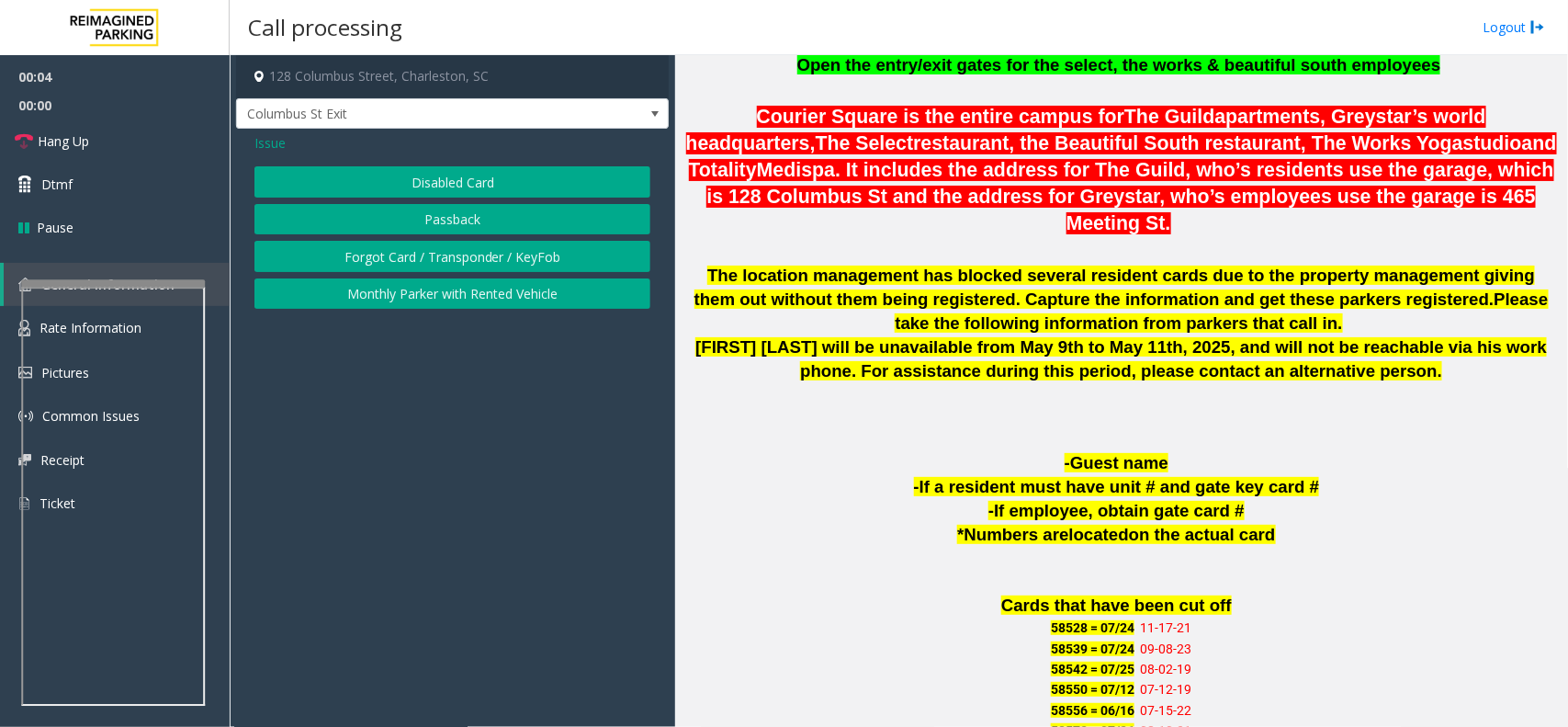 click on "Issue" 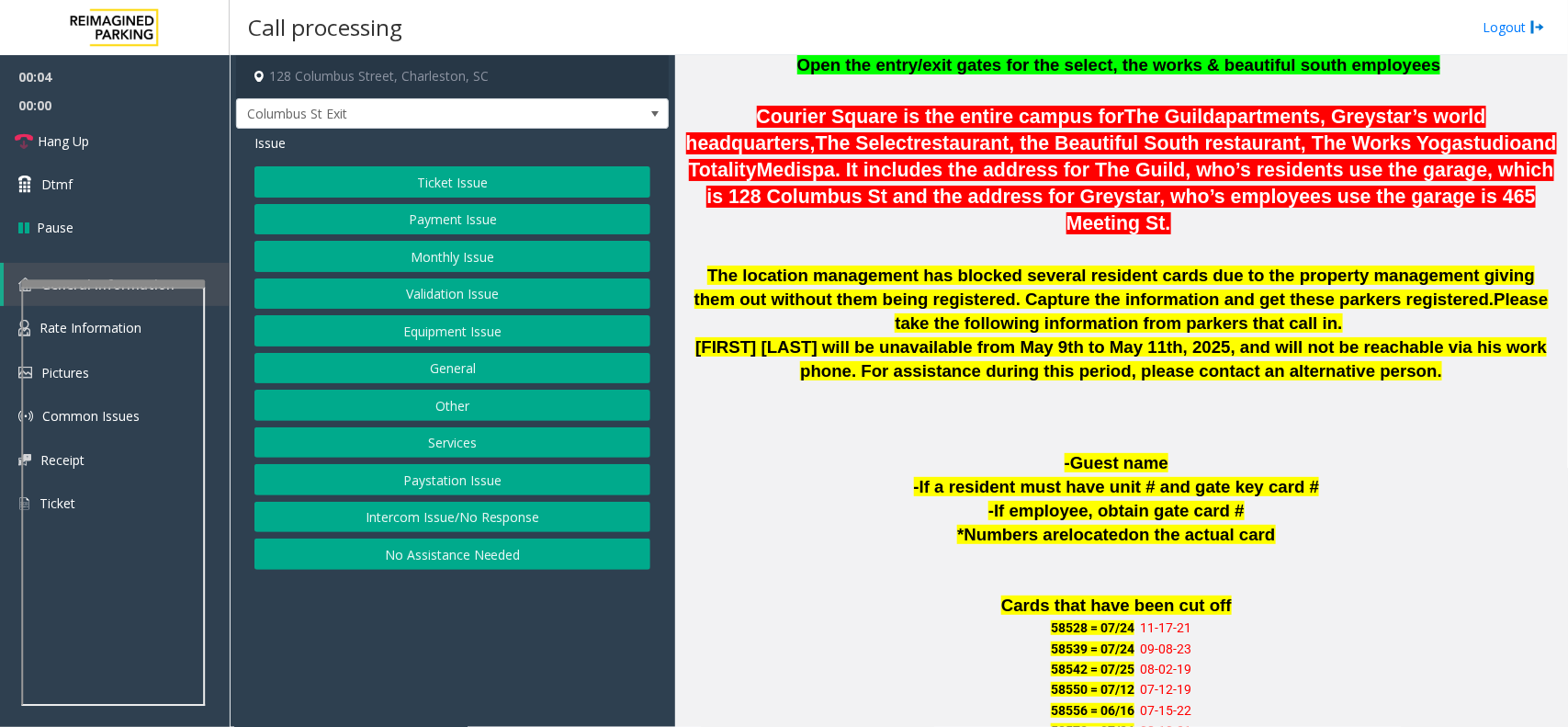 click on "Payment Issue" 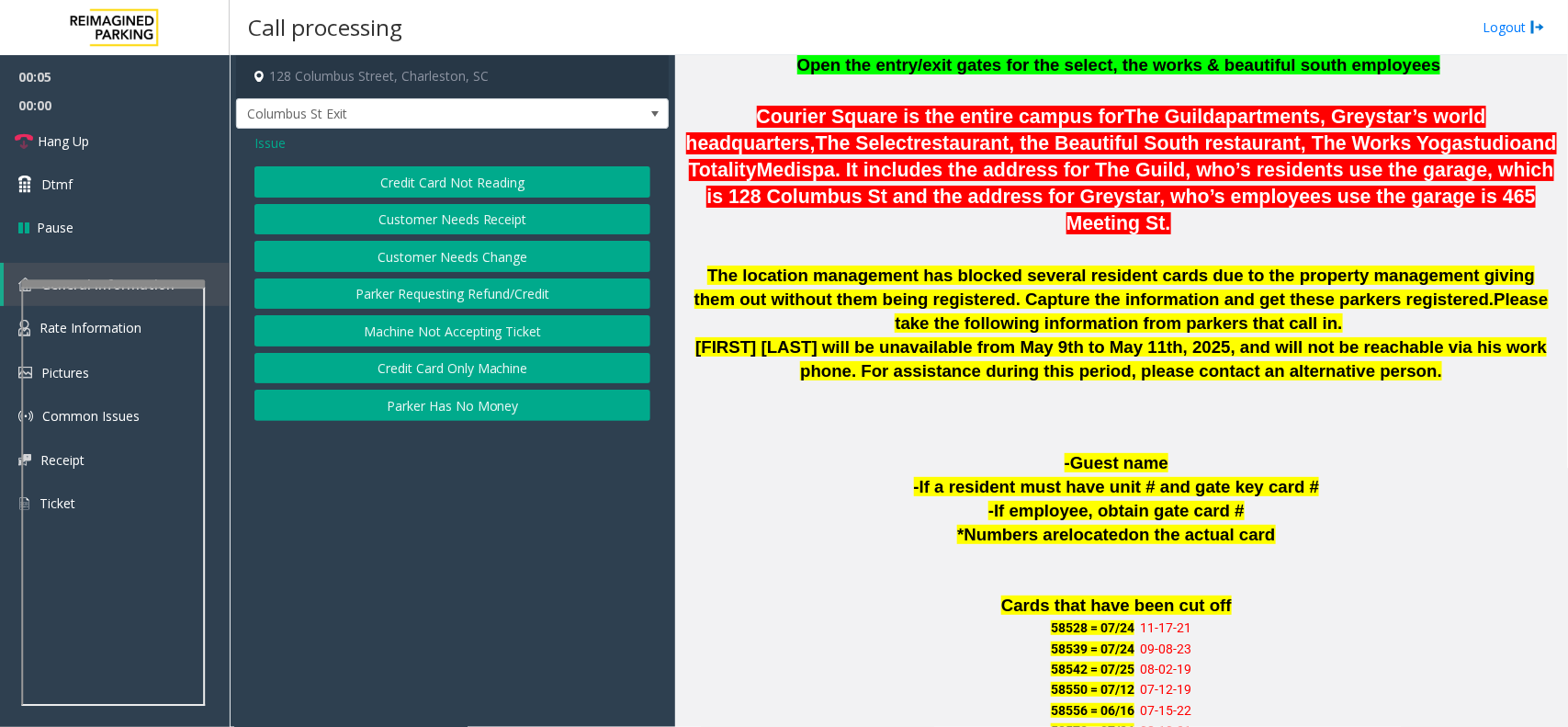 click on "Credit Card Not Reading" 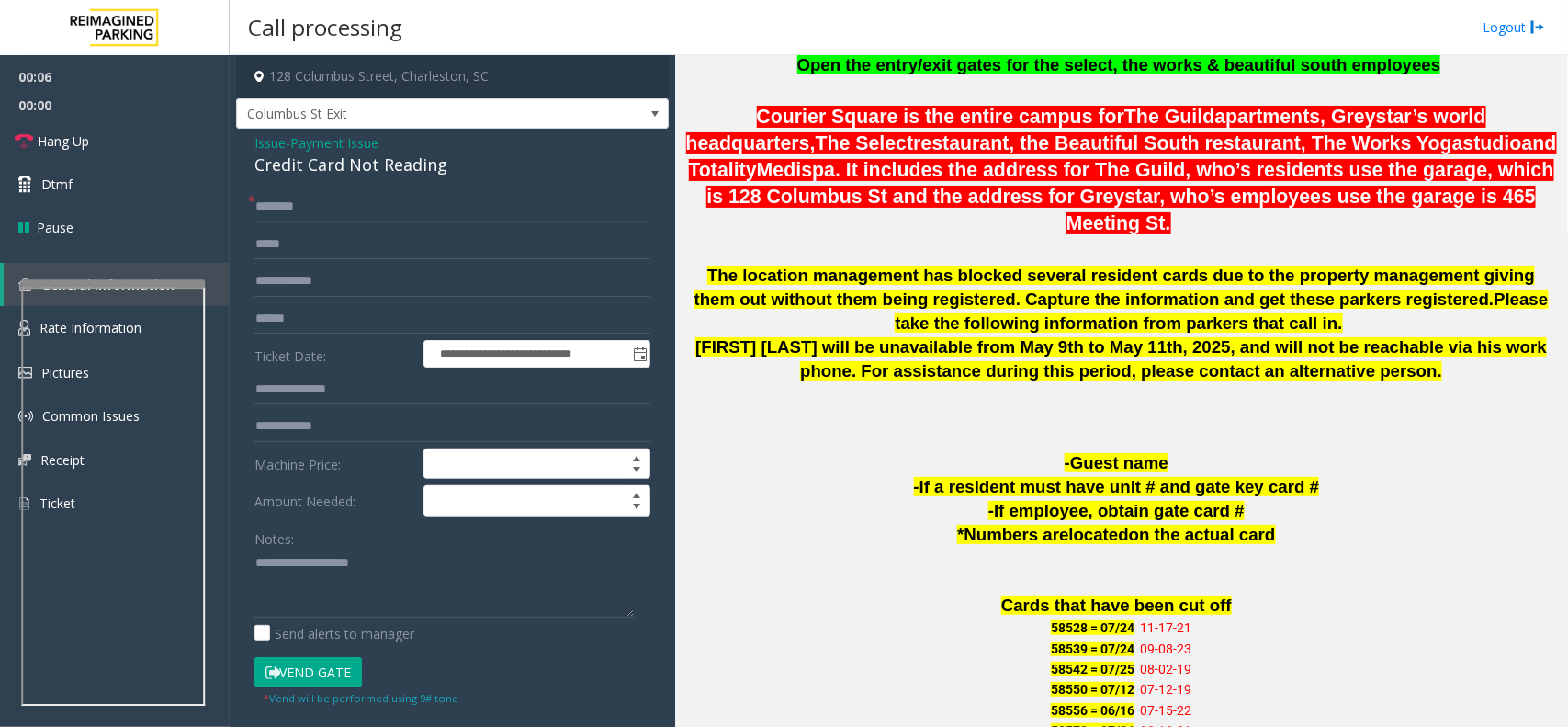 click 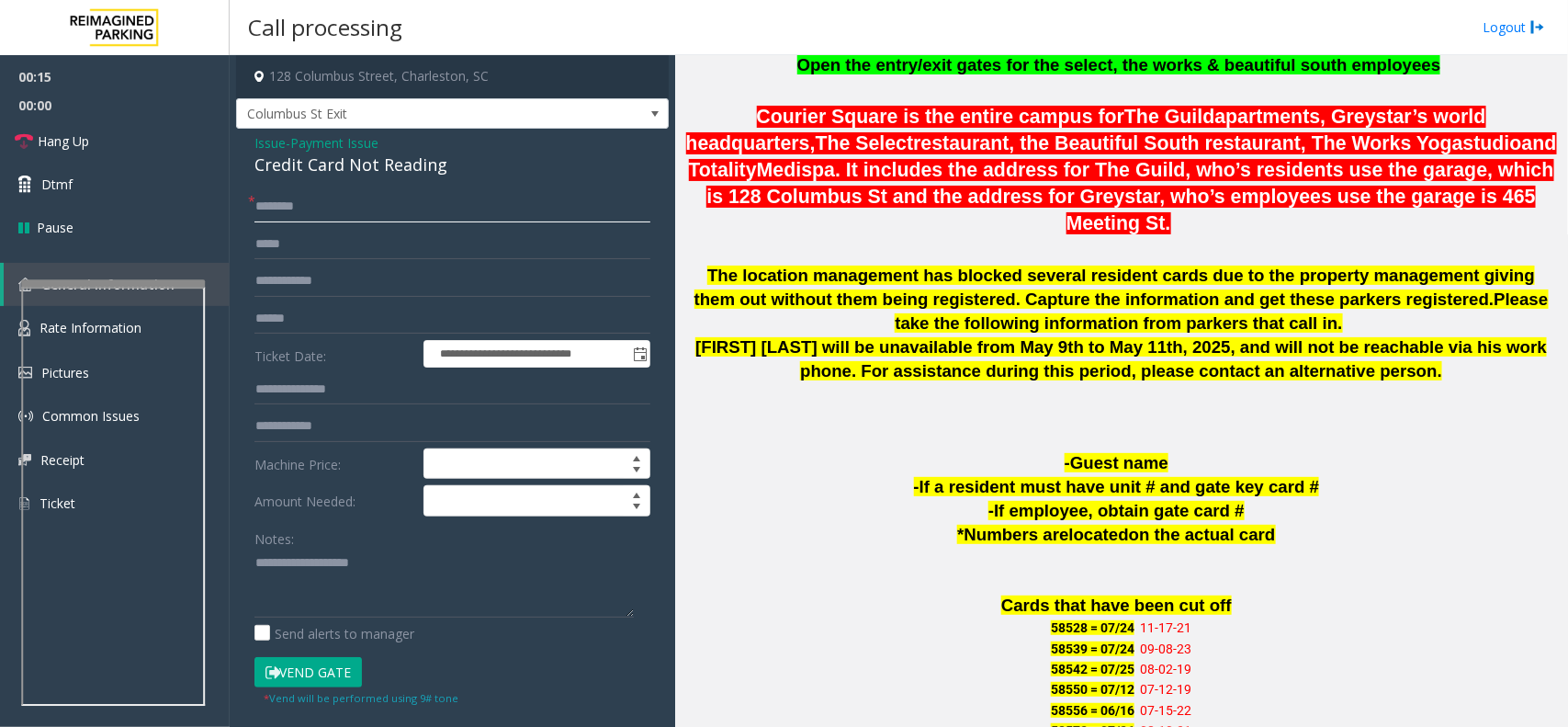 click 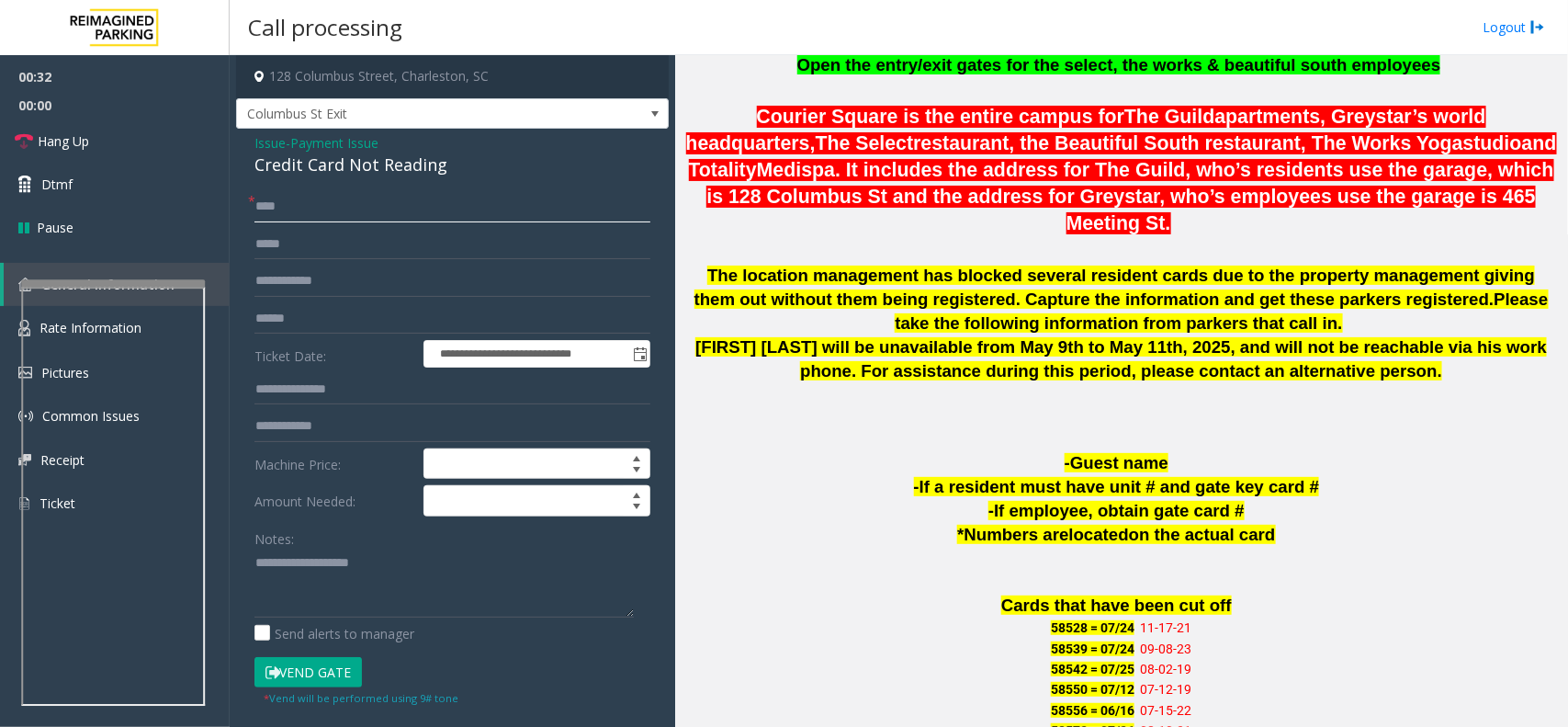 type on "****" 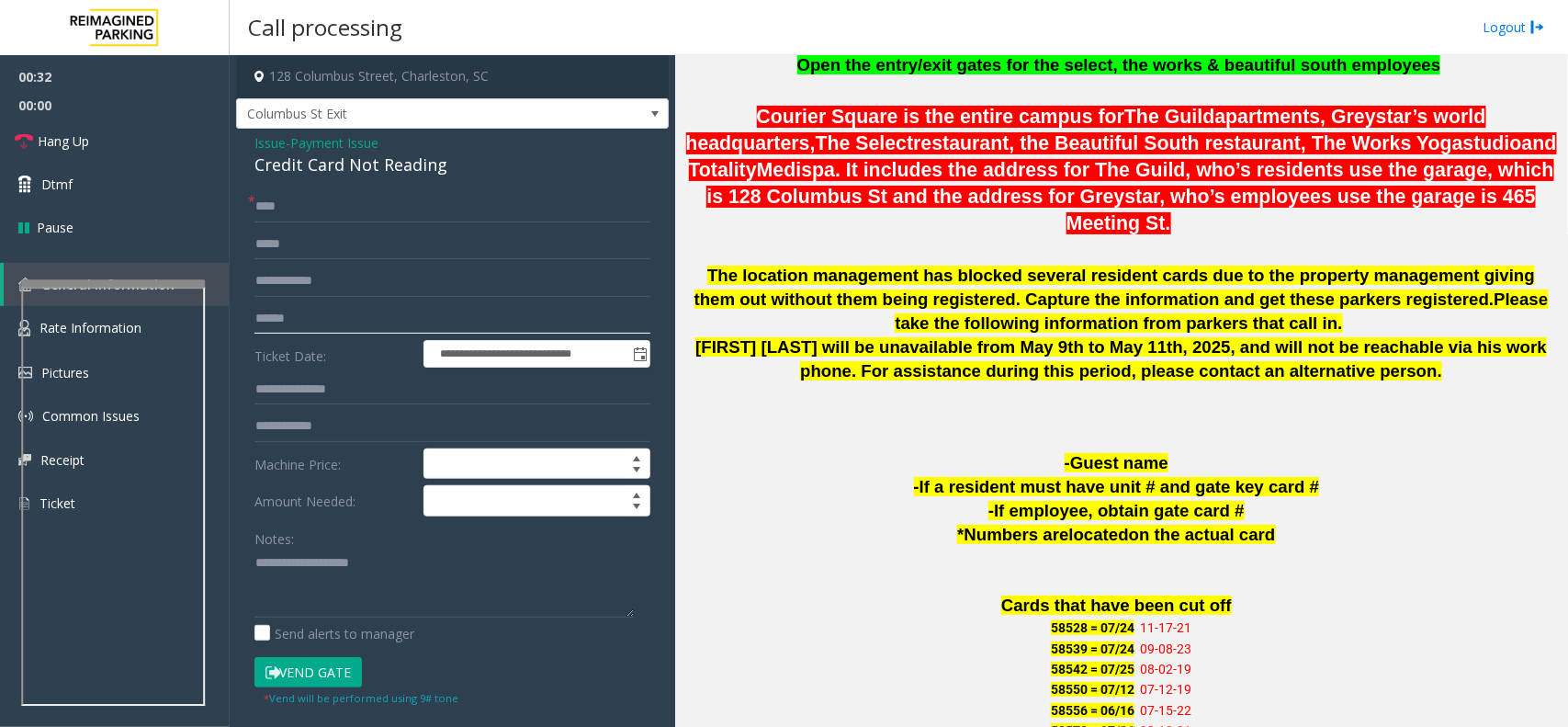 click 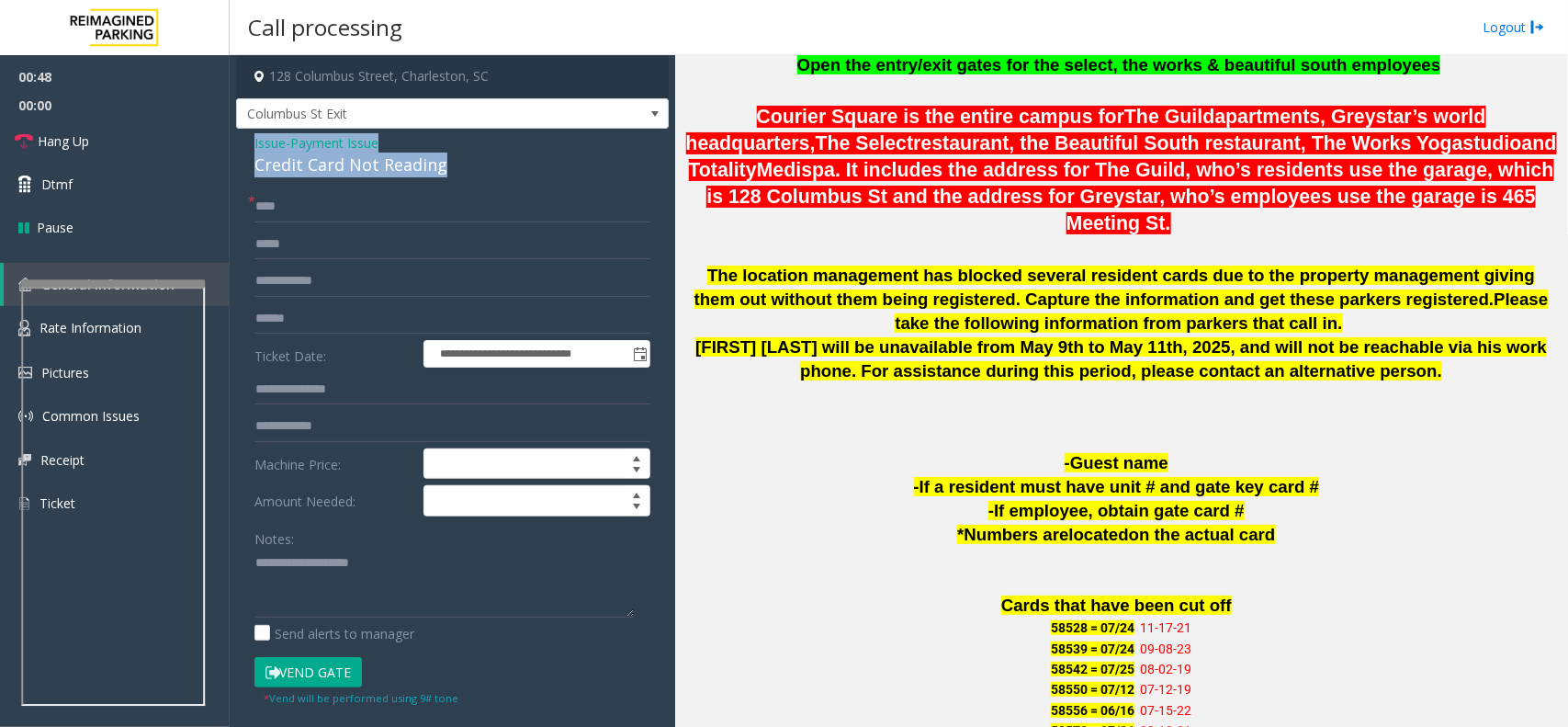 drag, startPoint x: 441, startPoint y: 156, endPoint x: 242, endPoint y: 139, distance: 199.72481 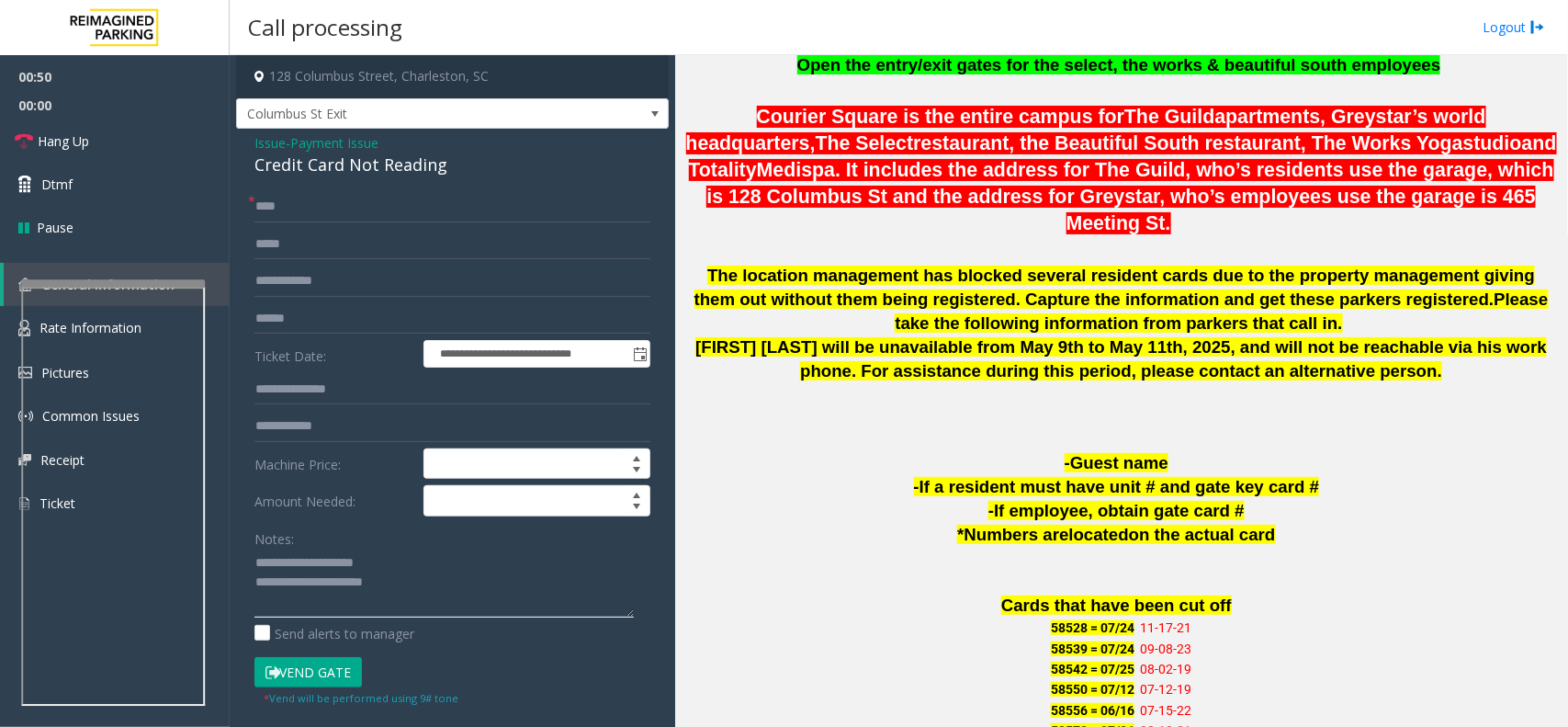 click 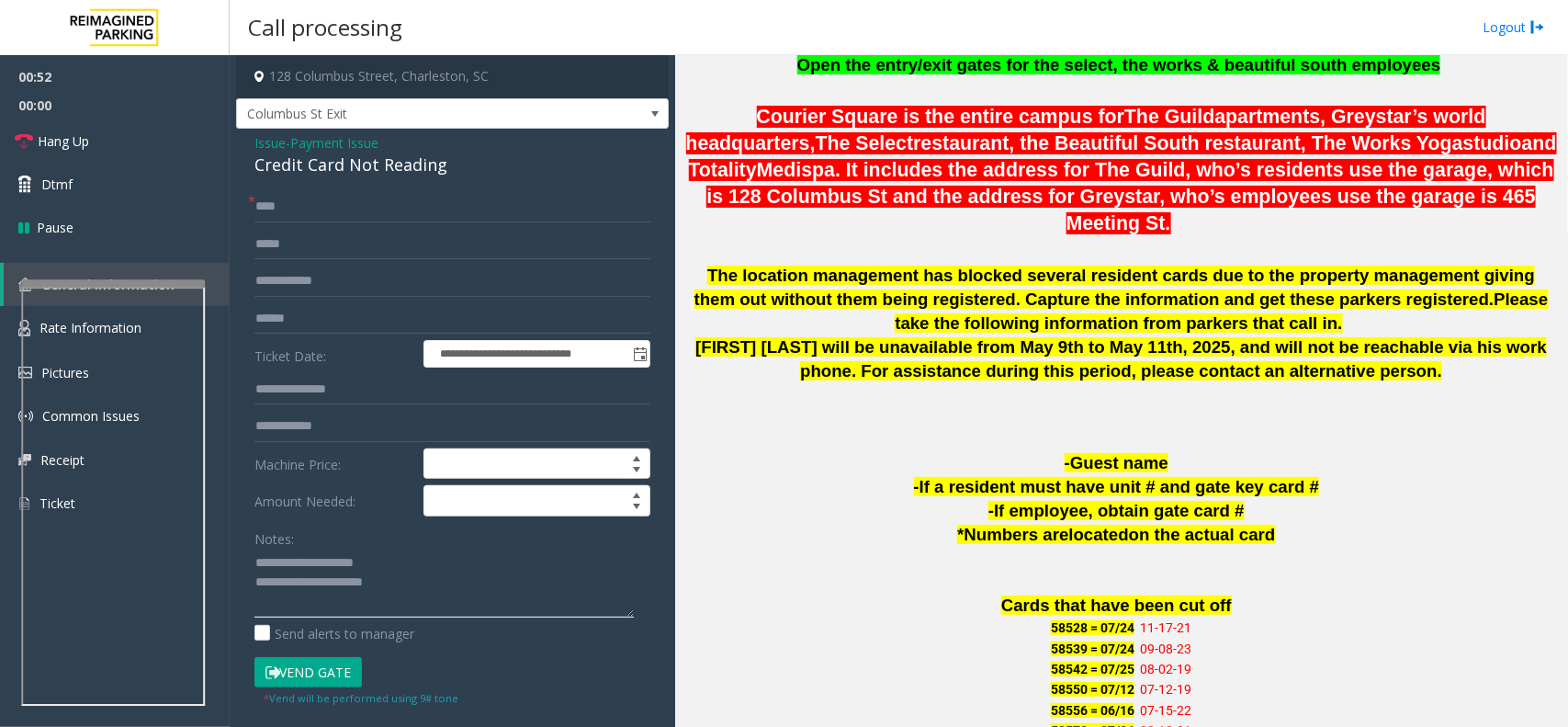 type on "**********" 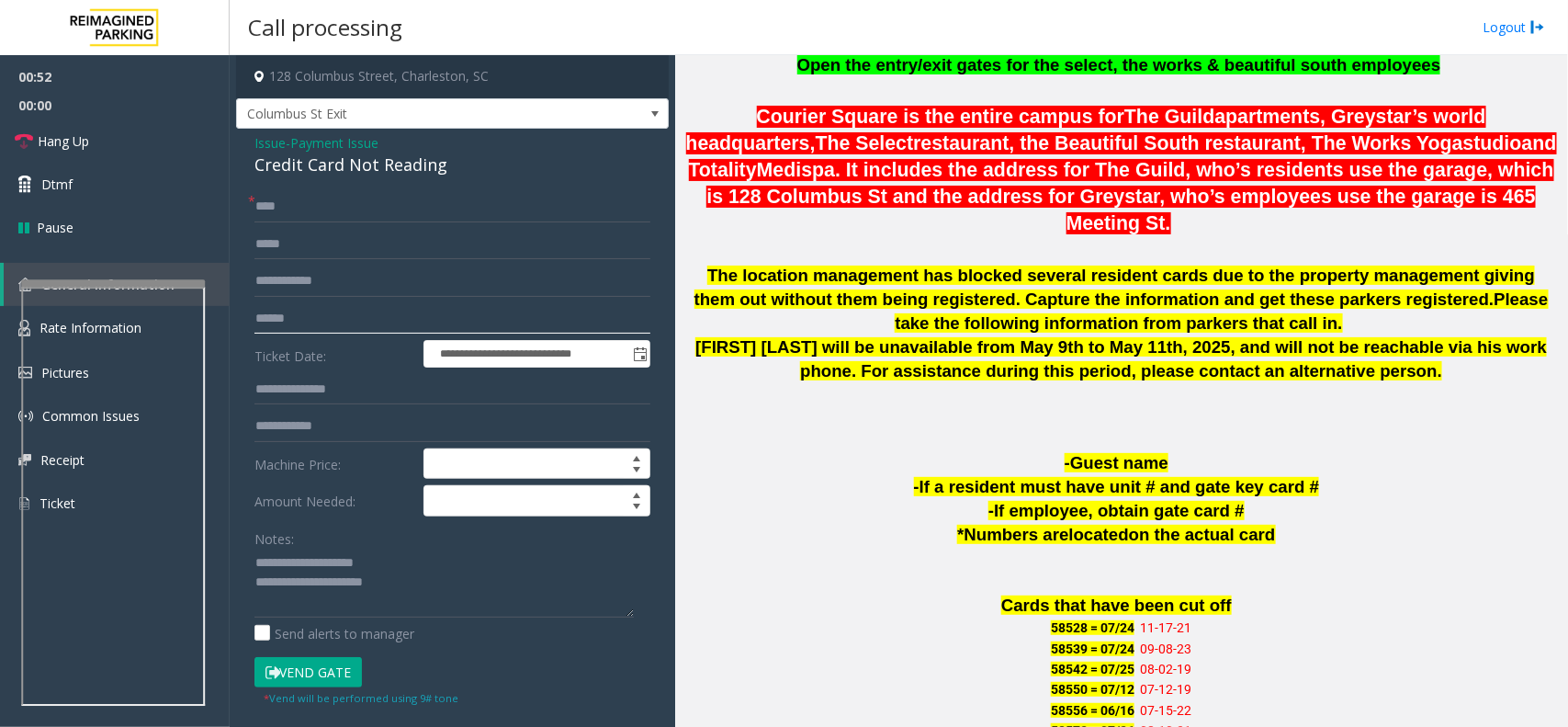 click 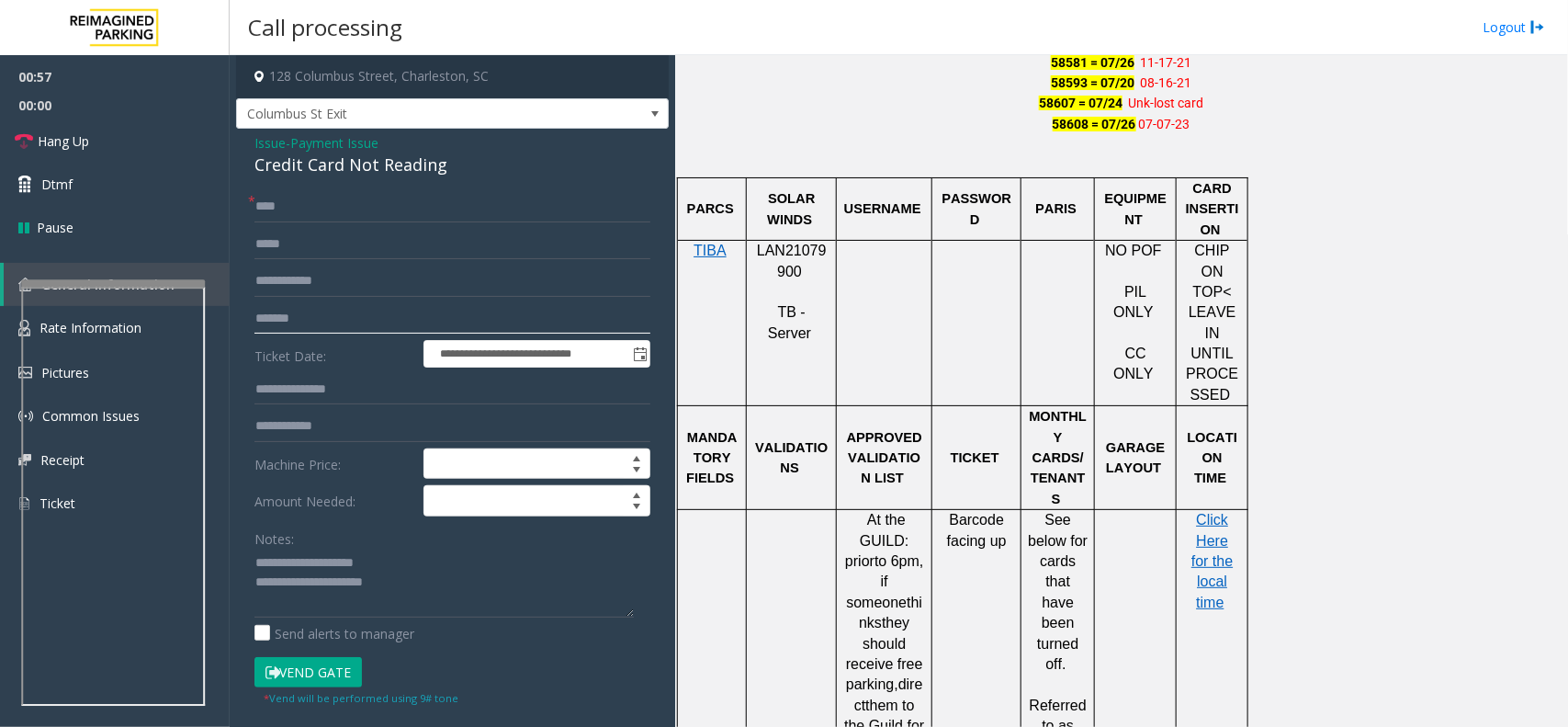 scroll, scrollTop: 1494, scrollLeft: 0, axis: vertical 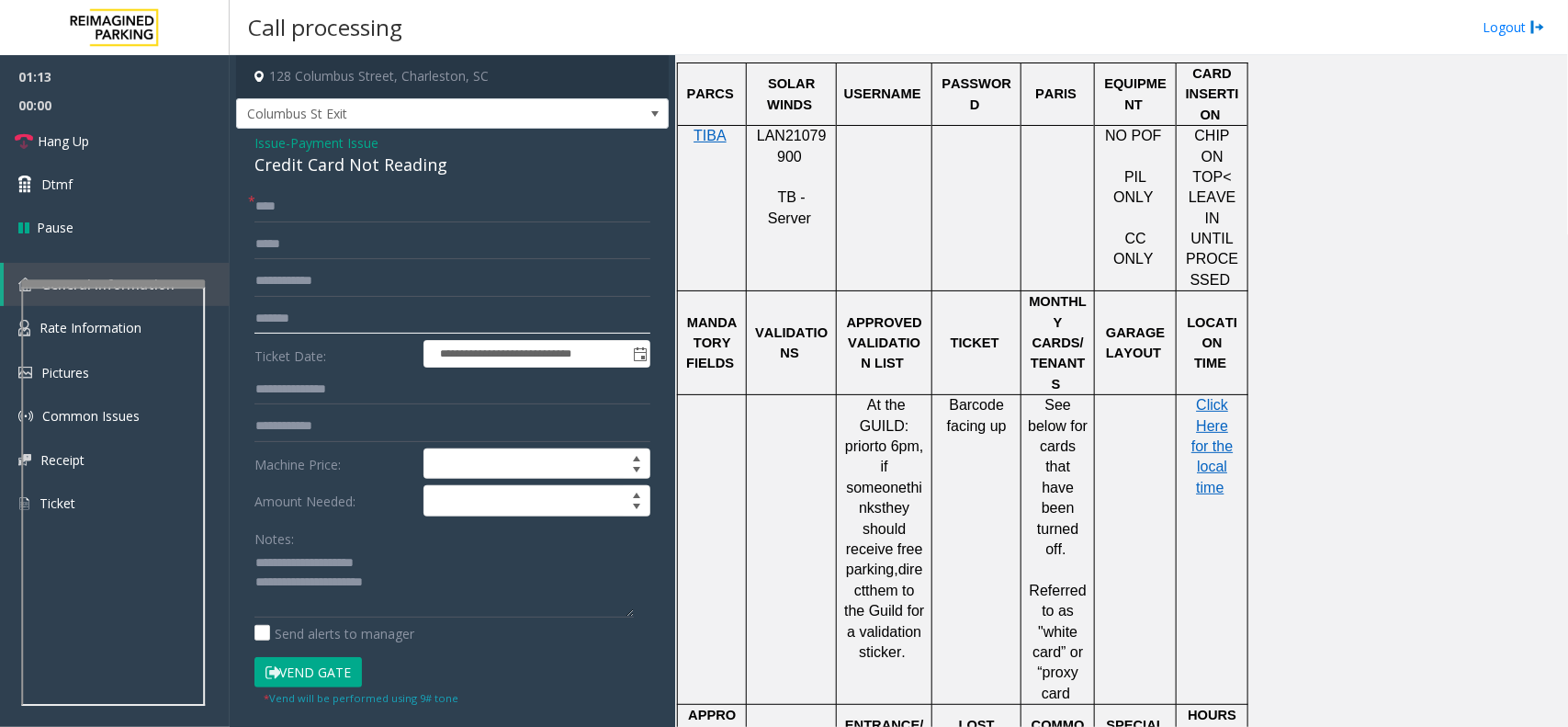 type on "*******" 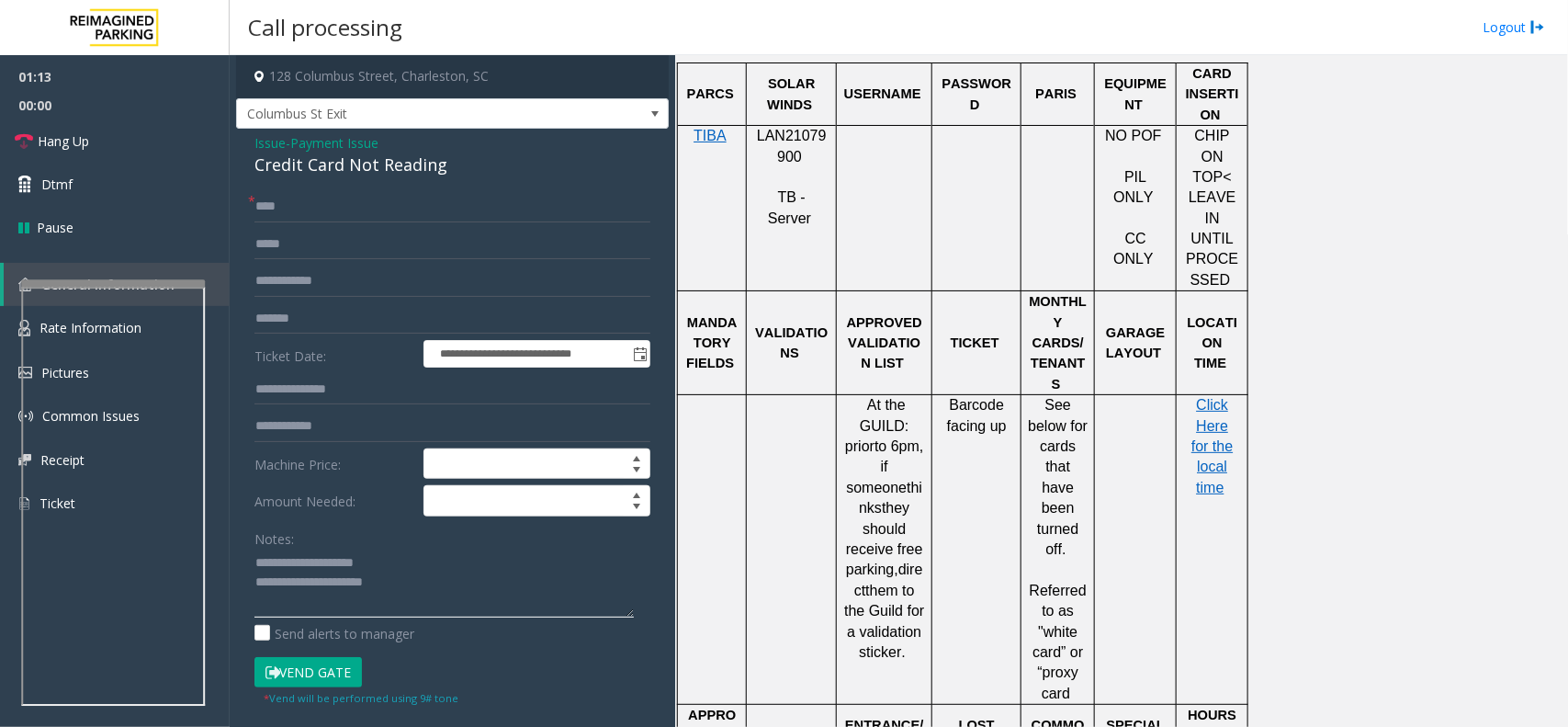 click 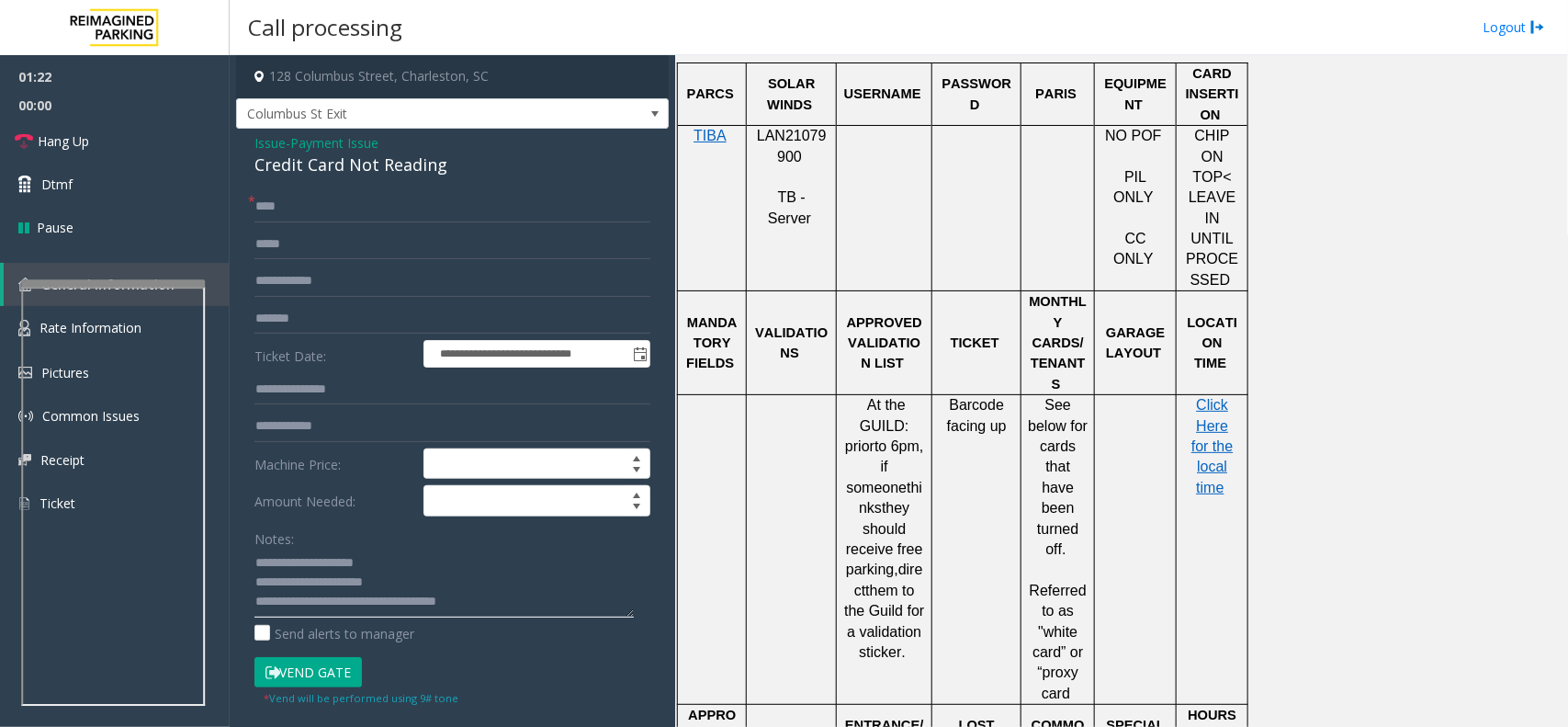 type on "**********" 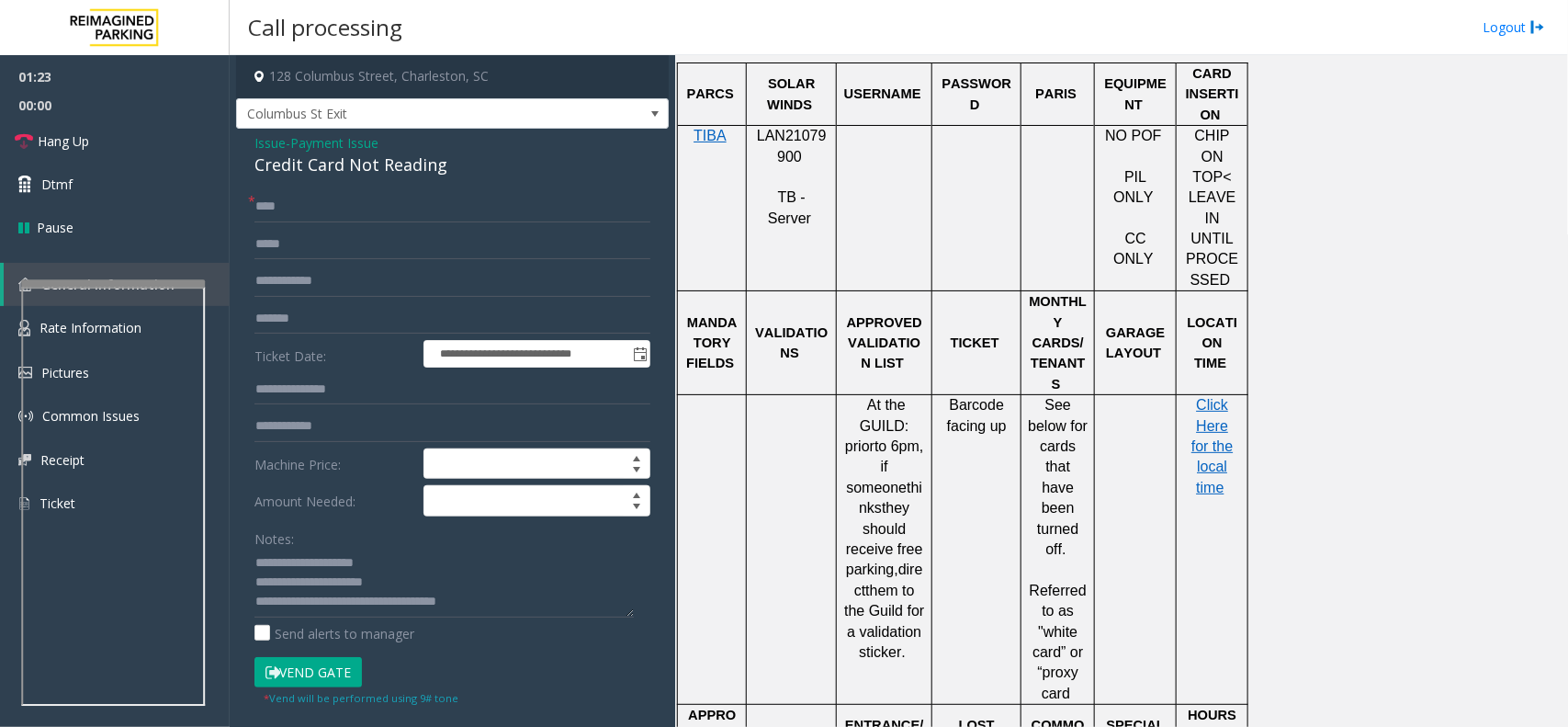 click on "Vend Gate" 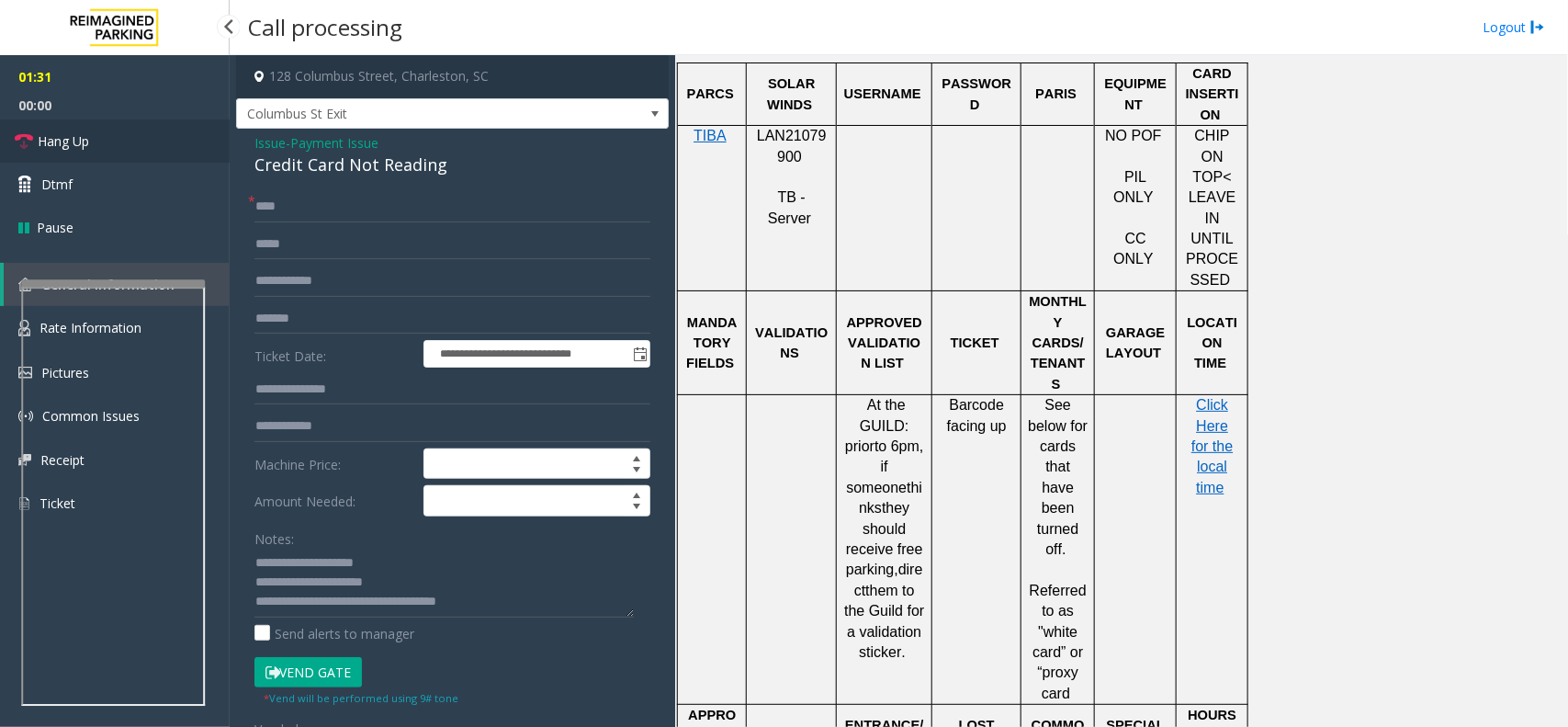 click on "Hang Up" at bounding box center [115, 141] 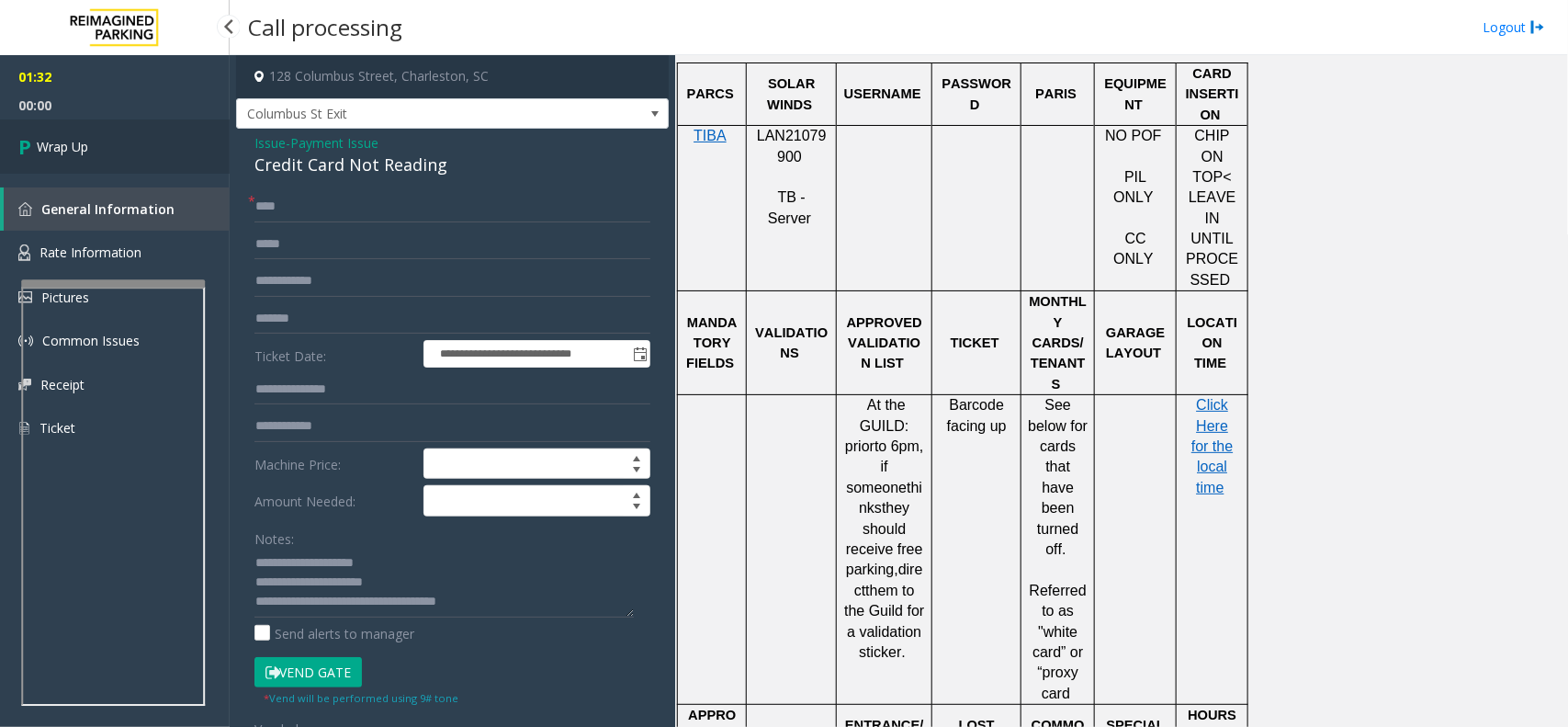 click on "Wrap Up" at bounding box center [115, 146] 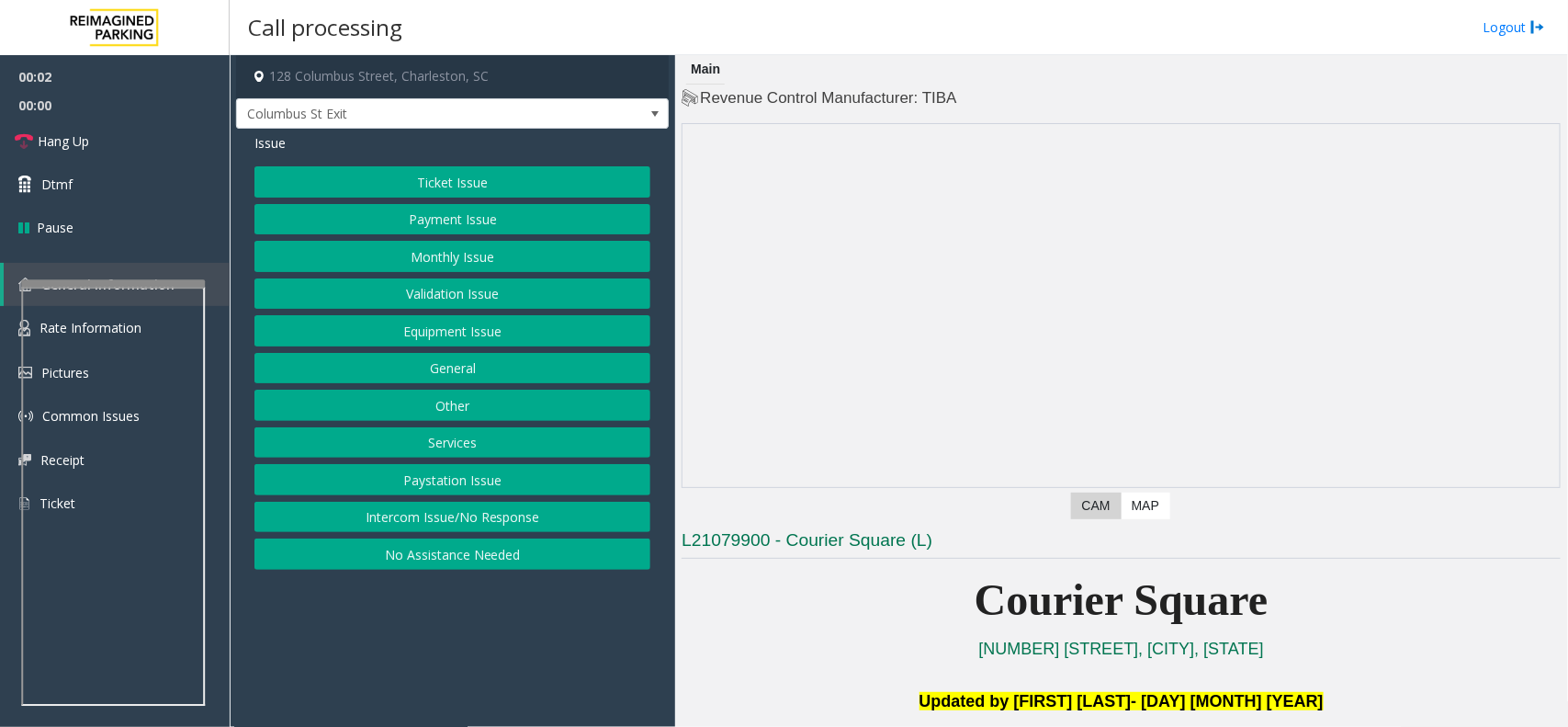 click on "Monthly Issue" 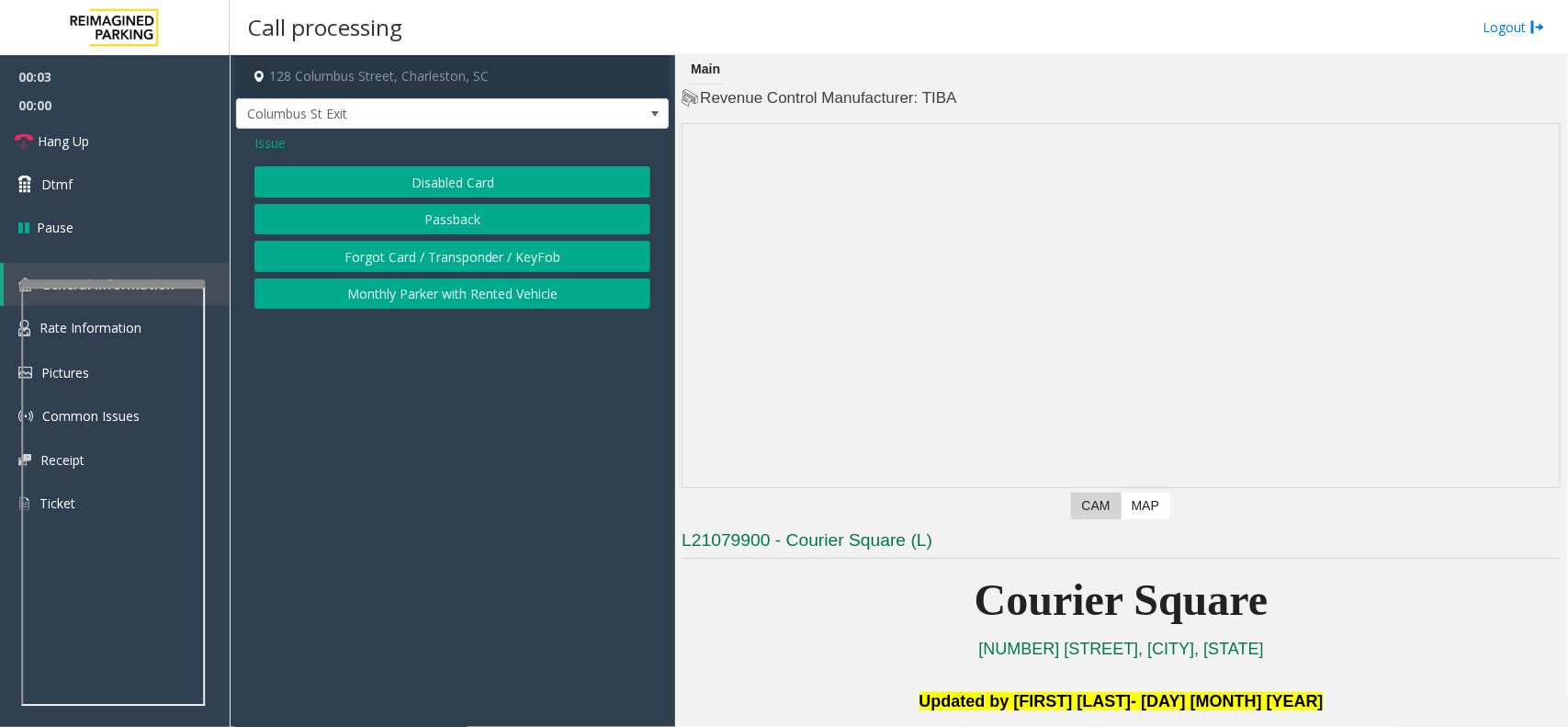 click on "Issue" 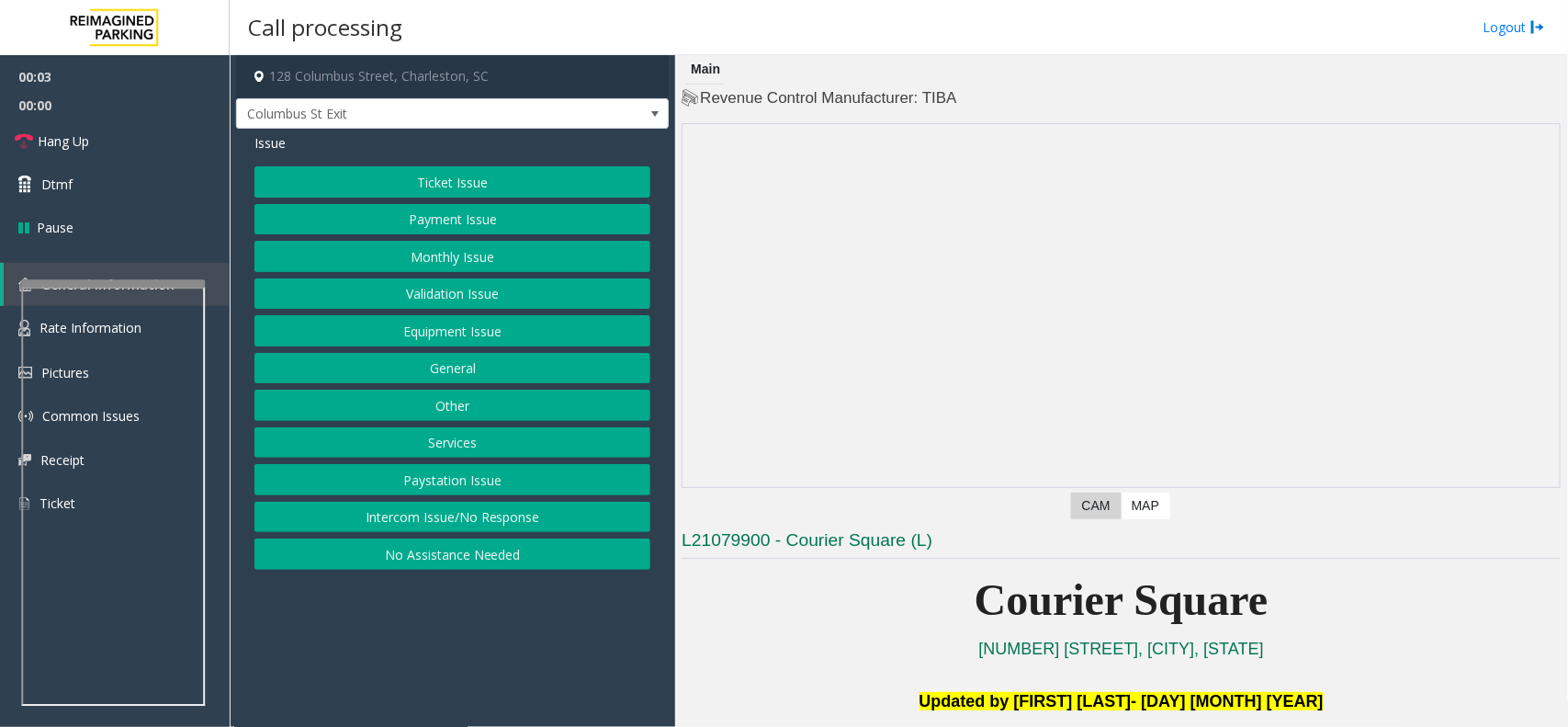 click on "Payment Issue" 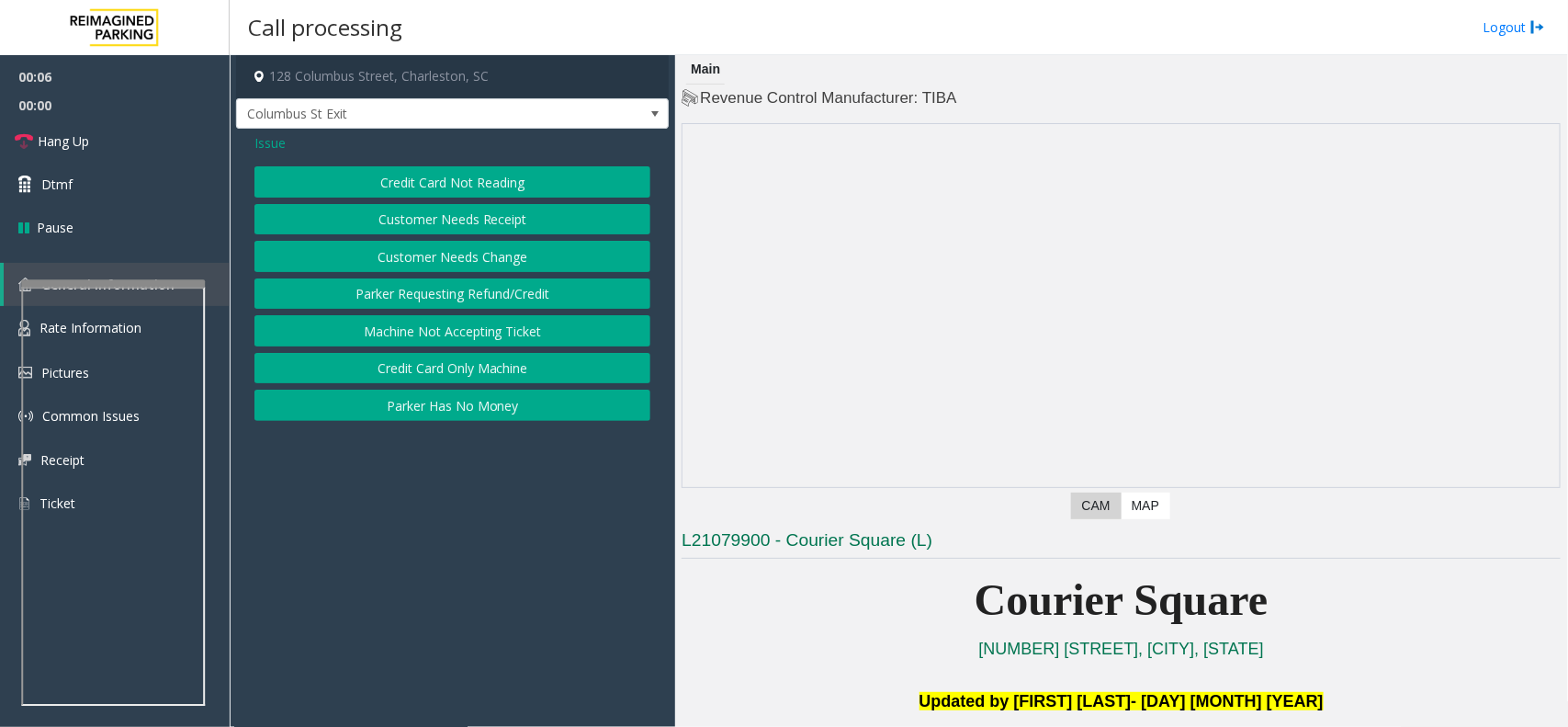click on "Credit Card Not Reading" 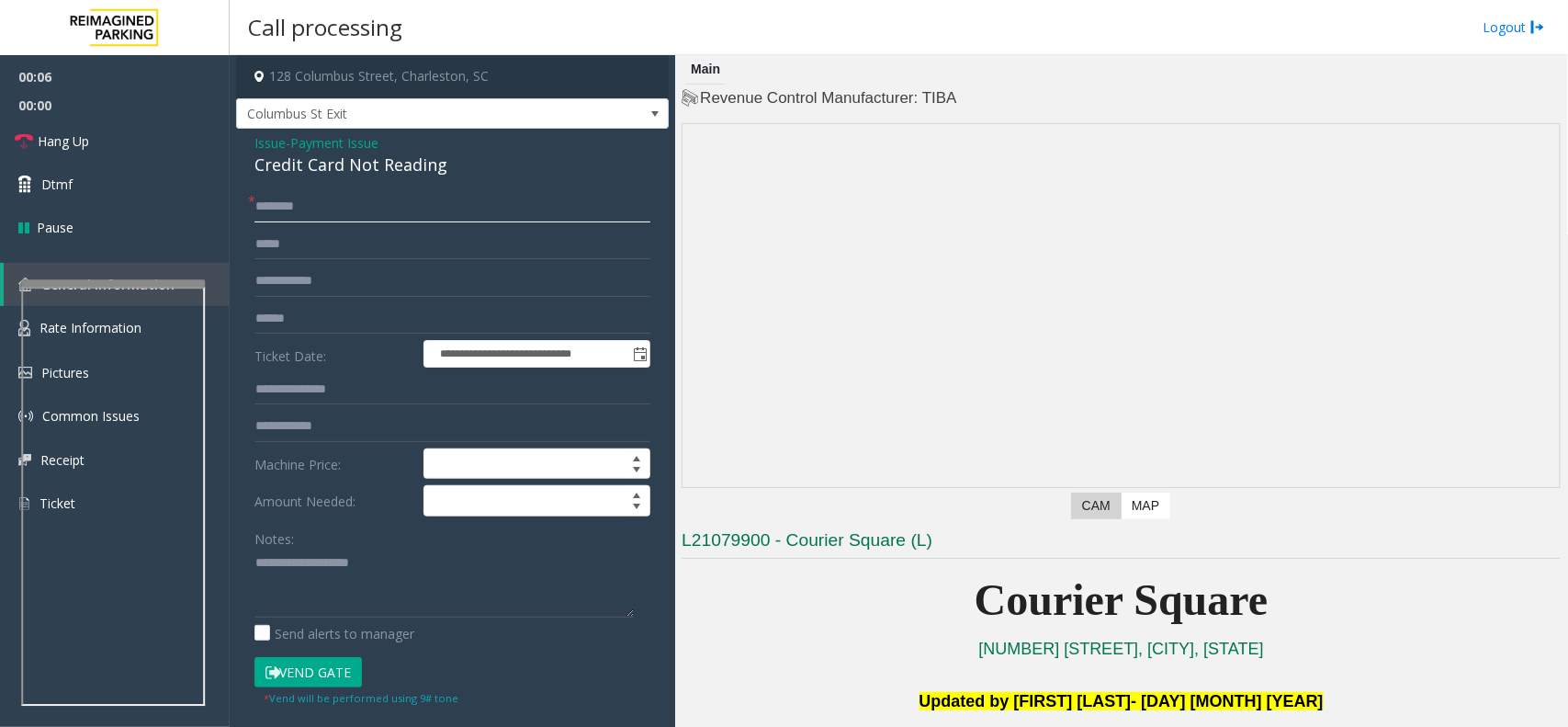 click 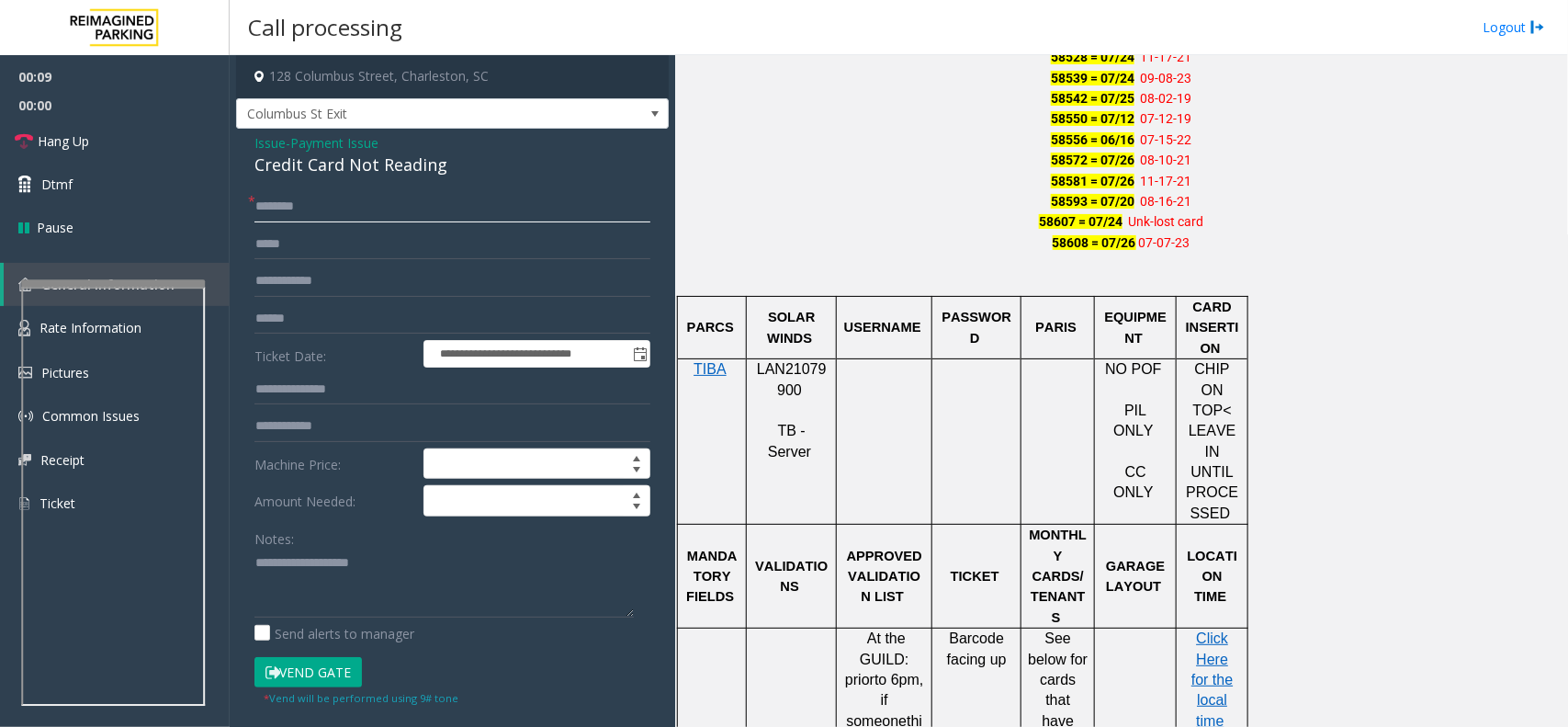 scroll, scrollTop: 1379, scrollLeft: 0, axis: vertical 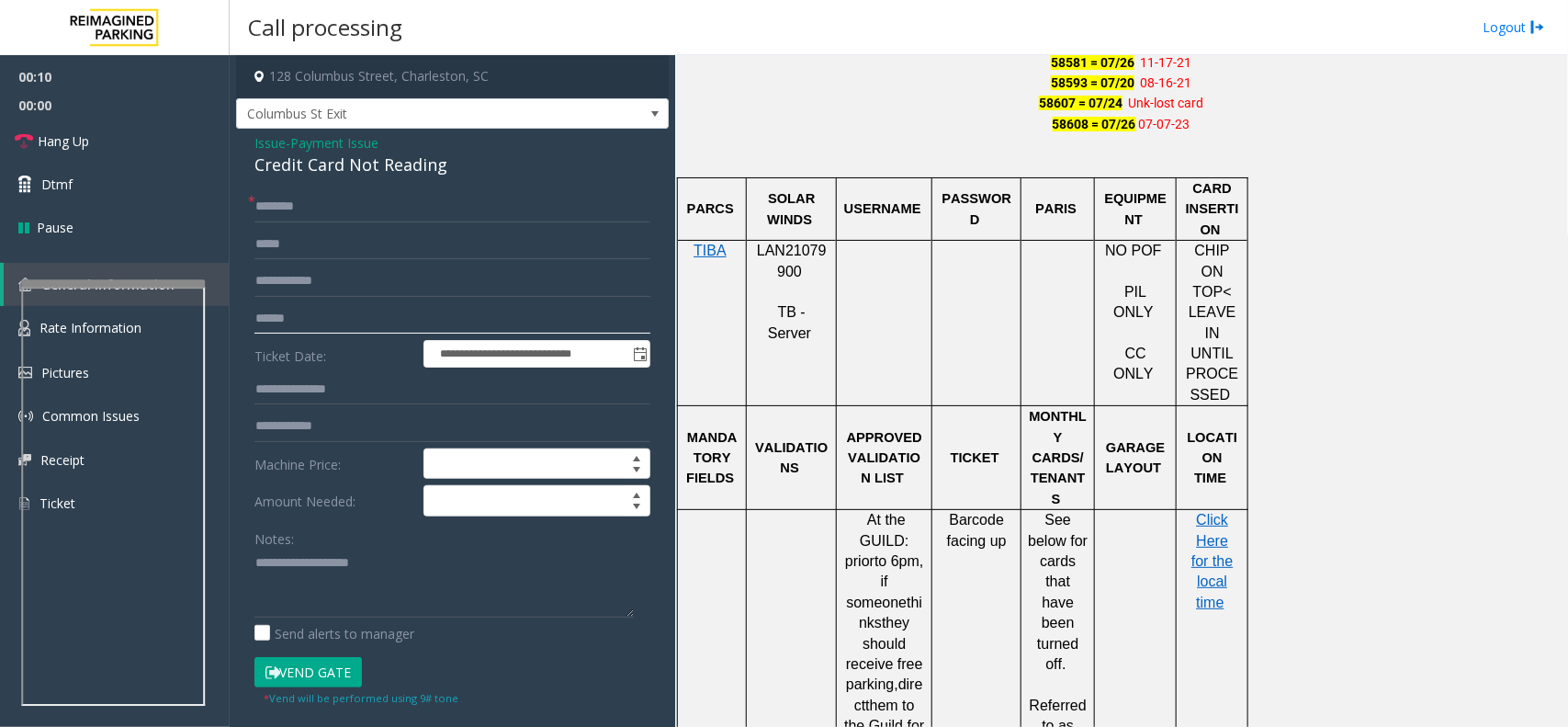click 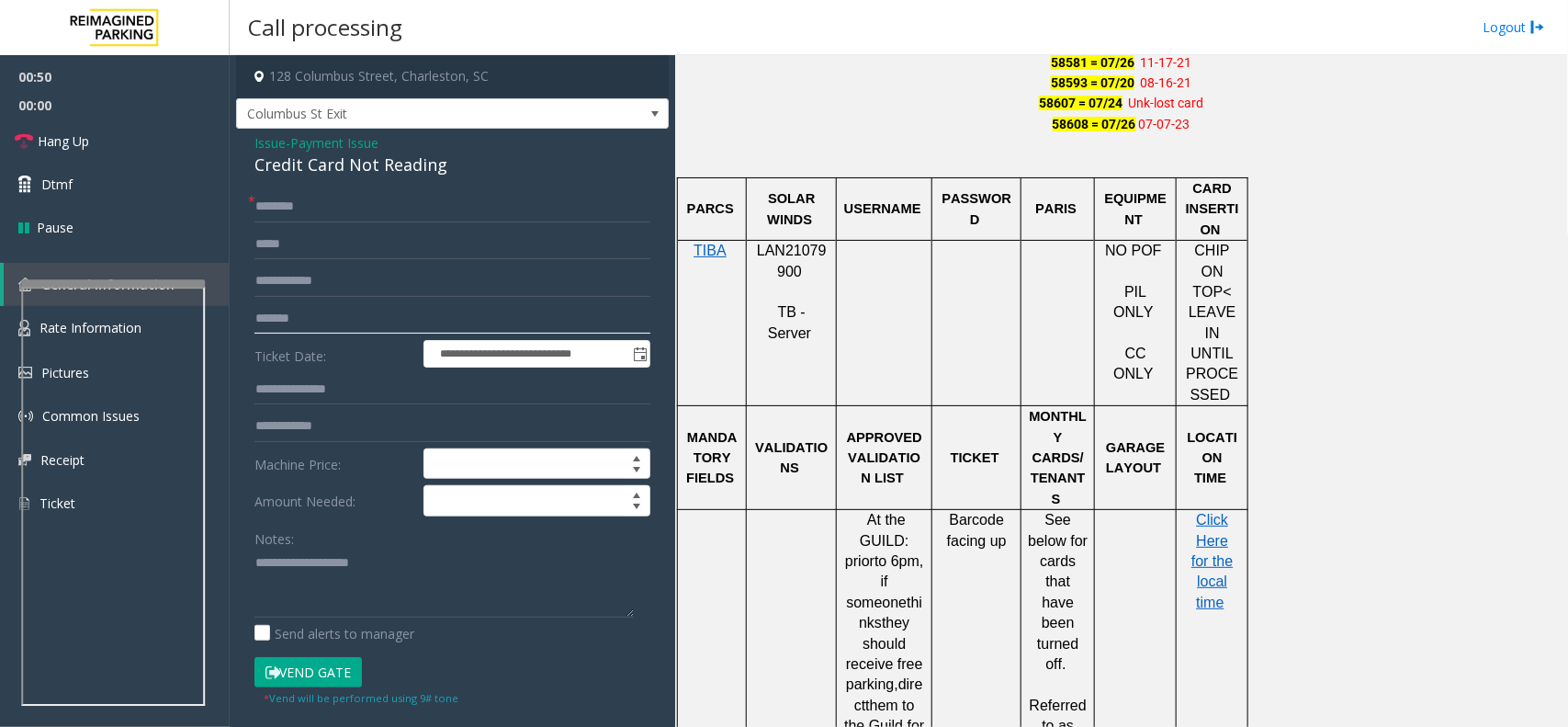 type on "*******" 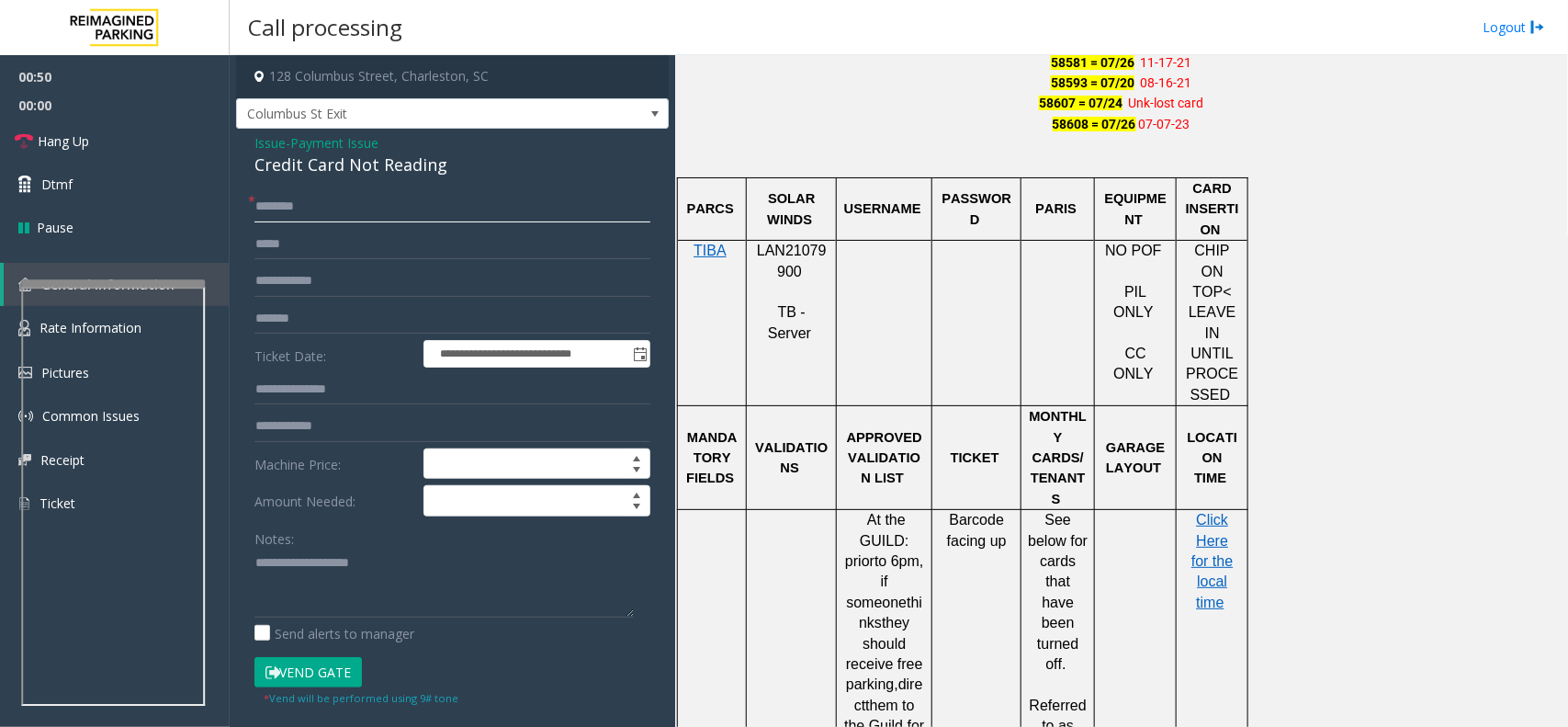 click 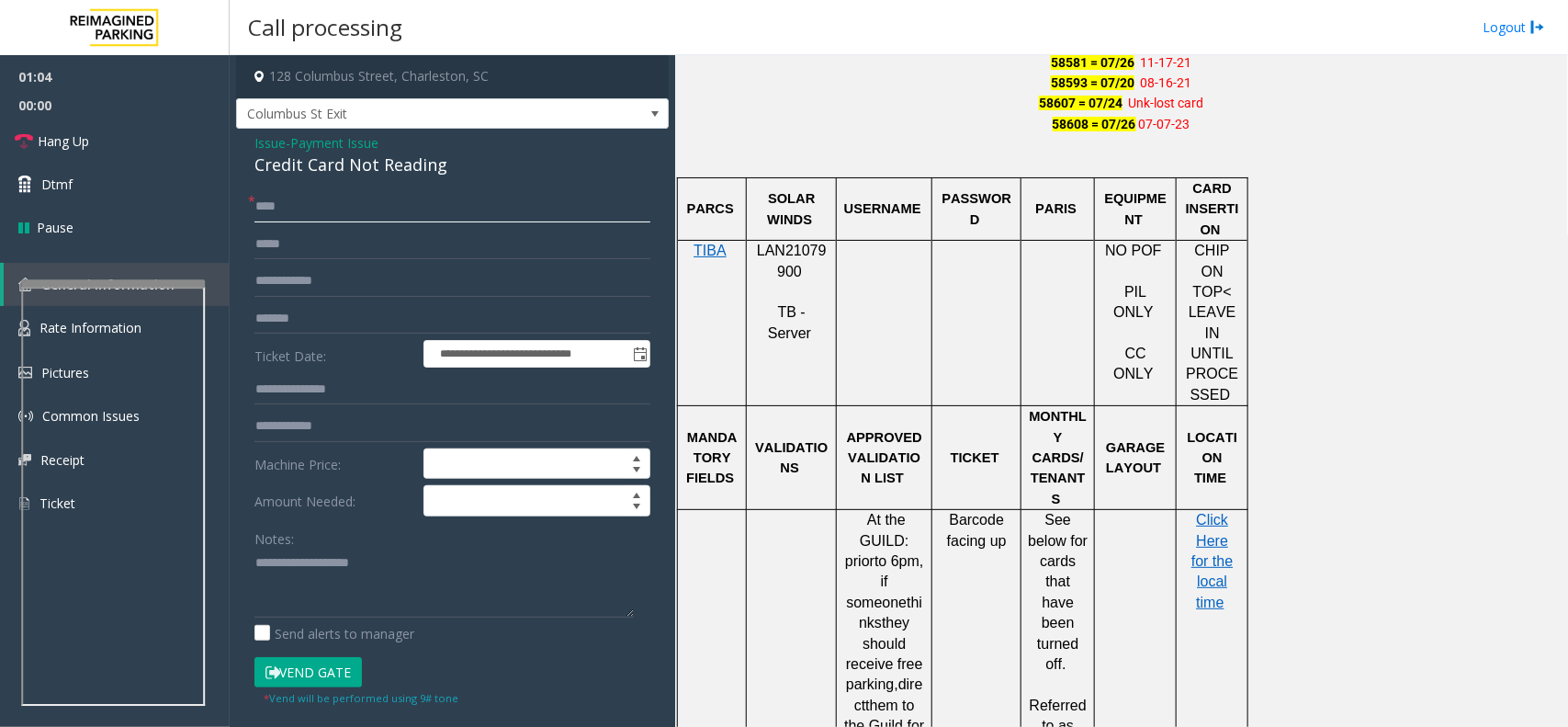 type on "****" 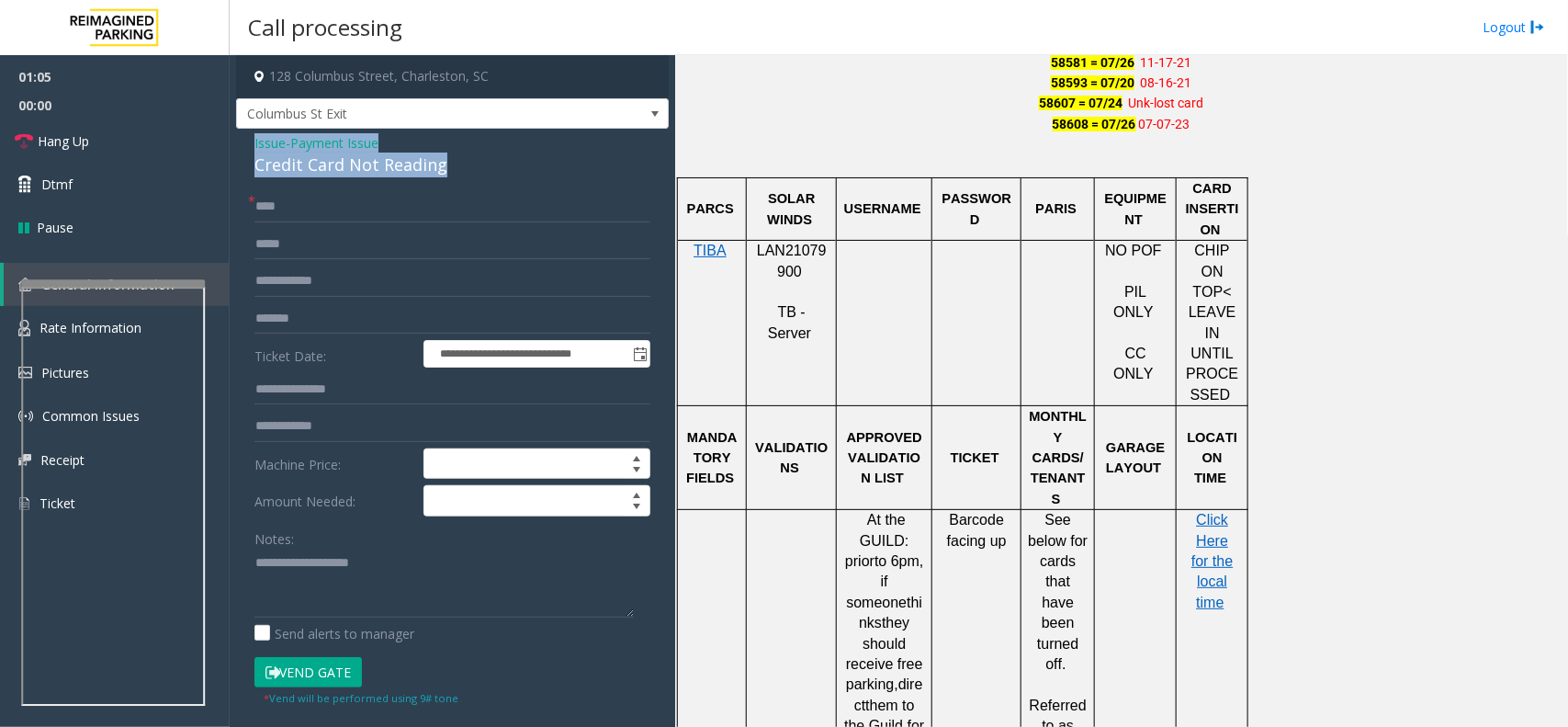 drag, startPoint x: 441, startPoint y: 170, endPoint x: 230, endPoint y: 139, distance: 213.26509 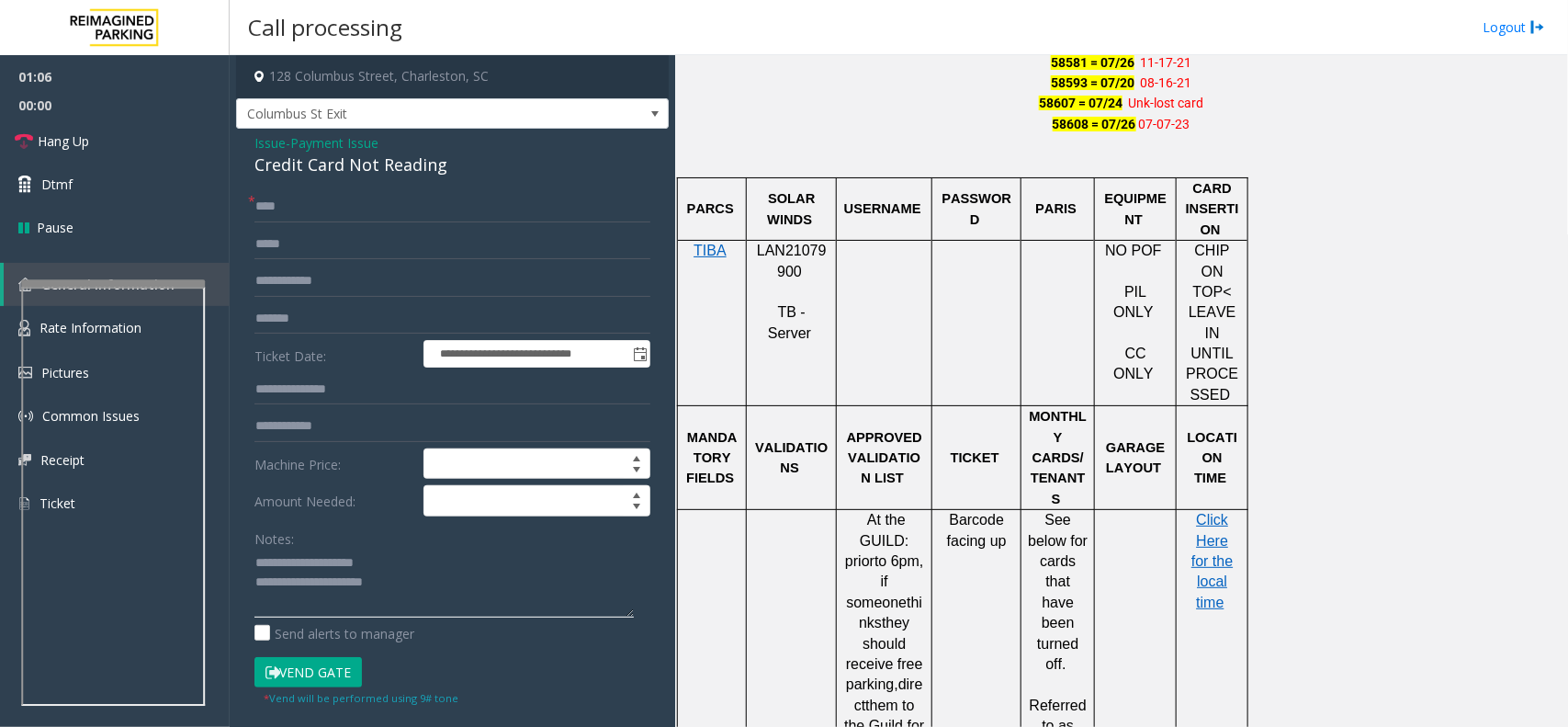 click 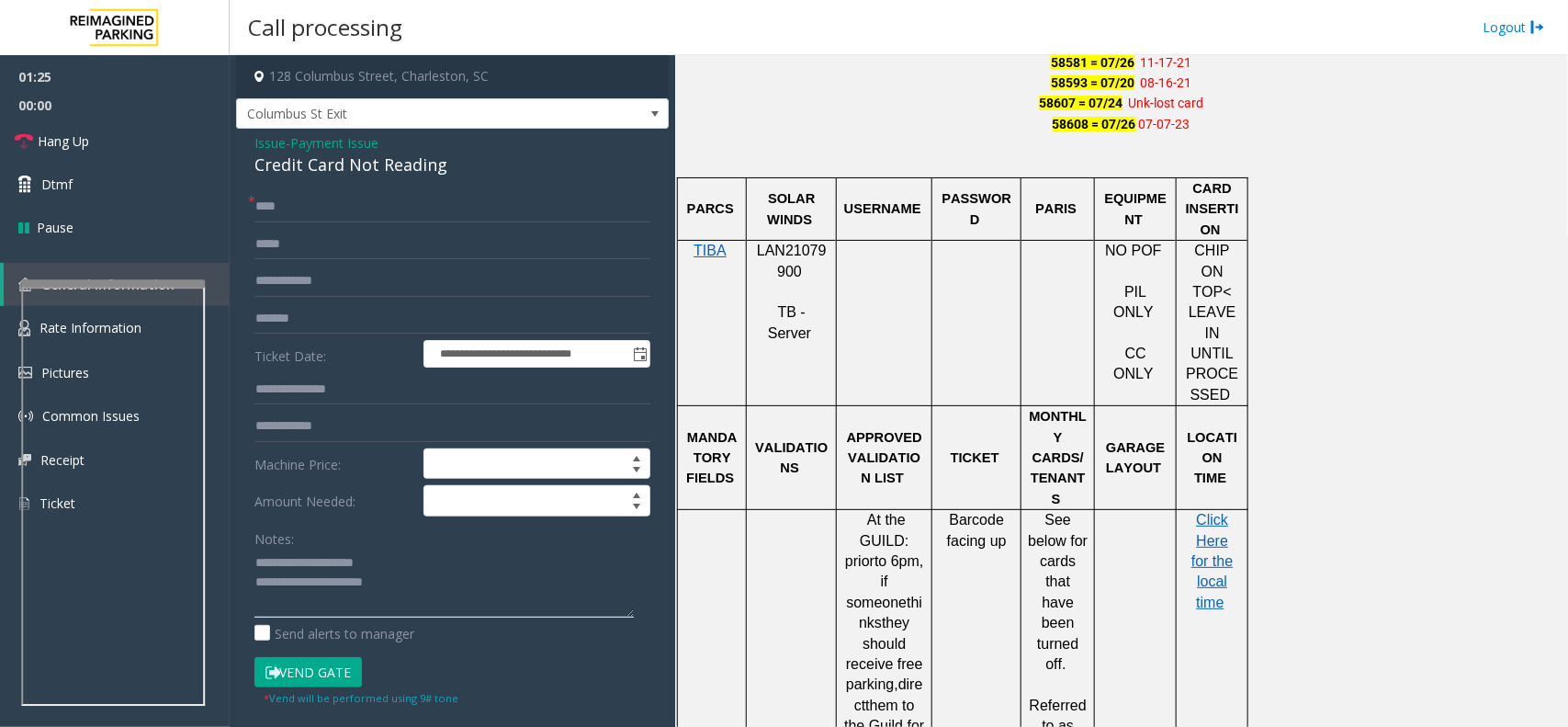 click 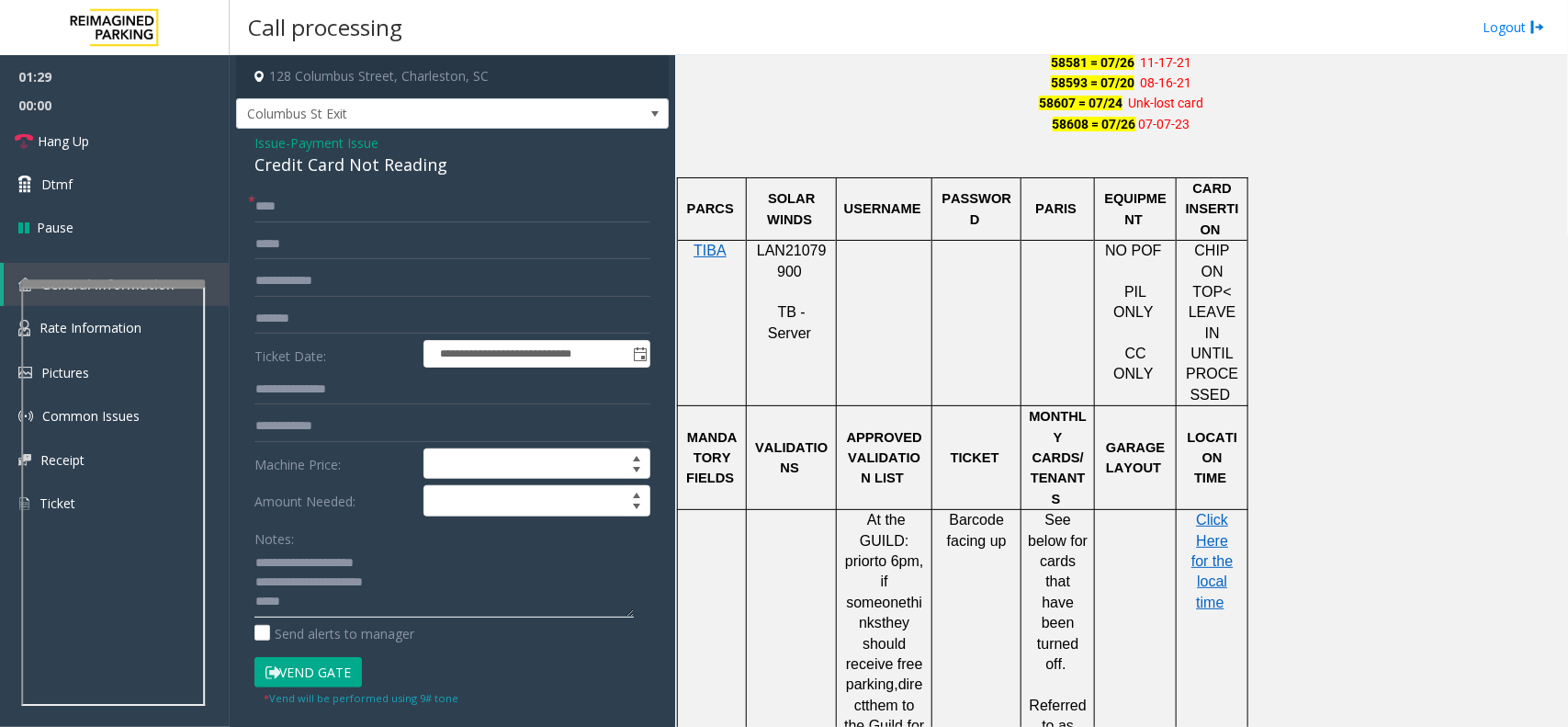 paste on "**********" 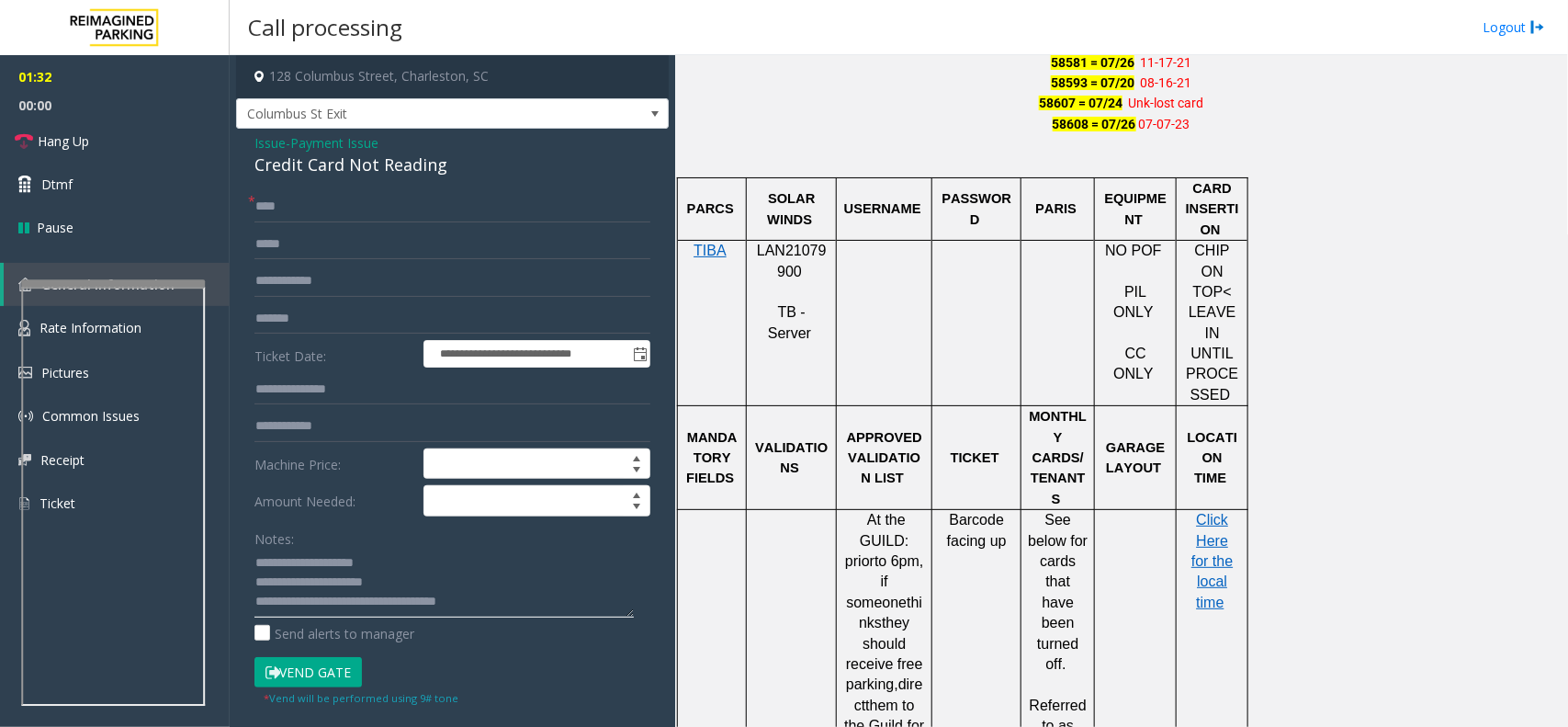 type on "**********" 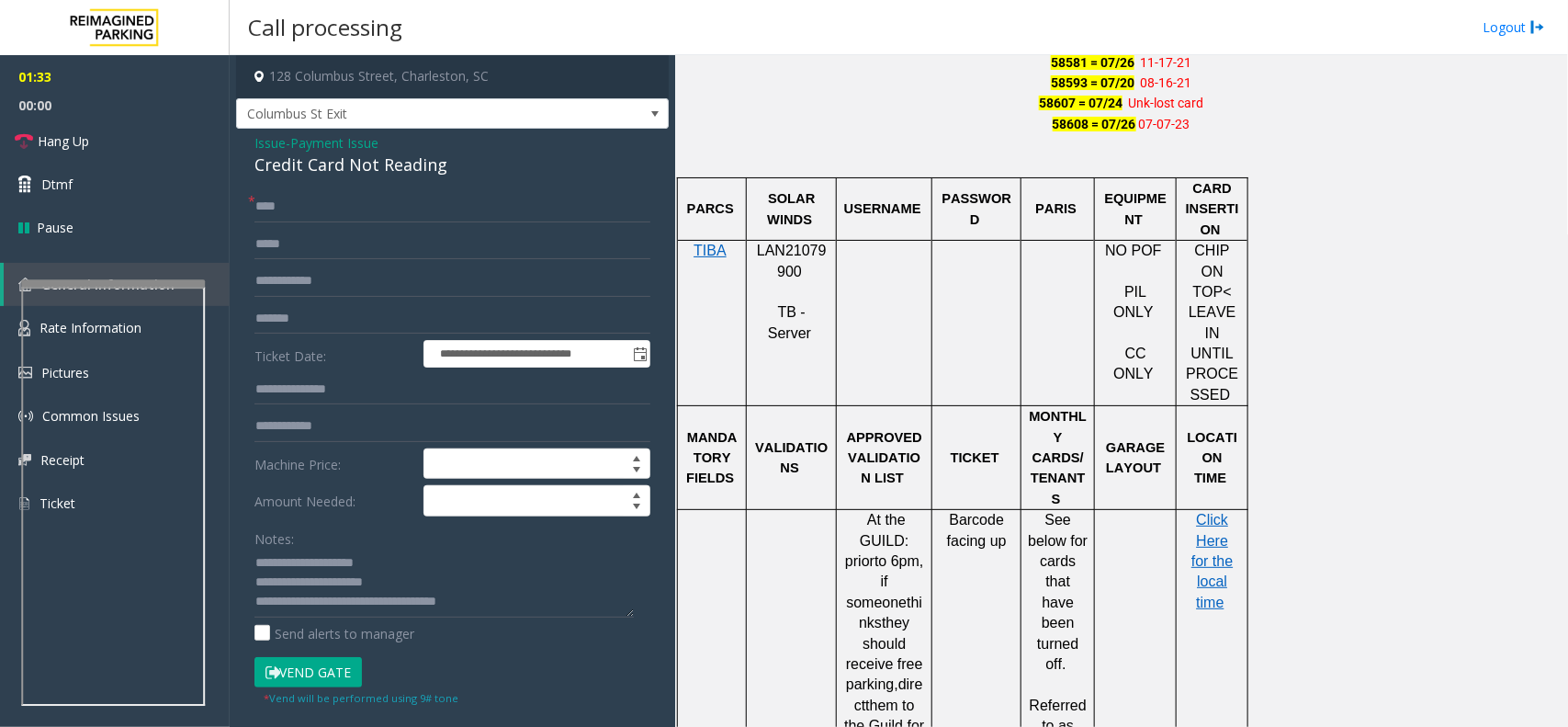 click on "Vend Gate" 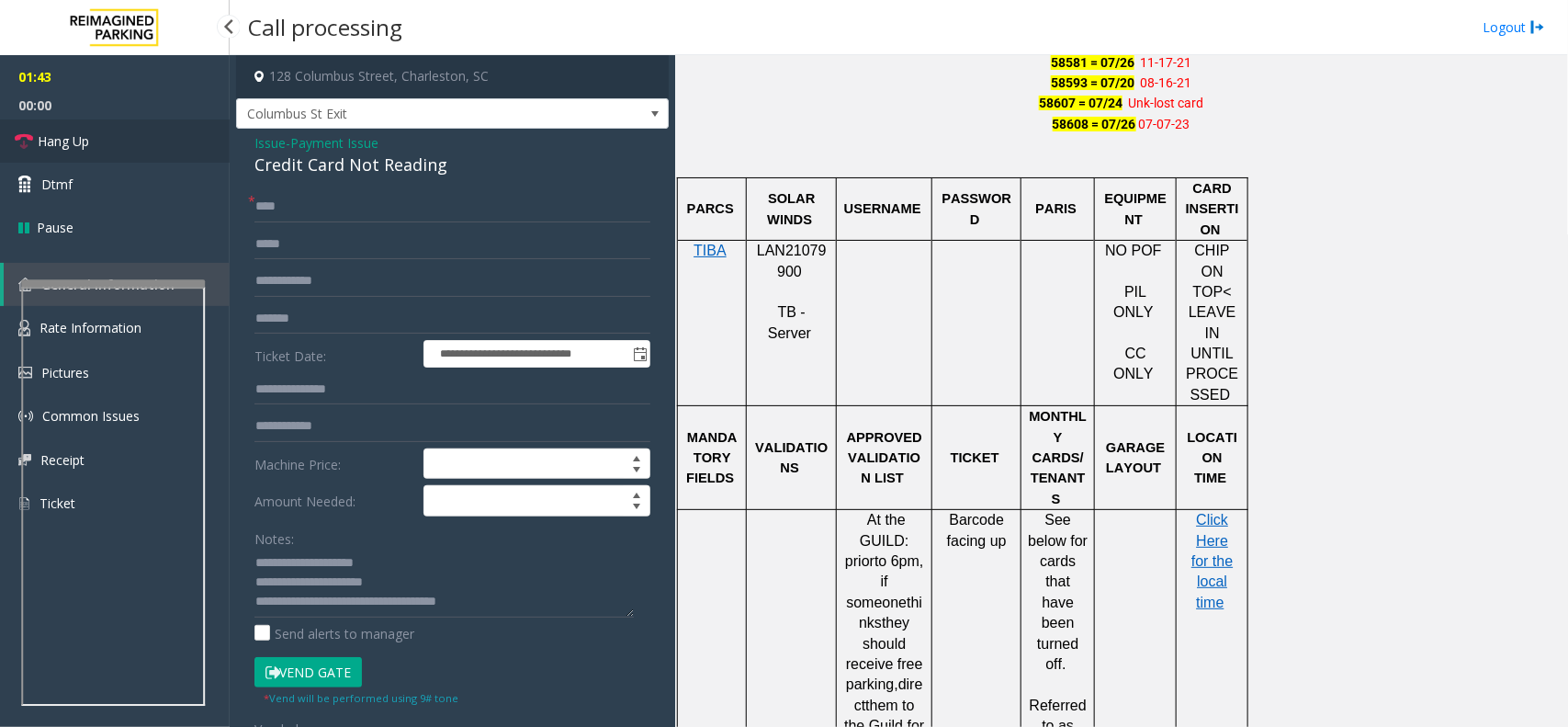 click on "Hang Up" at bounding box center [63, 141] 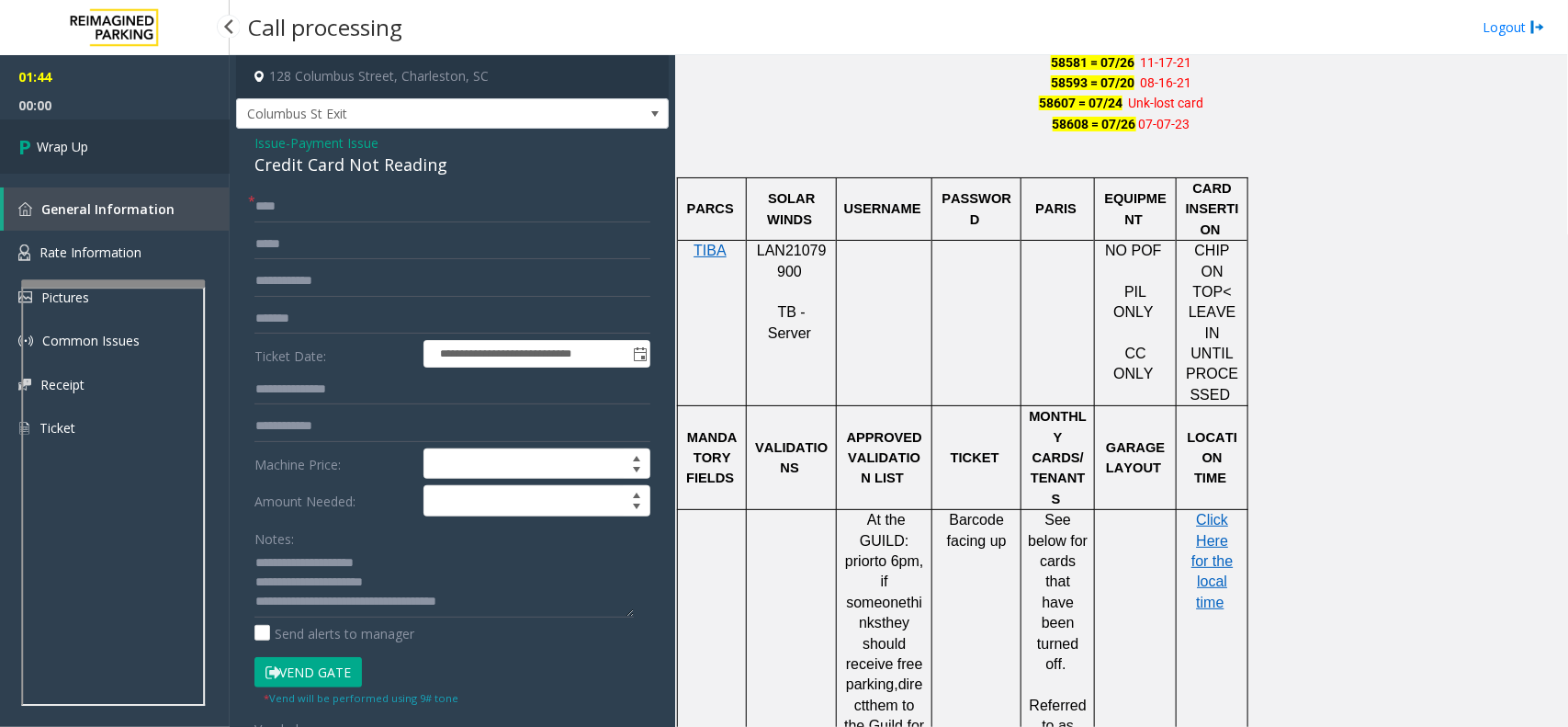 click on "Wrap Up" at bounding box center [62, 146] 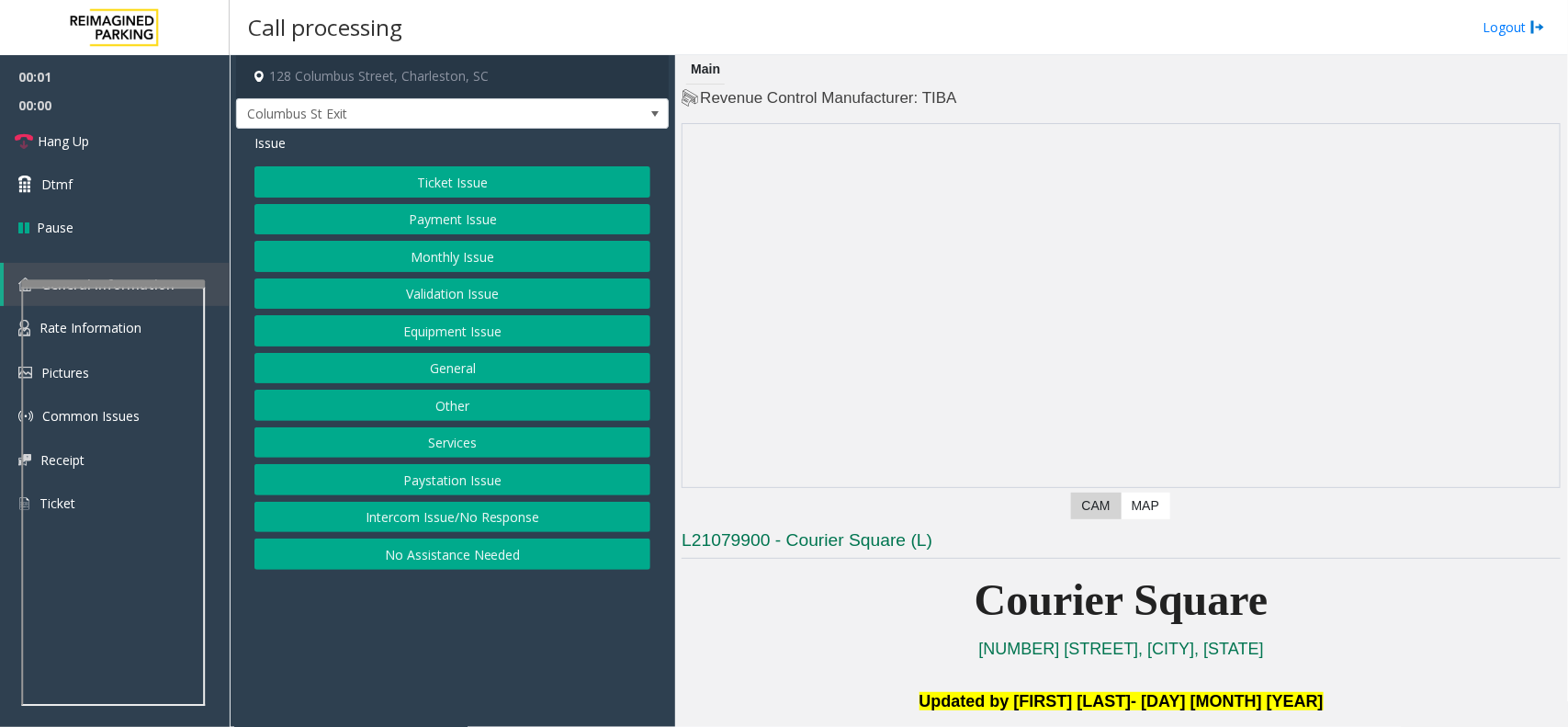 click on "Payment Issue" 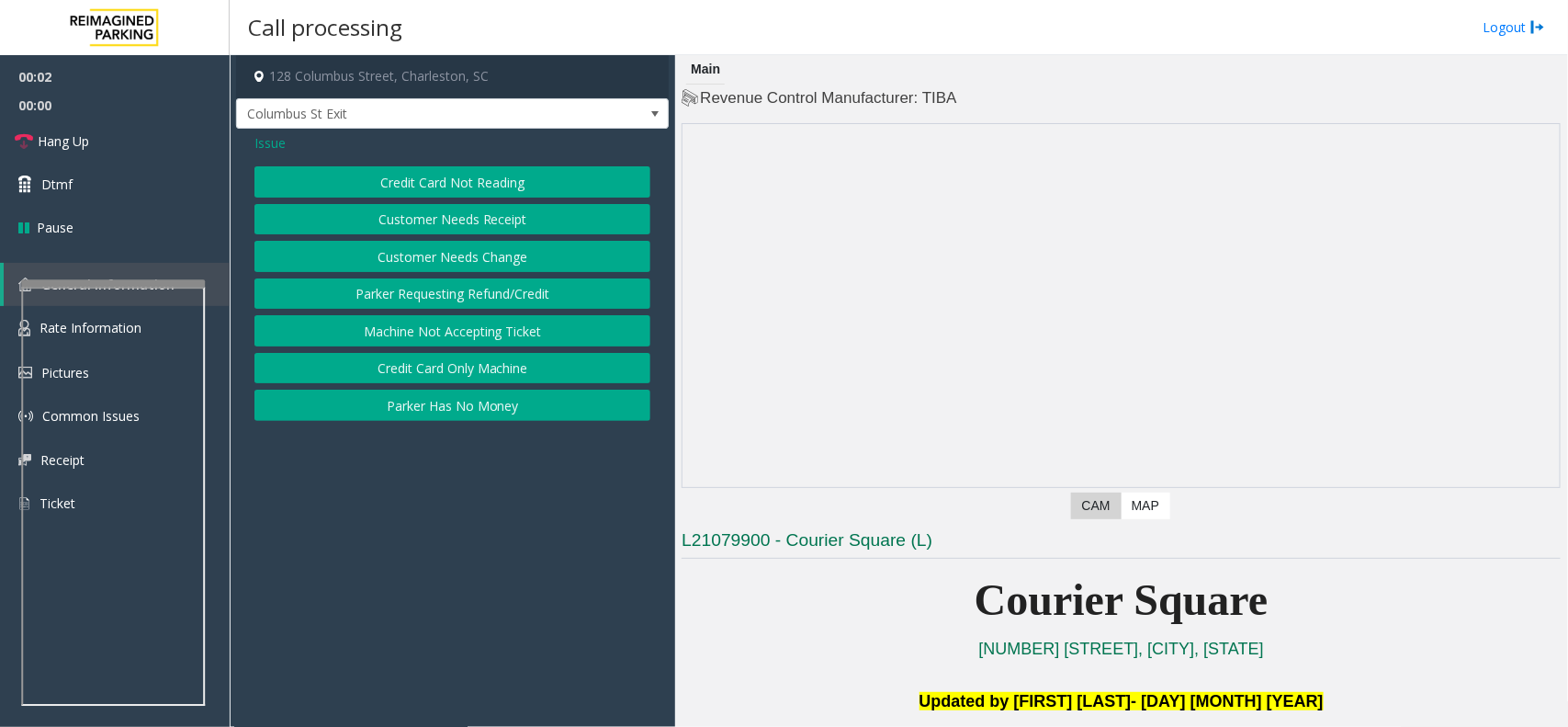click on "Credit Card Not Reading" 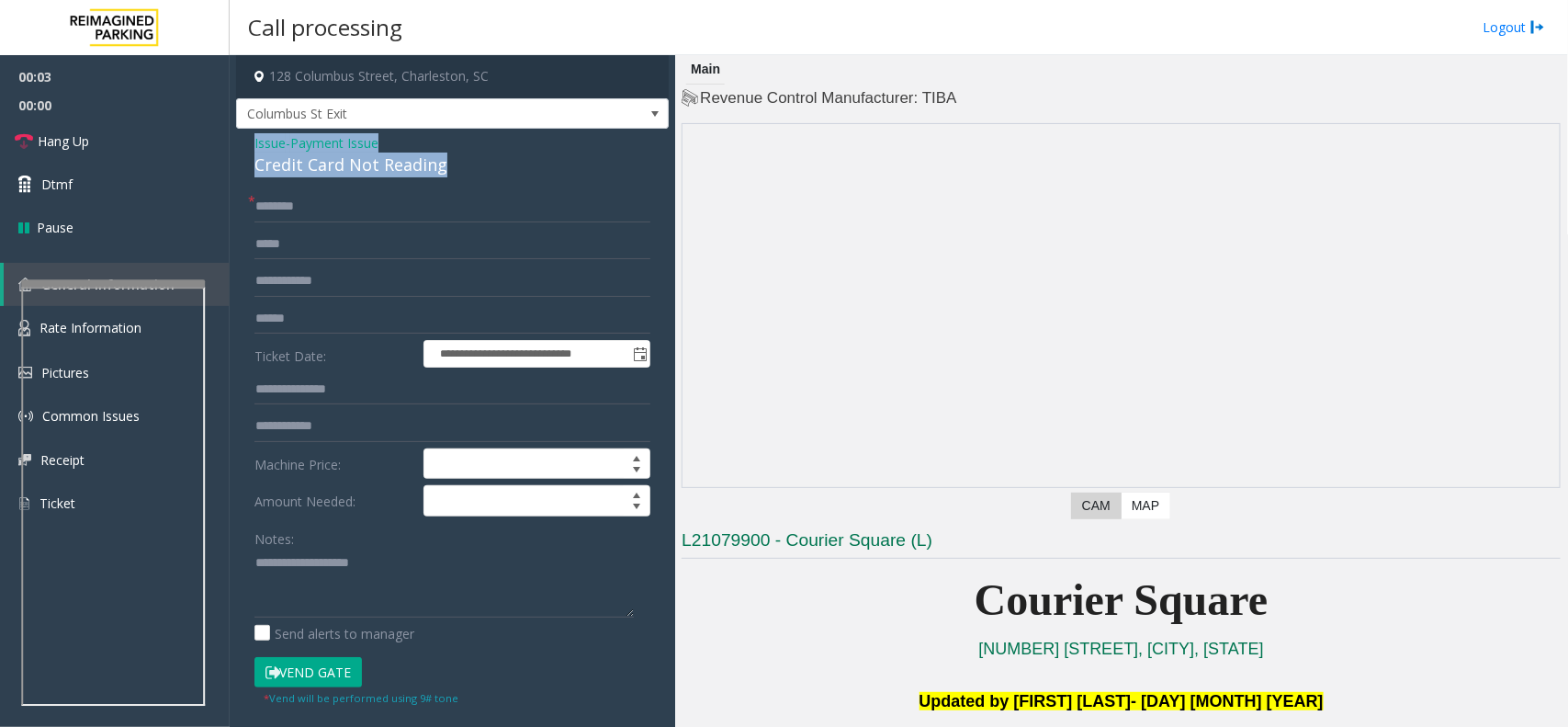 drag, startPoint x: 453, startPoint y: 164, endPoint x: 237, endPoint y: 135, distance: 217.93806 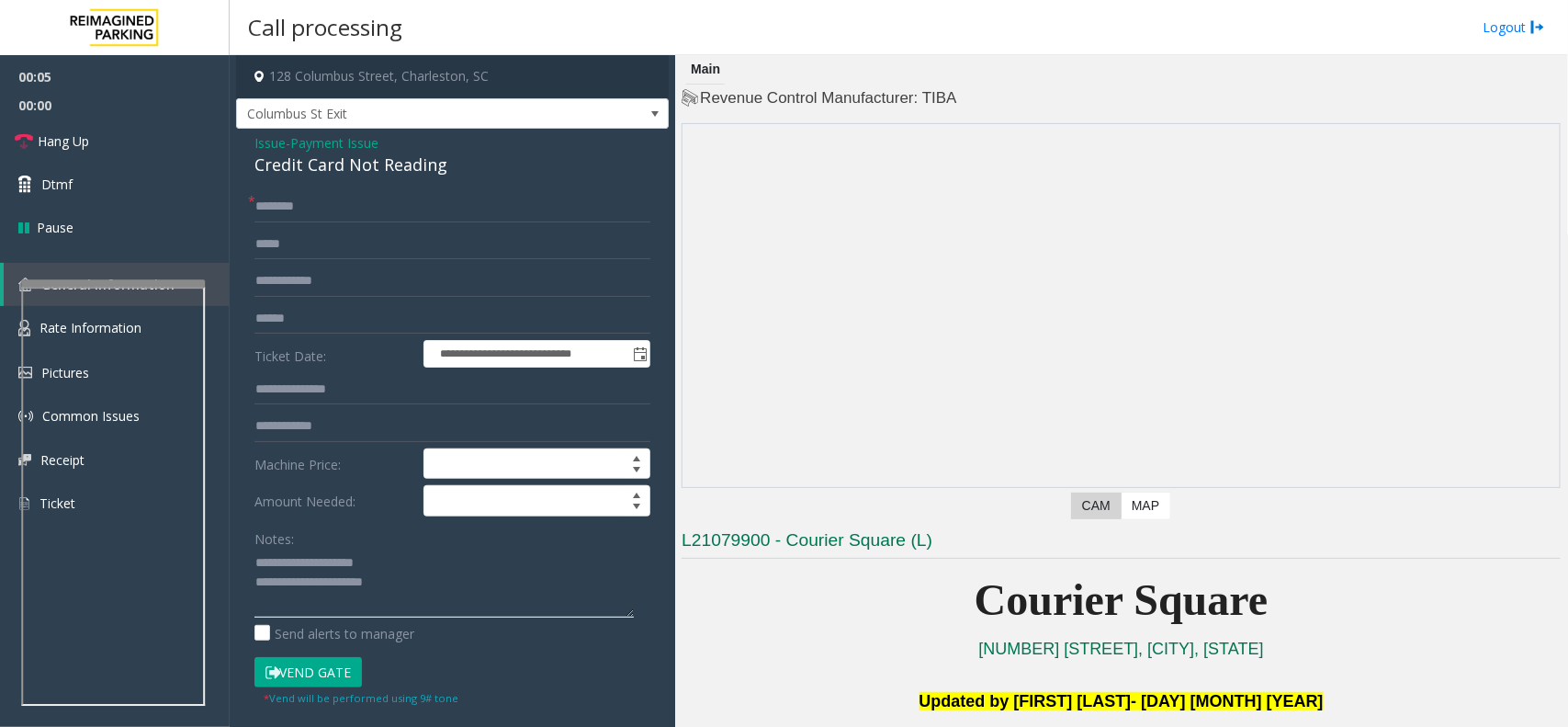 click 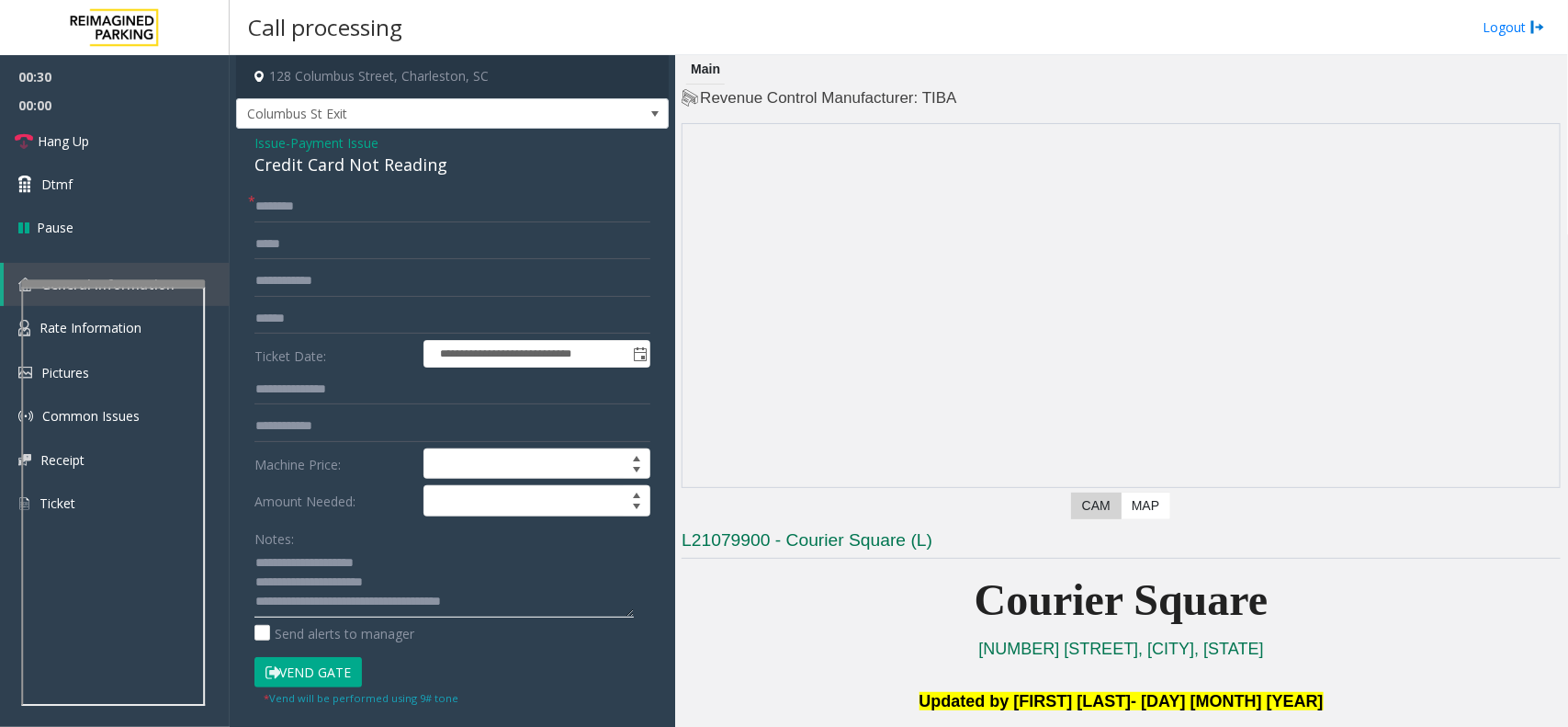 type on "**********" 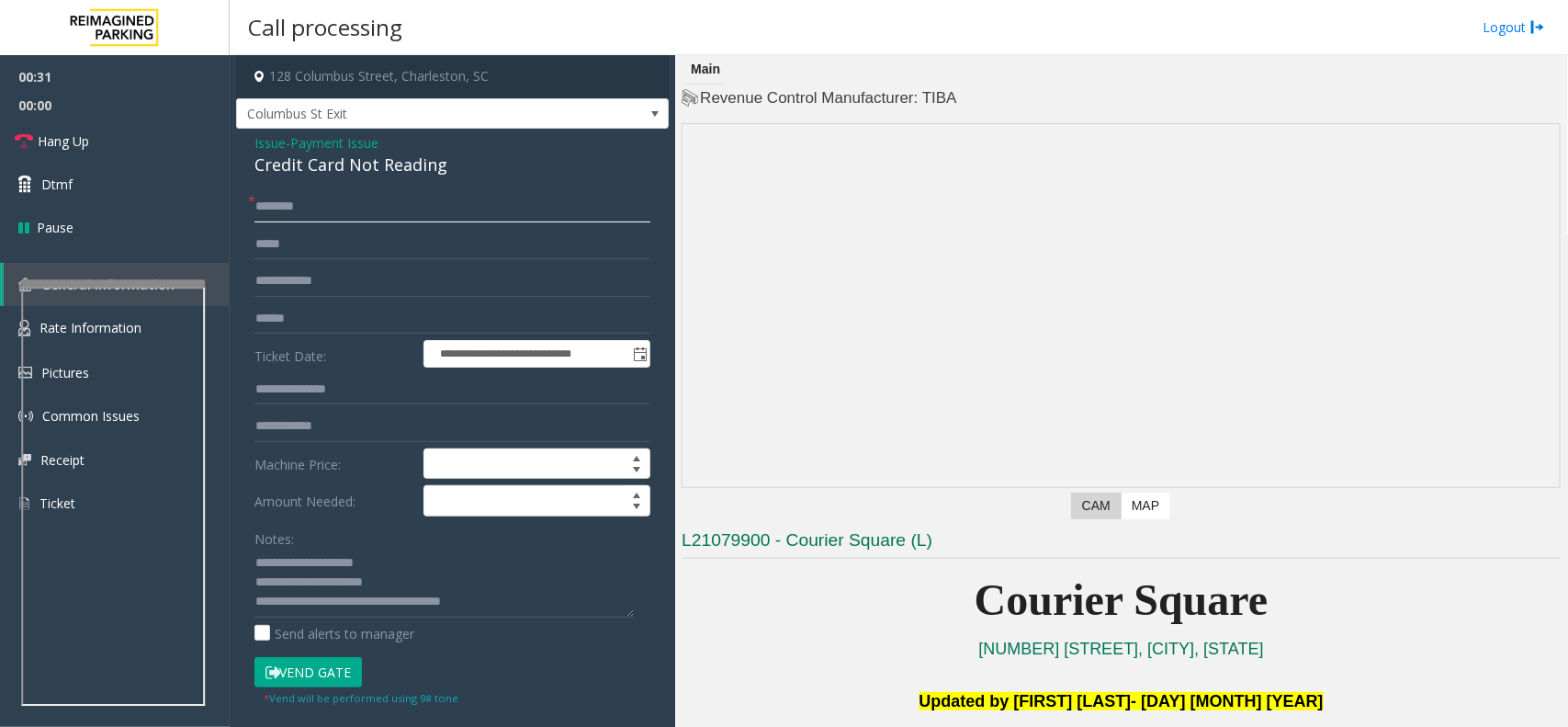 click 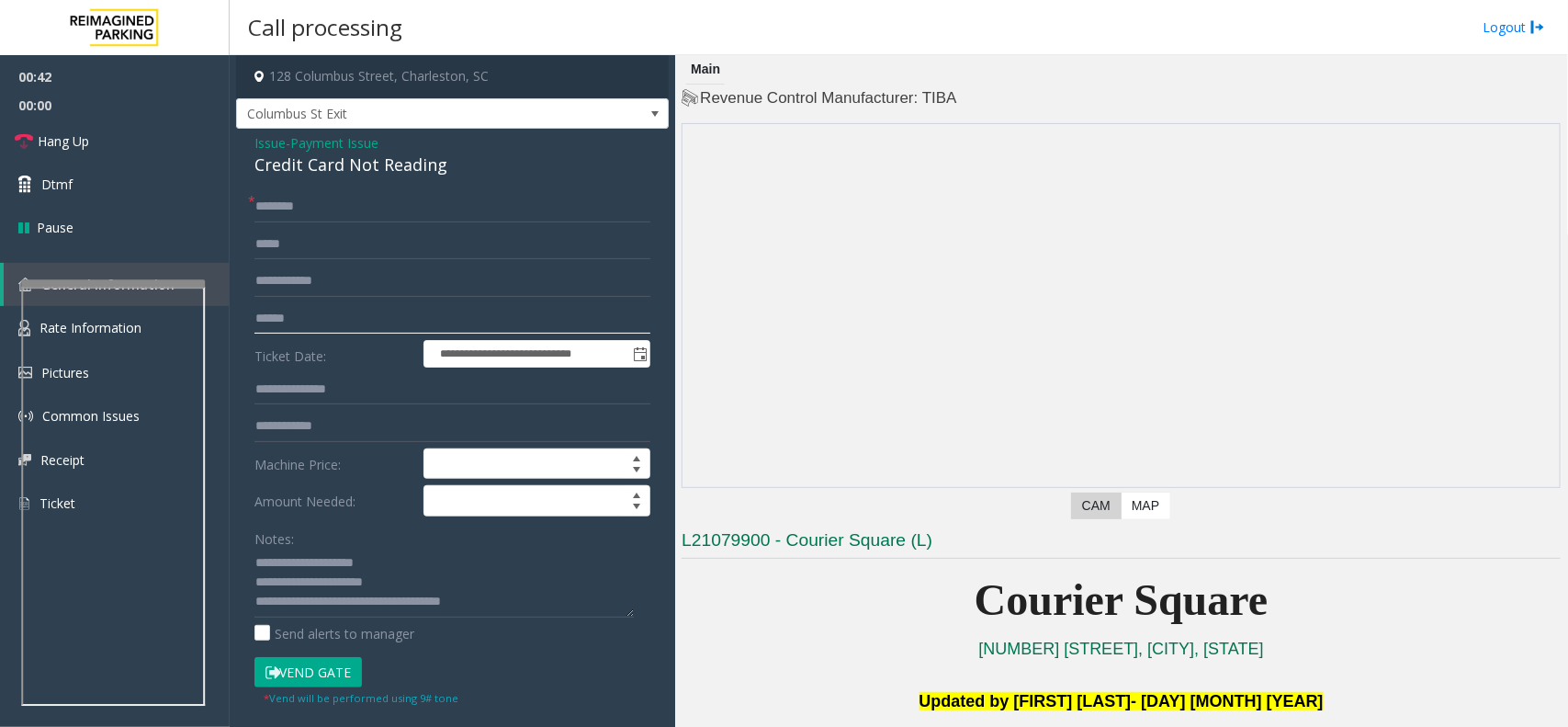 click 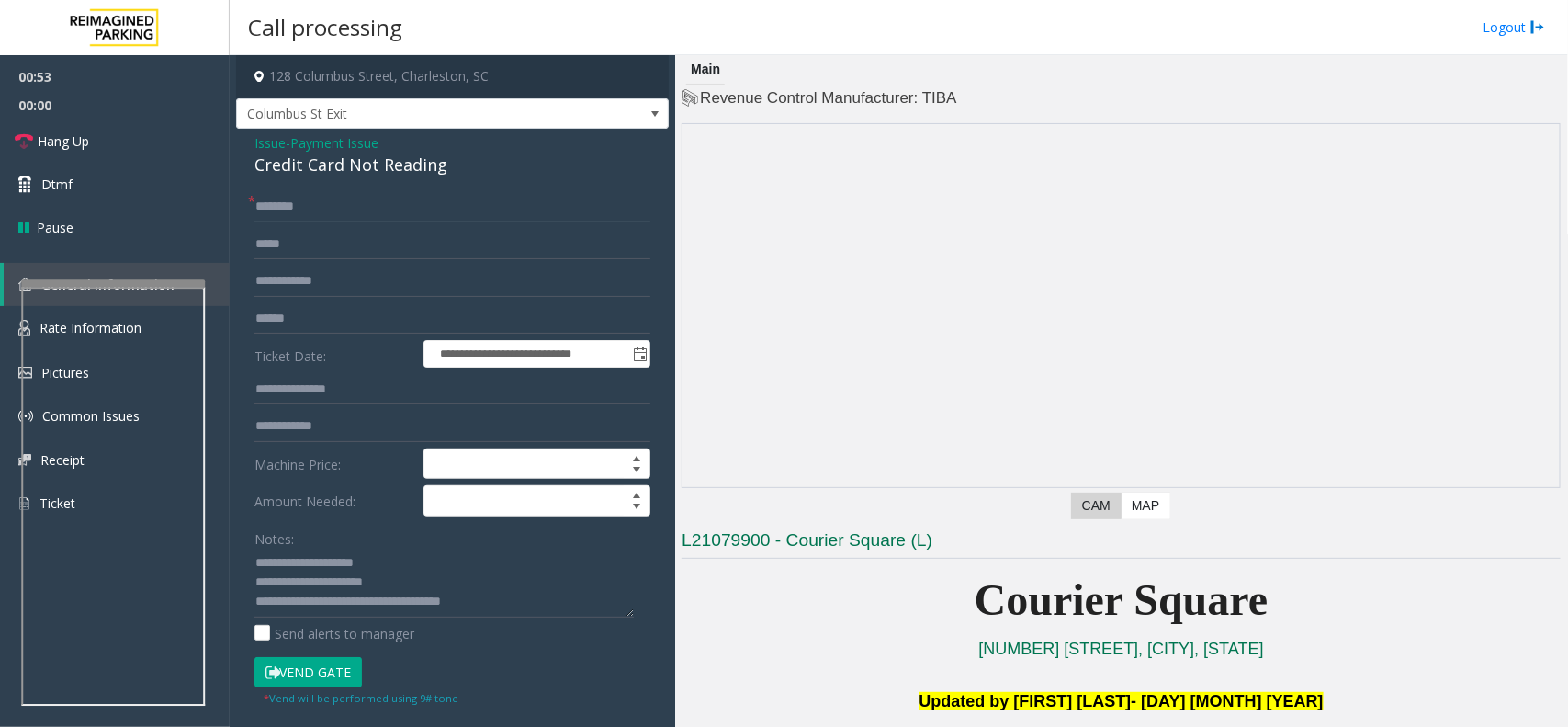 click 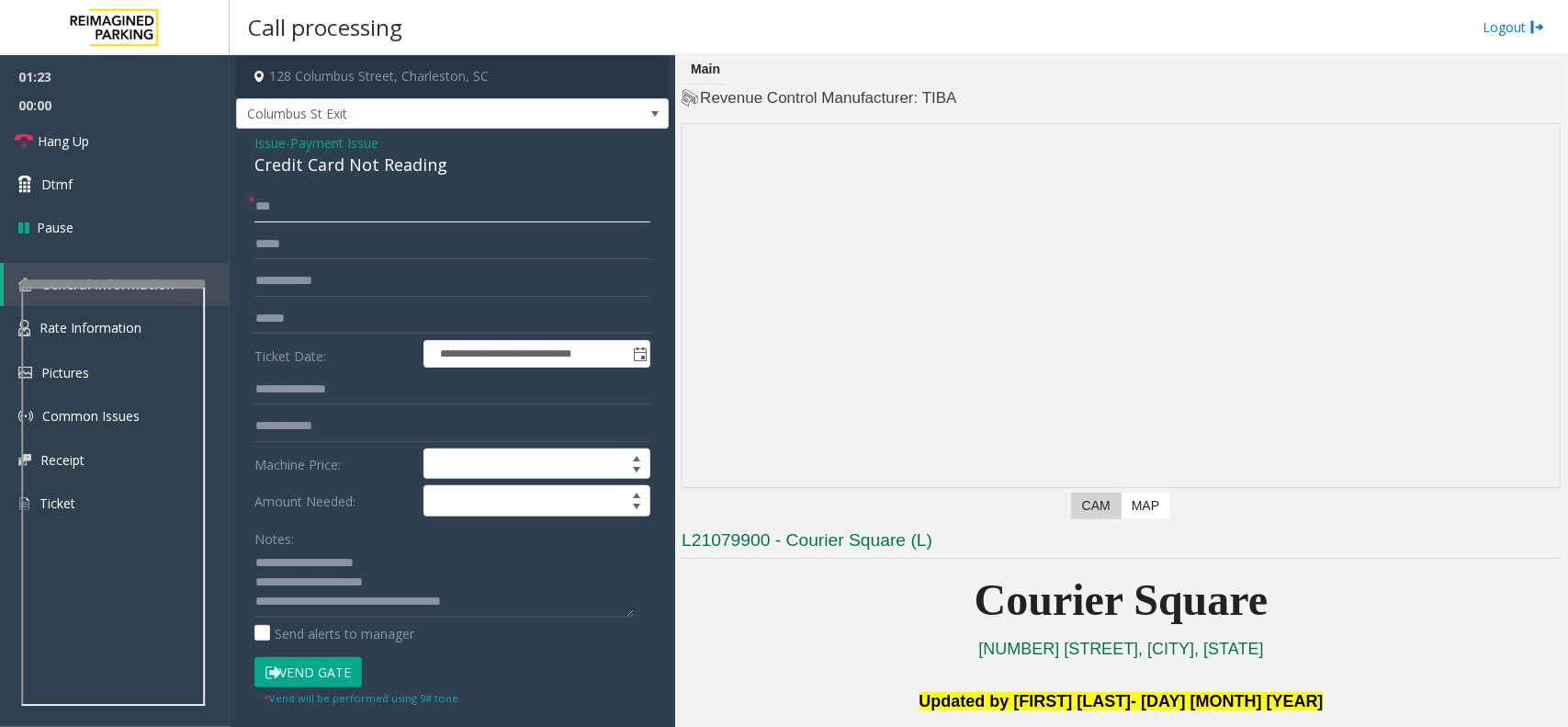 type on "***" 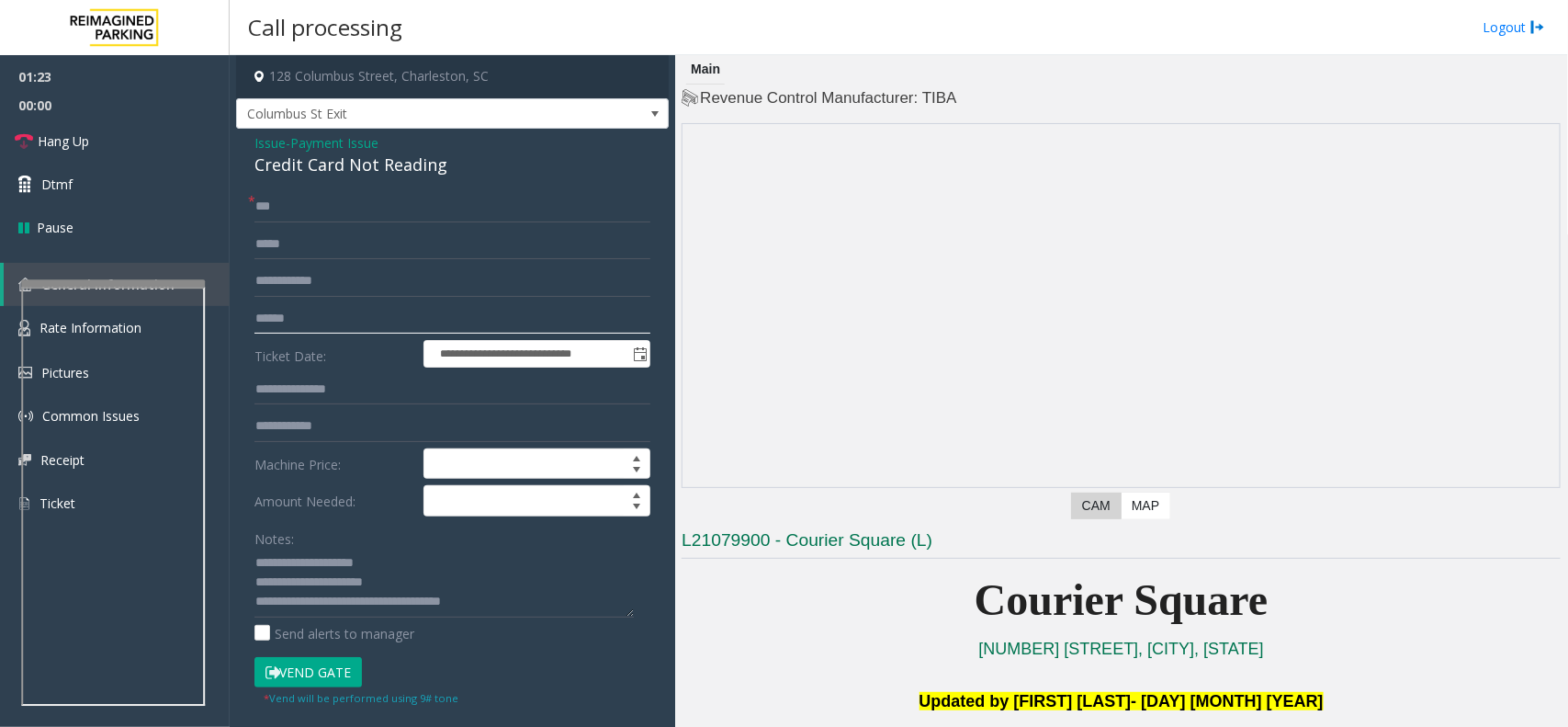 click 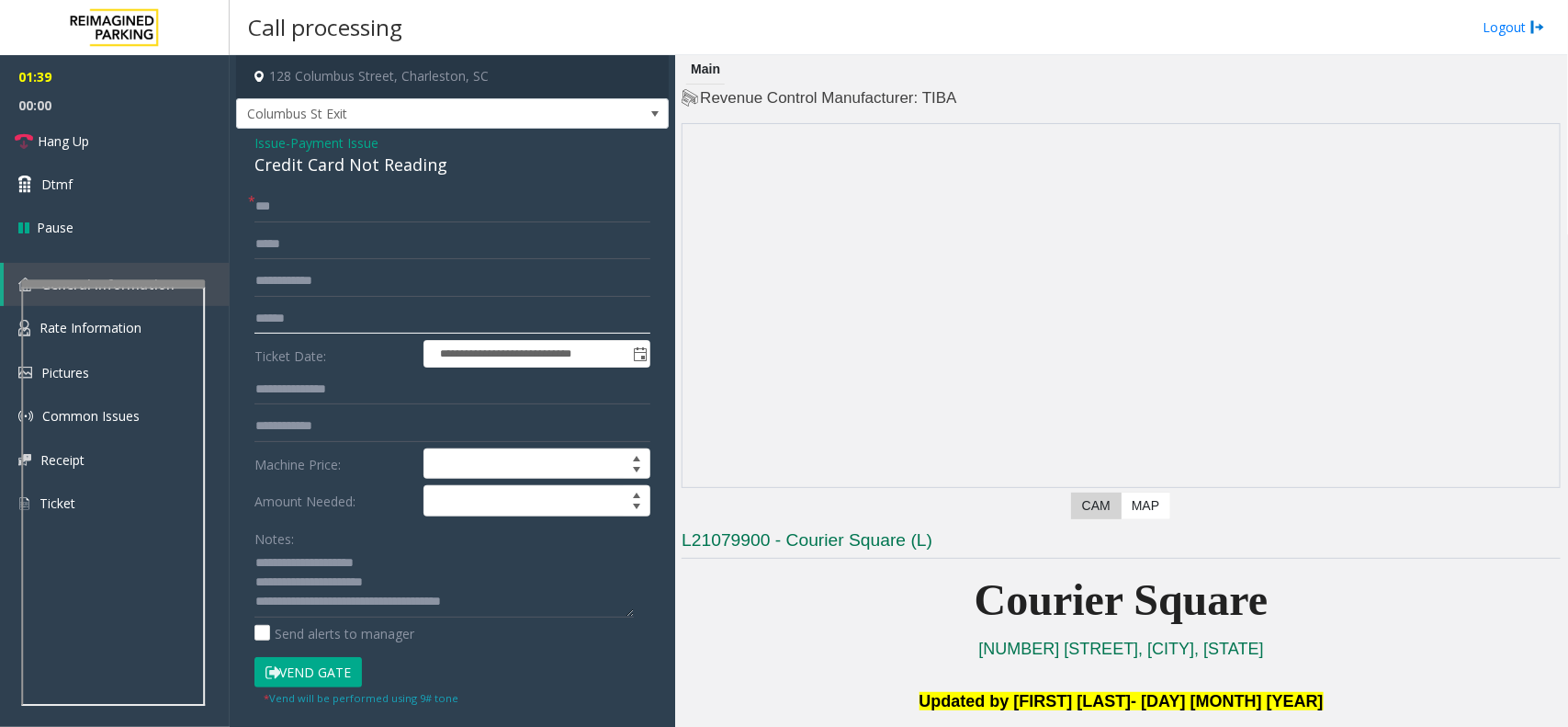 click 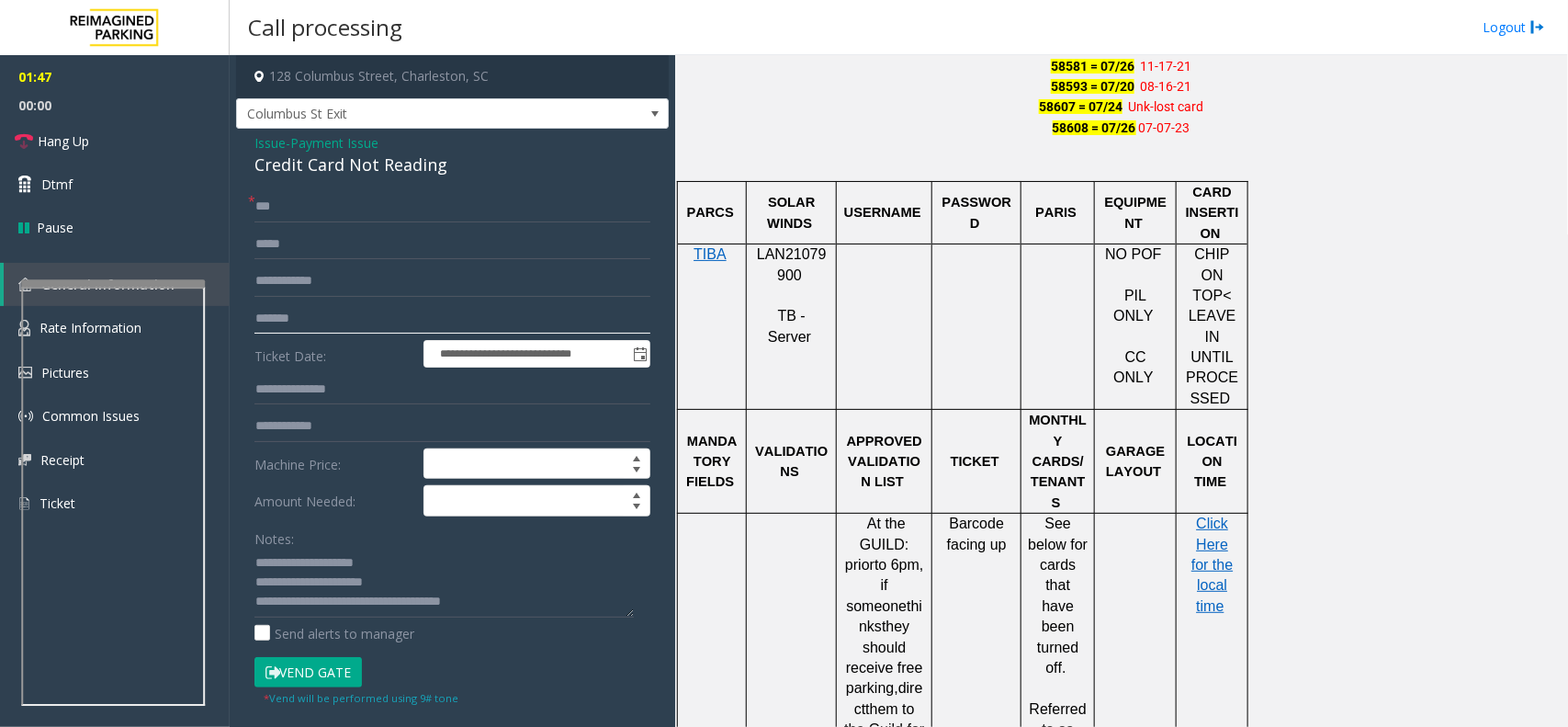 scroll, scrollTop: 1379, scrollLeft: 0, axis: vertical 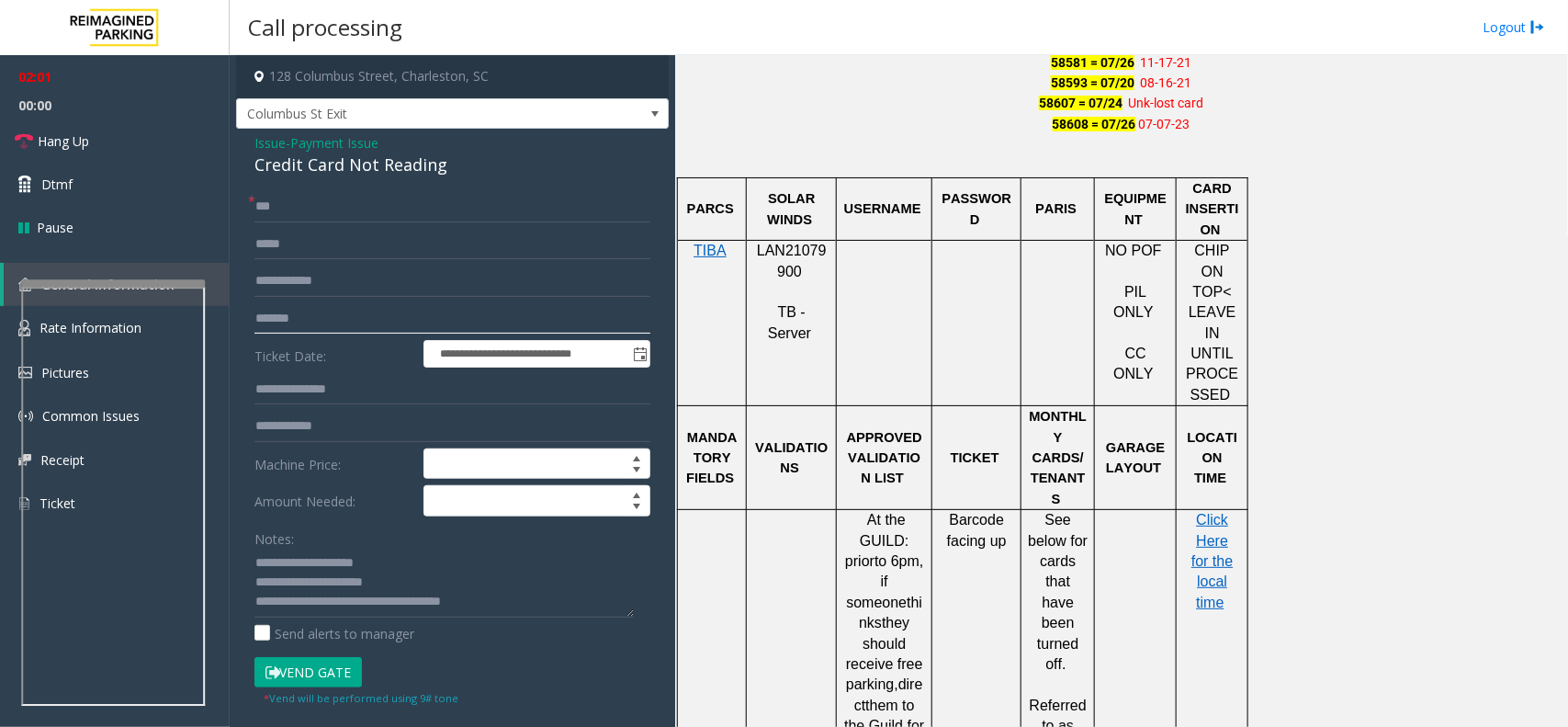 type on "*******" 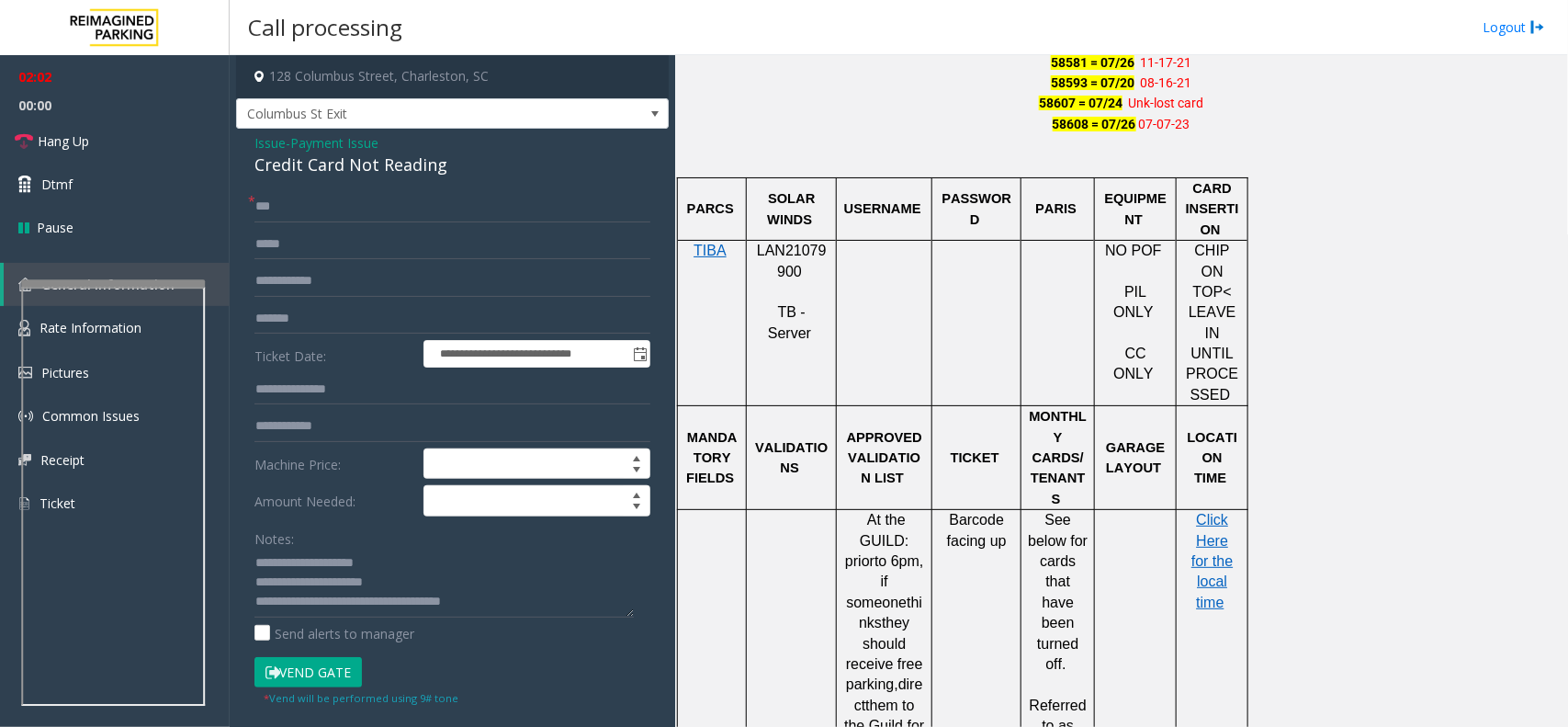 click on "Vend Gate" 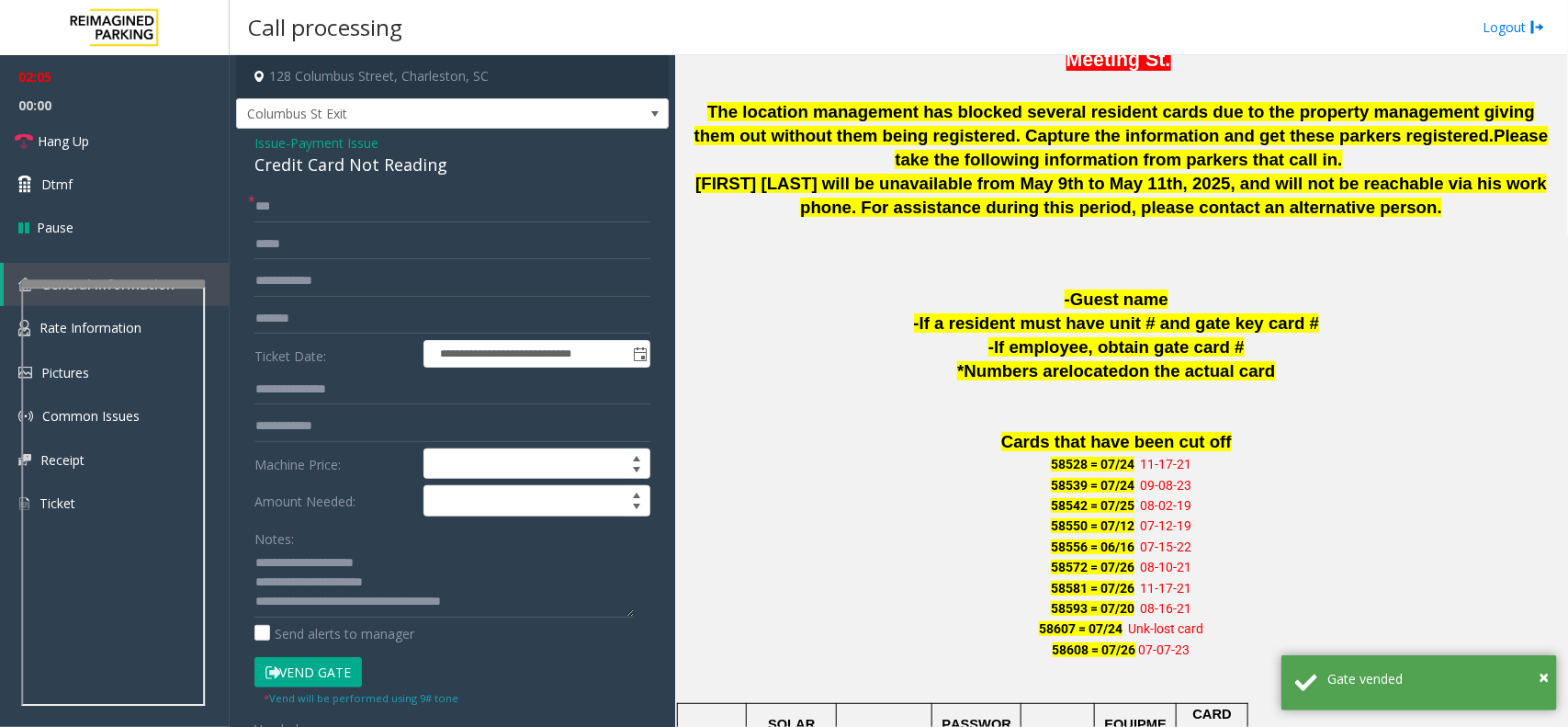 scroll, scrollTop: 574, scrollLeft: 0, axis: vertical 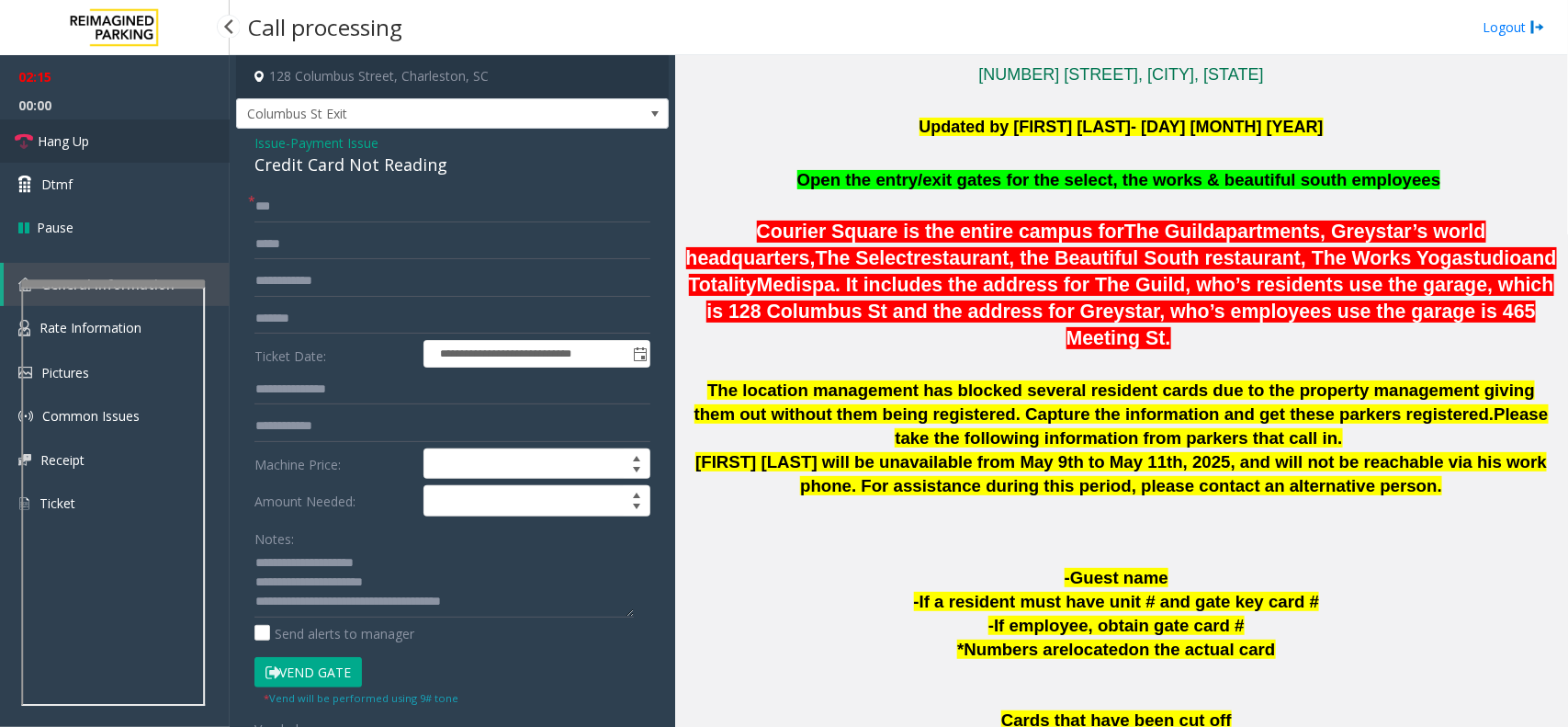 click on "Hang Up" at bounding box center [115, 141] 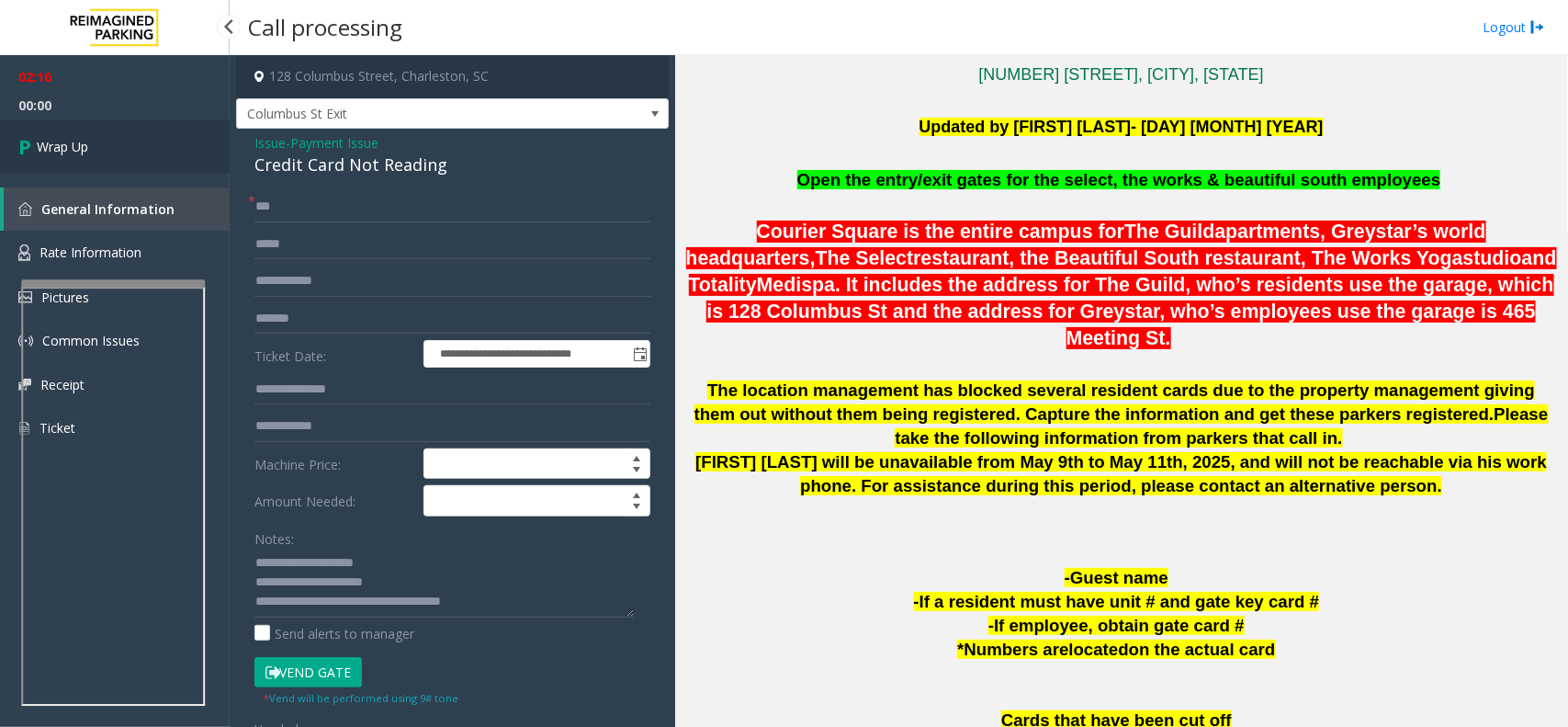 click on "Wrap Up" at bounding box center (115, 146) 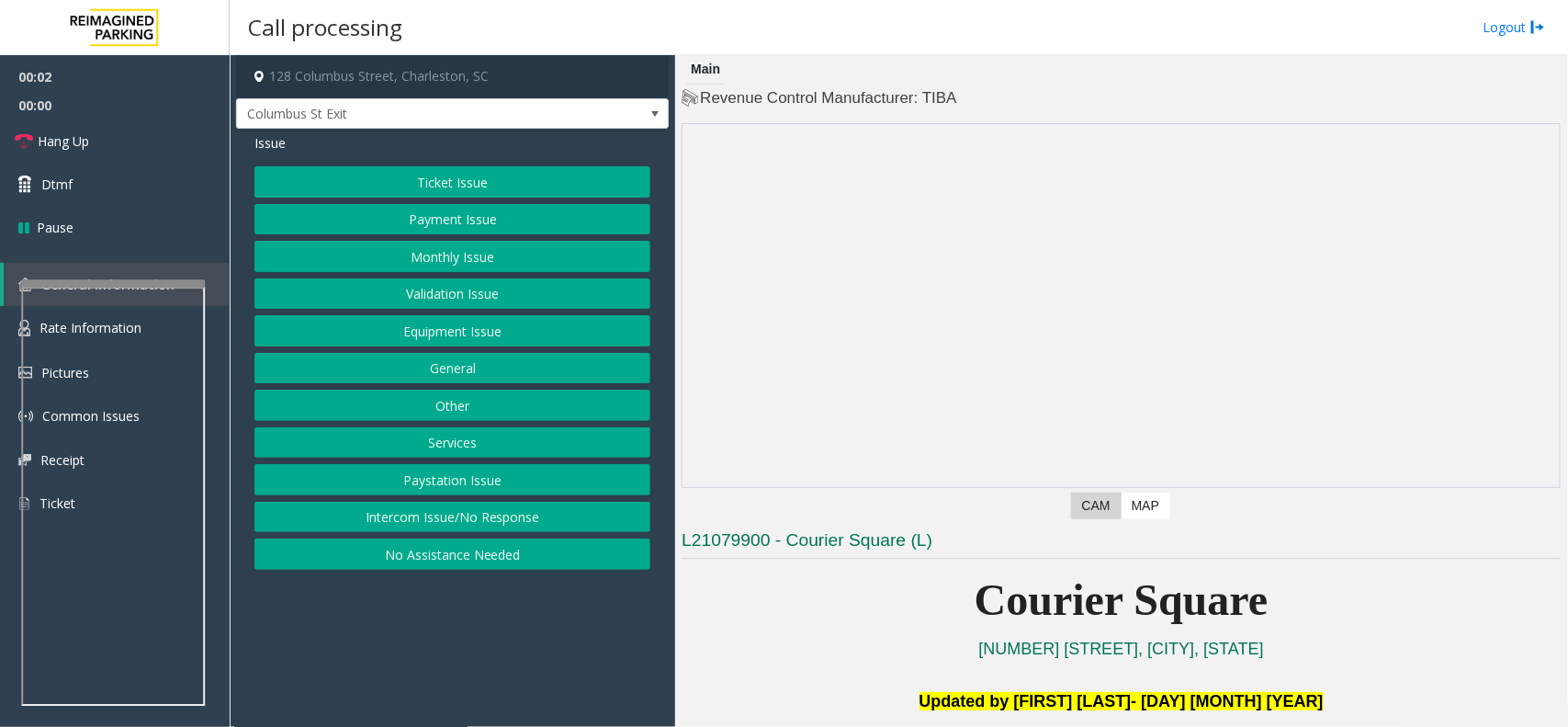 click on "Payment Issue" 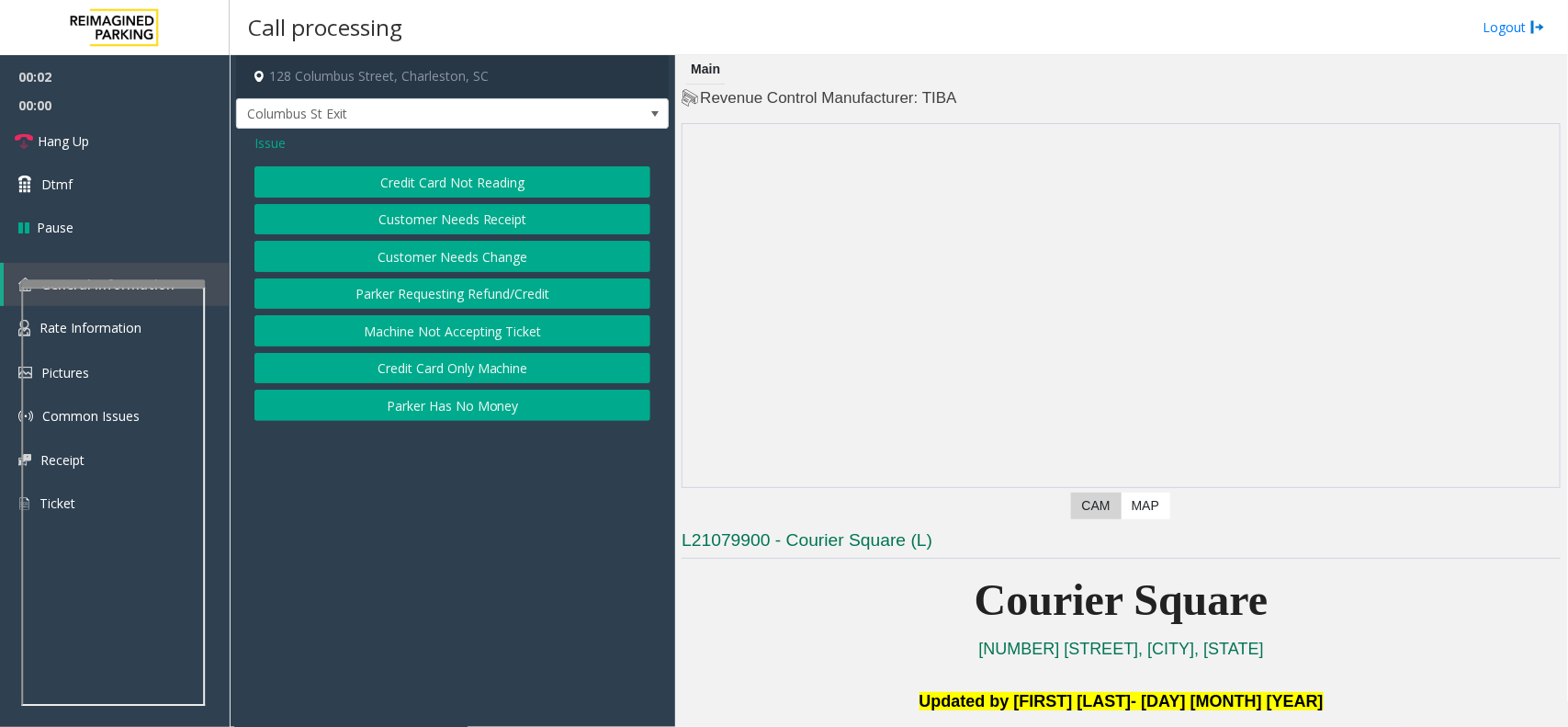click on "Credit Card Not Reading" 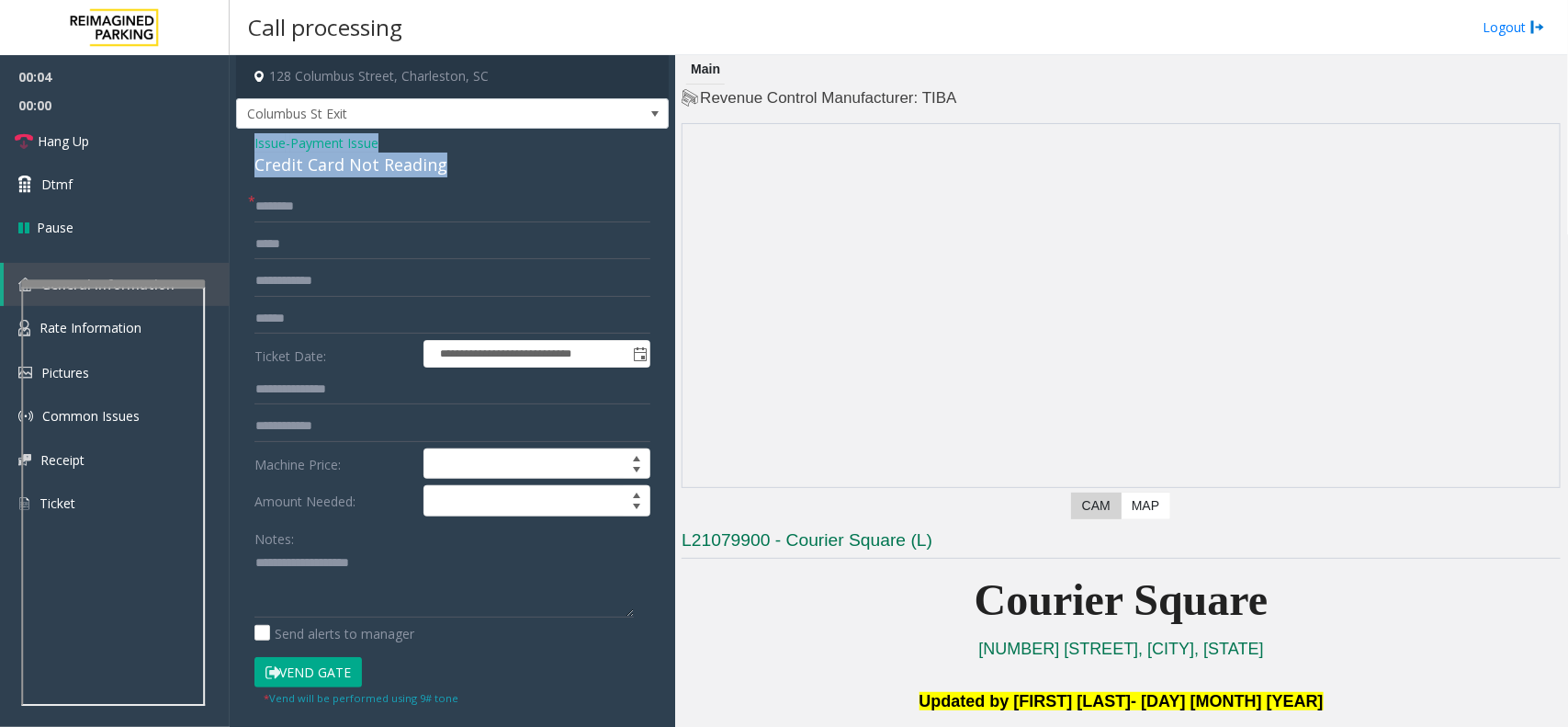 drag, startPoint x: 456, startPoint y: 162, endPoint x: 241, endPoint y: 140, distance: 216.12265 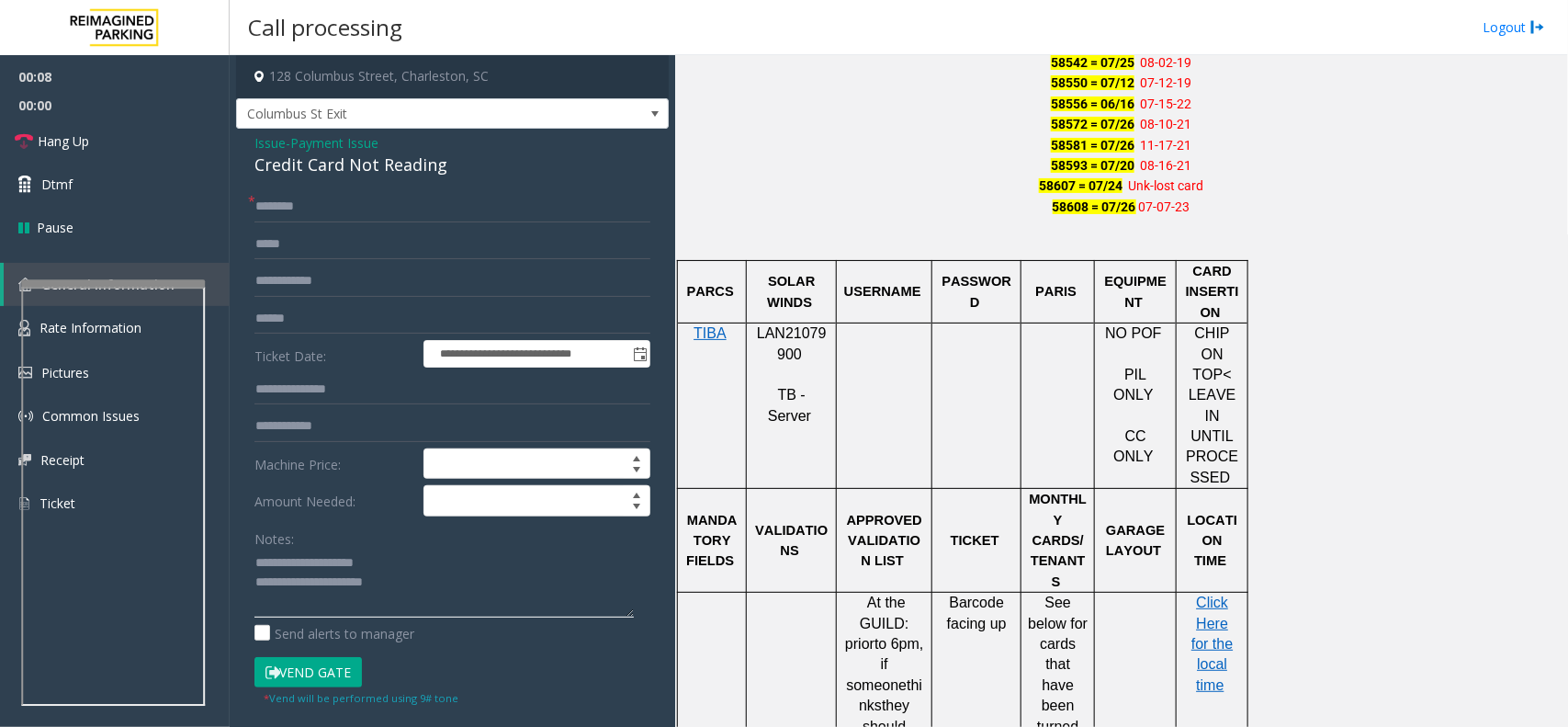 scroll, scrollTop: 1264, scrollLeft: 0, axis: vertical 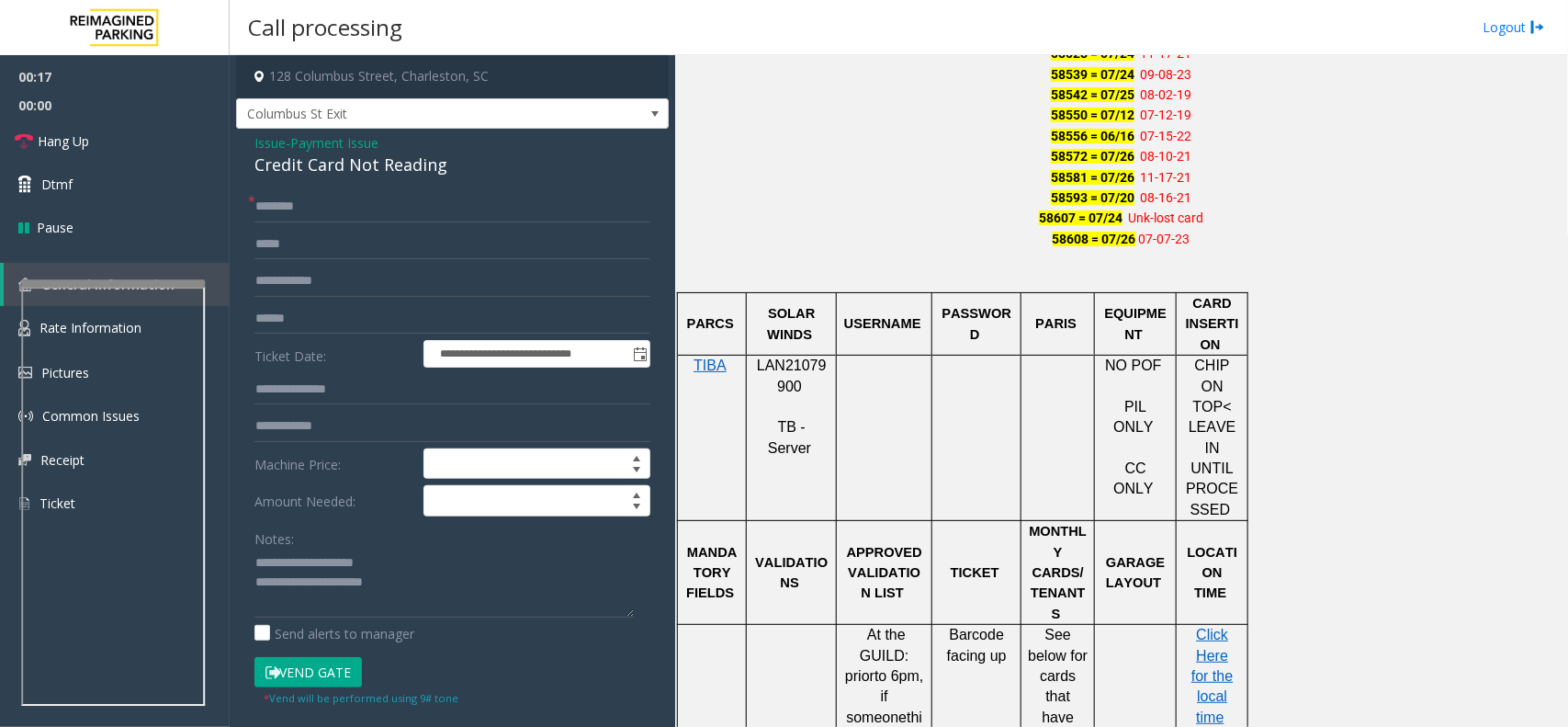 click on "CC ONLY" 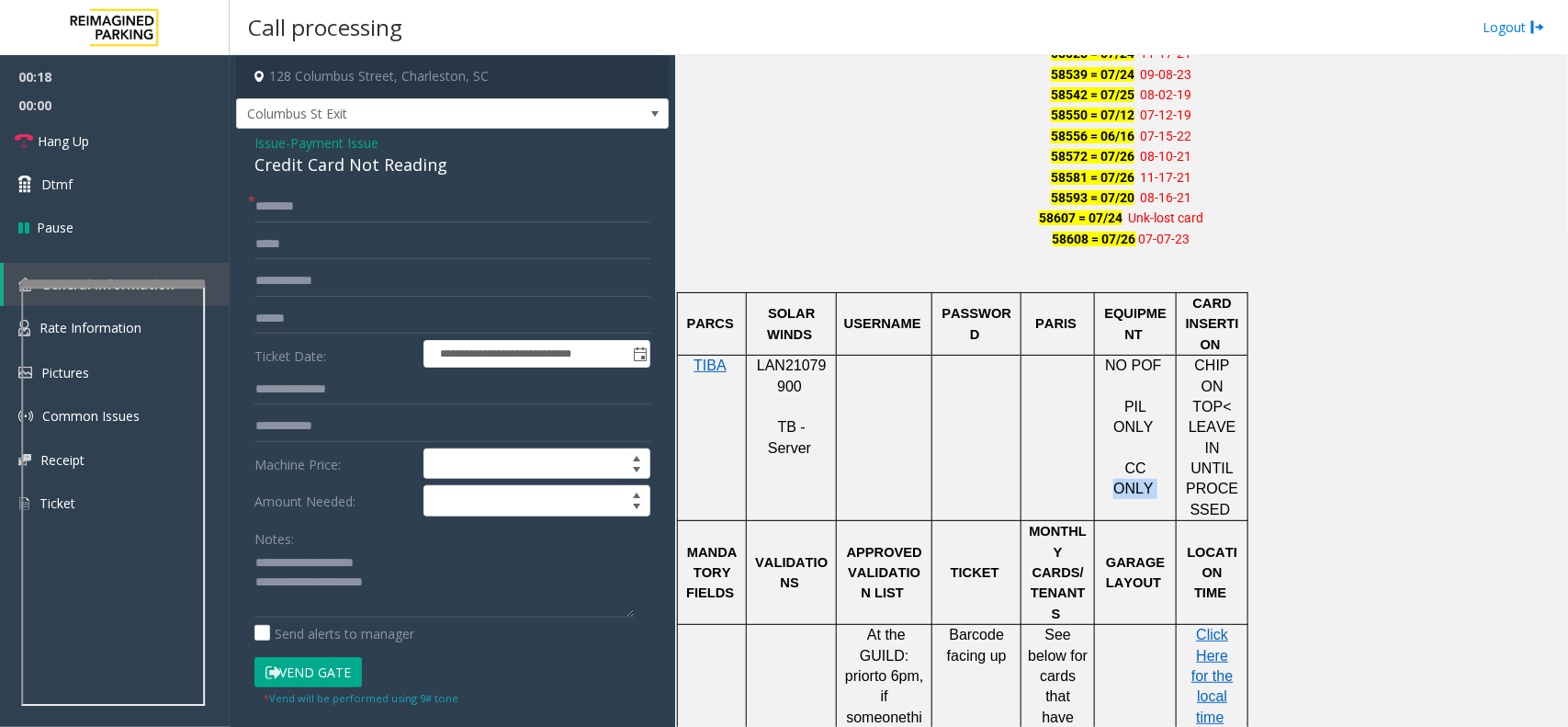 click on "CC ONLY" 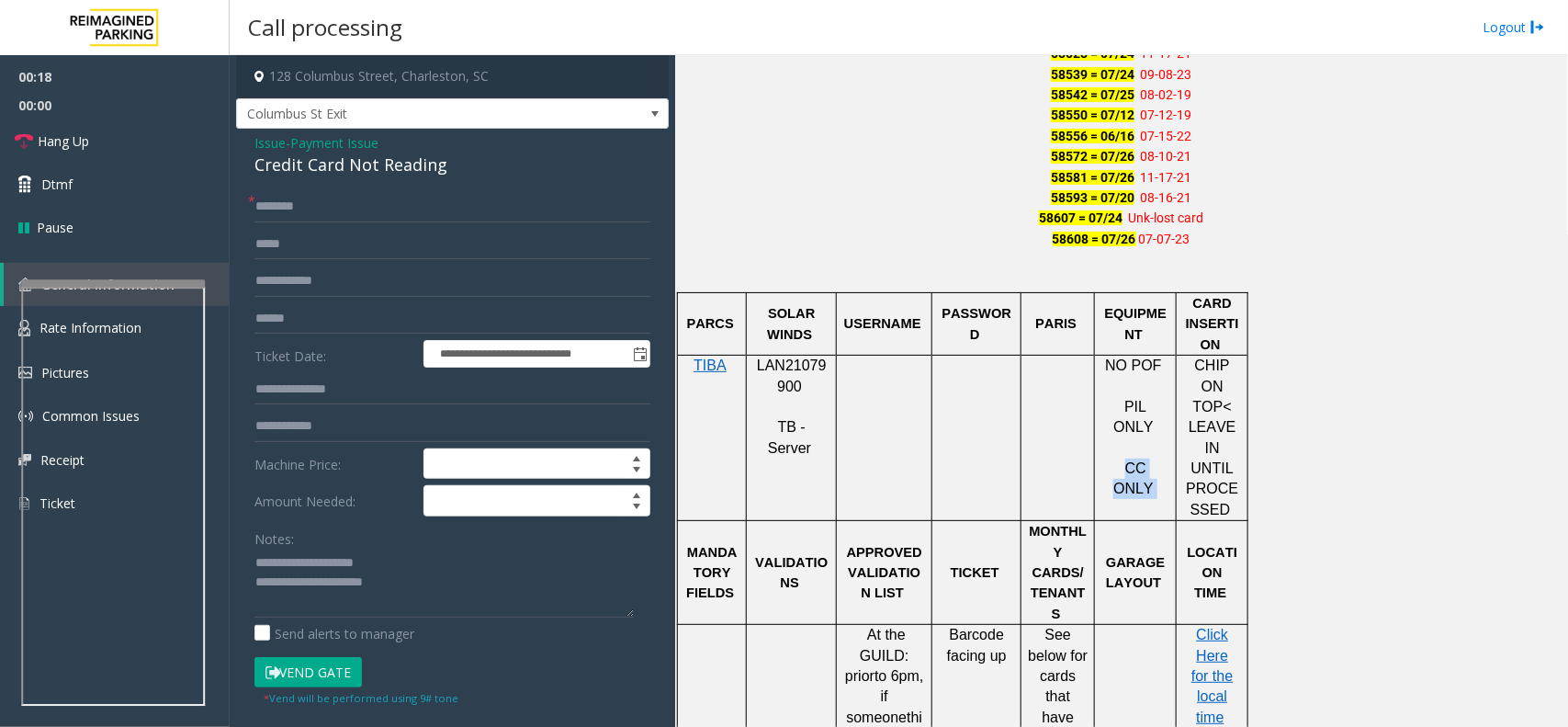click on "CC ONLY" 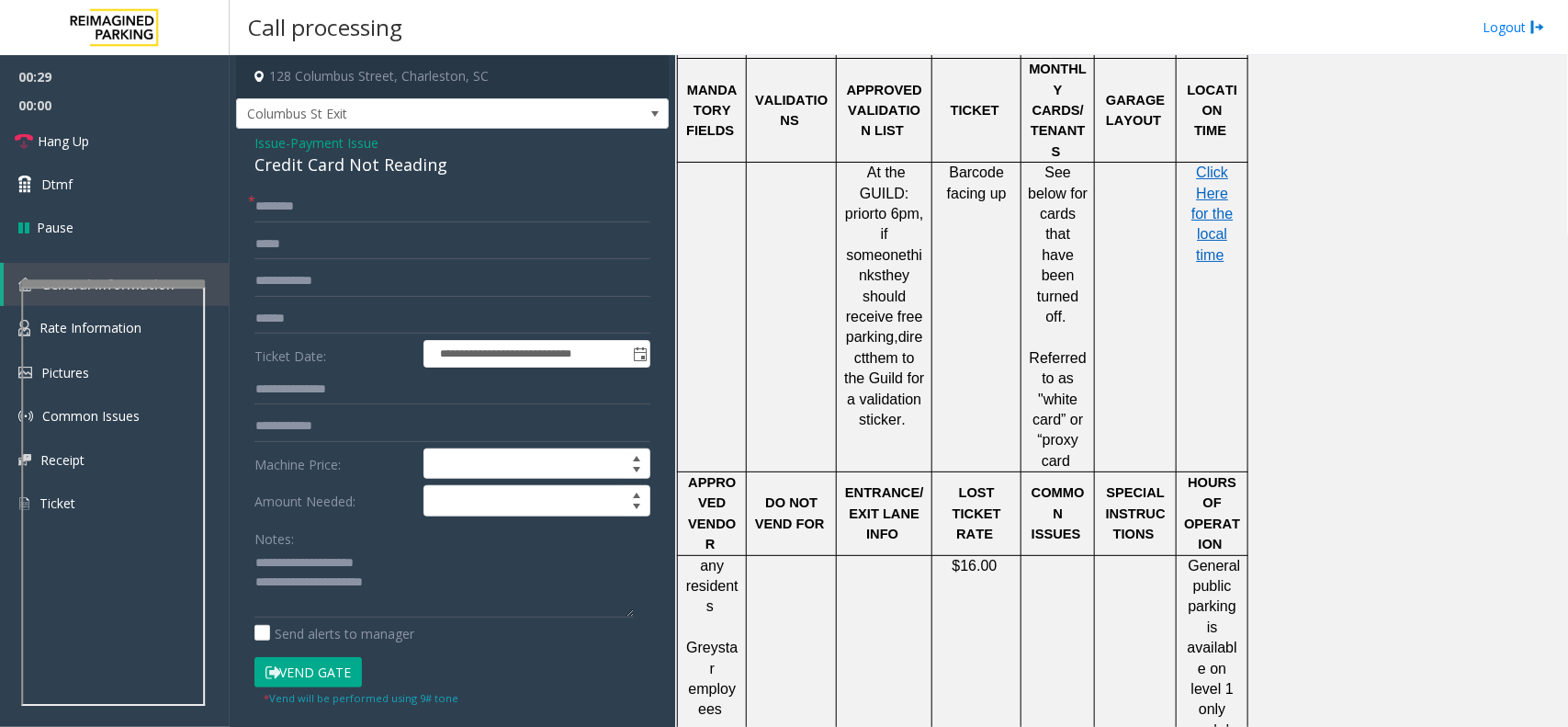scroll, scrollTop: 1723, scrollLeft: 0, axis: vertical 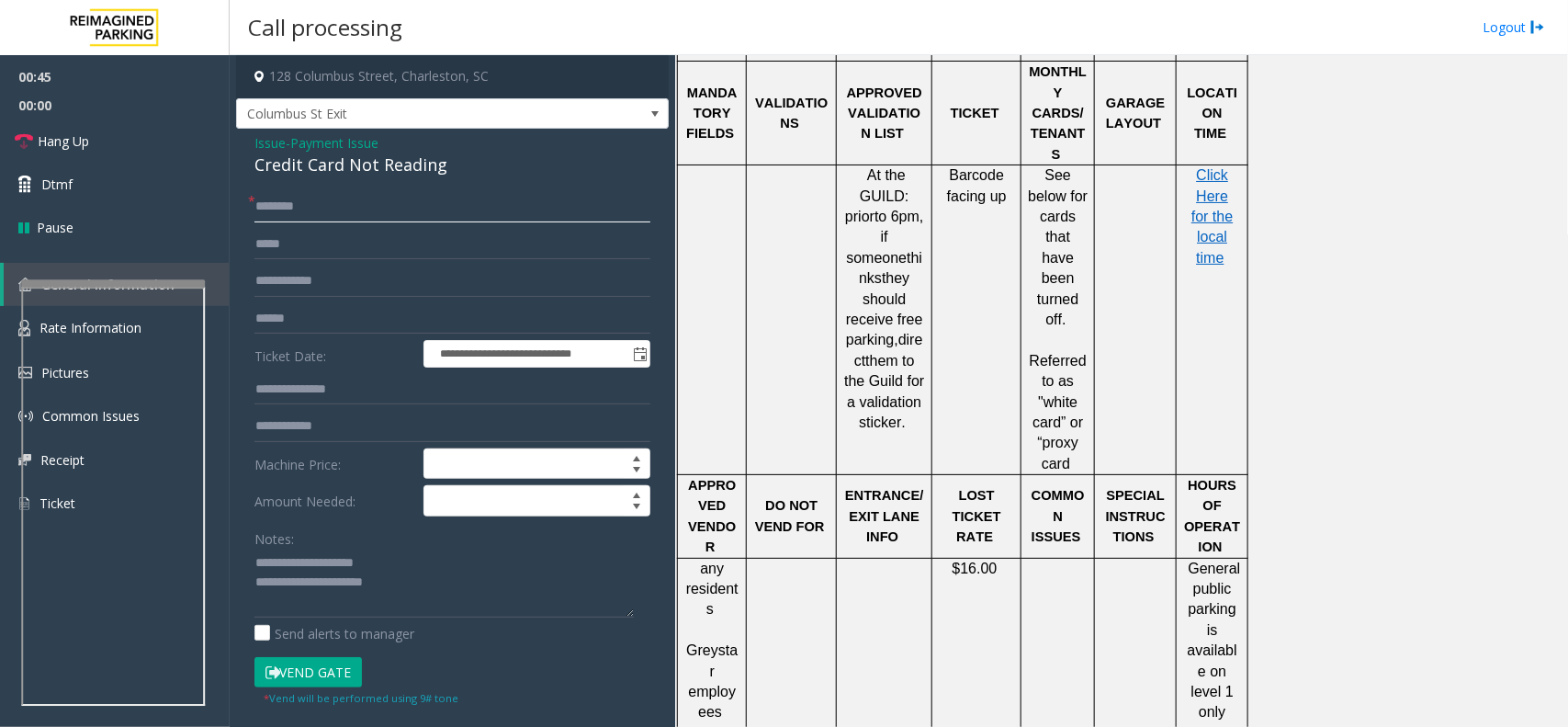 click 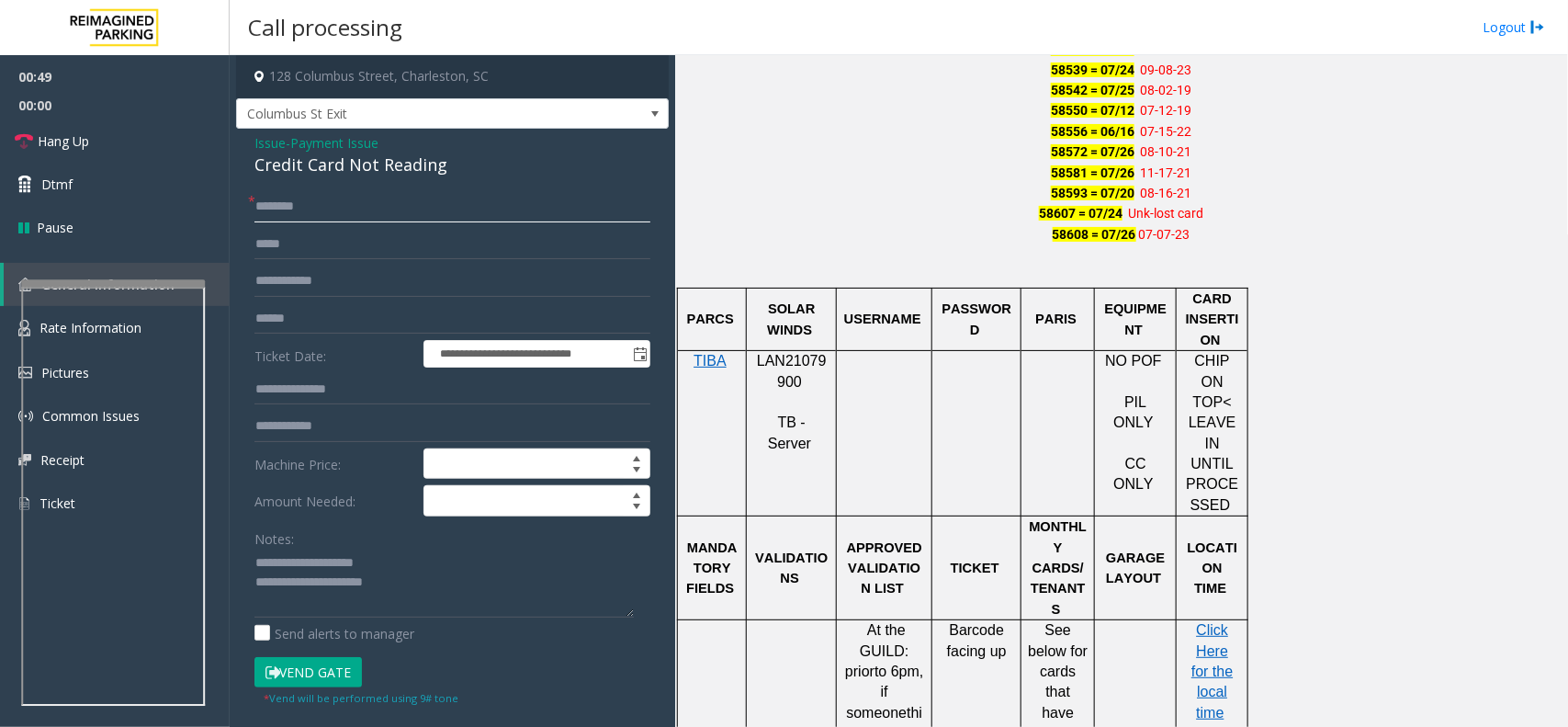 scroll, scrollTop: 1264, scrollLeft: 0, axis: vertical 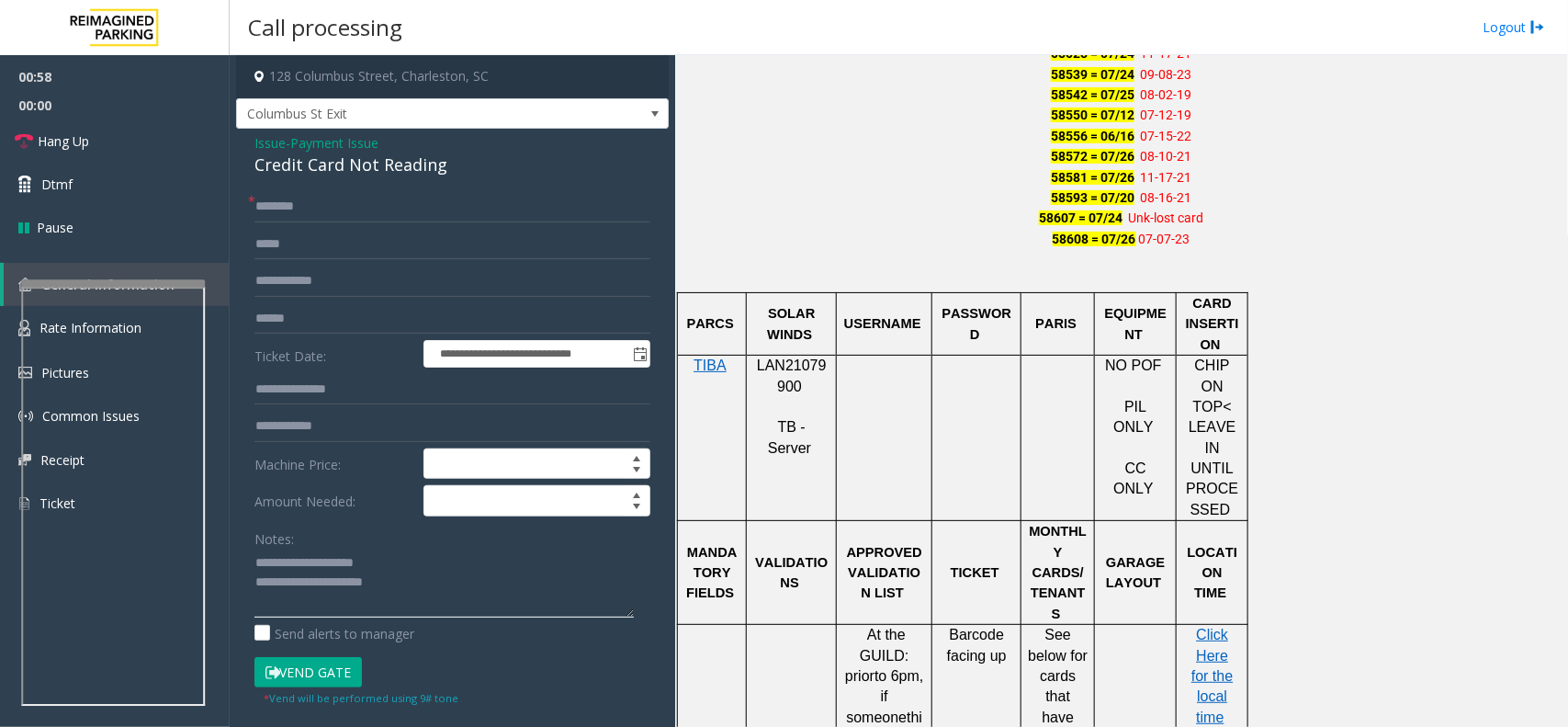 click 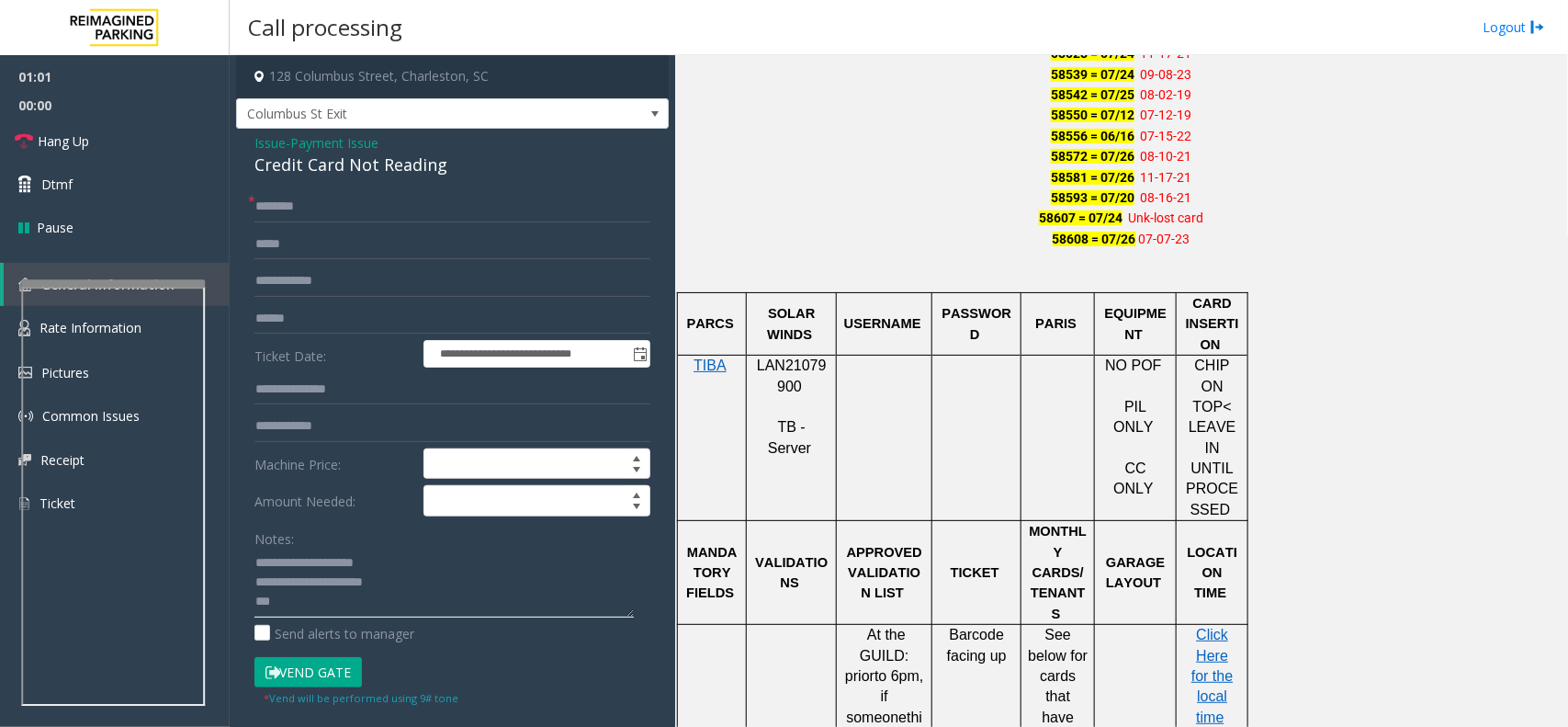 type on "**********" 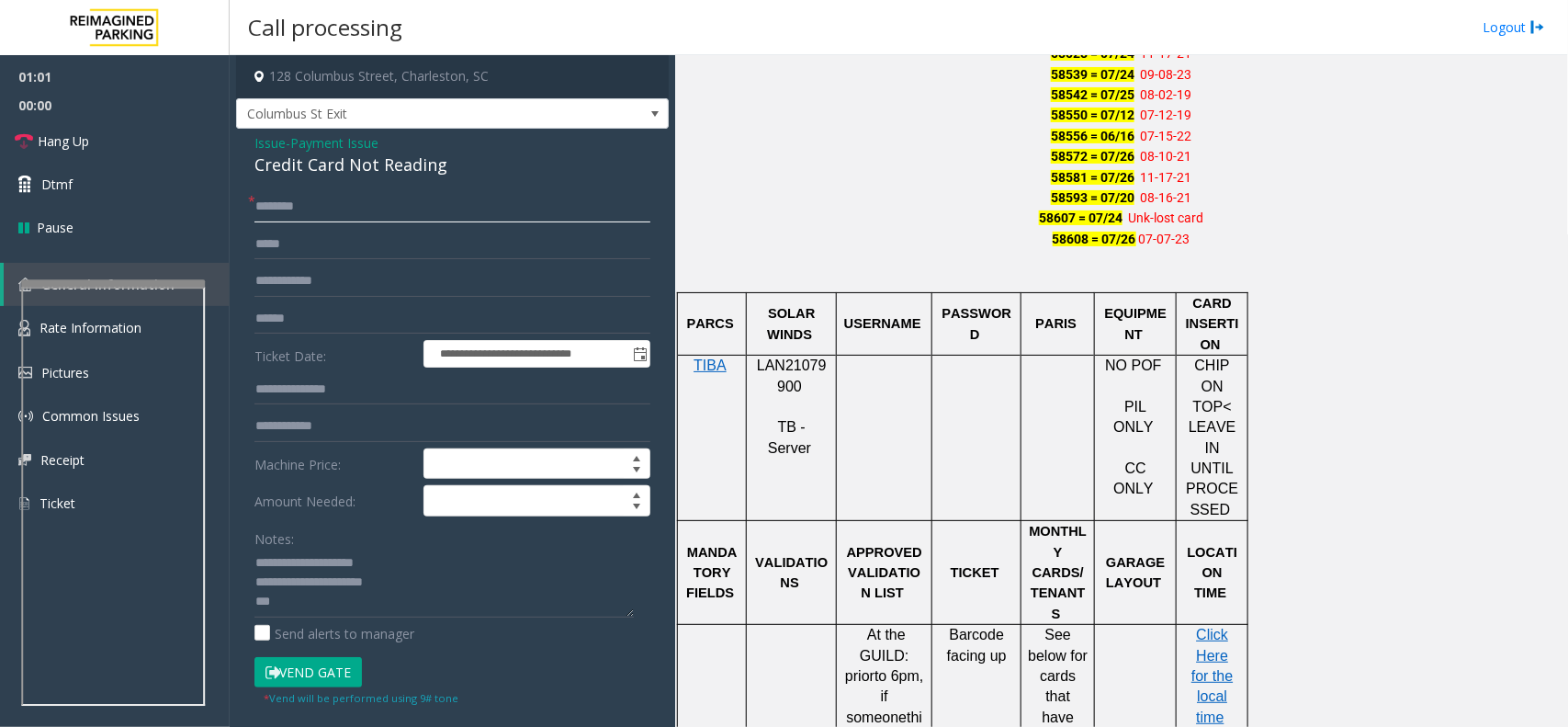 click 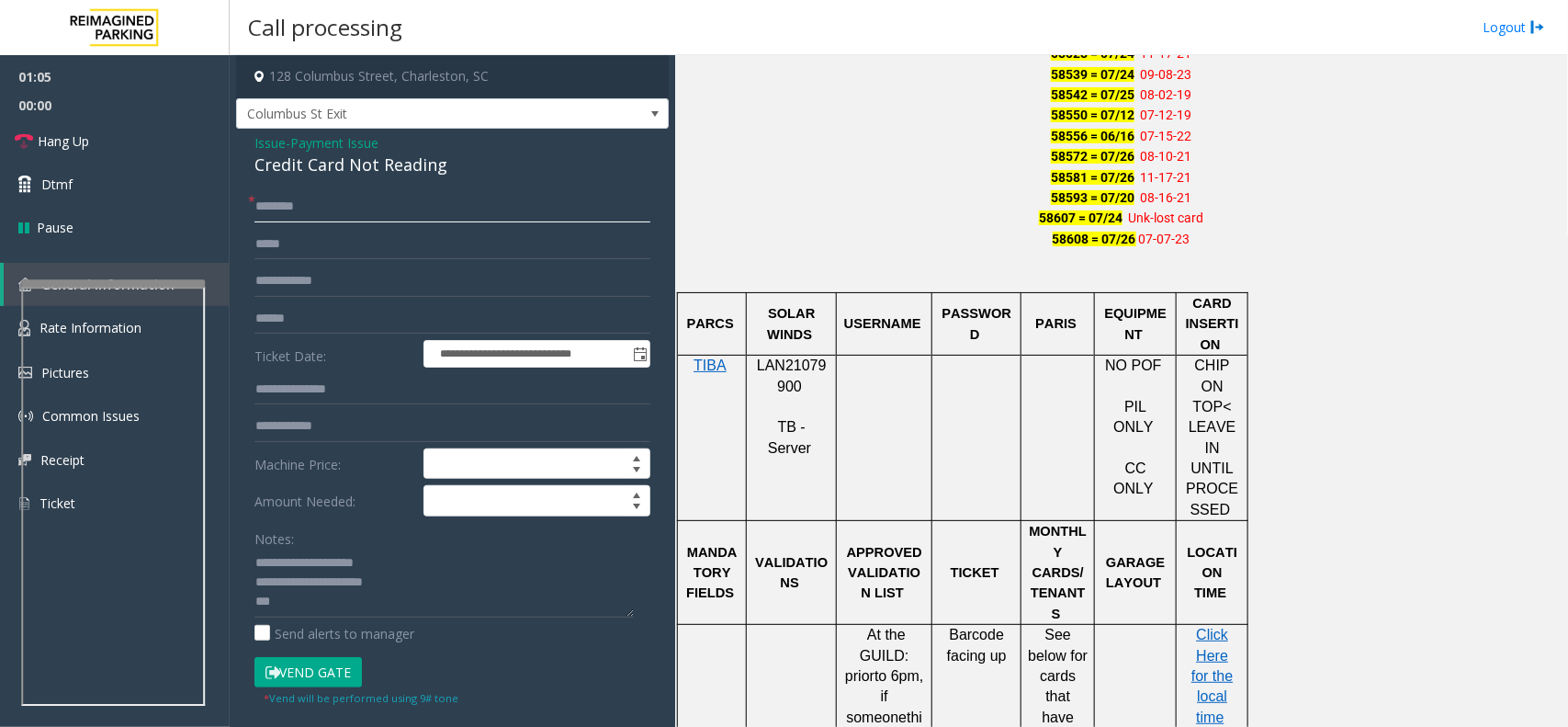 click 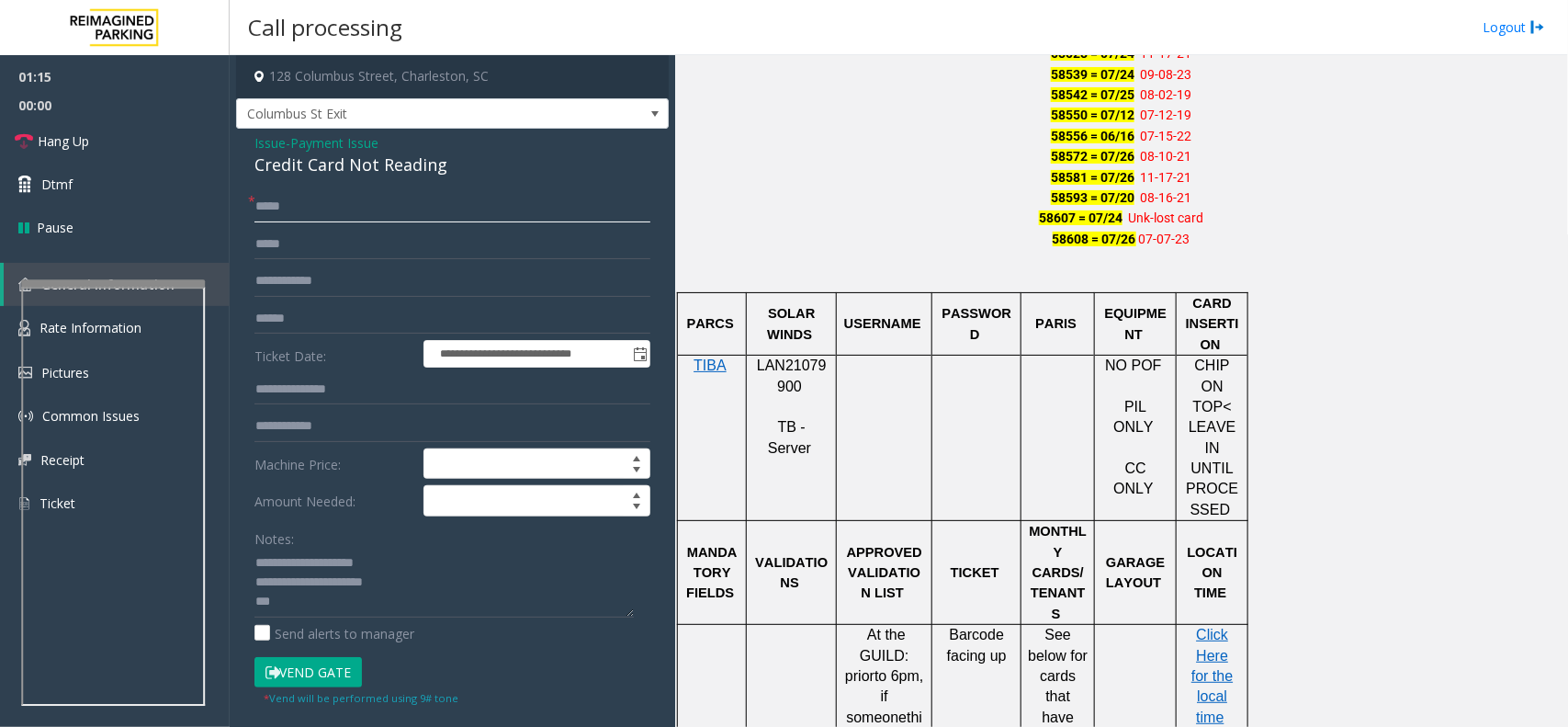 type on "*****" 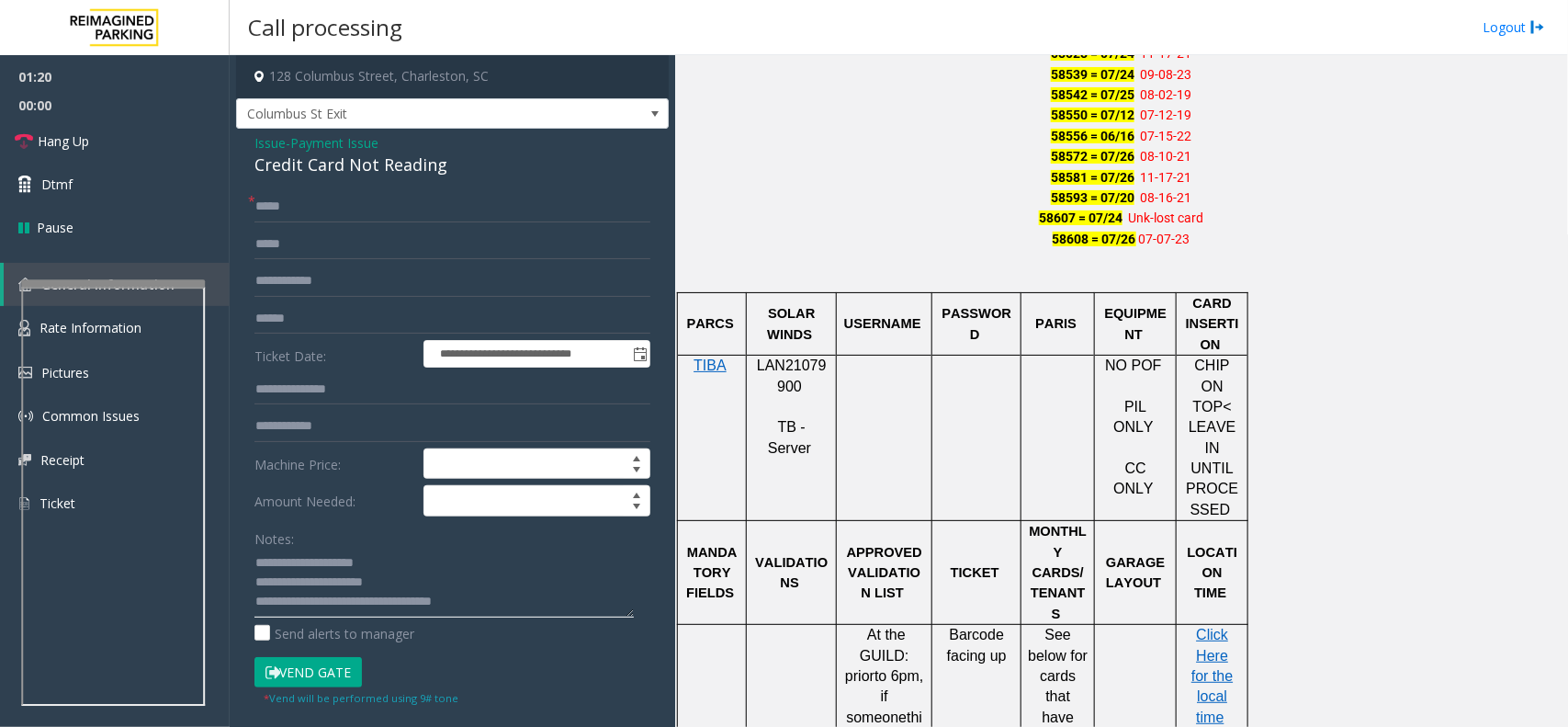 click 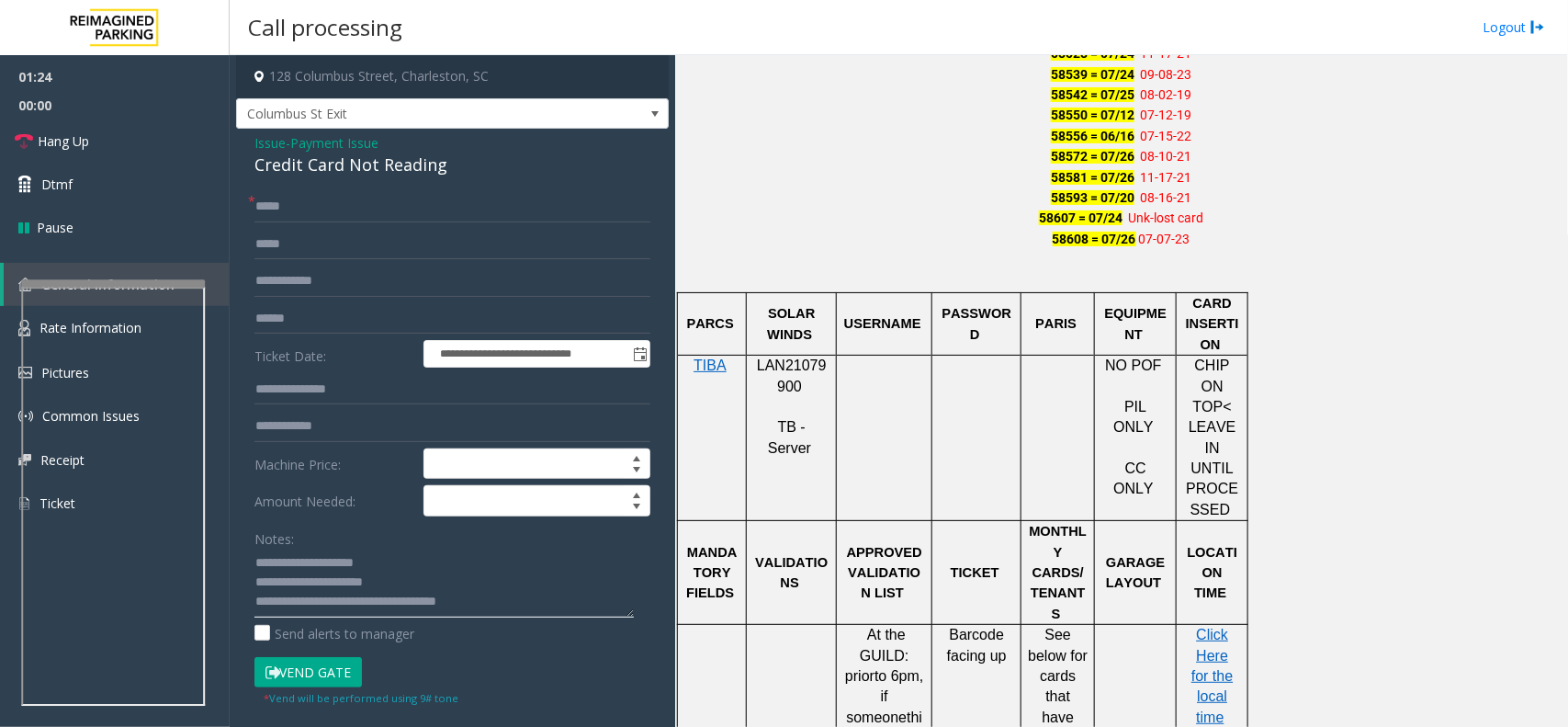 type on "**********" 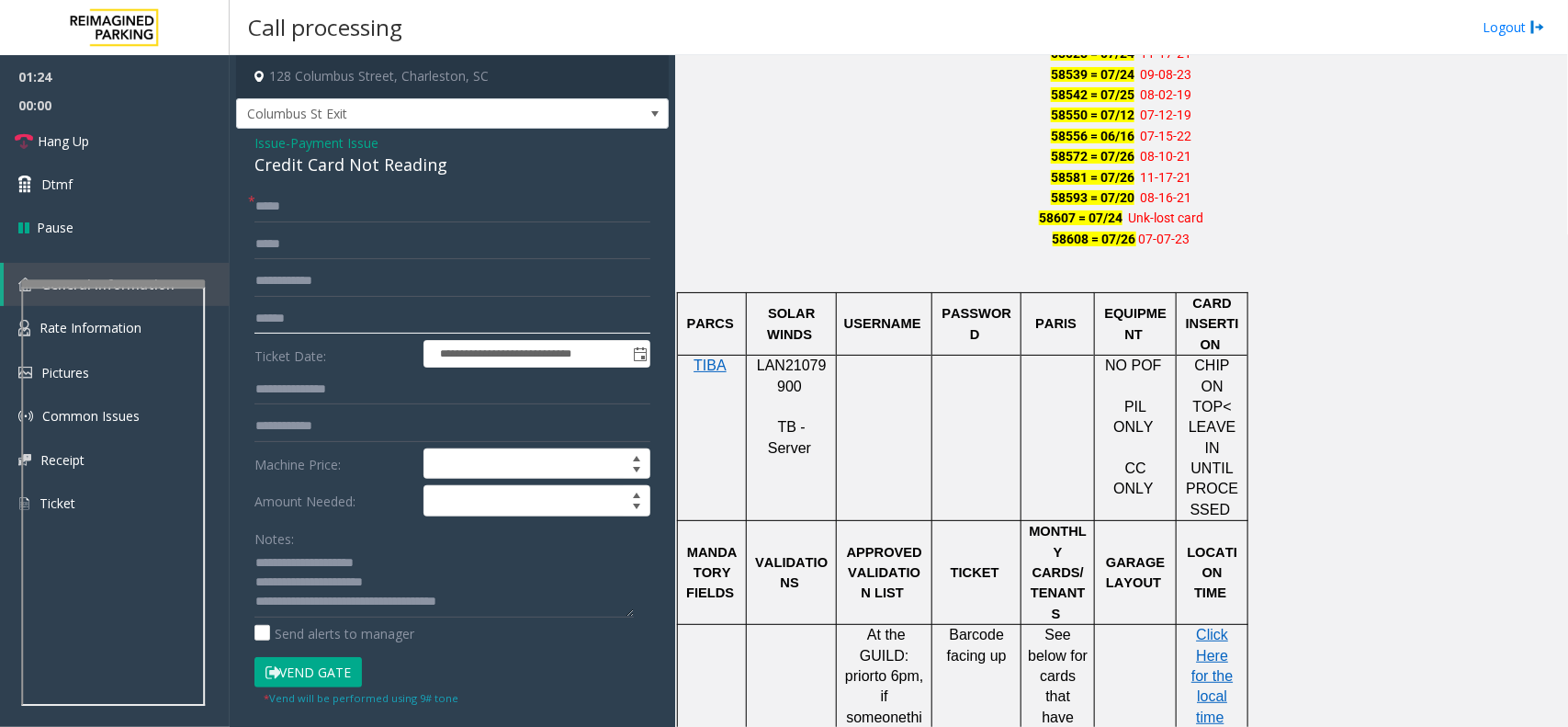 click 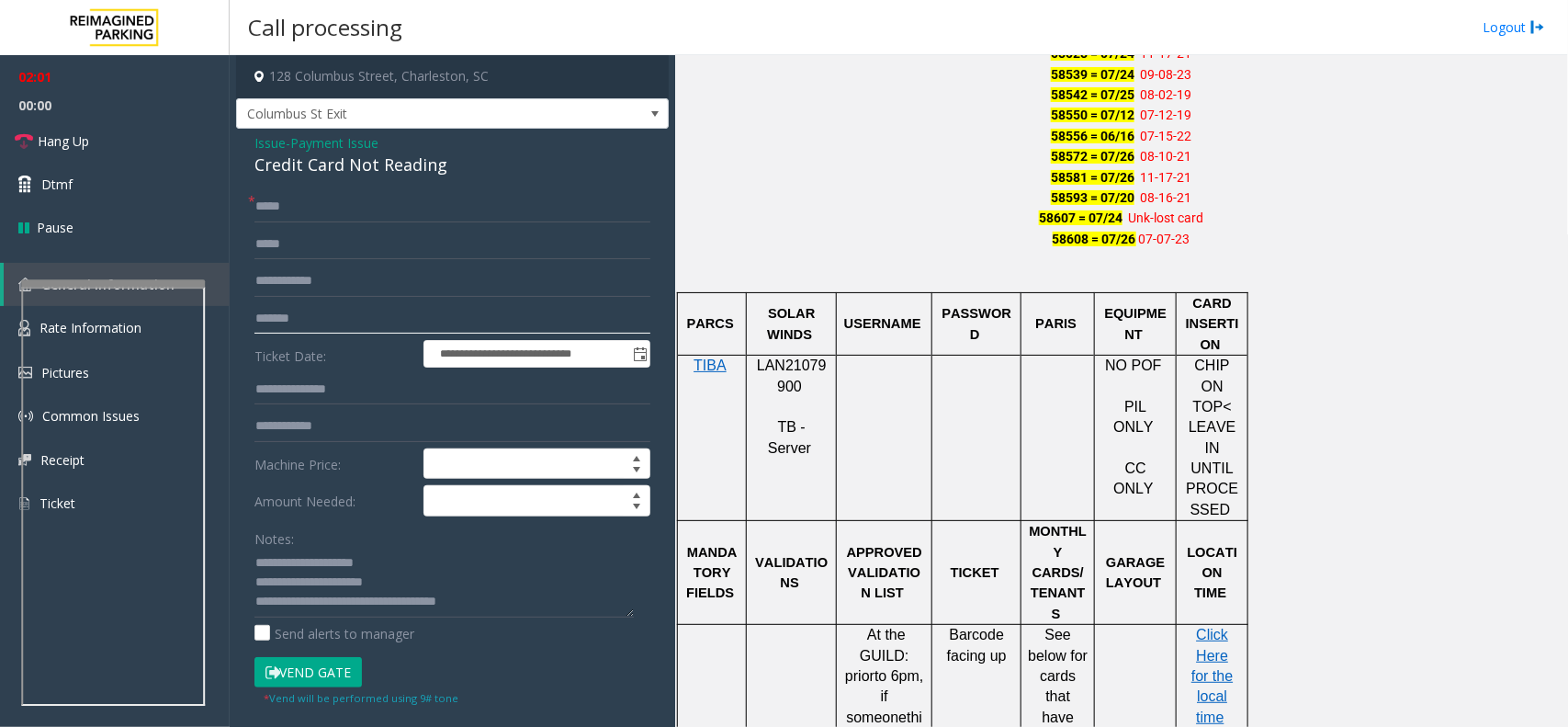 type on "*******" 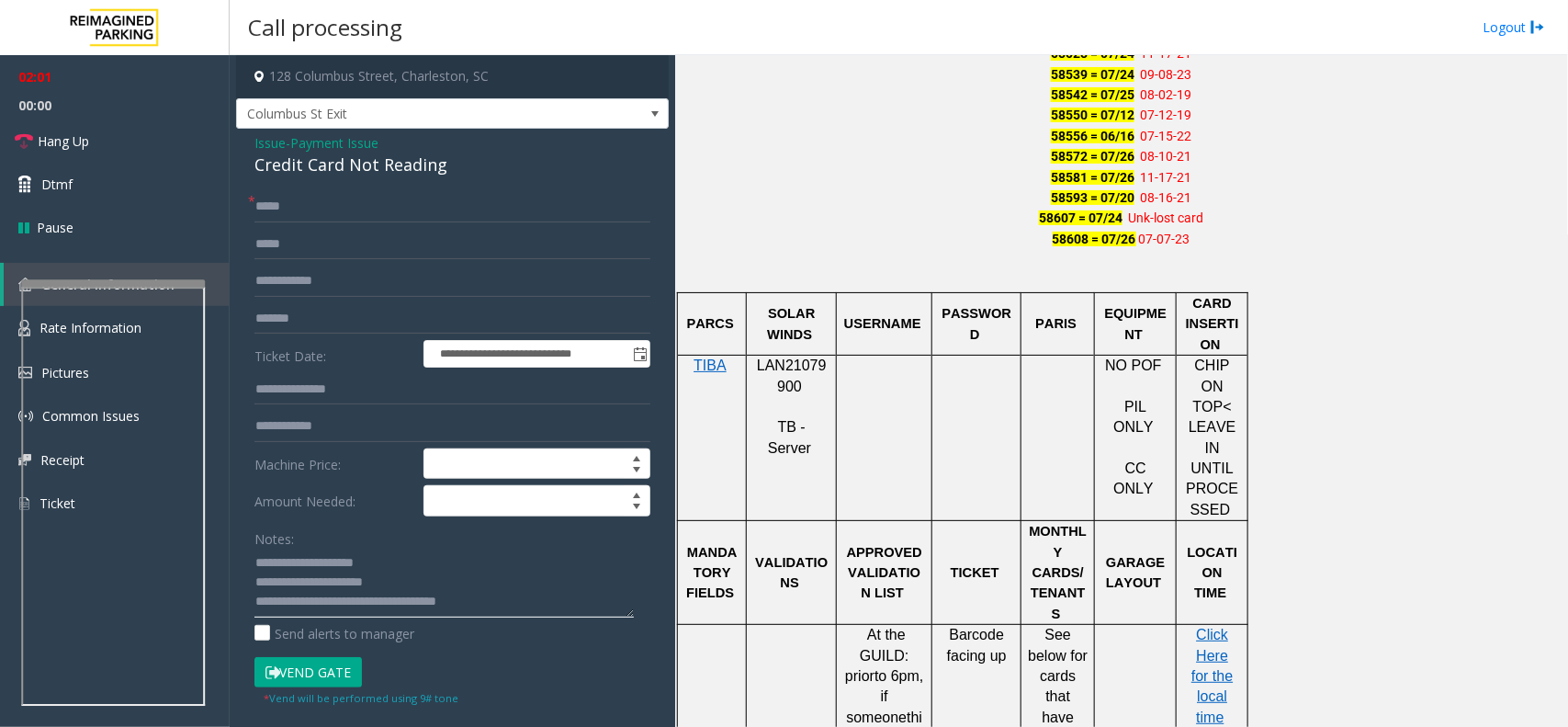 click 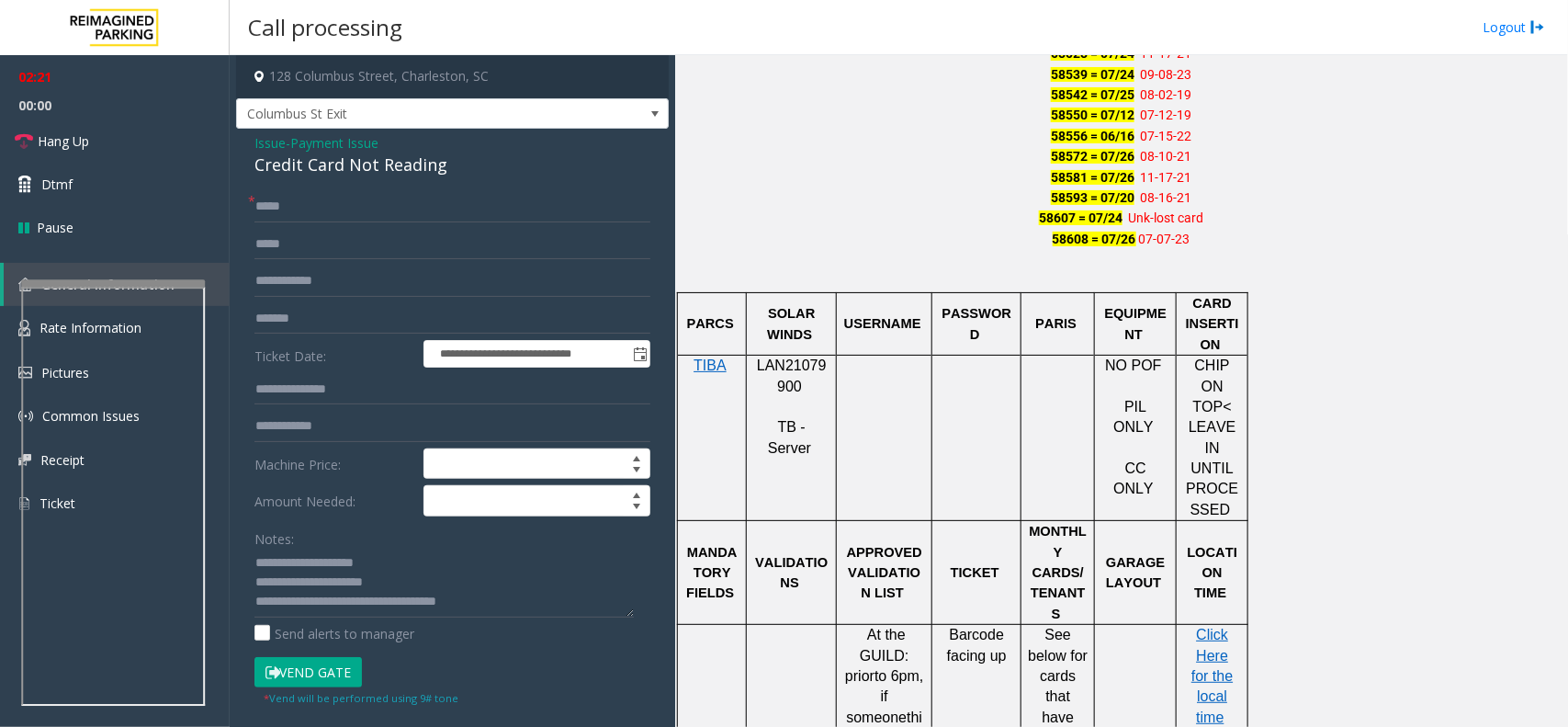 click on "Vend Gate" 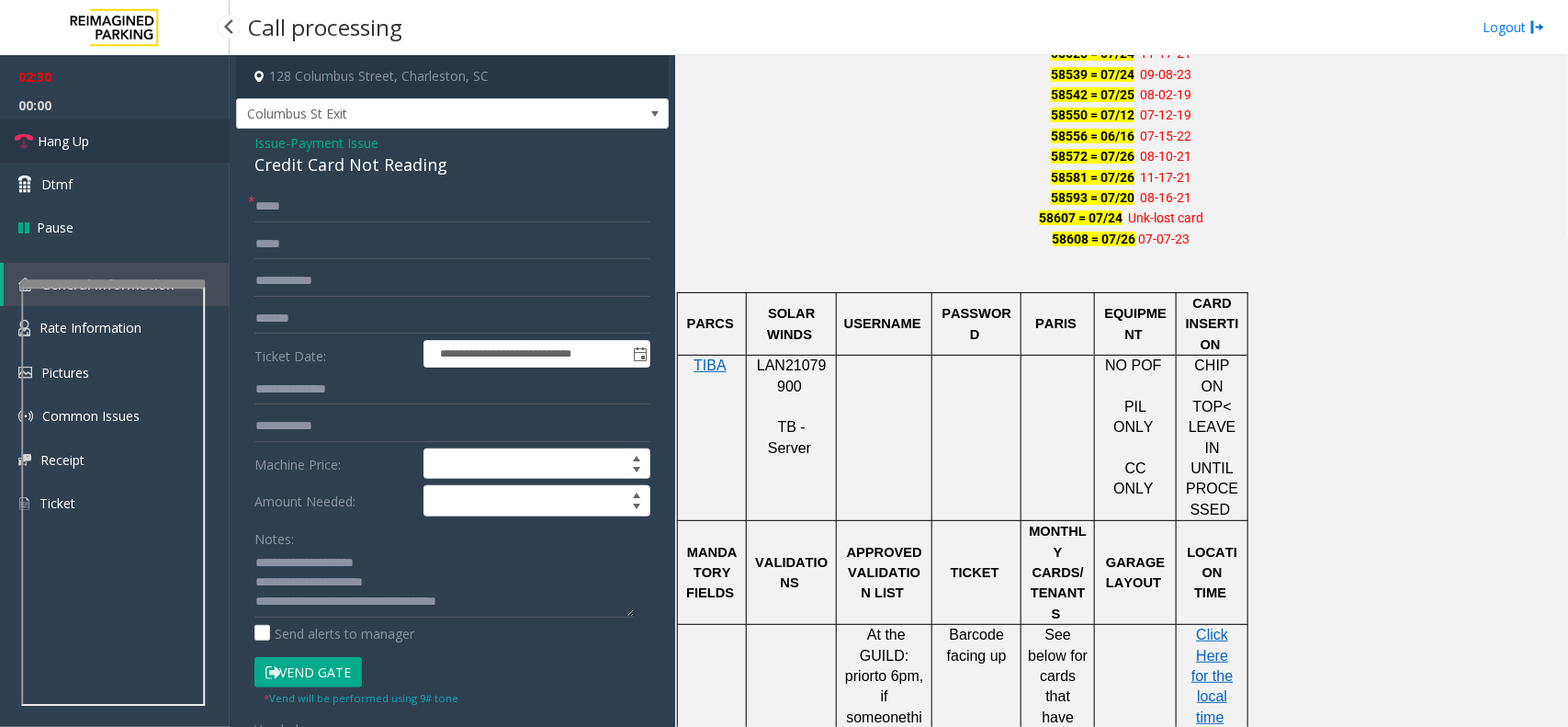 click on "Hang Up" at bounding box center (115, 141) 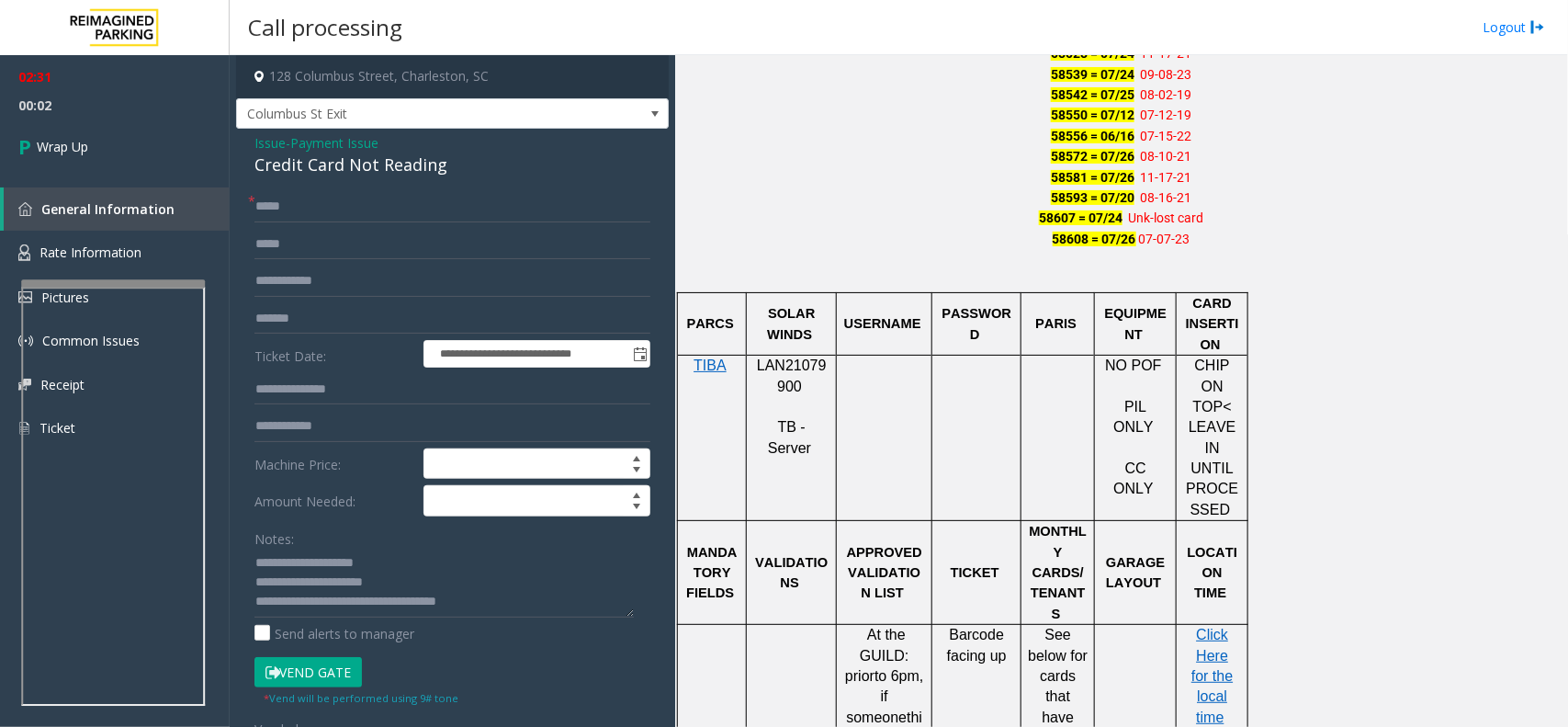click on "Payment Issue" 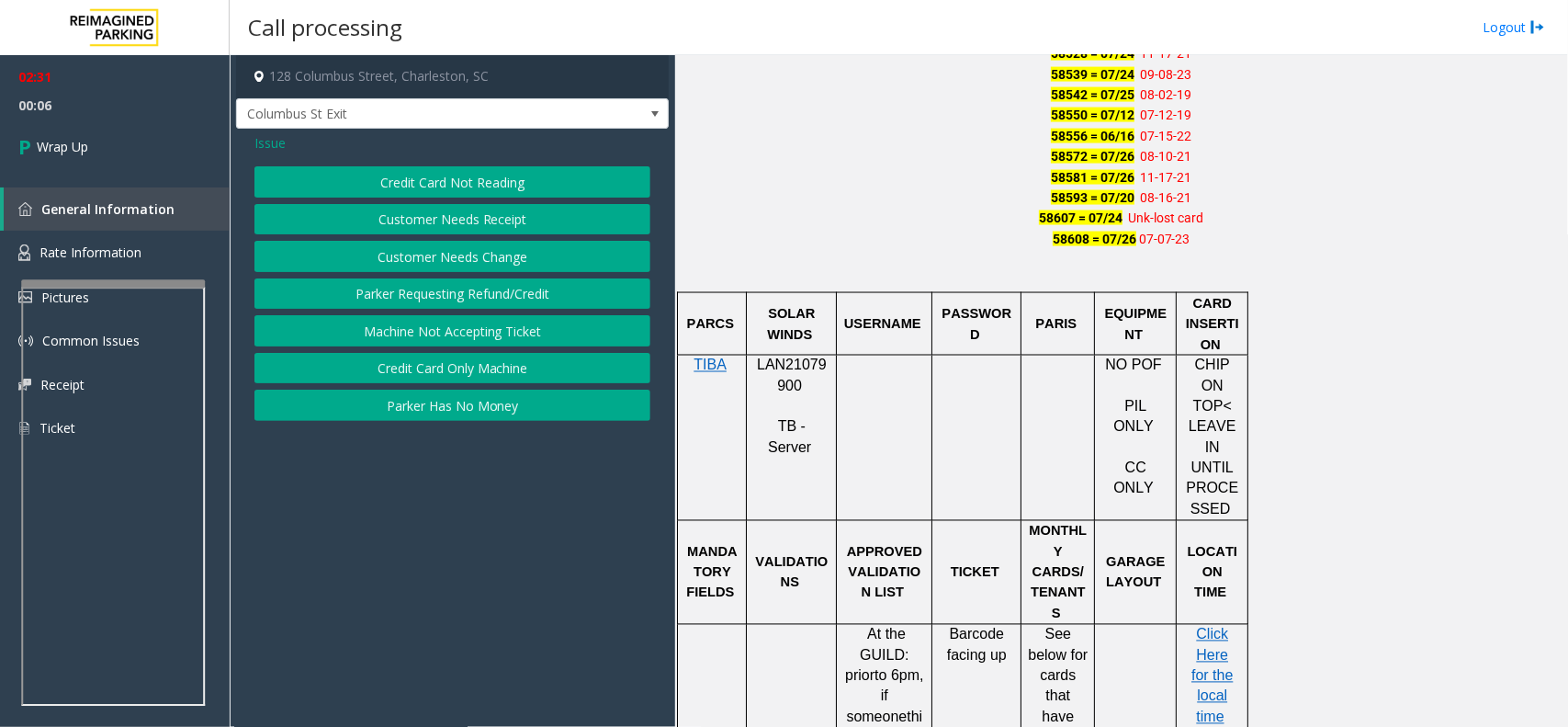 click on "Credit Card Only Machine" 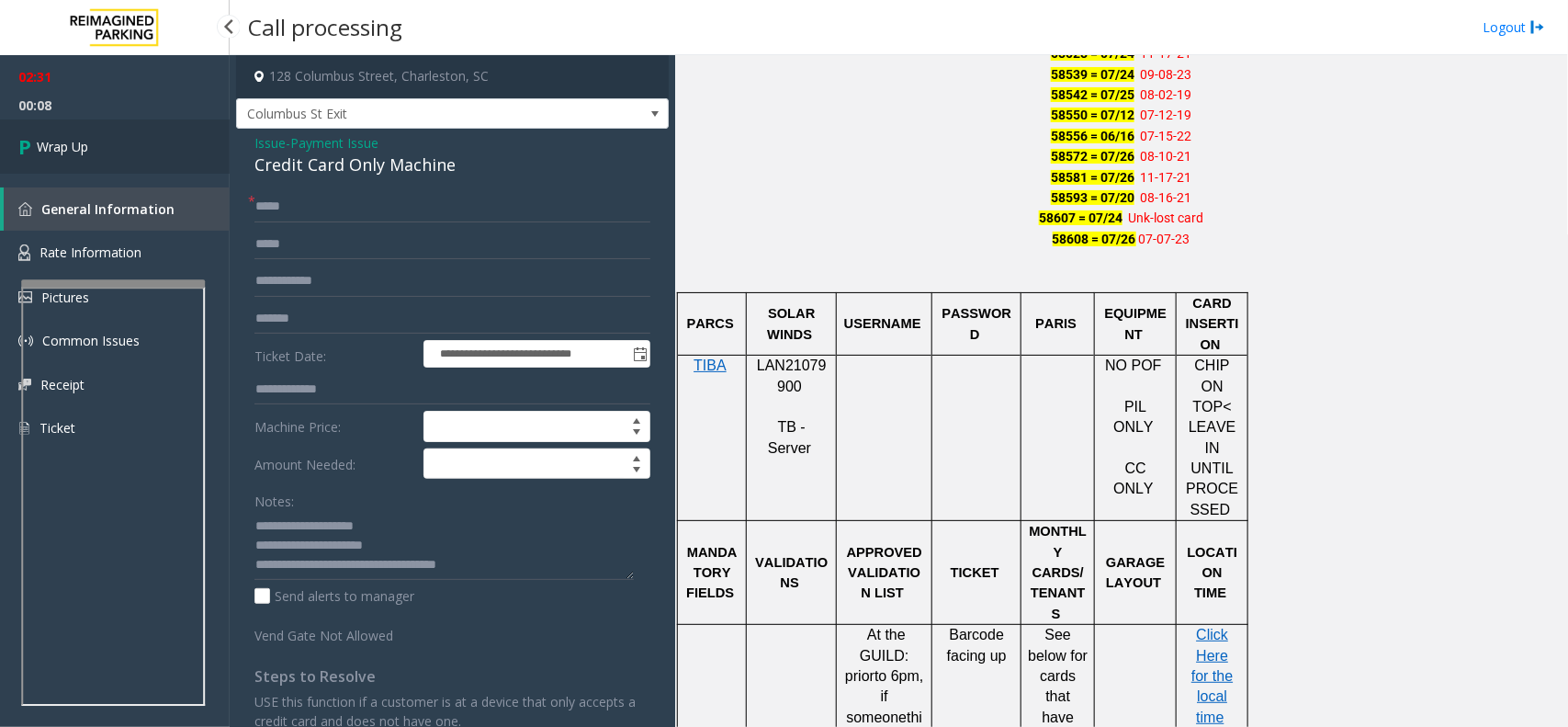 click on "Wrap Up" at bounding box center [62, 146] 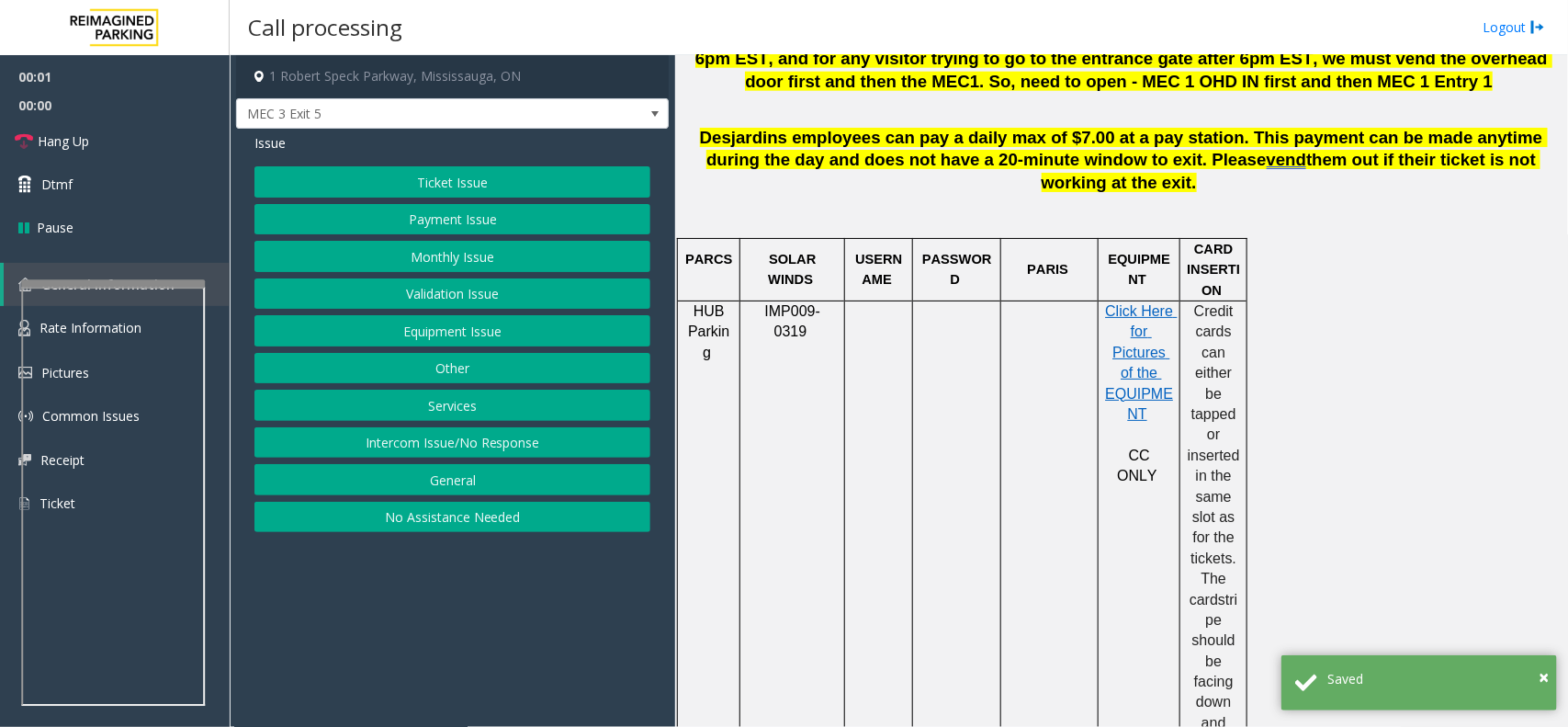 scroll, scrollTop: 919, scrollLeft: 0, axis: vertical 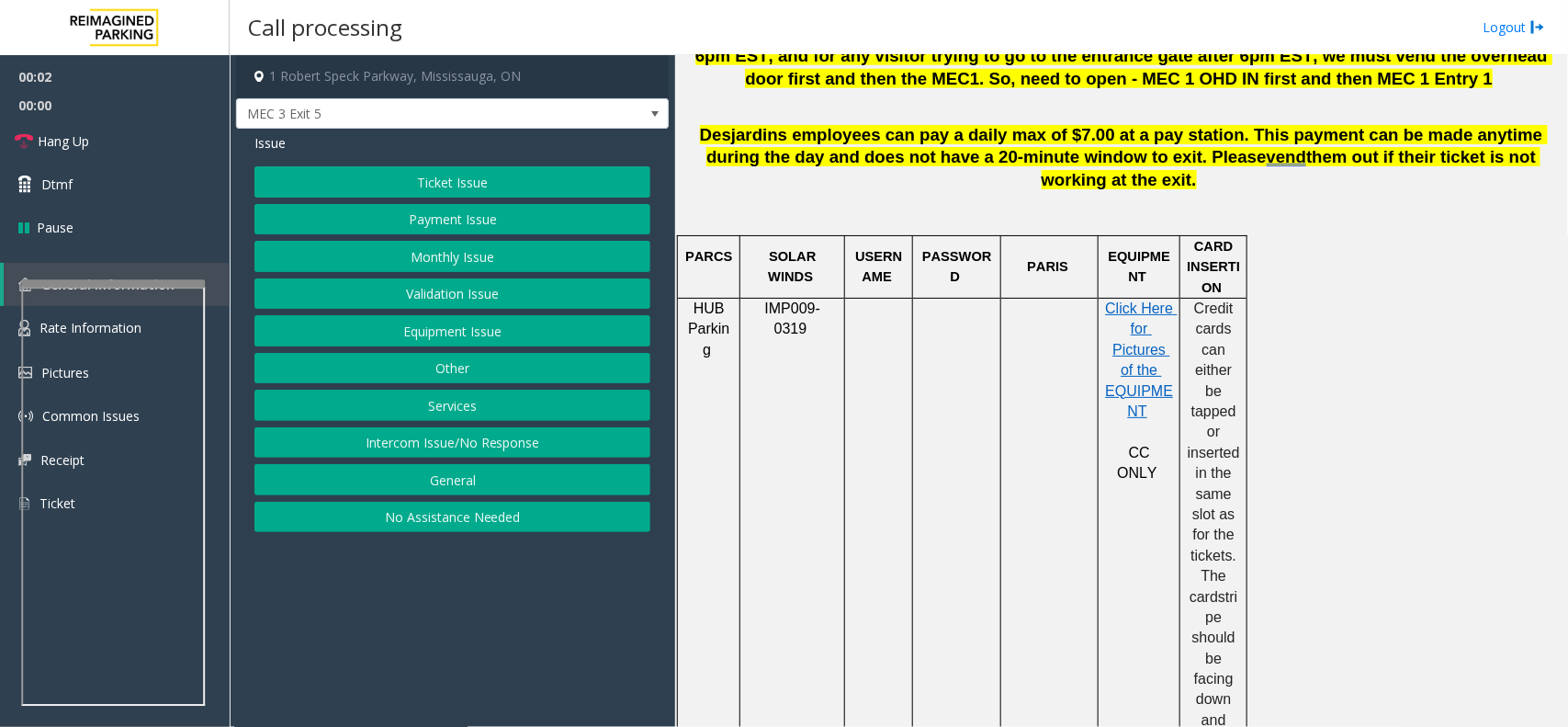 click on "IMP009-0319" at bounding box center (793, 318) 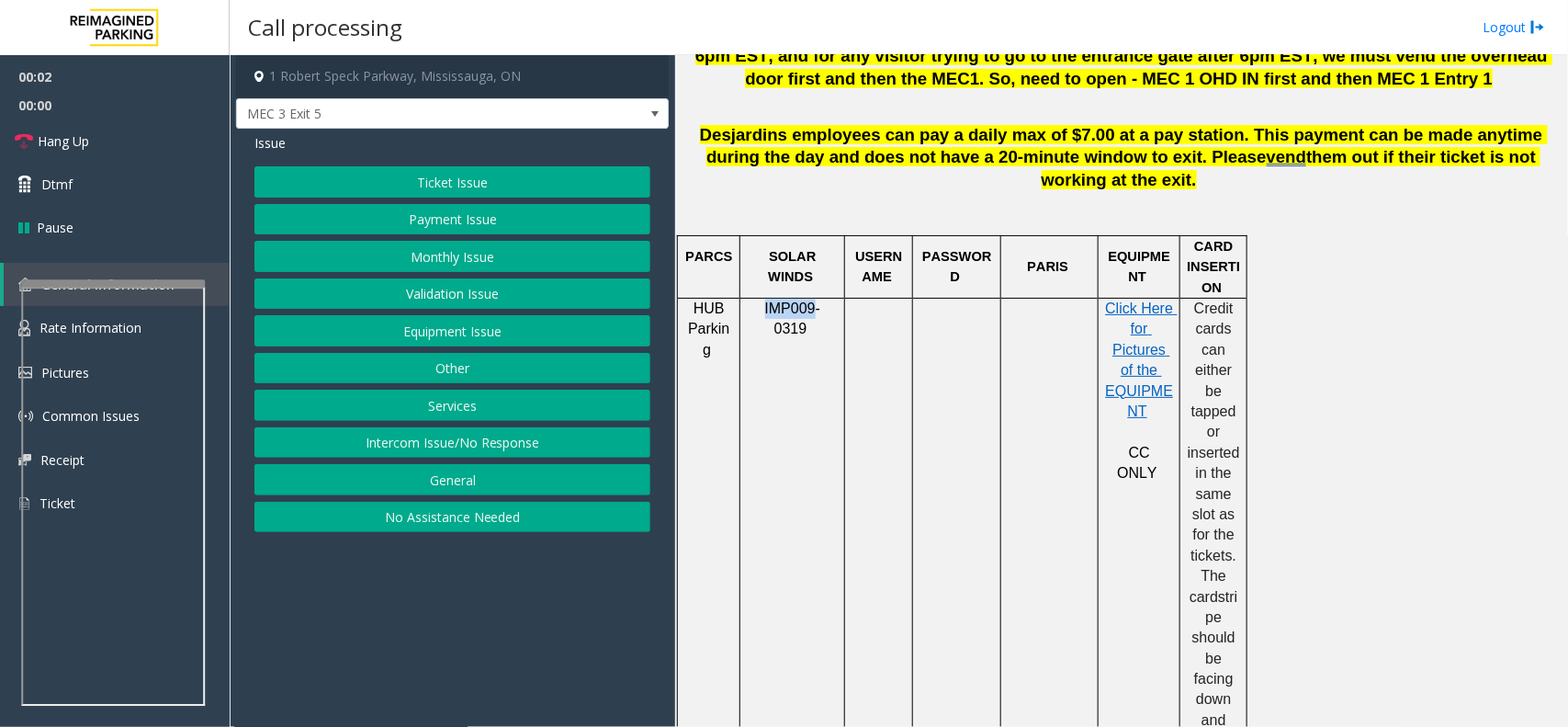 click on "IMP009-0319" at bounding box center [793, 318] 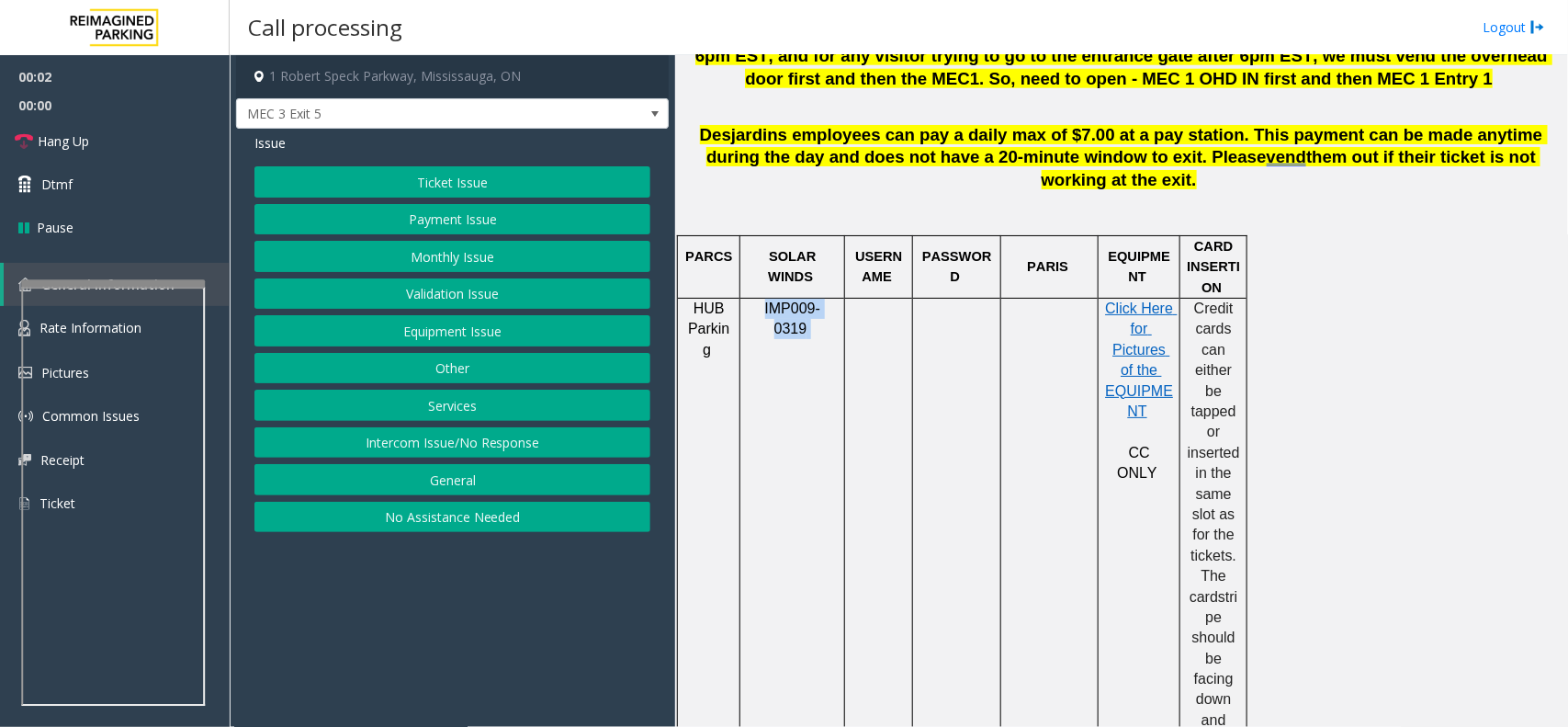 click on "IMP009-0319" at bounding box center (793, 318) 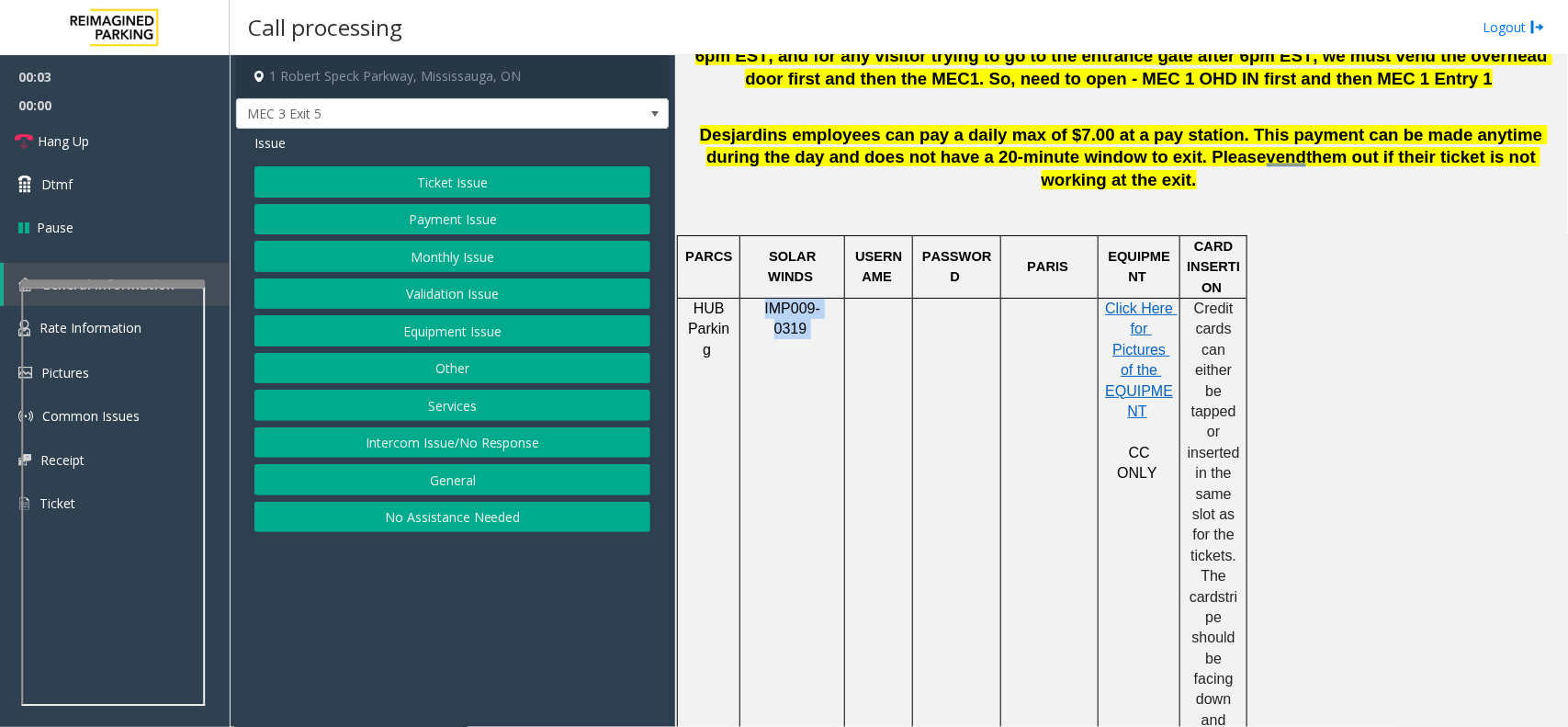 click on "IMP009-0319" at bounding box center (793, 318) 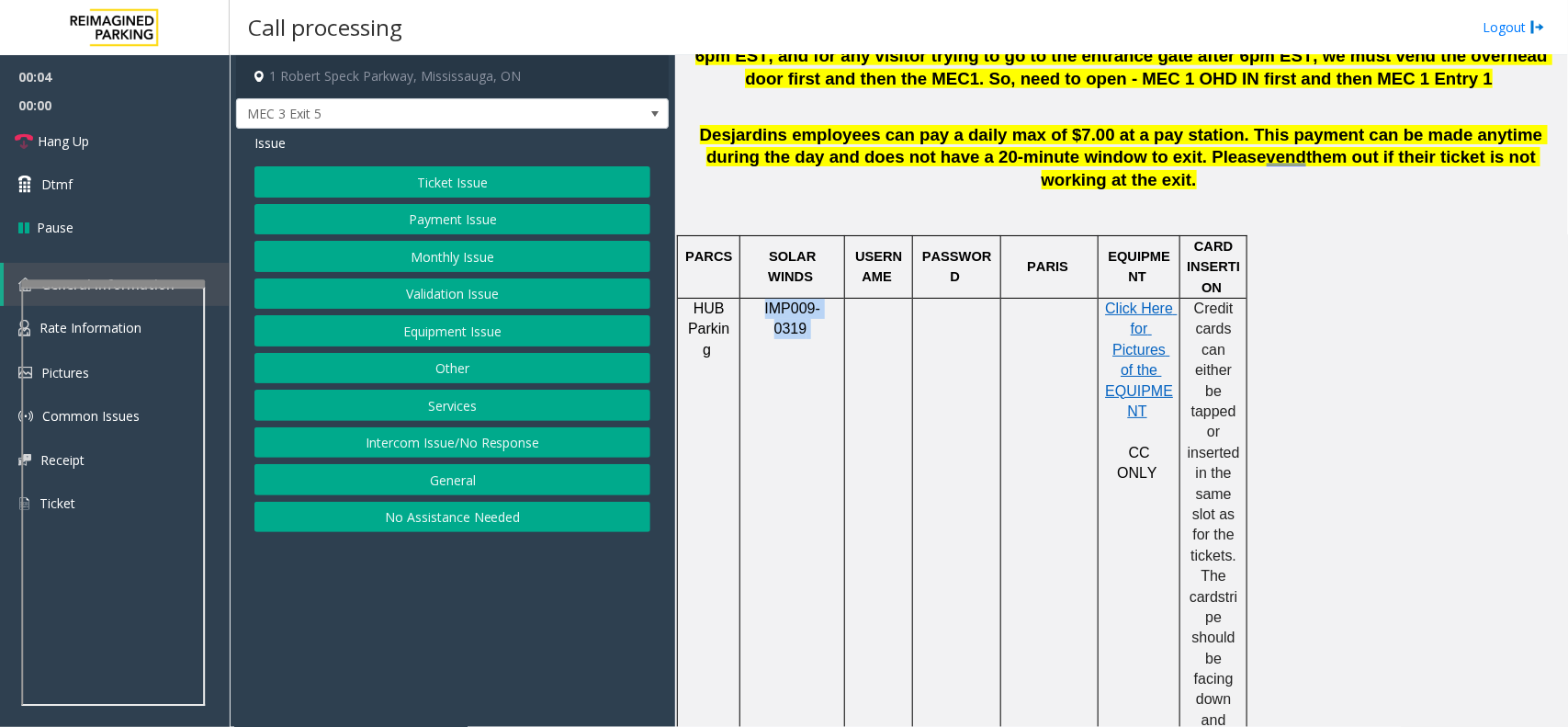 copy on "IMP009-0319" 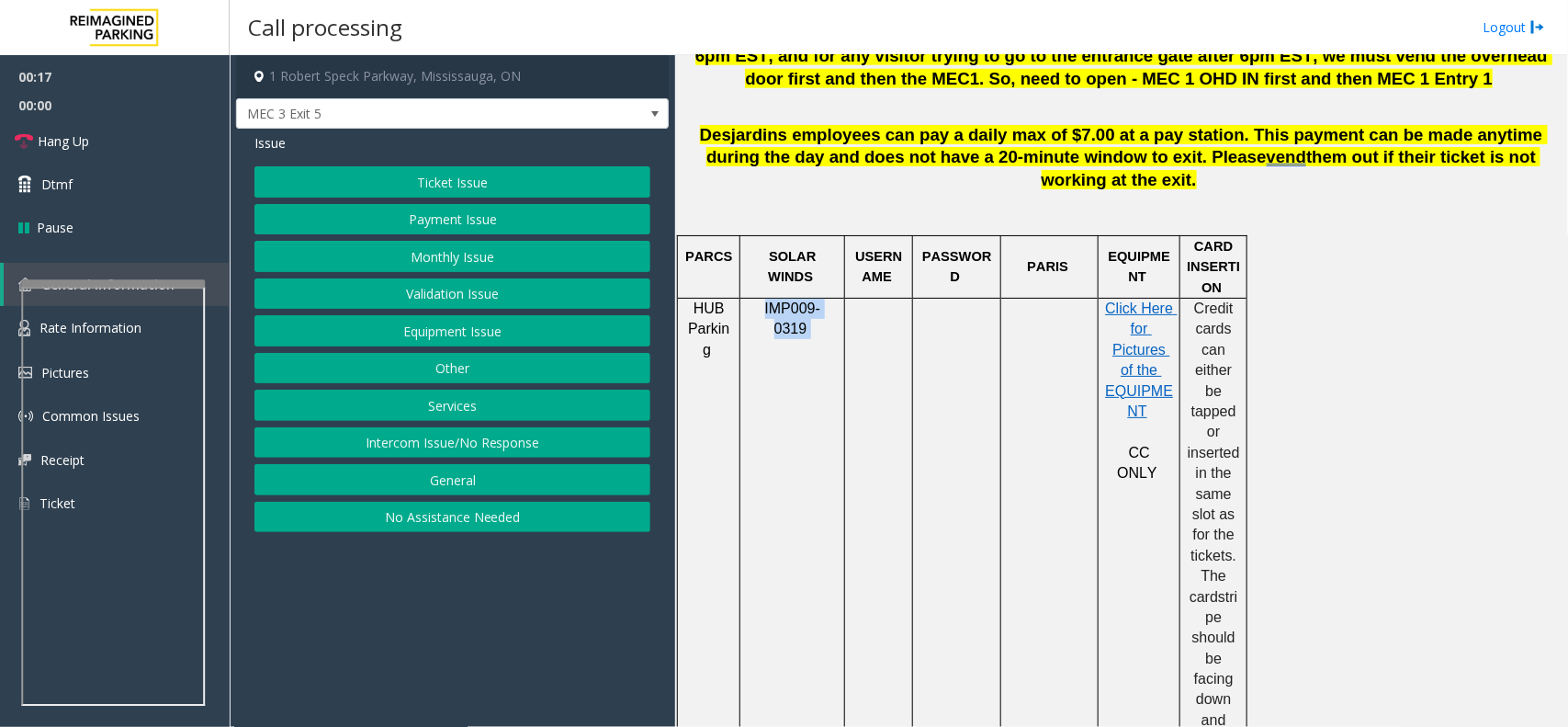 click on "Equipment Issue" 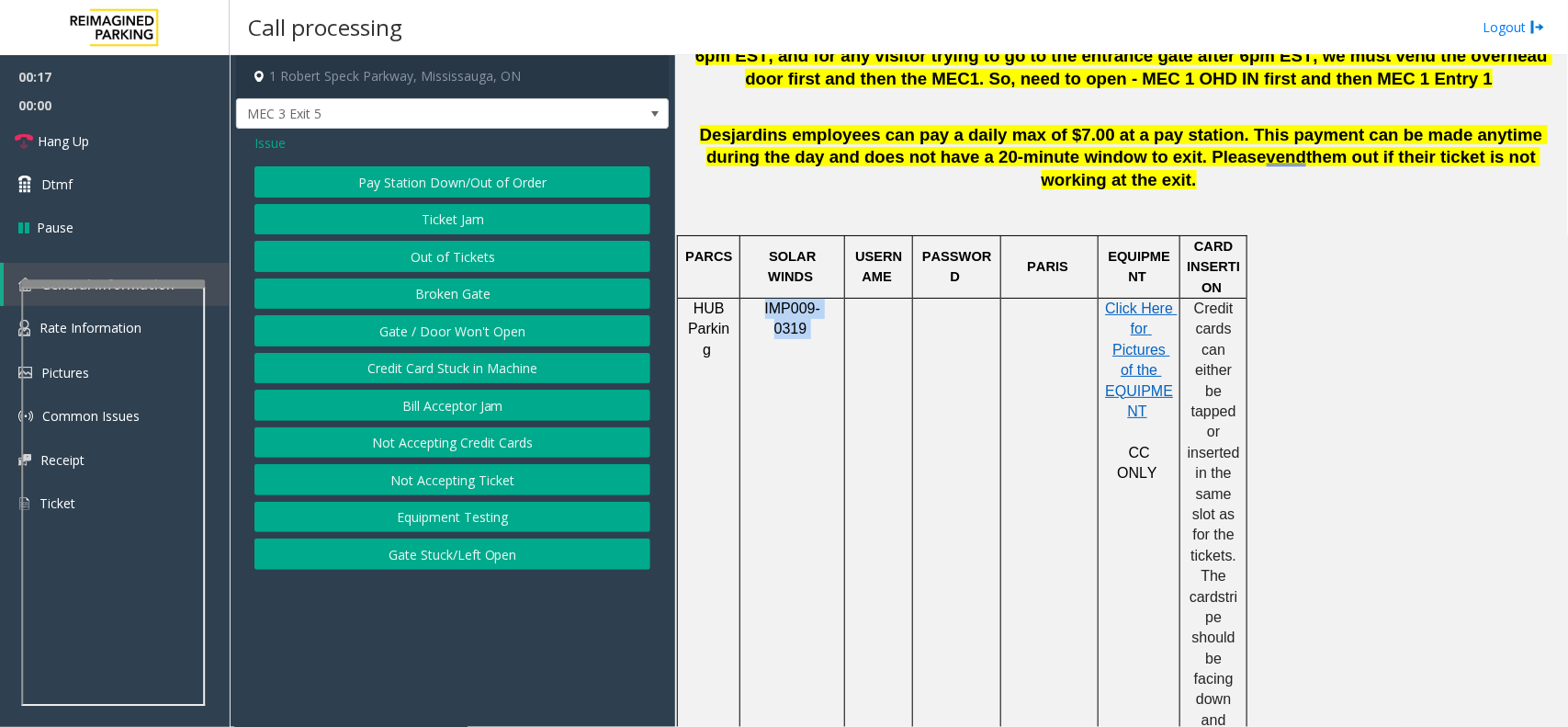 click on "Gate / Door Won't Open" 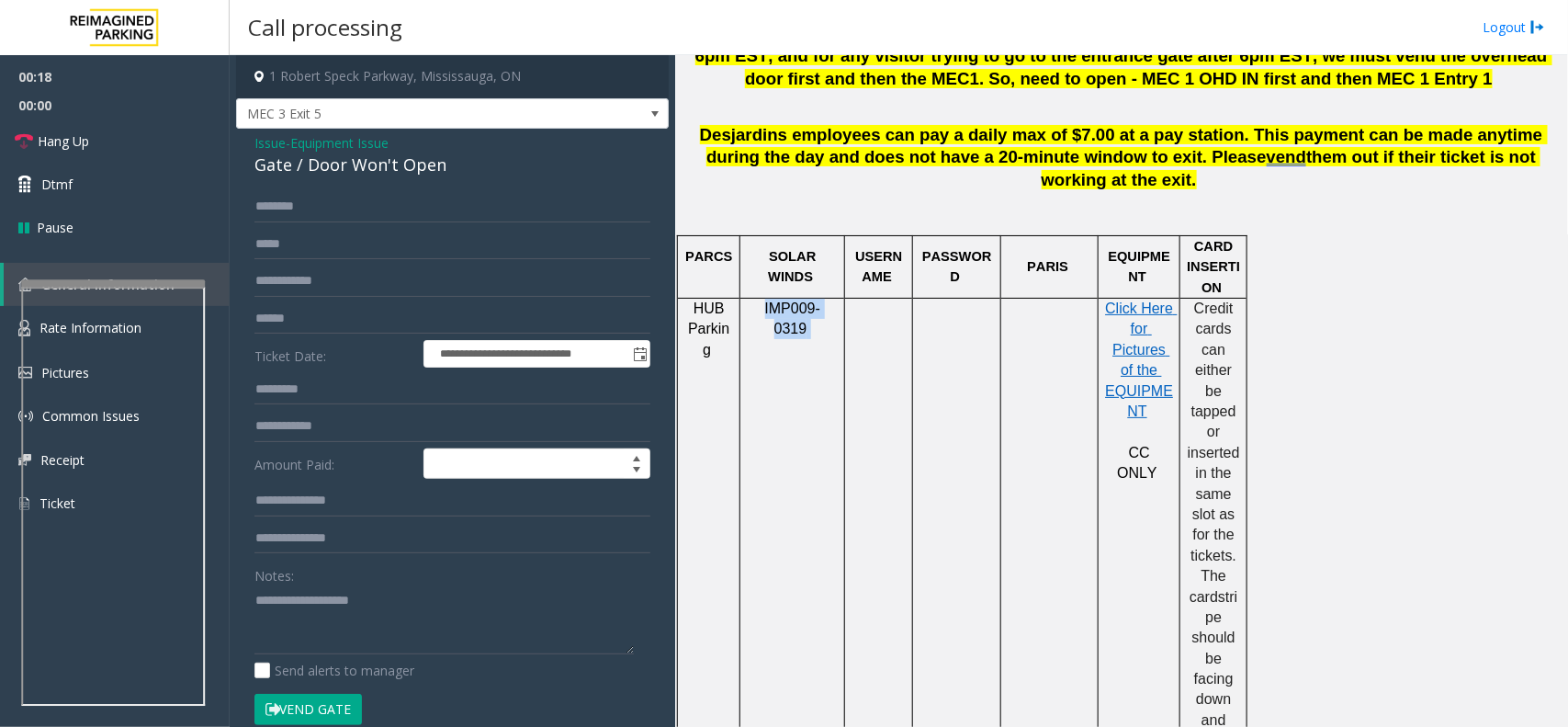 click on "Vend Gate" 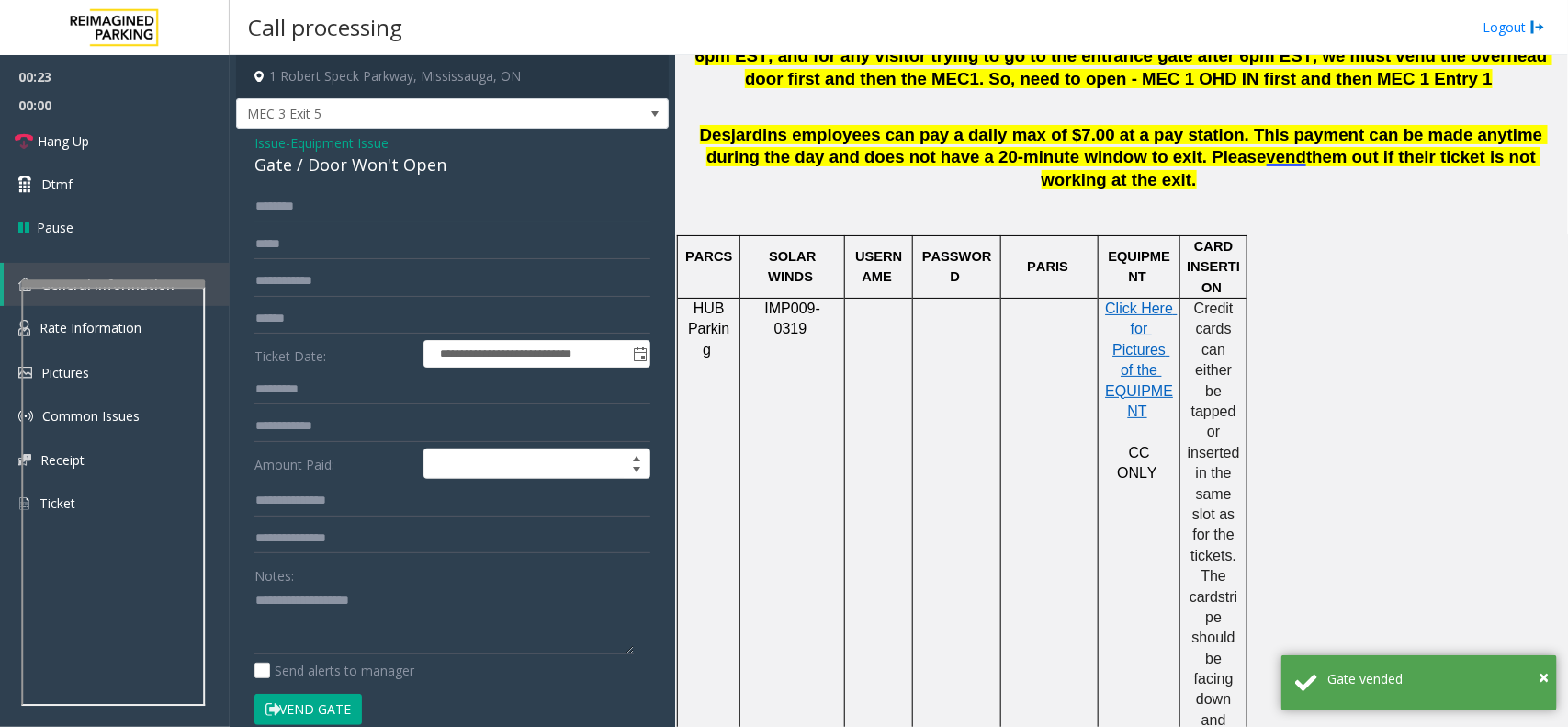 click on "Equipment Issue" 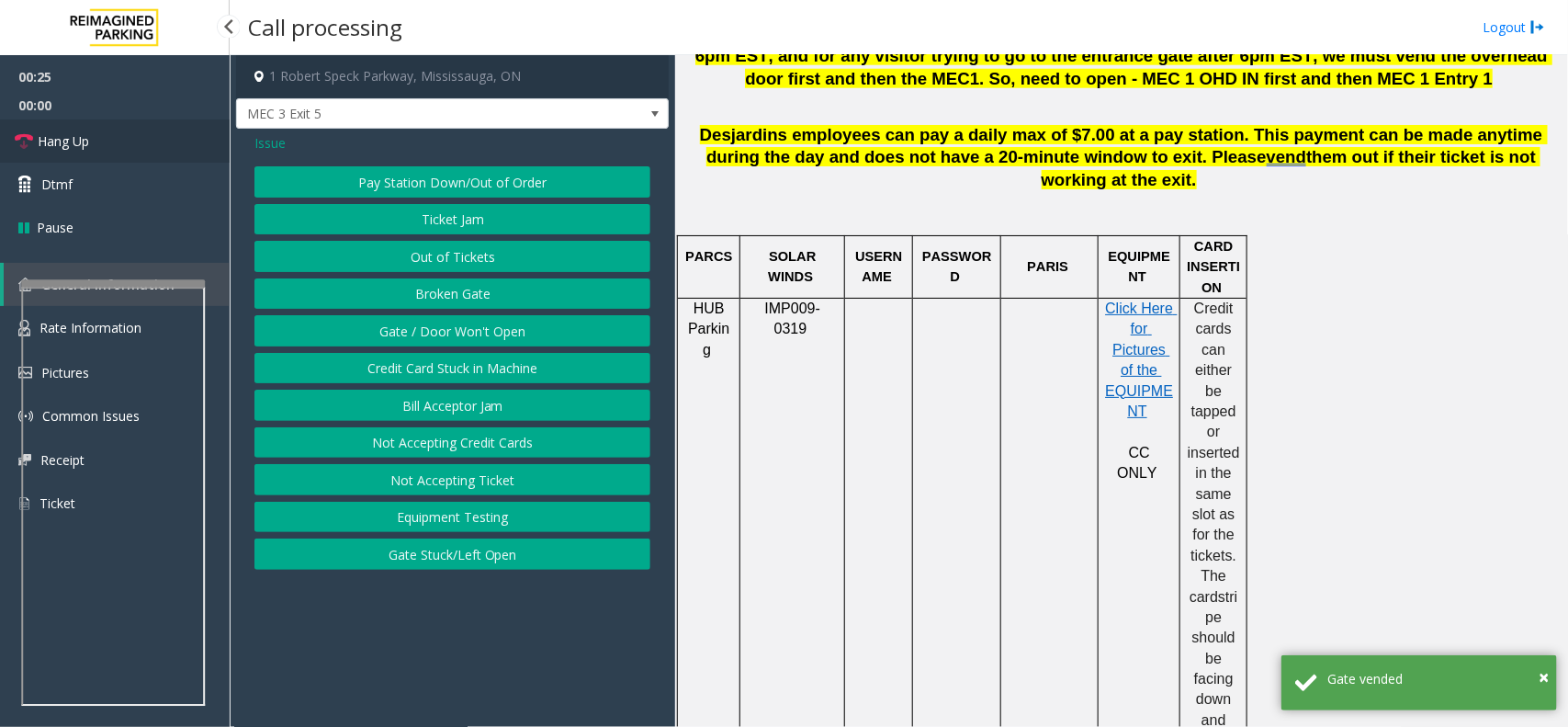 click on "Hang Up" at bounding box center (63, 141) 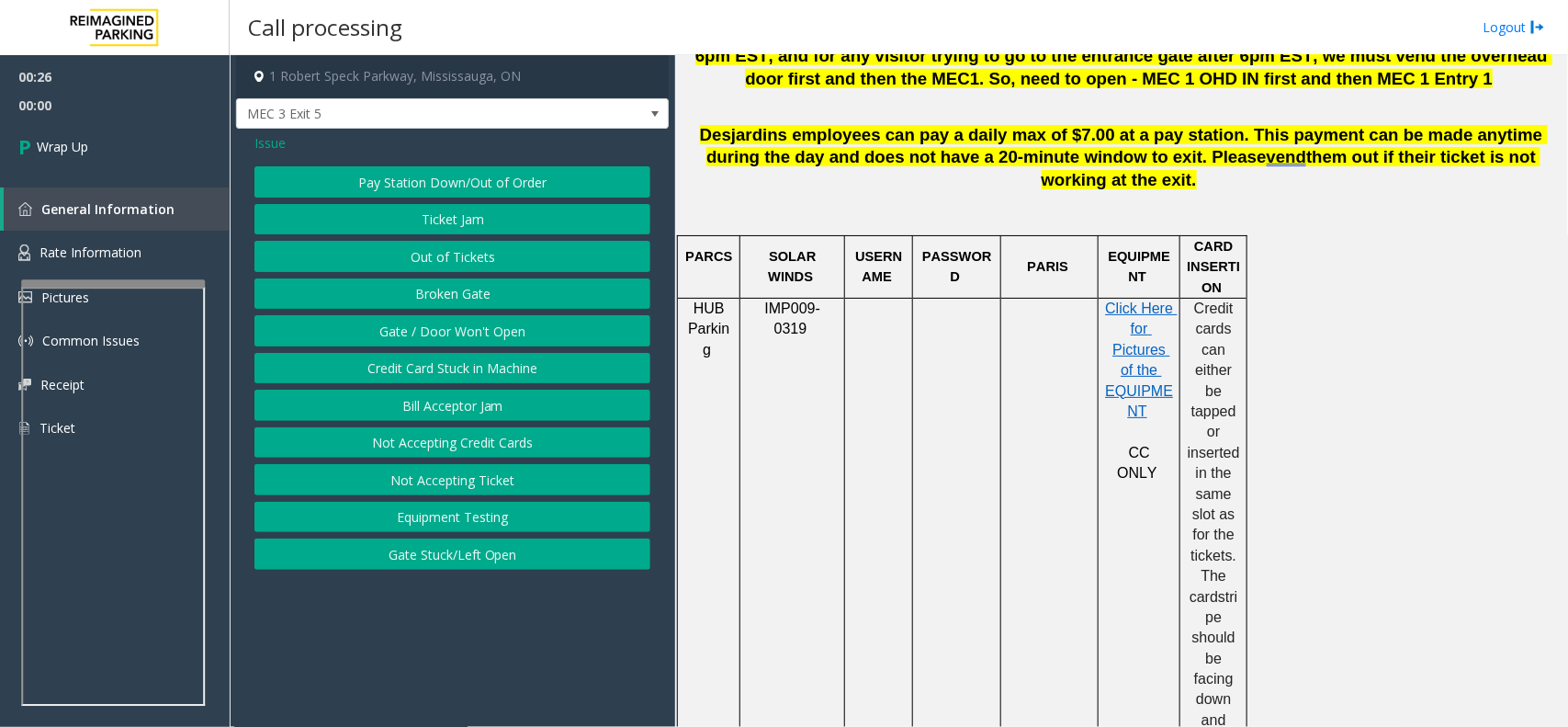 click on "Equipment Testing" 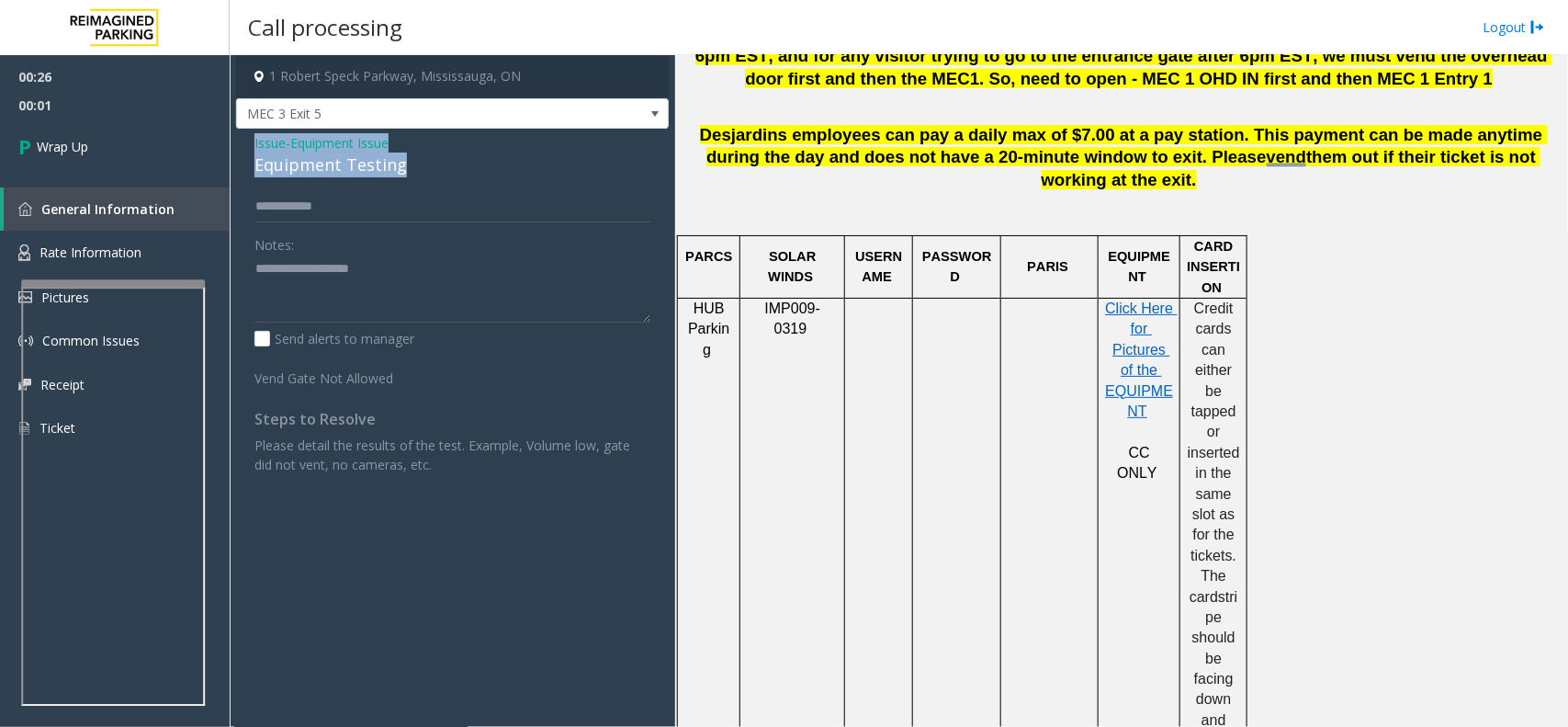 drag, startPoint x: 406, startPoint y: 168, endPoint x: 243, endPoint y: 140, distance: 165.38742 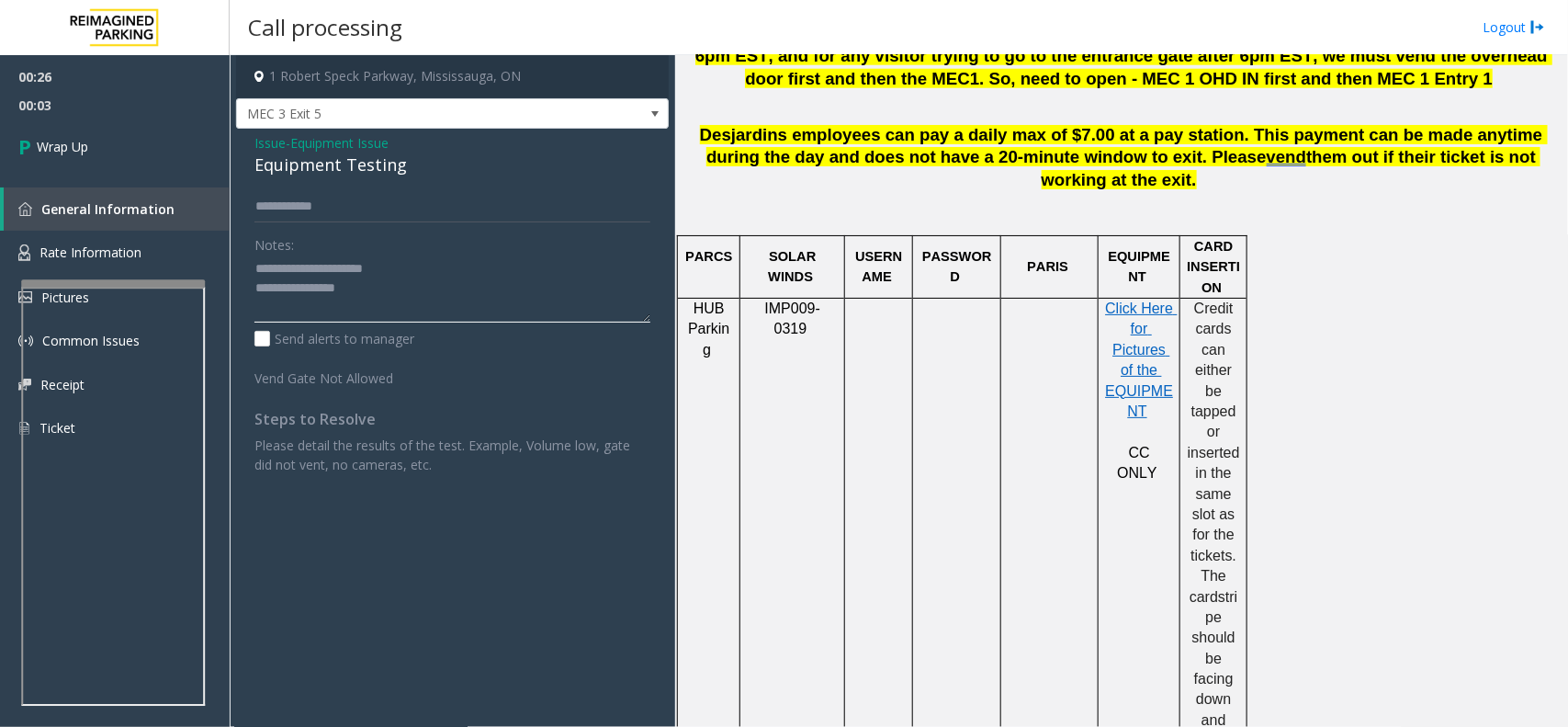 type on "**********" 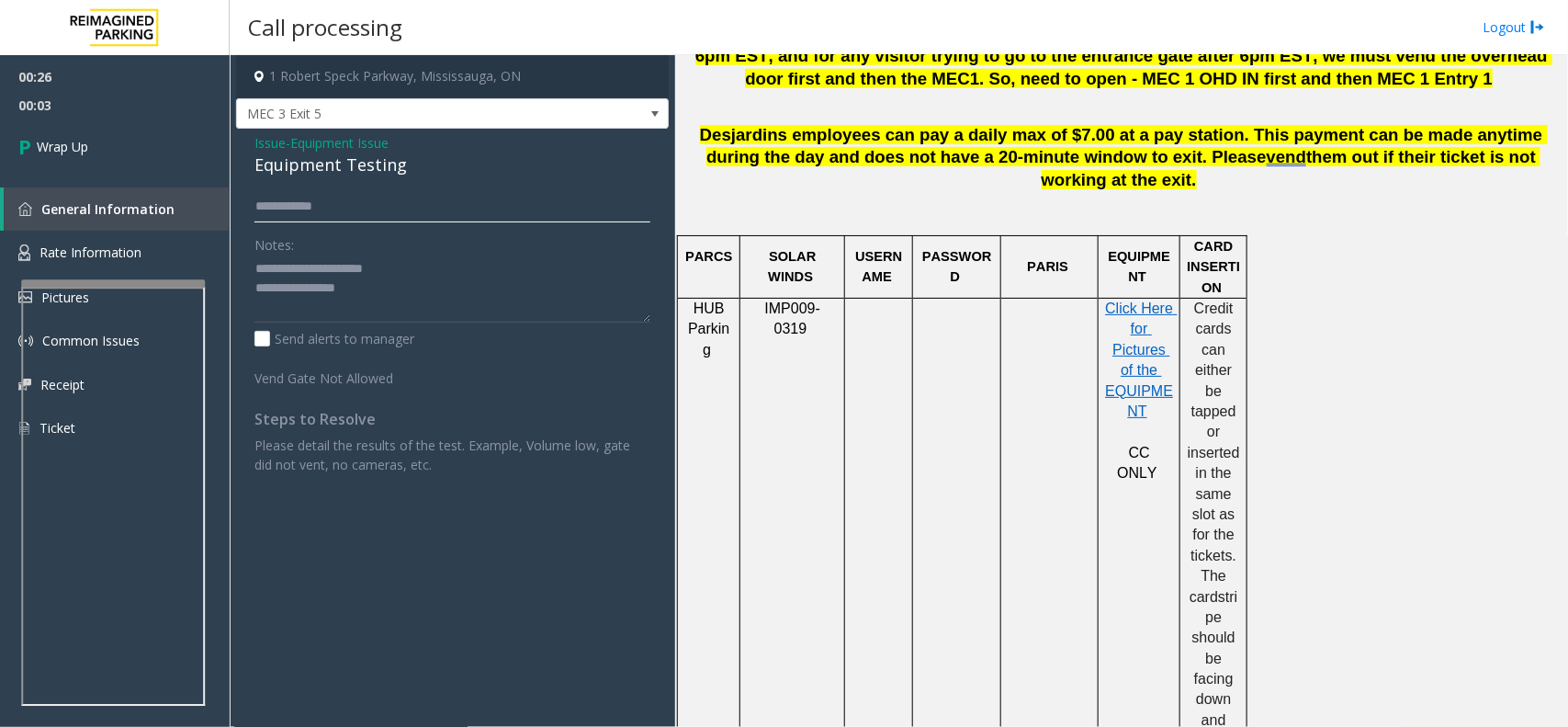 click 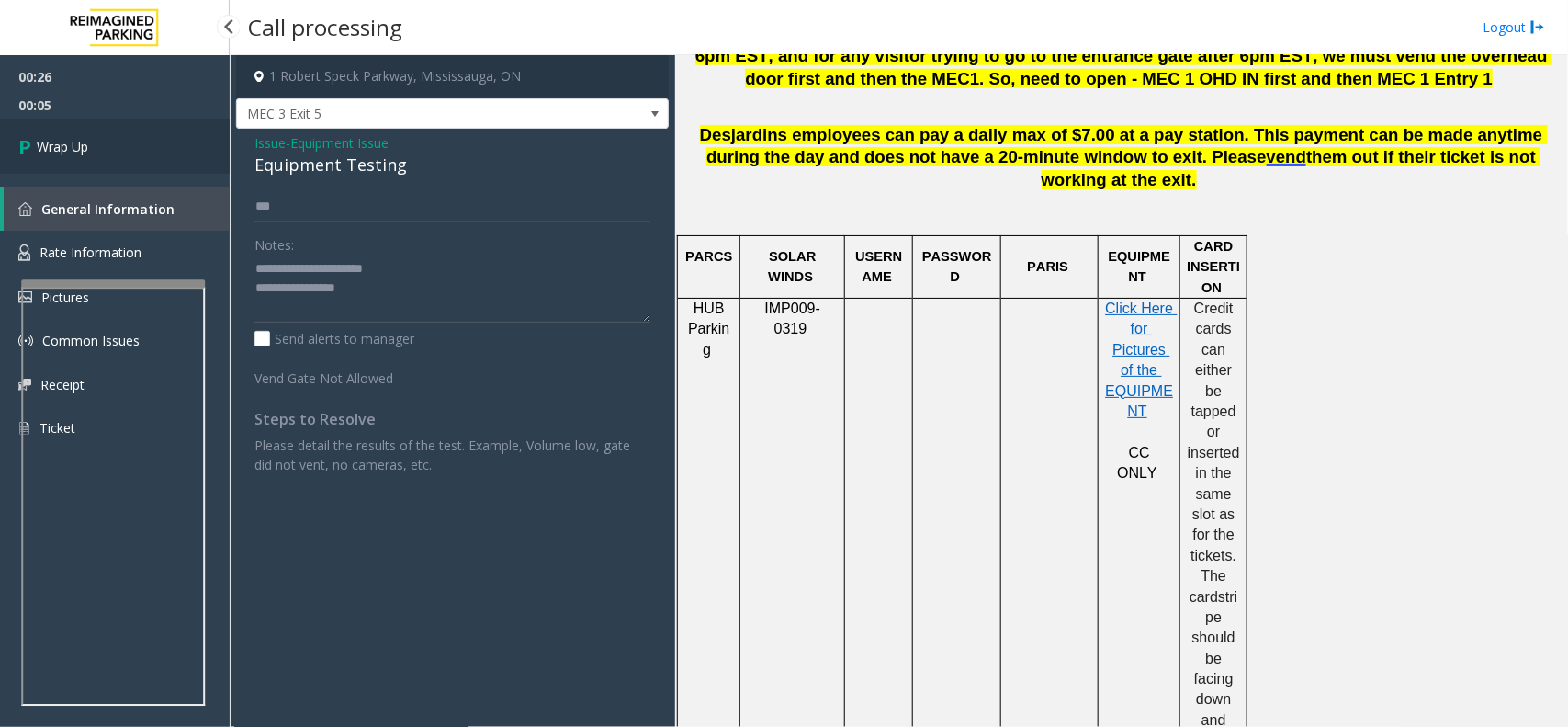 type on "***" 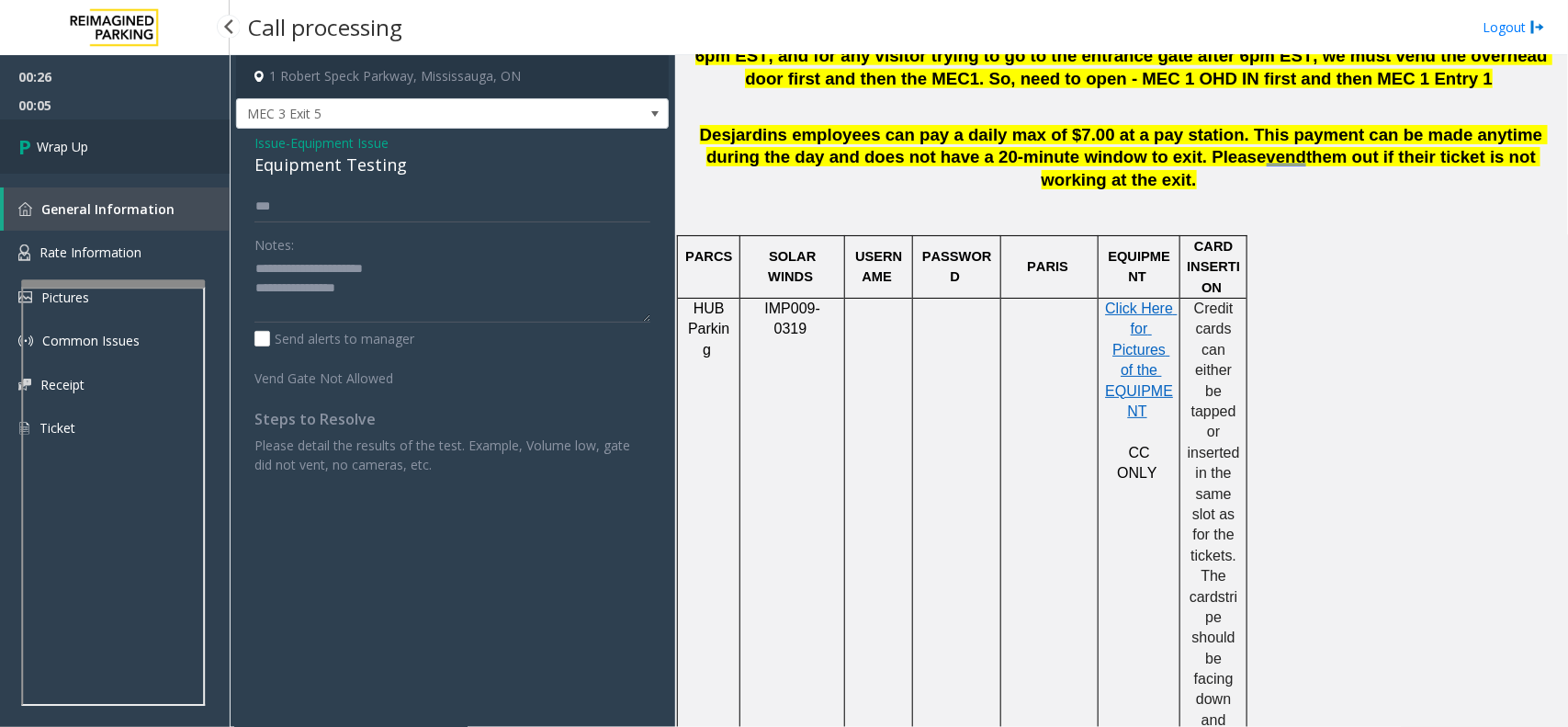 click at bounding box center [28, 146] 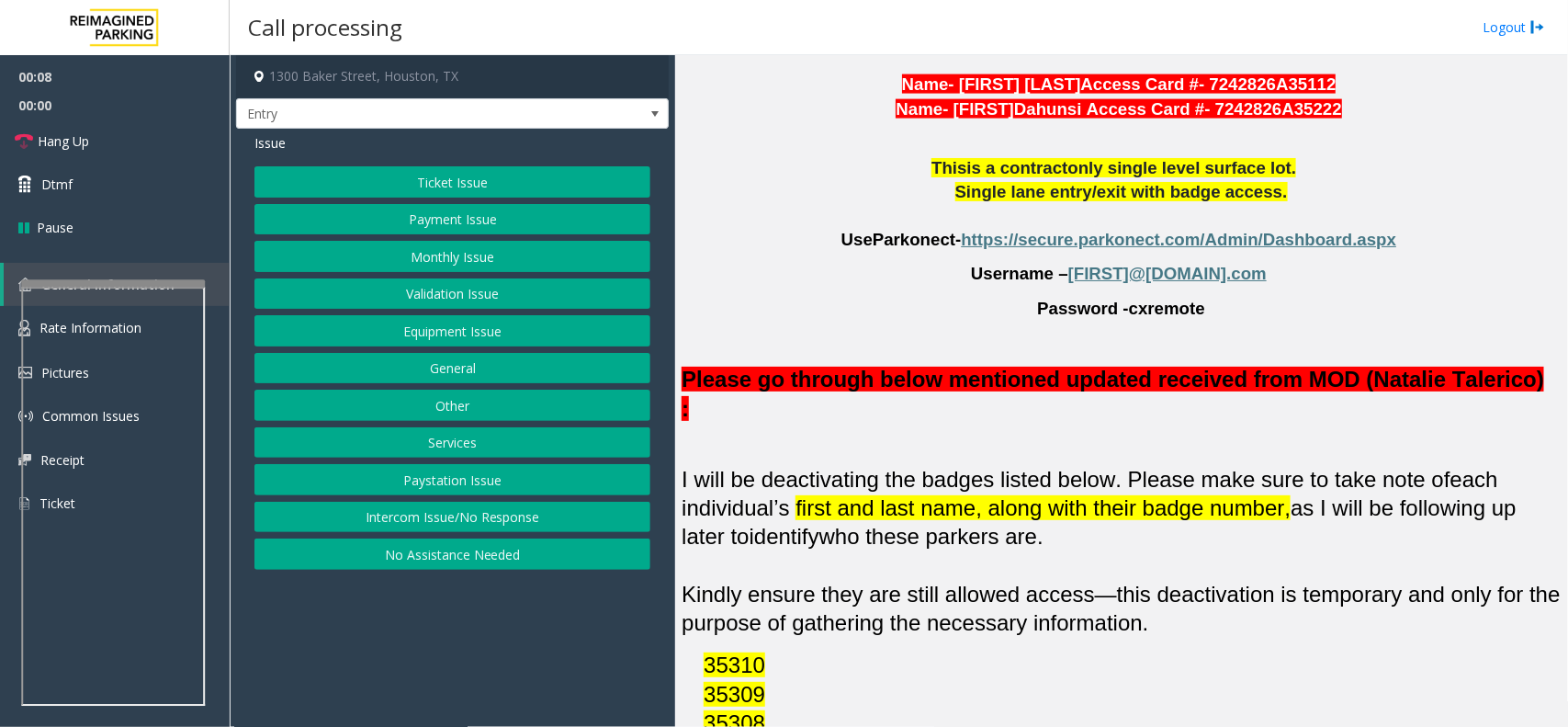 scroll, scrollTop: 919, scrollLeft: 0, axis: vertical 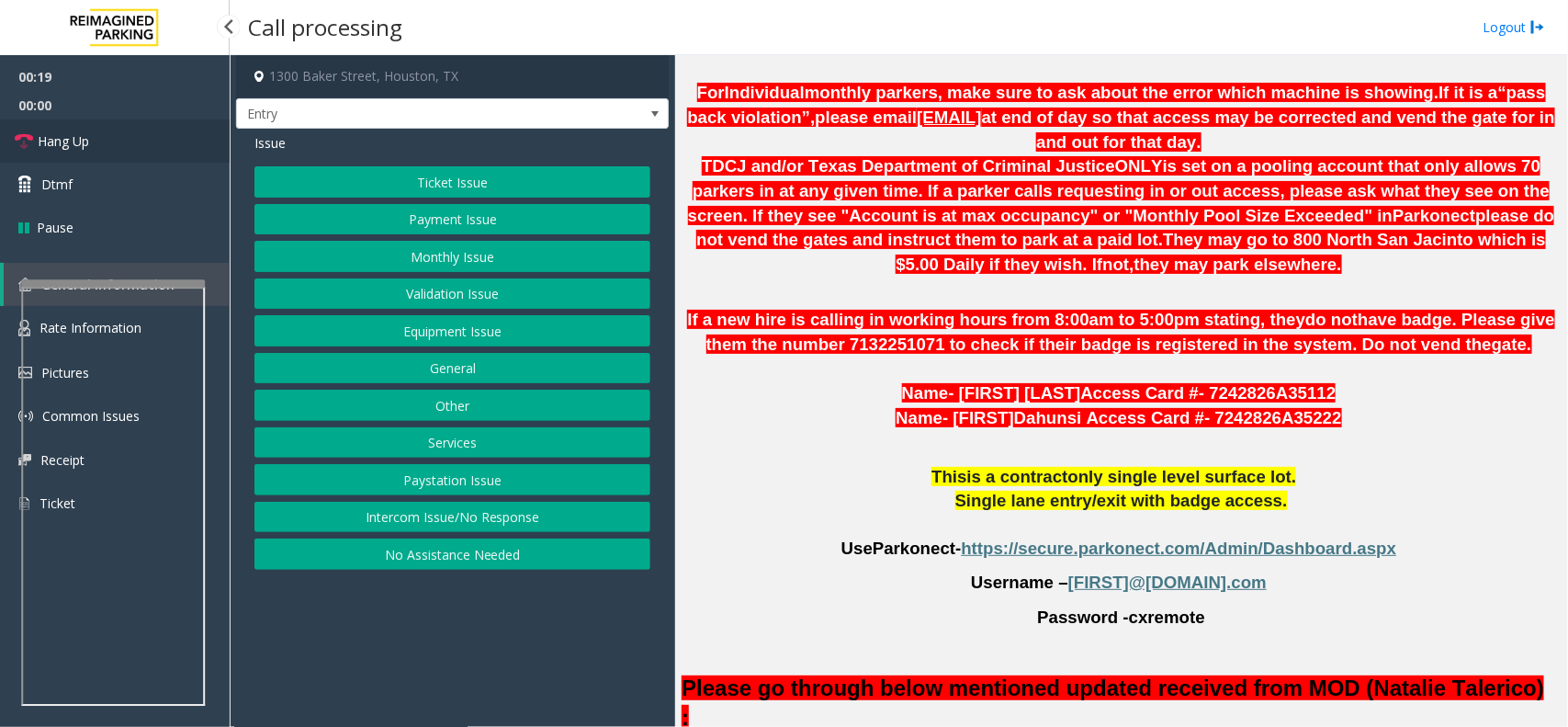 click on "Hang Up" at bounding box center [115, 141] 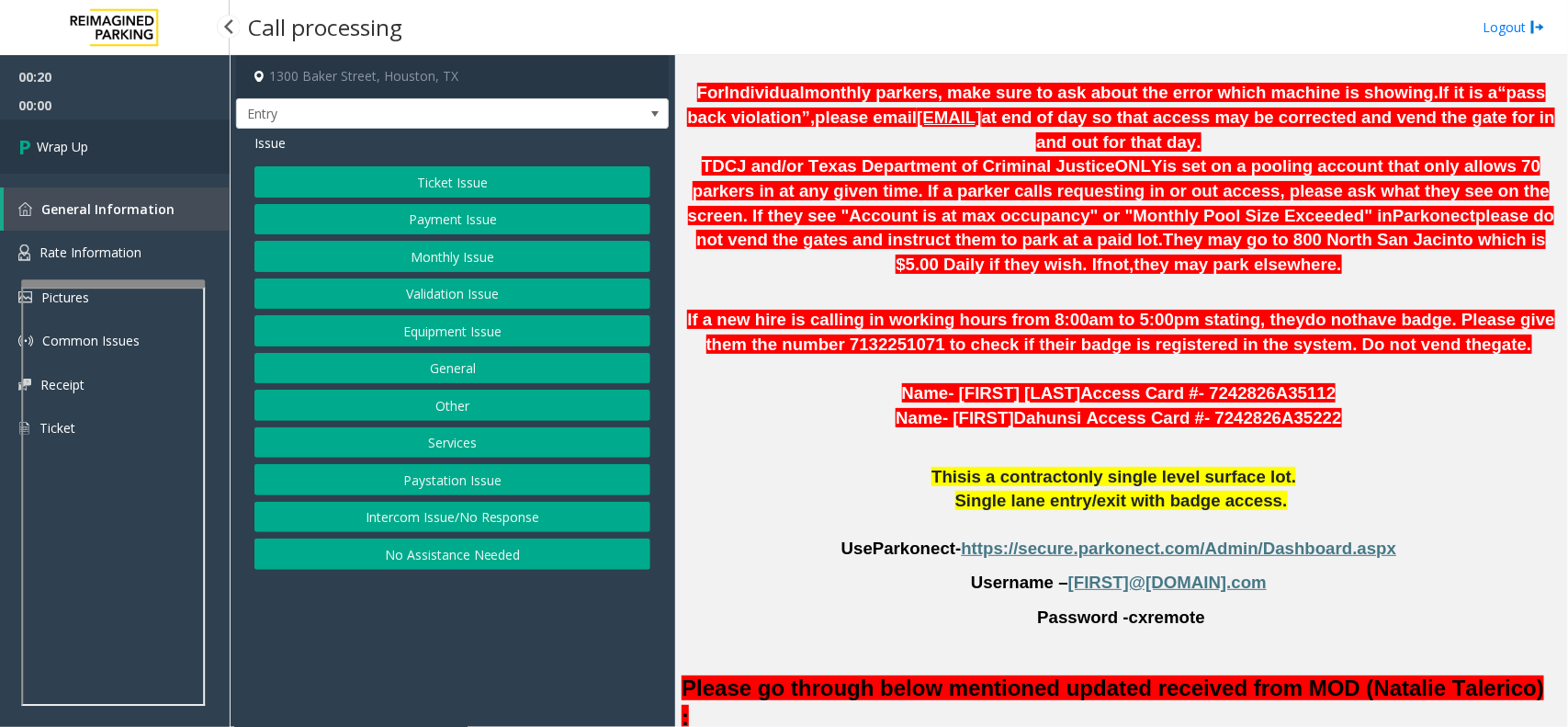 click on "Wrap Up" at bounding box center (115, 146) 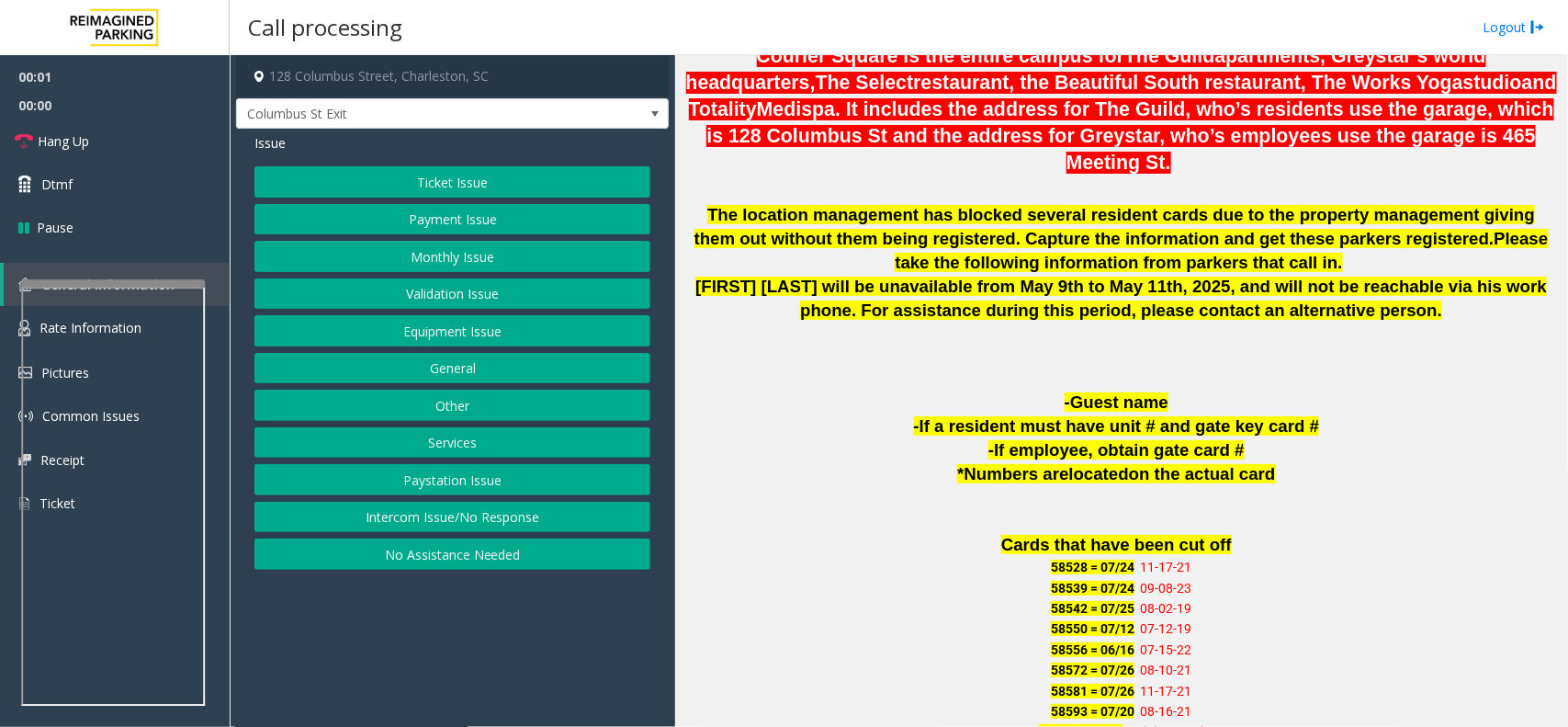 scroll, scrollTop: 1379, scrollLeft: 0, axis: vertical 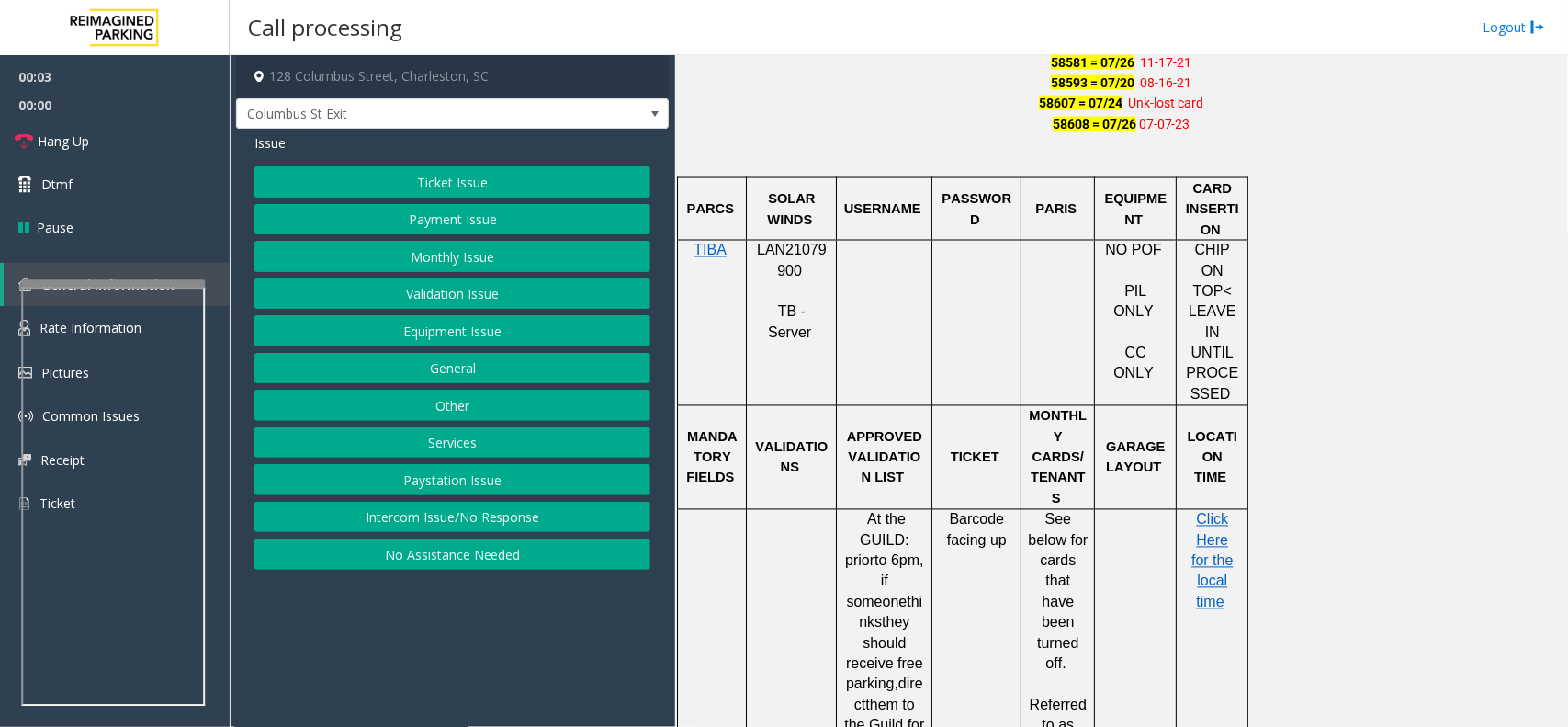 click on "Payment Issue" 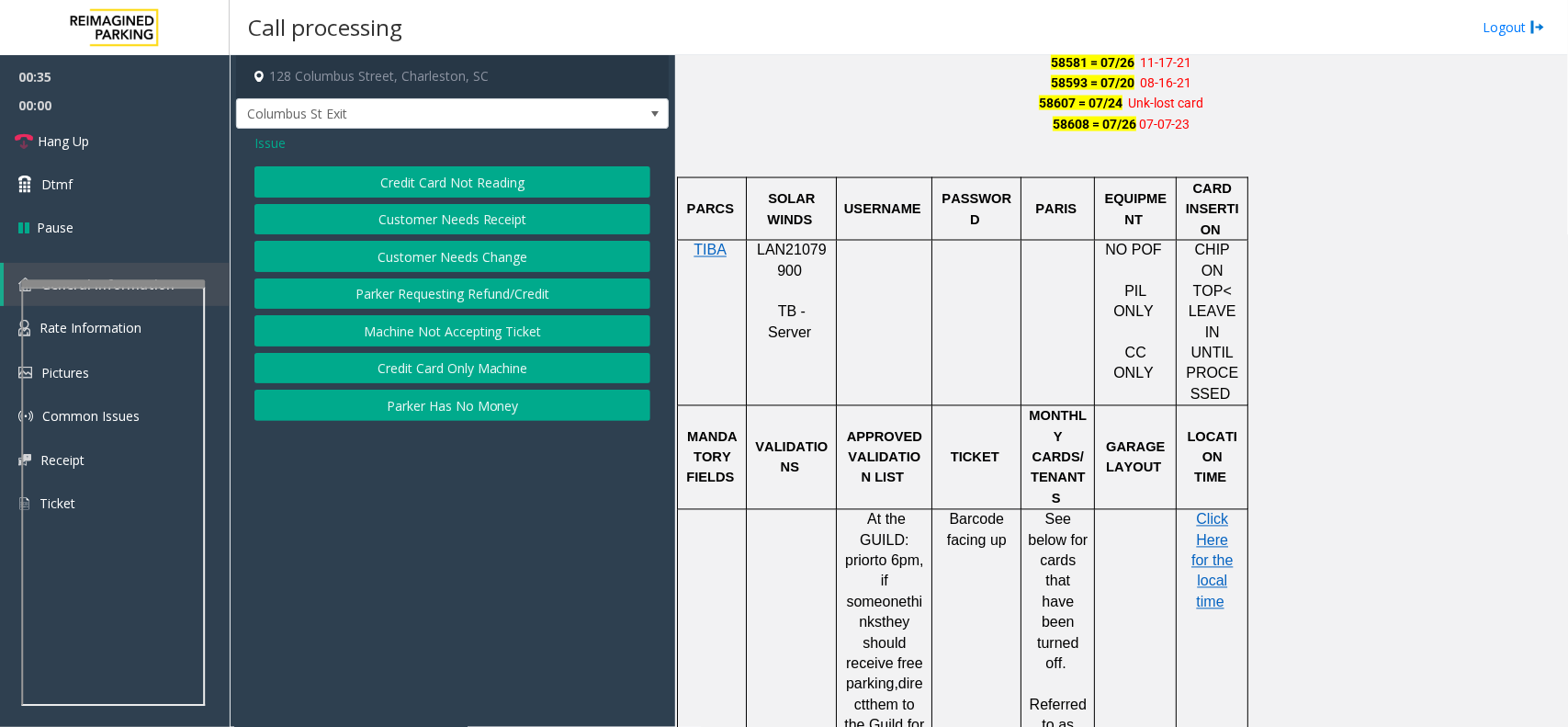 click on "Credit Card Not Reading" 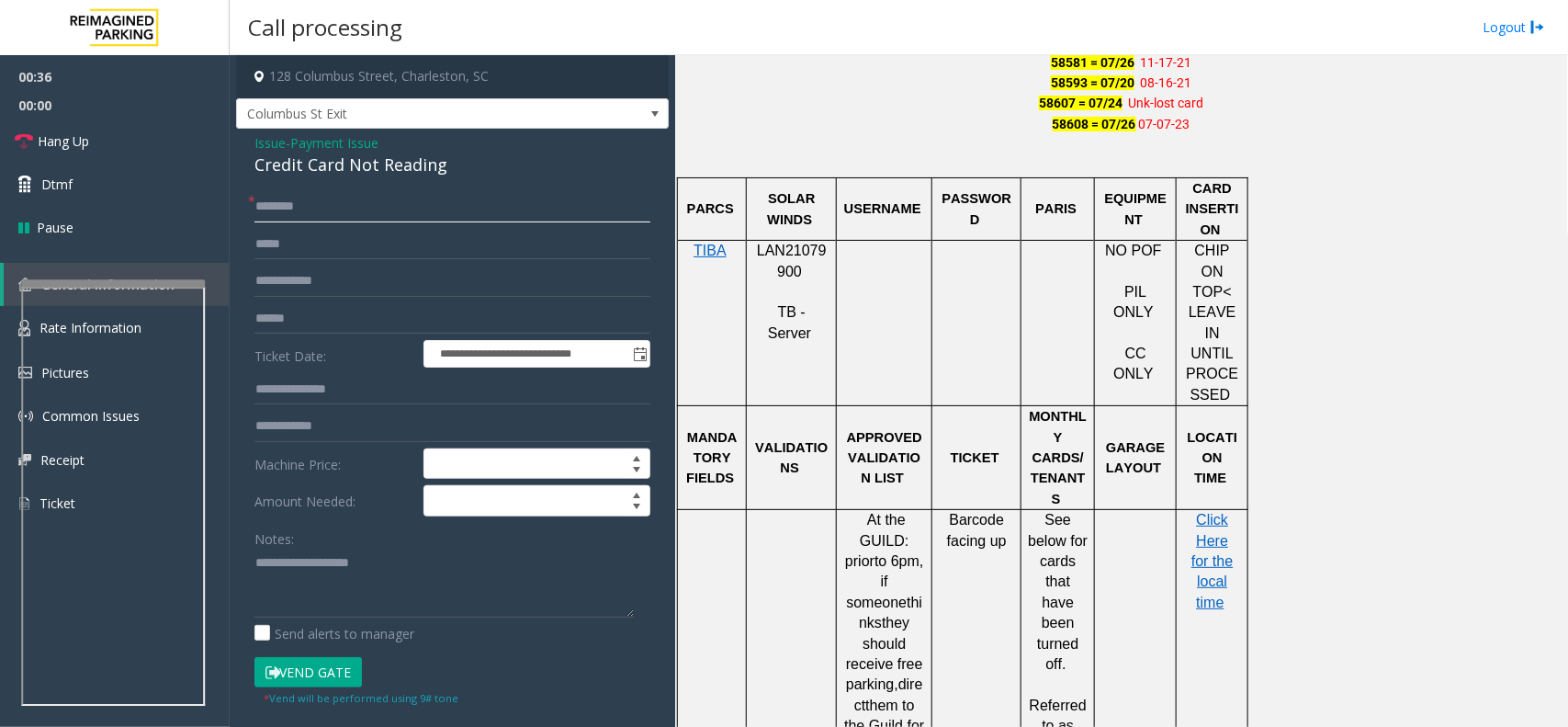 click 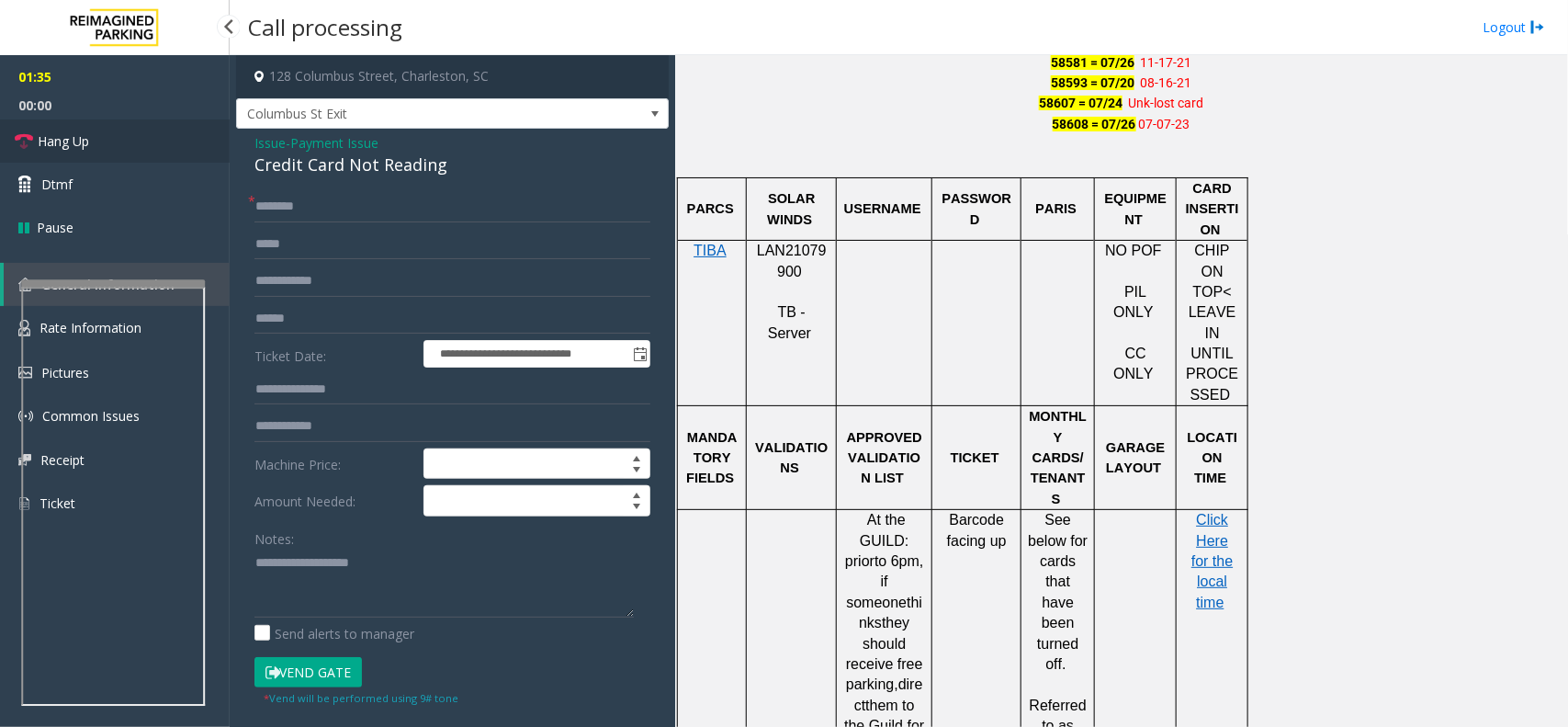 click on "Hang Up" at bounding box center [115, 141] 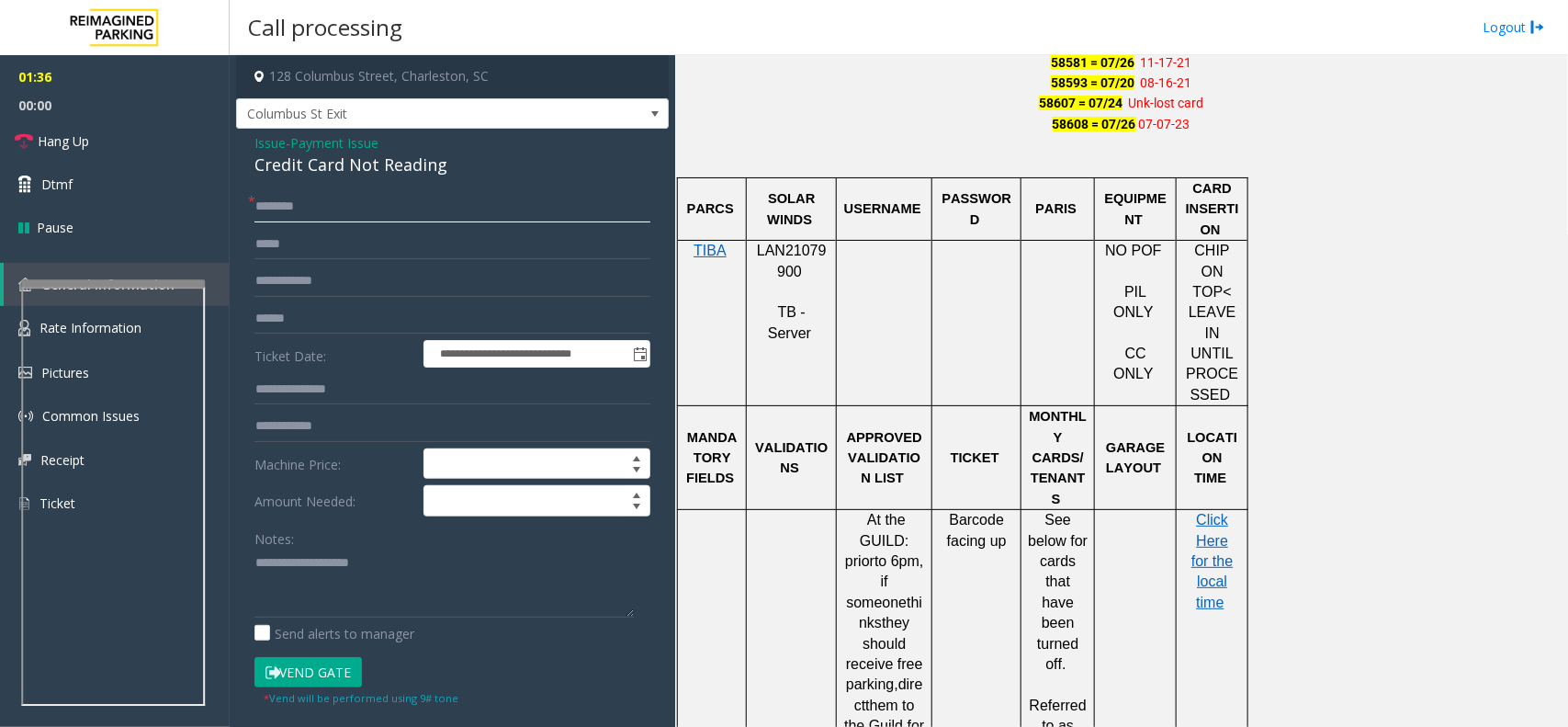 click 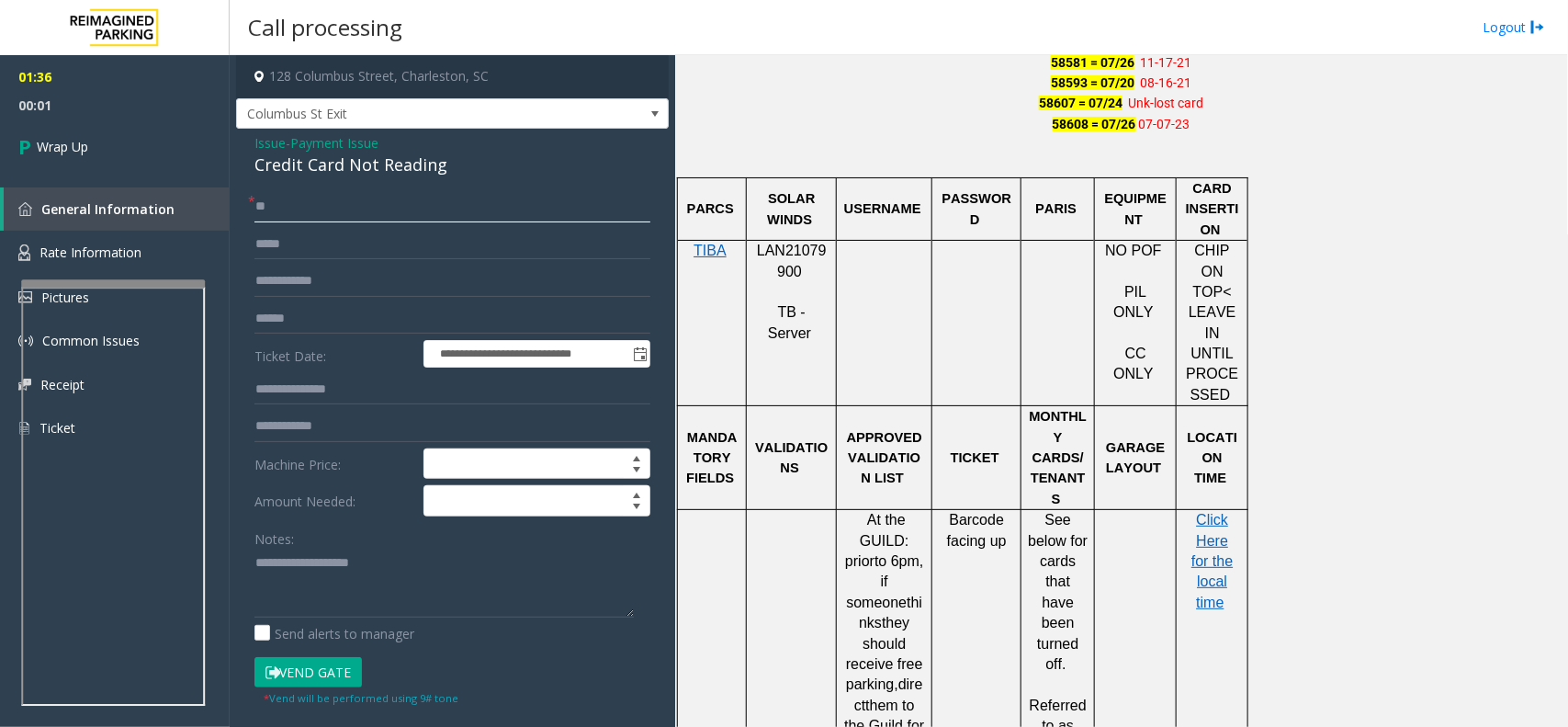 type on "**" 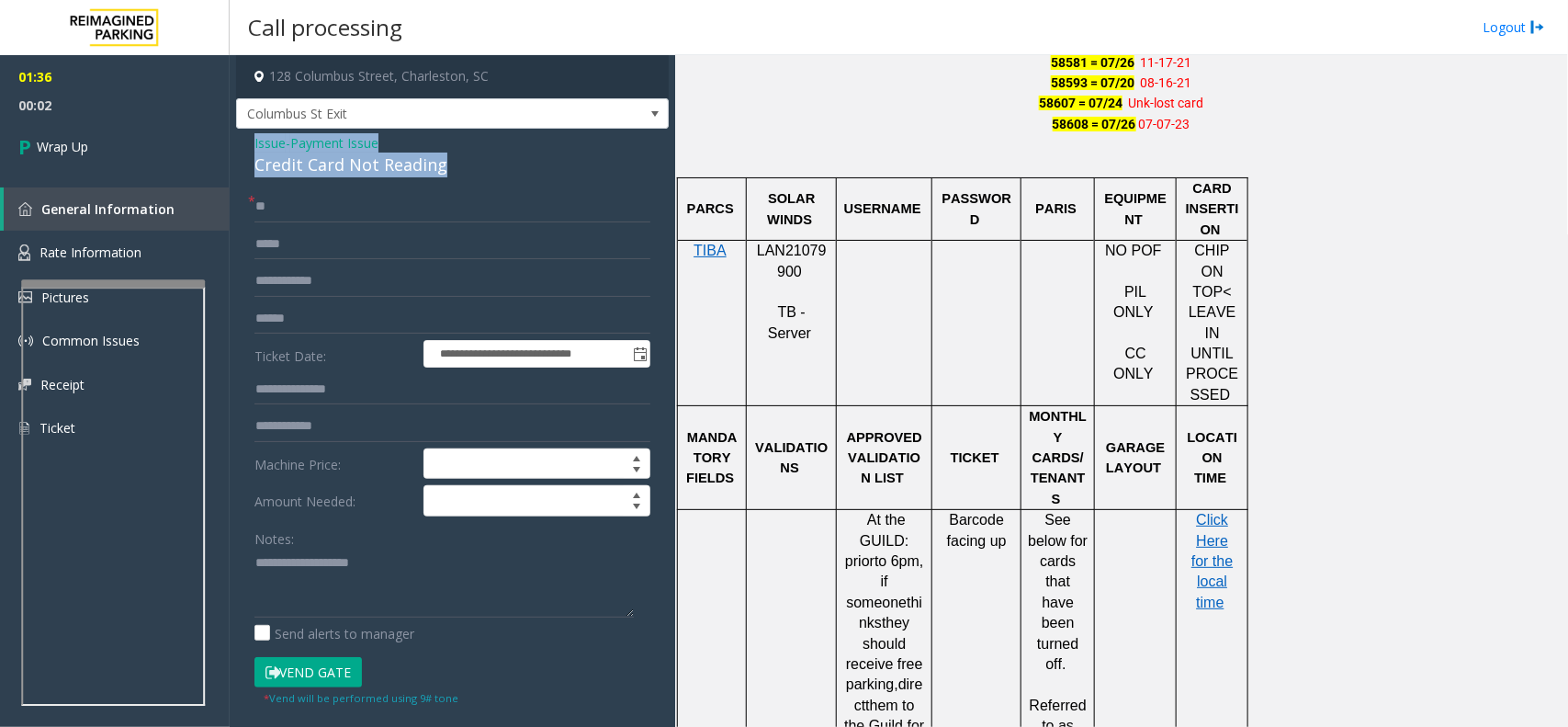 drag, startPoint x: 457, startPoint y: 168, endPoint x: 242, endPoint y: 145, distance: 216.22673 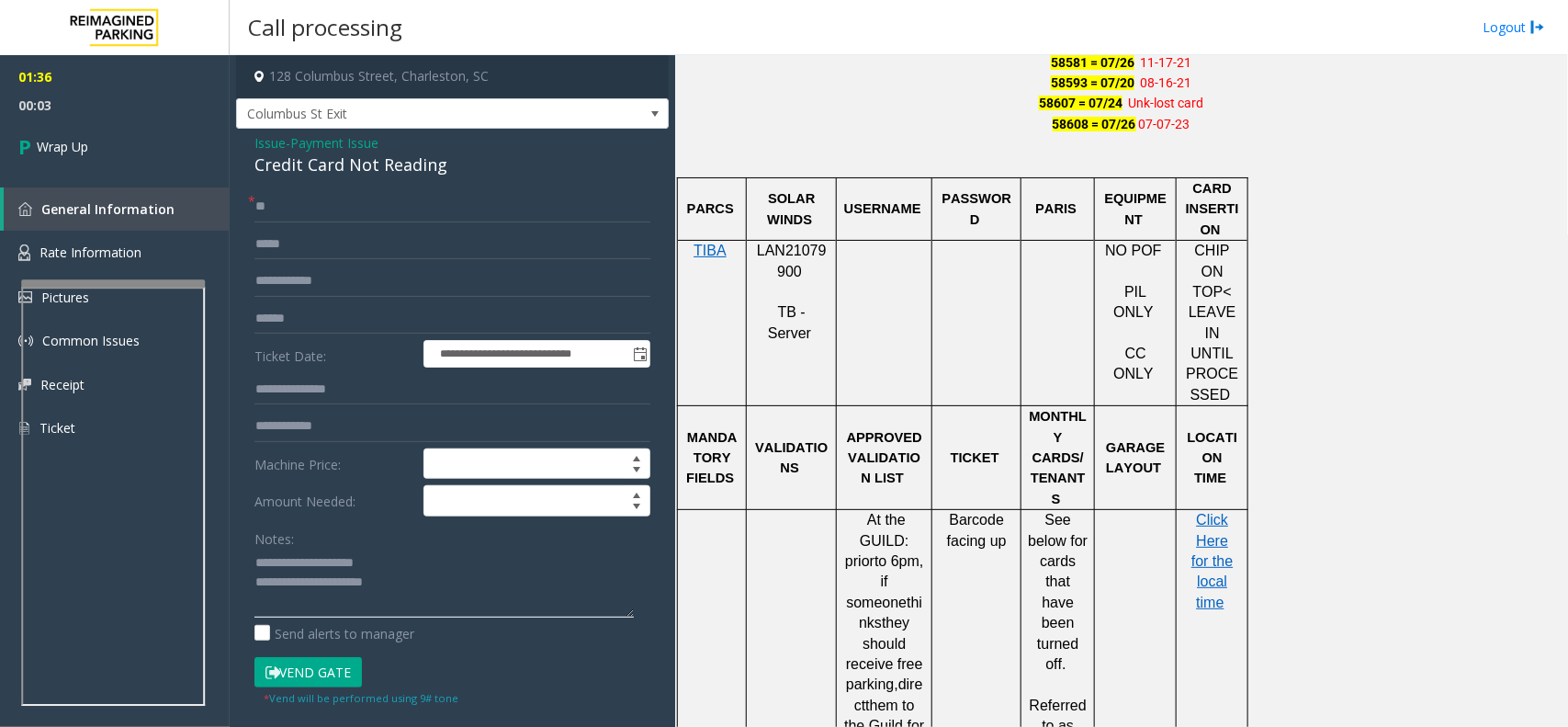 click 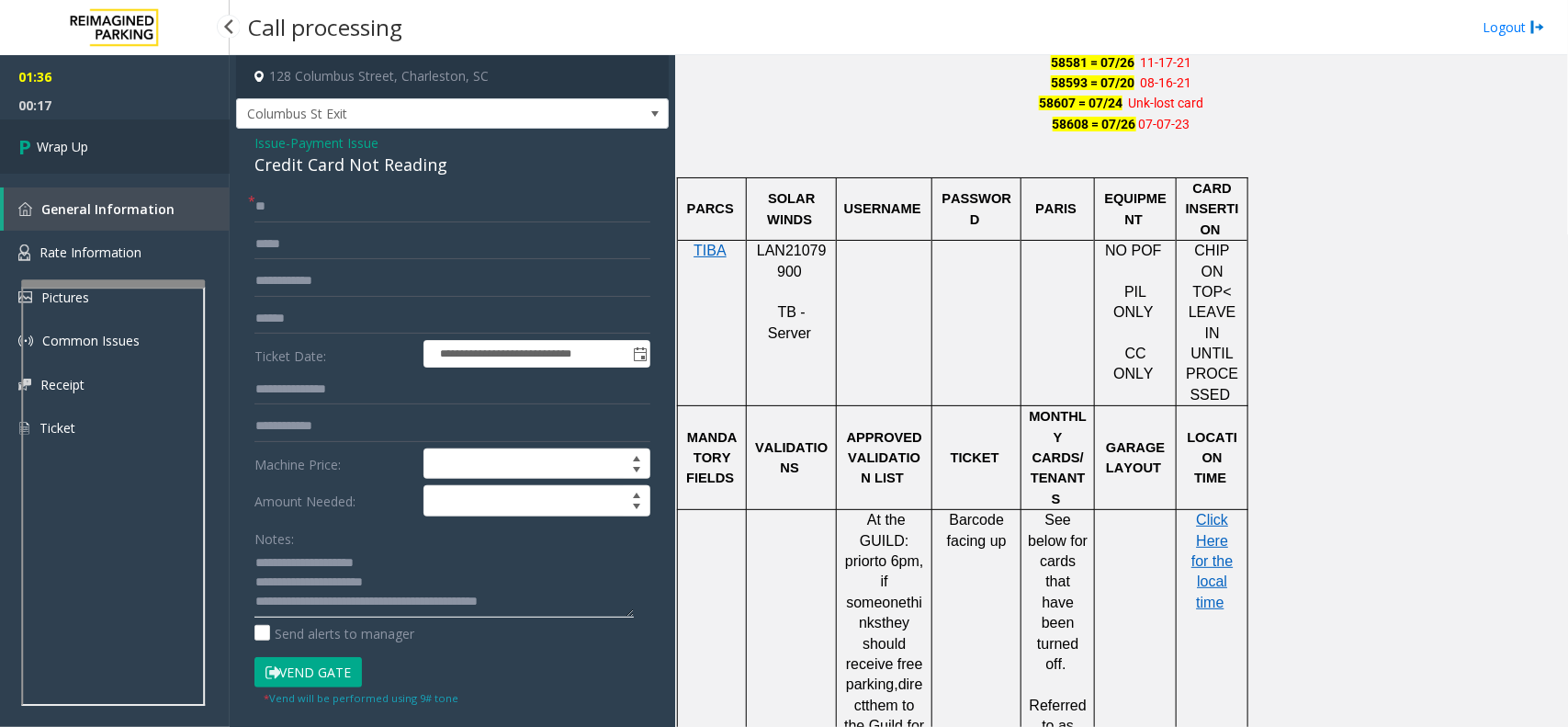 type on "**********" 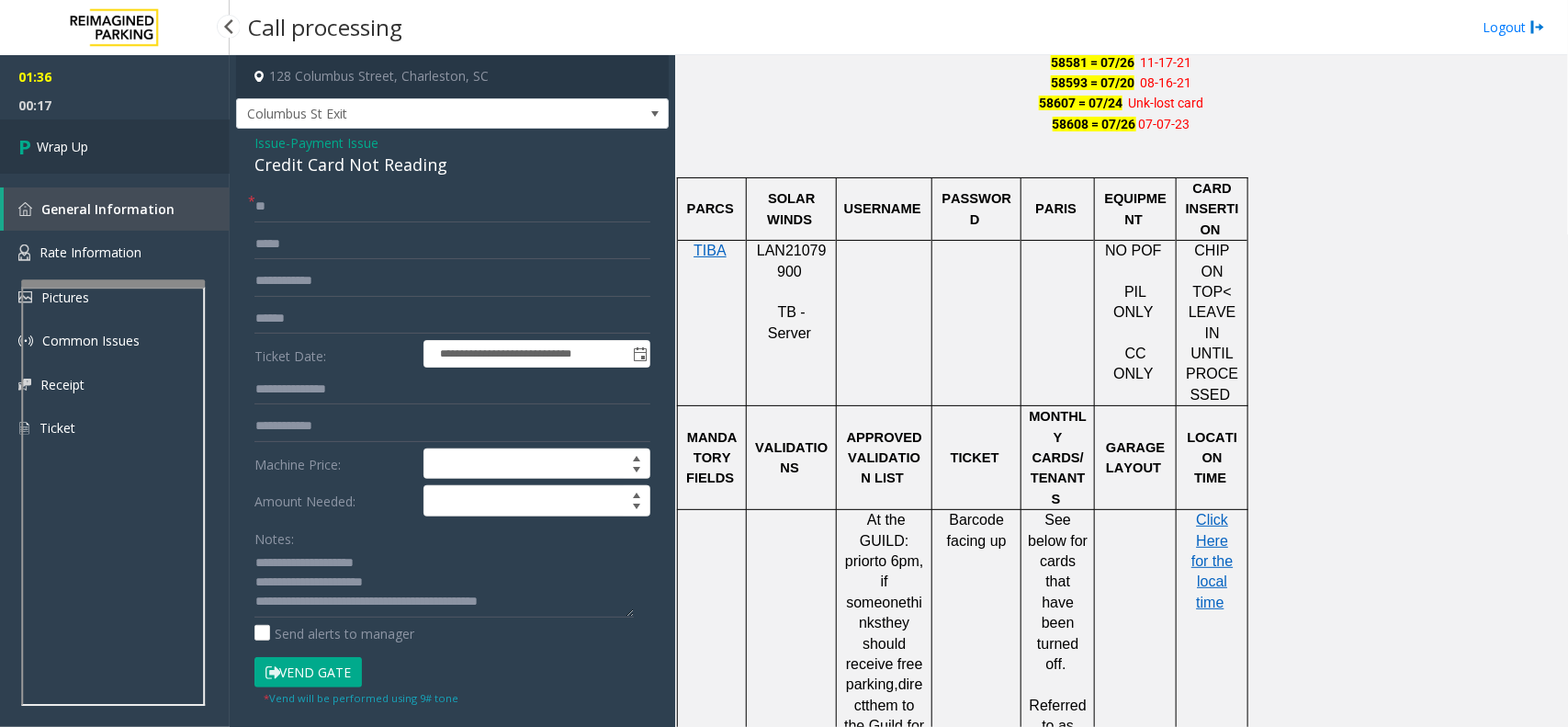 click on "Wrap Up" at bounding box center [115, 146] 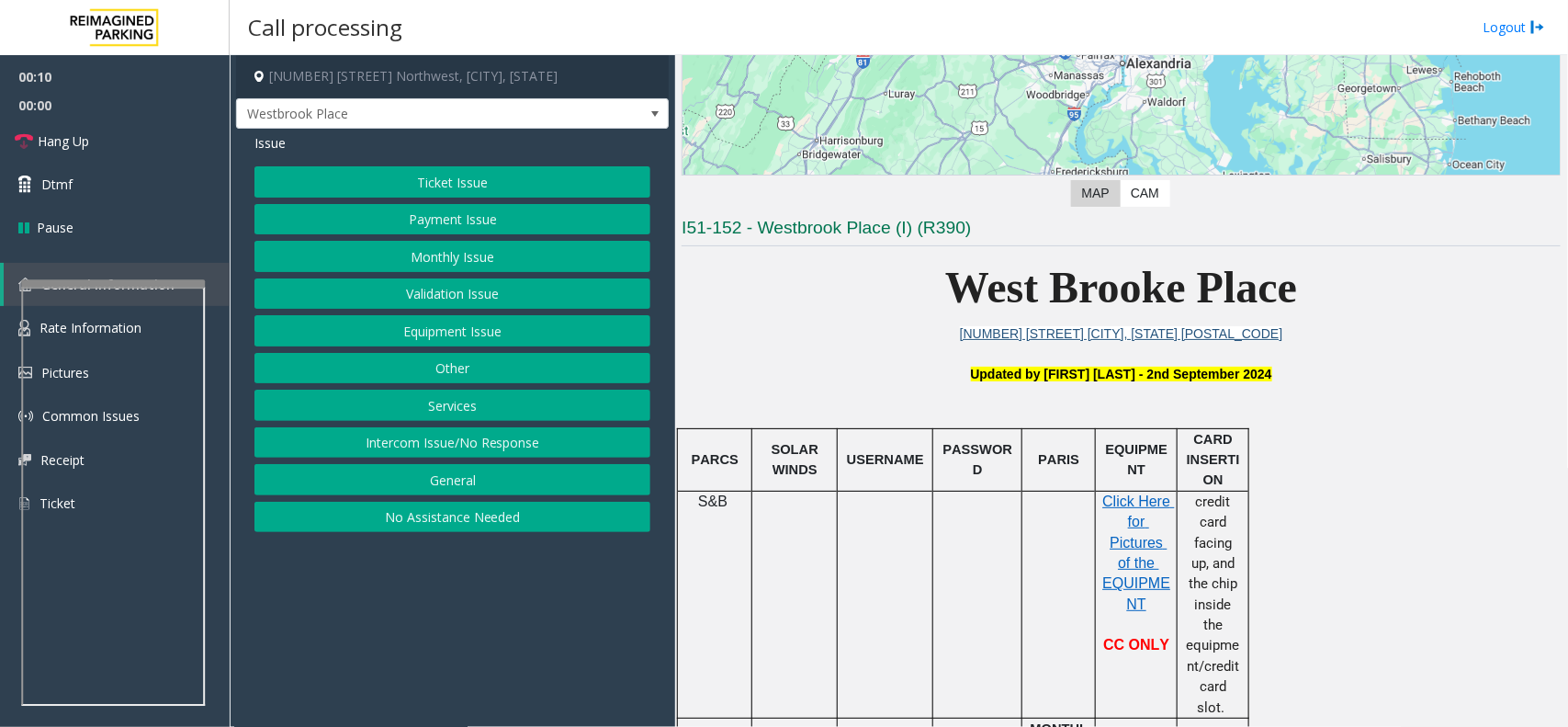 scroll, scrollTop: 345, scrollLeft: 0, axis: vertical 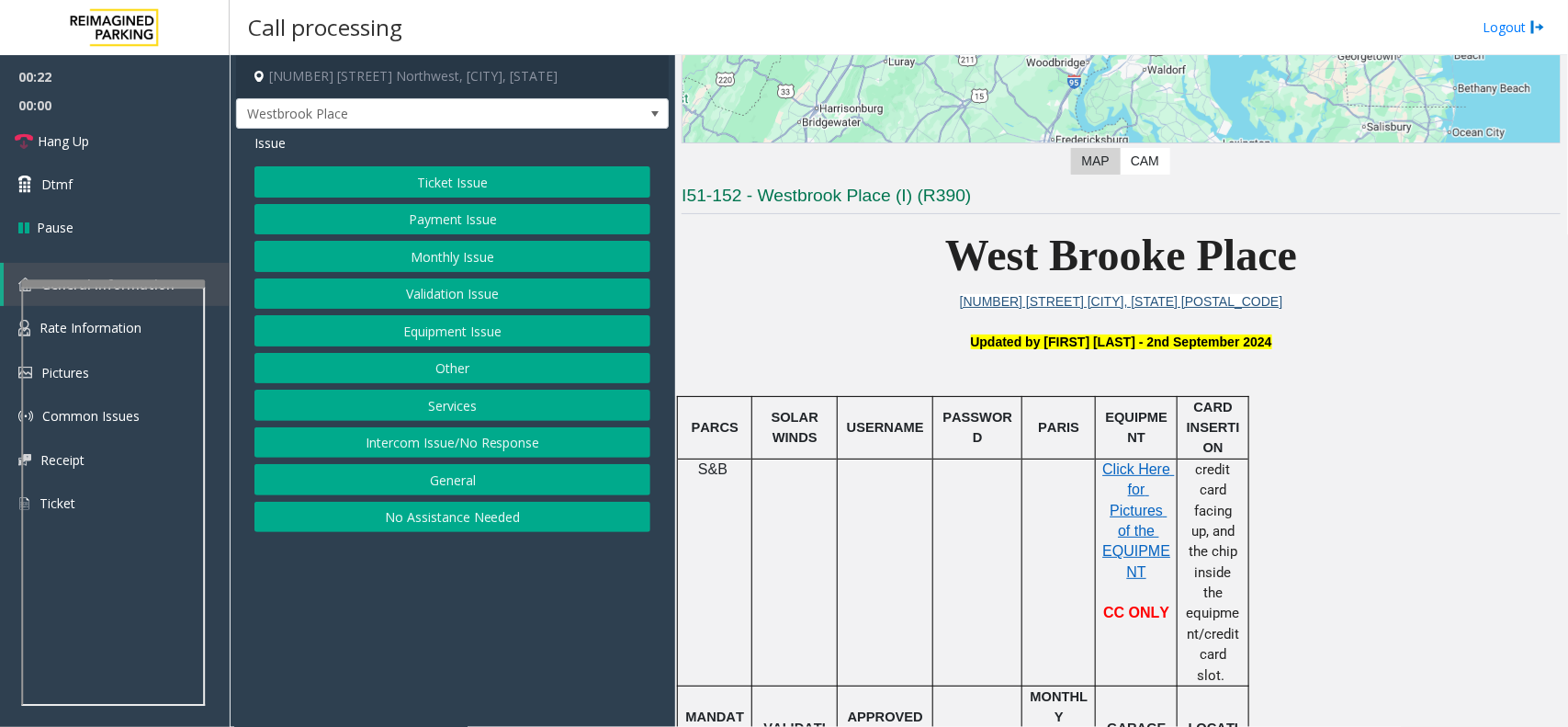 click on "Ticket Issue" 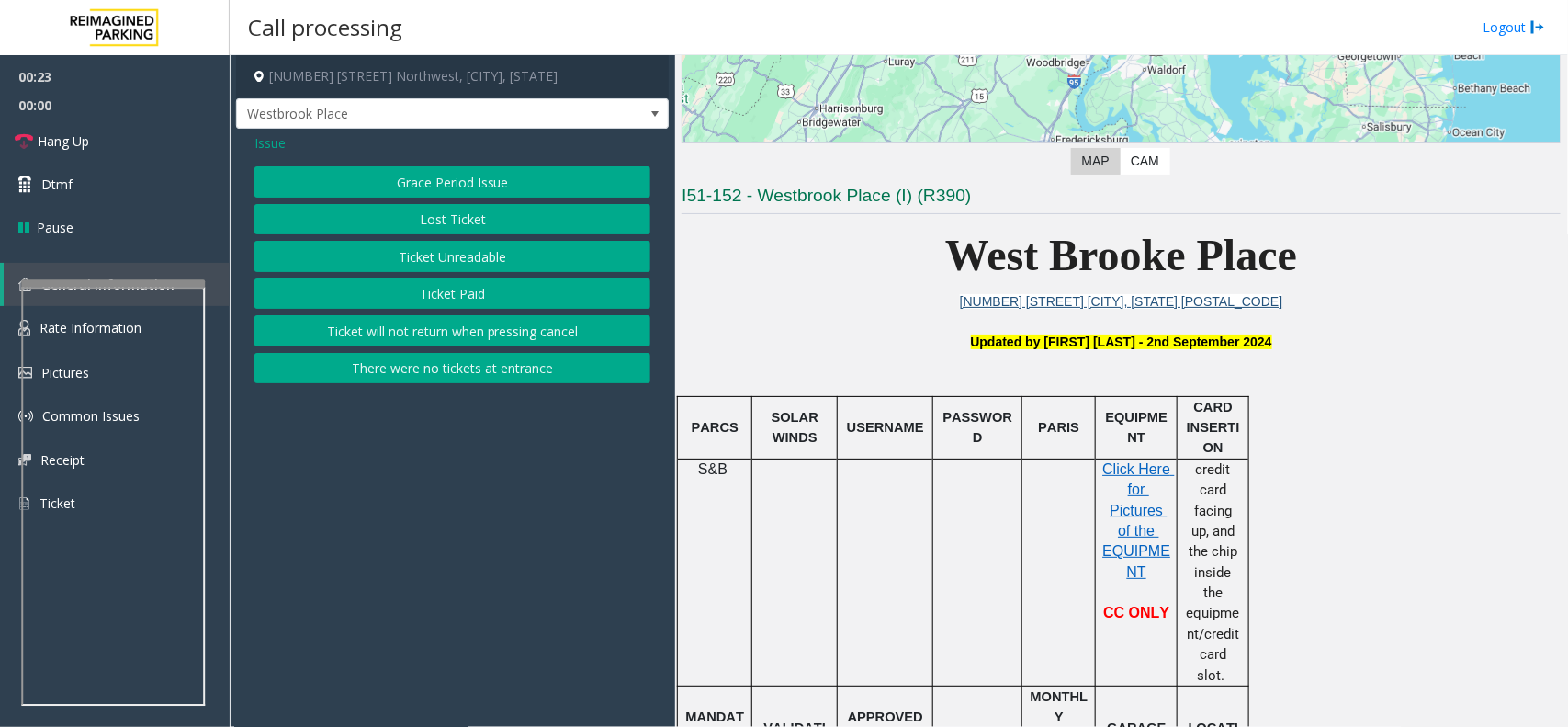 click on "Lost Ticket" 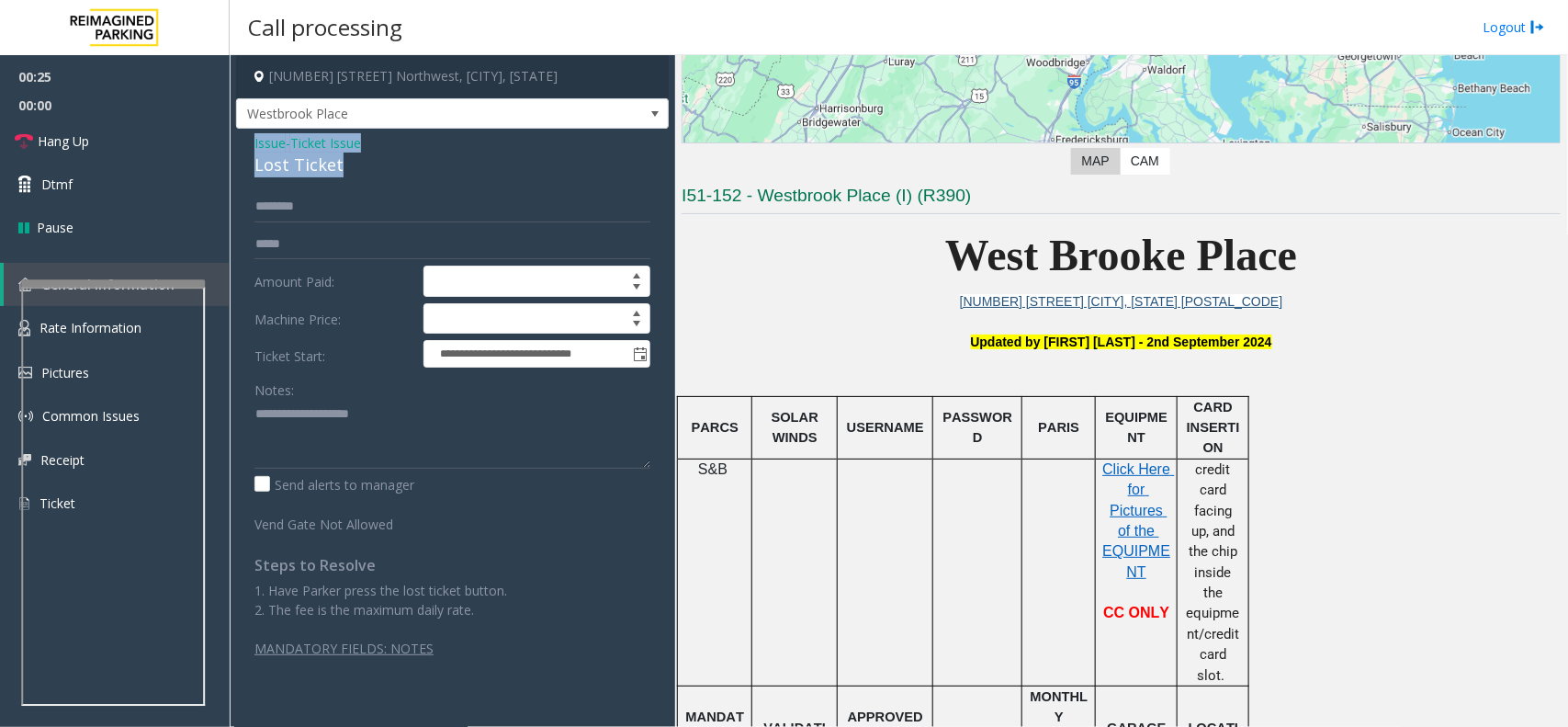drag, startPoint x: 344, startPoint y: 161, endPoint x: 251, endPoint y: 143, distance: 94.72592 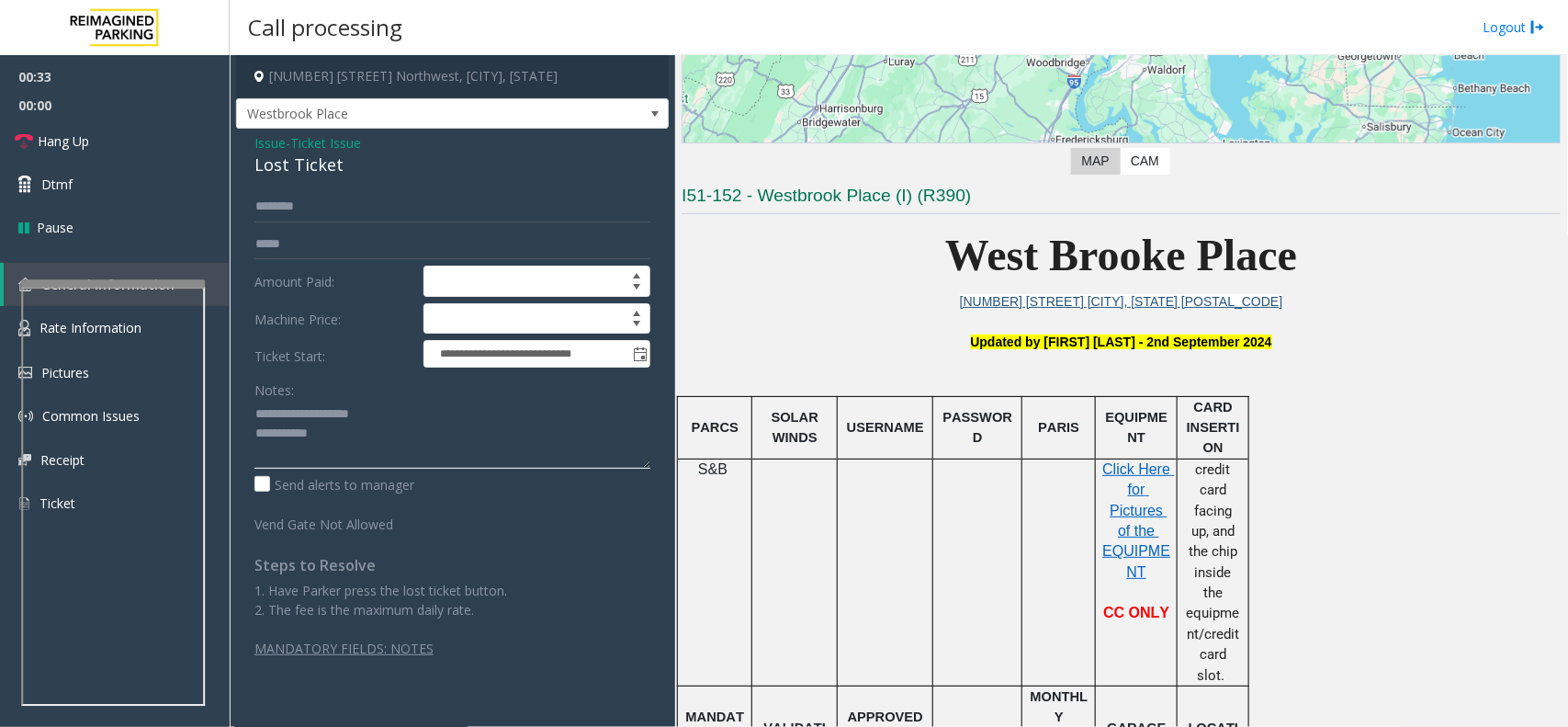 click 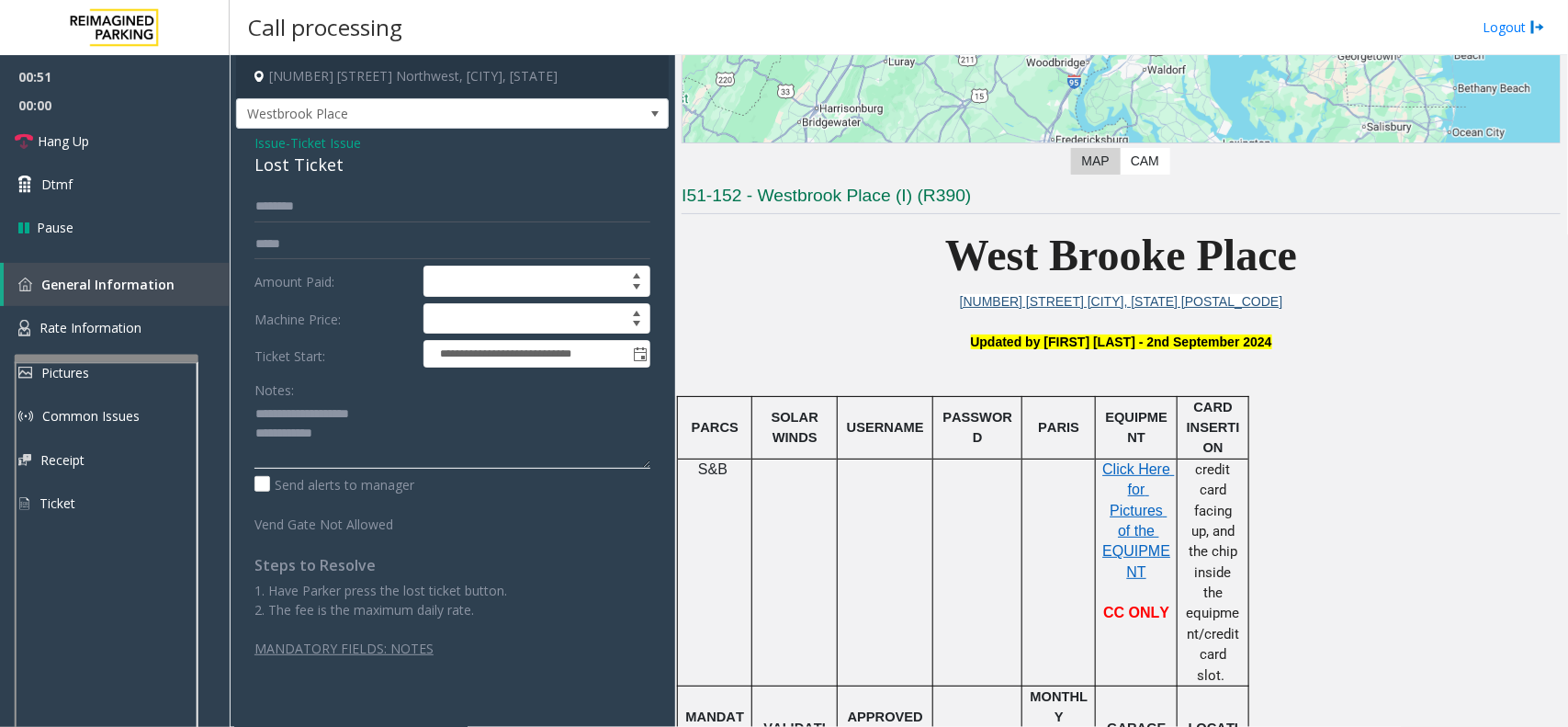 click at bounding box center (107, 358) 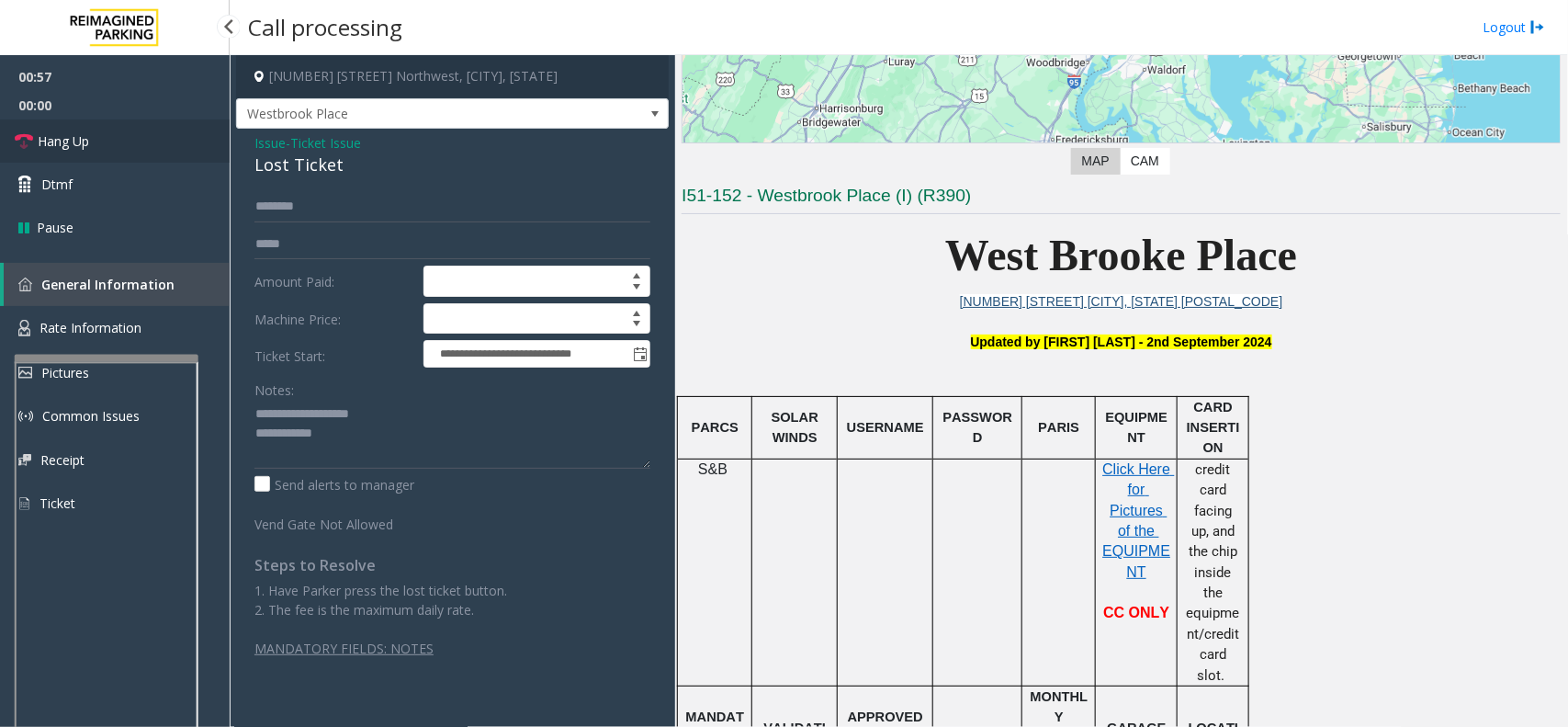 click on "Hang Up" at bounding box center [115, 141] 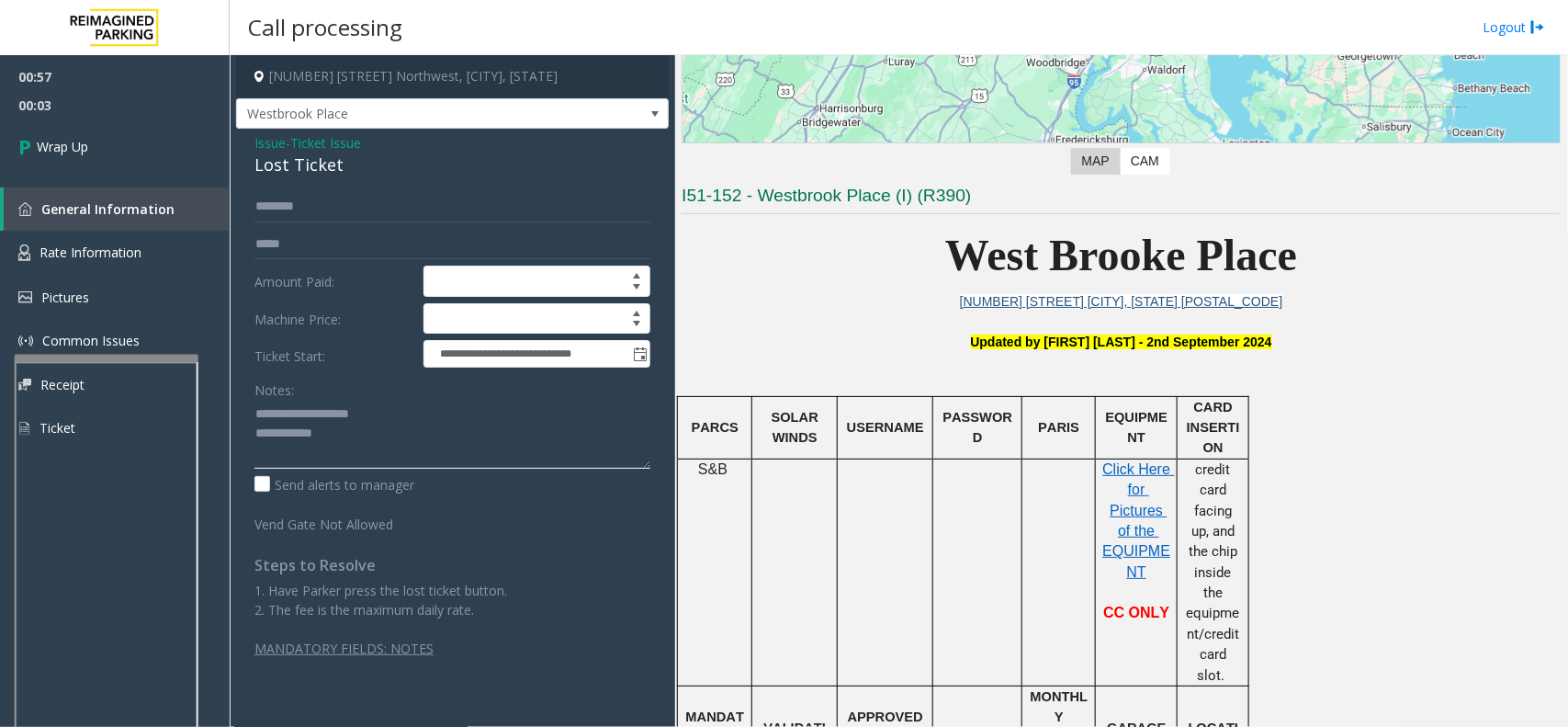 click 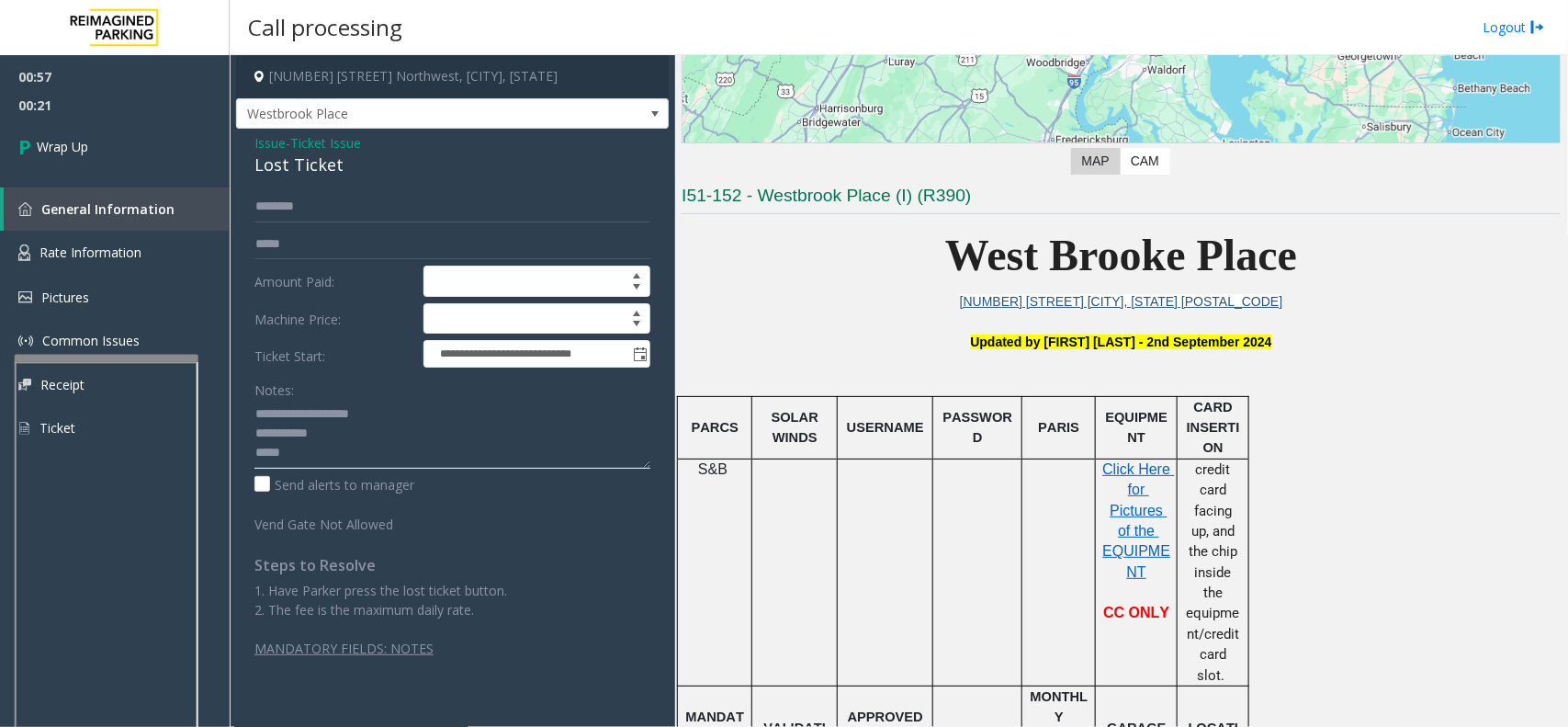 click 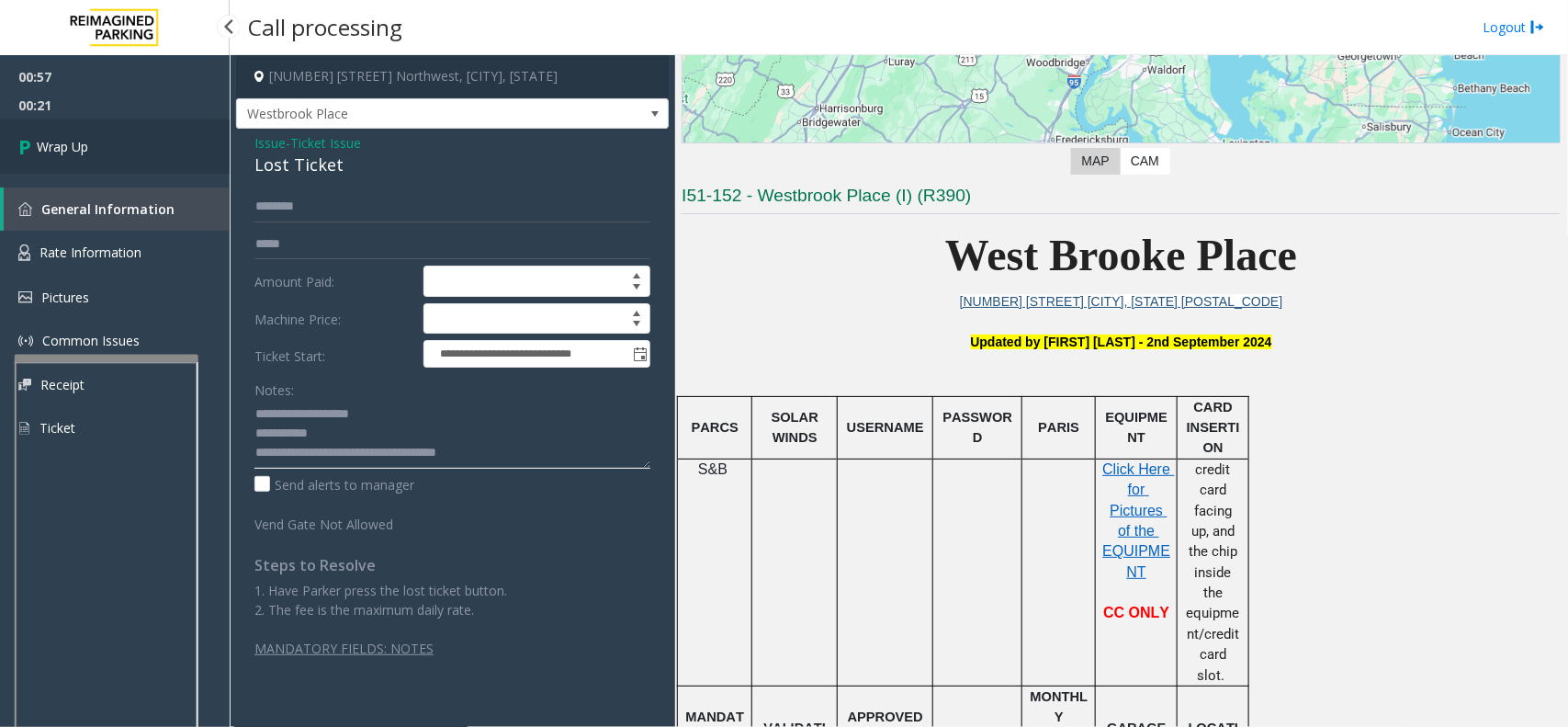 type on "**********" 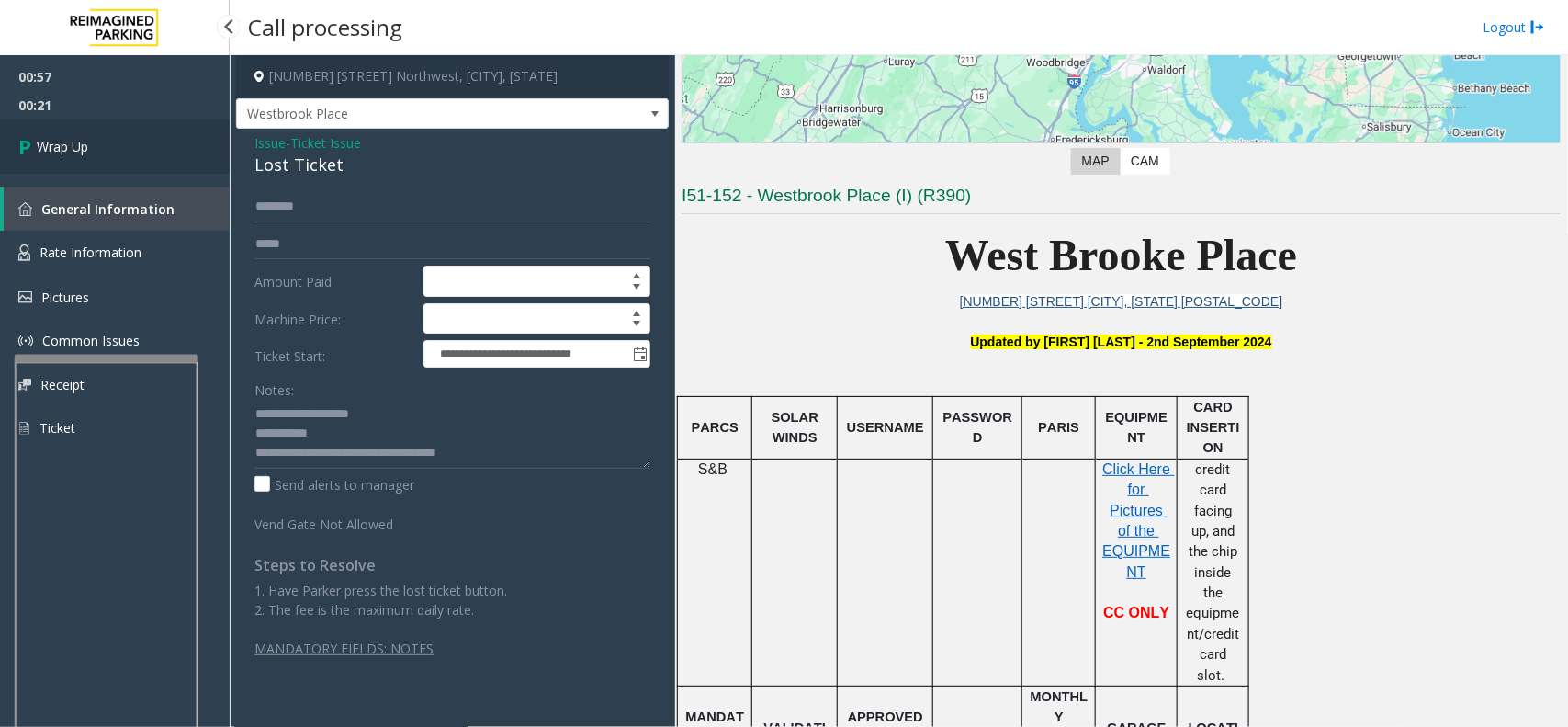 click on "Wrap Up" at bounding box center [62, 146] 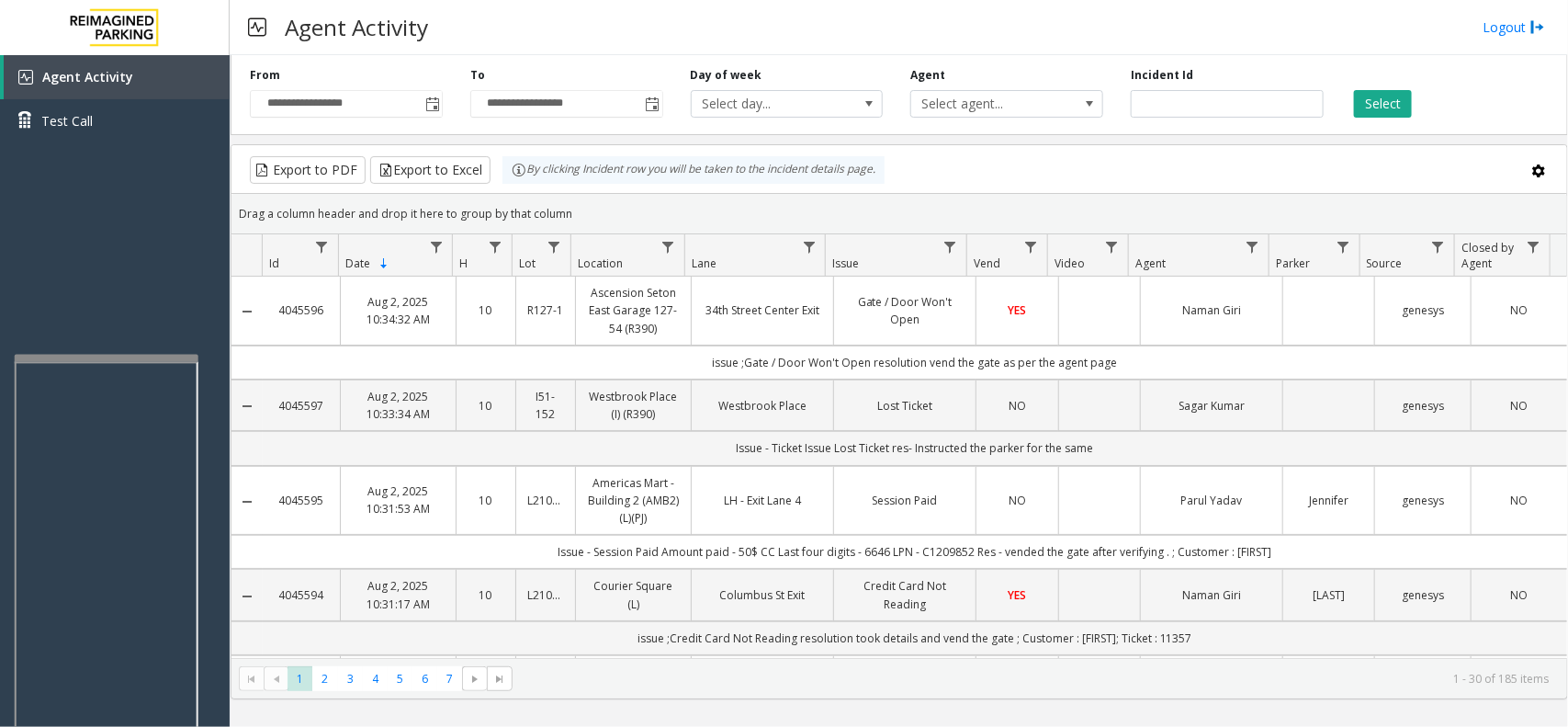 click on "Export to PDF  Export to Excel By clicking Incident row you will be taken to the incident details page." 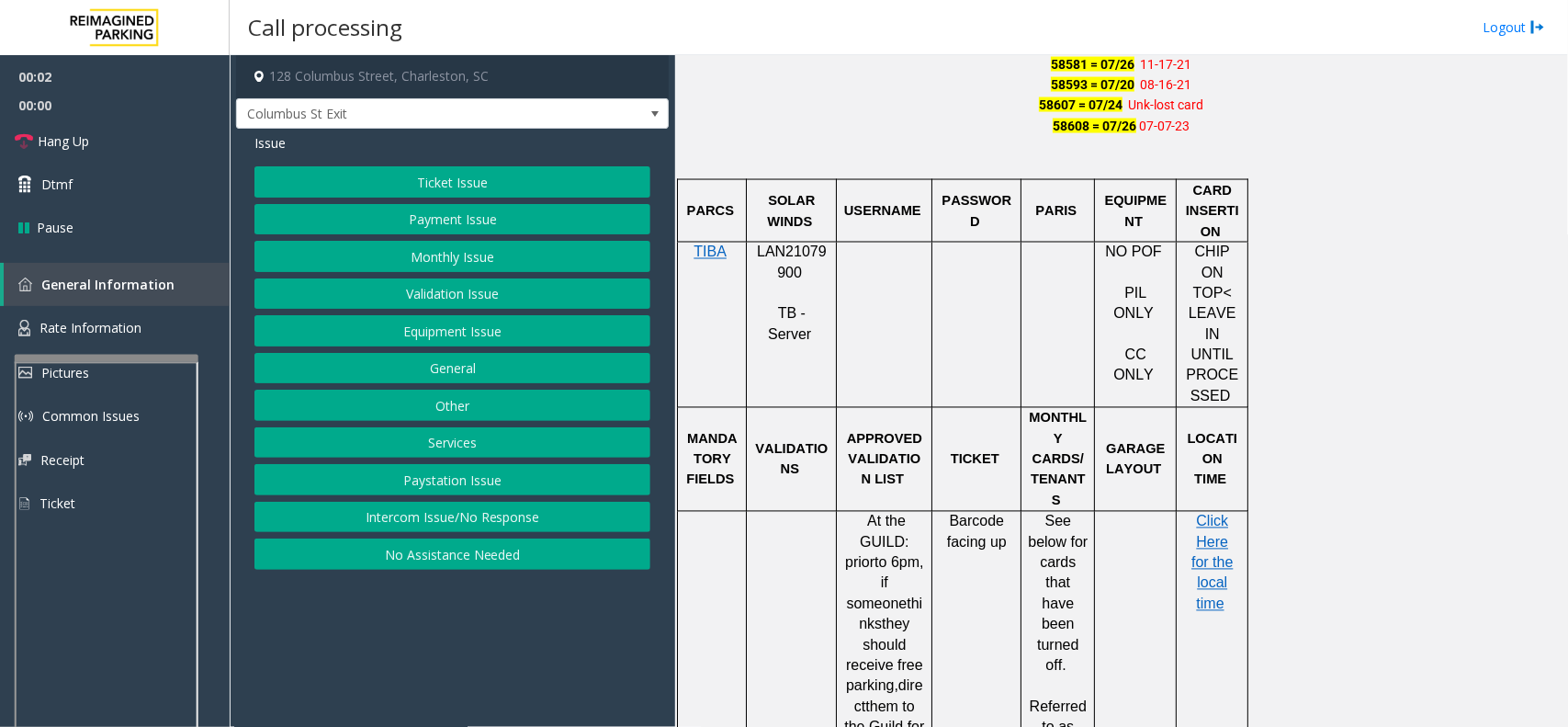 scroll, scrollTop: 1379, scrollLeft: 0, axis: vertical 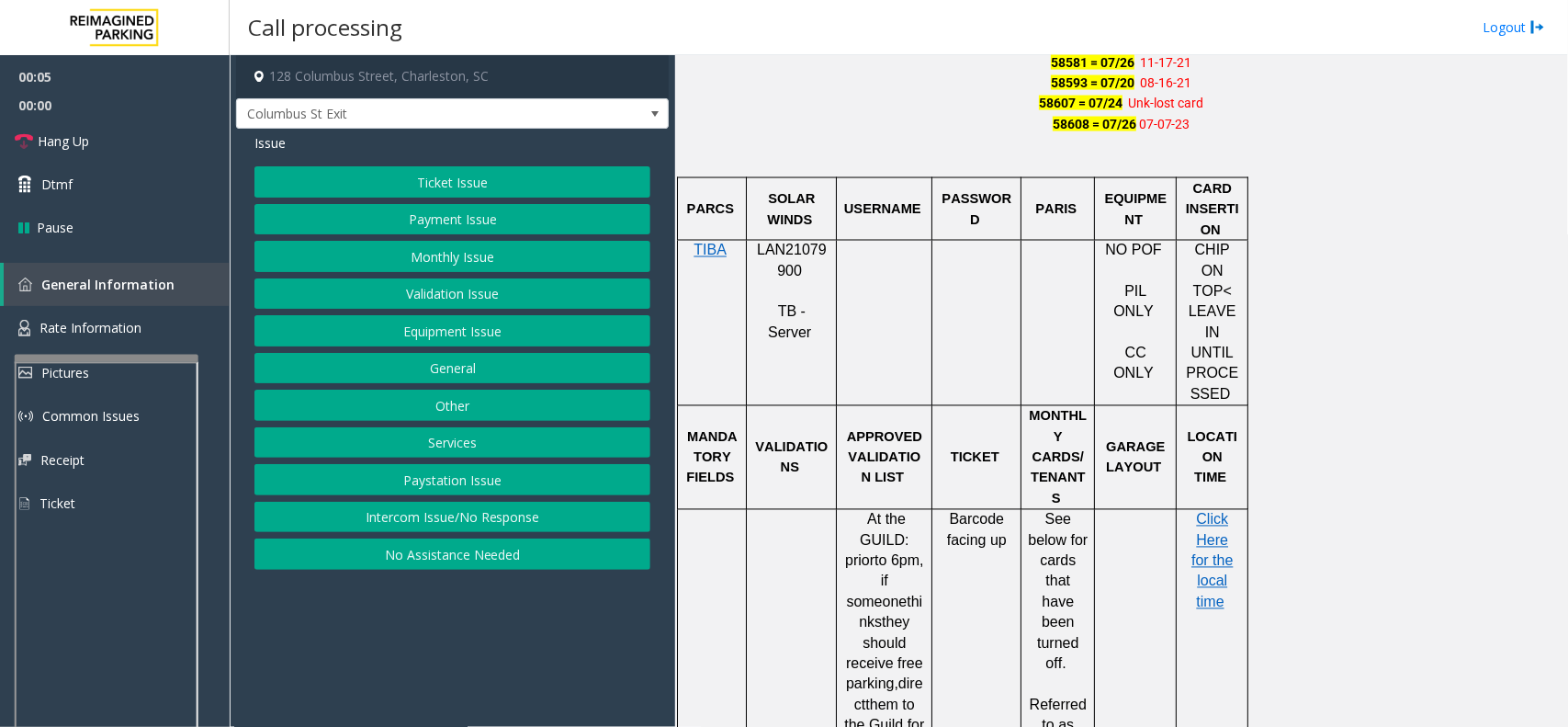 click on "Payment Issue" 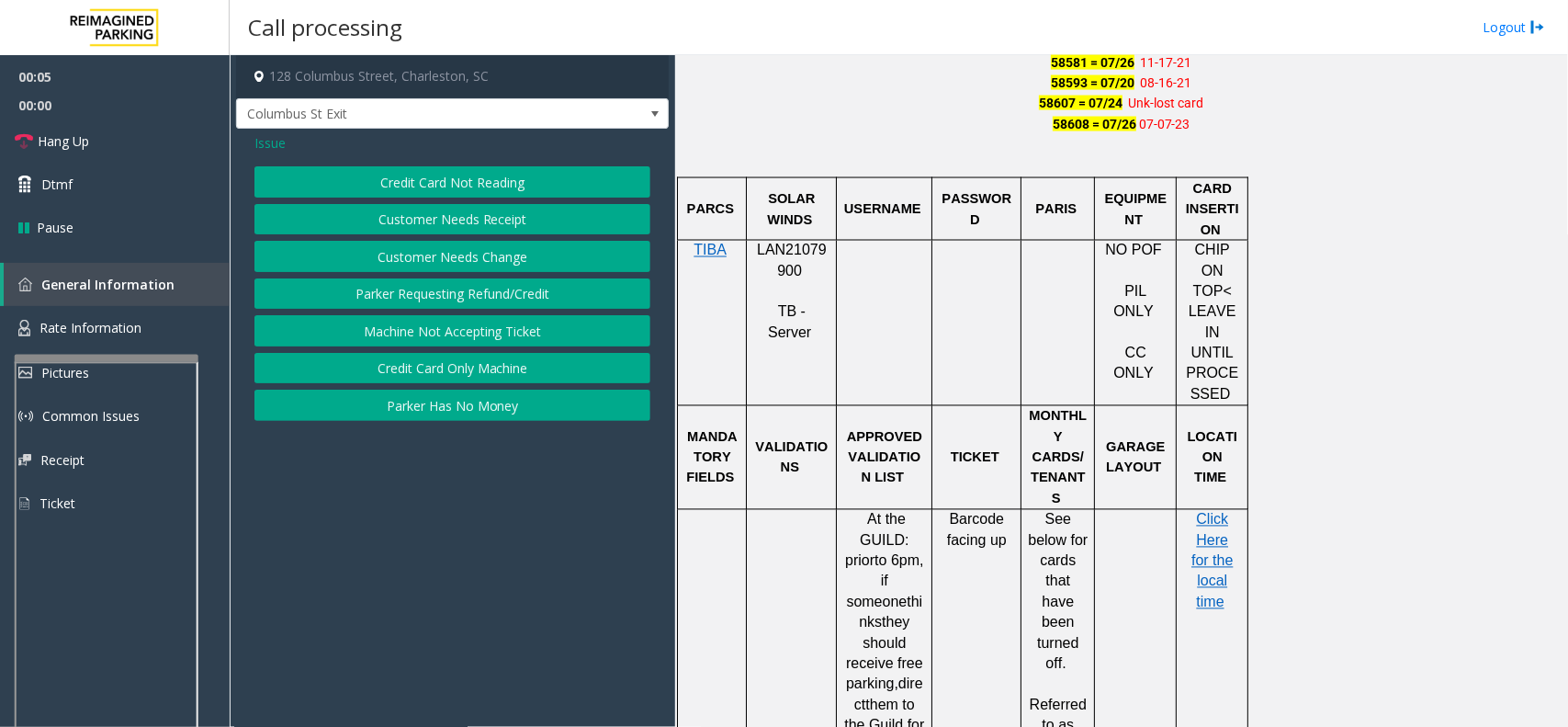 click on "Credit Card Not Reading" 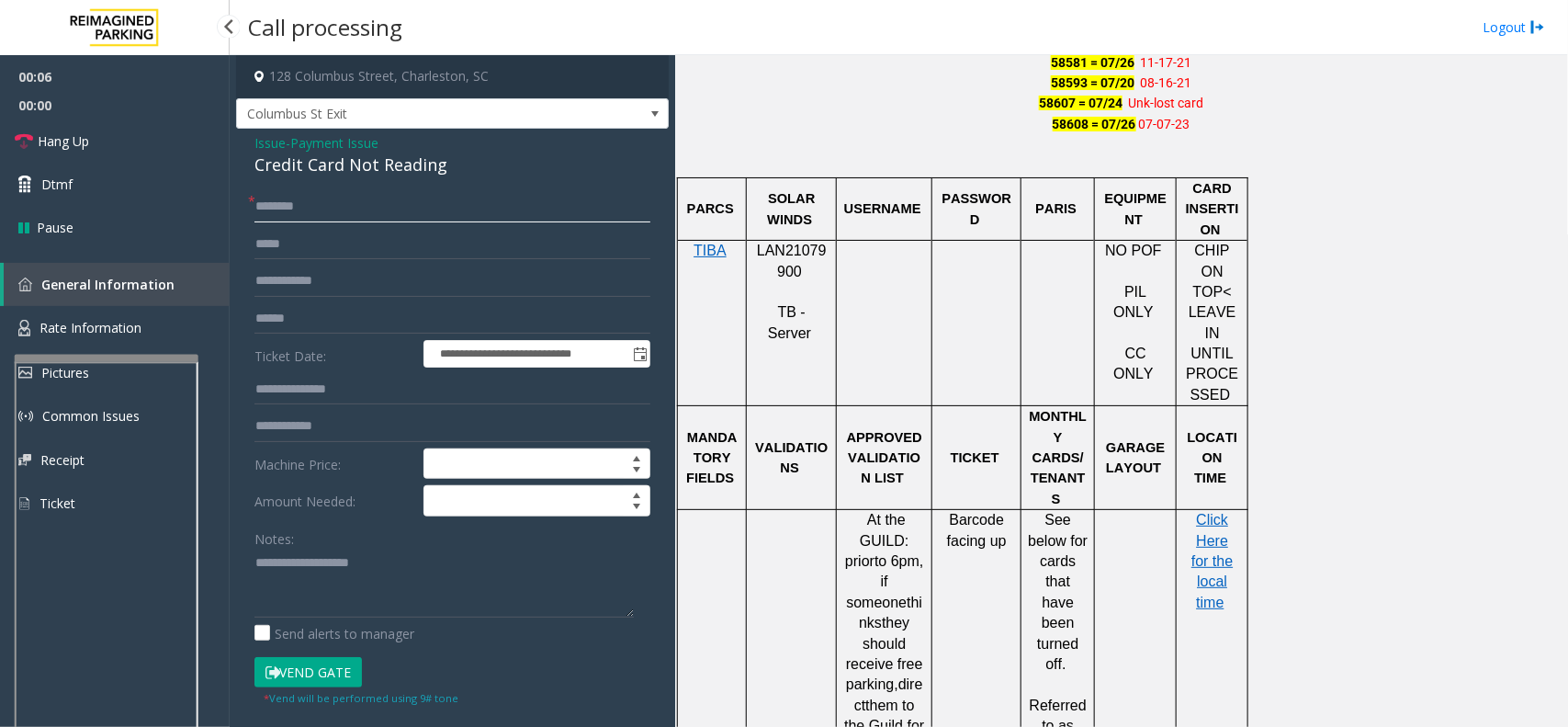 click 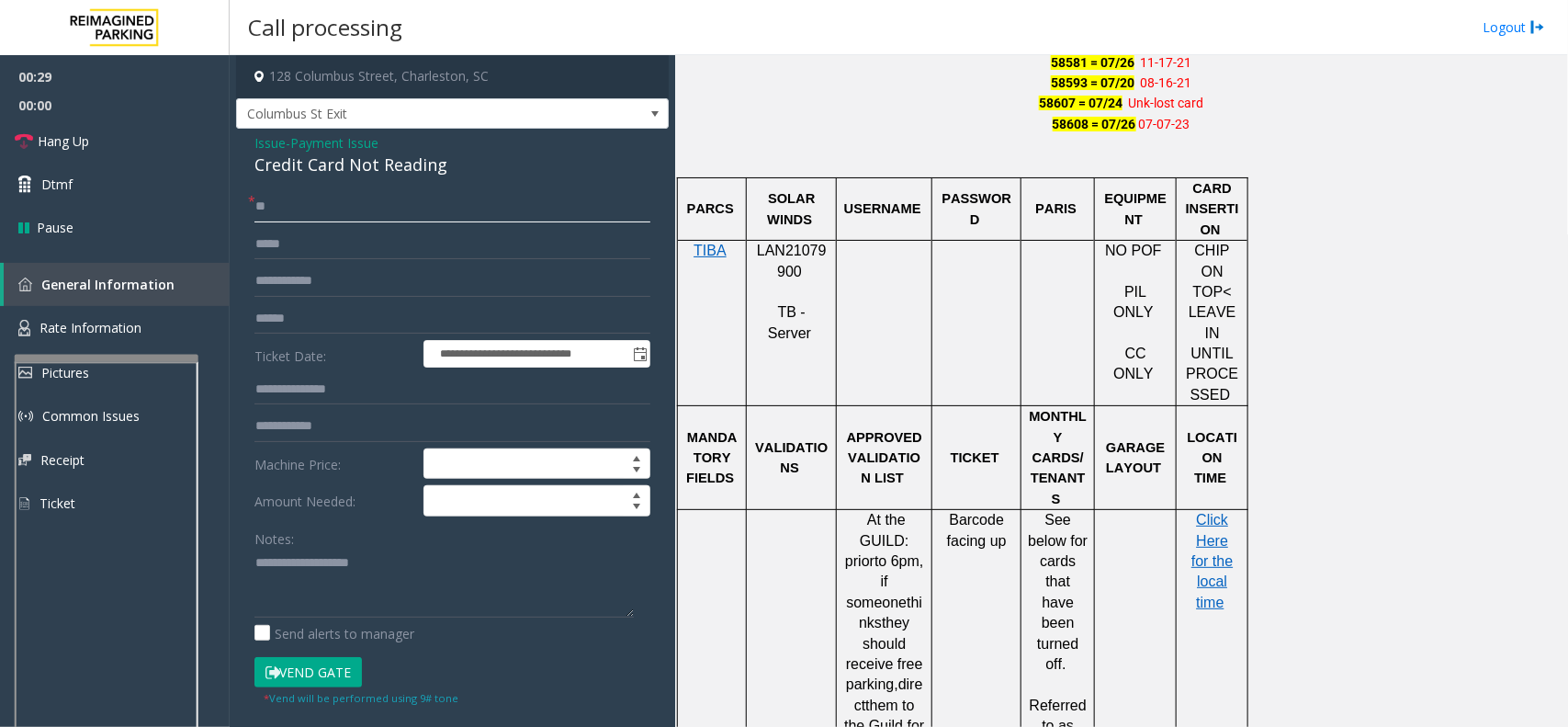 type on "*" 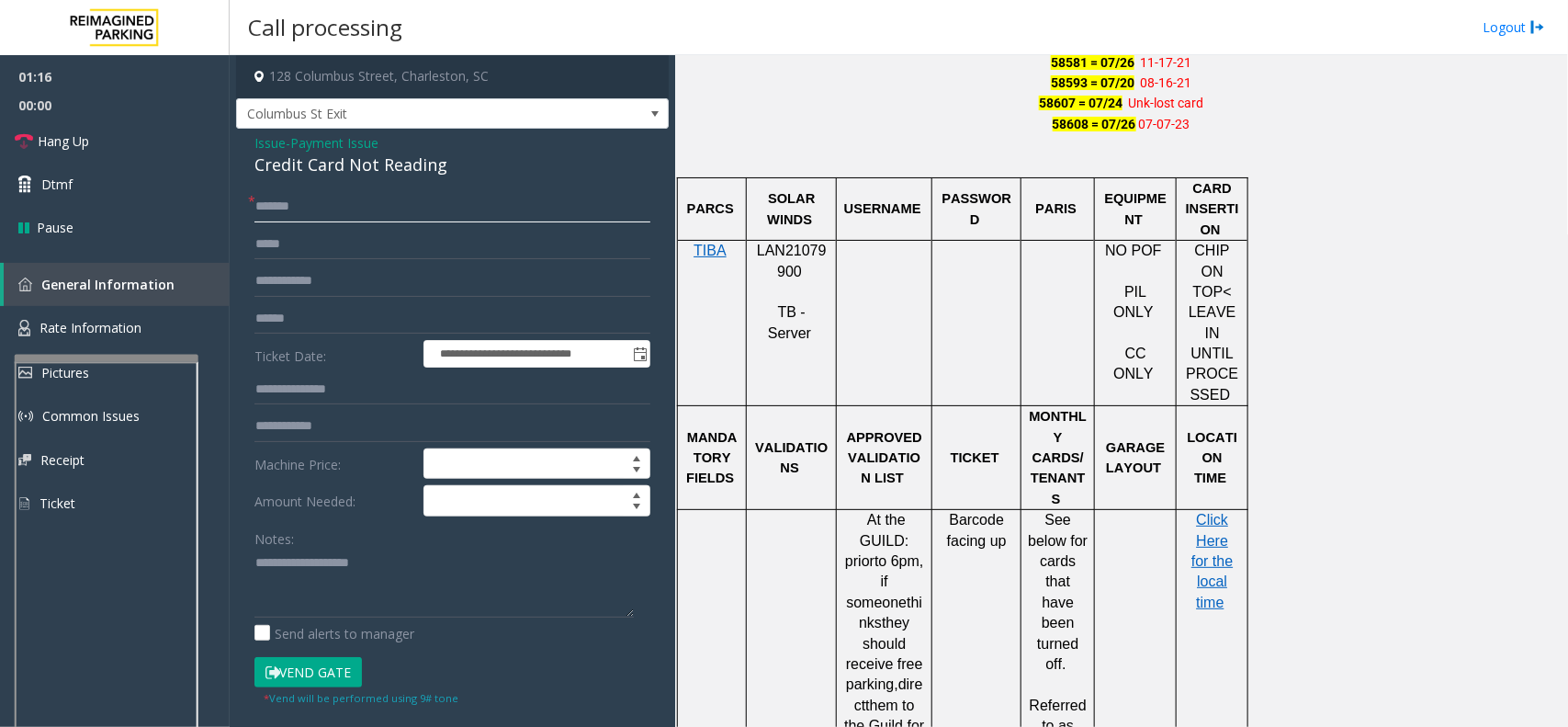 click on "*******" 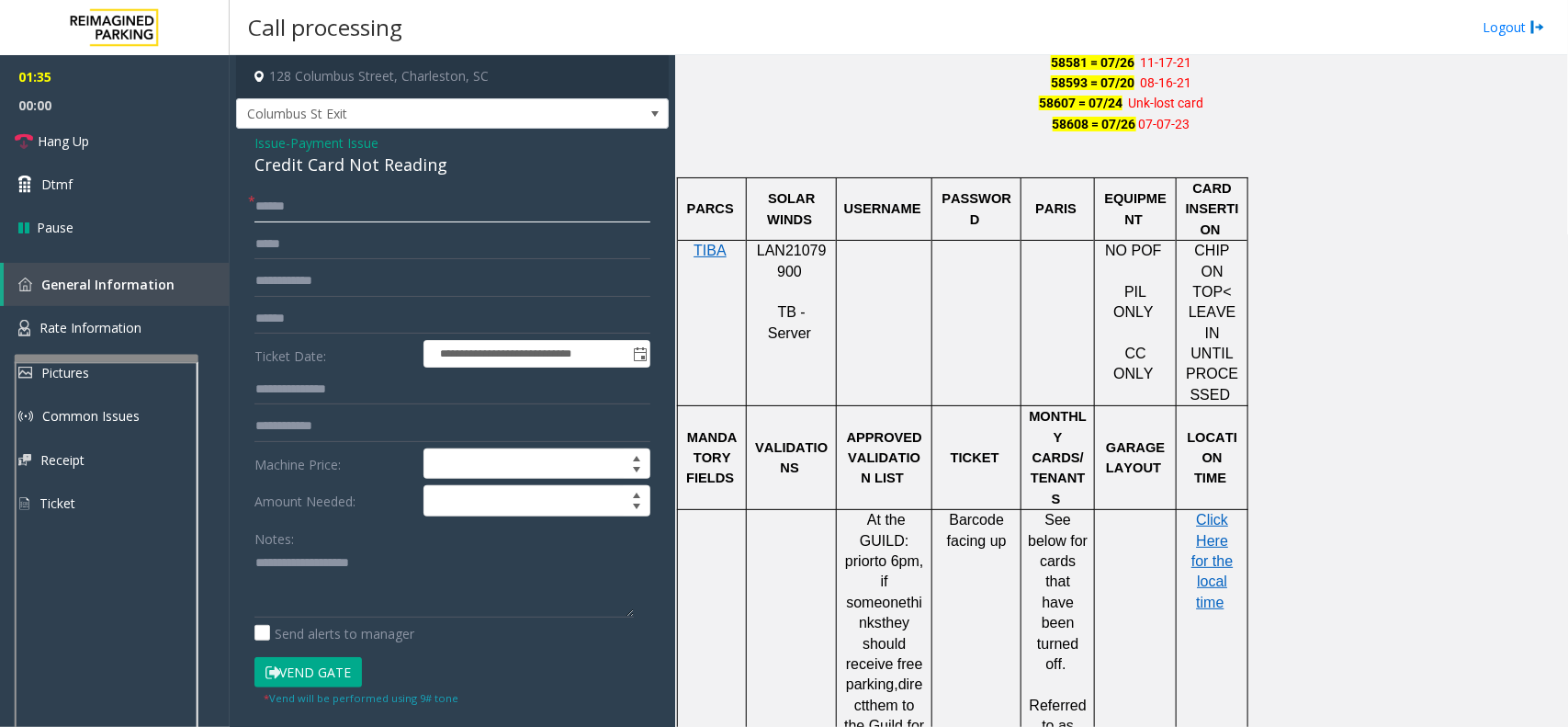 type on "******" 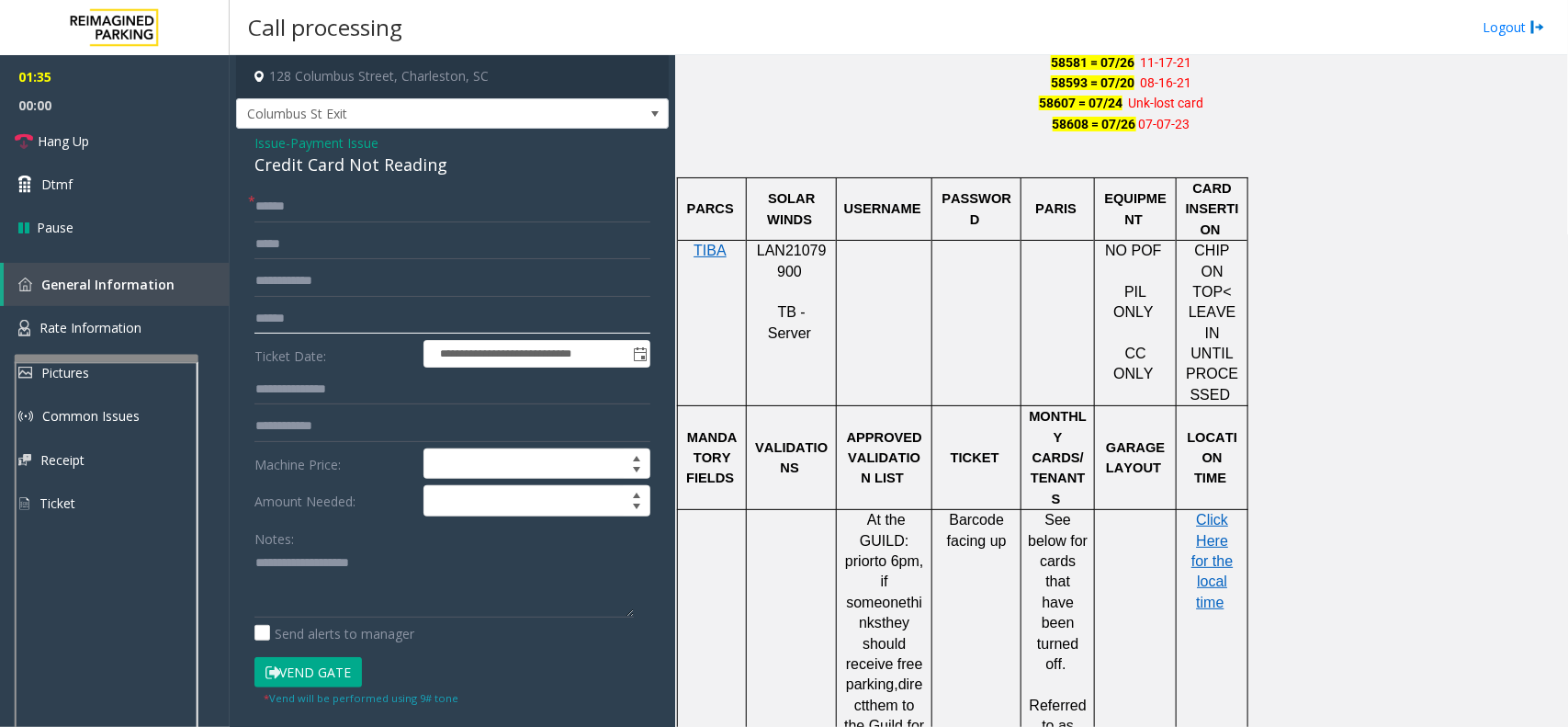 click 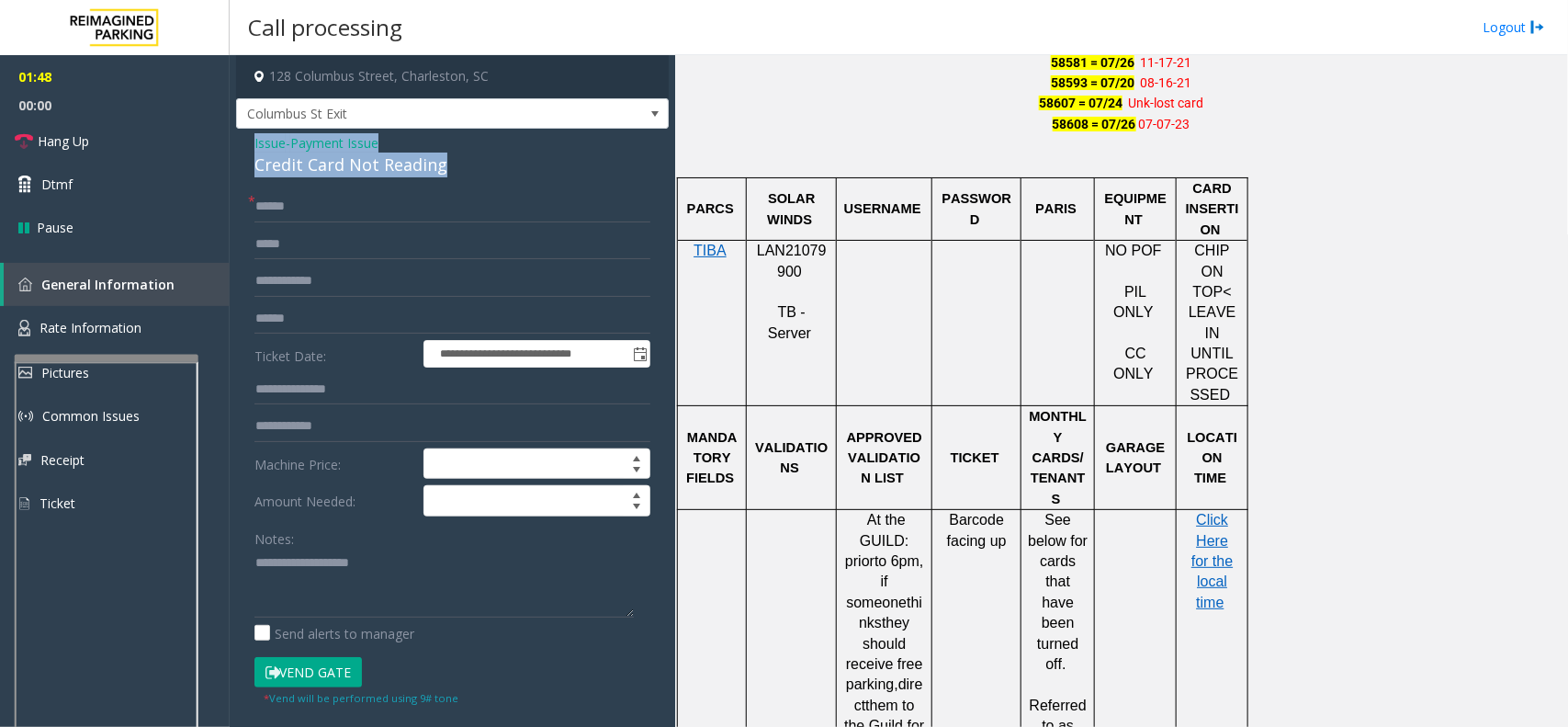 drag, startPoint x: 455, startPoint y: 167, endPoint x: 240, endPoint y: 147, distance: 215.9282 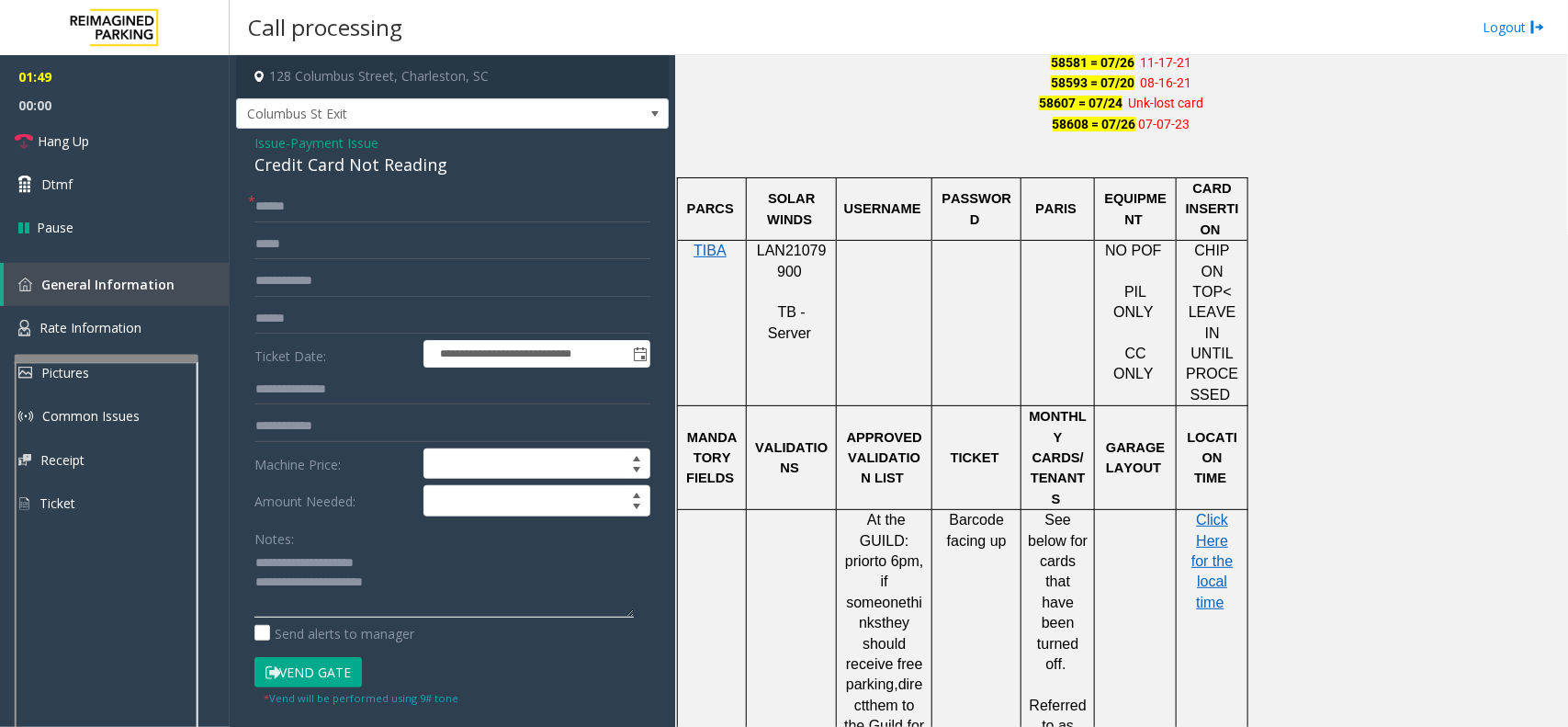 click 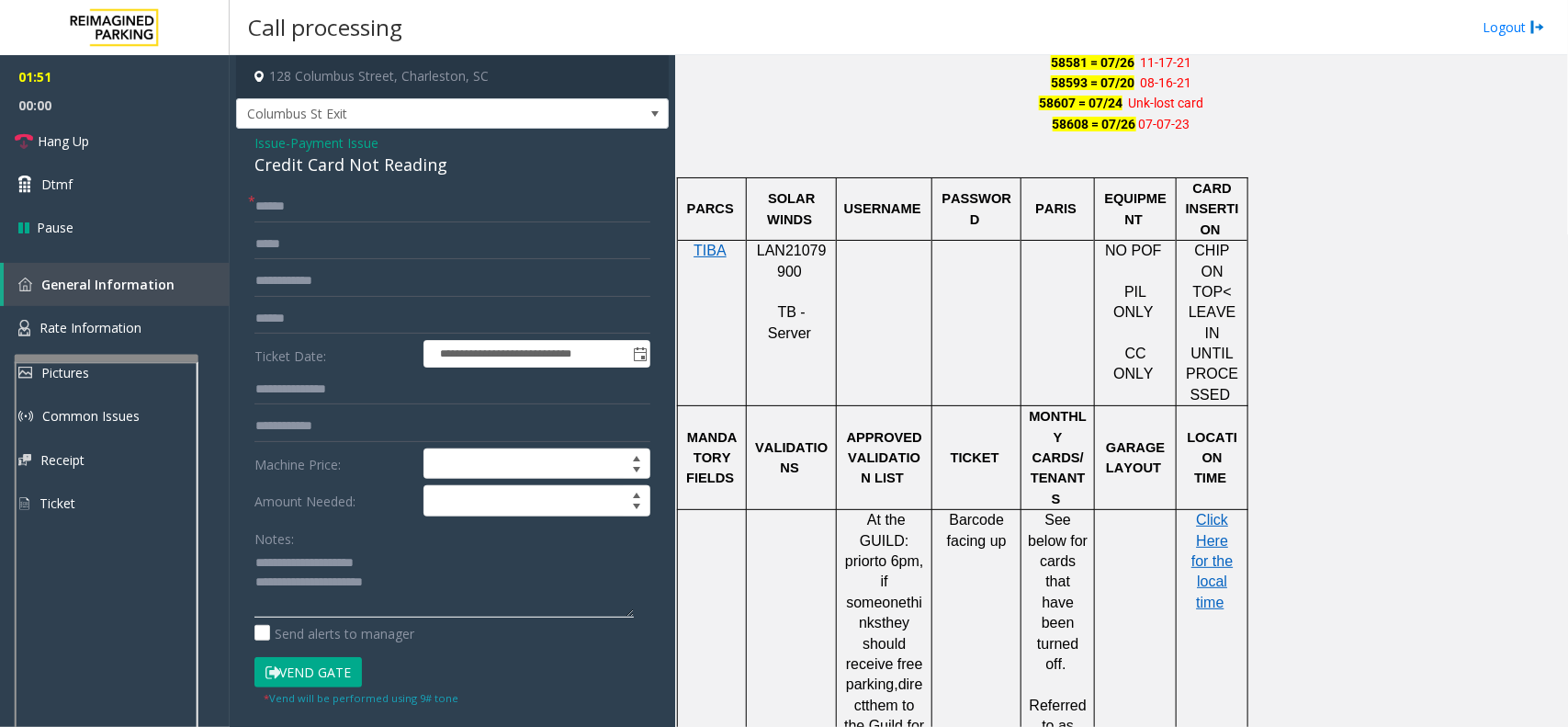click 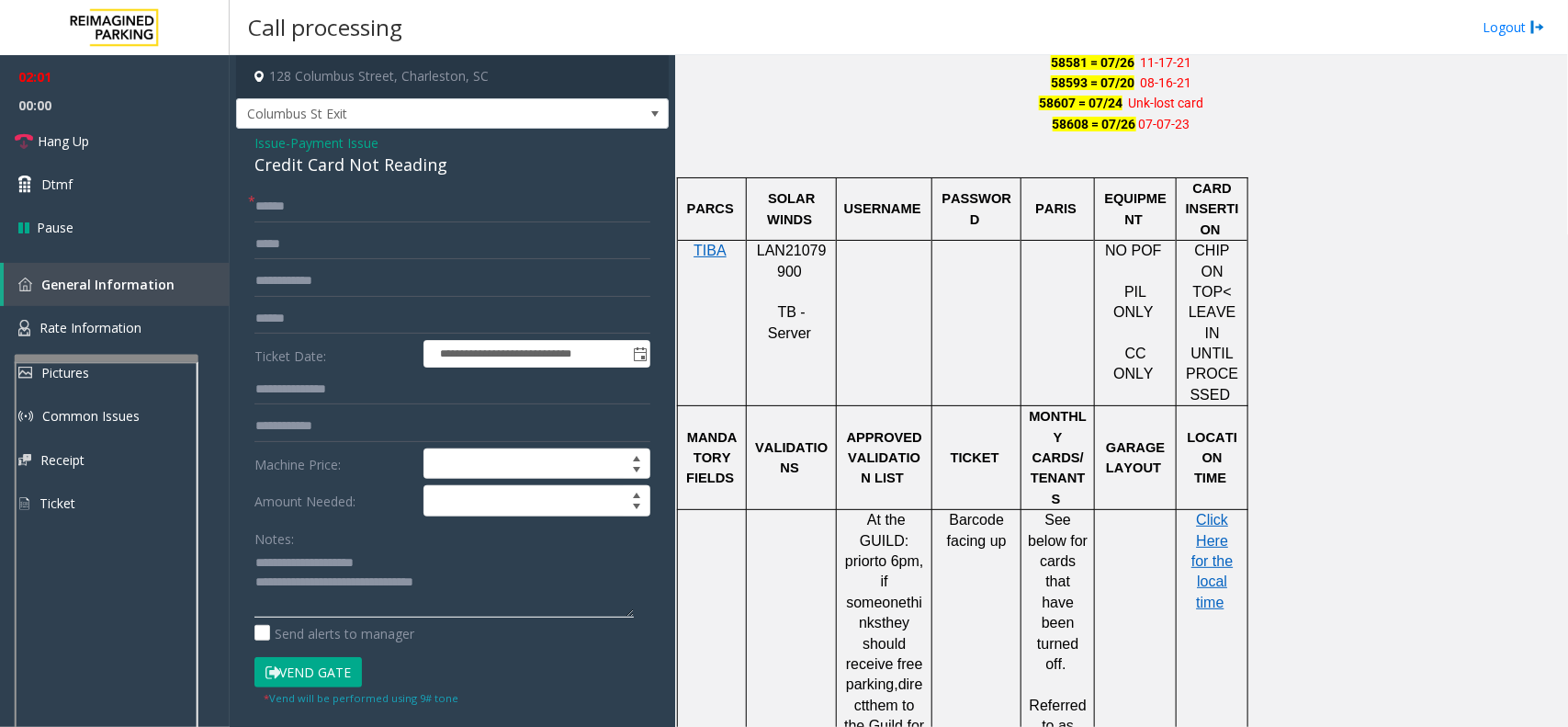 click 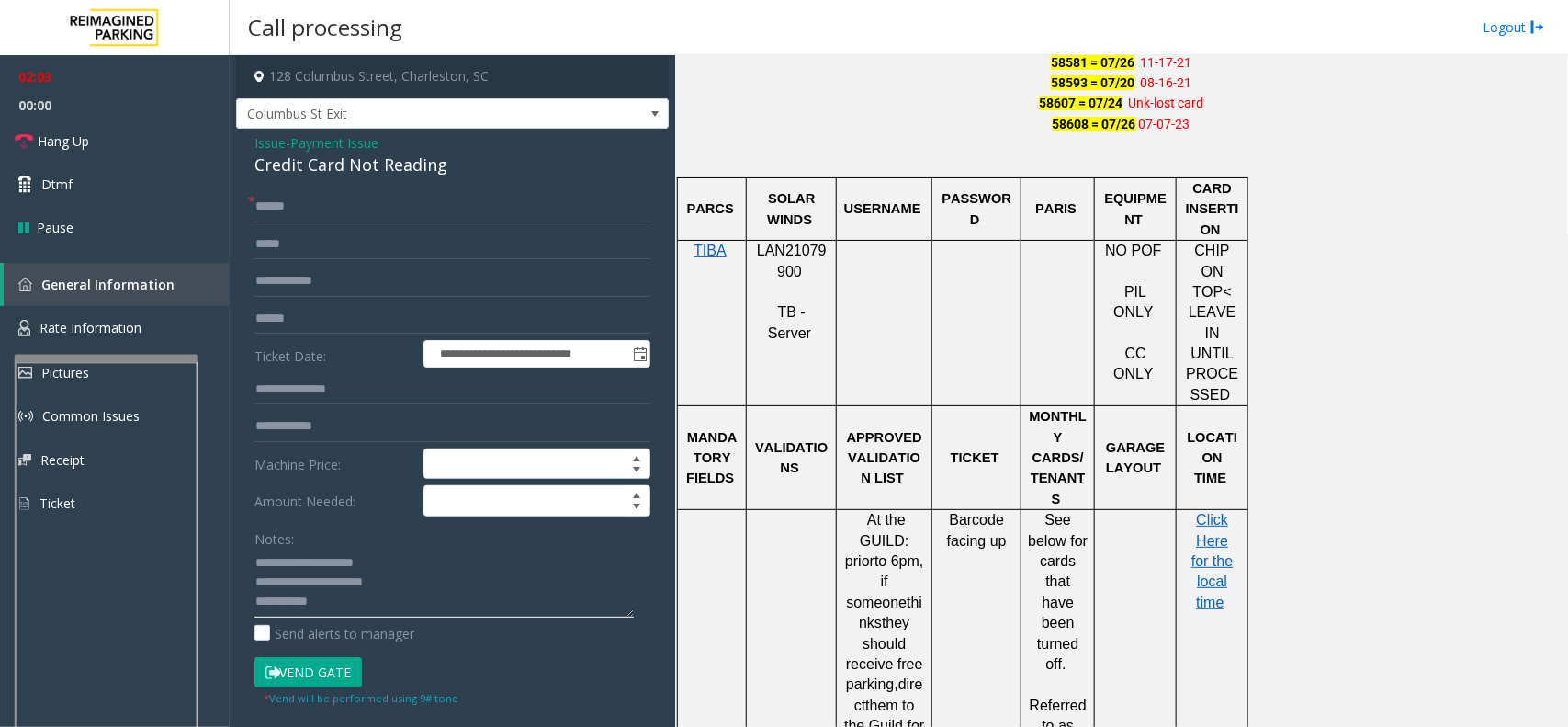 type on "**********" 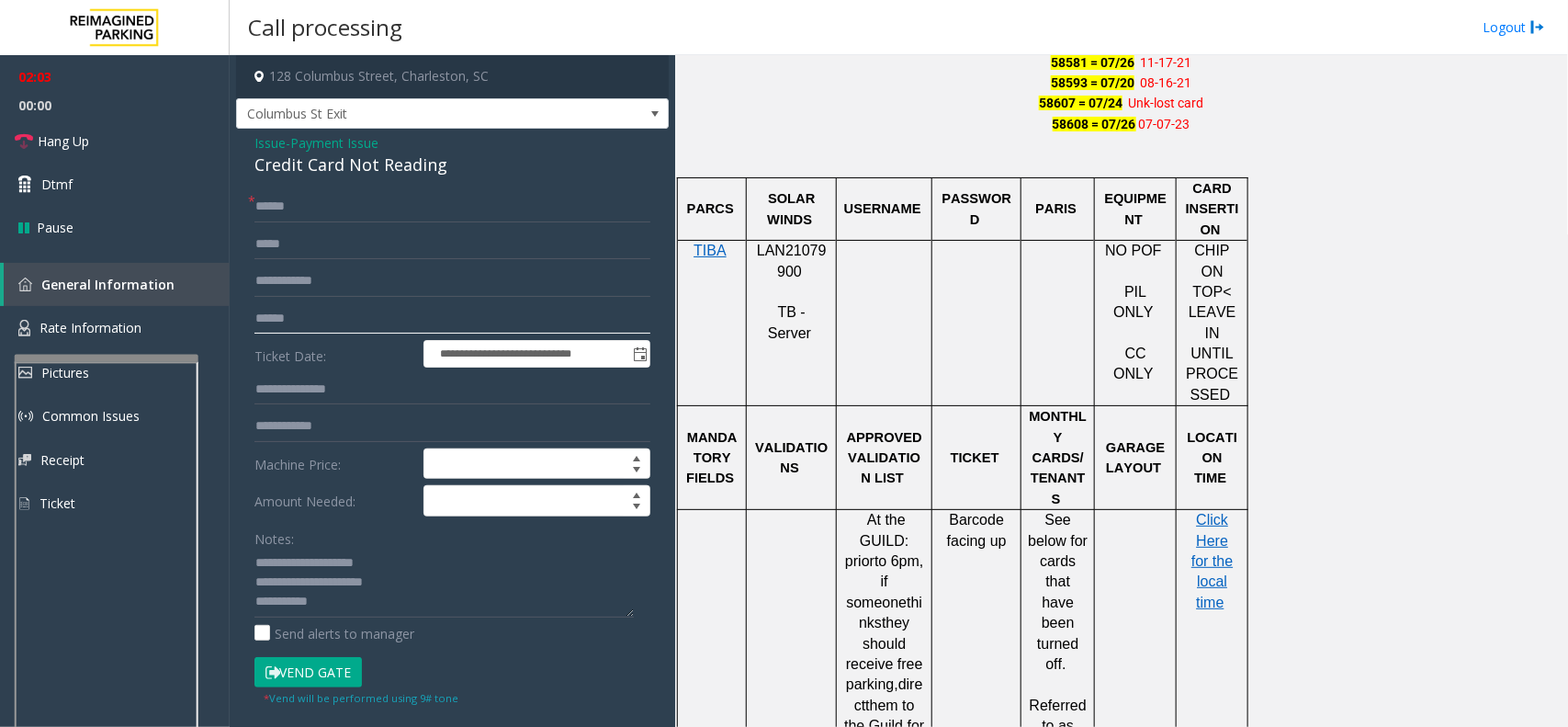 click 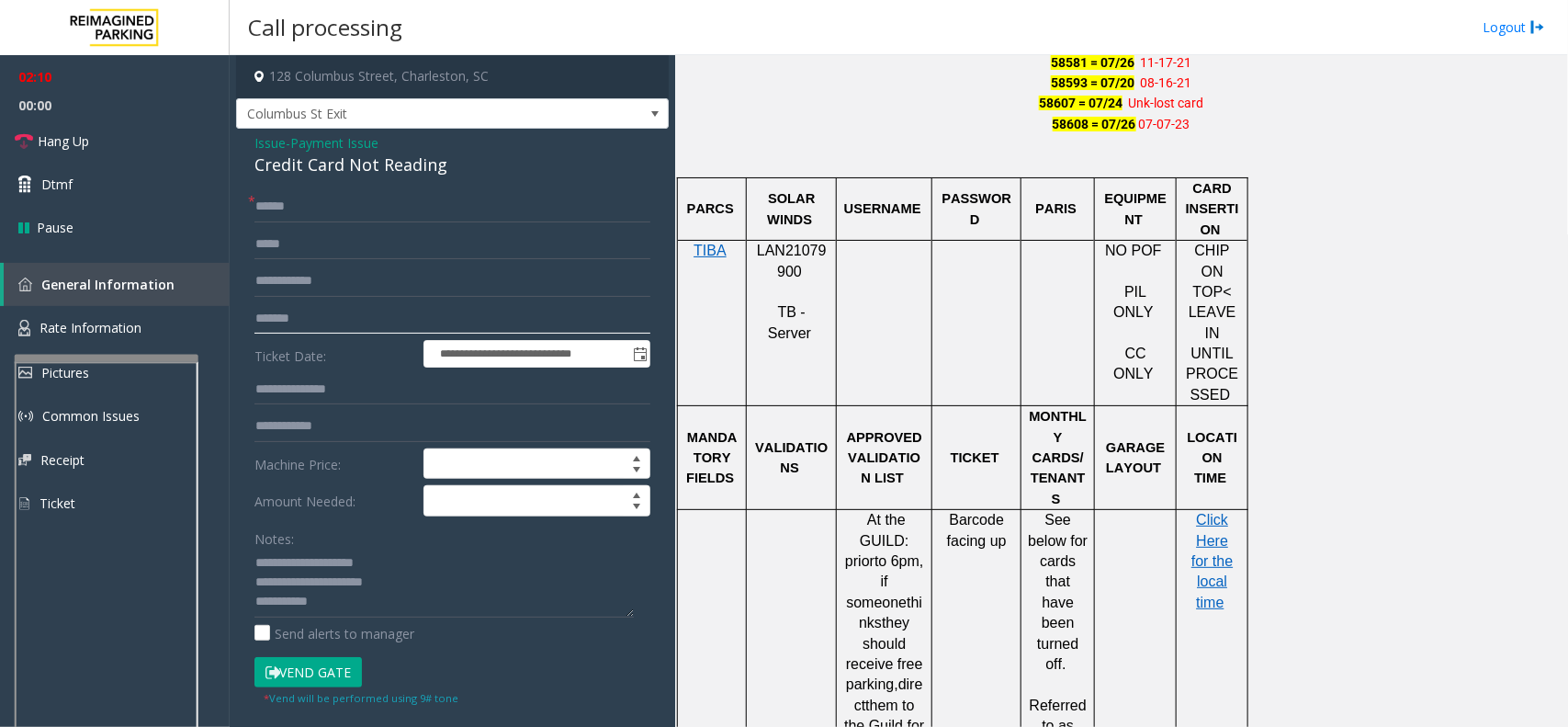 type on "*******" 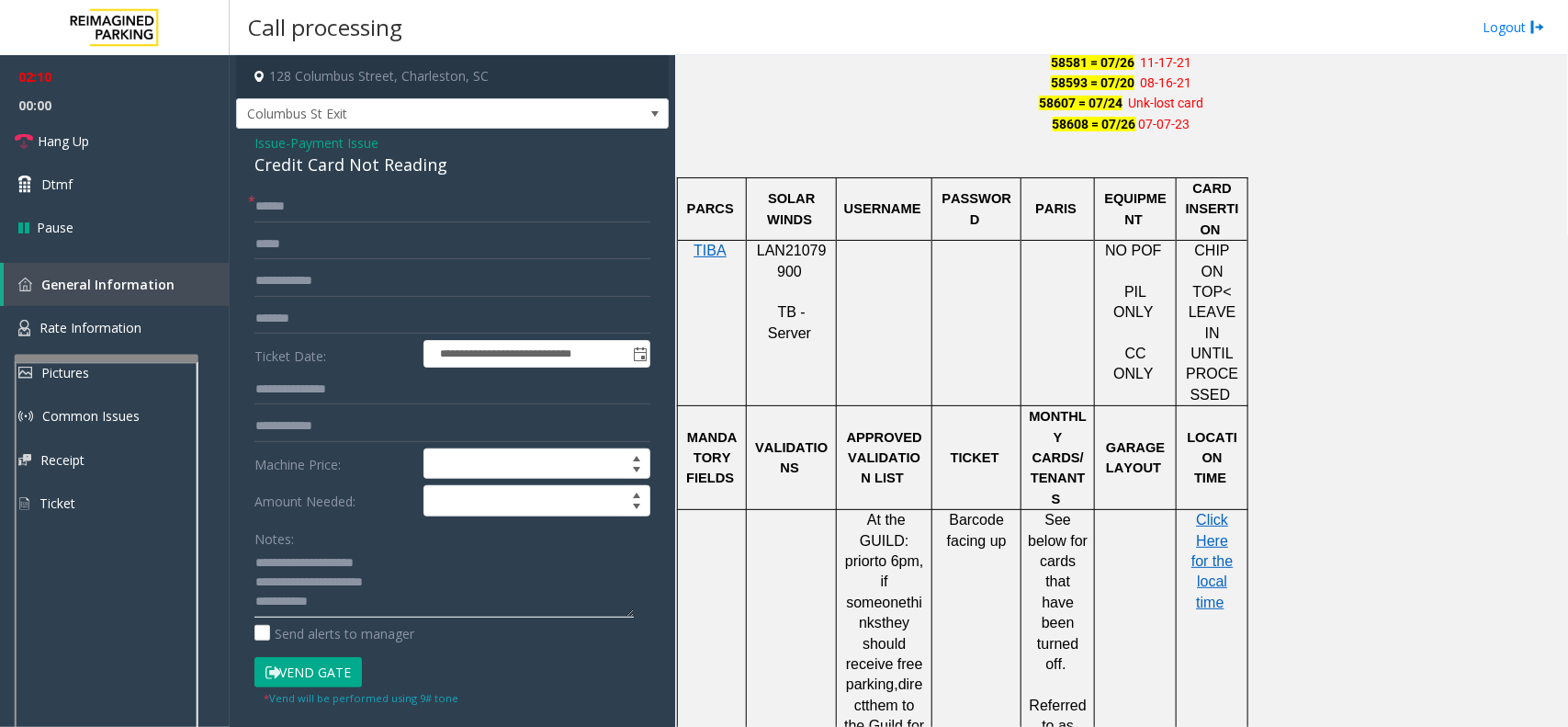 click 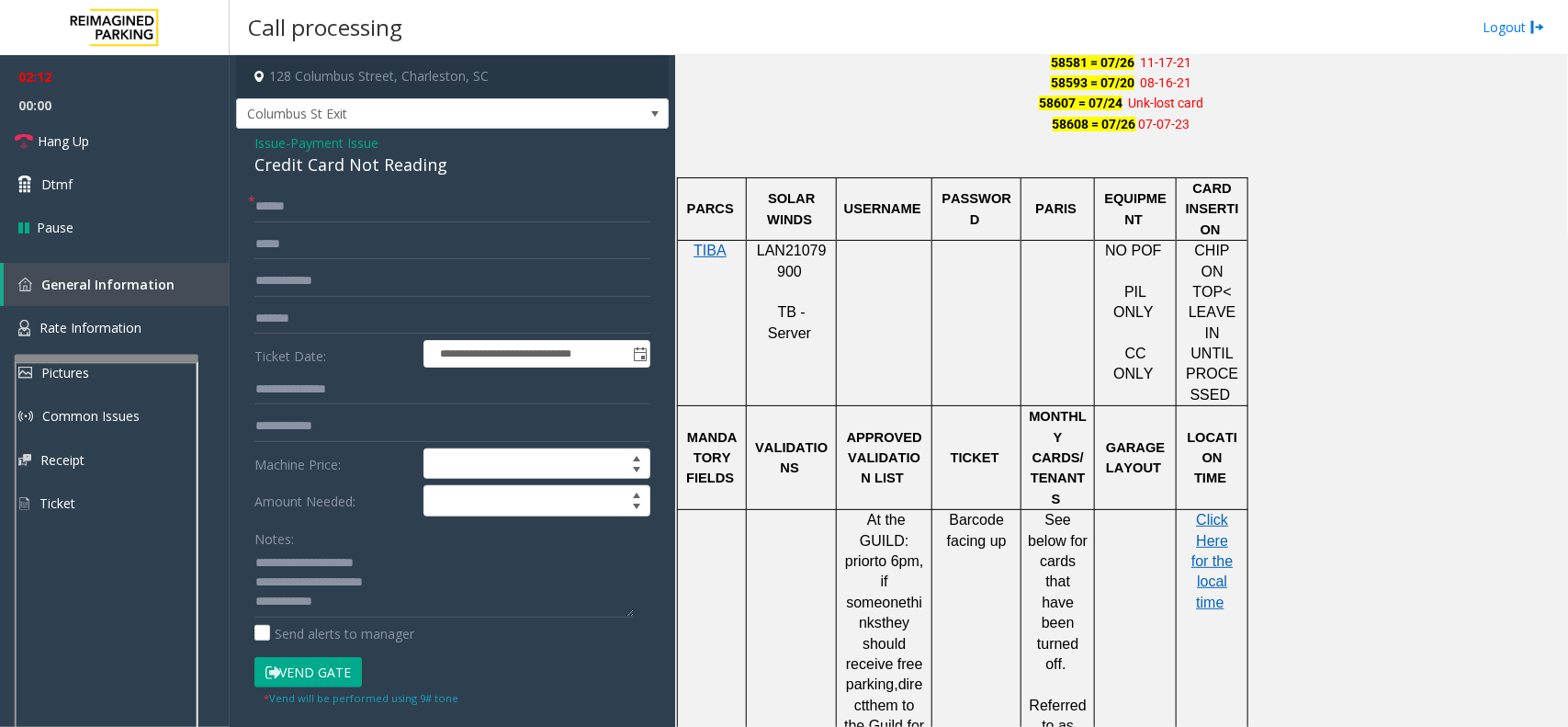 click on "Vend Gate" 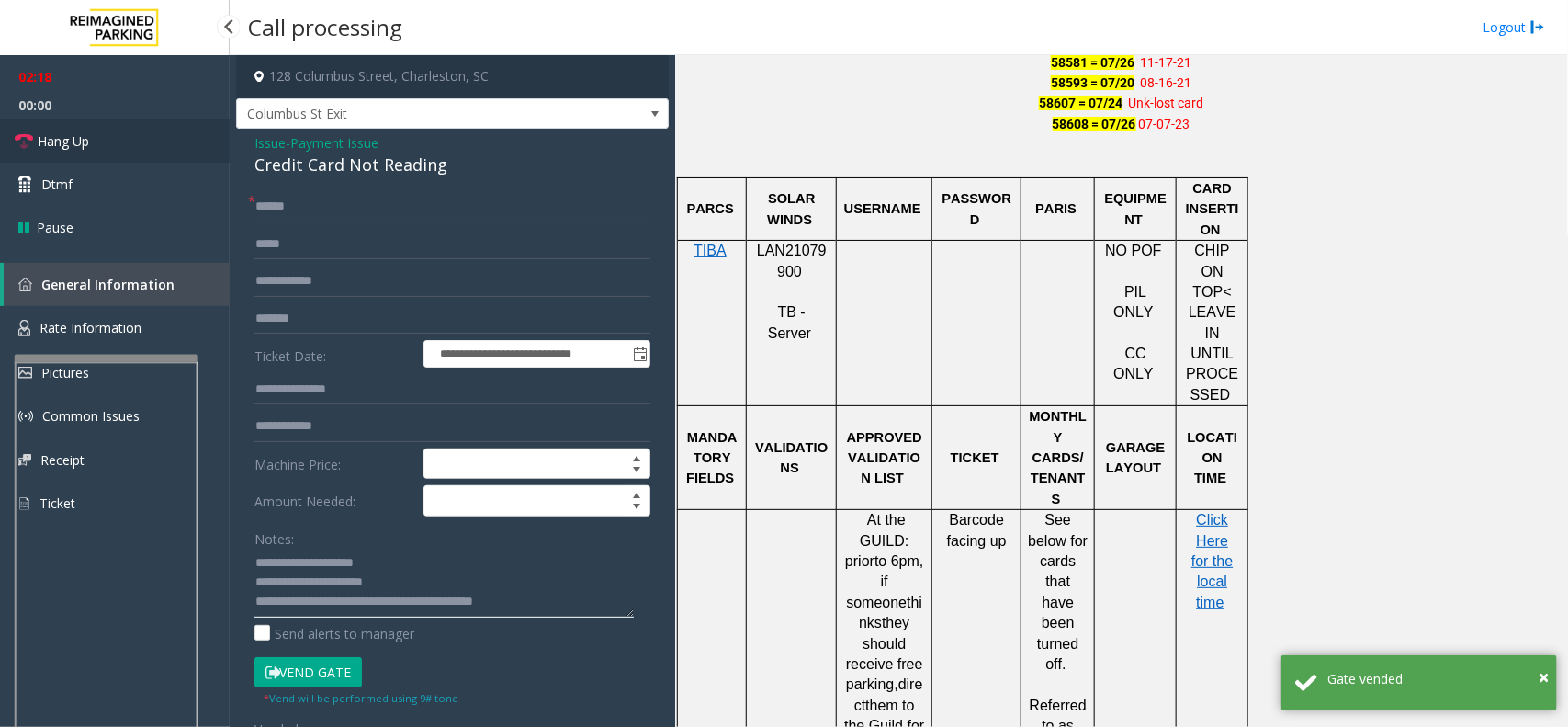 type on "**********" 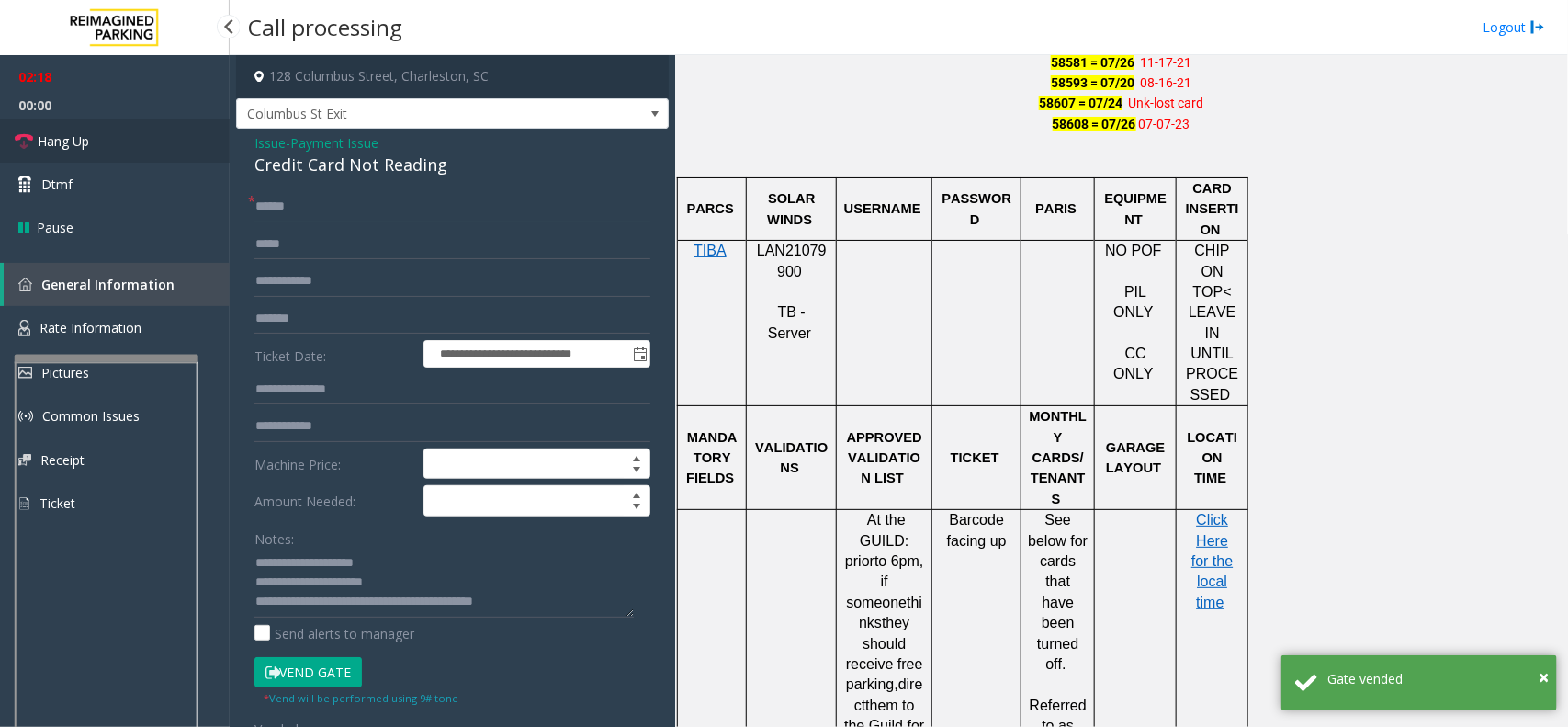 click on "Hang Up" at bounding box center (115, 141) 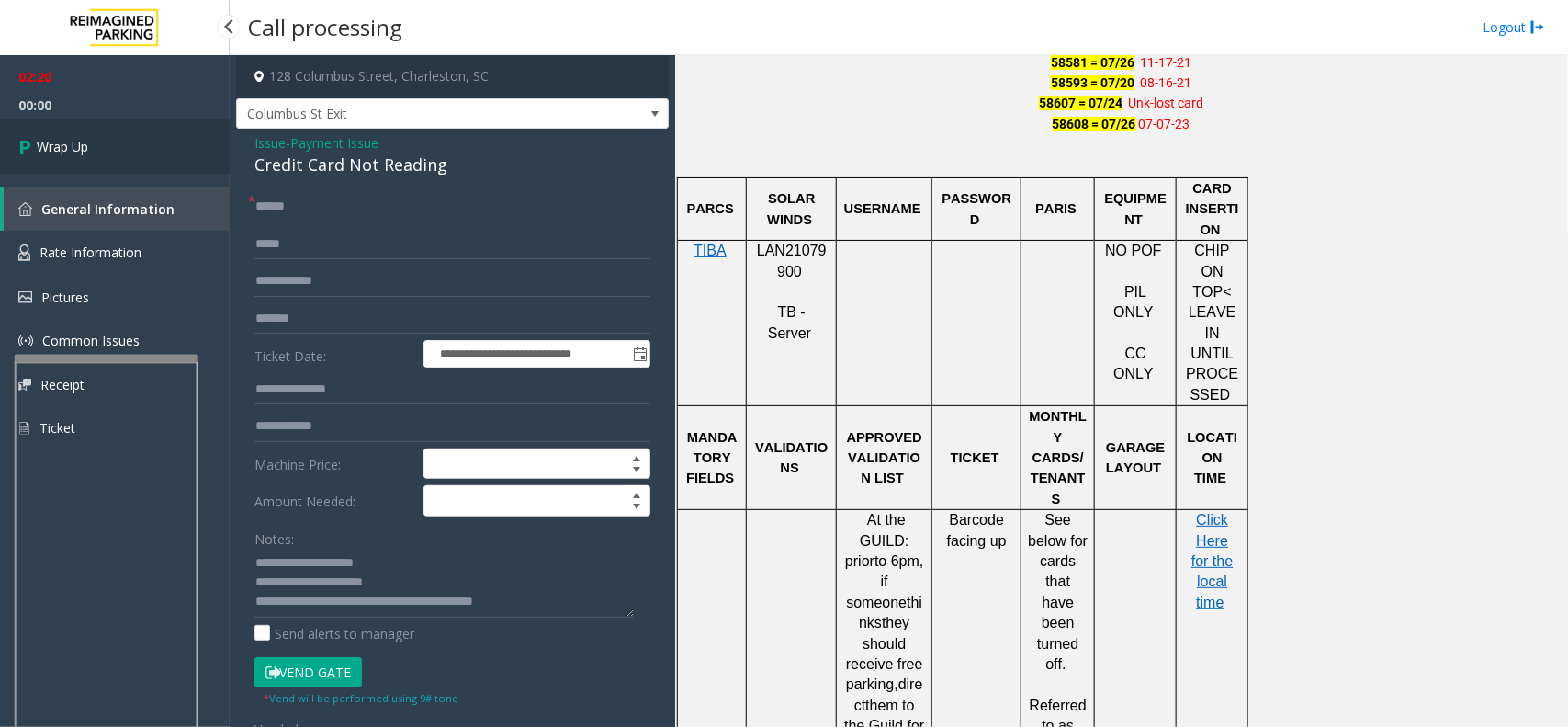 click on "Wrap Up" at bounding box center (62, 146) 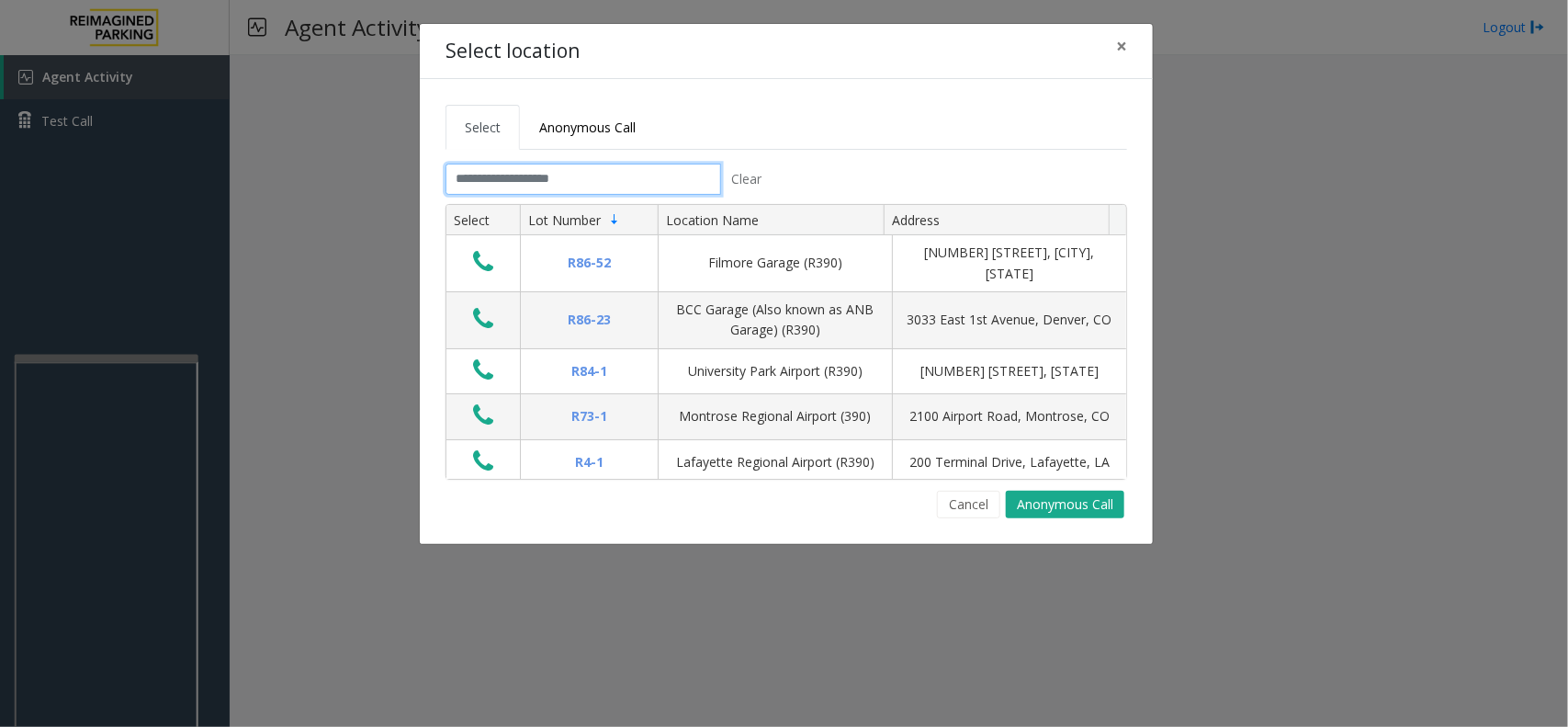 click 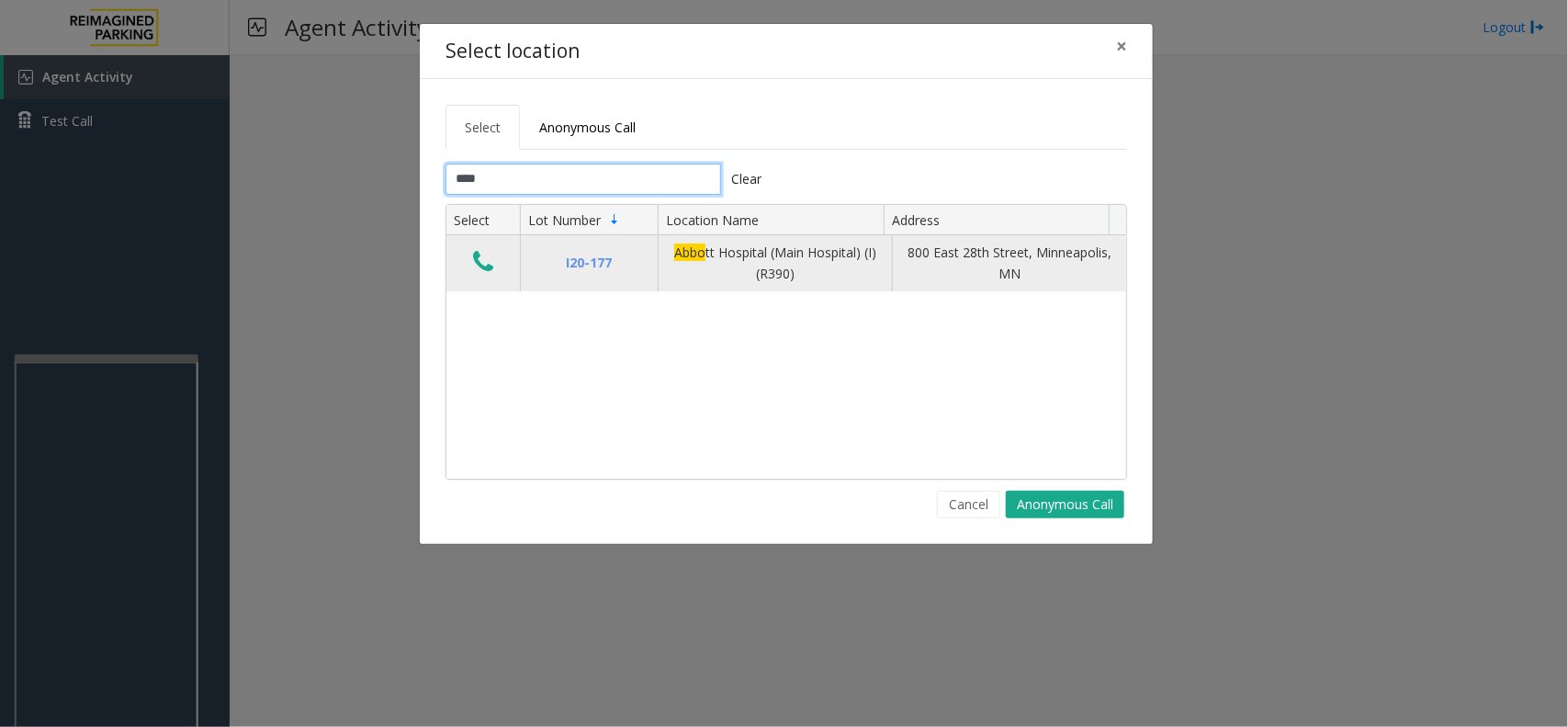 type on "****" 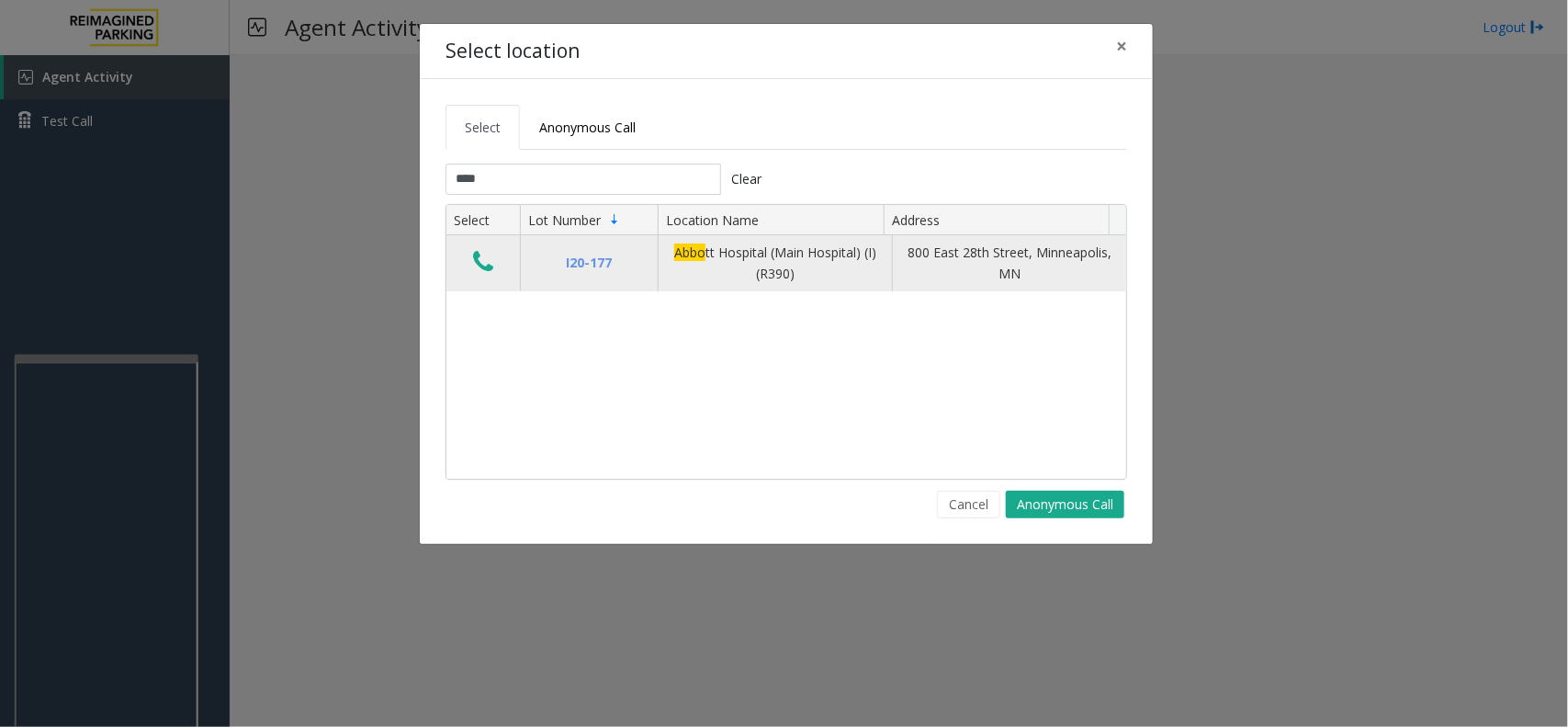 click 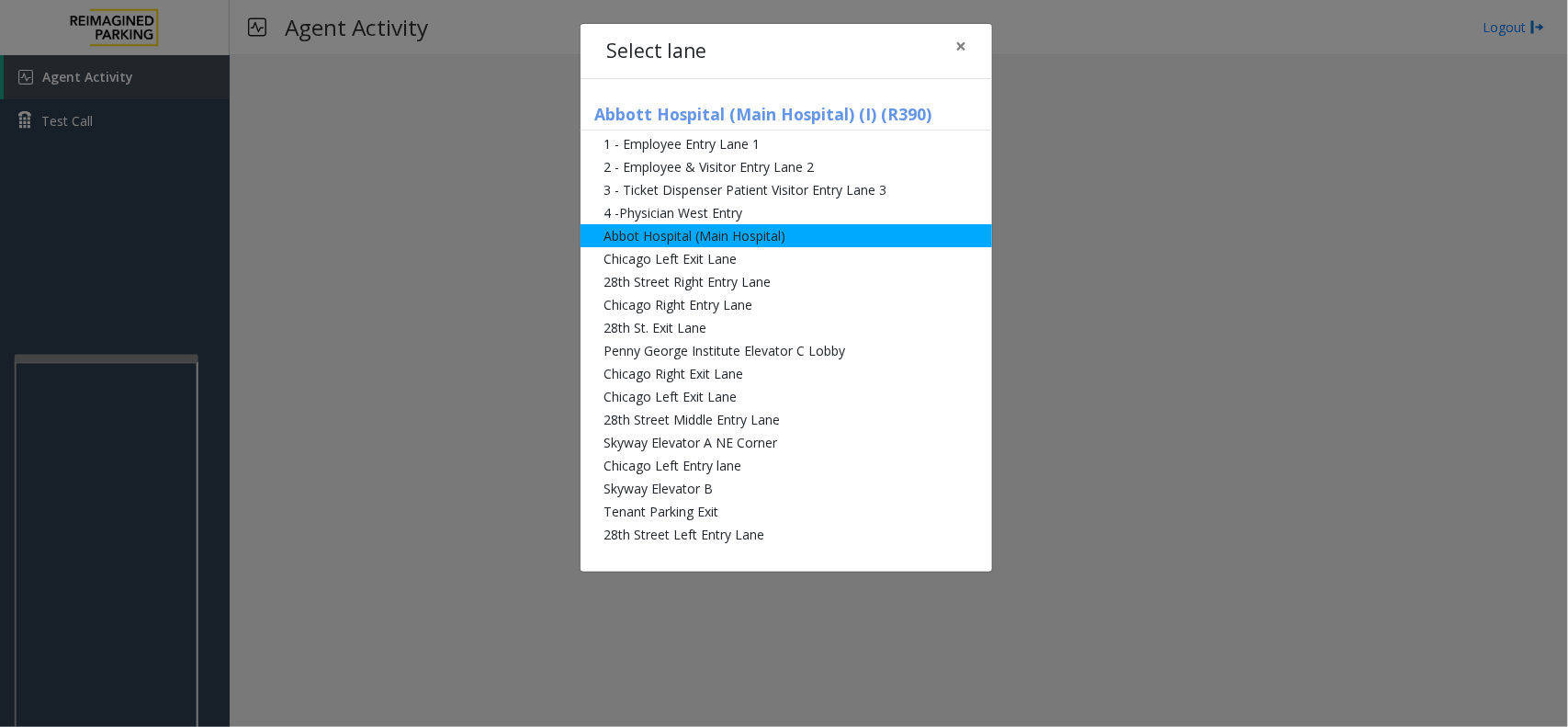 click on "Abbot Hospital (Main Hospital)" 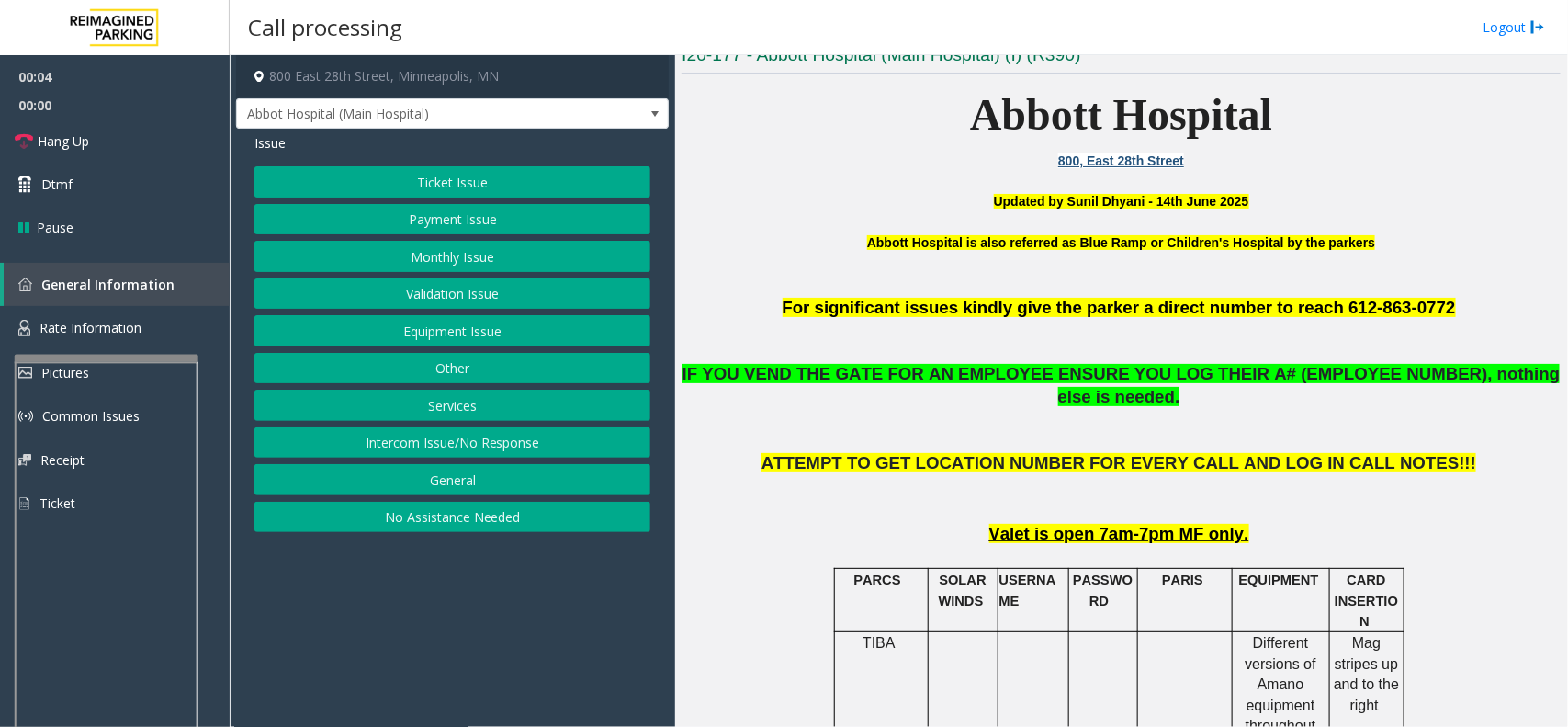 scroll, scrollTop: 574, scrollLeft: 0, axis: vertical 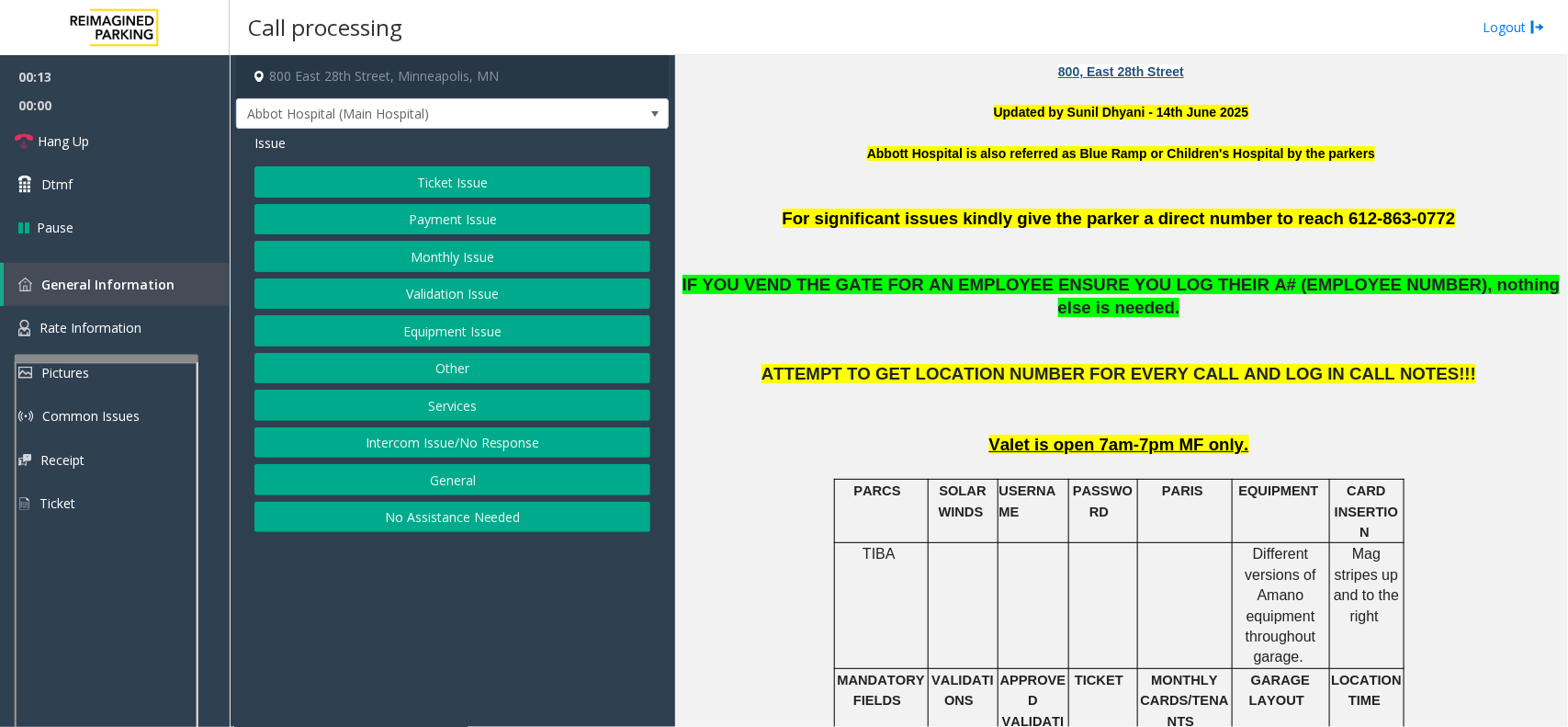 click on "Ticket Issue" 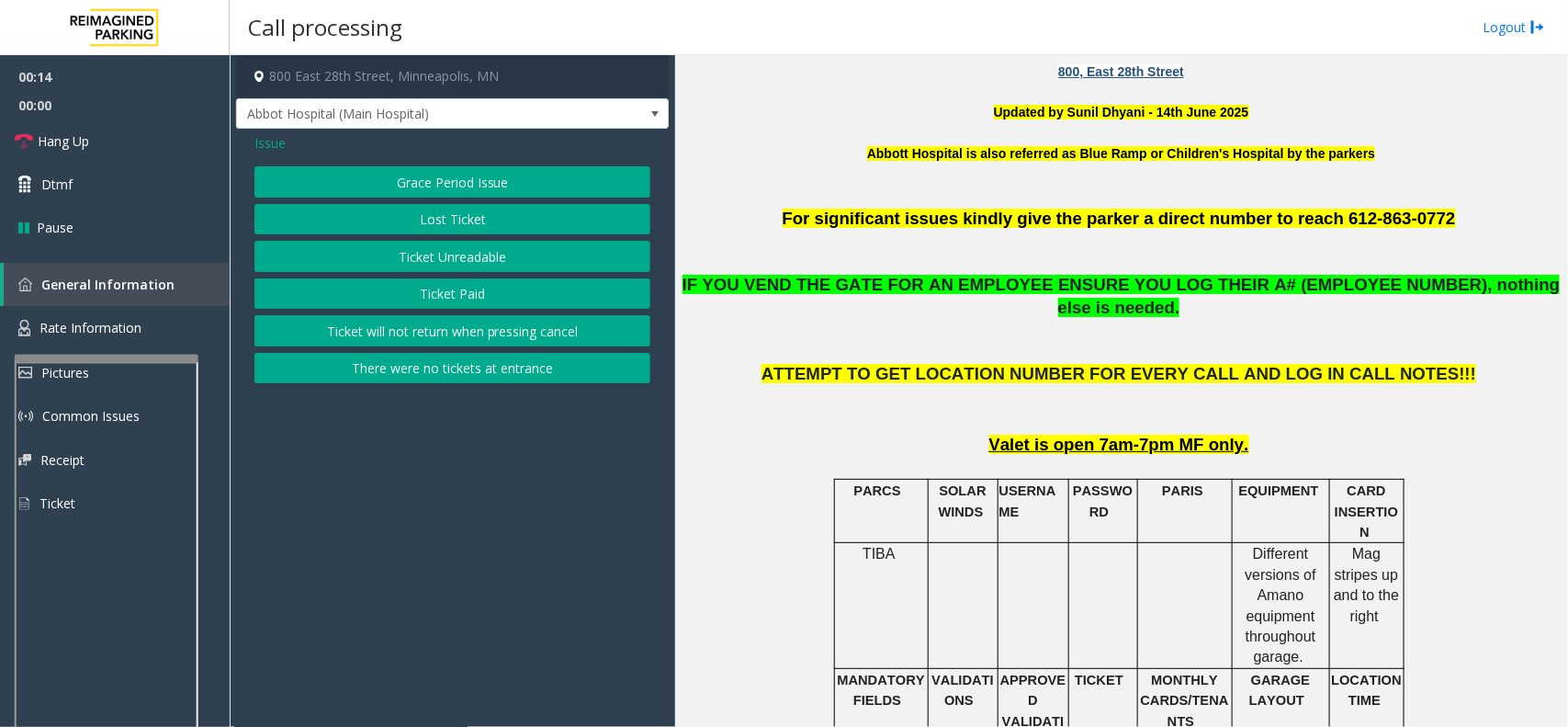 click on "Ticket Unreadable" 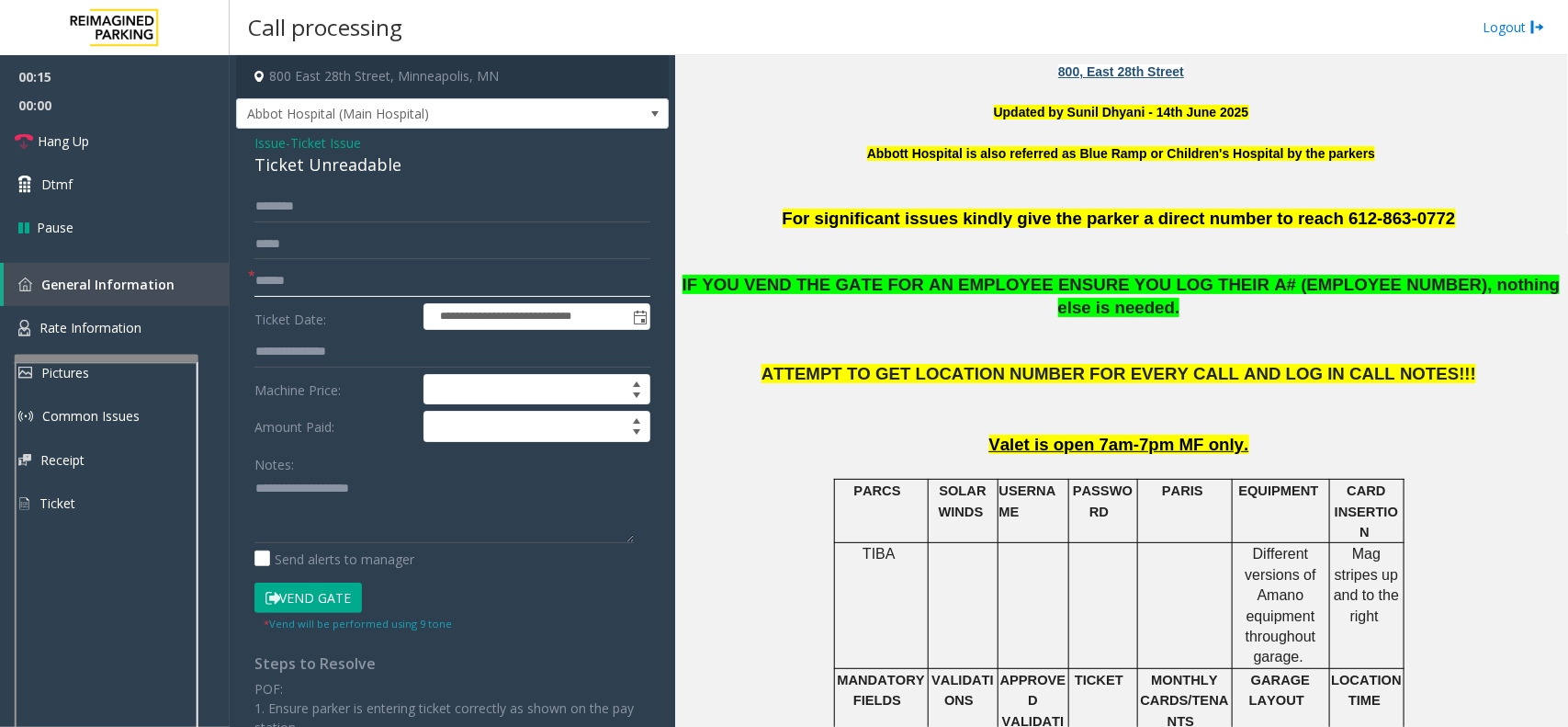 click 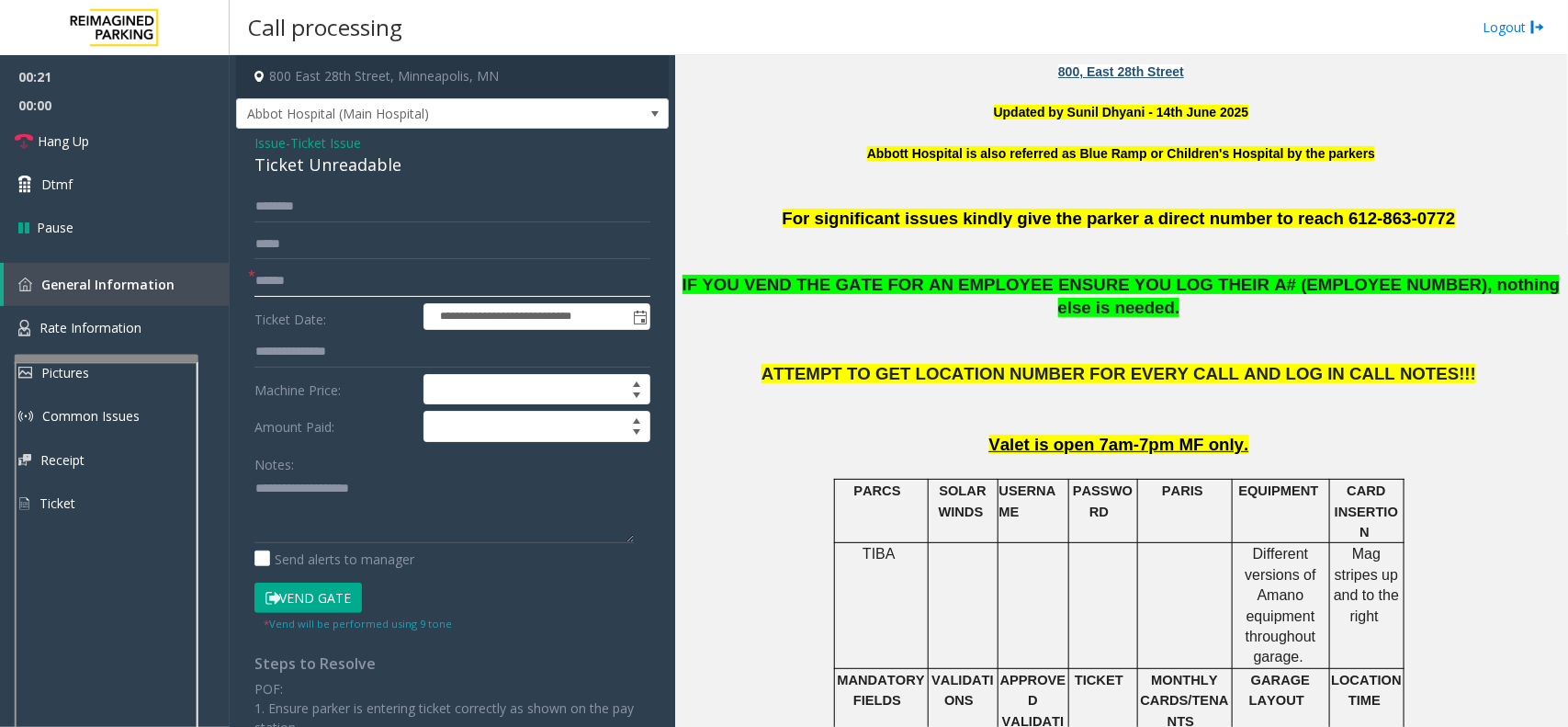 click 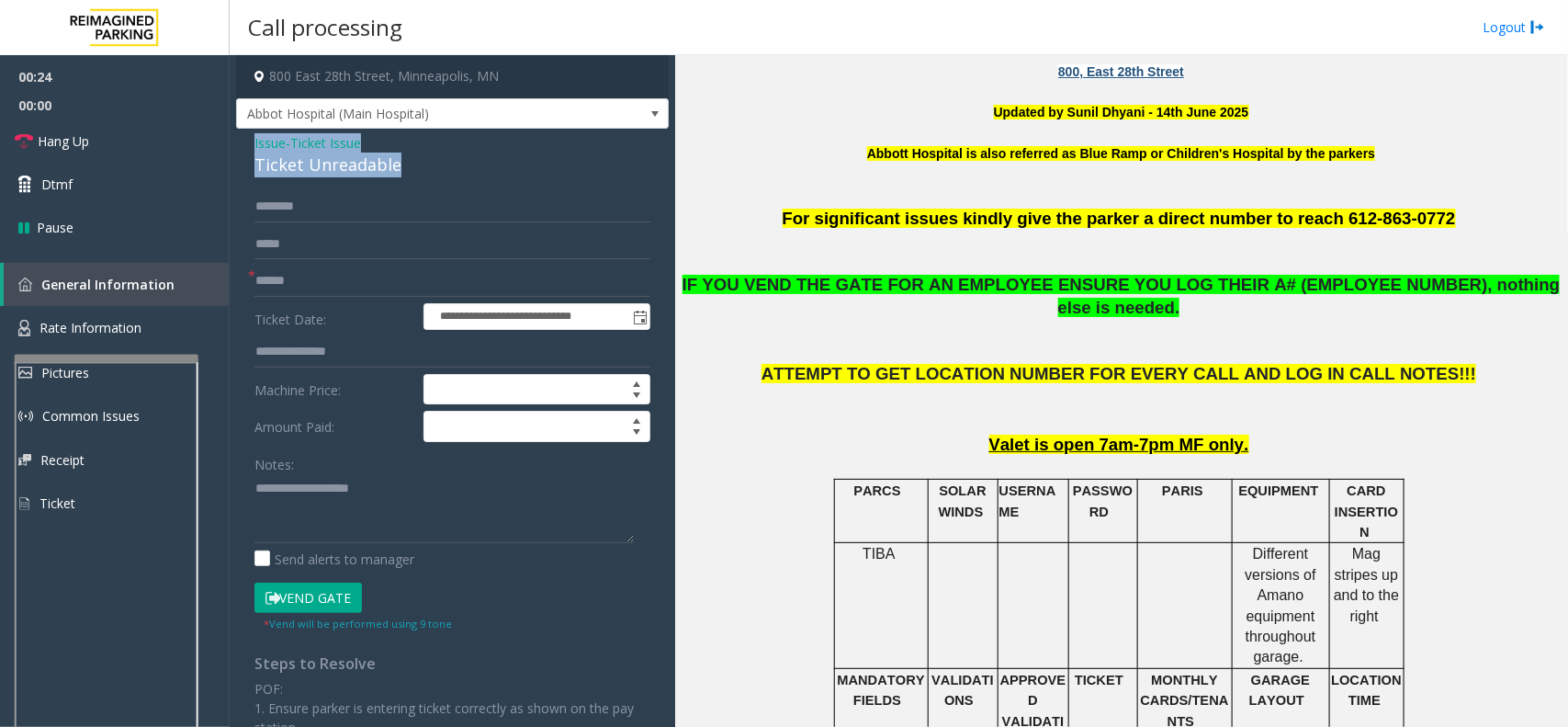 drag, startPoint x: 396, startPoint y: 163, endPoint x: 241, endPoint y: 133, distance: 157.87653 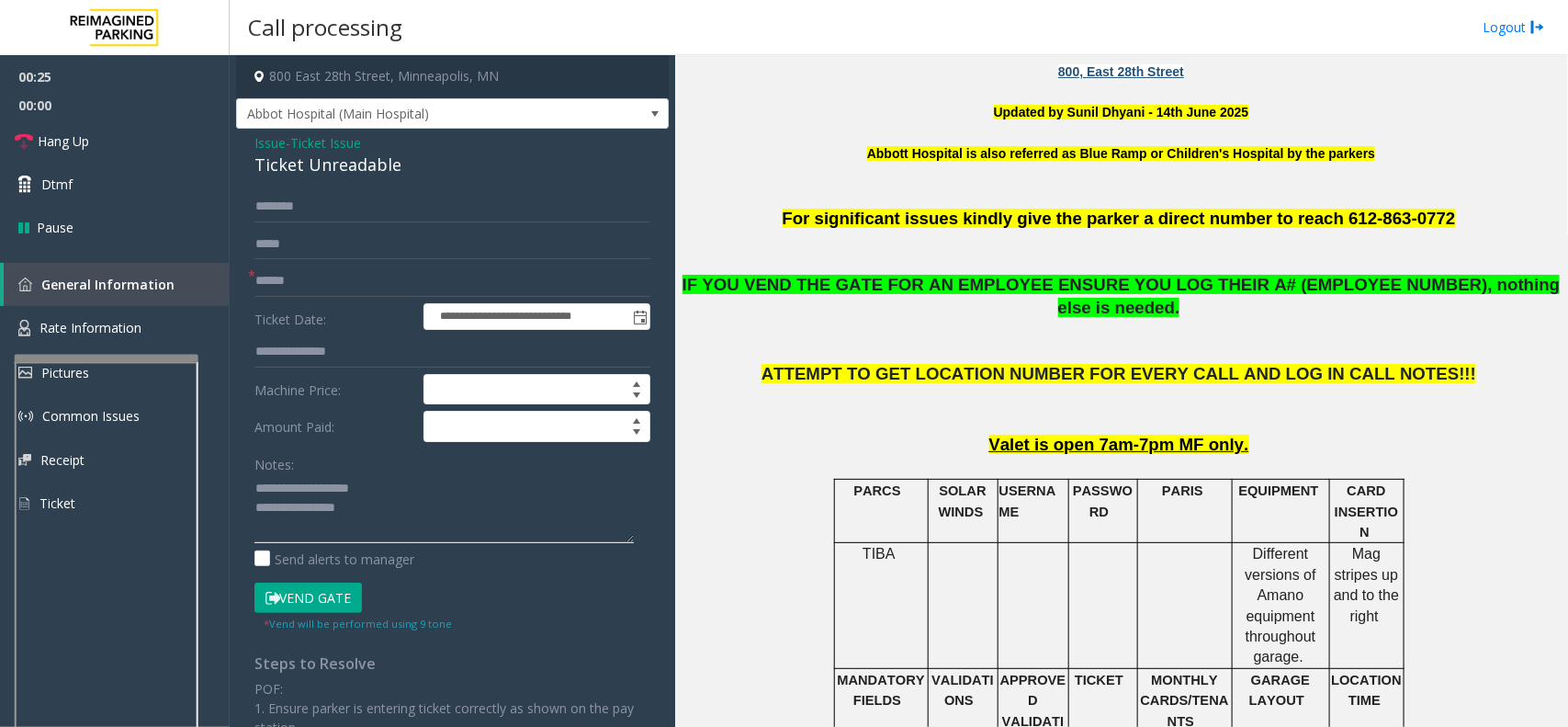 click 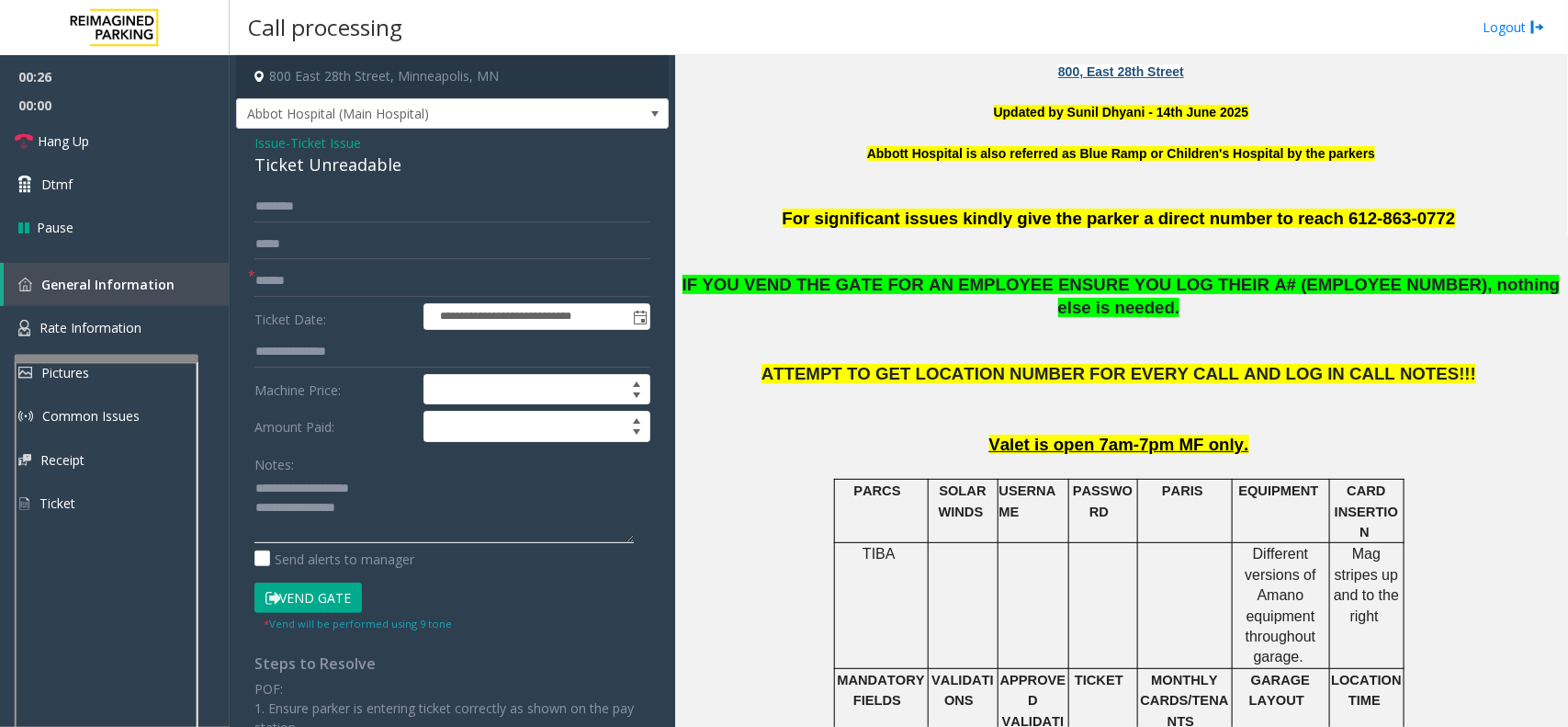 drag, startPoint x: 383, startPoint y: 510, endPoint x: 423, endPoint y: 512, distance: 40.04997 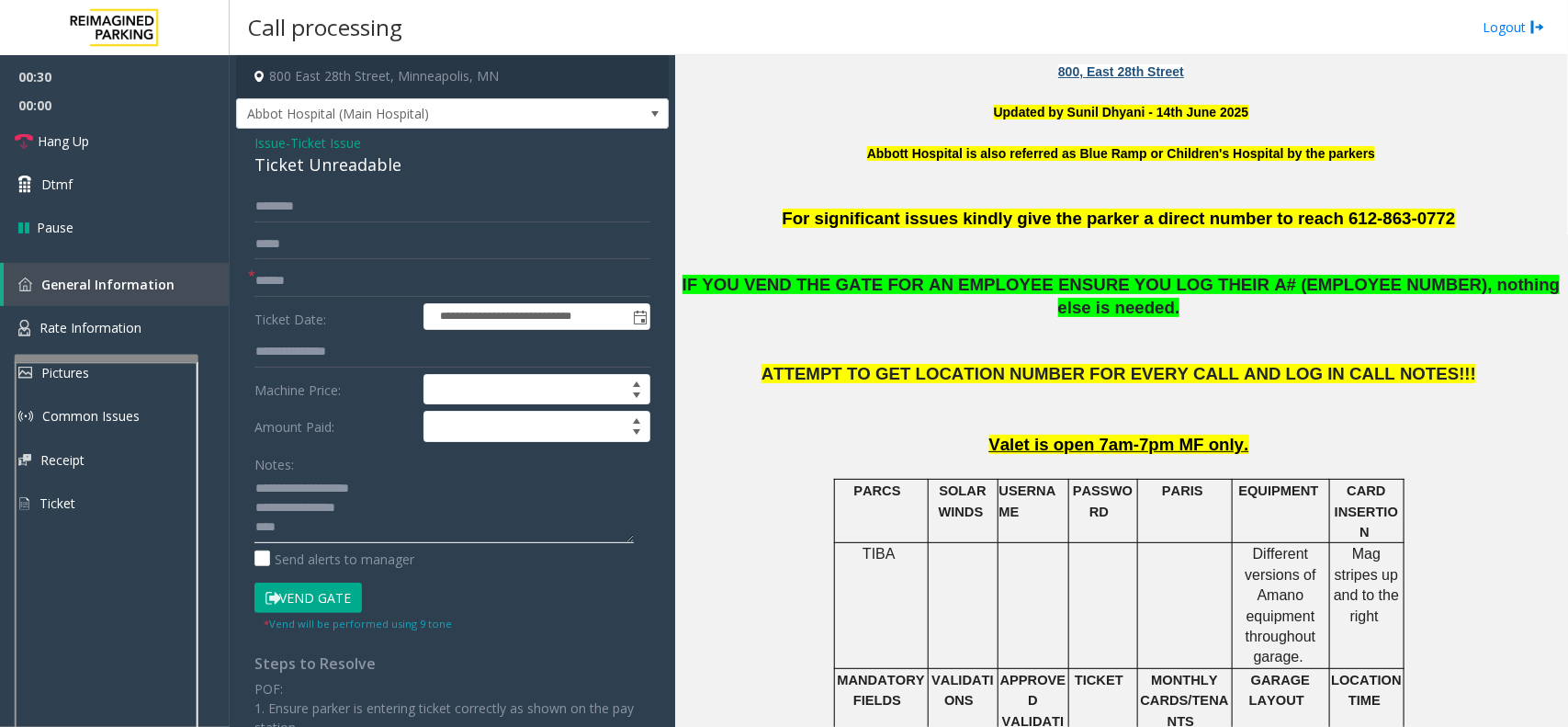 click 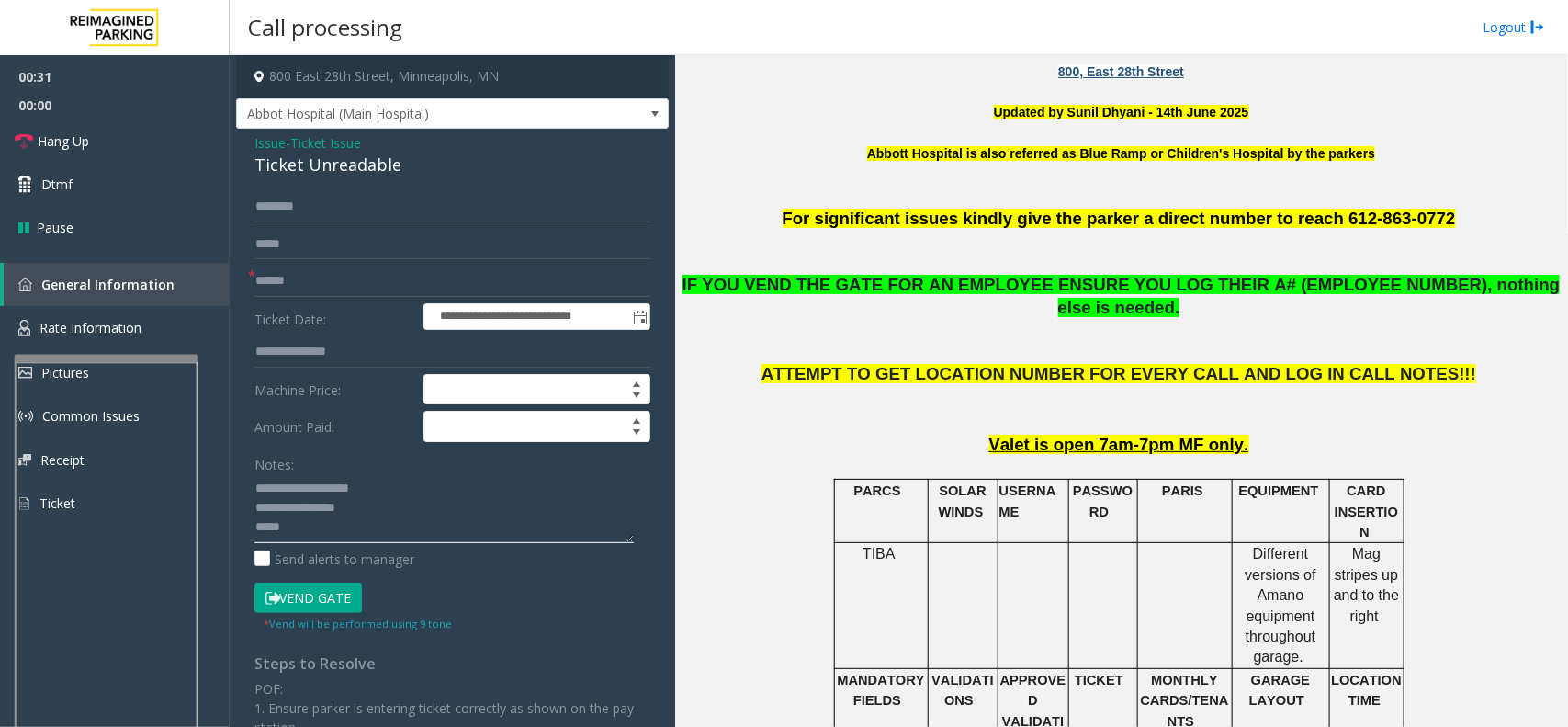 type on "**********" 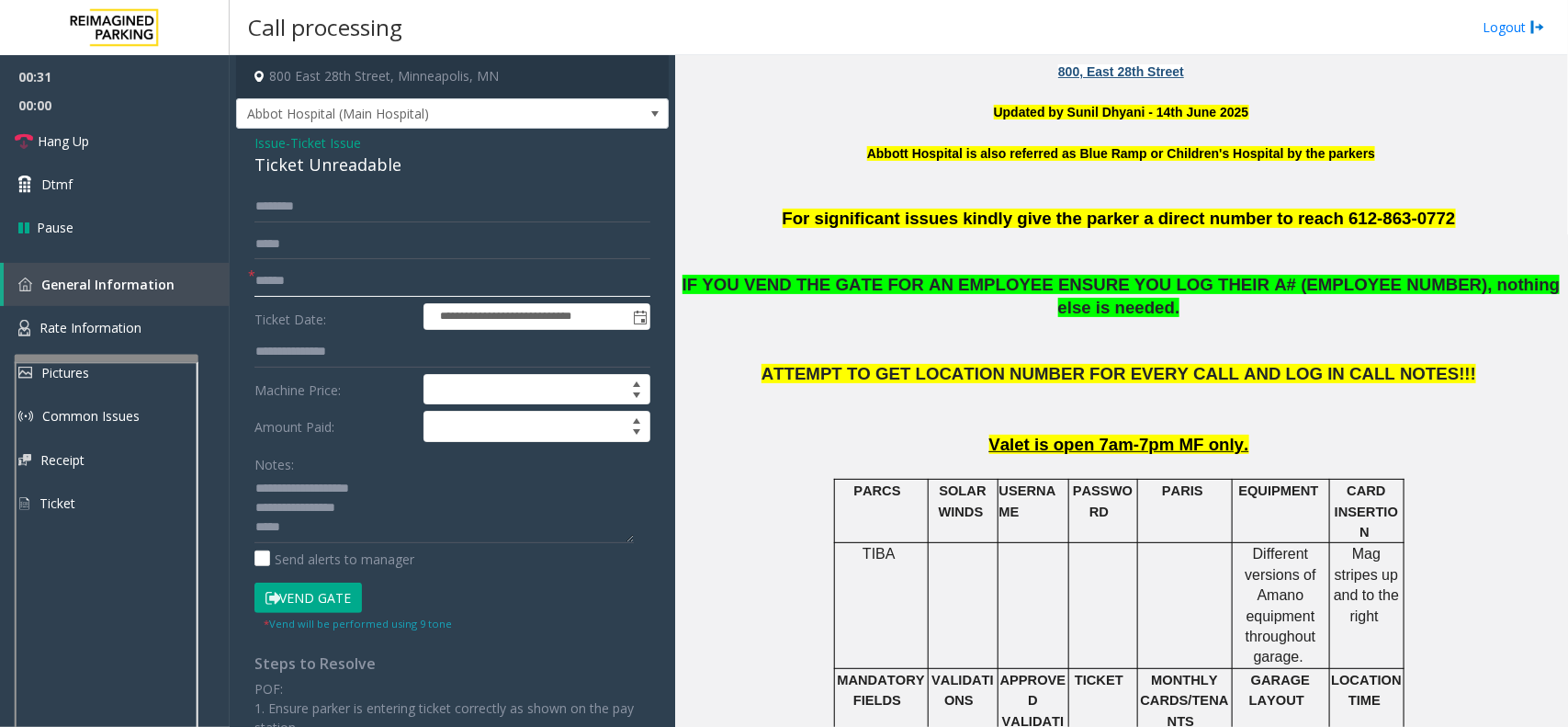 click 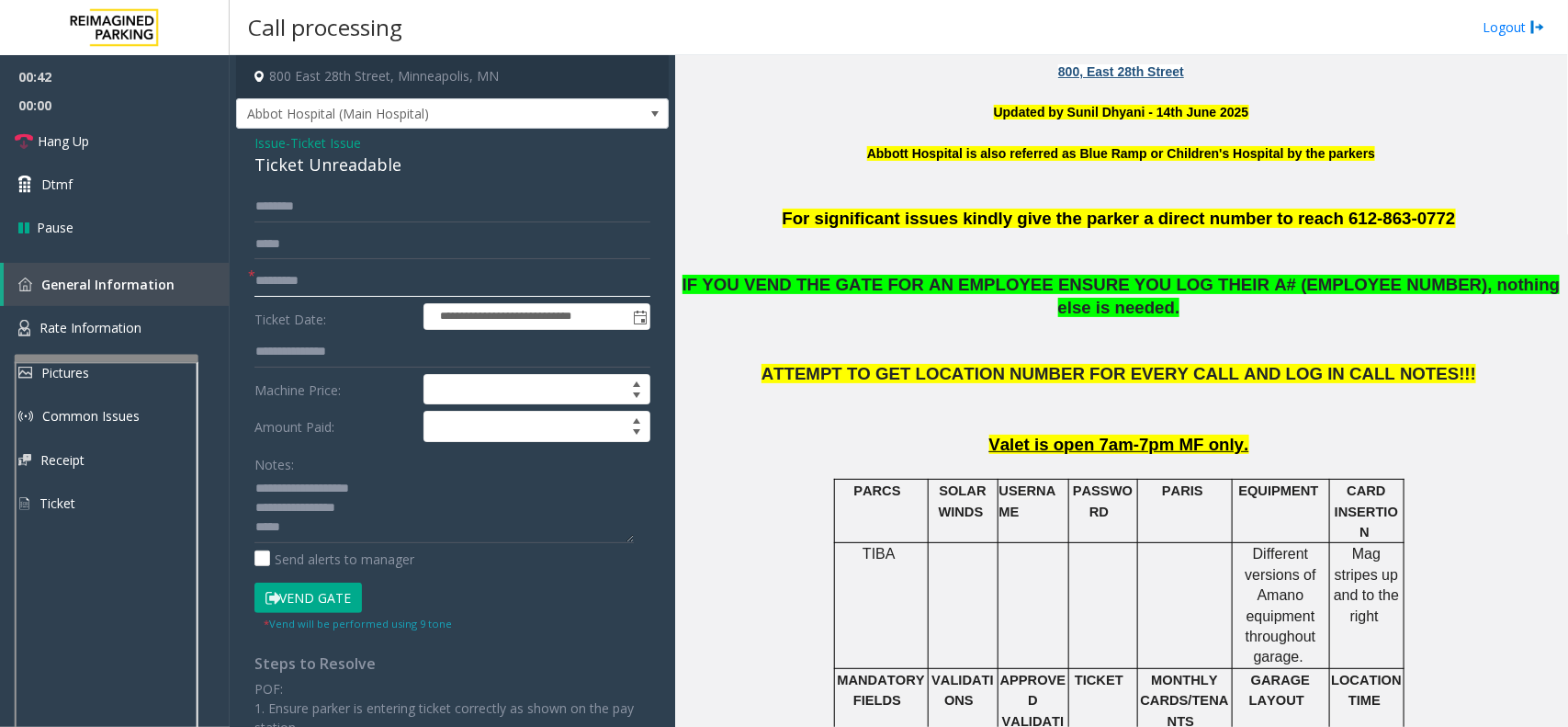 type on "*********" 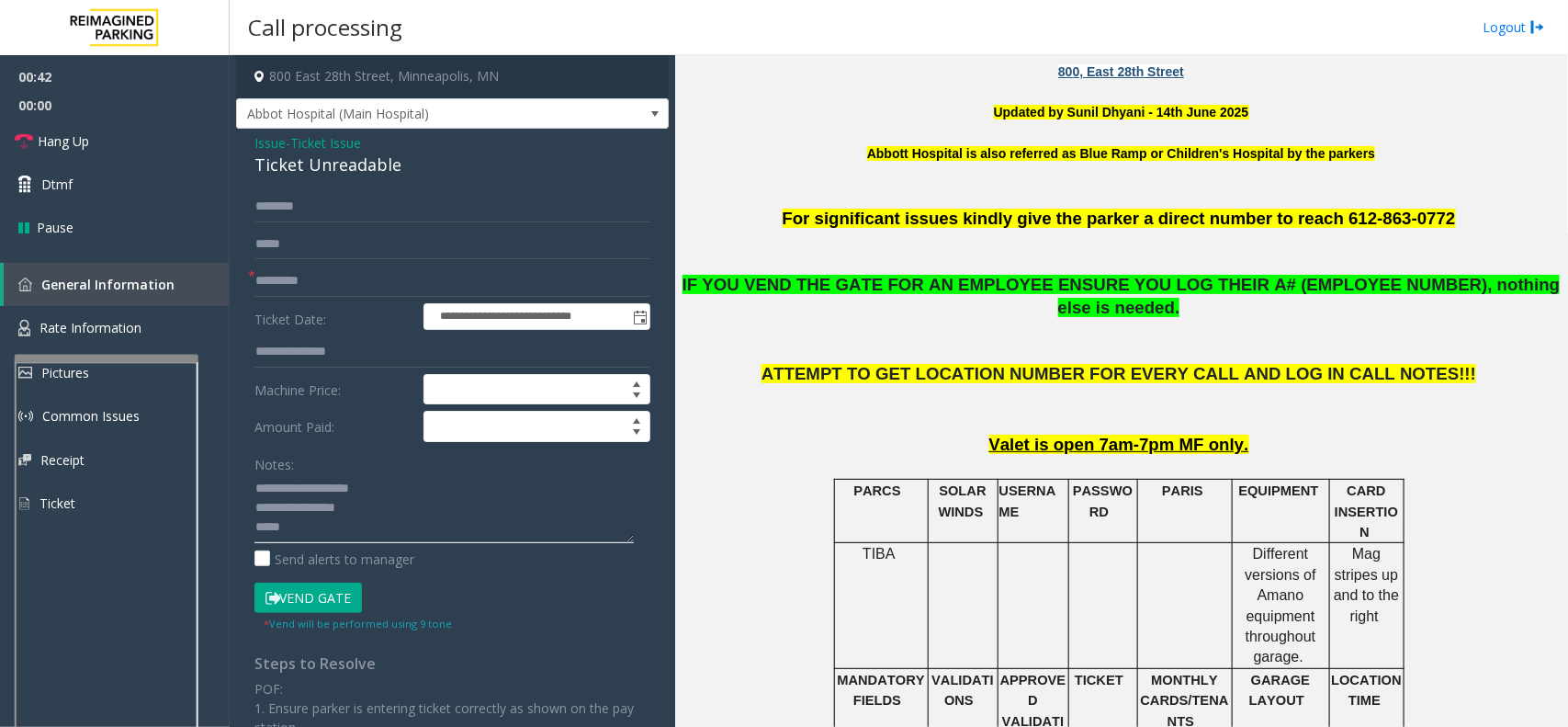 click 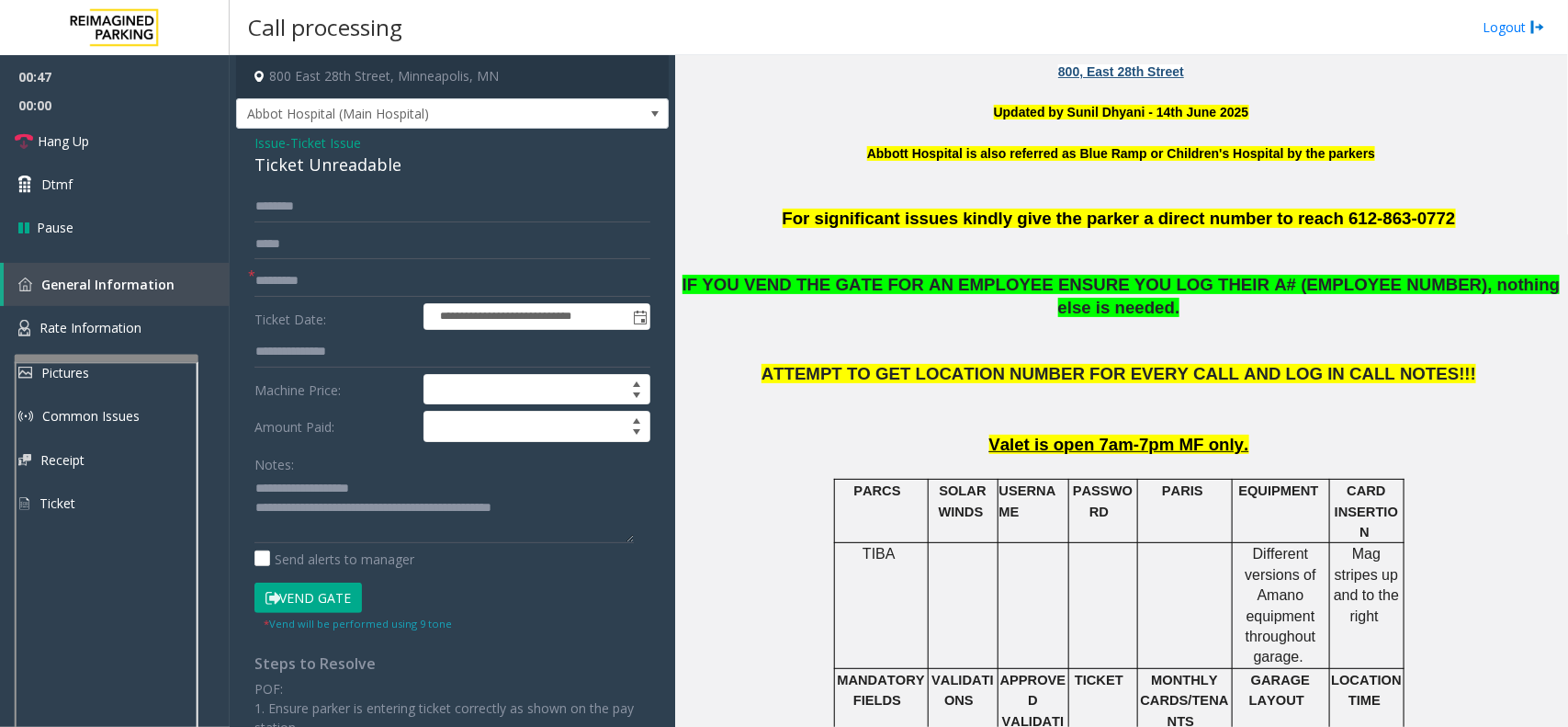 click on "Vend Gate" 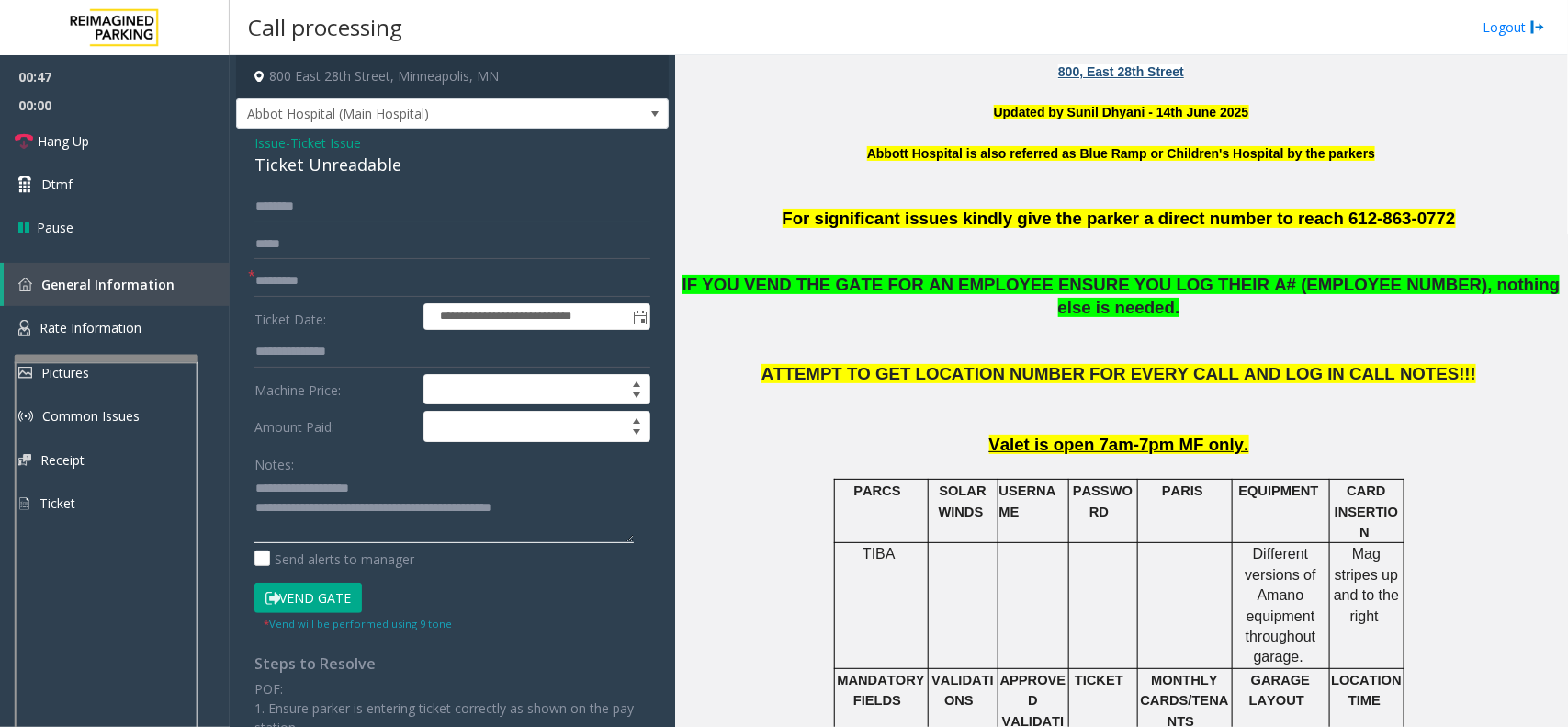 click 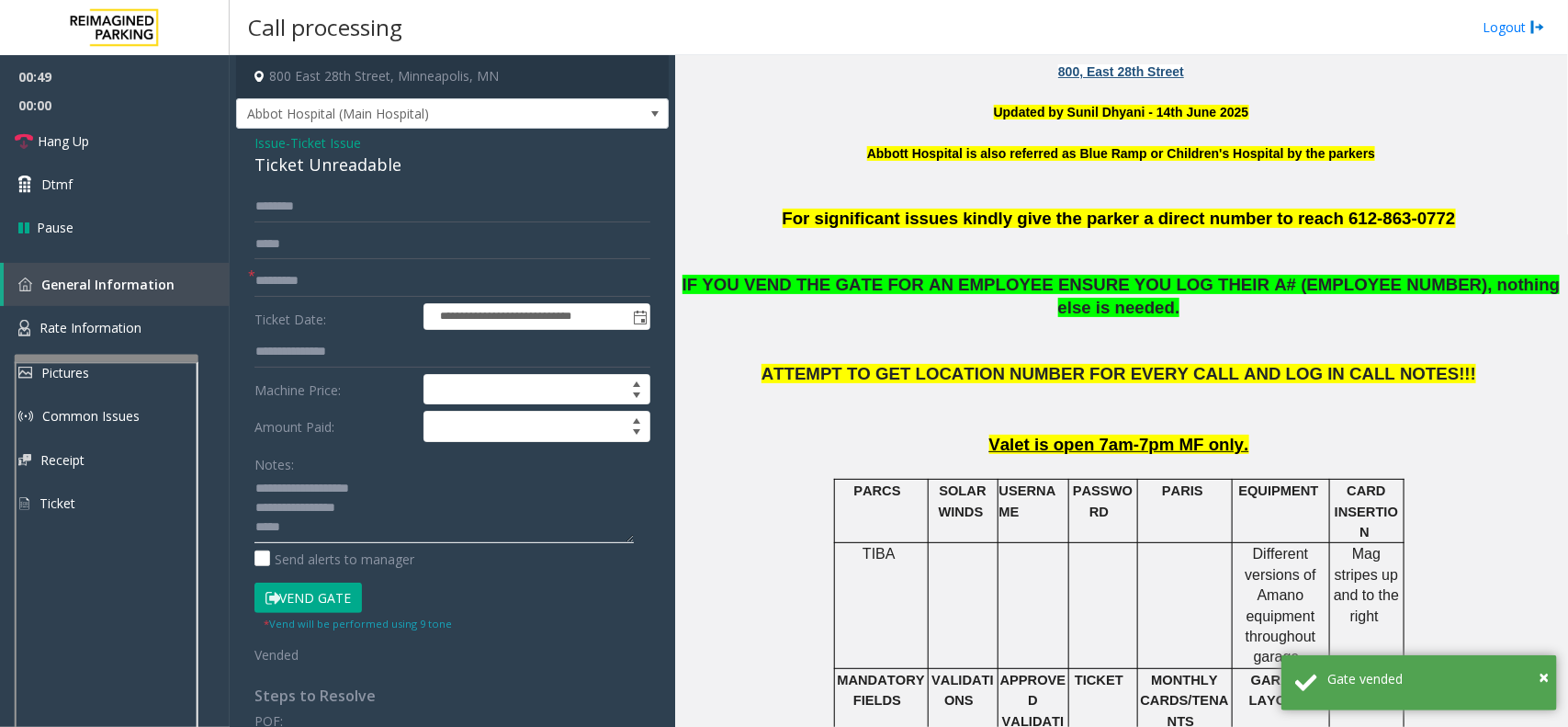 click 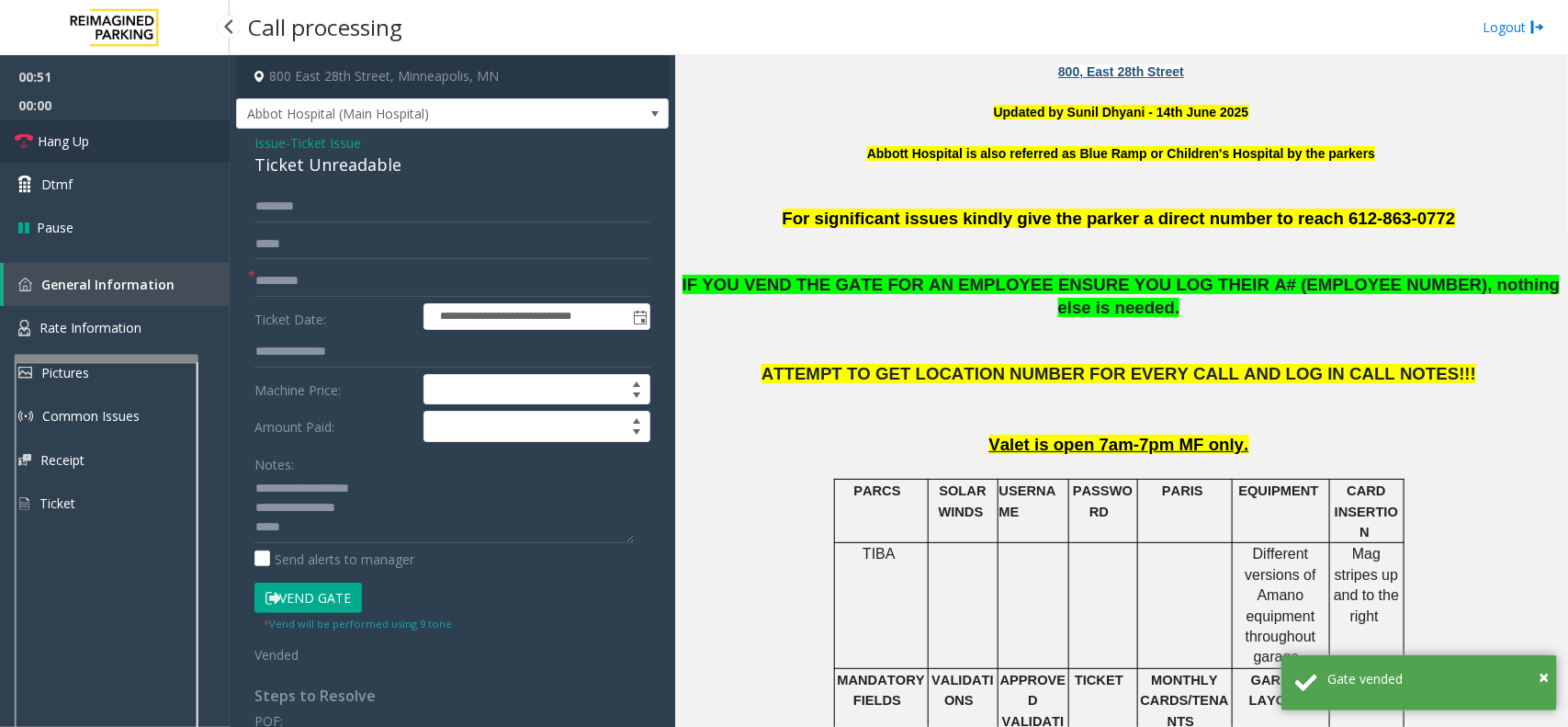 click on "Hang Up" at bounding box center (63, 141) 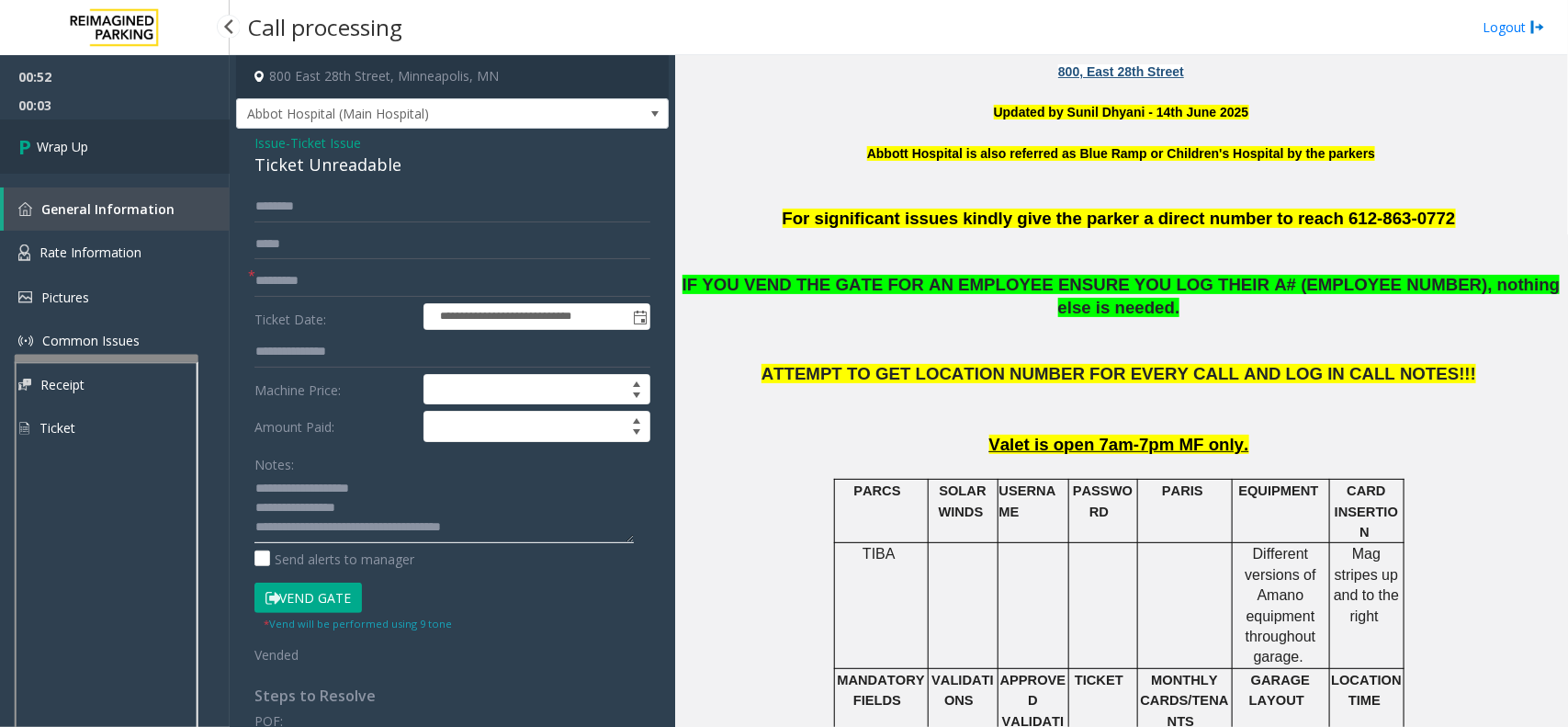 type on "**********" 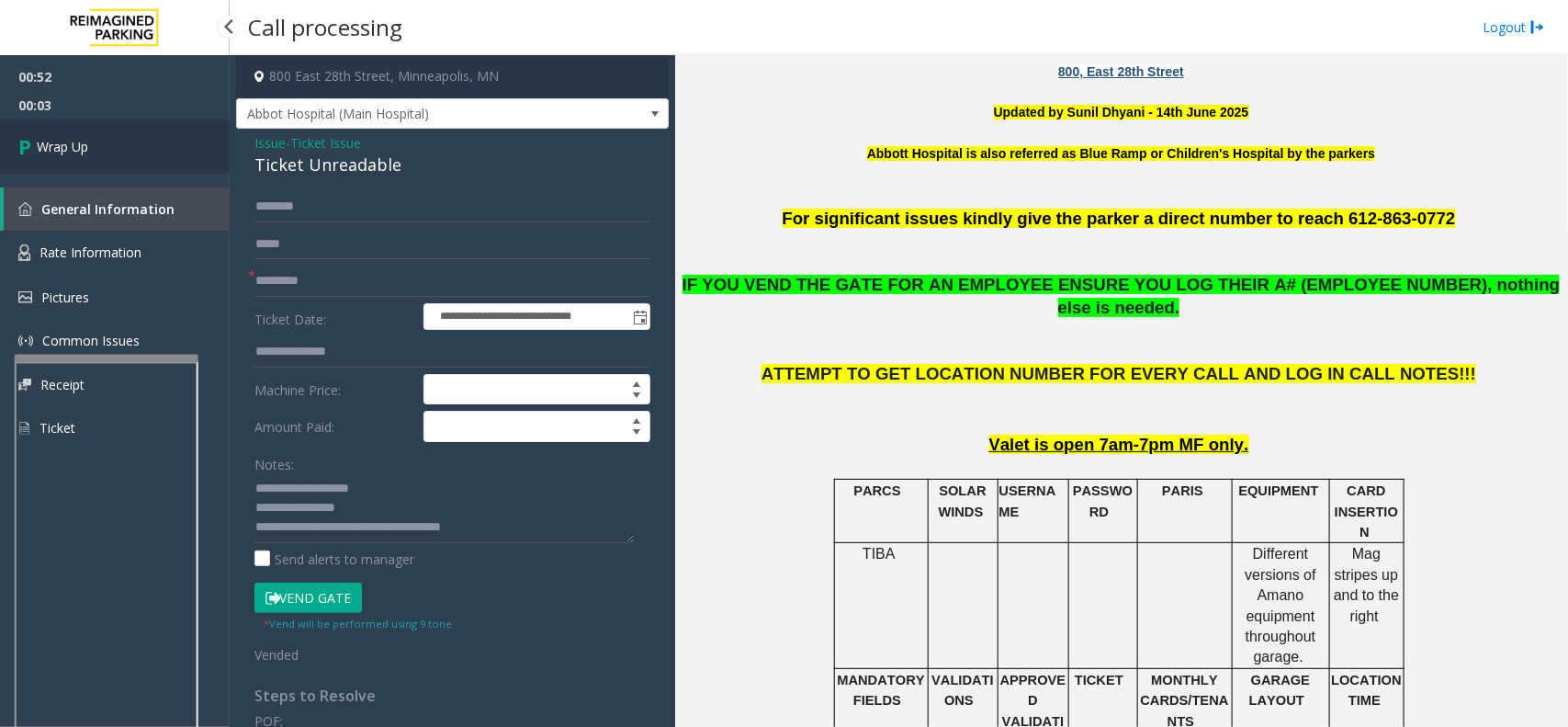 click on "Wrap Up" at bounding box center [62, 146] 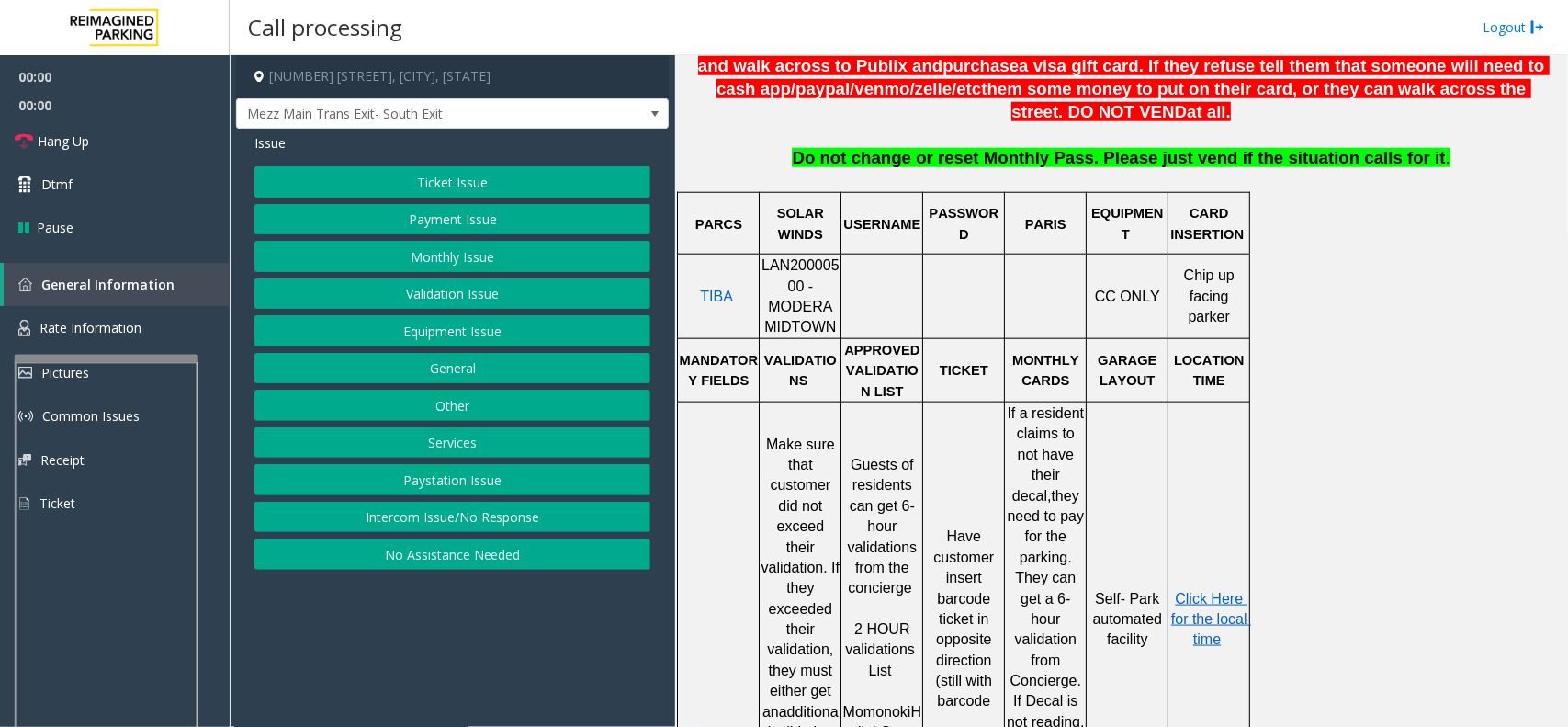 scroll, scrollTop: 804, scrollLeft: 0, axis: vertical 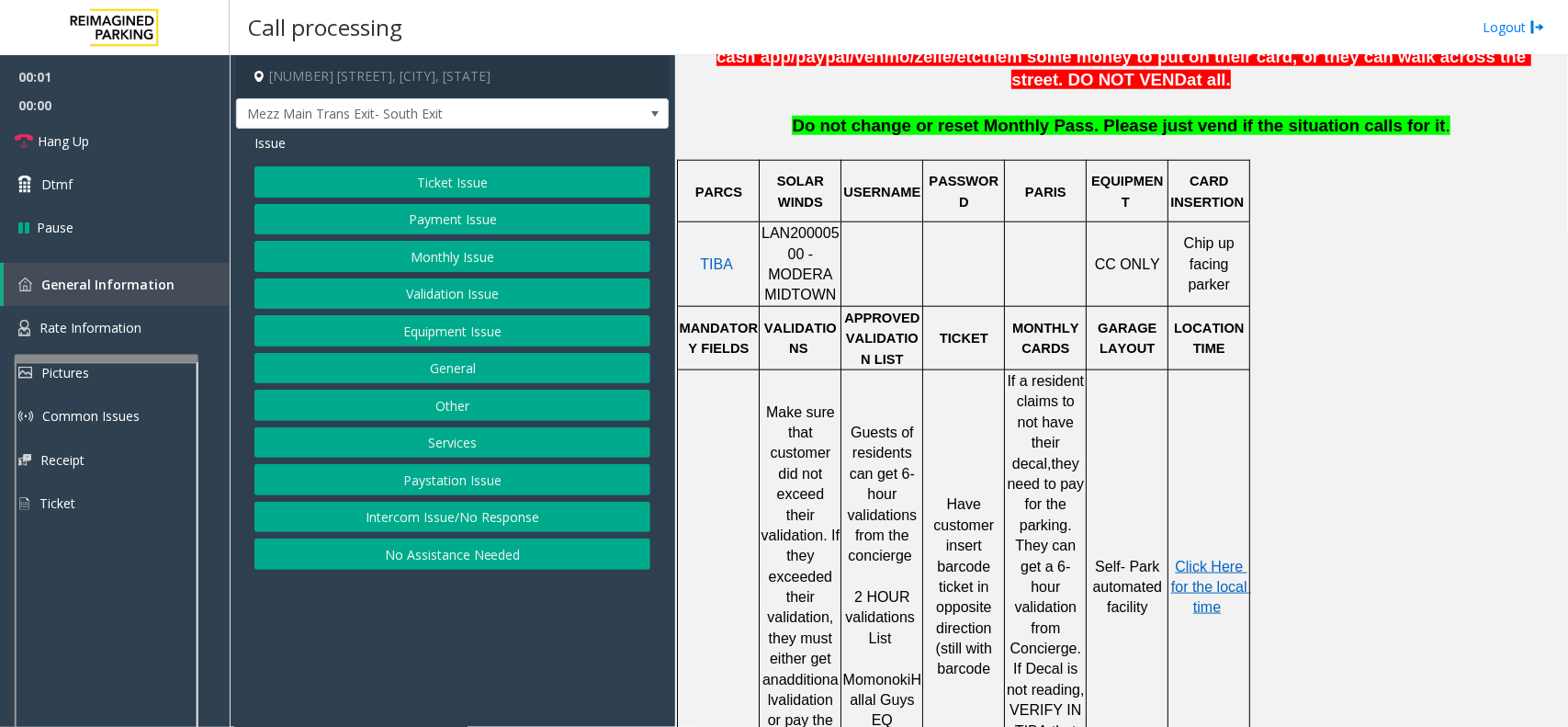 click on "LAN20000500 - MODERA MIDTOWN" 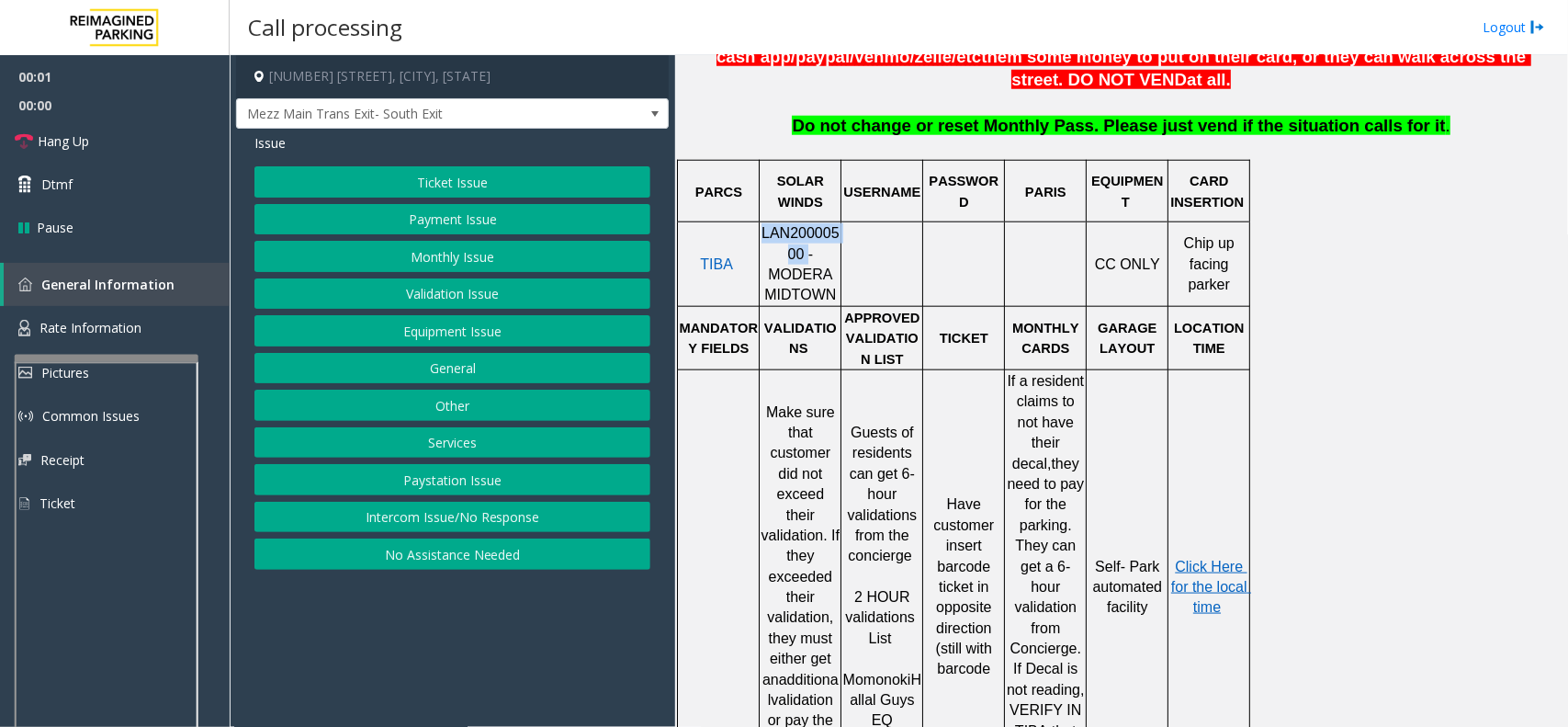 click on "LAN20000500 - MODERA MIDTOWN" 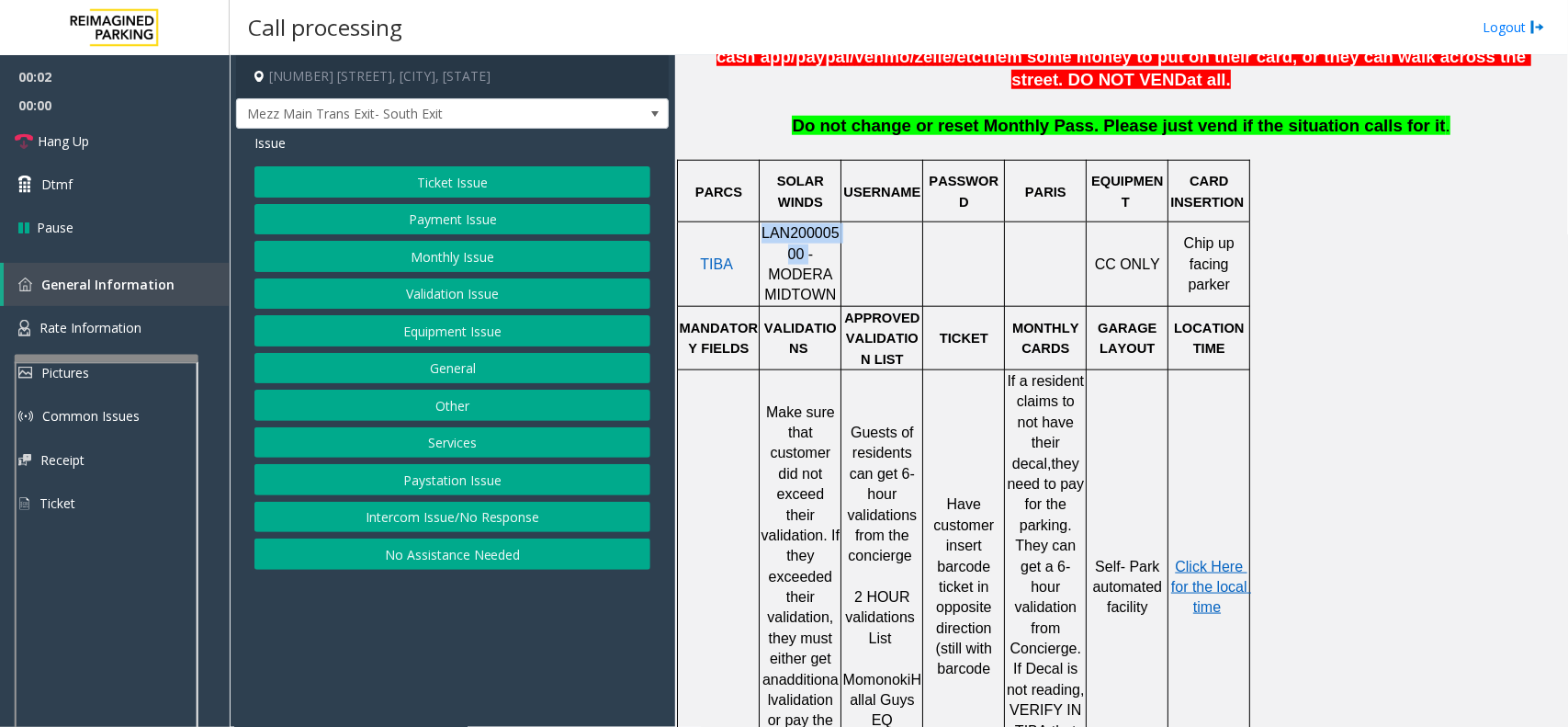 copy on "LAN20000500" 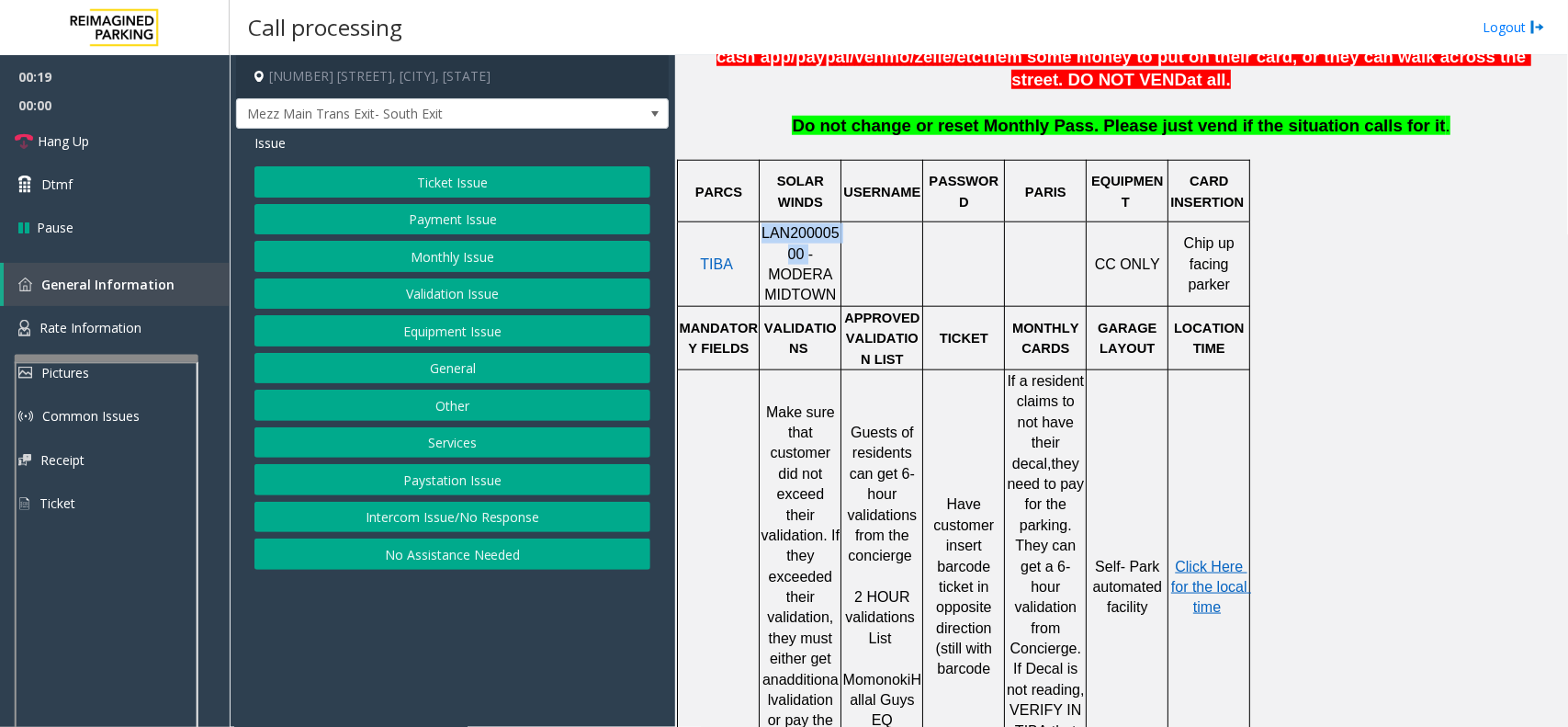 click on "Ticket Issue" 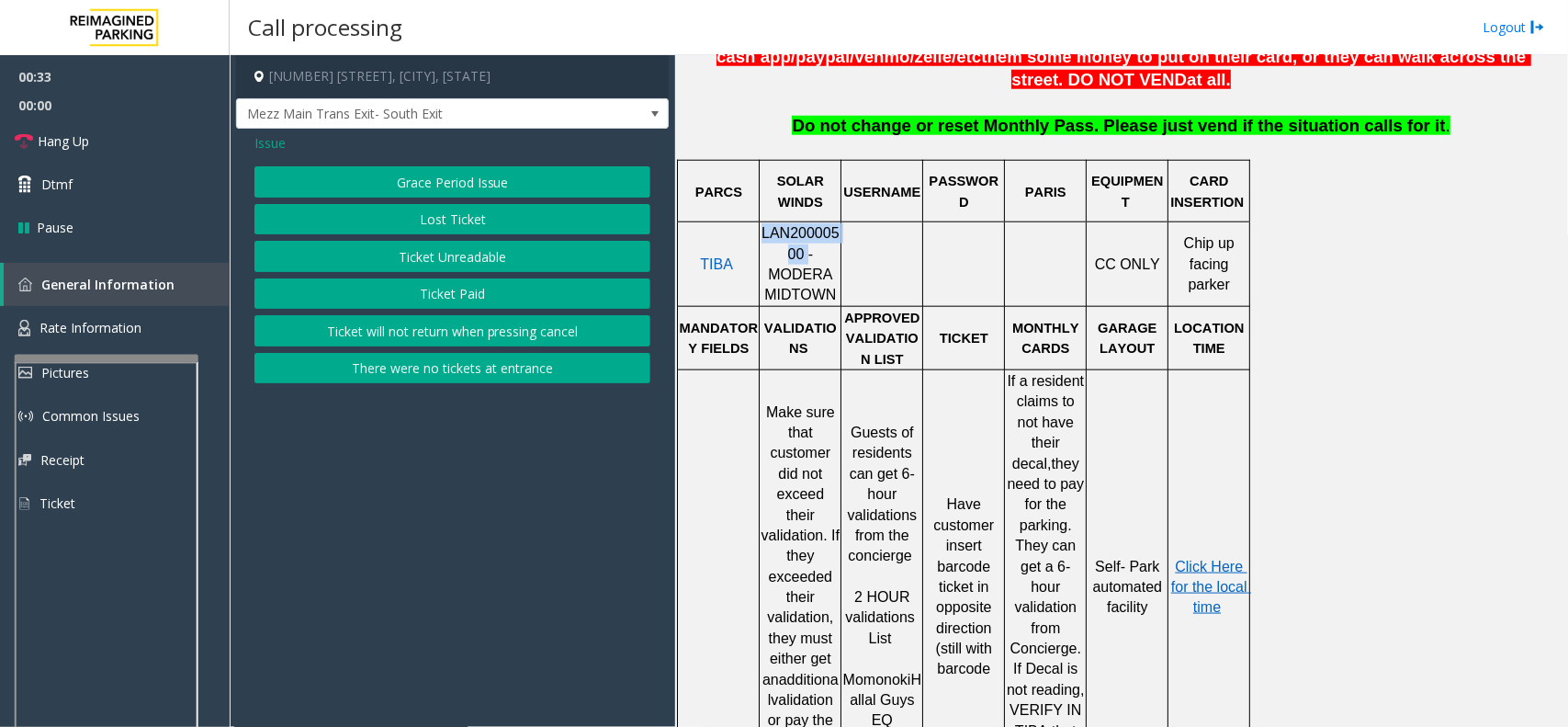 click on "Ticket Unreadable" 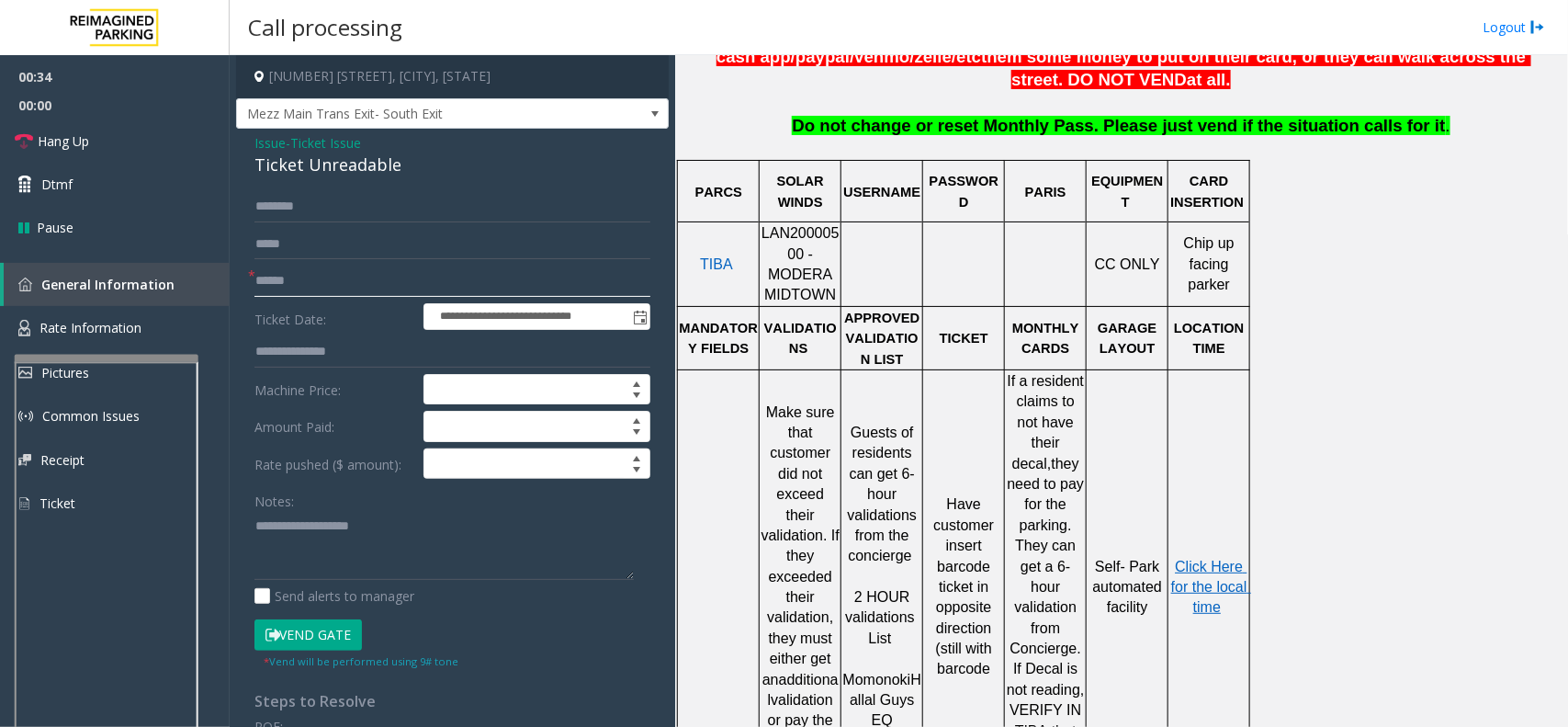 click 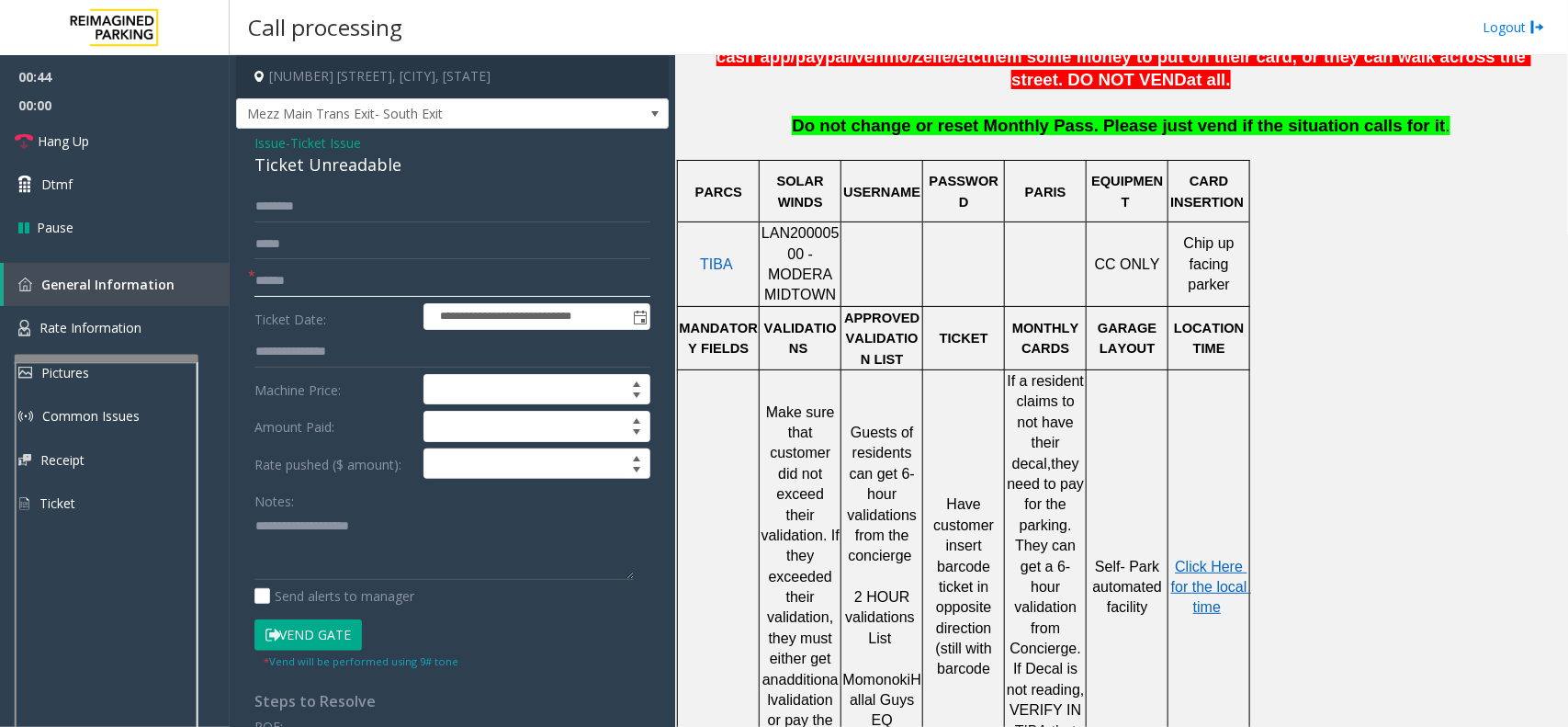 click 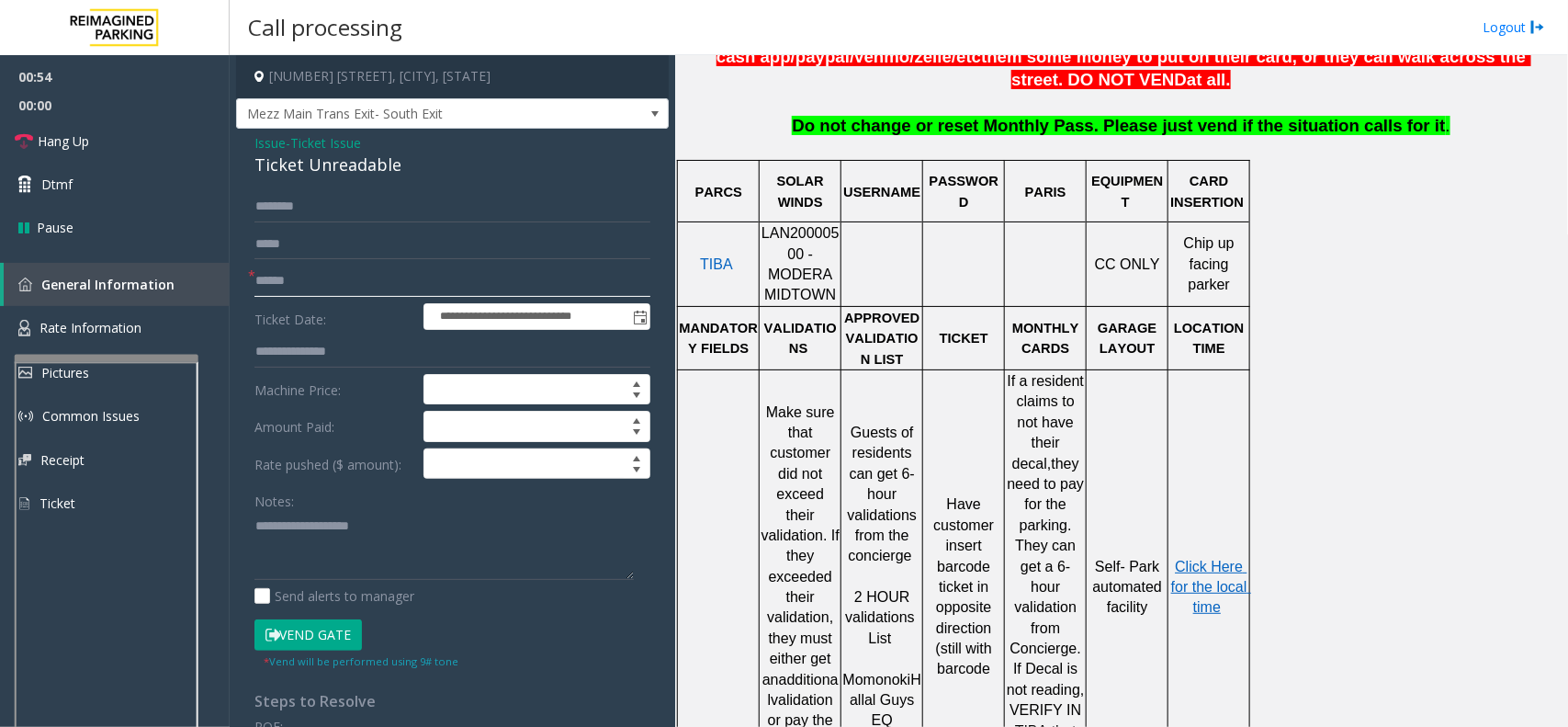 click 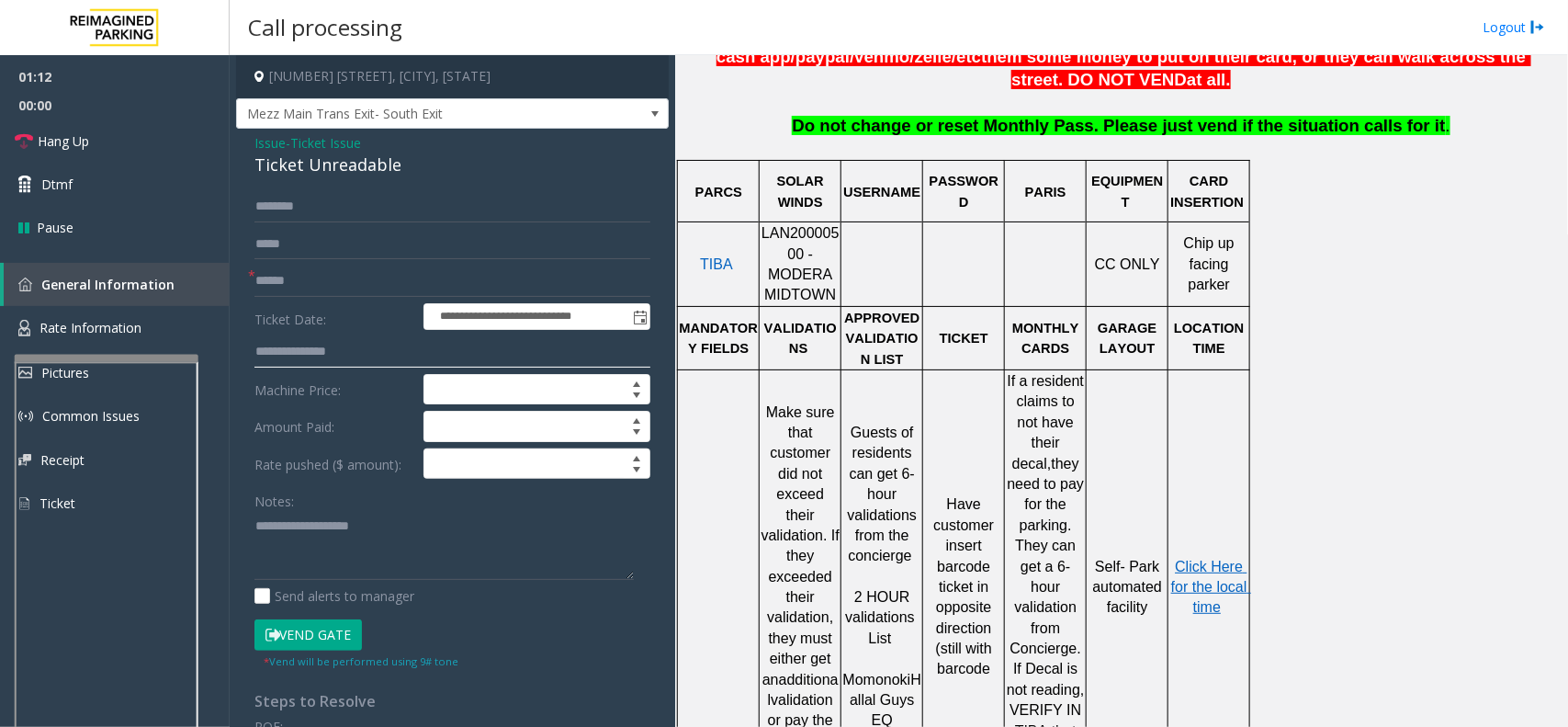 click 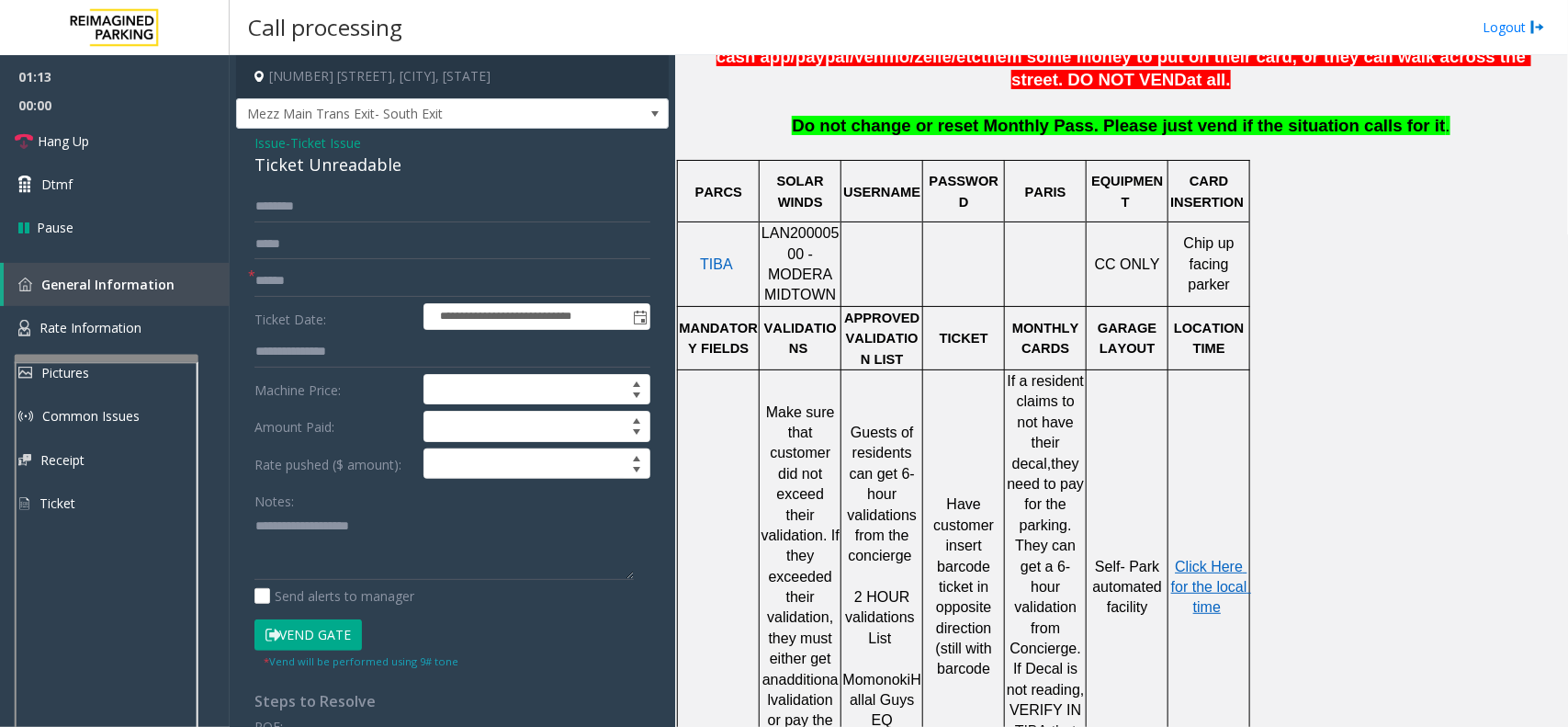click on "Machine Price:" 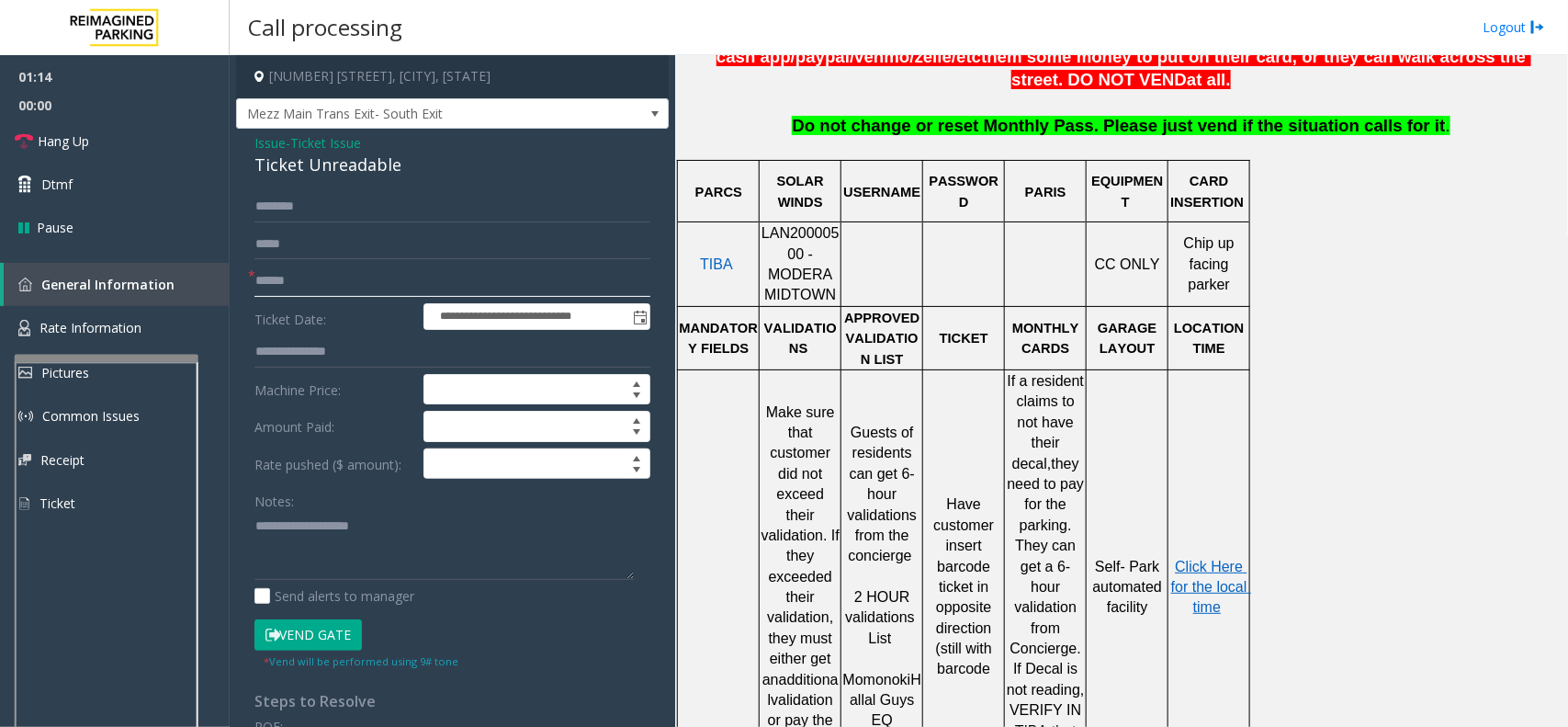 click 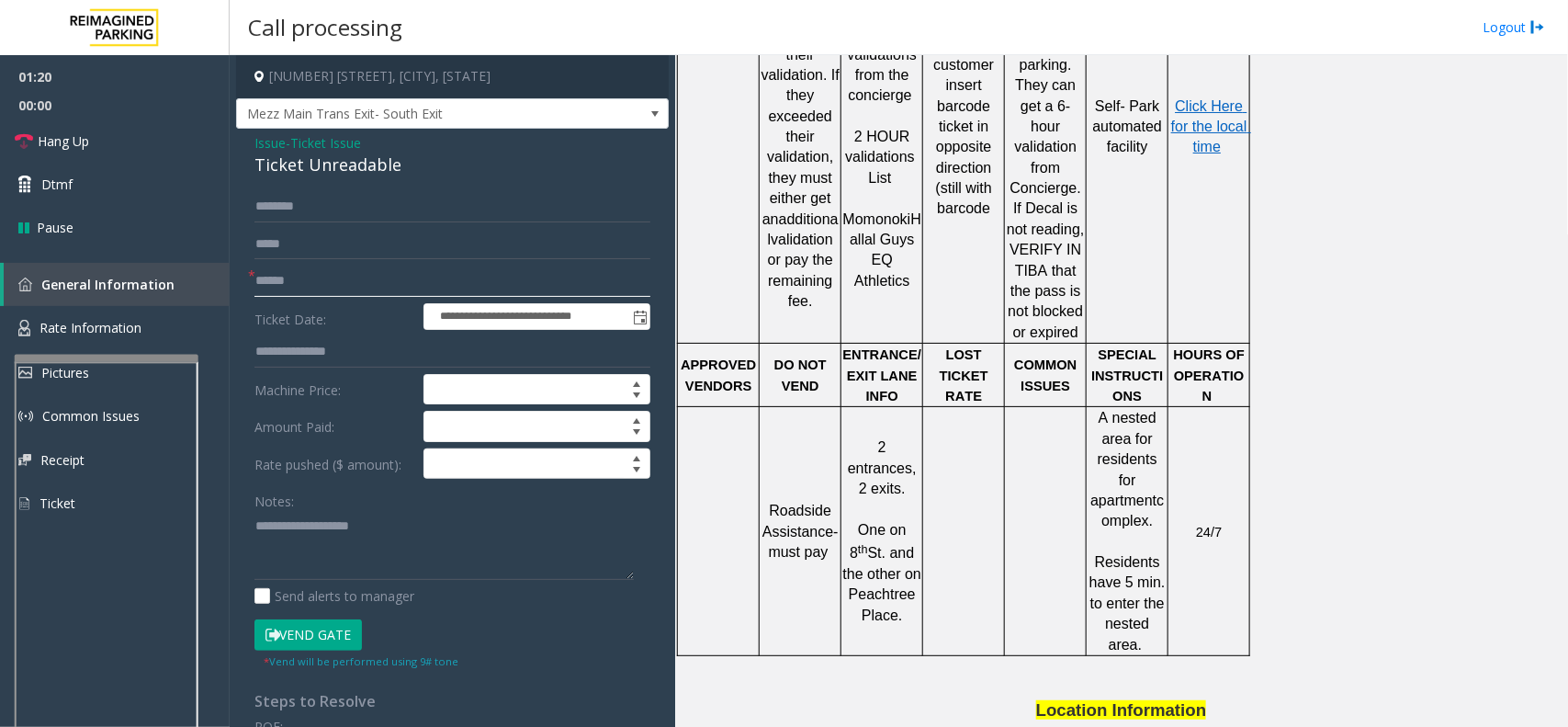 scroll, scrollTop: 1494, scrollLeft: 0, axis: vertical 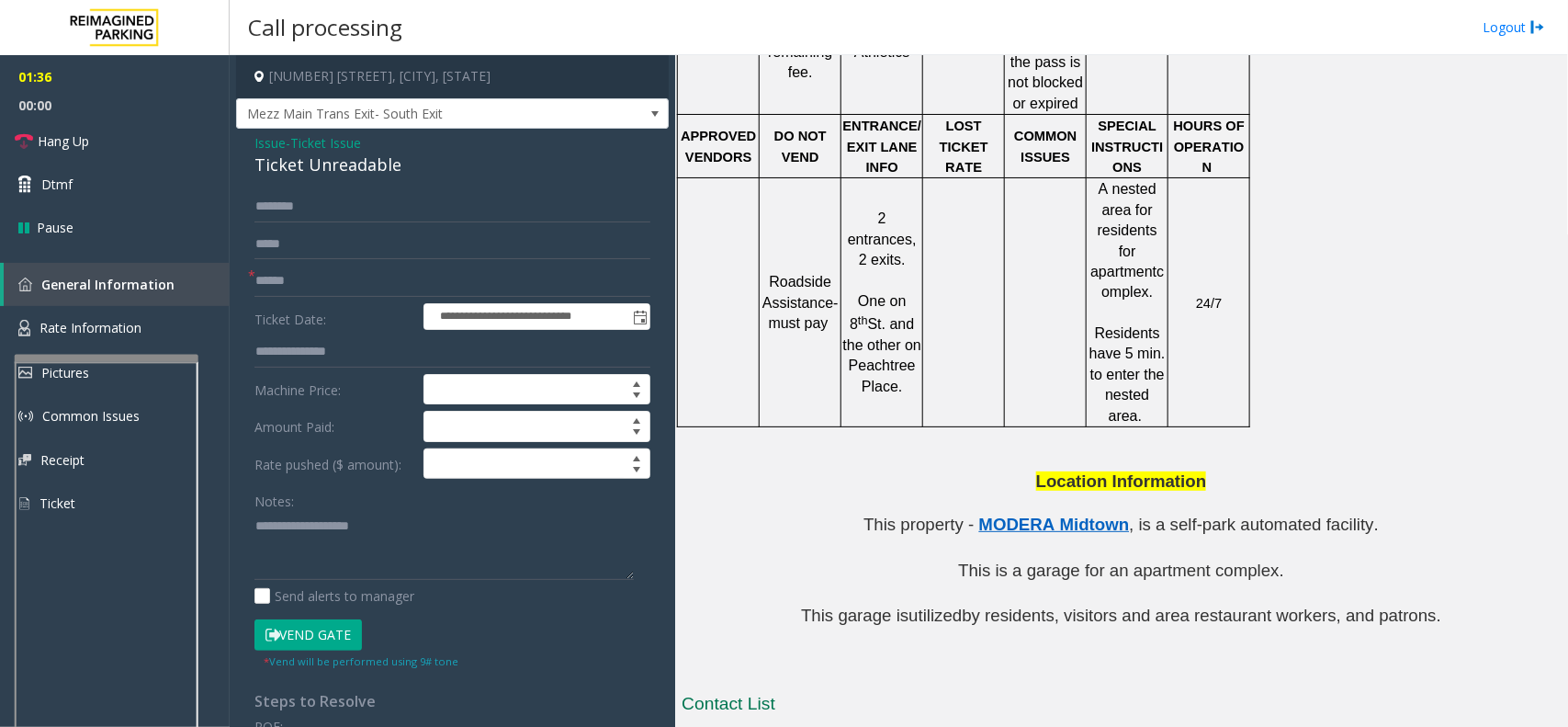 click on "Issue" 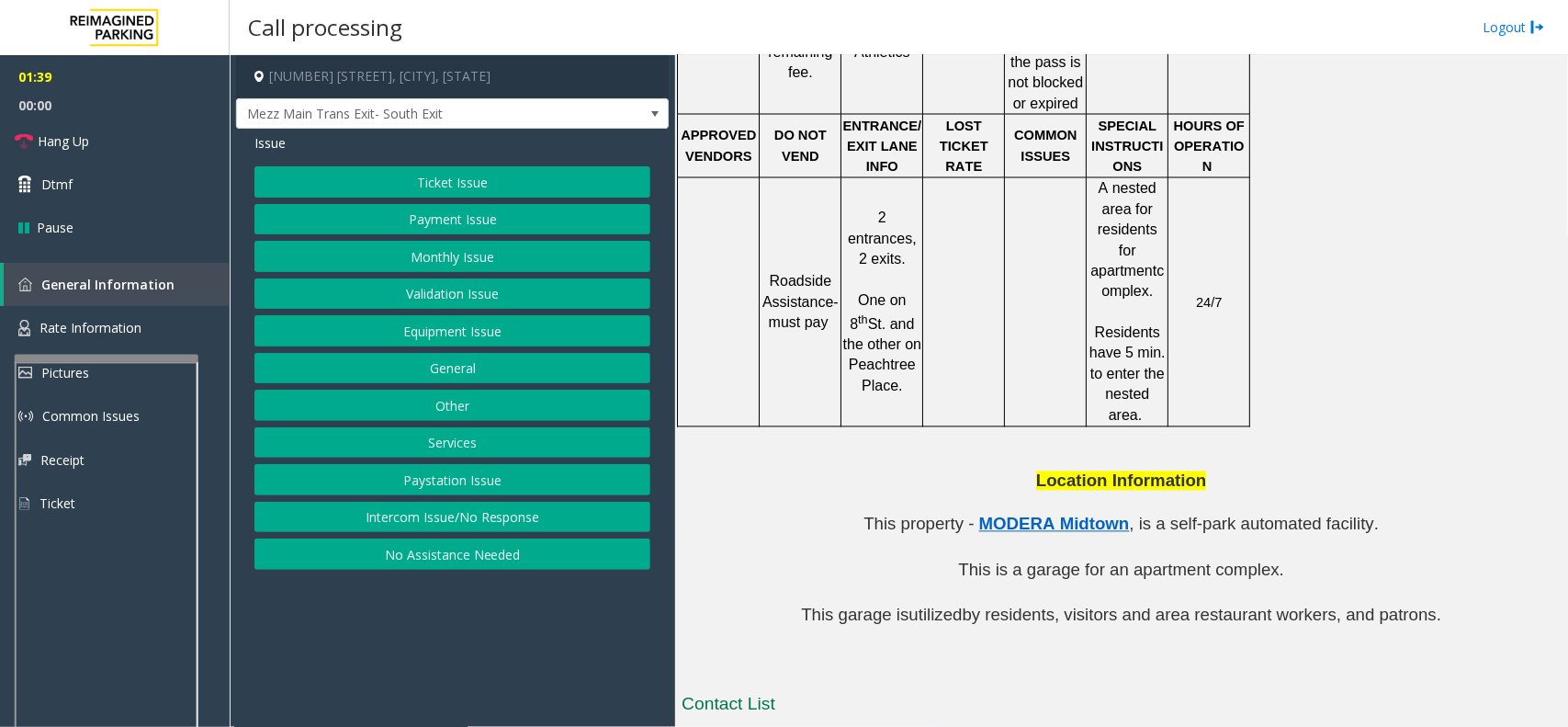 click on "Ticket Issue" 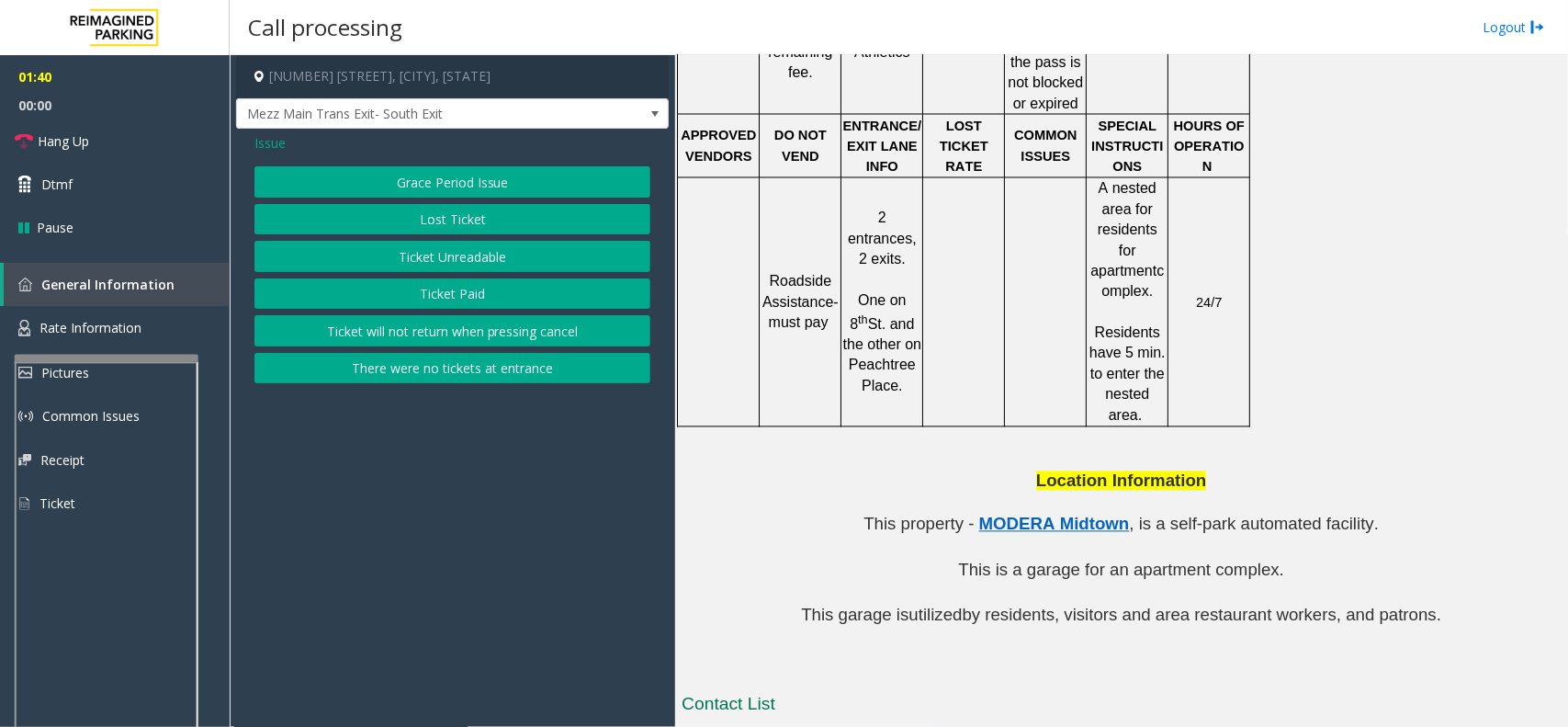 click on "Lost Ticket" 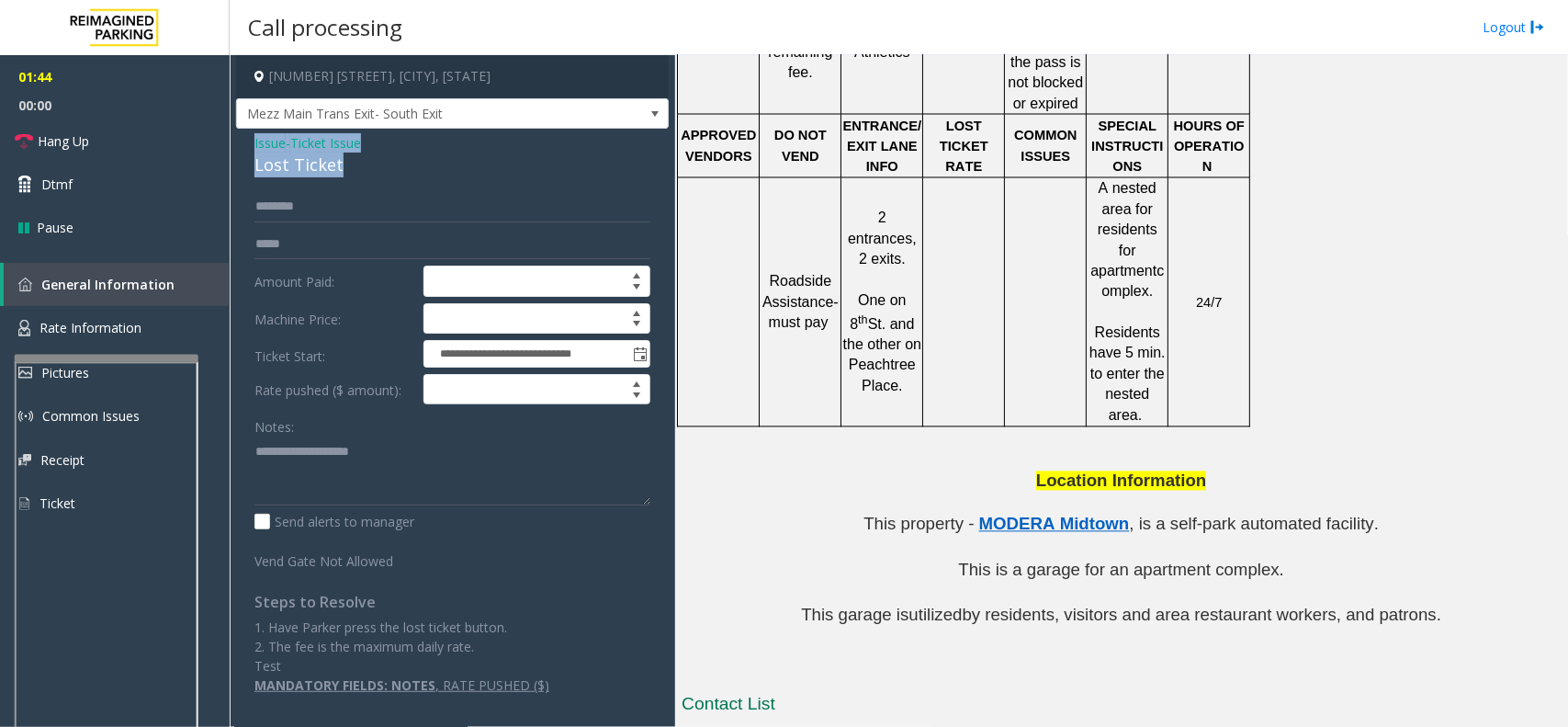 drag, startPoint x: 343, startPoint y: 166, endPoint x: 254, endPoint y: 144, distance: 91.67879 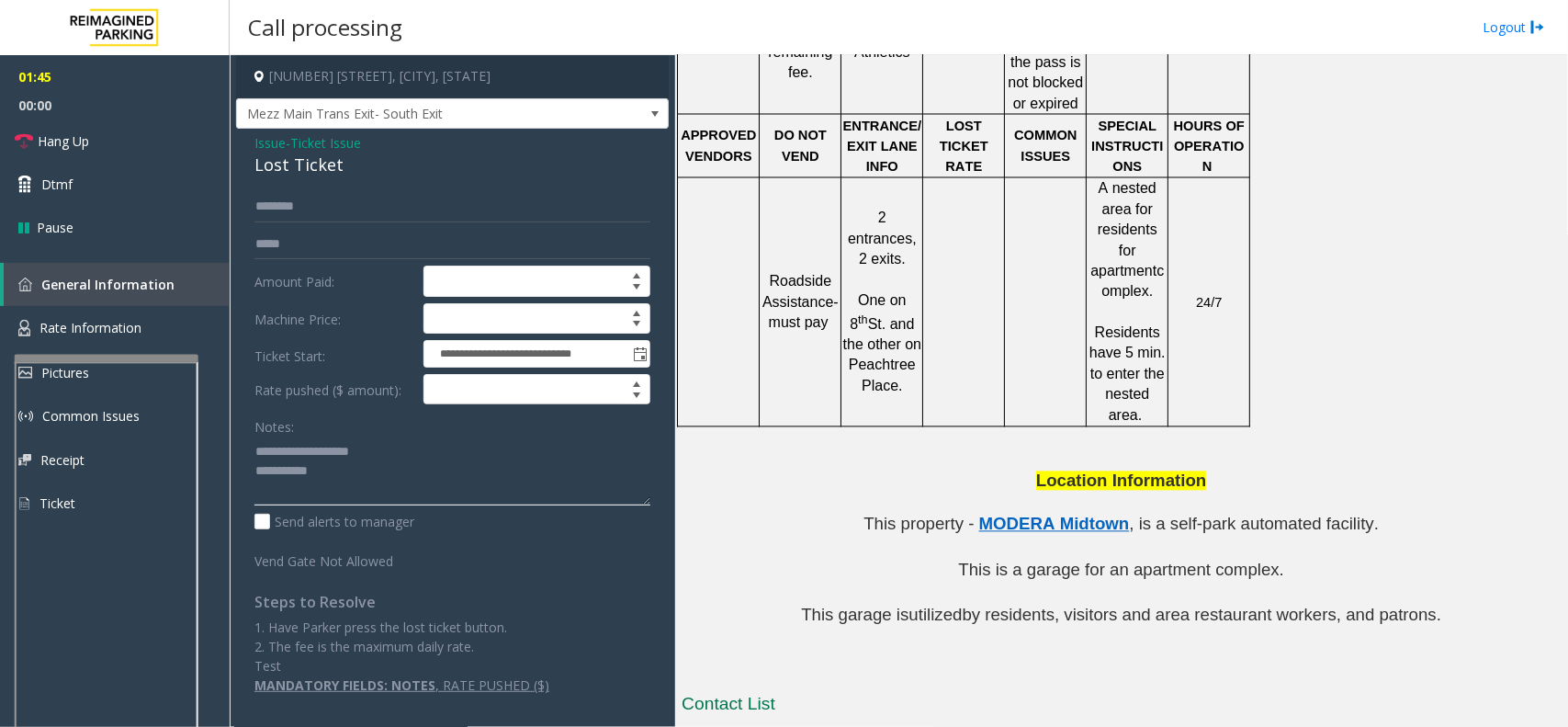 click 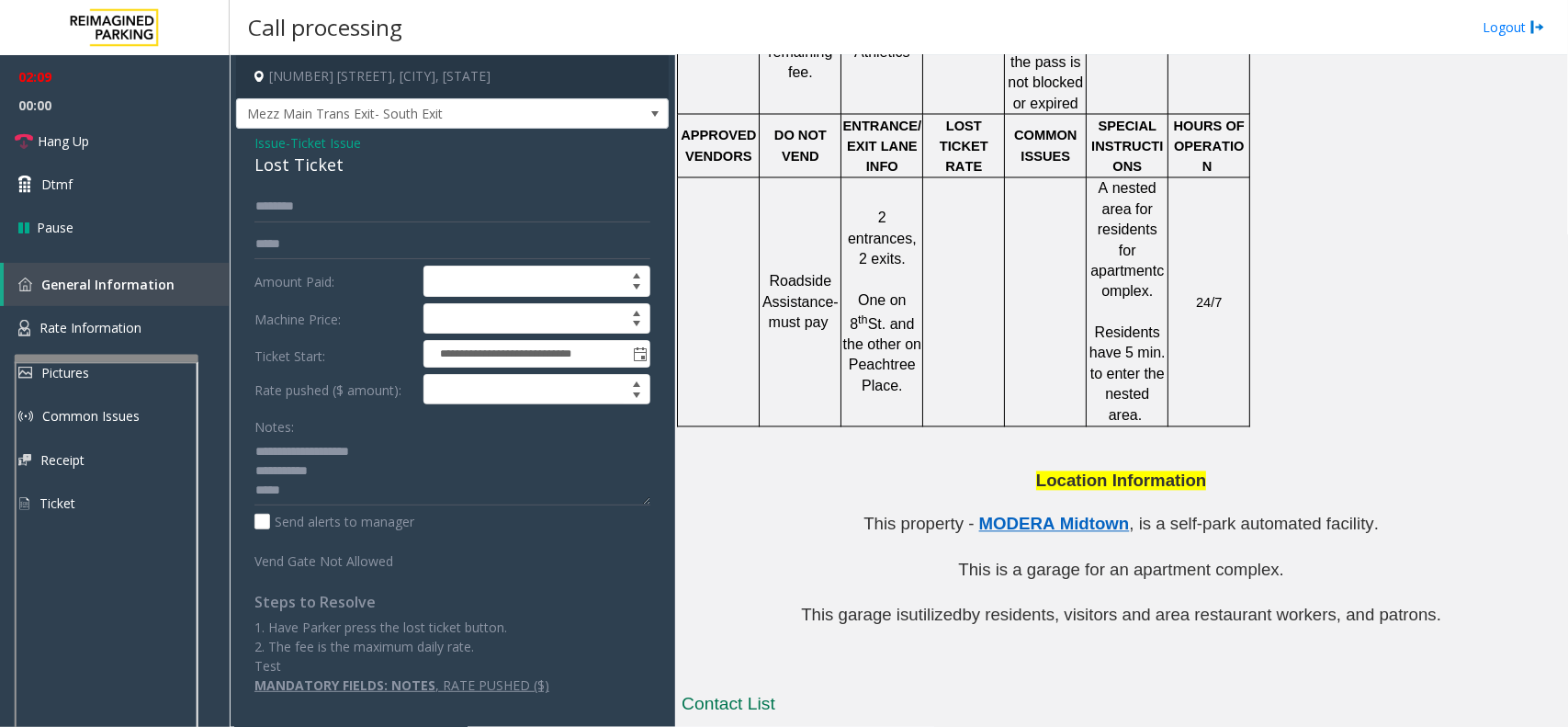 click on "This property -" 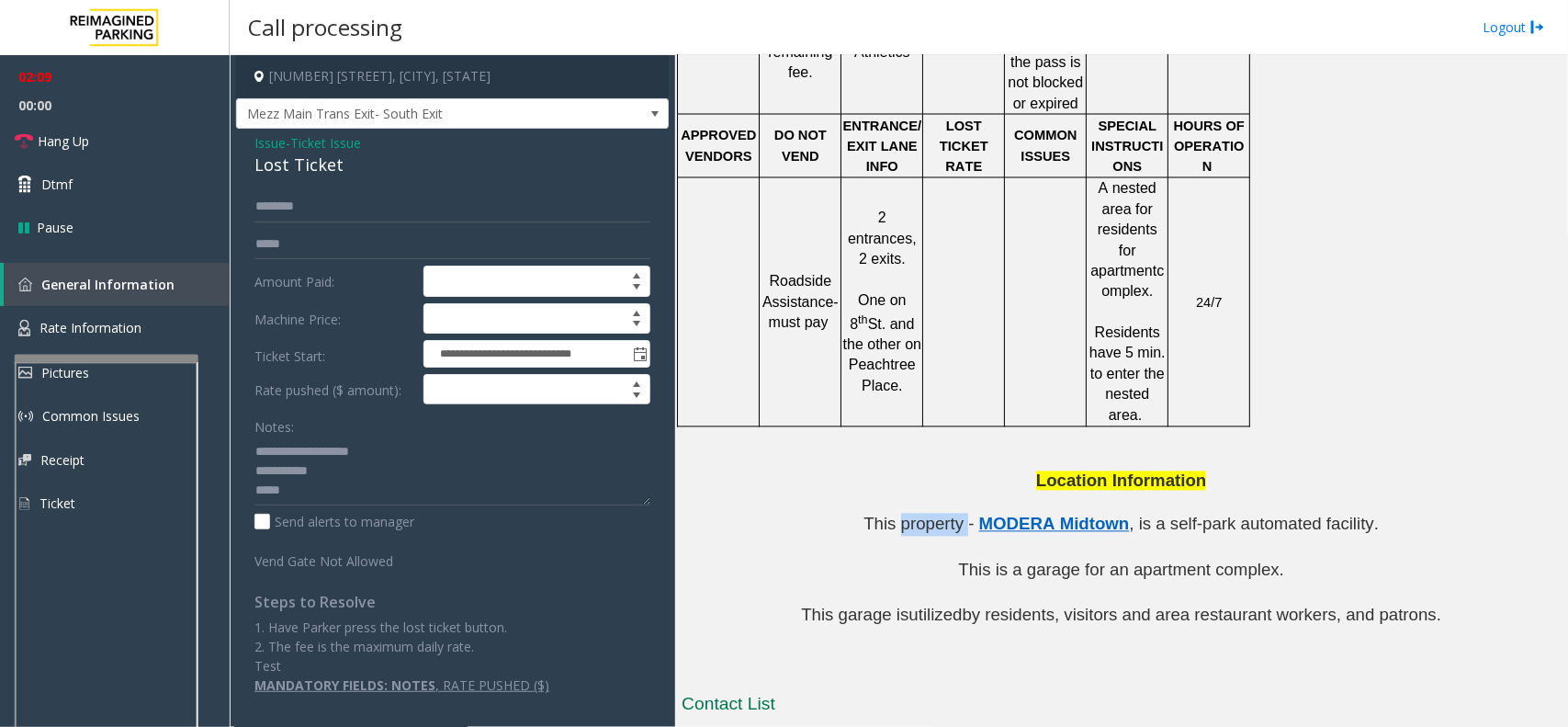 click on "This property -" 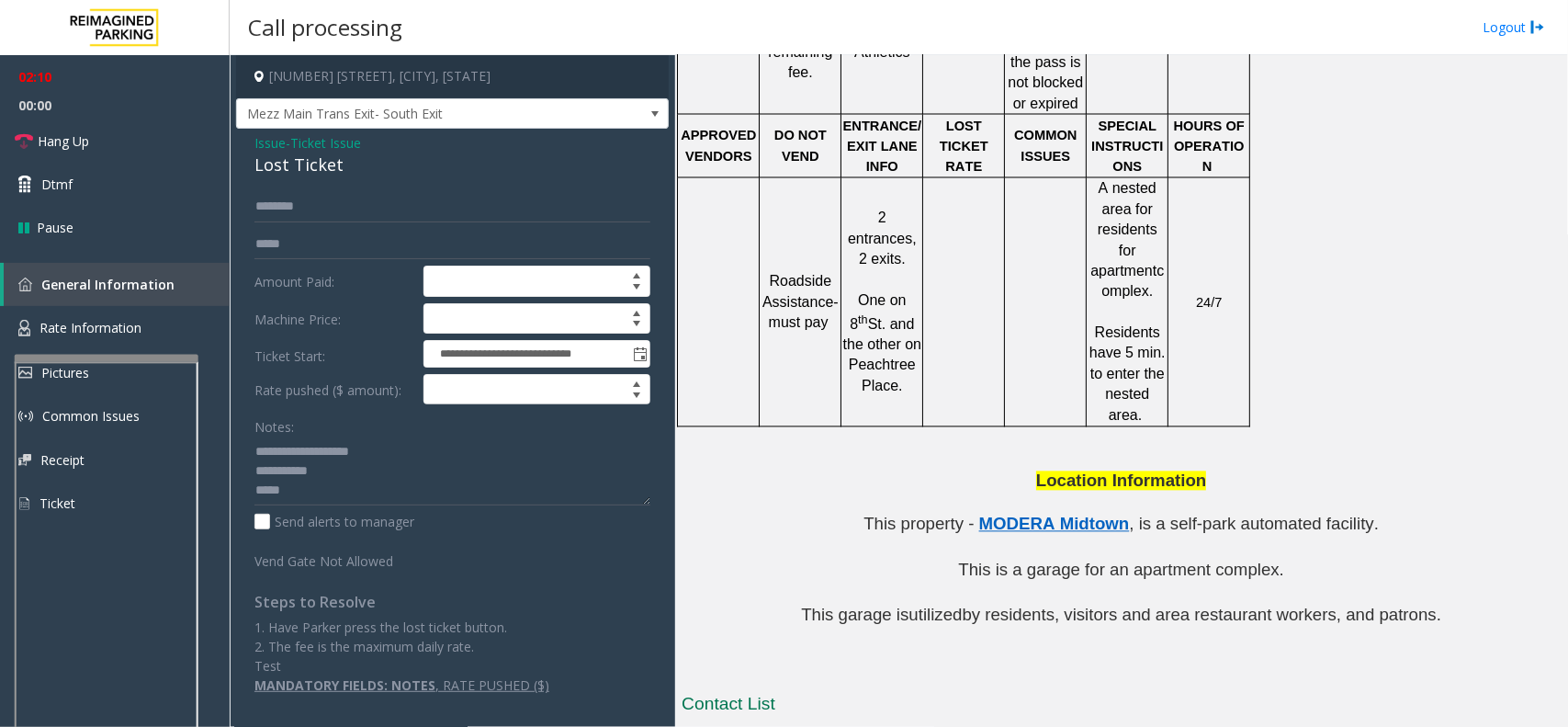 click on "This is a garage for an apartment complex." 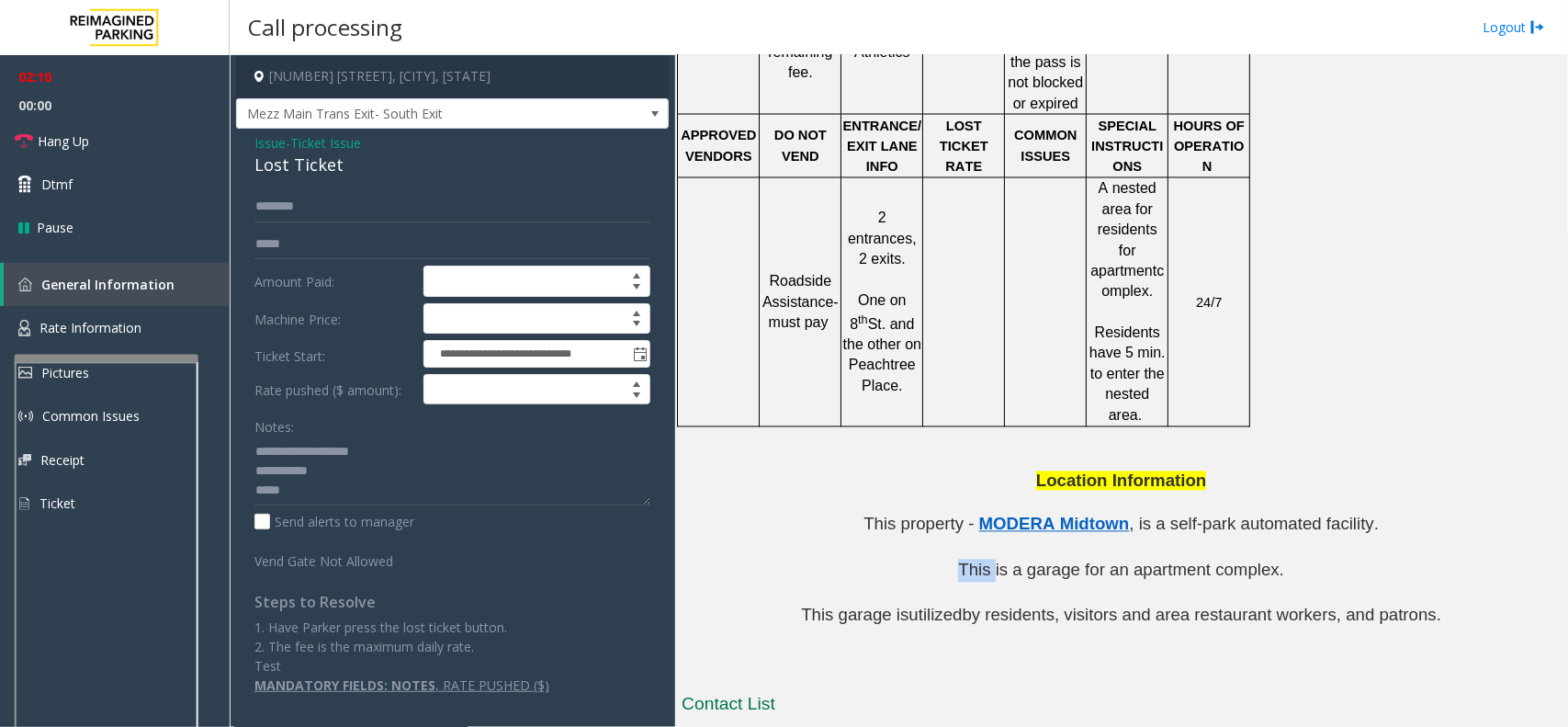 click on "This is a garage for an apartment complex." 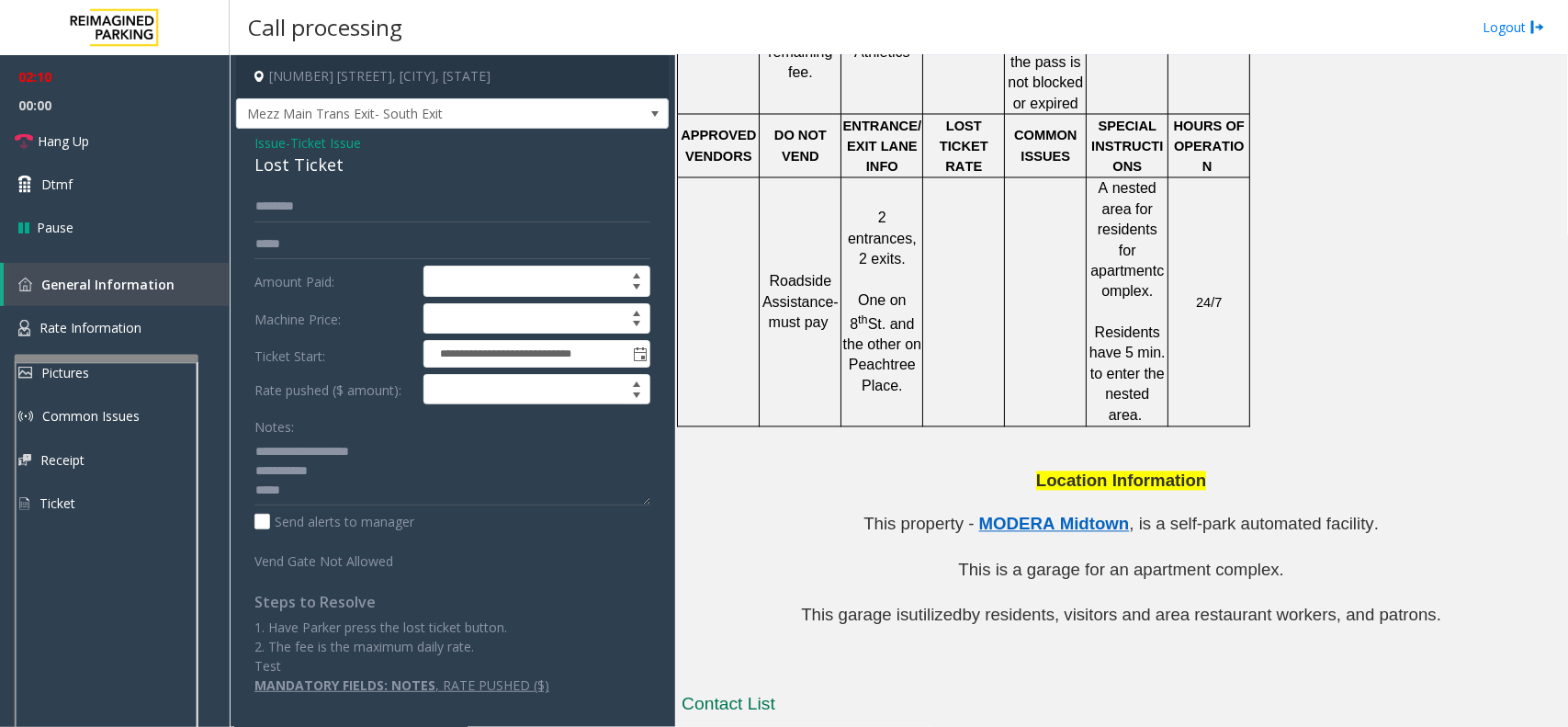 click on "This is a garage for an apartment complex." 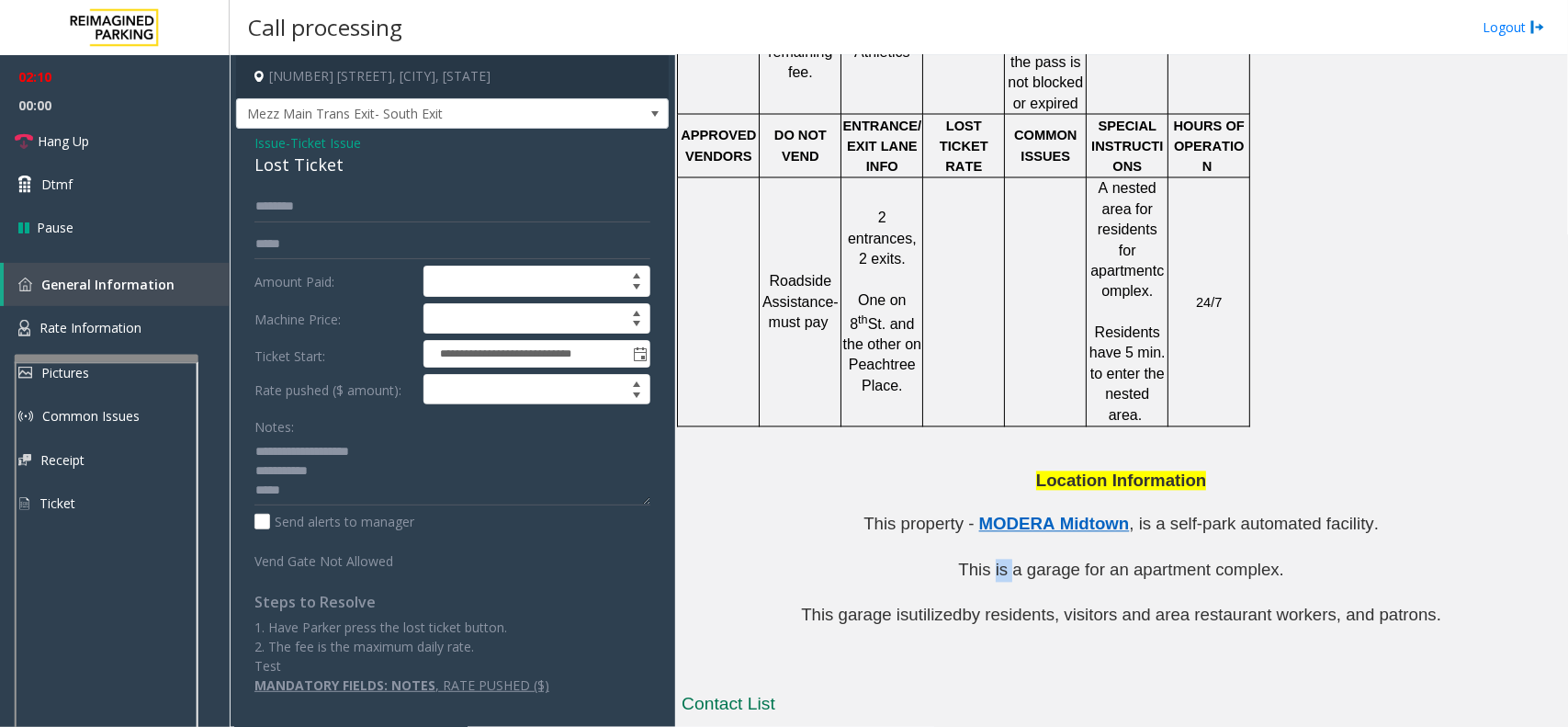click on "This is a garage for an apartment complex." 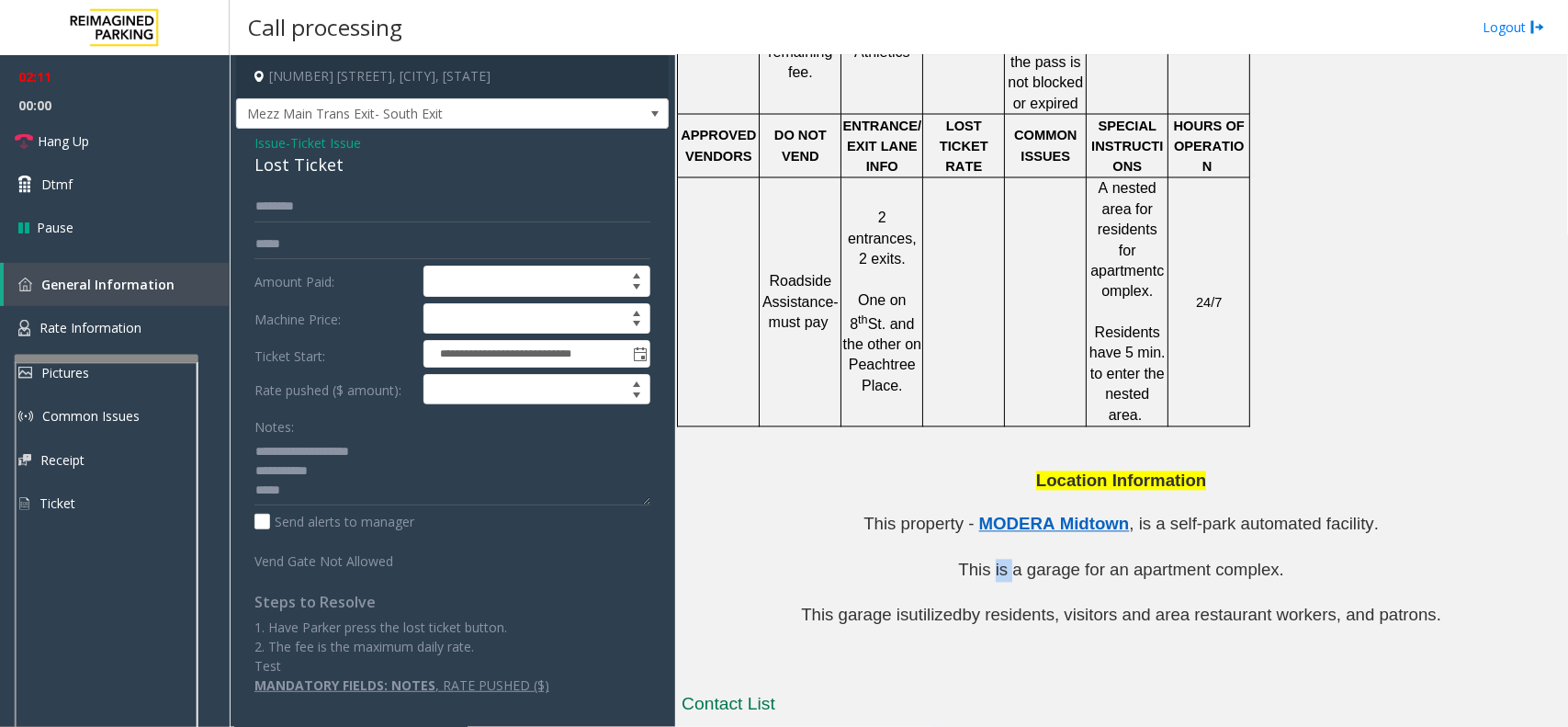 click on "This is a garage for an apartment complex." 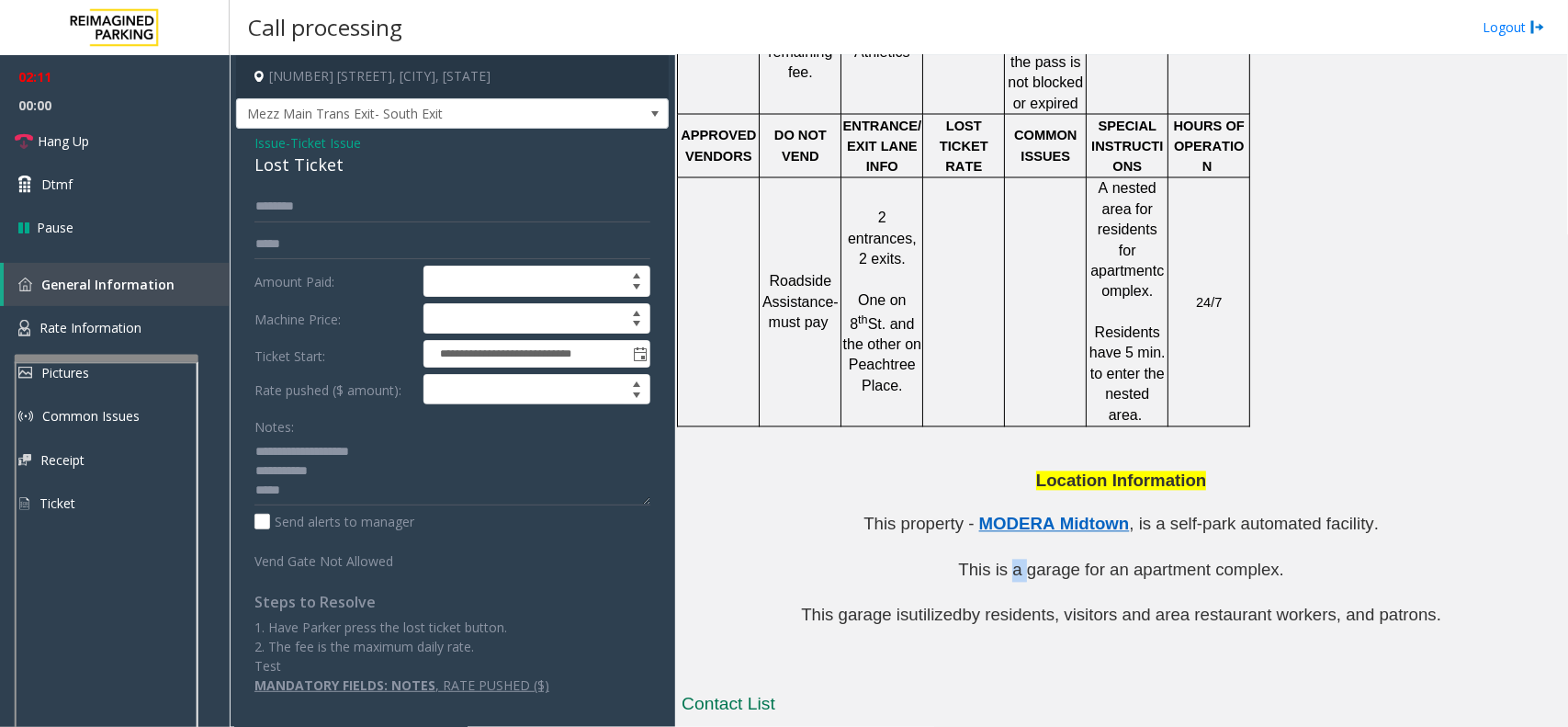 click on "This is a garage for an apartment complex." 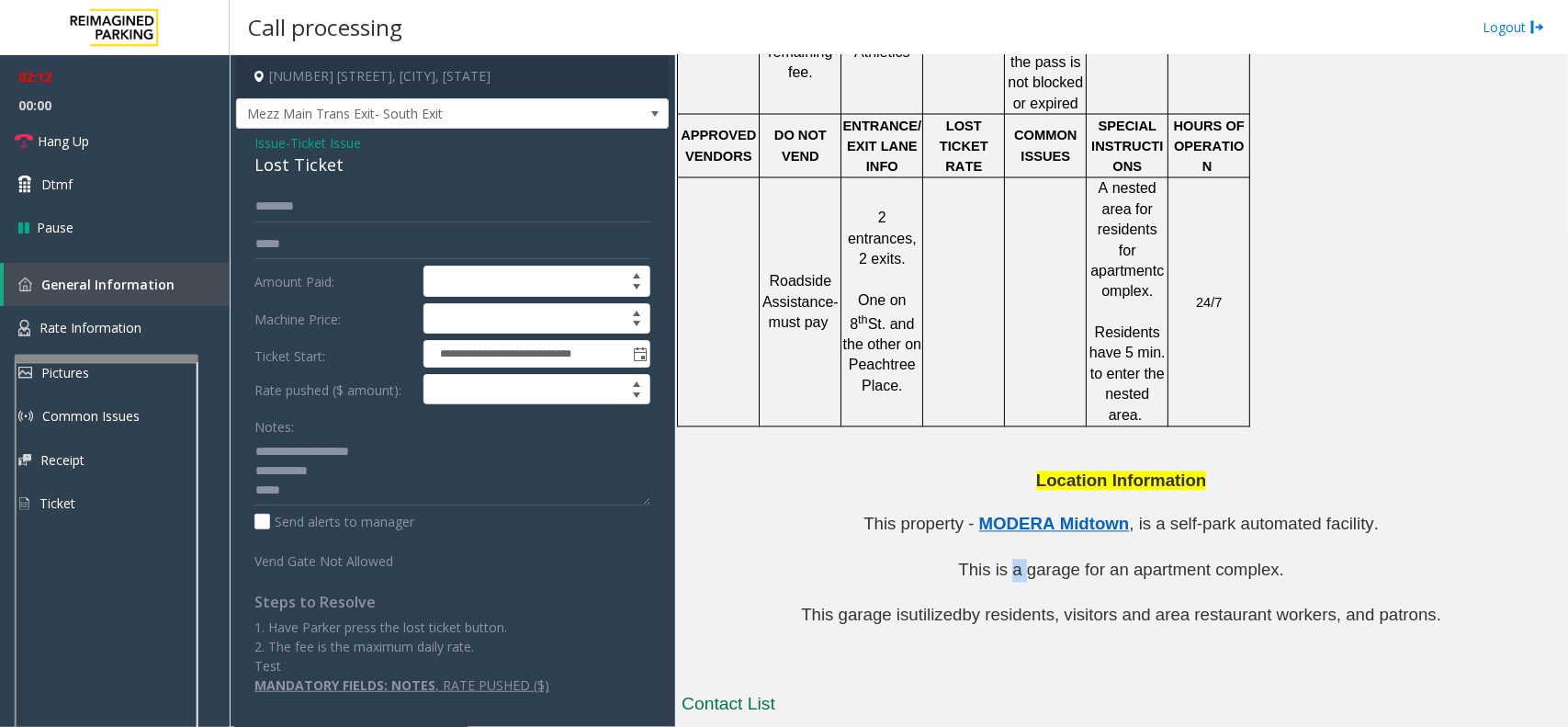 click on "This is a garage for an apartment complex." 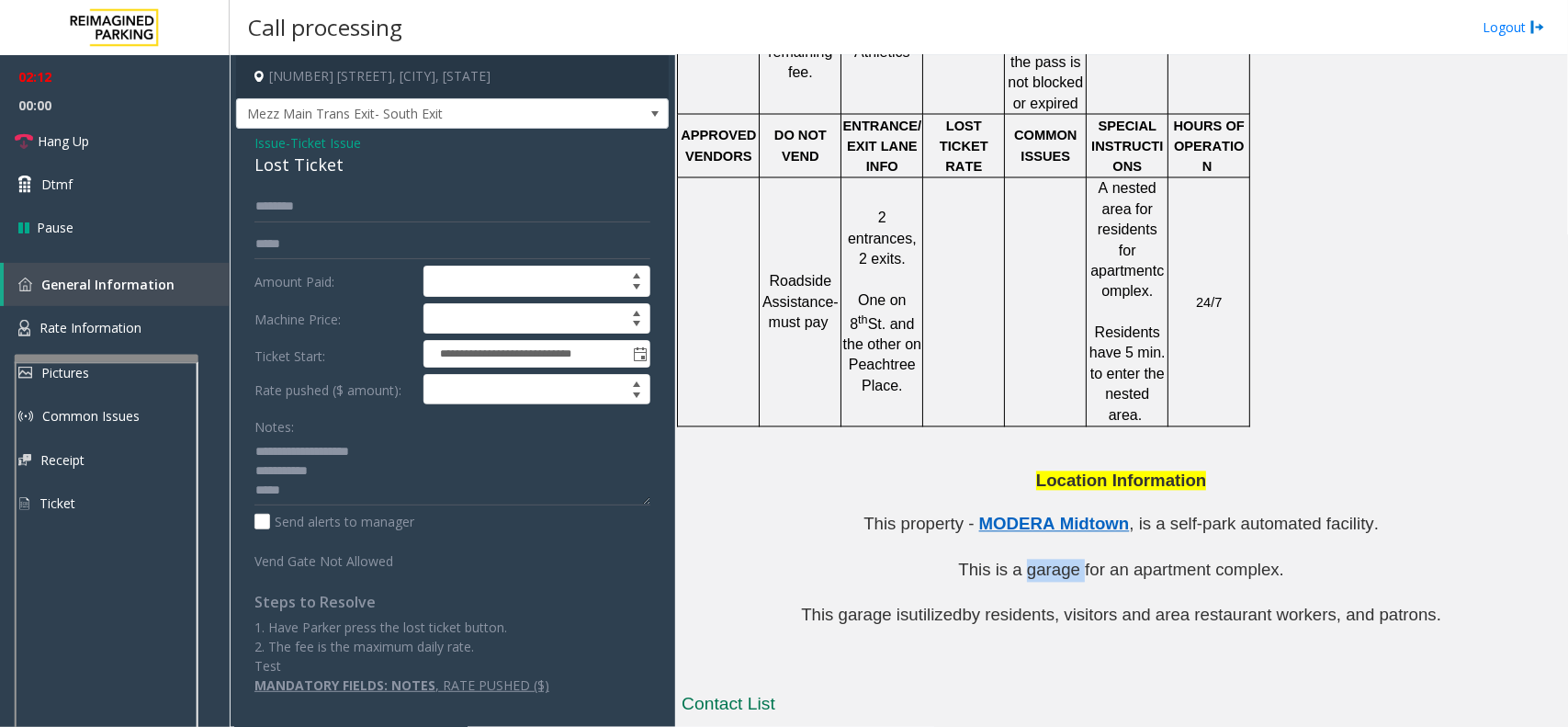 click on "This is a garage for an apartment complex." 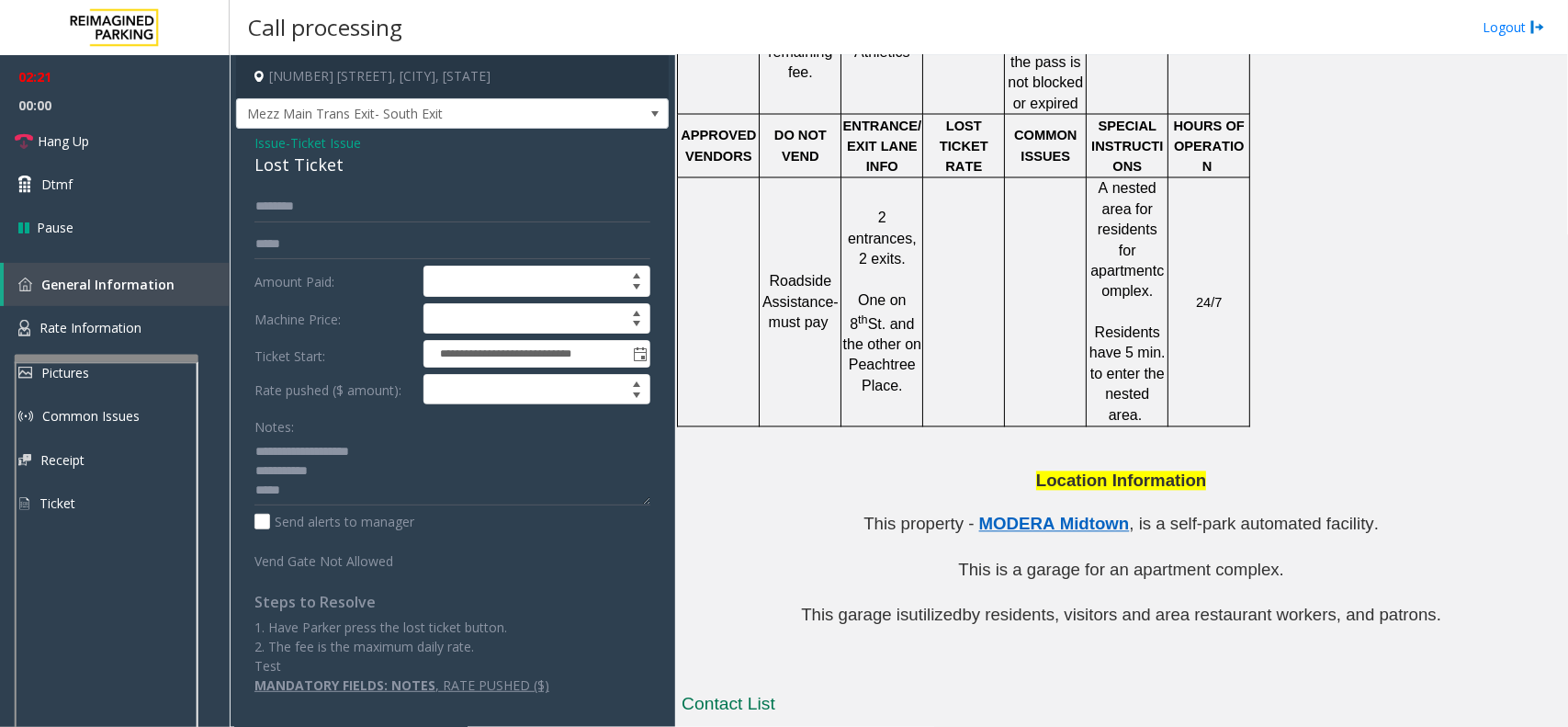 click on "This is a garage for an apartment complex." 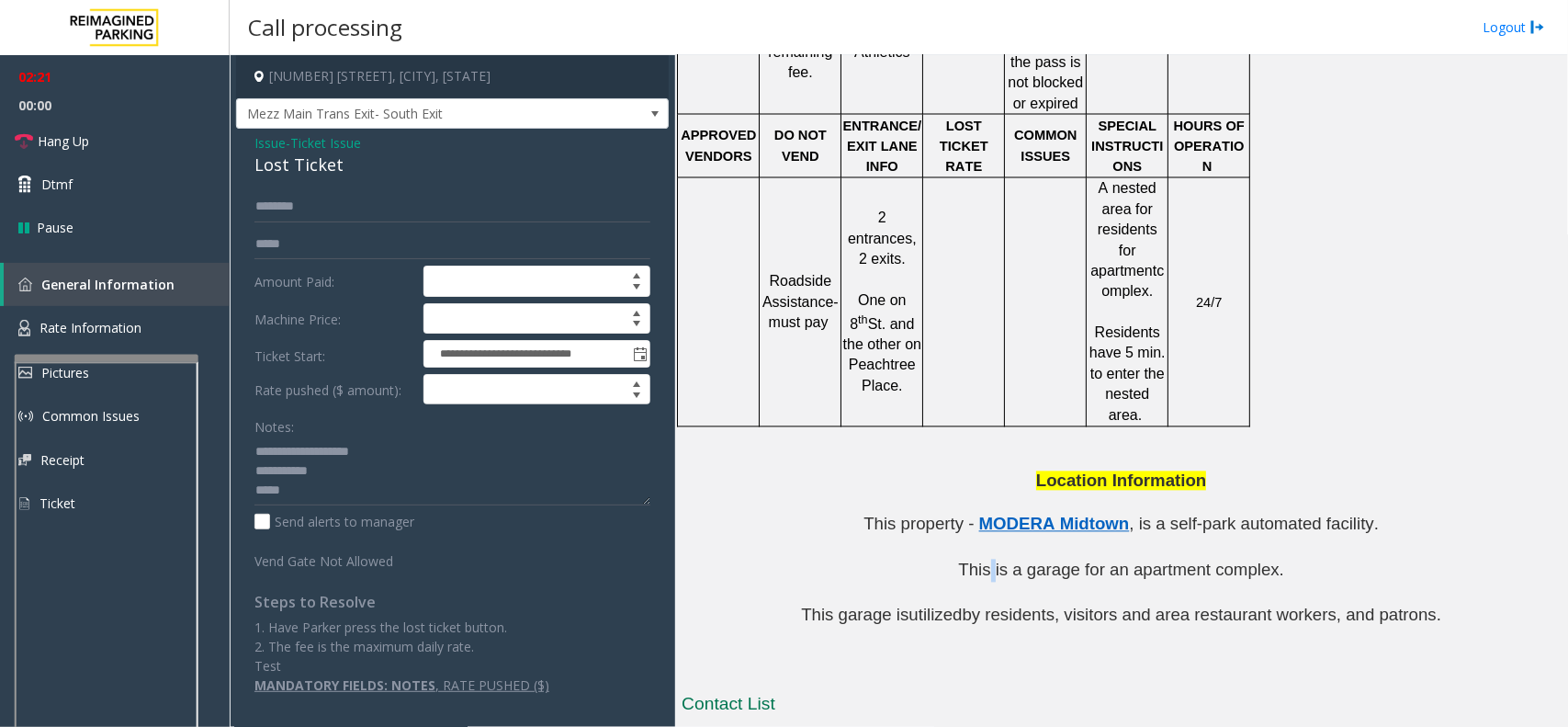 click on "This is a garage for an apartment complex." 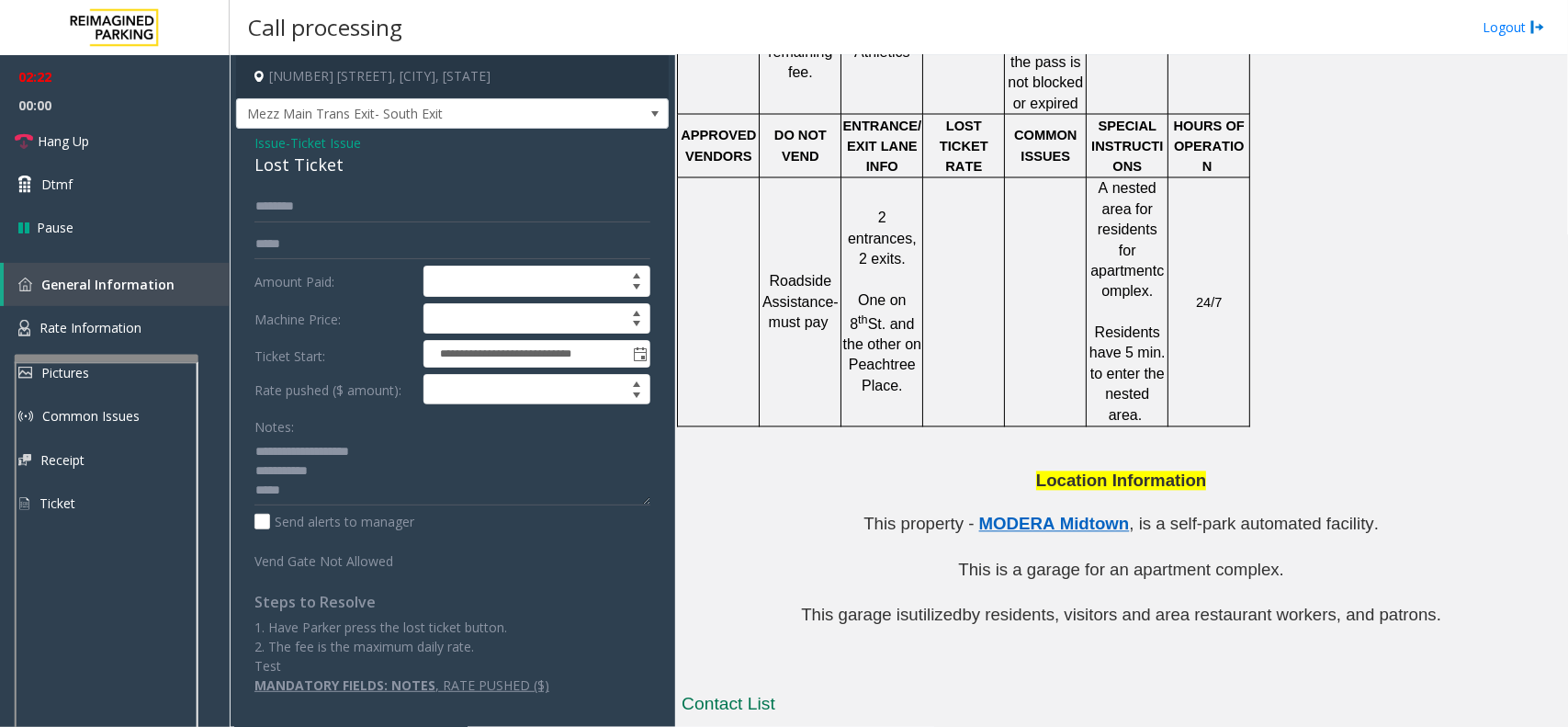 click on "This is a garage for an apartment complex." 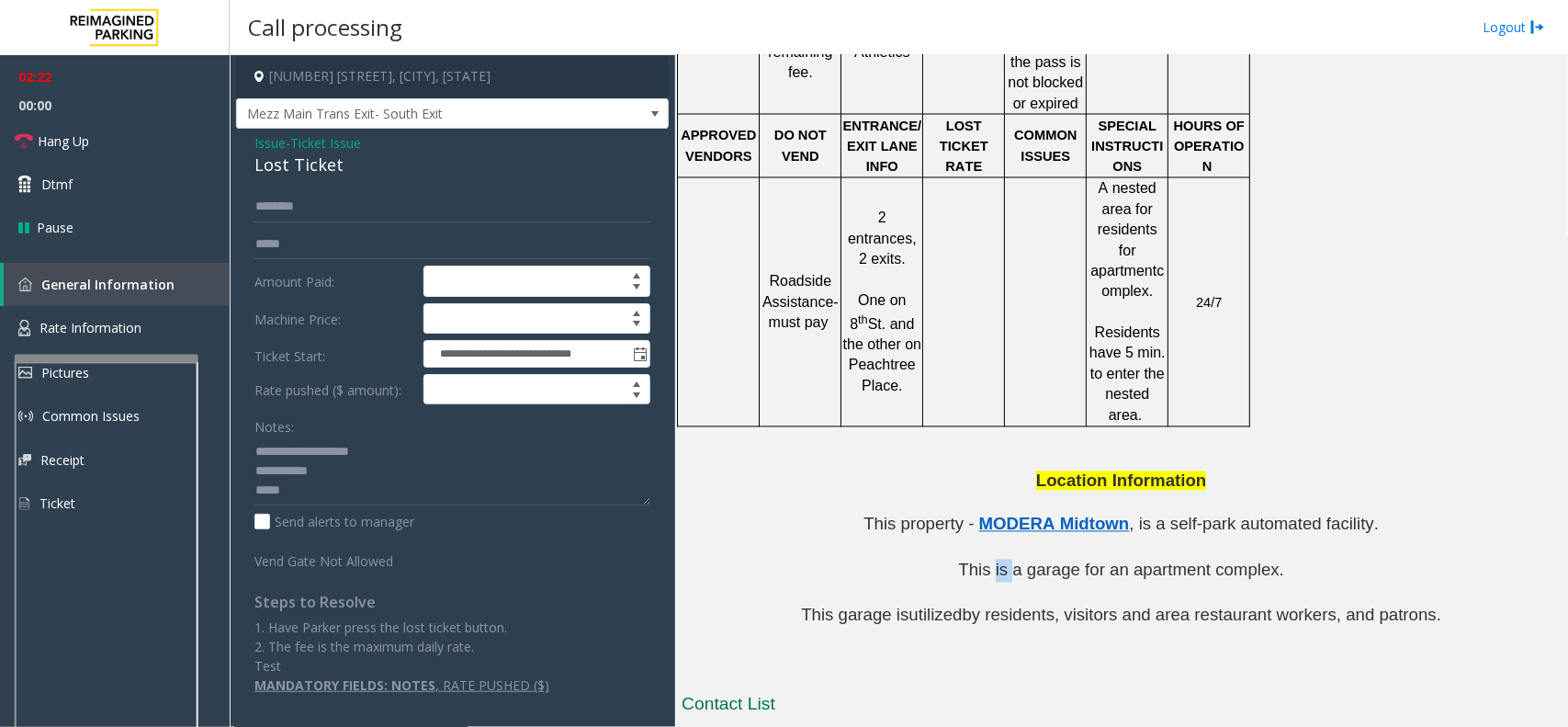 click on "This is a garage for an apartment complex." 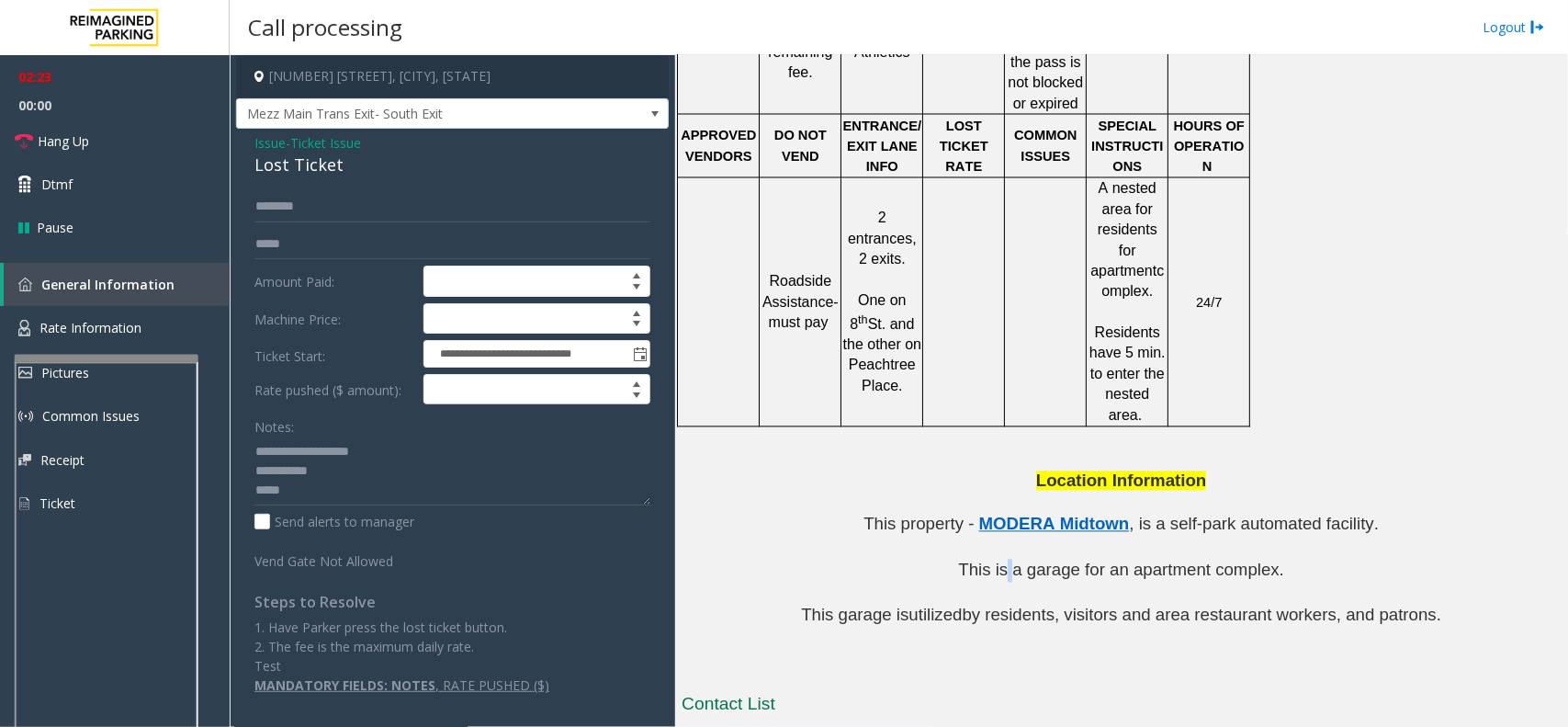 click on "This is a garage for an apartment complex." 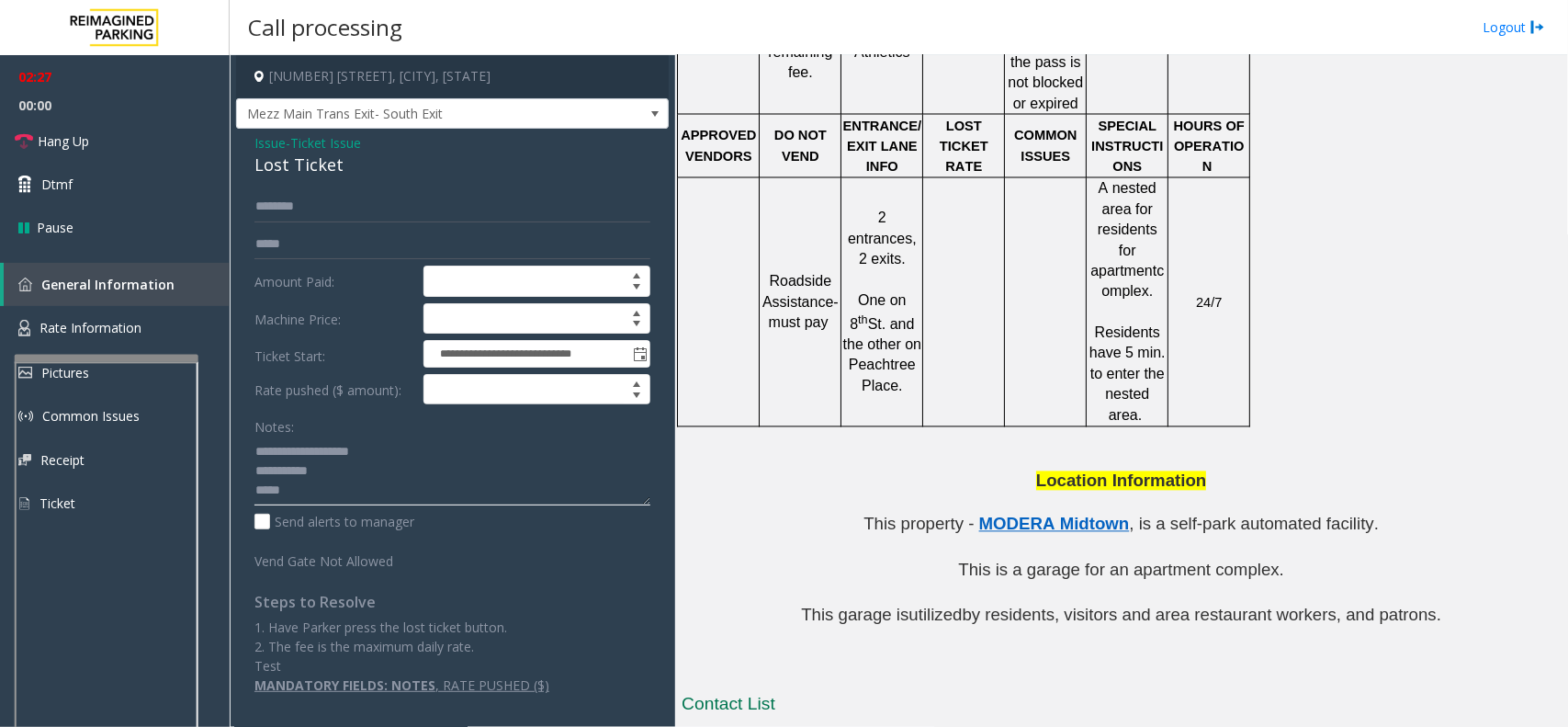 click 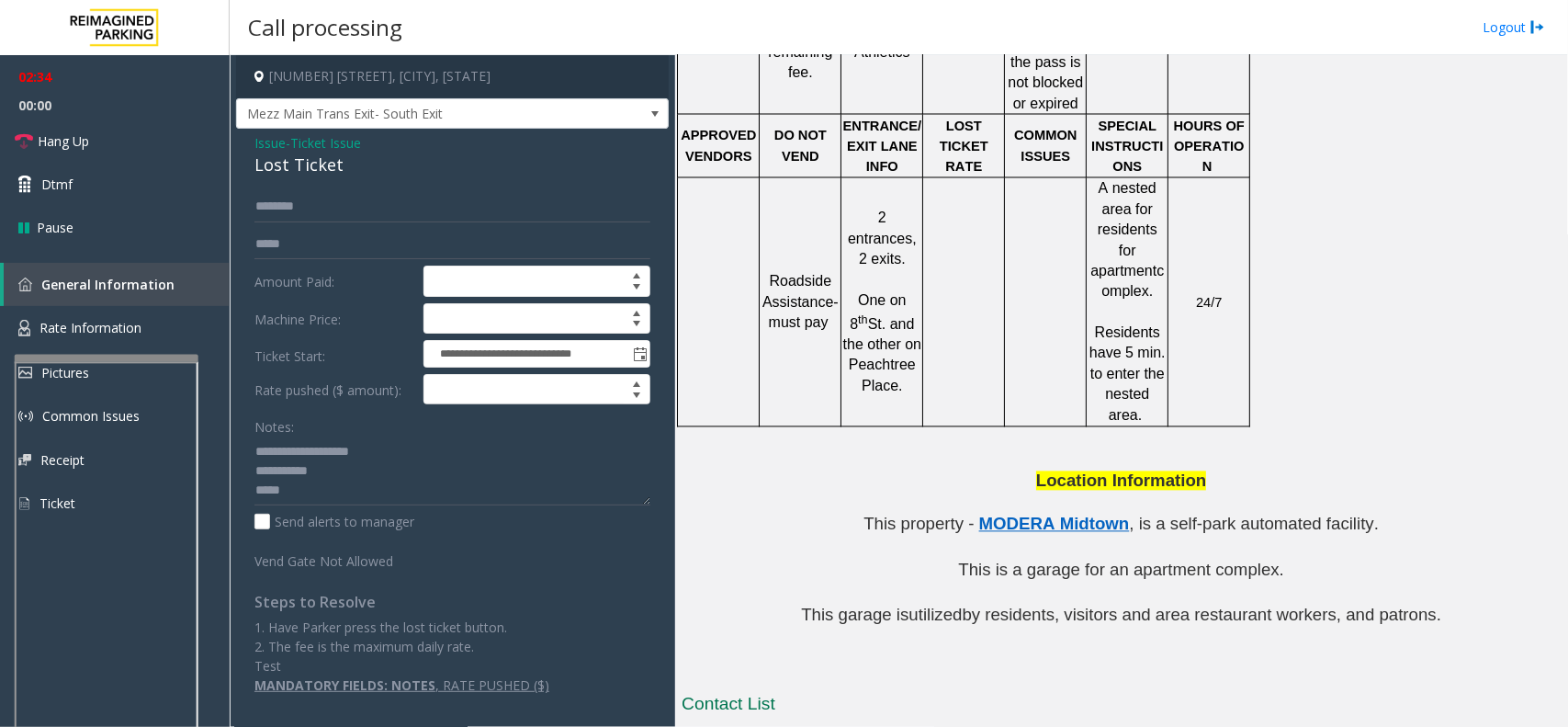 click on "Location Information" 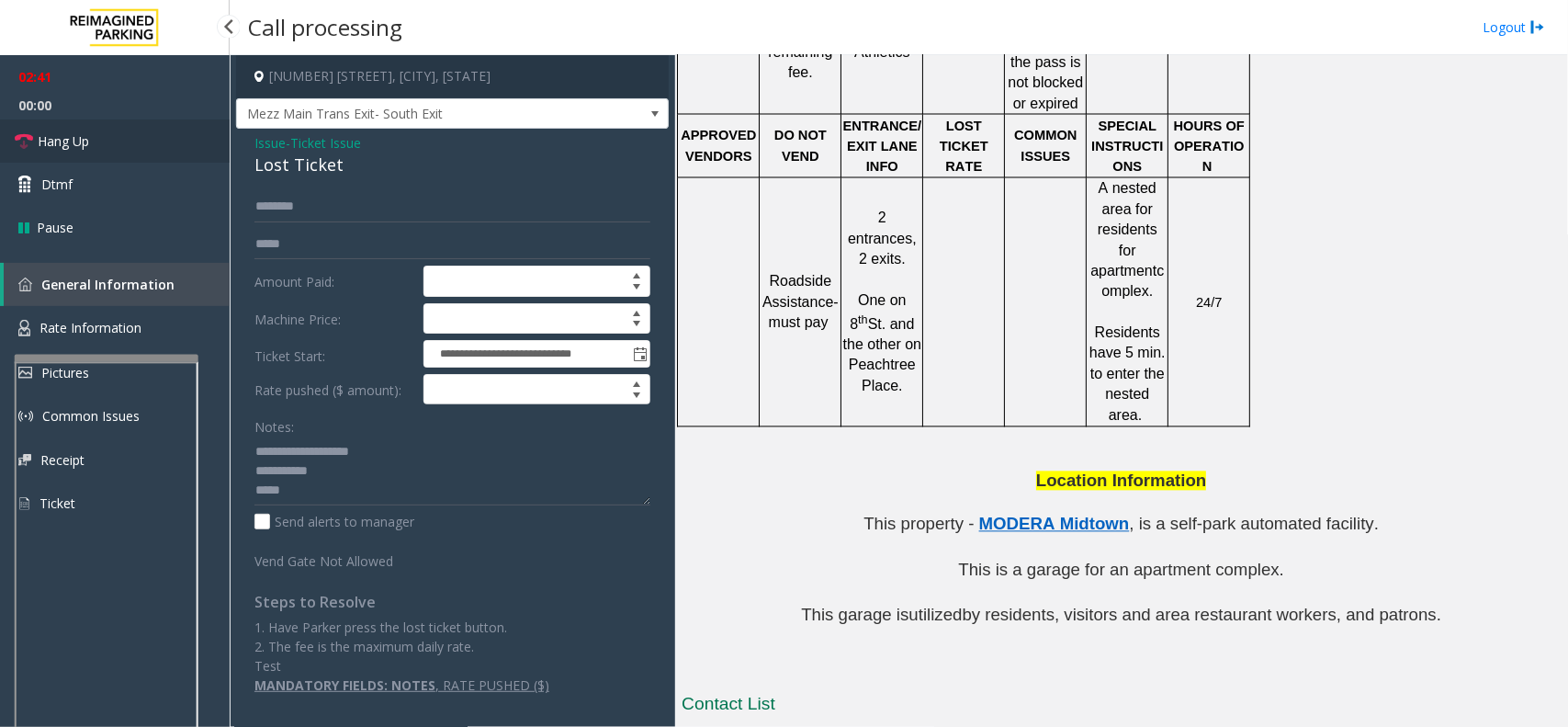 click on "Hang Up" at bounding box center [63, 141] 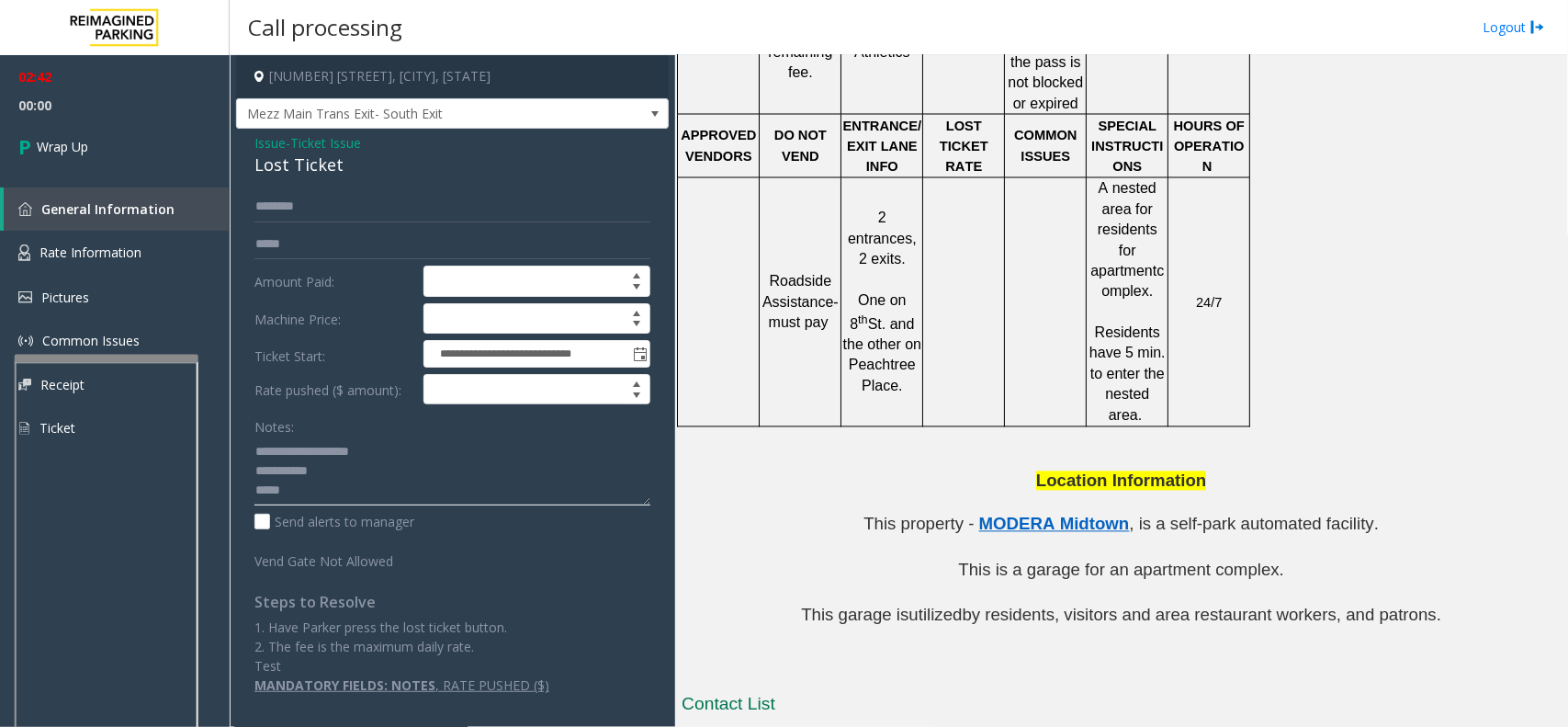 click 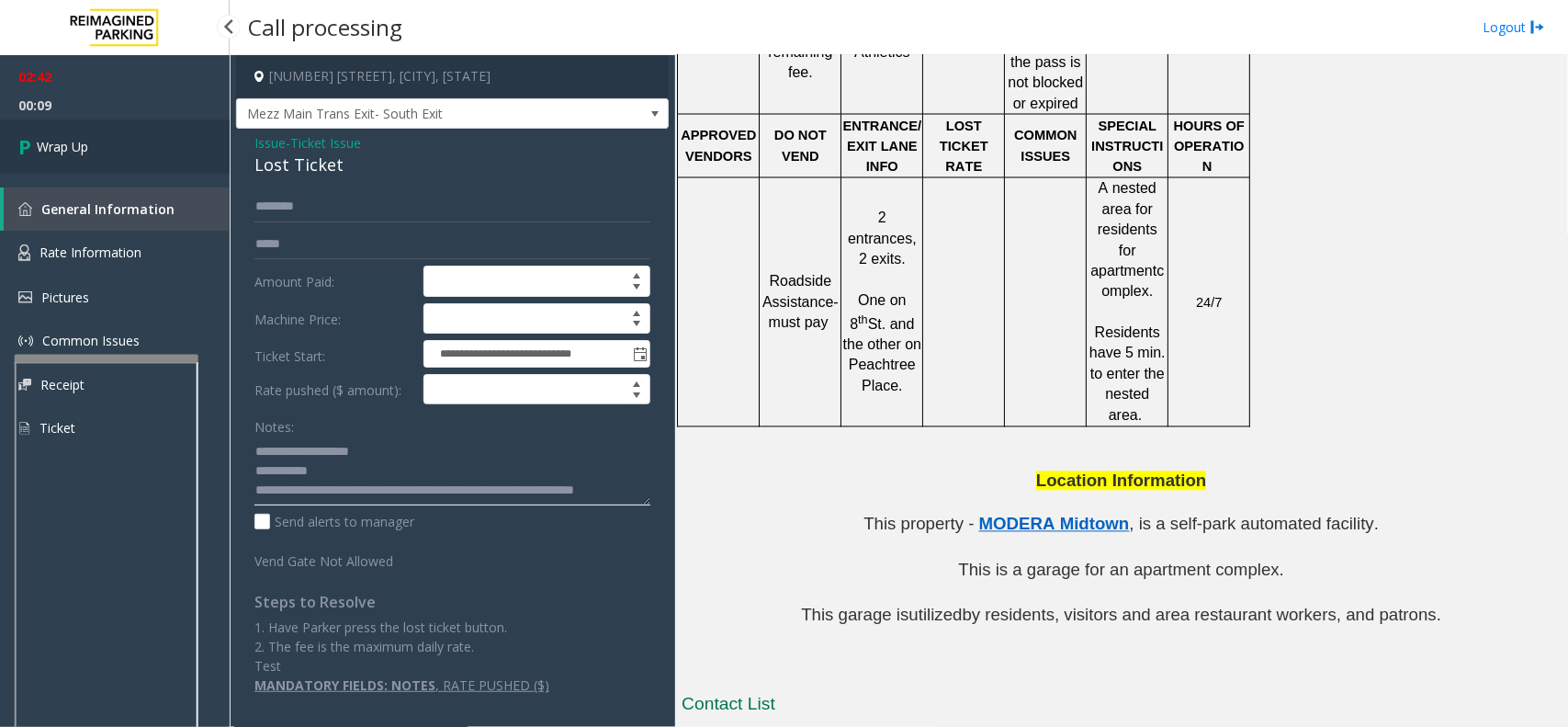 type on "**********" 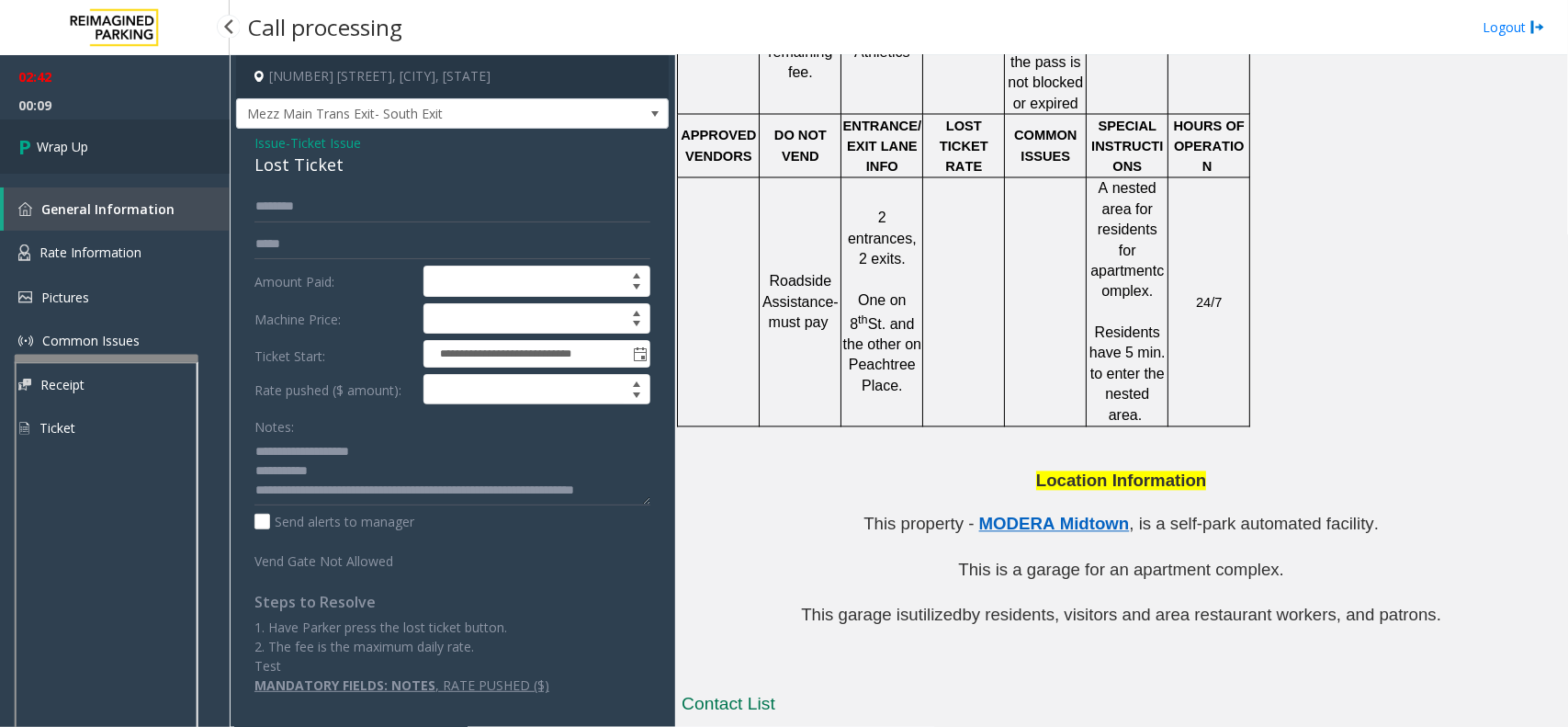 click on "Wrap Up" at bounding box center (115, 146) 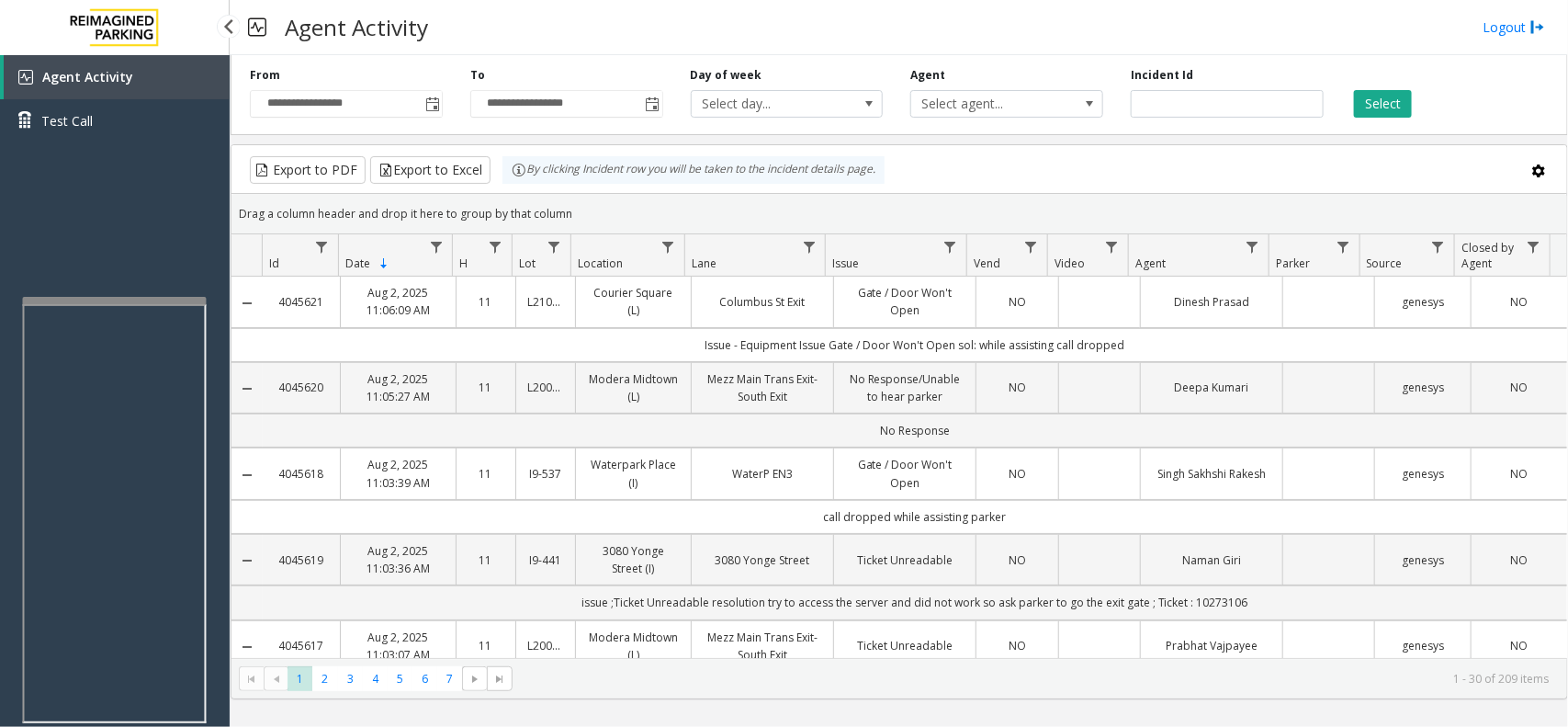click on "**********" at bounding box center (784, 363) 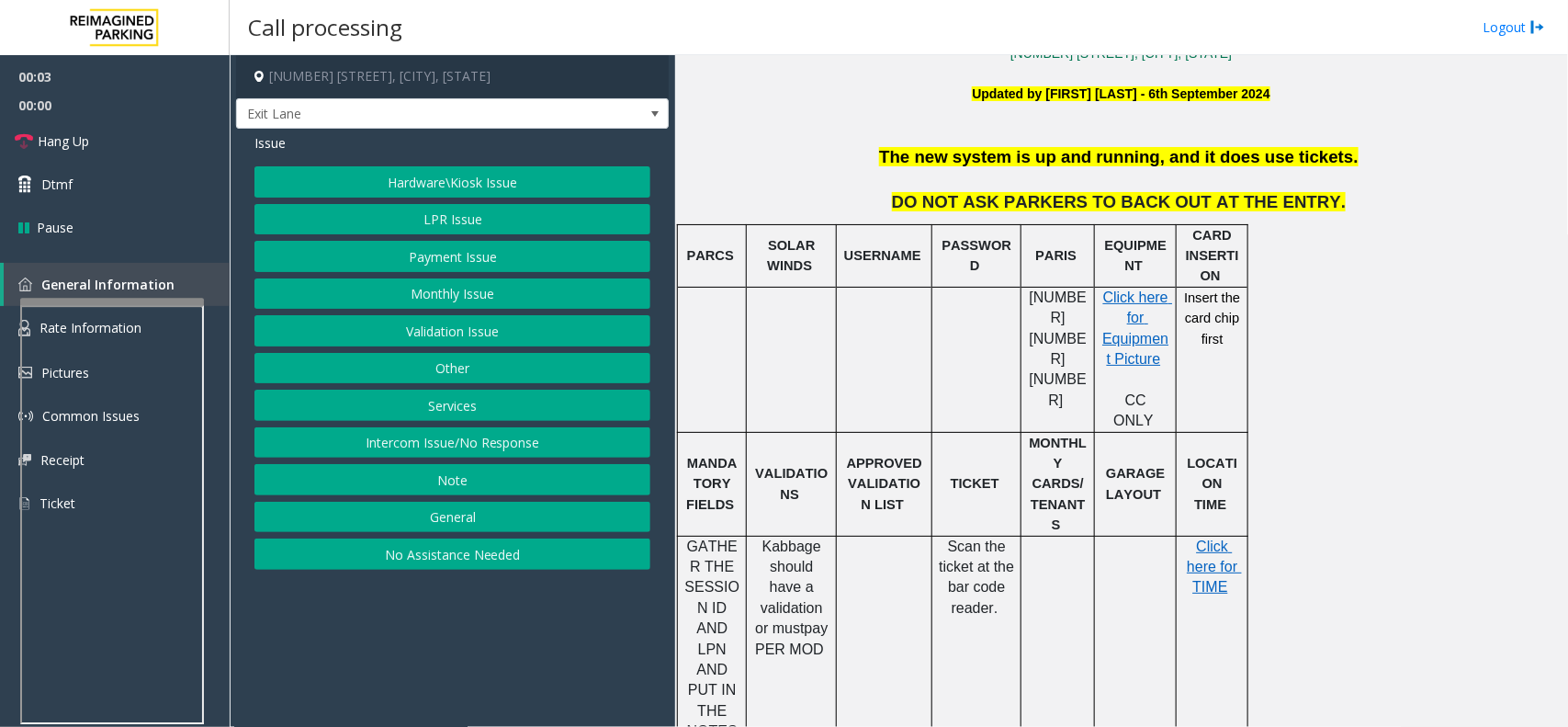 scroll, scrollTop: 574, scrollLeft: 0, axis: vertical 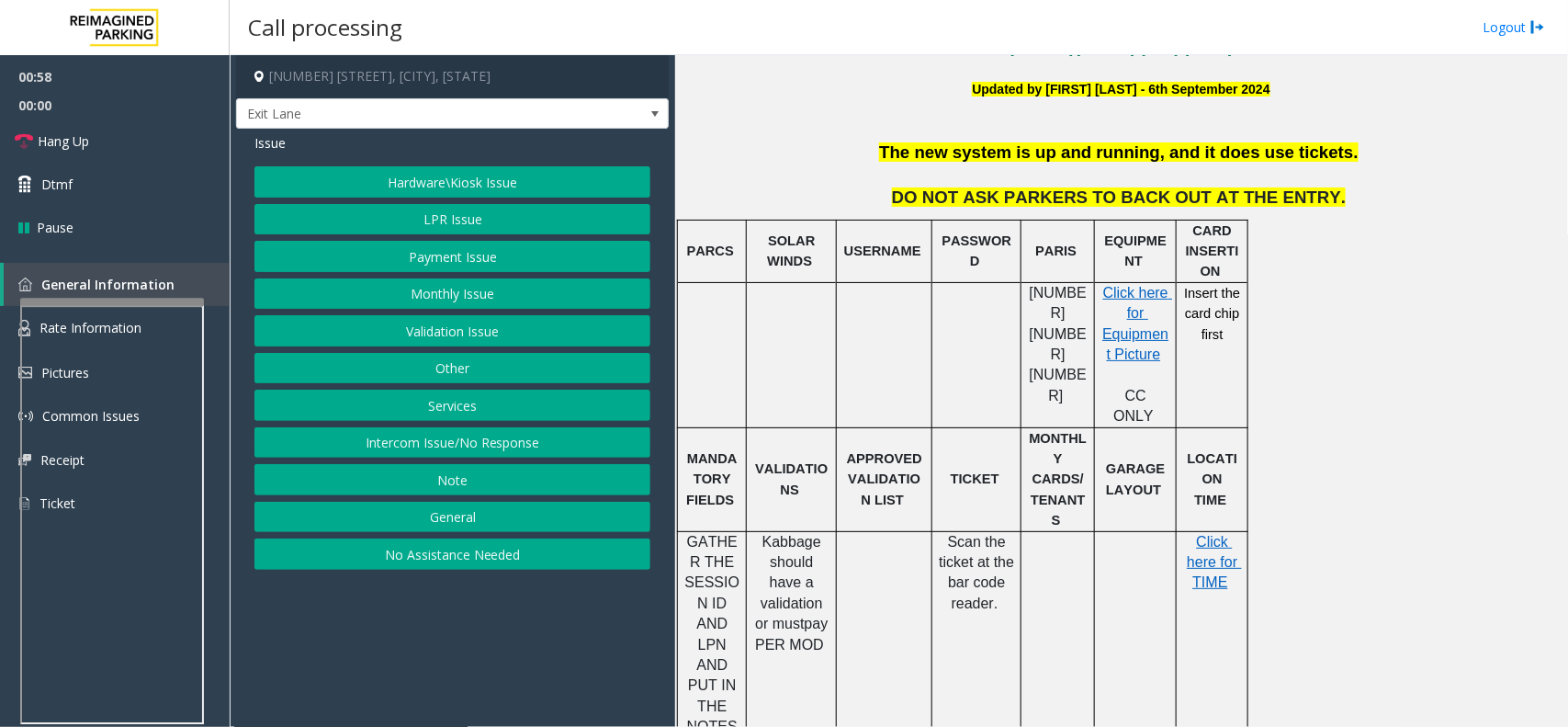 click on "Other" 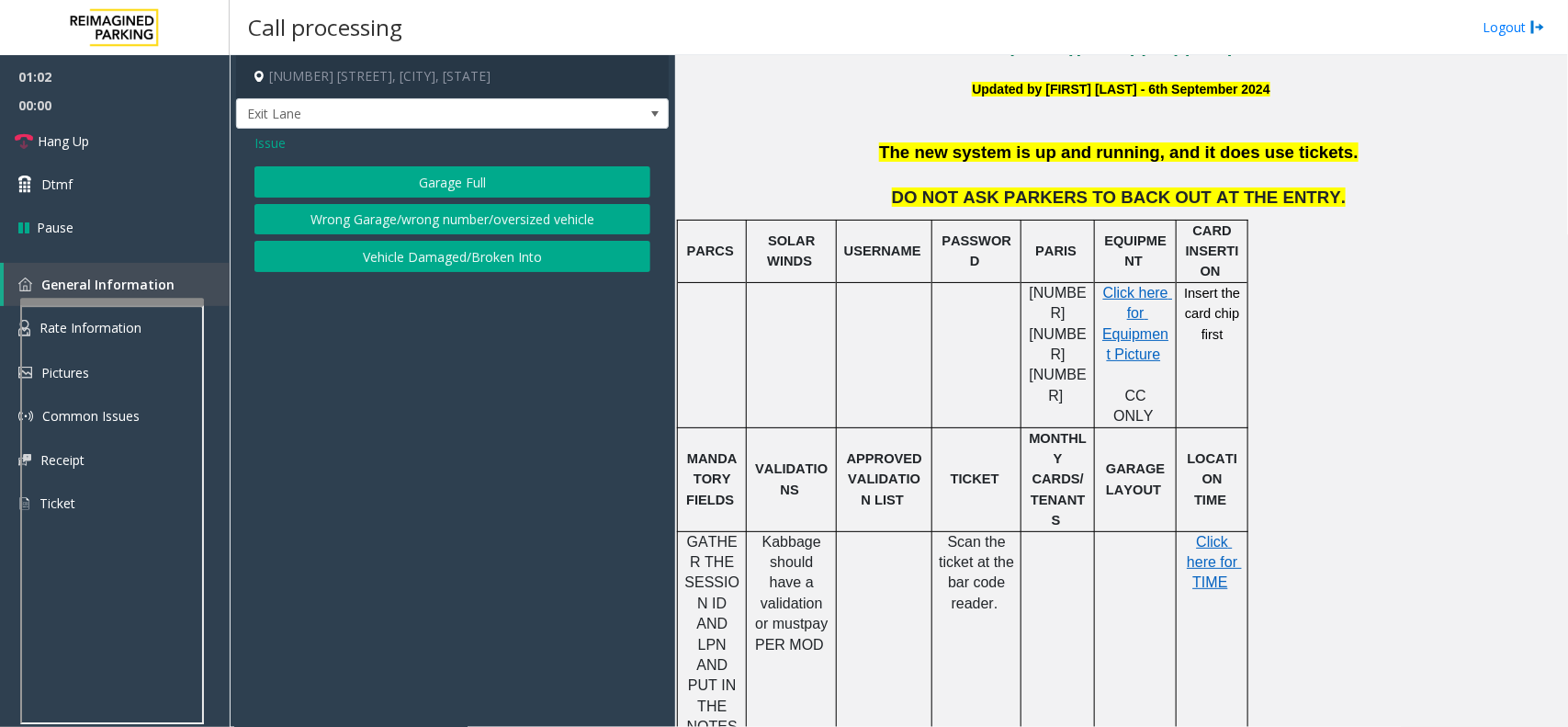 click on "Issue" 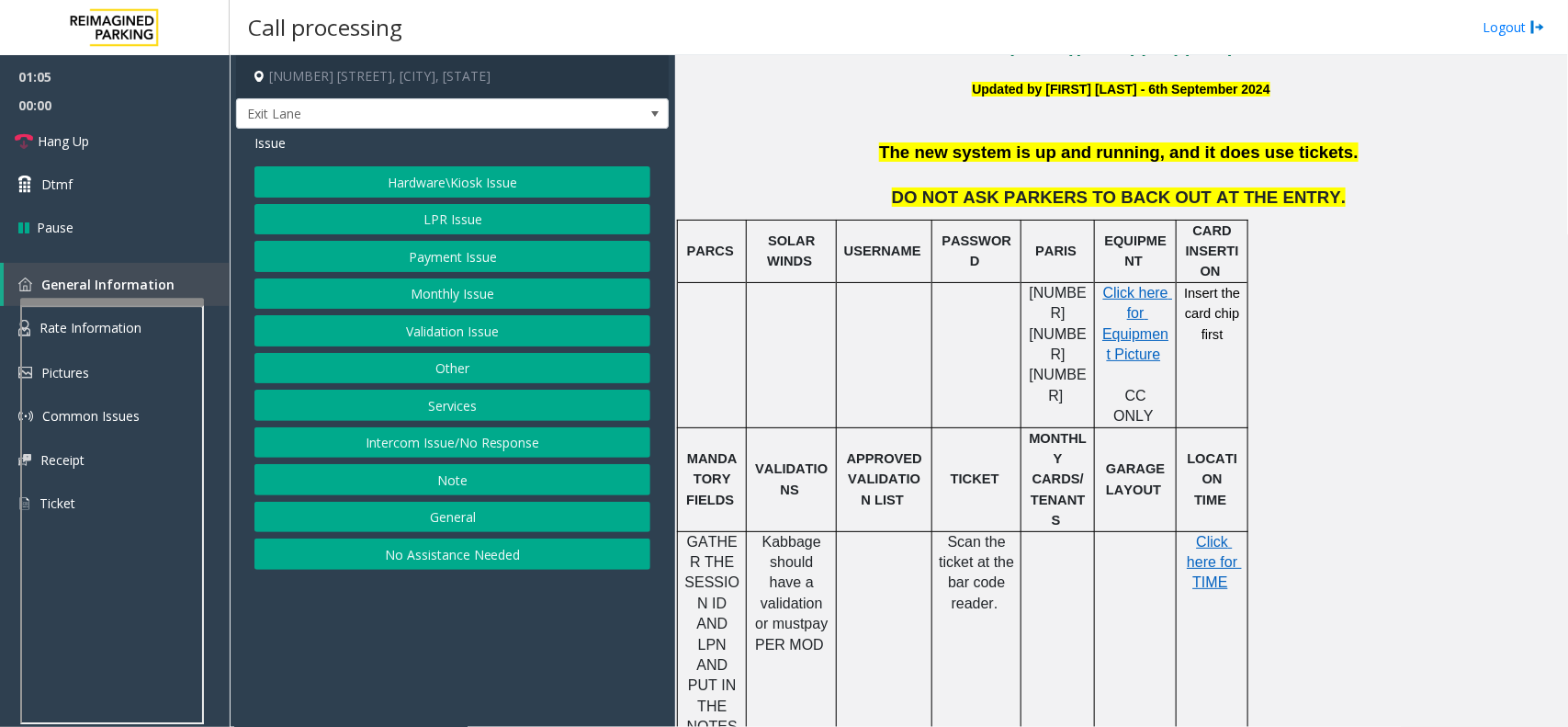 click on "Services" 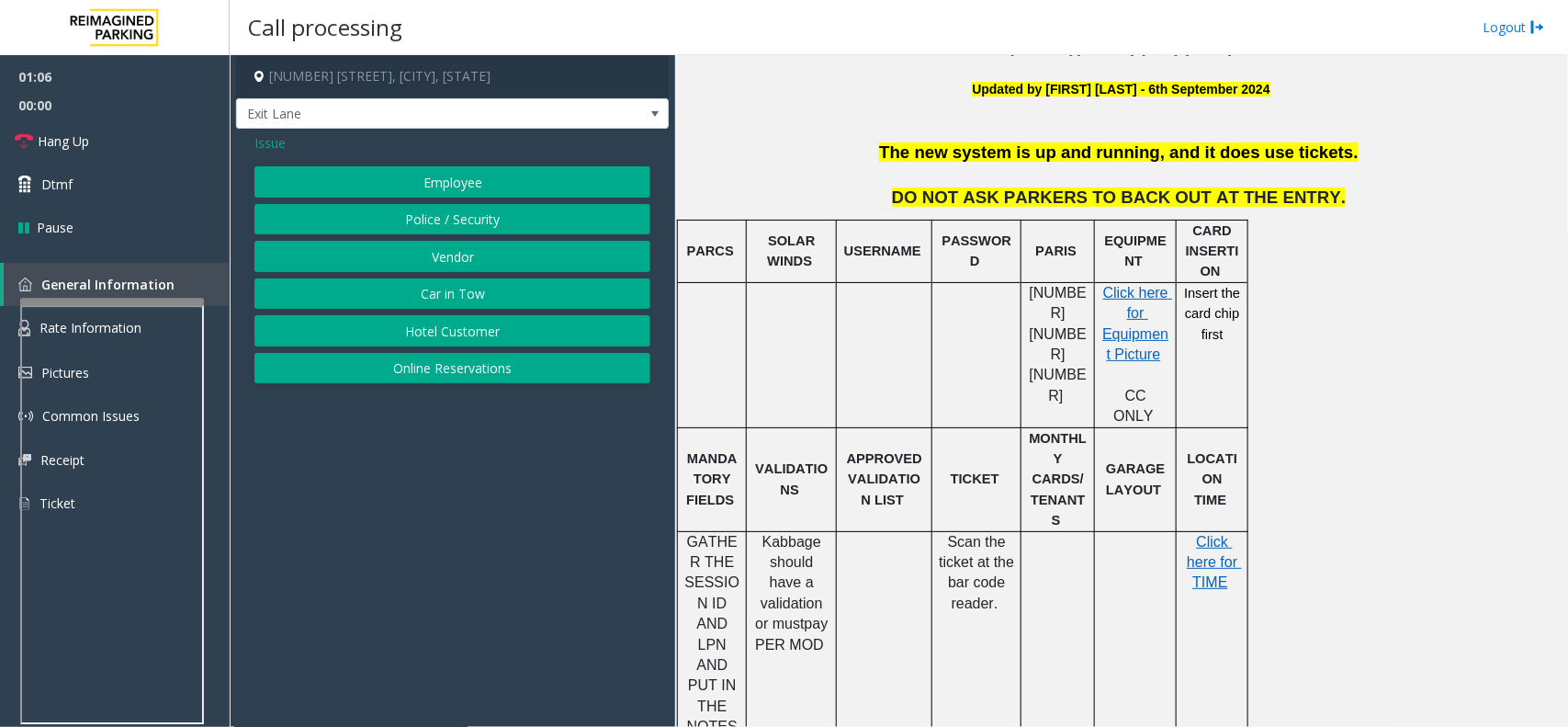 click on "Online Reservations" 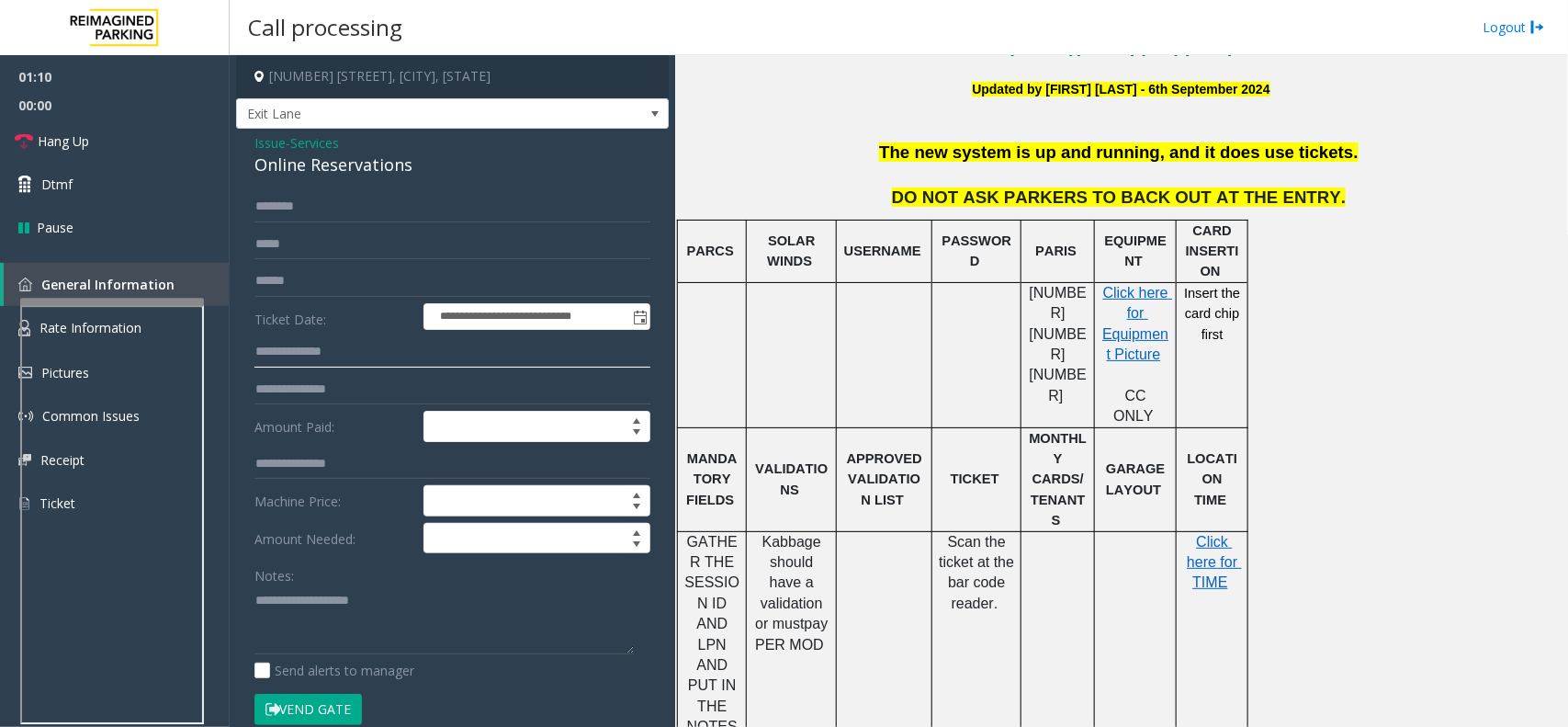 click 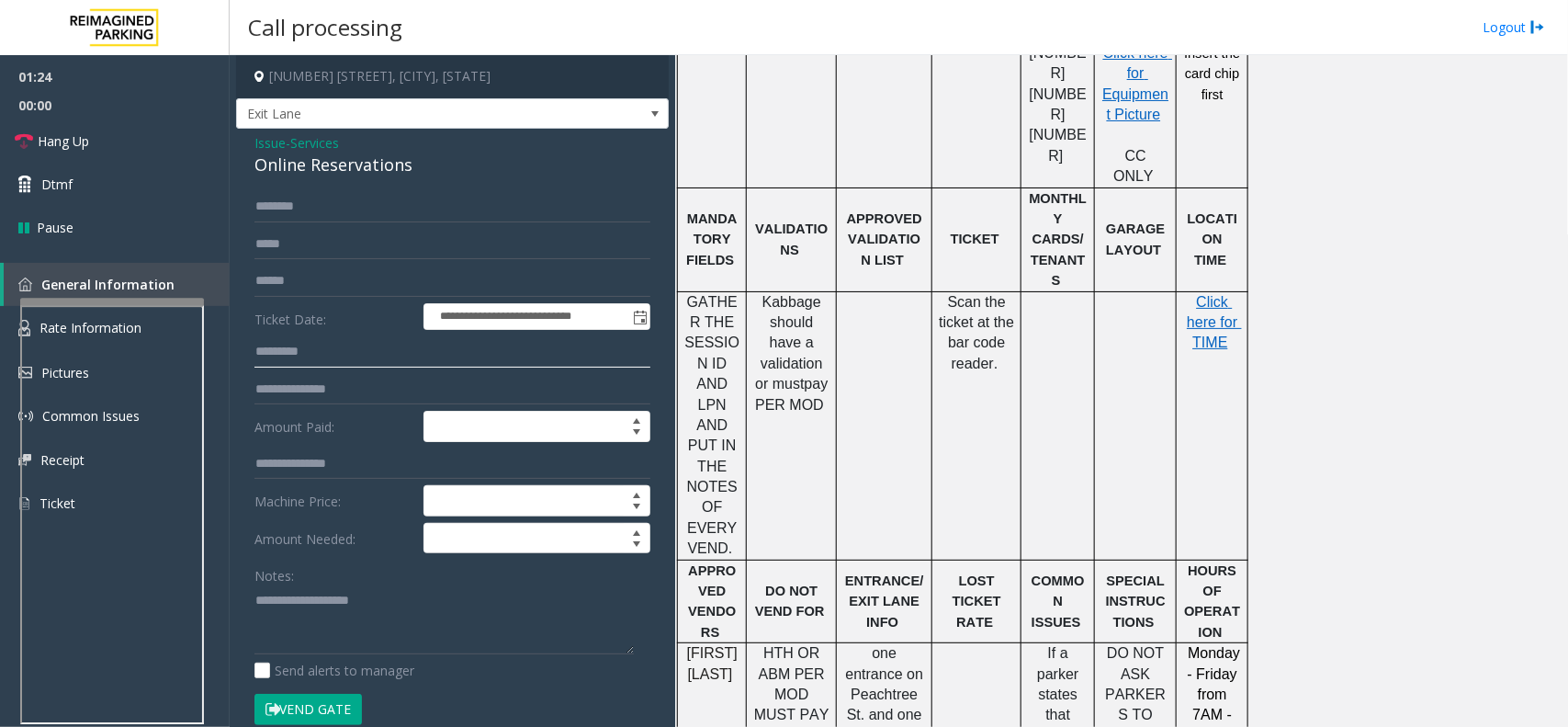 scroll, scrollTop: 919, scrollLeft: 0, axis: vertical 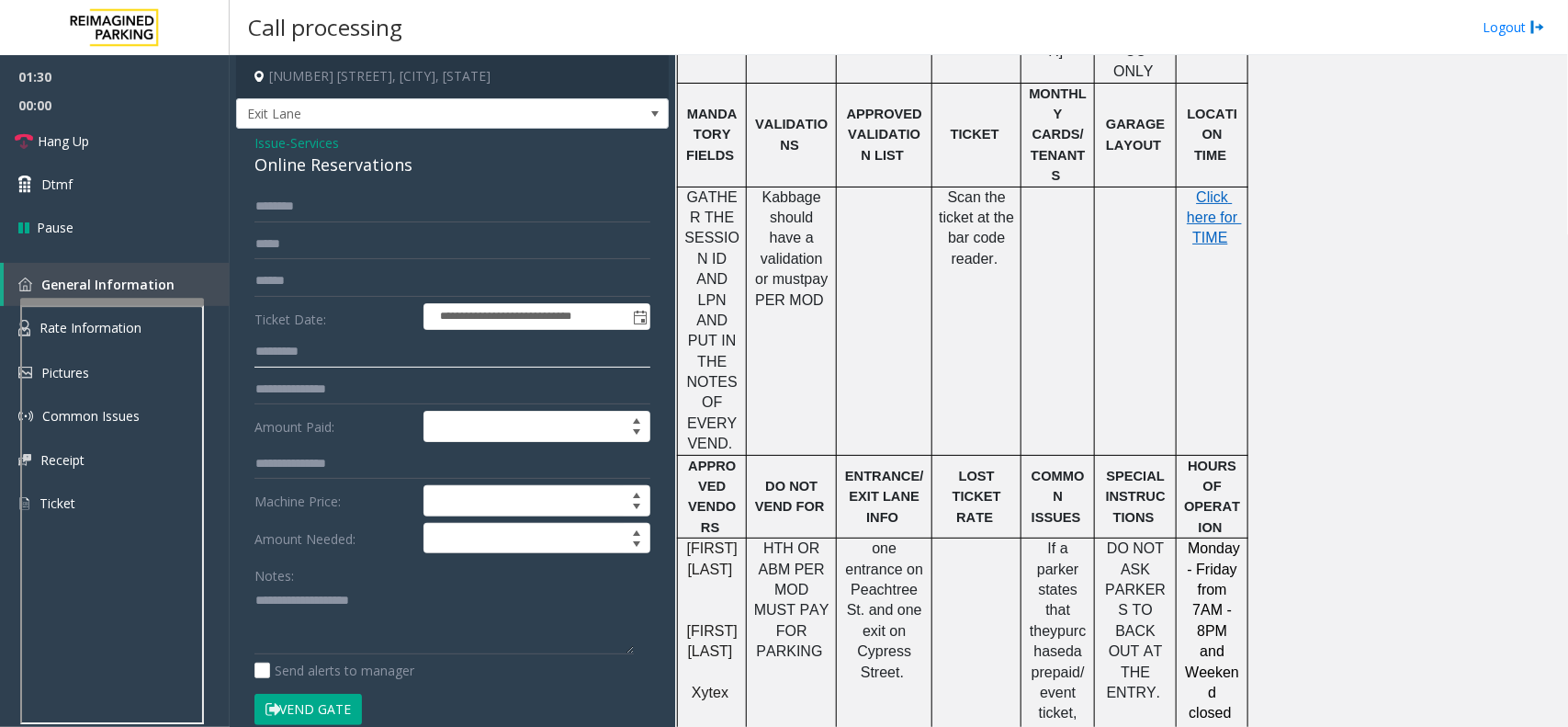 type on "*********" 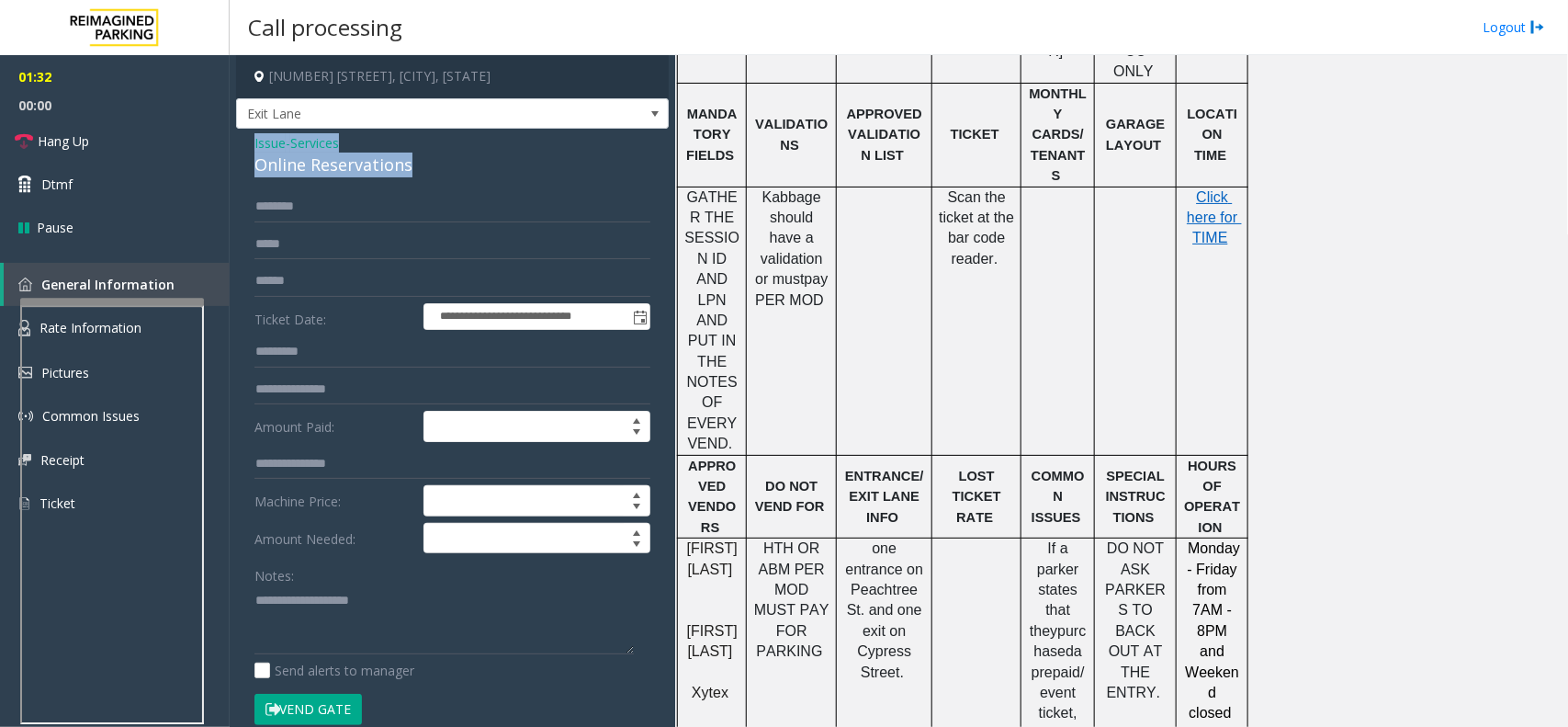 drag, startPoint x: 419, startPoint y: 168, endPoint x: 236, endPoint y: 150, distance: 183.8831 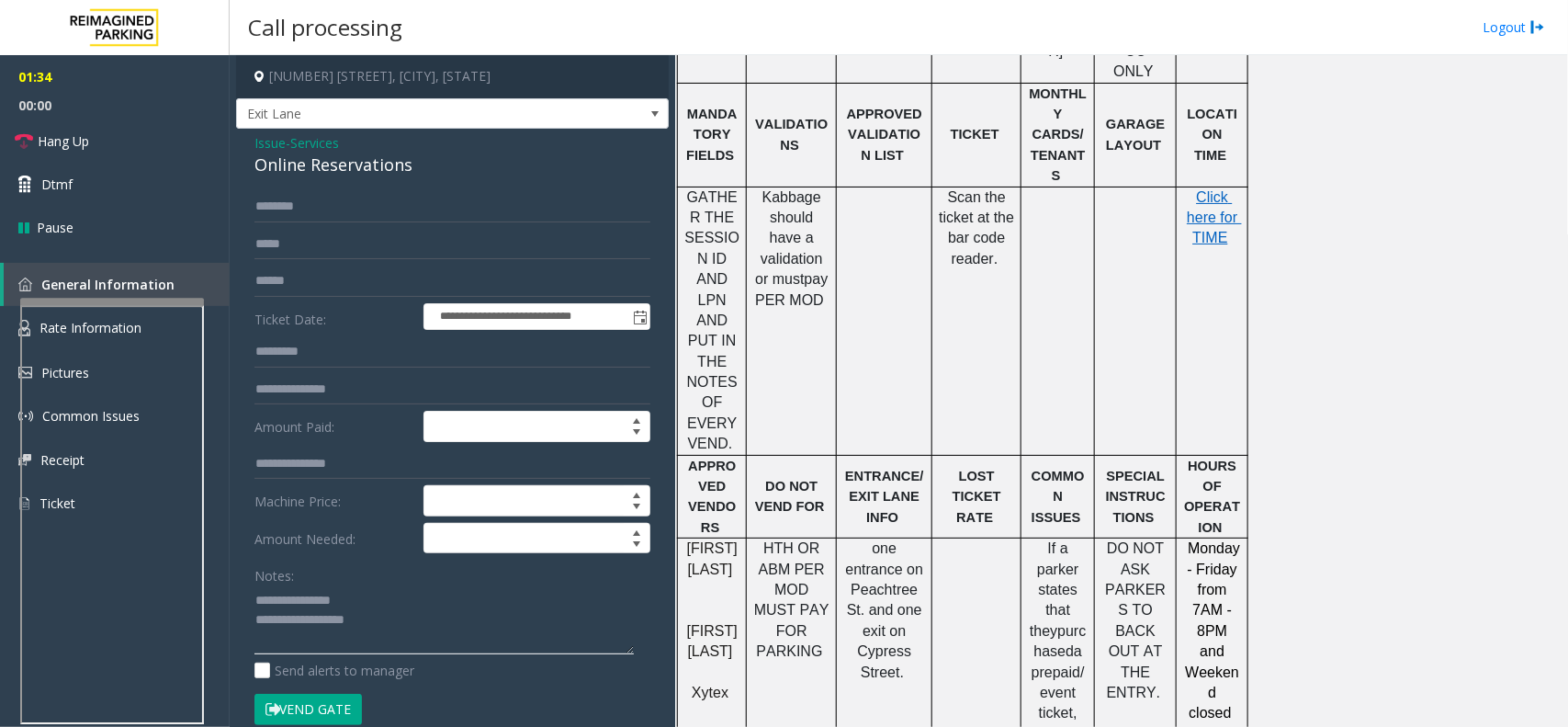 click 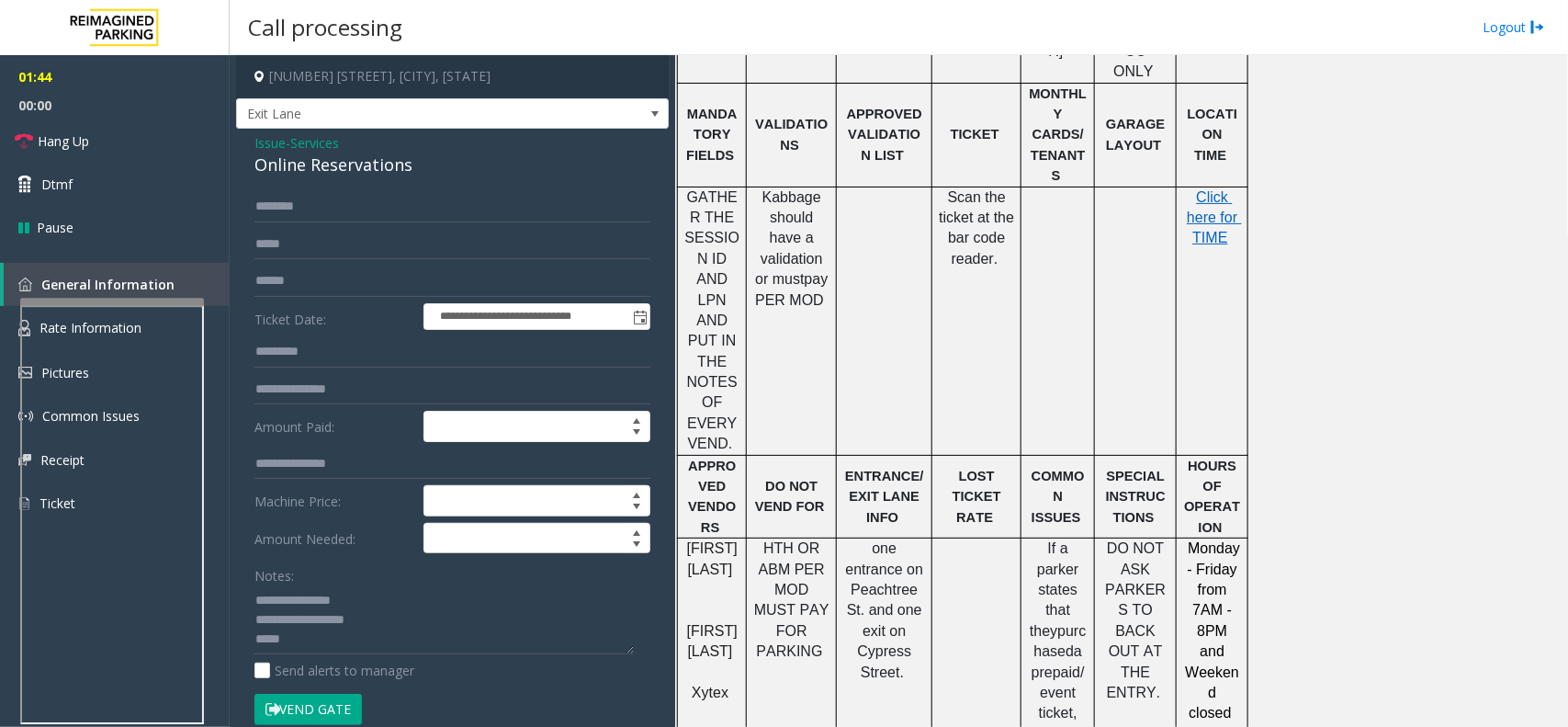 click on "Vend Gate" 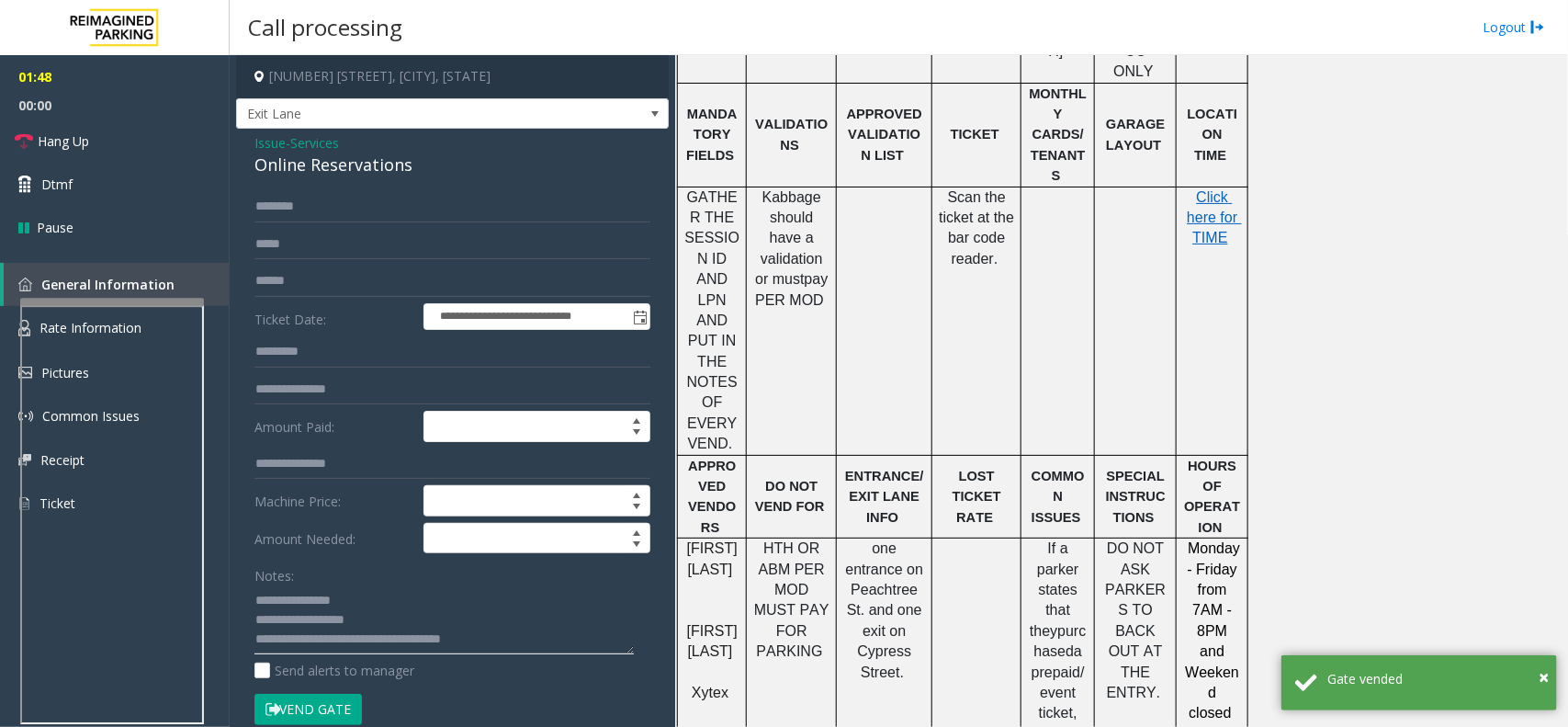 click 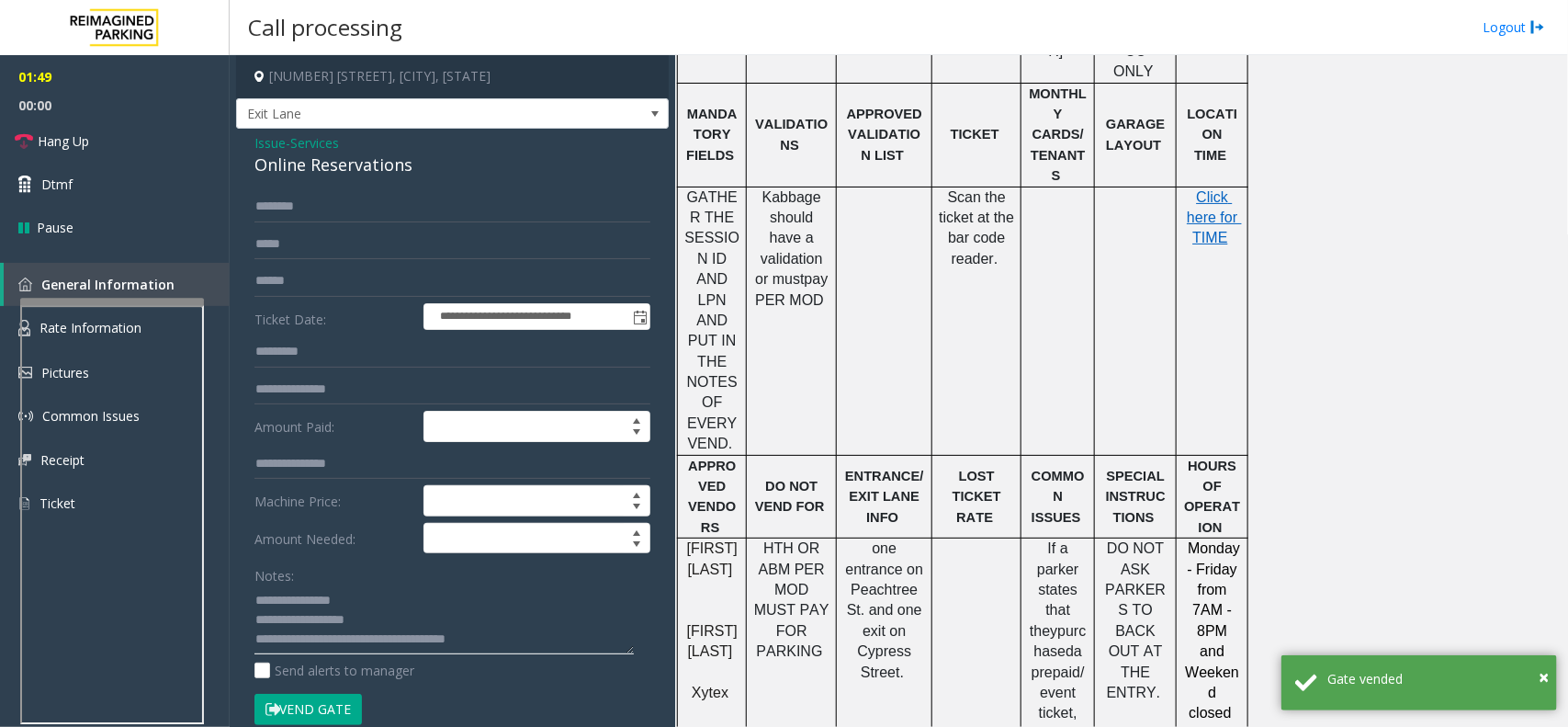 scroll, scrollTop: 14, scrollLeft: 0, axis: vertical 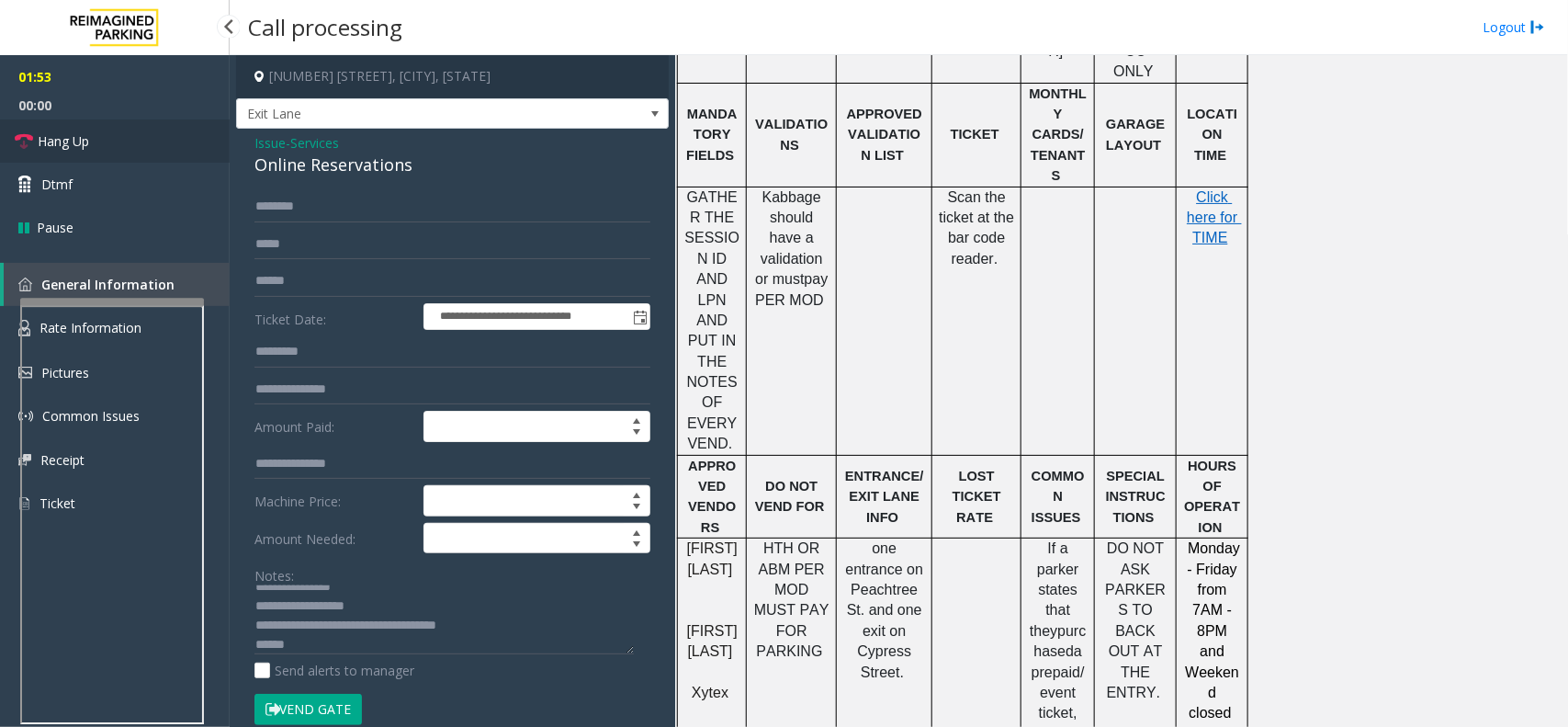 click on "Hang Up" at bounding box center (63, 141) 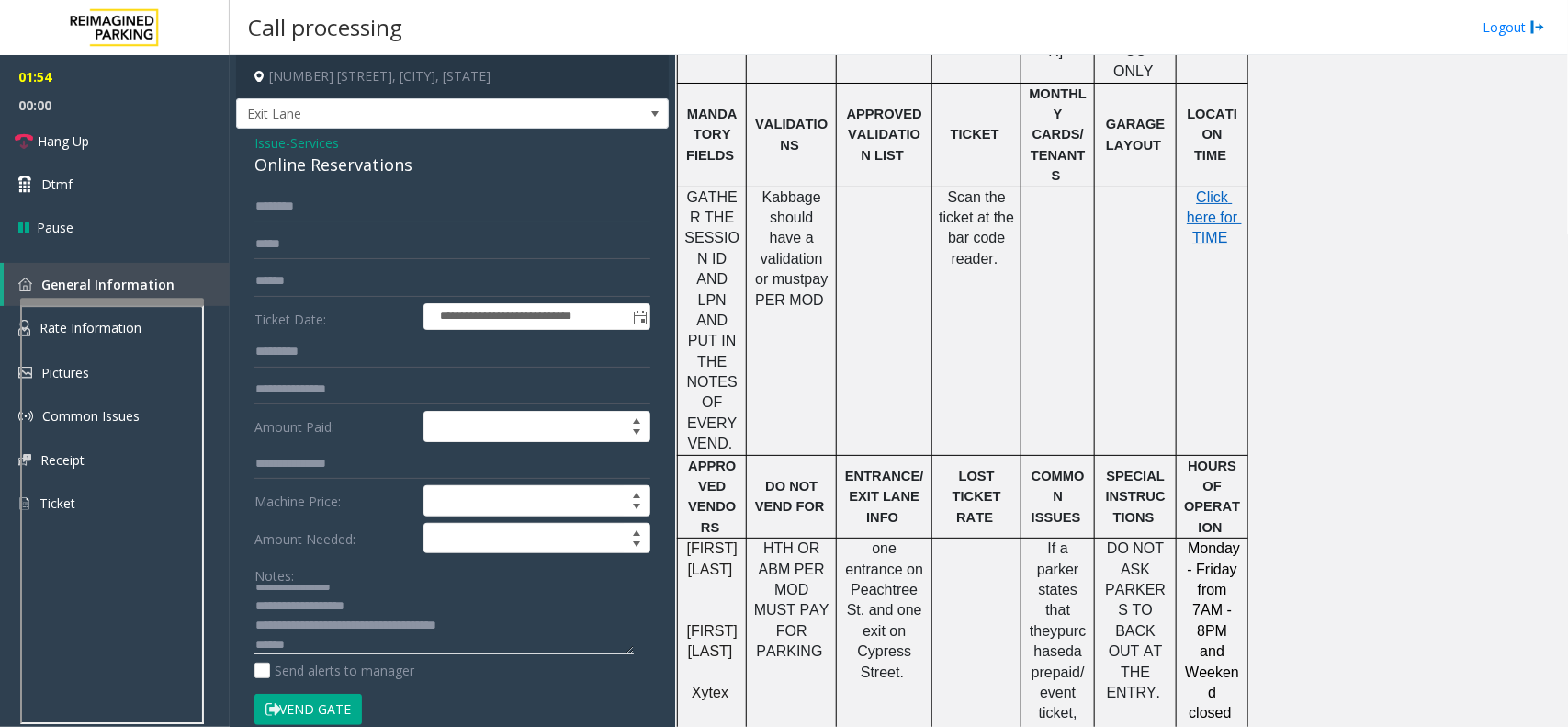 click 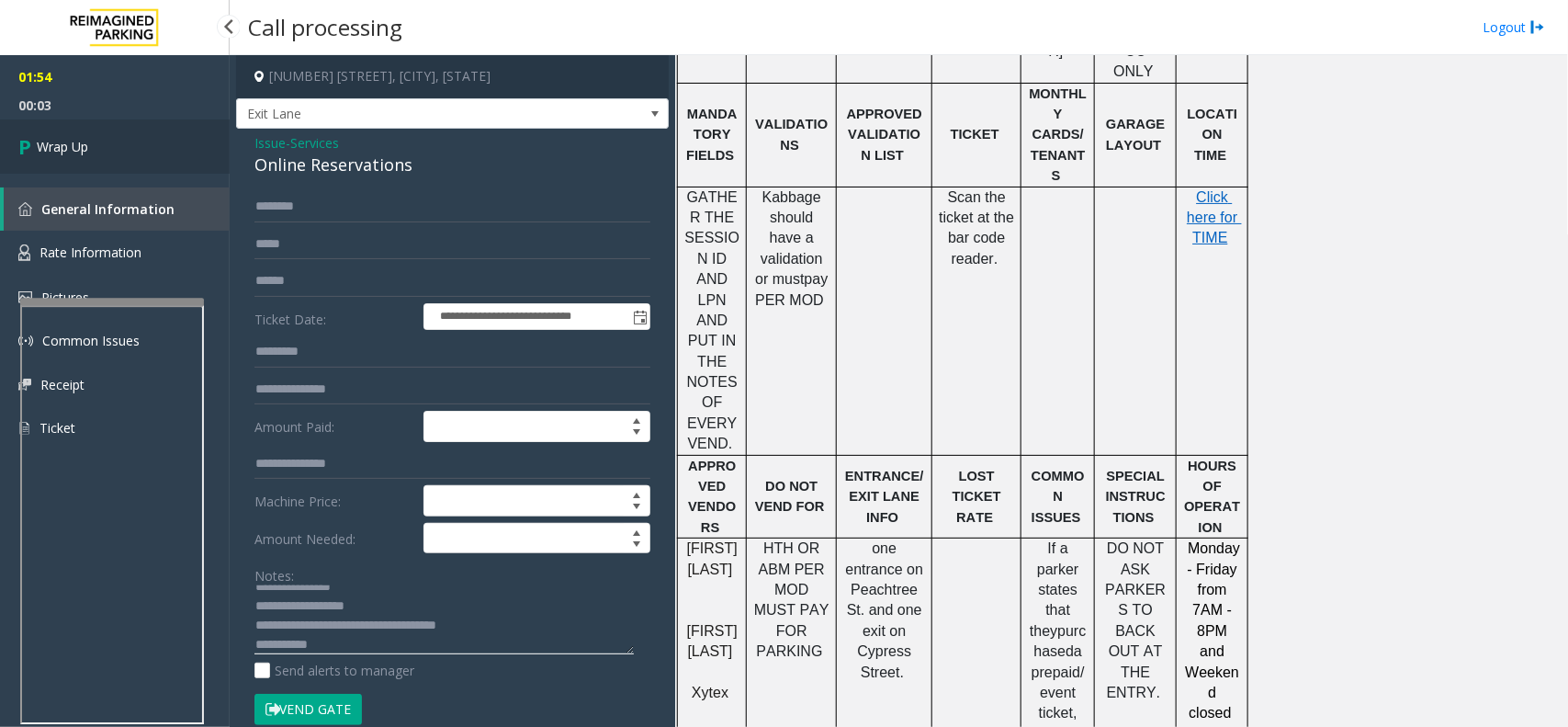 type on "**********" 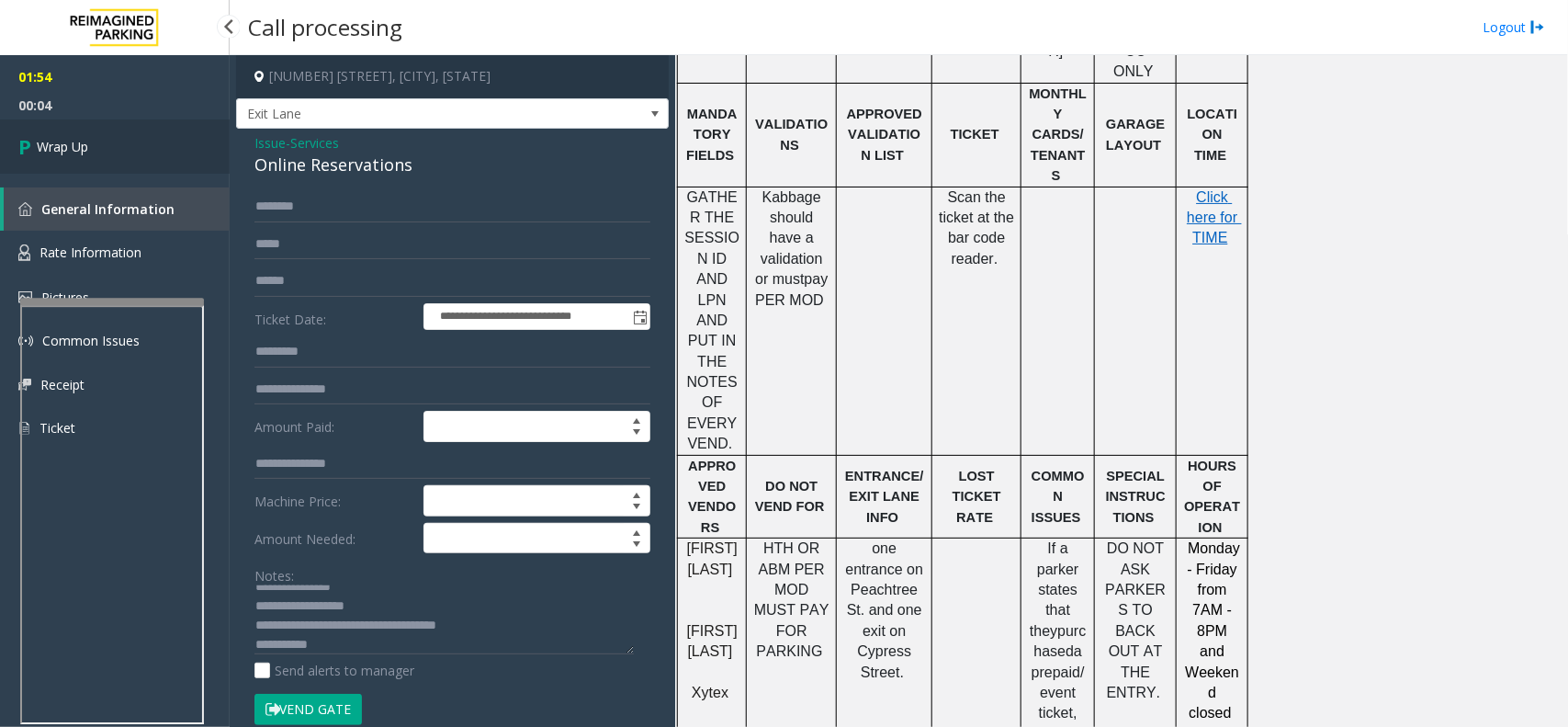 click on "Wrap Up" at bounding box center [115, 146] 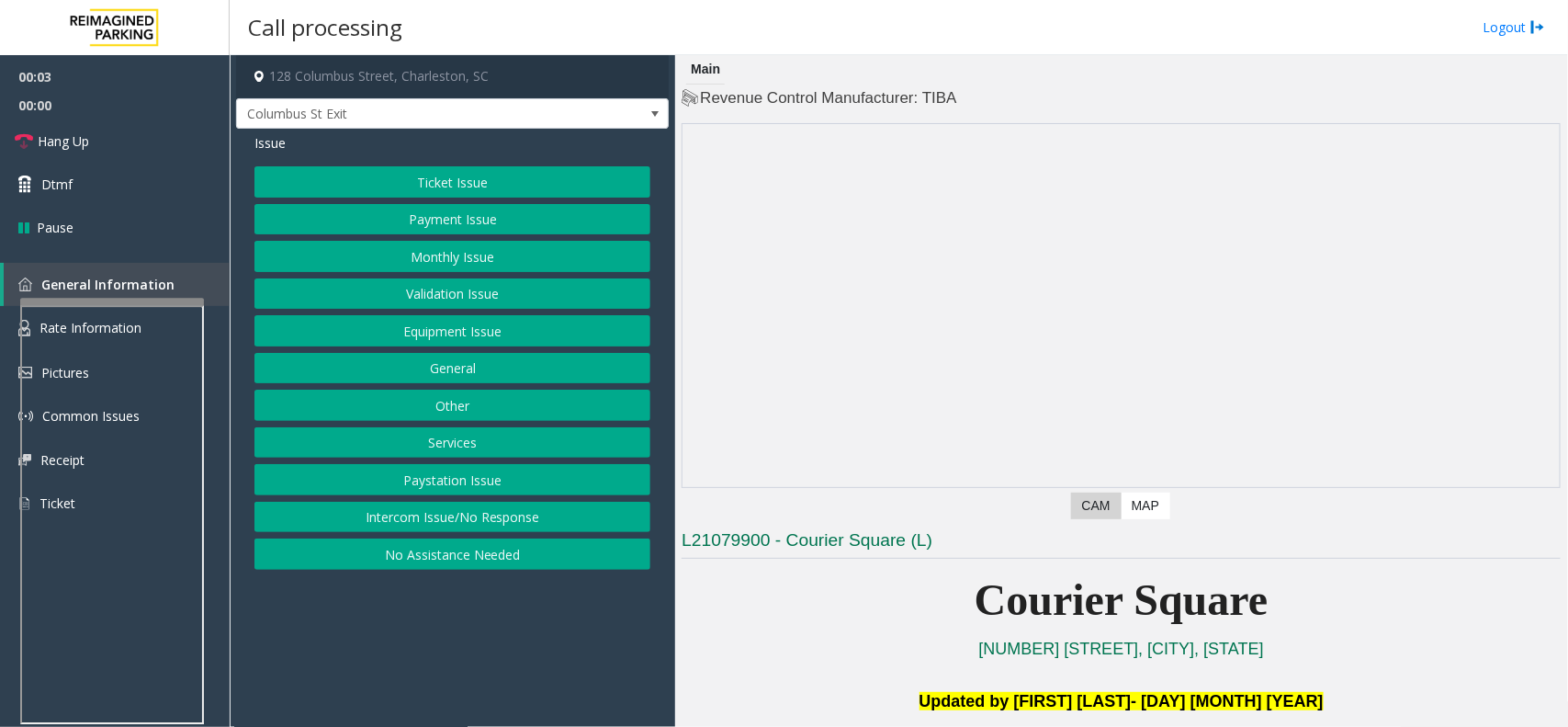click on "Payment Issue" 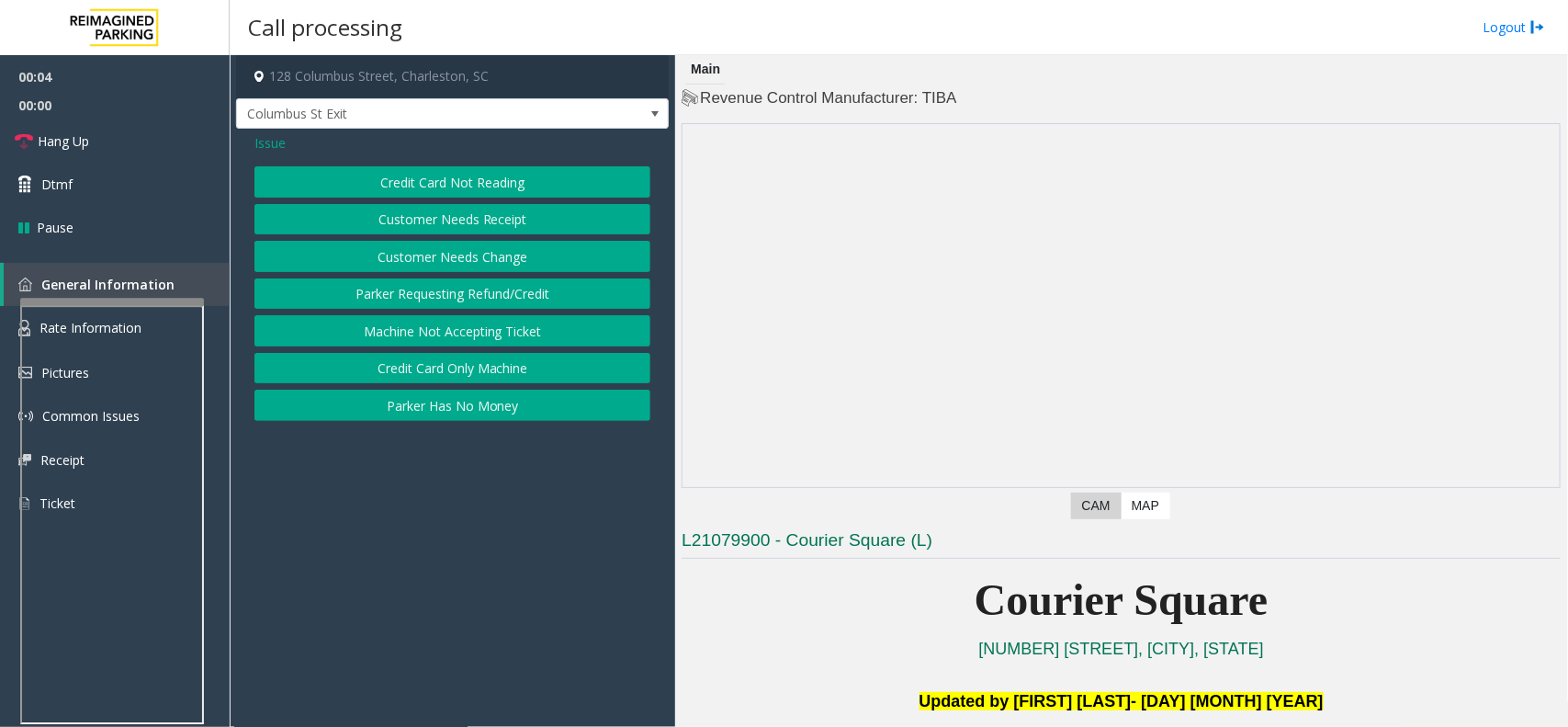 click on "Credit Card Not Reading" 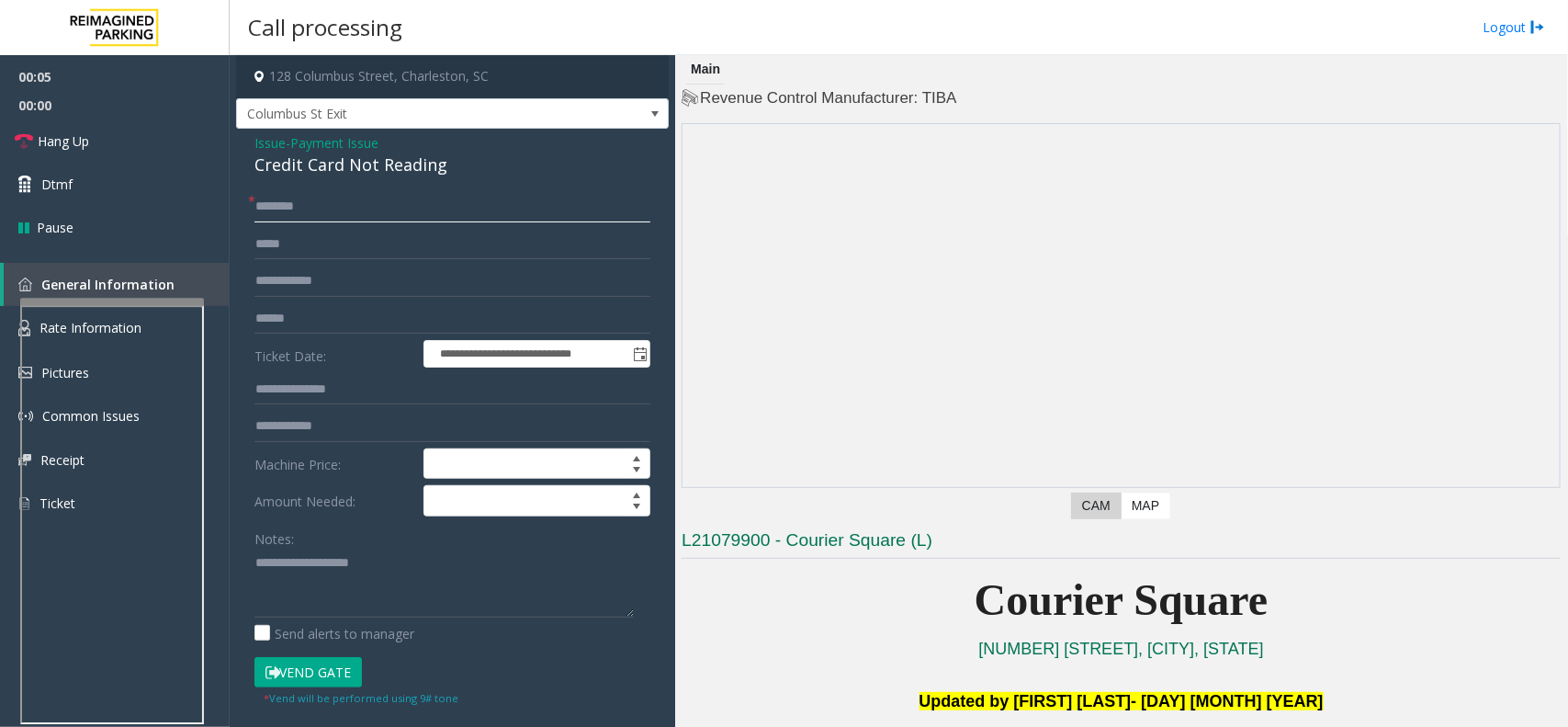 click 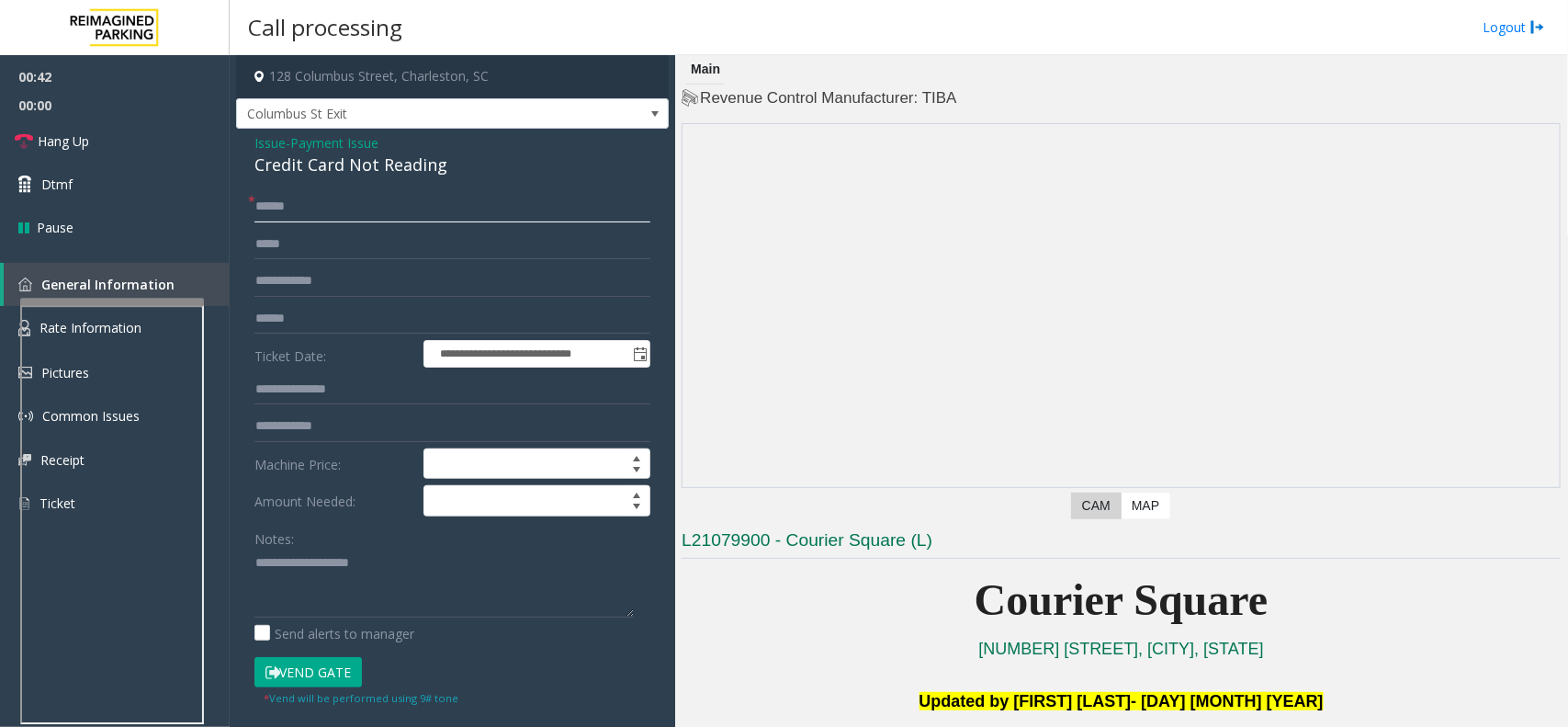 type on "******" 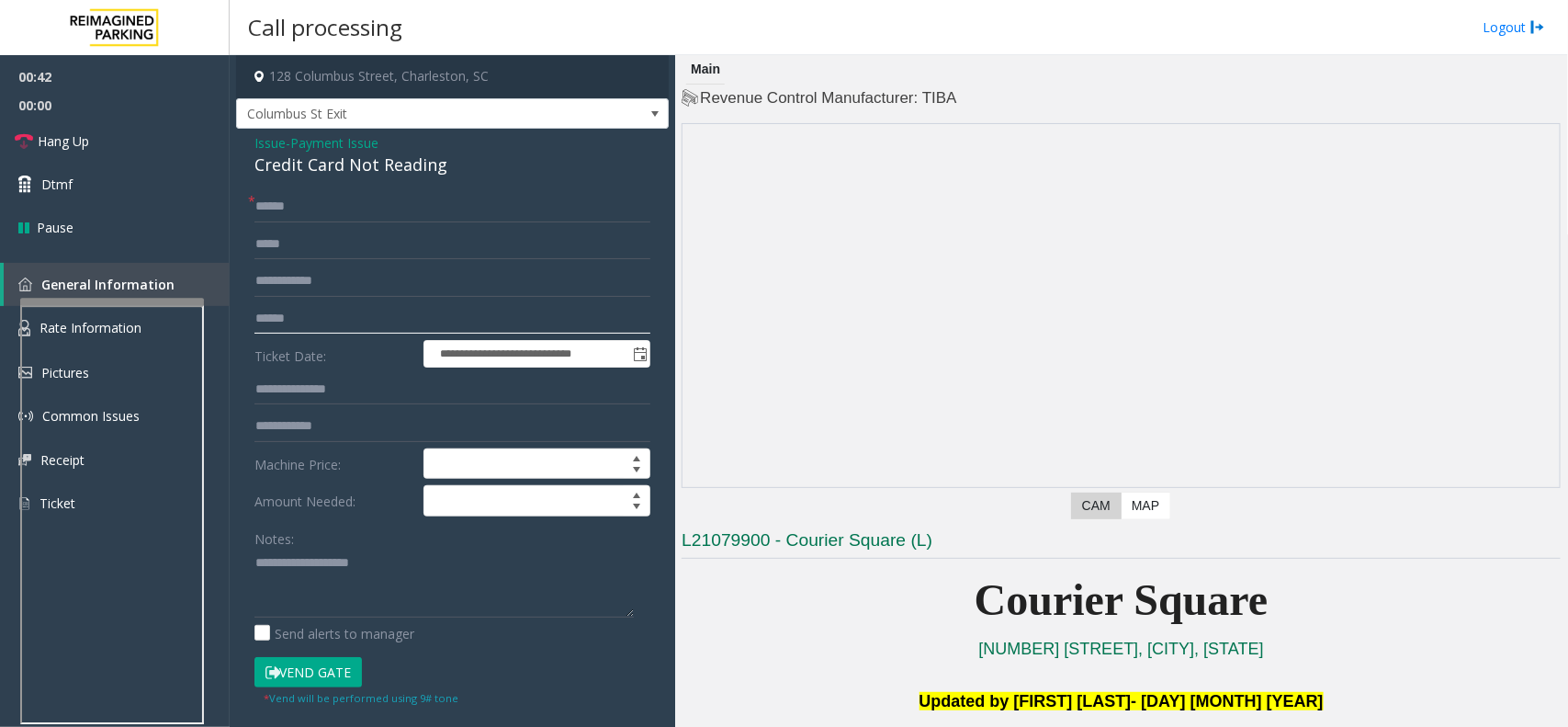 click 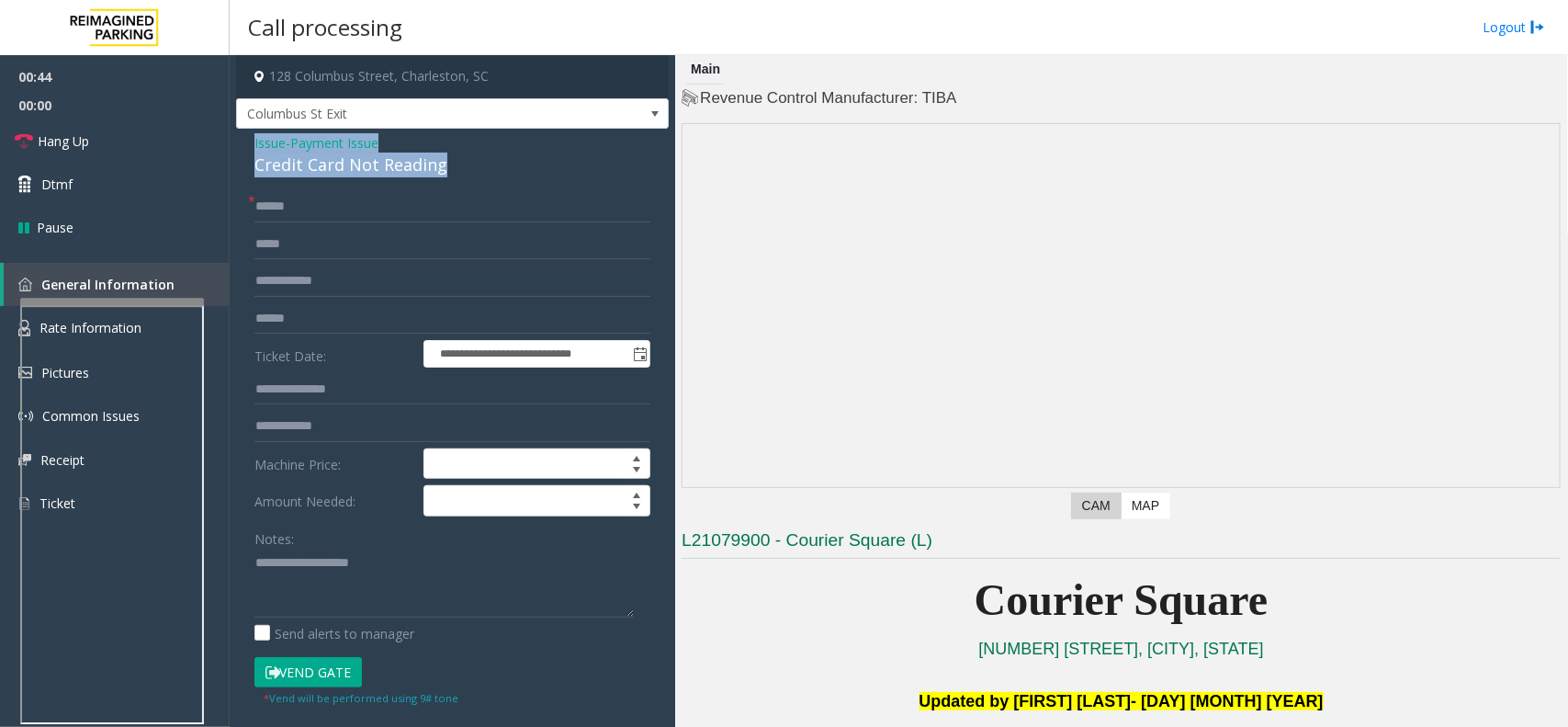 drag, startPoint x: 460, startPoint y: 167, endPoint x: 245, endPoint y: 152, distance: 215.52262 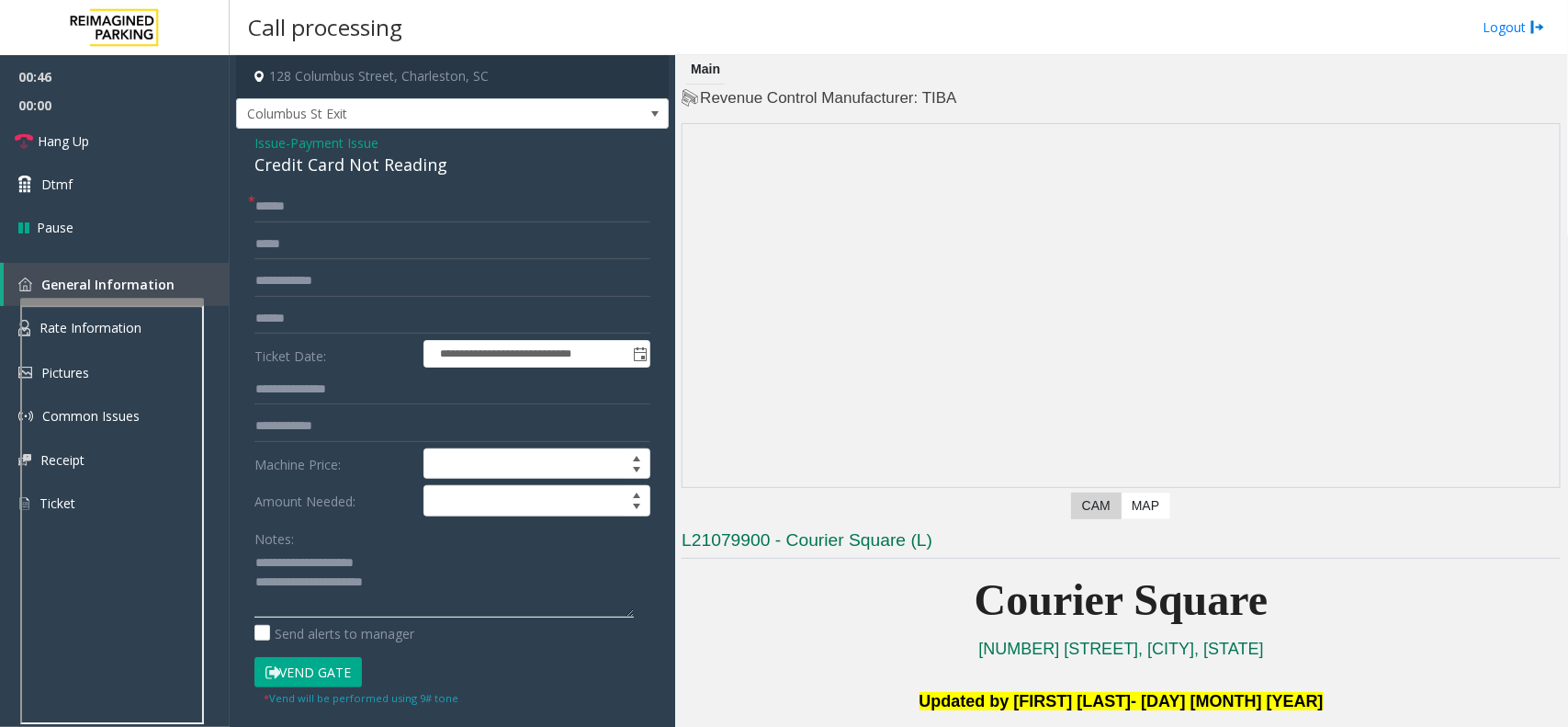 click 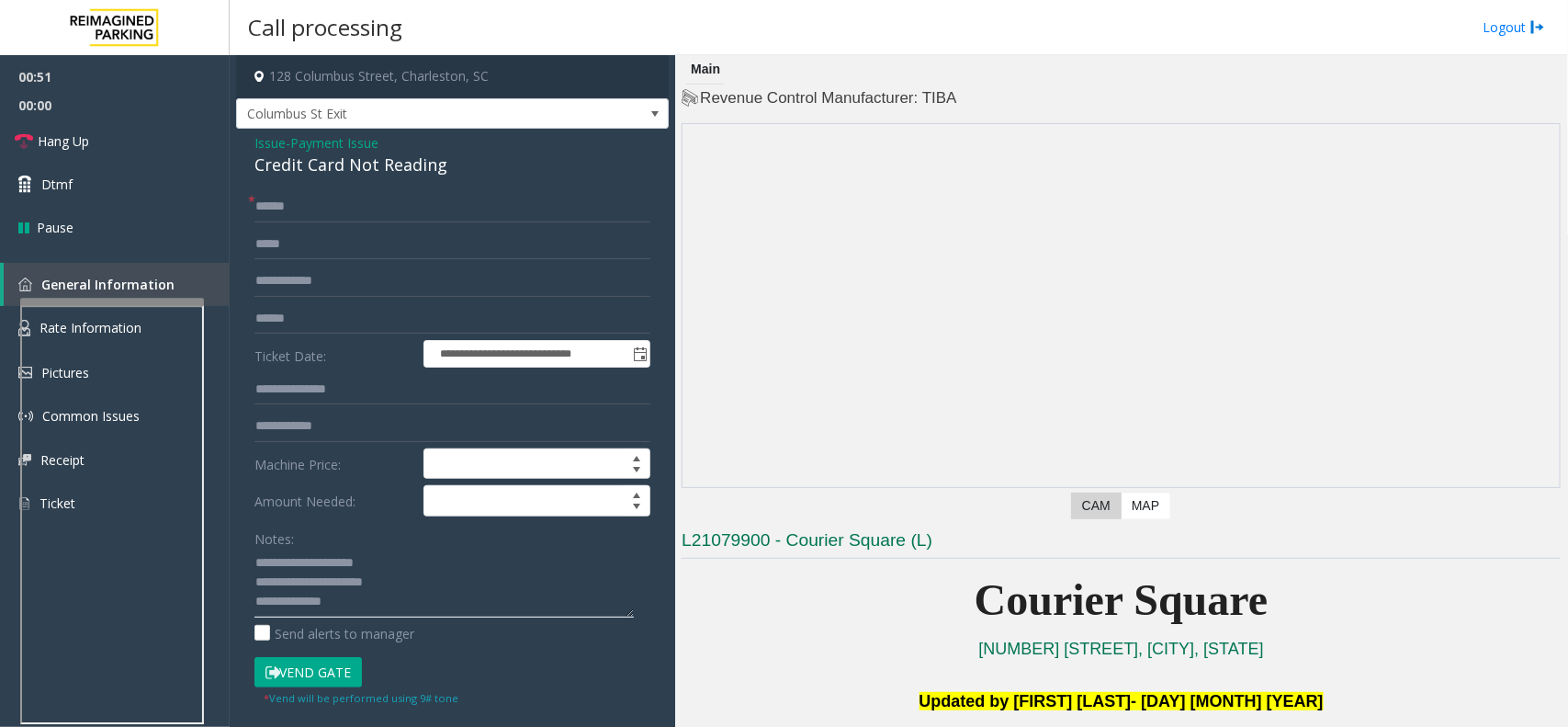 type on "**********" 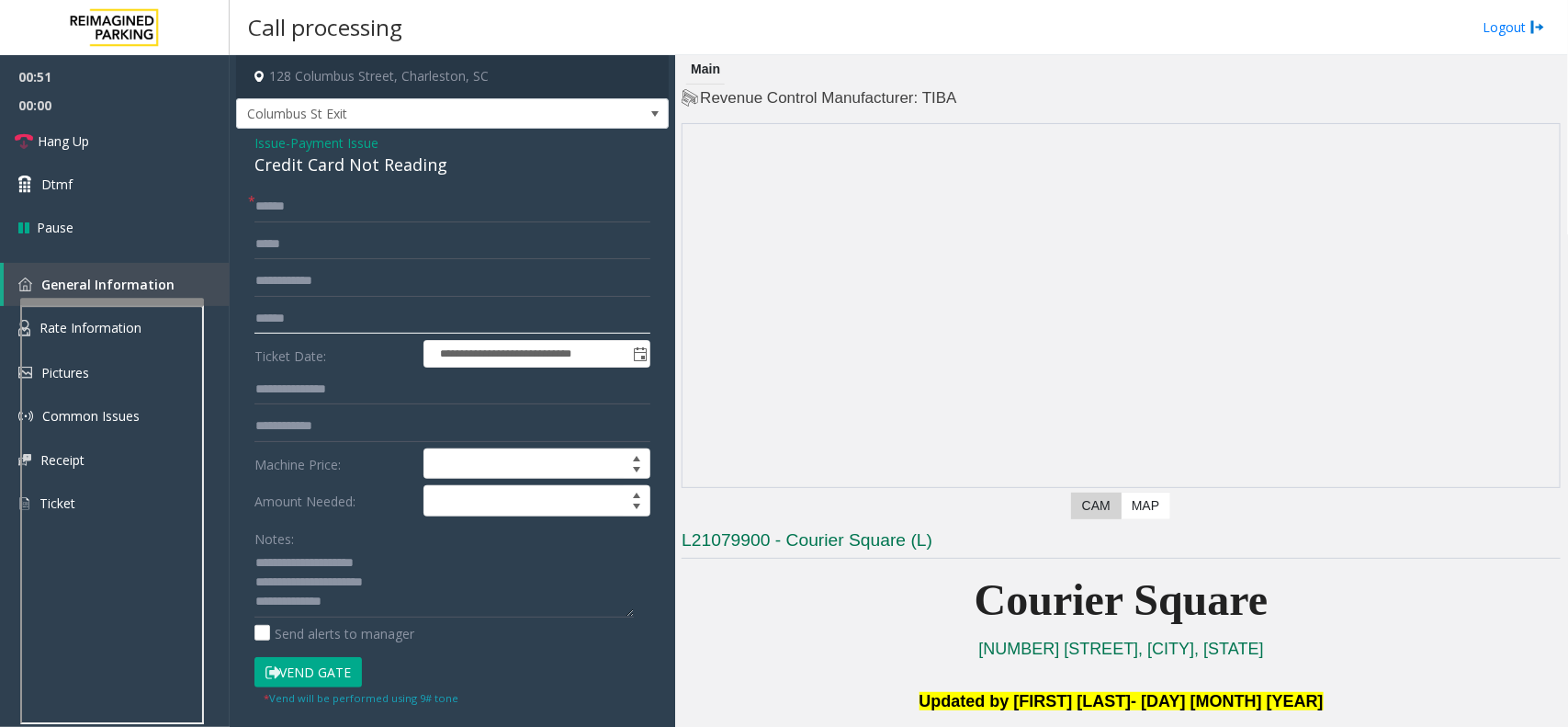 click 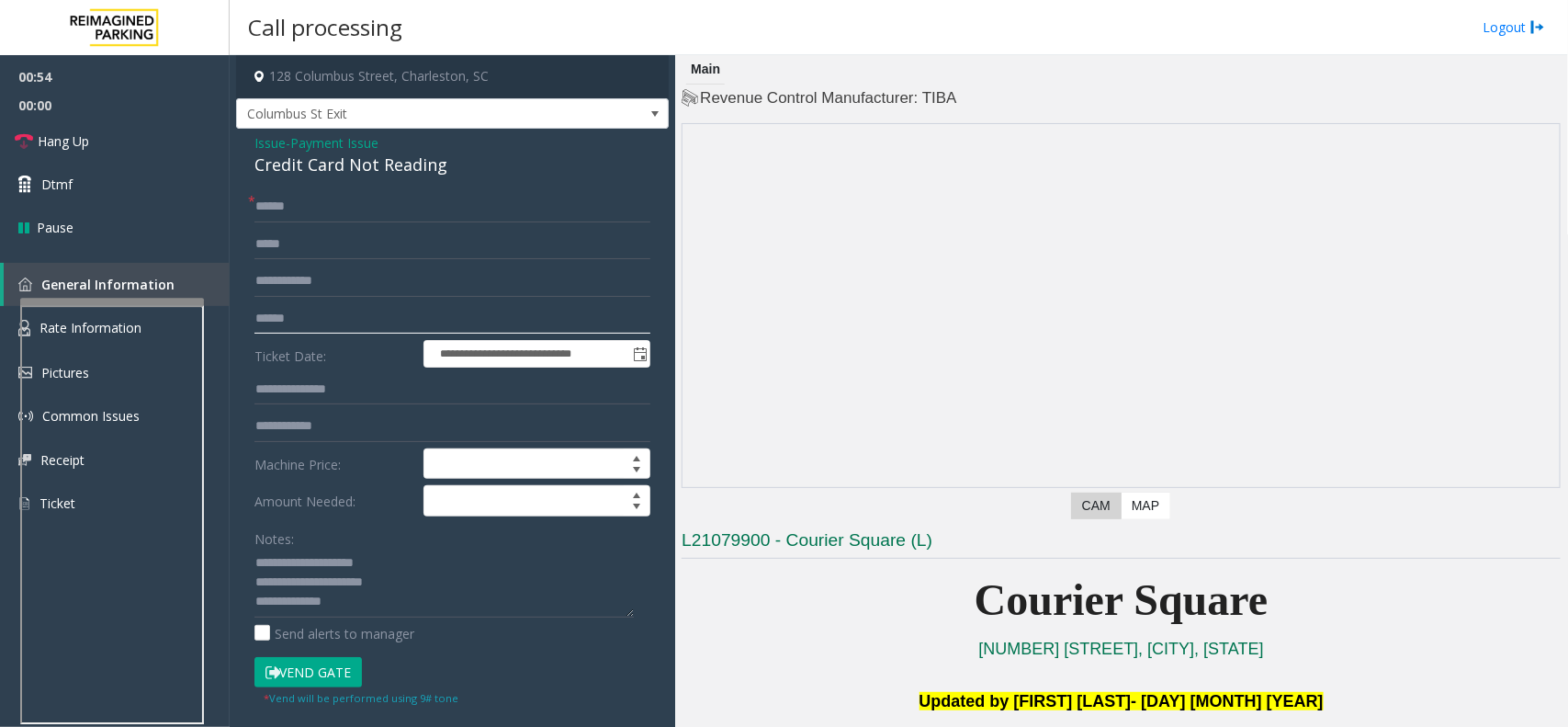 type on "******" 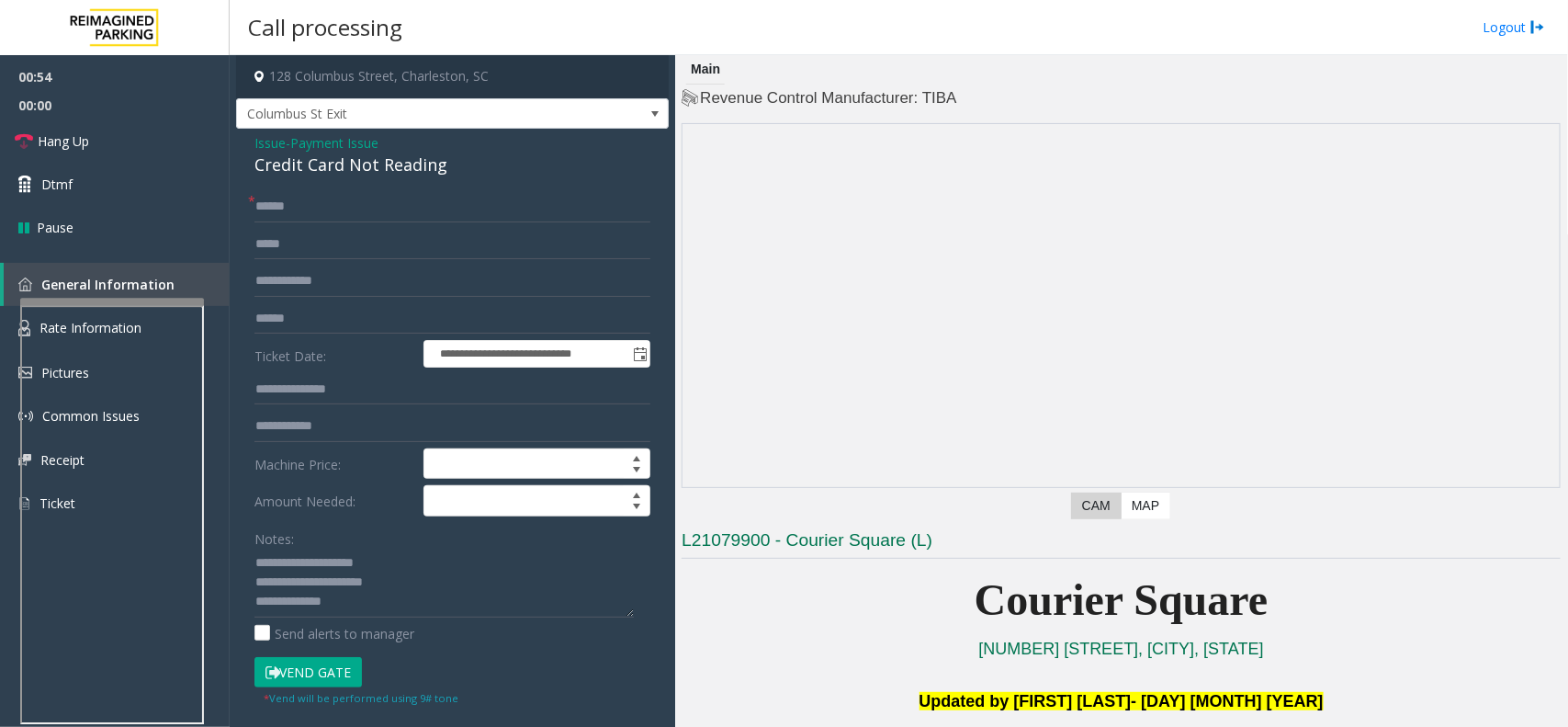 click on "Vend Gate" 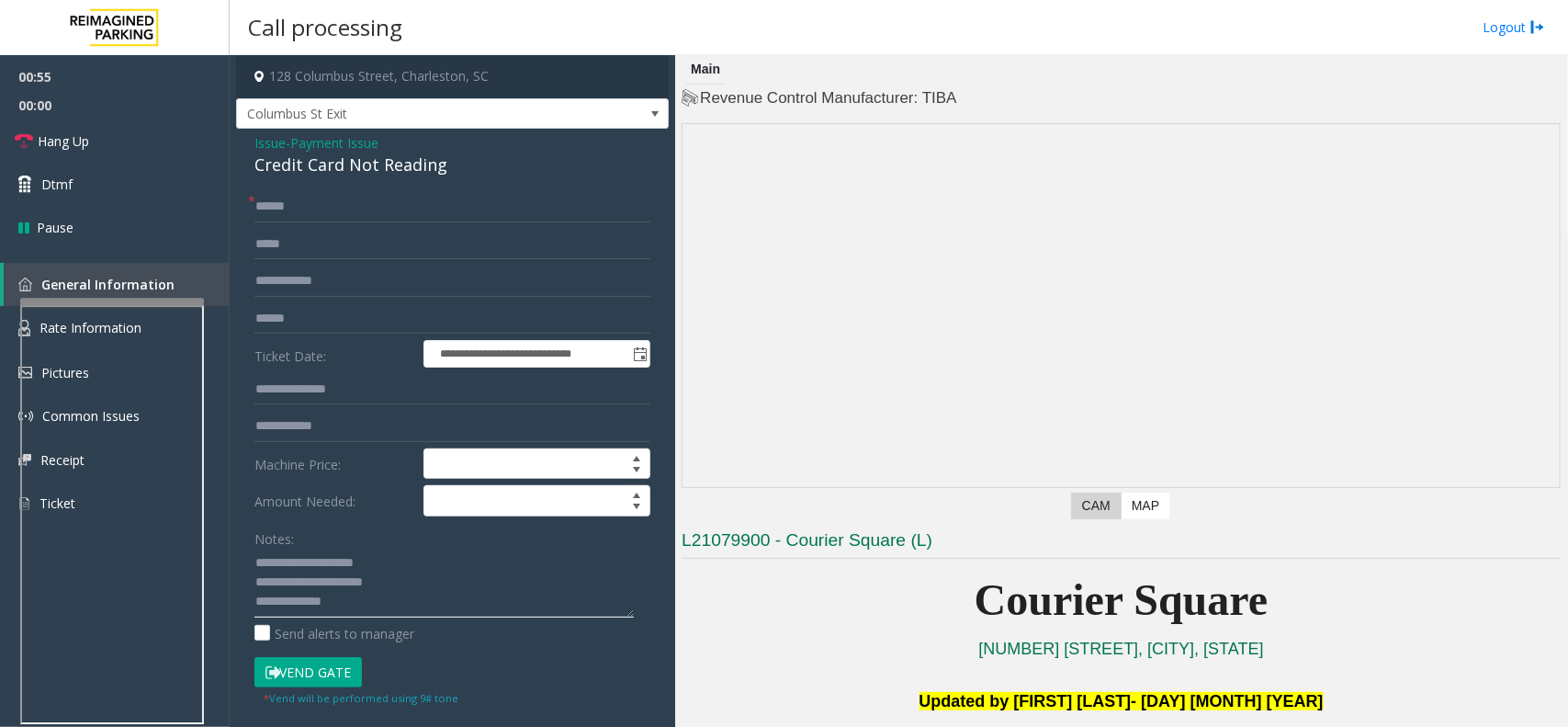 click 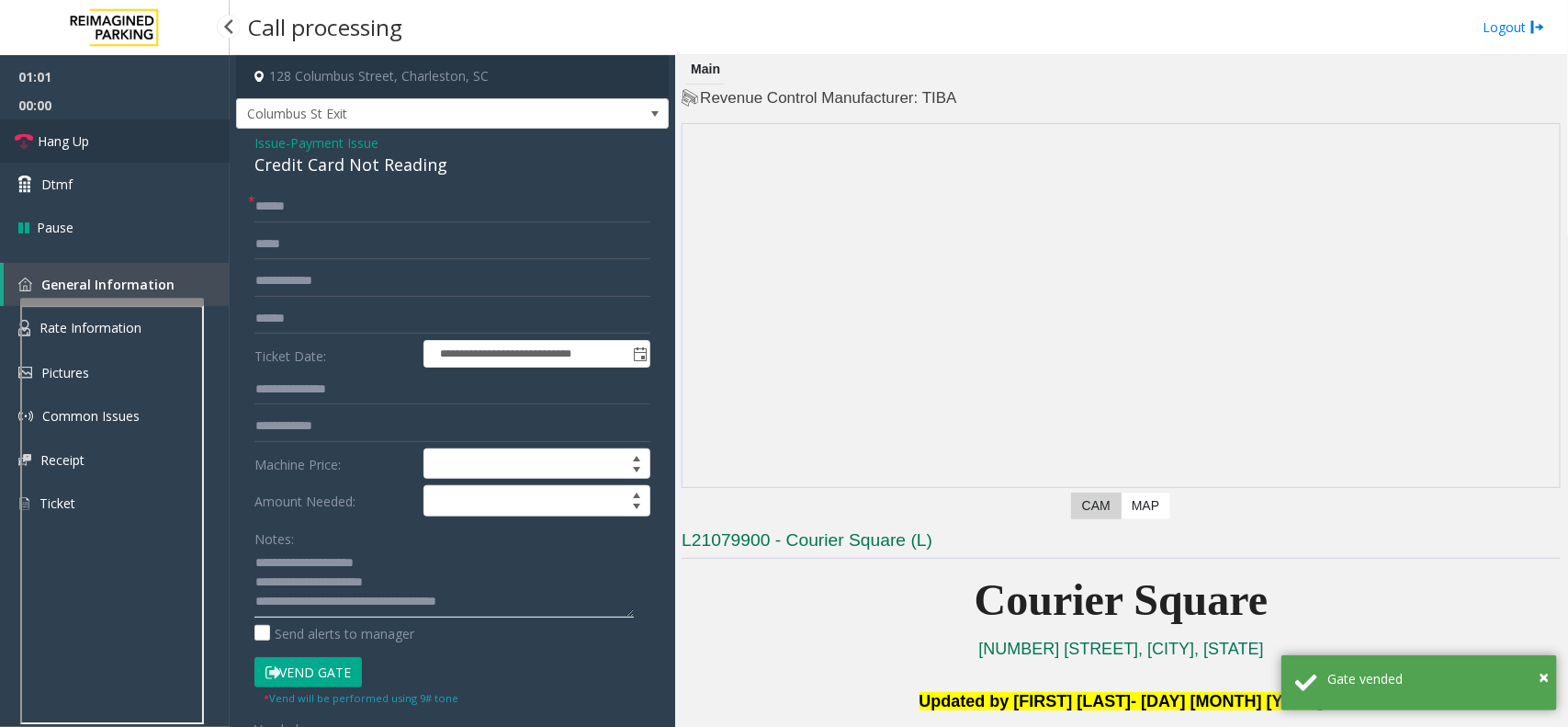 type on "**********" 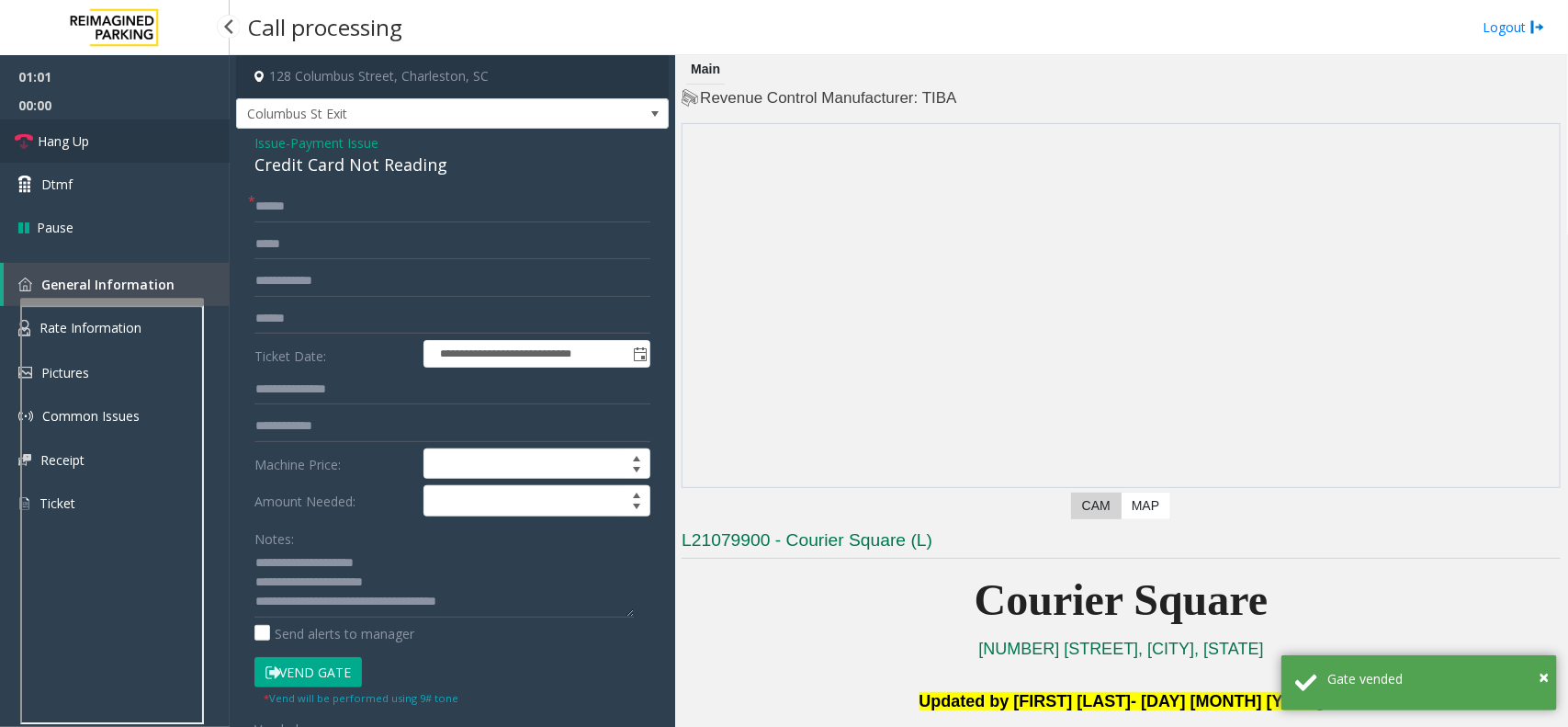 click on "Hang Up" at bounding box center [63, 141] 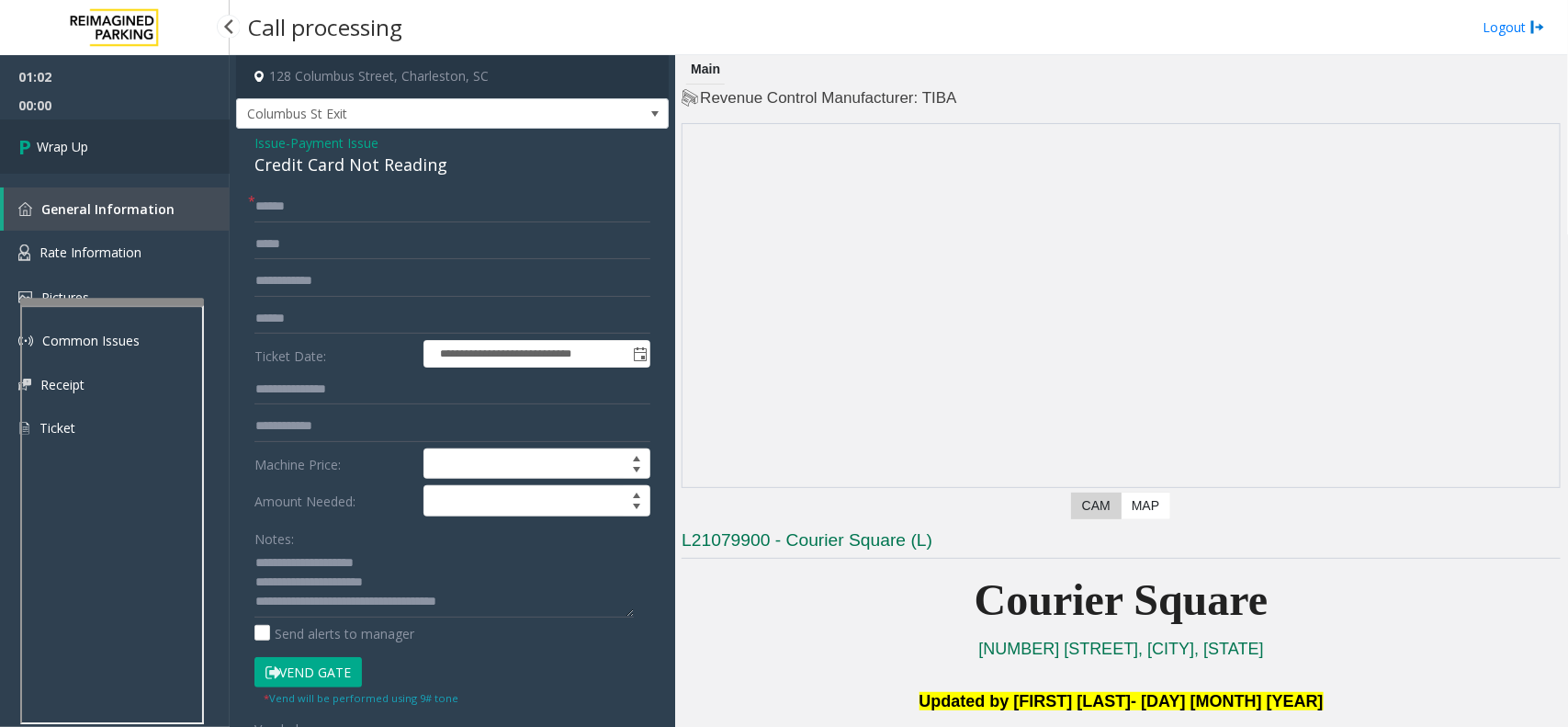 click on "Wrap Up" at bounding box center (62, 146) 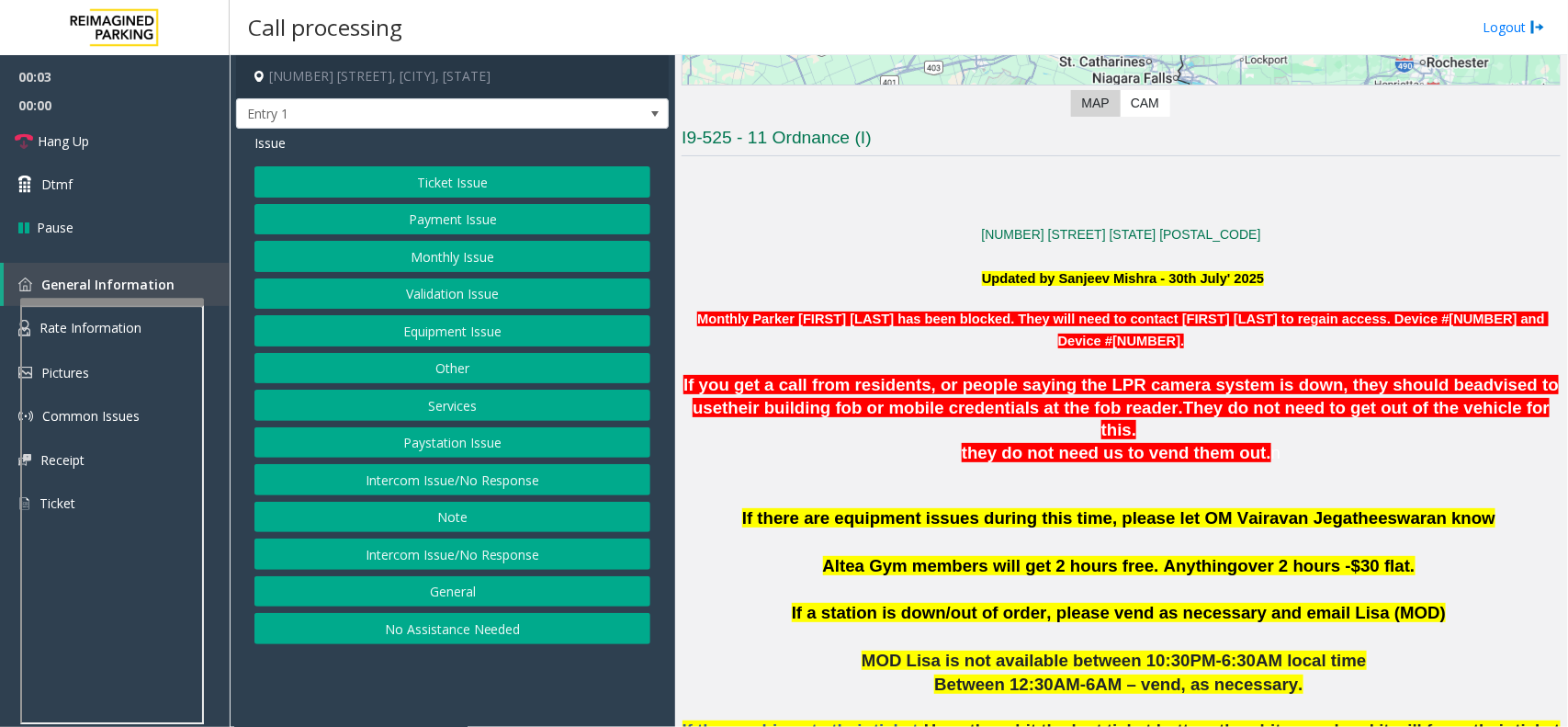 scroll, scrollTop: 574, scrollLeft: 0, axis: vertical 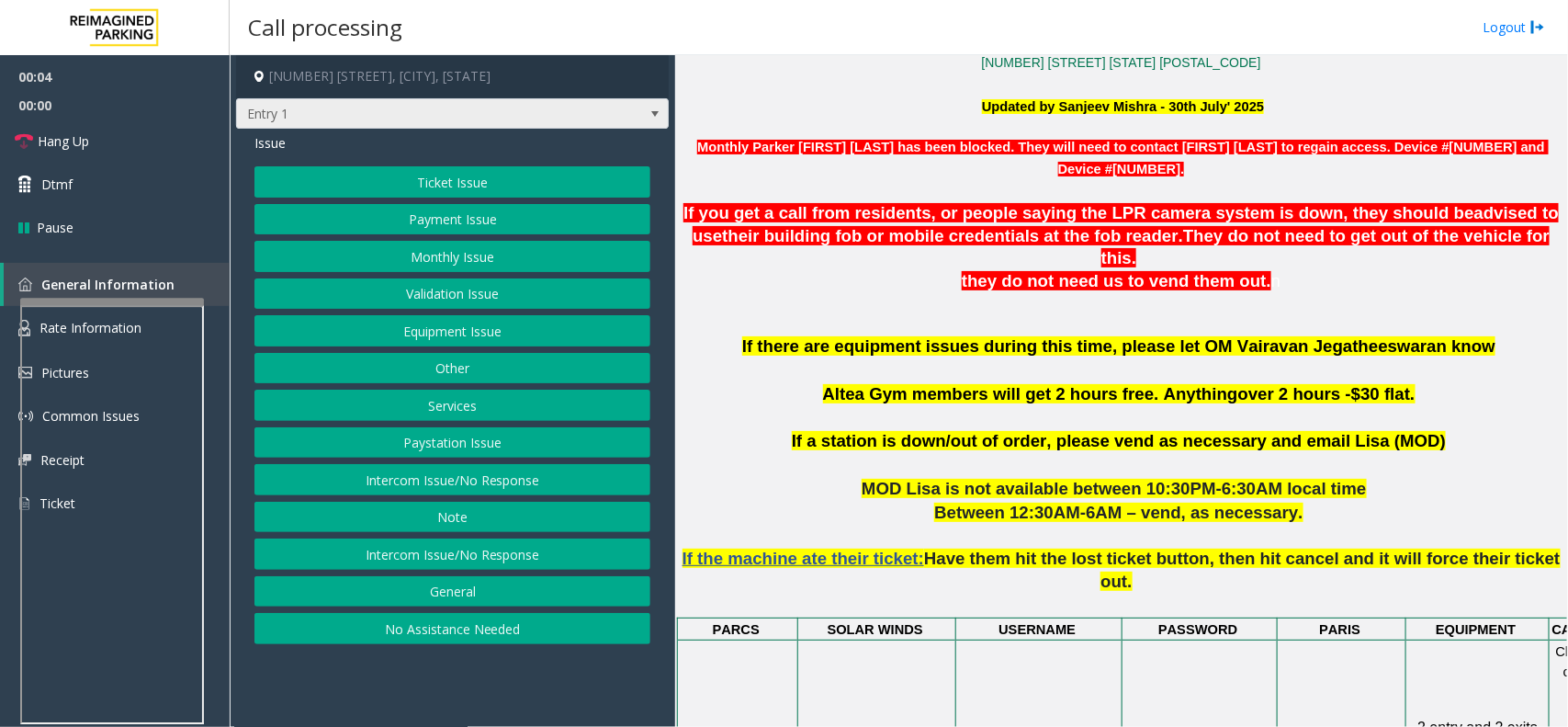click on "Entry 1" at bounding box center [409, 114] 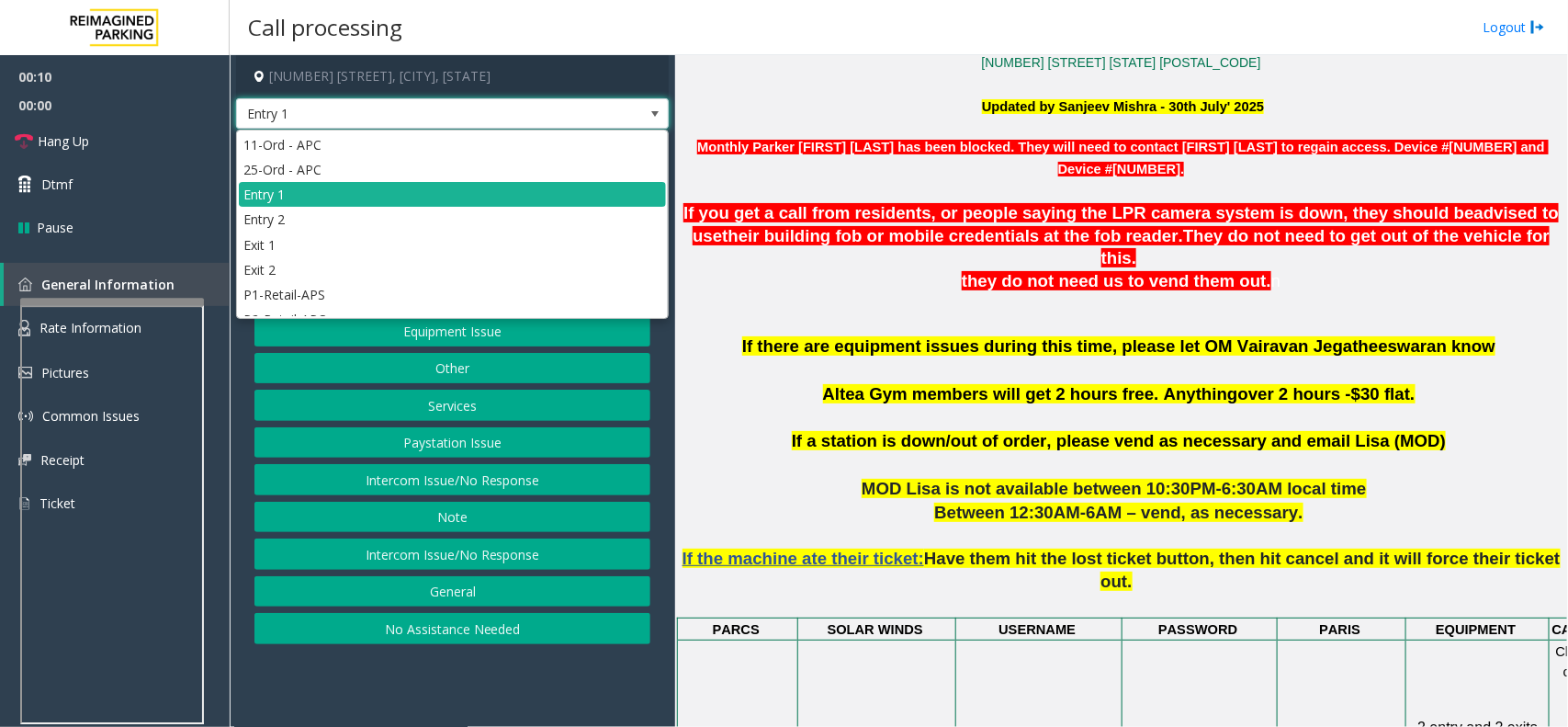 click on "Entry 1" at bounding box center (409, 114) 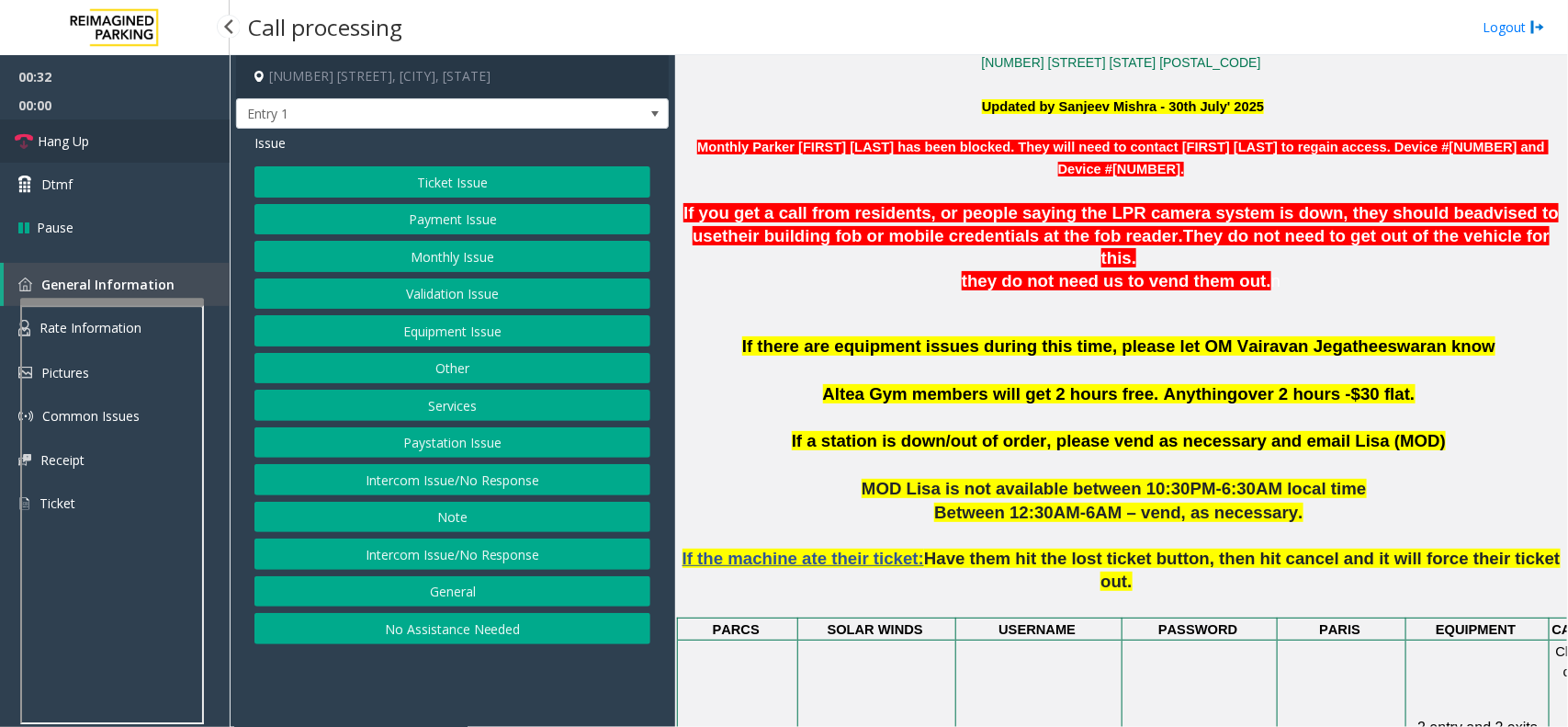click on "Hang Up" at bounding box center [63, 141] 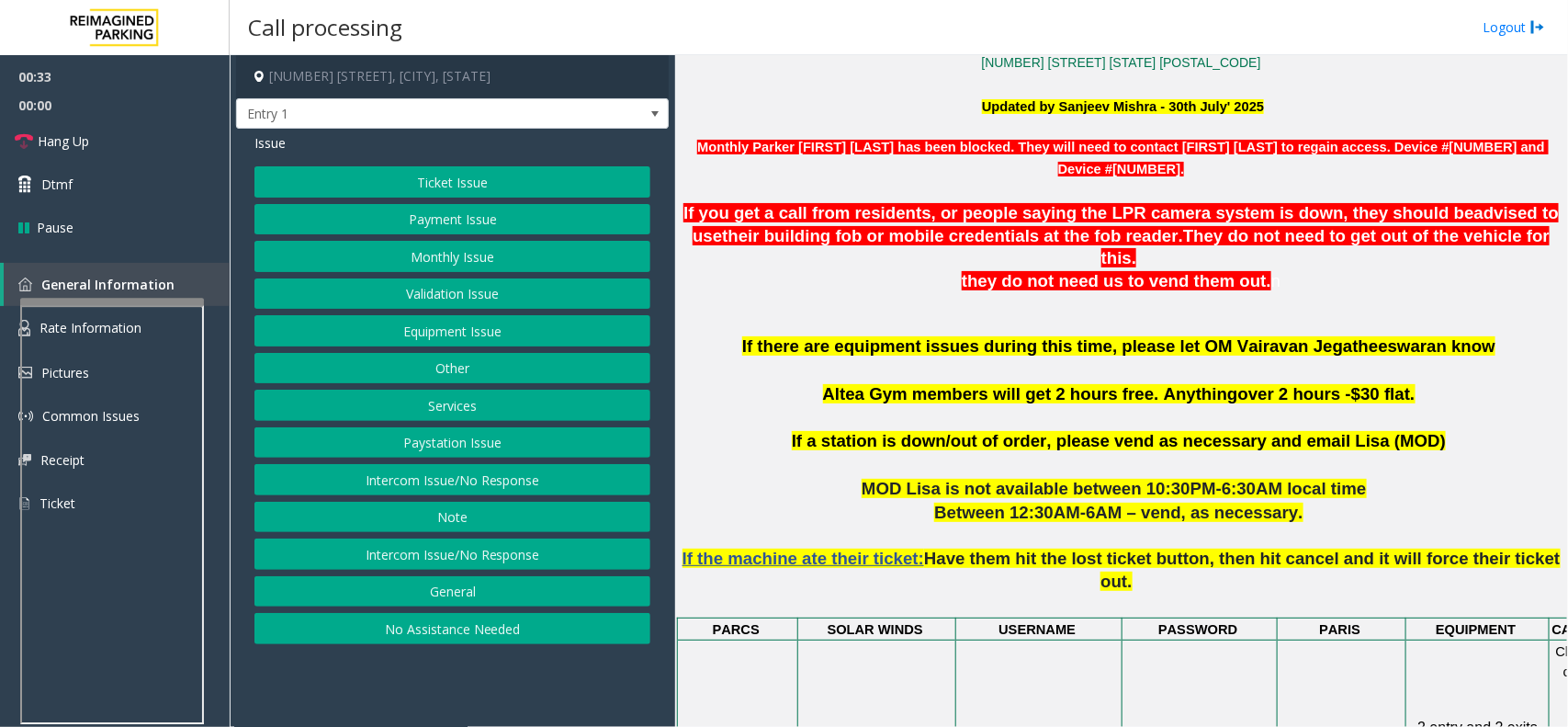 click on "Equipment Issue" 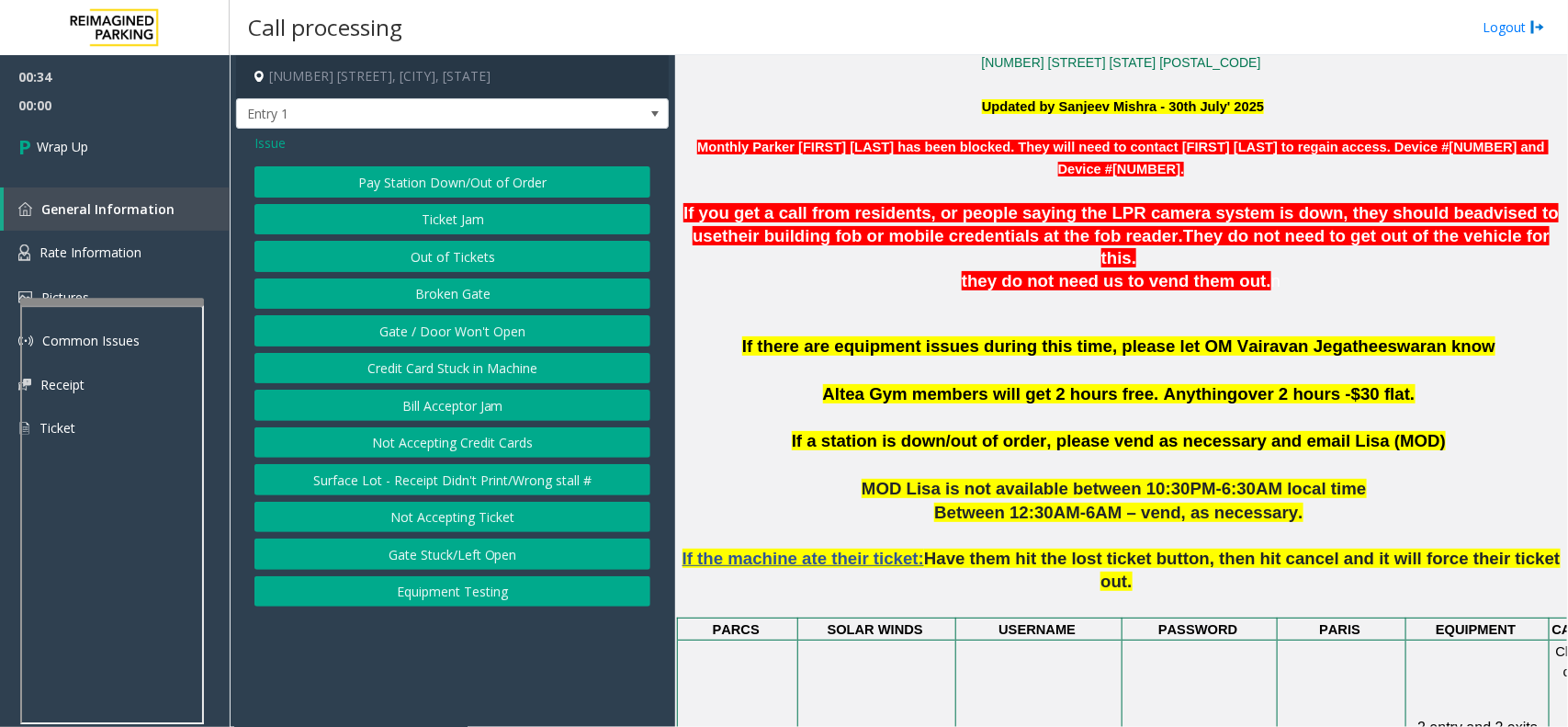 click on "Gate / Door Won't Open" 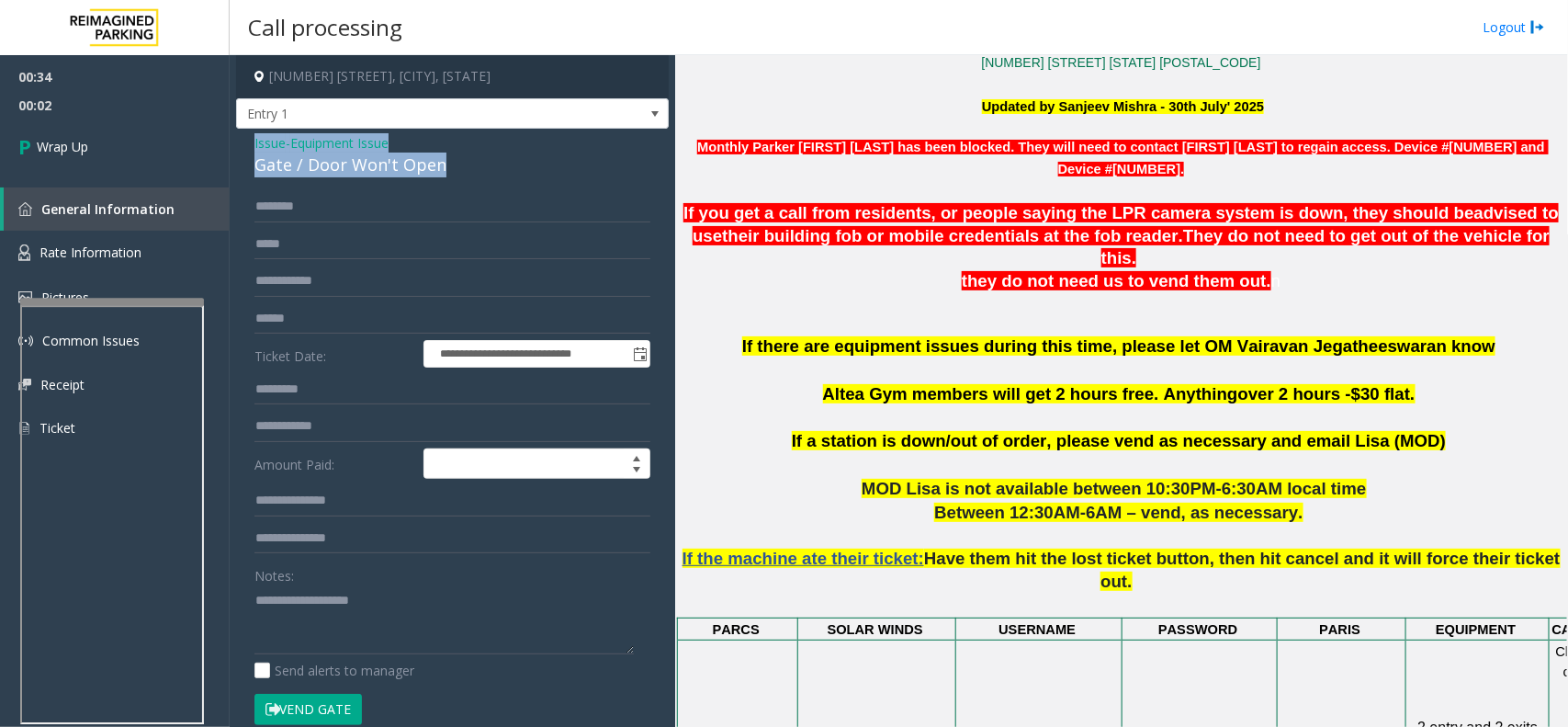 drag, startPoint x: 446, startPoint y: 171, endPoint x: 230, endPoint y: 152, distance: 216.83404 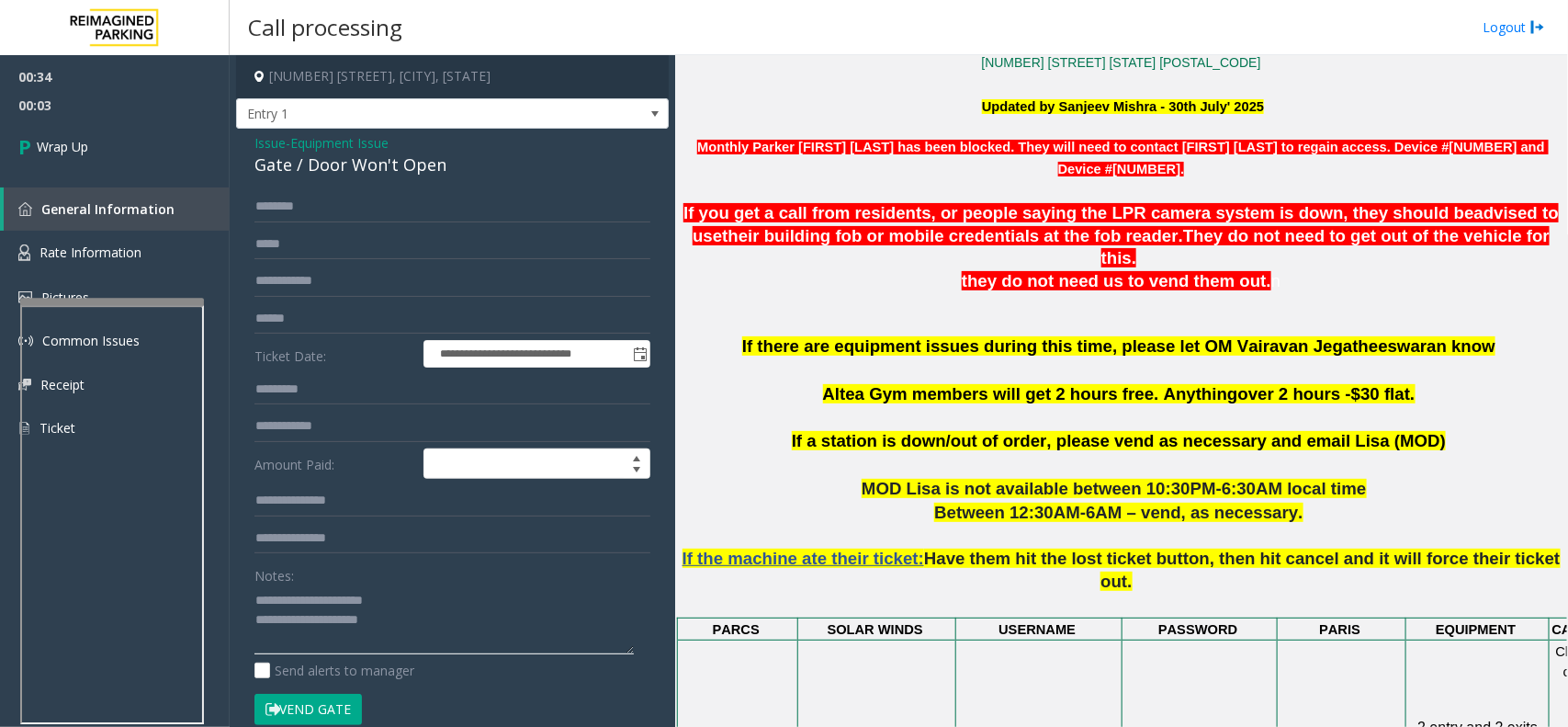 click 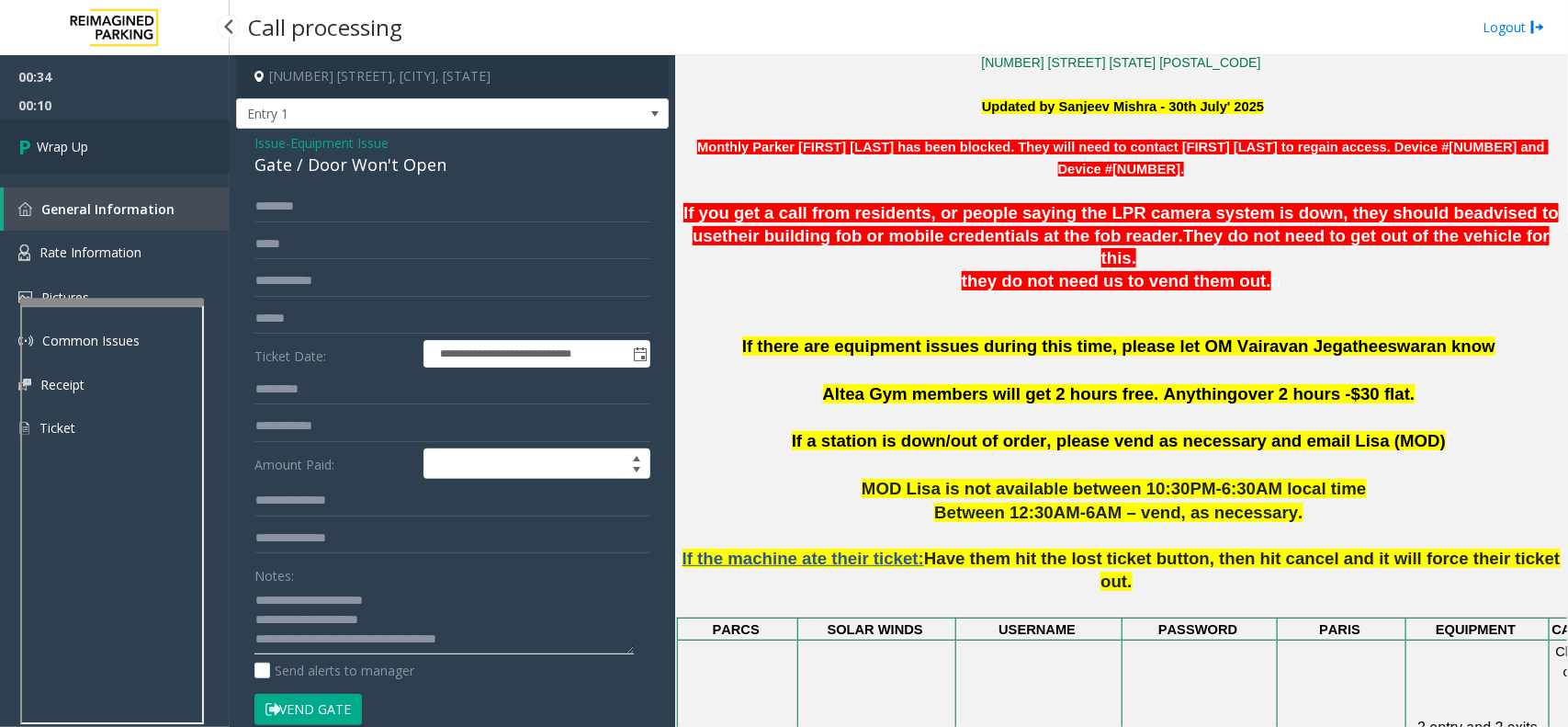 type on "**********" 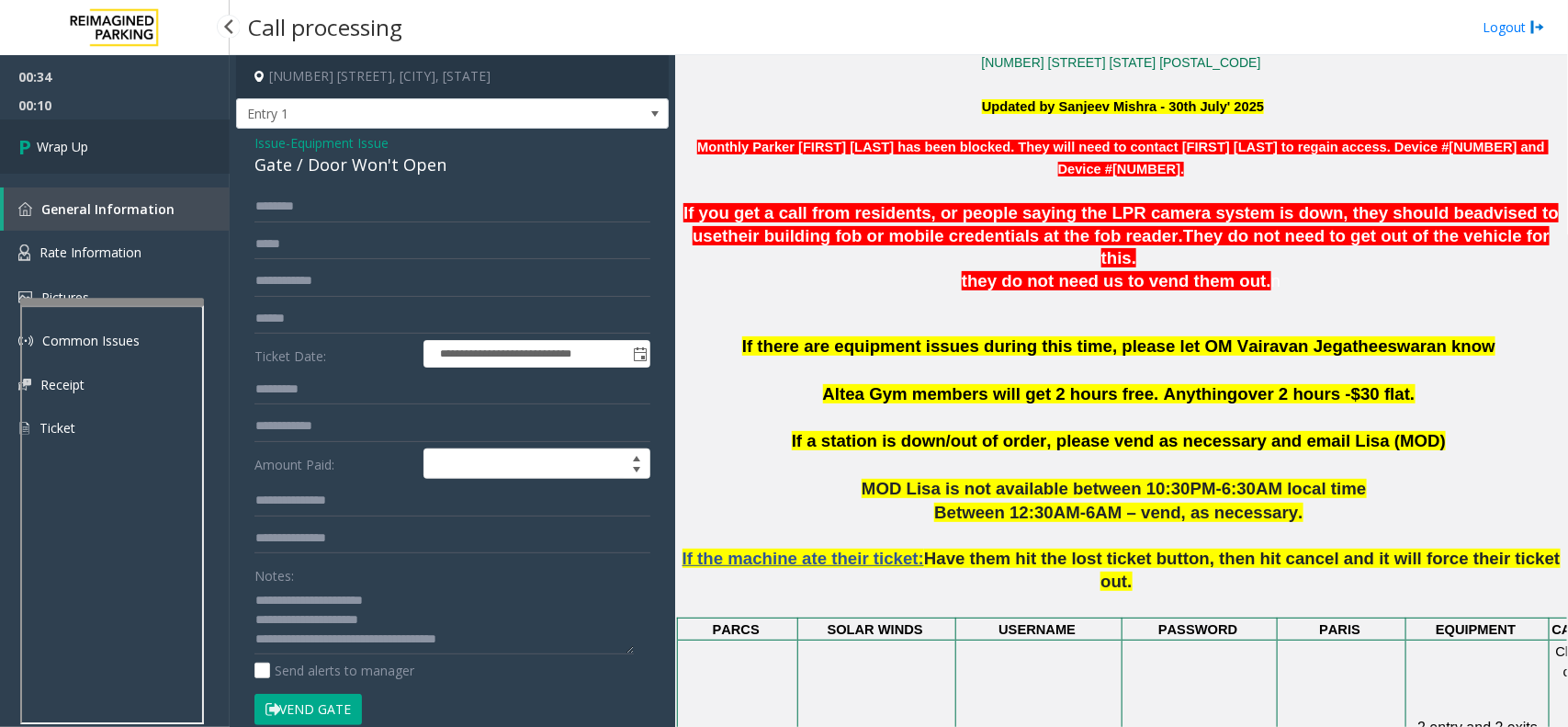 click on "Wrap Up" at bounding box center [115, 146] 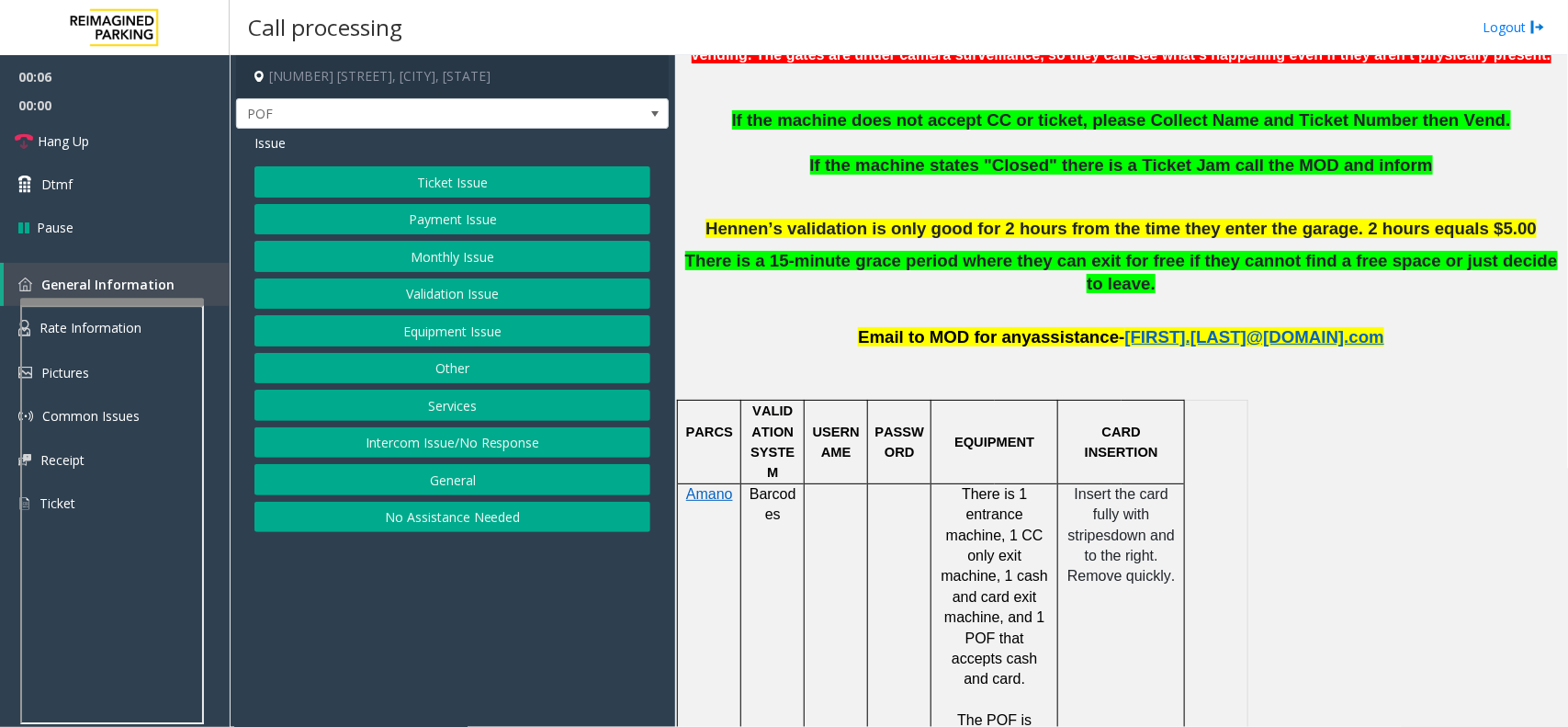 scroll, scrollTop: 804, scrollLeft: 0, axis: vertical 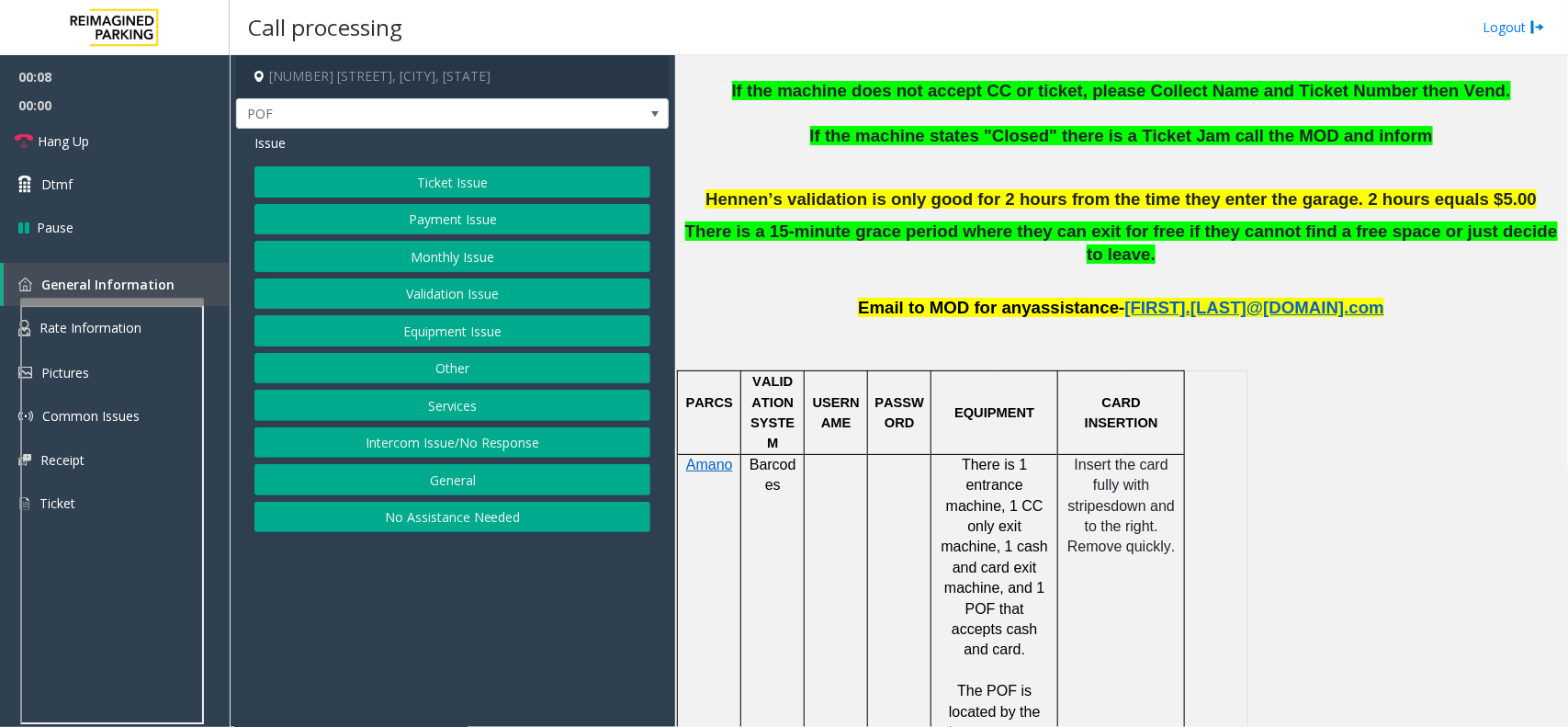 click on "PASSWORD" 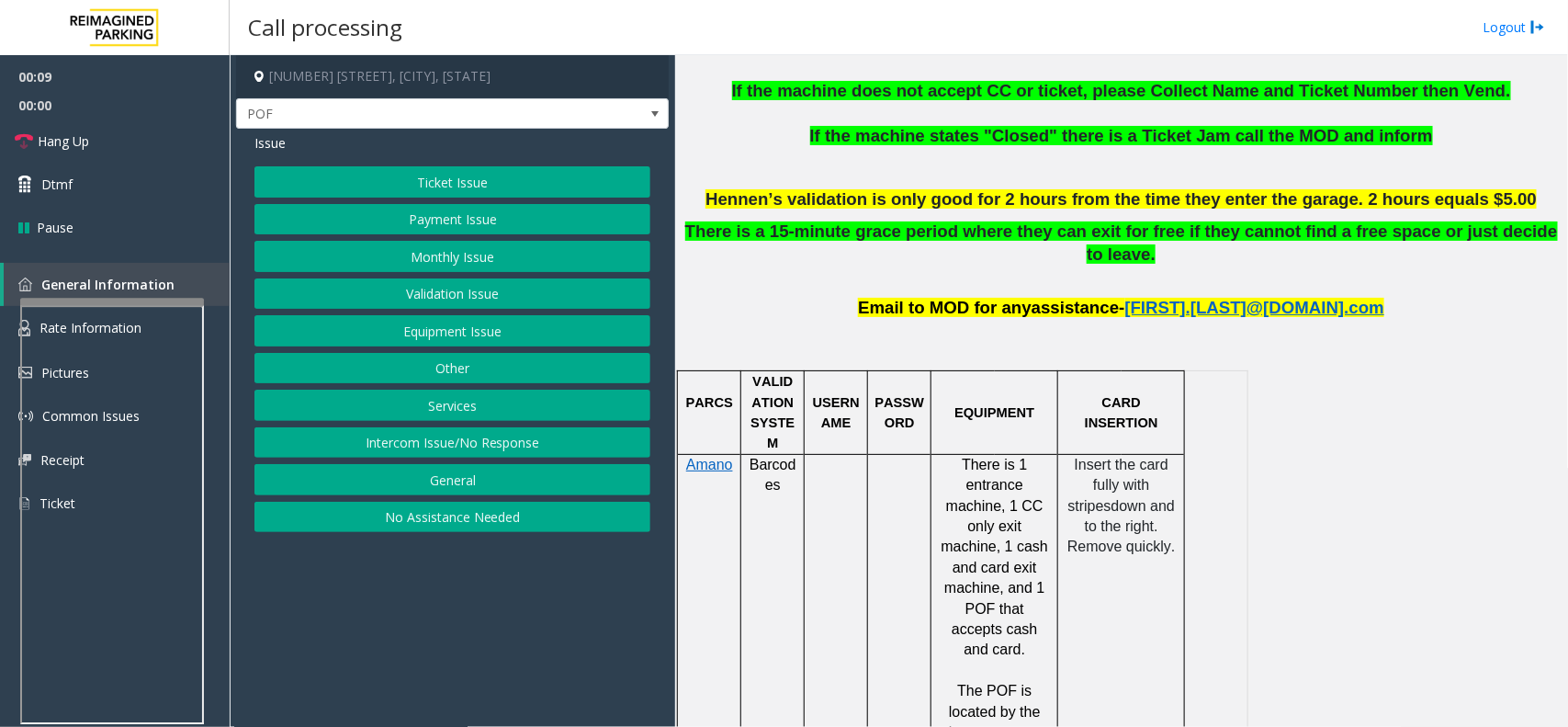 click on "PASSWORD" 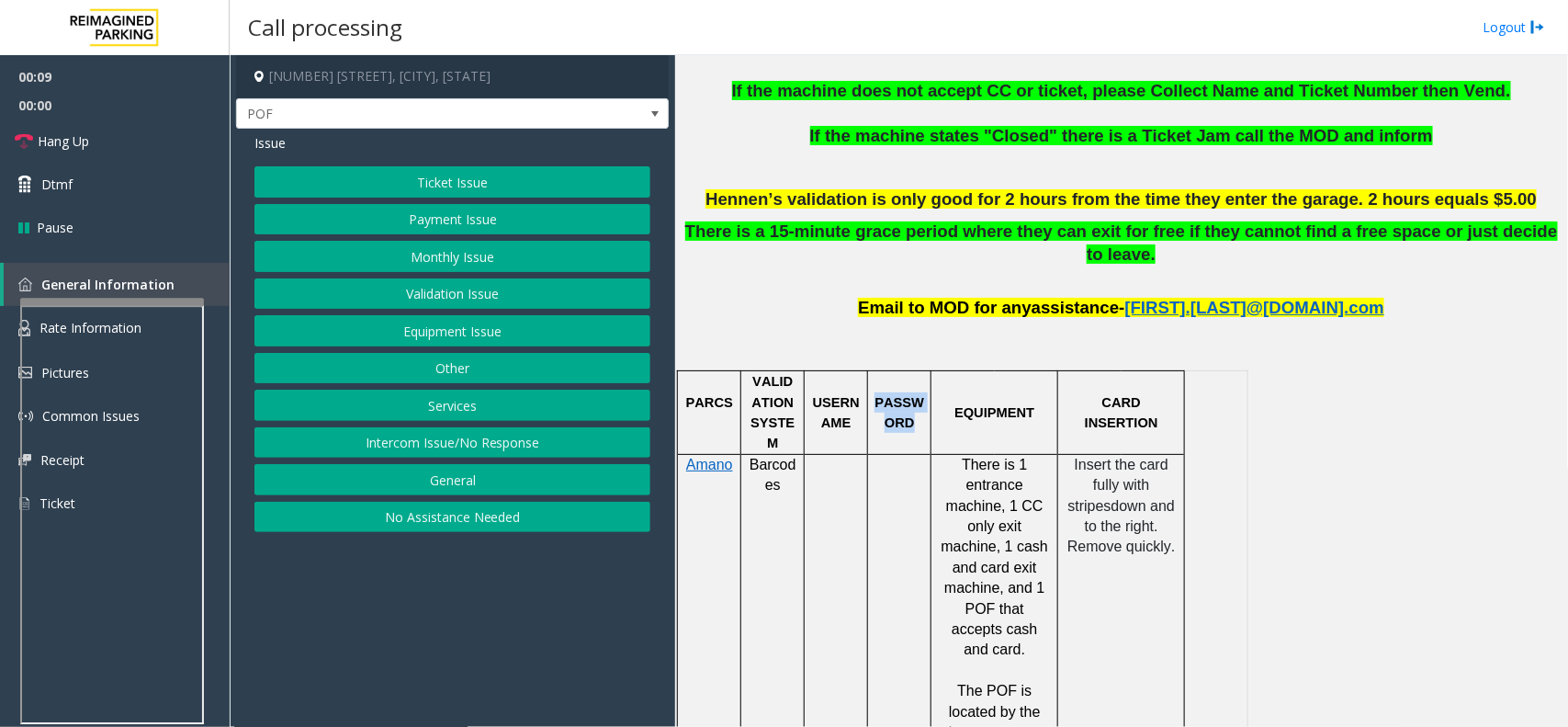 click on "PASSWORD" 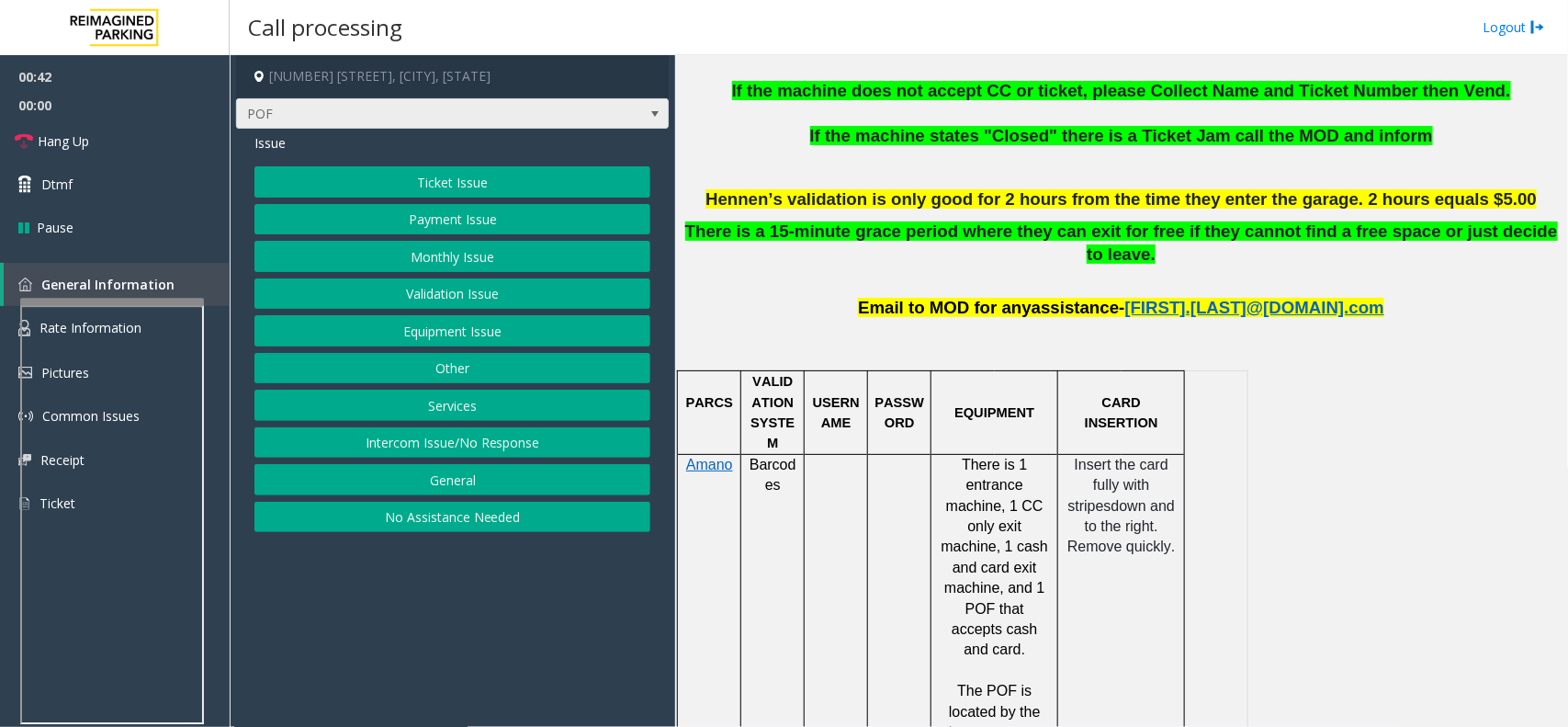 click at bounding box center [655, 114] 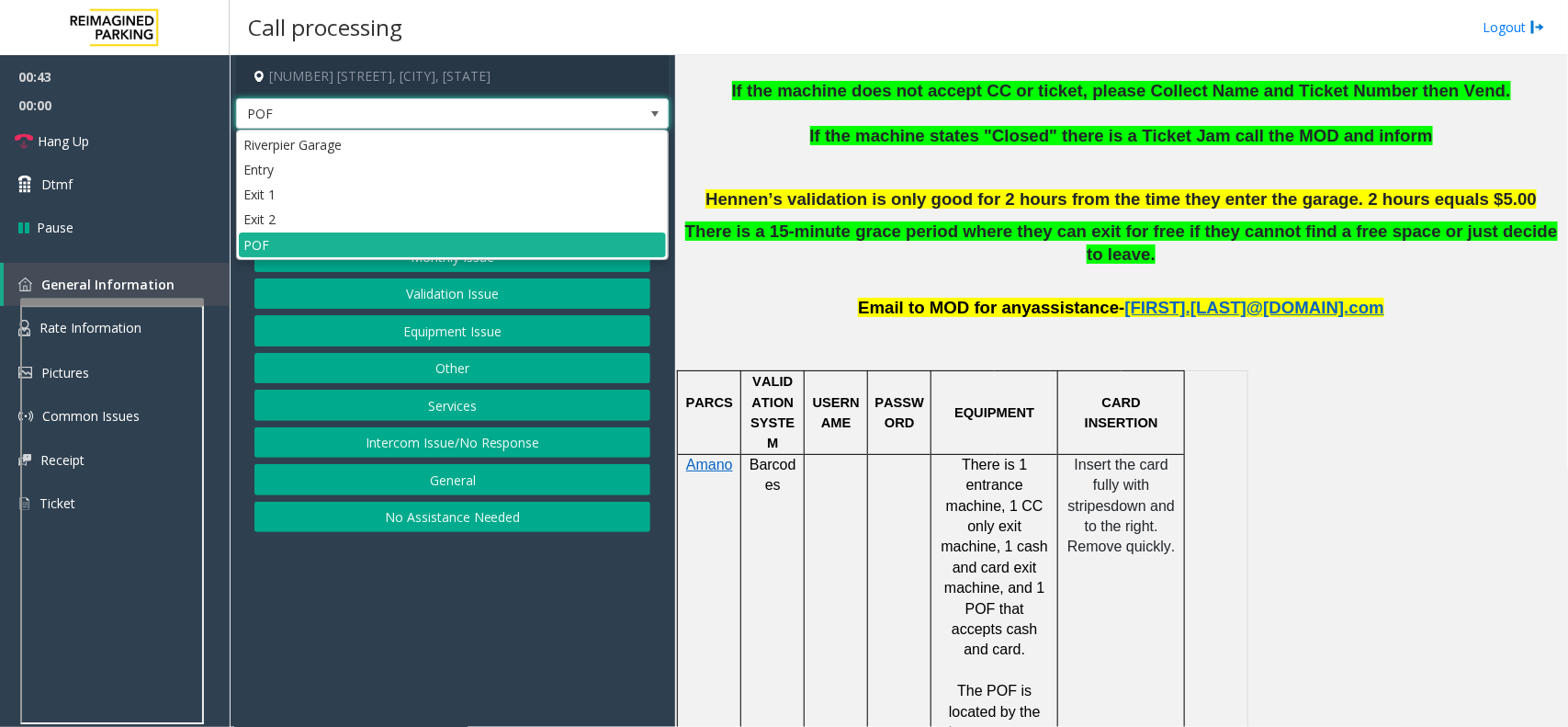 click at bounding box center [655, 114] 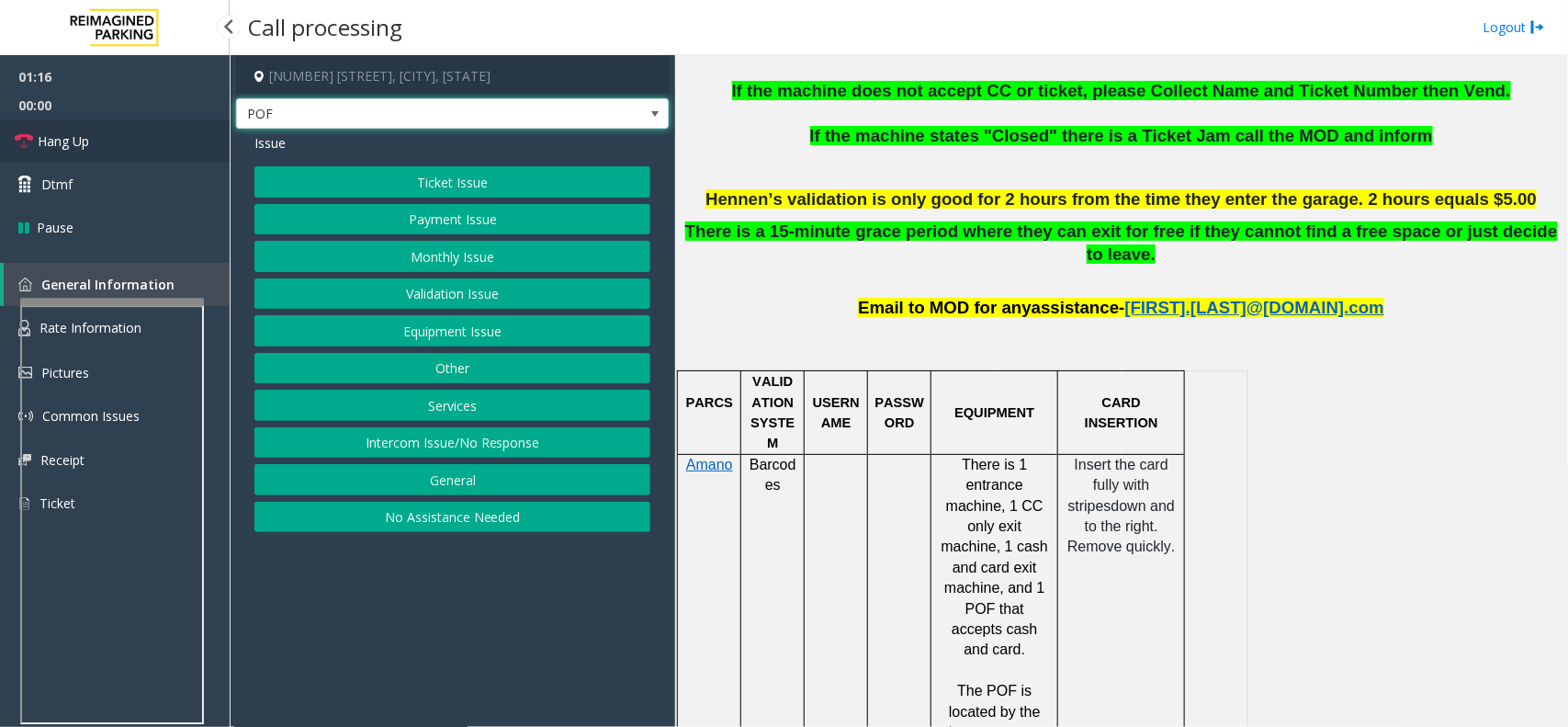 click on "Hang Up" at bounding box center [63, 141] 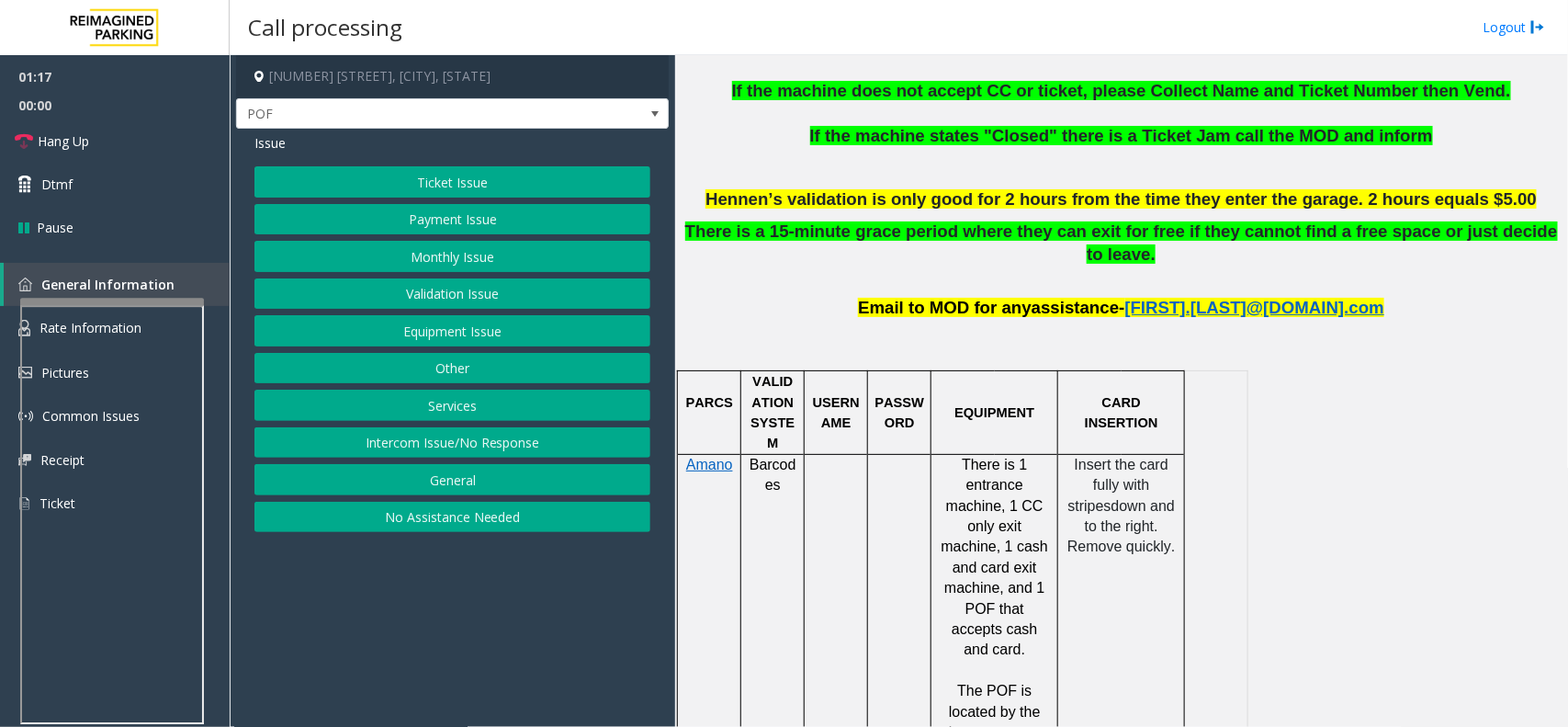 click on "Equipment Issue" 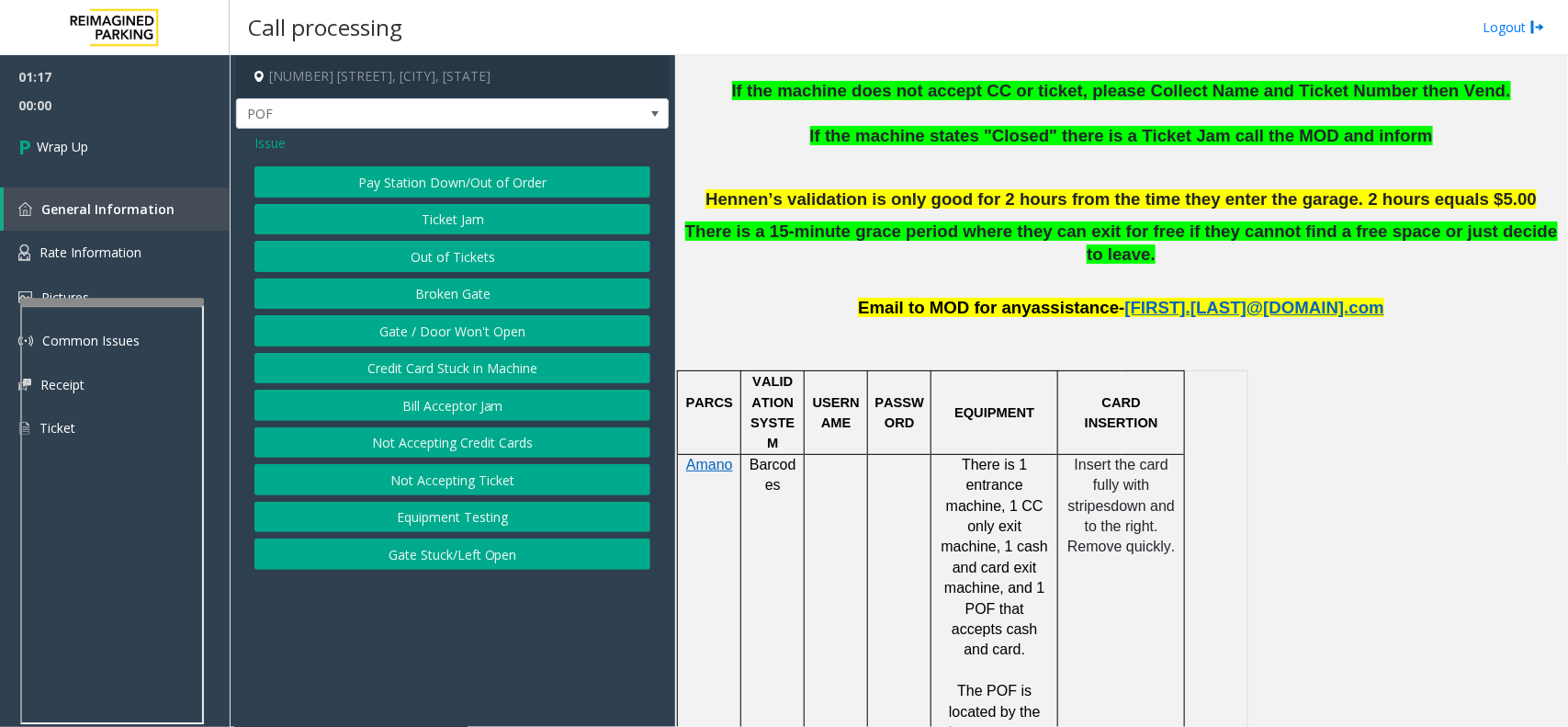 click on "Gate / Door Won't Open" 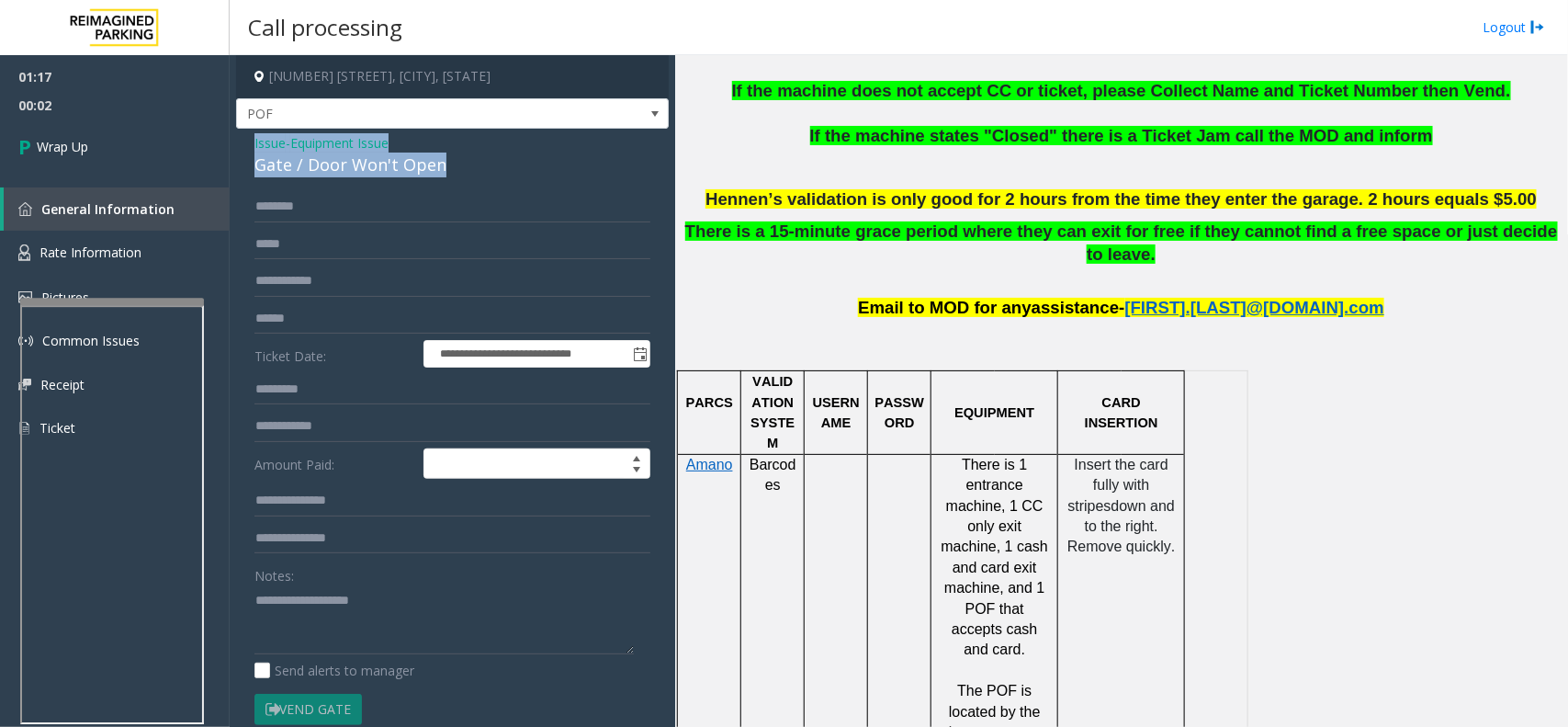 drag, startPoint x: 444, startPoint y: 163, endPoint x: 251, endPoint y: 143, distance: 194.0335 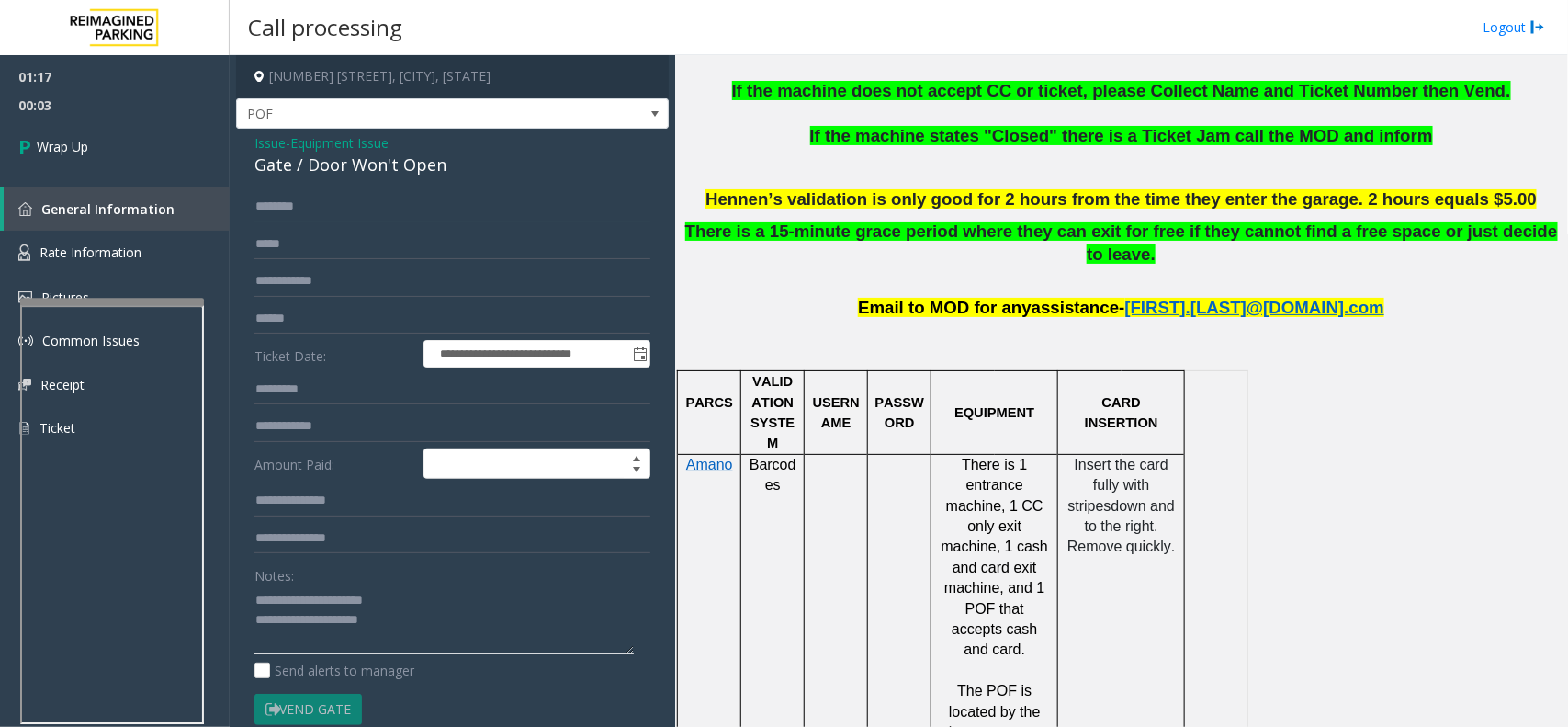 click 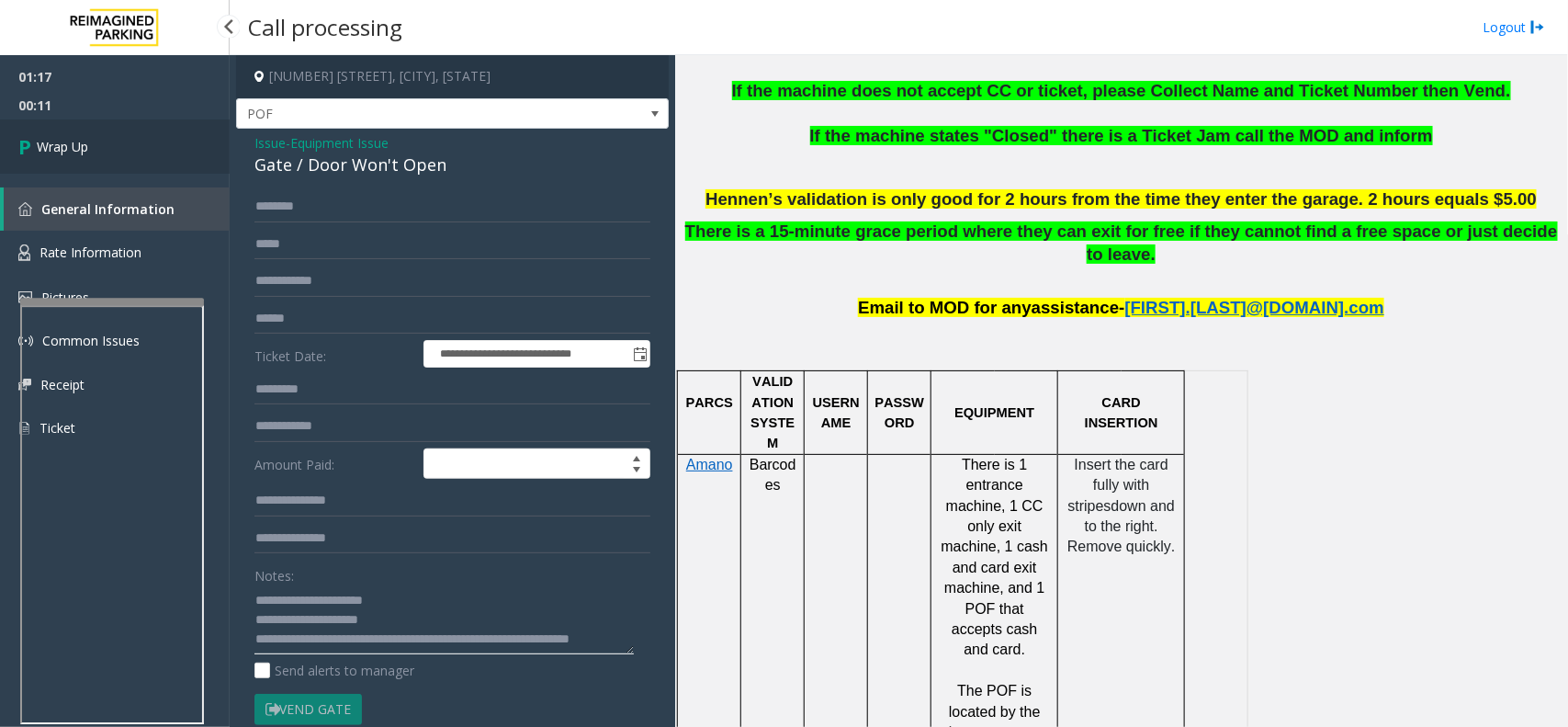 type on "**********" 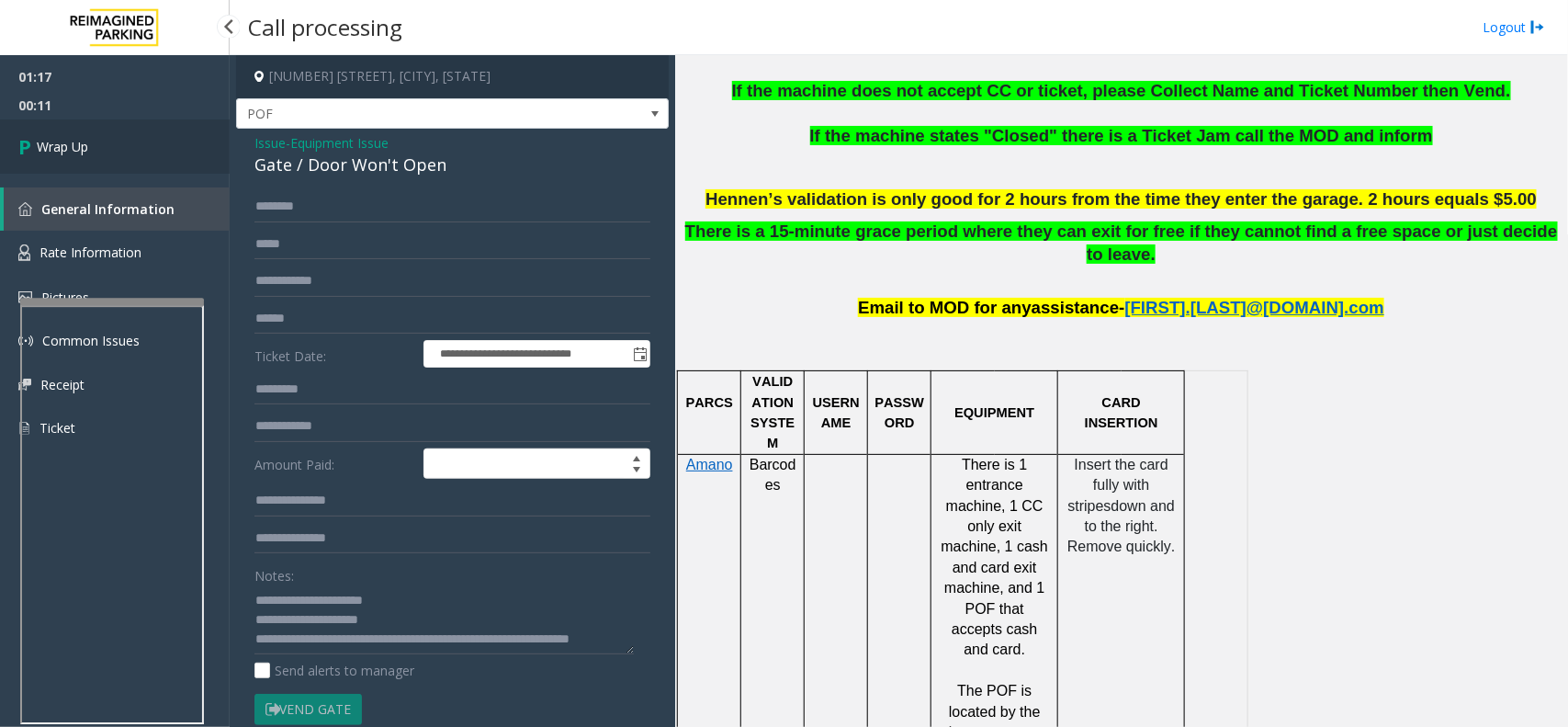 click on "Wrap Up" at bounding box center (115, 146) 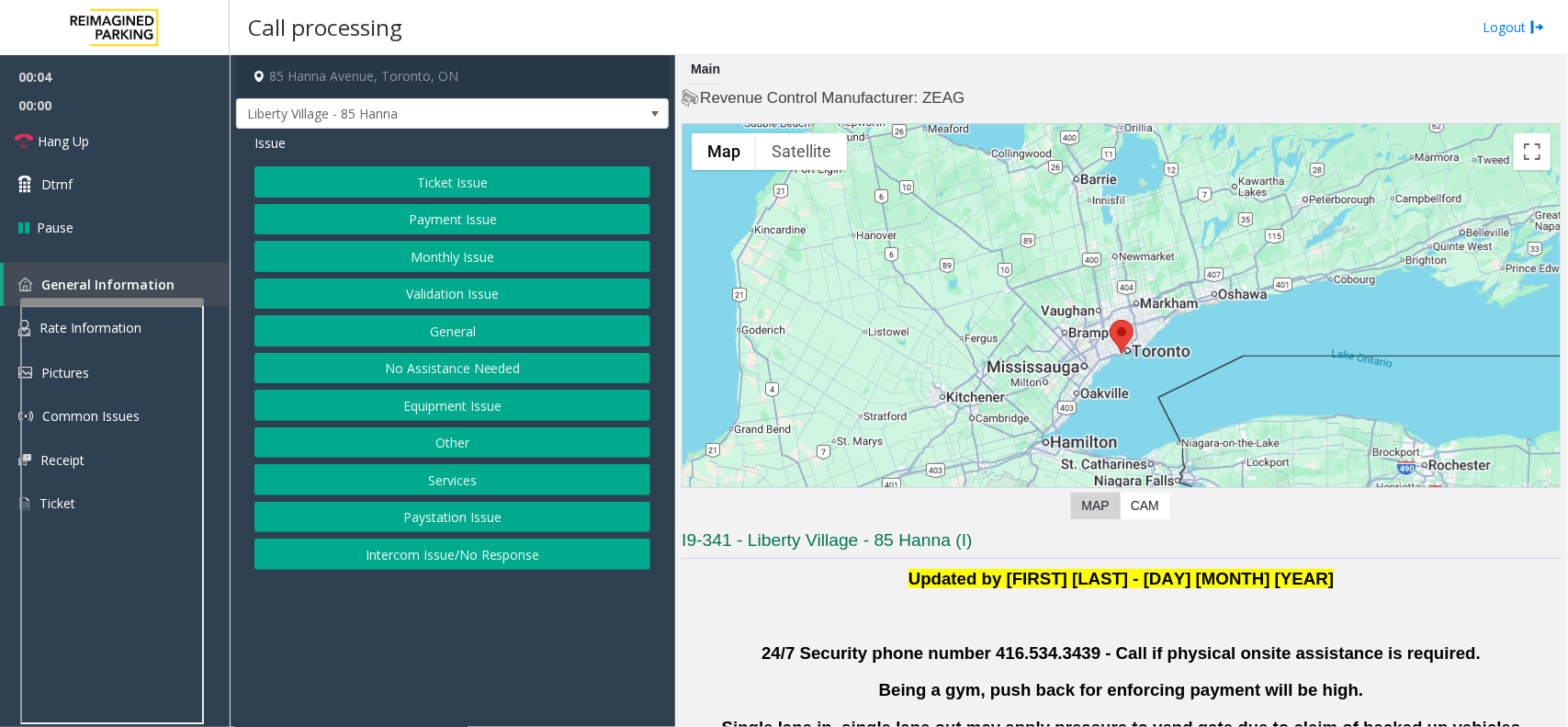 click on "Validation Issue" 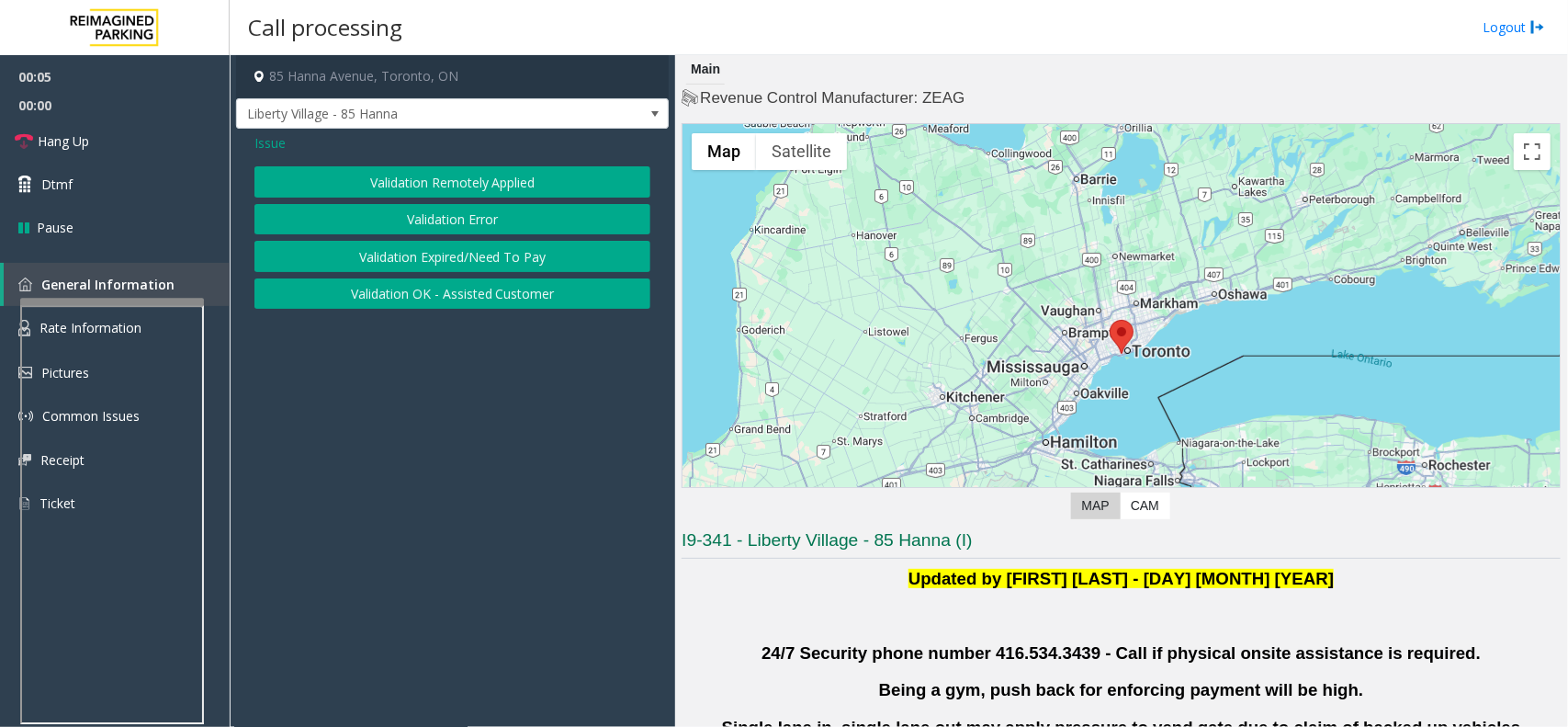 click on "Validation Error" 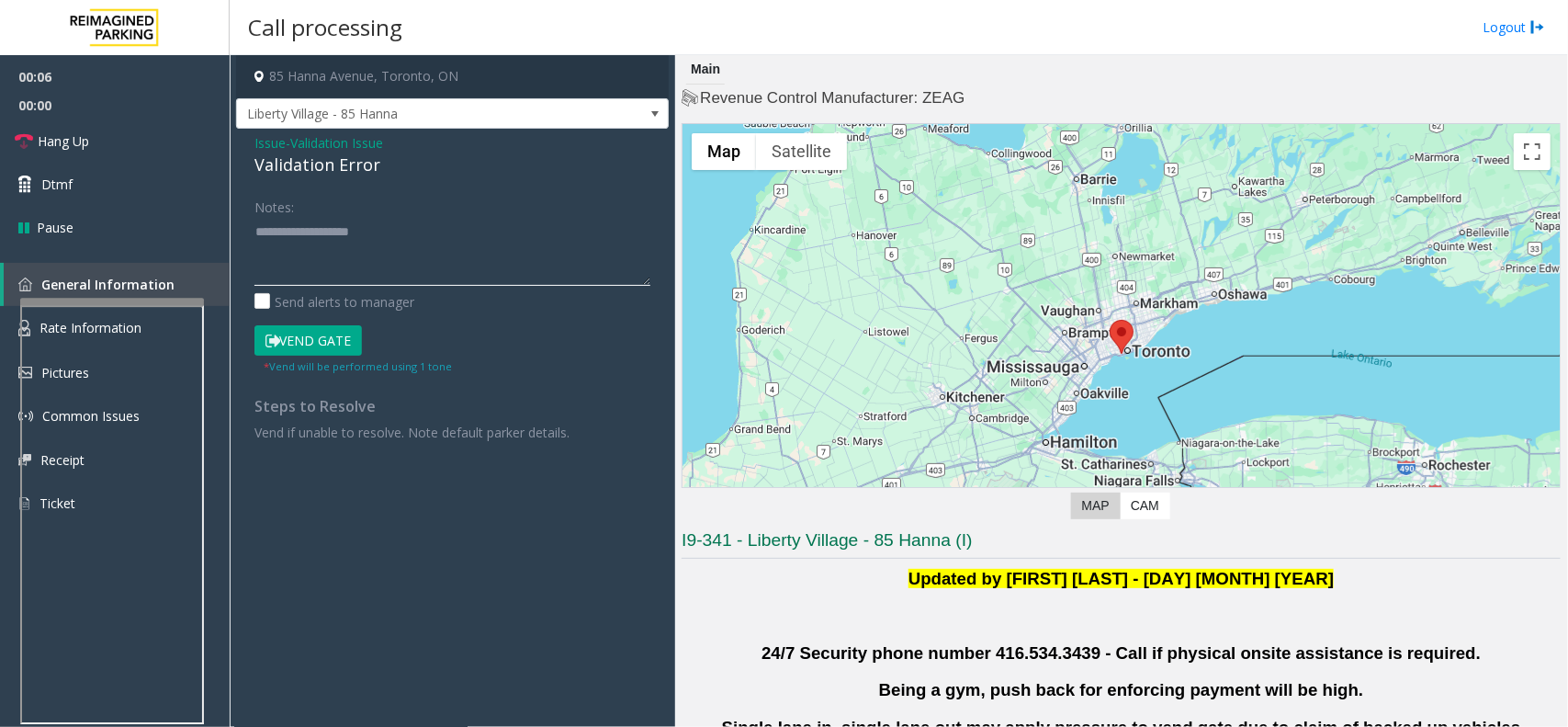 click 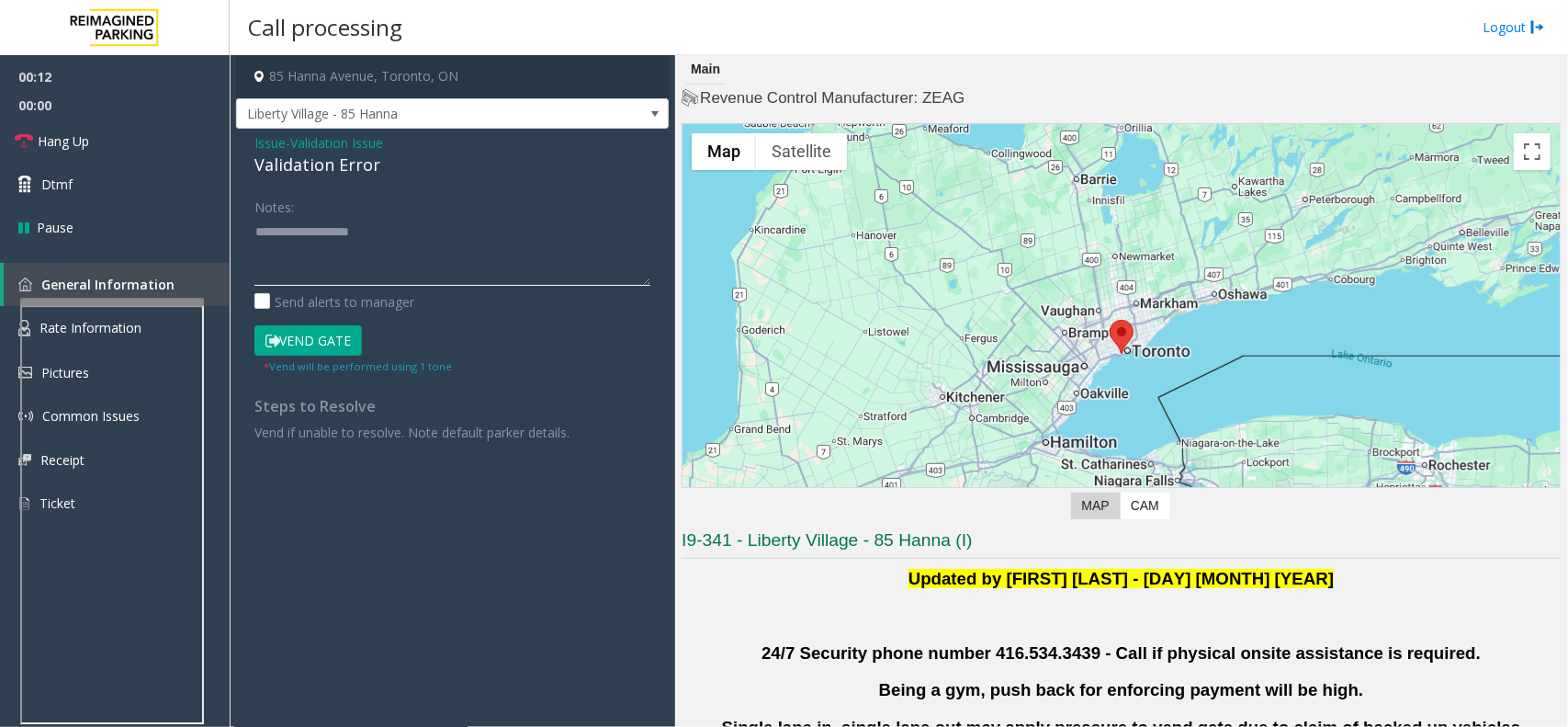 click 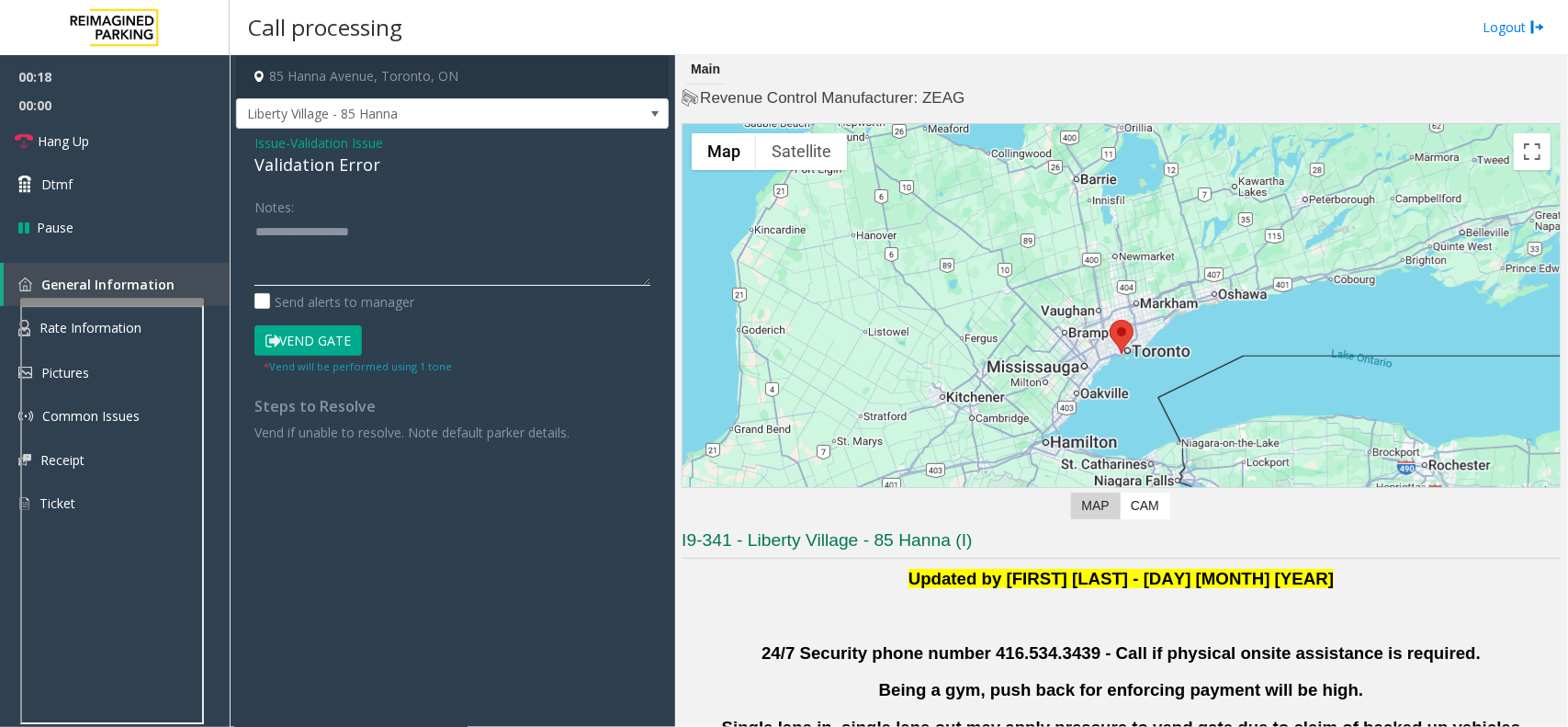 click 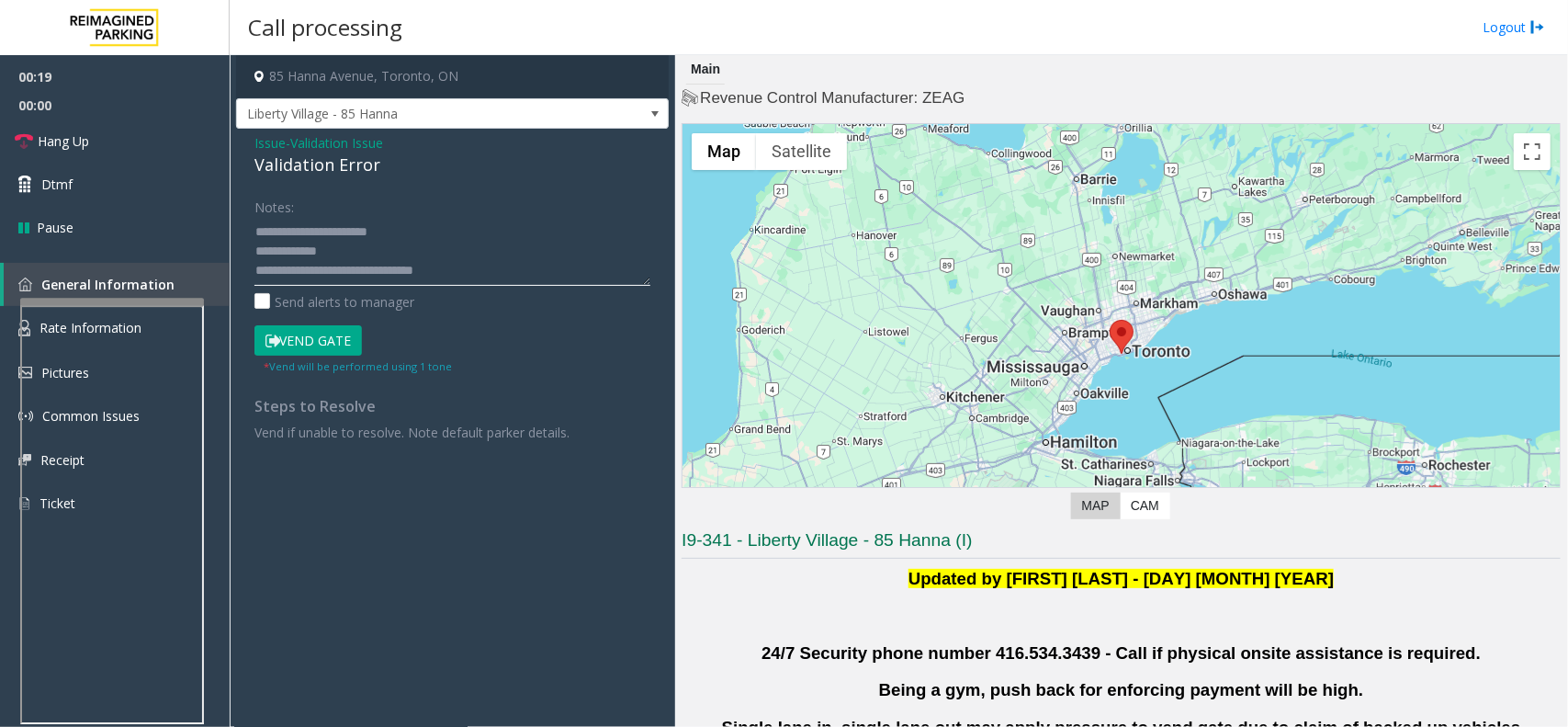 click 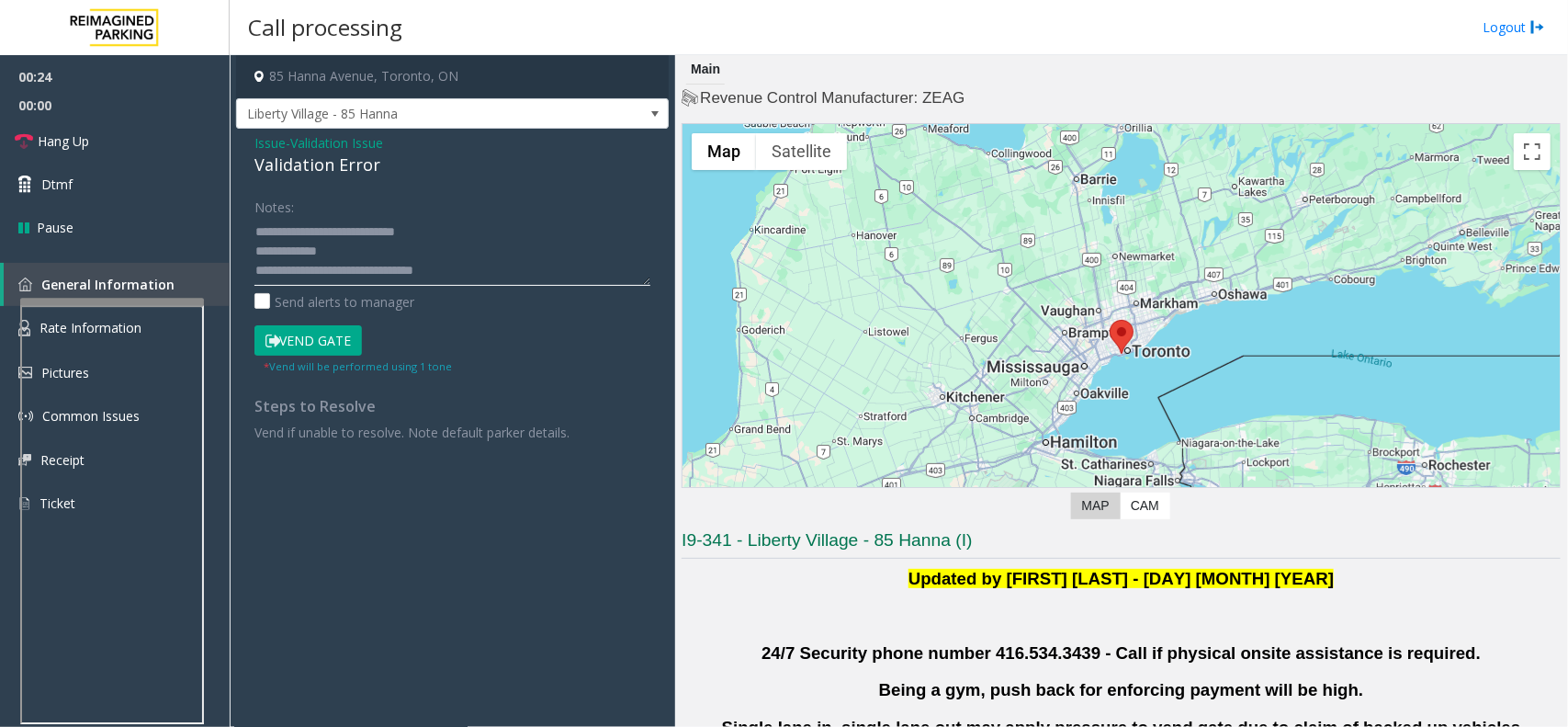 click 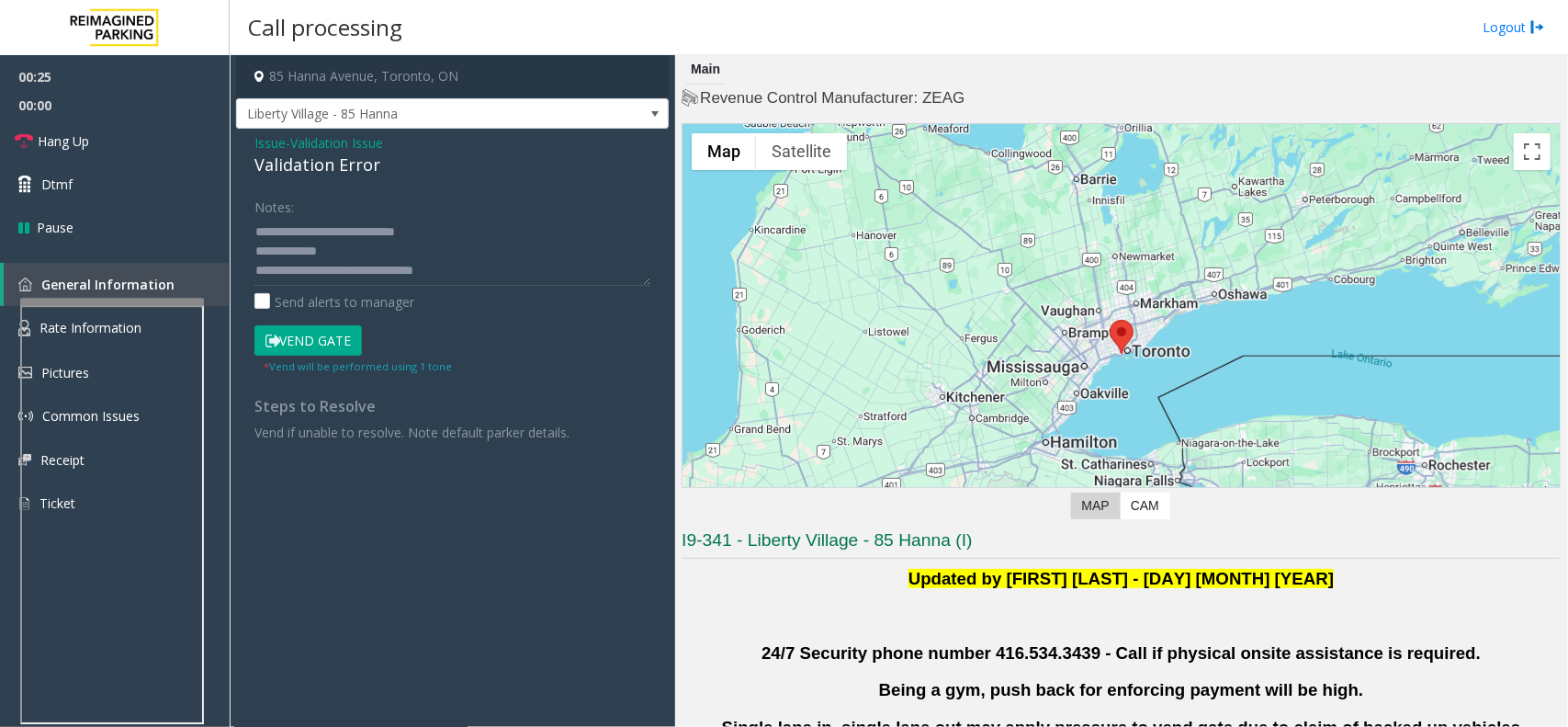 click on "Notes:                      Send alerts to manager  Vend Gate  * Vend will be performed using 1 tone  Steps to Resolve Vend if unable to resolve. Note default parker details." 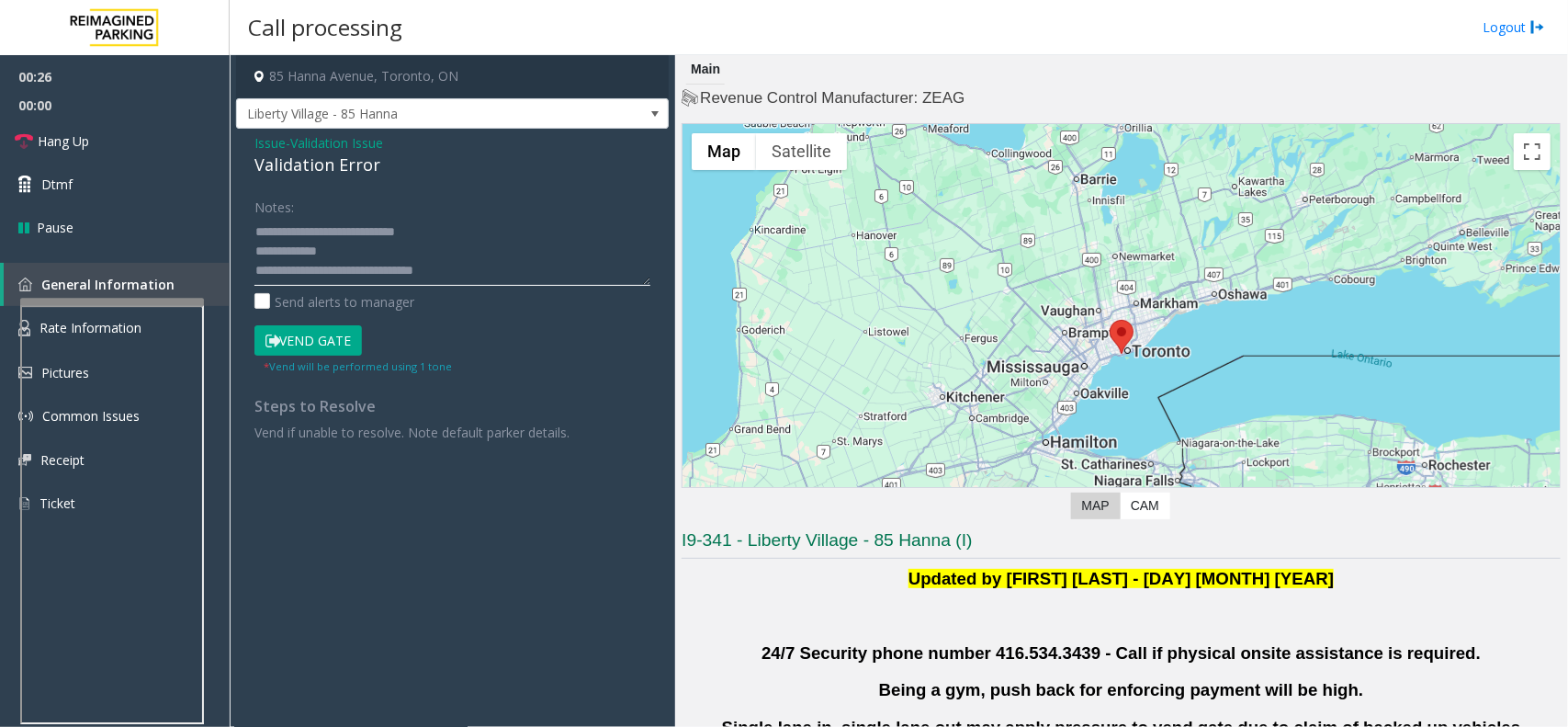 click 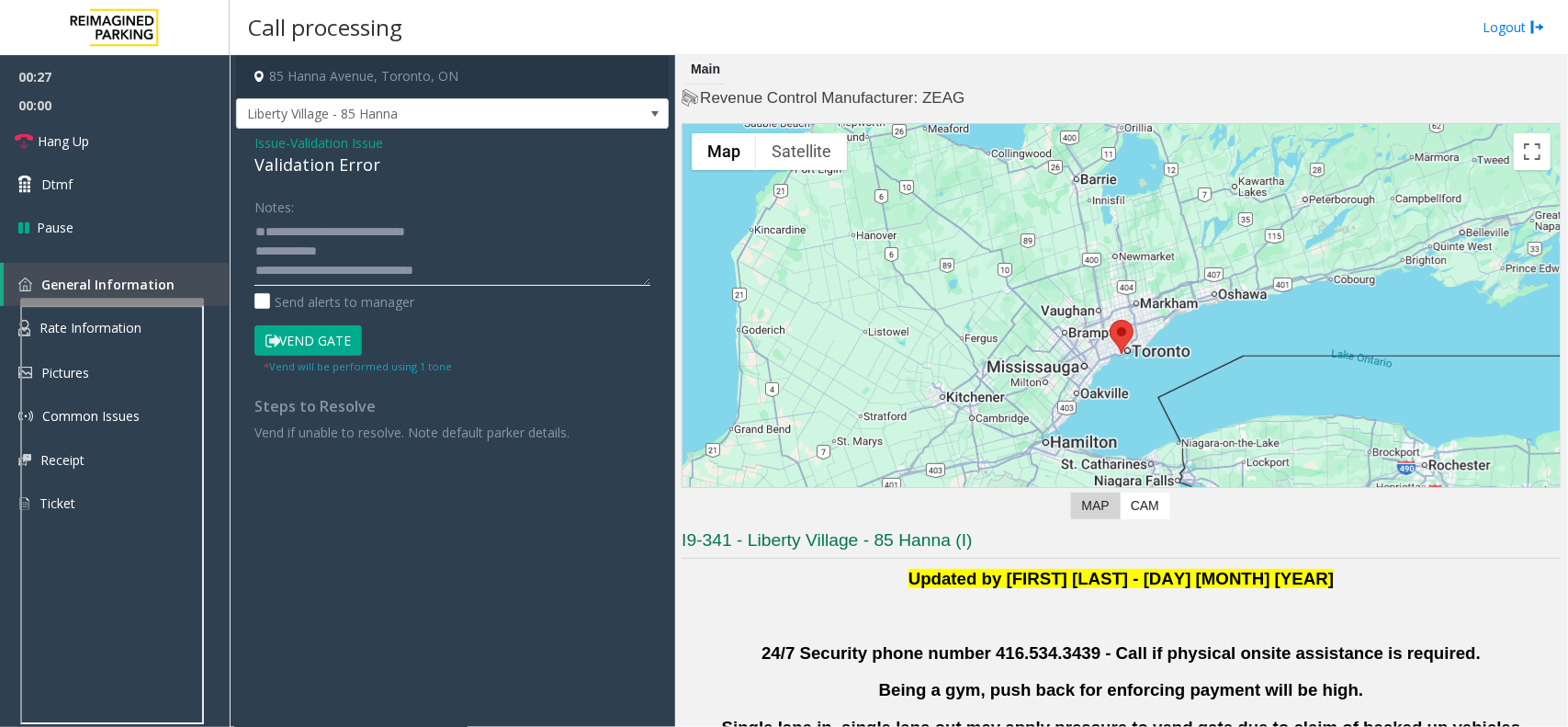 click 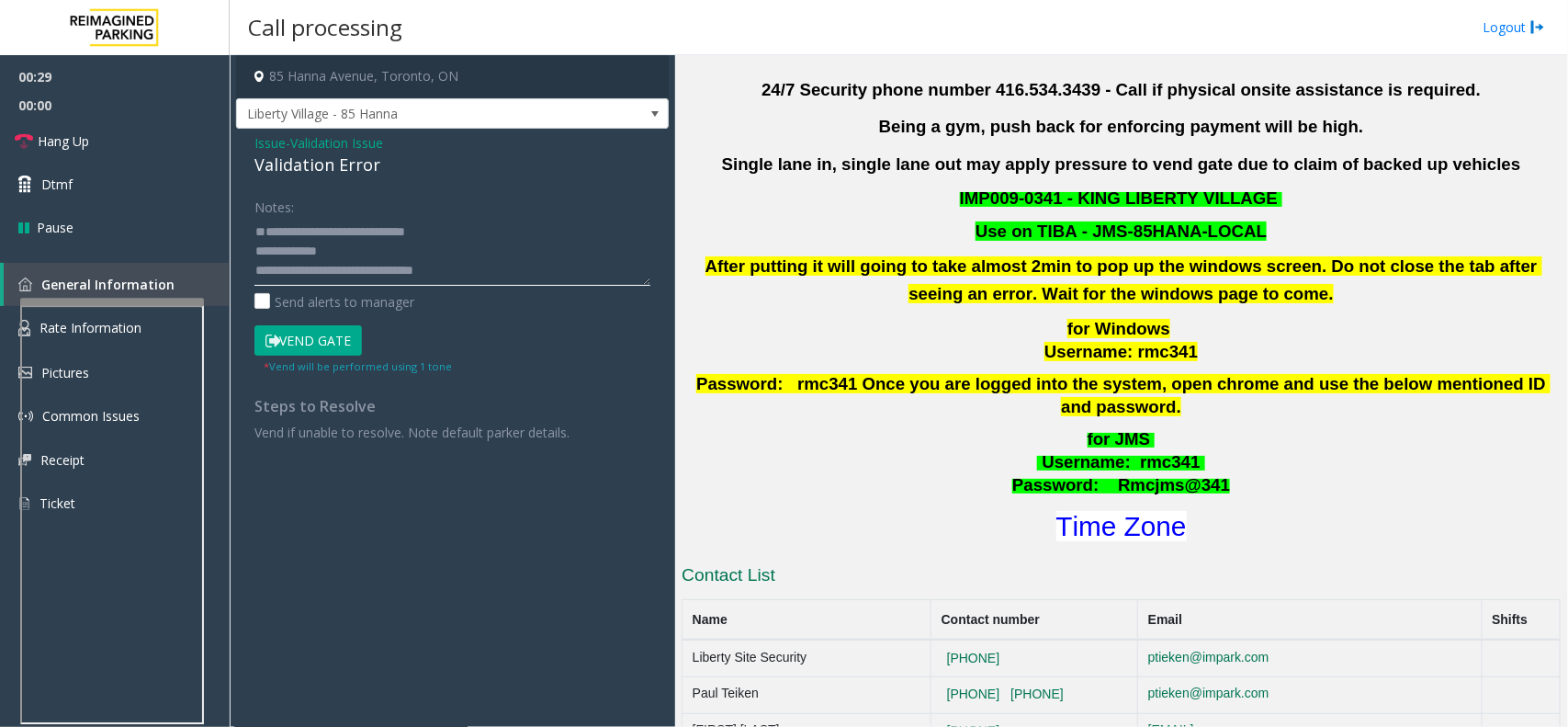 scroll, scrollTop: 689, scrollLeft: 0, axis: vertical 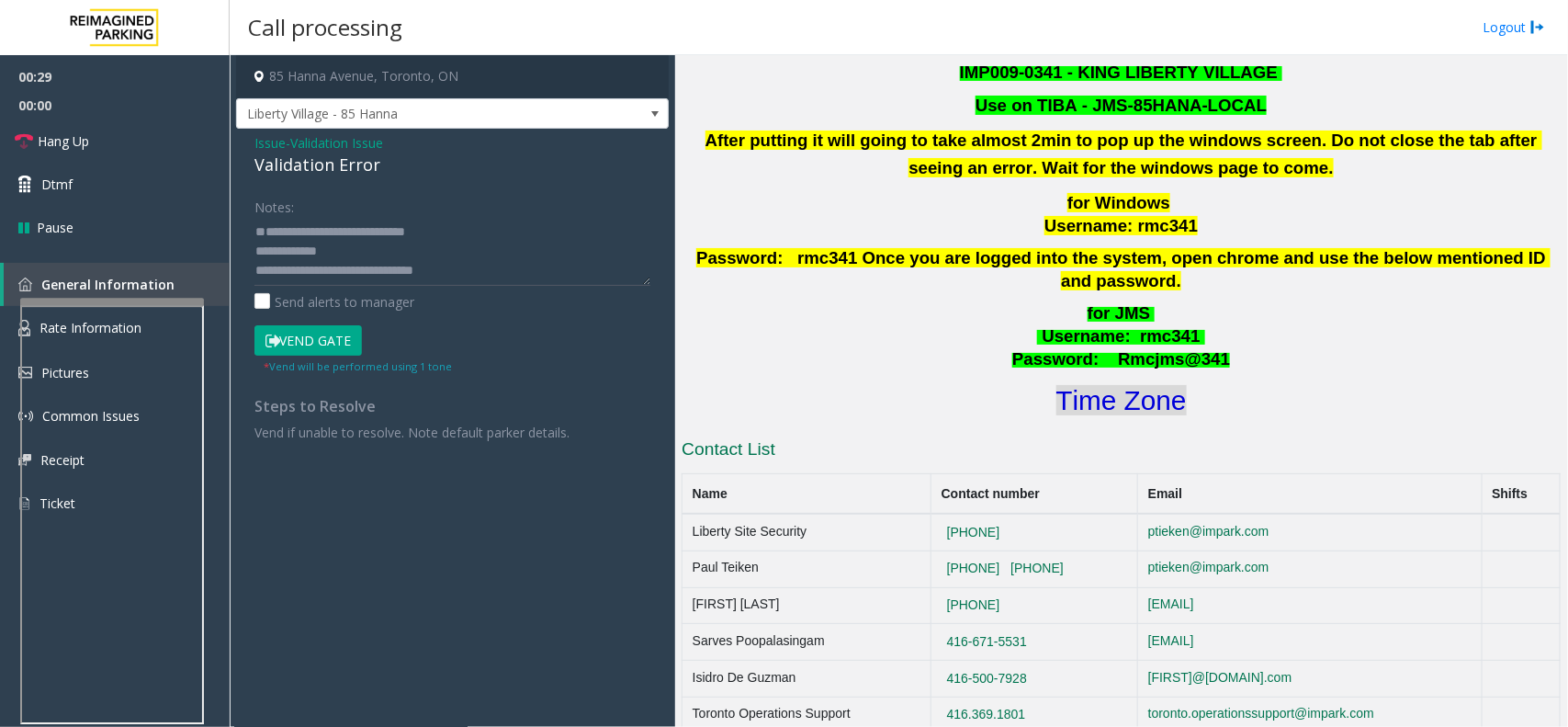 click on "Time Zone" 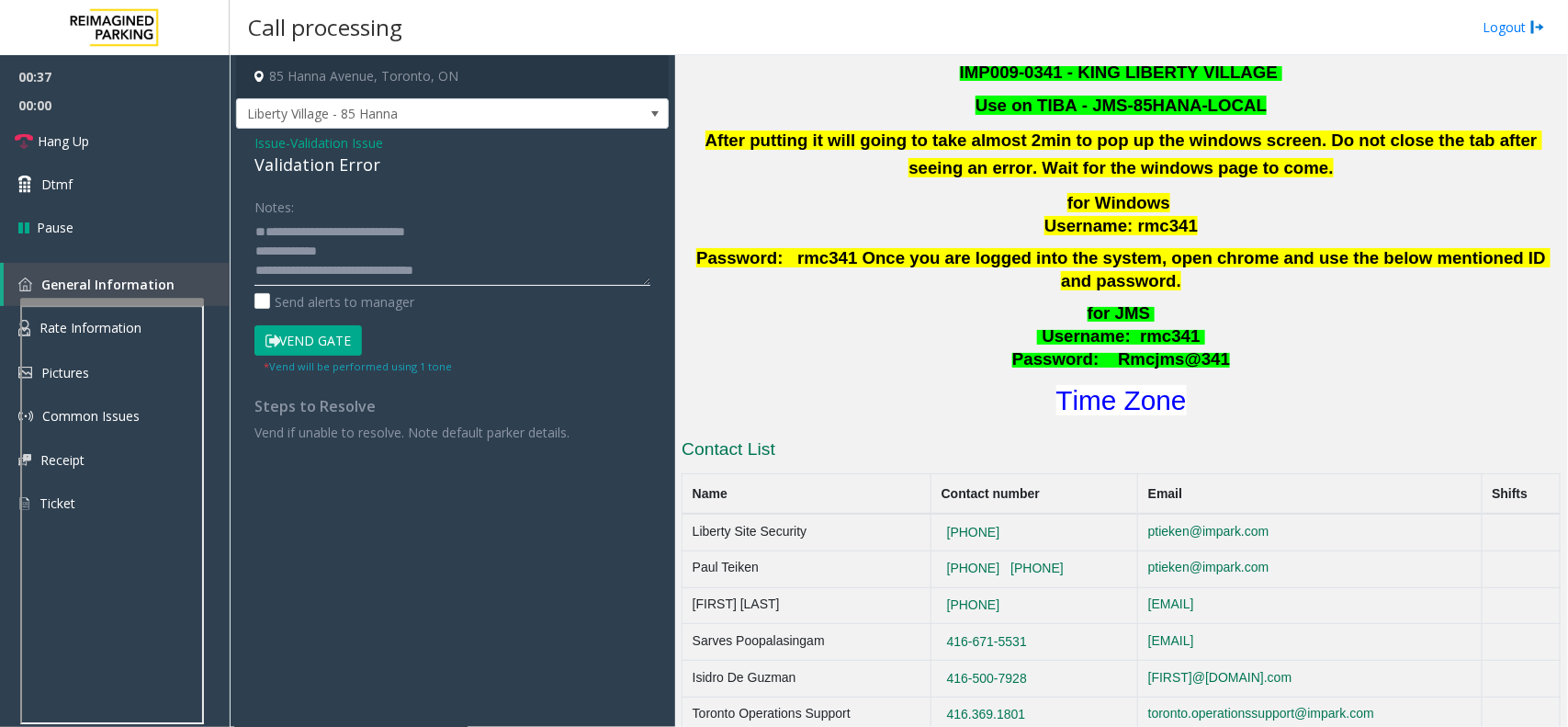 click 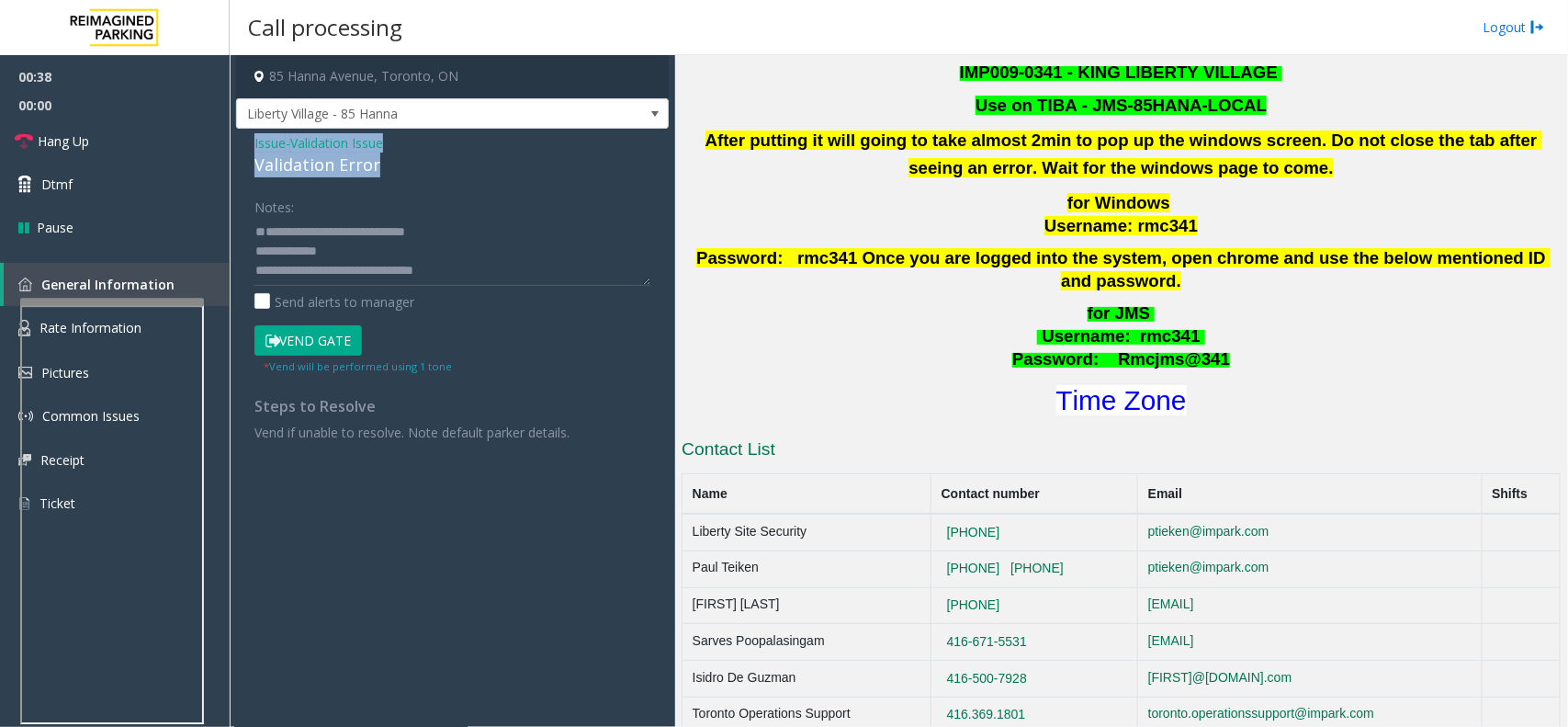 drag, startPoint x: 383, startPoint y: 162, endPoint x: 243, endPoint y: 141, distance: 141.56624 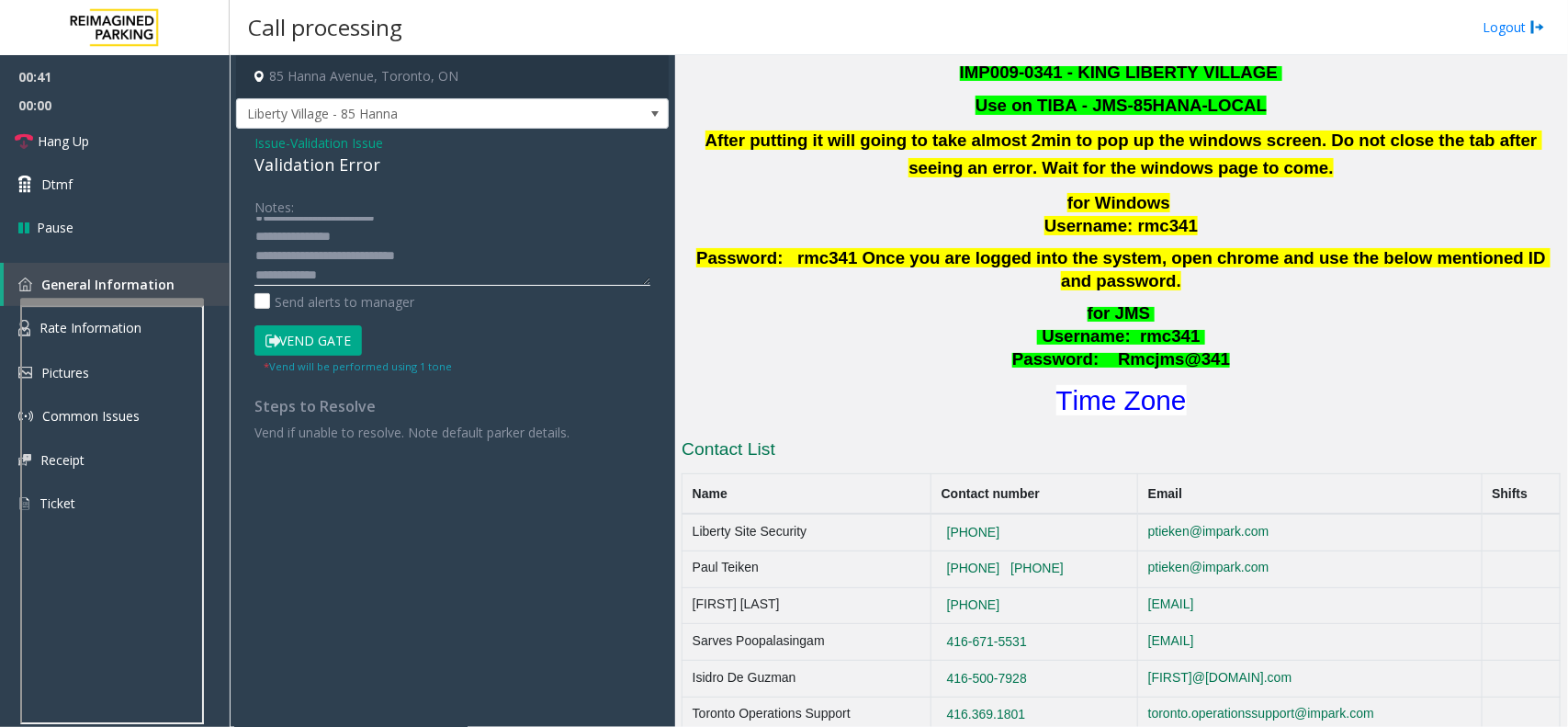 scroll, scrollTop: 57, scrollLeft: 0, axis: vertical 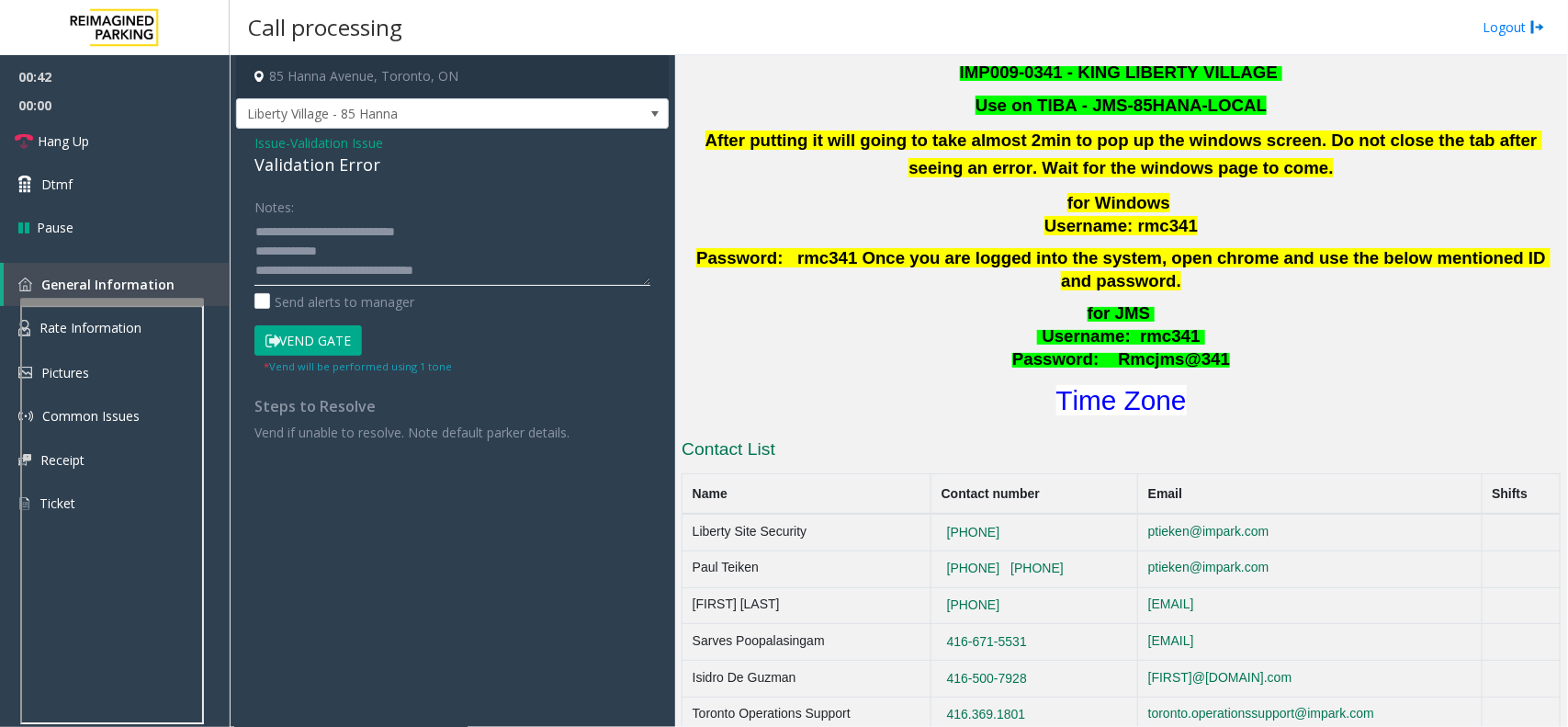 click 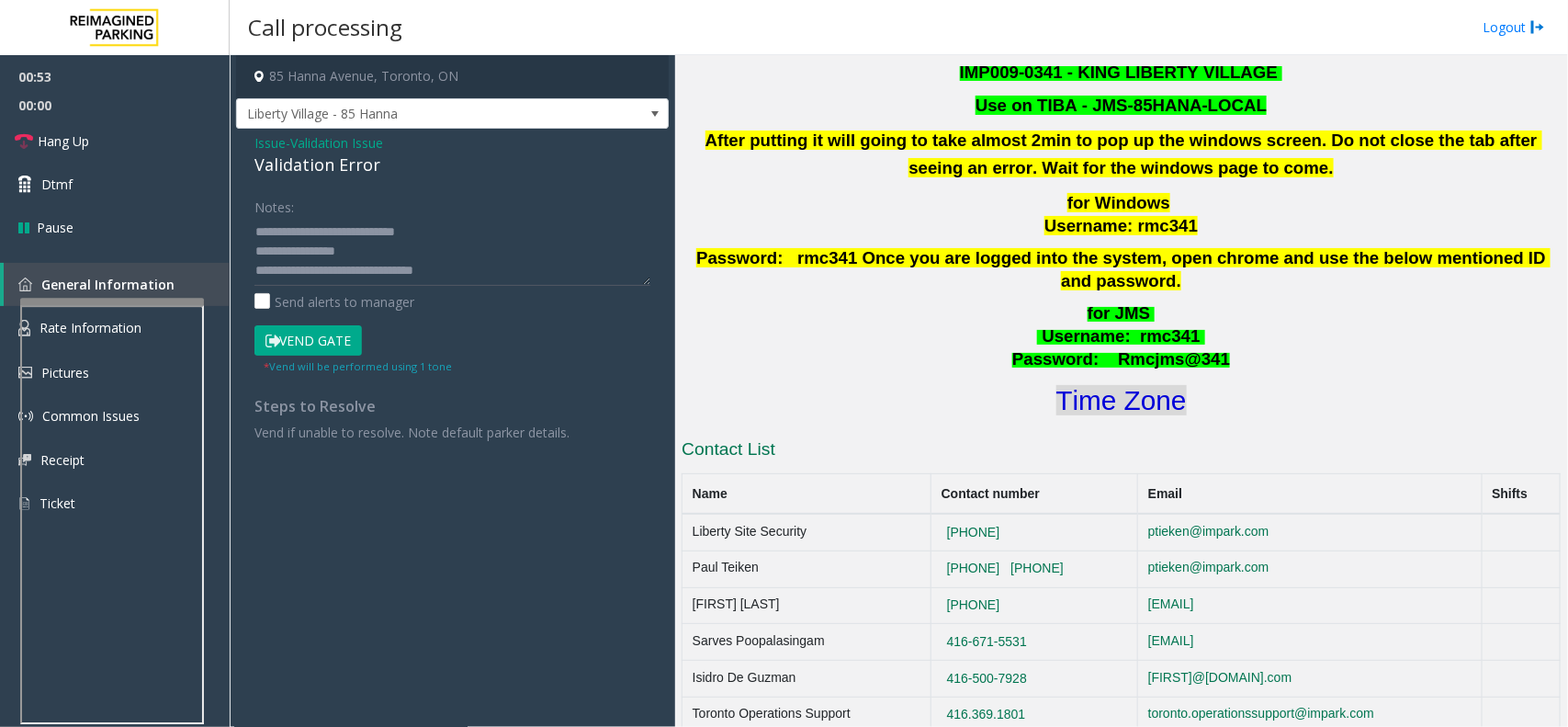click on "Time Zone" 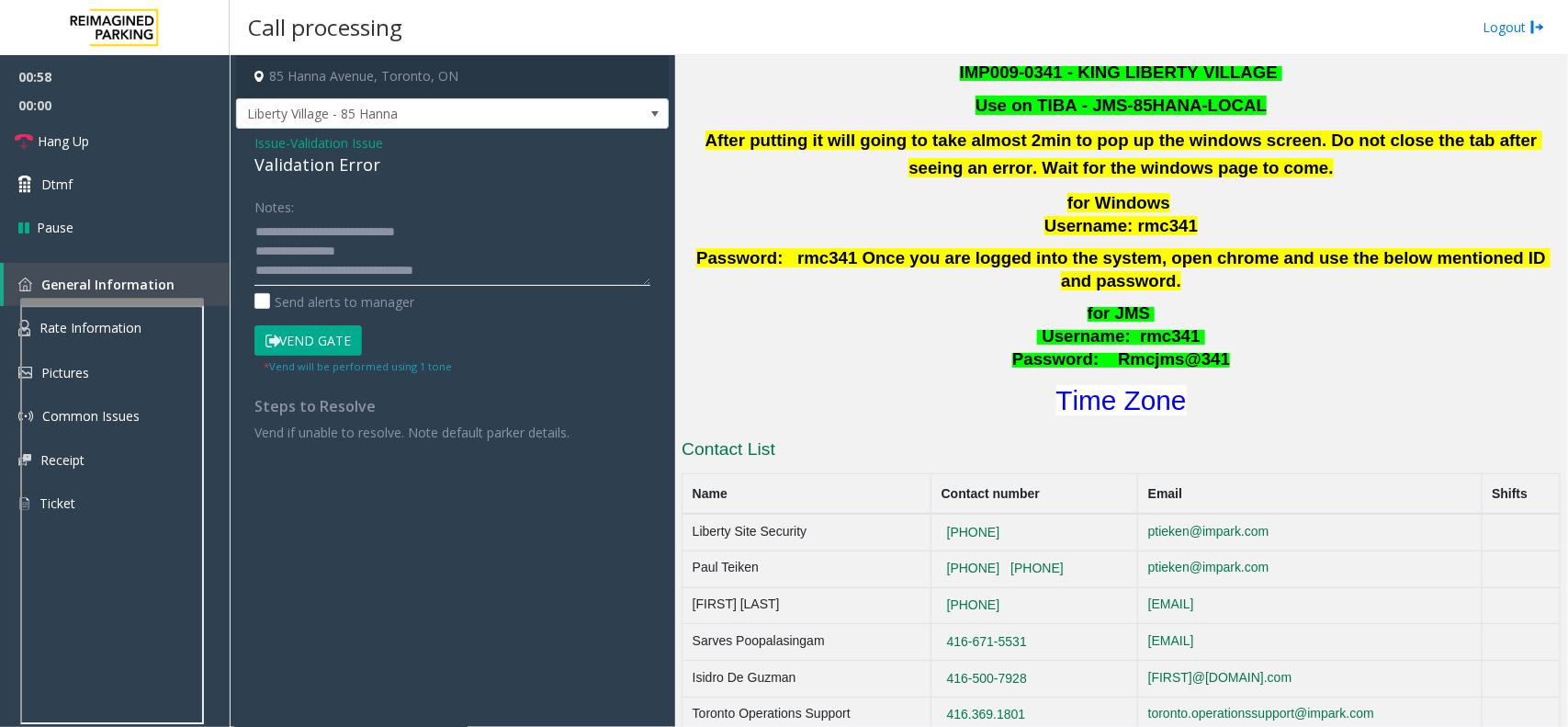 click 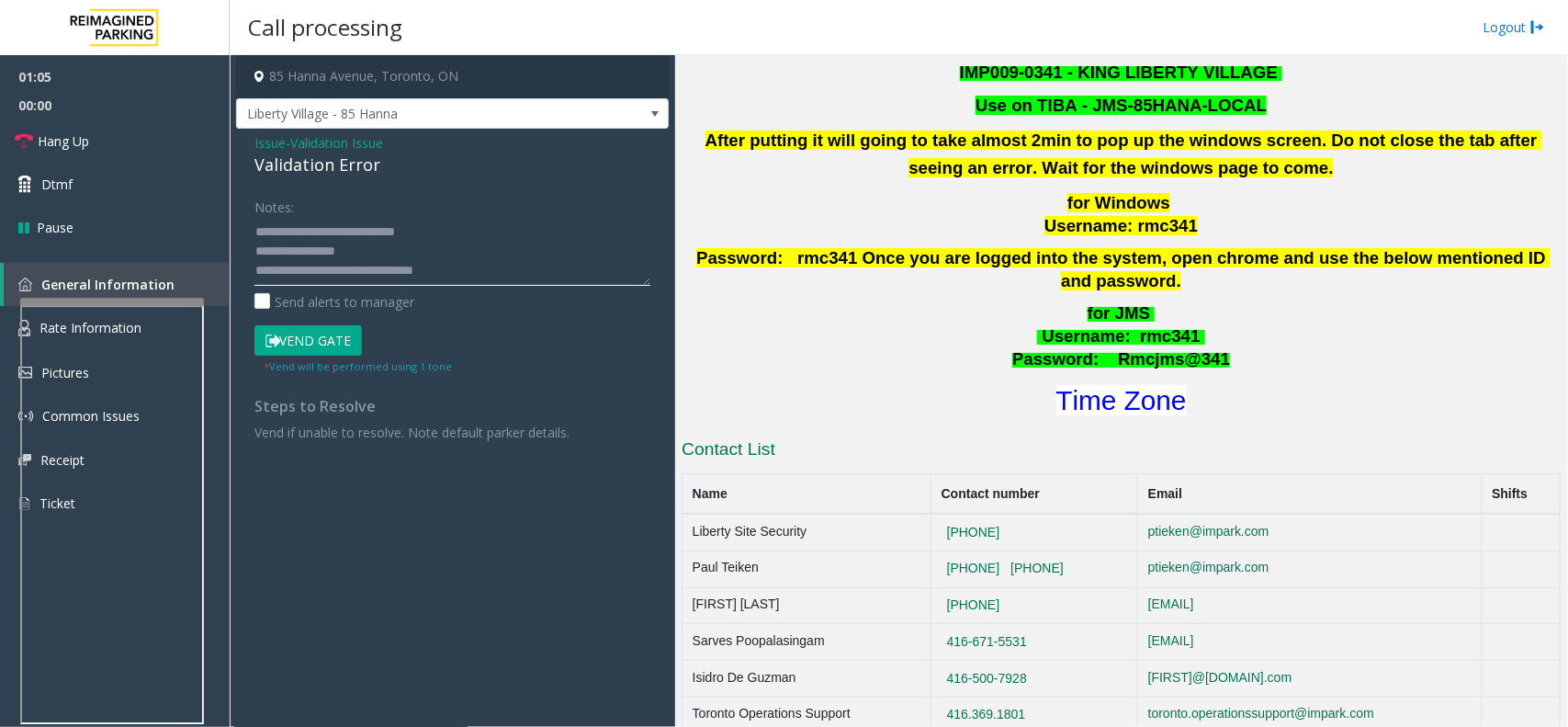click 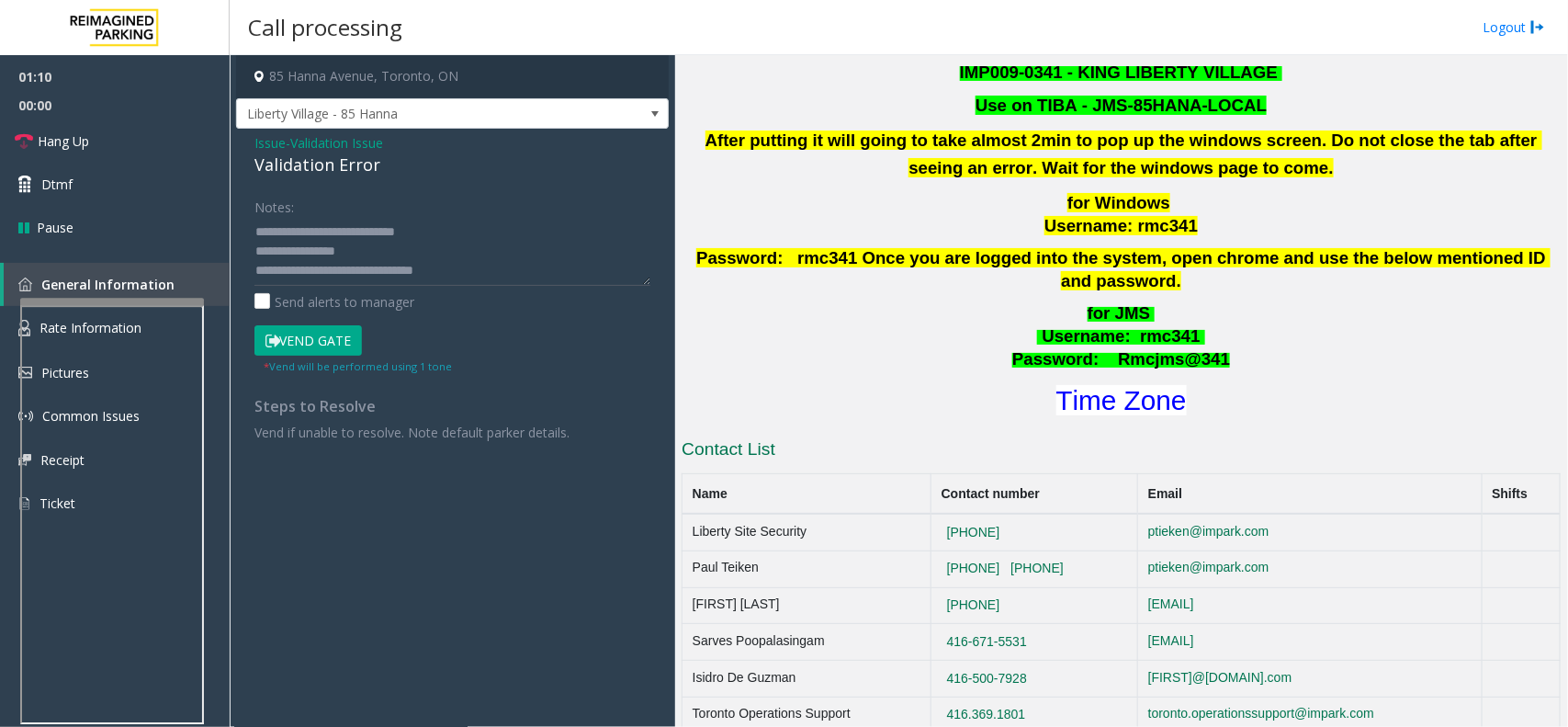 click on "Vend Gate" 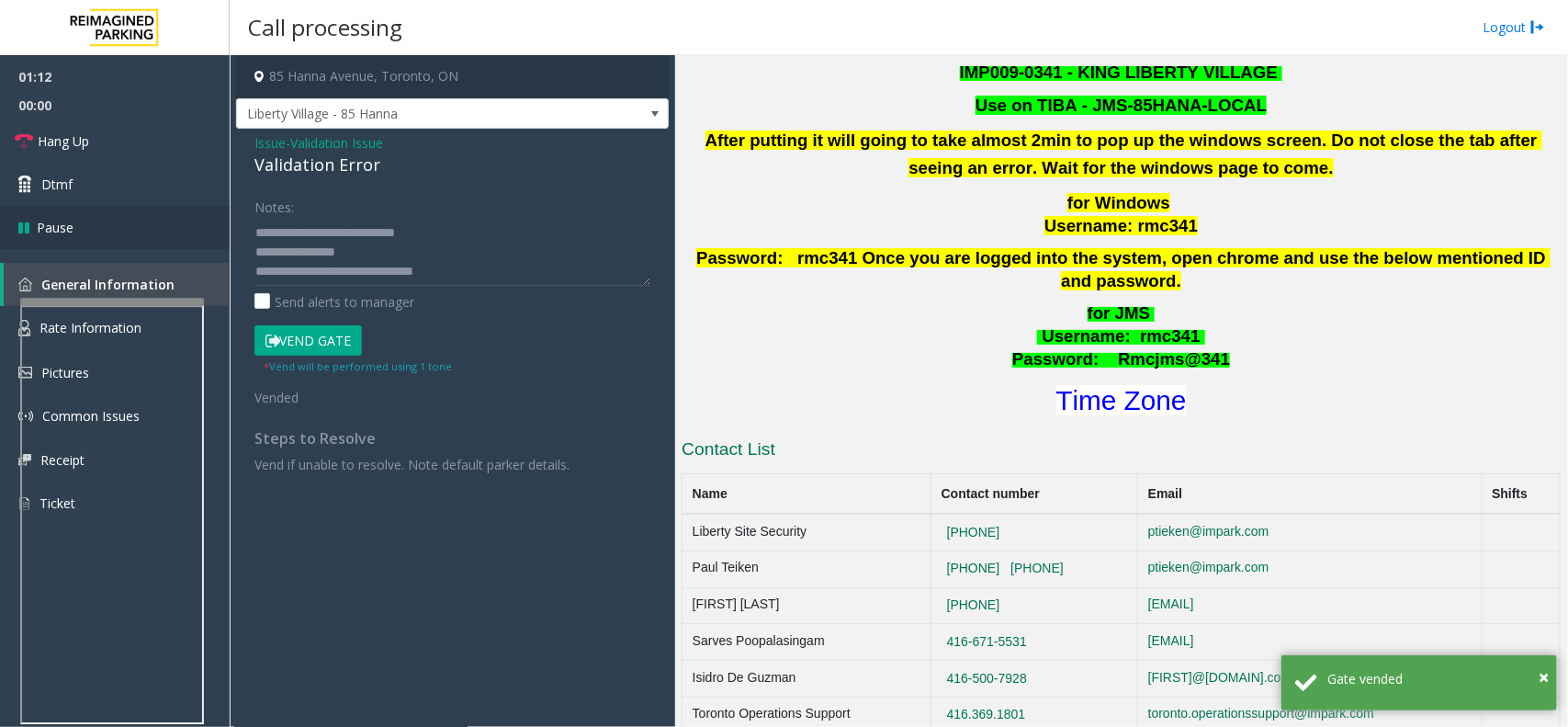 scroll, scrollTop: 57, scrollLeft: 0, axis: vertical 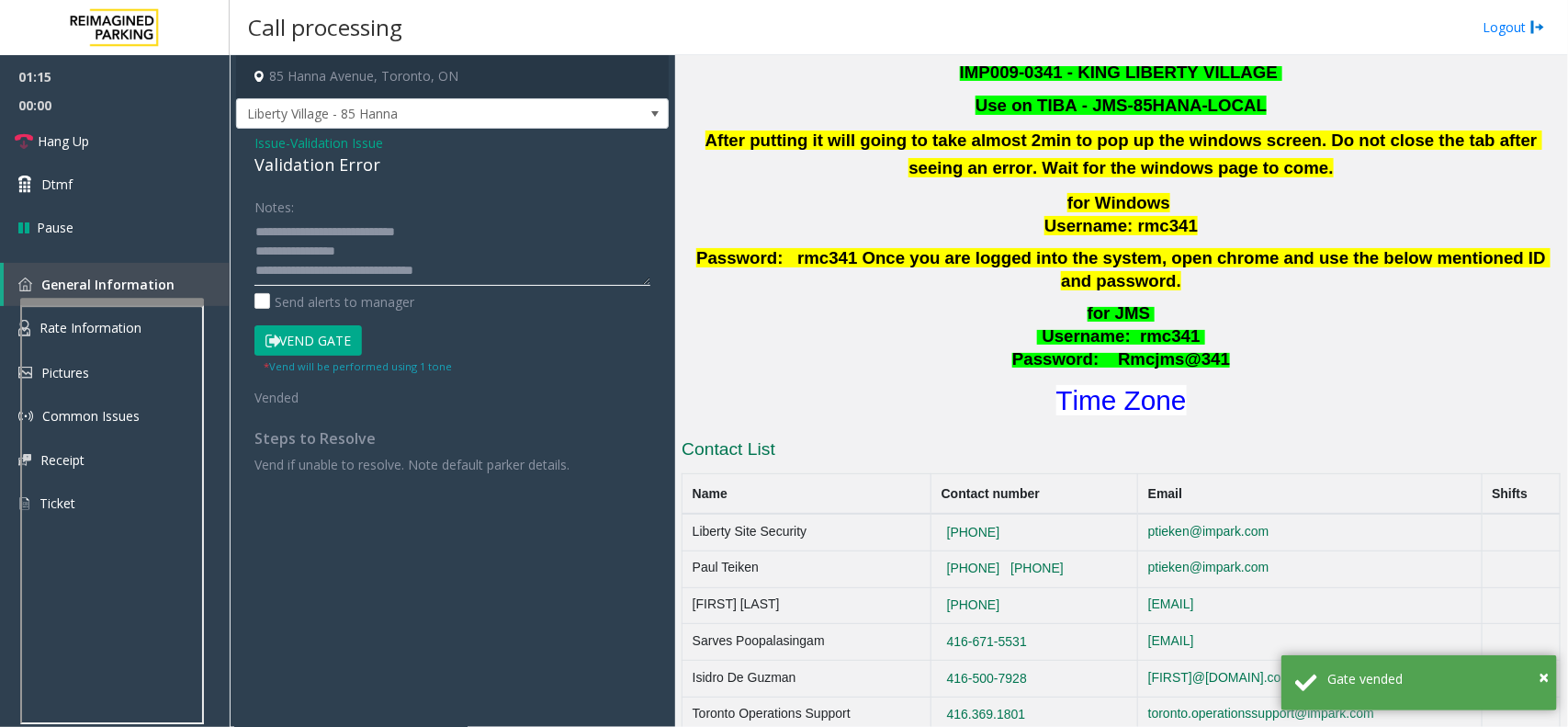 click 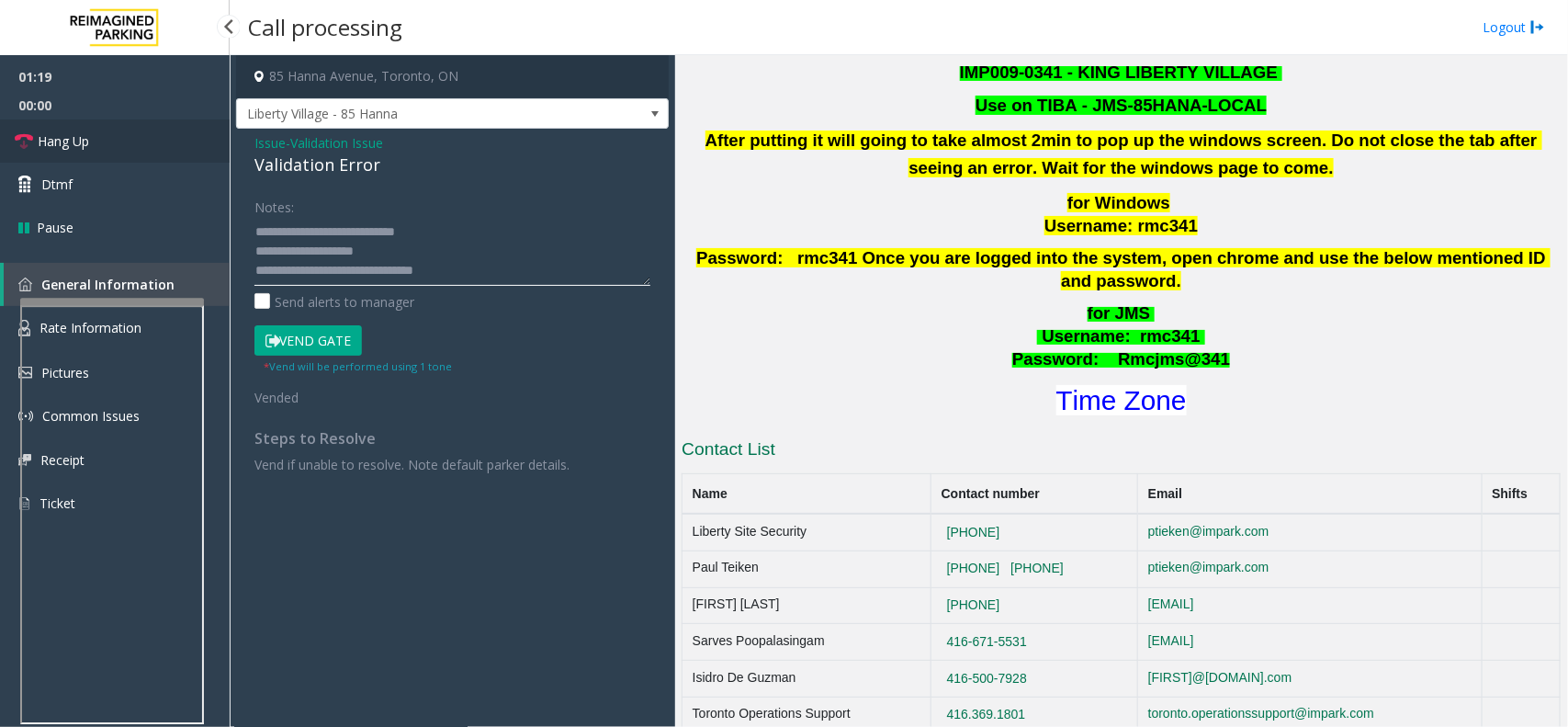 type on "**********" 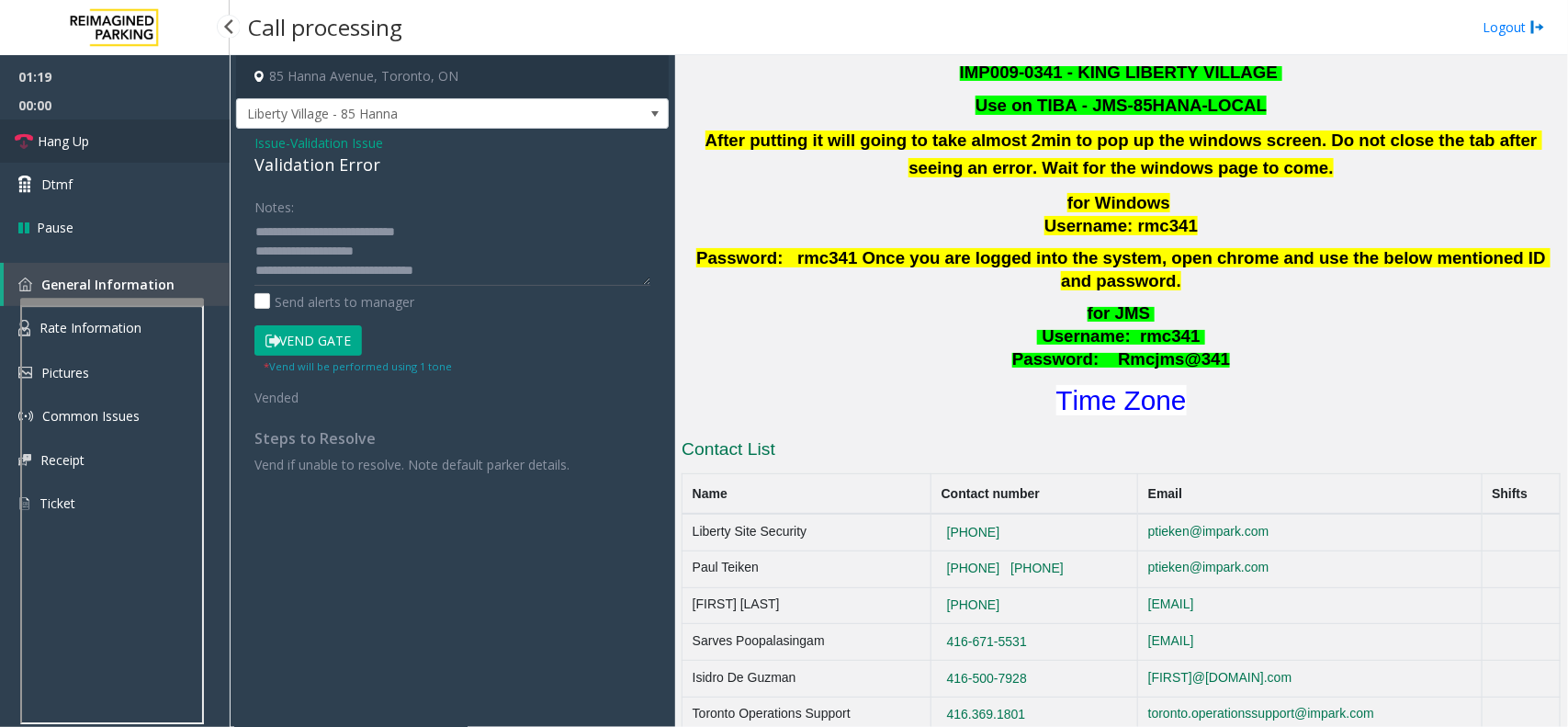 click on "Hang Up" at bounding box center [63, 141] 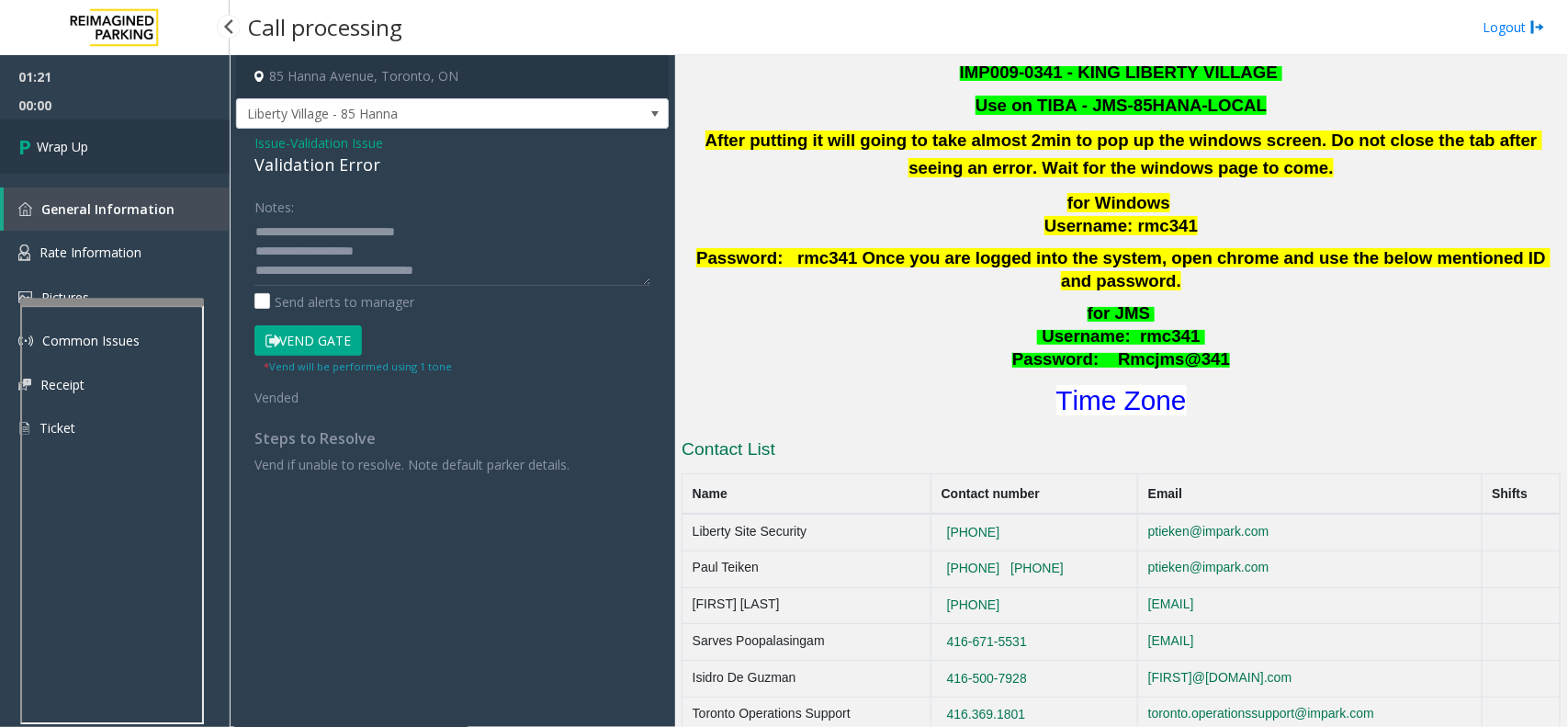 click on "Wrap Up" at bounding box center [62, 146] 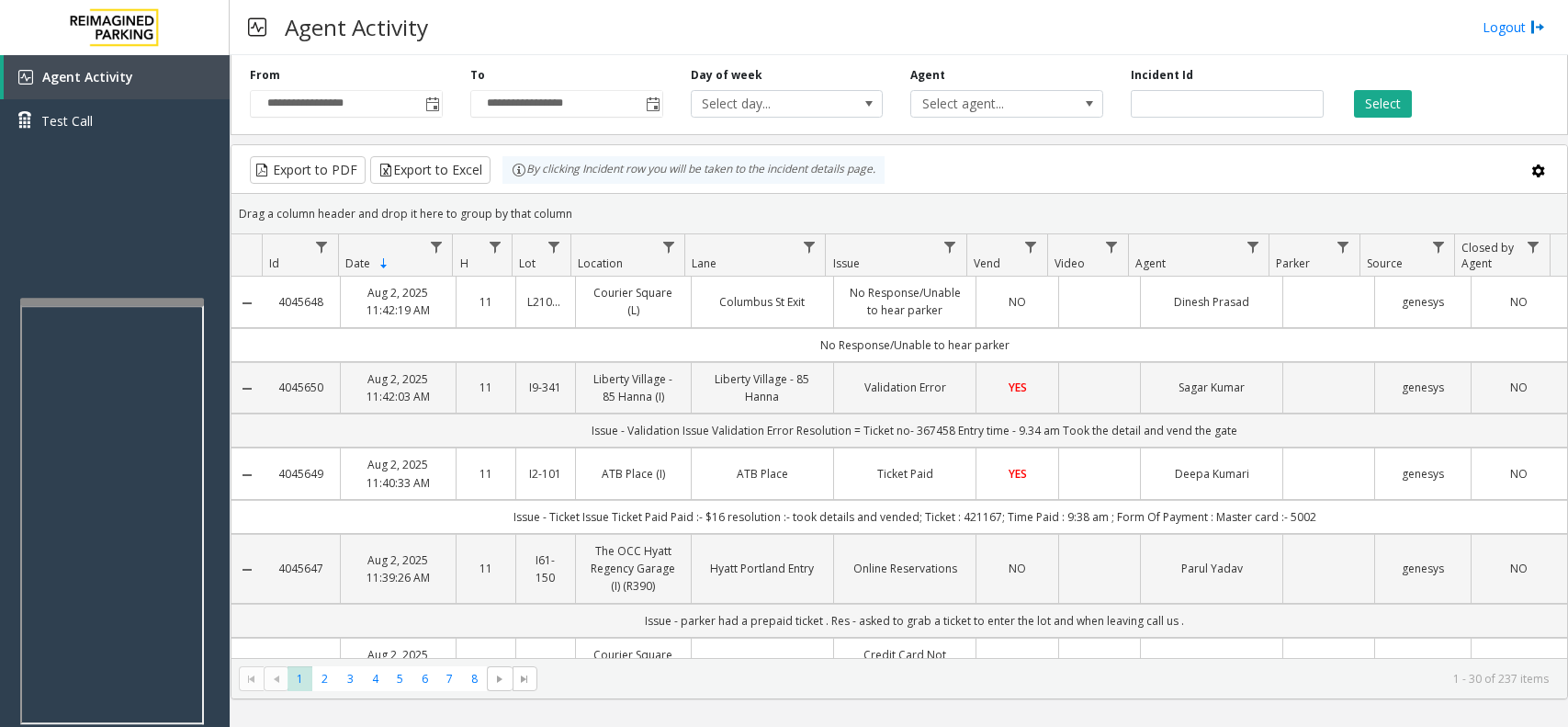 scroll, scrollTop: 0, scrollLeft: 0, axis: both 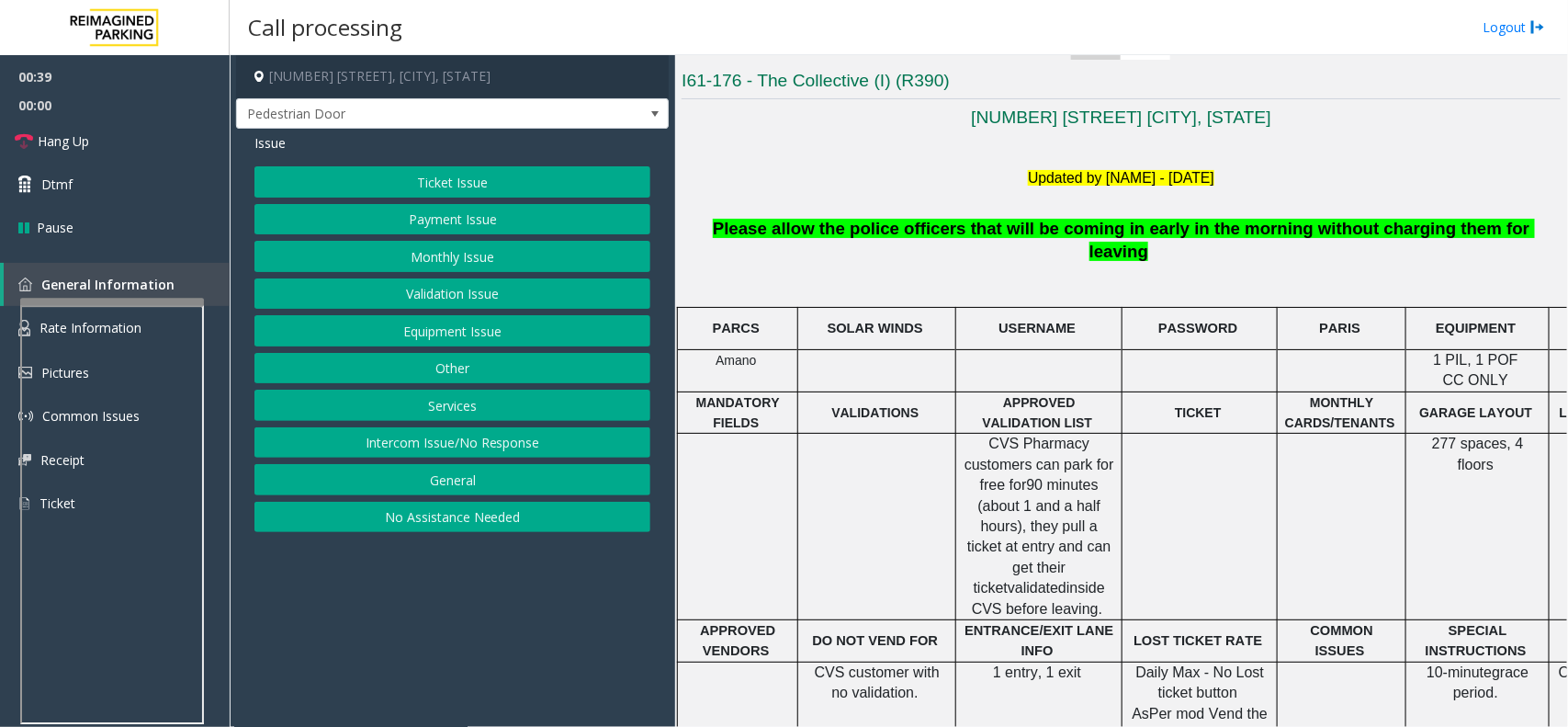 click on "Intercom Issue/No Response" 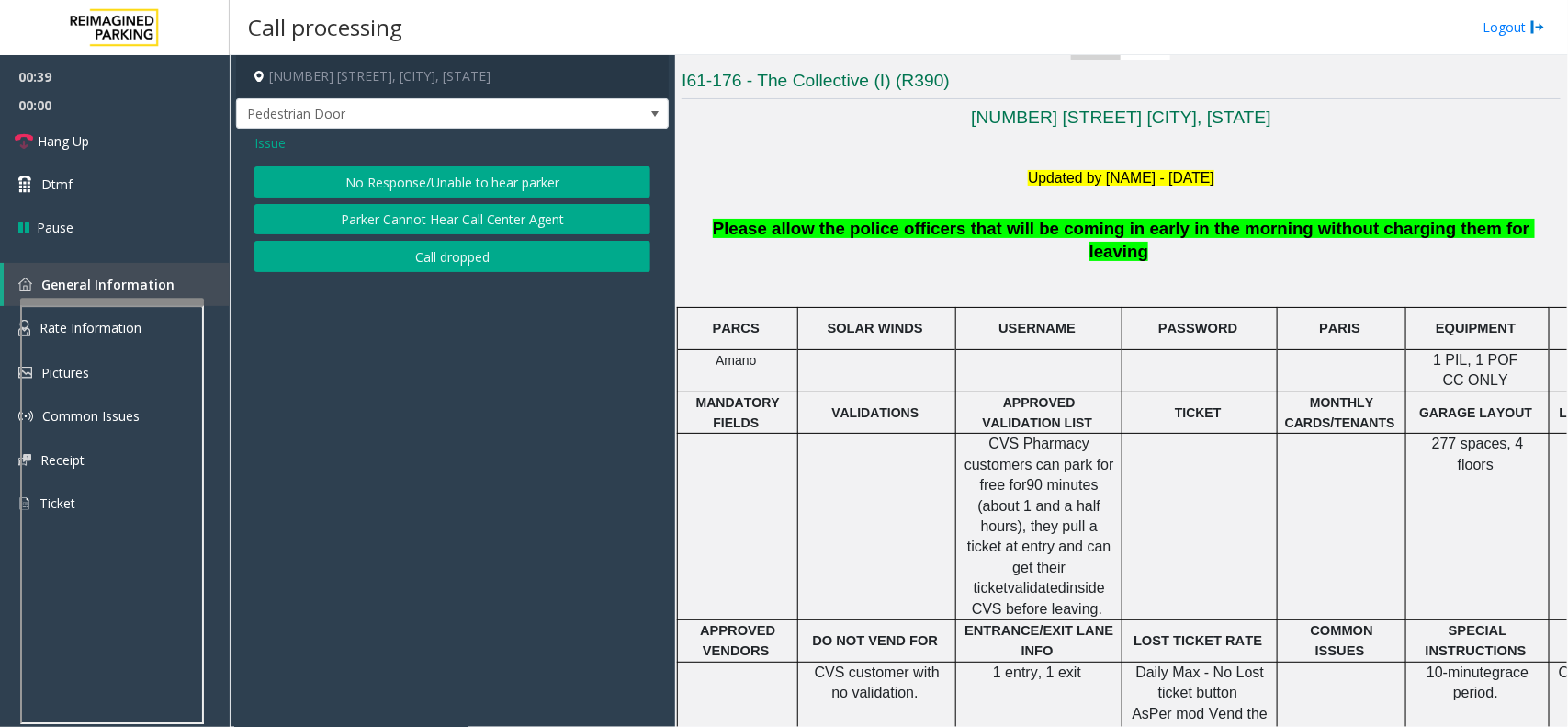 click on "Issue" 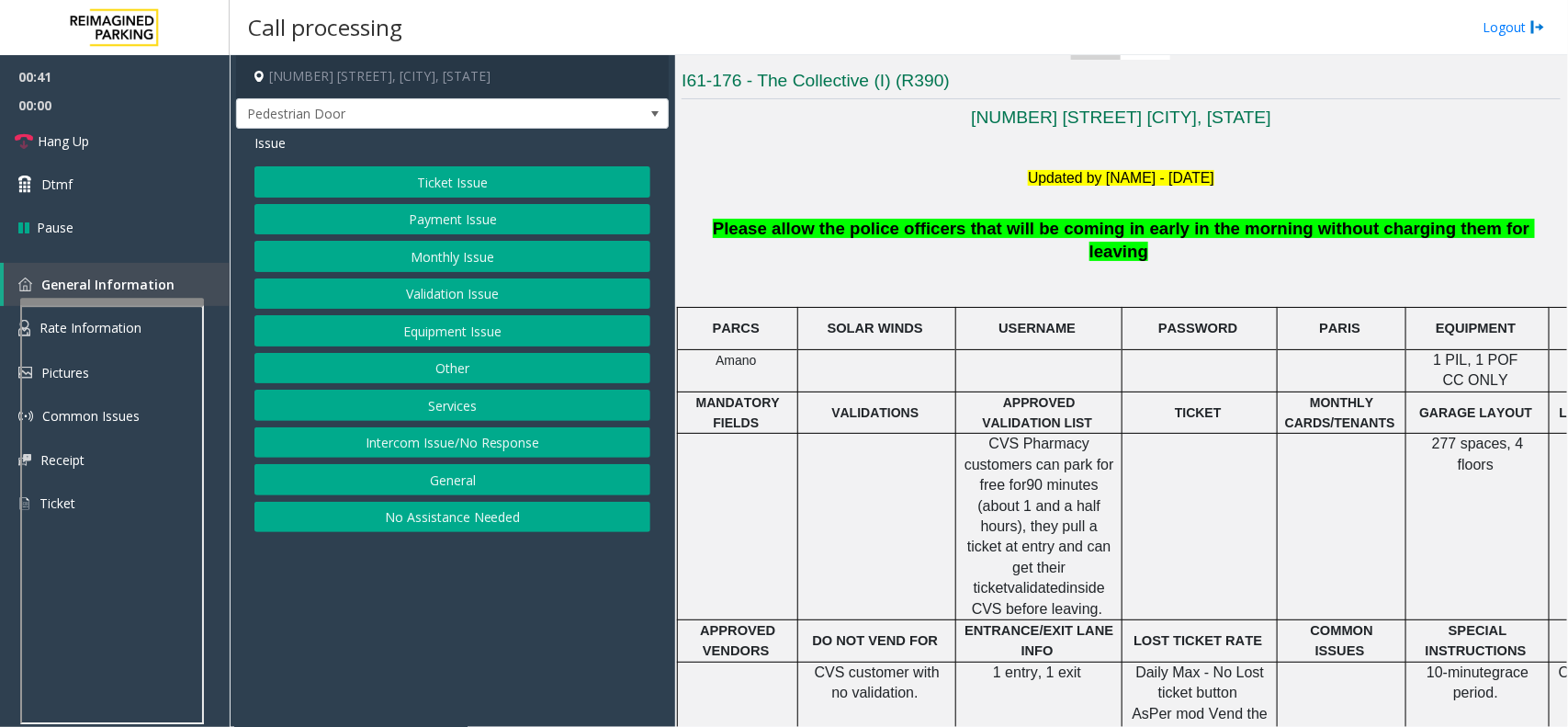 click on "Equipment Issue" 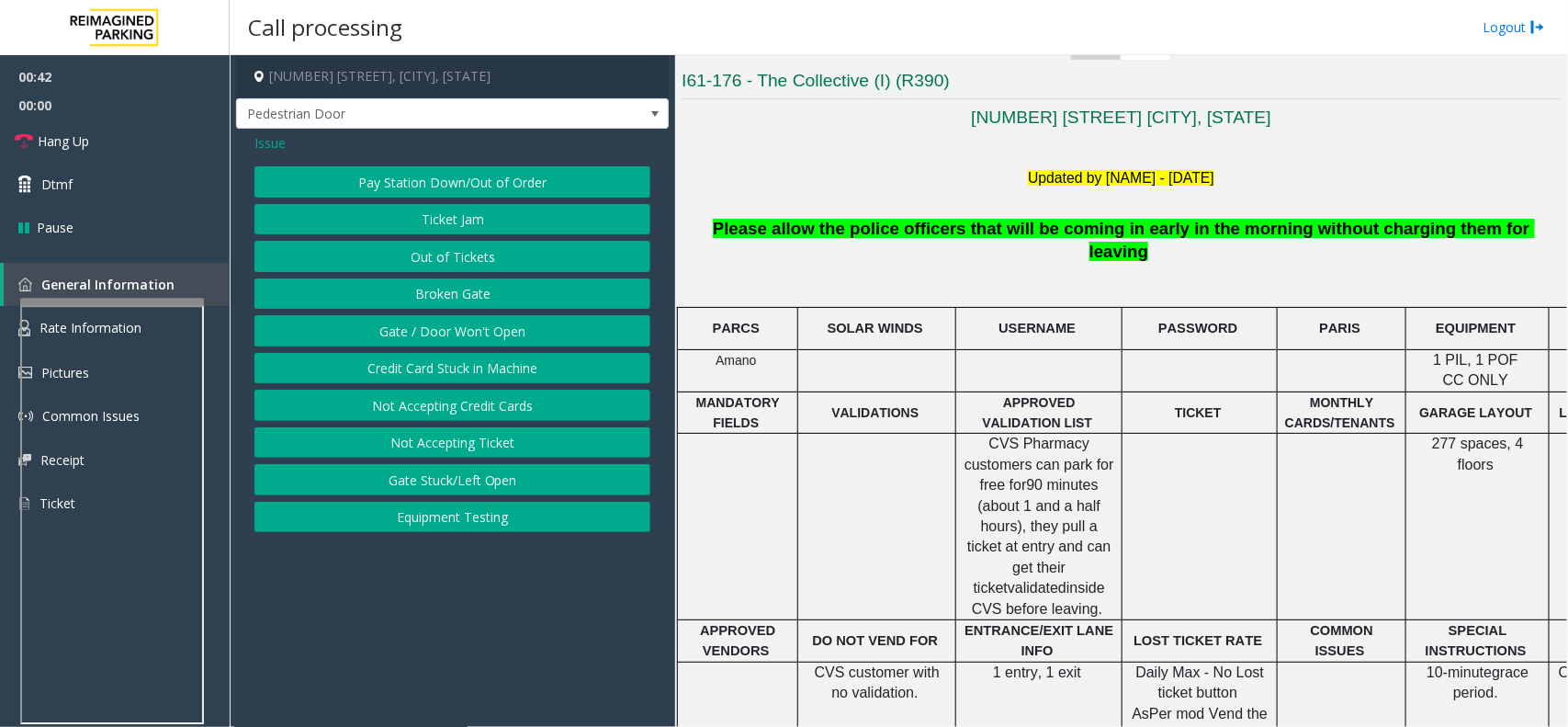 click on "Gate / Door Won't Open" 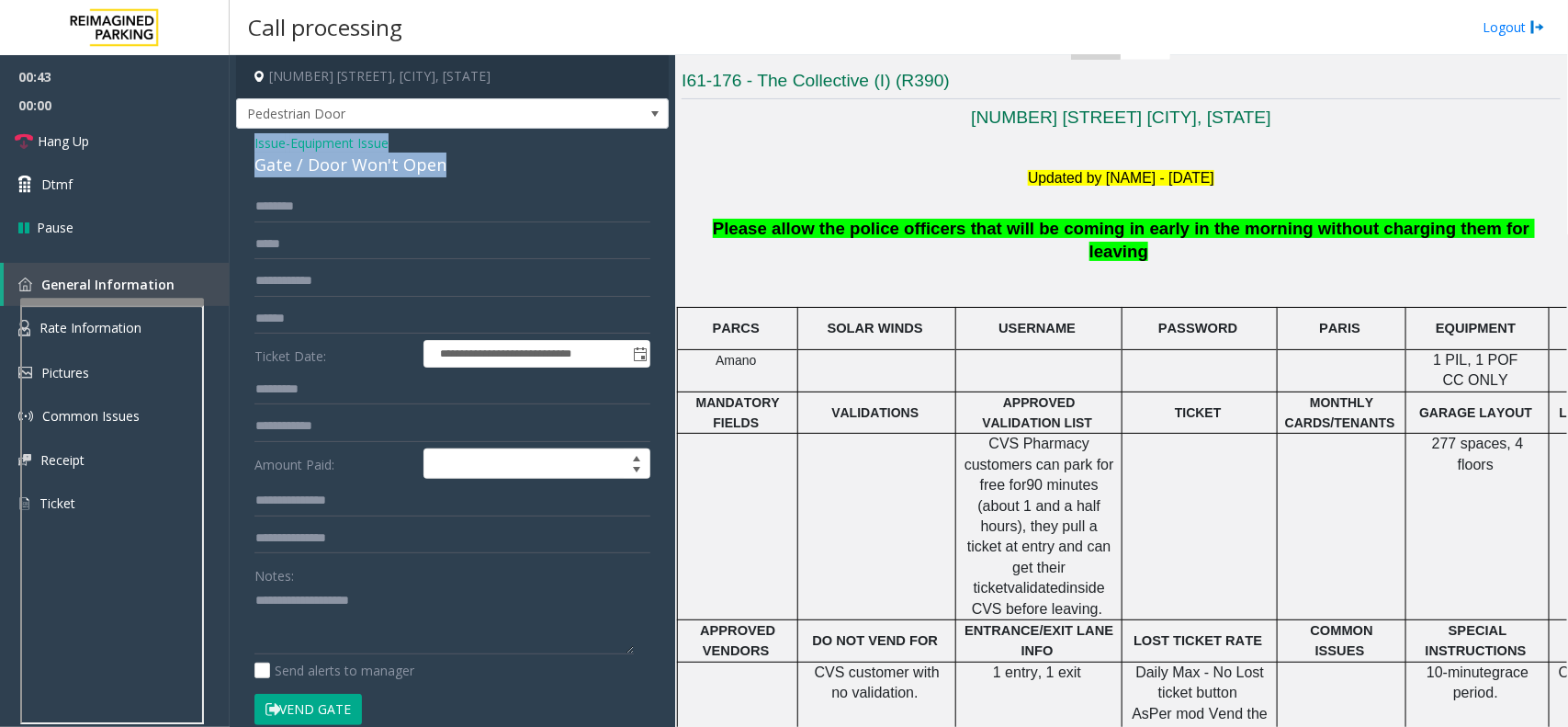 drag, startPoint x: 443, startPoint y: 166, endPoint x: 231, endPoint y: 135, distance: 214.25452 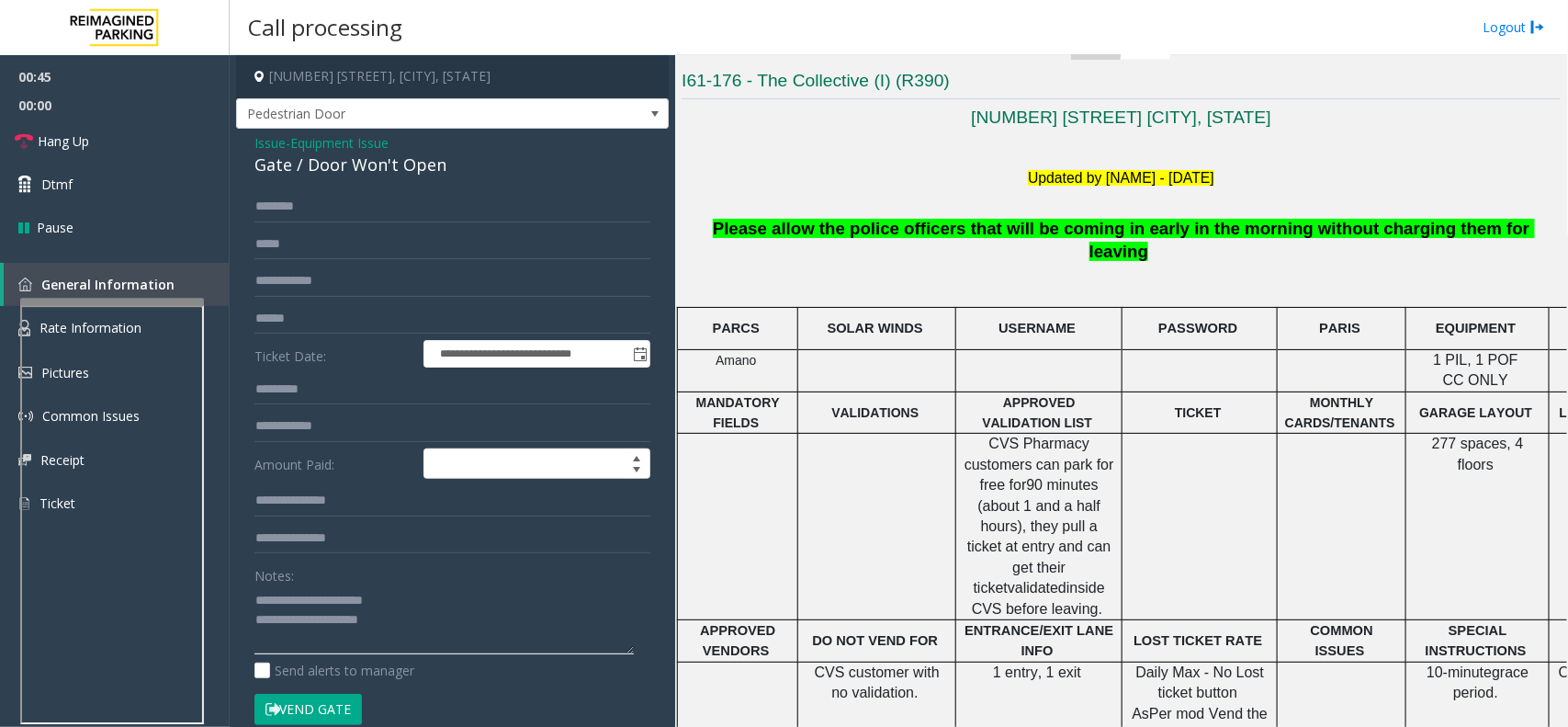click 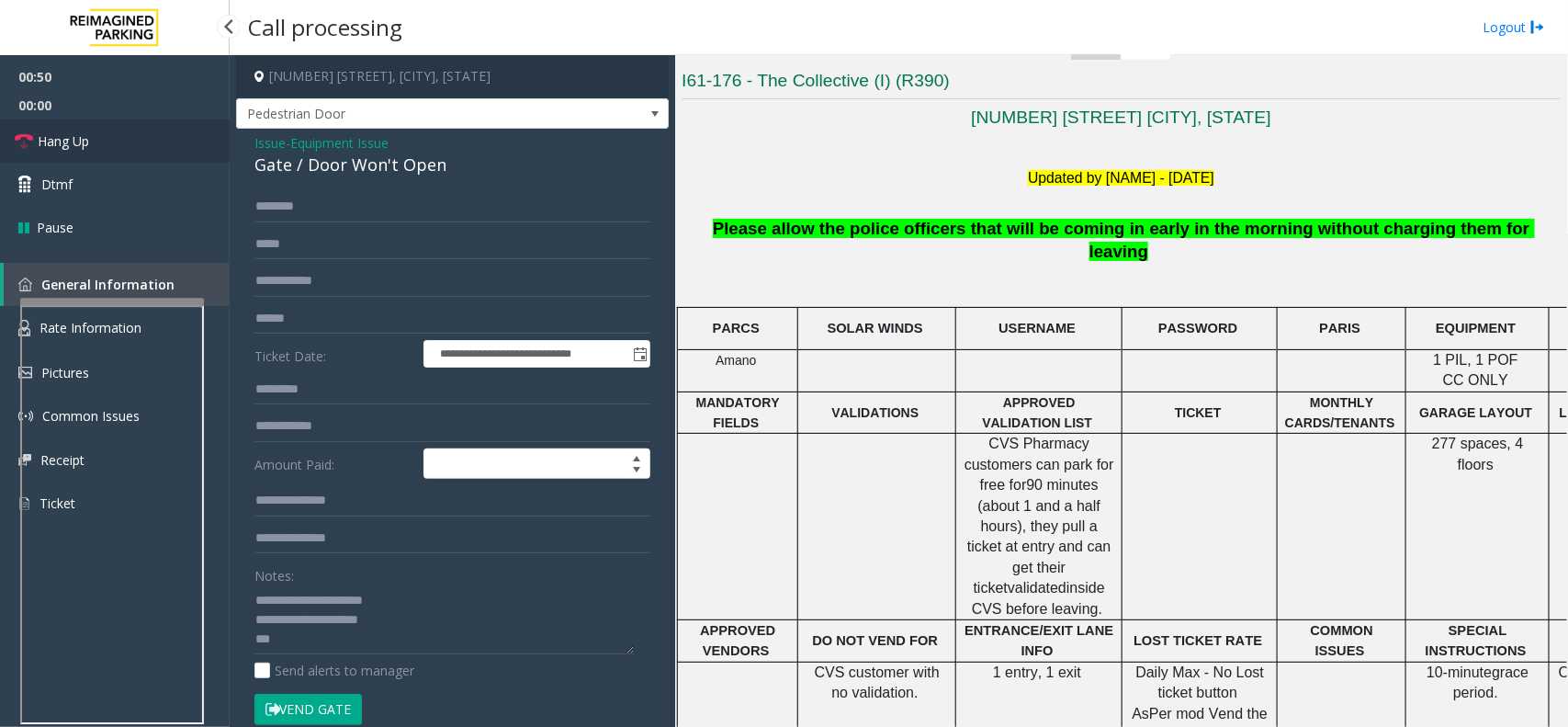 click on "Hang Up" at bounding box center (63, 141) 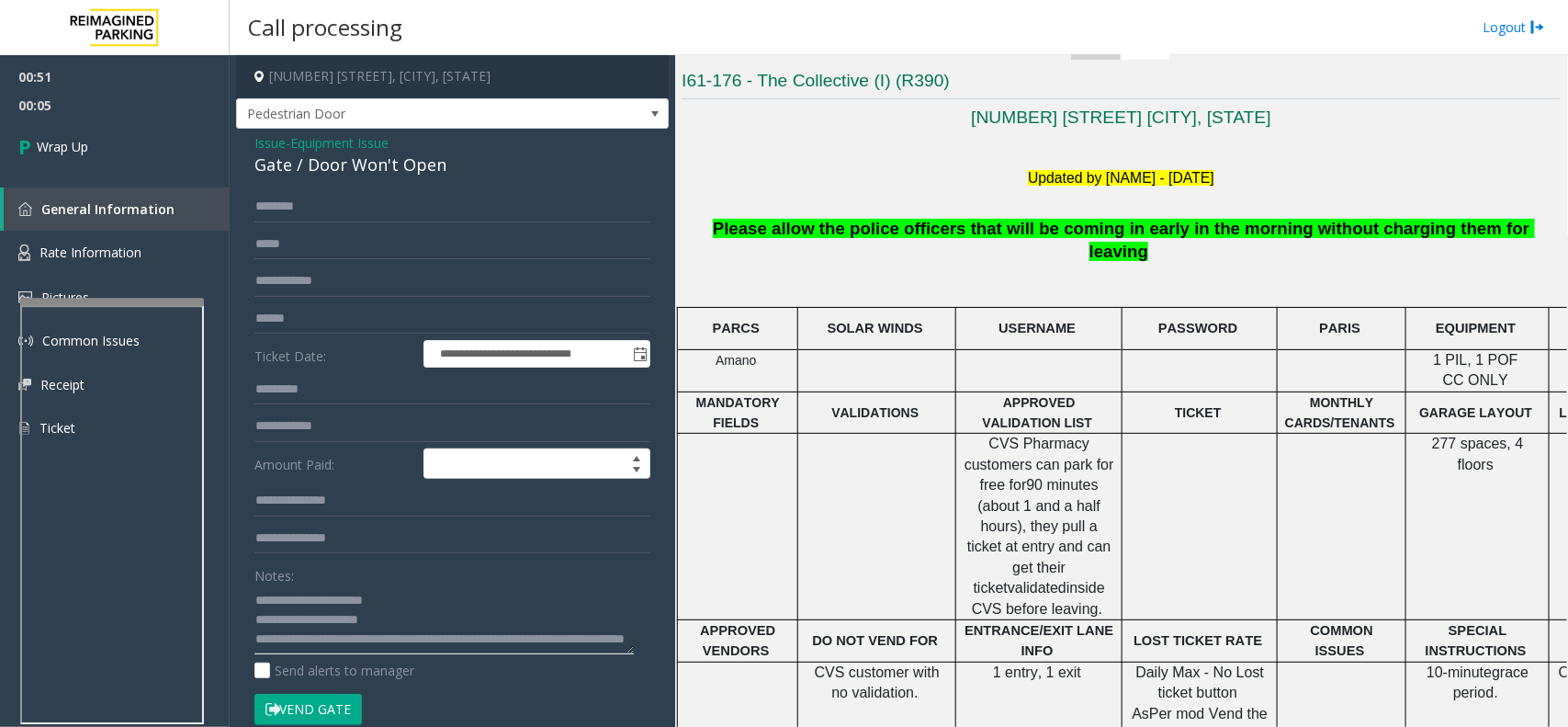 click 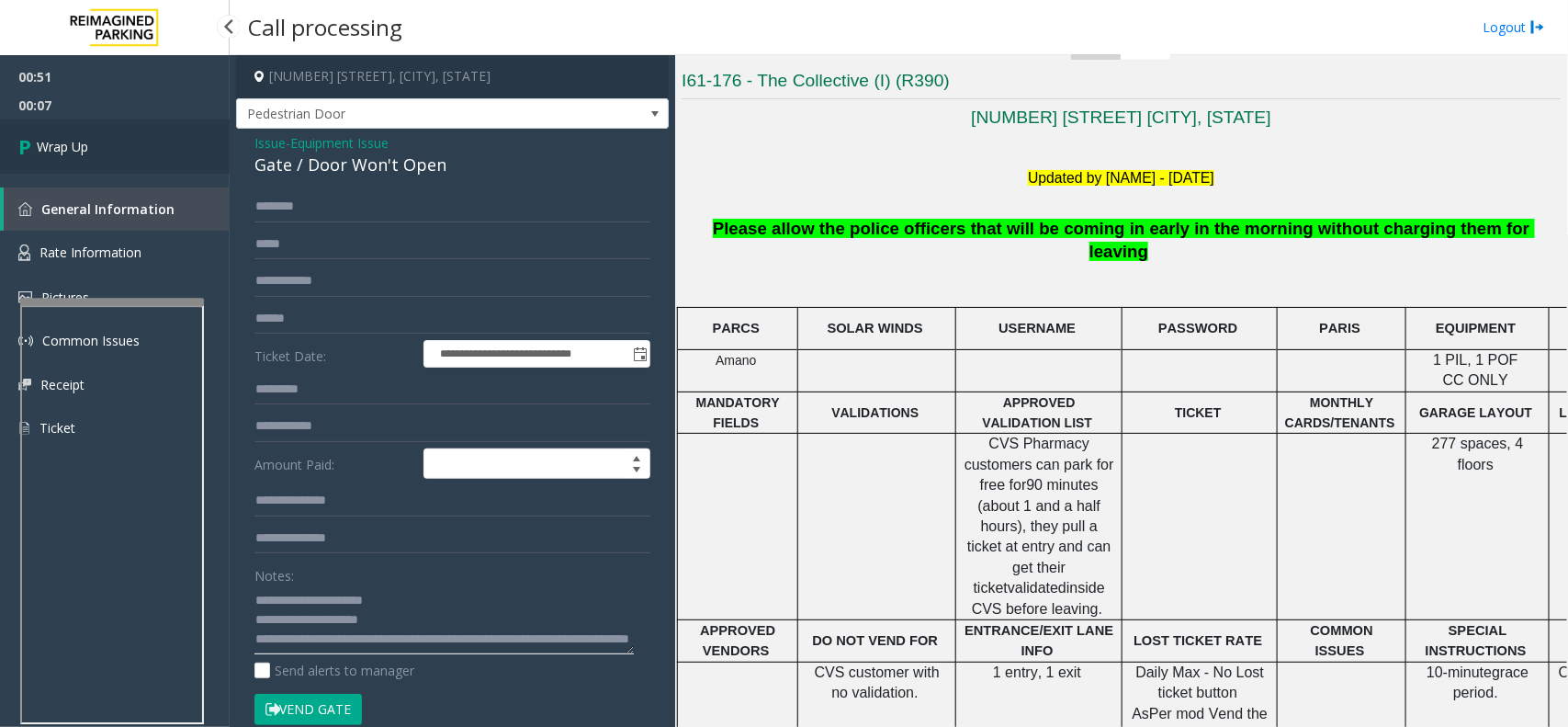 type on "**********" 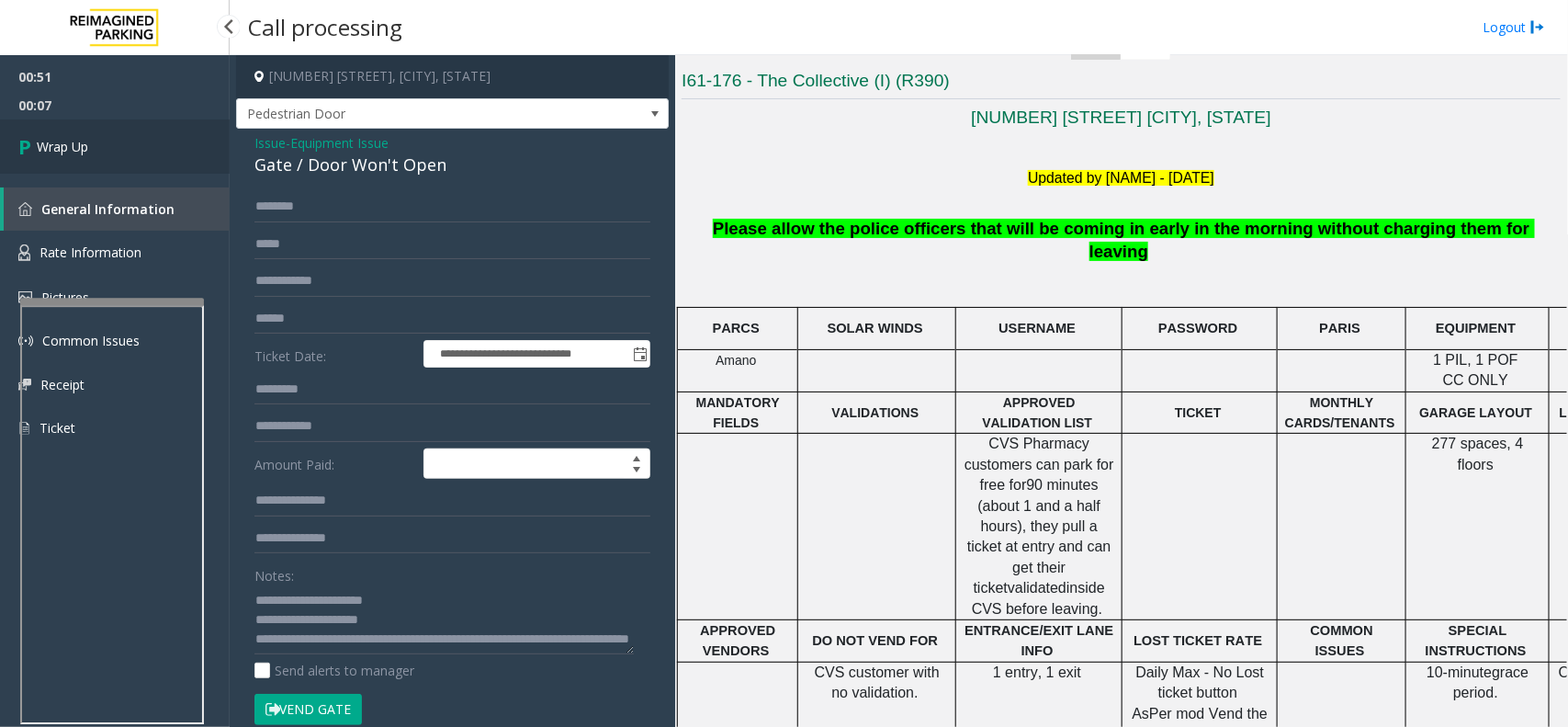 click on "Wrap Up" at bounding box center (115, 146) 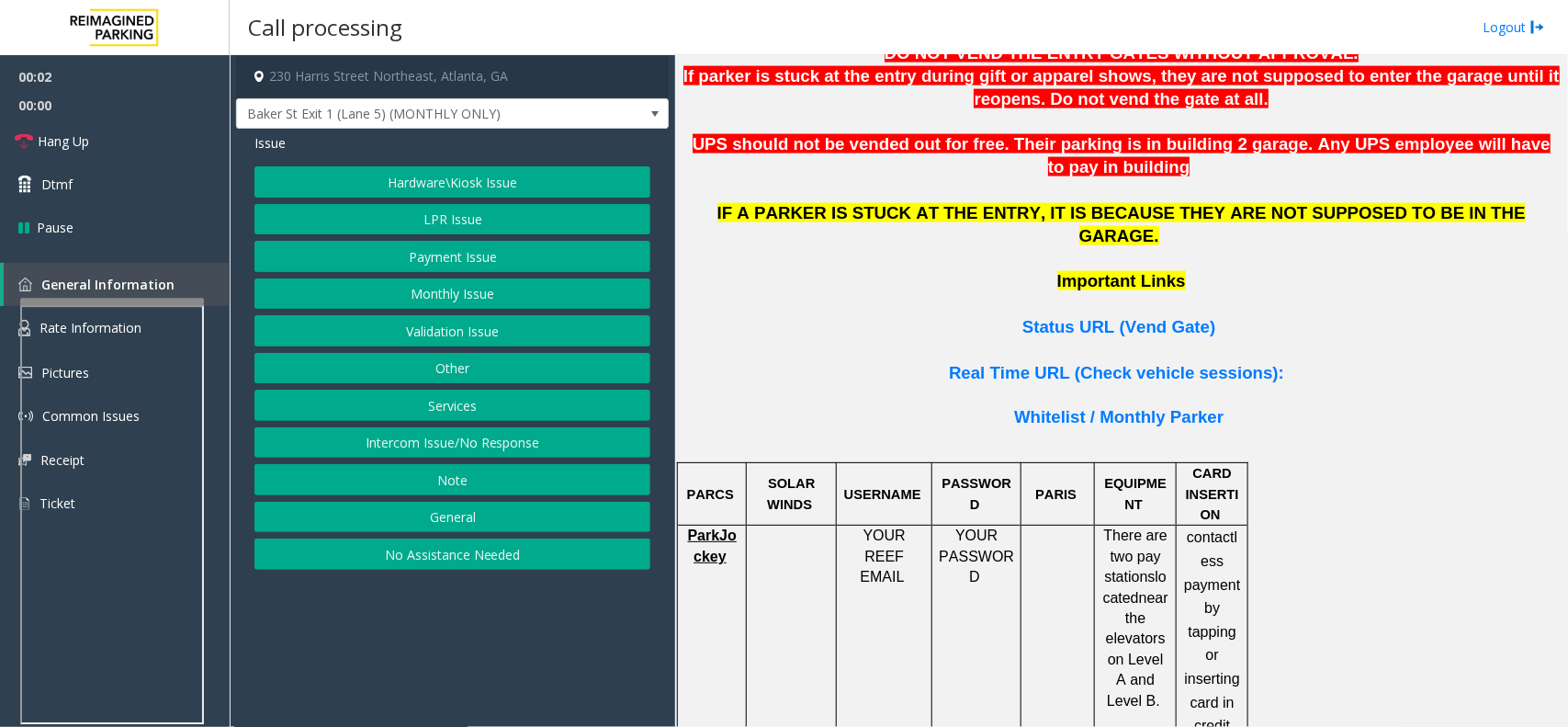 scroll, scrollTop: 1379, scrollLeft: 0, axis: vertical 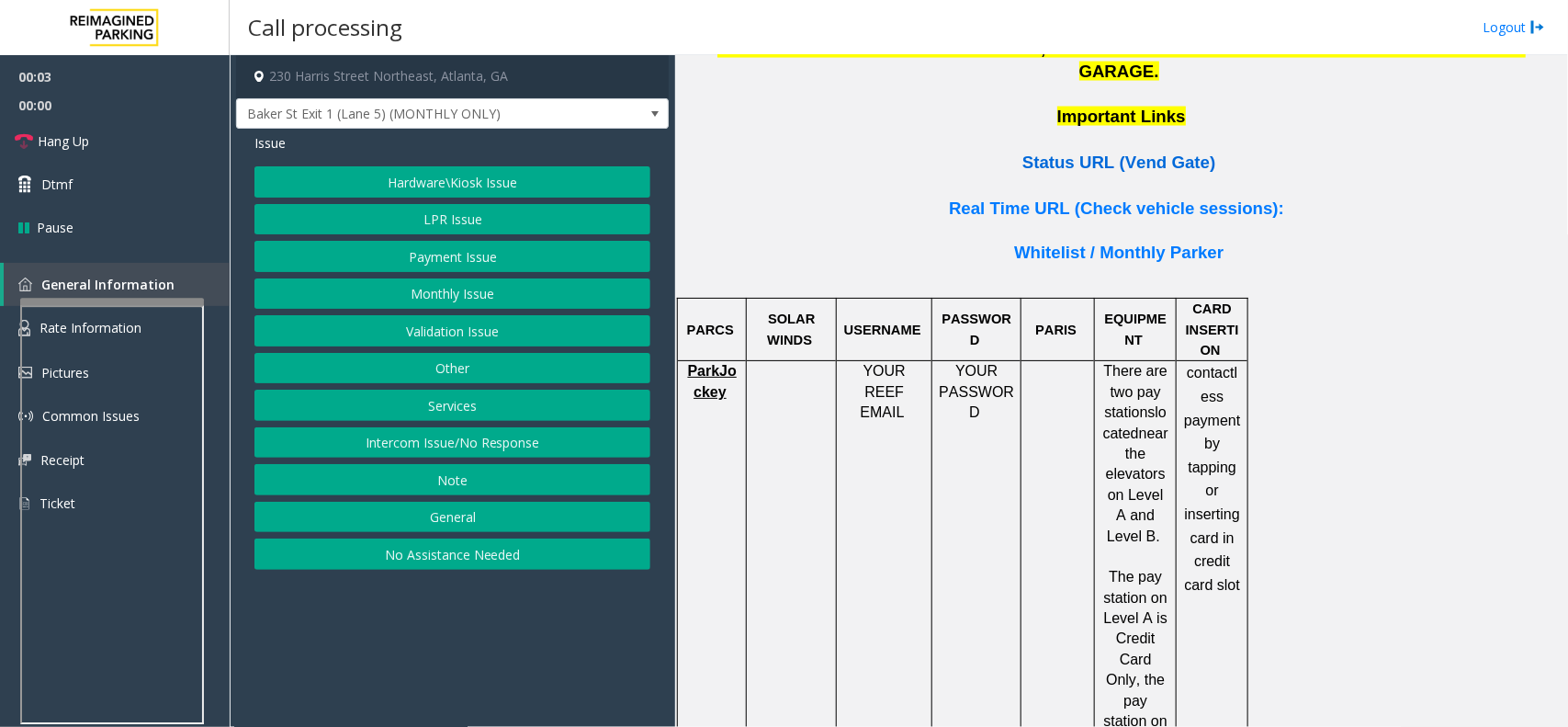 click on "Status URL (Vend Gate)" 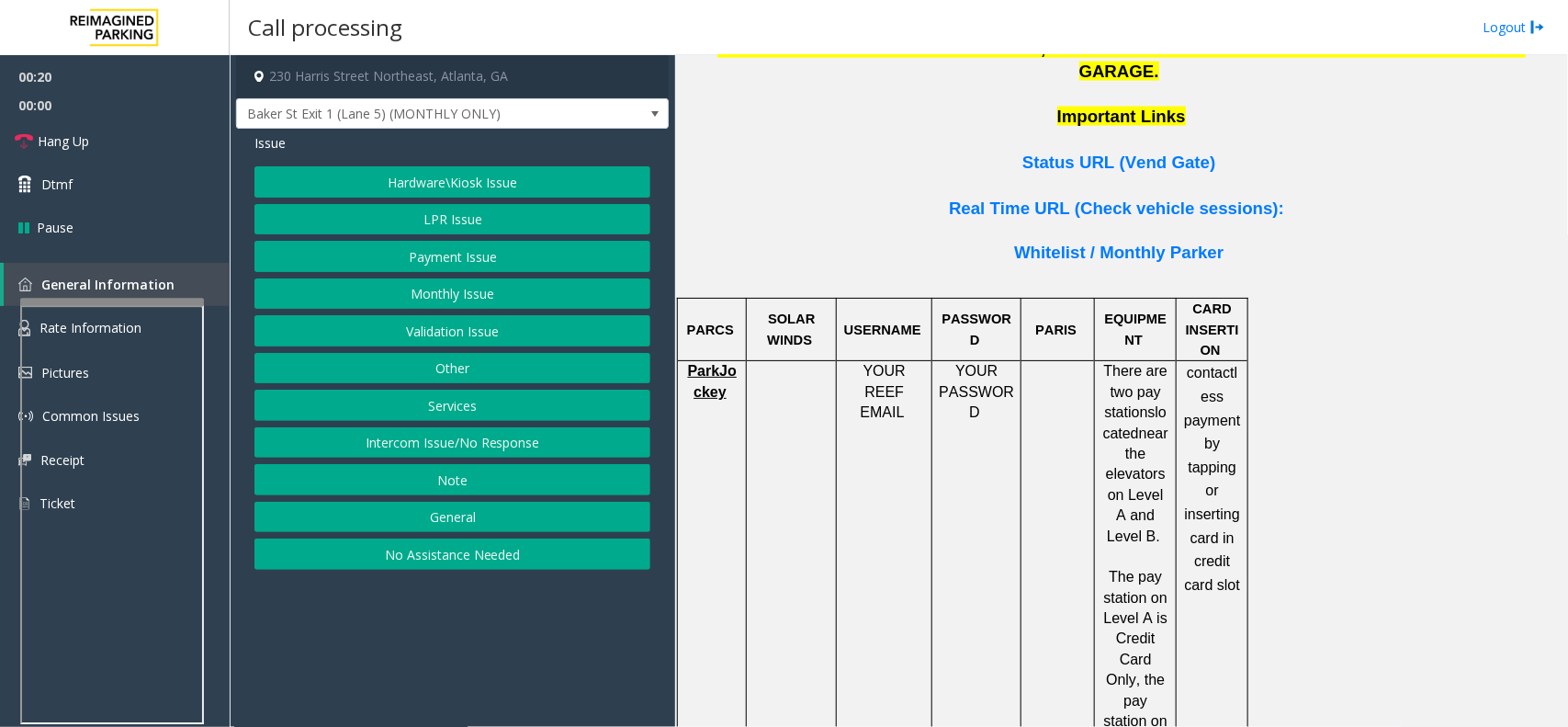 click on "Monthly Issue" 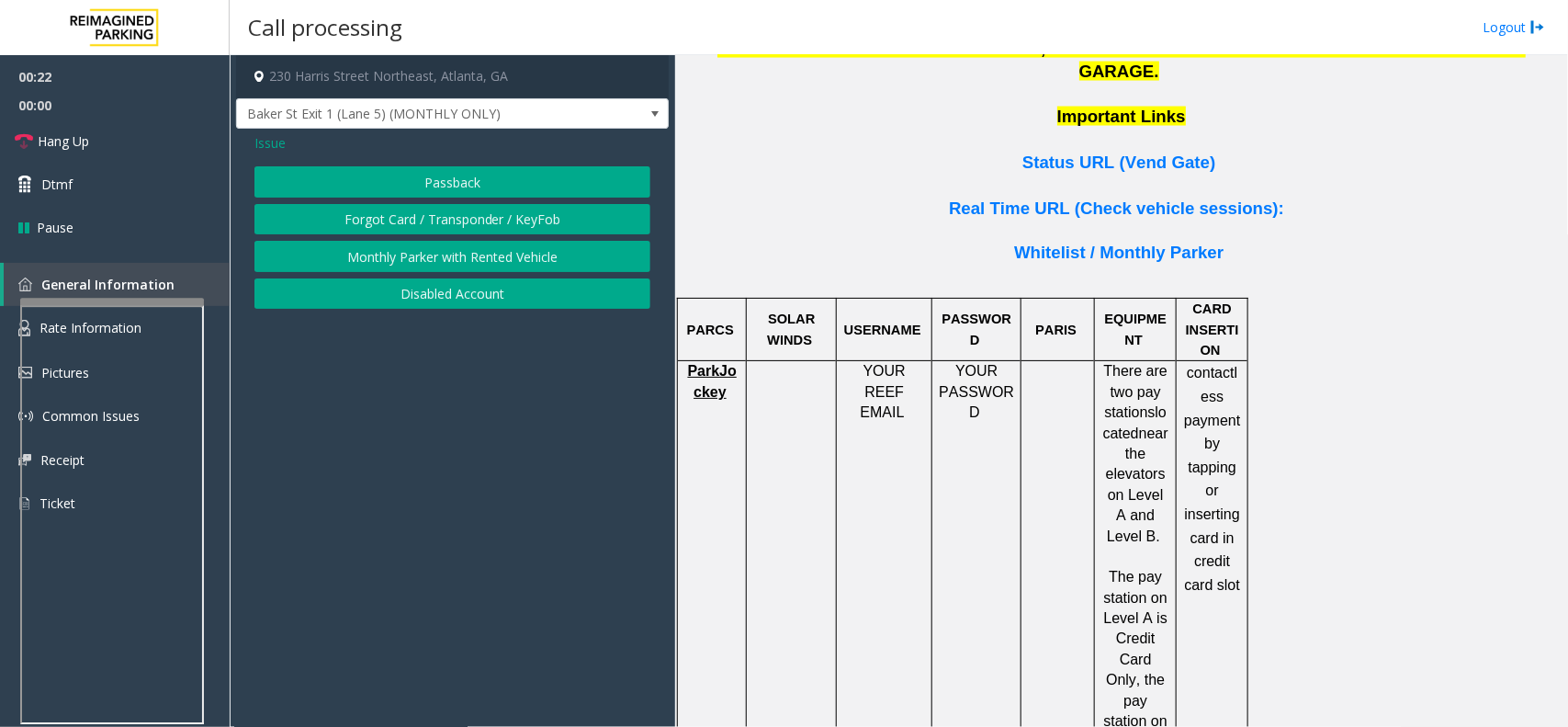click on "Passback" 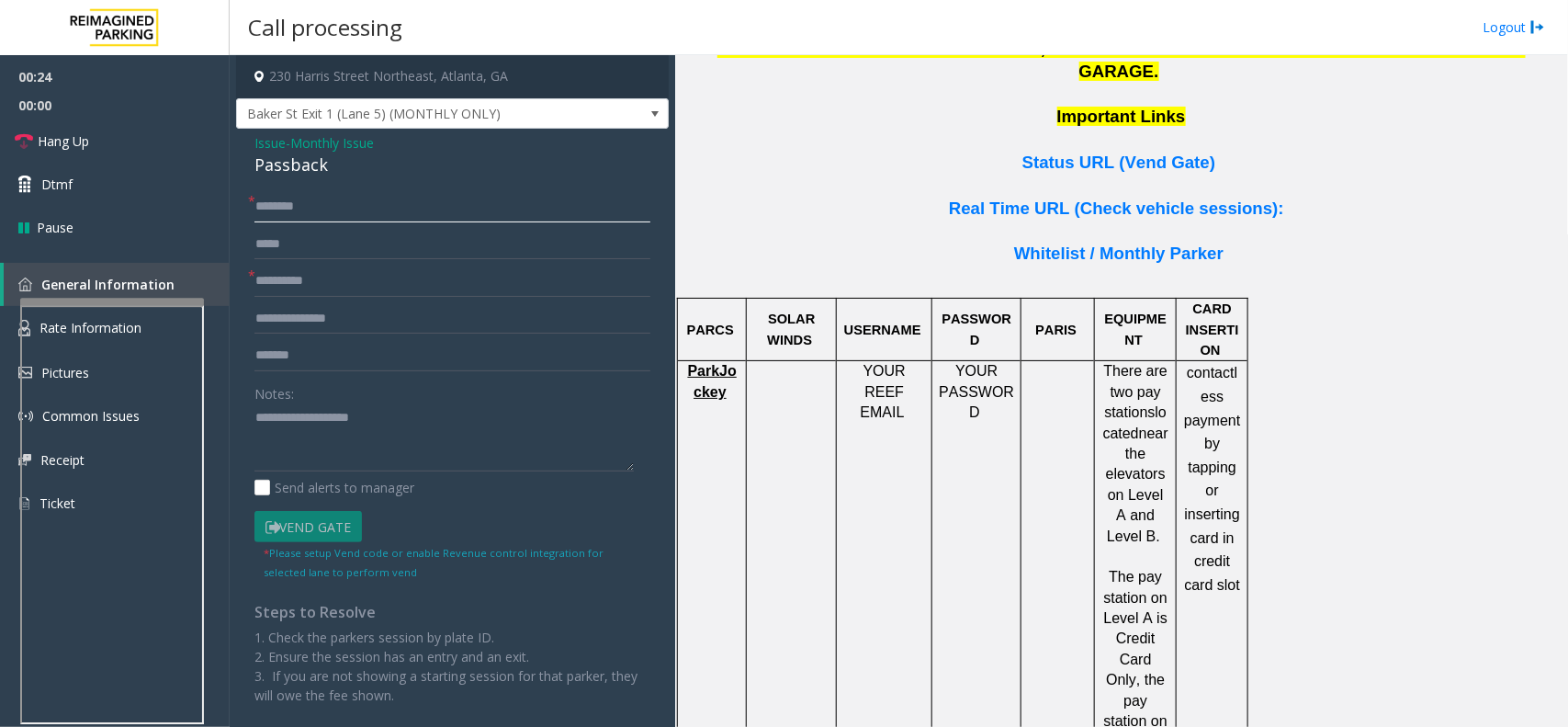 click 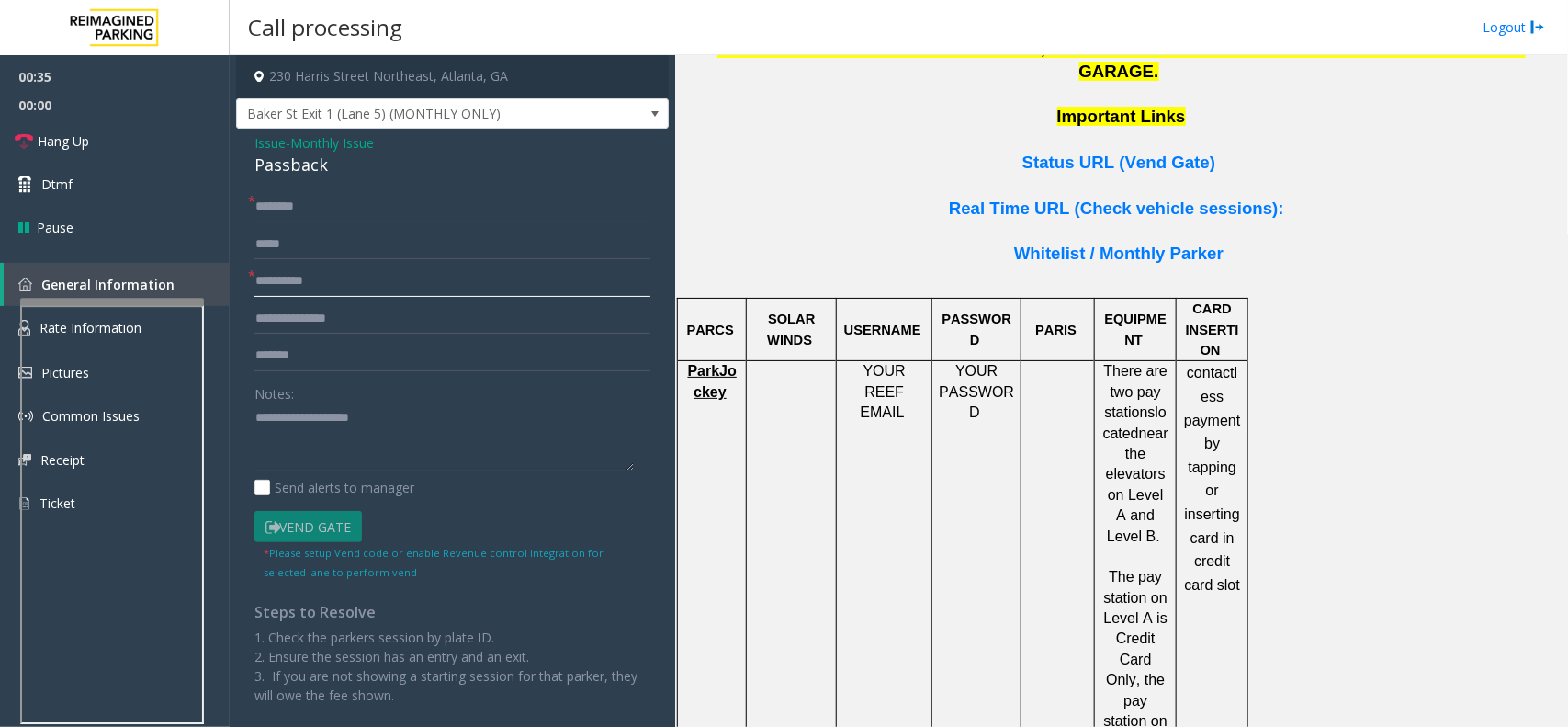 click 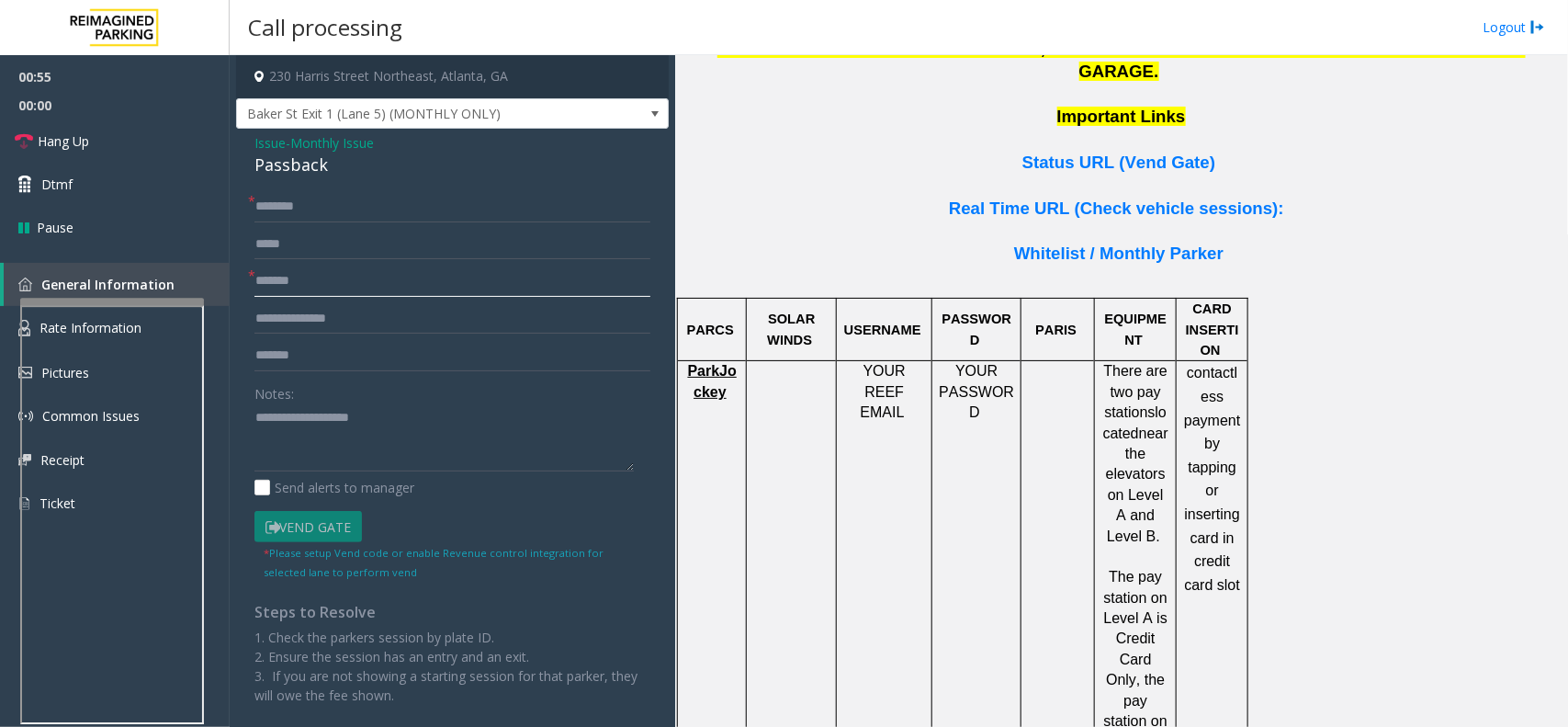type on "*******" 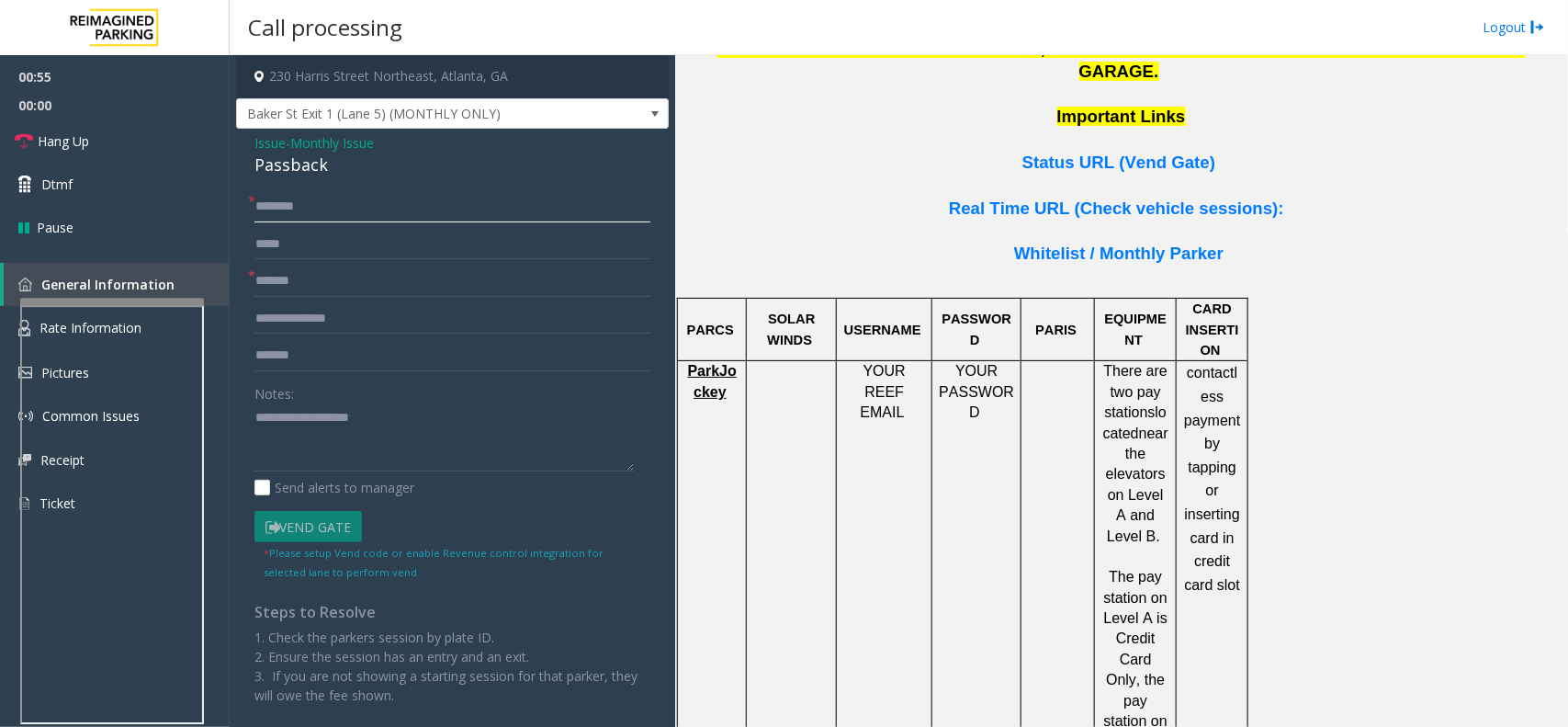 click 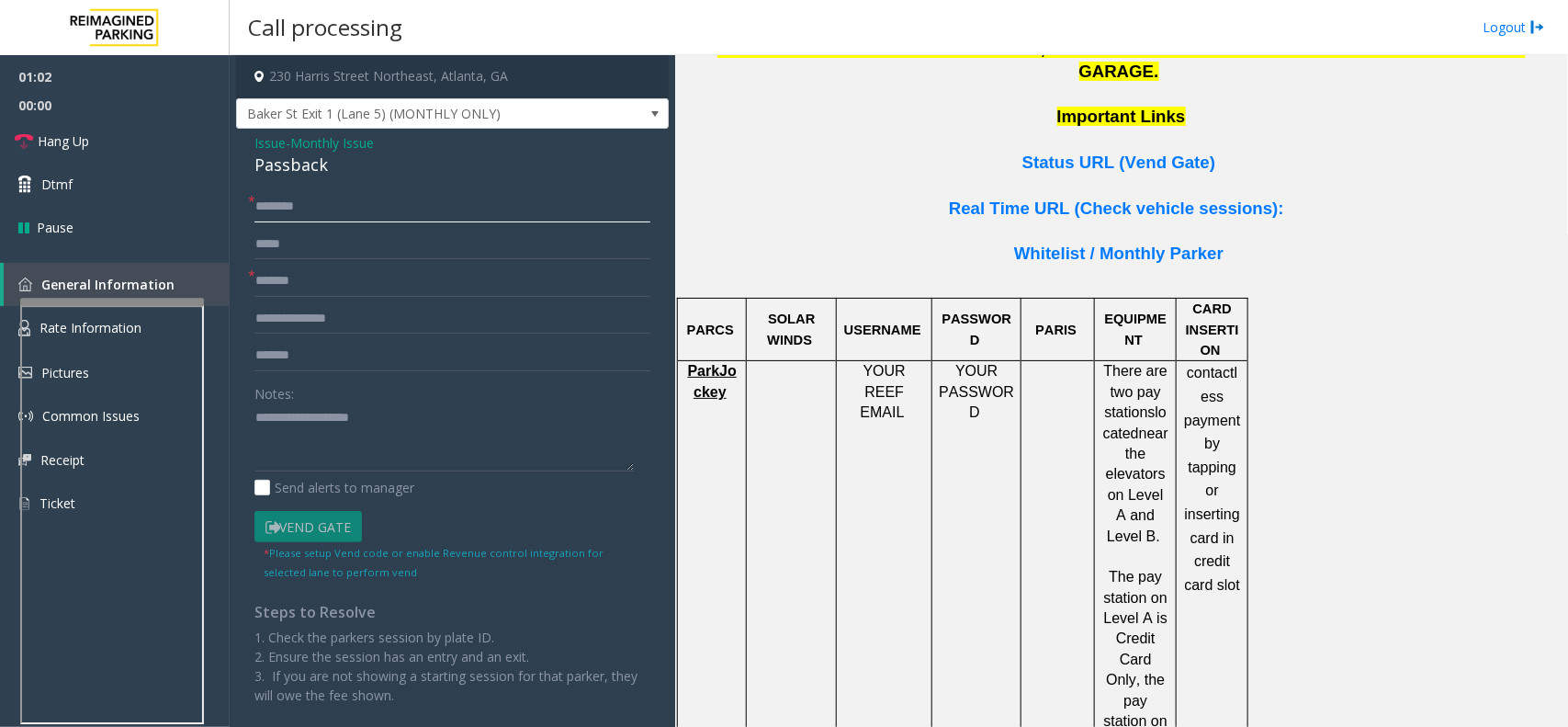 click 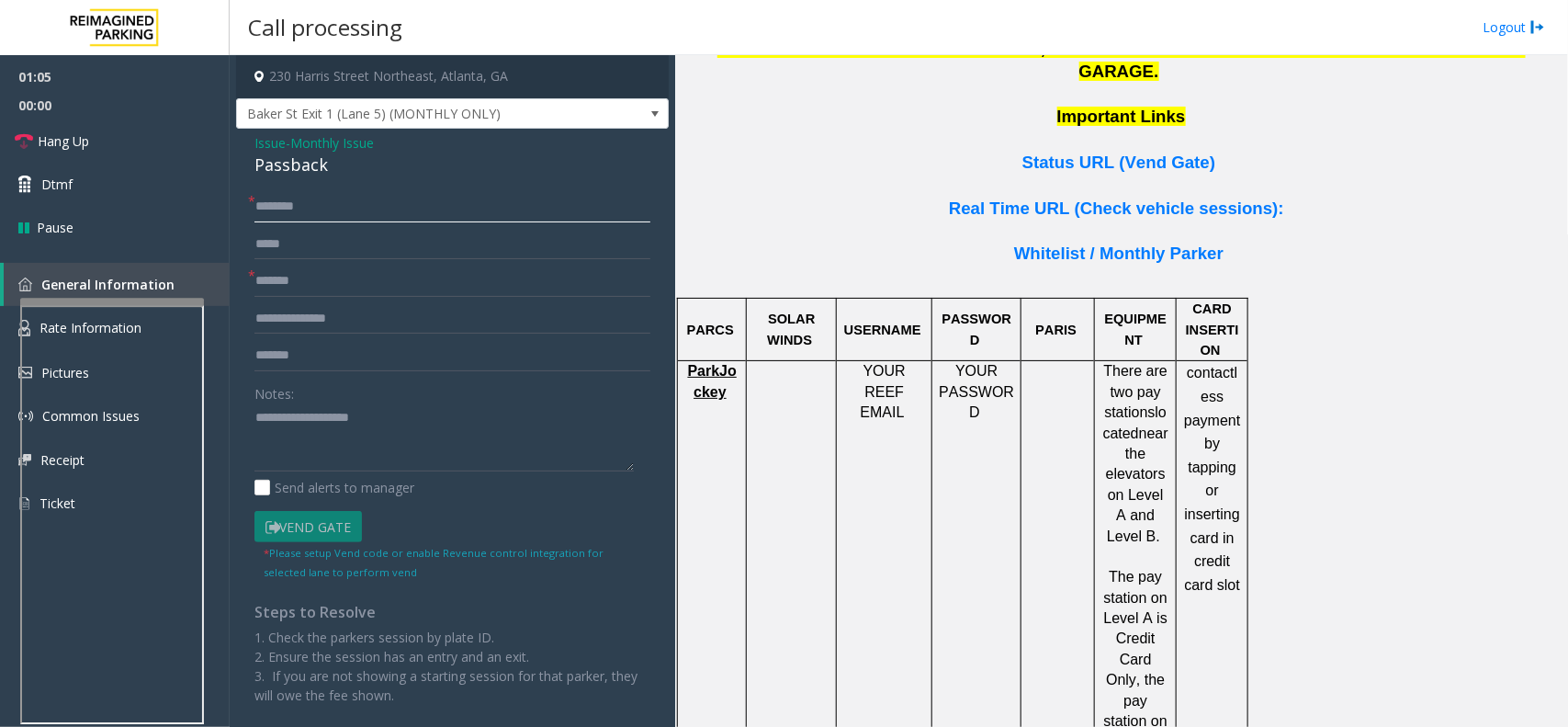 click 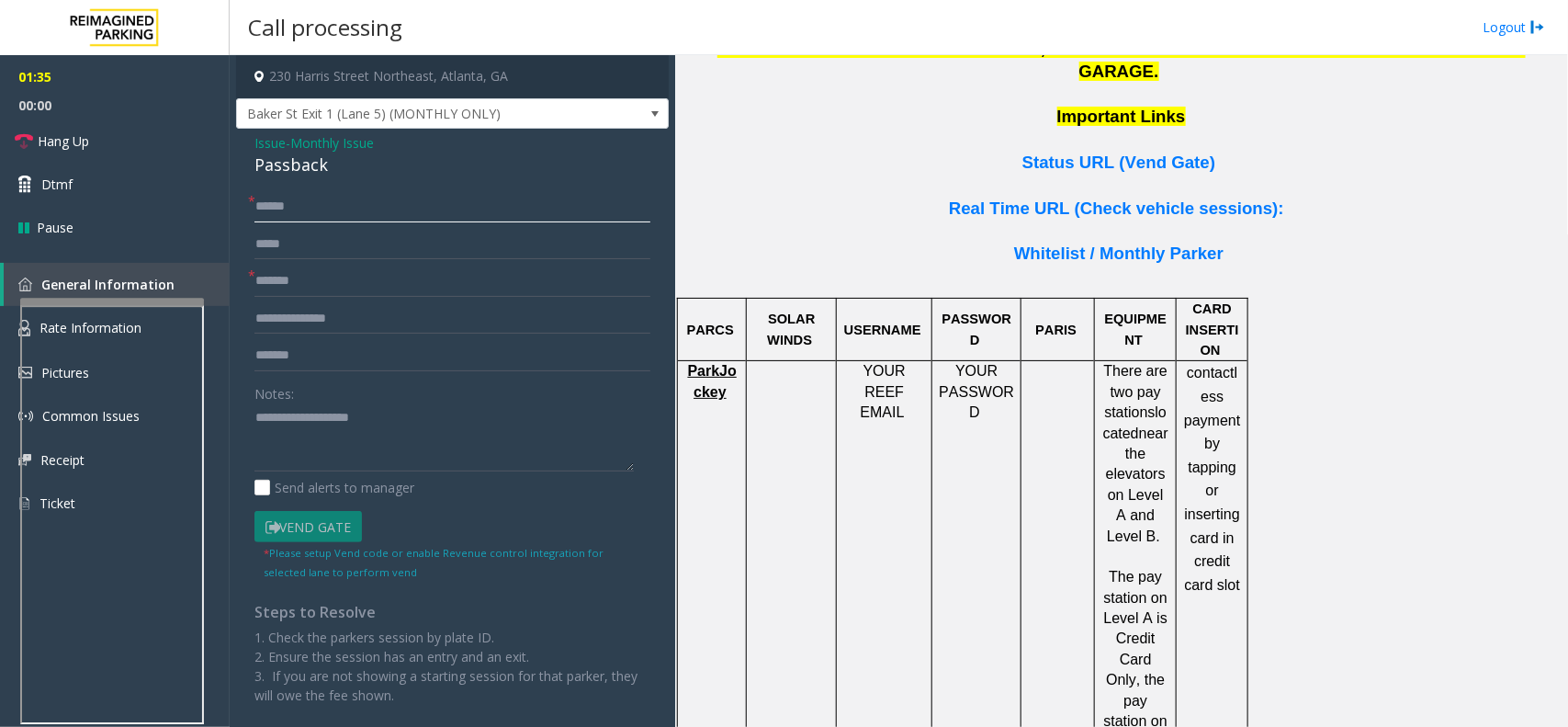 click on "******" 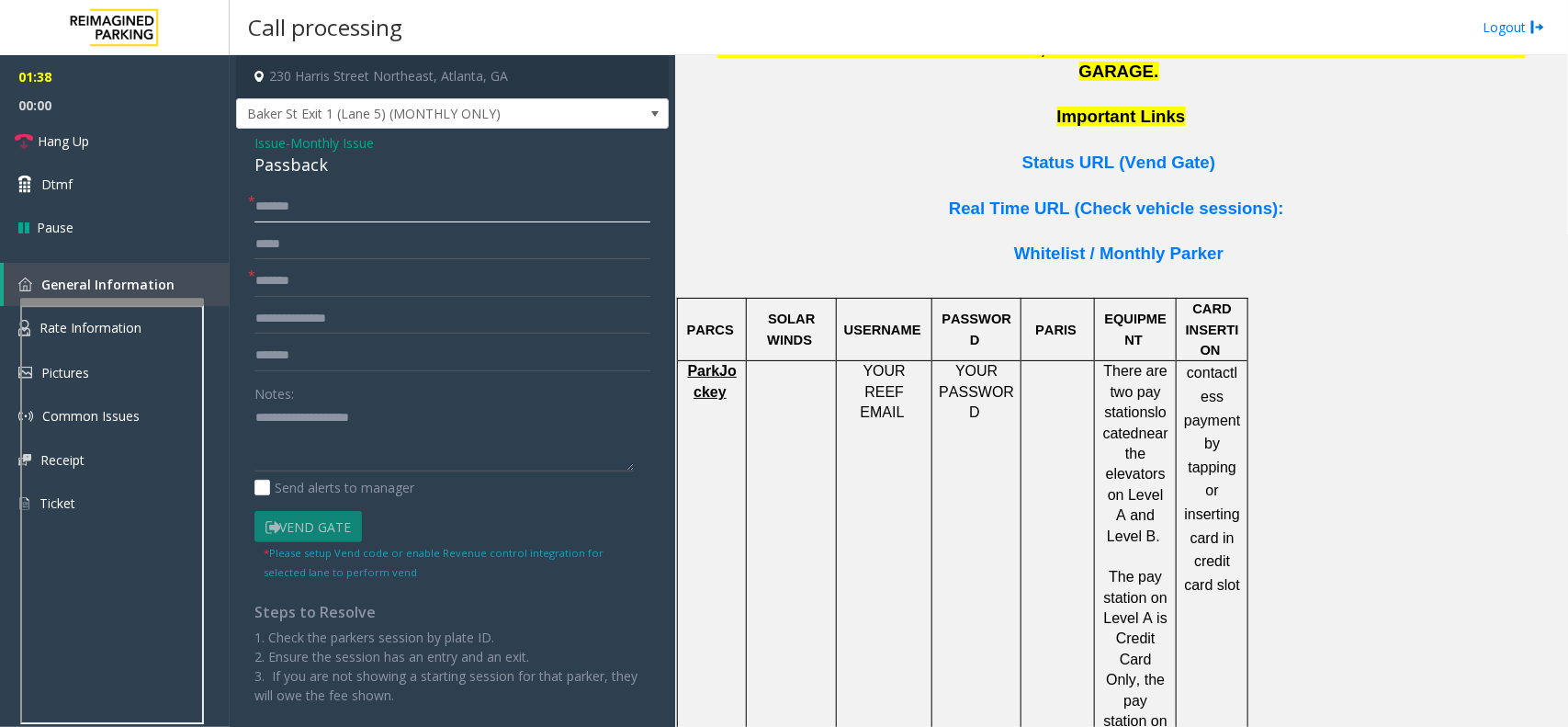 type on "*******" 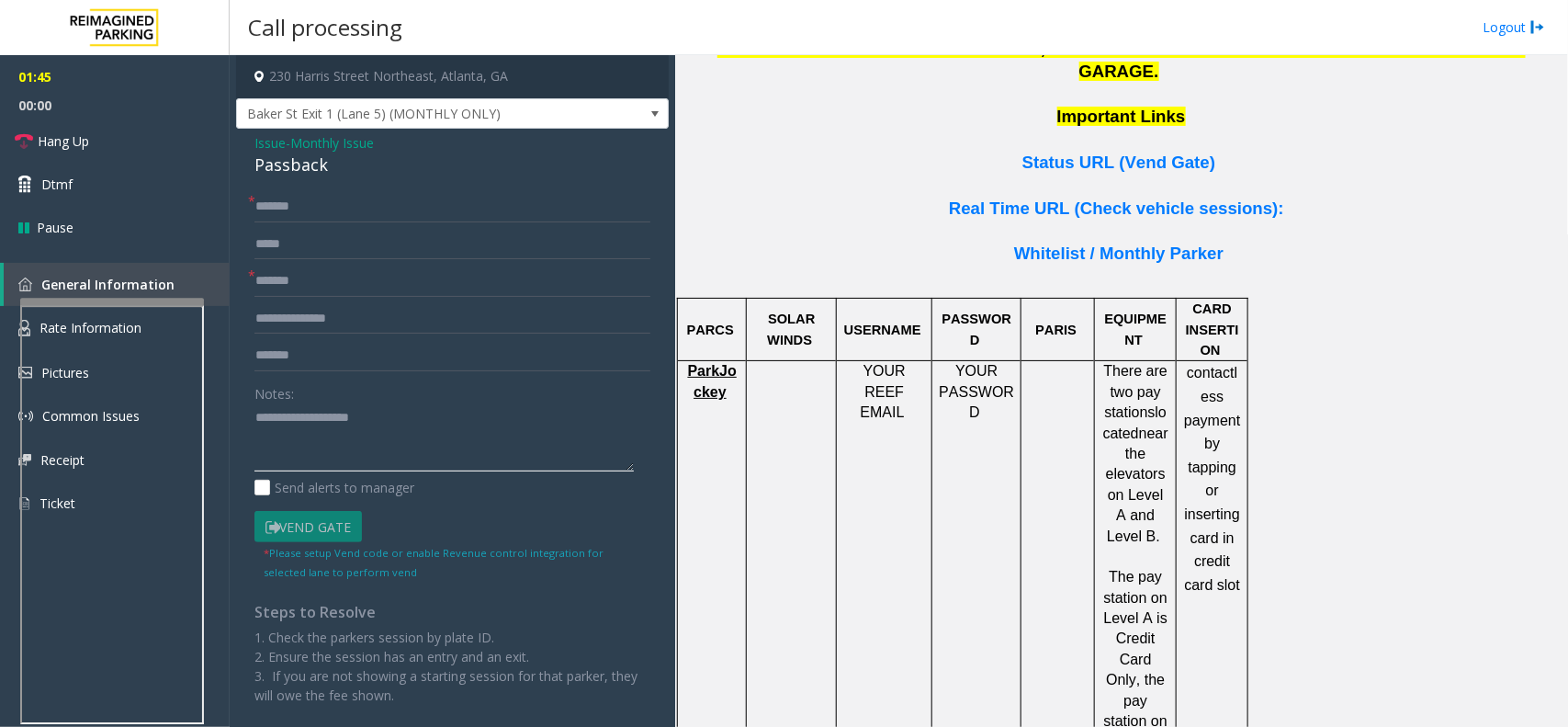 click 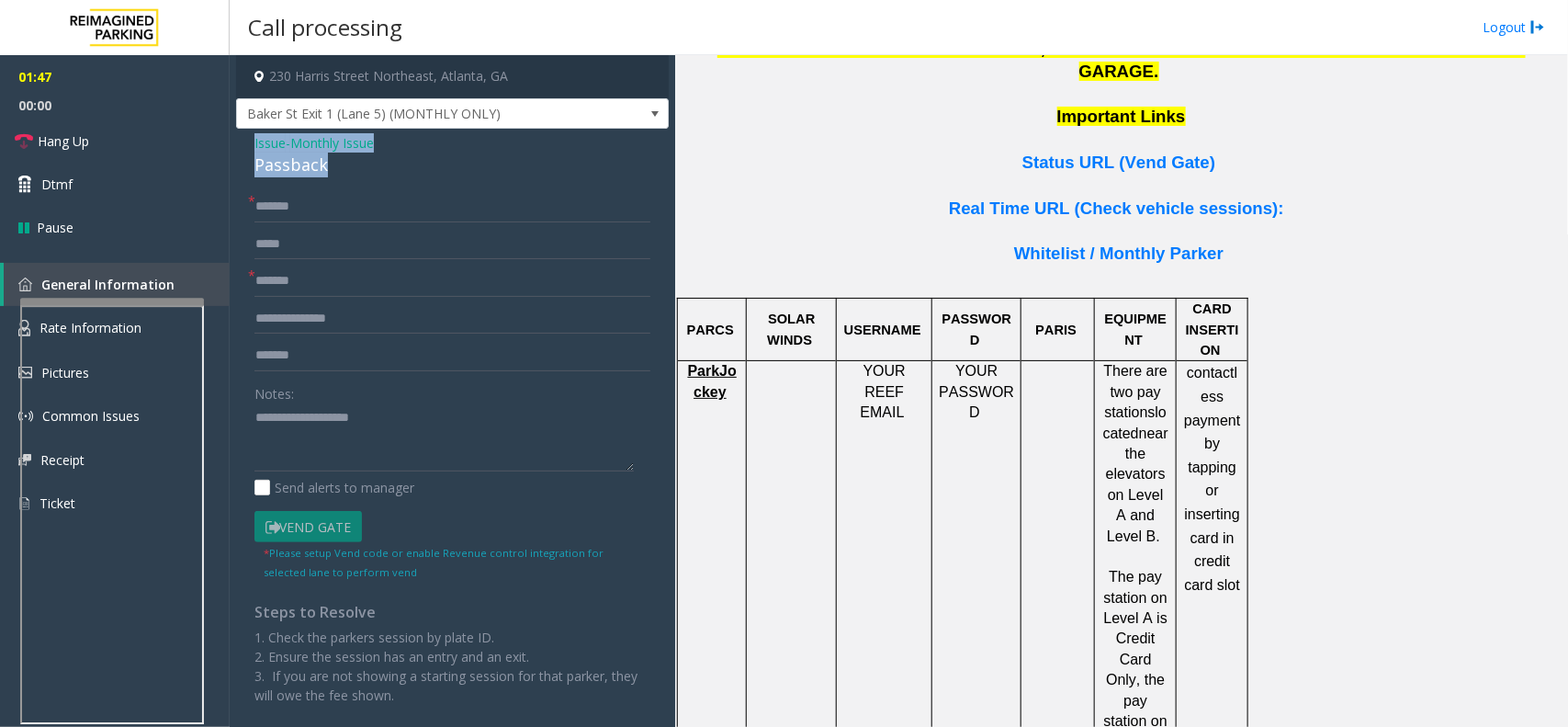 drag, startPoint x: 343, startPoint y: 166, endPoint x: 243, endPoint y: 135, distance: 104.69479 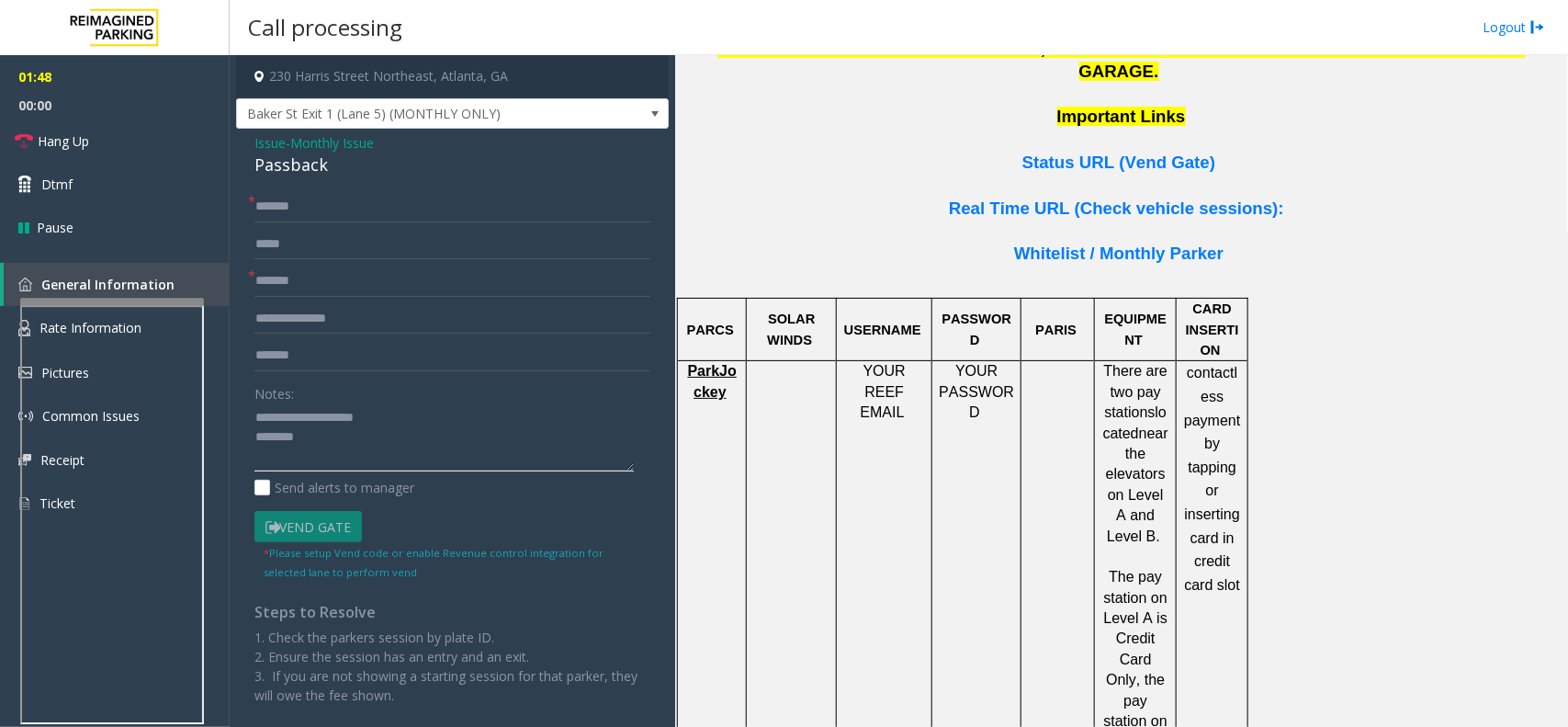 click 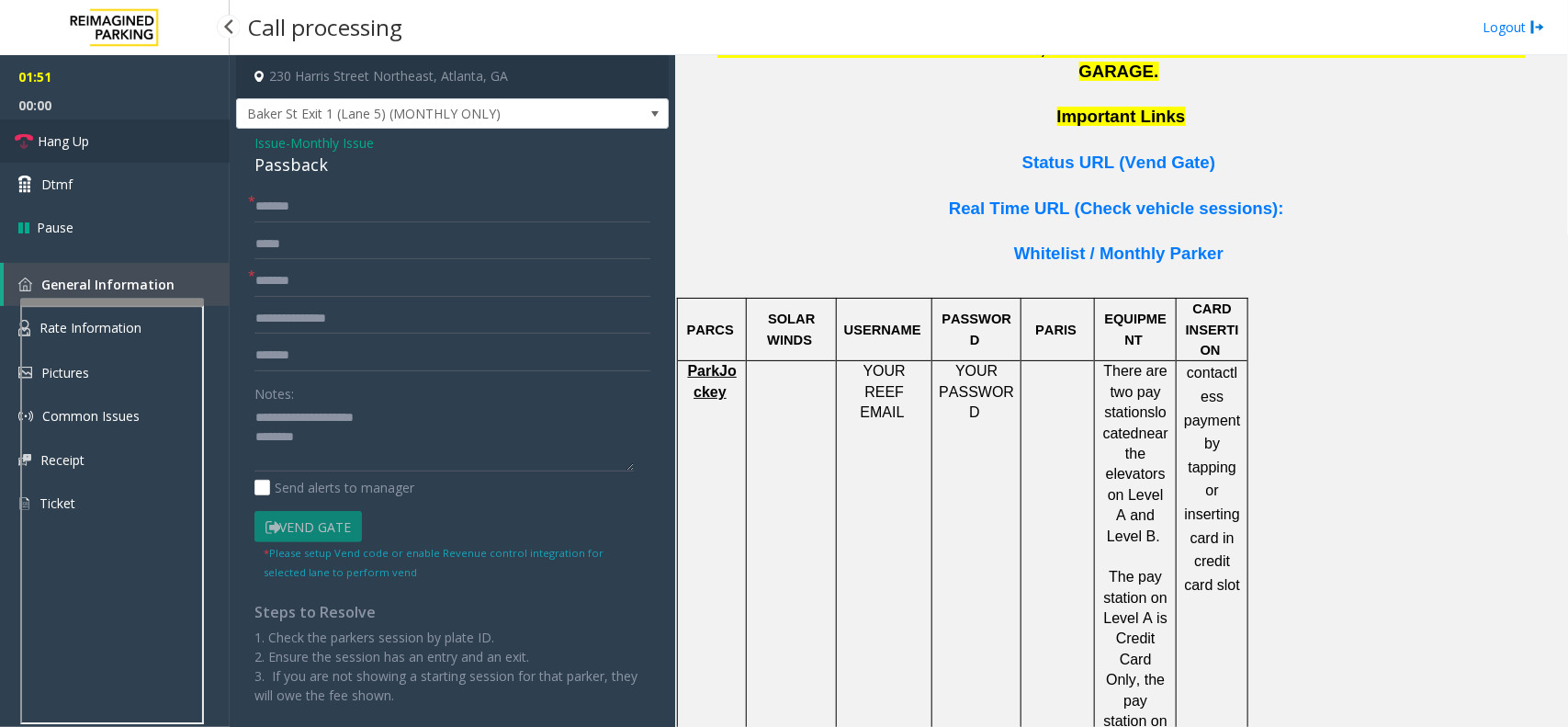 click on "Hang Up" at bounding box center (115, 141) 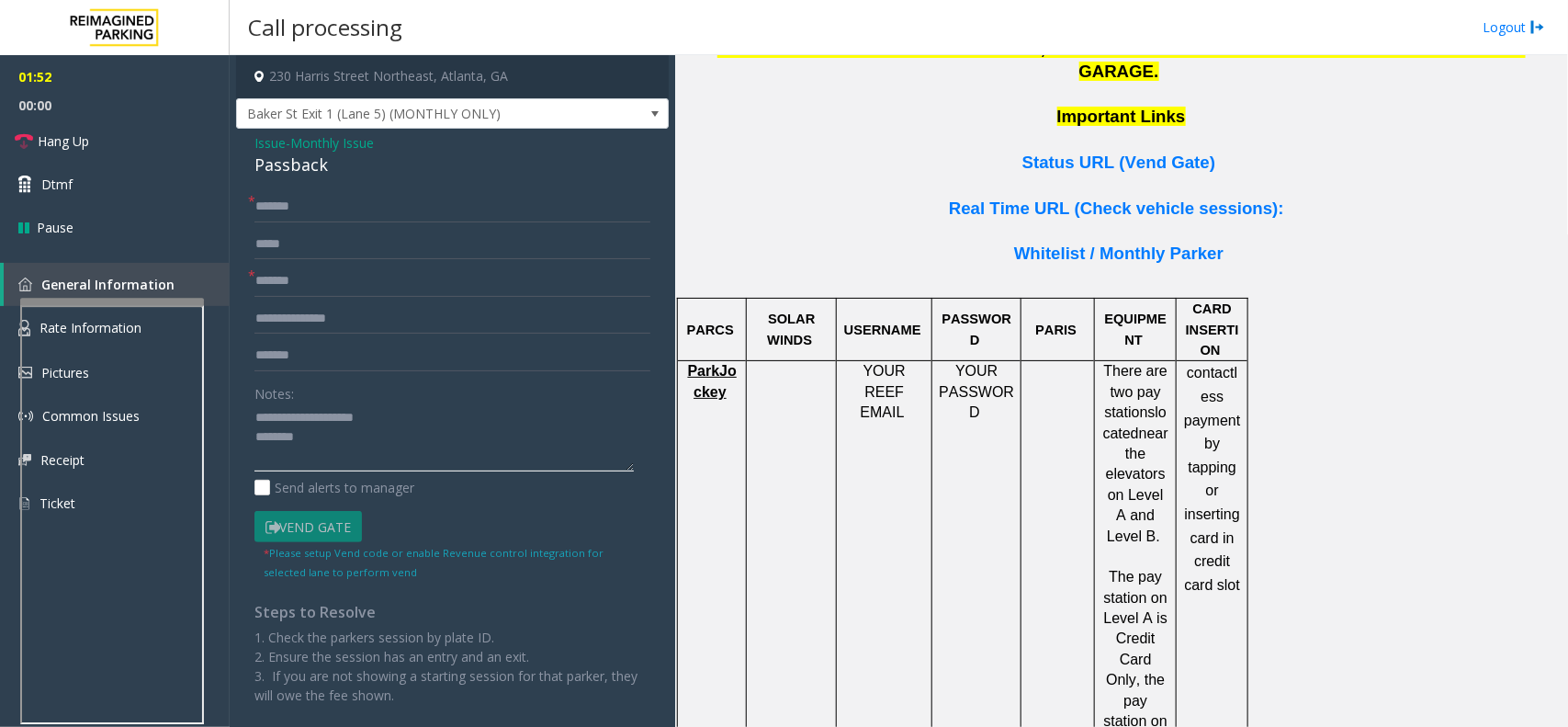 click 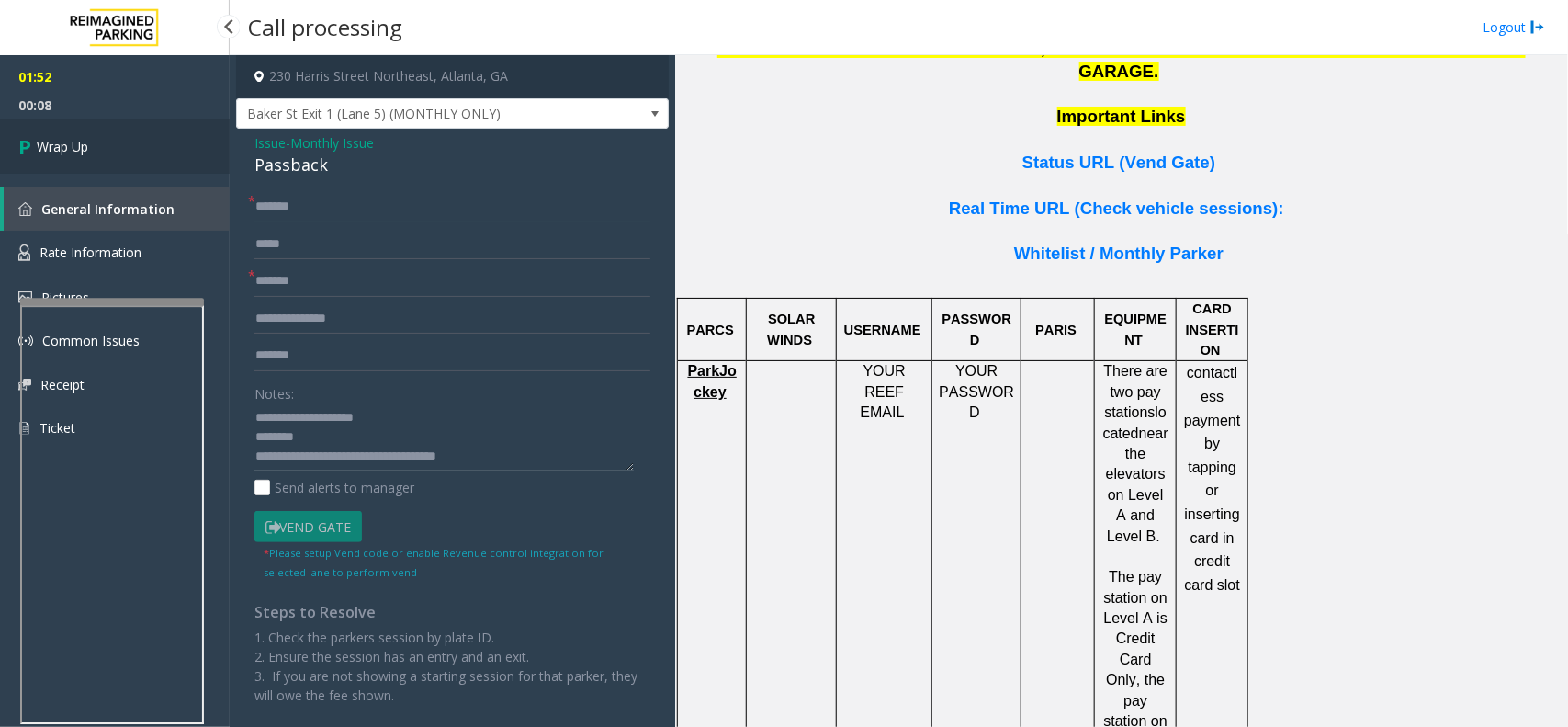 type on "**********" 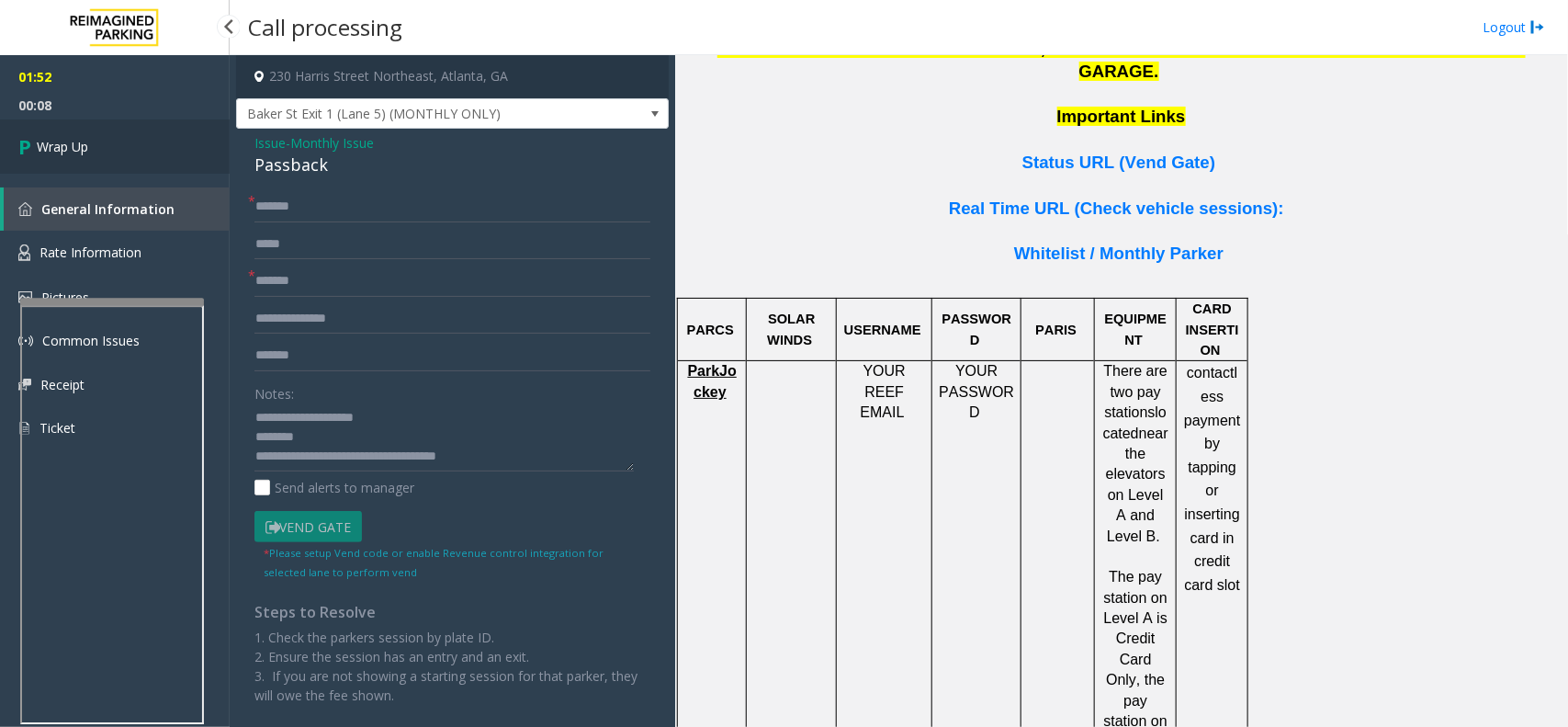 click on "Wrap Up" at bounding box center (115, 146) 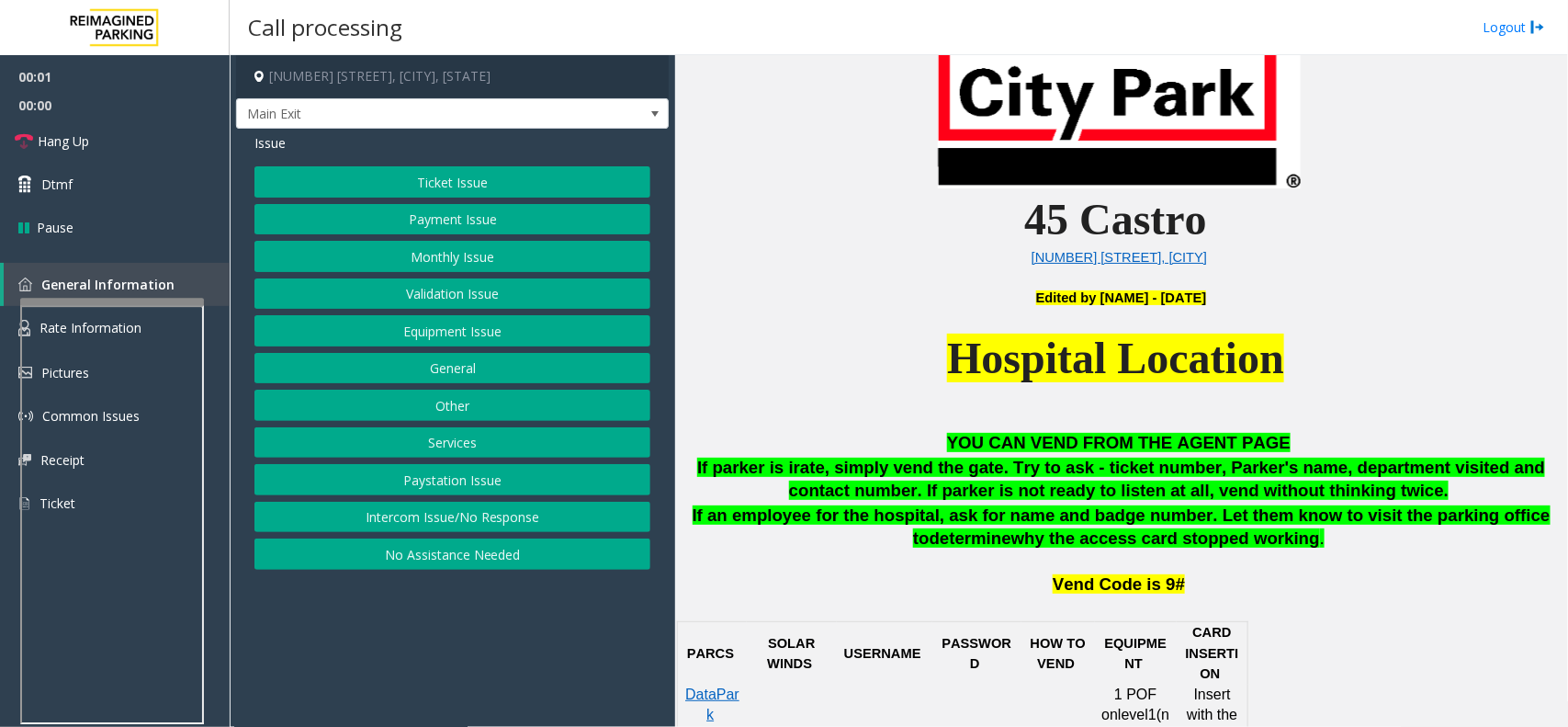 scroll, scrollTop: 804, scrollLeft: 0, axis: vertical 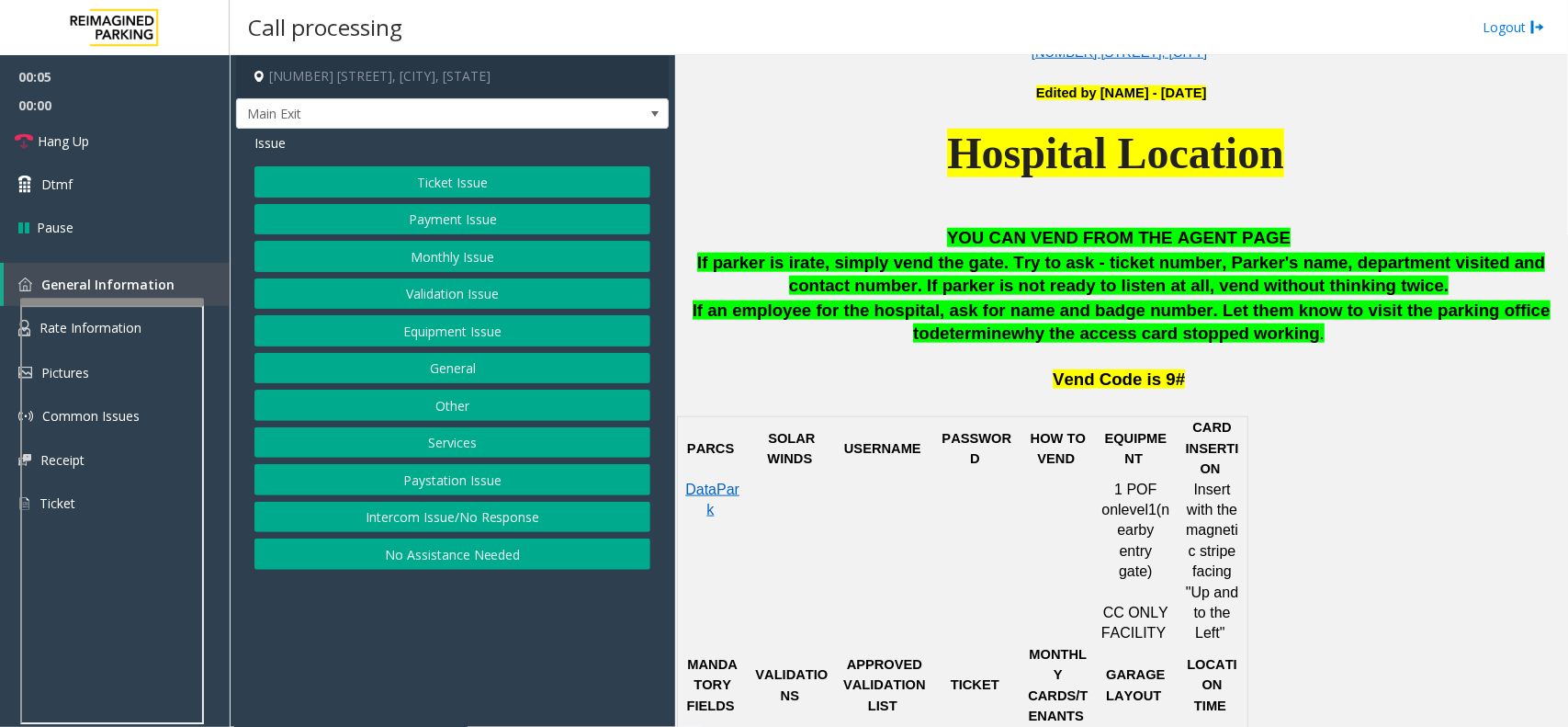 click on "Ticket Issue" 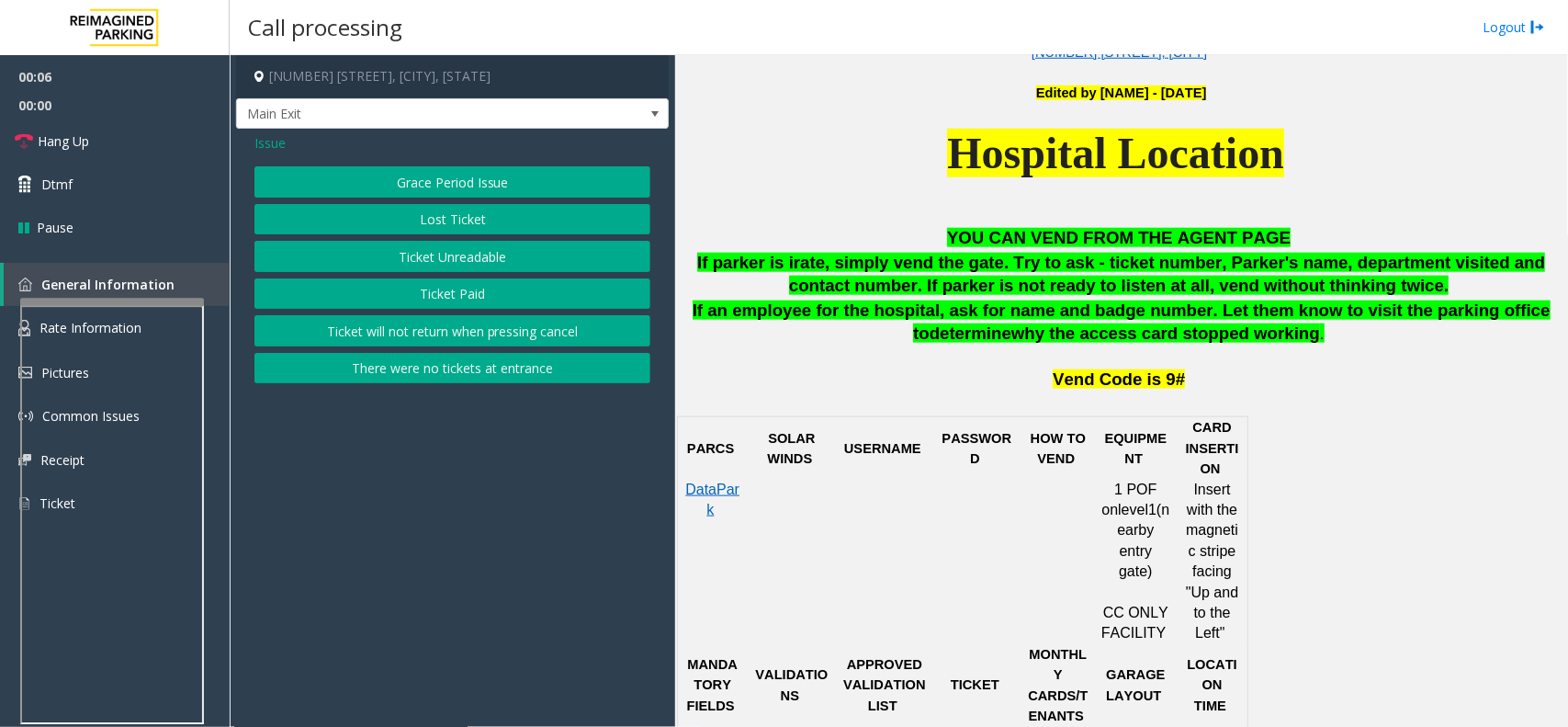 click on "Ticket Unreadable" 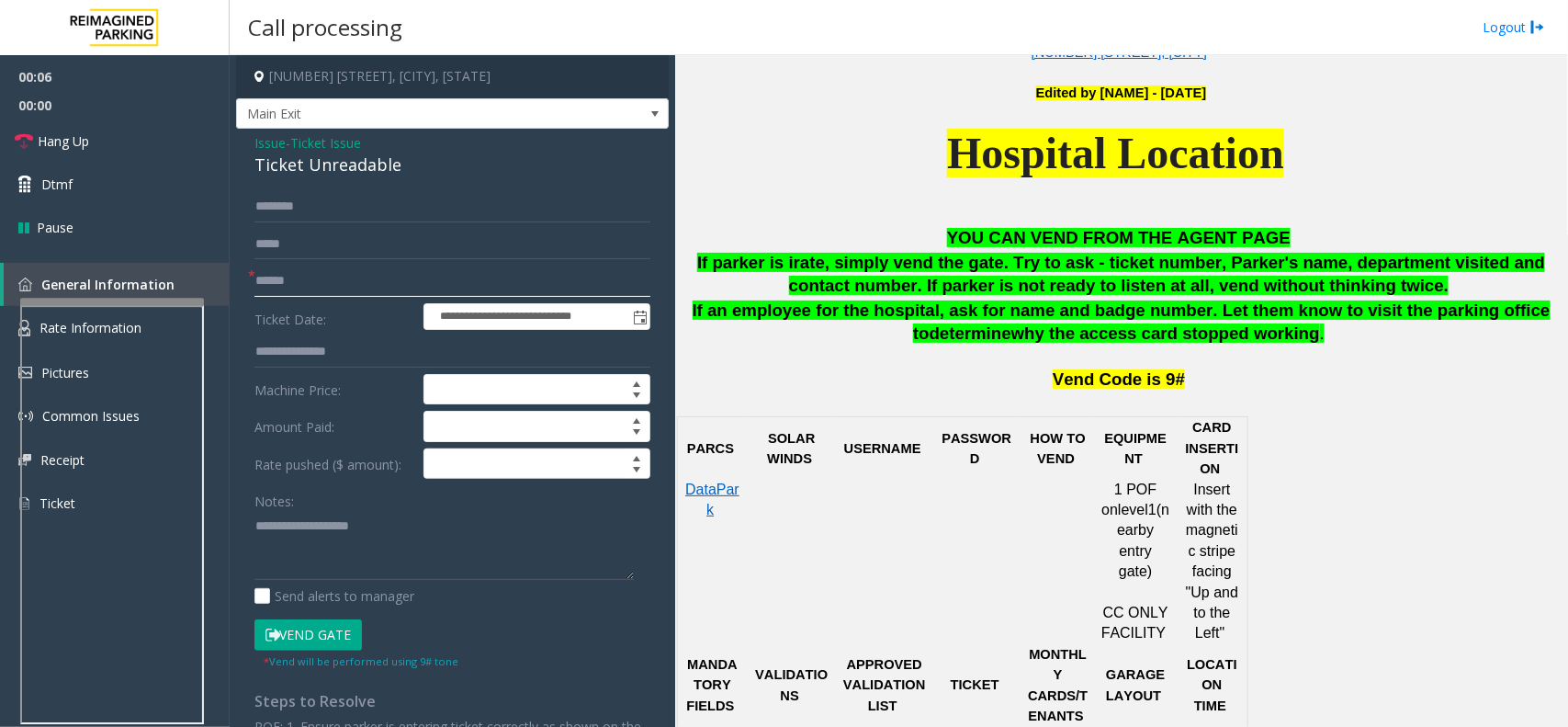 click 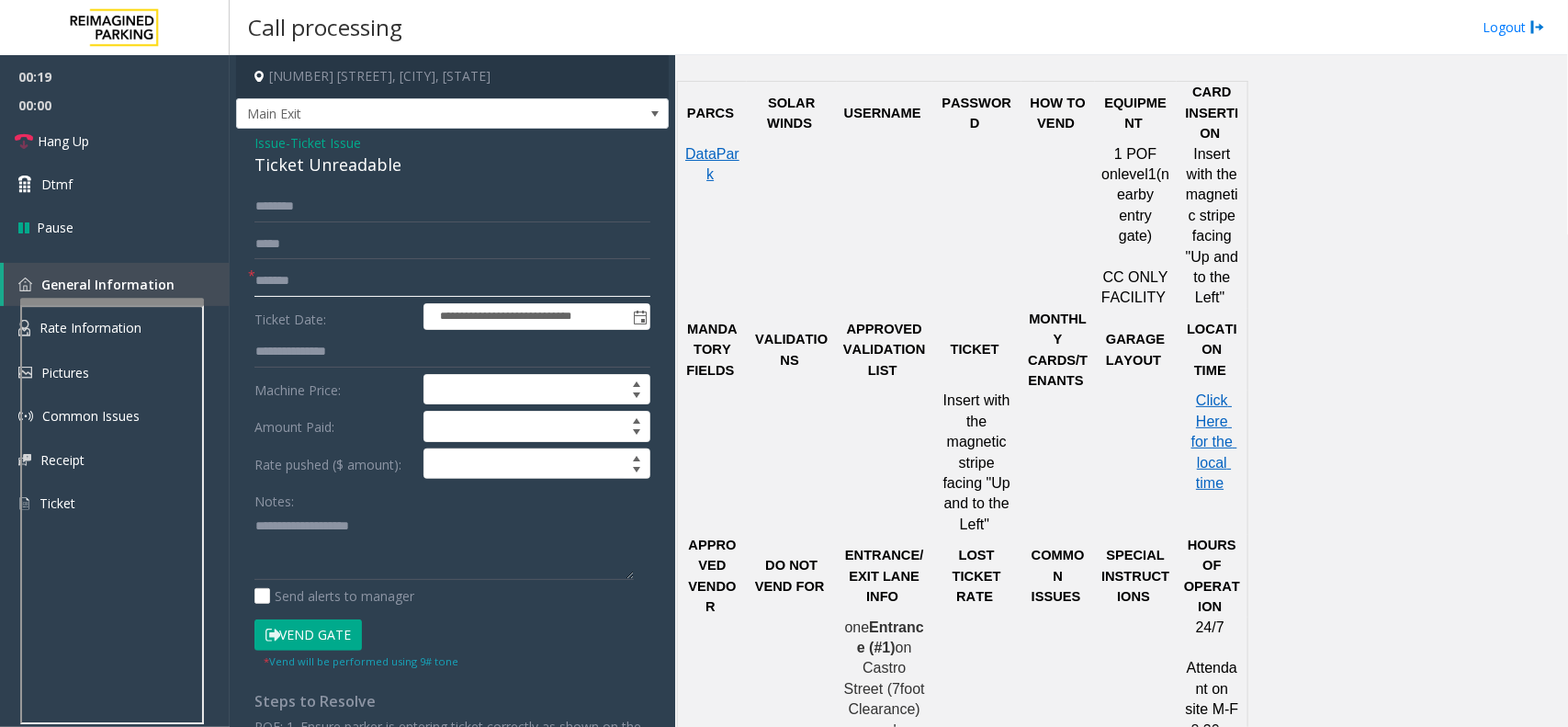 scroll, scrollTop: 1149, scrollLeft: 0, axis: vertical 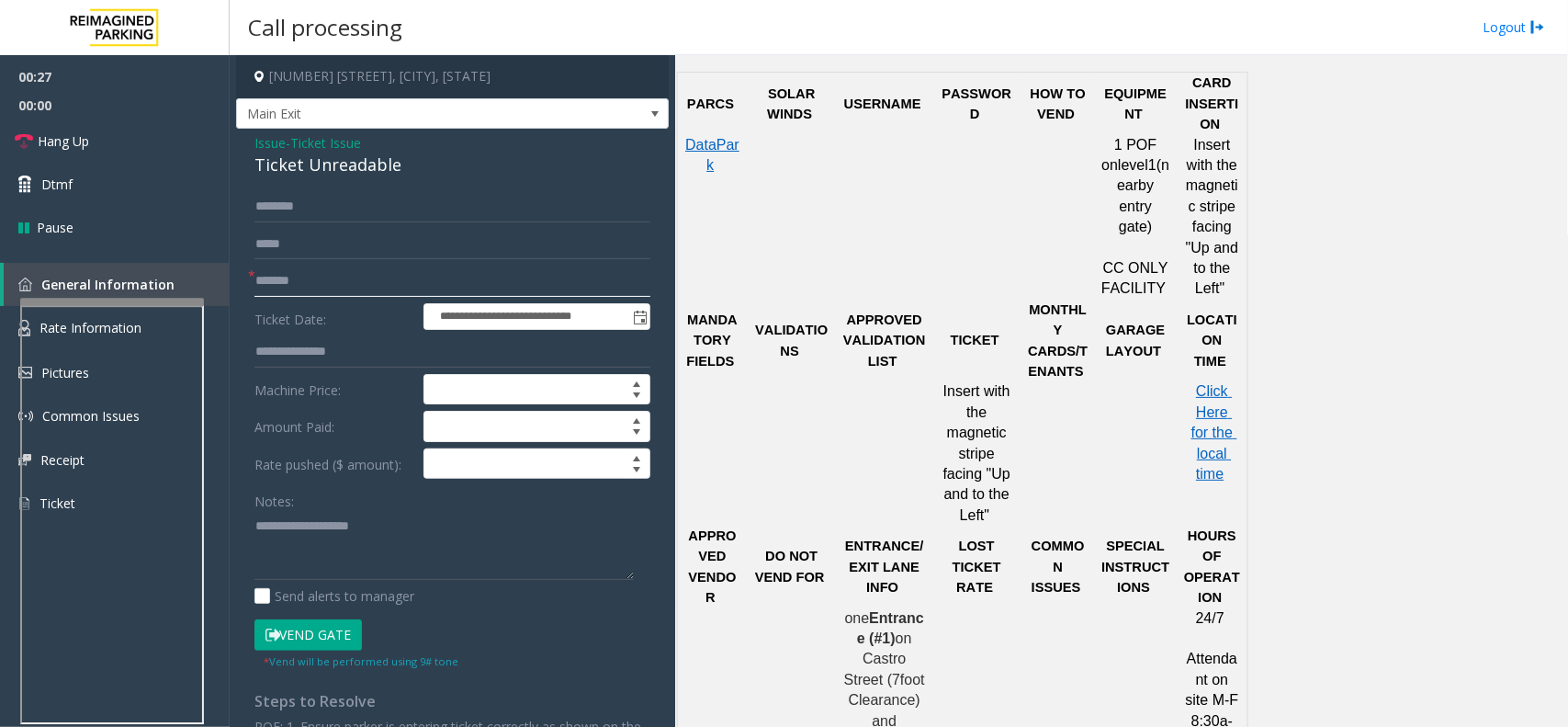 type on "*******" 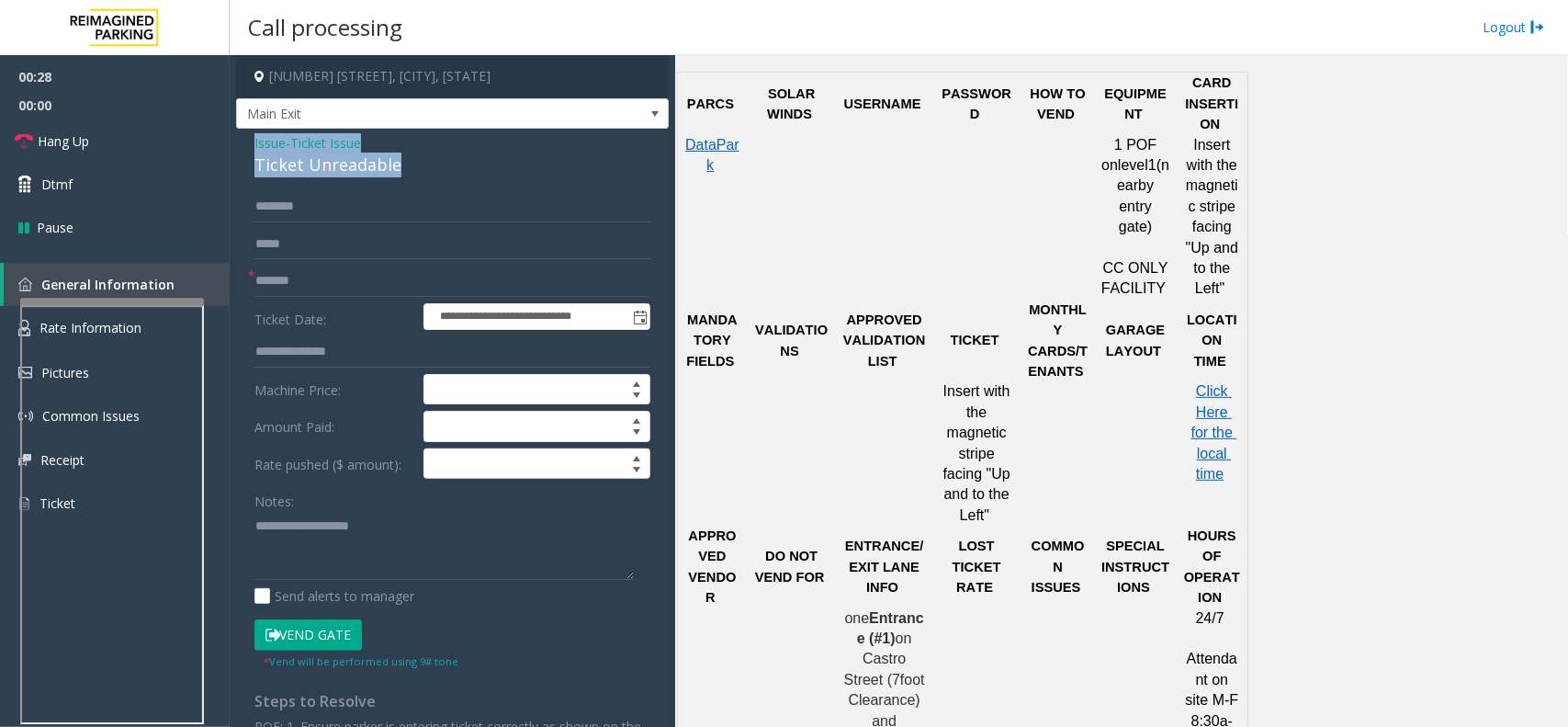 drag, startPoint x: 421, startPoint y: 167, endPoint x: 246, endPoint y: 153, distance: 175.5591 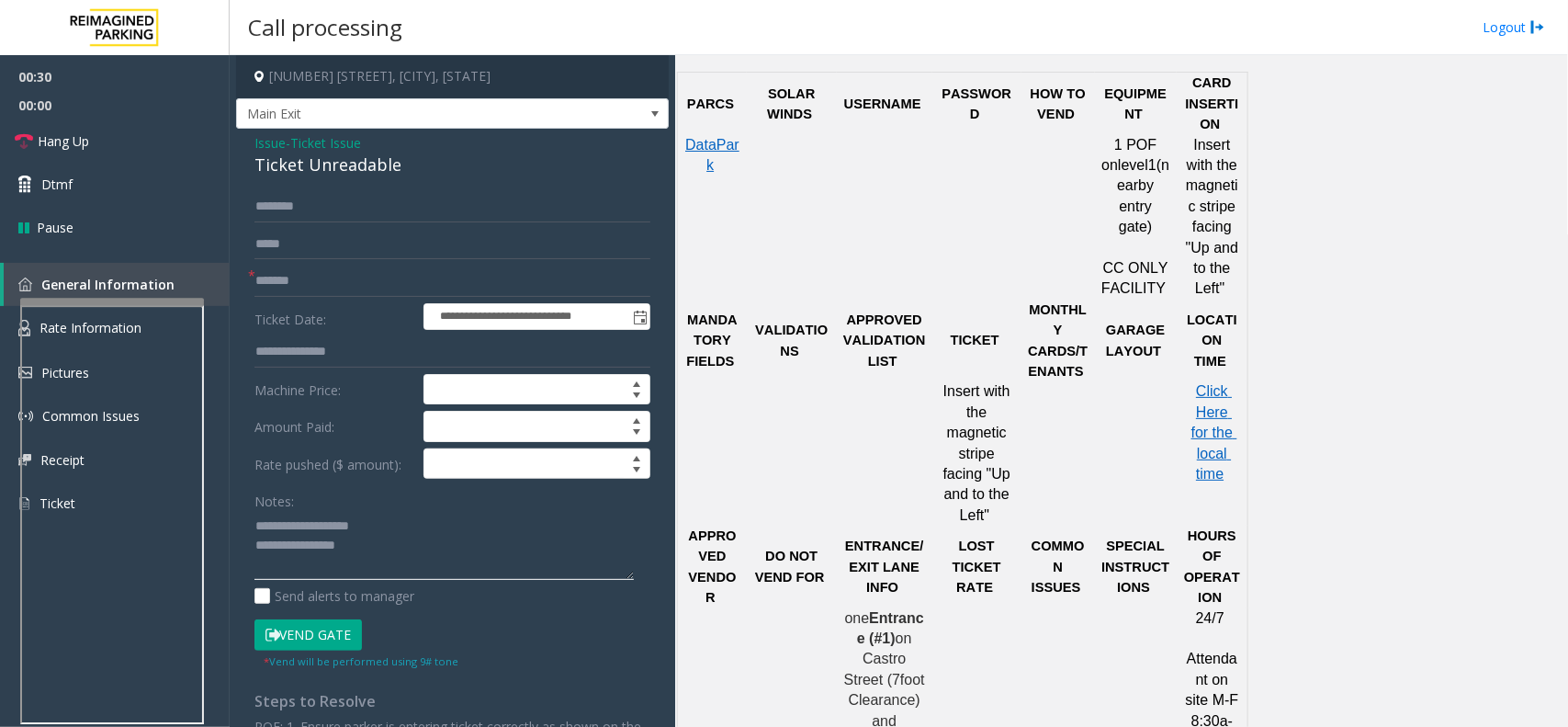 click 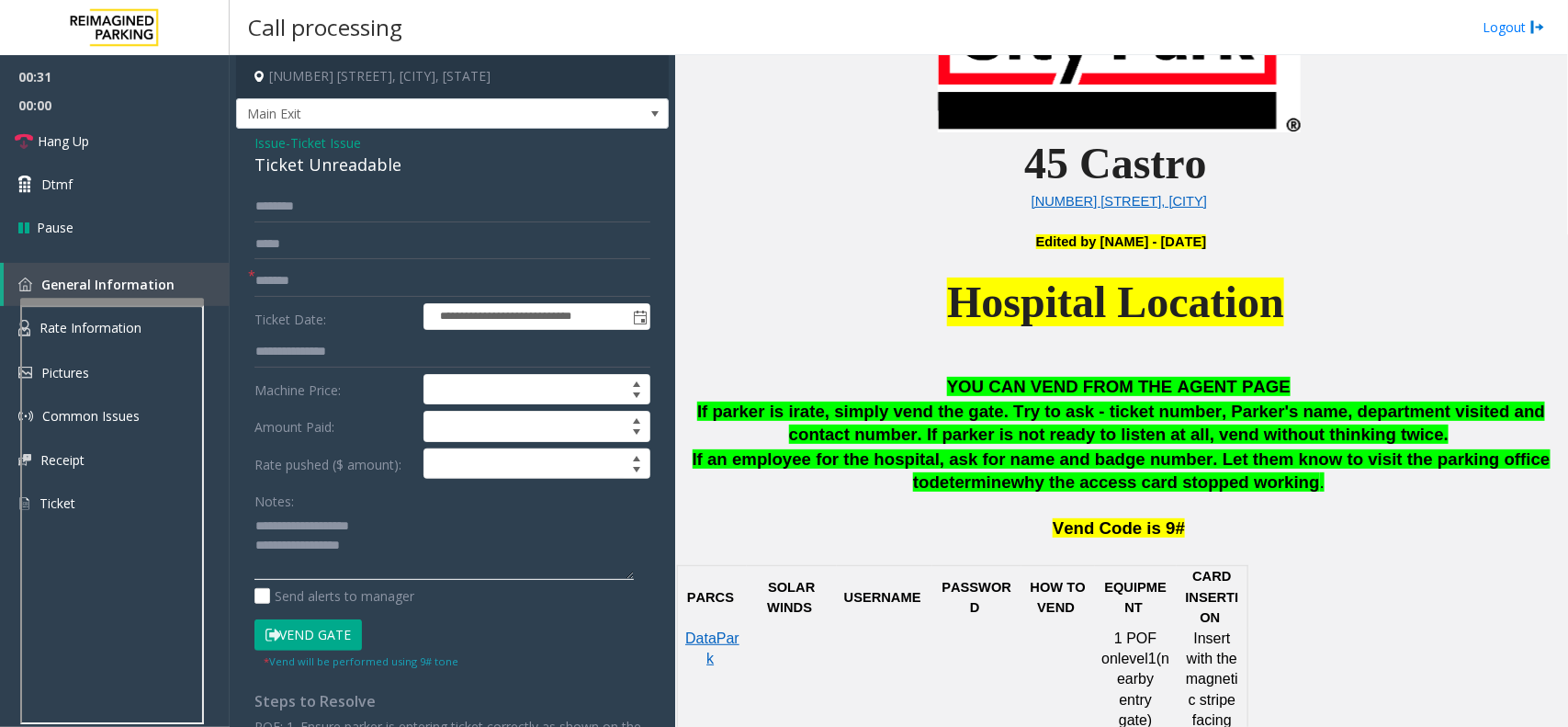 scroll, scrollTop: 574, scrollLeft: 0, axis: vertical 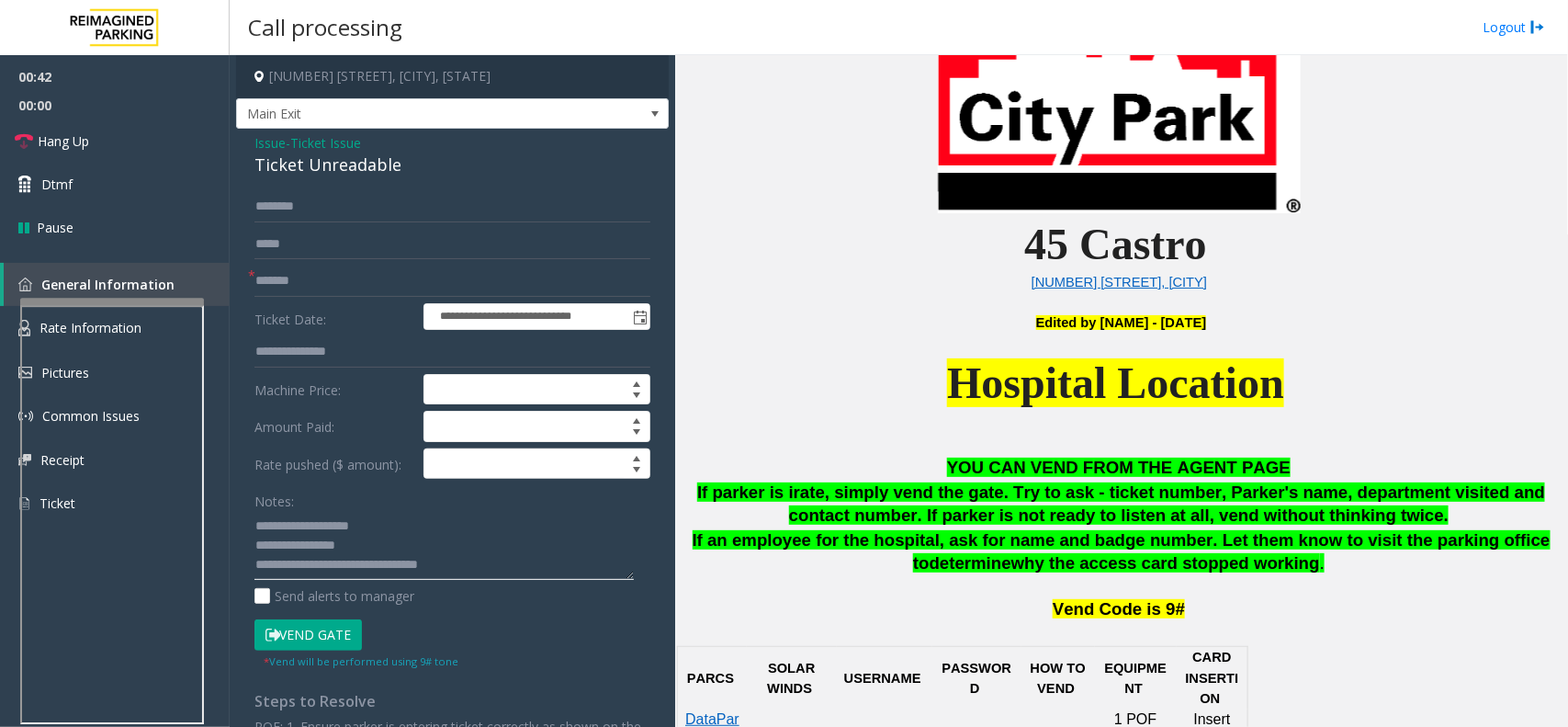 click 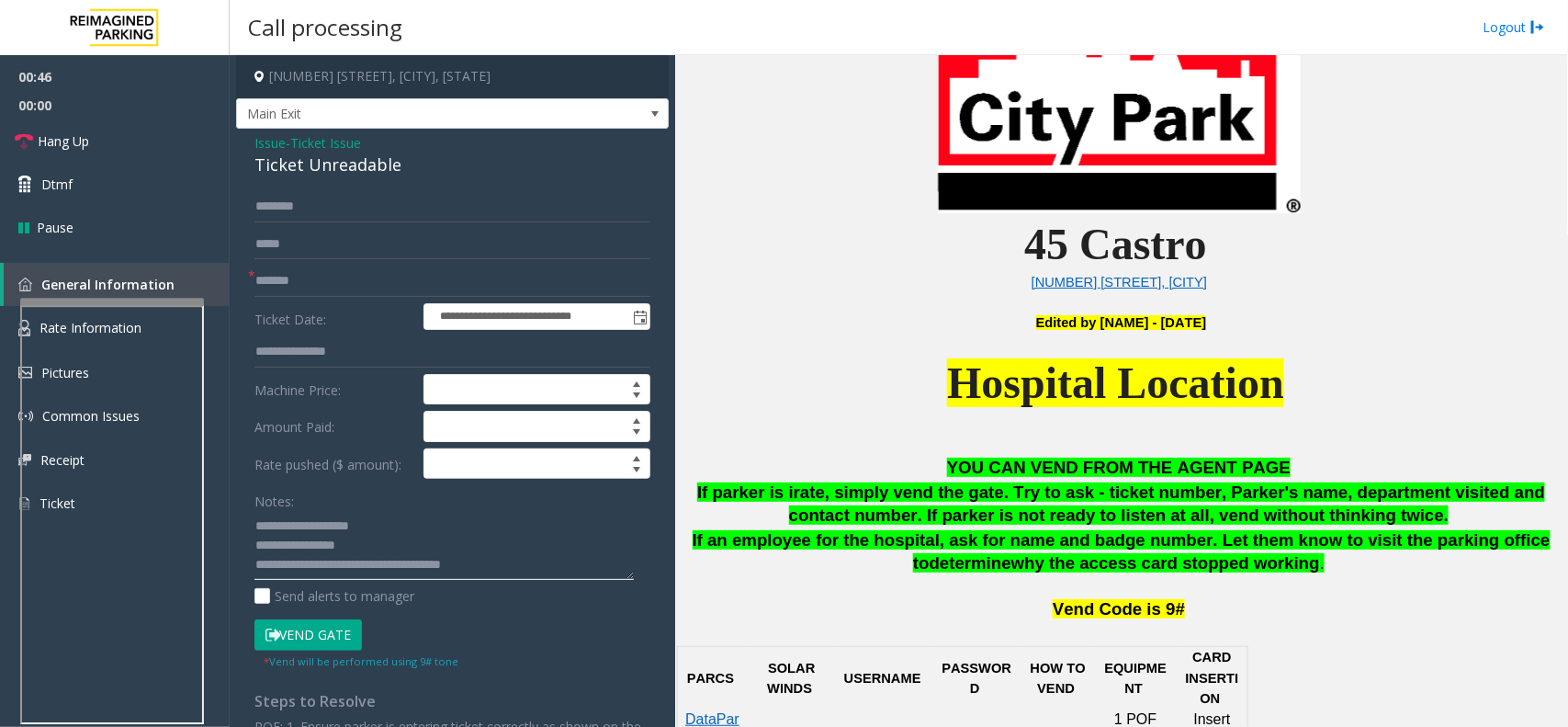 type on "**********" 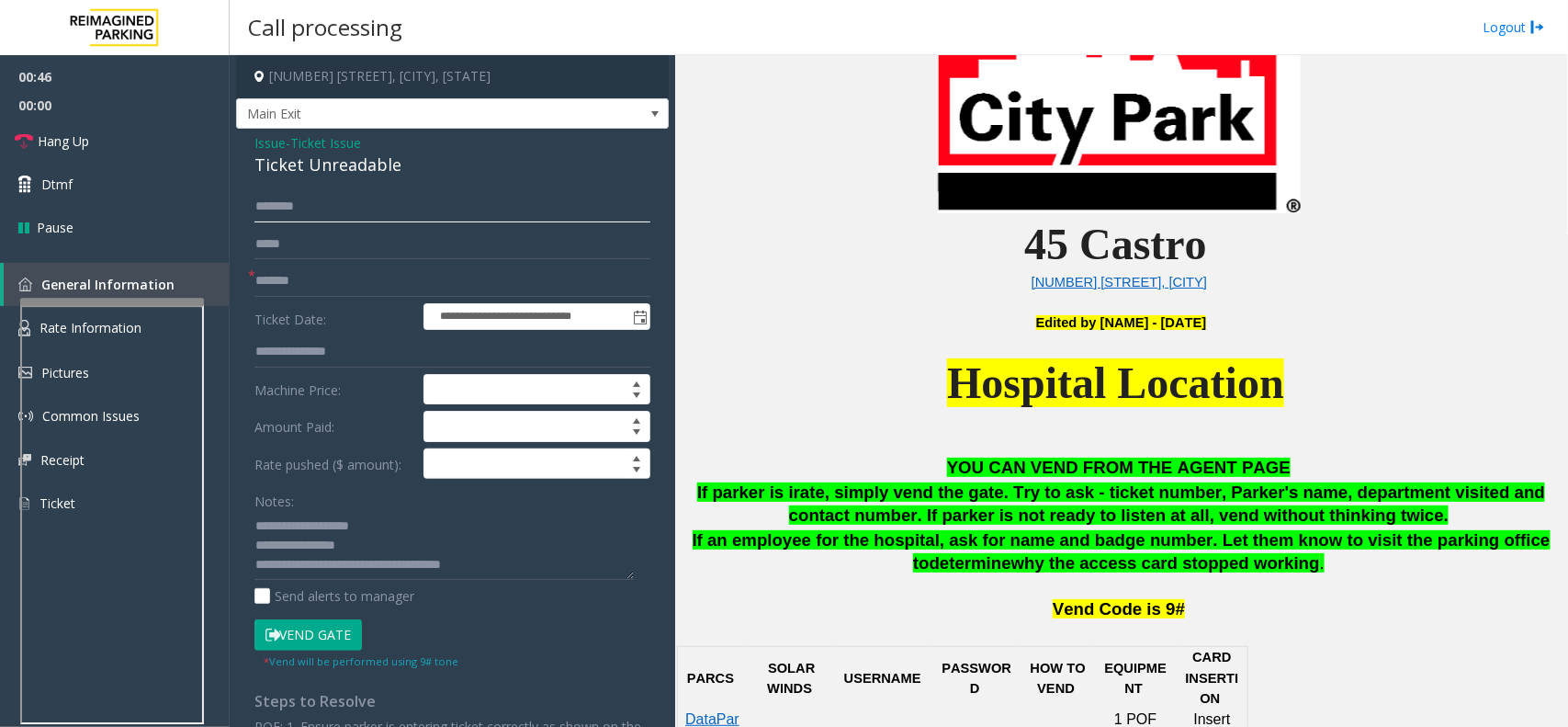 click 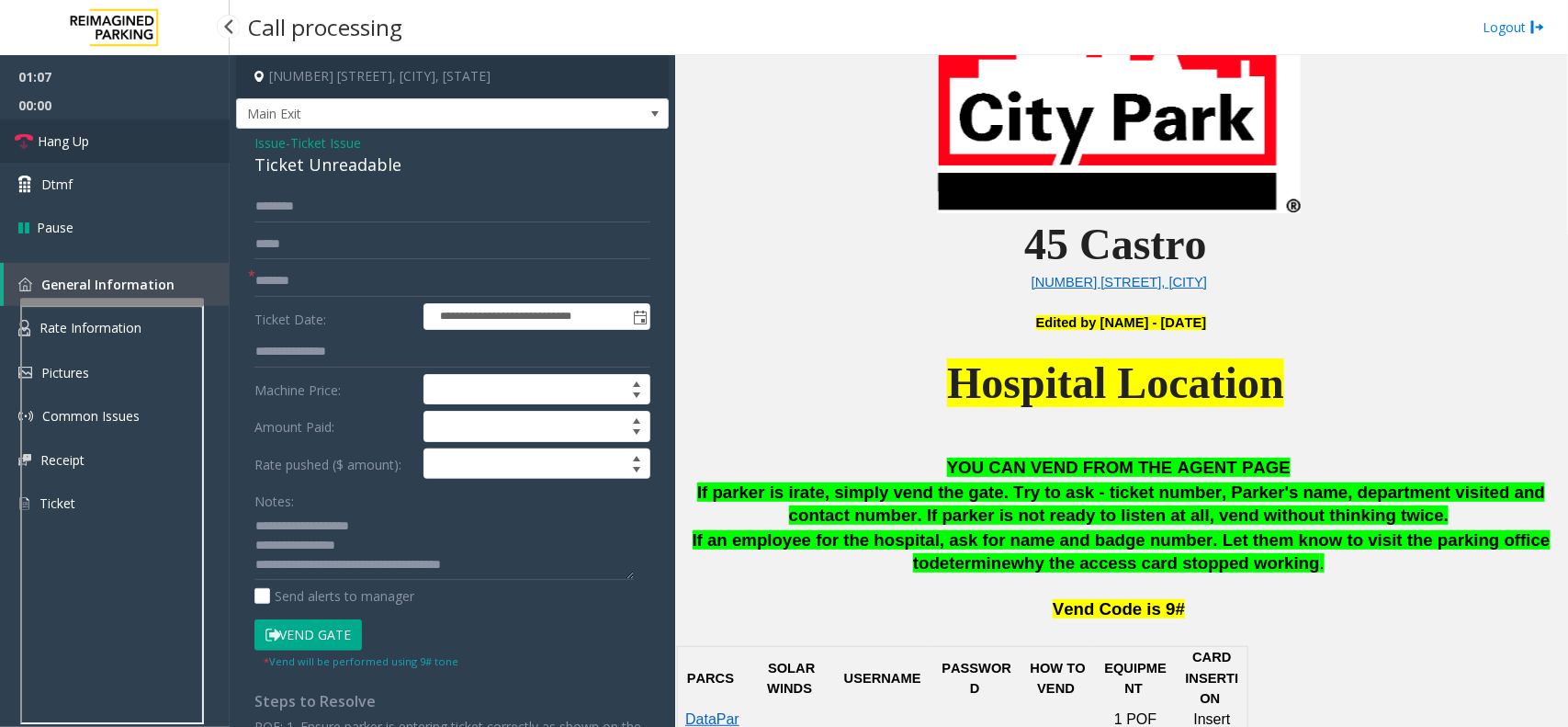click on "Hang Up" at bounding box center (63, 141) 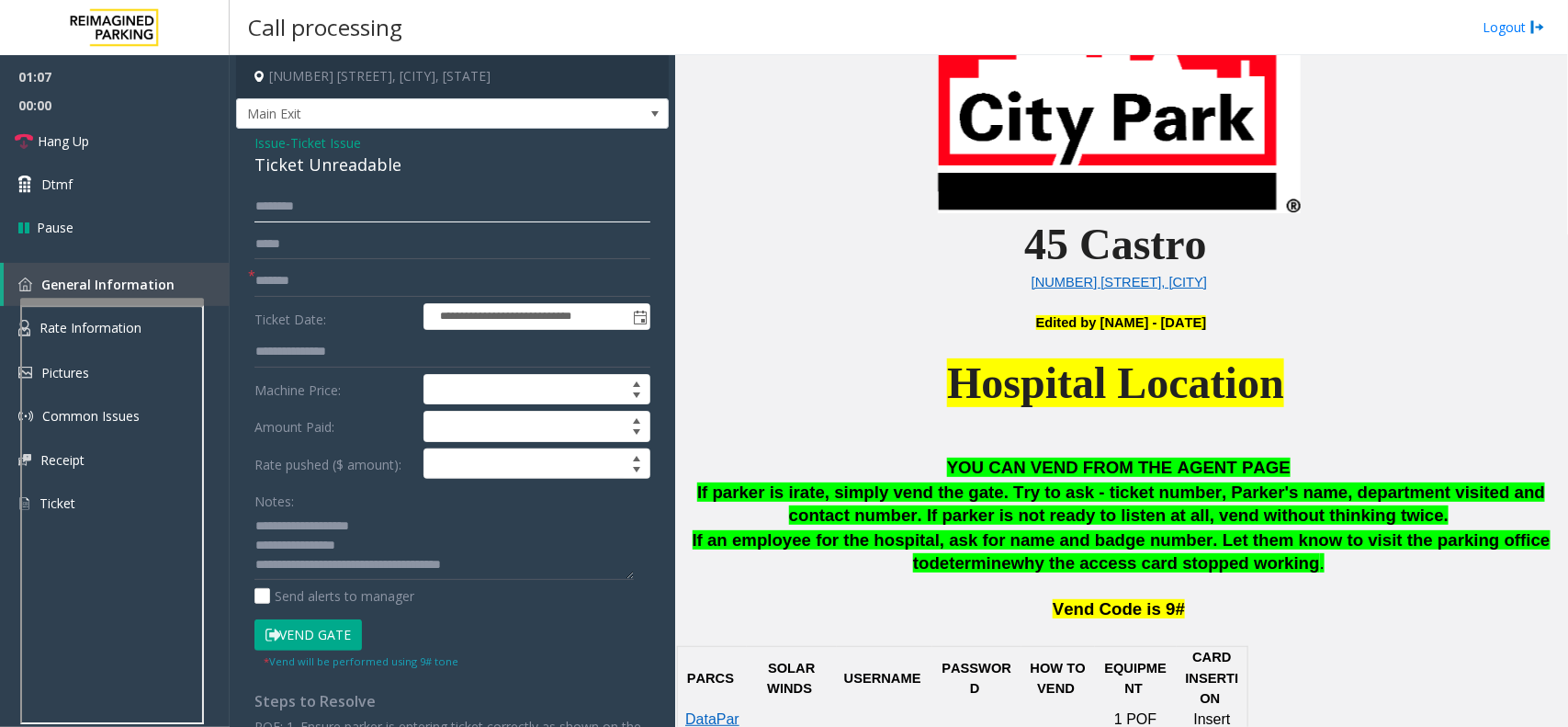click 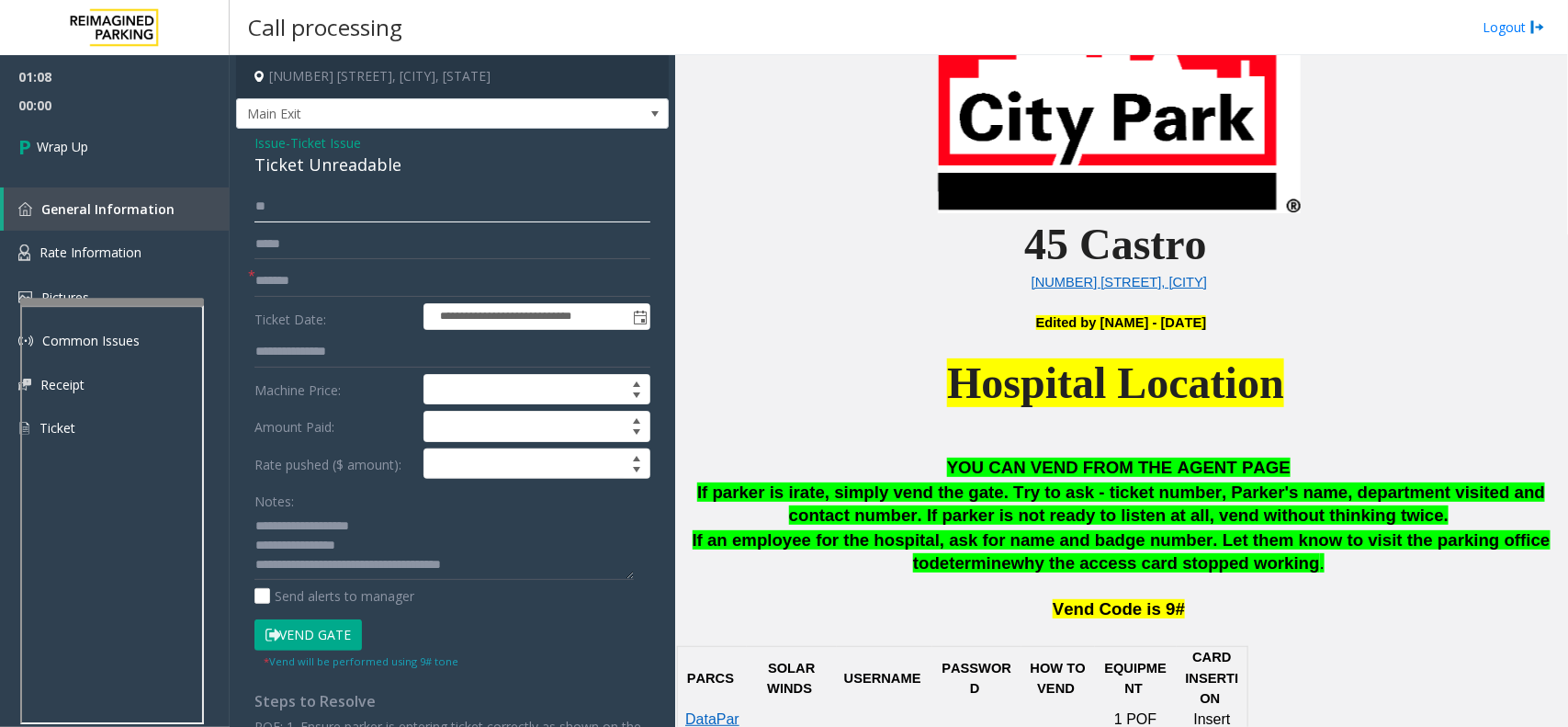 type on "**" 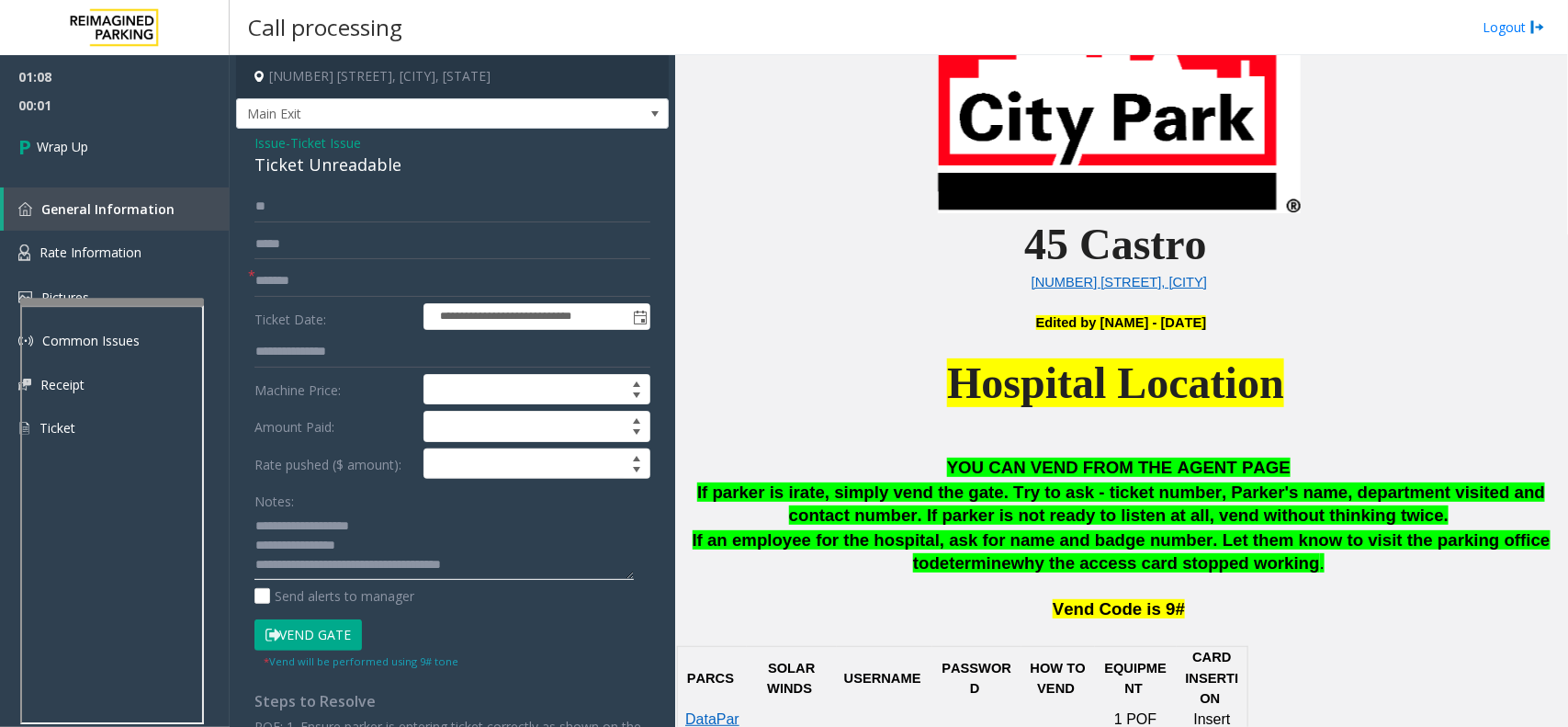 click 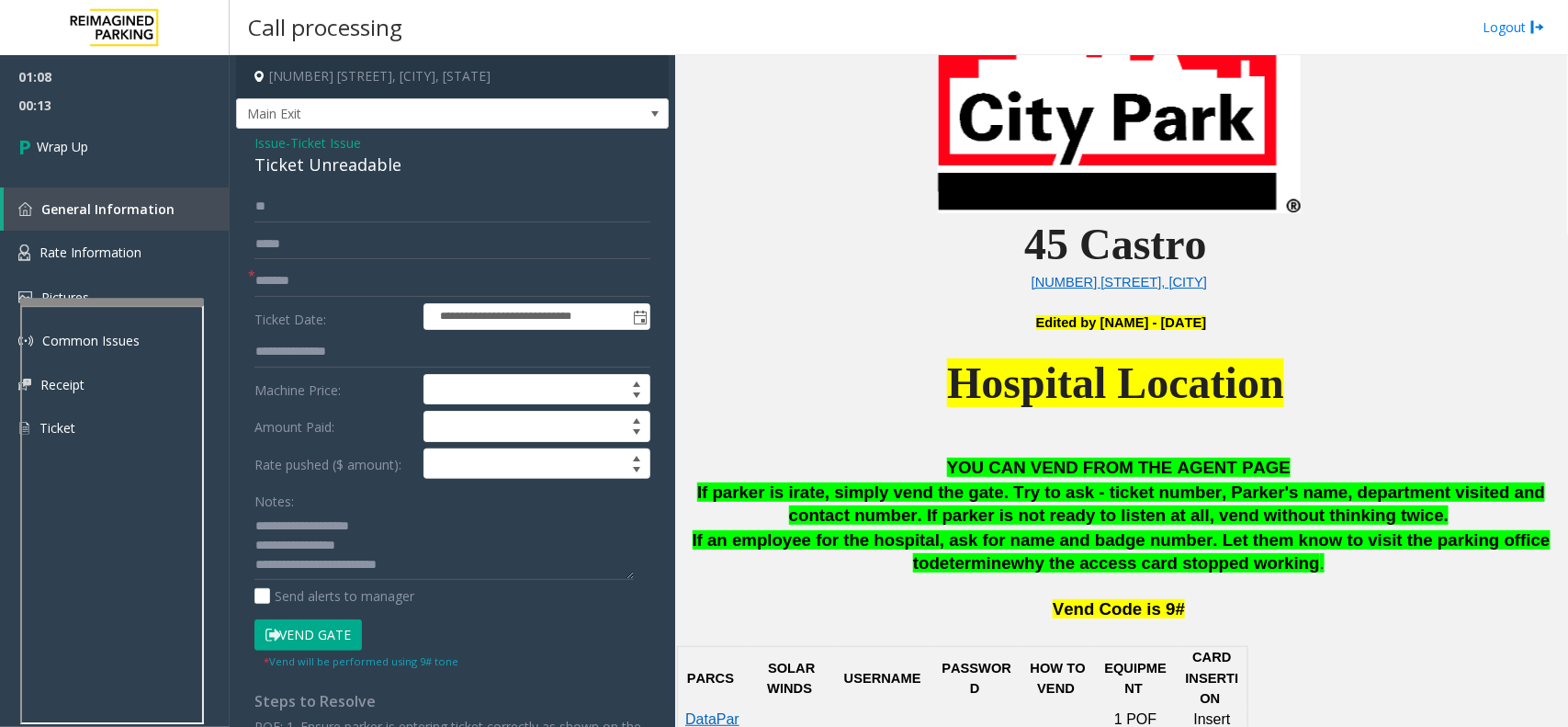 scroll, scrollTop: 19, scrollLeft: 0, axis: vertical 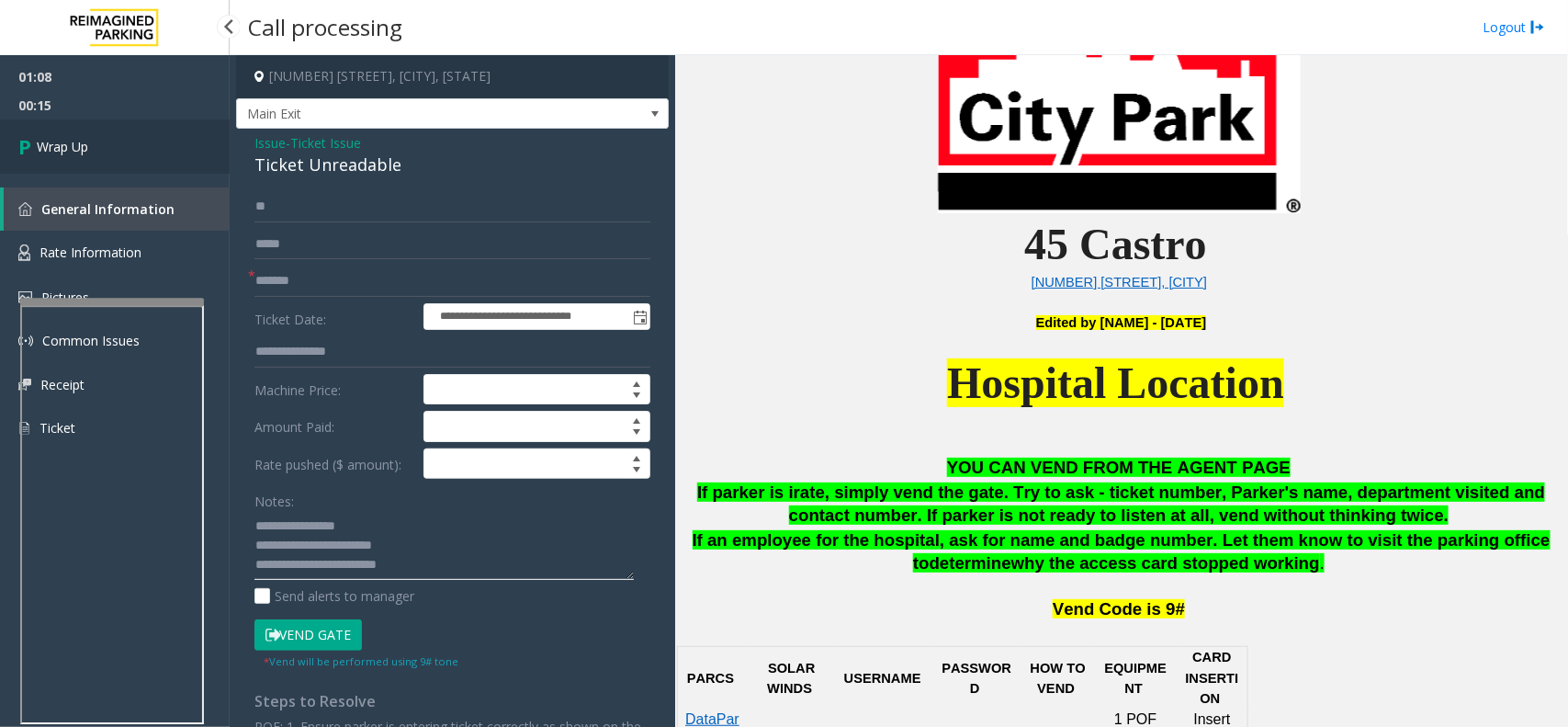 type on "**********" 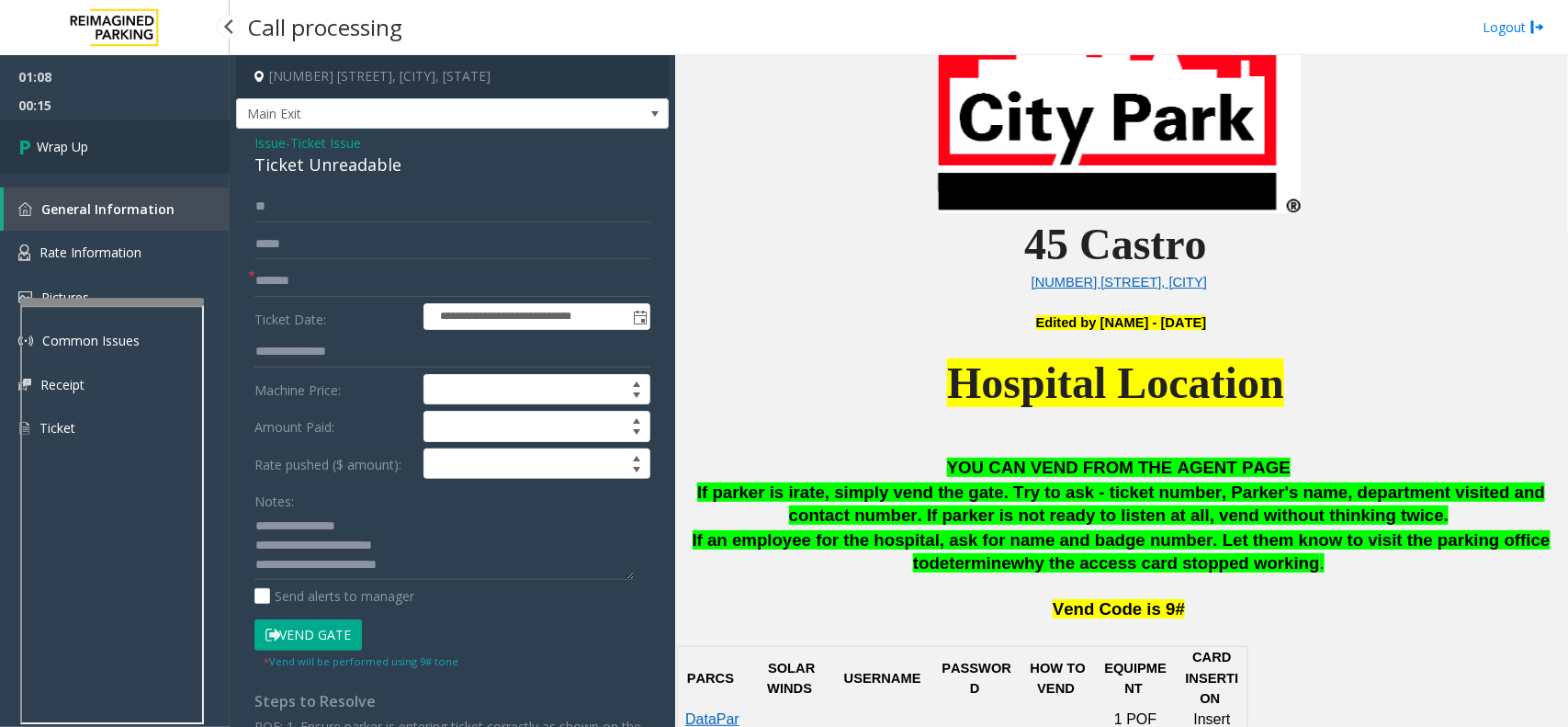 click on "Wrap Up" at bounding box center [62, 146] 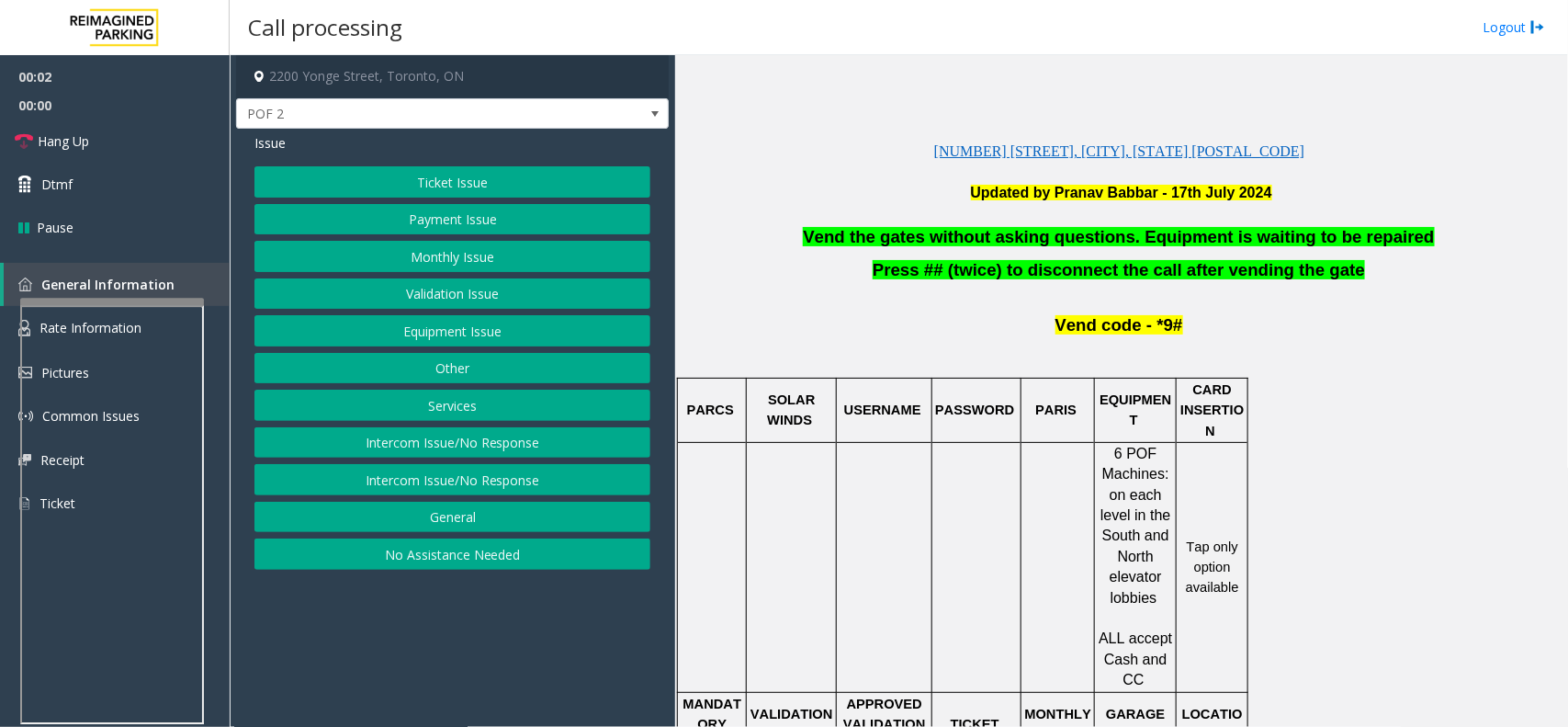 scroll, scrollTop: 460, scrollLeft: 0, axis: vertical 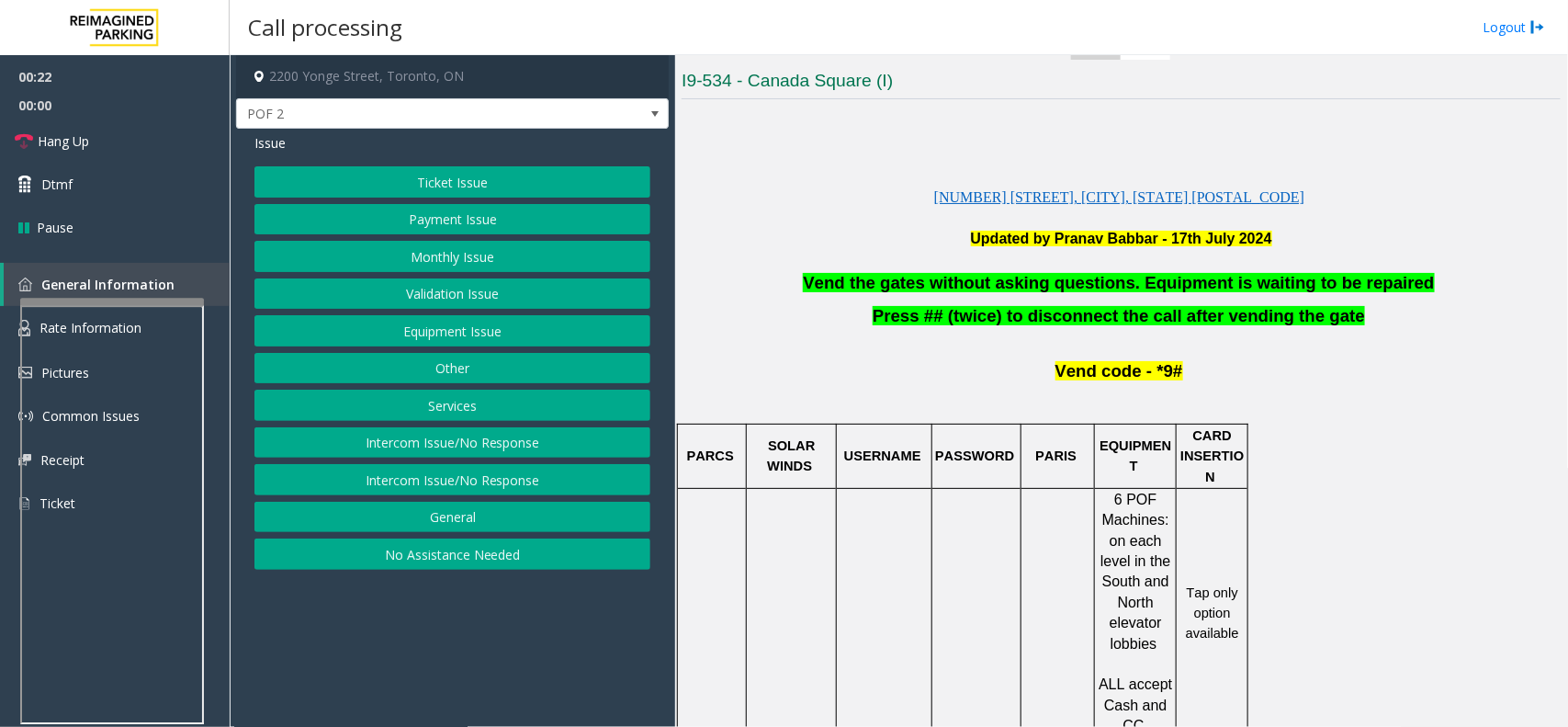 click on "Equipment Issue" 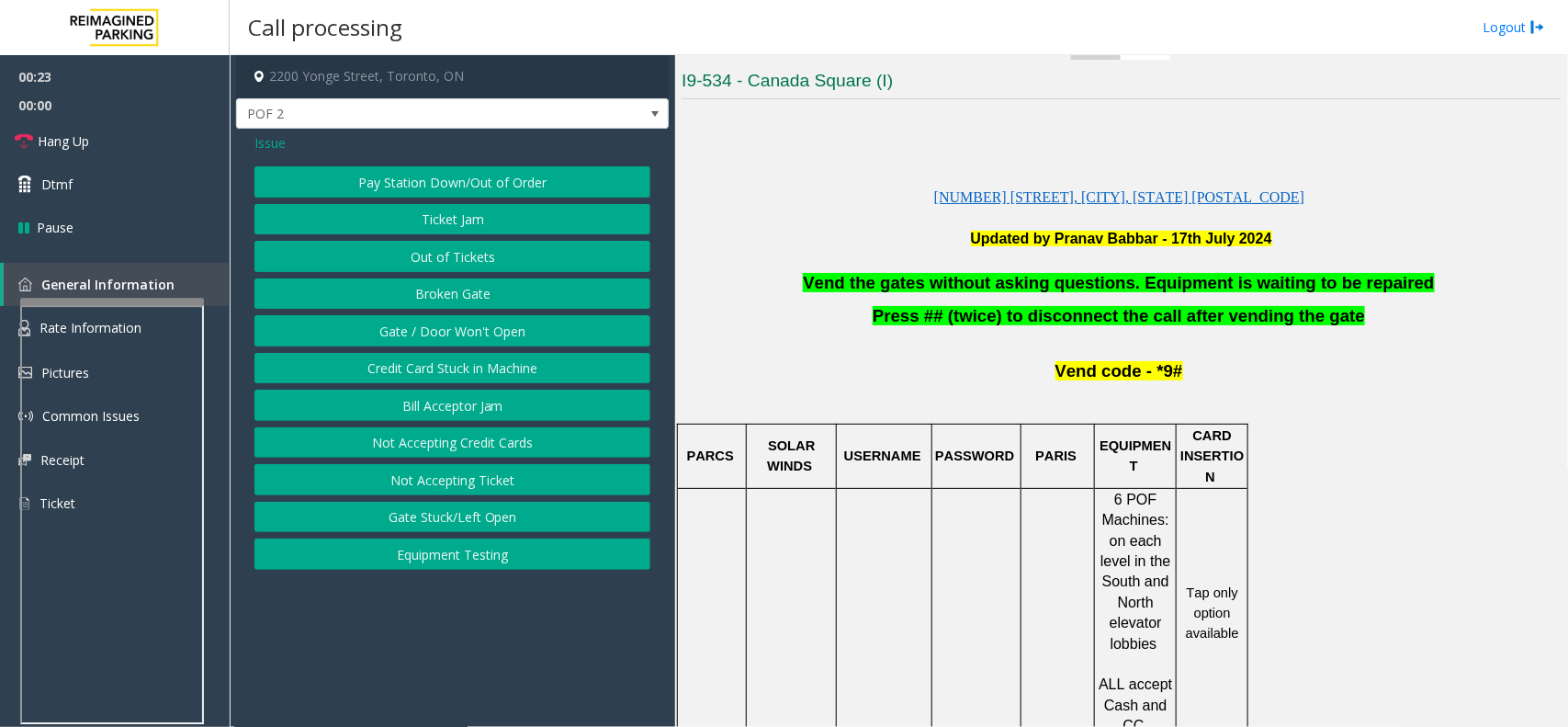 click on "Gate / Door Won't Open" 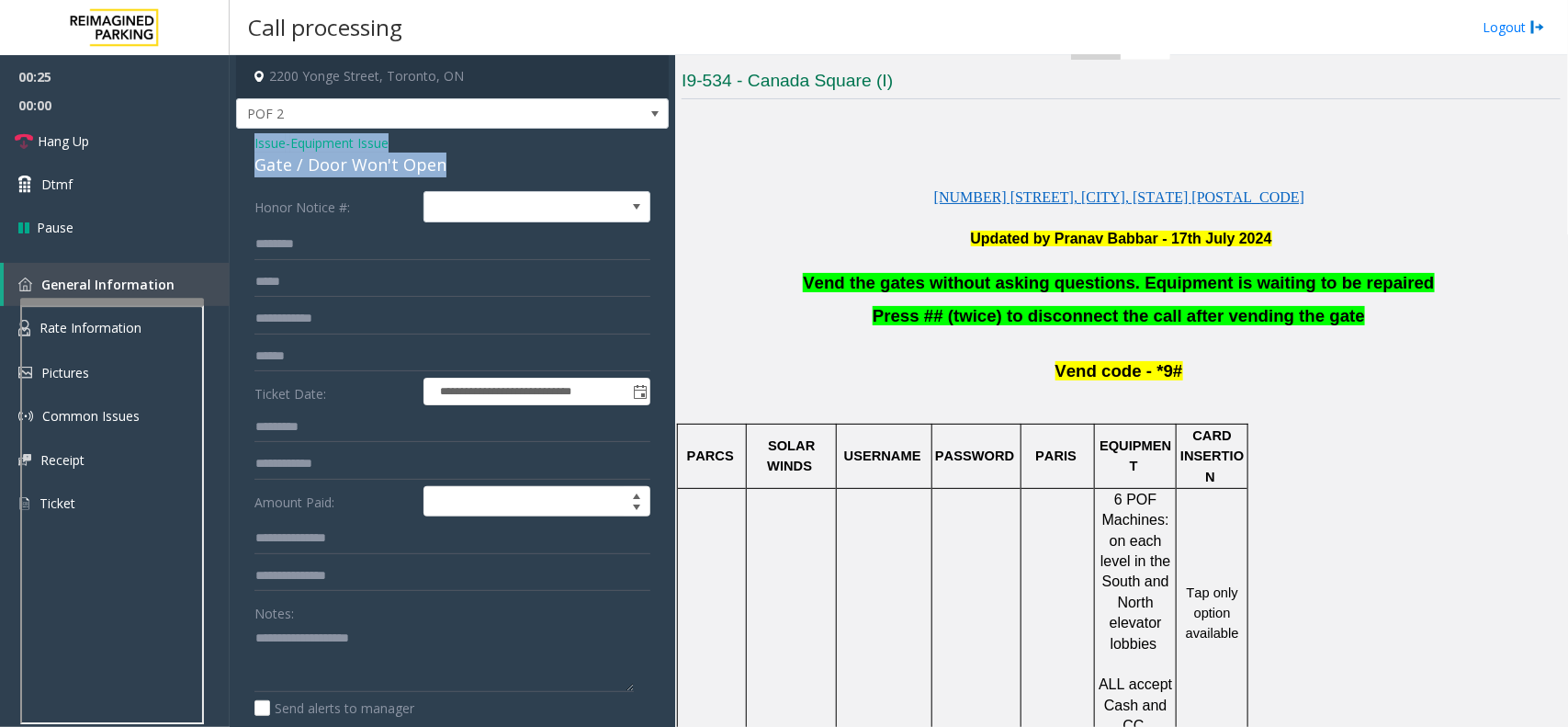 drag, startPoint x: 444, startPoint y: 163, endPoint x: 254, endPoint y: 141, distance: 191.26944 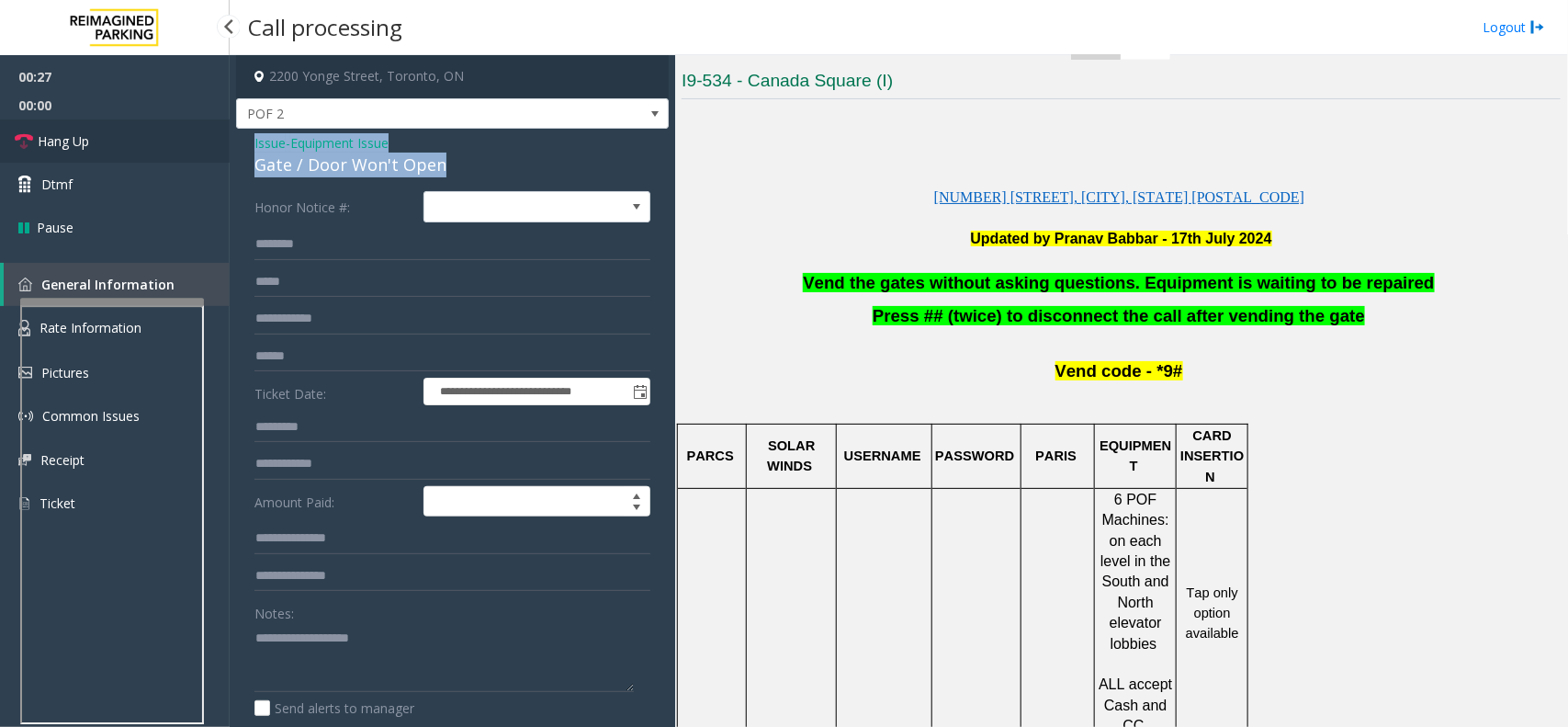 click on "Hang Up" at bounding box center [63, 141] 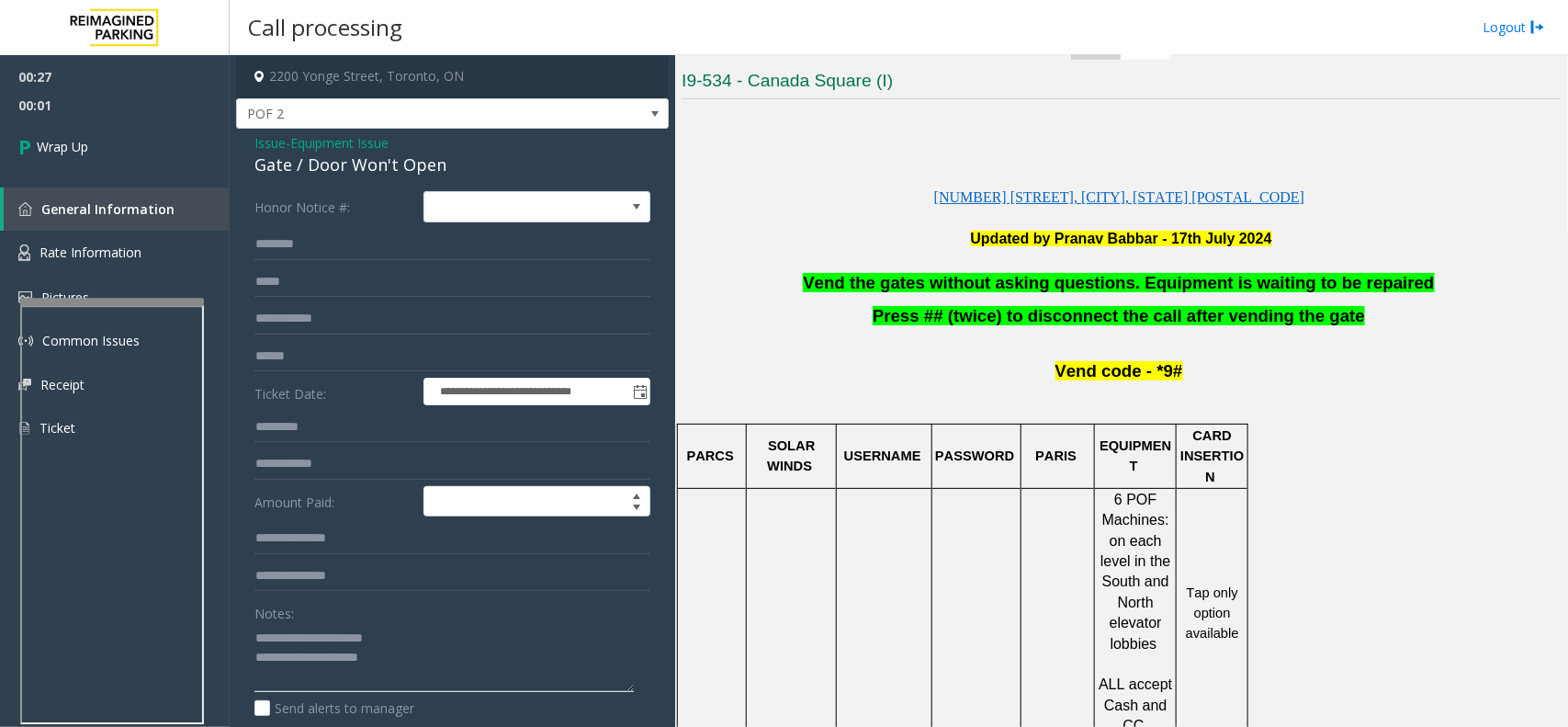 click 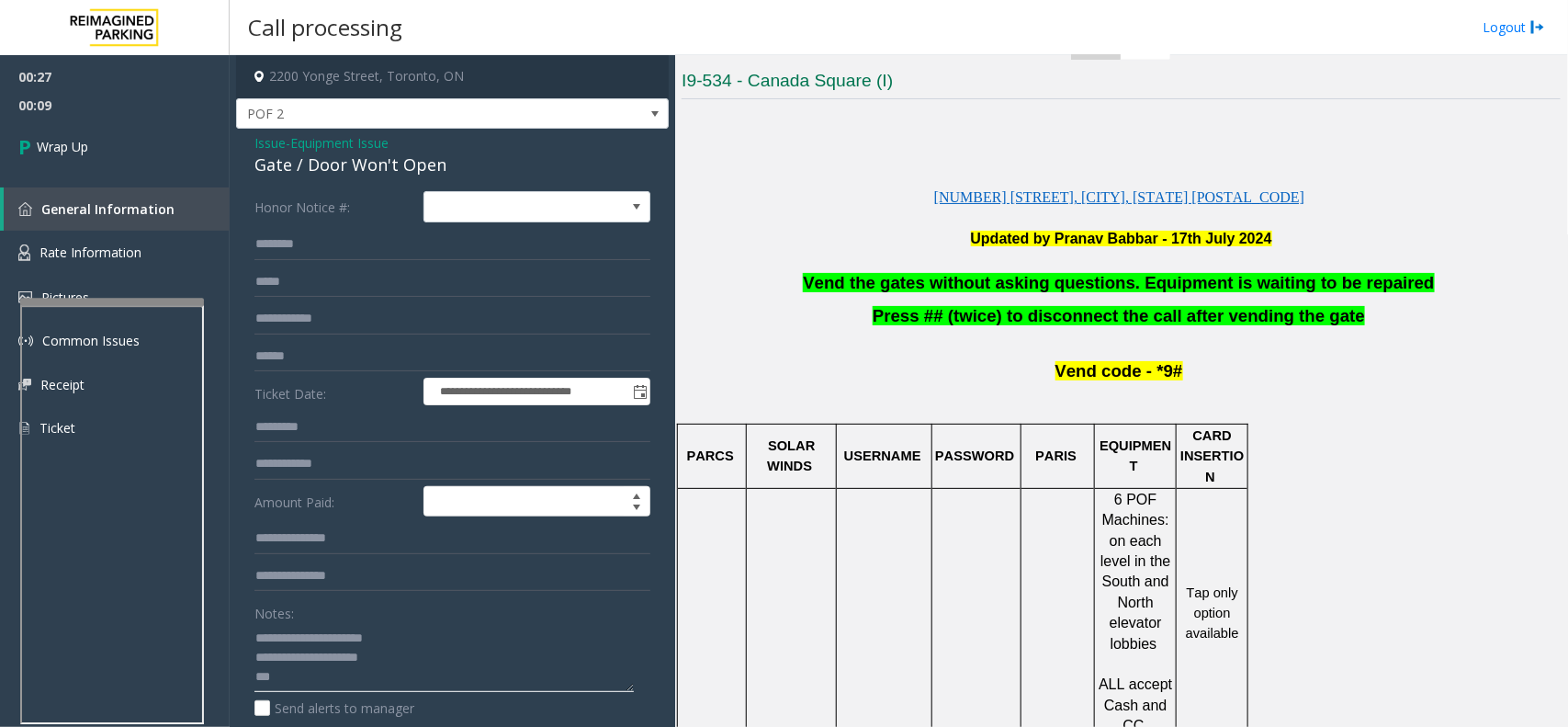 click 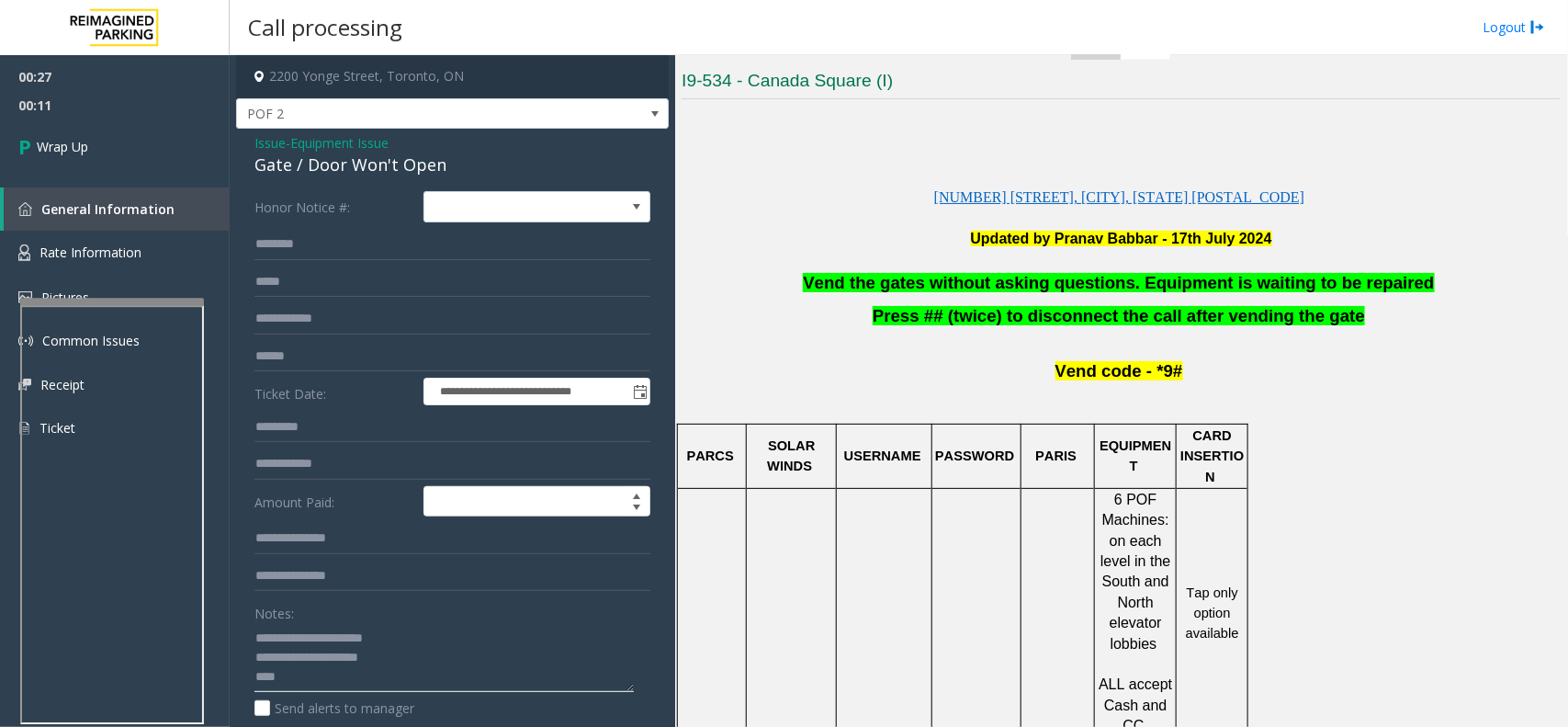 paste on "**********" 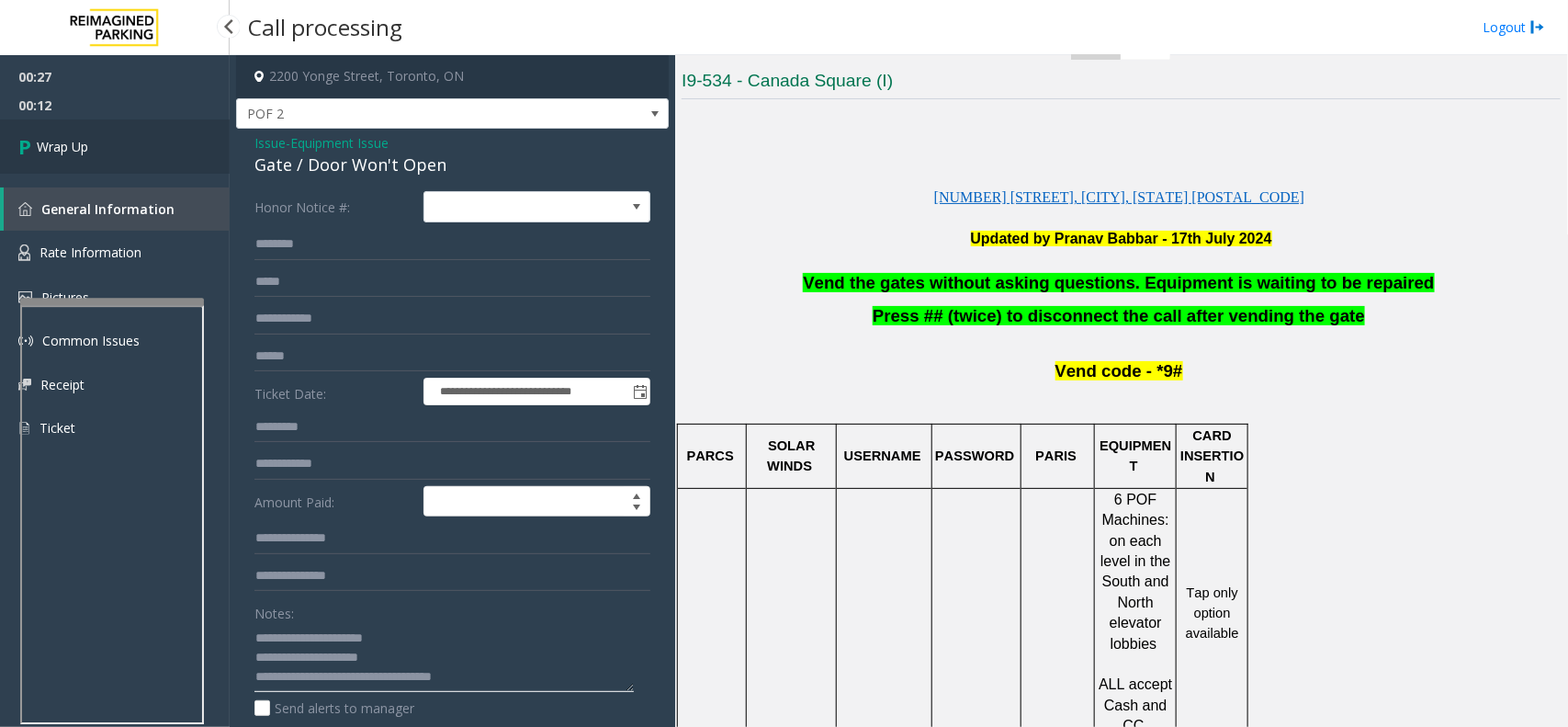 type on "**********" 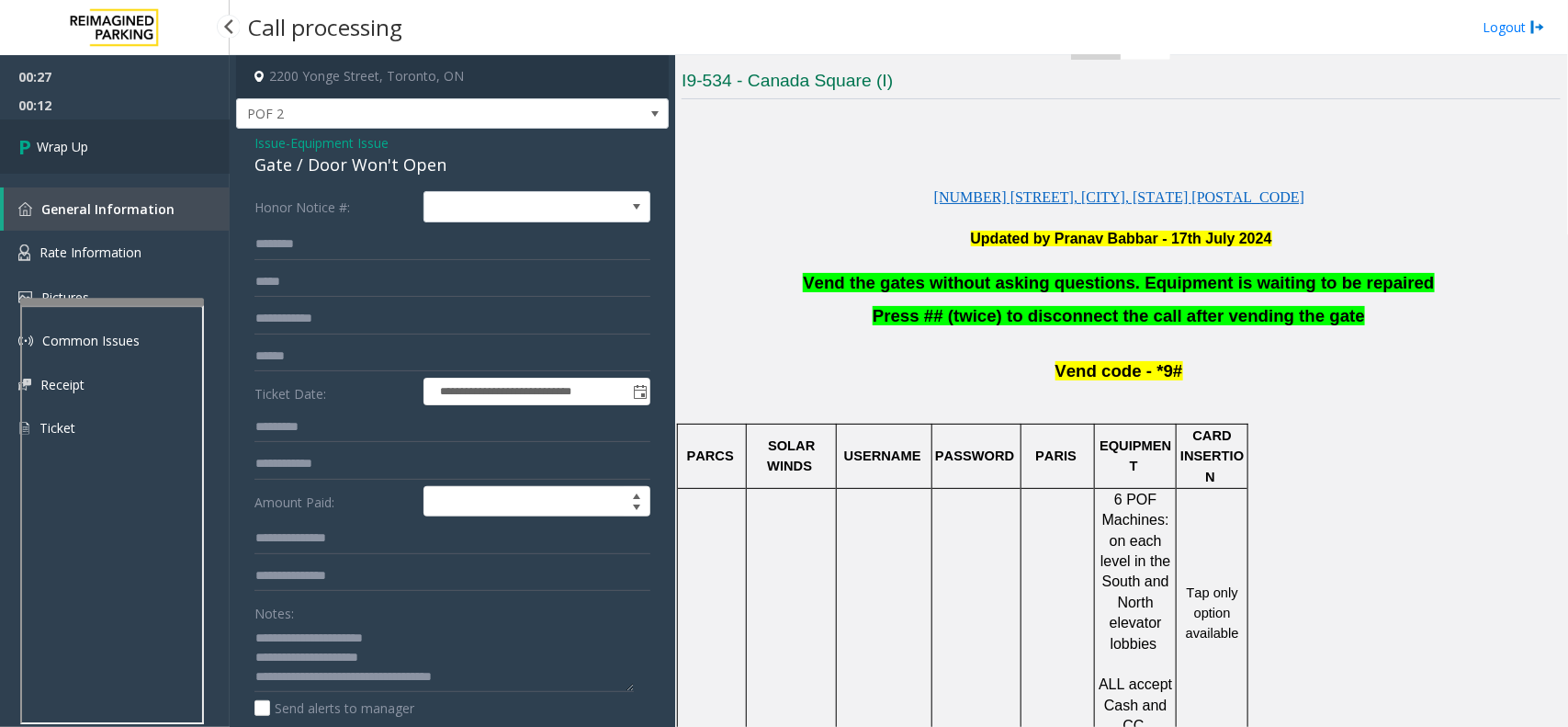click on "Wrap Up" at bounding box center (115, 146) 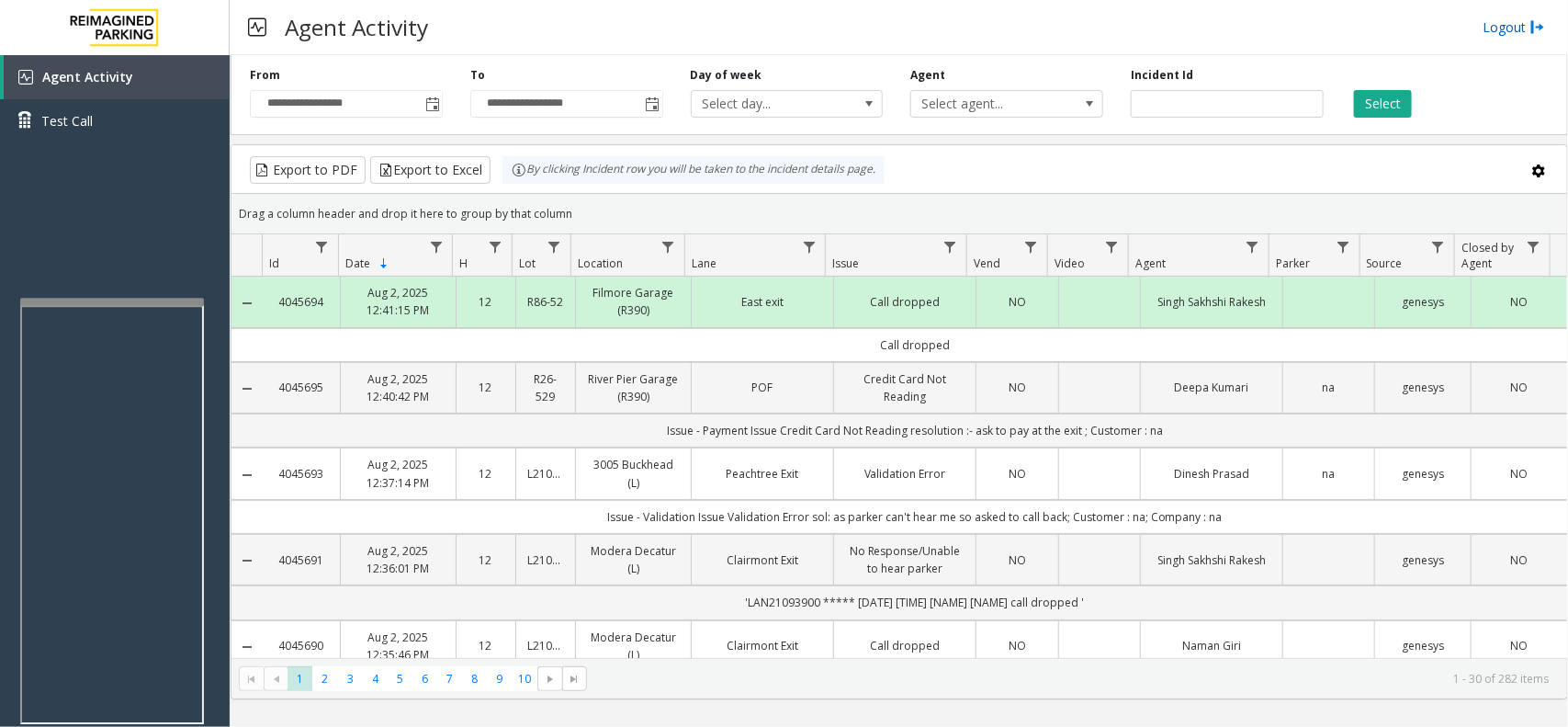 click on "Logout" at bounding box center [1514, 27] 